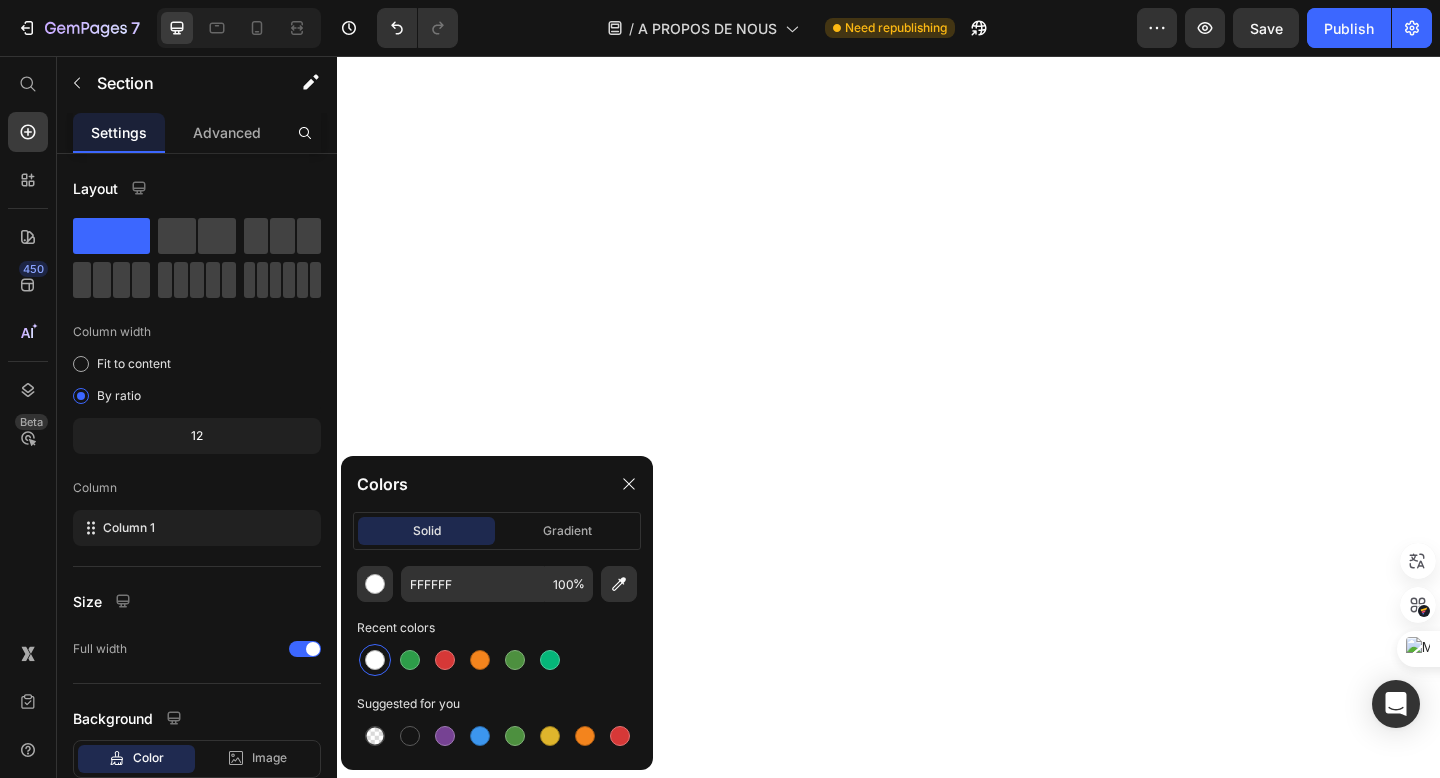 scroll, scrollTop: 0, scrollLeft: 0, axis: both 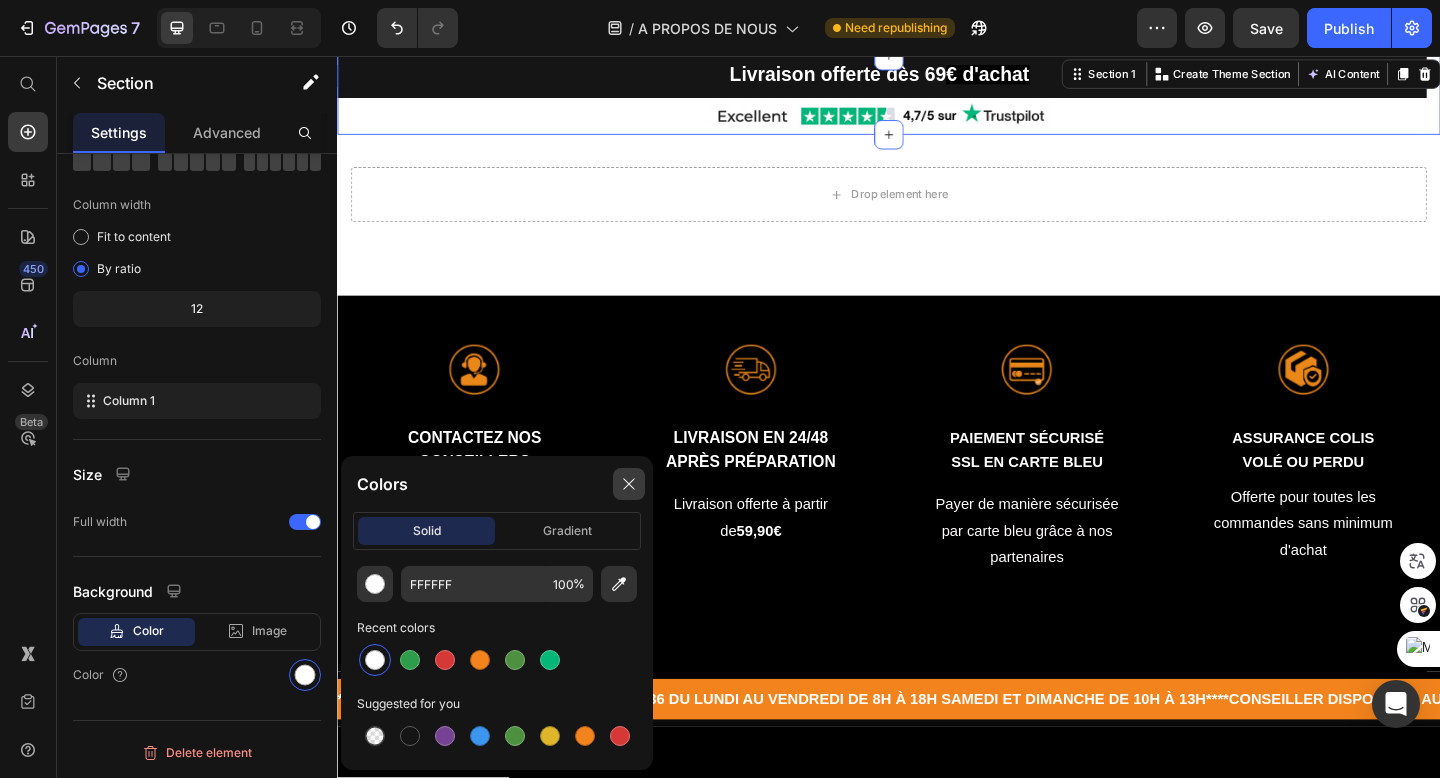 click at bounding box center (629, 484) 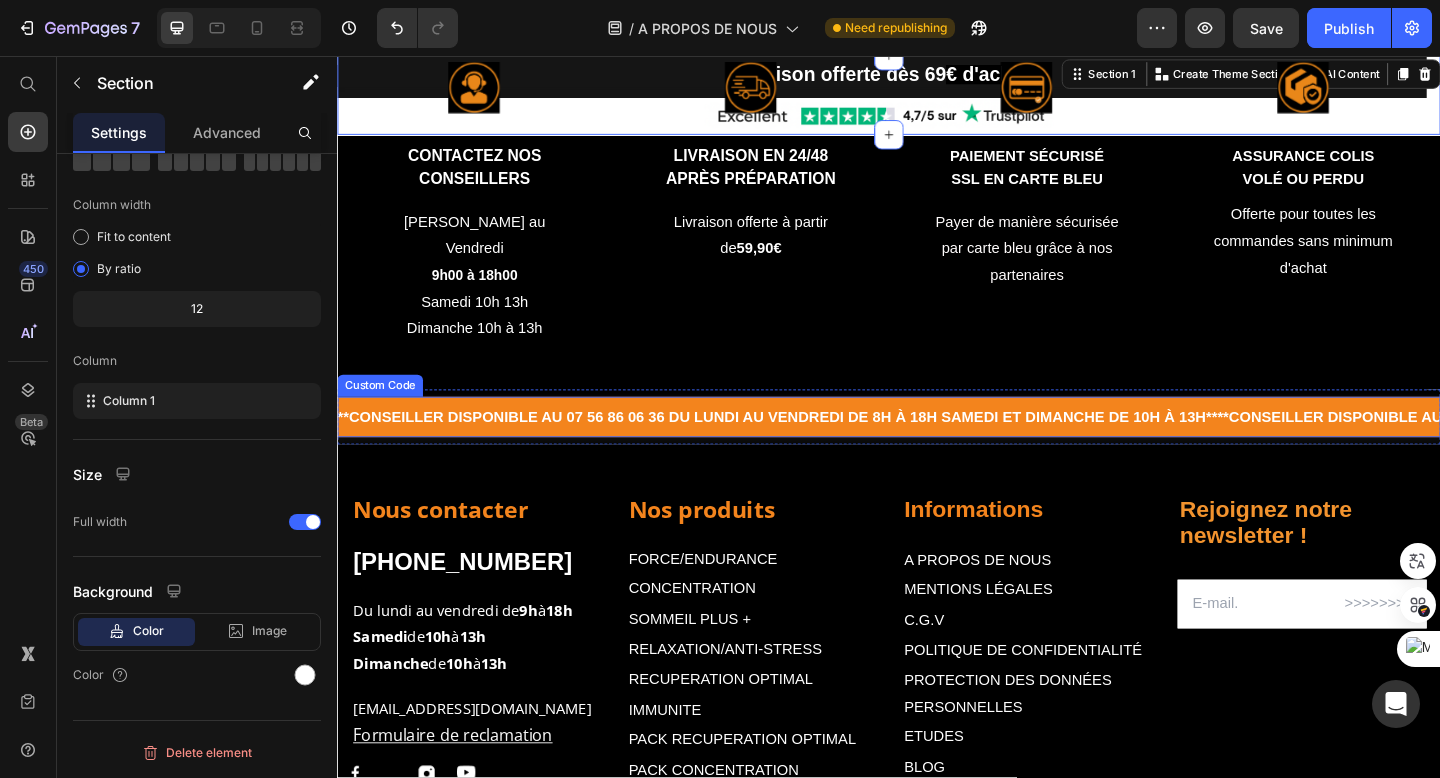 scroll, scrollTop: 279, scrollLeft: 0, axis: vertical 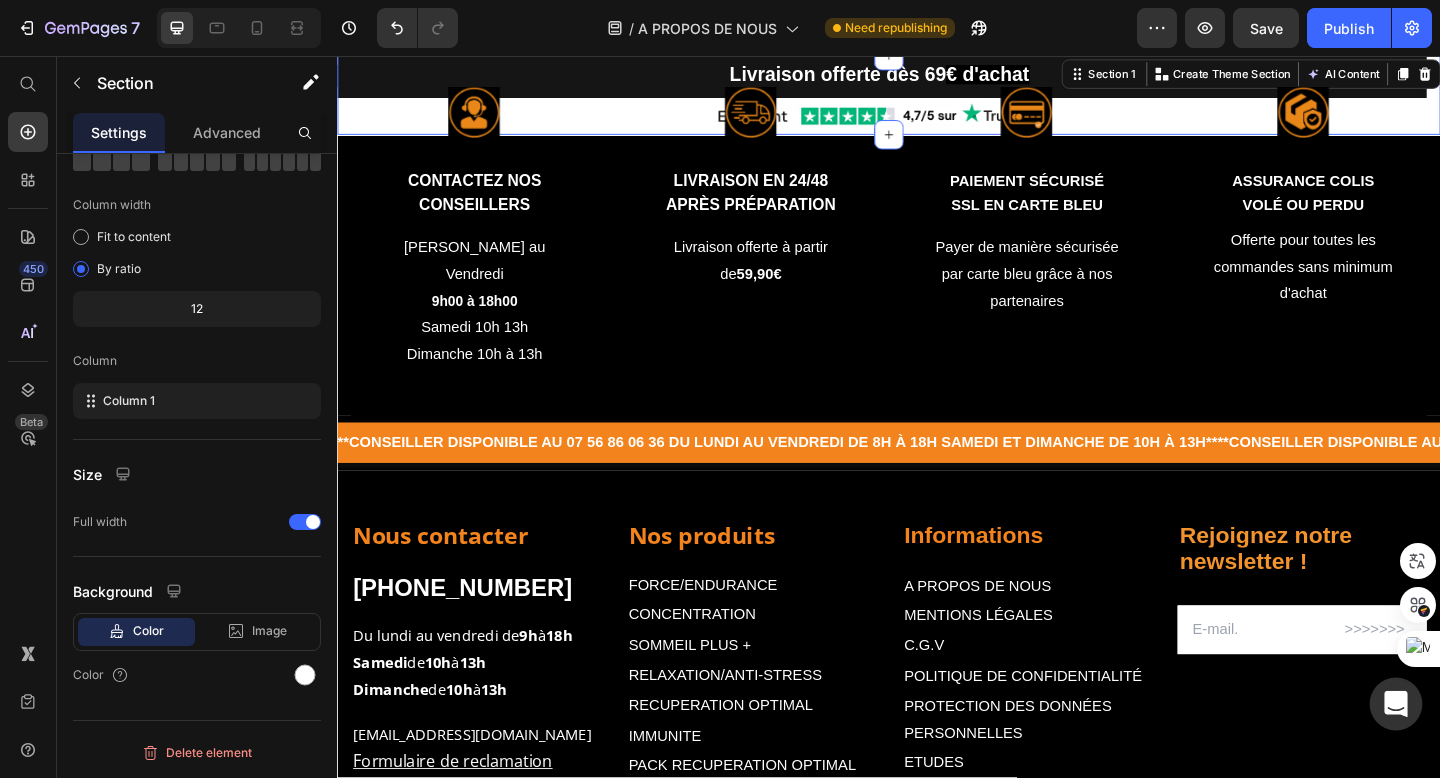 click 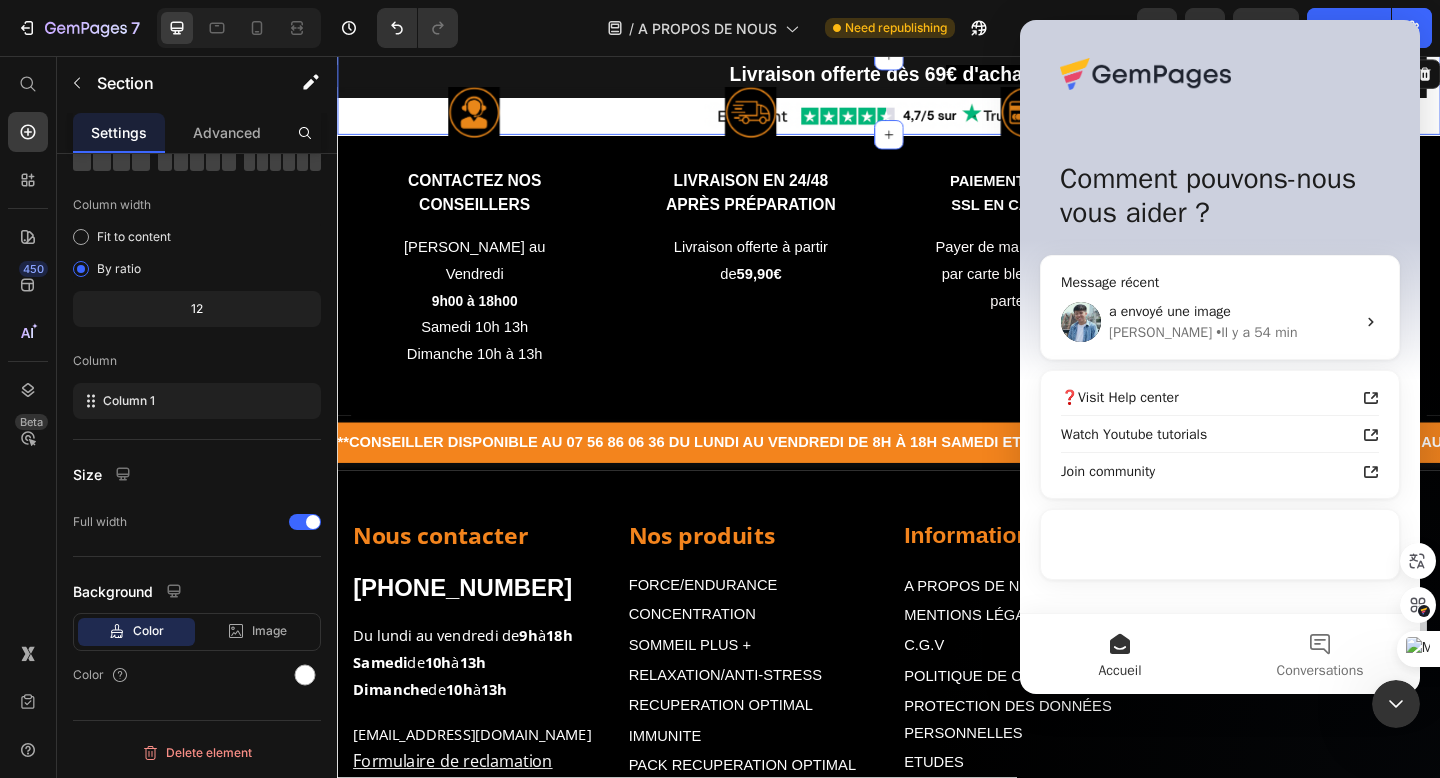 scroll, scrollTop: 0, scrollLeft: 0, axis: both 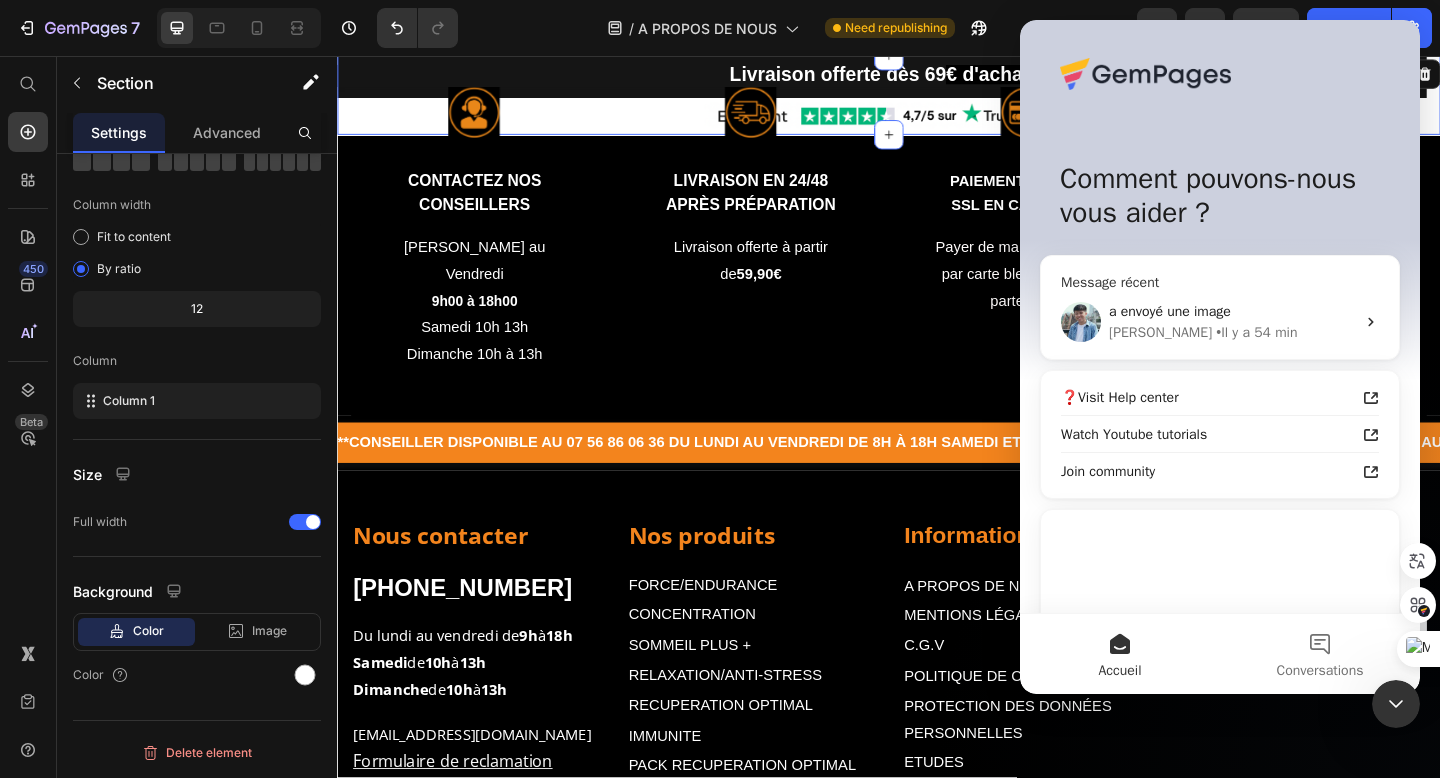 click on "•  Il y a 54 min" at bounding box center [1256, 332] 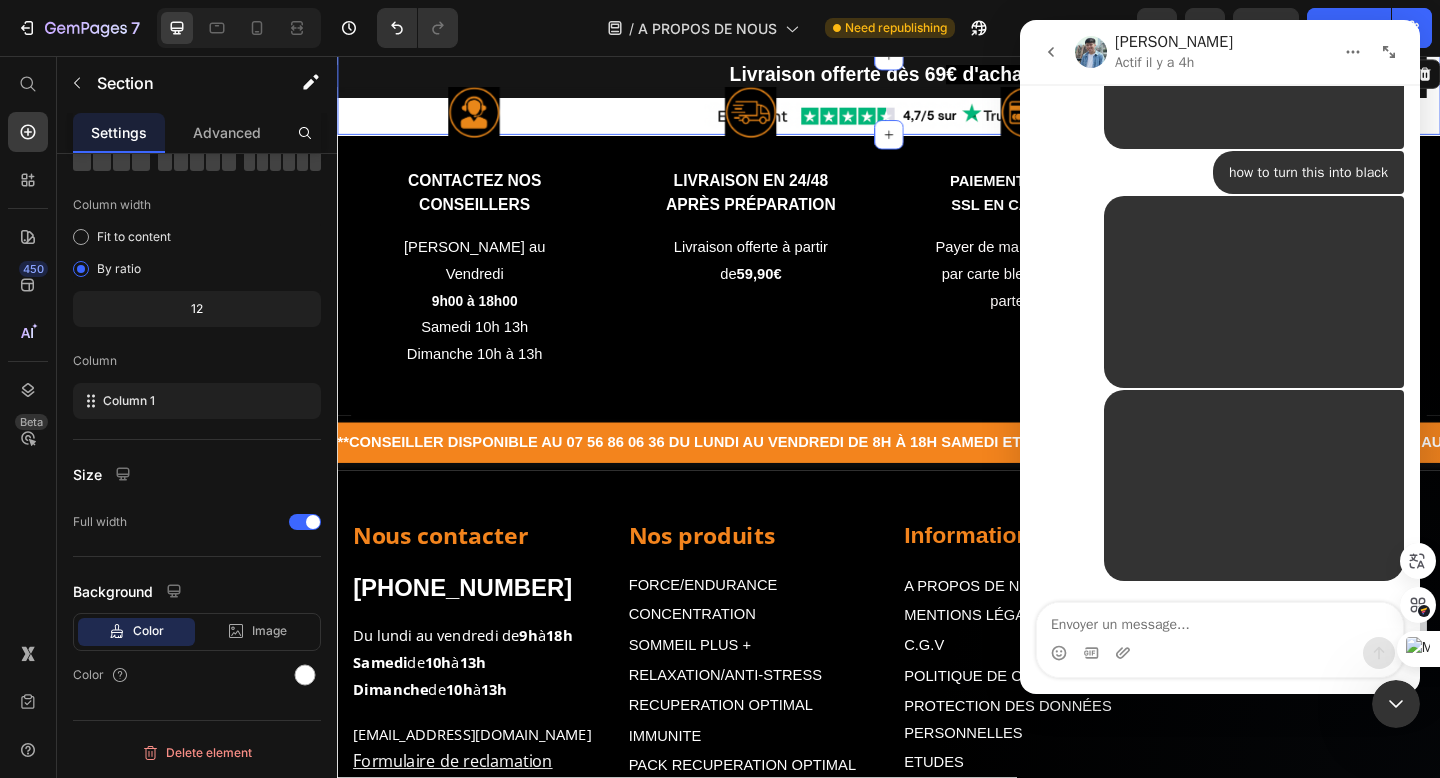 scroll, scrollTop: 12408, scrollLeft: 0, axis: vertical 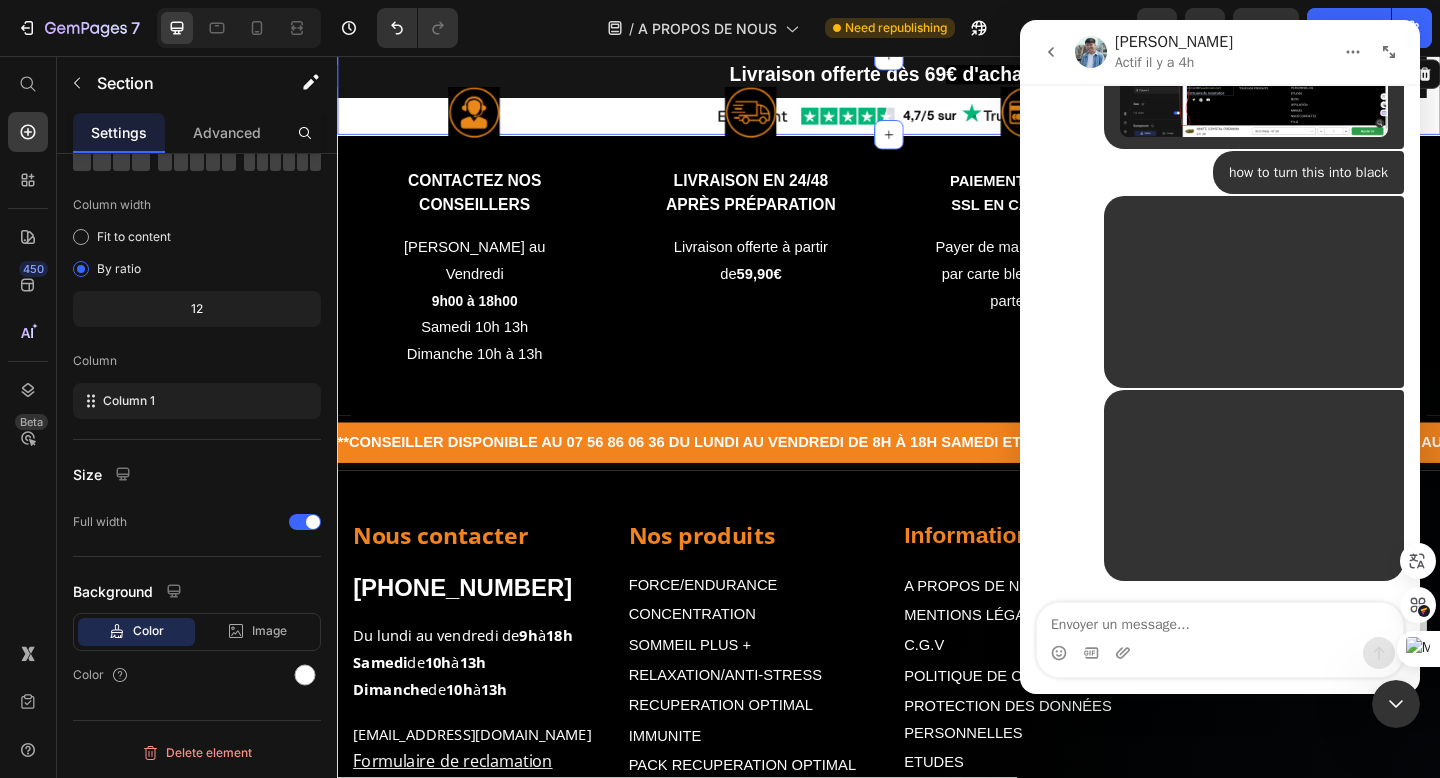 click on "Ma    •   Il y a 54 min" at bounding box center [1220, 293] 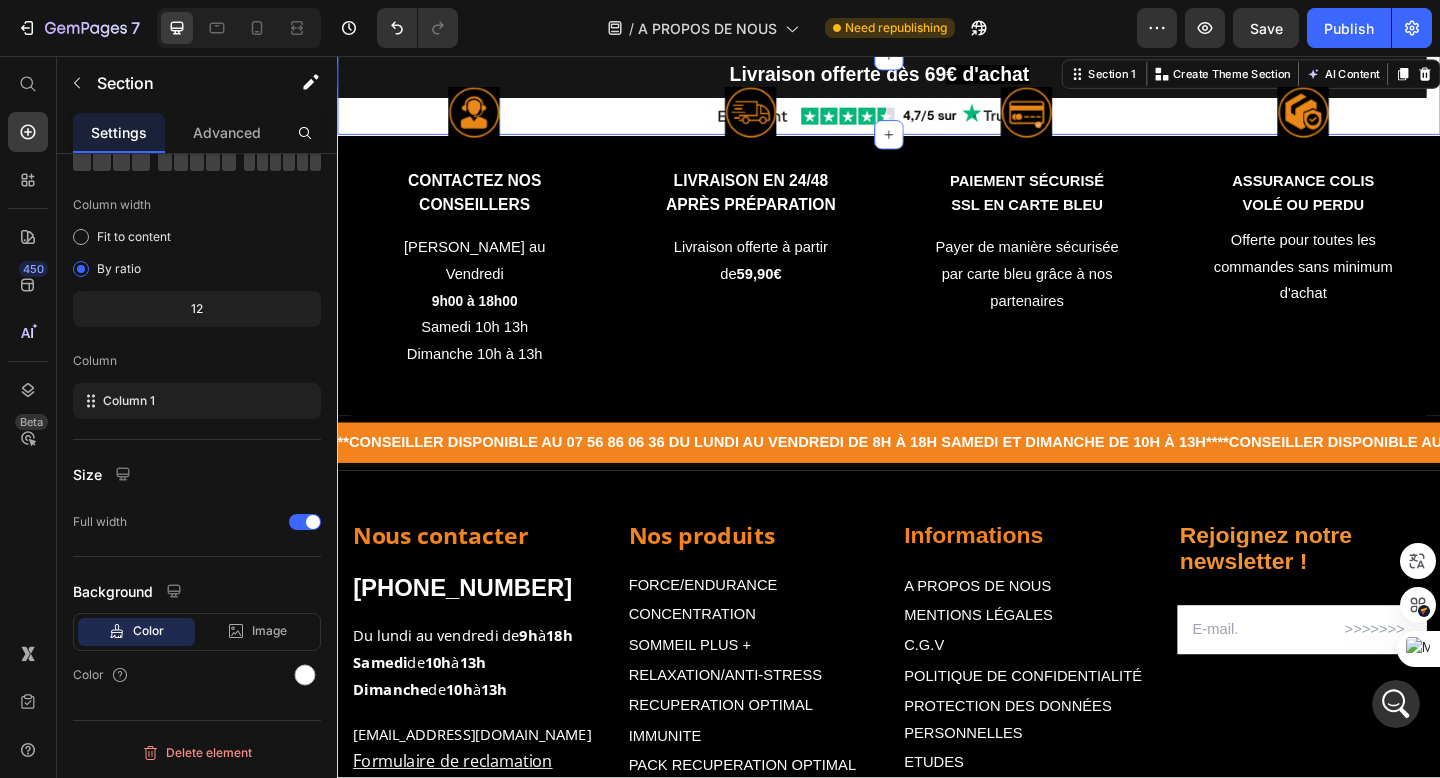 scroll, scrollTop: 0, scrollLeft: 0, axis: both 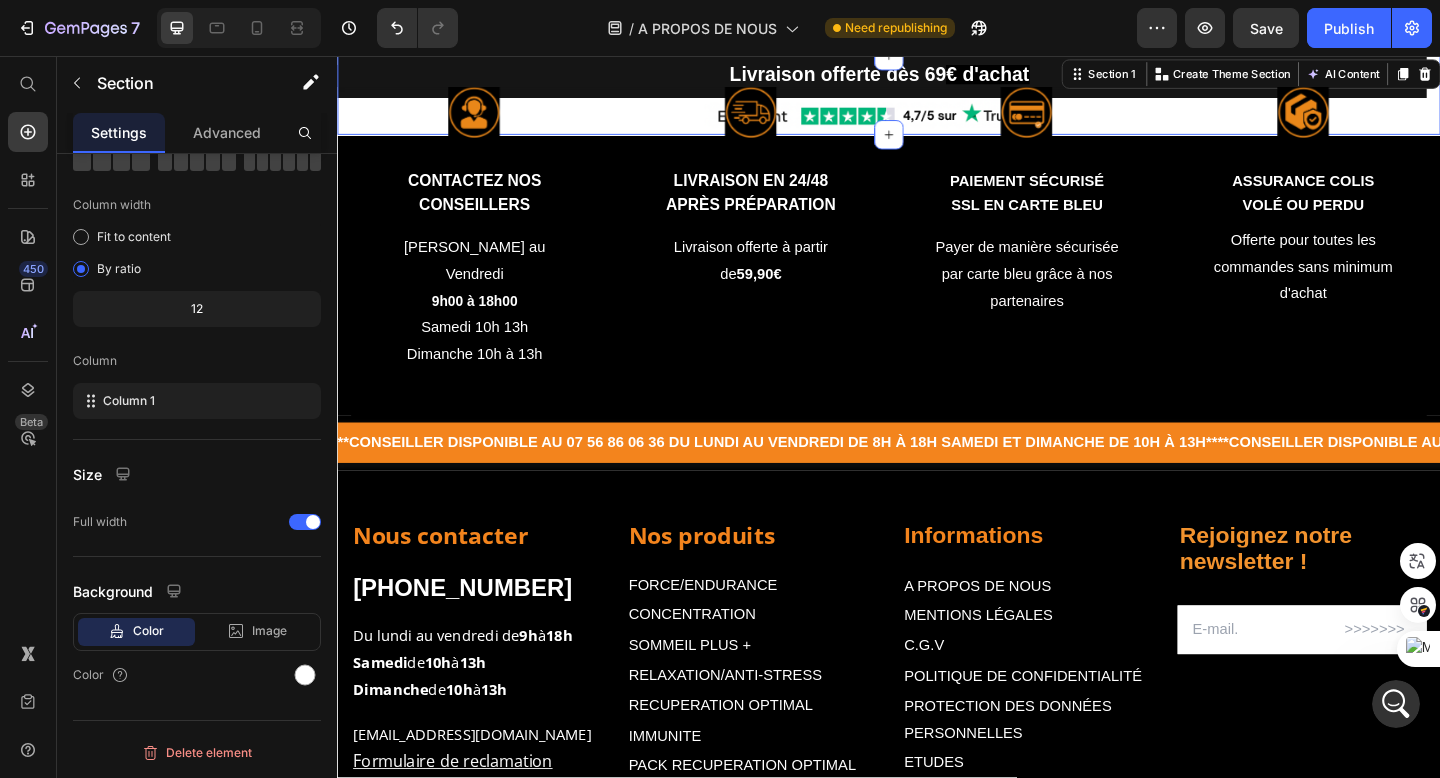 click at bounding box center (1396, 704) 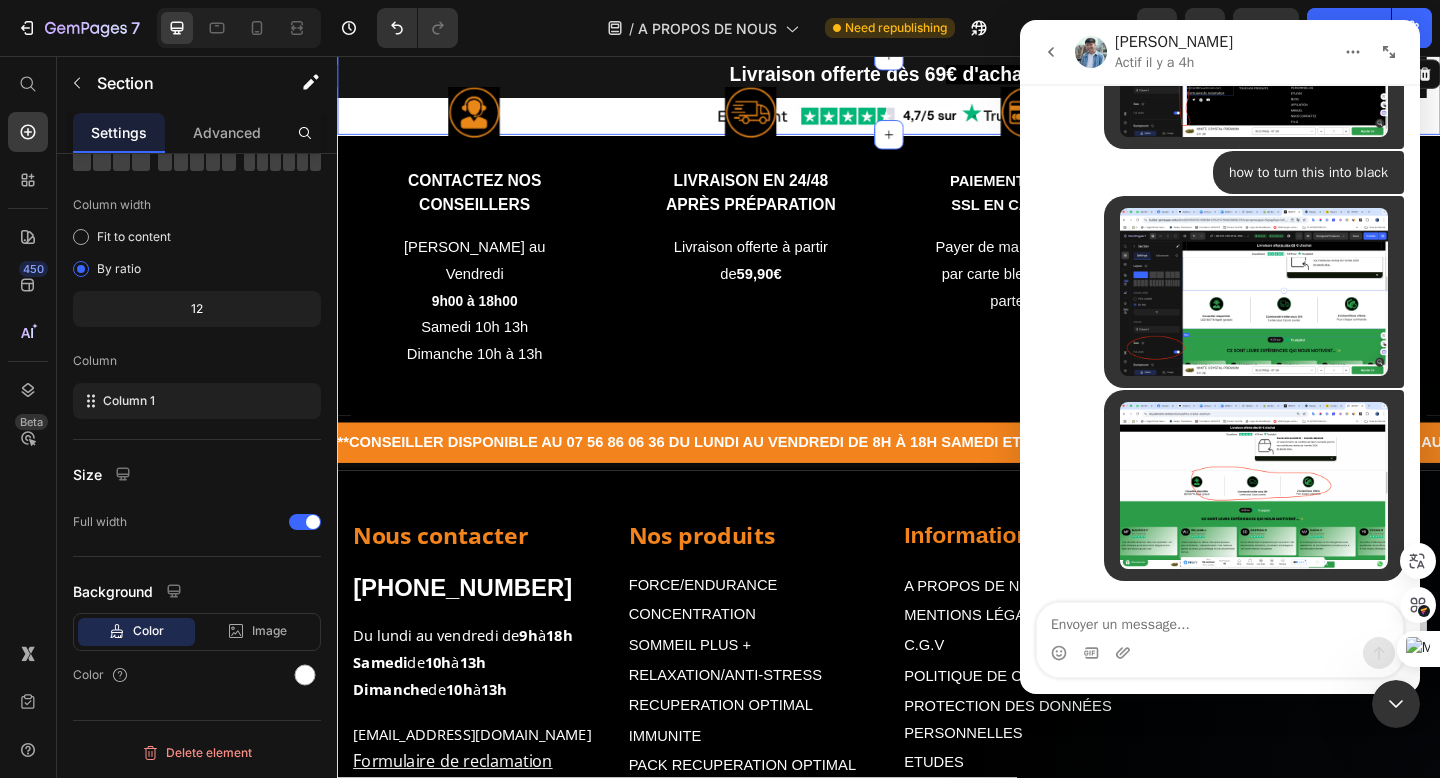 scroll, scrollTop: 12408, scrollLeft: 0, axis: vertical 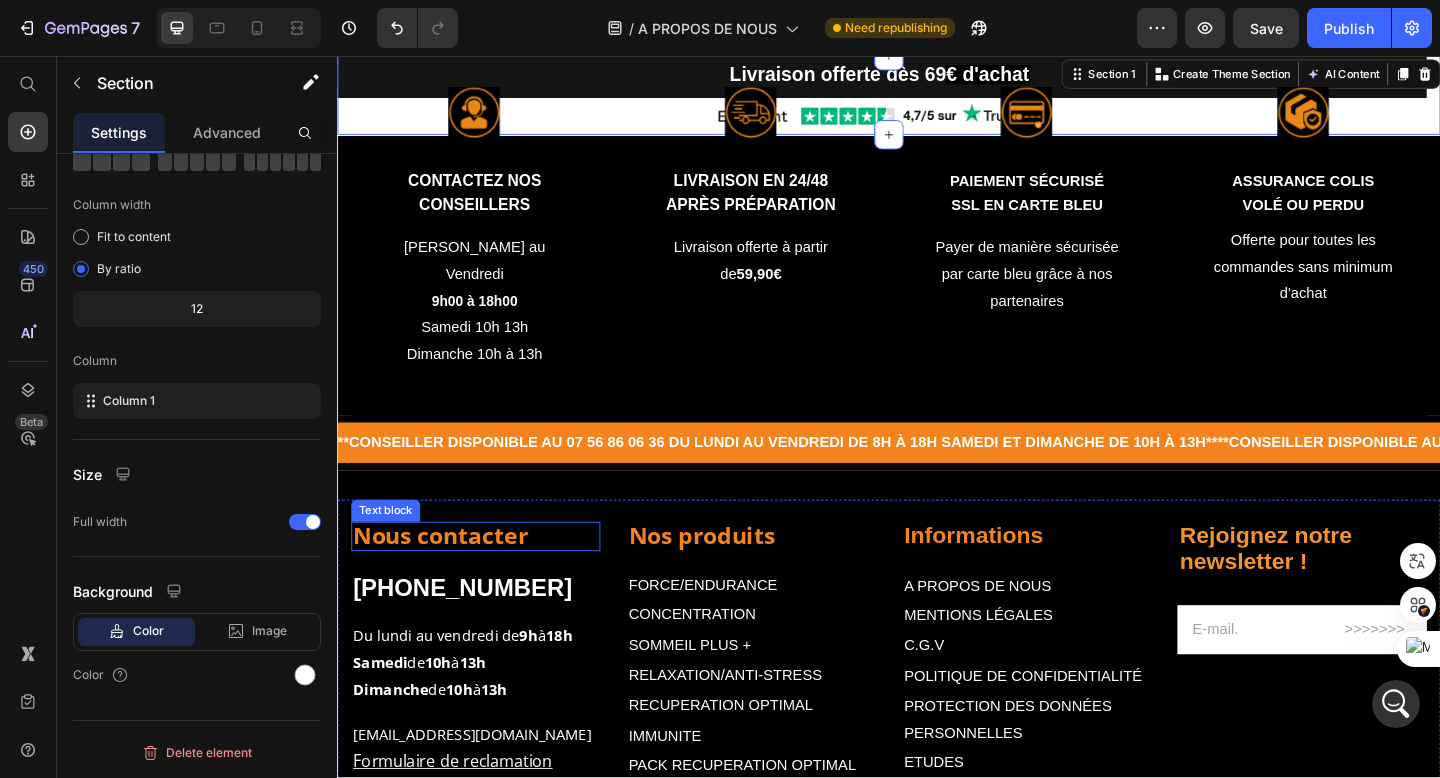 click on "Nous contacter" at bounding box center [449, 577] 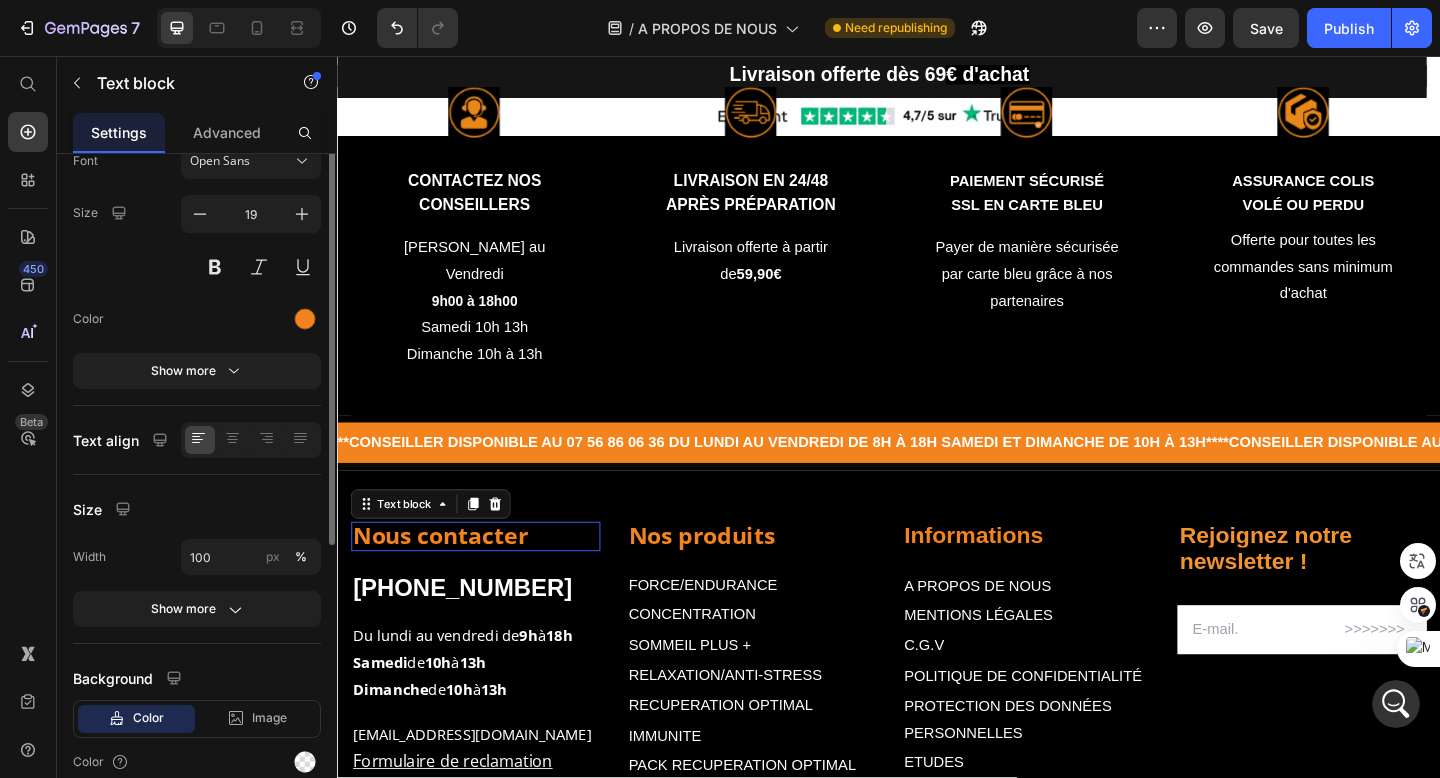 scroll, scrollTop: 0, scrollLeft: 0, axis: both 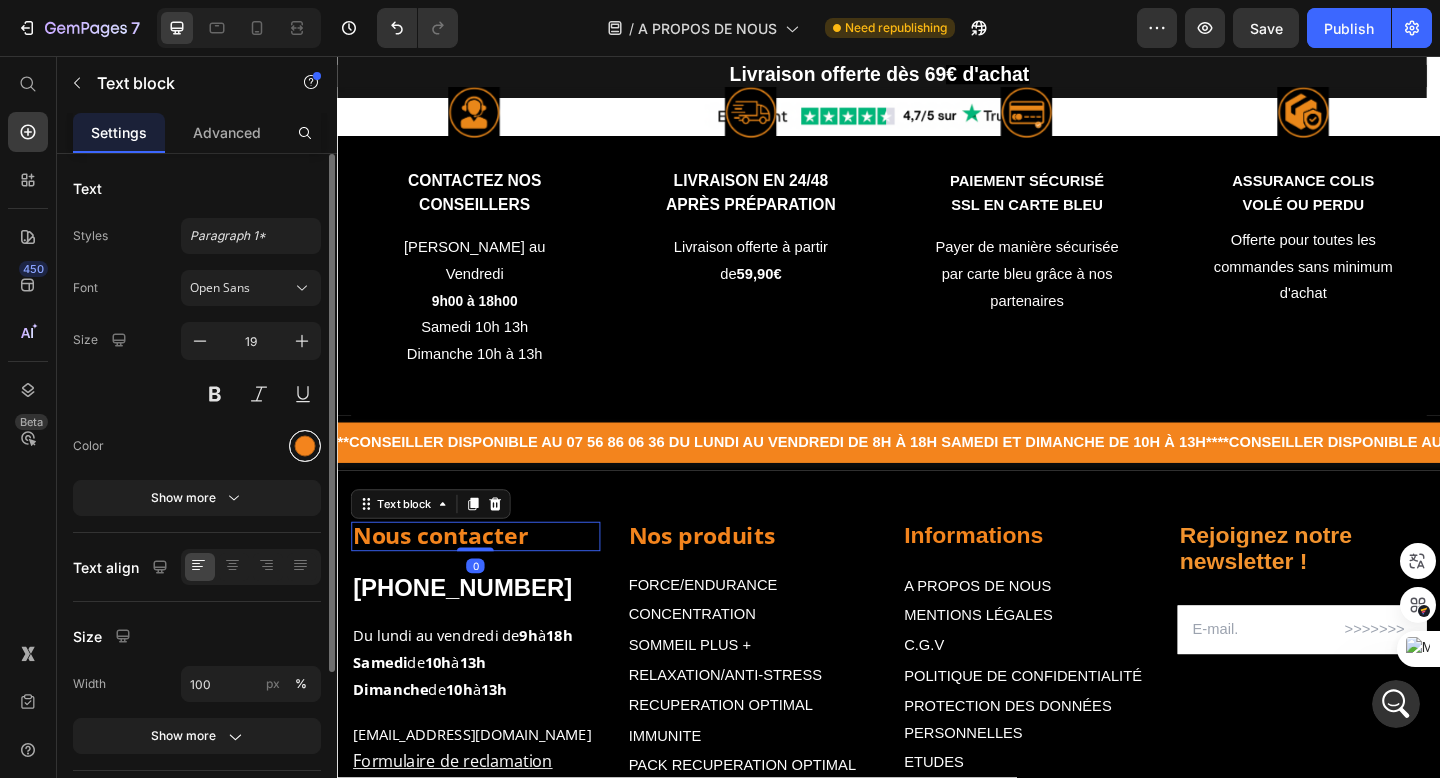 click at bounding box center [305, 446] 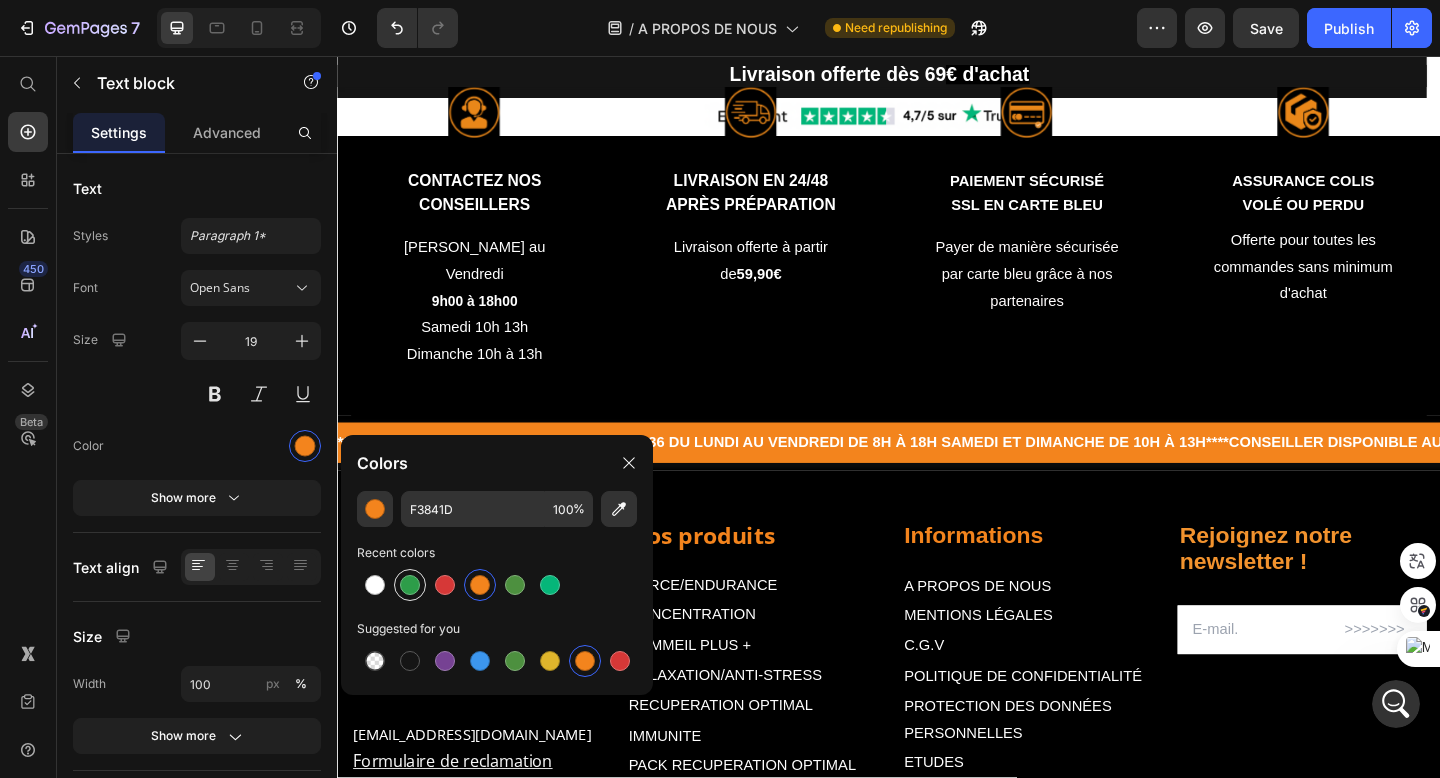 click at bounding box center (410, 585) 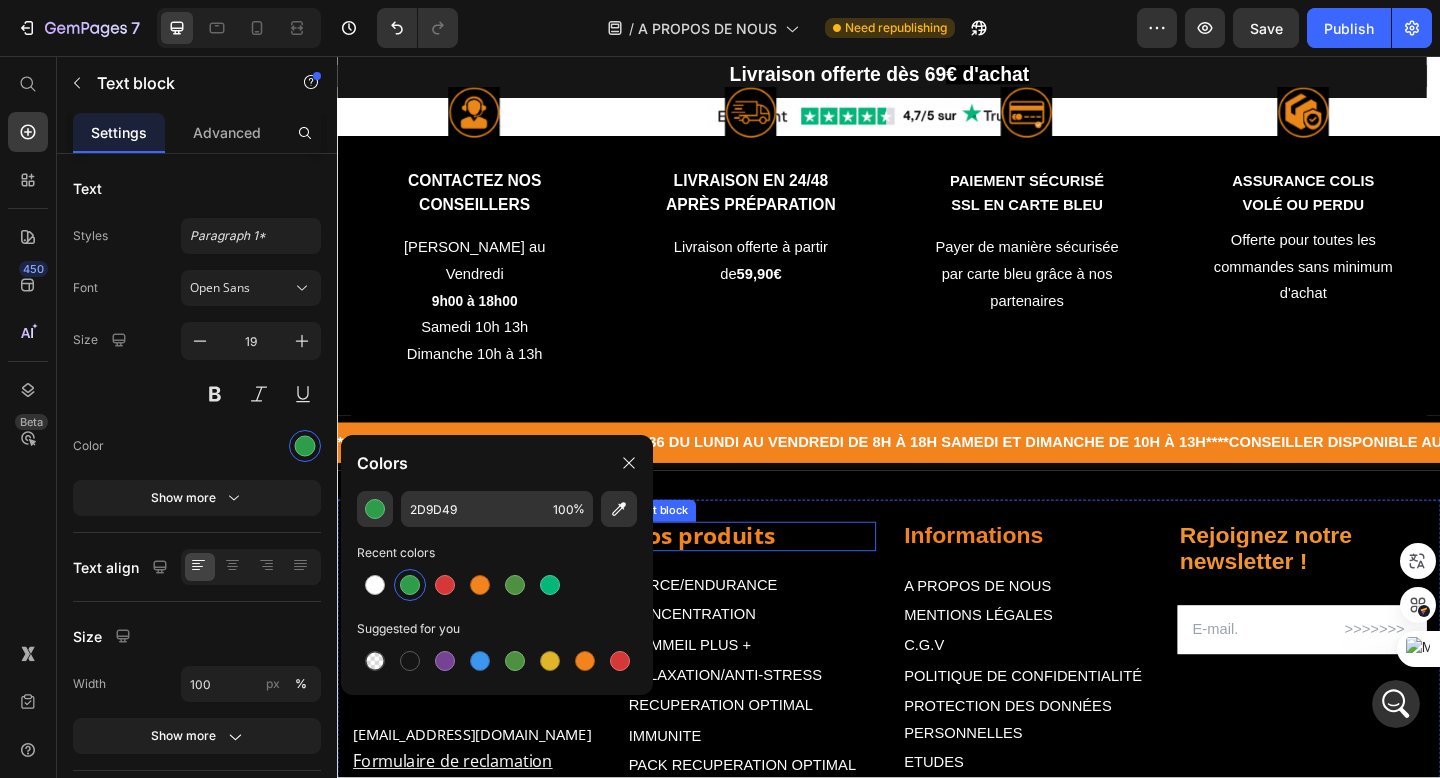 click on "Nos produits" at bounding box center [733, 577] 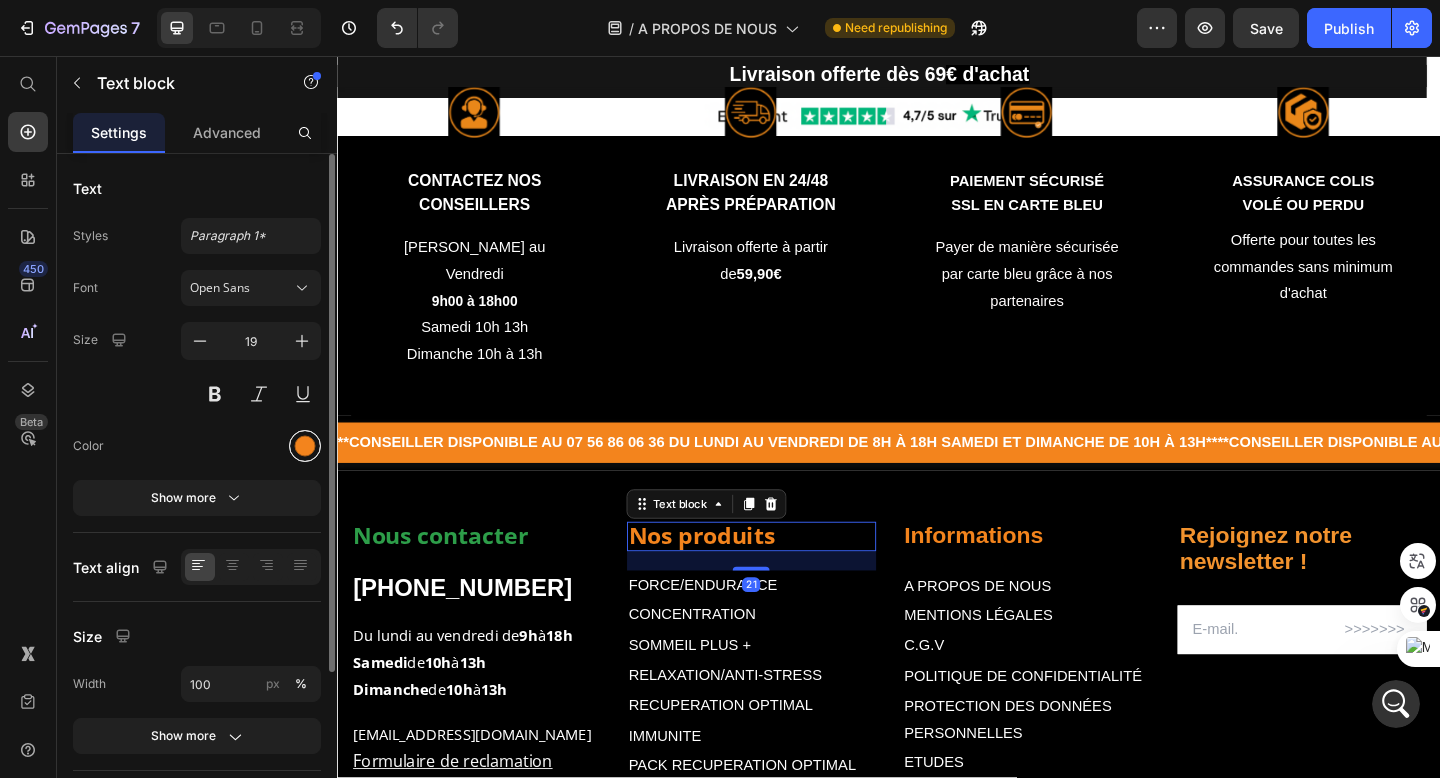 click at bounding box center (305, 446) 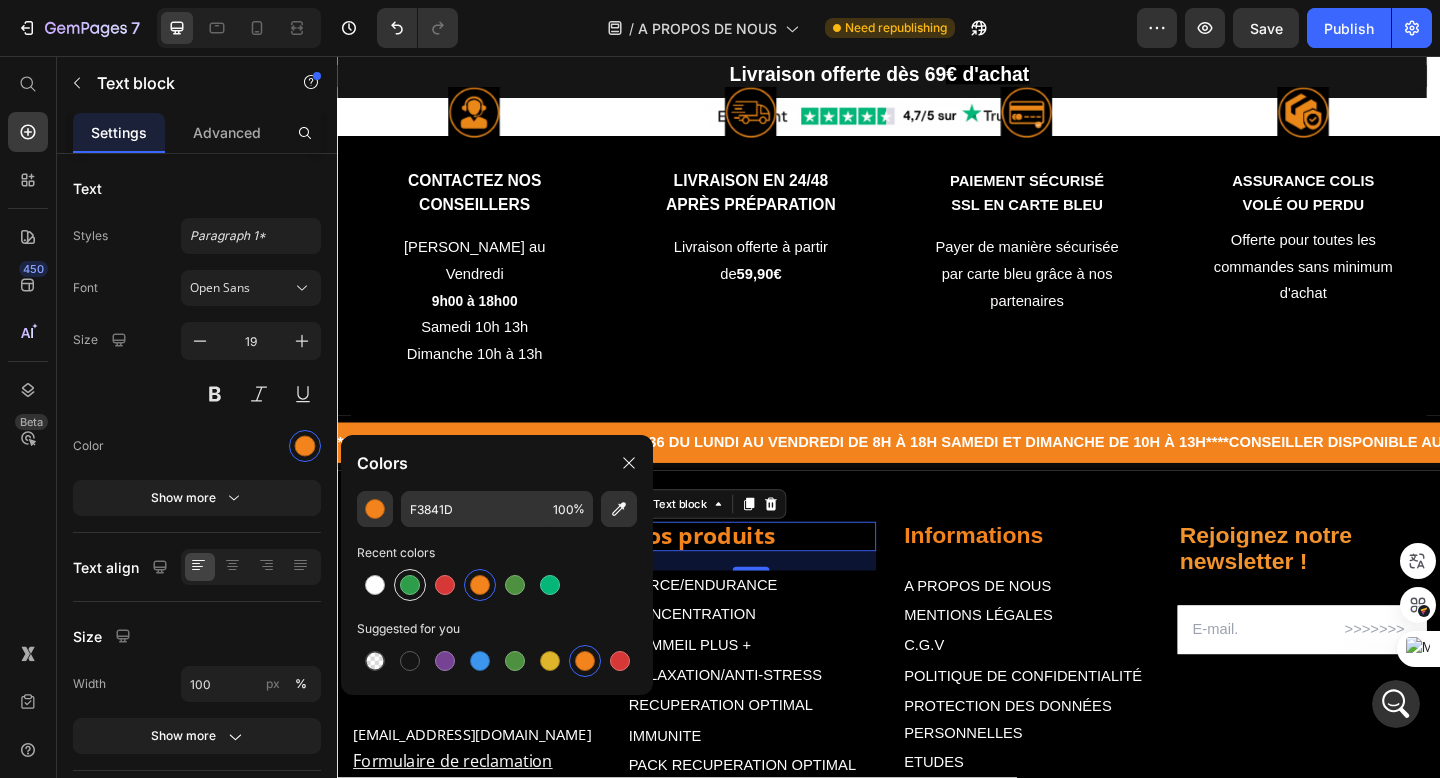 click at bounding box center [410, 585] 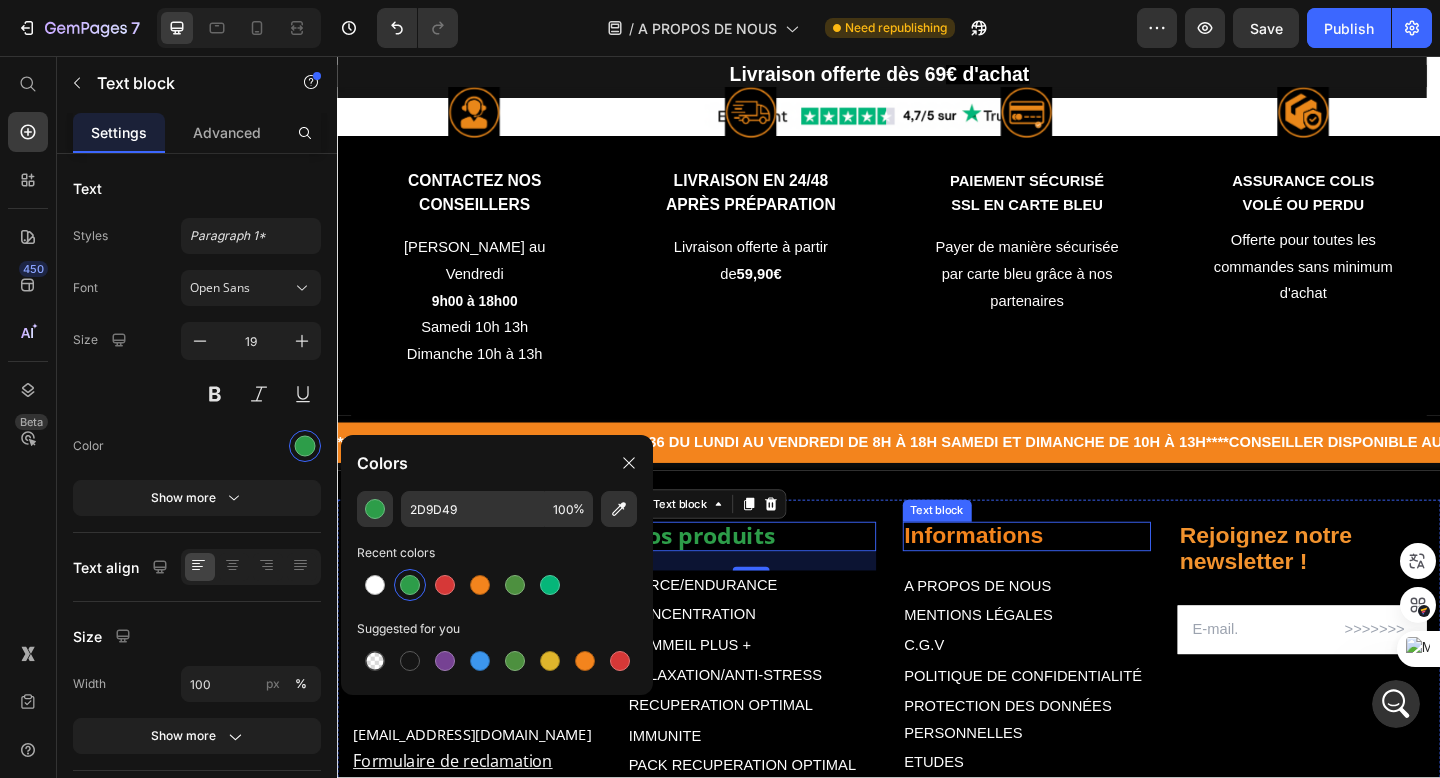 click on "Informations" at bounding box center (1029, 577) 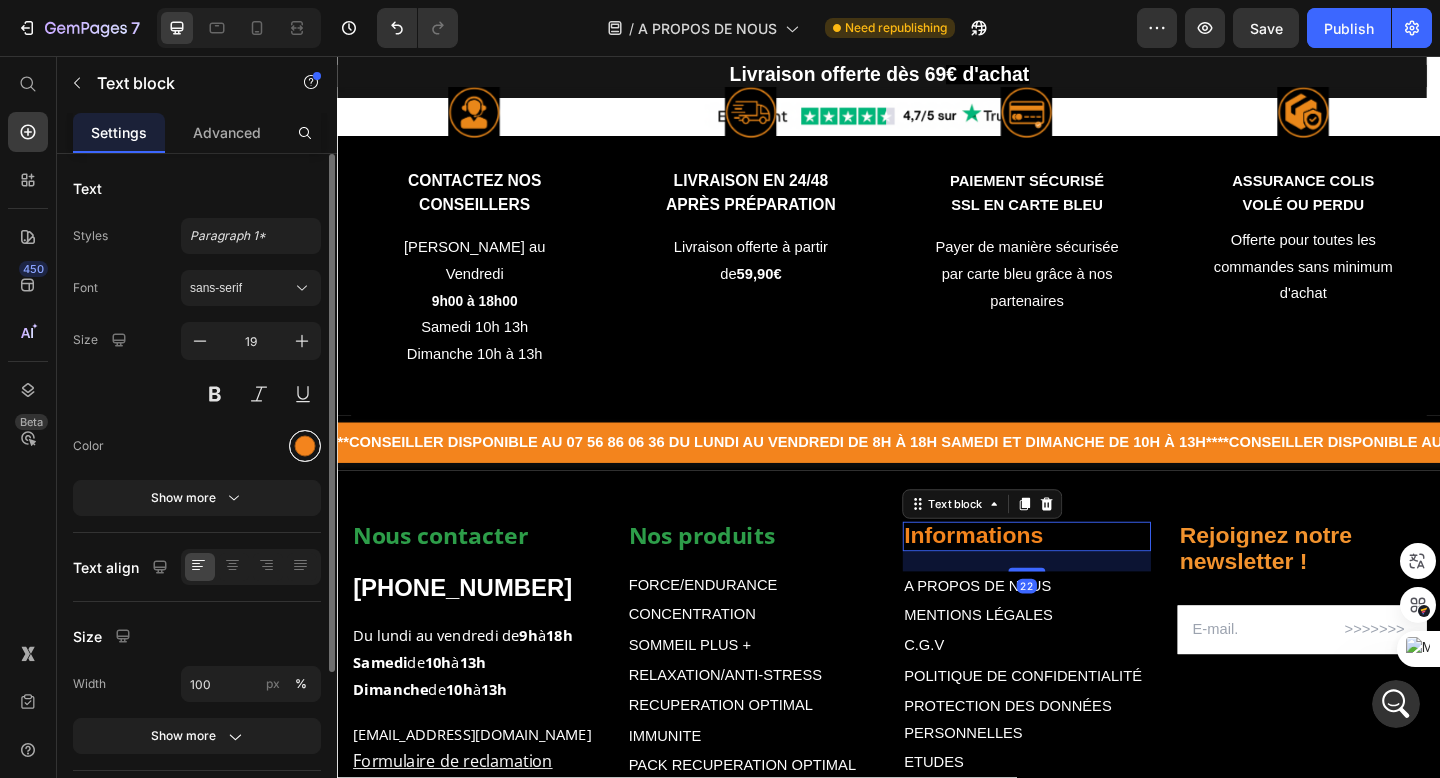 click at bounding box center [305, 446] 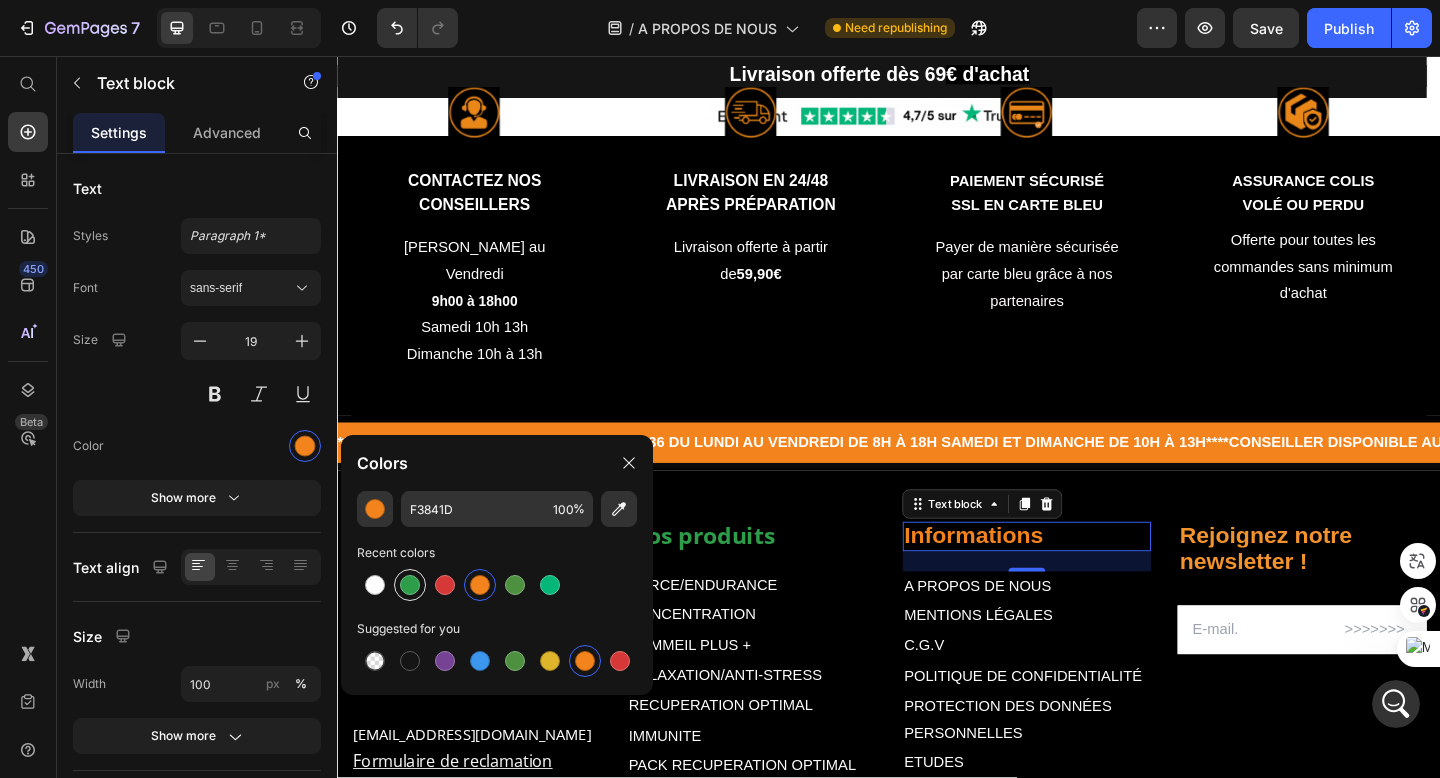 click at bounding box center (410, 585) 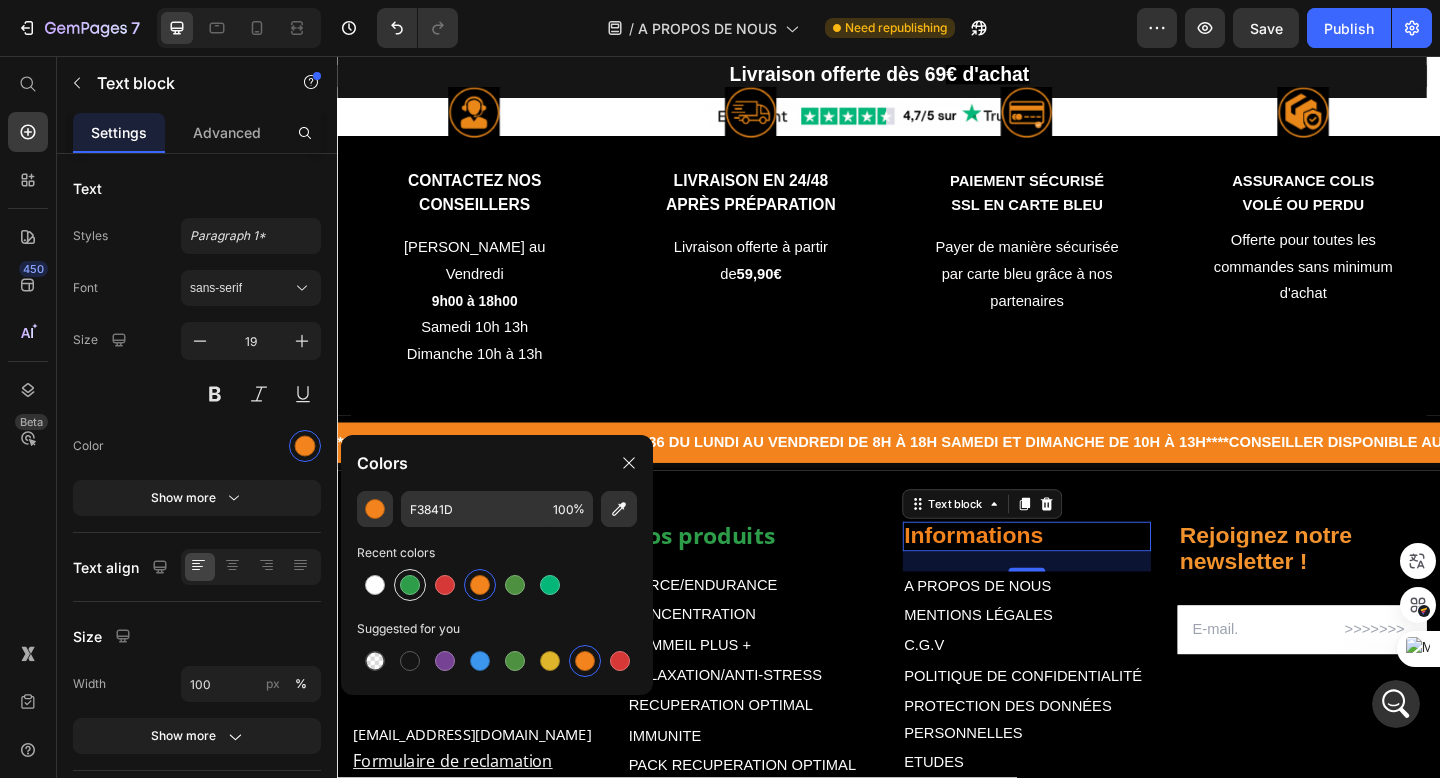 type on "2D9D49" 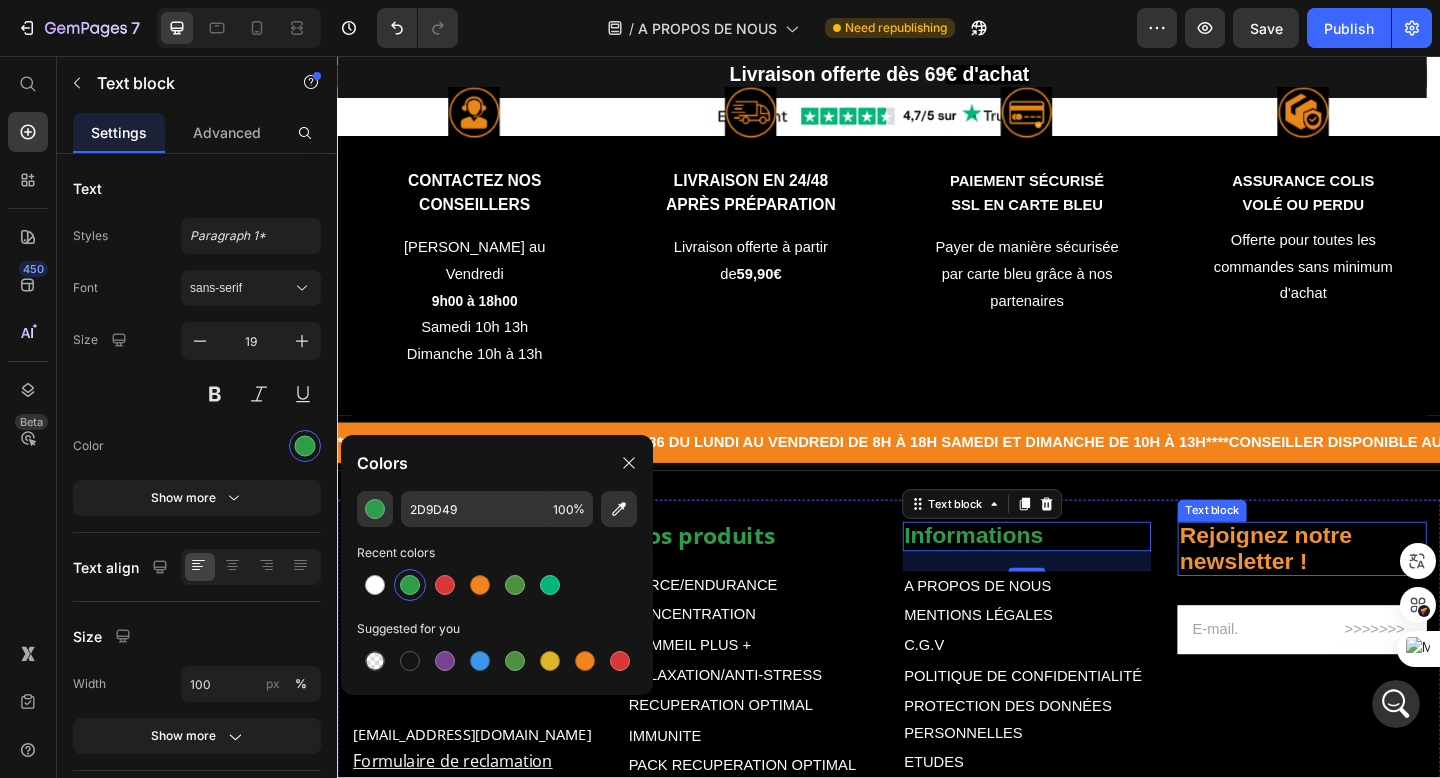 click on "Rejoignez notre newsletter !" at bounding box center (1347, 591) 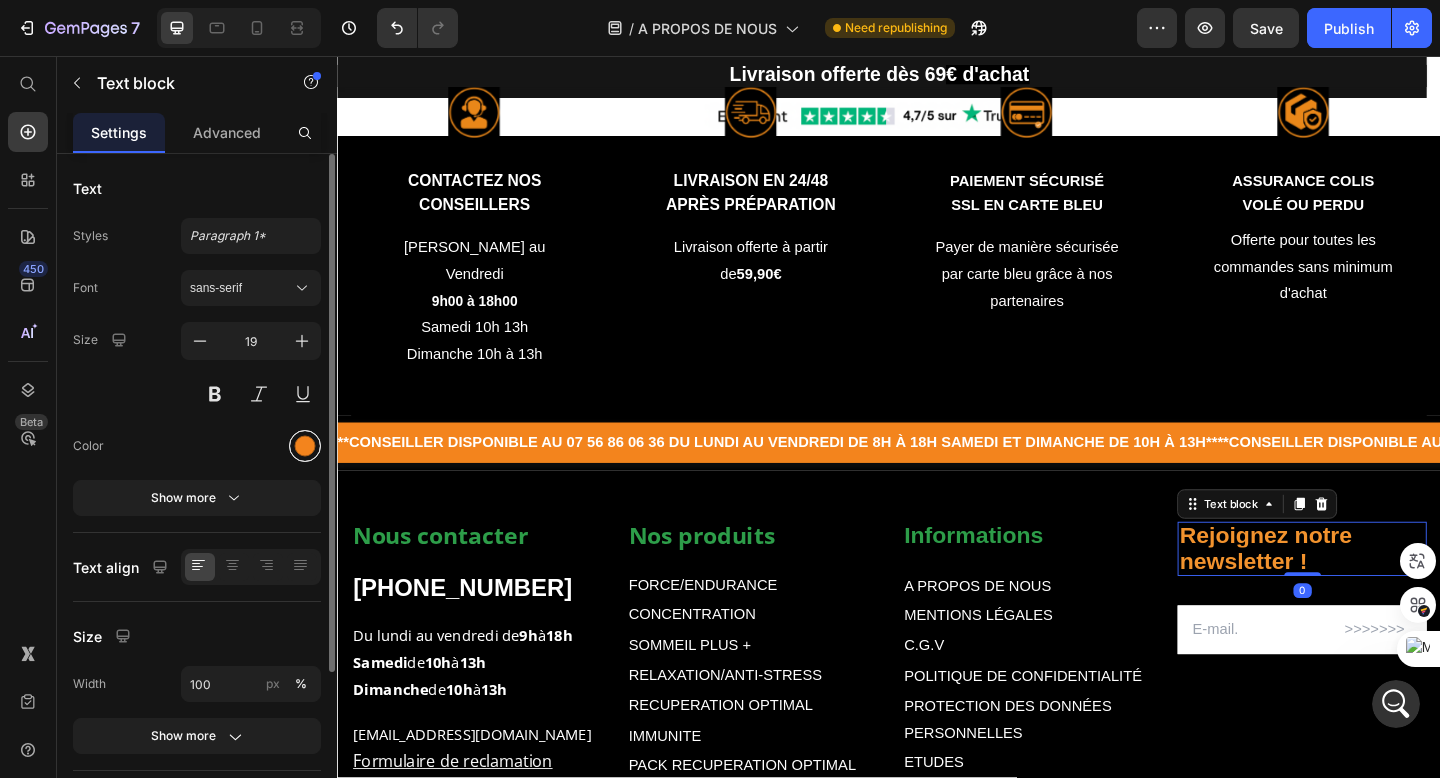 click at bounding box center (305, 446) 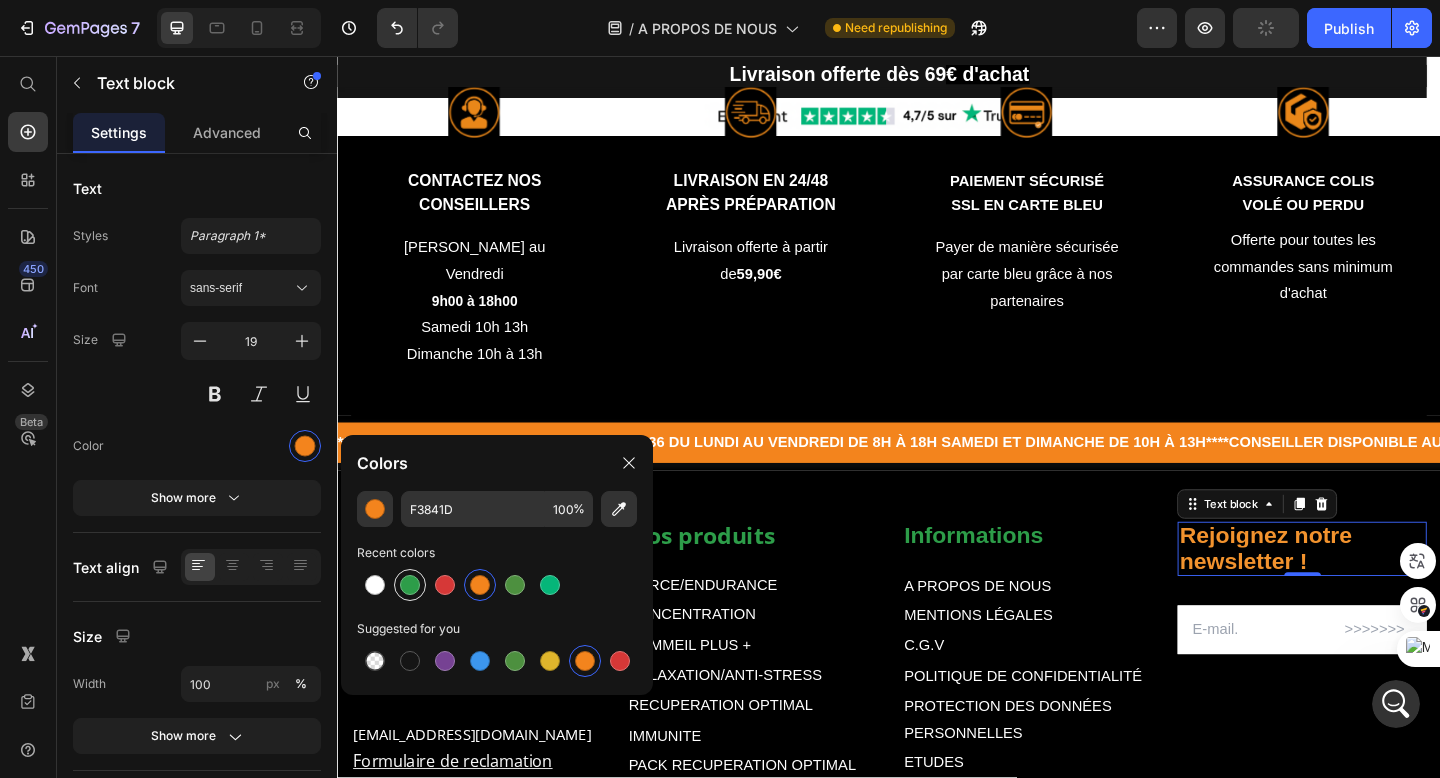 click at bounding box center [410, 585] 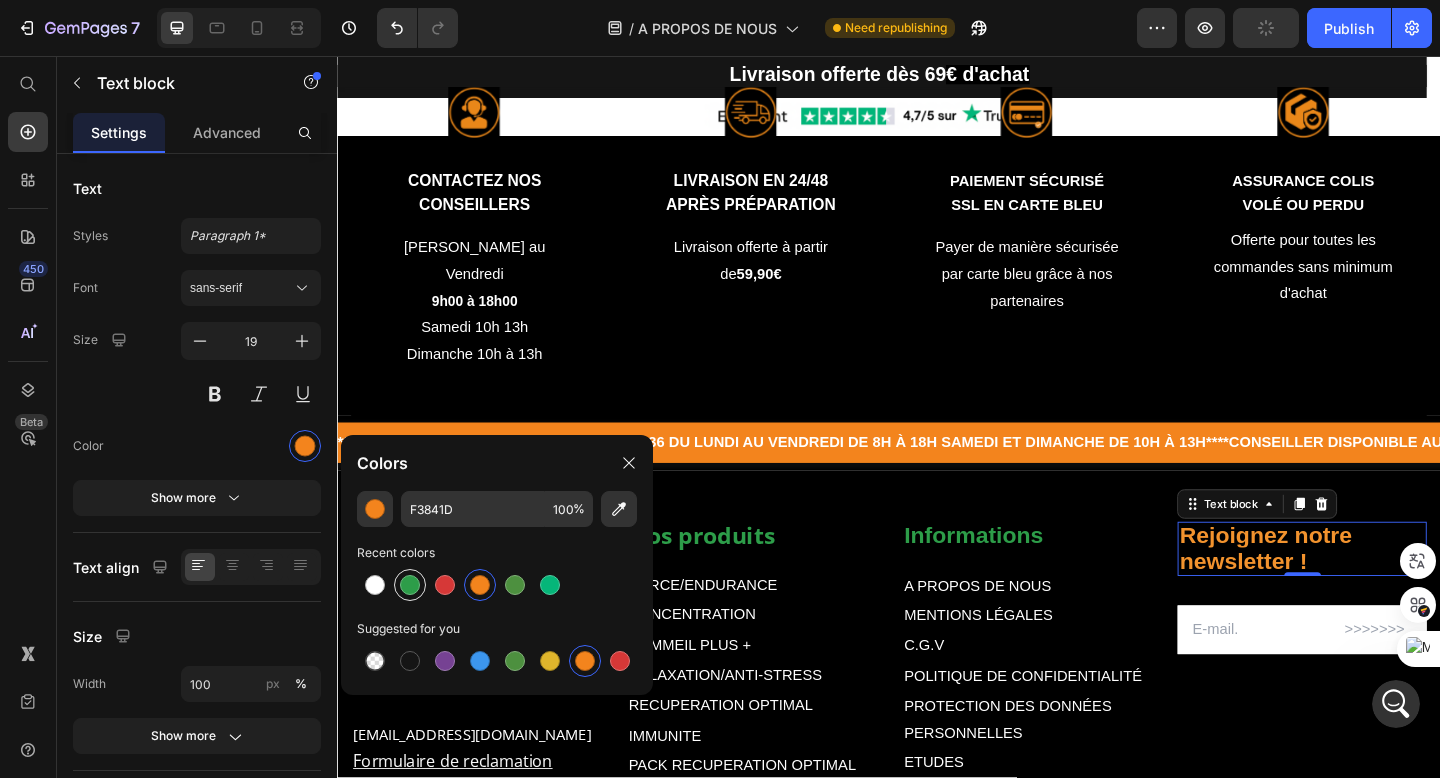 type on "2D9D49" 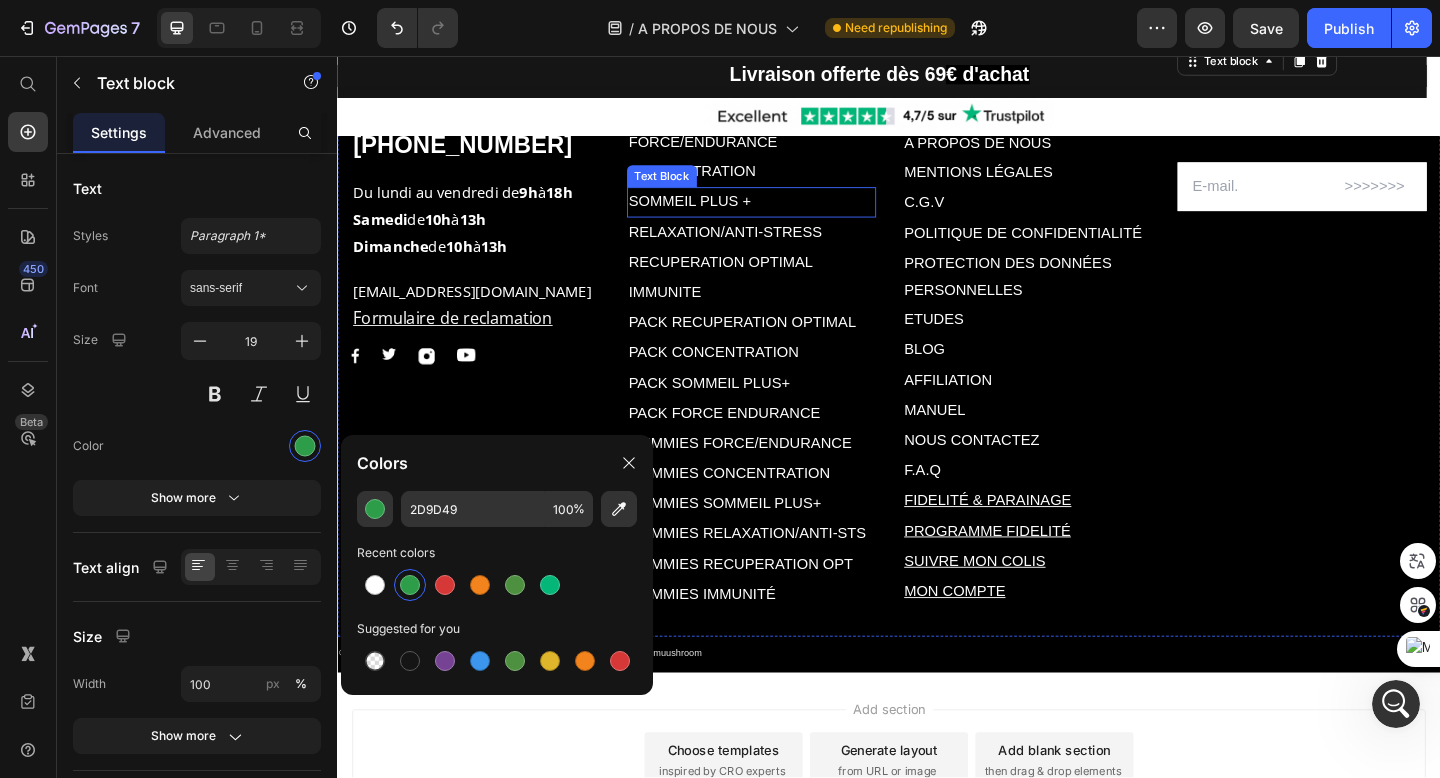 scroll, scrollTop: 743, scrollLeft: 0, axis: vertical 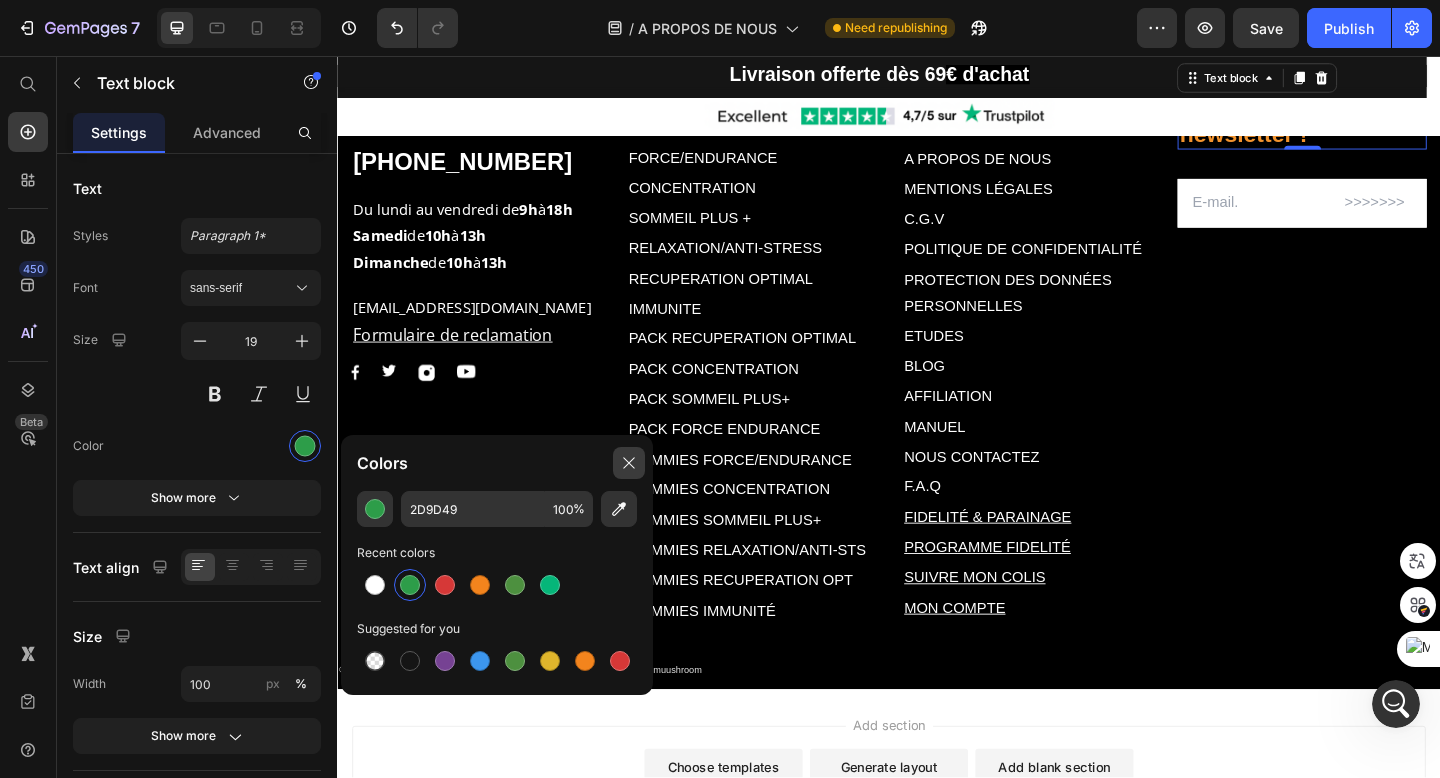 click at bounding box center (629, 463) 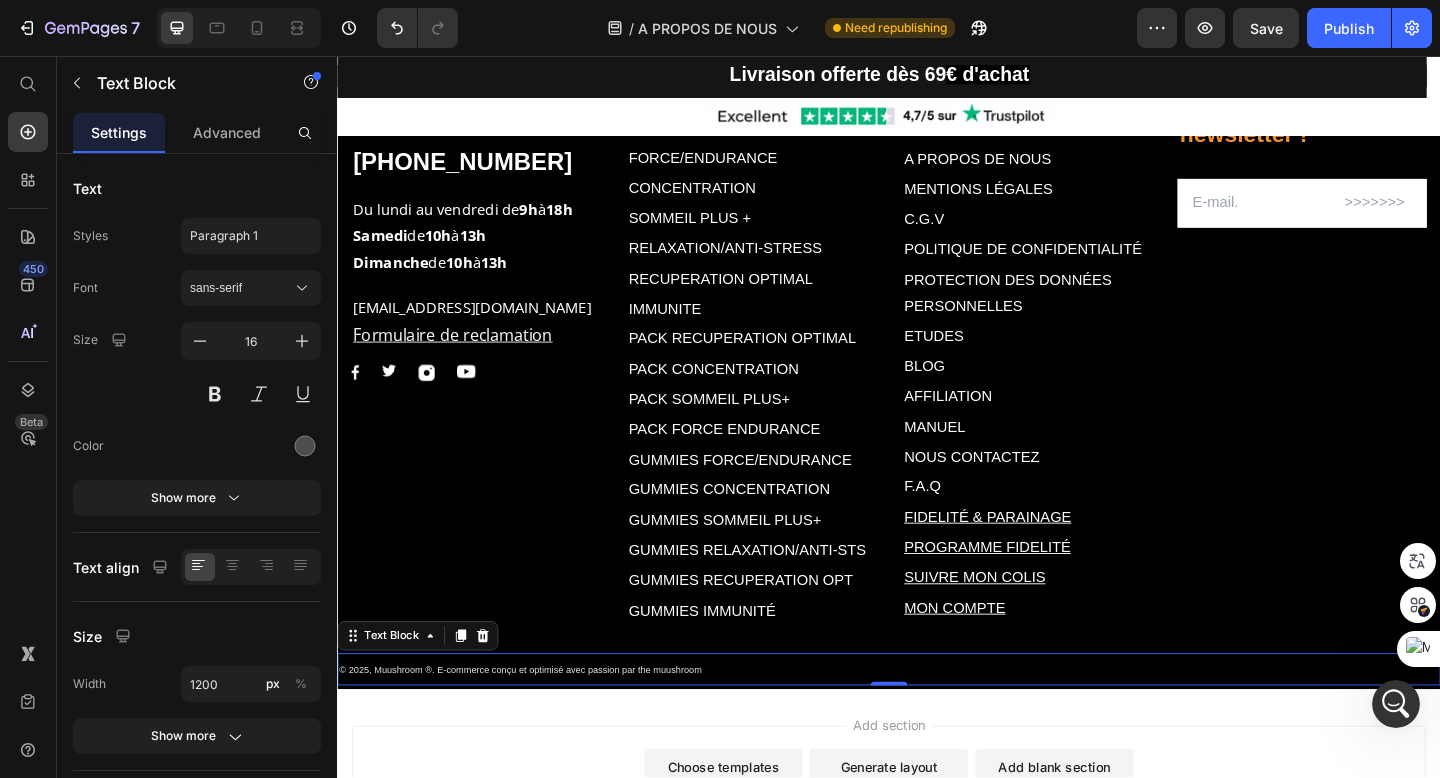 click on "© 2025, Muushroom ®. E-commerce conçu et optimisé avec passion par the muushroom" at bounding box center (536, 723) 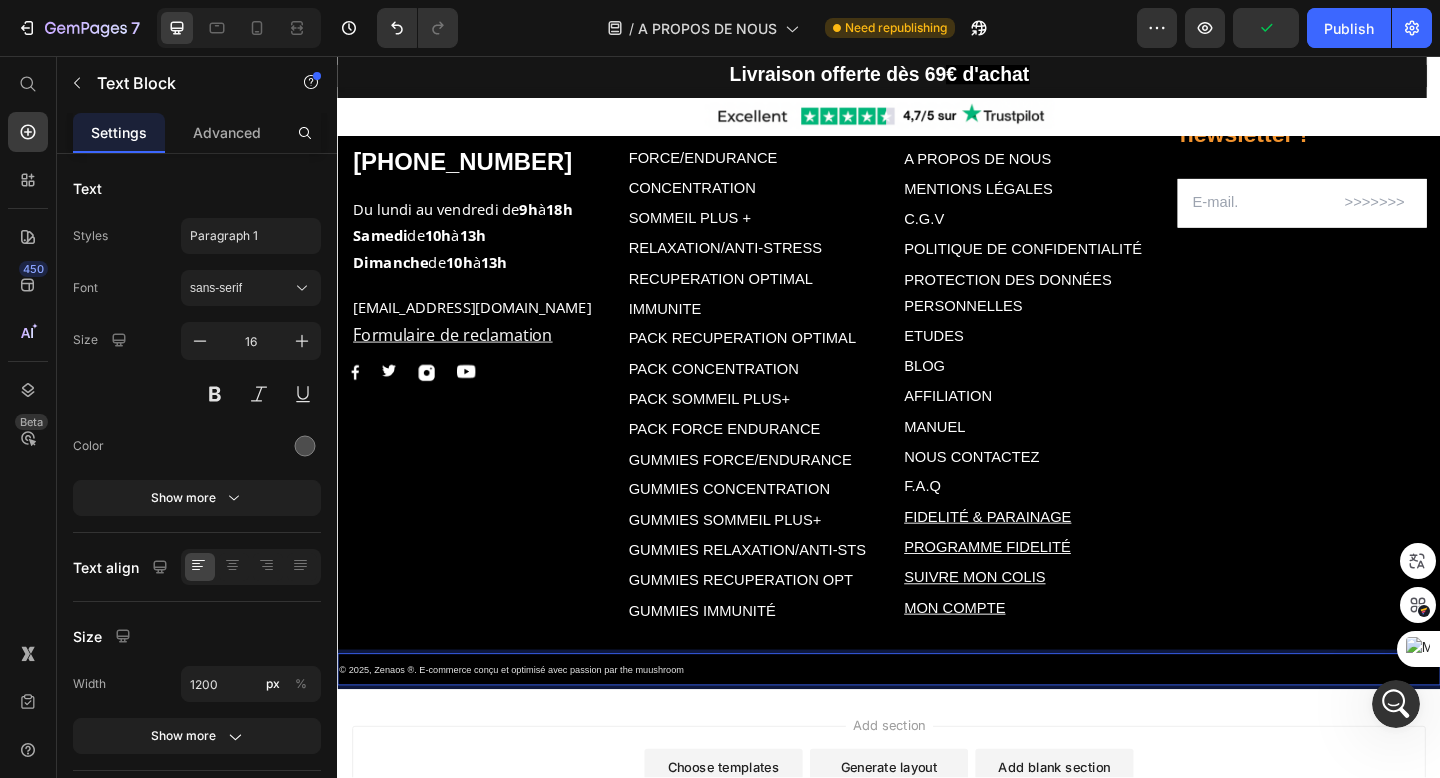 click on "© 2025, Zenaos ®. E-commerce conçu et optimisé avec passion par the muushroom" at bounding box center [526, 723] 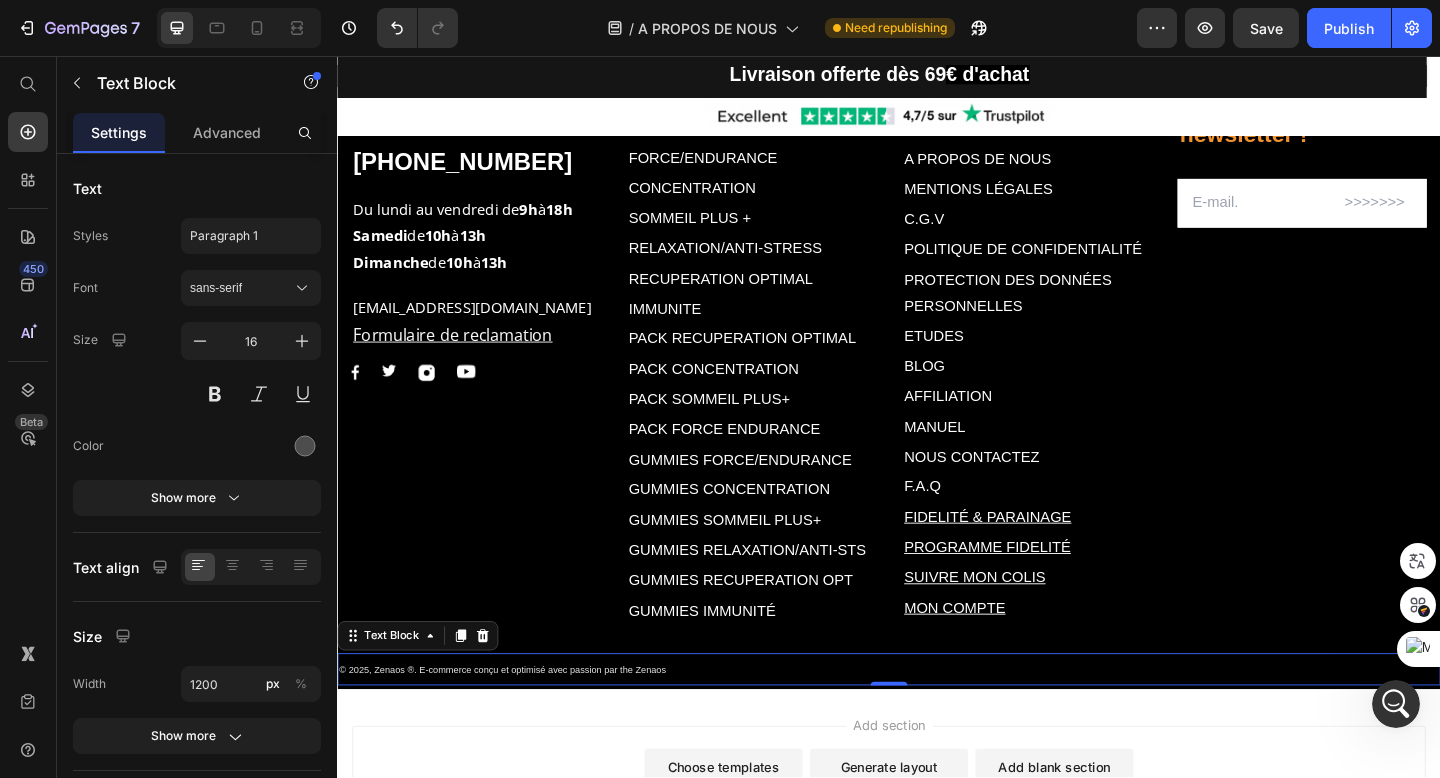 scroll, scrollTop: 12460, scrollLeft: 0, axis: vertical 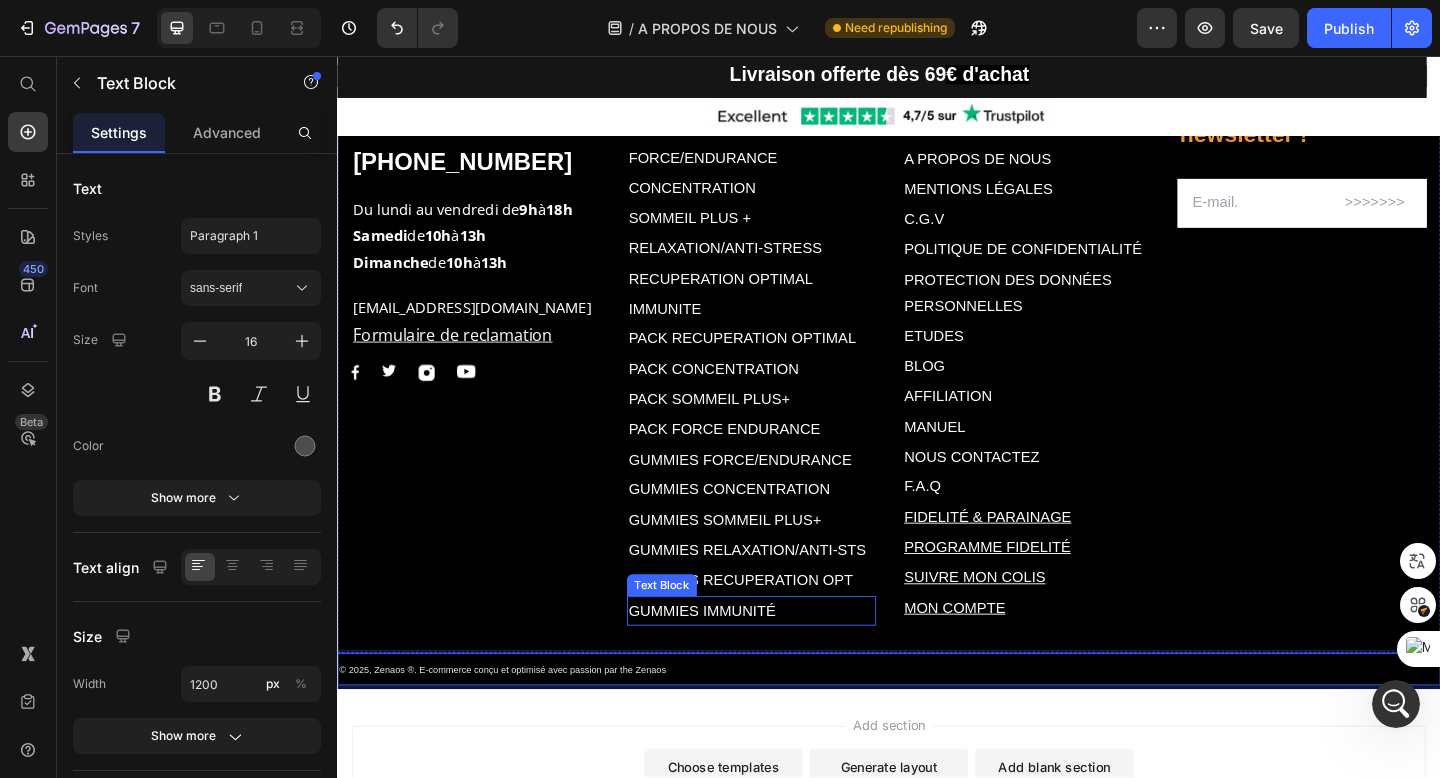 click on "GUMMIES IMMUNITÉ" at bounding box center [734, 659] 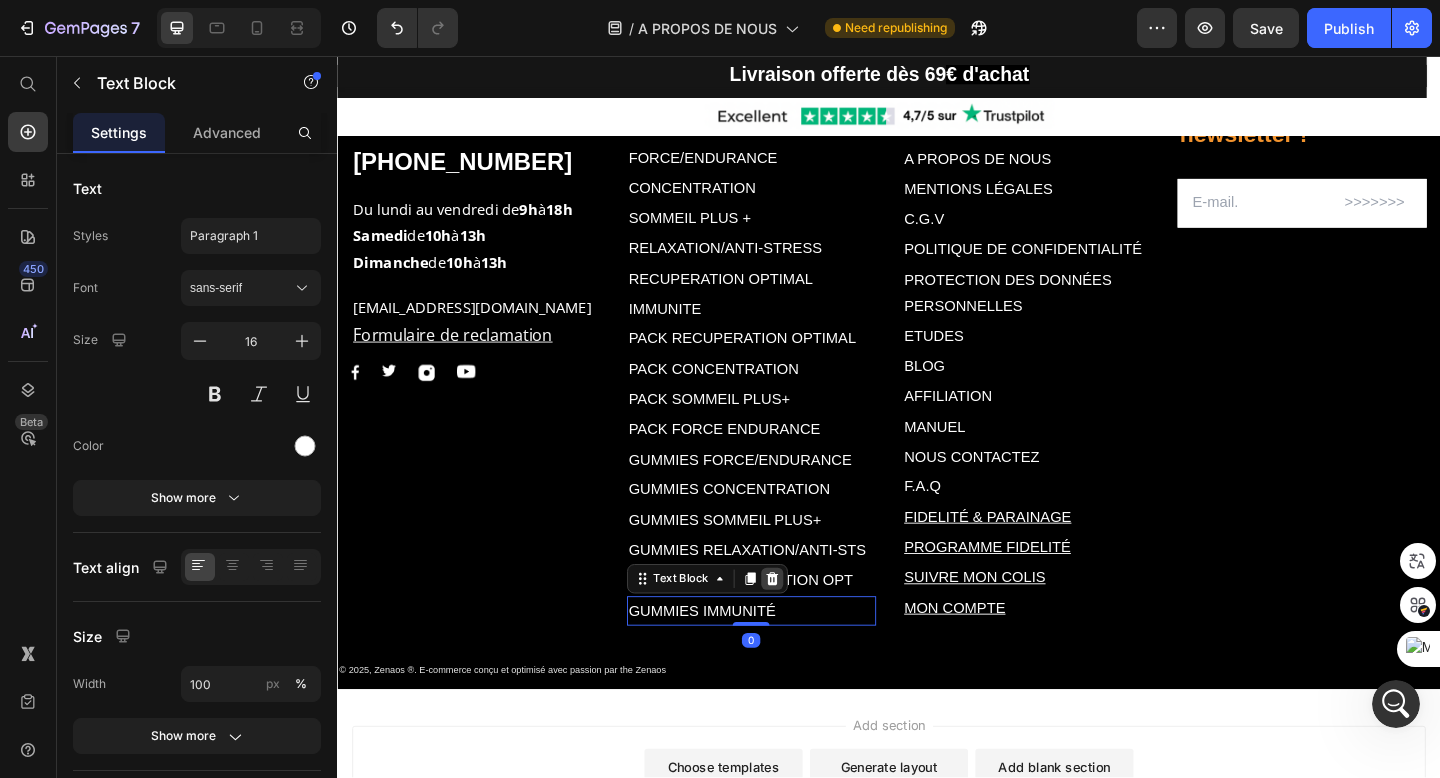 click 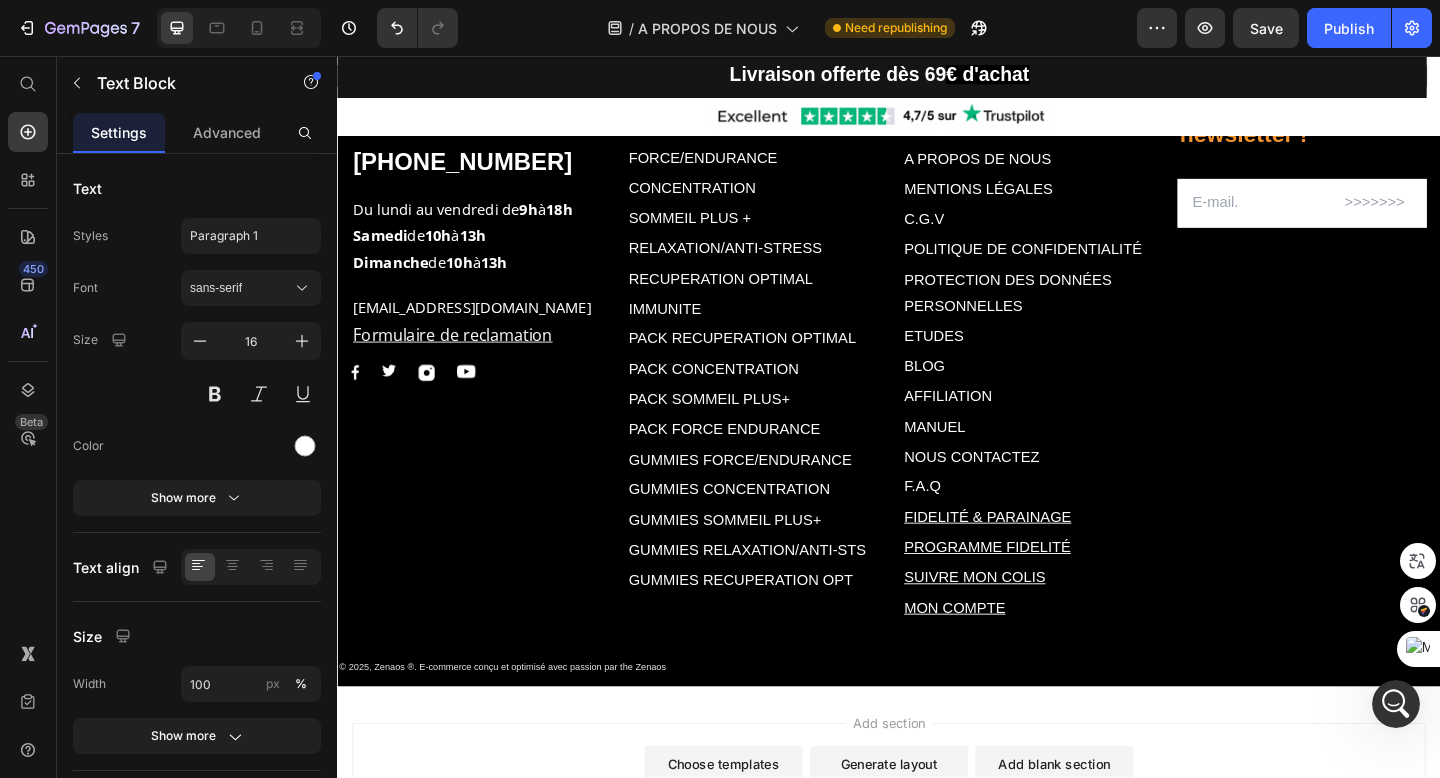 click on "GUMMIES RECUPERATION OPT" at bounding box center [776, 626] 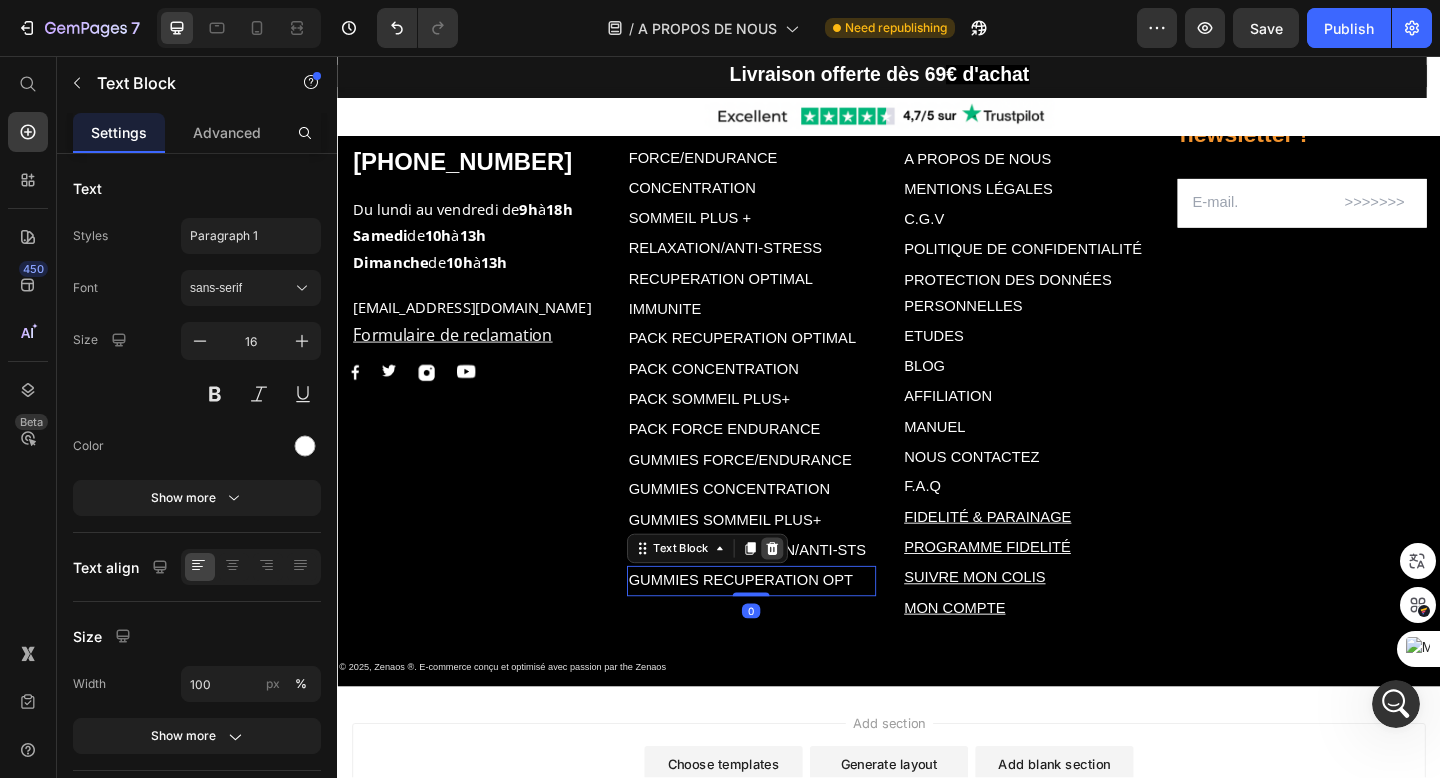 click 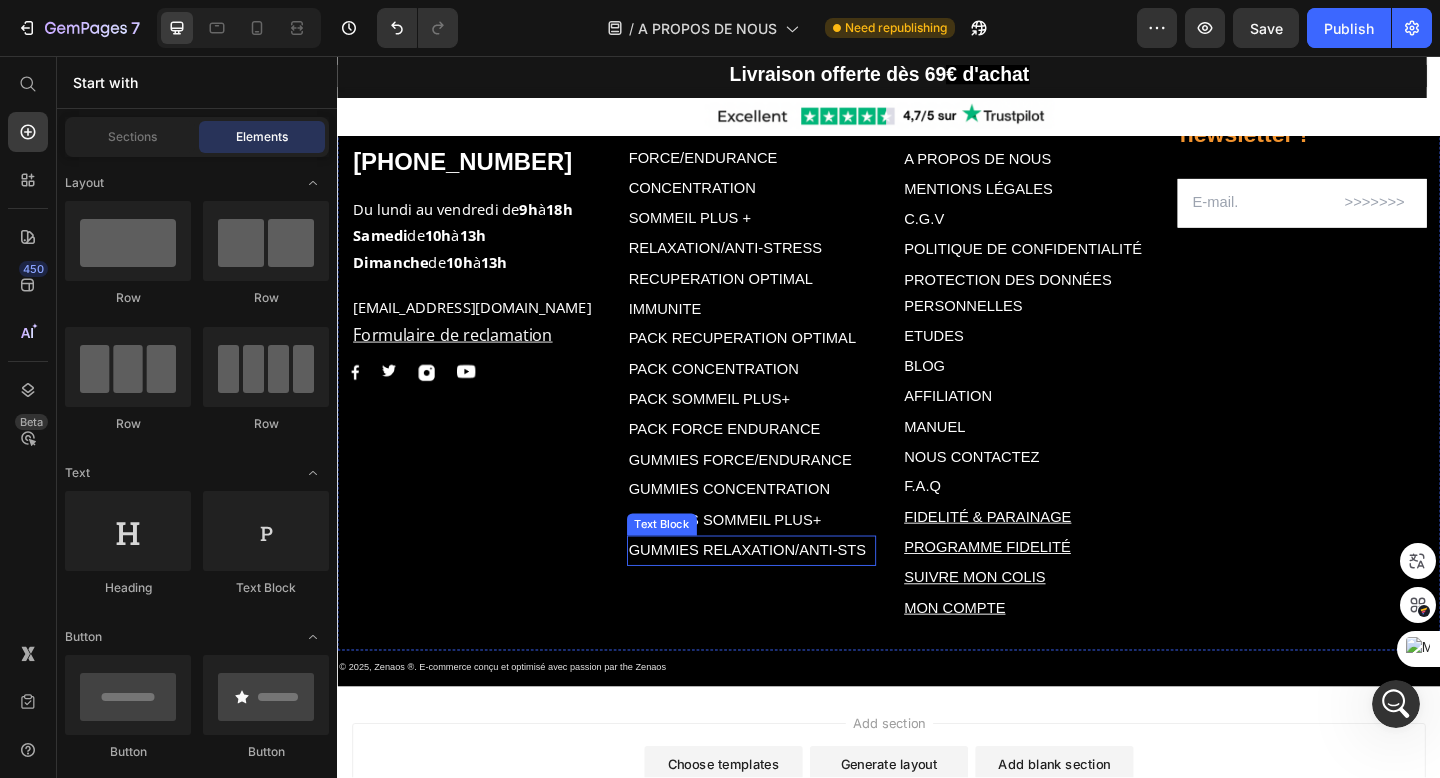 click on "GUMMIES RELAXATION/ANTI-STS" at bounding box center (783, 593) 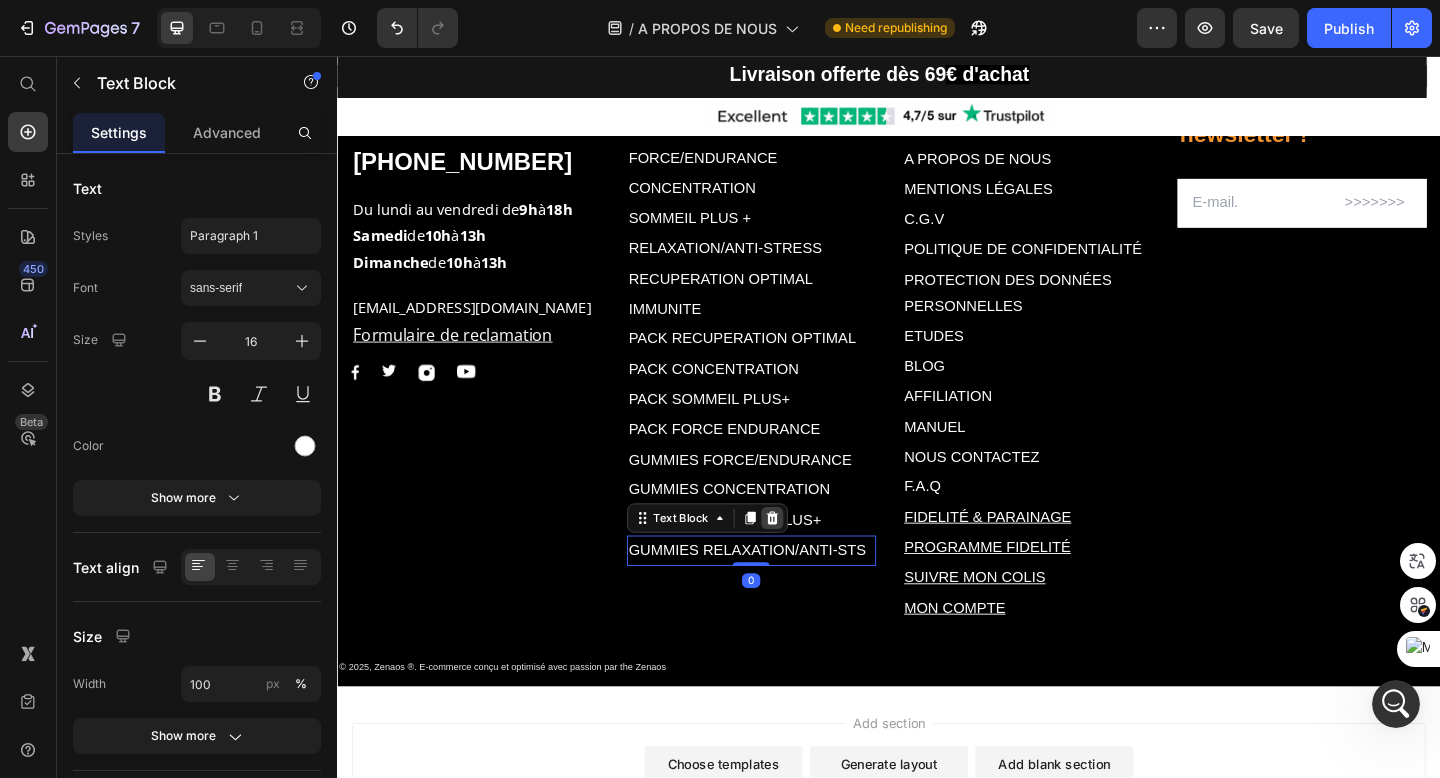 click 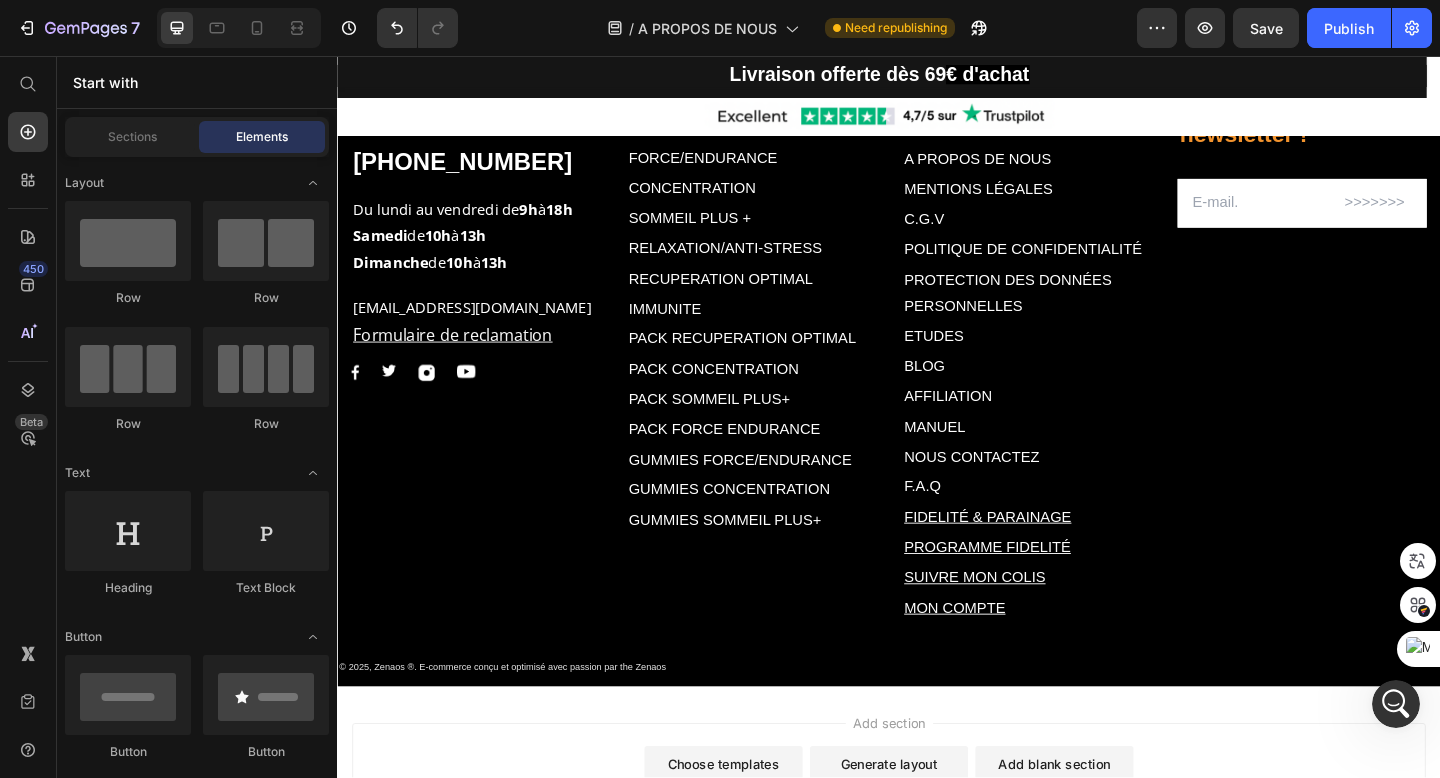 click on "GUMMIES SOMMEIL PLUS+" at bounding box center (759, 560) 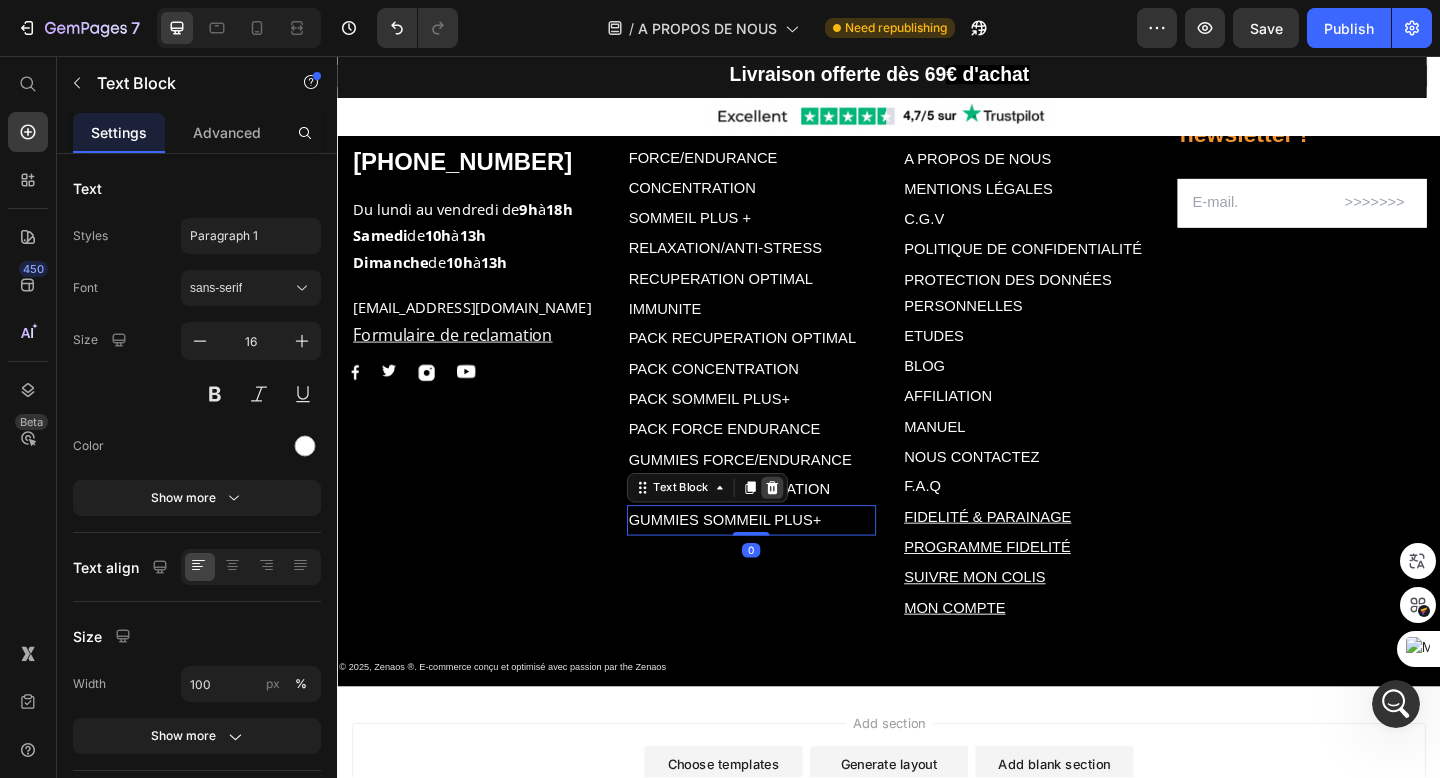 click 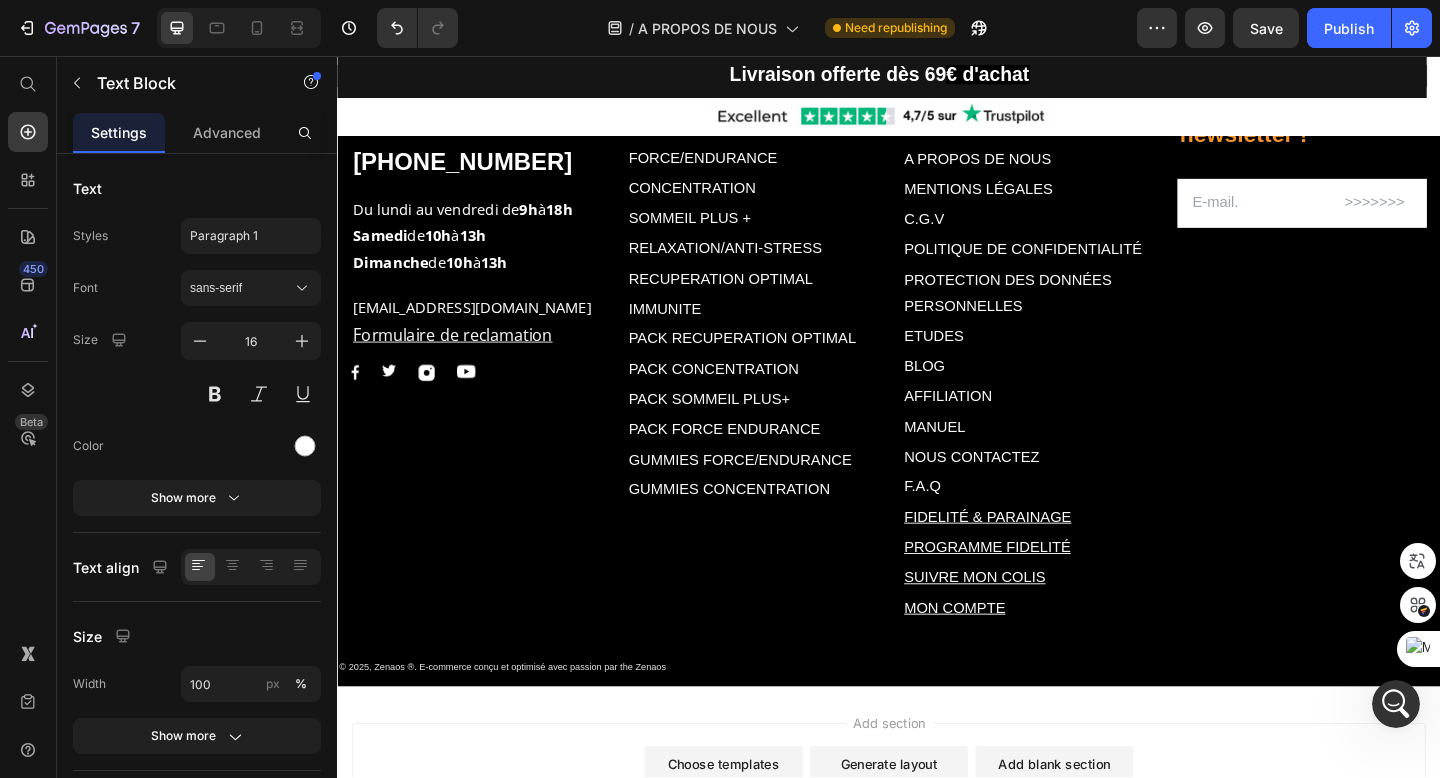 click on "GUMMIES CONCENTRATION" at bounding box center (763, 527) 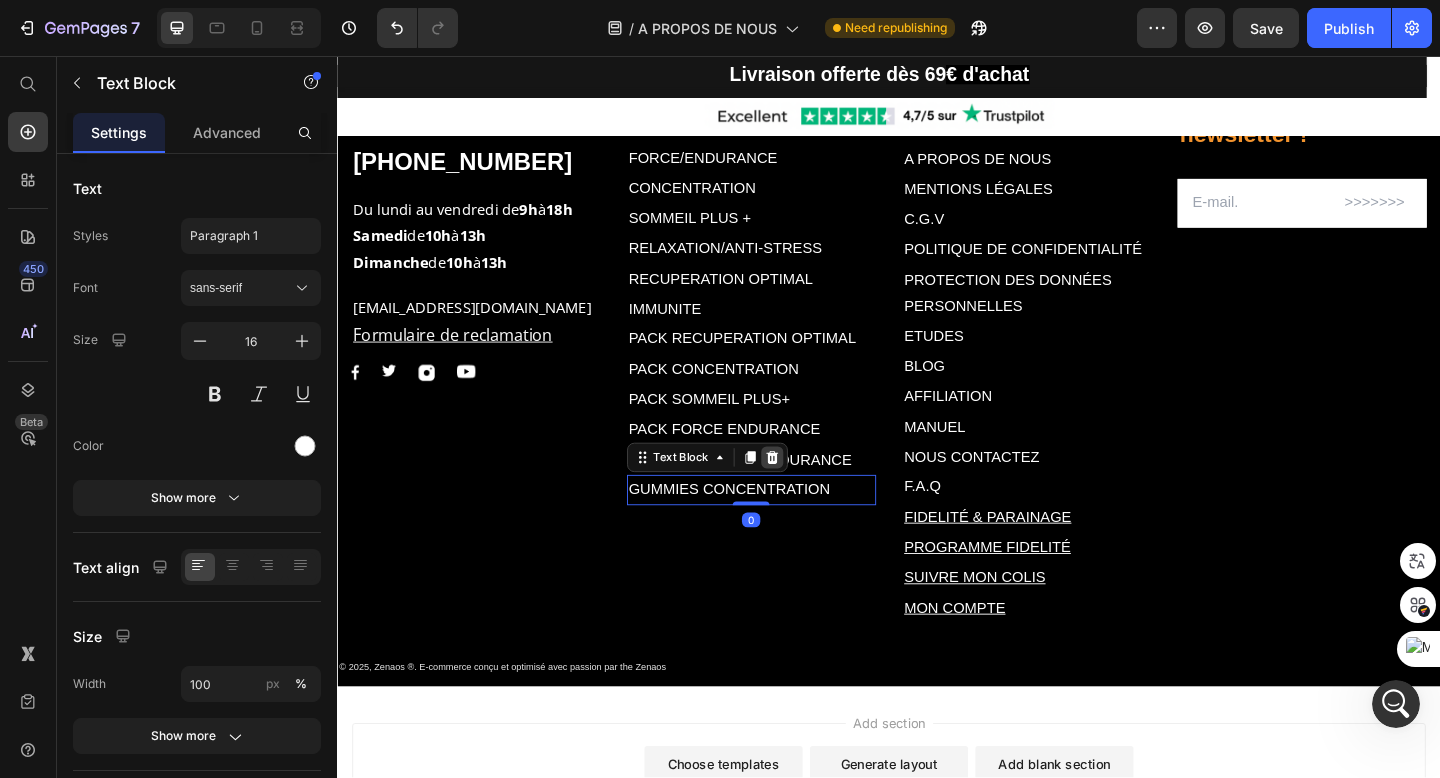 click 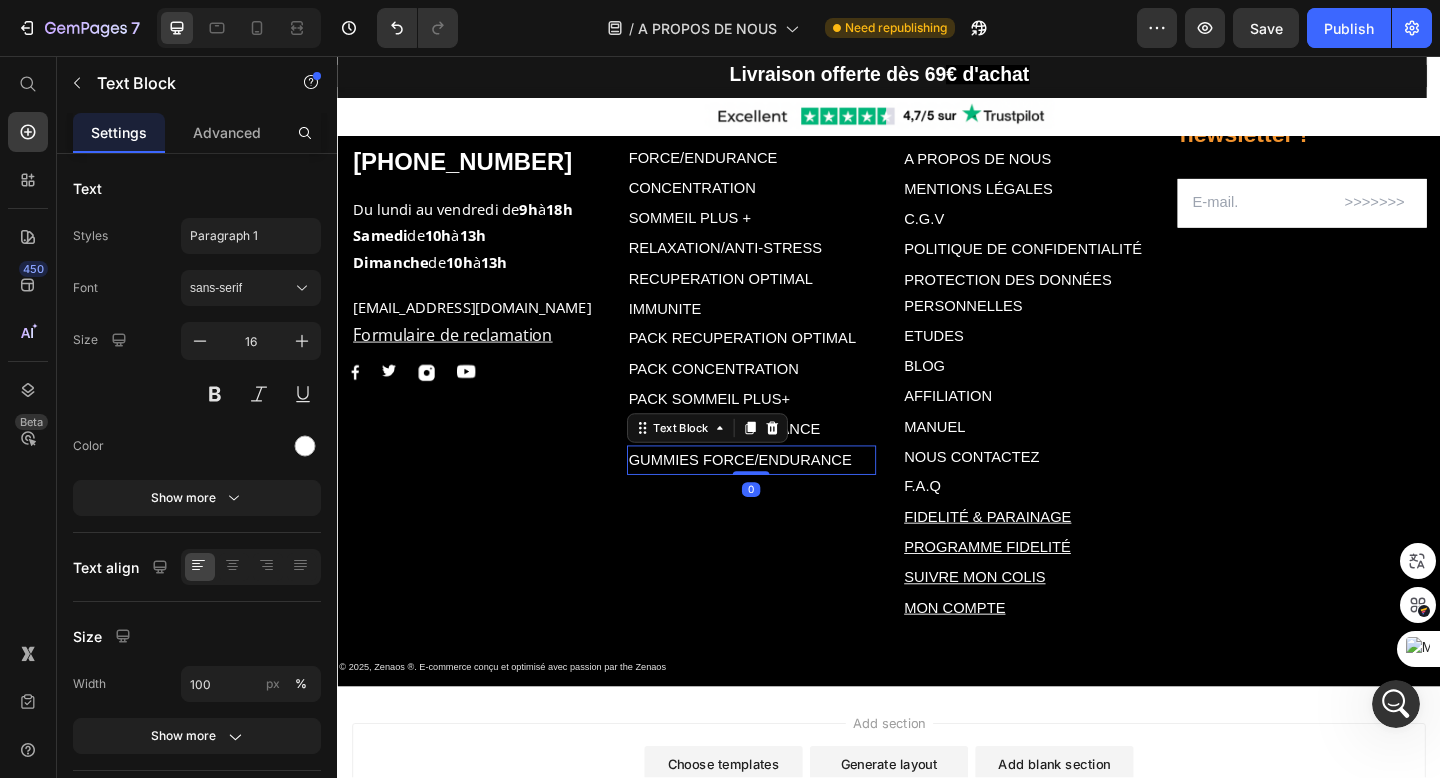 click on "GUMMIES FORCE/ENDURANCE" at bounding box center [775, 495] 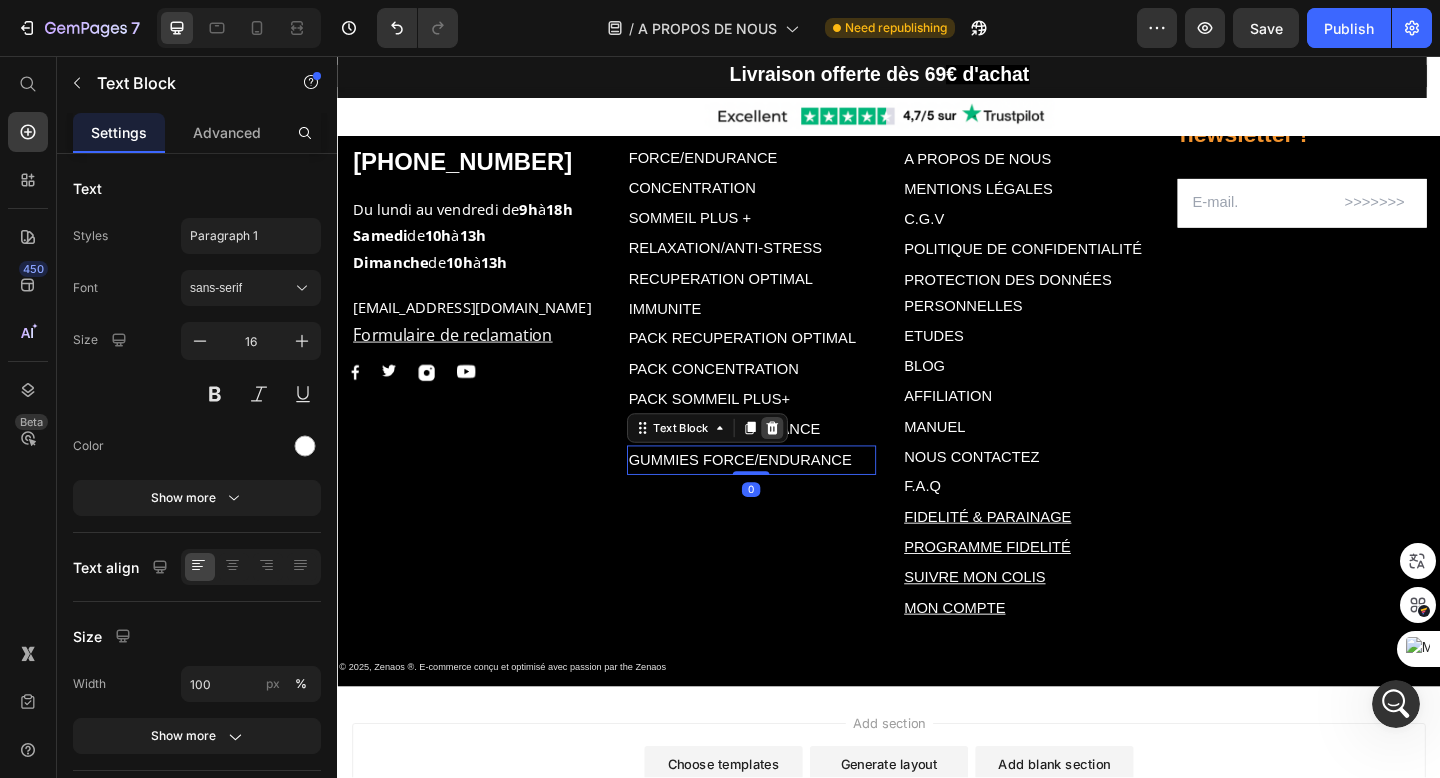 click 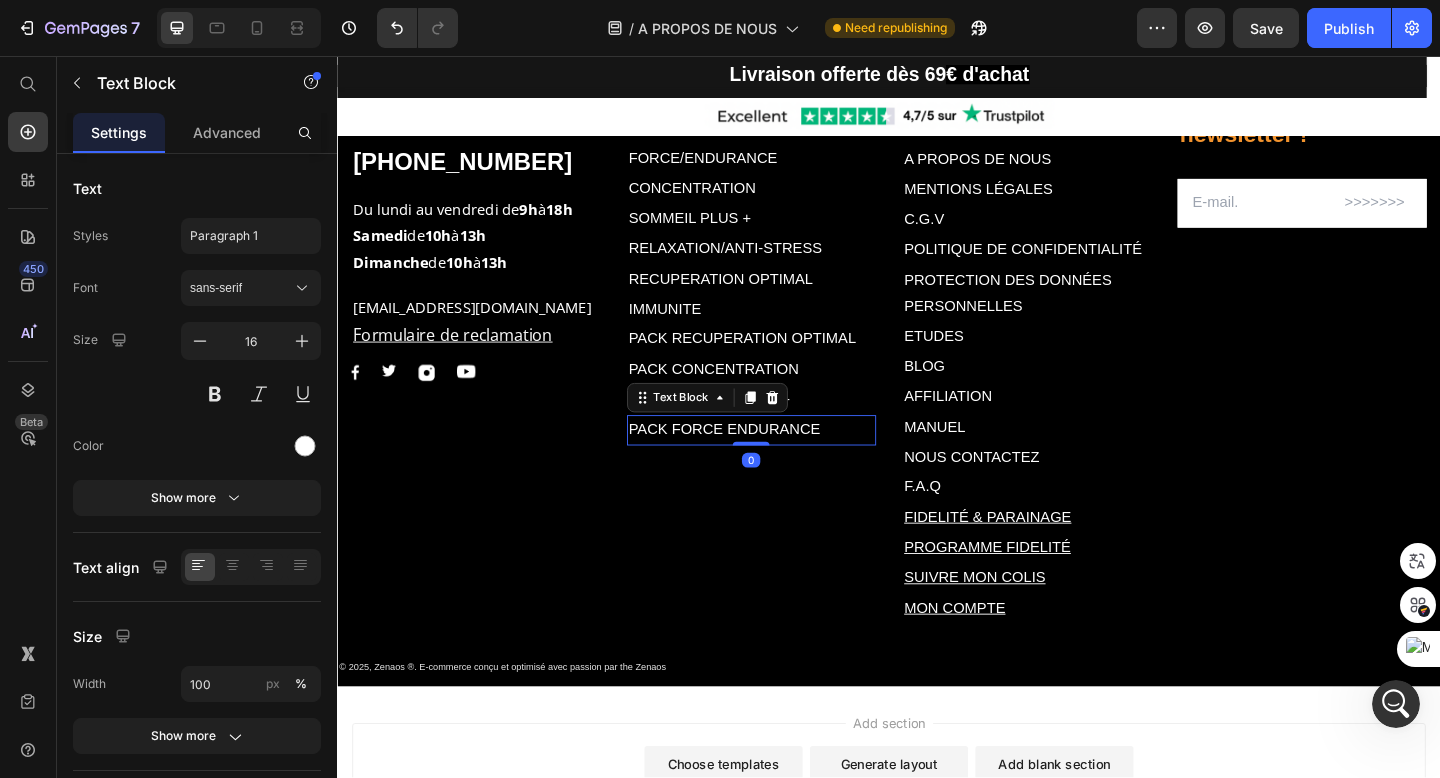 click on "PACK FORCE ENDURANCE" at bounding box center (758, 462) 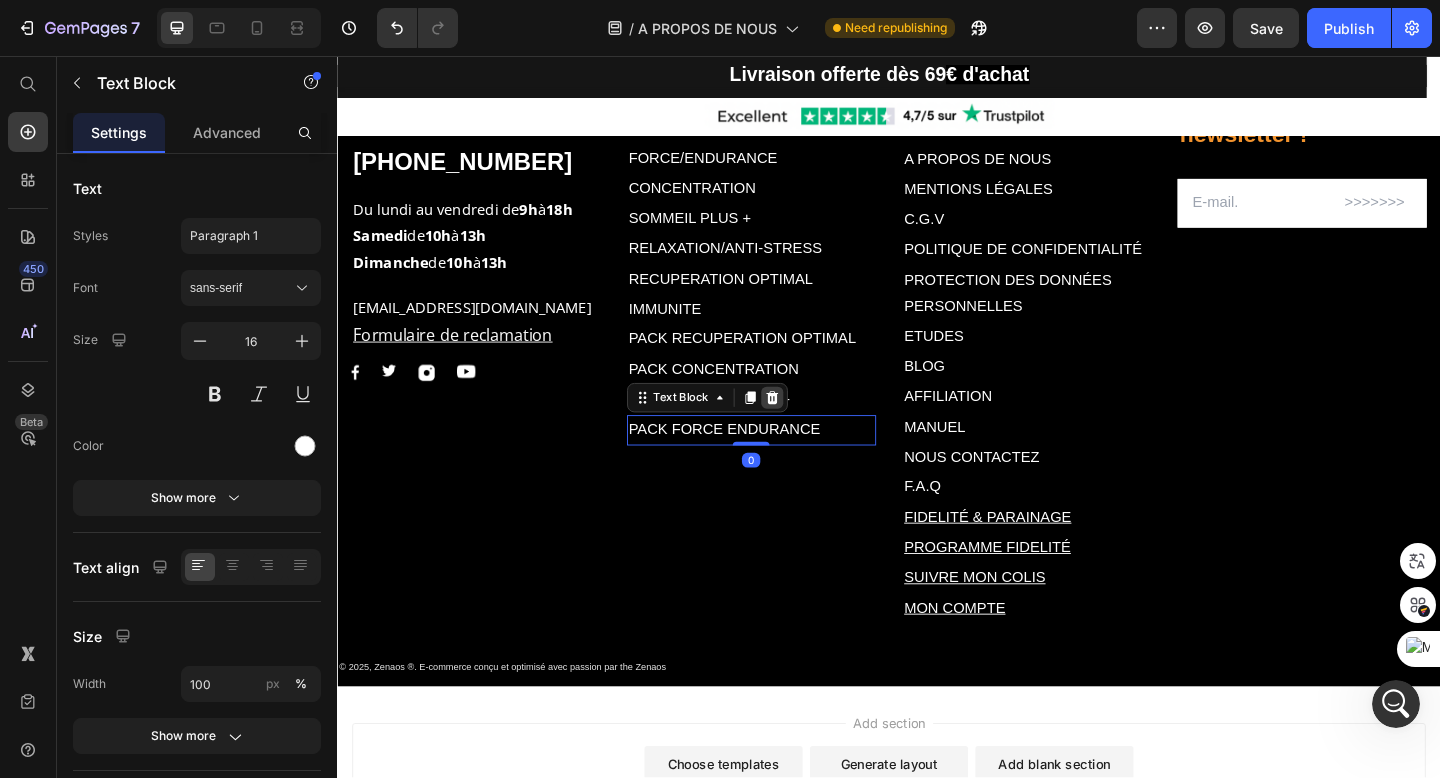 click 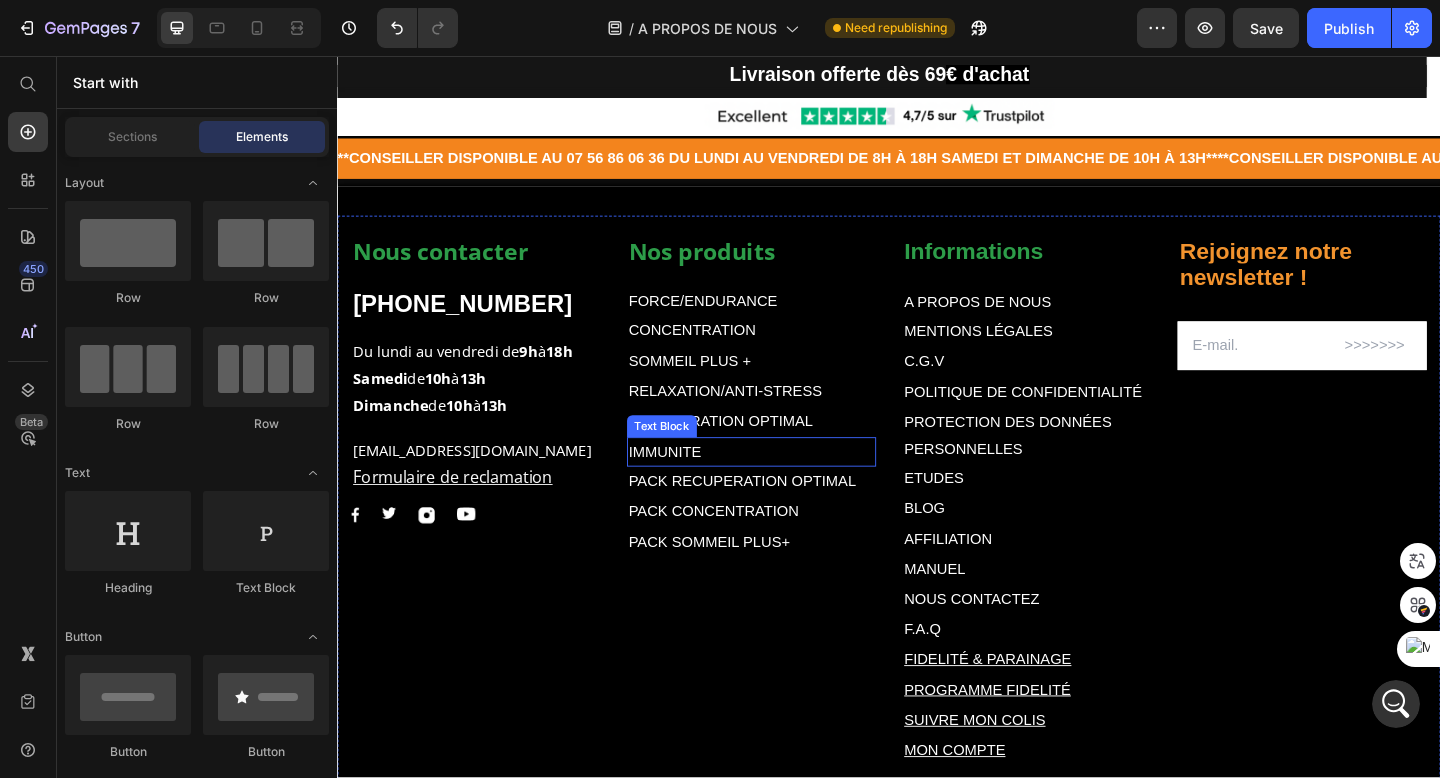scroll, scrollTop: 594, scrollLeft: 0, axis: vertical 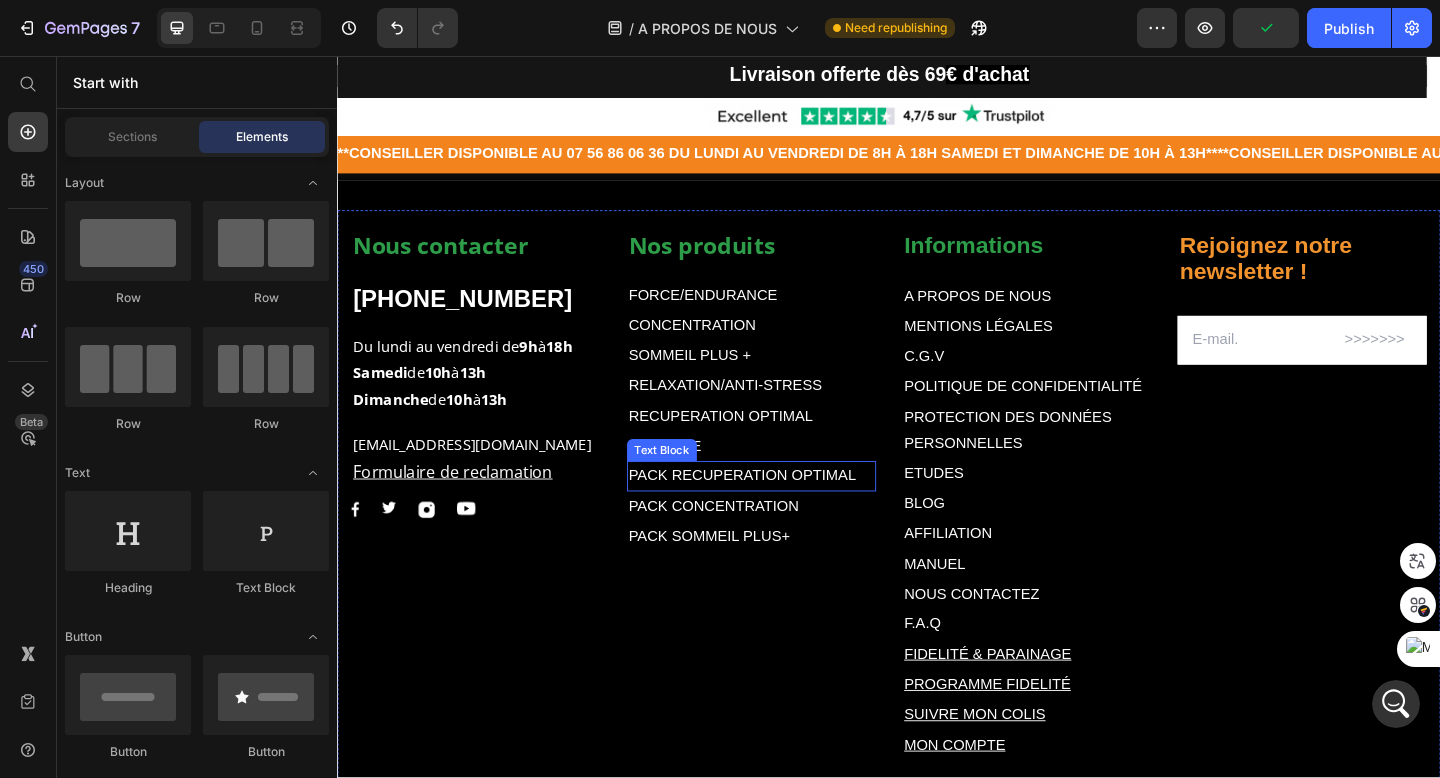 click on "PACK RECUPERATION OPTIMAL" at bounding box center (777, 512) 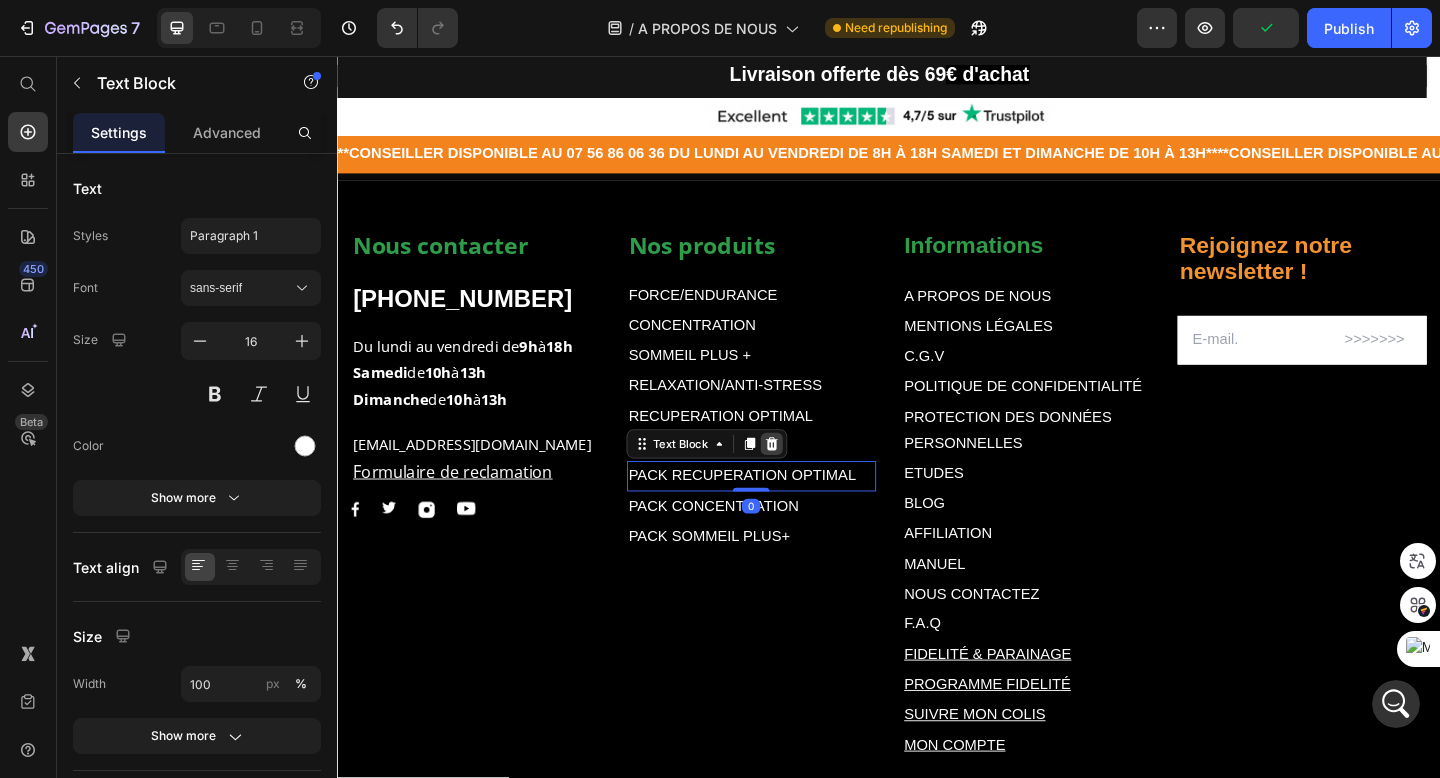 click 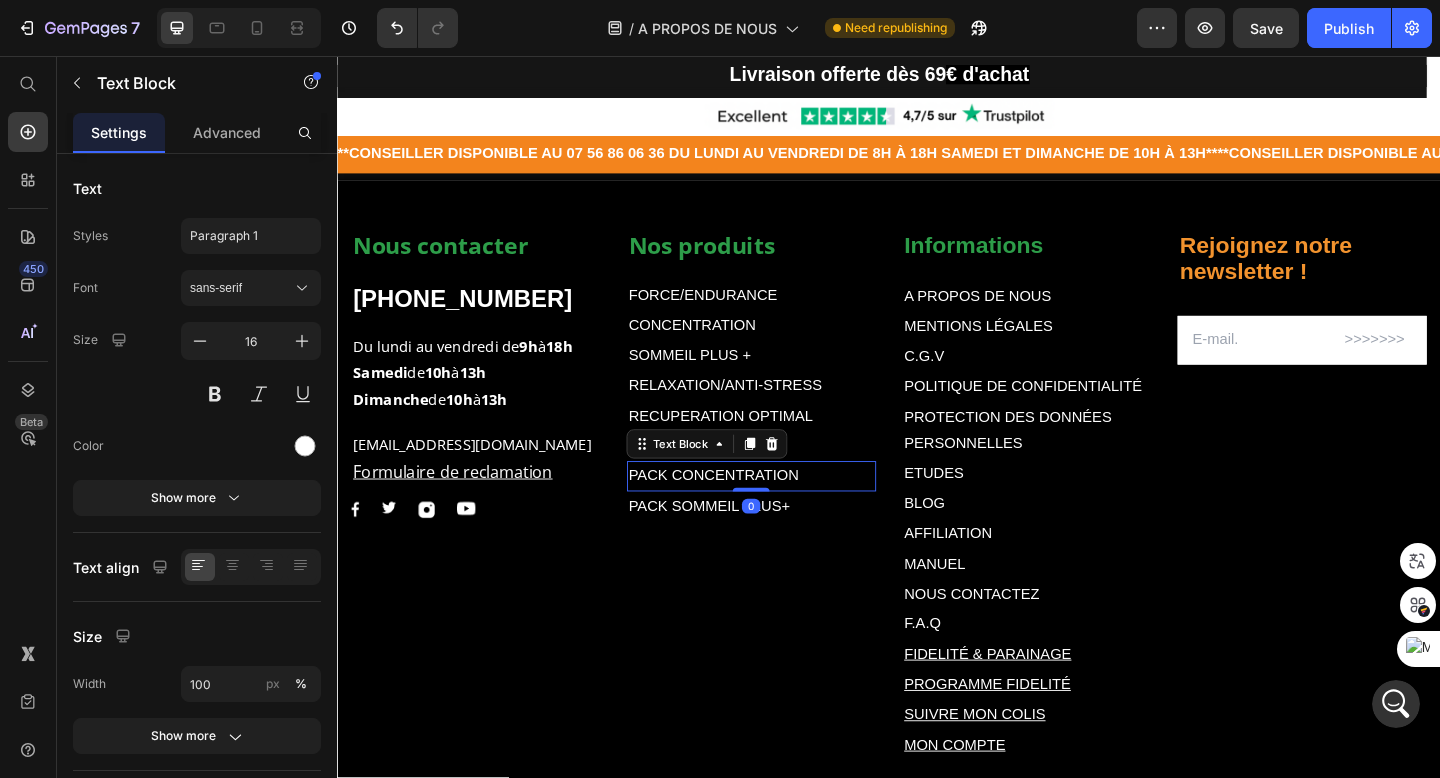 click on "PACK CONCENTRATION" at bounding box center [746, 512] 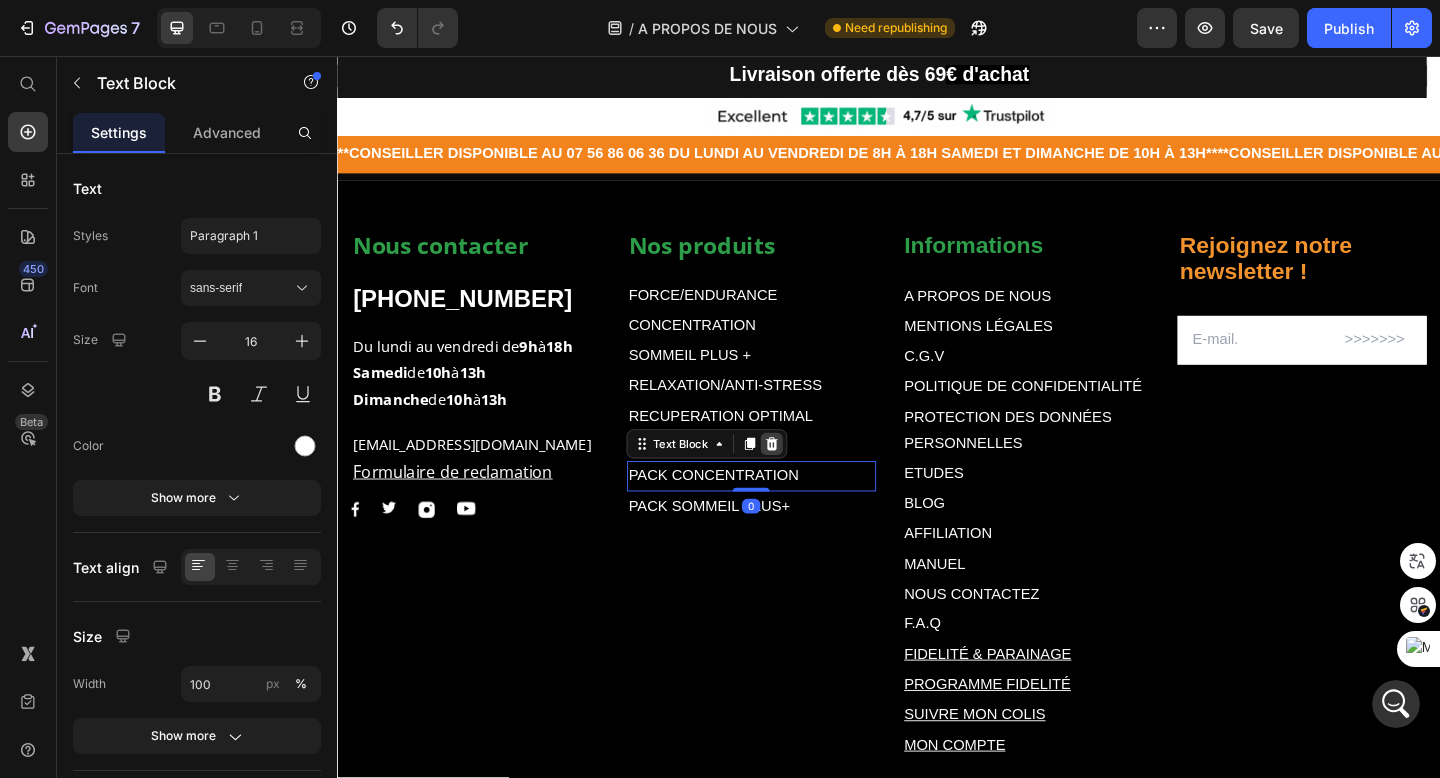 click 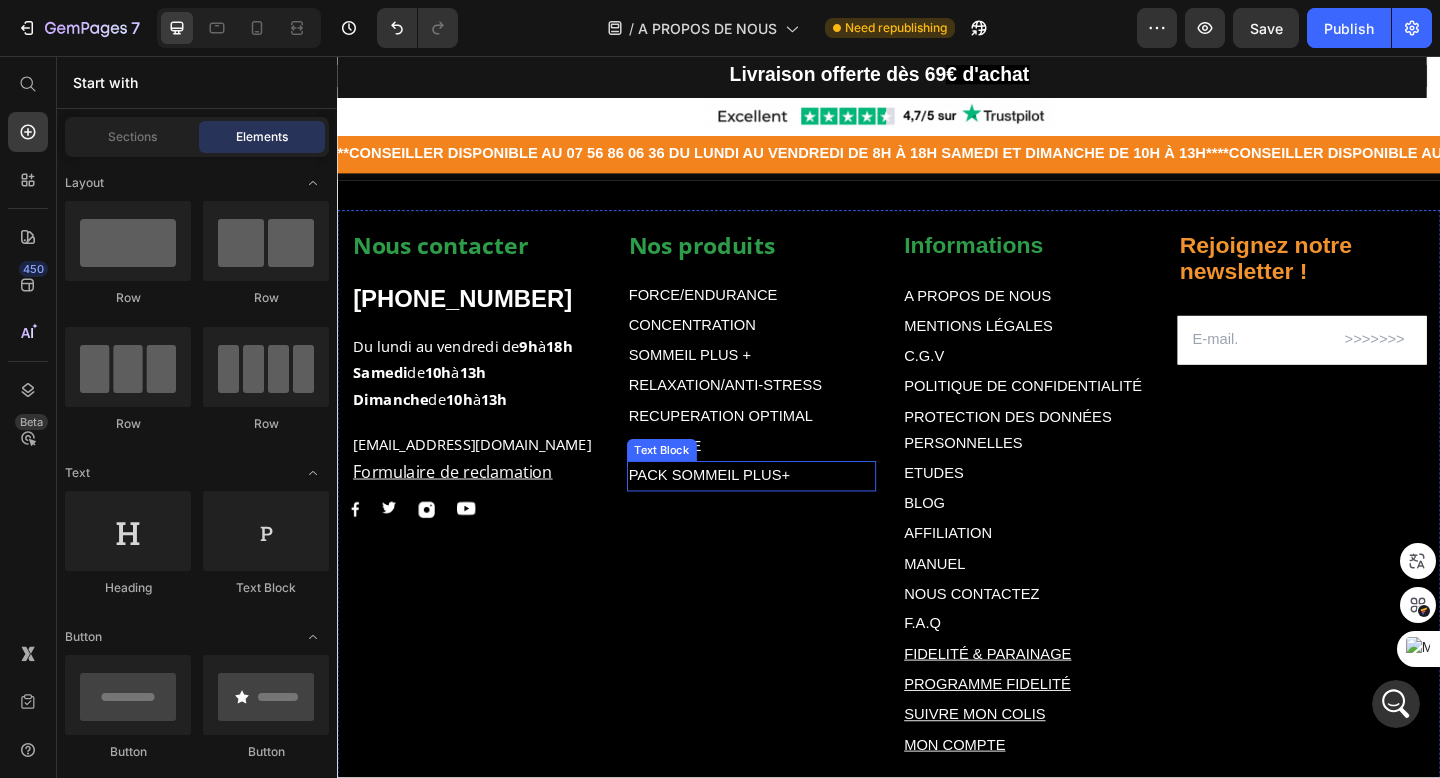 click on "PACK SOMMEIL PLUS+" at bounding box center (742, 512) 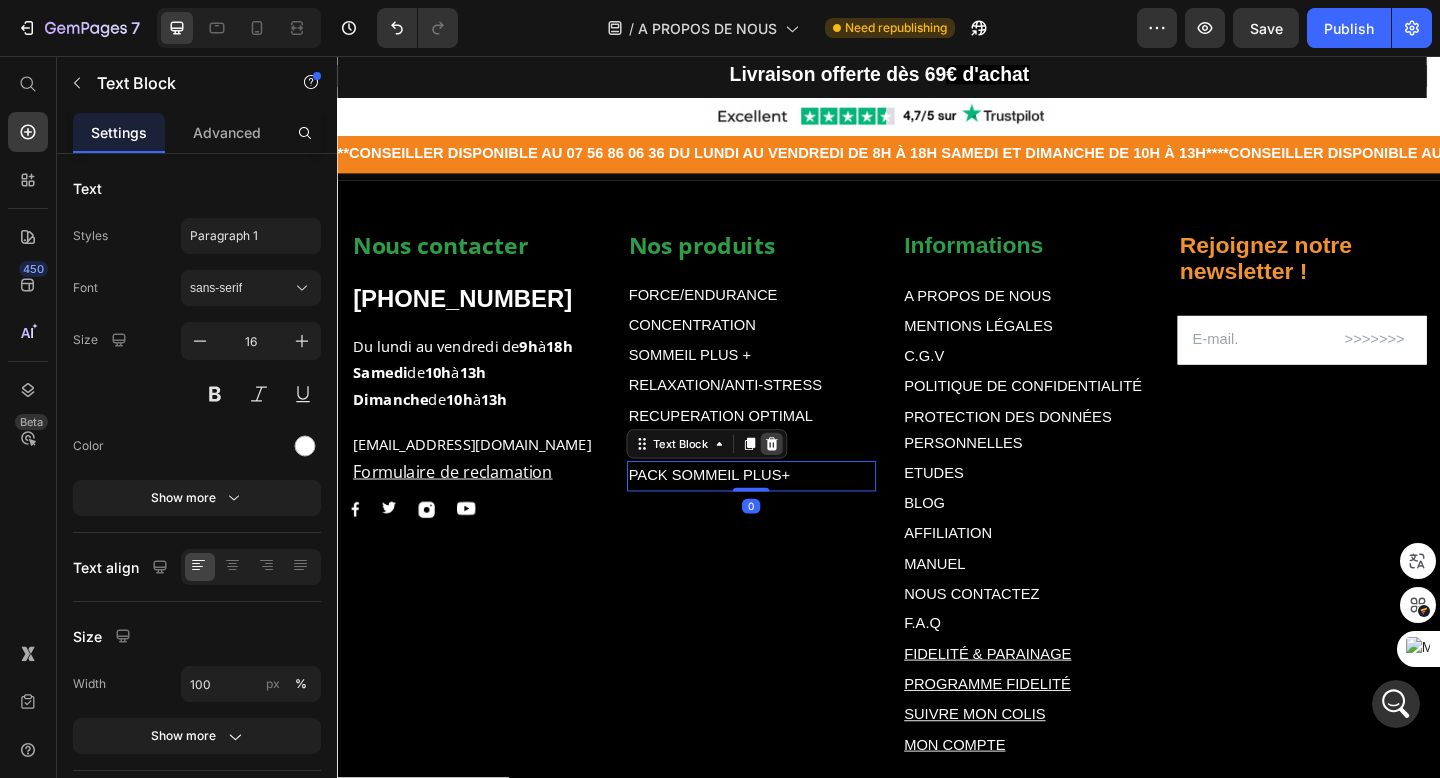 click 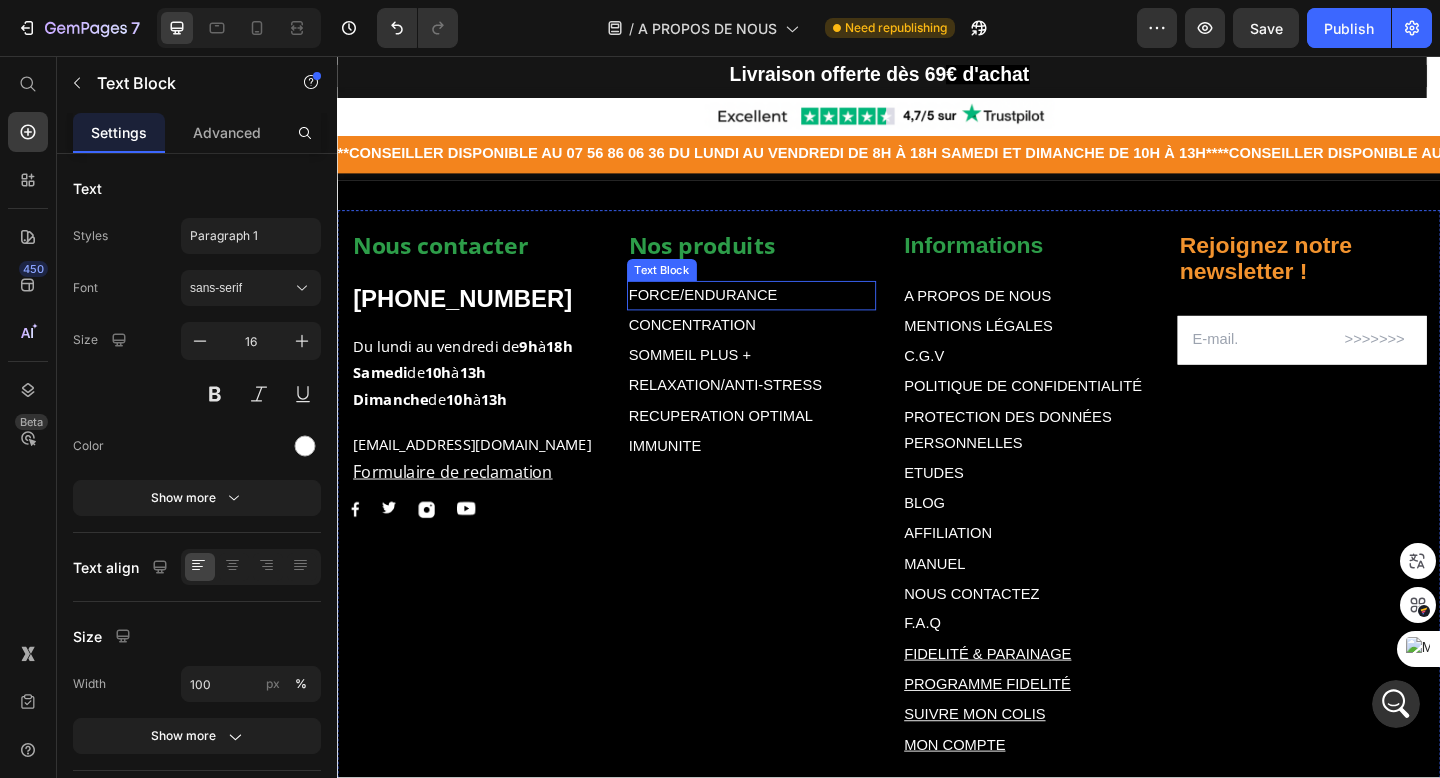click on "FORCE/ENDURANCE" at bounding box center [735, 316] 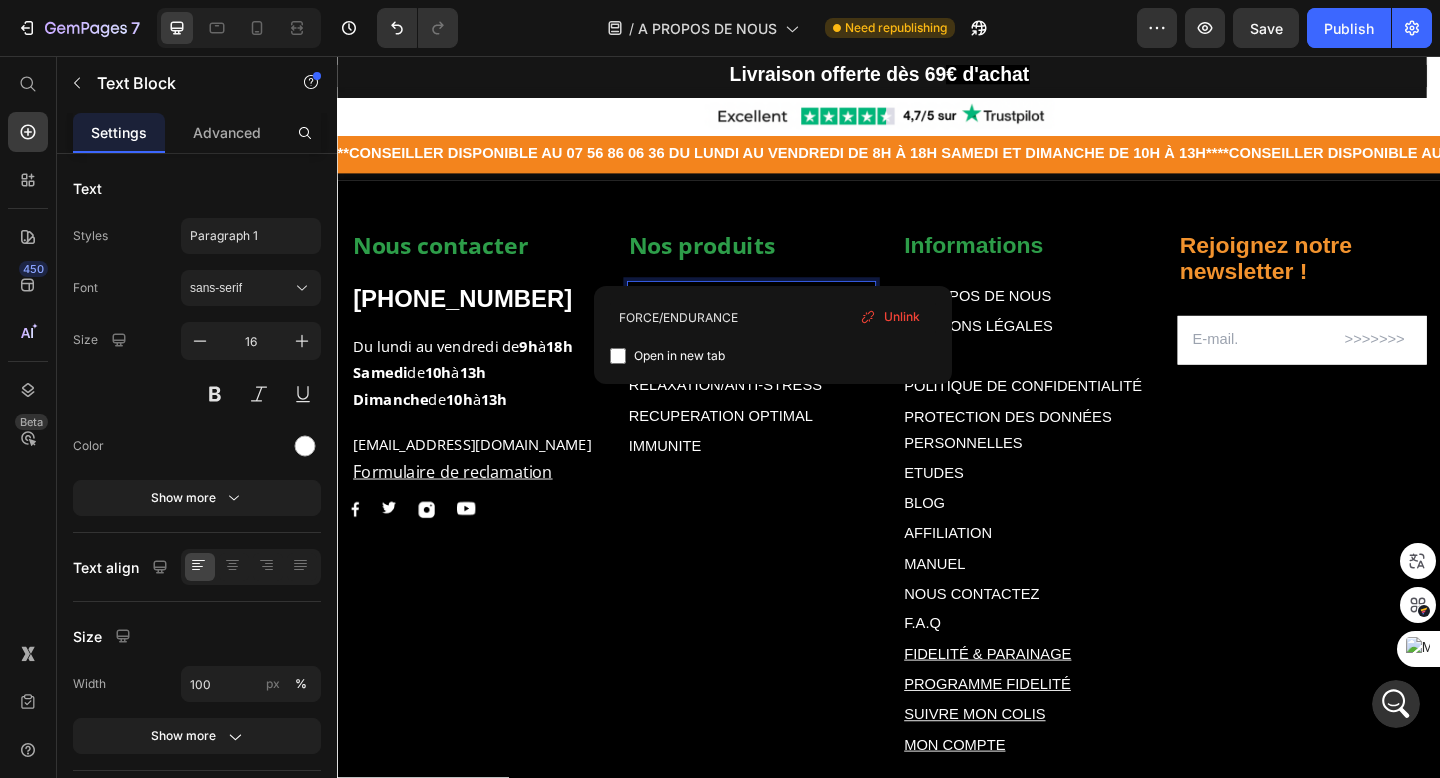 click on "FORCE/ENDURANCE" at bounding box center [787, 317] 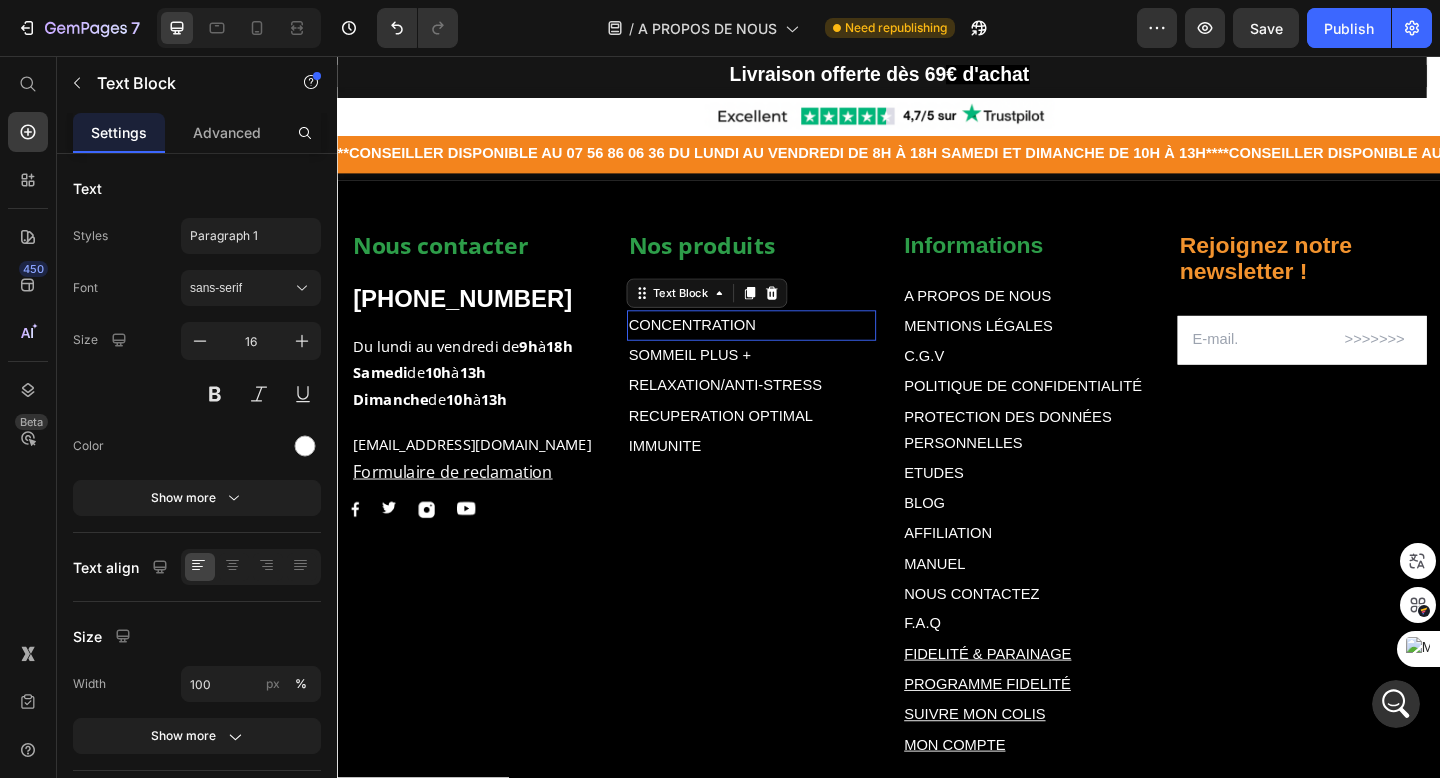 click on "CONCENTRATION" at bounding box center [787, 349] 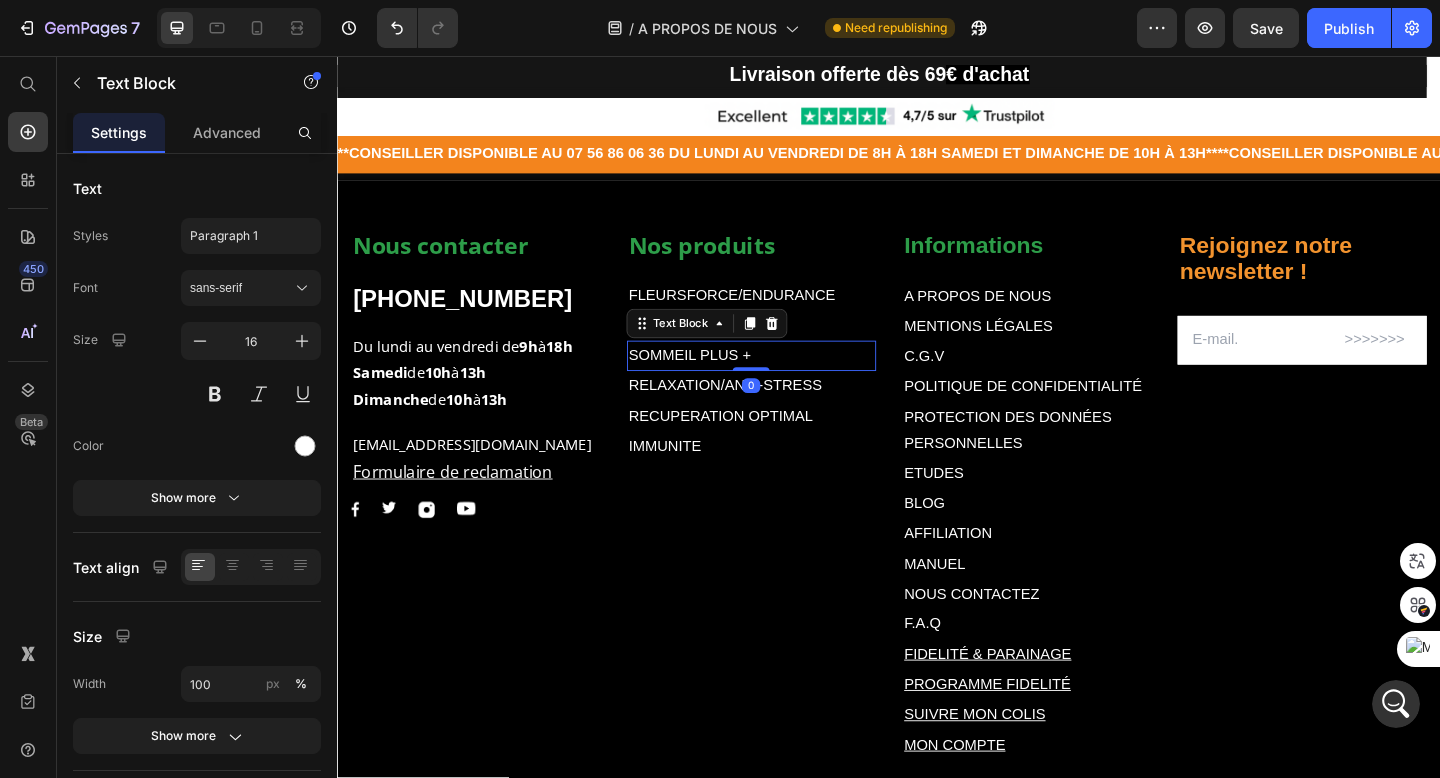 click on "SOMMEIL PLUS +" at bounding box center [787, 382] 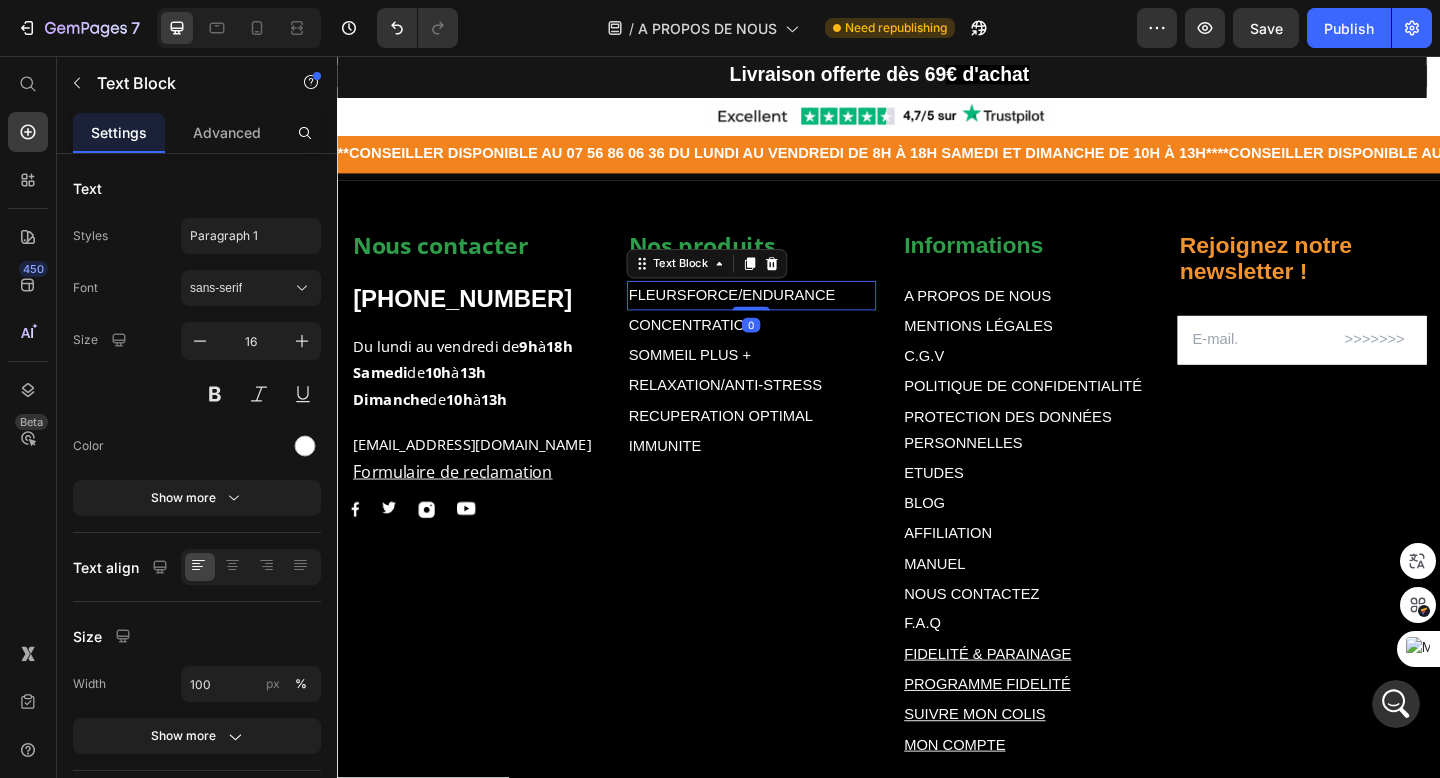 click on "FORCE/ENDURANCE" at bounding box center (798, 316) 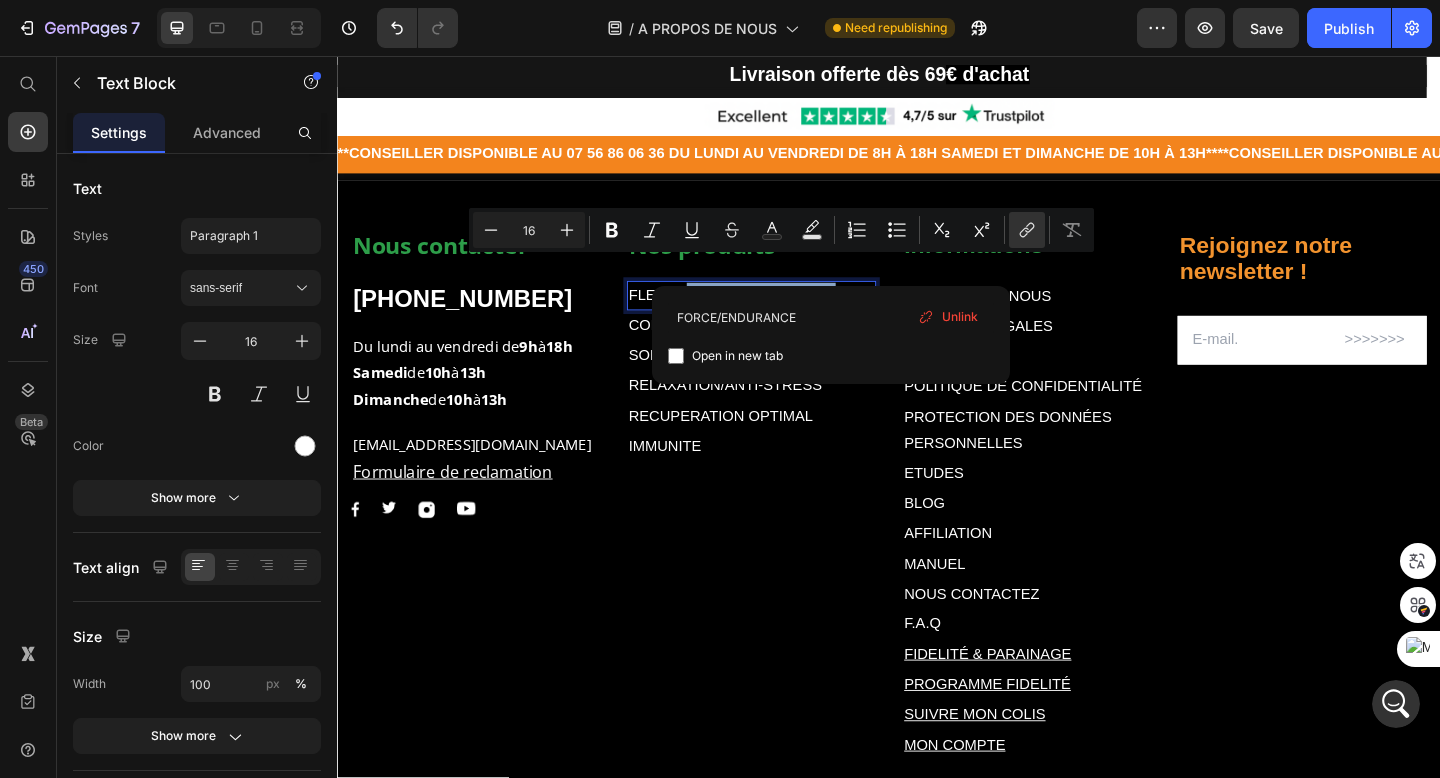 drag, startPoint x: 875, startPoint y: 285, endPoint x: 716, endPoint y: 281, distance: 159.05031 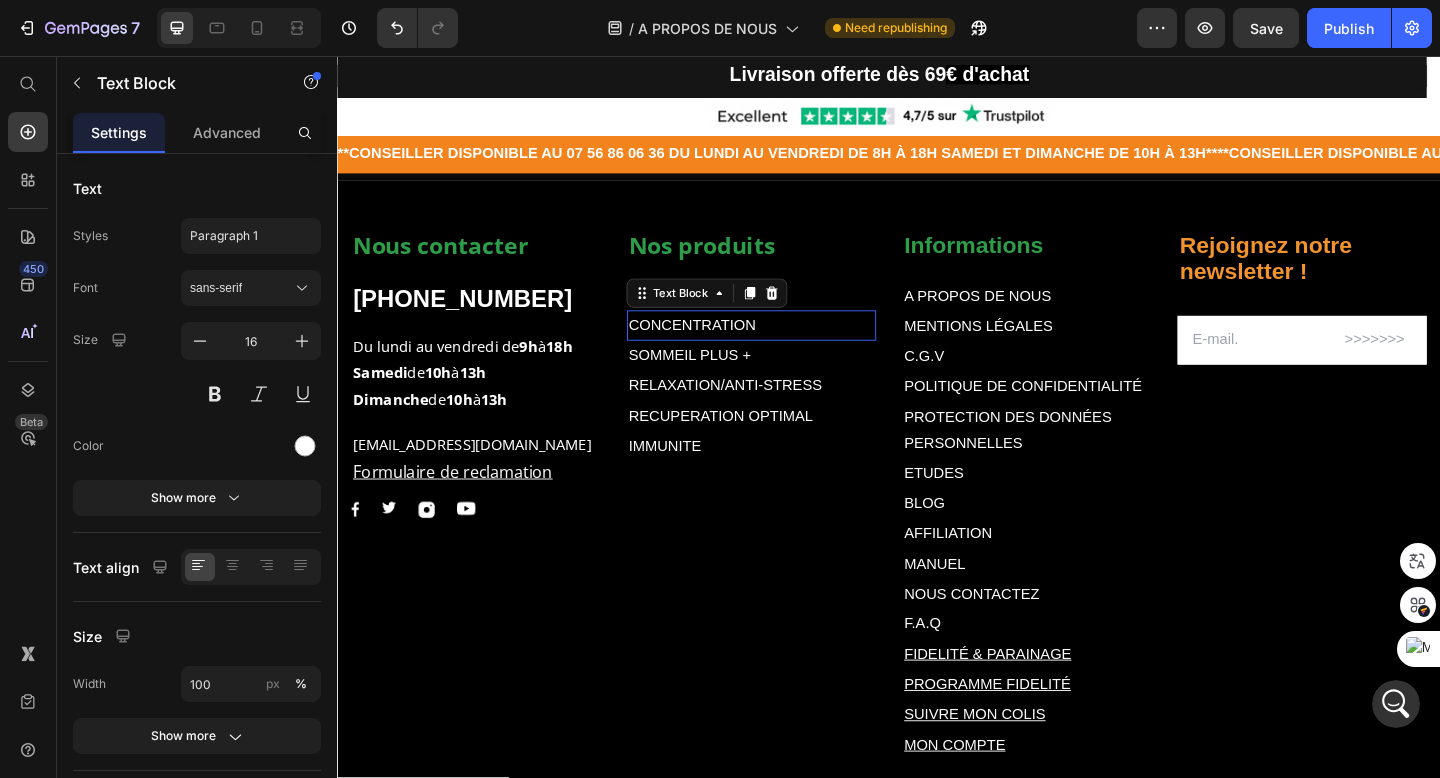 click on "CONCENTRATION" at bounding box center [723, 348] 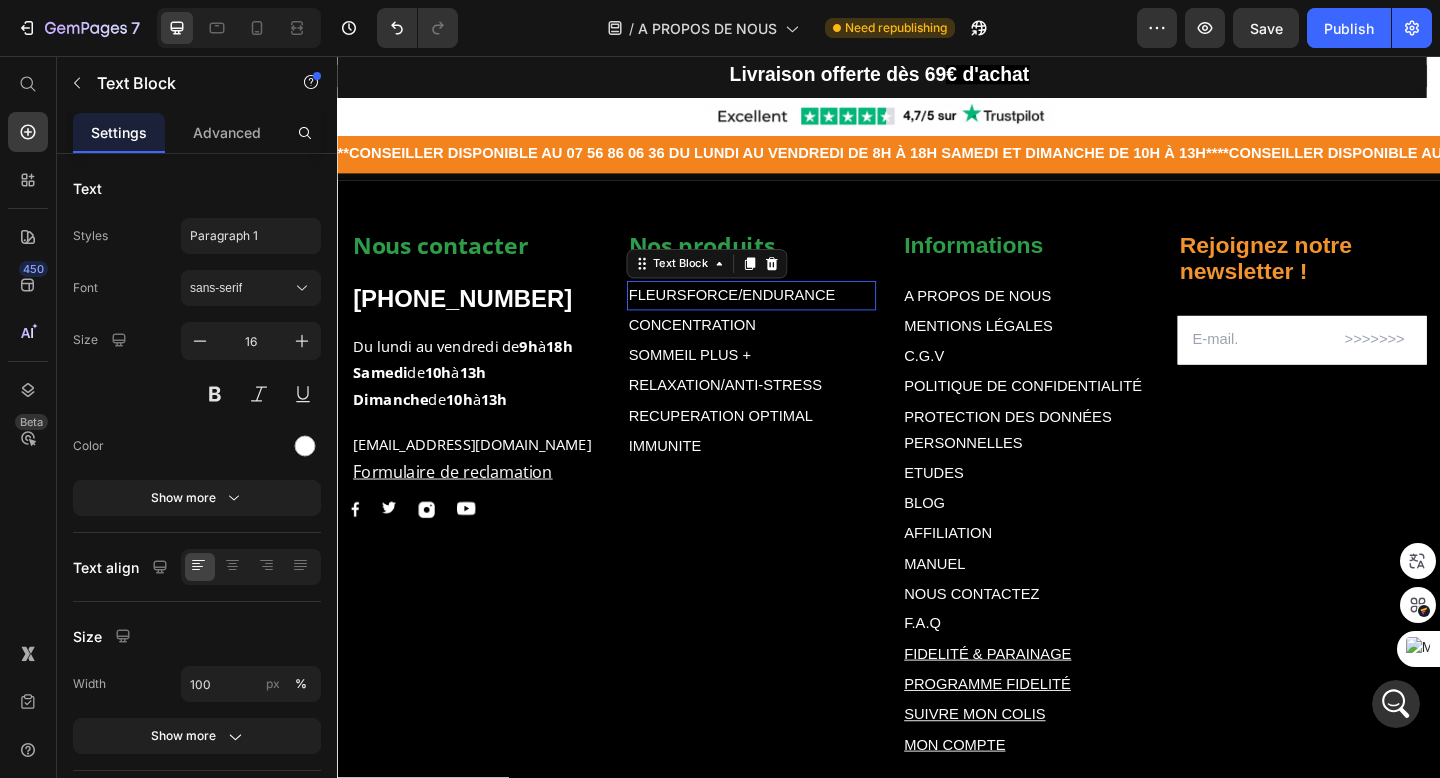 click on "FORCE/ENDURANCE" at bounding box center (798, 316) 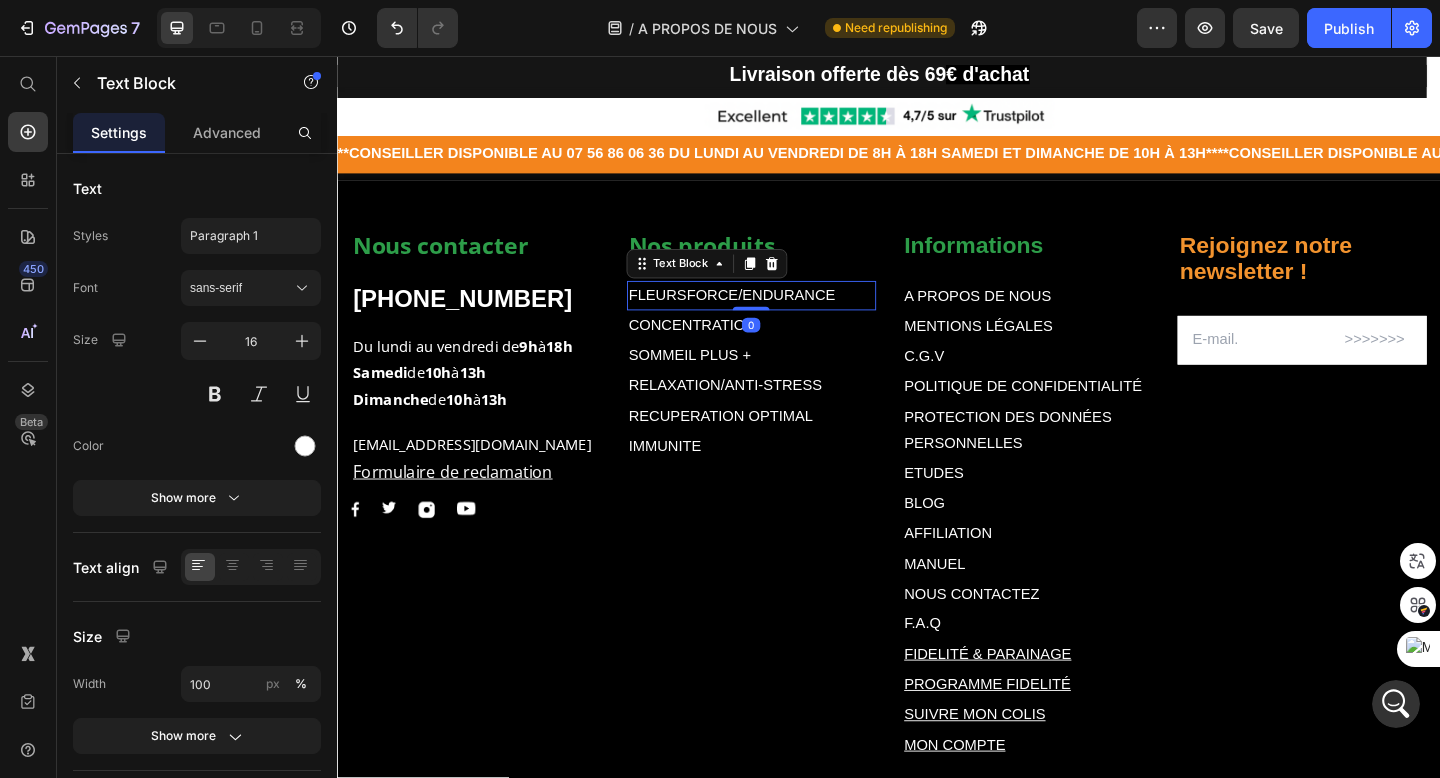 click at bounding box center (652, 301) 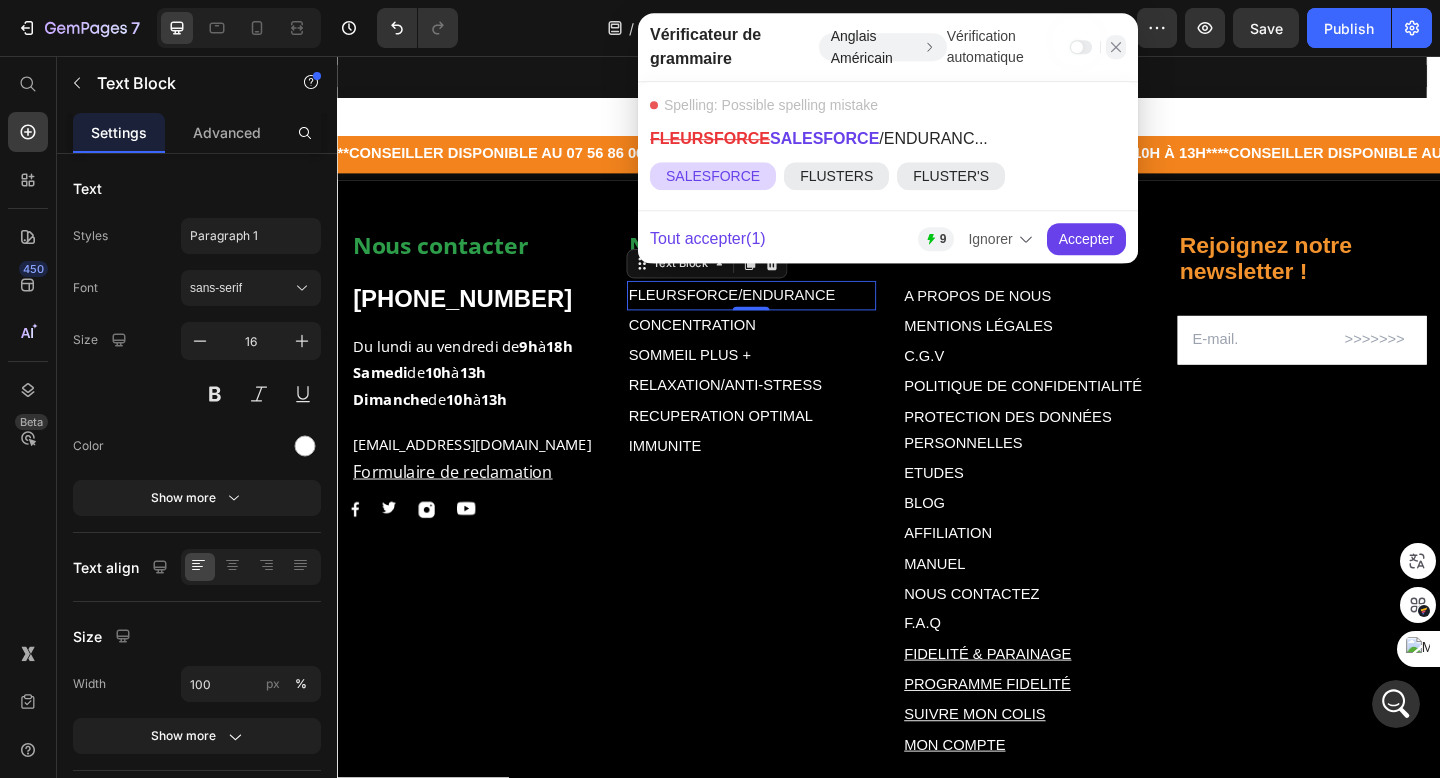 click 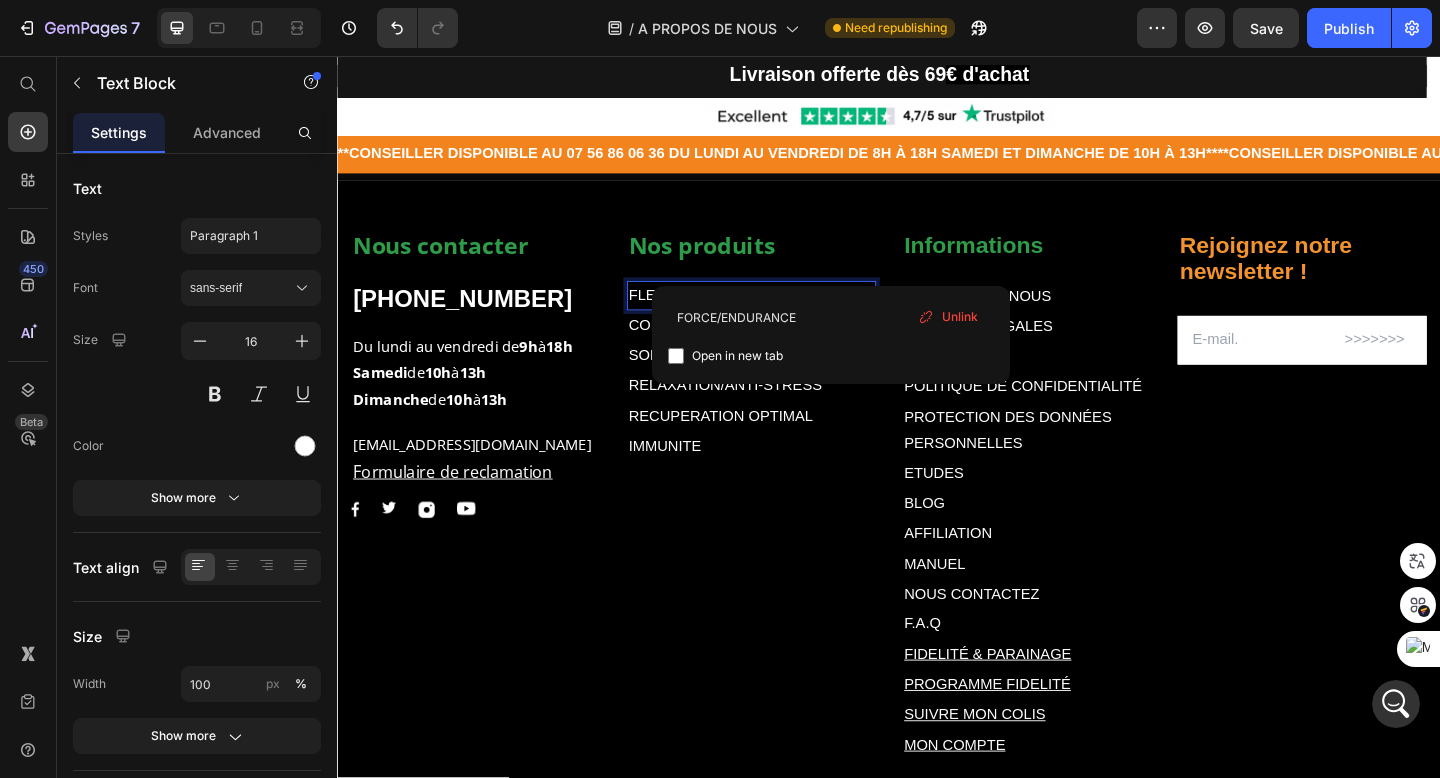 click on "FORCE/ENDURANCE" at bounding box center (798, 316) 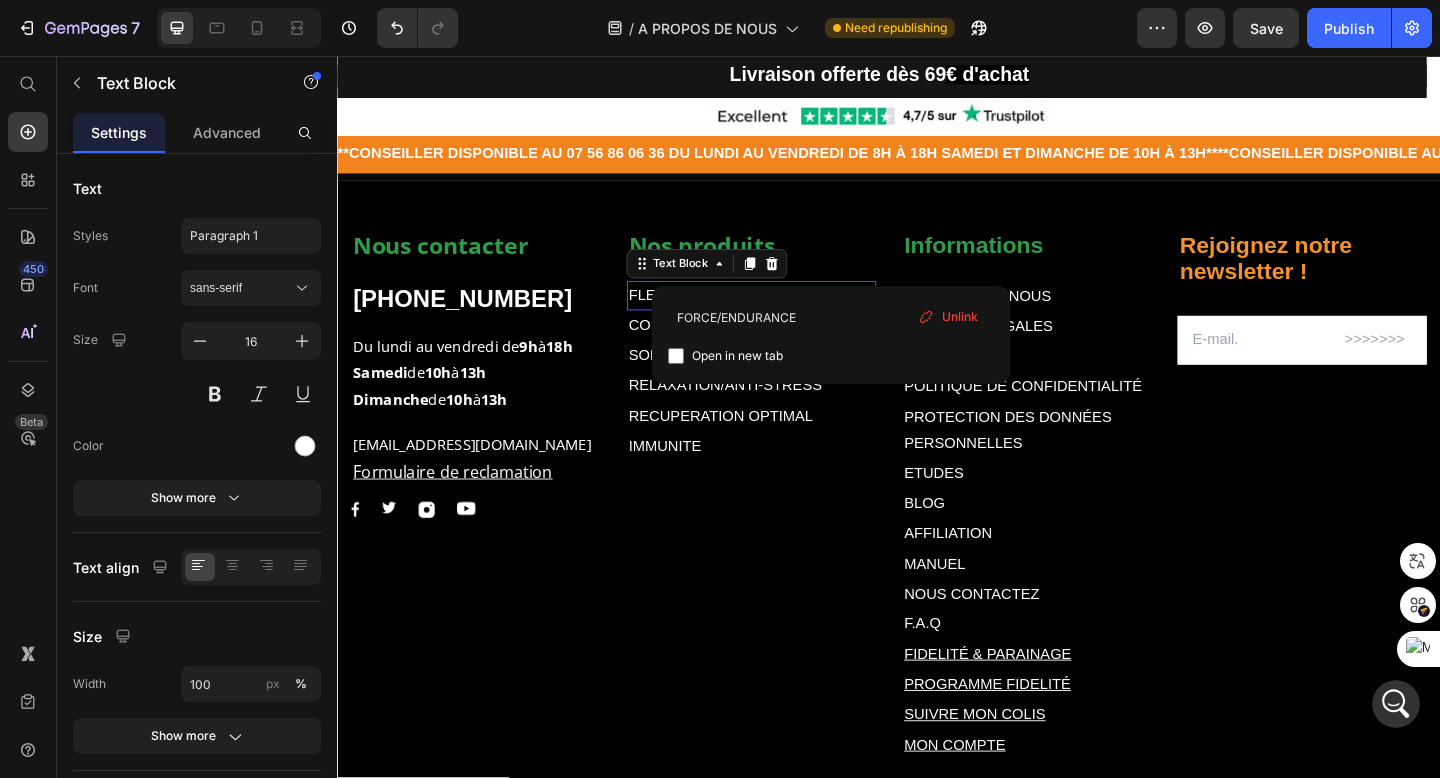 click on "FORCE/ENDURANCE Open in new tab Unlink" at bounding box center [831, 335] 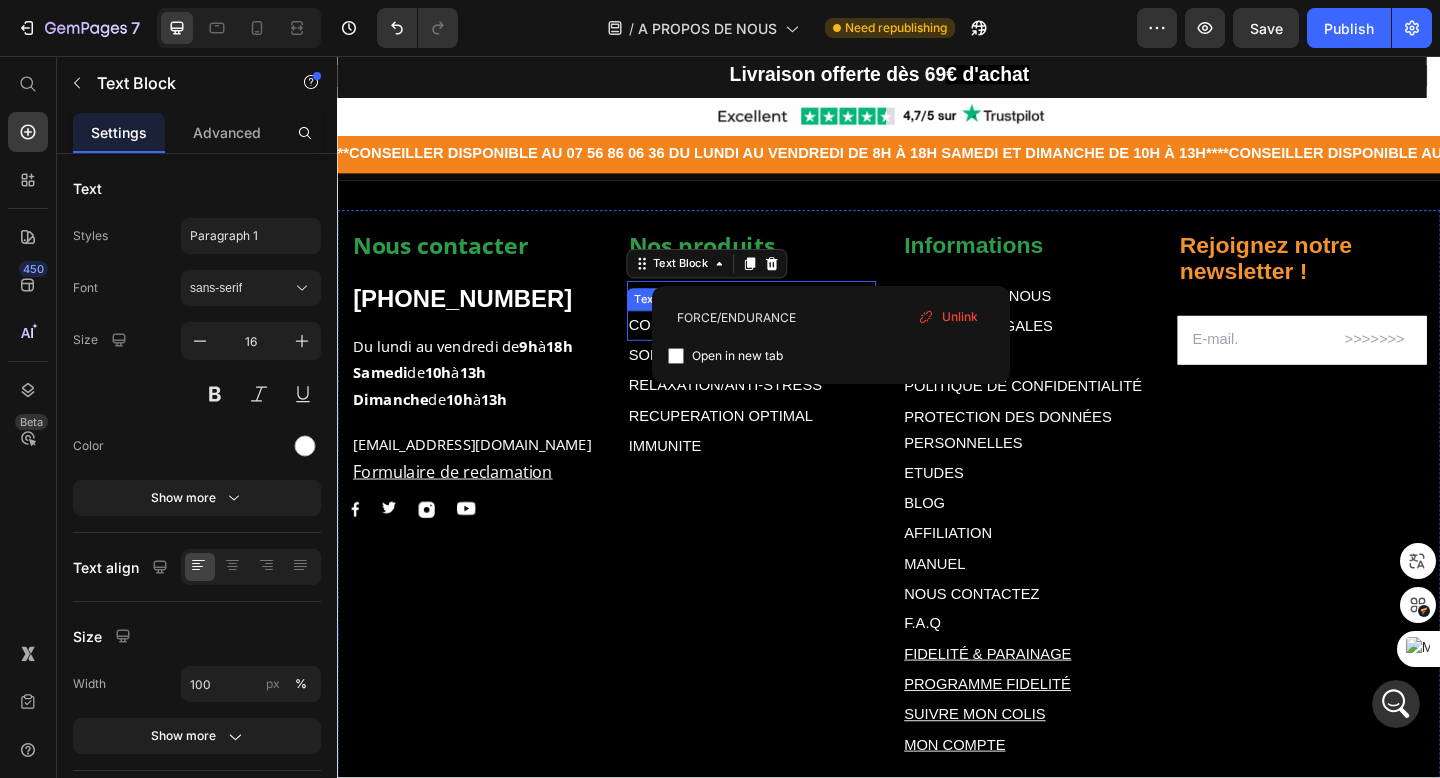 click on "CONCENTRATION" at bounding box center (723, 348) 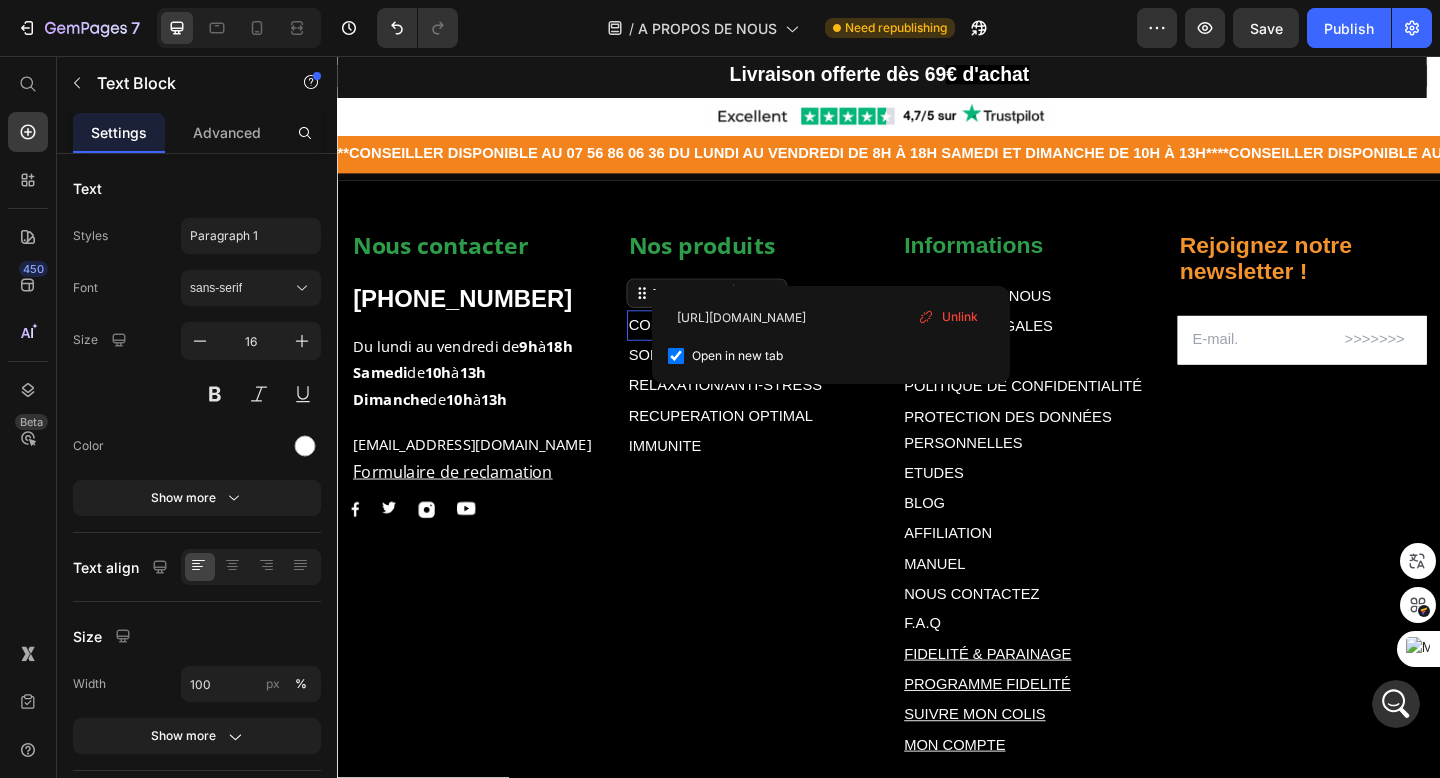 click on "CONCENTRATION" at bounding box center (787, 349) 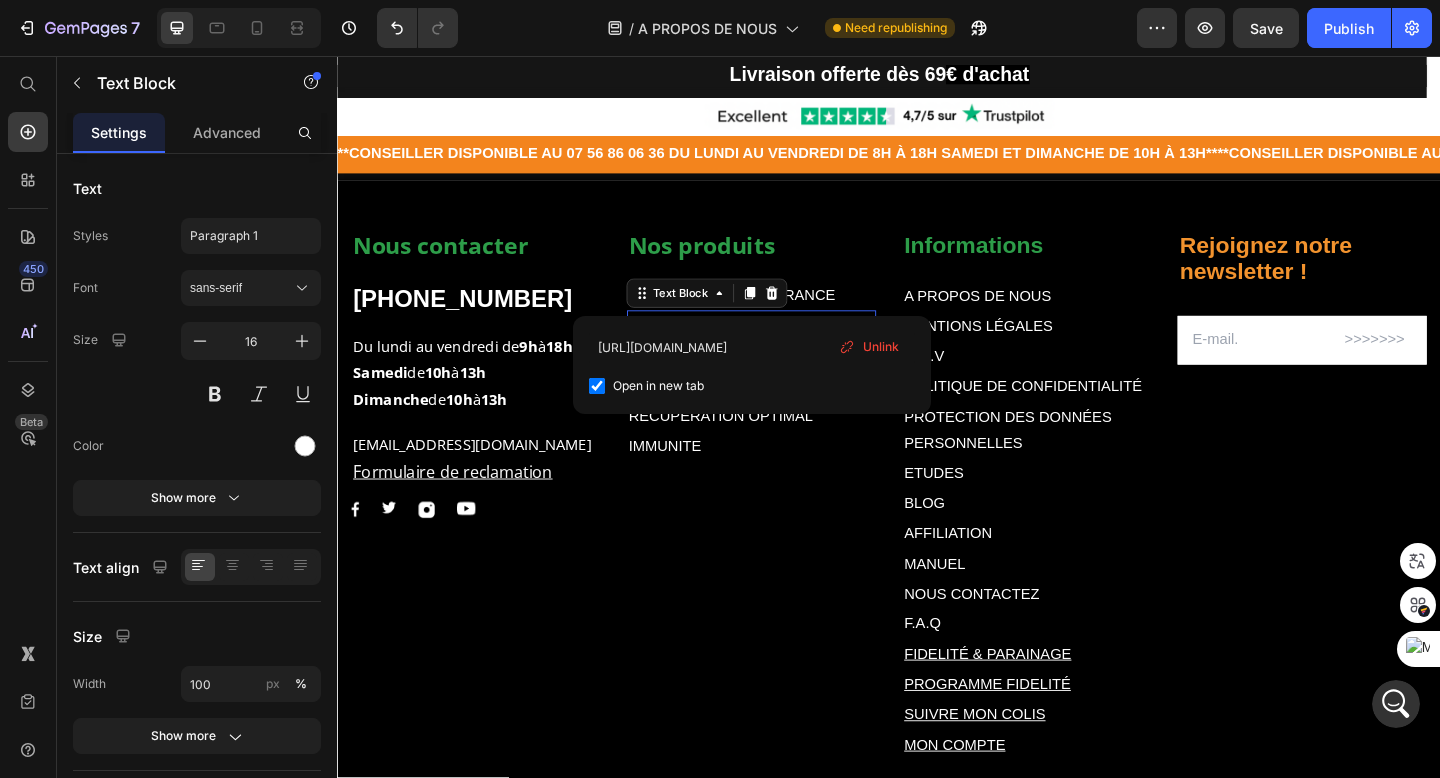click at bounding box center (597, 386) 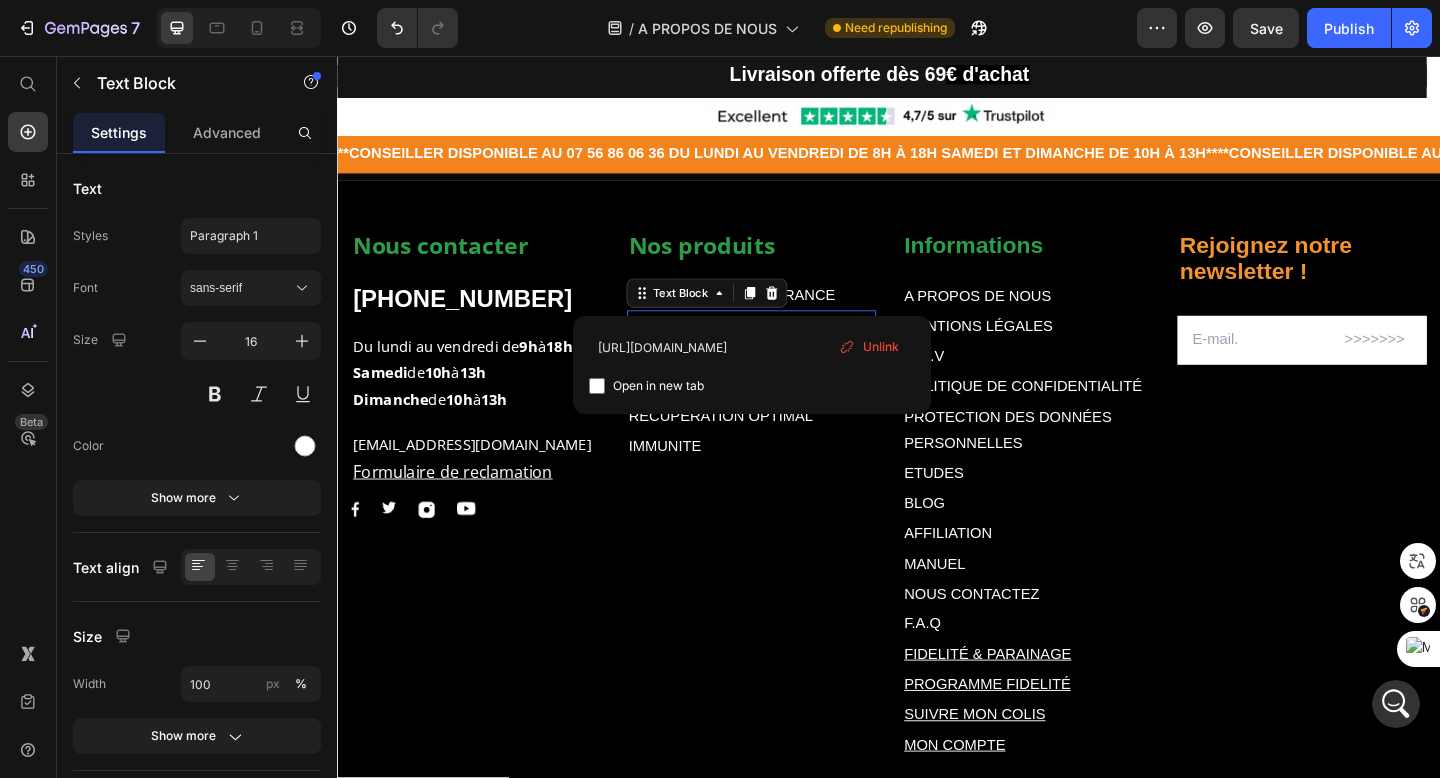 checkbox on "false" 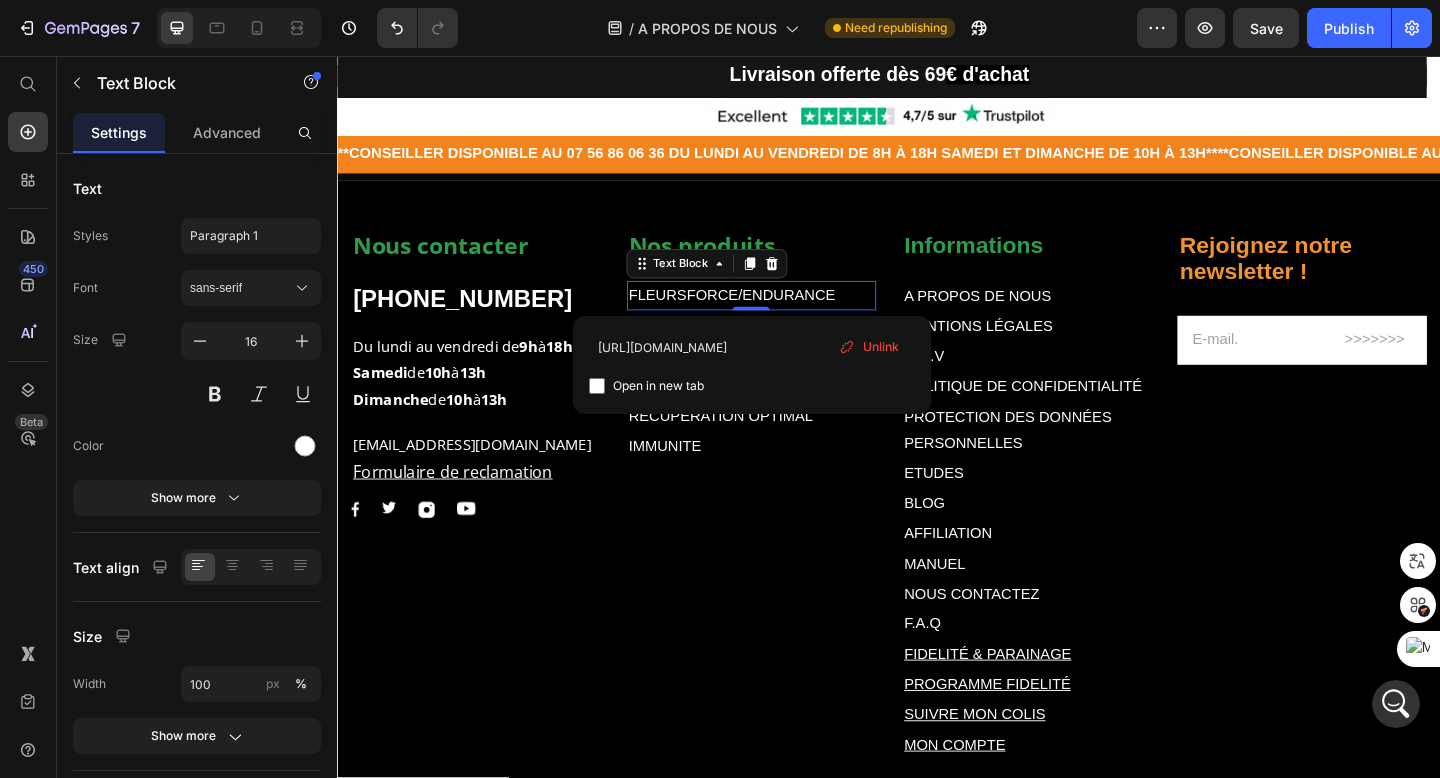 click on "FORCE/ENDURANCE" at bounding box center [798, 316] 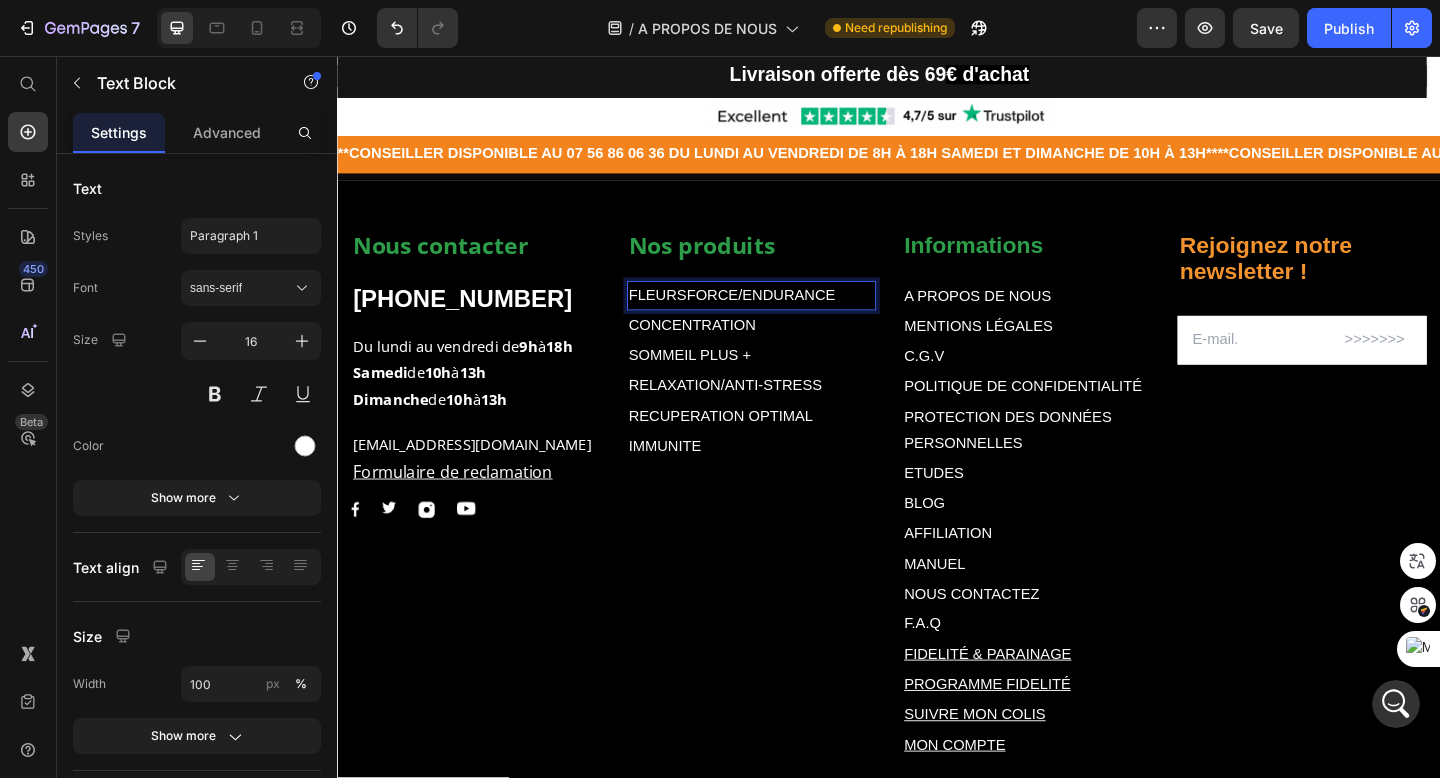 click on "FLEURS FORCE/ENDURANCE ⁠⁠⁠⁠⁠⁠⁠" at bounding box center (787, 317) 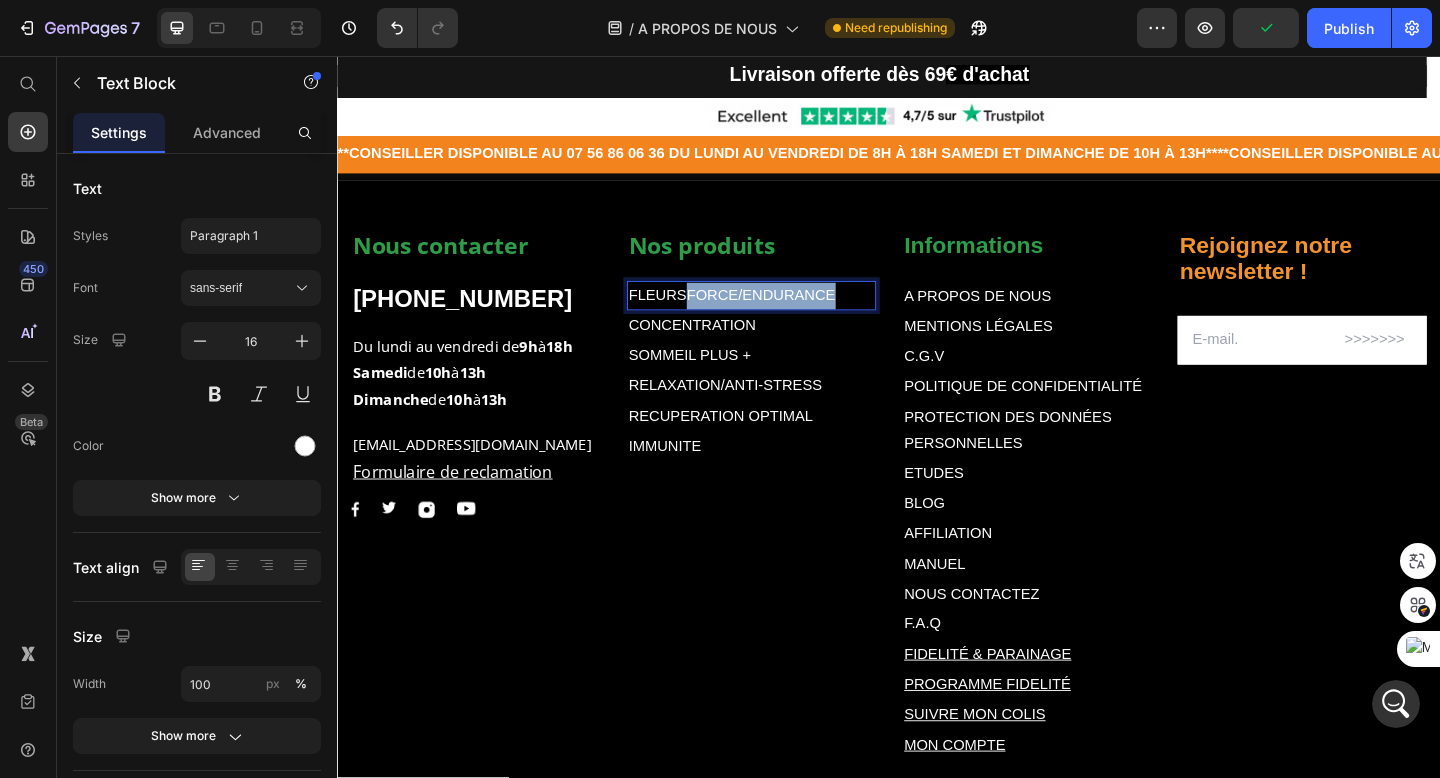 drag, startPoint x: 875, startPoint y: 283, endPoint x: 723, endPoint y: 291, distance: 152.21039 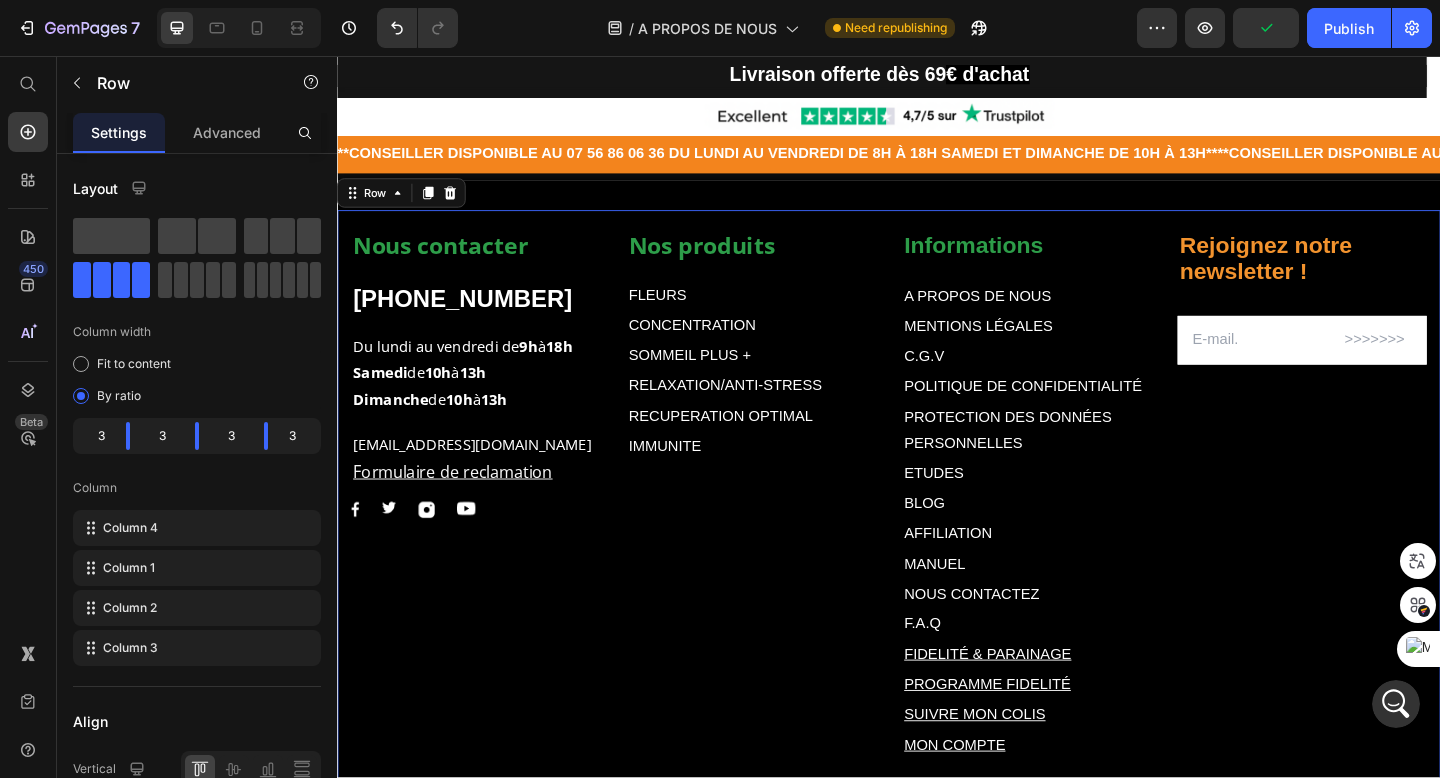click on "Nos produits Text block FLEURS Text Block CONCENTRATION Text Block SOMMEIL PLUS + Text Block RELAXATION/ANTI-STRESS Text Block RECUPERATION OPTIMAL Text Block IMMUNITE Text Block" at bounding box center [787, 535] 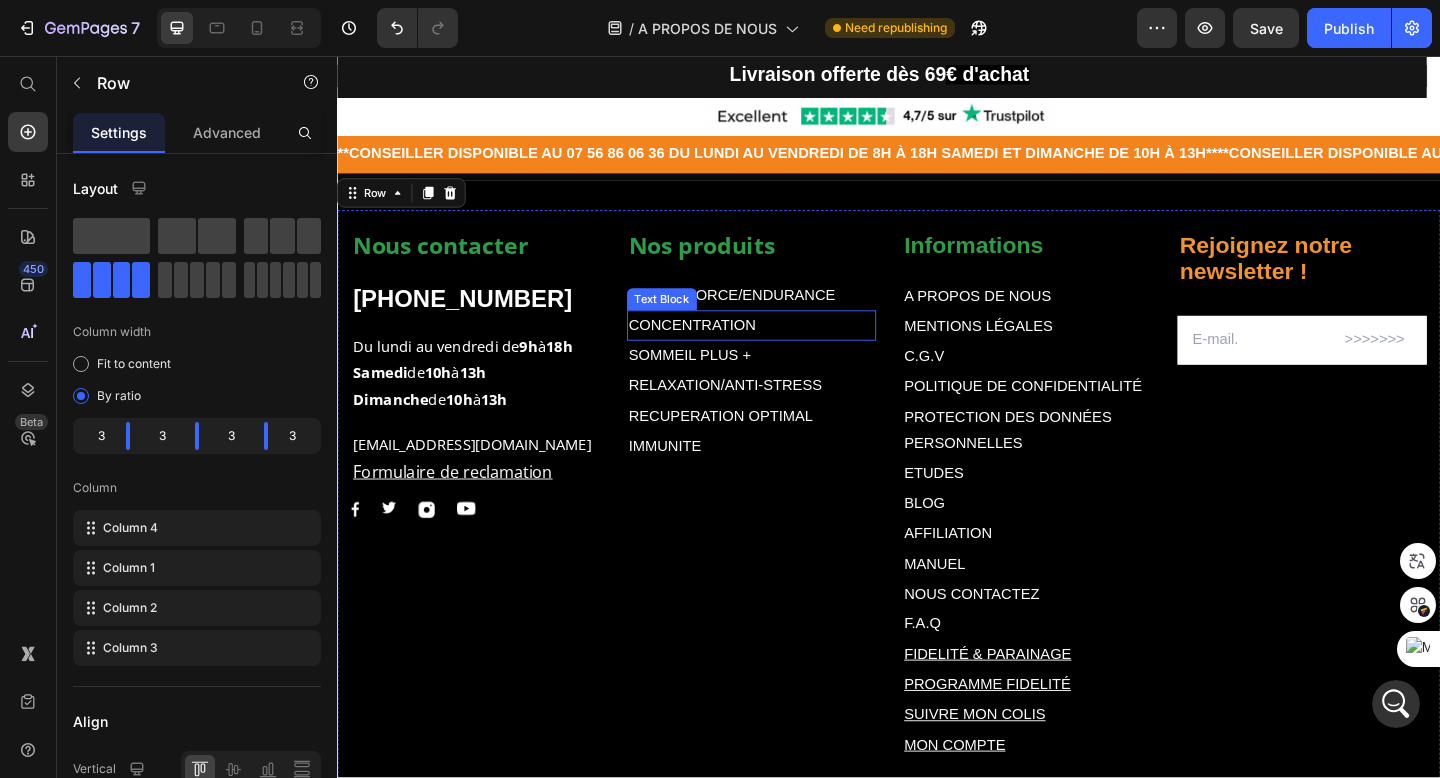 click on "FORCE/ENDURANCE" at bounding box center (798, 316) 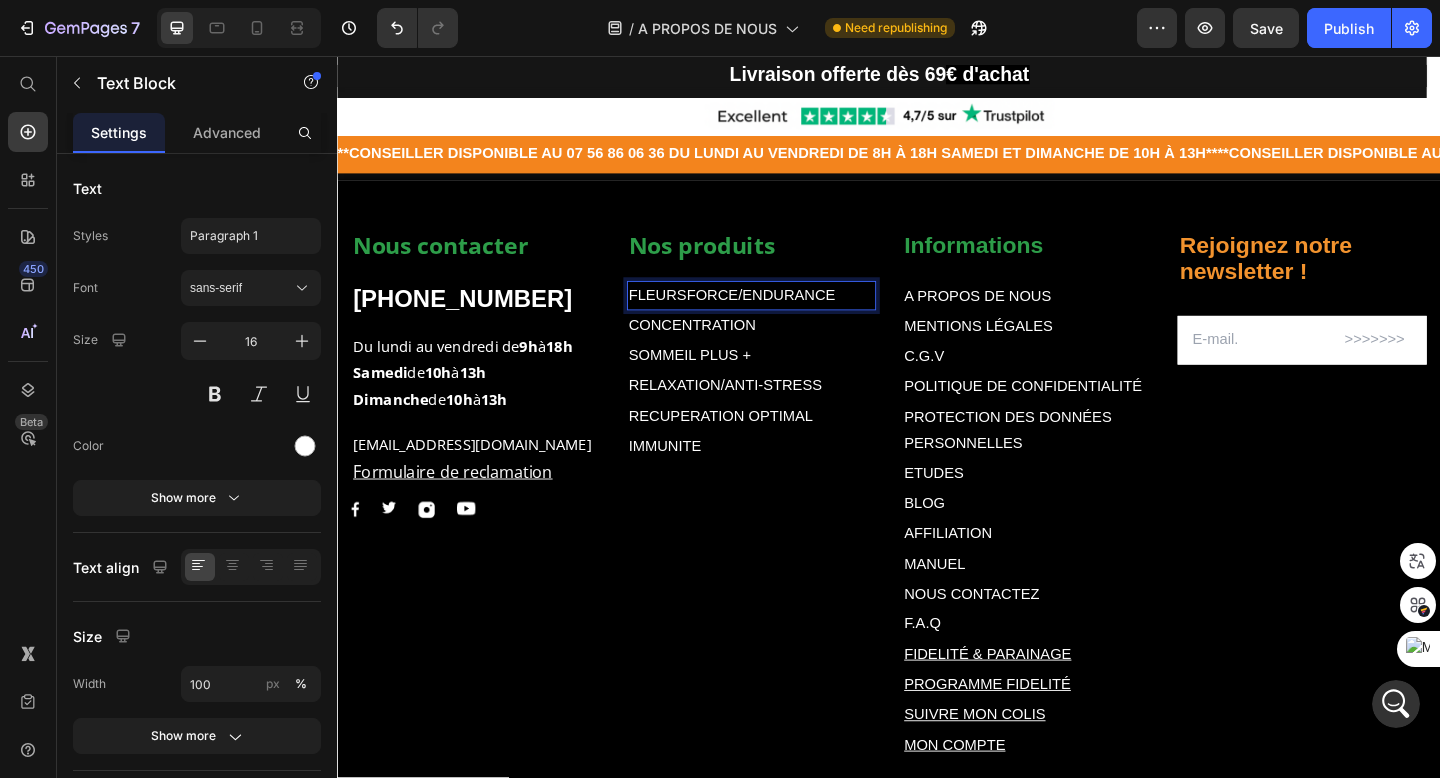 click on "FLEURS FORCE/ENDURANCE" at bounding box center (787, 317) 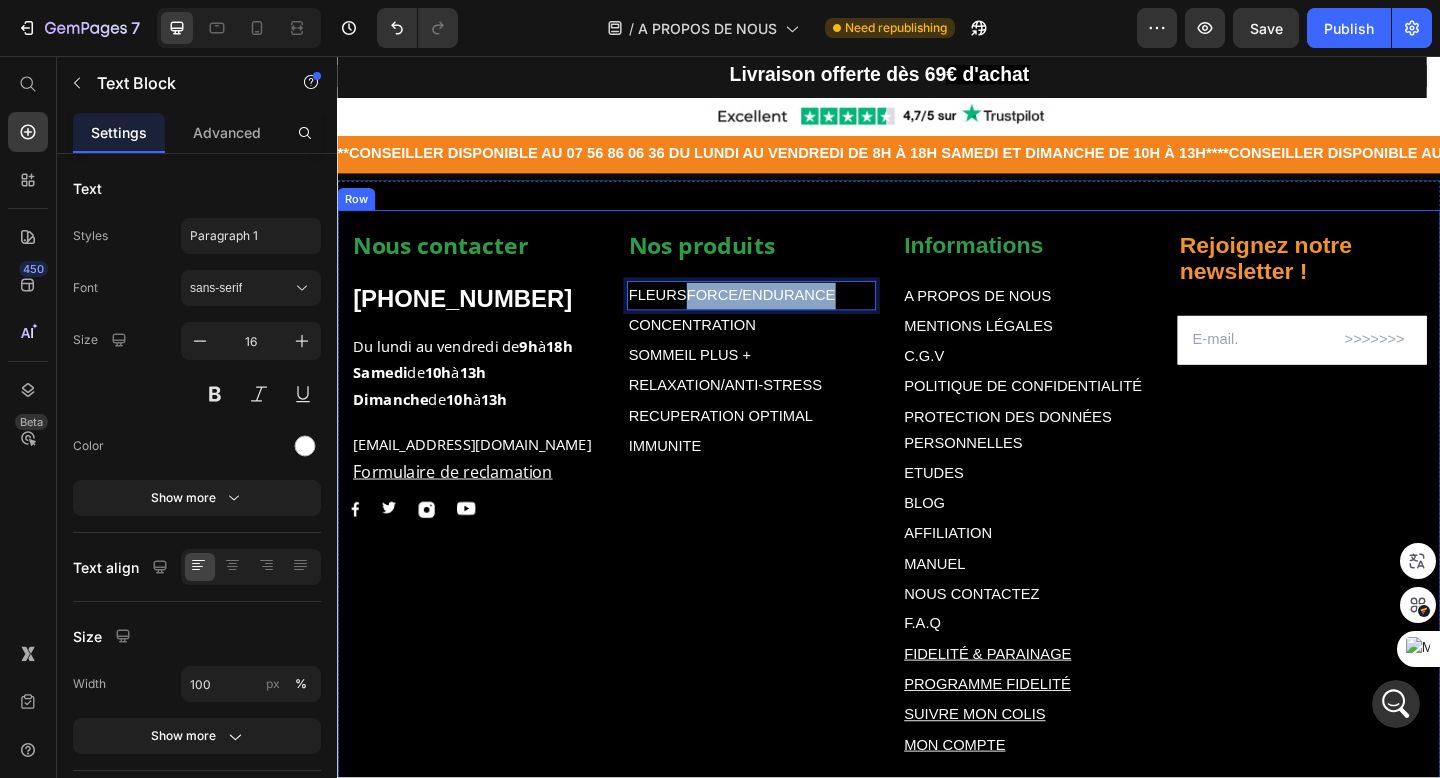 drag, startPoint x: 711, startPoint y: 287, endPoint x: 915, endPoint y: 292, distance: 204.06126 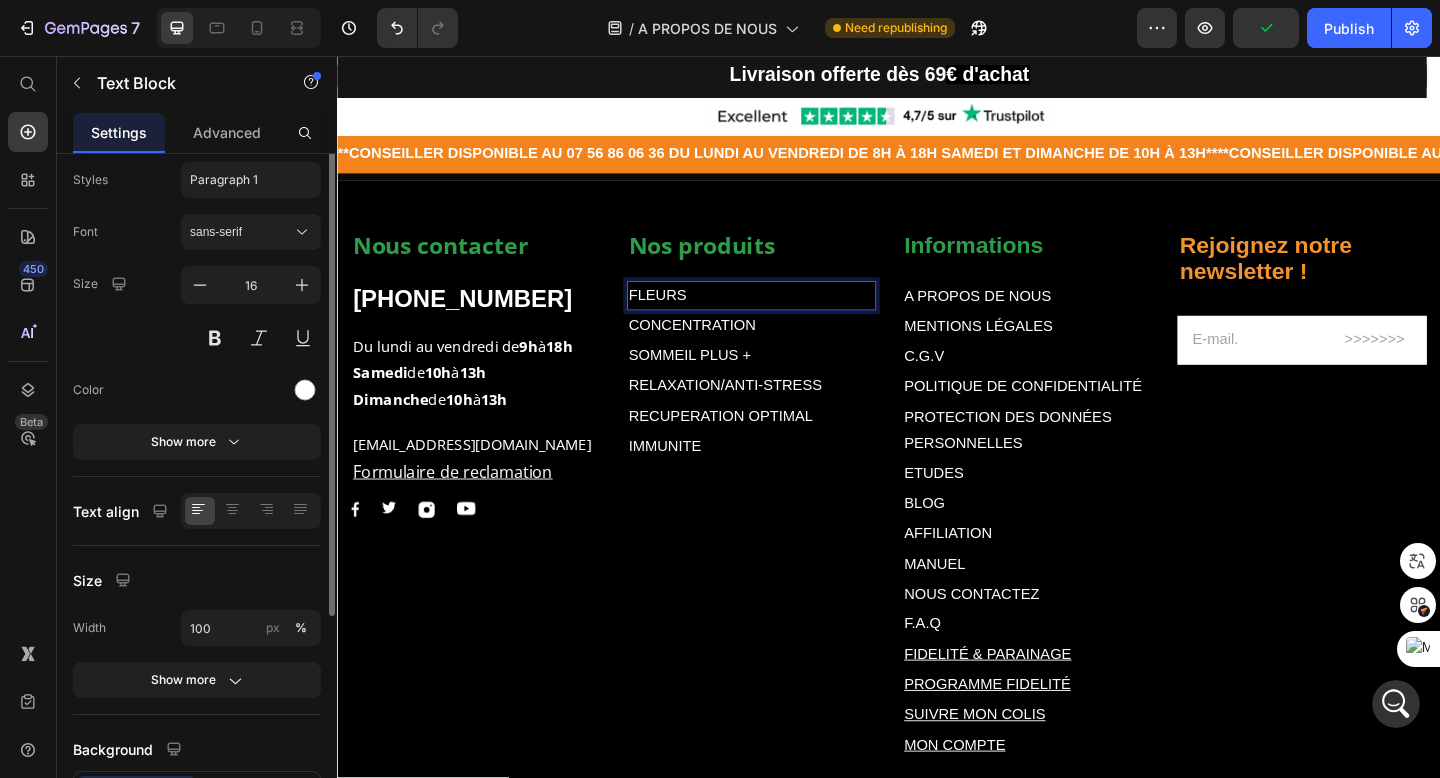 scroll, scrollTop: 0, scrollLeft: 0, axis: both 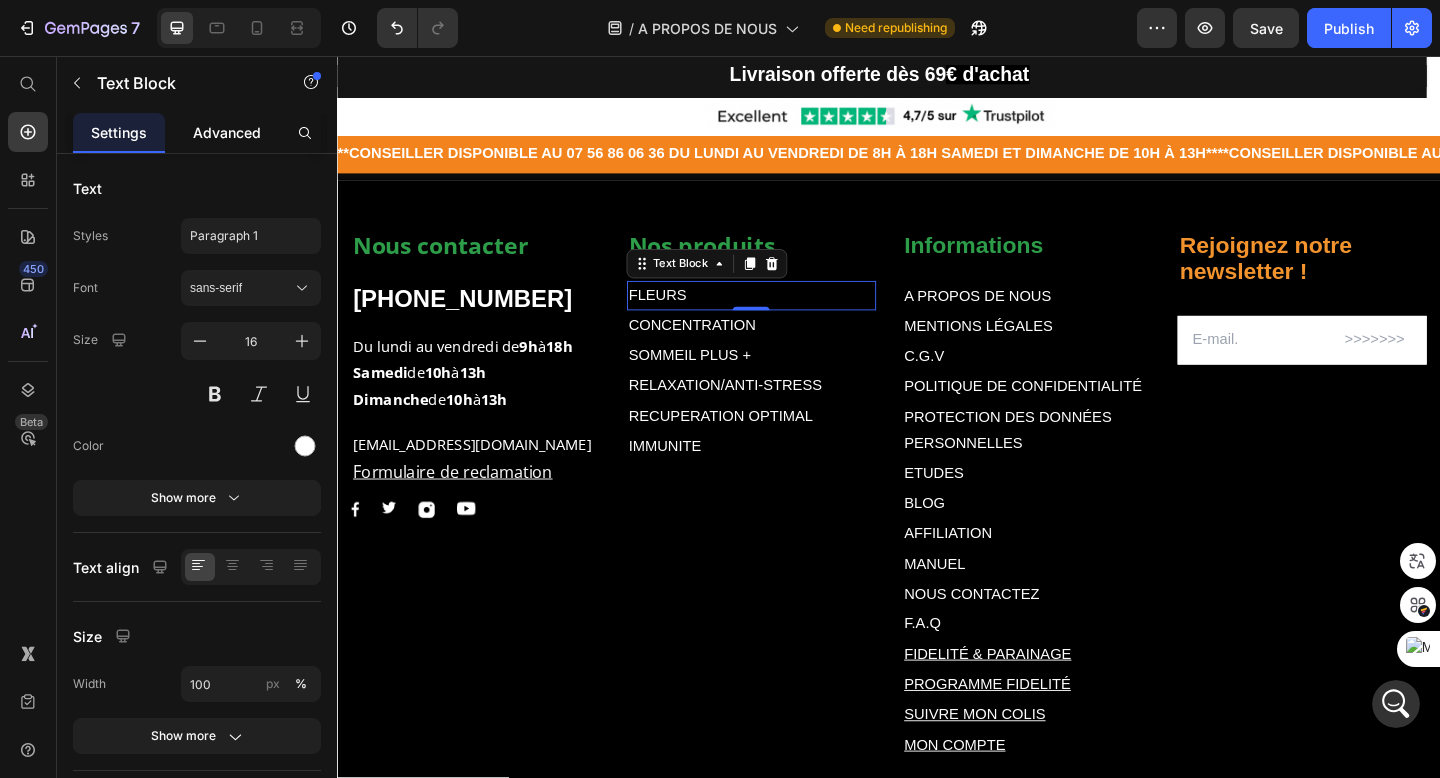 click on "Advanced" at bounding box center (227, 132) 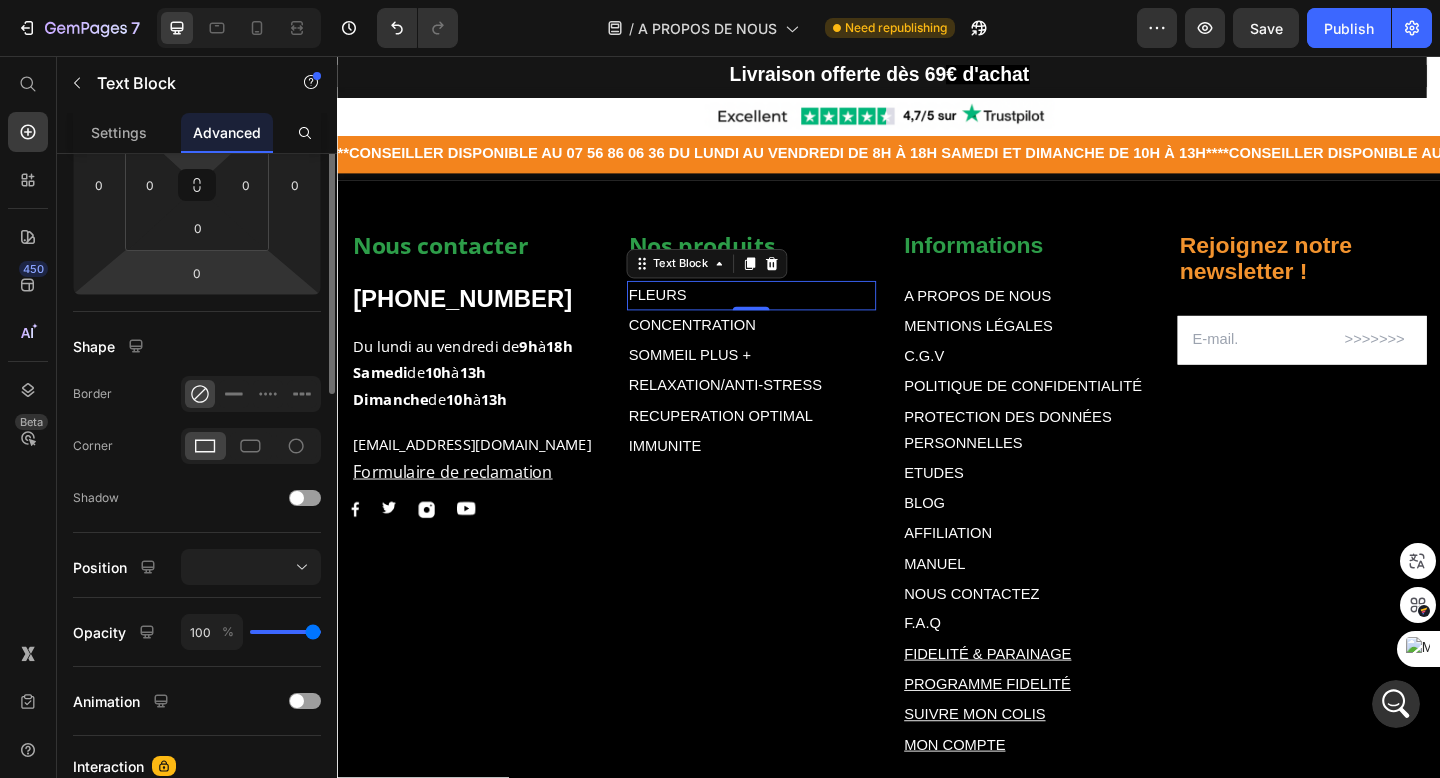 scroll, scrollTop: 0, scrollLeft: 0, axis: both 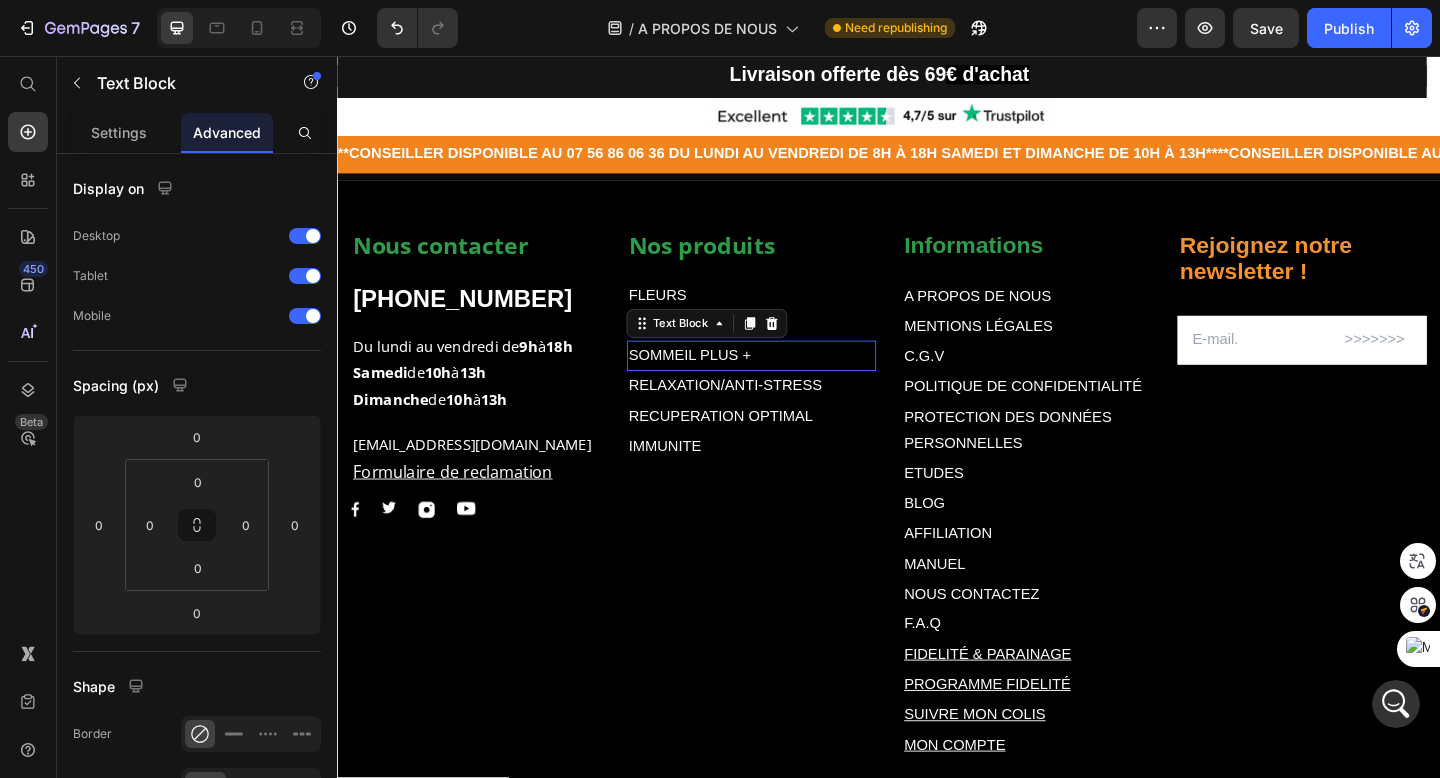 click on "Nos produits Text block FLEURS Text Block CONCENTRATION Text Block SOMMEIL PLUS + Text Block   0 RELAXATION/ANTI-STRESS Text Block RECUPERATION OPTIMAL Text Block IMMUNITE Text Block" at bounding box center [787, 535] 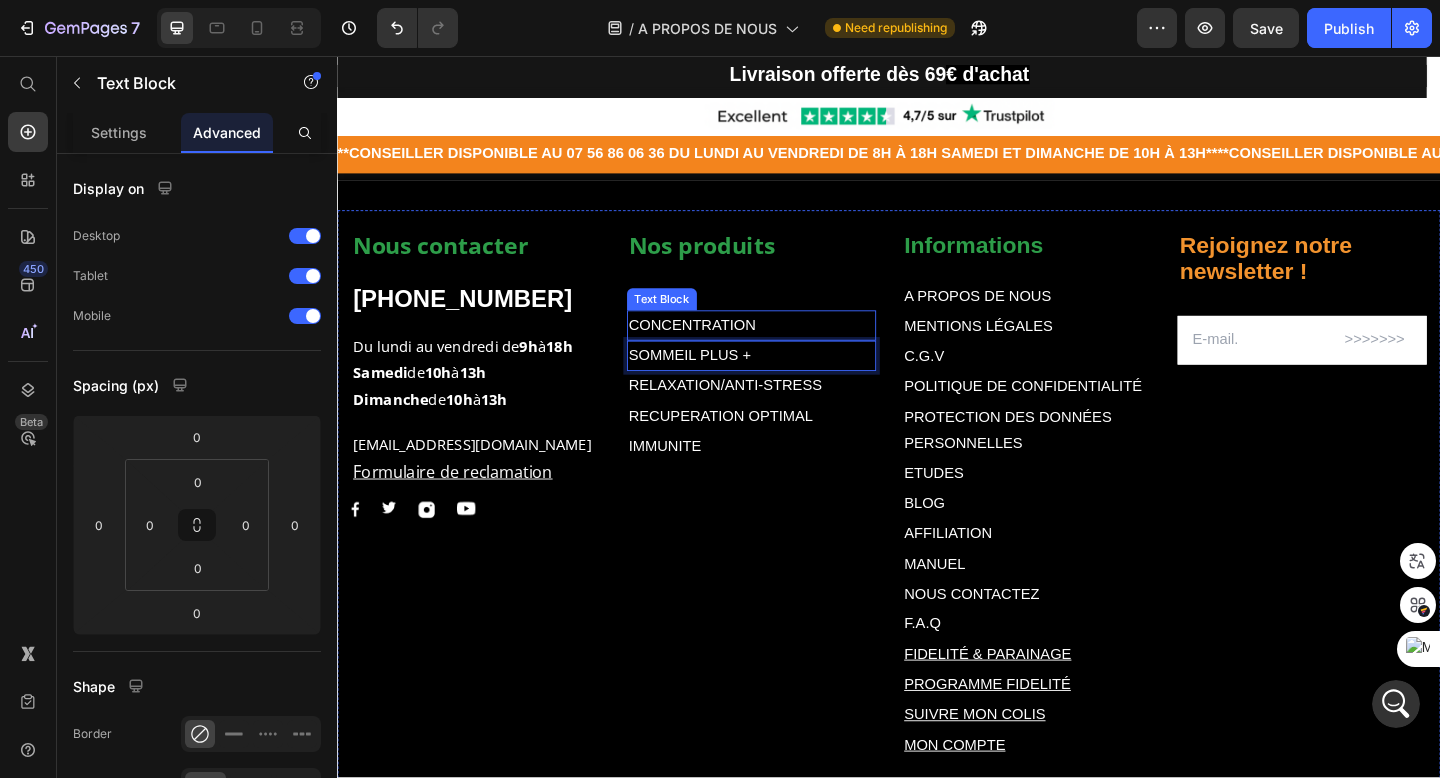 click on "CONCENTRATION" at bounding box center (723, 348) 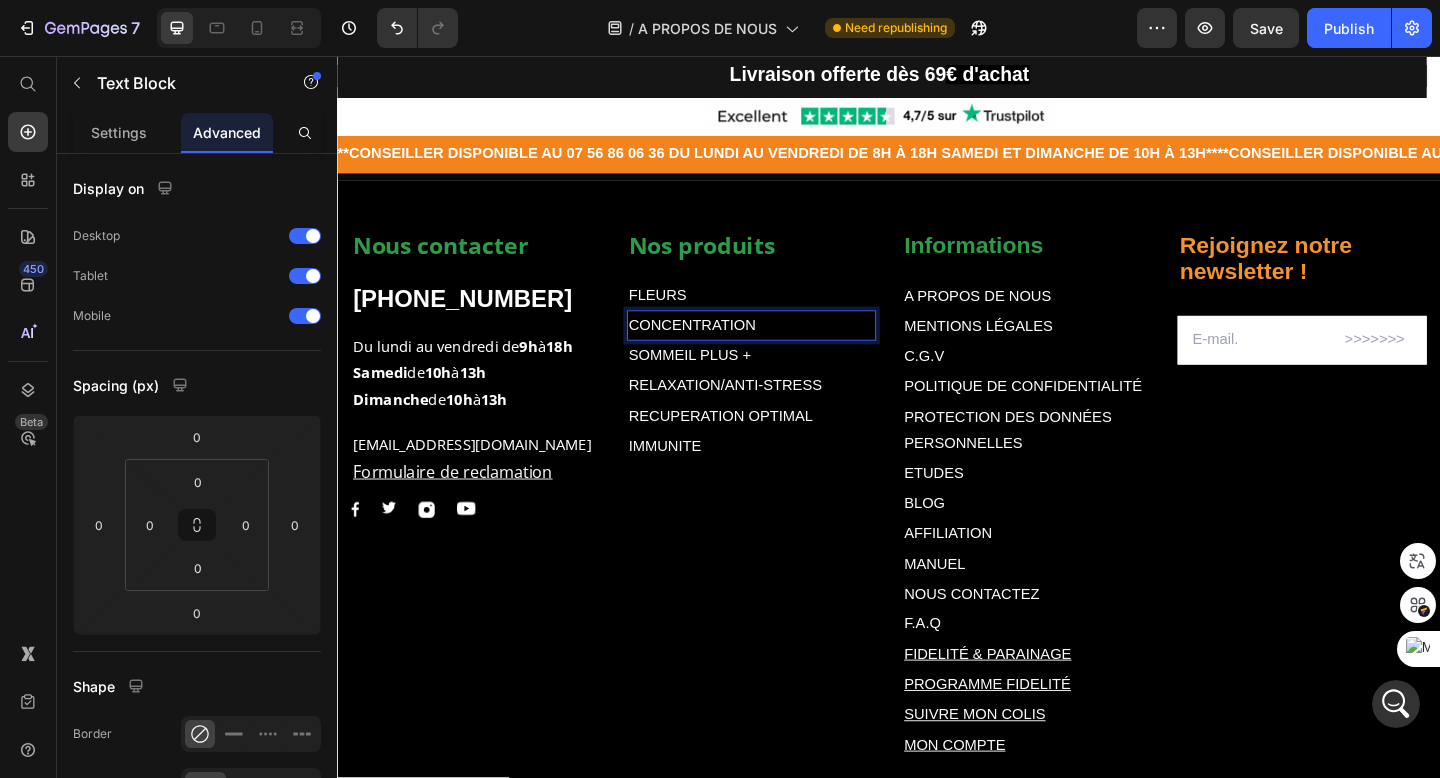 click on "CONCENTRATION ⁠⁠⁠⁠⁠⁠⁠" at bounding box center [787, 349] 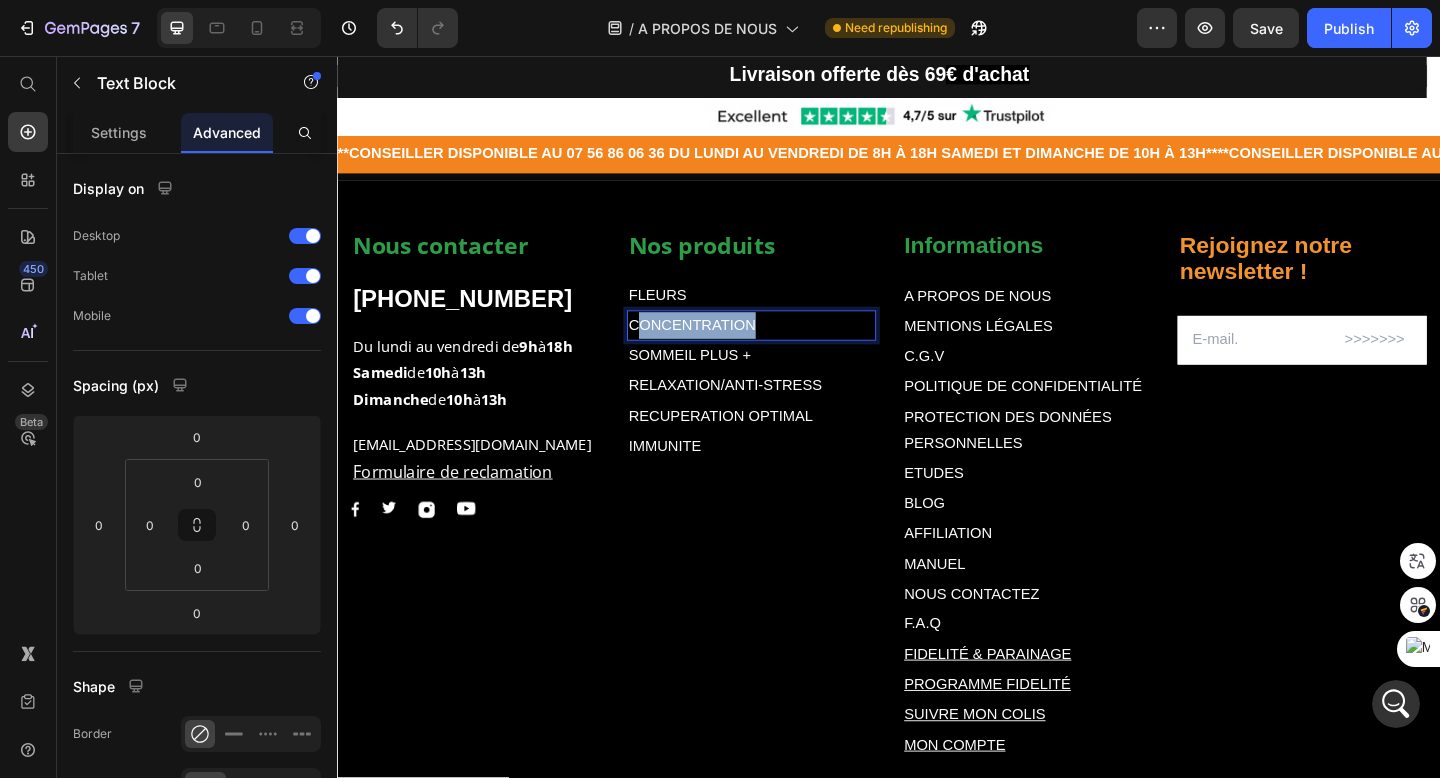 drag, startPoint x: 796, startPoint y: 324, endPoint x: 653, endPoint y: 314, distance: 143.34923 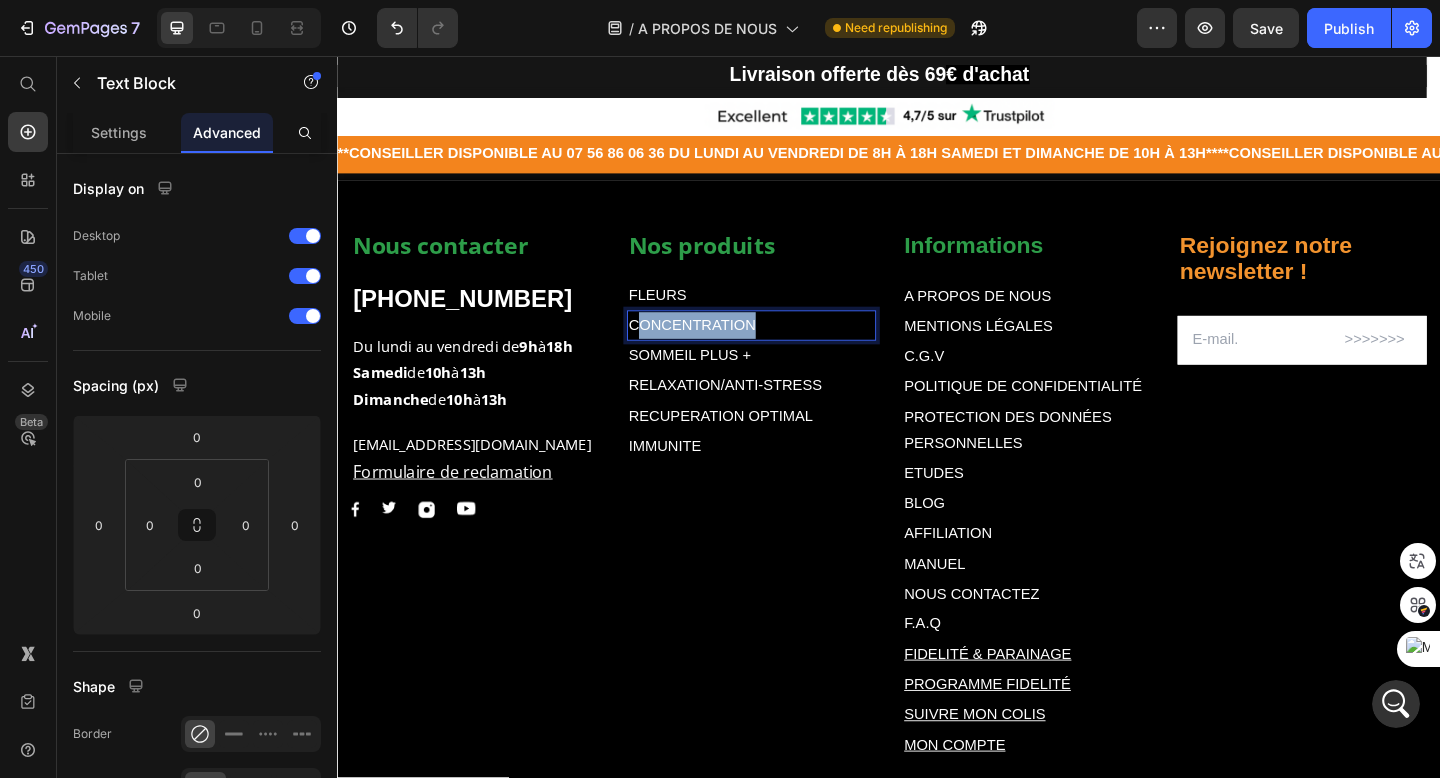 click on "CONCENTRATION" at bounding box center (787, 349) 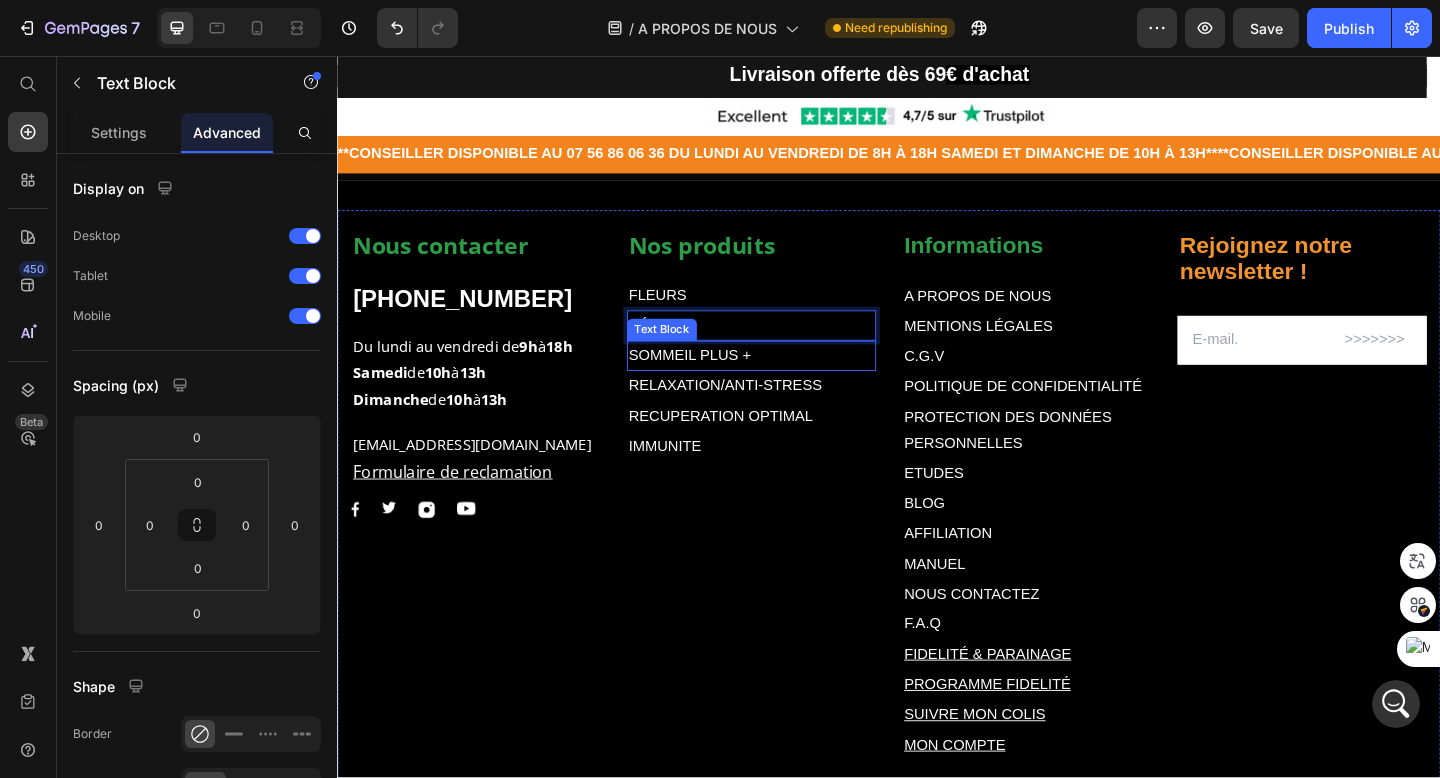 click on "SOMMEIL PLUS +" at bounding box center (720, 381) 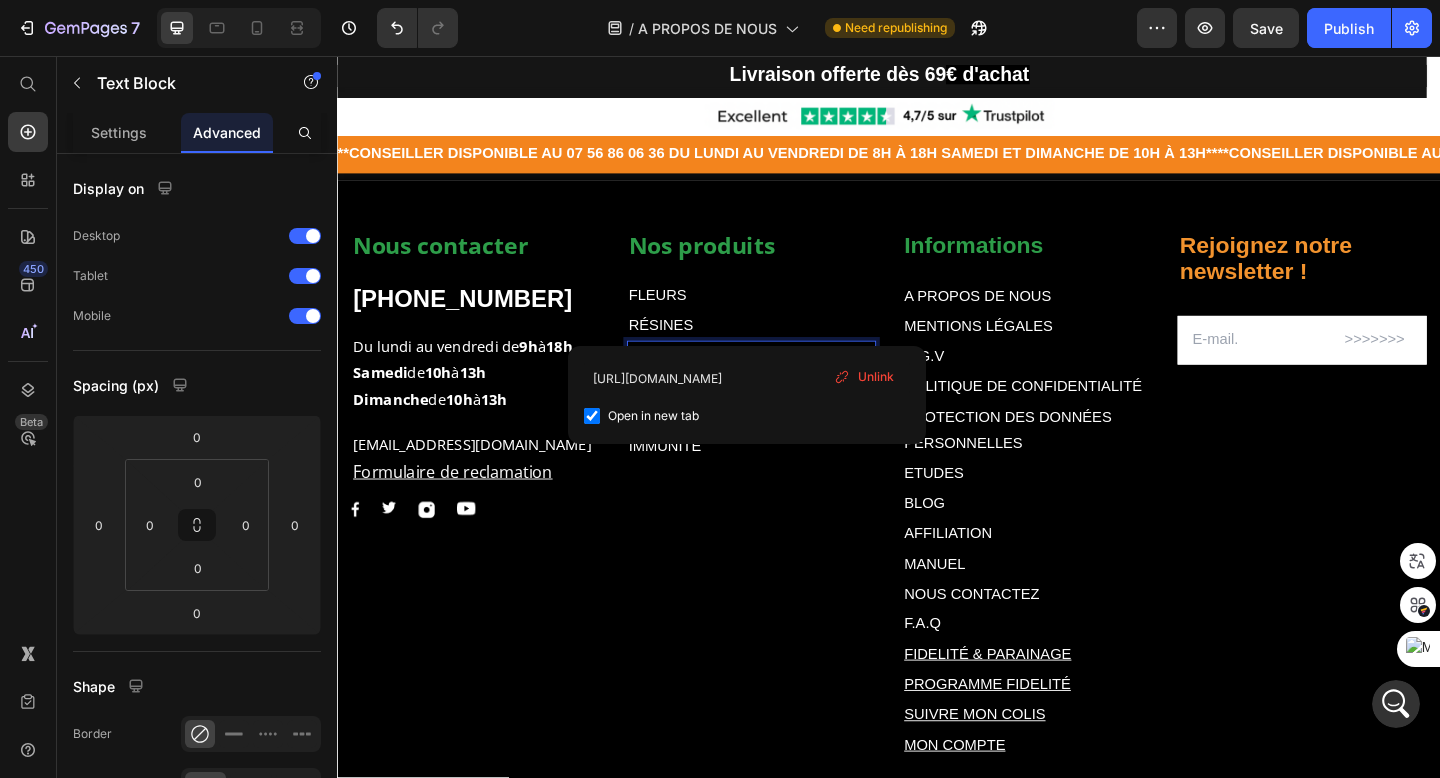 click on "SOMMEIL PLUS +" at bounding box center [787, 382] 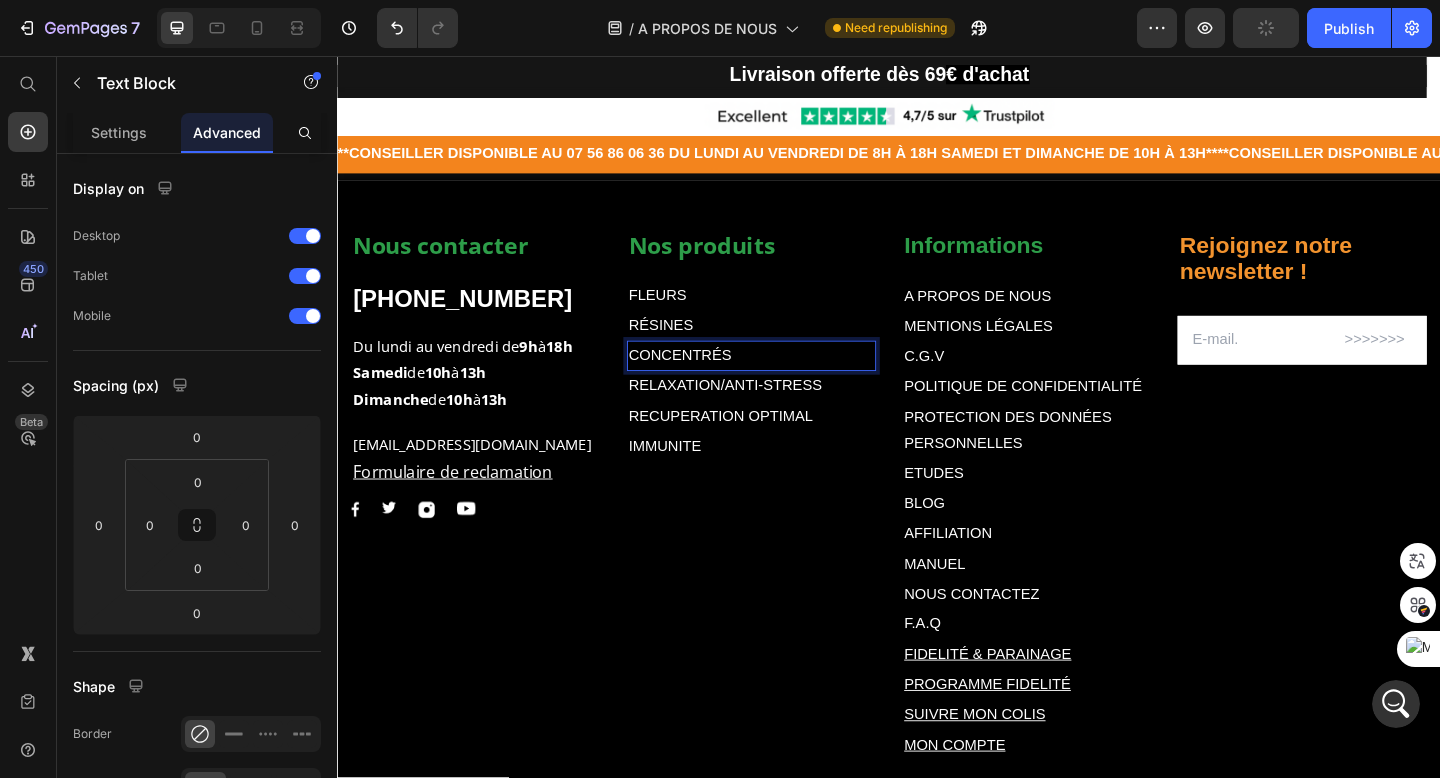 click on "CONCENTRÉS" at bounding box center [787, 382] 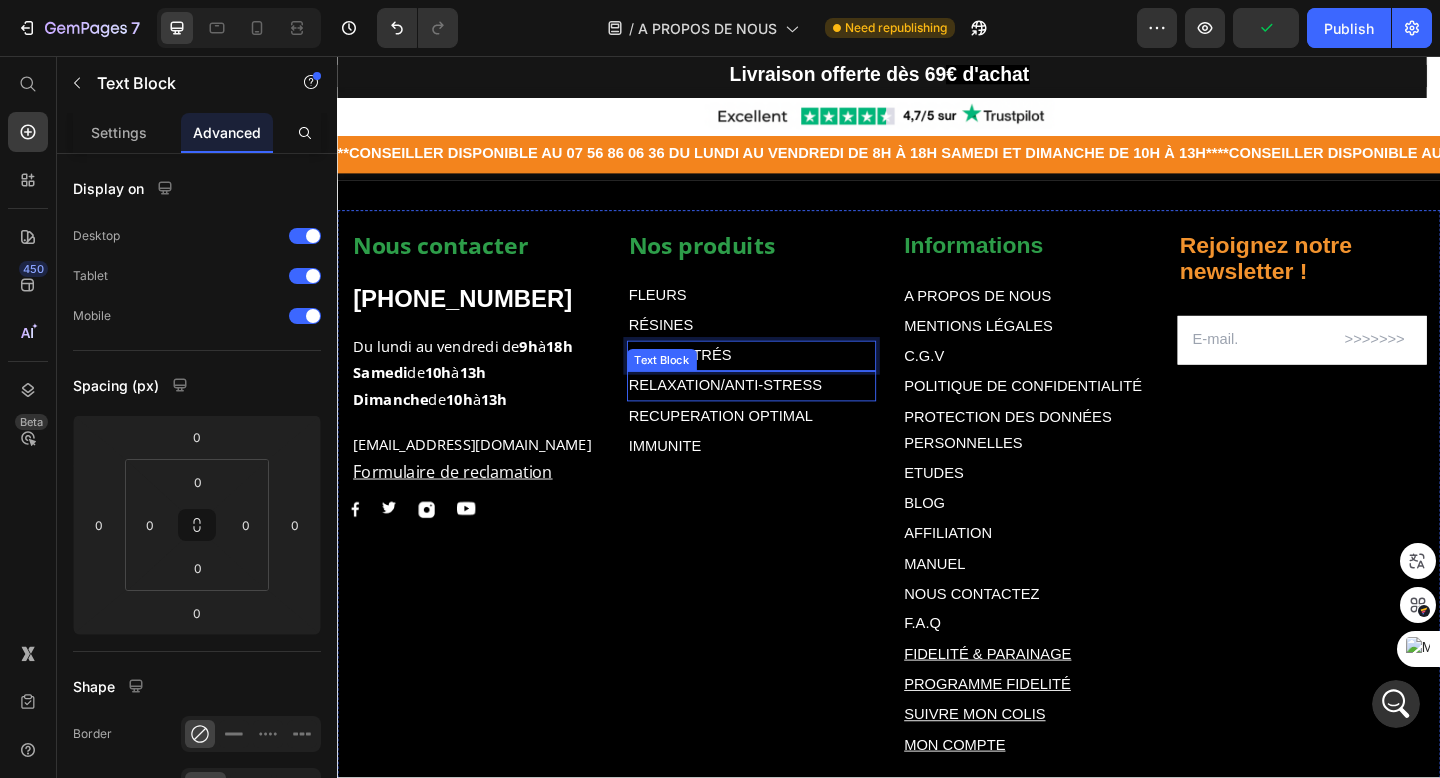 click on "RELAXATION/ANTI-STRESS" at bounding box center (759, 414) 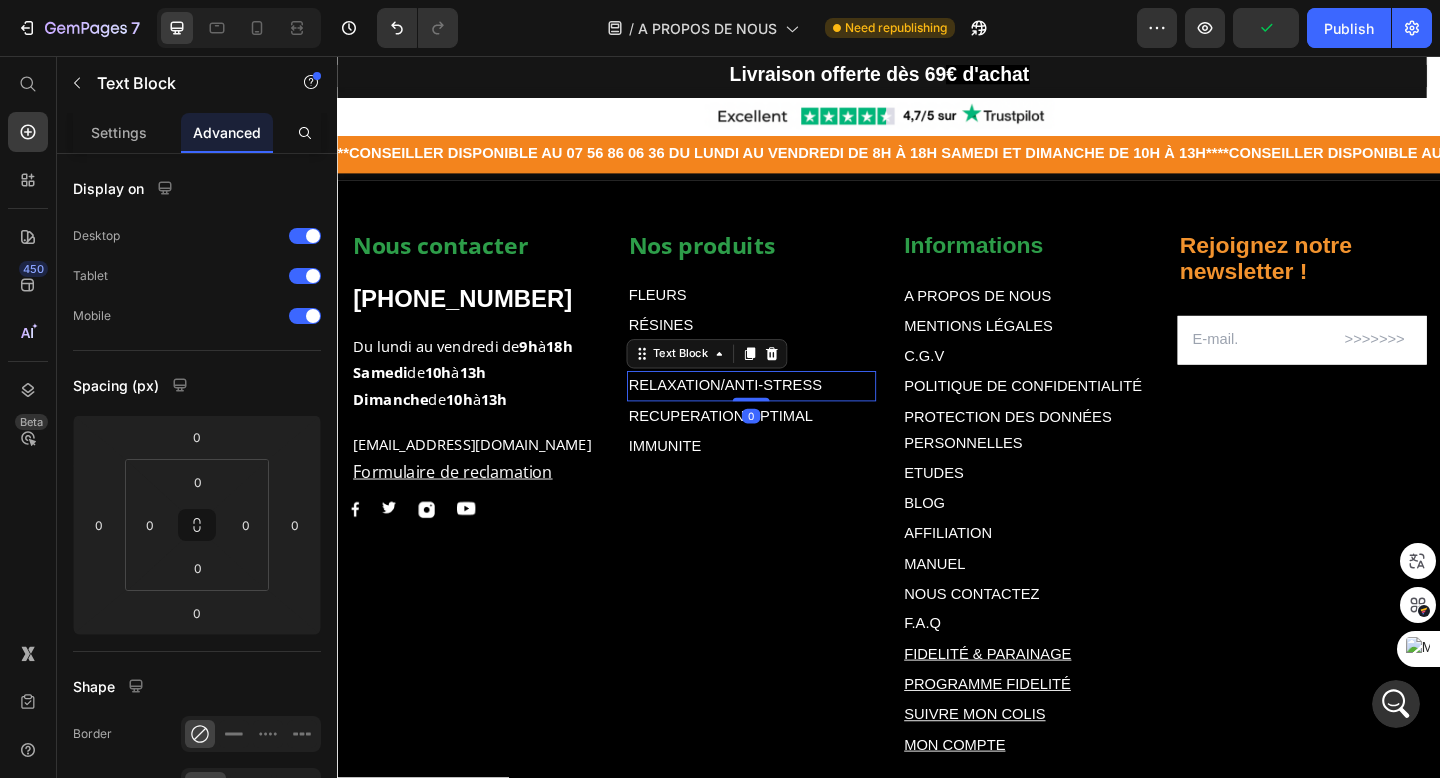 click on "RELAXATION/ANTI-STRESS" at bounding box center [787, 415] 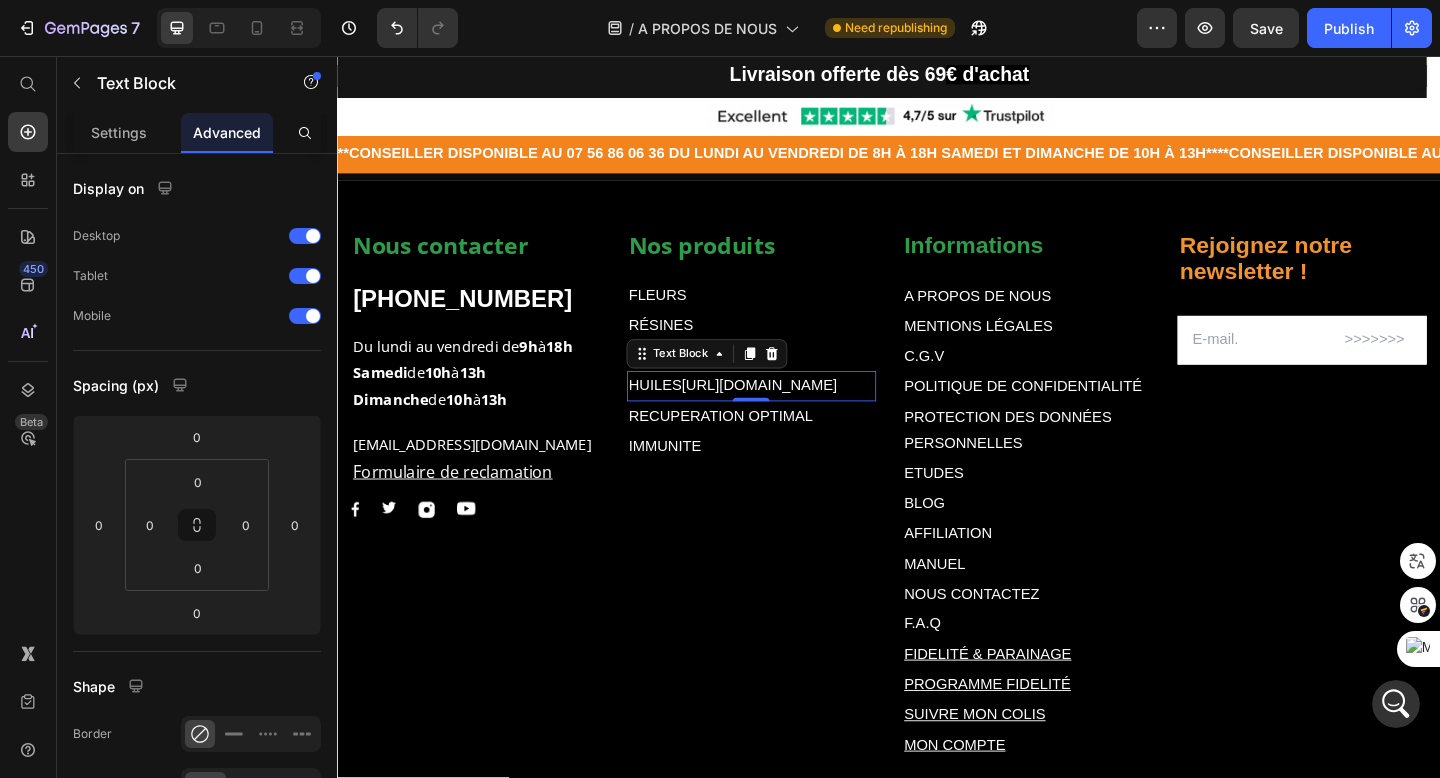 drag, startPoint x: 709, startPoint y: 389, endPoint x: 758, endPoint y: 367, distance: 53.712196 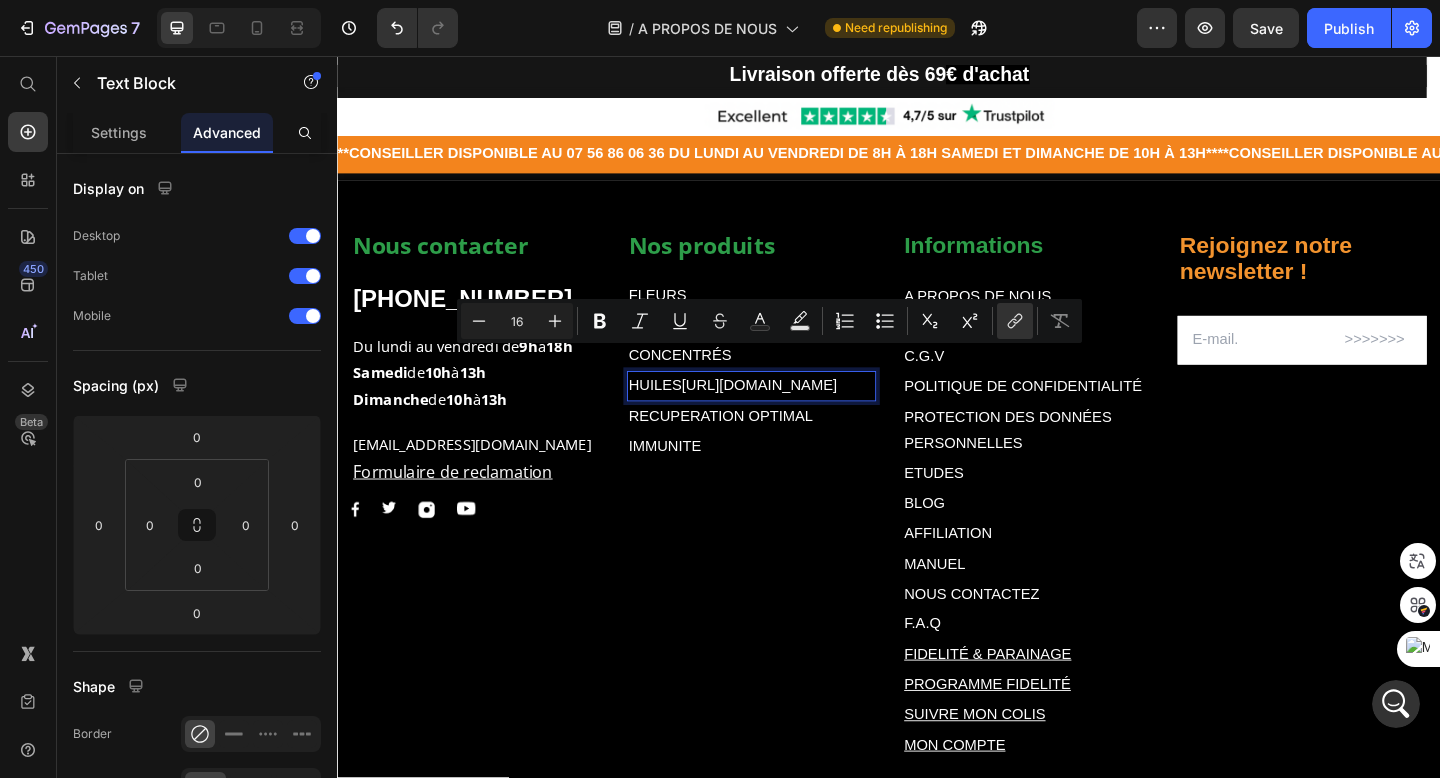 drag, startPoint x: 707, startPoint y: 379, endPoint x: 776, endPoint y: 427, distance: 84.05355 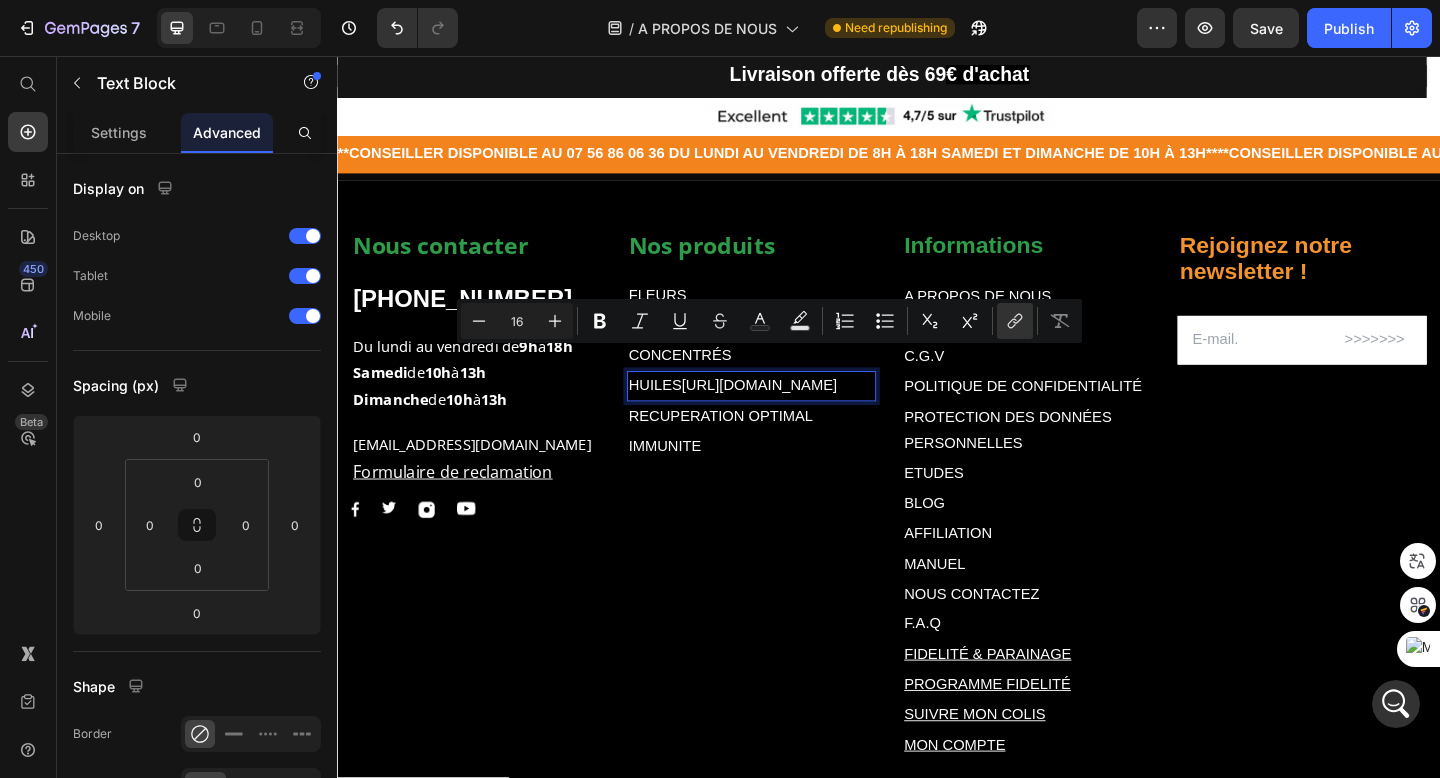 click on "HUILES https://muushroom.com/products/anti-stress" at bounding box center [787, 415] 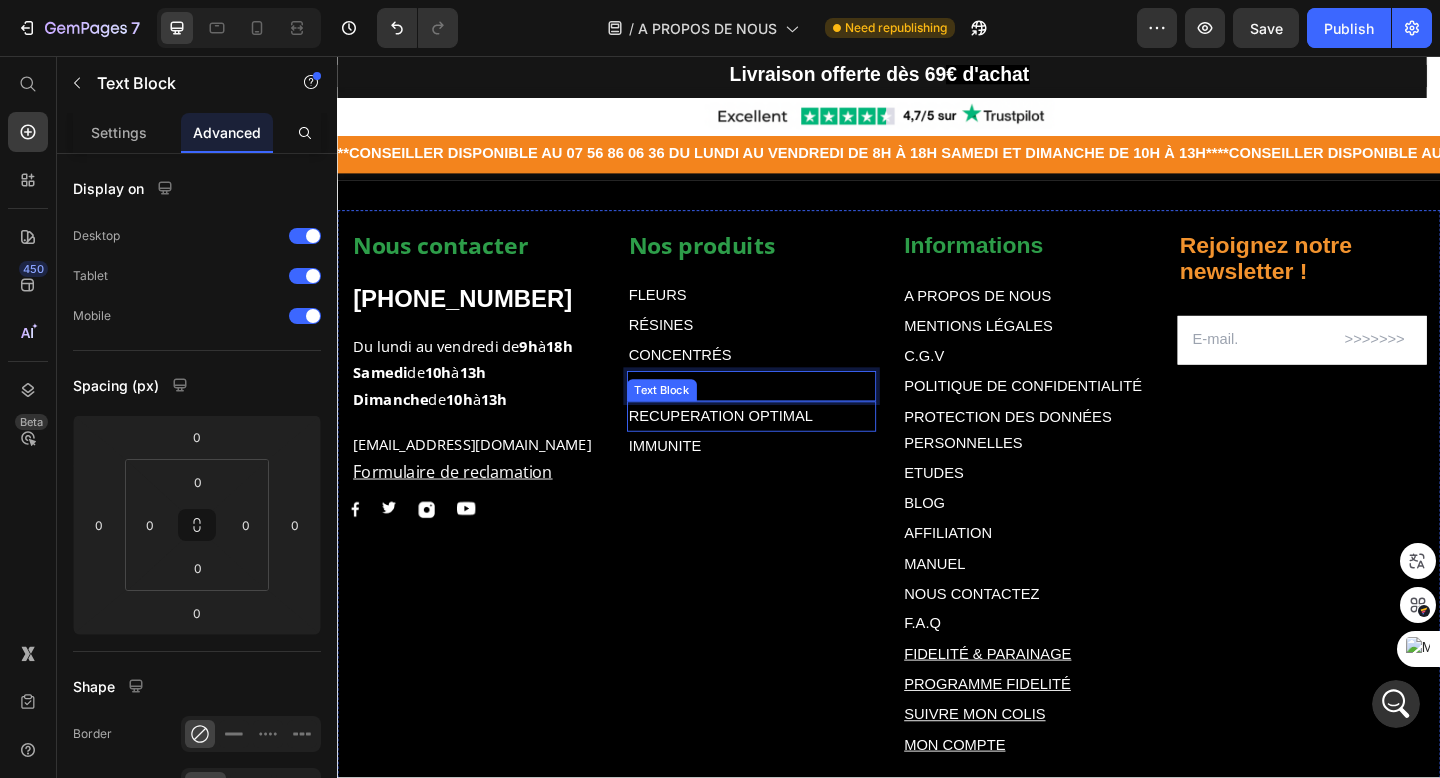 click on "RECUPERATION OPTIMAL" at bounding box center (754, 447) 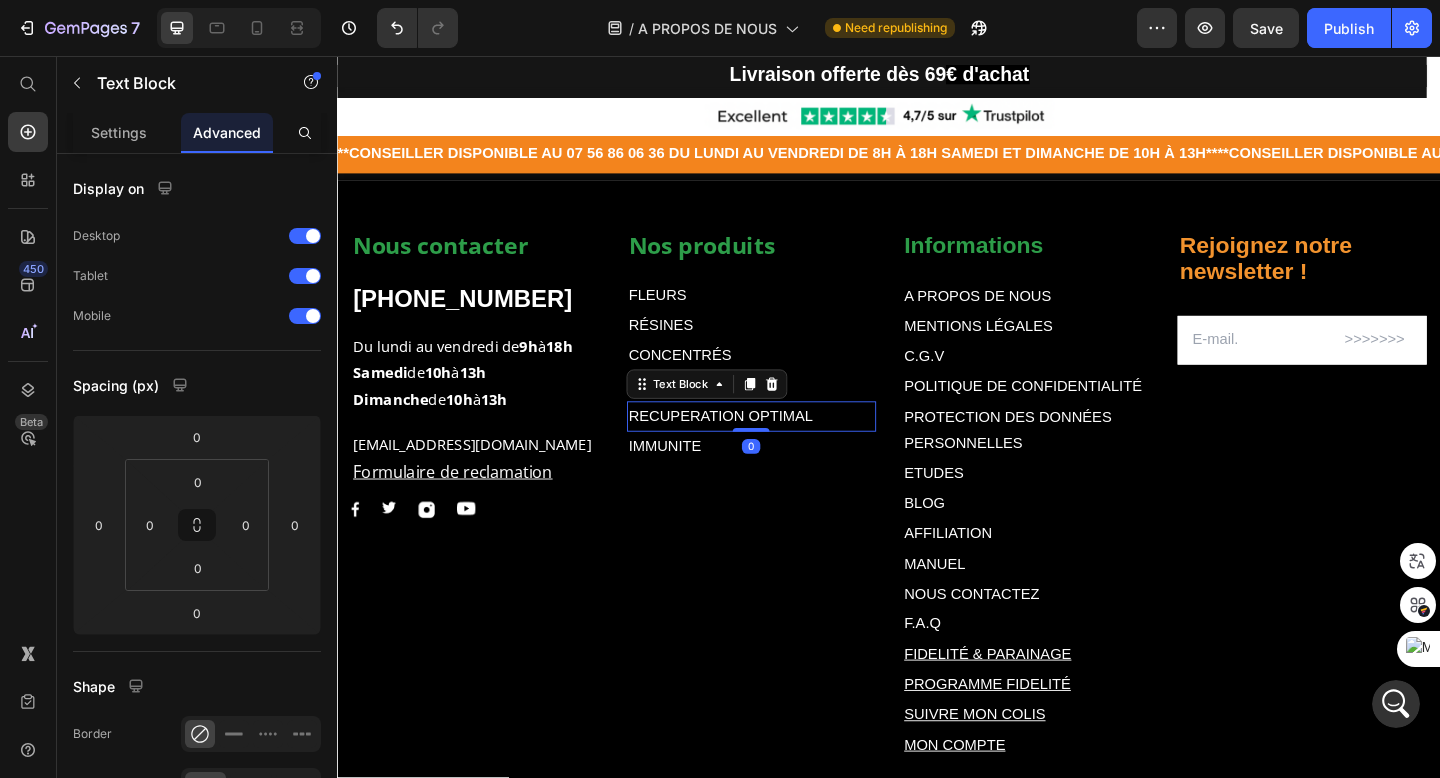 click on "RECUPERATION OPTIMAL" at bounding box center (754, 447) 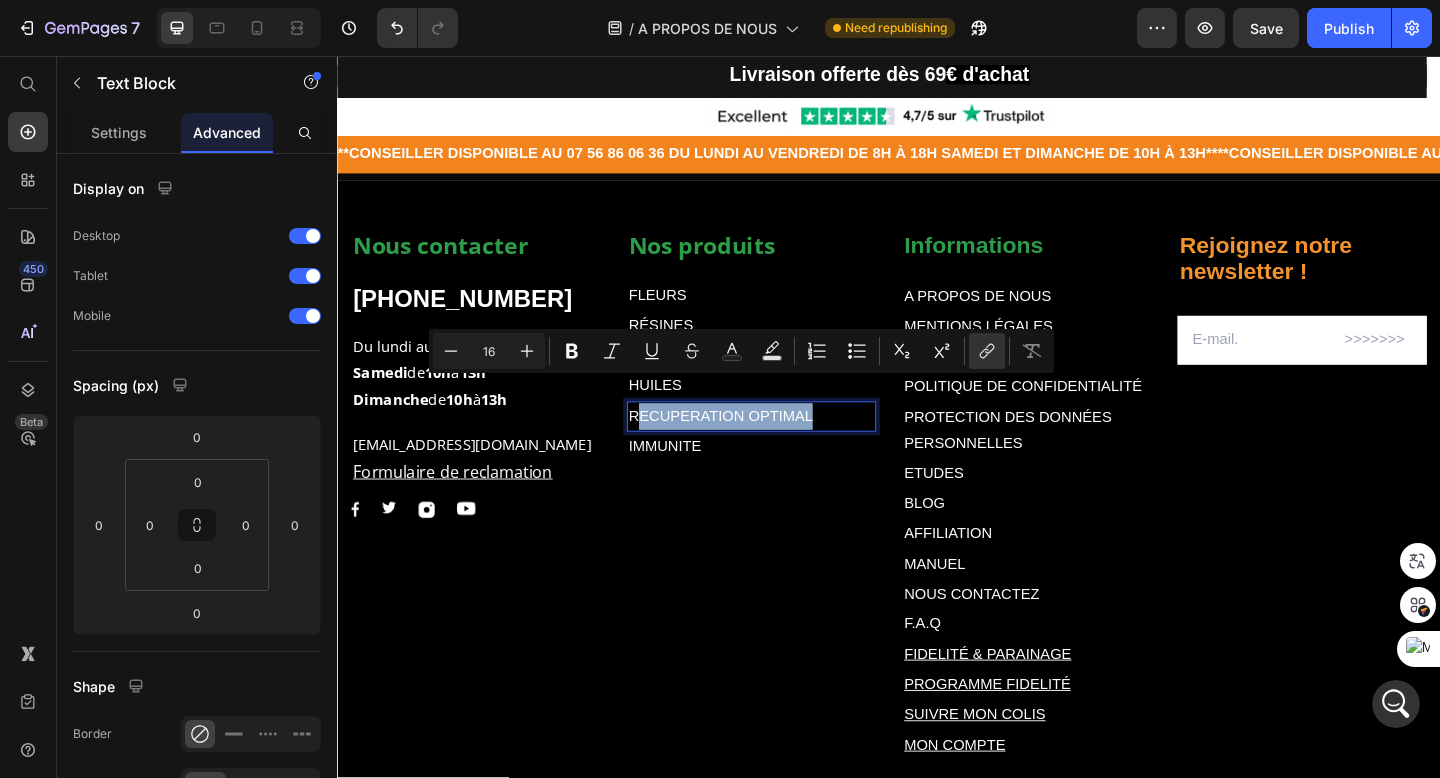 drag, startPoint x: 853, startPoint y: 424, endPoint x: 658, endPoint y: 408, distance: 195.6553 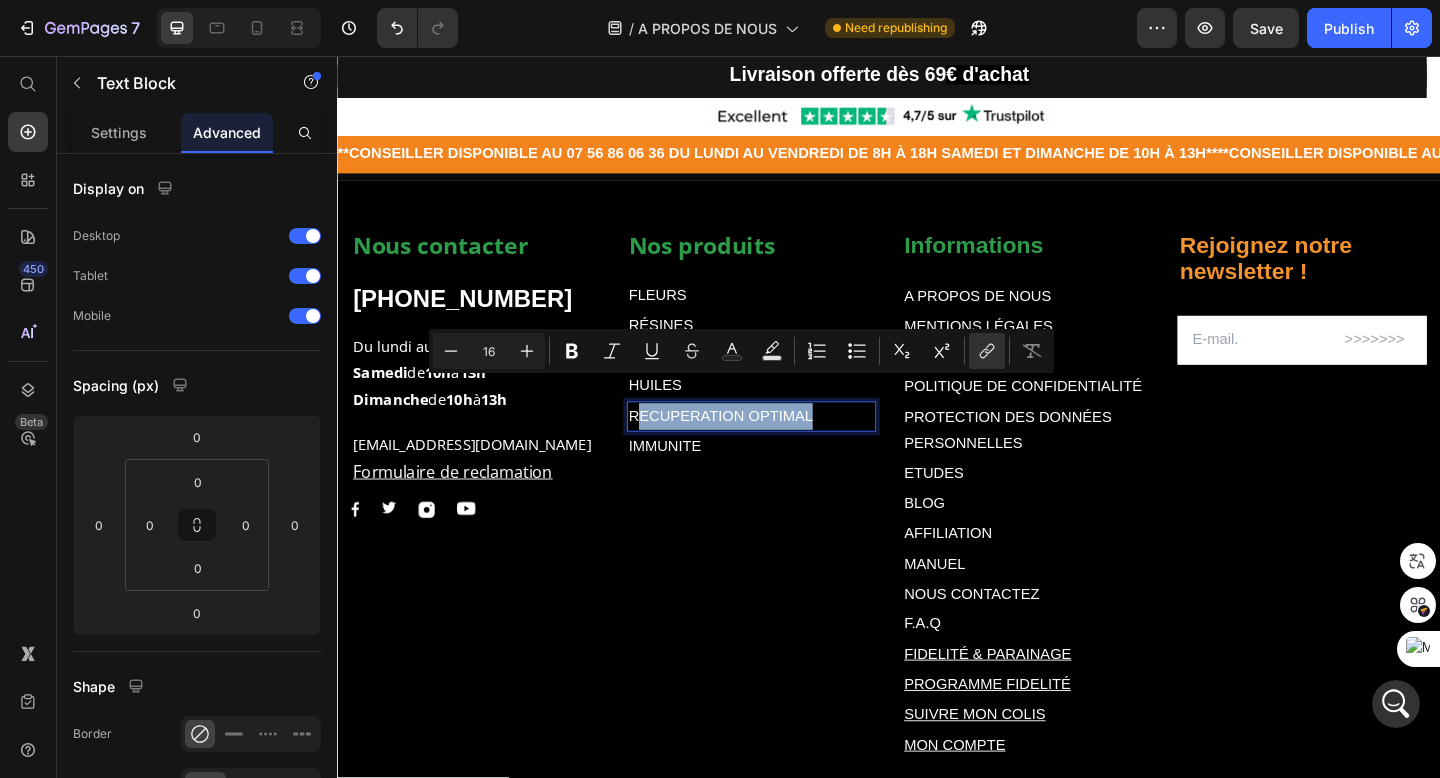 click on "RECUPERATION OPTIMAL" at bounding box center (787, 448) 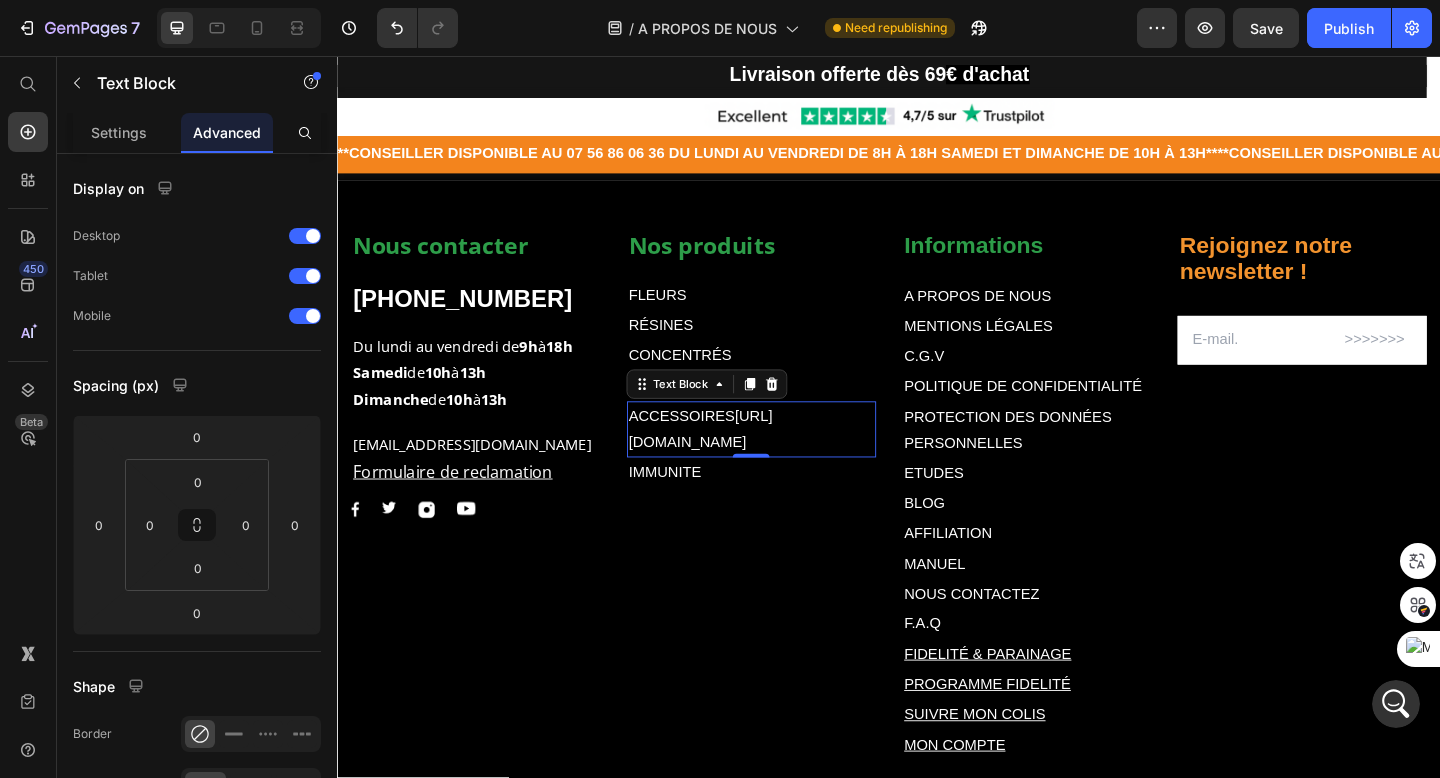 drag, startPoint x: 767, startPoint y: 417, endPoint x: 821, endPoint y: 455, distance: 66.0303 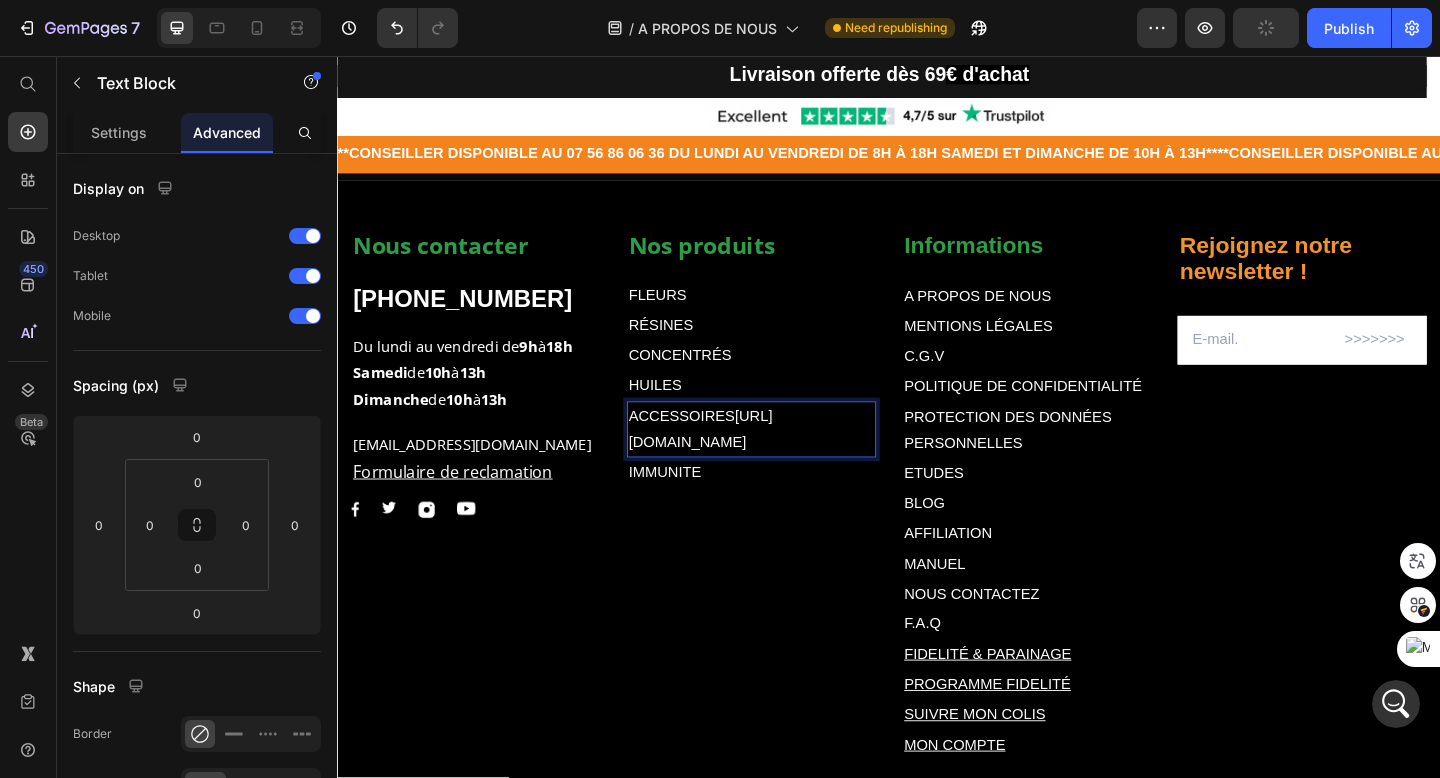 click on "ACCESSOIRES https://muushroom.com/products/immunite" at bounding box center (787, 463) 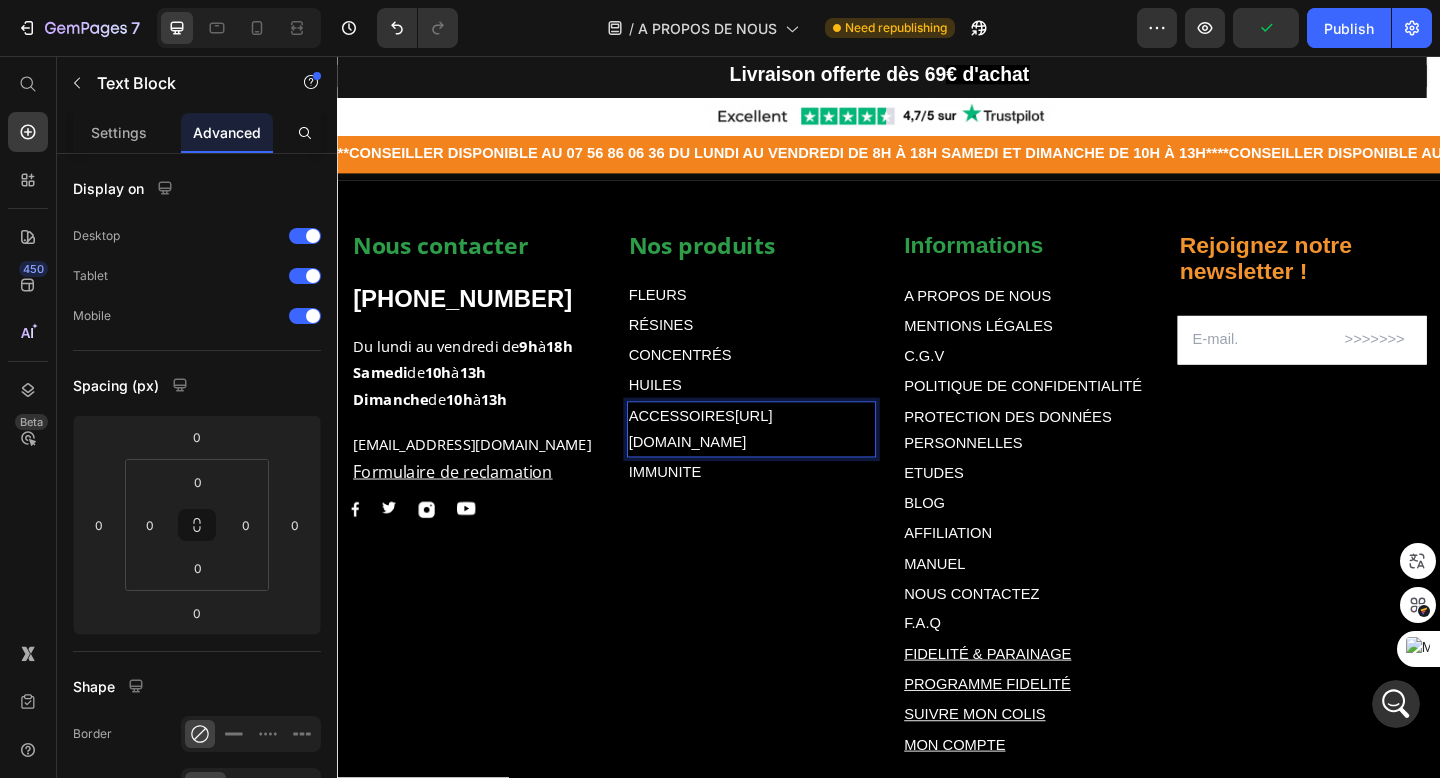 click on "ACCESSOIRES https://muushroom.com/products/immunite" at bounding box center [787, 463] 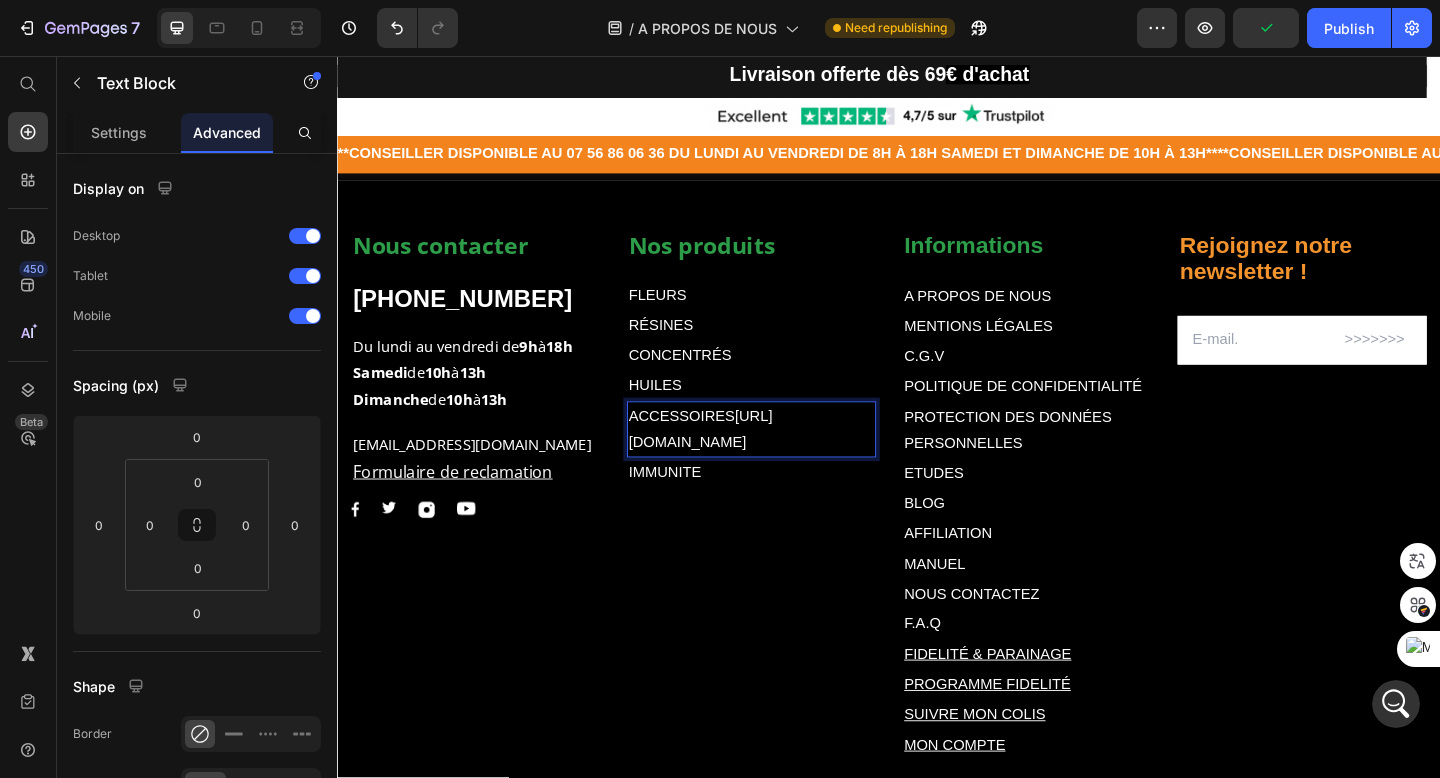 drag, startPoint x: 764, startPoint y: 421, endPoint x: 816, endPoint y: 456, distance: 62.681736 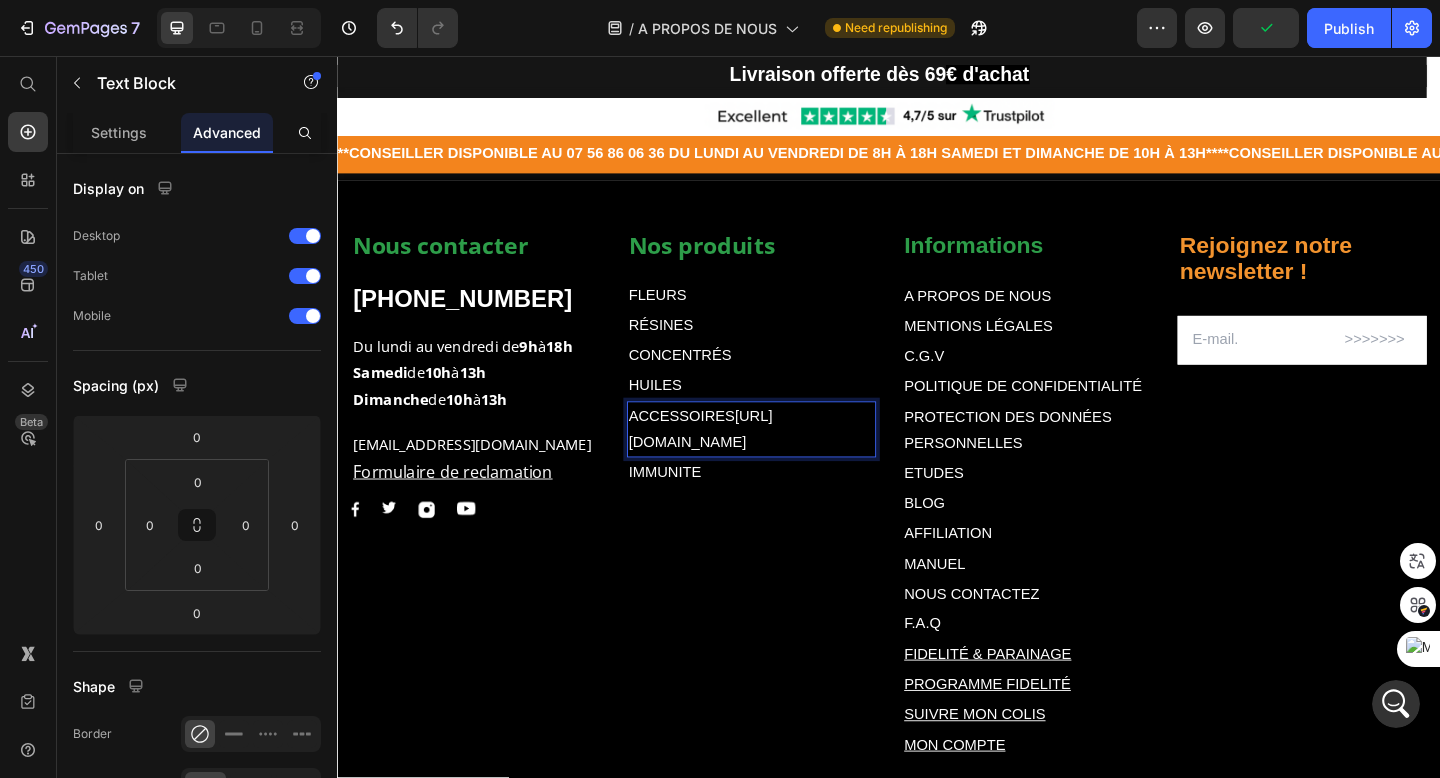 click on "ACCESSOIRES https://muushroom.com/products/immunite" at bounding box center [787, 463] 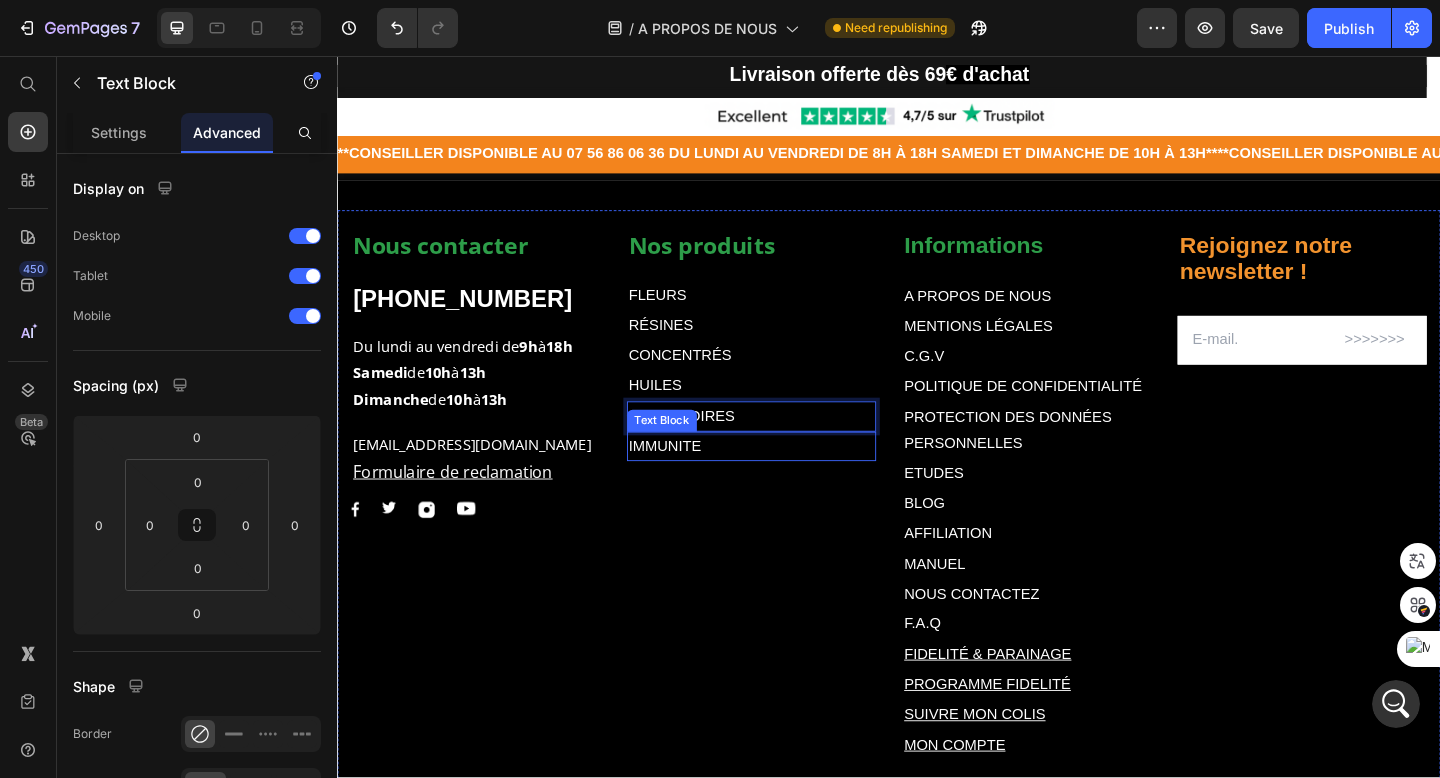 click on "IMMUNITE" at bounding box center (787, 481) 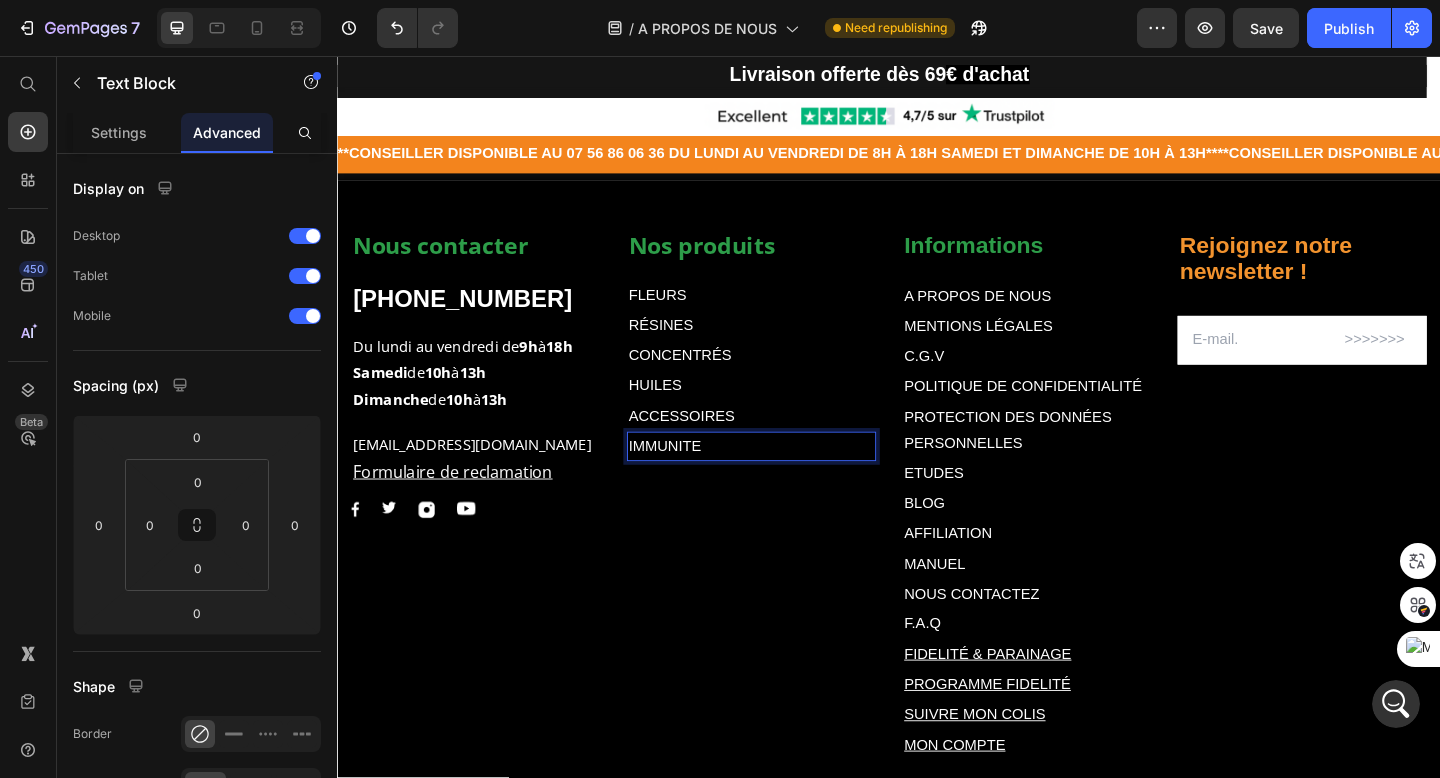 click on "IMMUNITE" at bounding box center (787, 481) 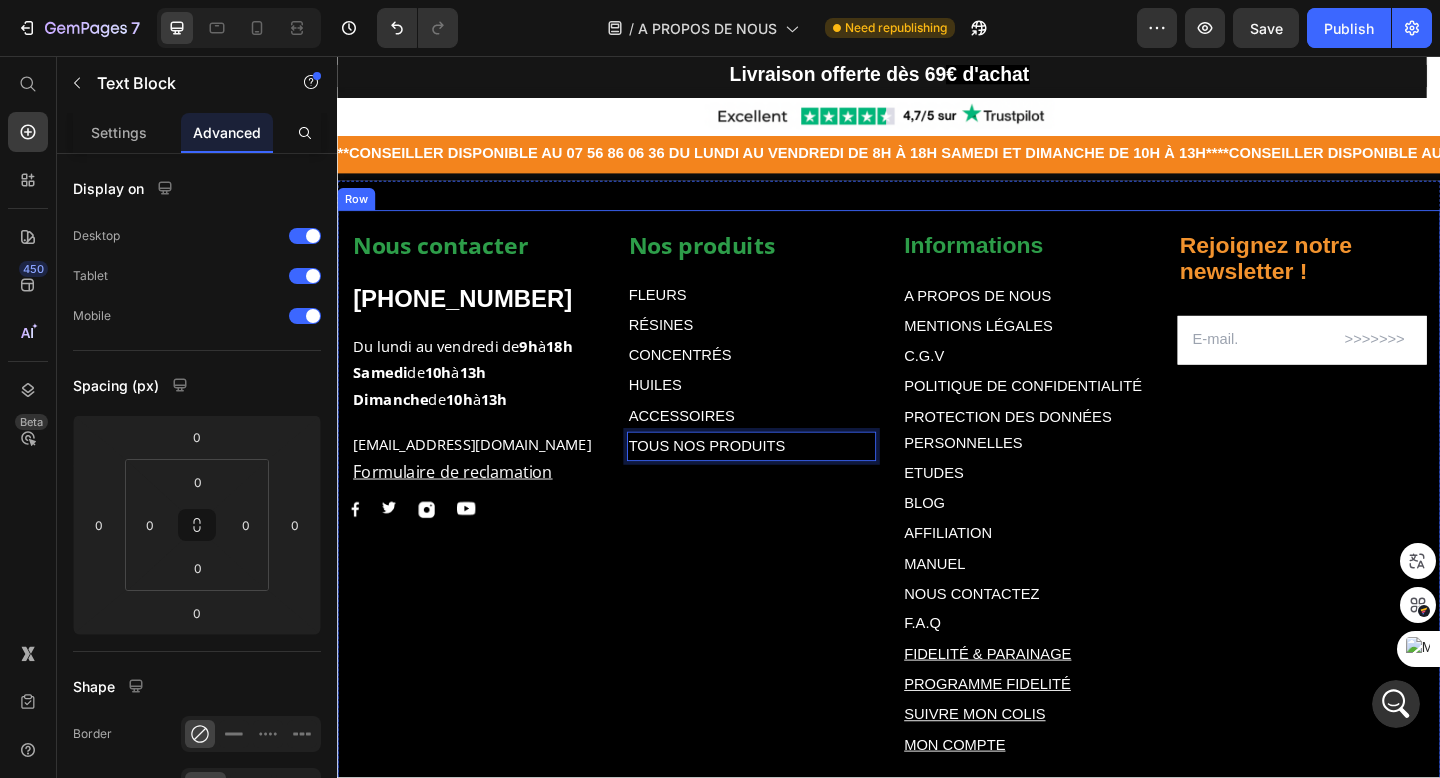 click on "Nos produits Text block FLEURS Text Block RÉSINES Text Block CONCENTRÉS Text Block HUILES Text Block ACCESSOIRES Text Block TOUS NOS PRODUITS Text Block   0" at bounding box center [787, 535] 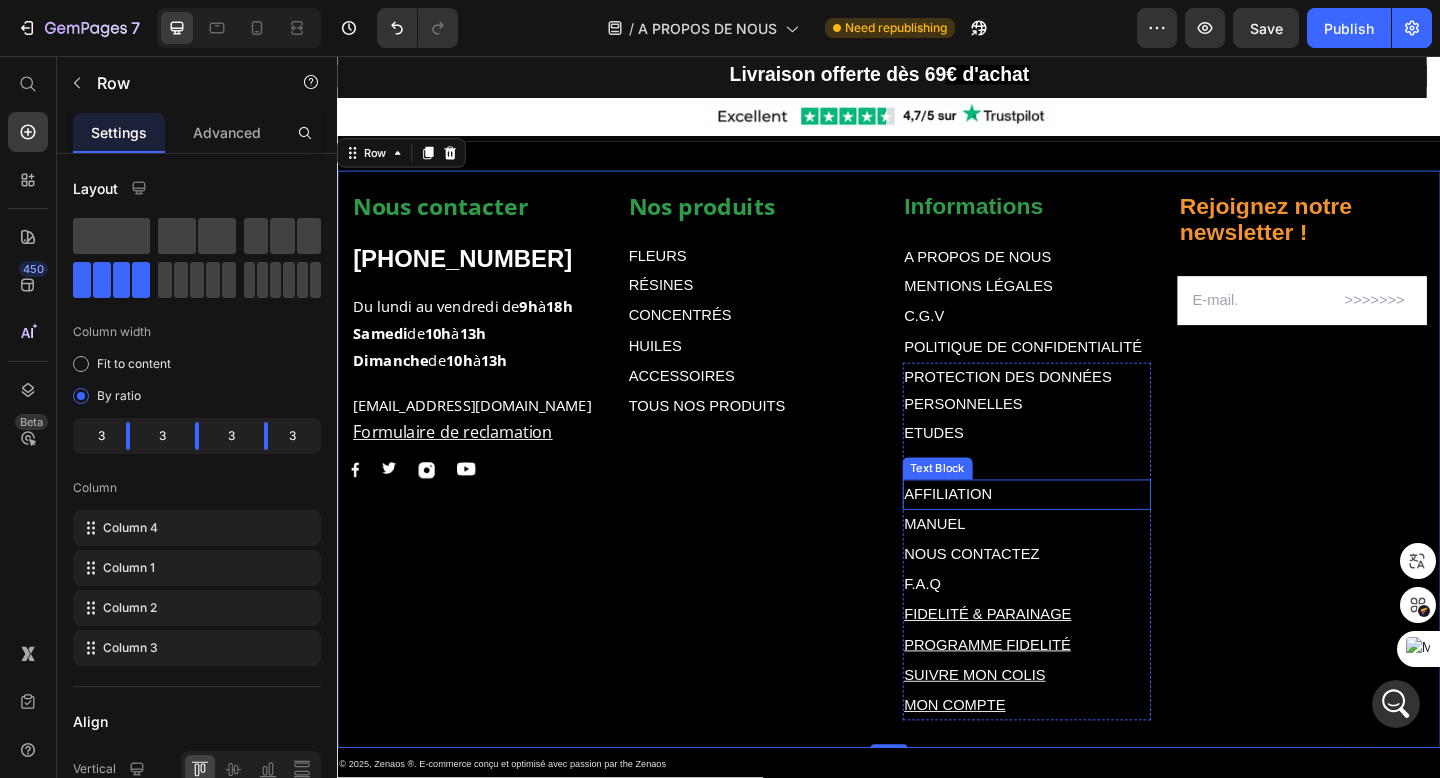 scroll, scrollTop: 633, scrollLeft: 0, axis: vertical 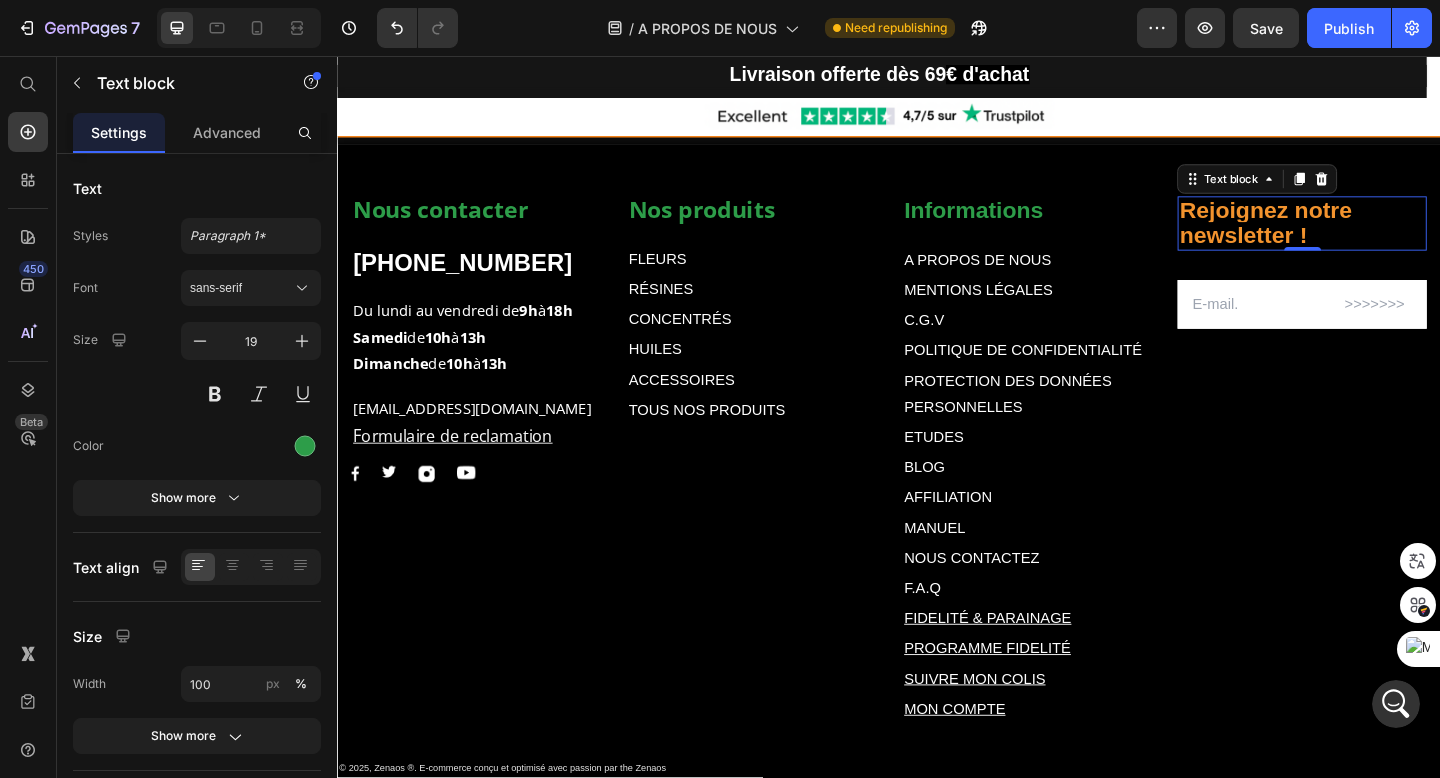click on "Rejoignez notre newsletter !" at bounding box center (1347, 237) 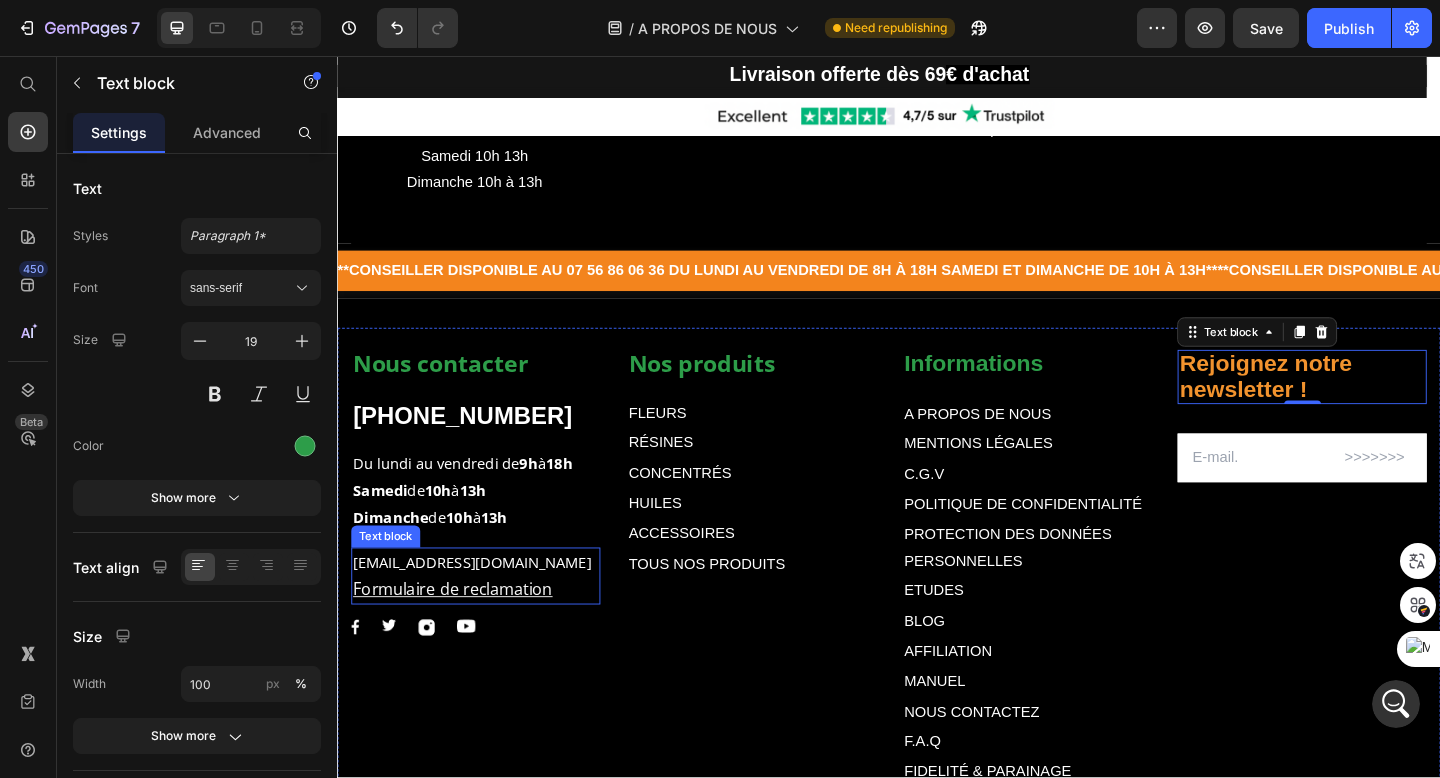 scroll, scrollTop: 439, scrollLeft: 0, axis: vertical 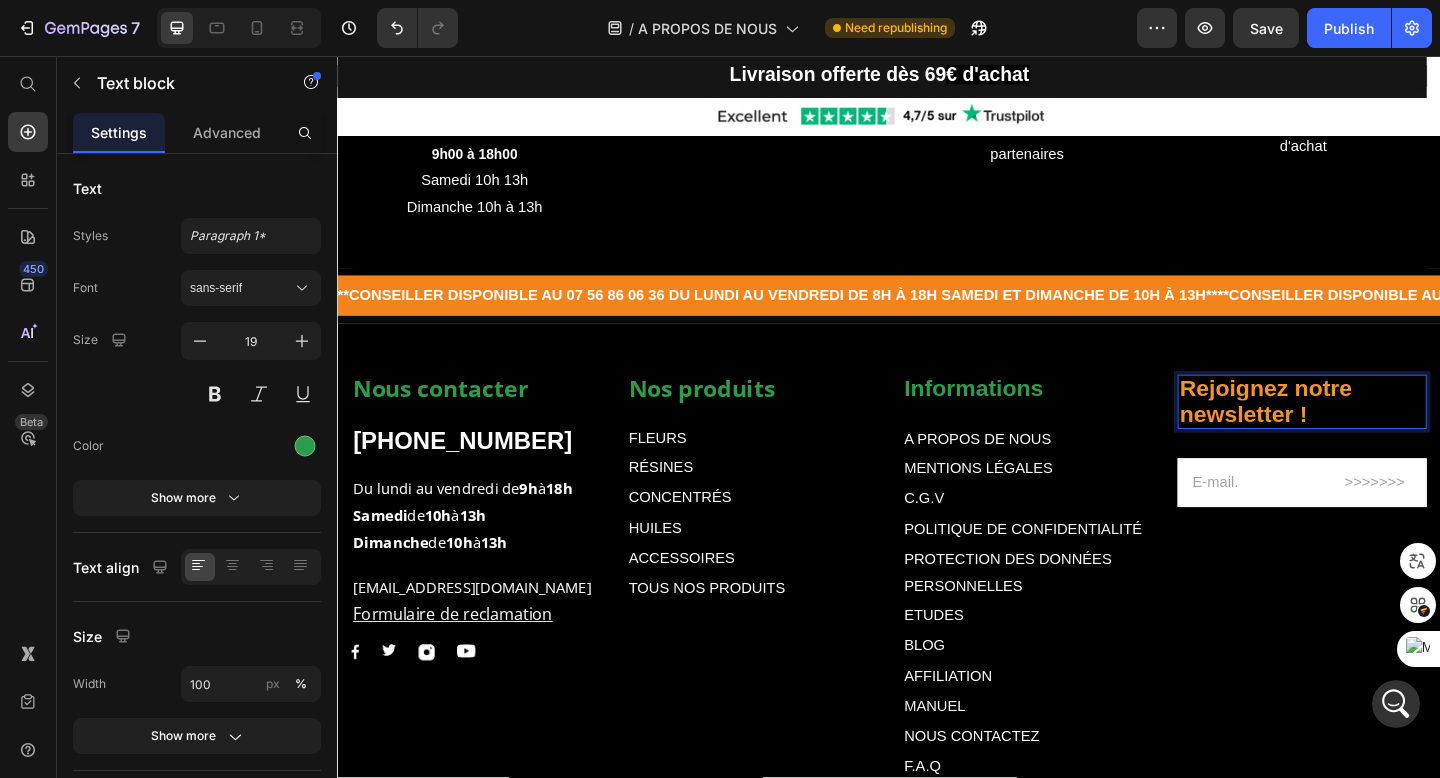 click on "Rejoignez notre newsletter !" at bounding box center (1386, 432) 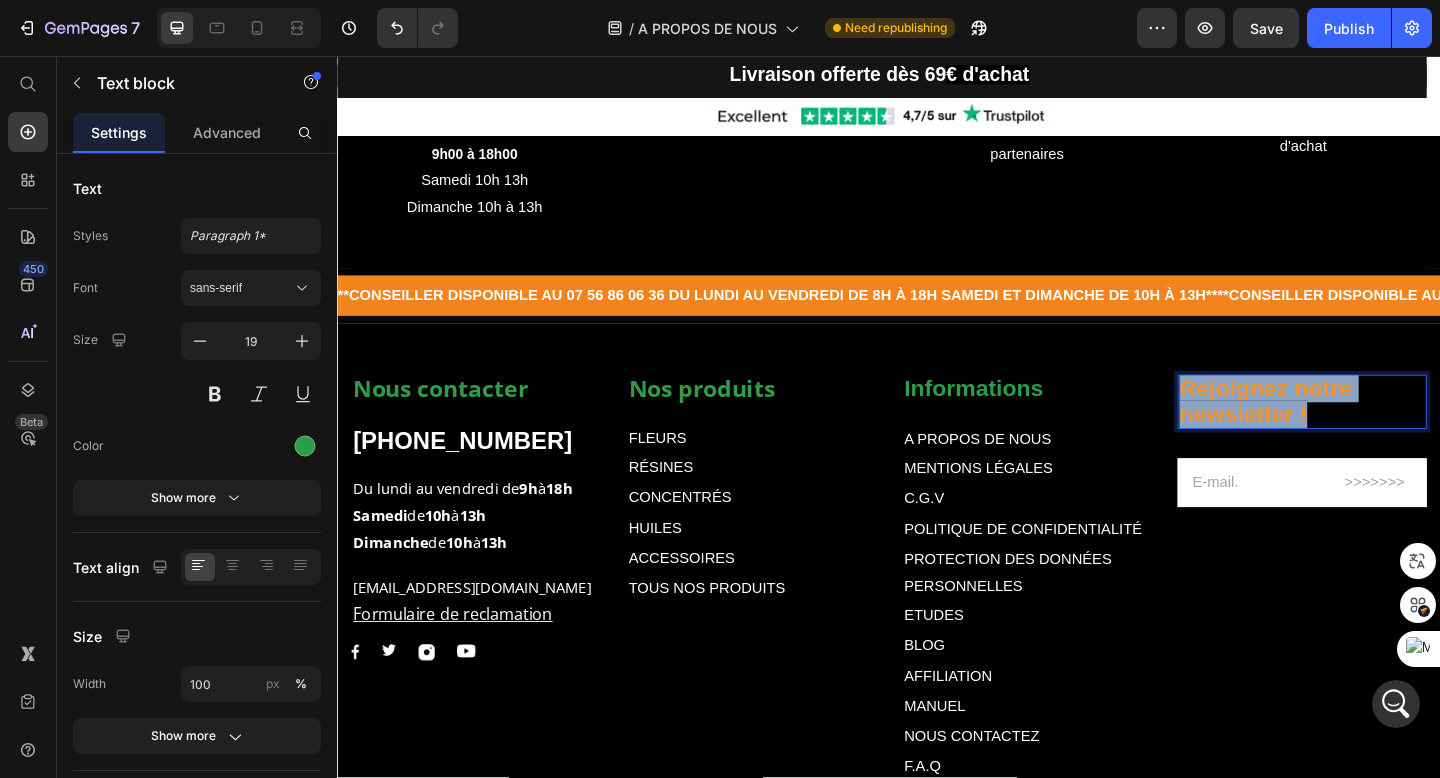 drag, startPoint x: 1399, startPoint y: 413, endPoint x: 1241, endPoint y: 379, distance: 161.61684 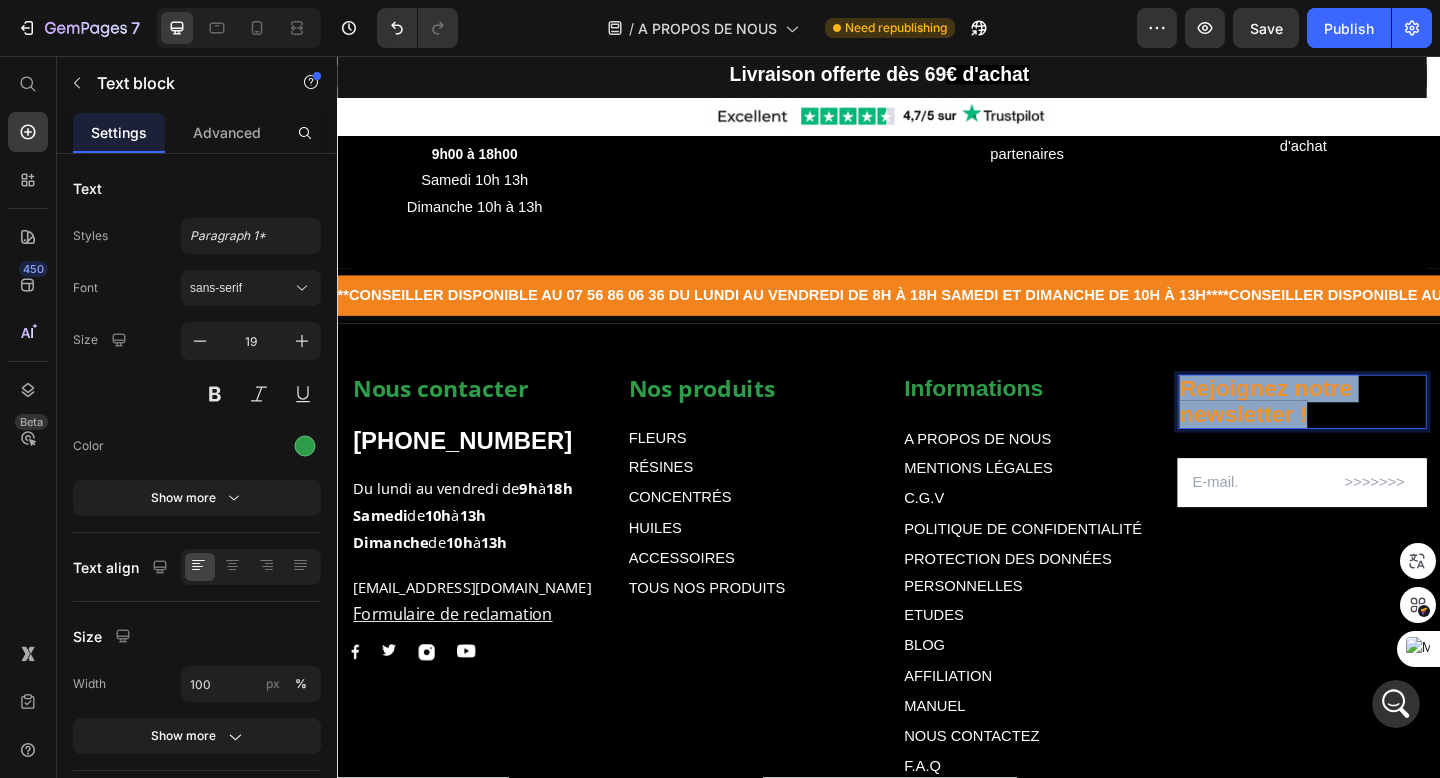 click on "Rejoignez notre newsletter !" at bounding box center (1386, 432) 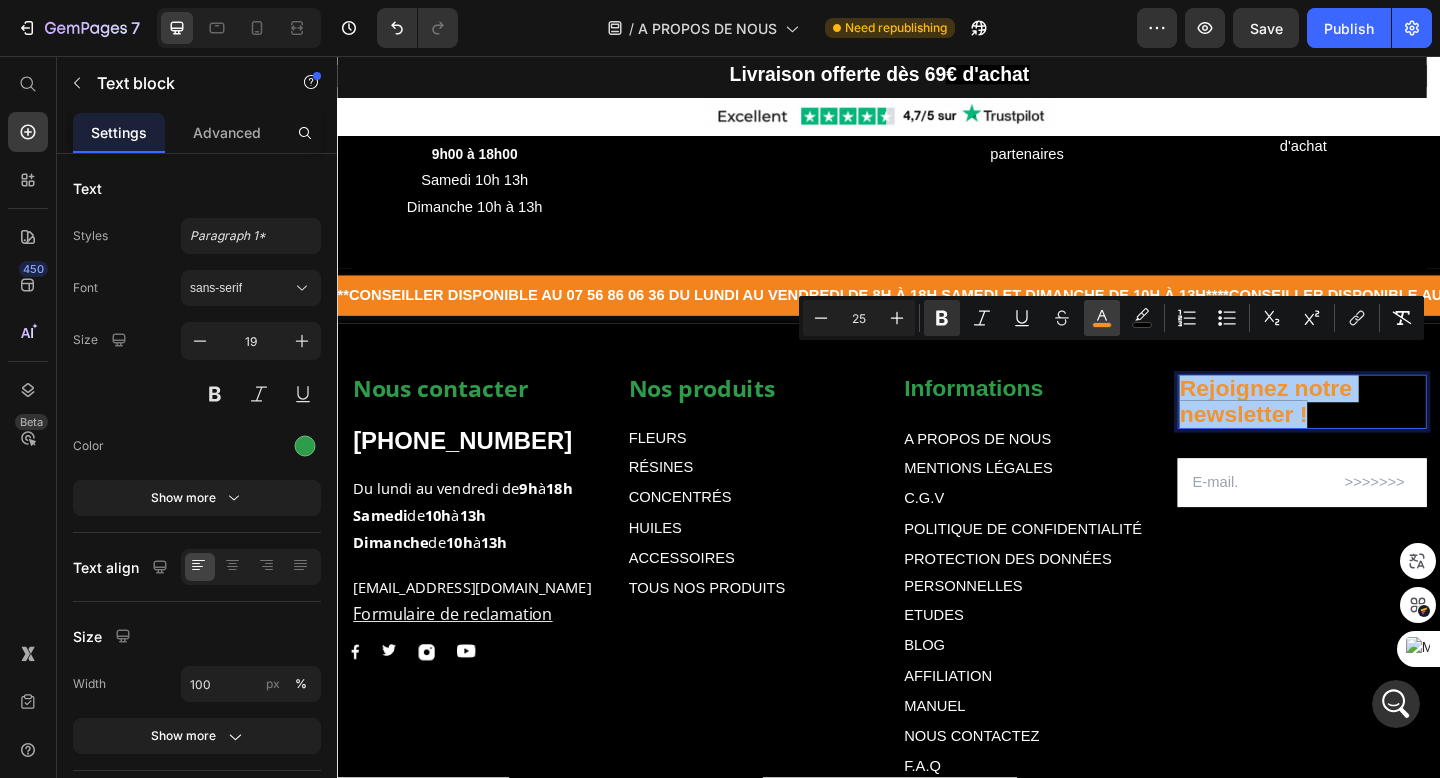 click 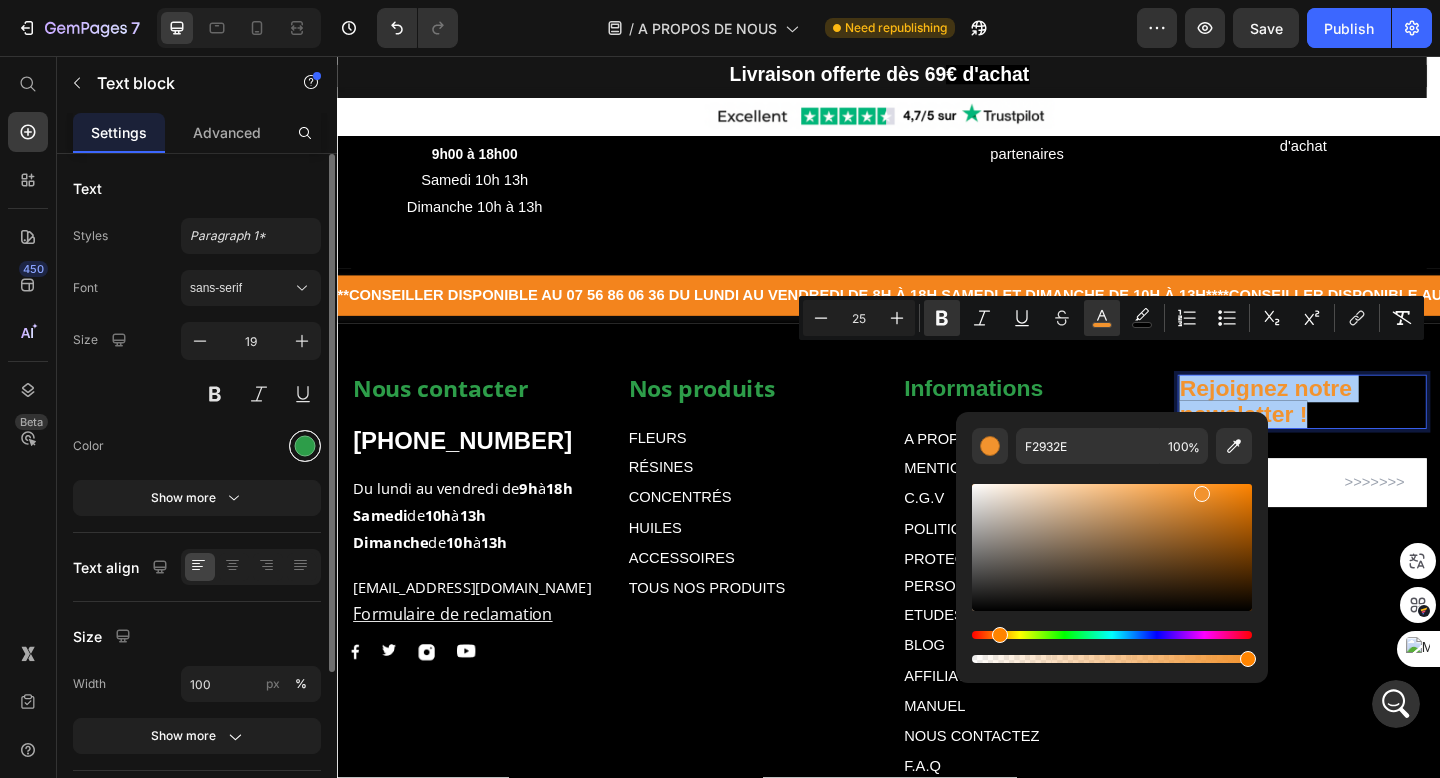 click at bounding box center (305, 446) 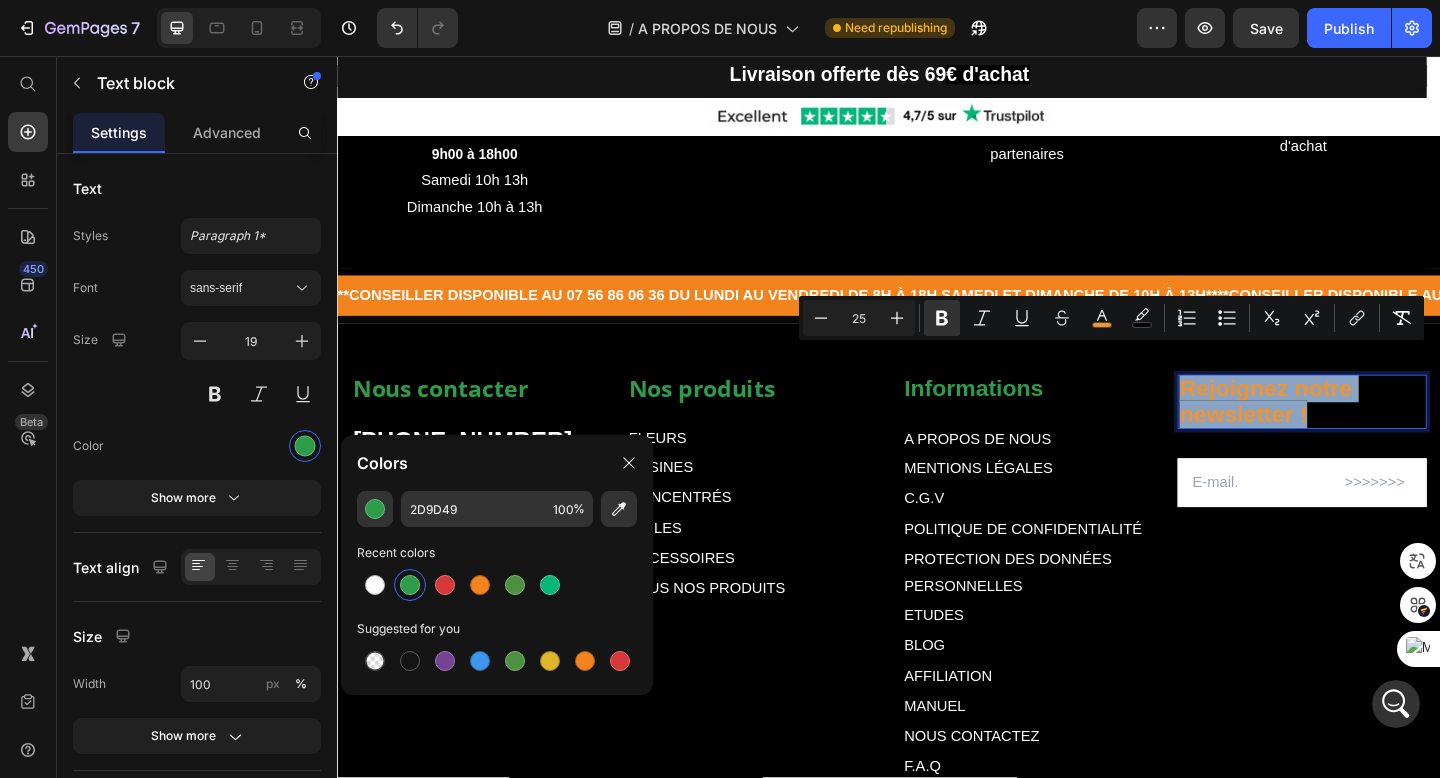 click on "Rejoignez notre newsletter !" at bounding box center [1347, 431] 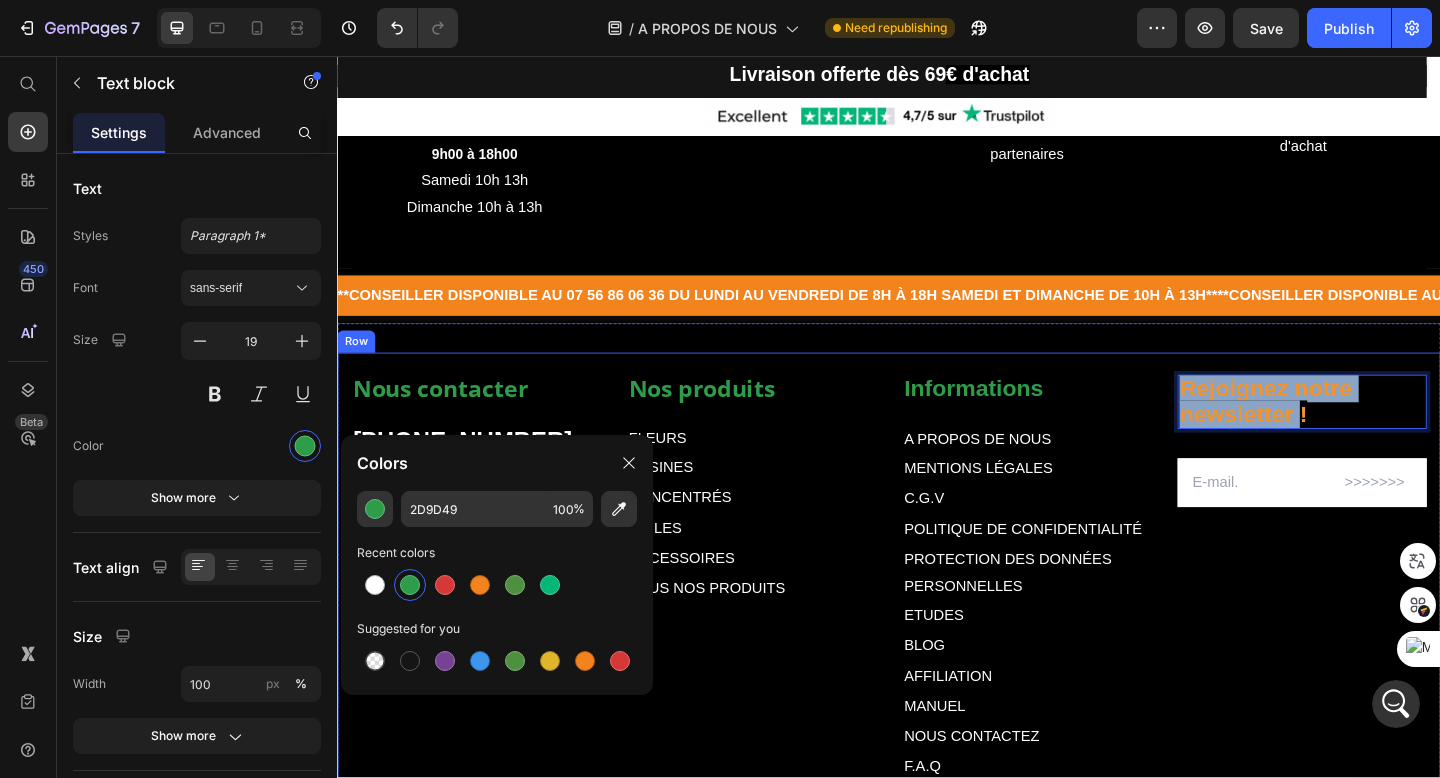 drag, startPoint x: 1375, startPoint y: 405, endPoint x: 1239, endPoint y: 379, distance: 138.463 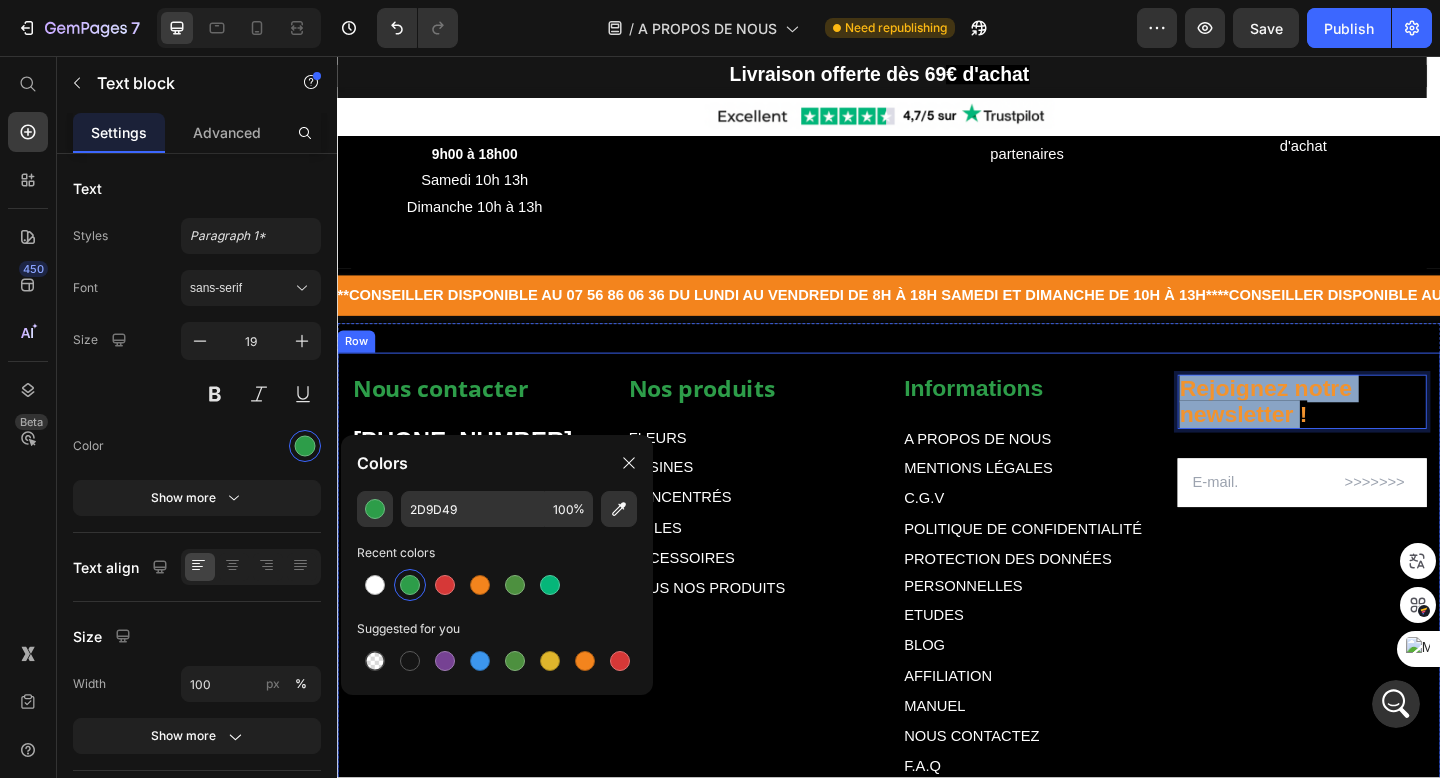 click on "Nos produits Text block FLEURS Text Block RÉSINES Text Block CONCENTRÉS Text Block HUILES Text Block ACCESSOIRES Text Block TOUS NOS PRODUITS Text Block Informations    Text block A PROPOS DE NOUS Text Block MENTIONS LÉGALES Text Block C.G.V Text Block POLITIQUE DE CONFIDENTIALITÉ Text Block PROTECTION DES DONNÉES   PERSONNELLES Text Block ETUDES Text Block BLOG Text Block AFFILIATION Text Block MANUEL Text Block NOUS CONTACTEZ Text Block F.A.Q Text Block FIDELITÉ & PARAINAGE Text Block PROGRAMME FIDELITÉ Text Block SUIVRE MON COLIS Text Block MON COMPTE Text Block Row Rejoignez notre newsletter ! Text block   0 Email Field Row Newsletter Nous contacter Text block +33 756860636 Text block Du lundi au vendredi de  9h  à  18h   Samedi  de  10h  à  13h Dimanche  de  10h  à  13h Text block contact@muushroom.com Formulaire de reclamation Text block Image Image Image Image Row Row" at bounding box center [937, 693] 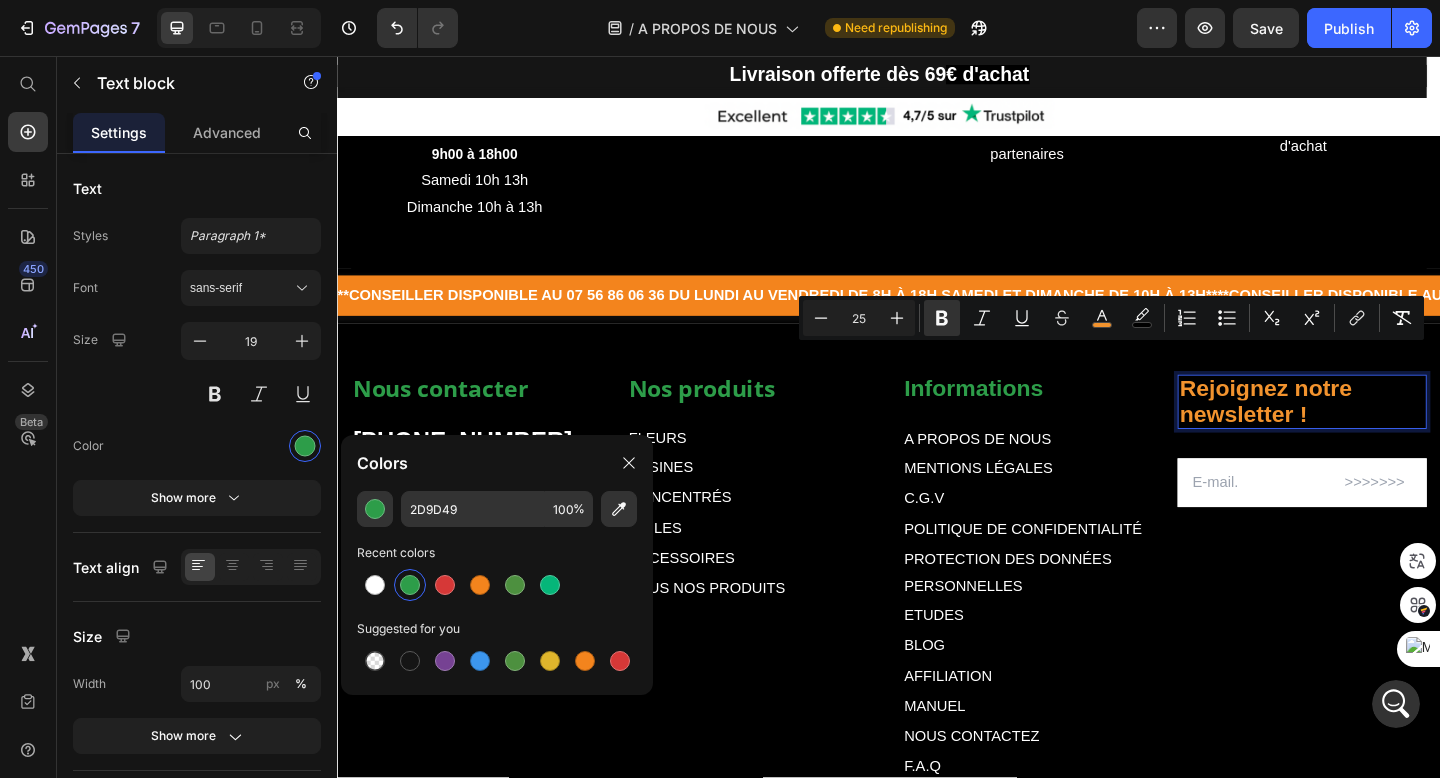 click on "Rejoignez notre newsletter !" at bounding box center (1386, 432) 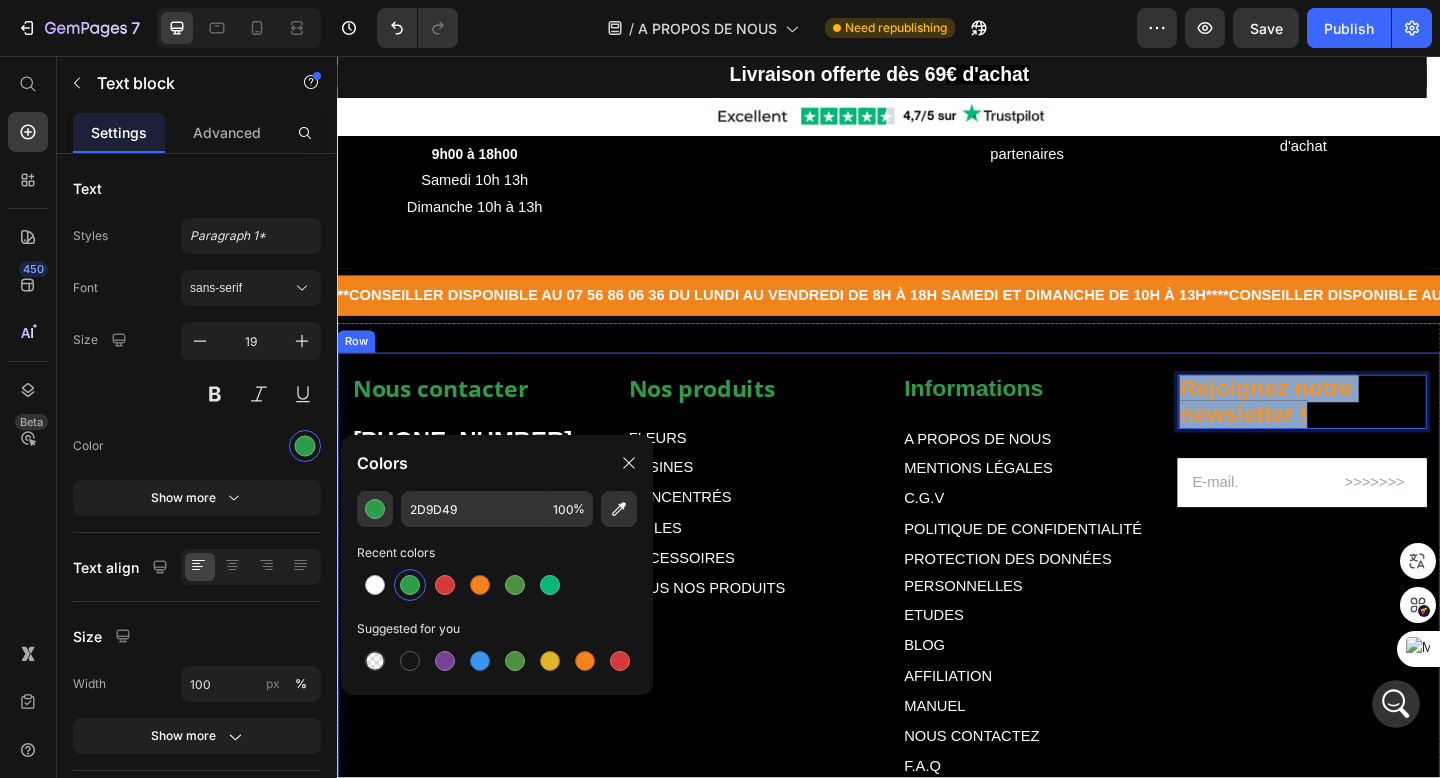 drag, startPoint x: 1381, startPoint y: 410, endPoint x: 1226, endPoint y: 381, distance: 157.68958 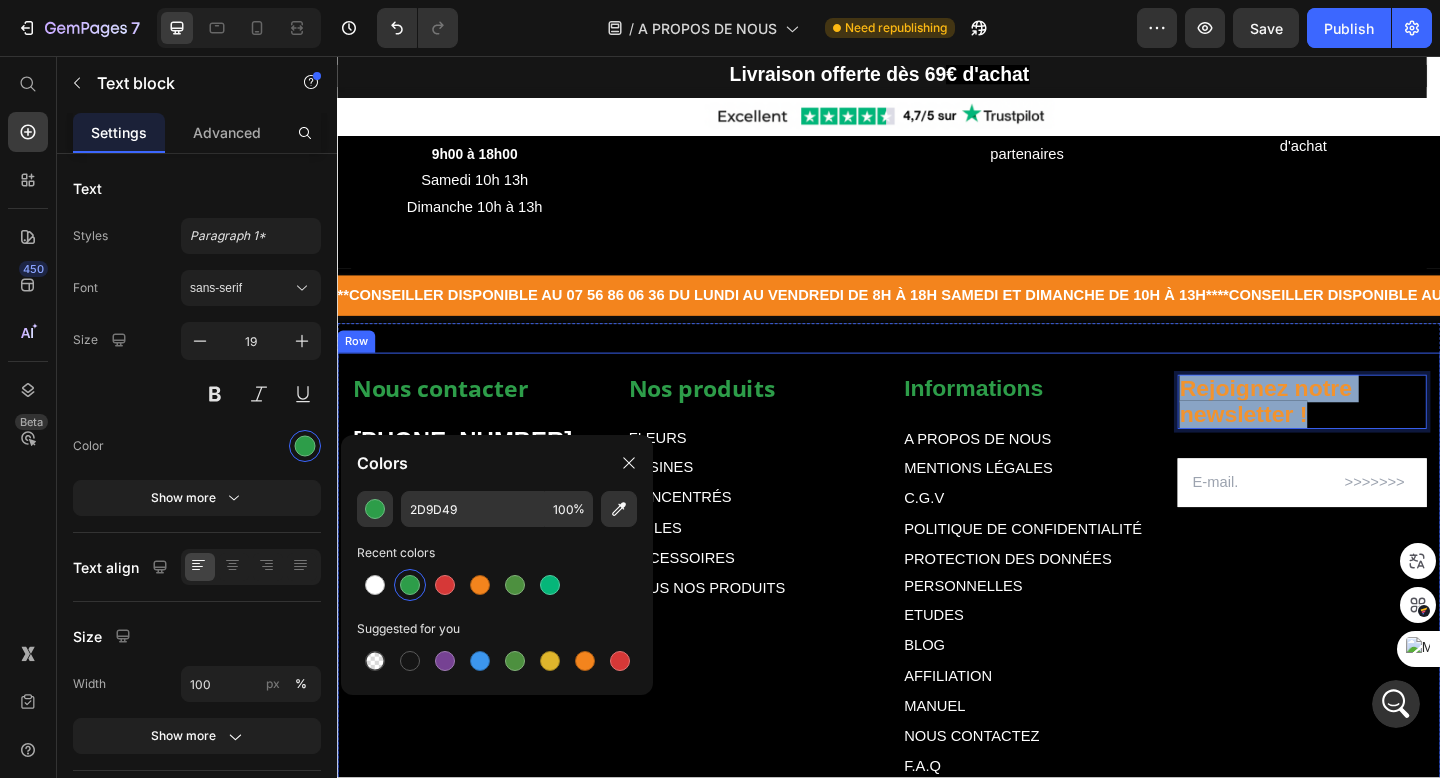 click on "Nos produits Text block FLEURS Text Block RÉSINES Text Block CONCENTRÉS Text Block HUILES Text Block ACCESSOIRES Text Block TOUS NOS PRODUITS Text Block Informations    Text block A PROPOS DE NOUS Text Block MENTIONS LÉGALES Text Block C.G.V Text Block POLITIQUE DE CONFIDENTIALITÉ Text Block PROTECTION DES DONNÉES   PERSONNELLES Text Block ETUDES Text Block BLOG Text Block AFFILIATION Text Block MANUEL Text Block NOUS CONTACTEZ Text Block F.A.Q Text Block FIDELITÉ & PARAINAGE Text Block PROGRAMME FIDELITÉ Text Block SUIVRE MON COLIS Text Block MON COMPTE Text Block Row Rejoignez notre newsletter ! Text block   0 Email Field Row Newsletter Nous contacter Text block +33 756860636 Text block Du lundi au vendredi de  9h  à  18h   Samedi  de  10h  à  13h Dimanche  de  10h  à  13h Text block contact@muushroom.com Formulaire de reclamation Text block Image Image Image Image Row Row" at bounding box center [937, 693] 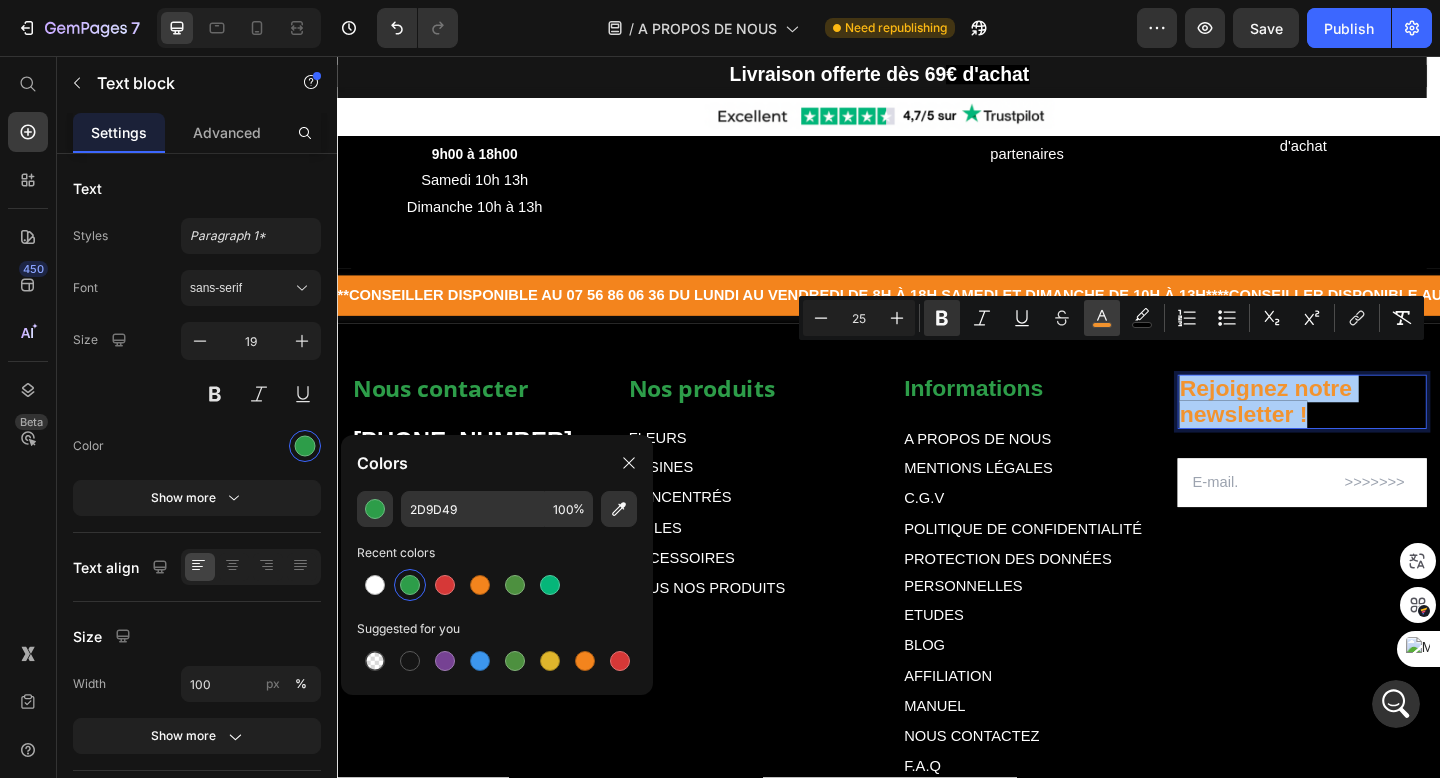 click 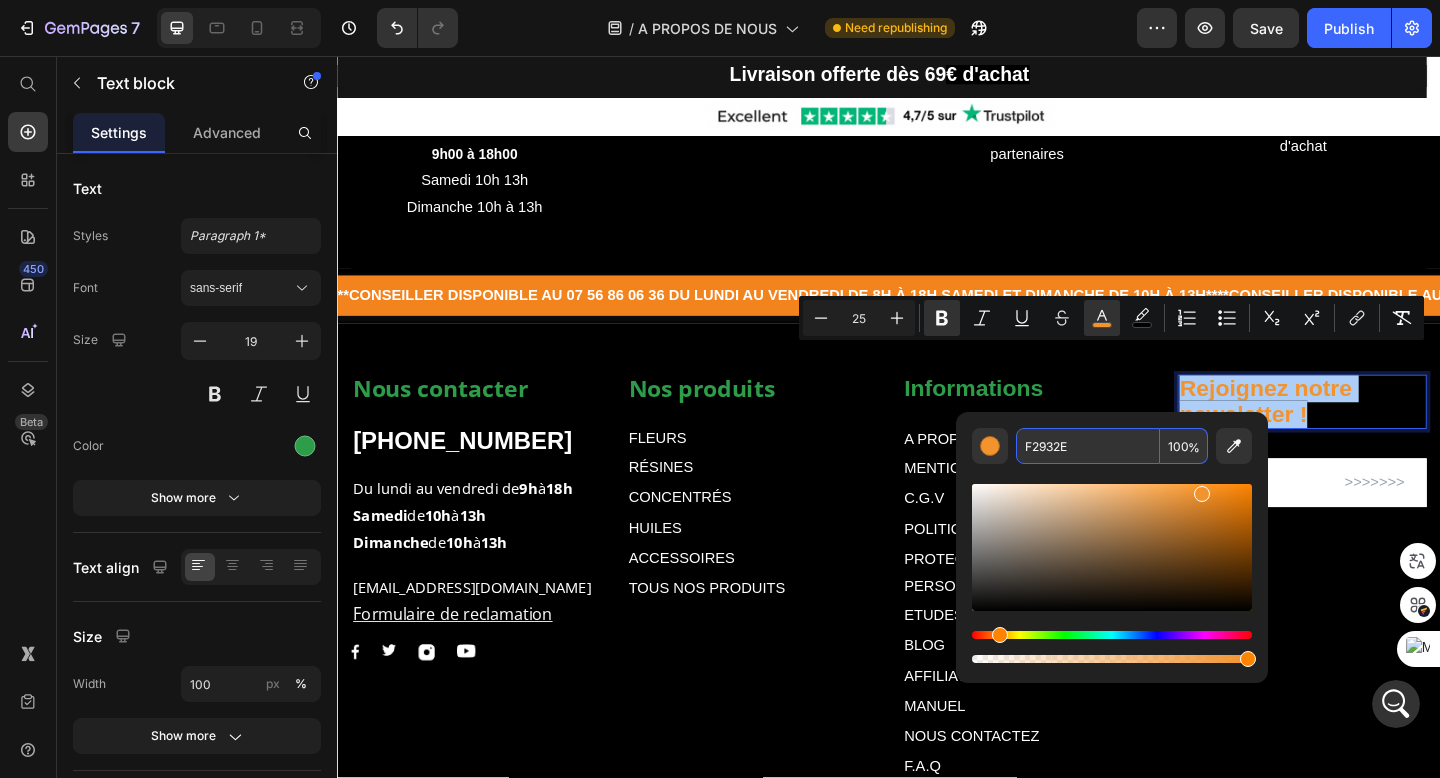 drag, startPoint x: 1072, startPoint y: 447, endPoint x: 1057, endPoint y: 443, distance: 15.524175 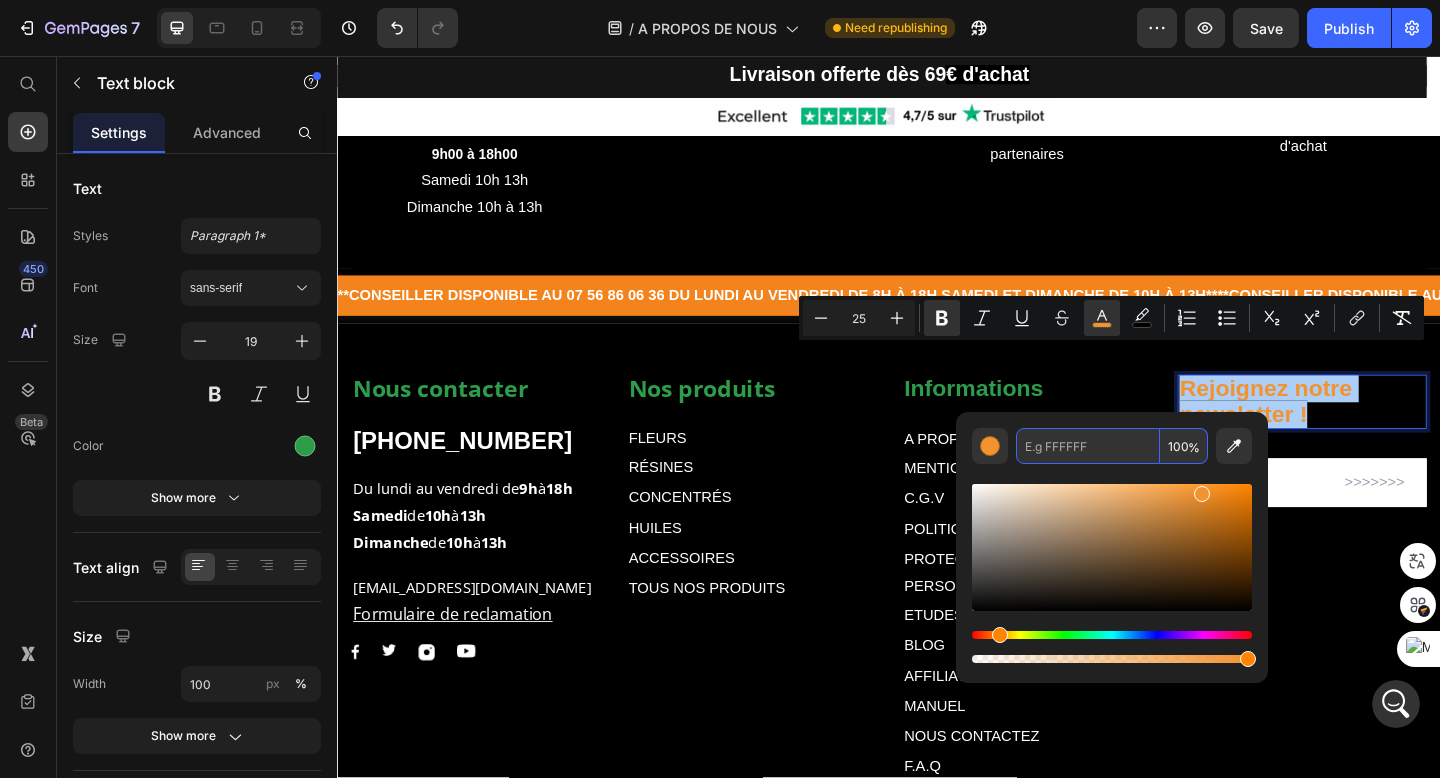 paste on "2D9D49" 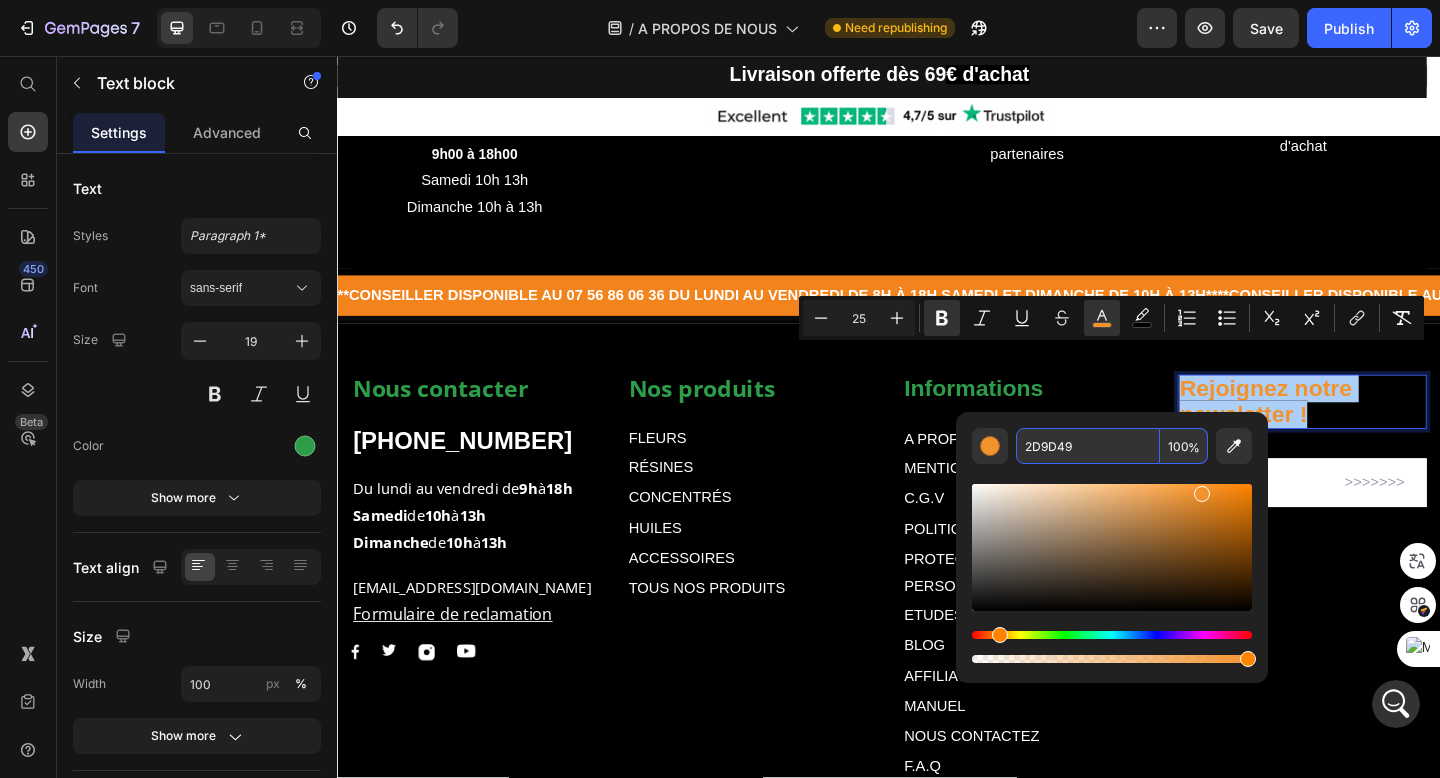 type on "2D9D49" 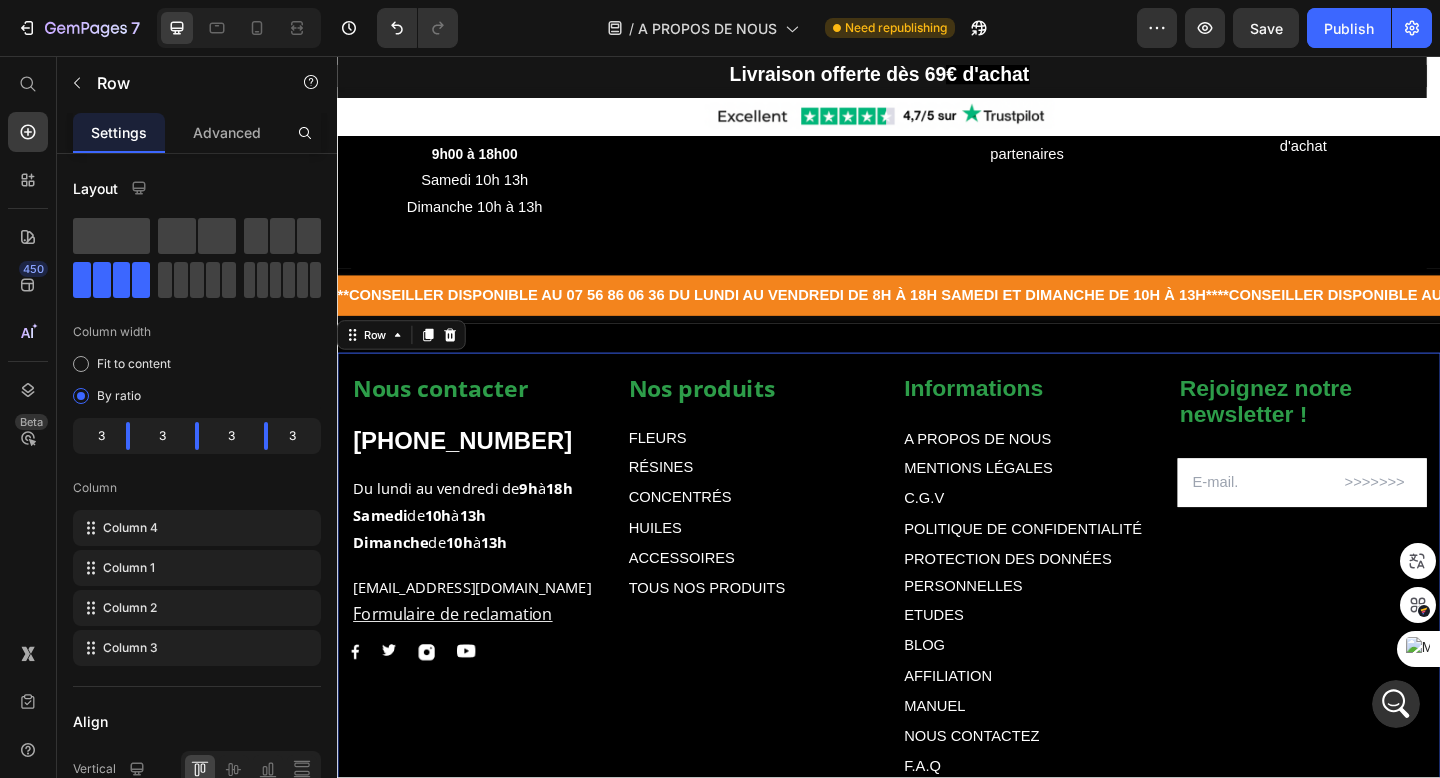 click on "Rejoignez notre newsletter ! Text block Email Field Row Newsletter" at bounding box center [1386, 690] 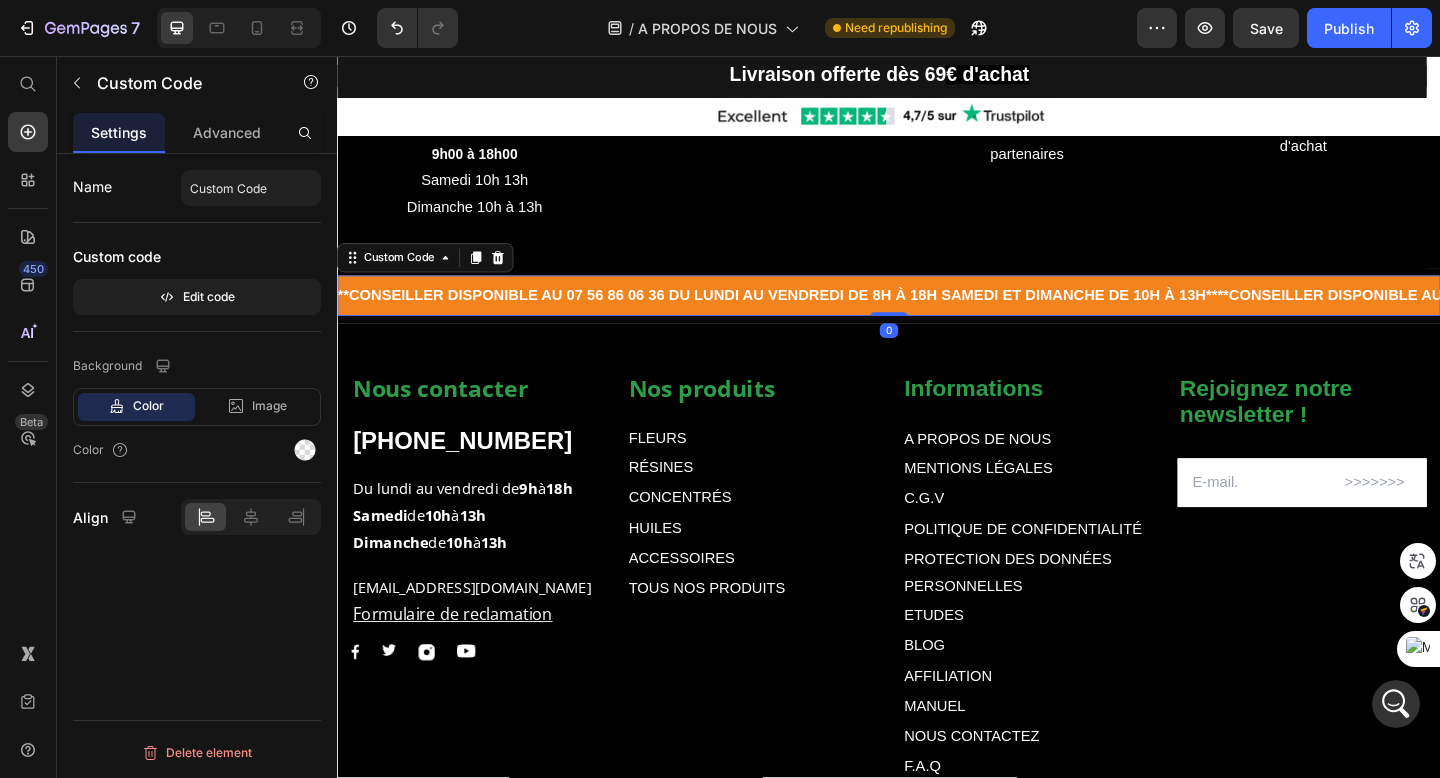click on "**Conseiller disponible au 07 56 86 06 36 du lundi au vendredi de 8h à 18h samedi et dimanche de 10h à 13h**" at bounding box center [937, 317] 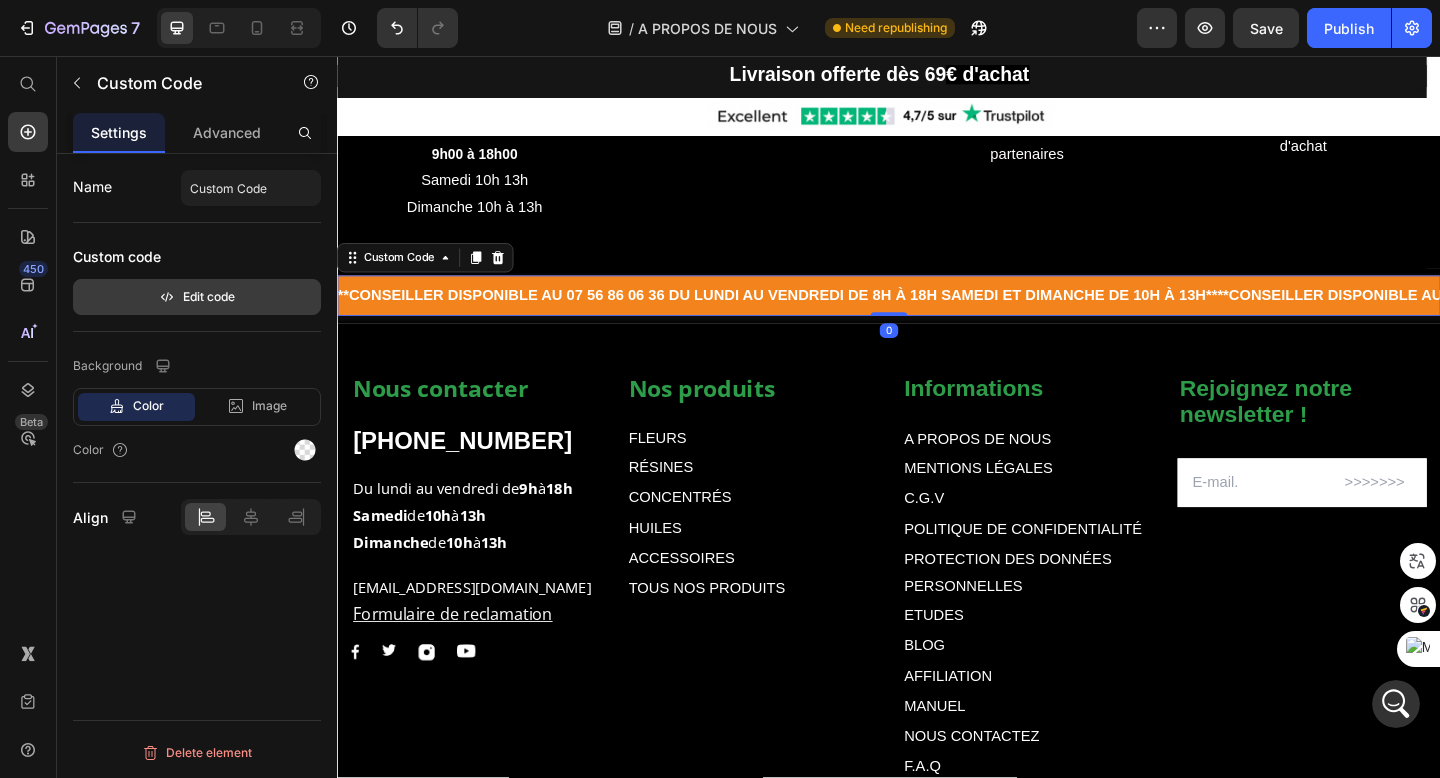 click on "Edit code" at bounding box center [197, 297] 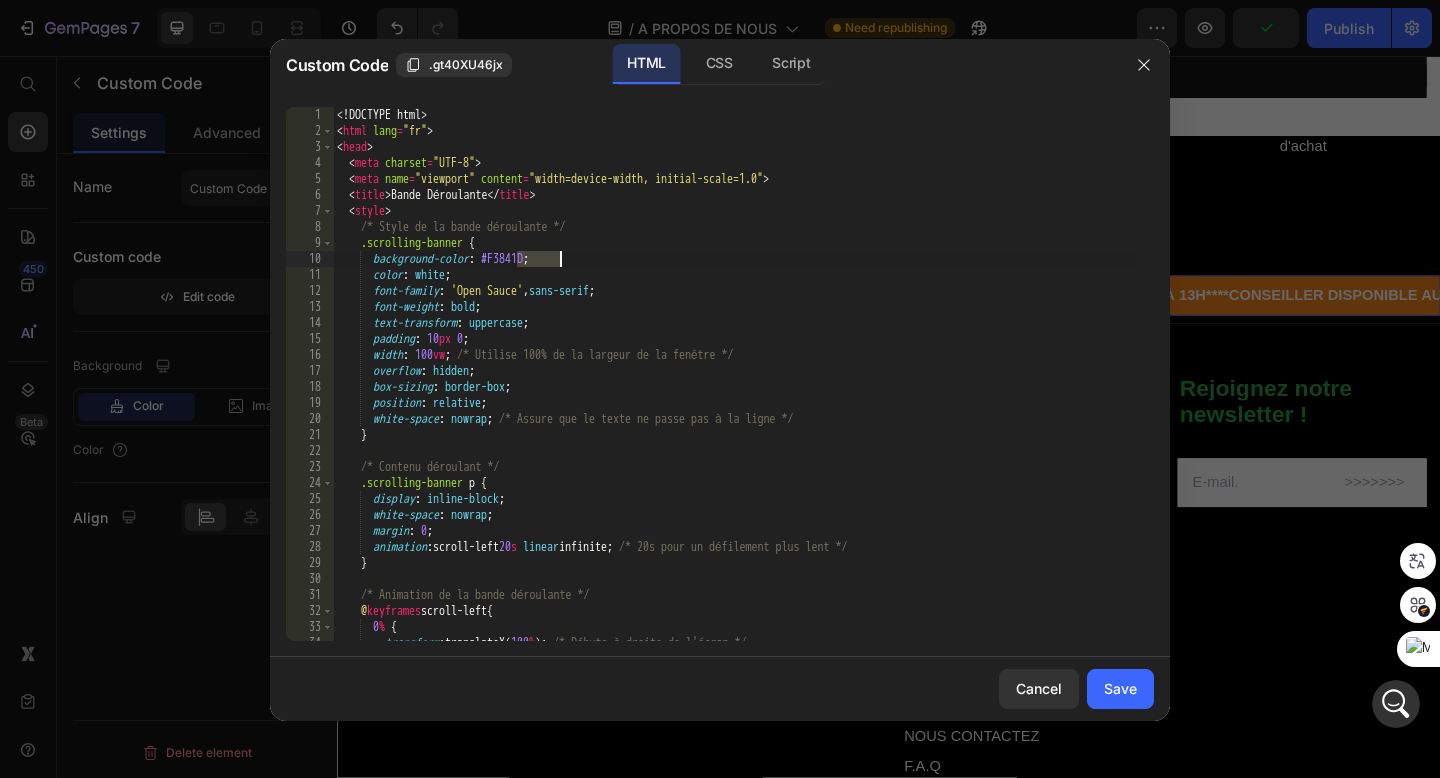 drag, startPoint x: 516, startPoint y: 258, endPoint x: 560, endPoint y: 257, distance: 44.011364 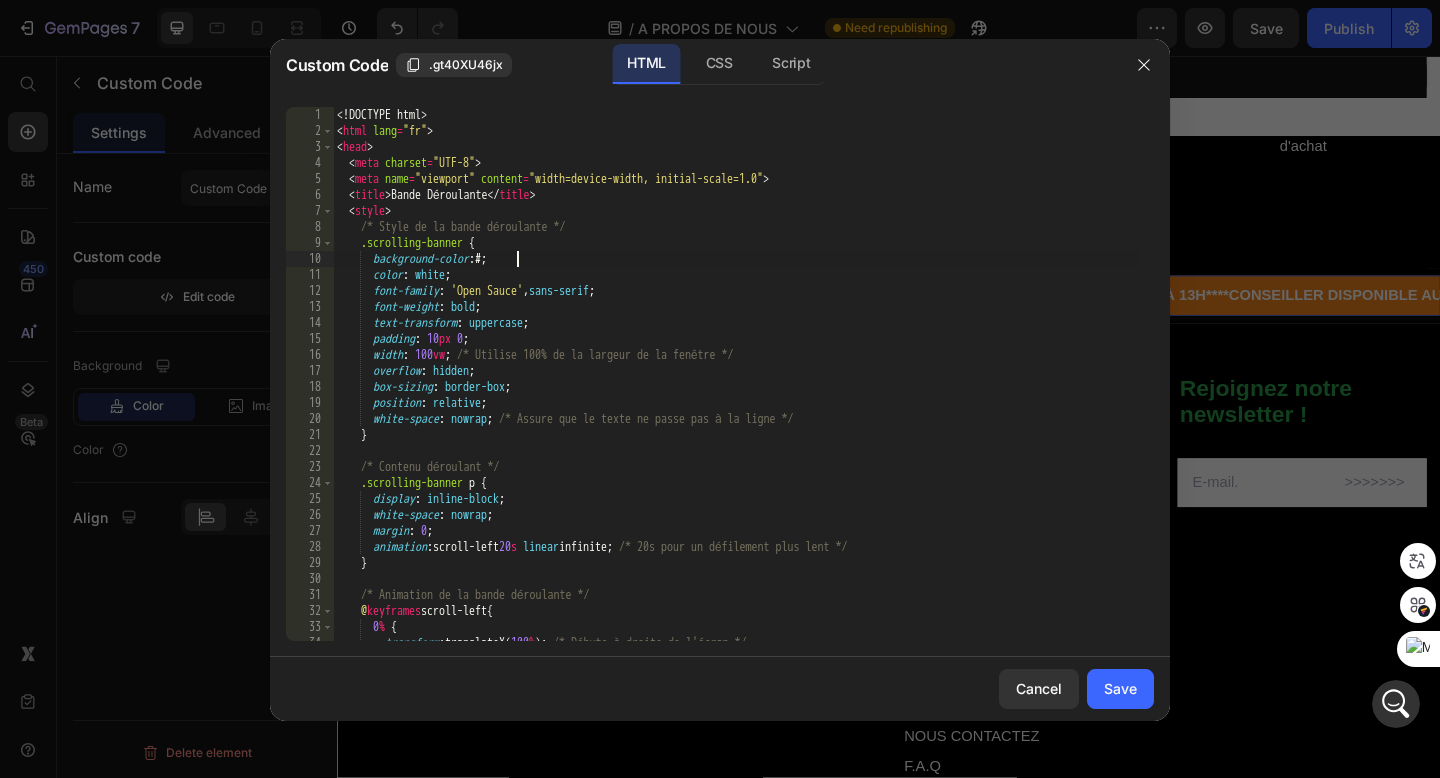 paste on "2D9D49" 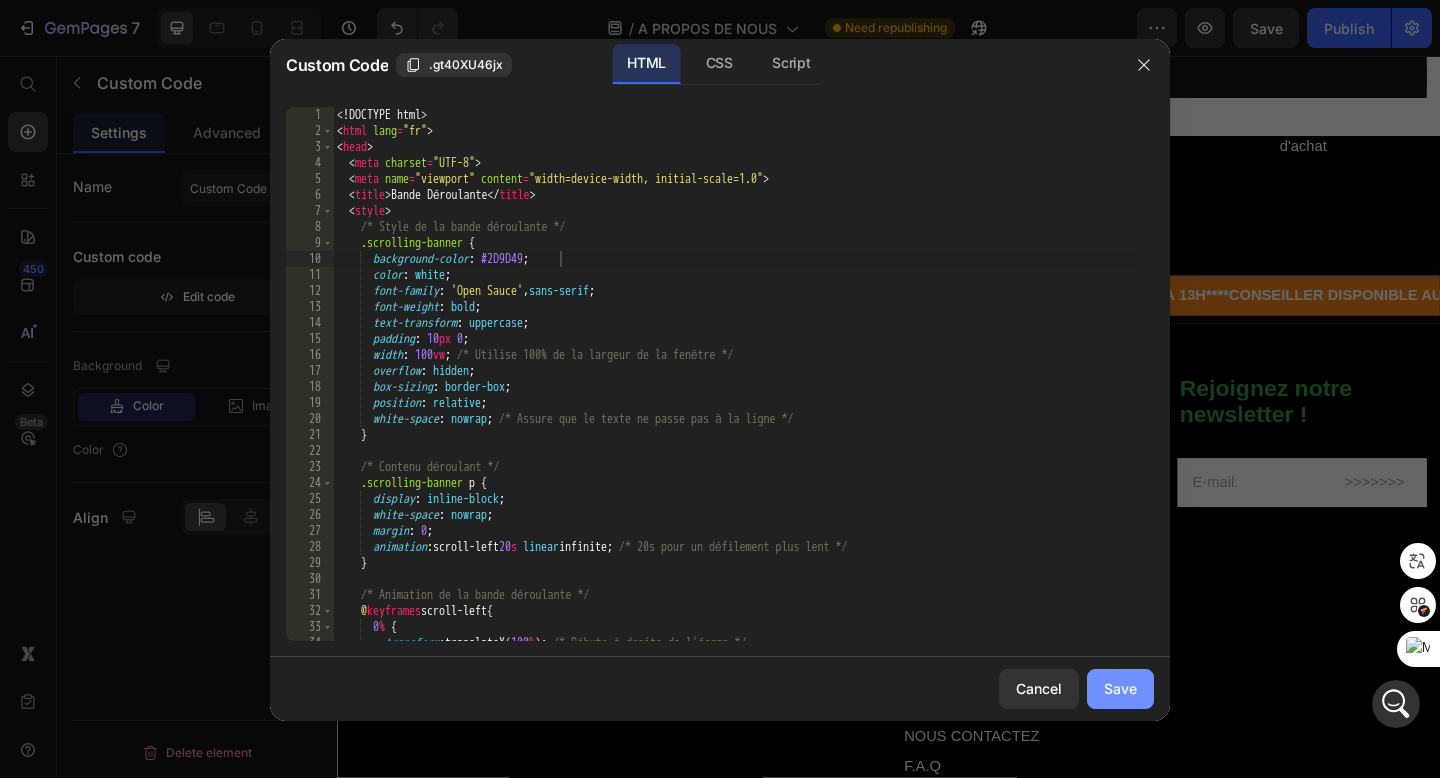 click on "Save" at bounding box center [1120, 688] 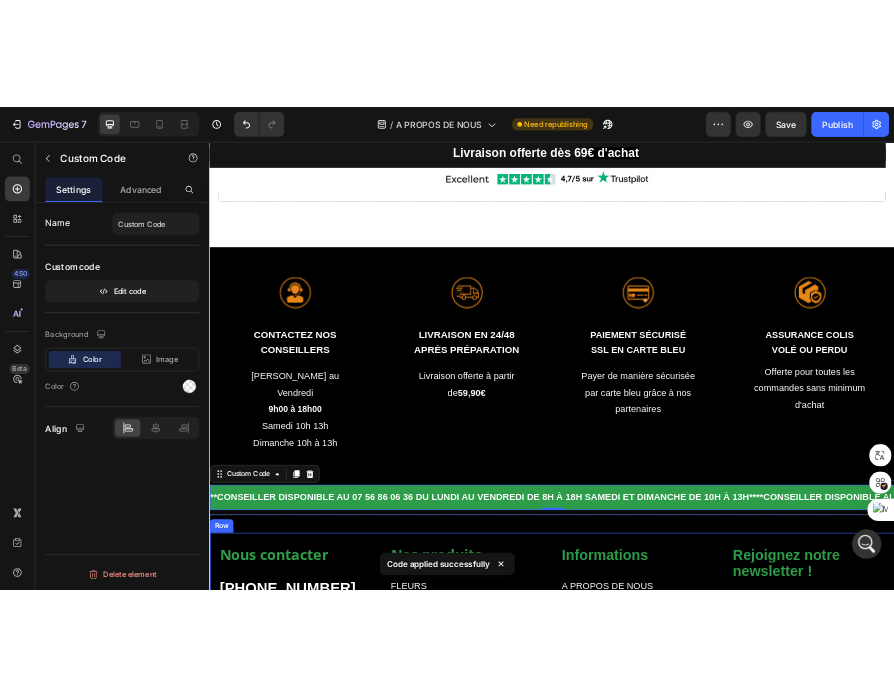 scroll, scrollTop: 96, scrollLeft: 0, axis: vertical 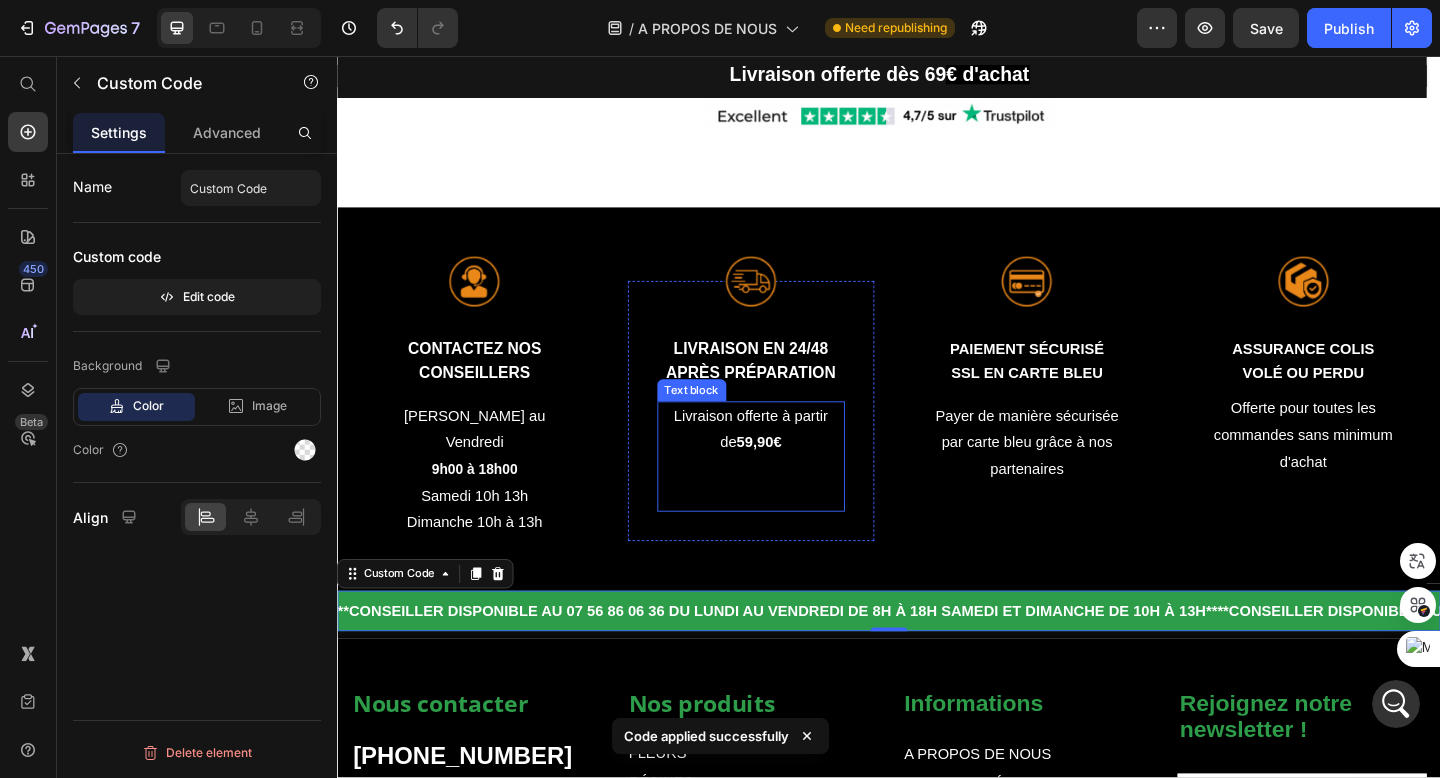click on "59,90€" at bounding box center (795, 476) 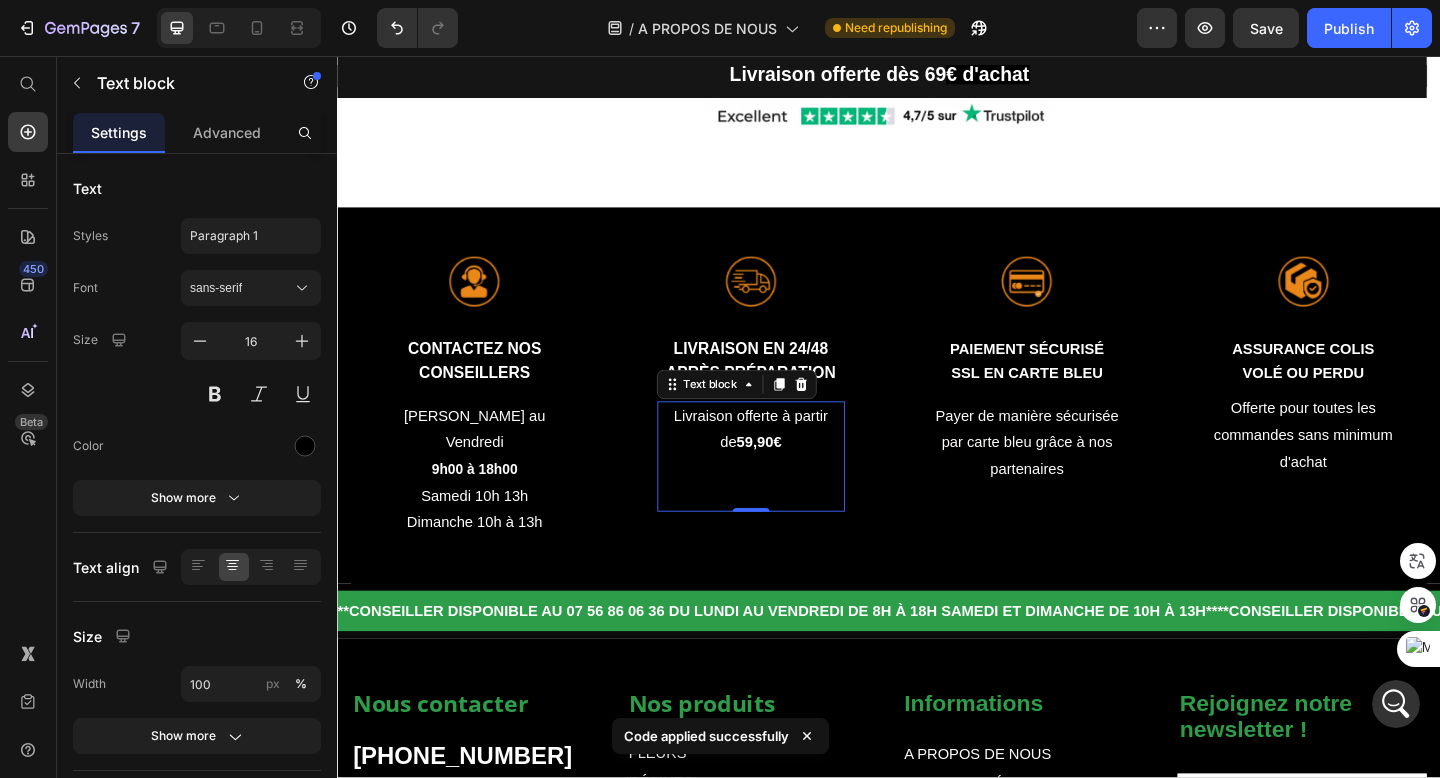 click on "59,90€" at bounding box center (795, 476) 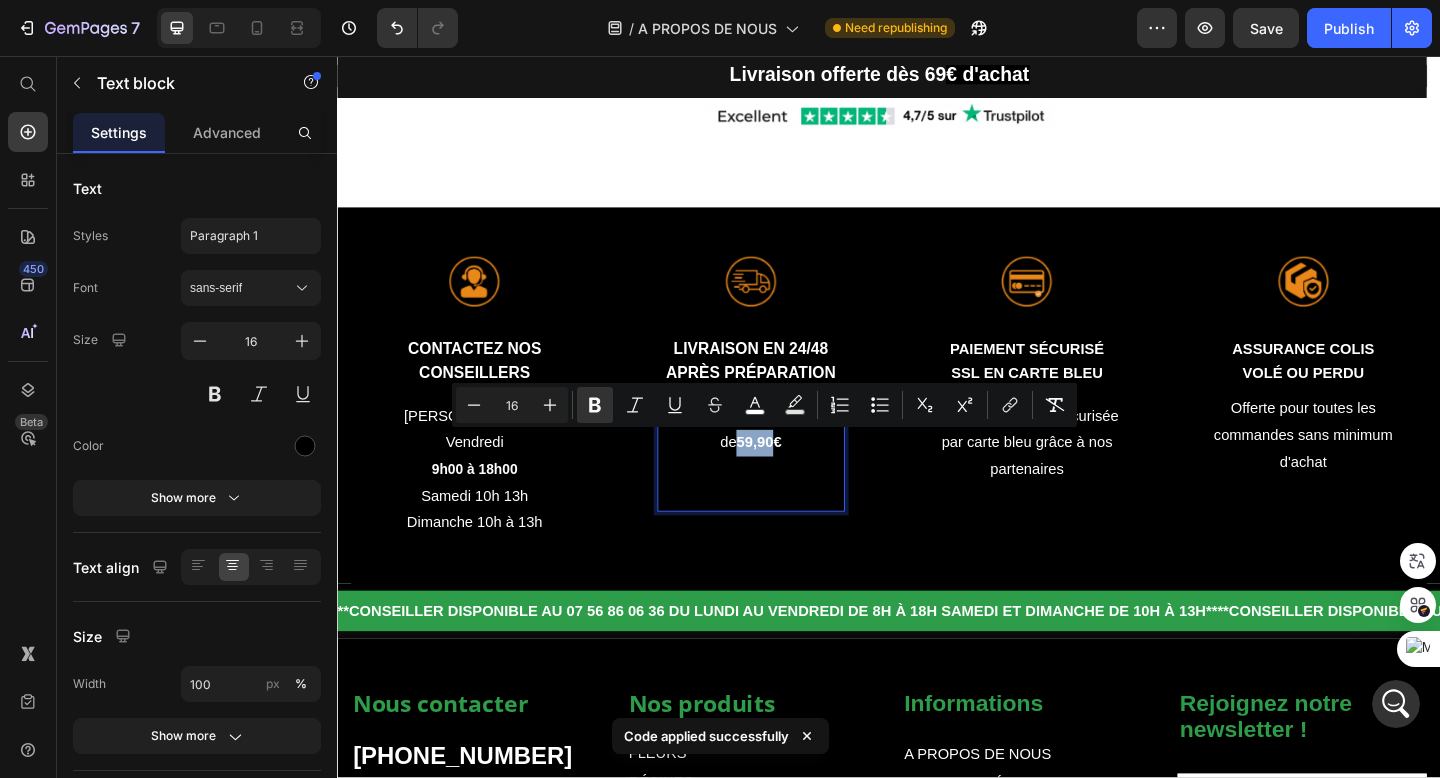 click on "59,90€" at bounding box center (795, 476) 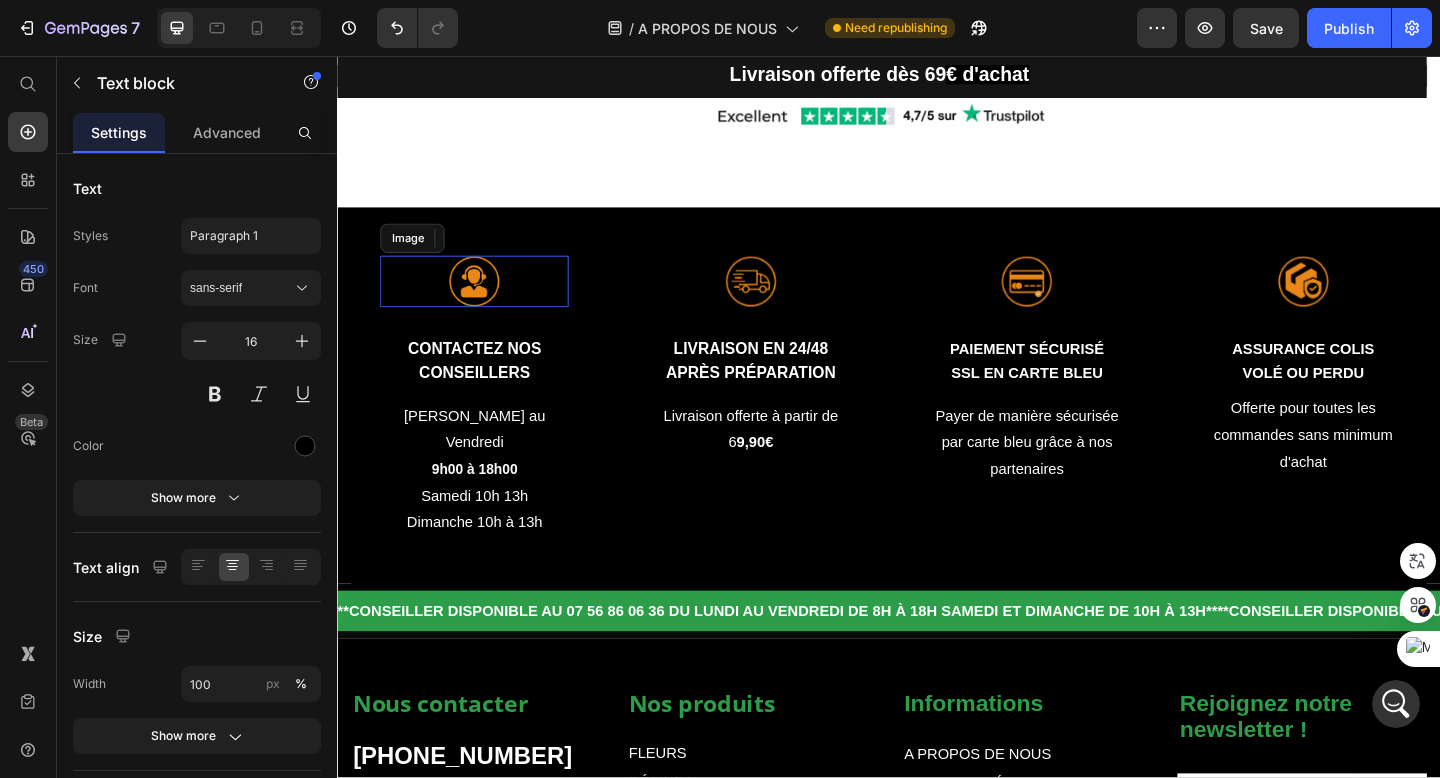 click at bounding box center (486, 301) 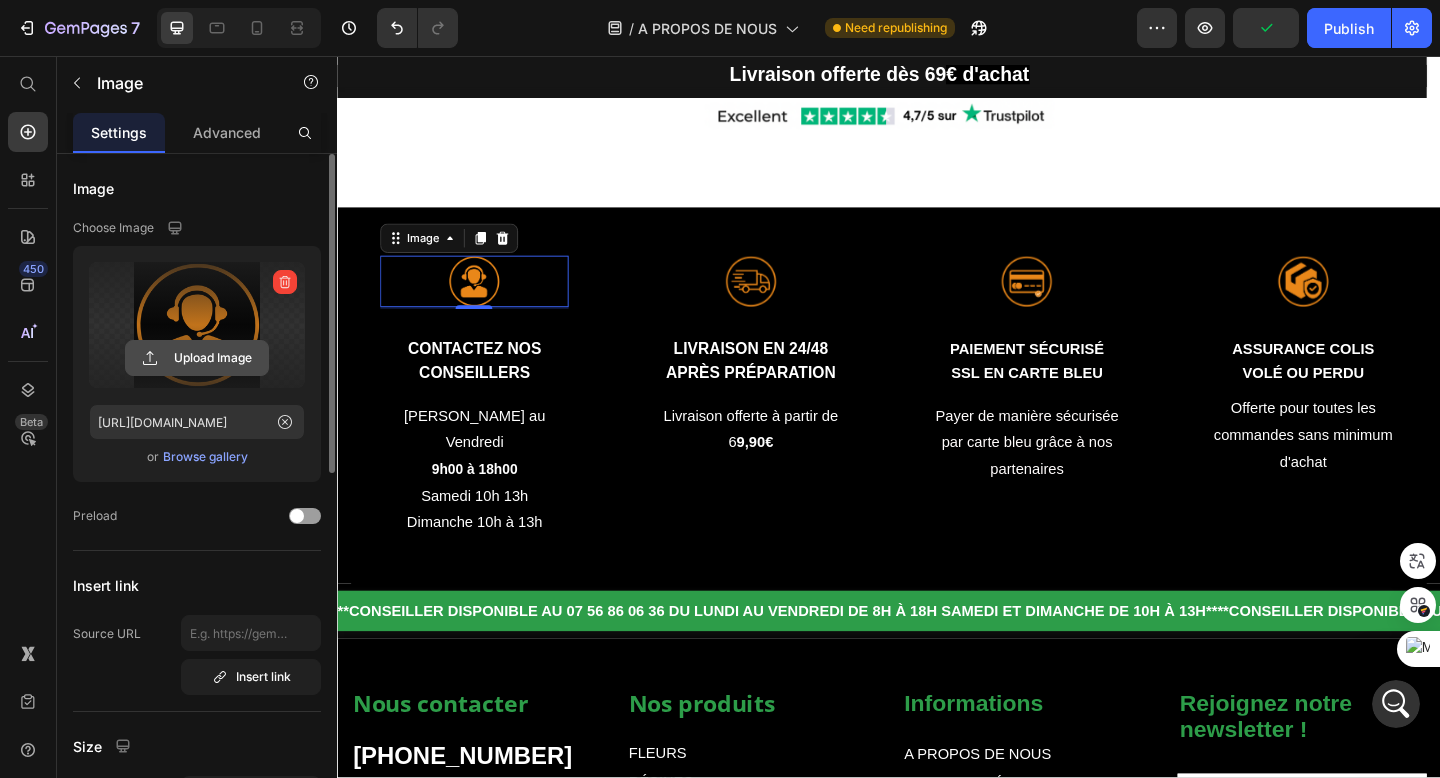 click 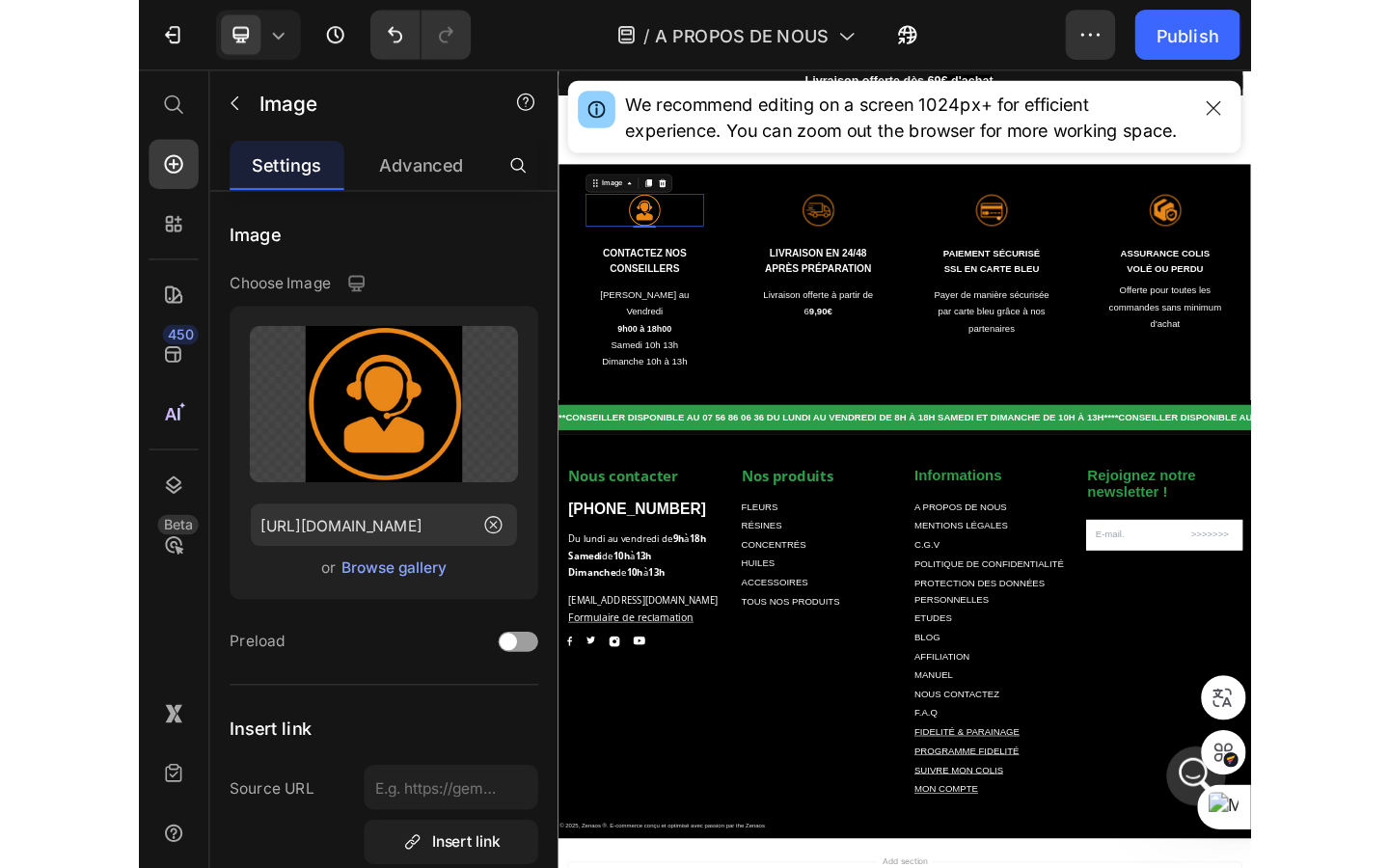 scroll, scrollTop: 12044, scrollLeft: 0, axis: vertical 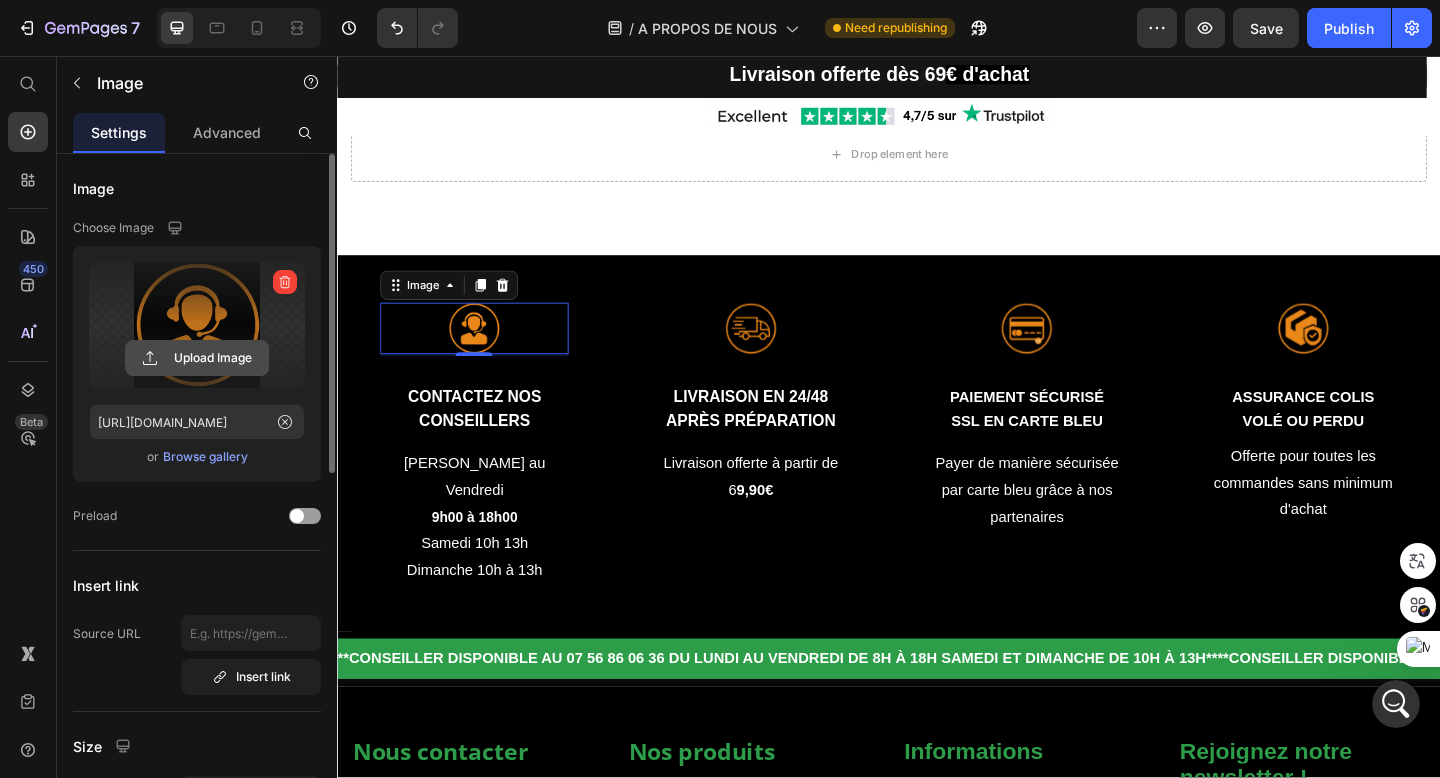 click 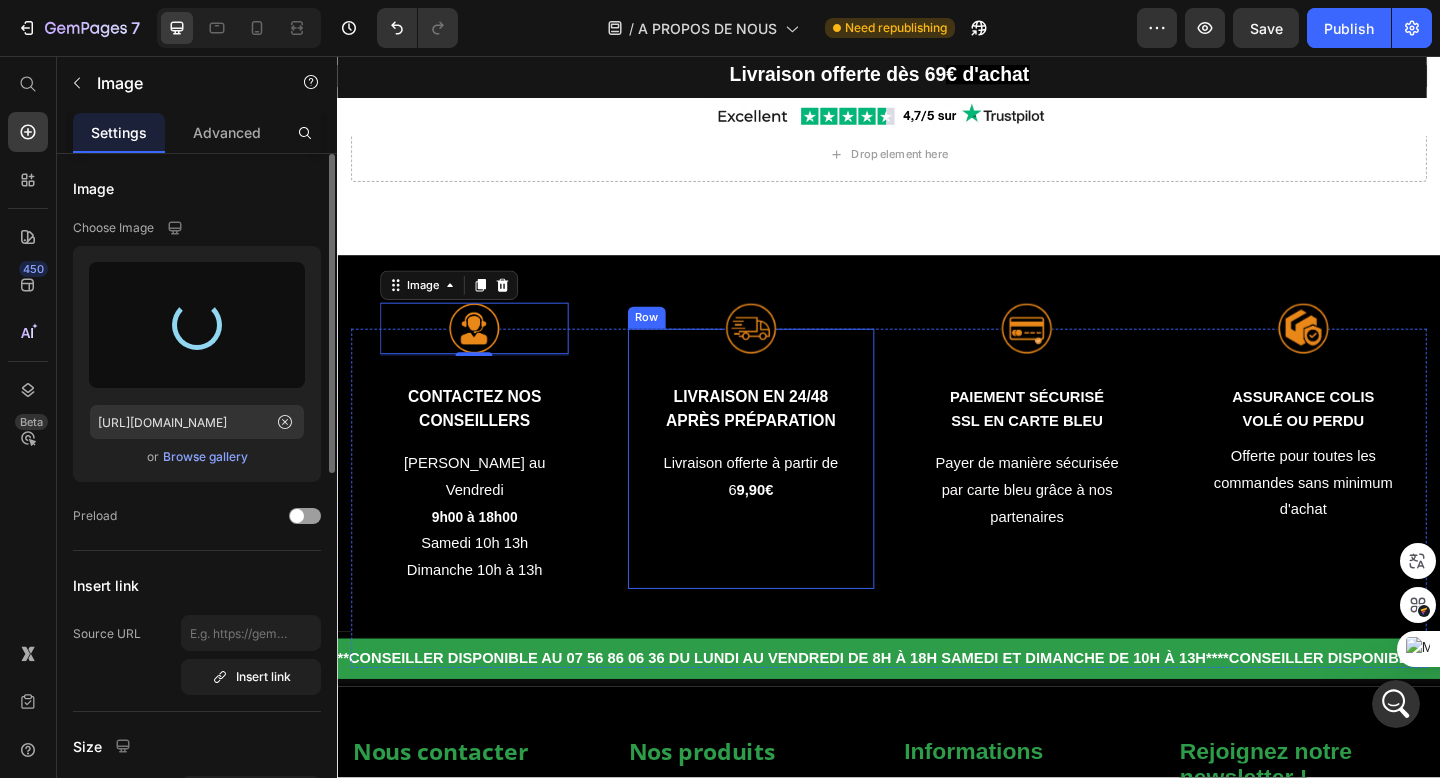 type on "https://cdn.shopify.com/s/files/1/0881/3782/6569/files/gempages_550159703871587363-8b90c27c-7d40-4987-a44d-dd2a4e34ecdd.png" 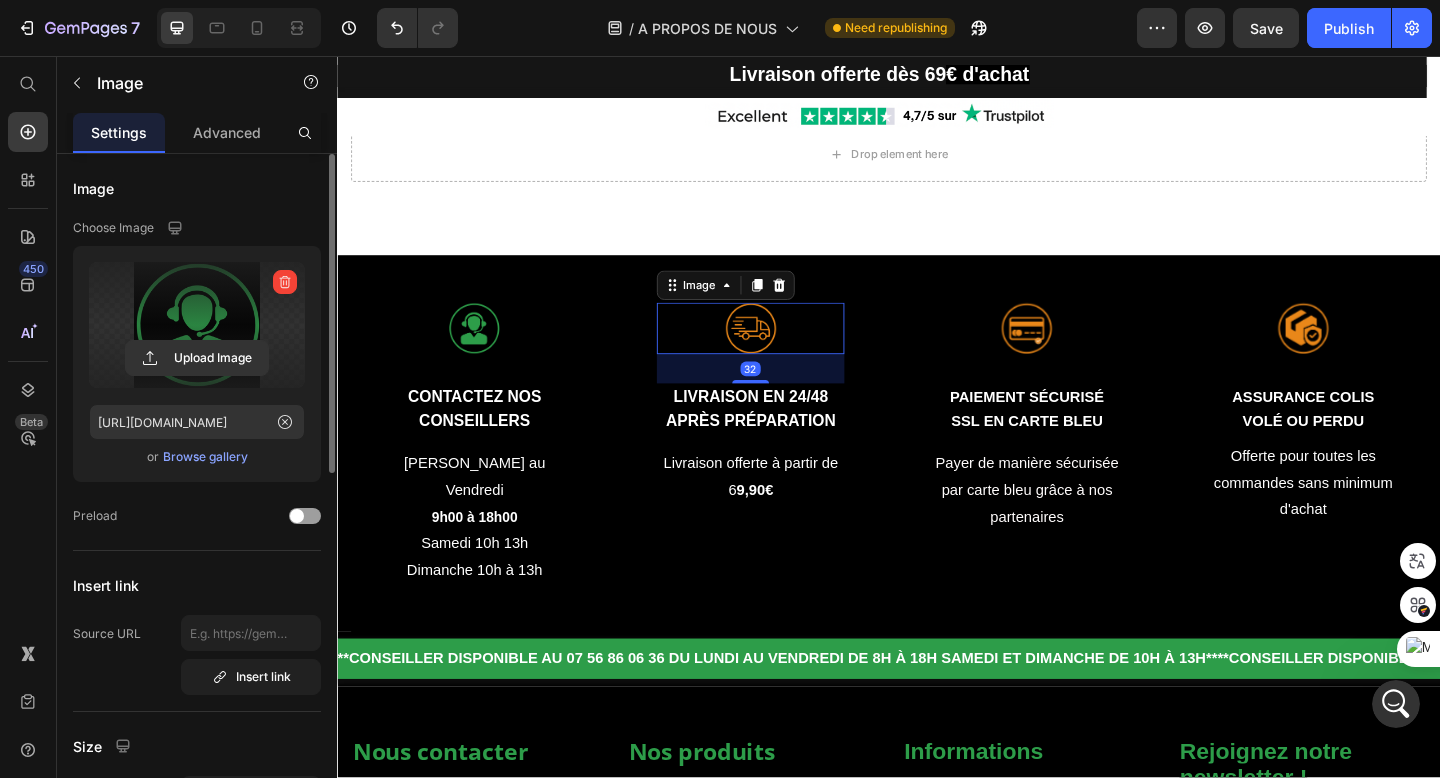 click at bounding box center [787, 353] 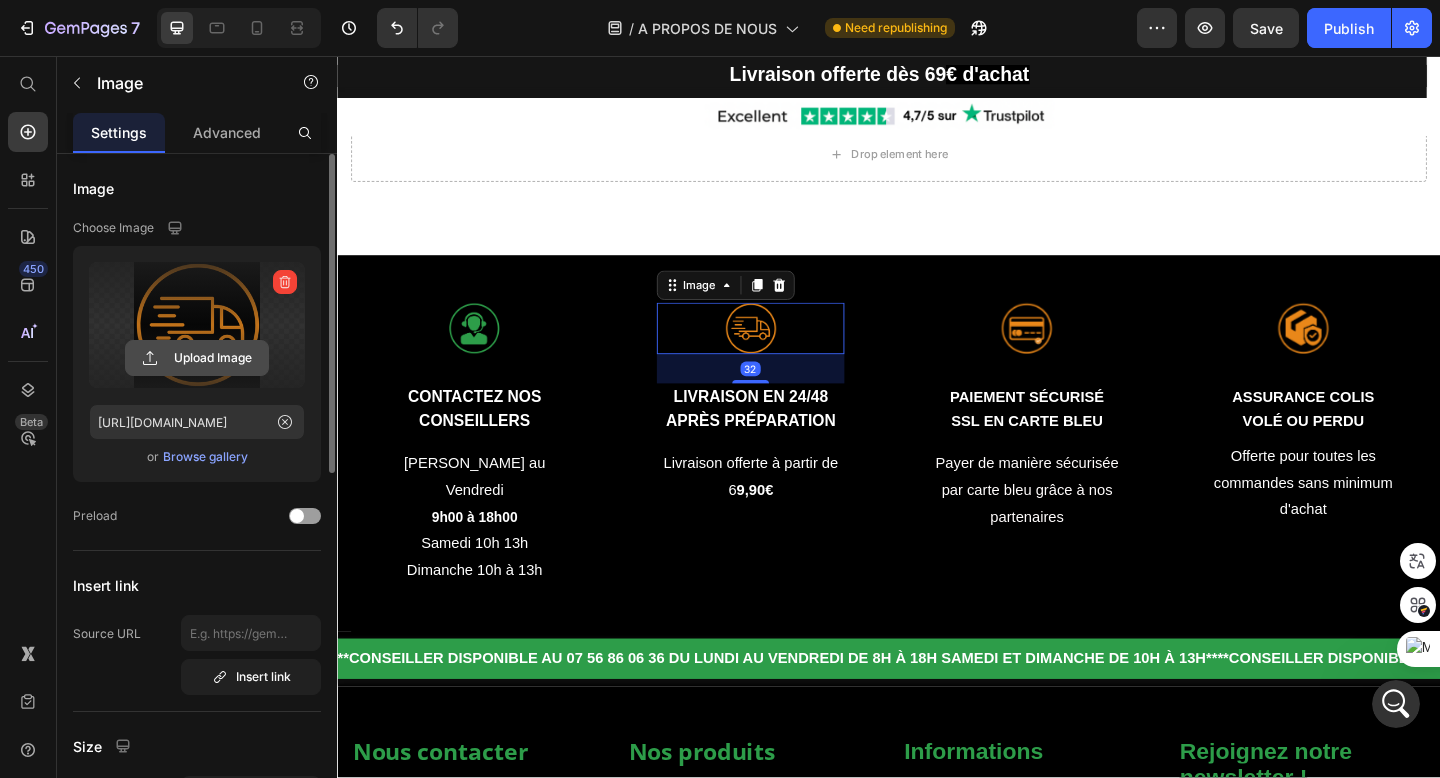 click 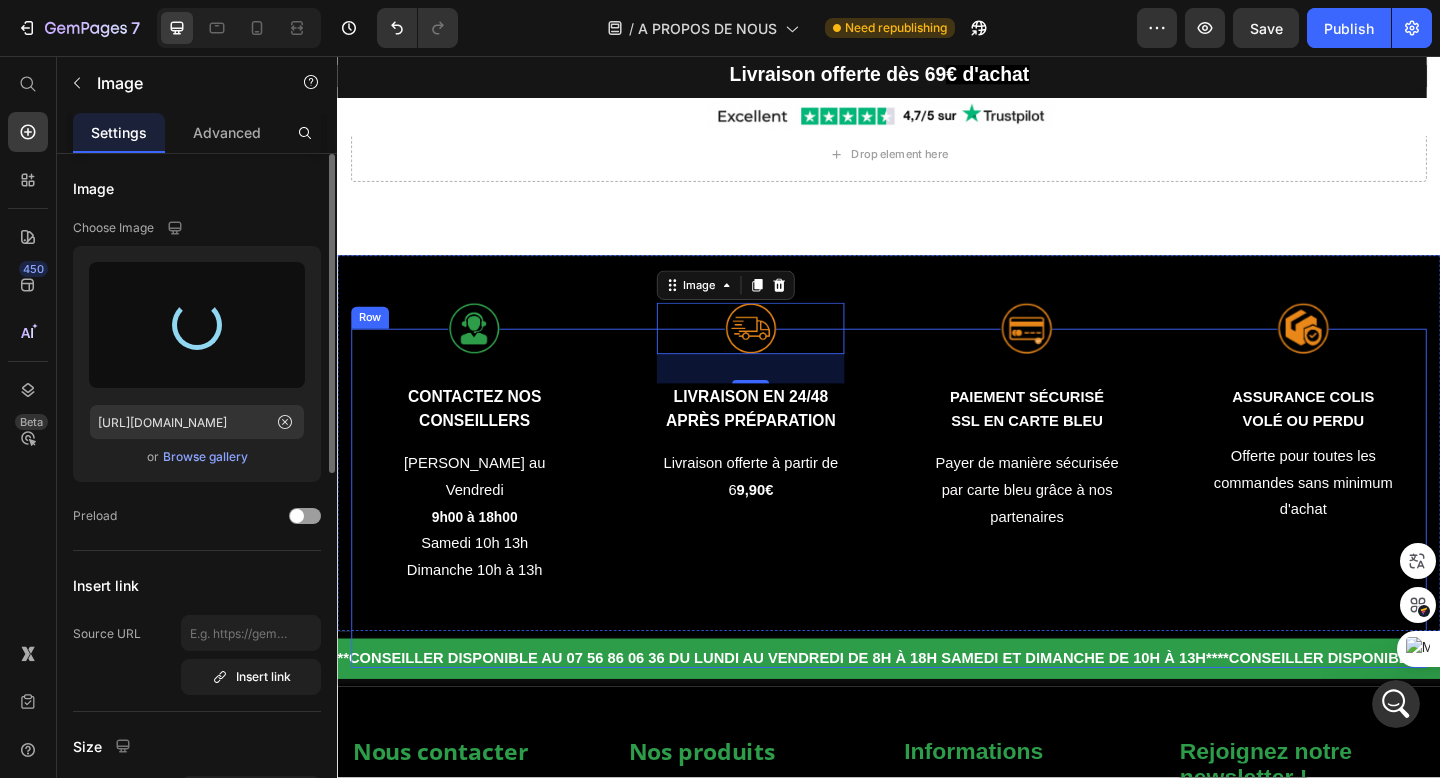 type on "https://cdn.shopify.com/s/files/1/0881/3782/6569/files/gempages_550159703871587363-74a66449-be6e-4101-b5b8-83974ebf2e69.png" 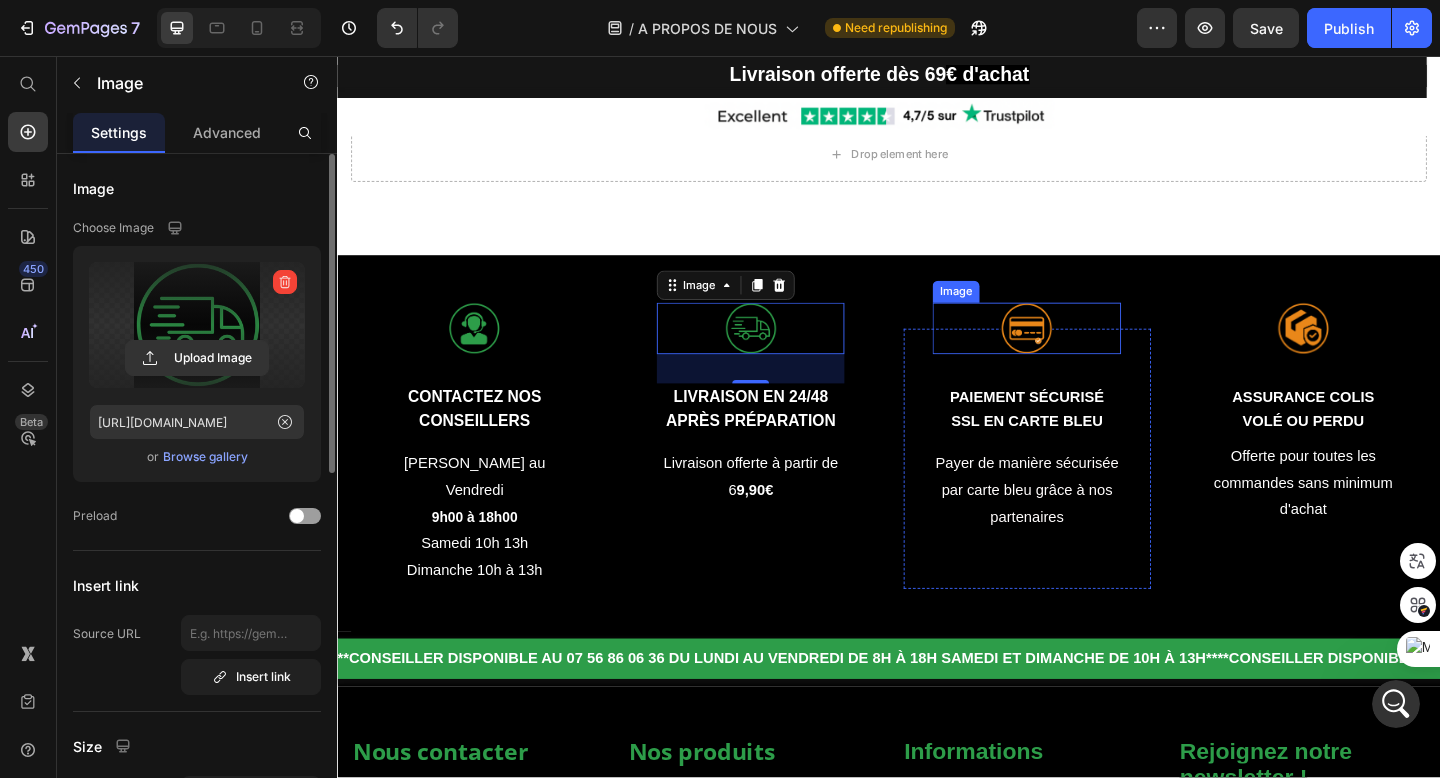 click at bounding box center [1087, 353] 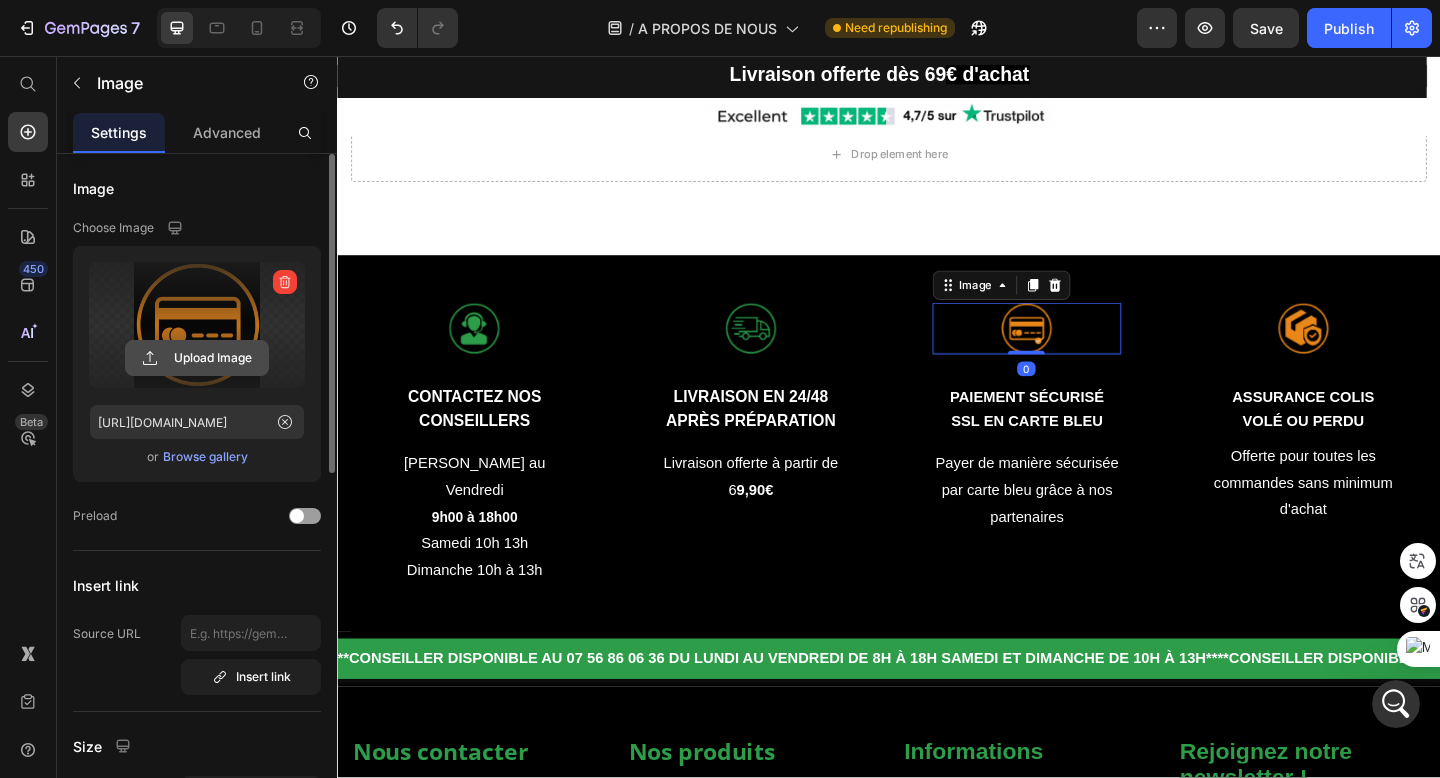 click 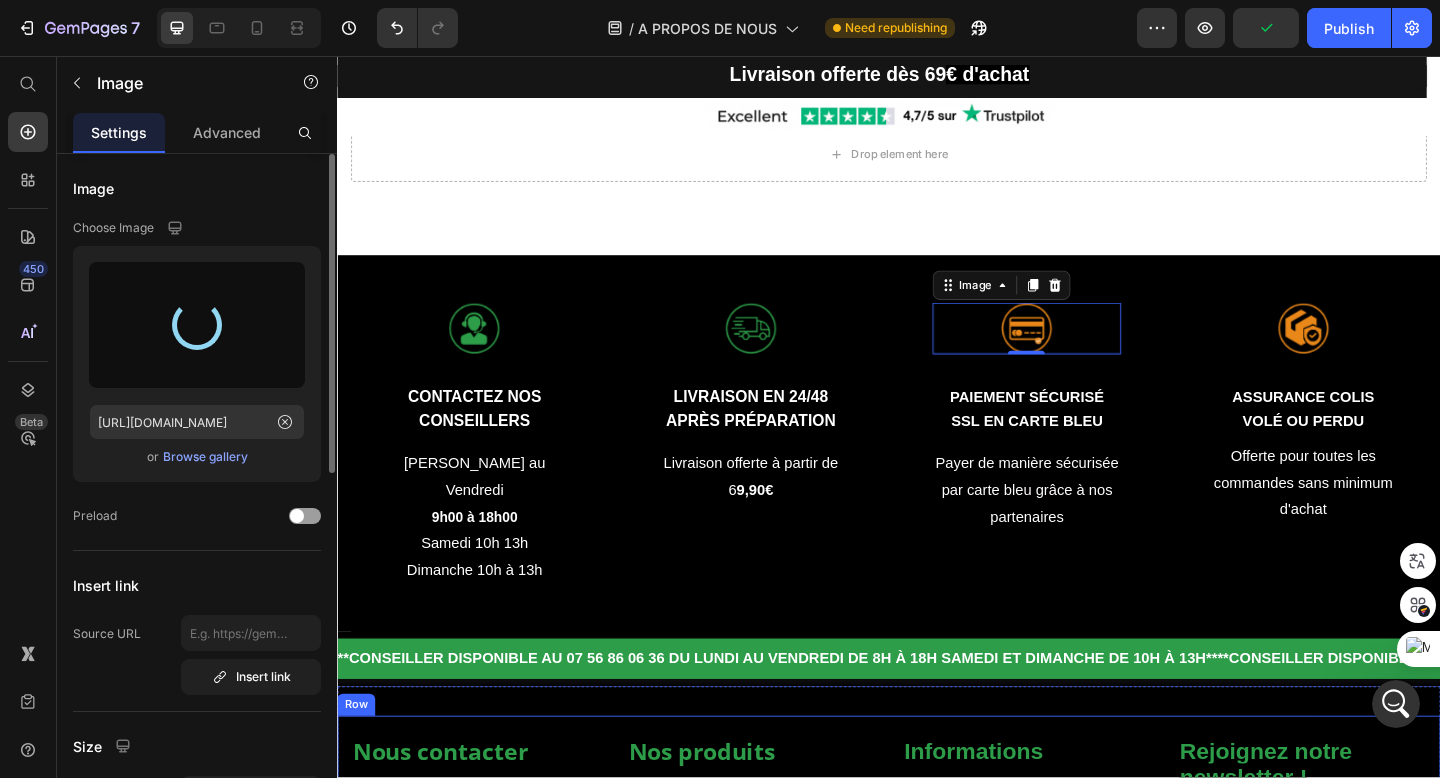 type on "https://cdn.shopify.com/s/files/1/0881/3782/6569/files/gempages_550159703871587363-efc370ae-8ac0-466c-9bbe-fbeffaa336c0.png" 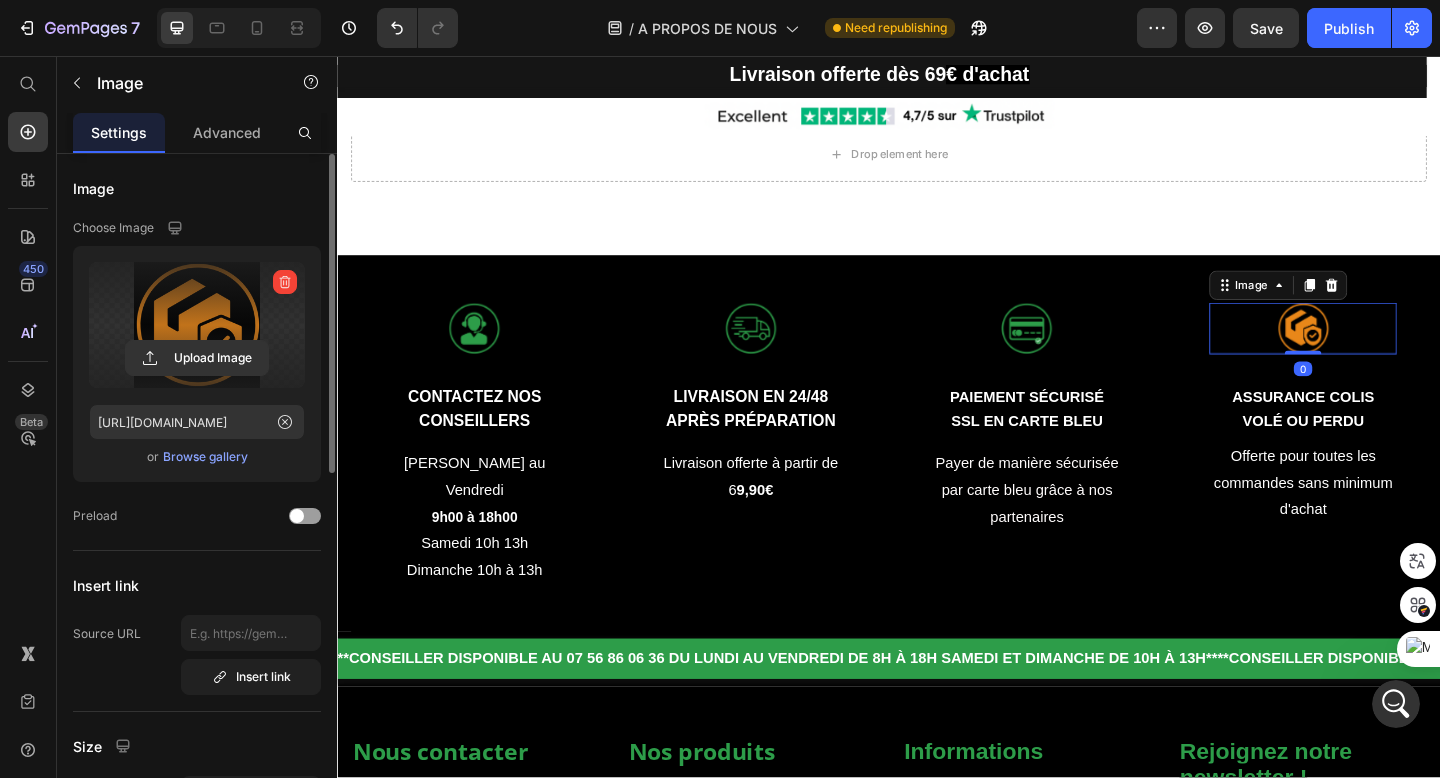 click at bounding box center [197, 325] 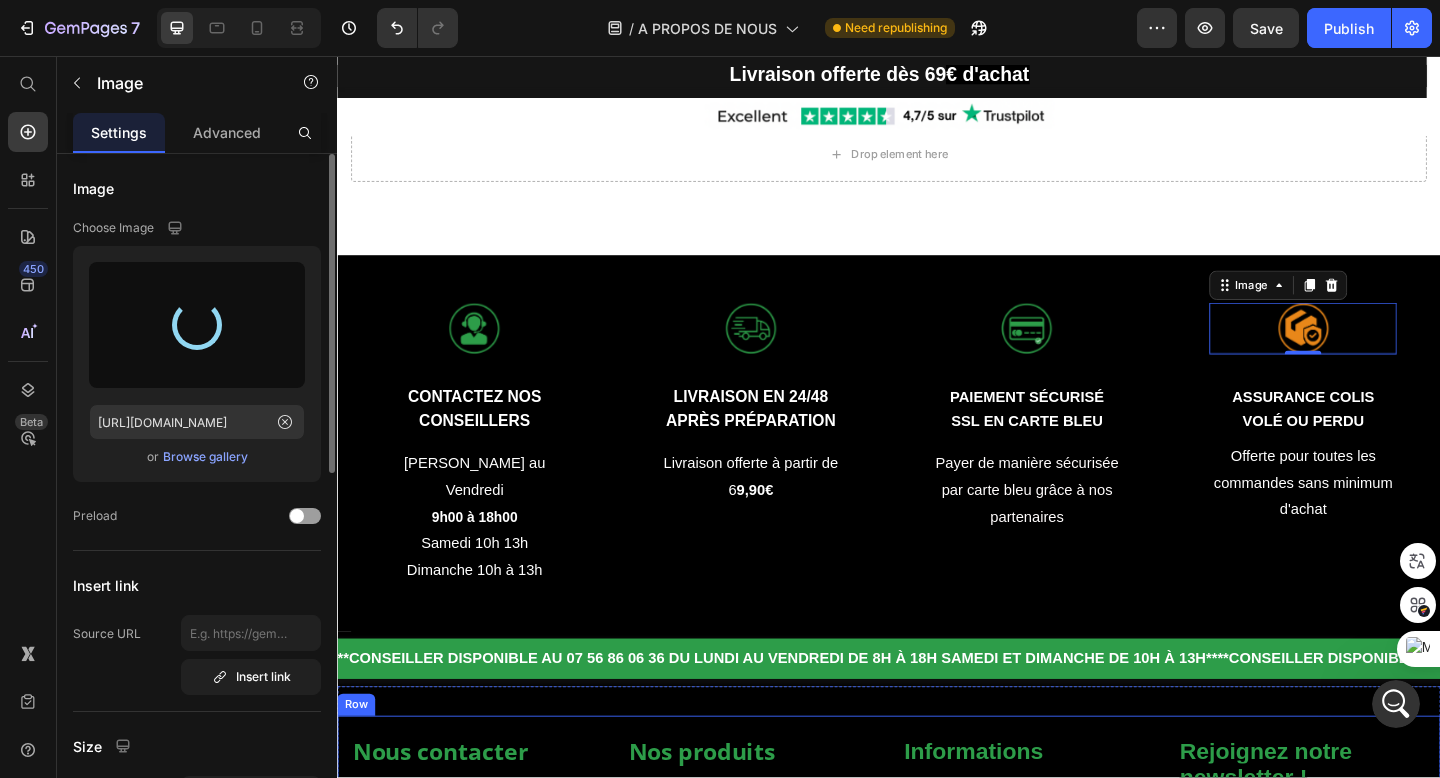 type on "https://cdn.shopify.com/s/files/1/0881/3782/6569/files/gempages_550159703871587363-b21c2a16-516f-4062-b95b-214f2569c9a9.png" 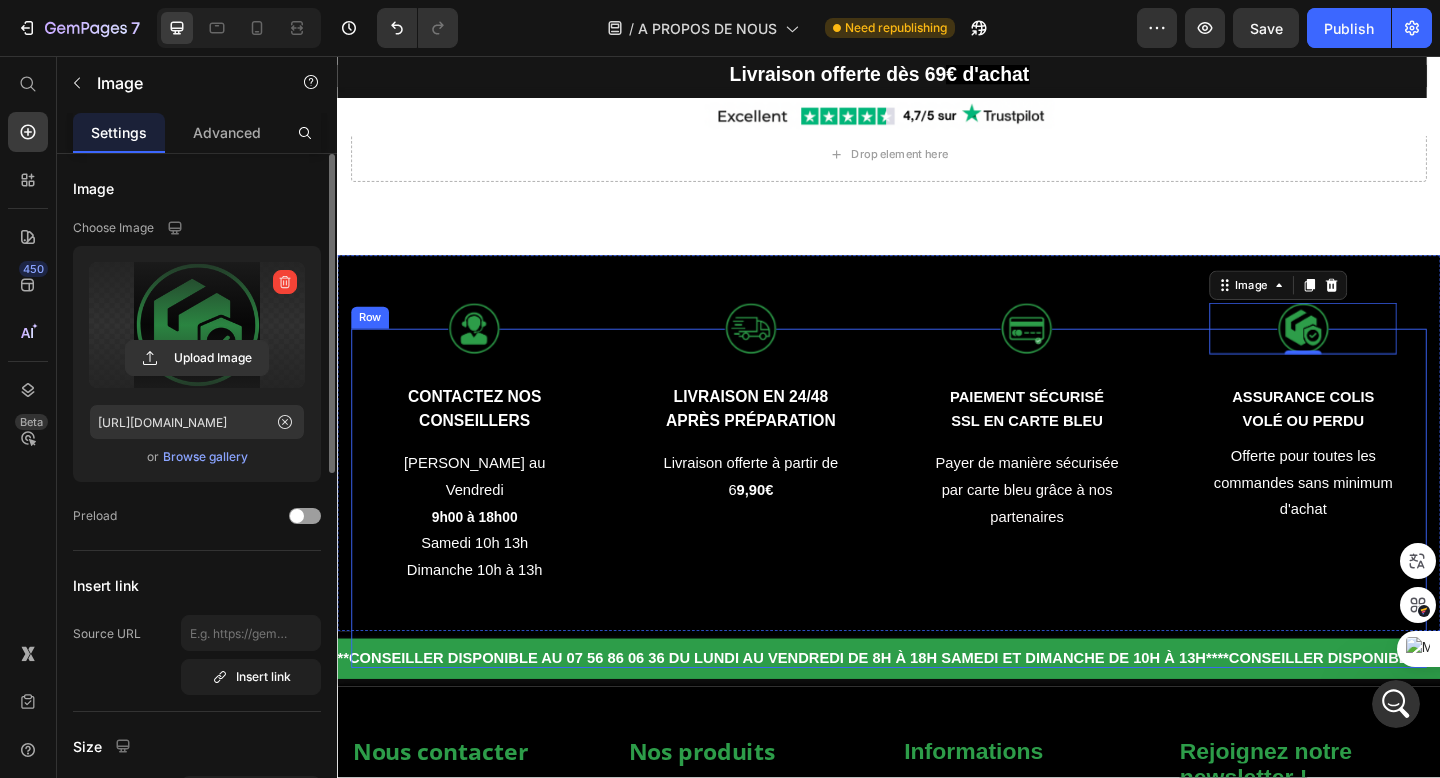 click on "Image CONTACTEZ NOS CONSEILLERS  Text Block Du Lundi au Vendredi 9h00 à 18h00 Samedi 10h 13h Dimanche 10h à 13h   Text block Row Image LIVRAISON EN 24/48 APRÈS PRÉPARATION Text Block Livraison offerte à partir de 6 9,90€ Text block Row Image PAIEMENT SÉCURISÉ SSL EN CARTE BLEU Text Block Payer de manière sécurisée par carte bleu grâce à nos partenaires   Text block Row Image   0 ASSURANCE COLIS VOLÉ OU PERDU Text Block Offerte pour toutes les commandes sans minimum d'achat   Text block Row Row" at bounding box center (937, 537) 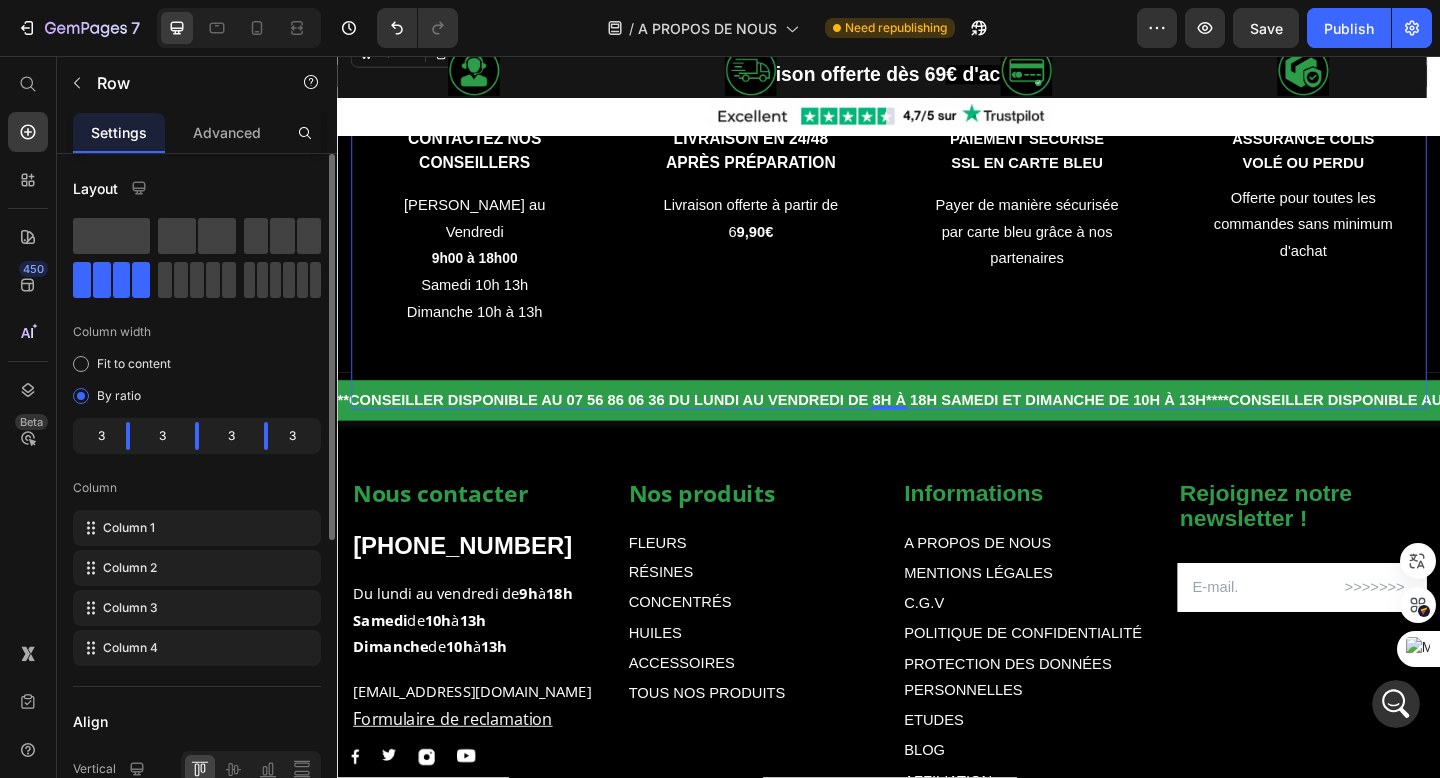 scroll, scrollTop: 0, scrollLeft: 0, axis: both 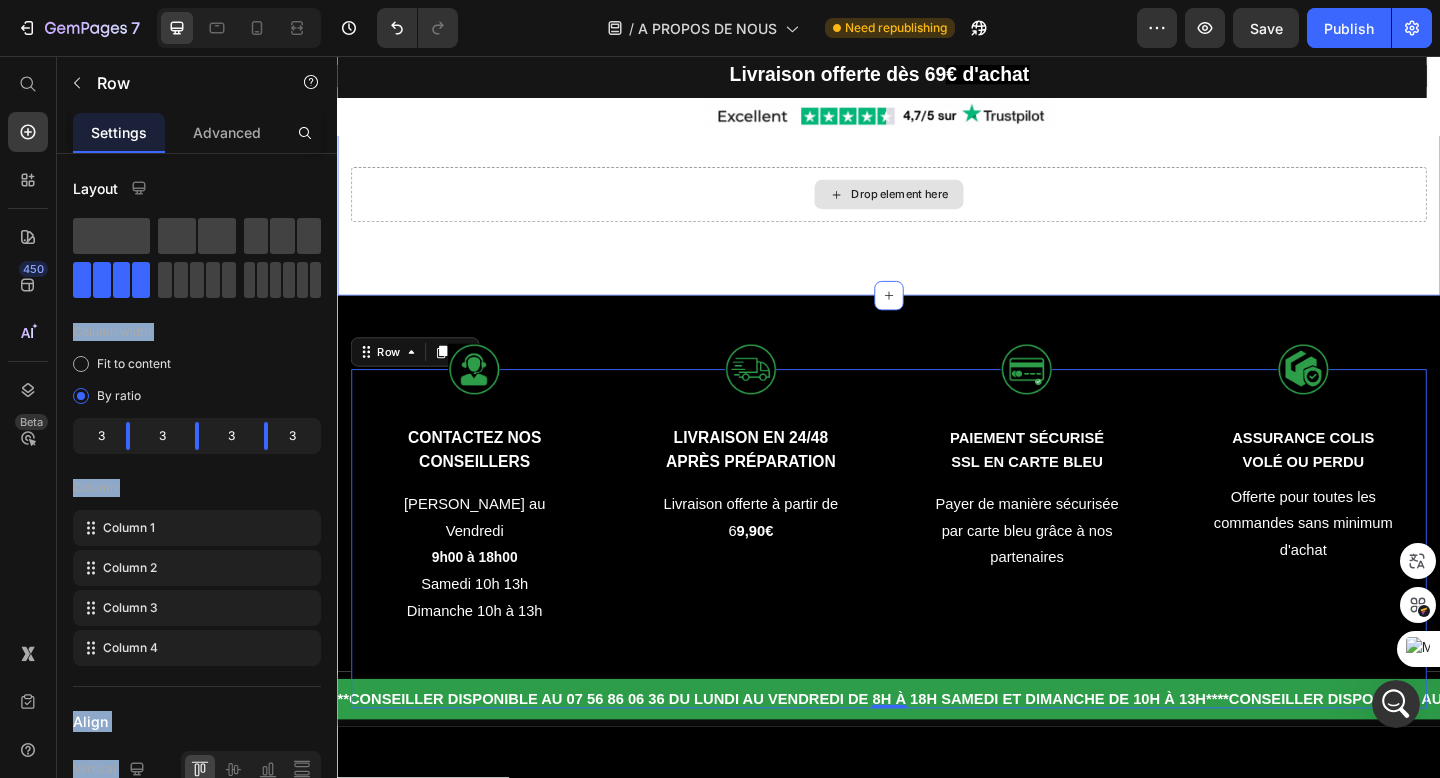drag, startPoint x: 460, startPoint y: 292, endPoint x: 832, endPoint y: 209, distance: 381.14694 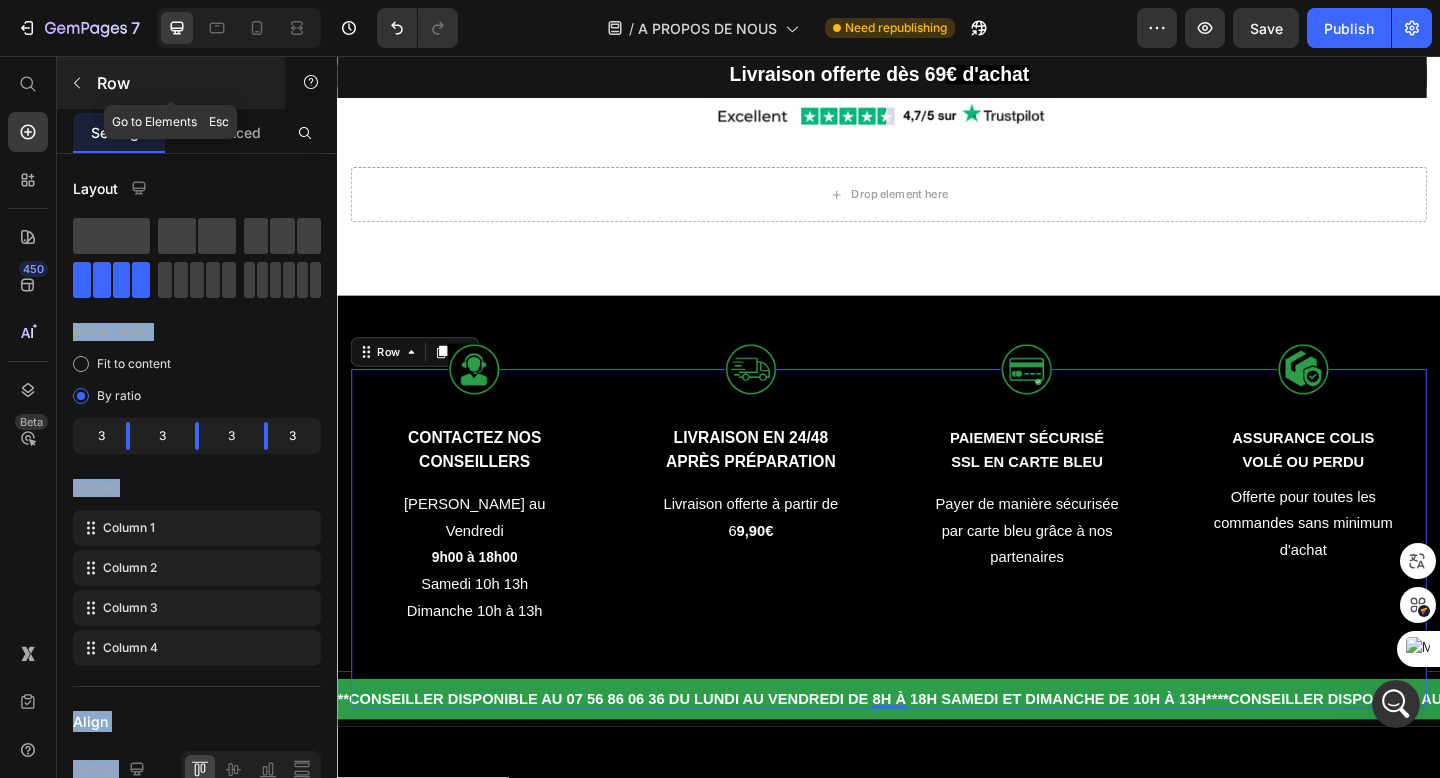 click at bounding box center [77, 83] 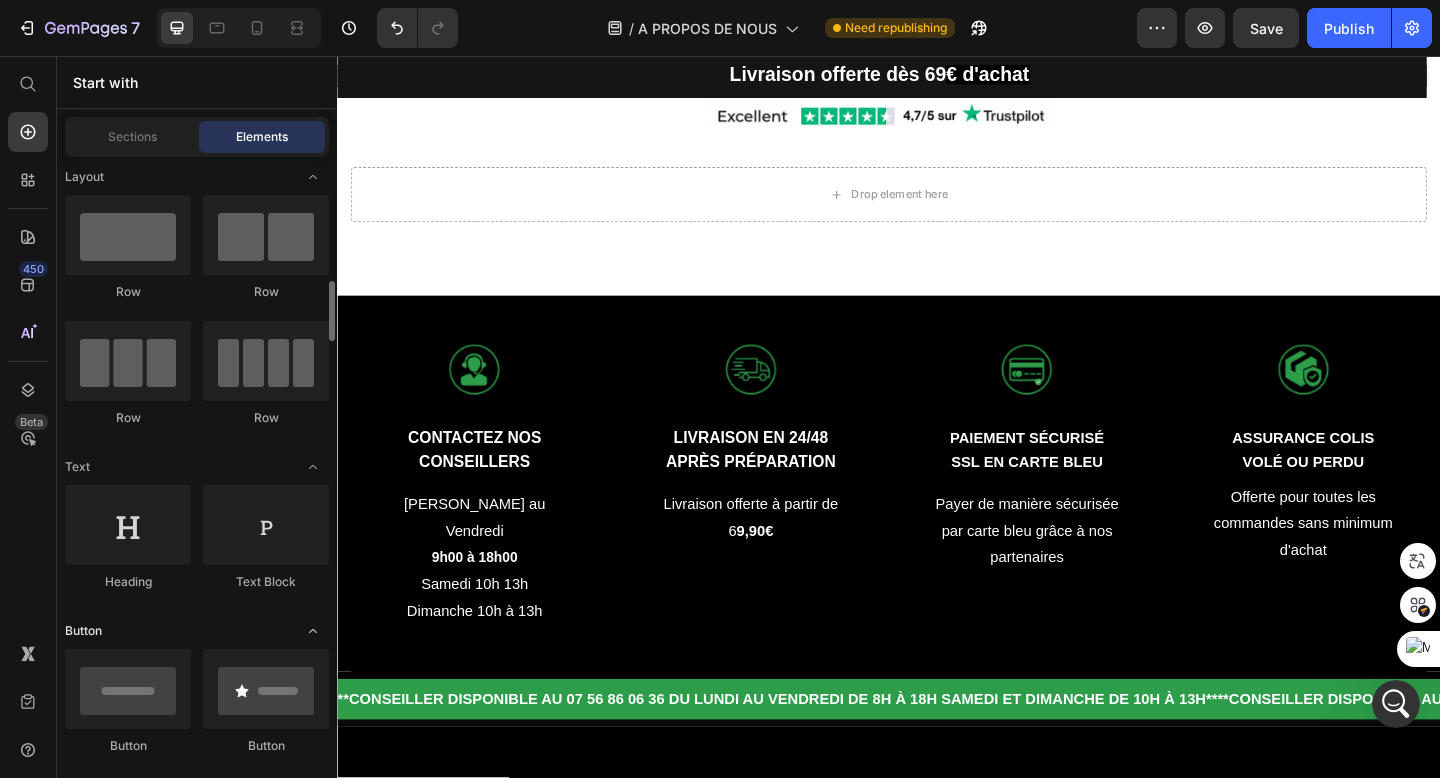 scroll, scrollTop: 0, scrollLeft: 0, axis: both 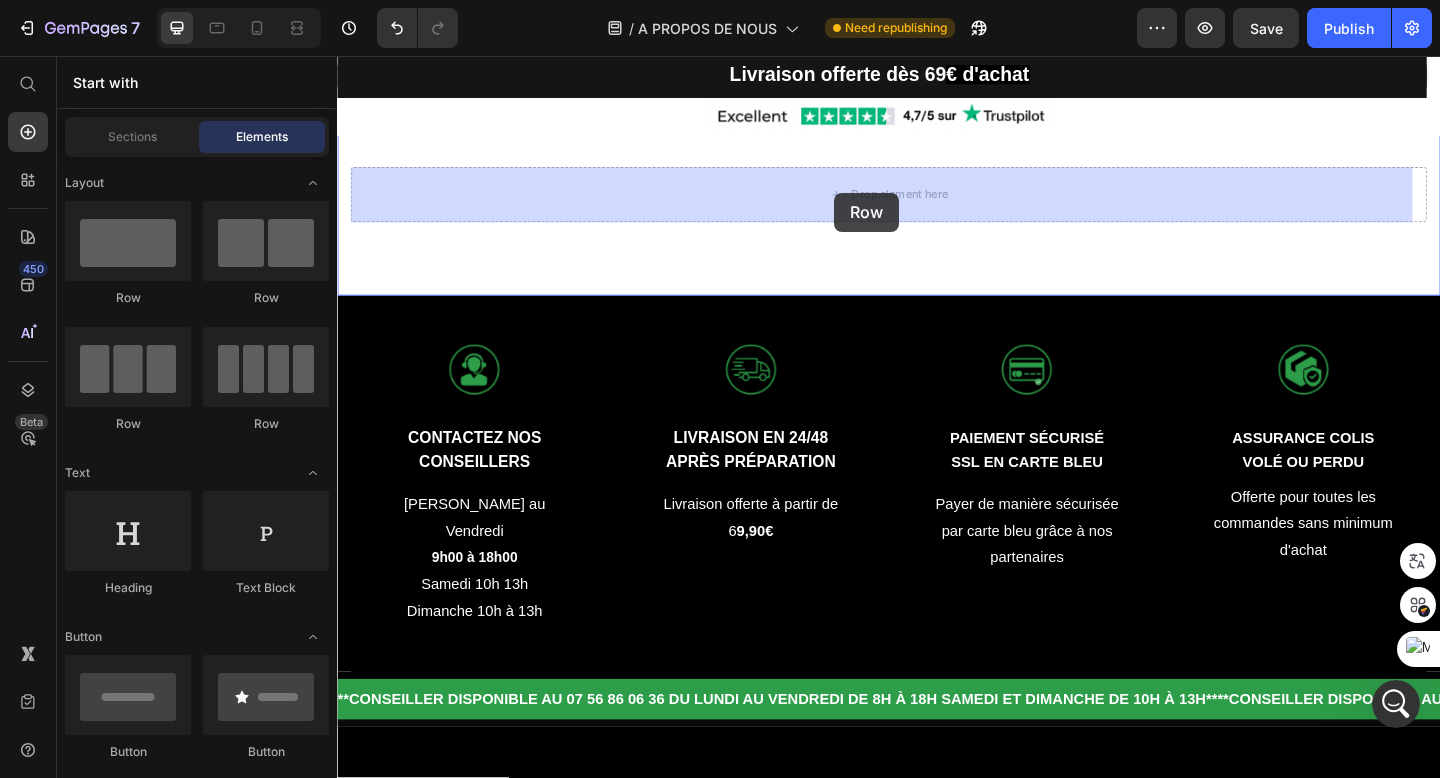 drag, startPoint x: 473, startPoint y: 288, endPoint x: 877, endPoint y: 205, distance: 412.43787 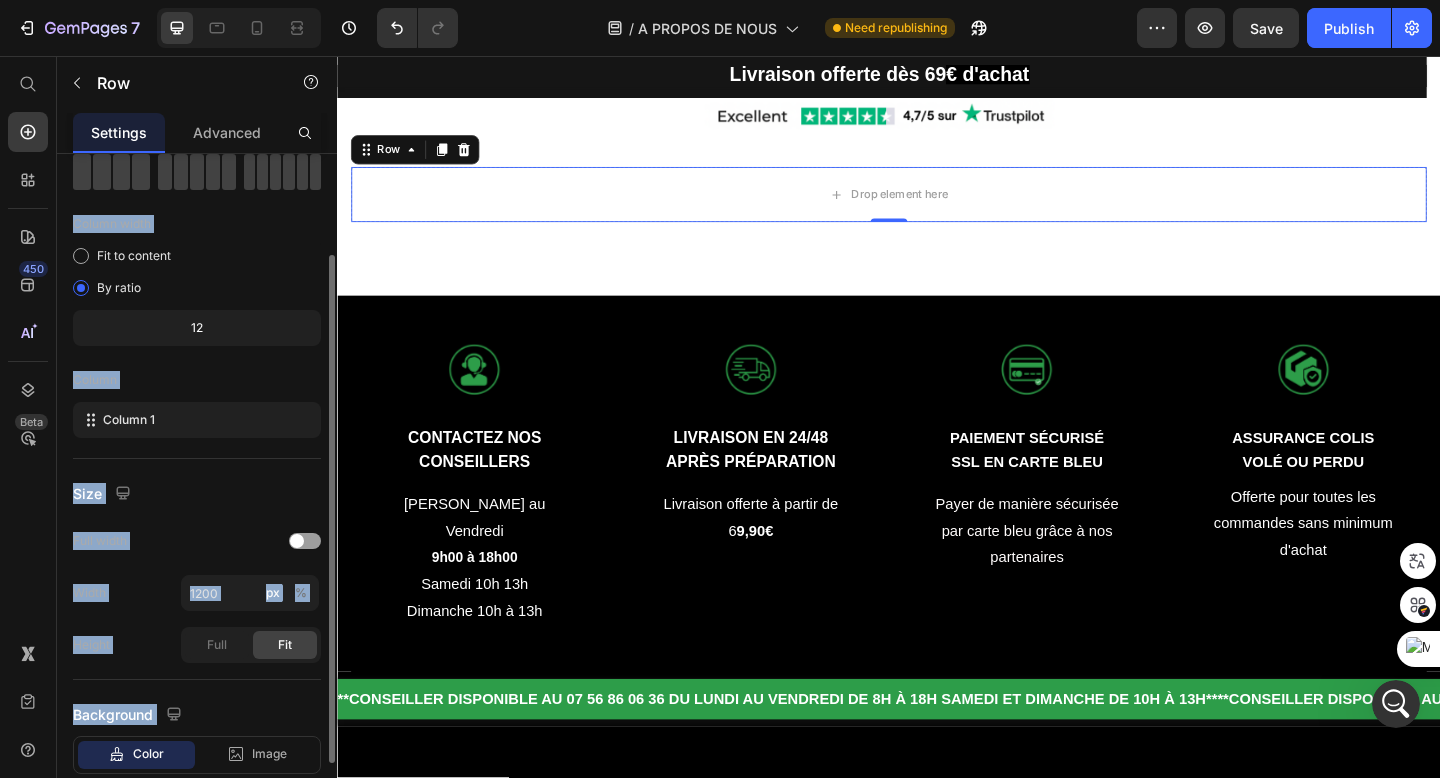 scroll, scrollTop: 30, scrollLeft: 0, axis: vertical 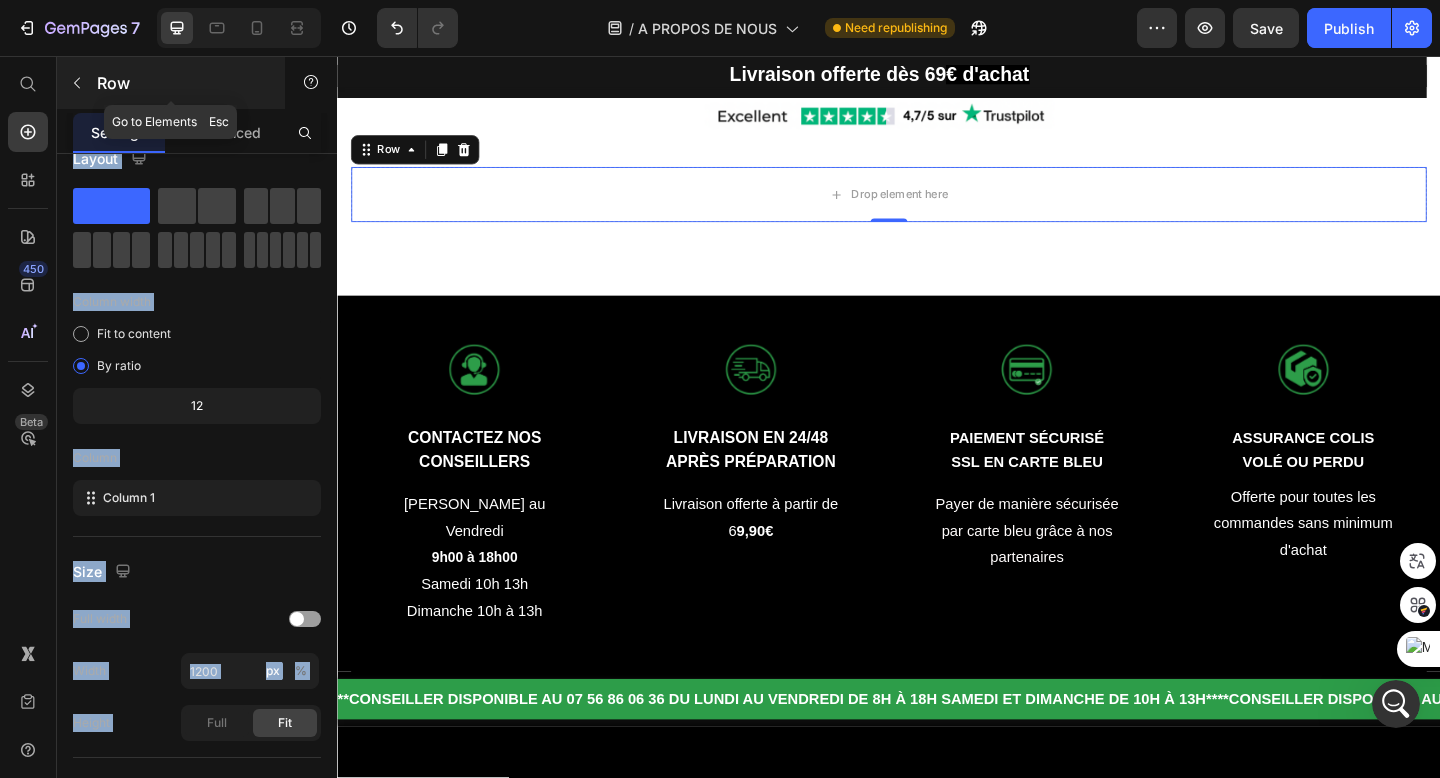 click 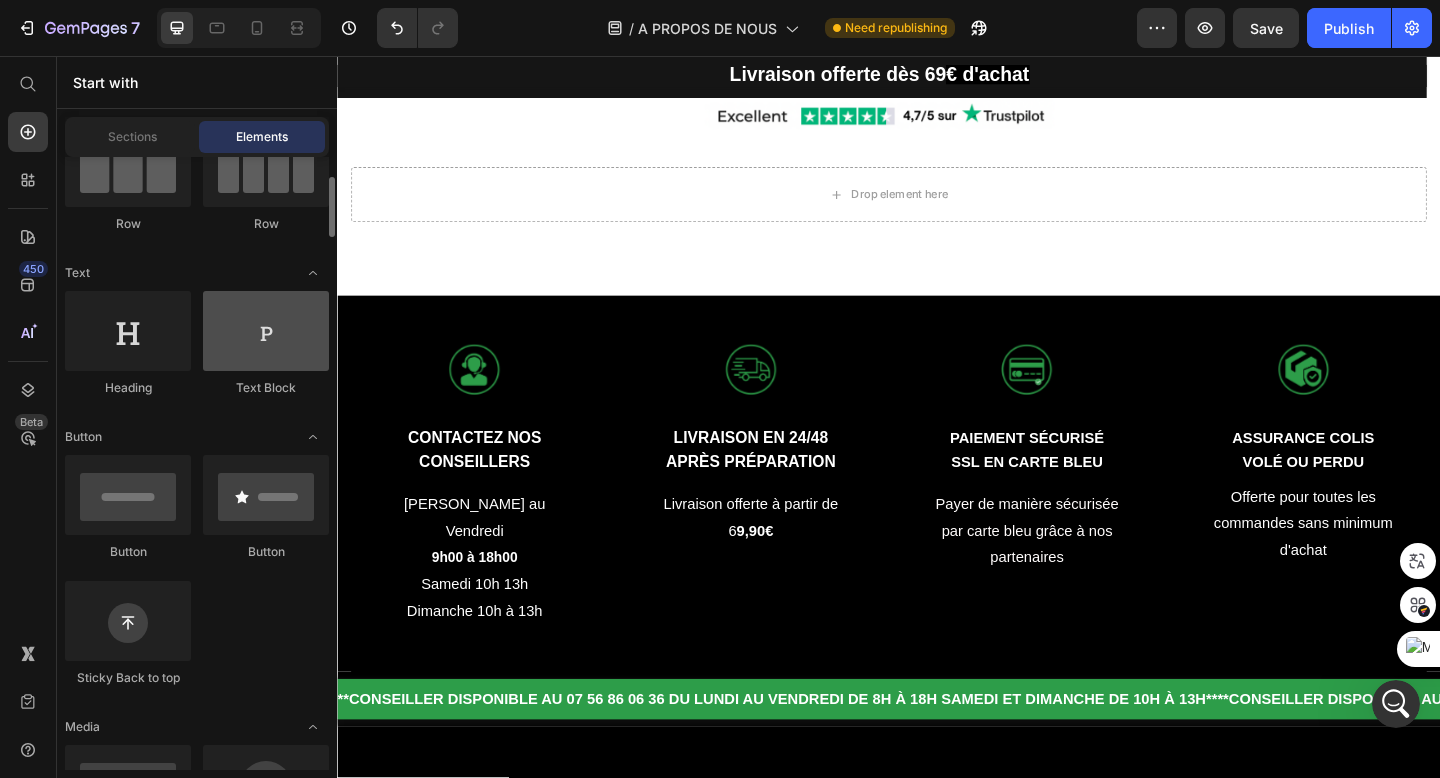 scroll, scrollTop: 197, scrollLeft: 0, axis: vertical 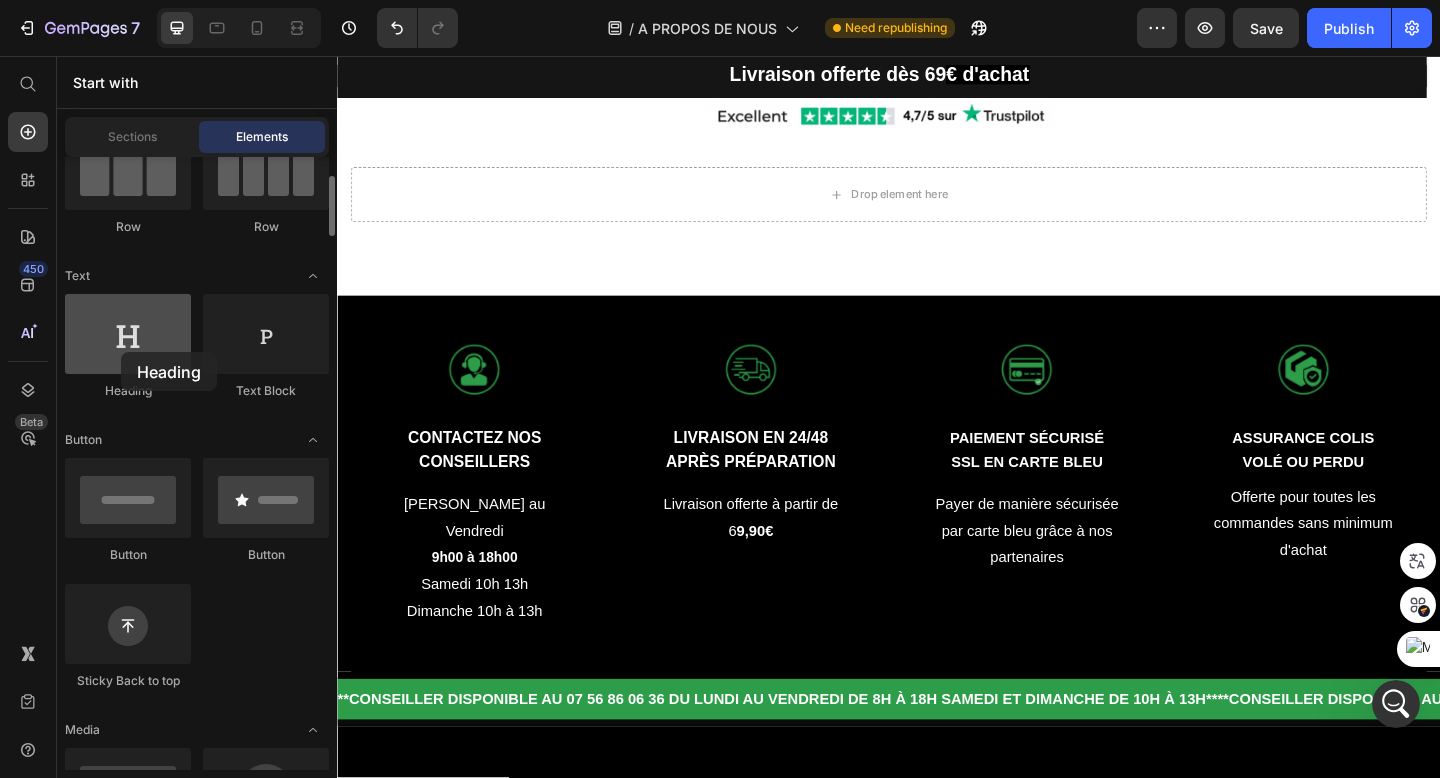 click at bounding box center [128, 334] 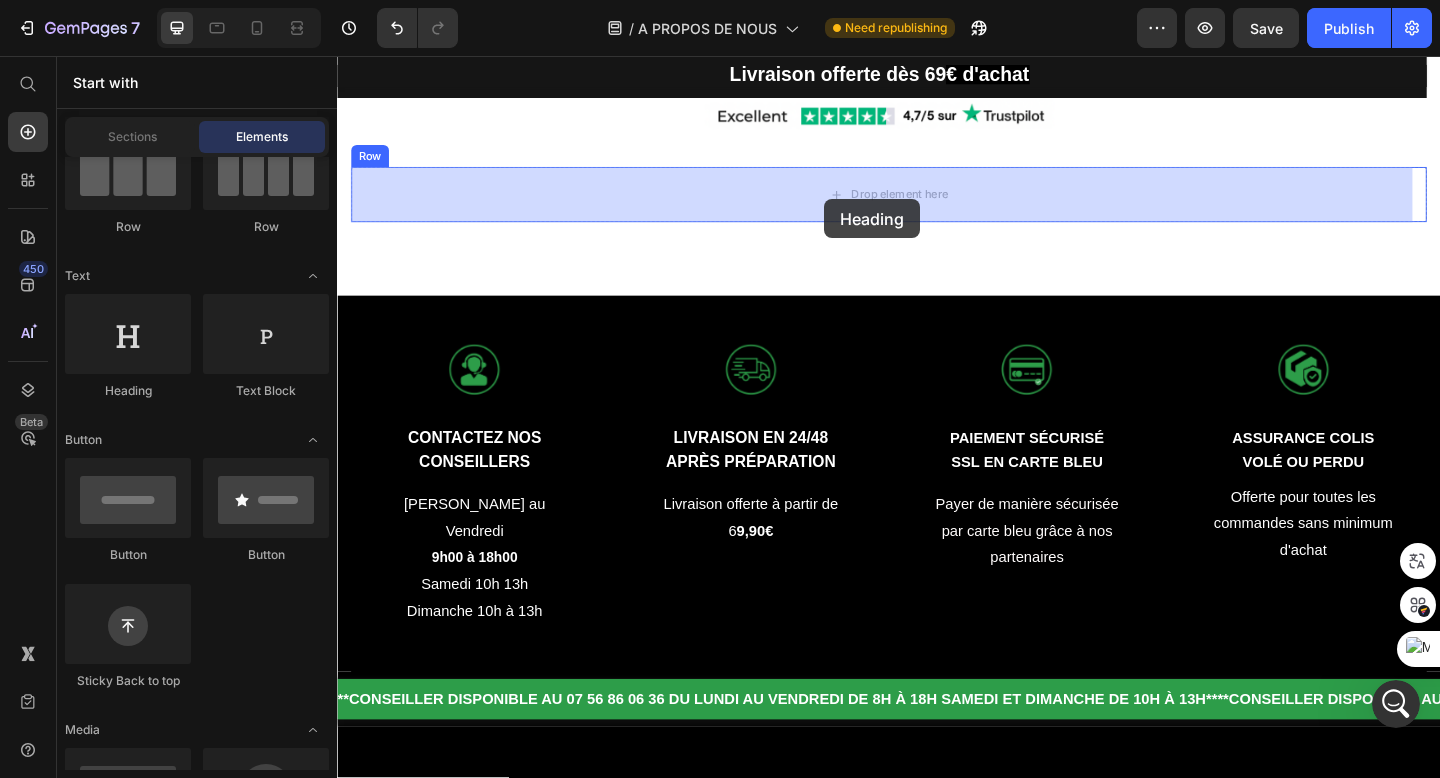 drag, startPoint x: 458, startPoint y: 408, endPoint x: 867, endPoint y: 212, distance: 453.5383 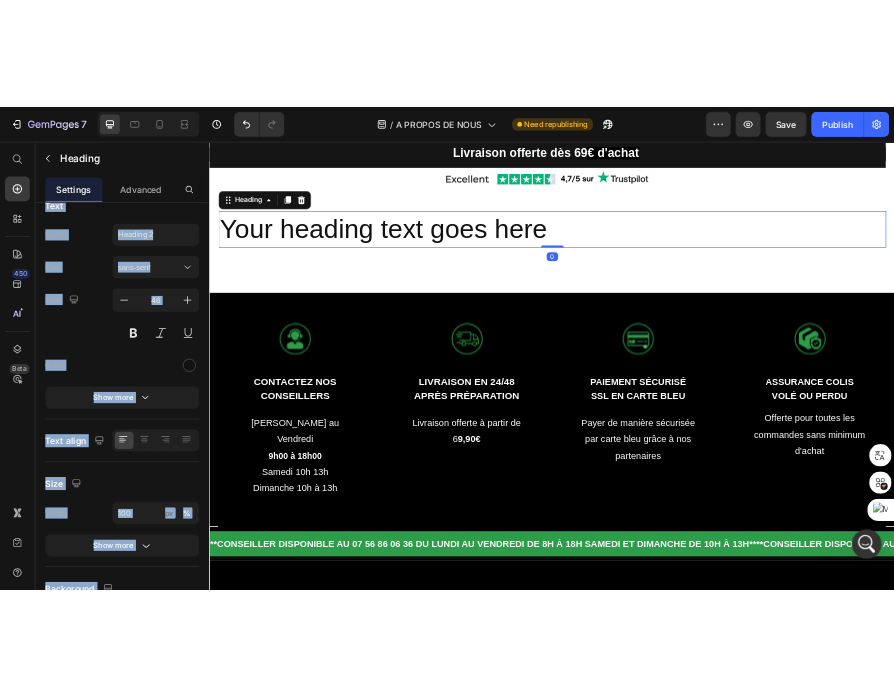scroll, scrollTop: 0, scrollLeft: 0, axis: both 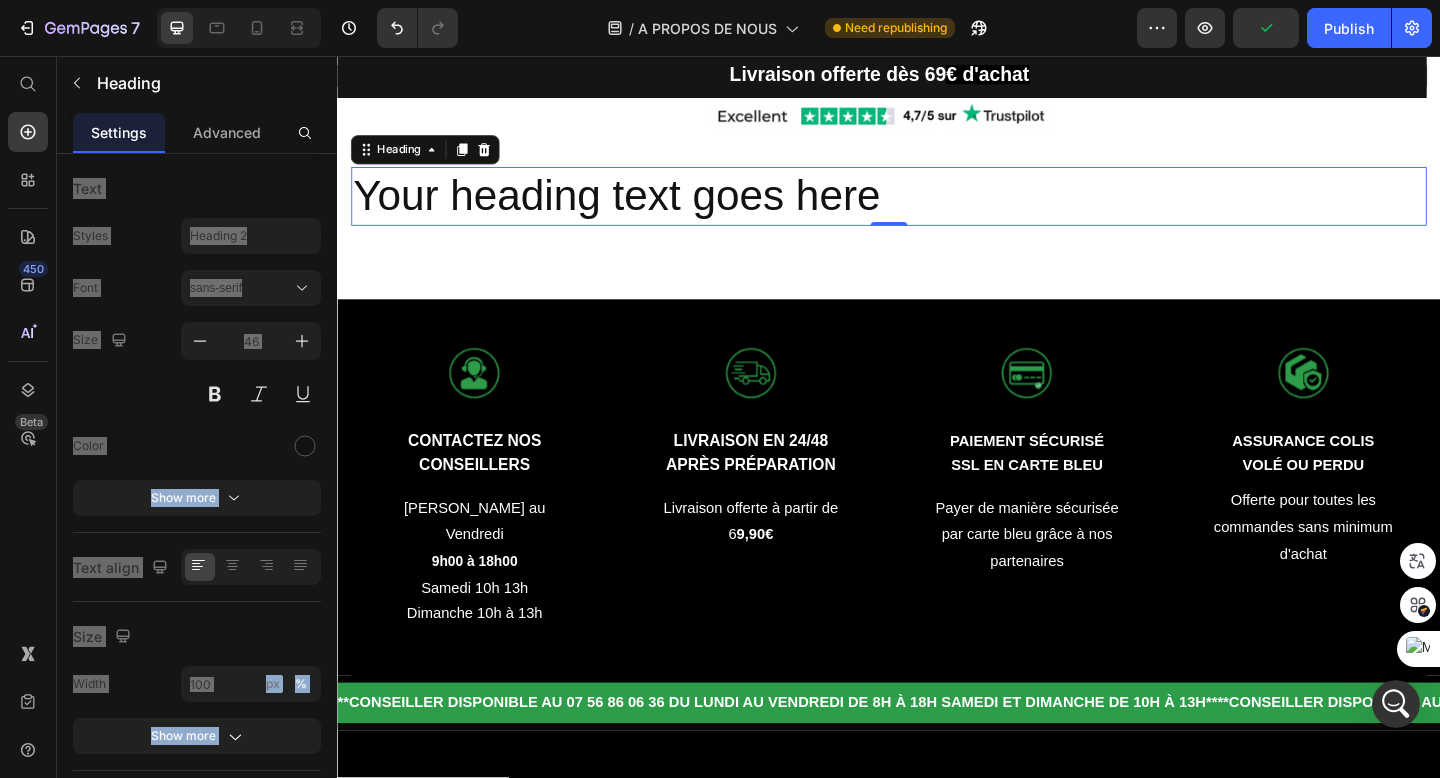 click on "Your heading text goes here" at bounding box center [937, 209] 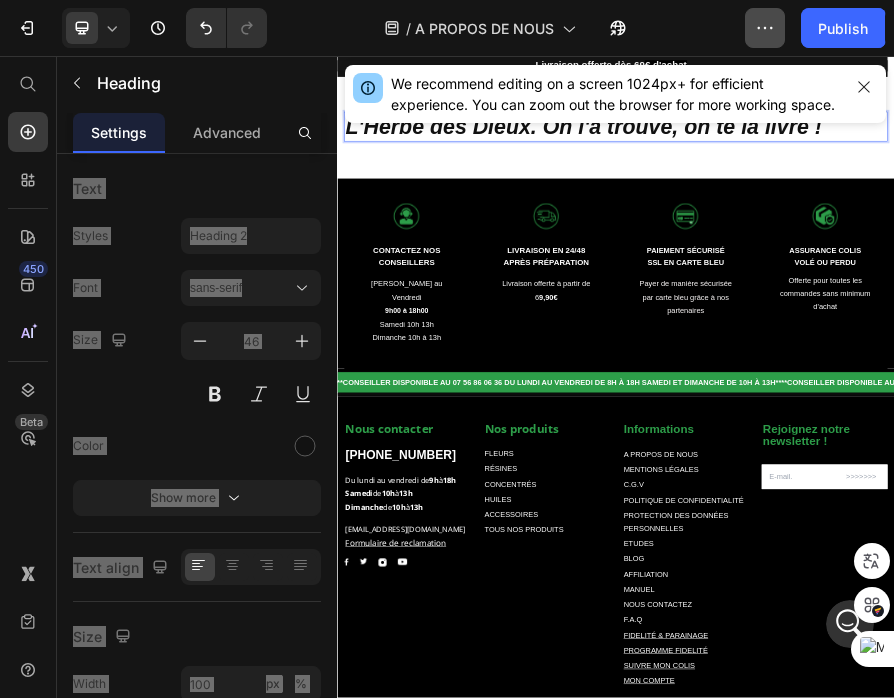 scroll, scrollTop: 12488, scrollLeft: 0, axis: vertical 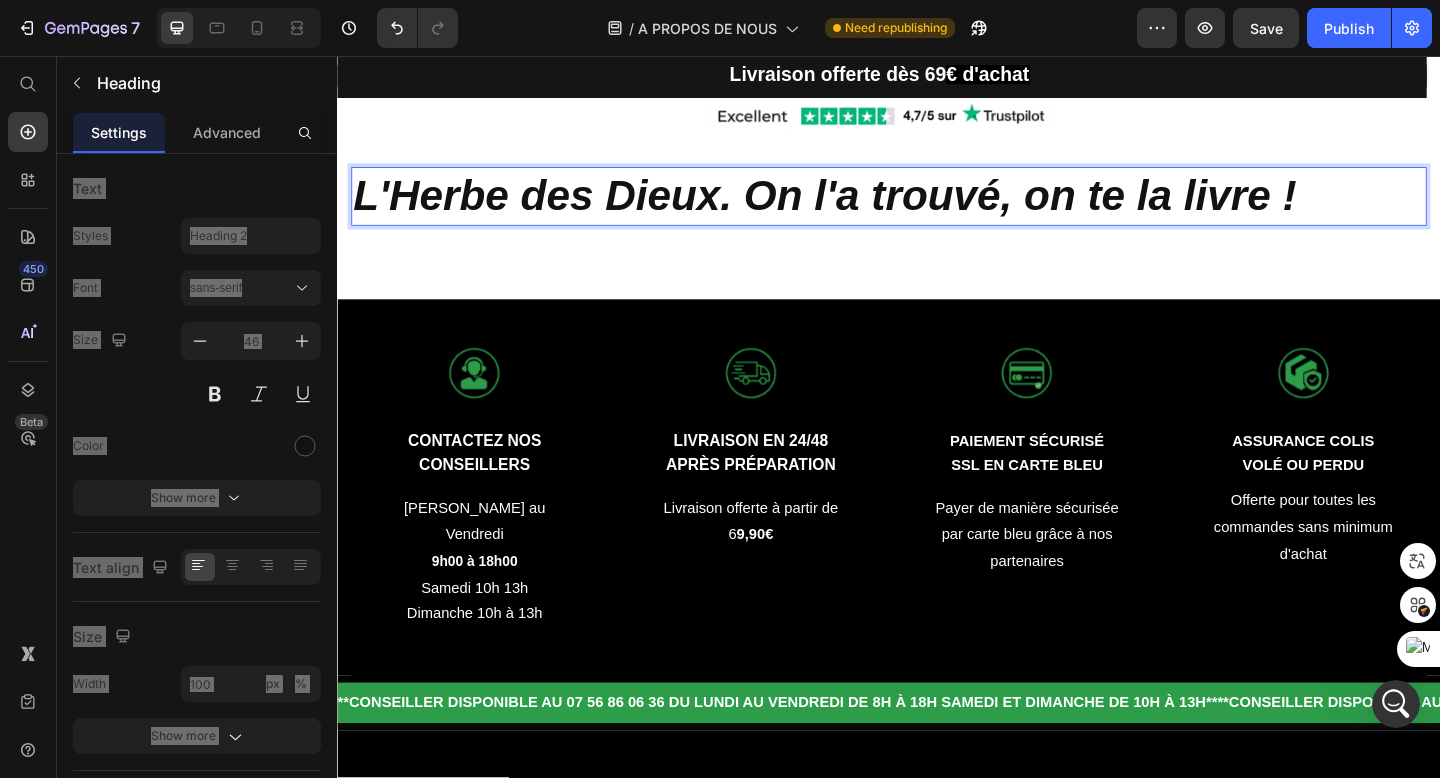 click on "L'Herbe des Dieux. On l'a trouvé, on te la livre !" at bounding box center [867, 208] 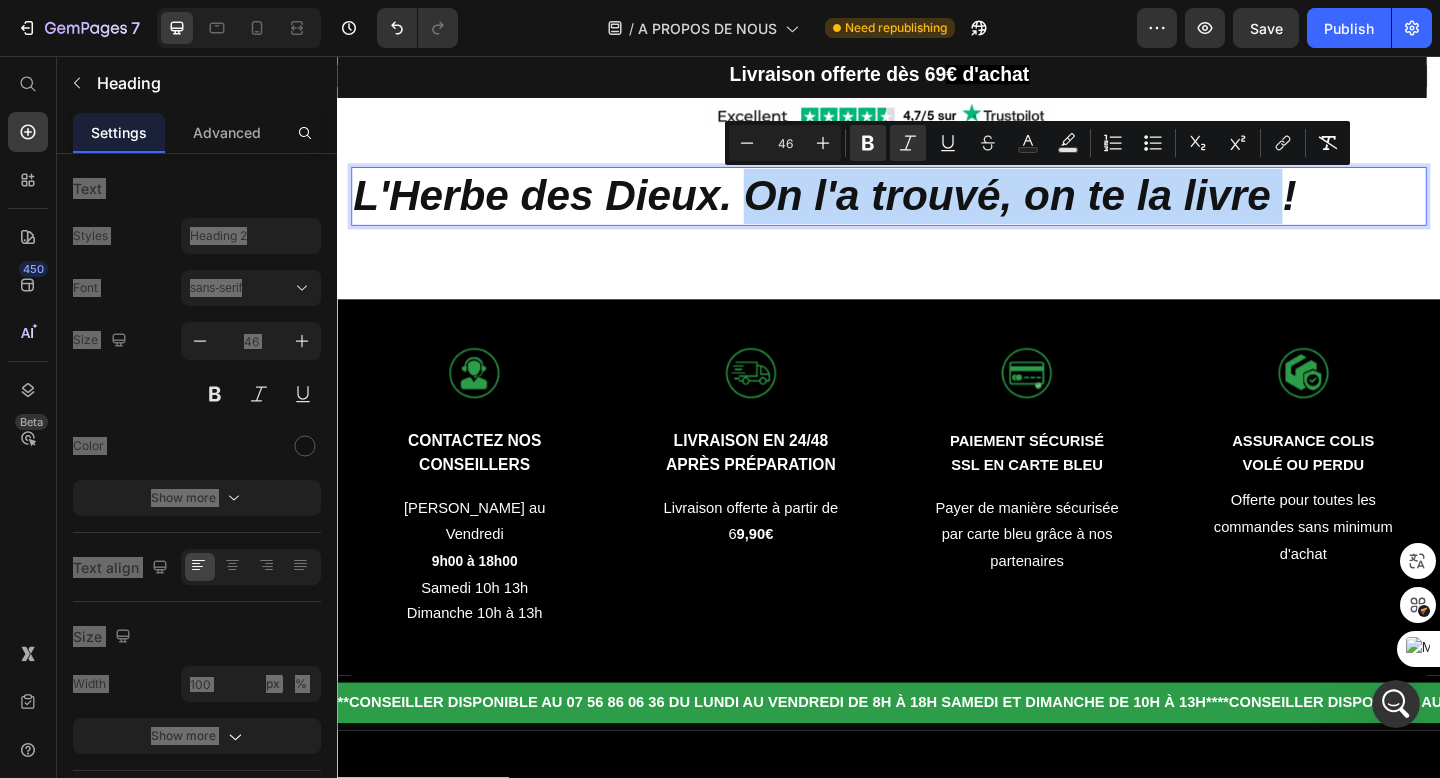 drag, startPoint x: 774, startPoint y: 212, endPoint x: 1368, endPoint y: 231, distance: 594.3038 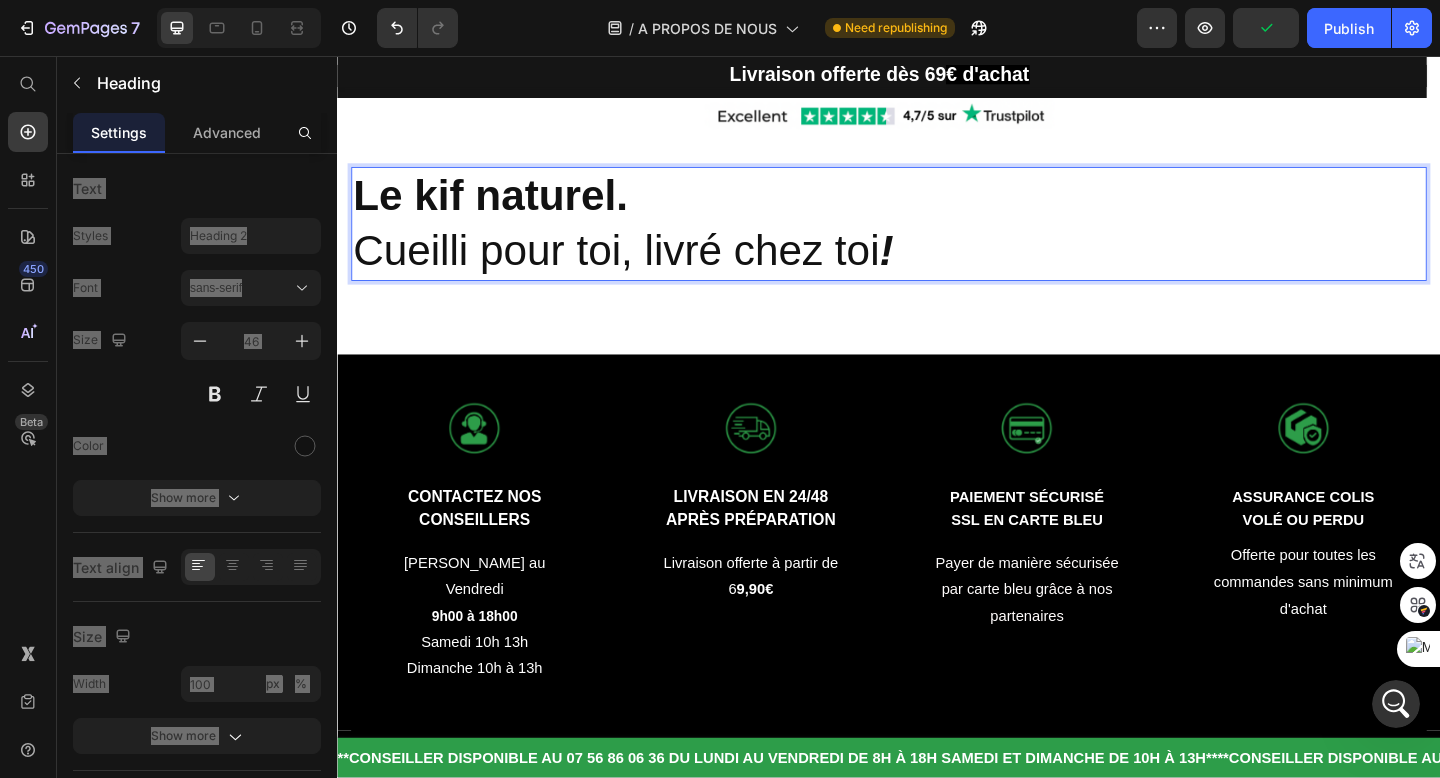 click on "Le kif naturel. Cueilli pour toi, livré chez toi !" at bounding box center (937, 239) 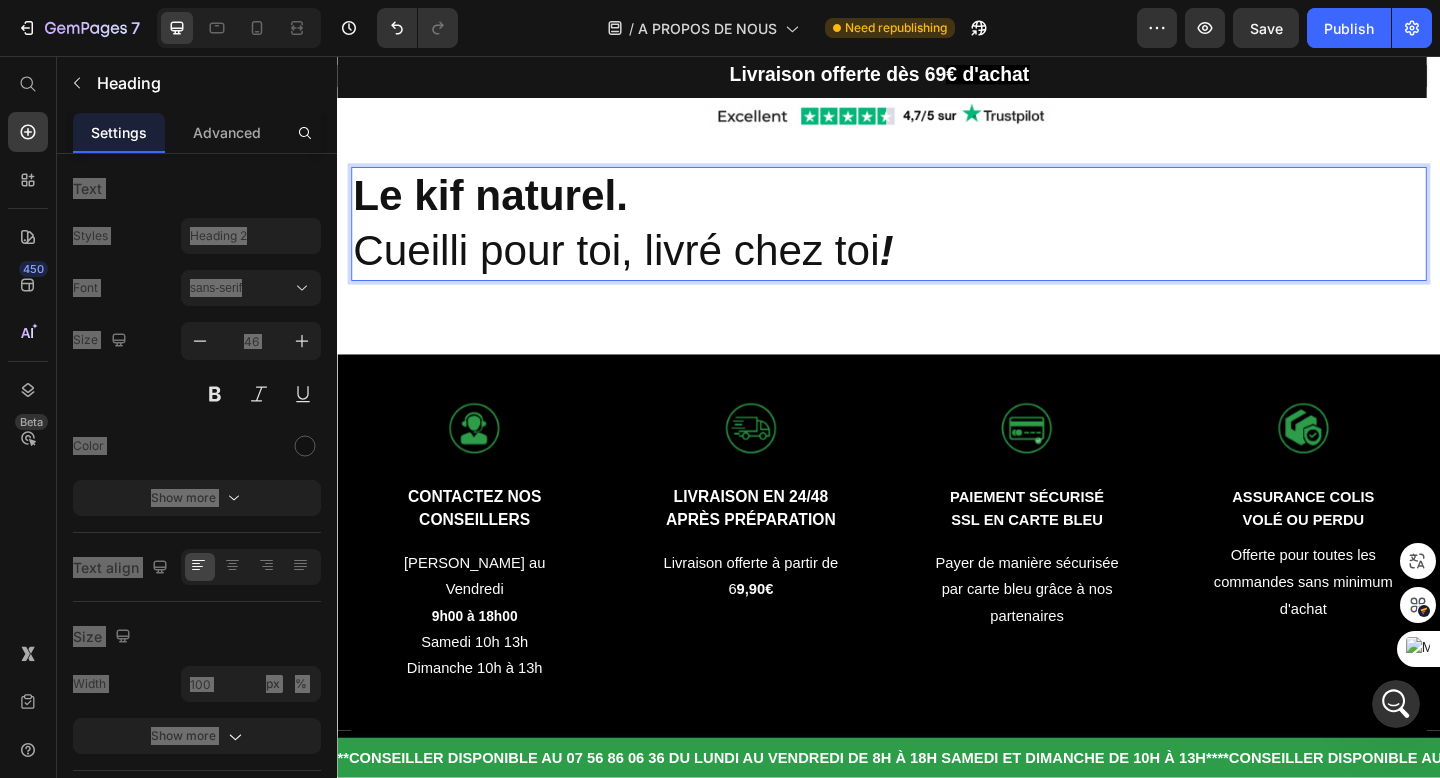 click on "Le kif naturel." at bounding box center (503, 208) 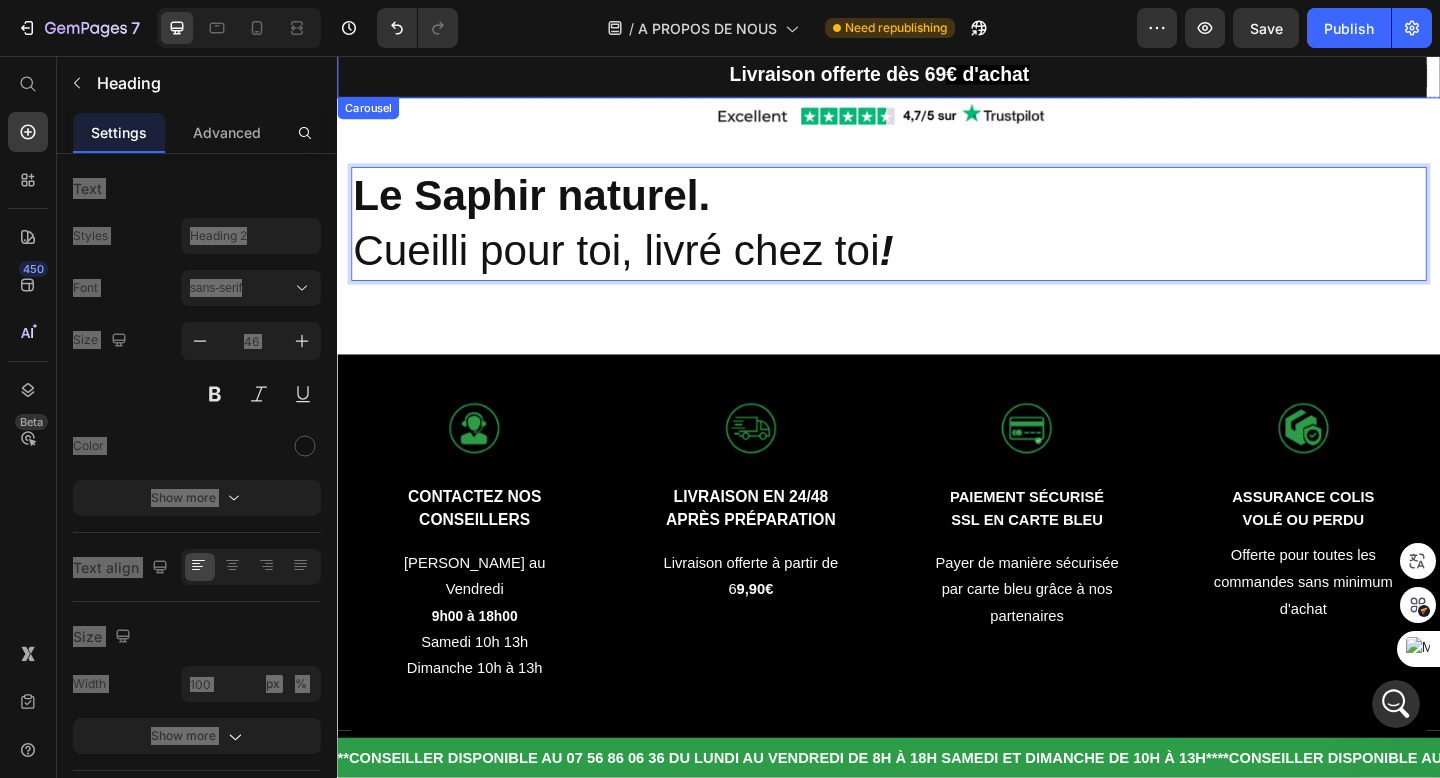click on "Image Shop Now Button Row Row" at bounding box center [937, 122] 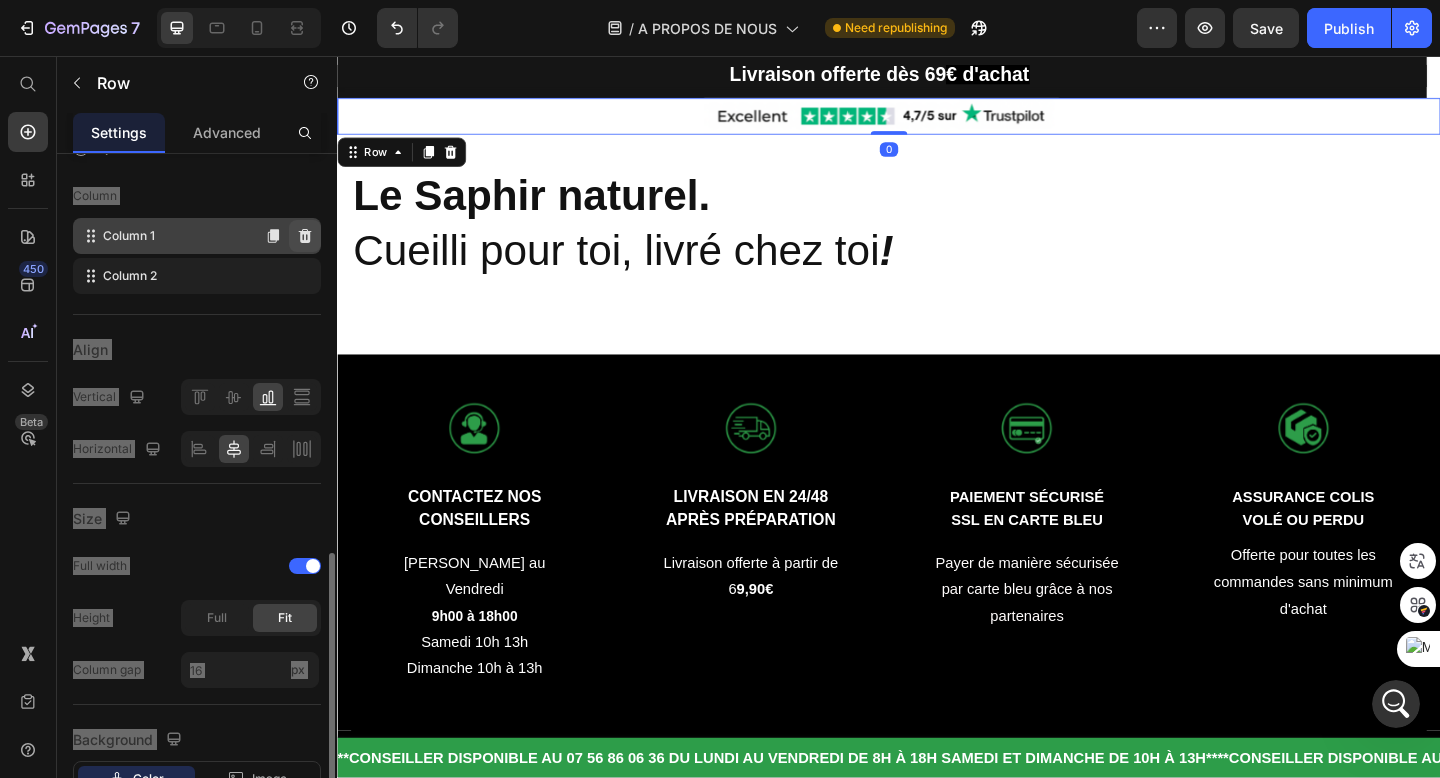 scroll, scrollTop: 396, scrollLeft: 0, axis: vertical 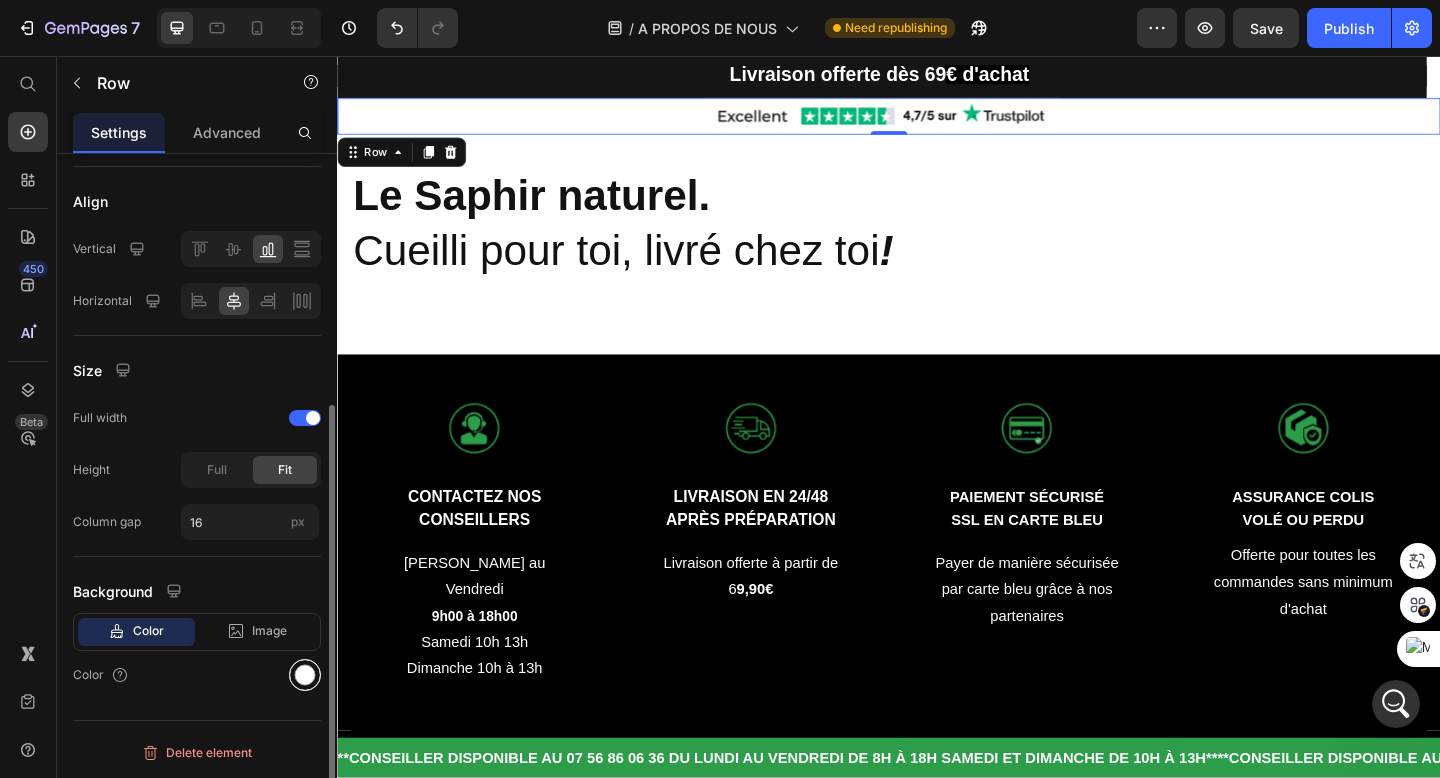 click at bounding box center [305, 675] 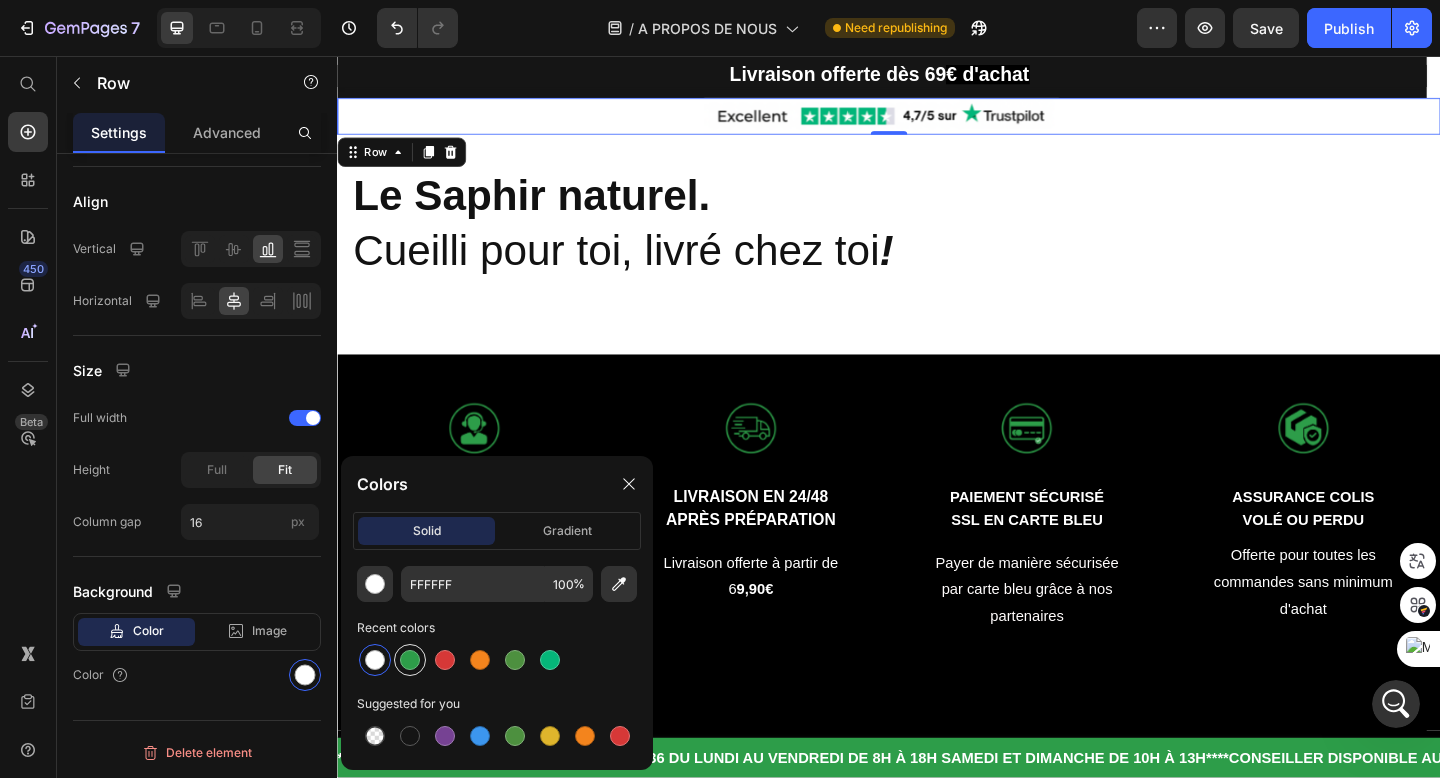 click at bounding box center (410, 660) 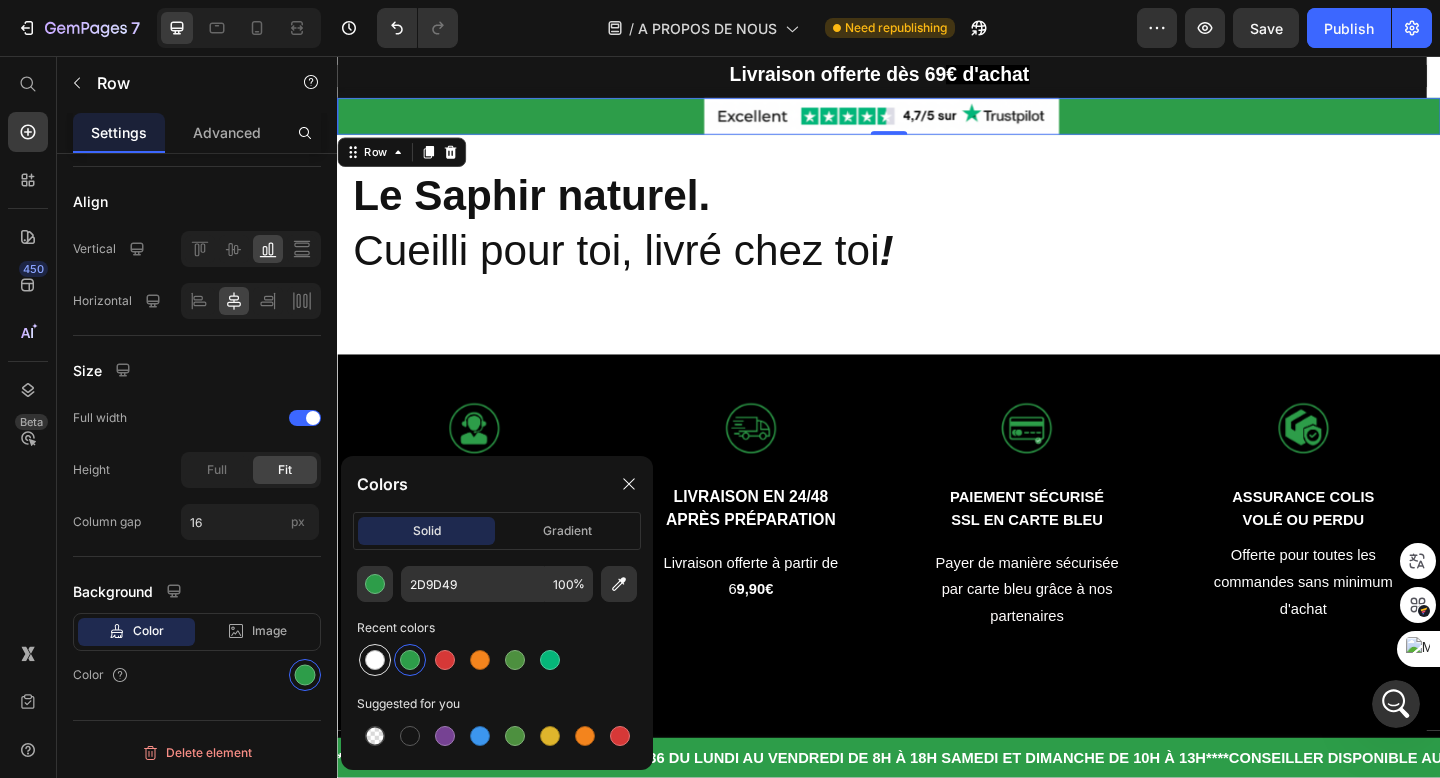 click at bounding box center [375, 660] 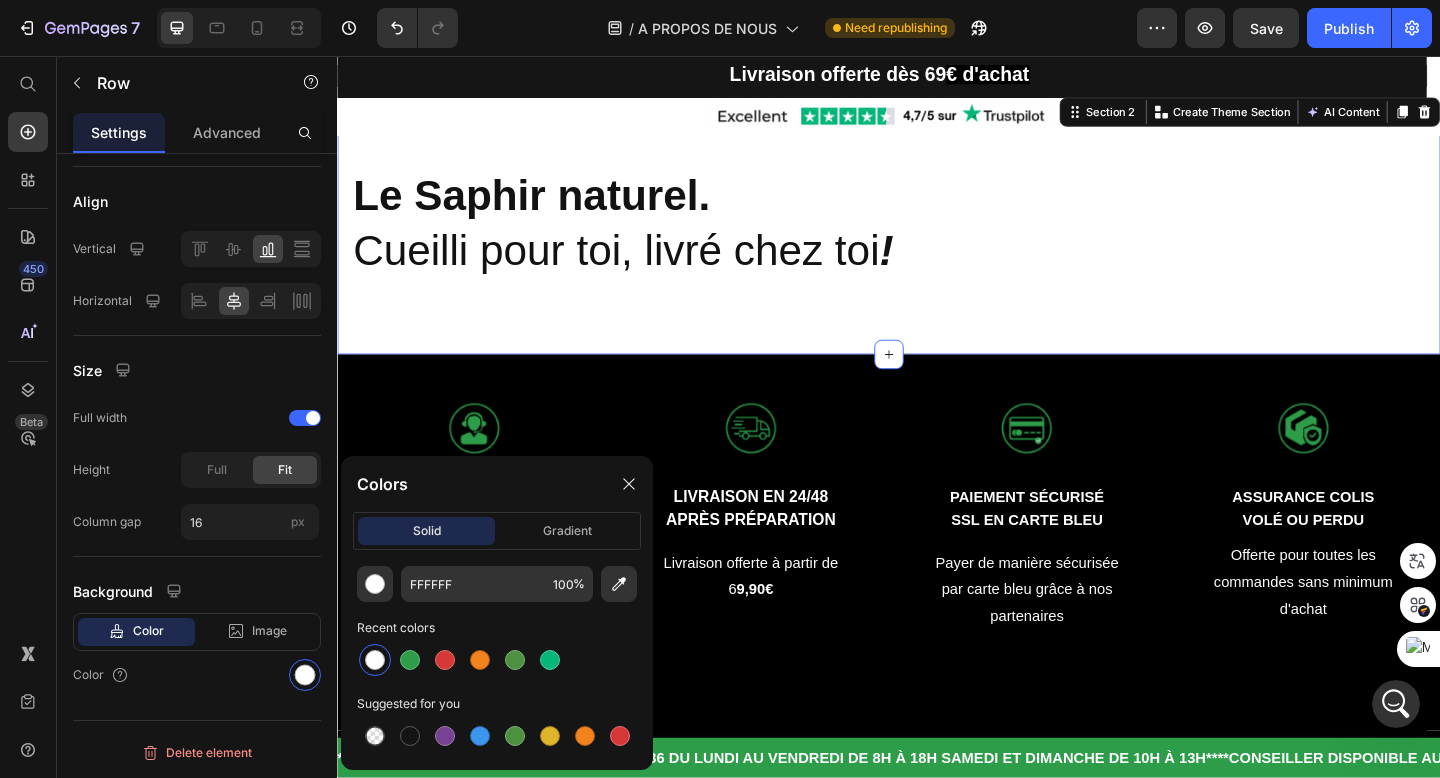 click on "⁠⁠⁠⁠⁠⁠⁠ Le Saphir naturel.  Cueilli pour toi, livré chez toi ! Heading Row Section 2   Create Theme Section AI Content Write with GemAI What would you like to describe here? Tone and Voice Persuasive Product Show more Generate" at bounding box center [937, 239] 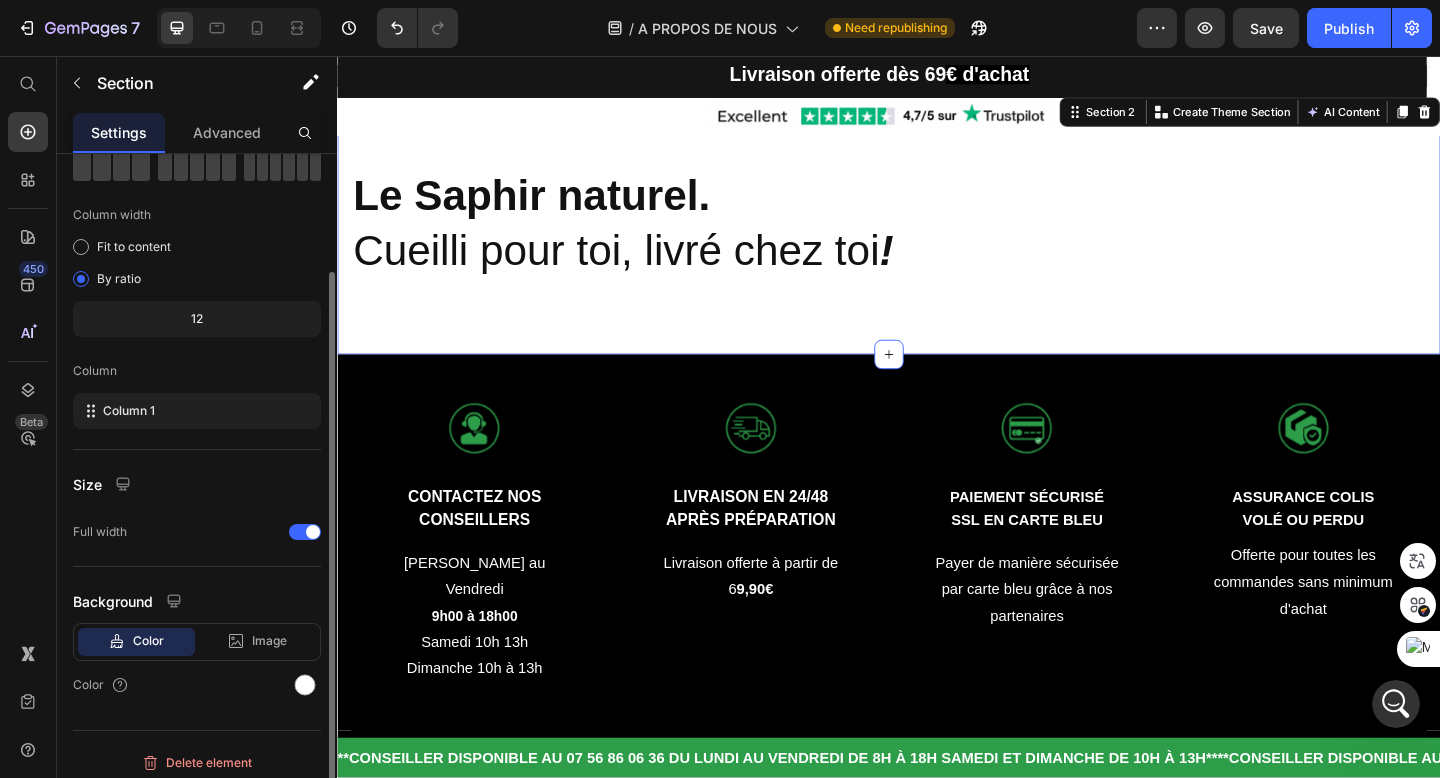 scroll, scrollTop: 127, scrollLeft: 0, axis: vertical 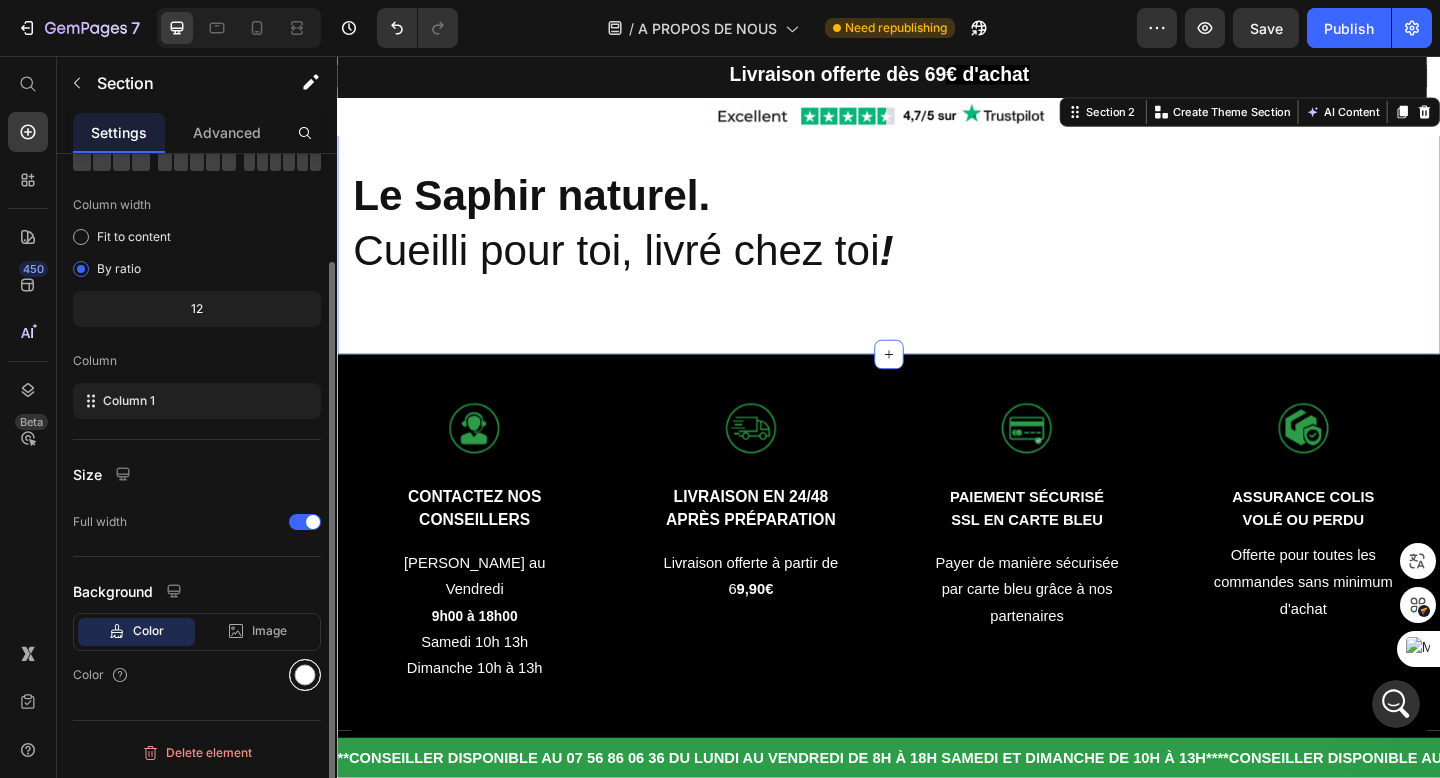 click at bounding box center (305, 675) 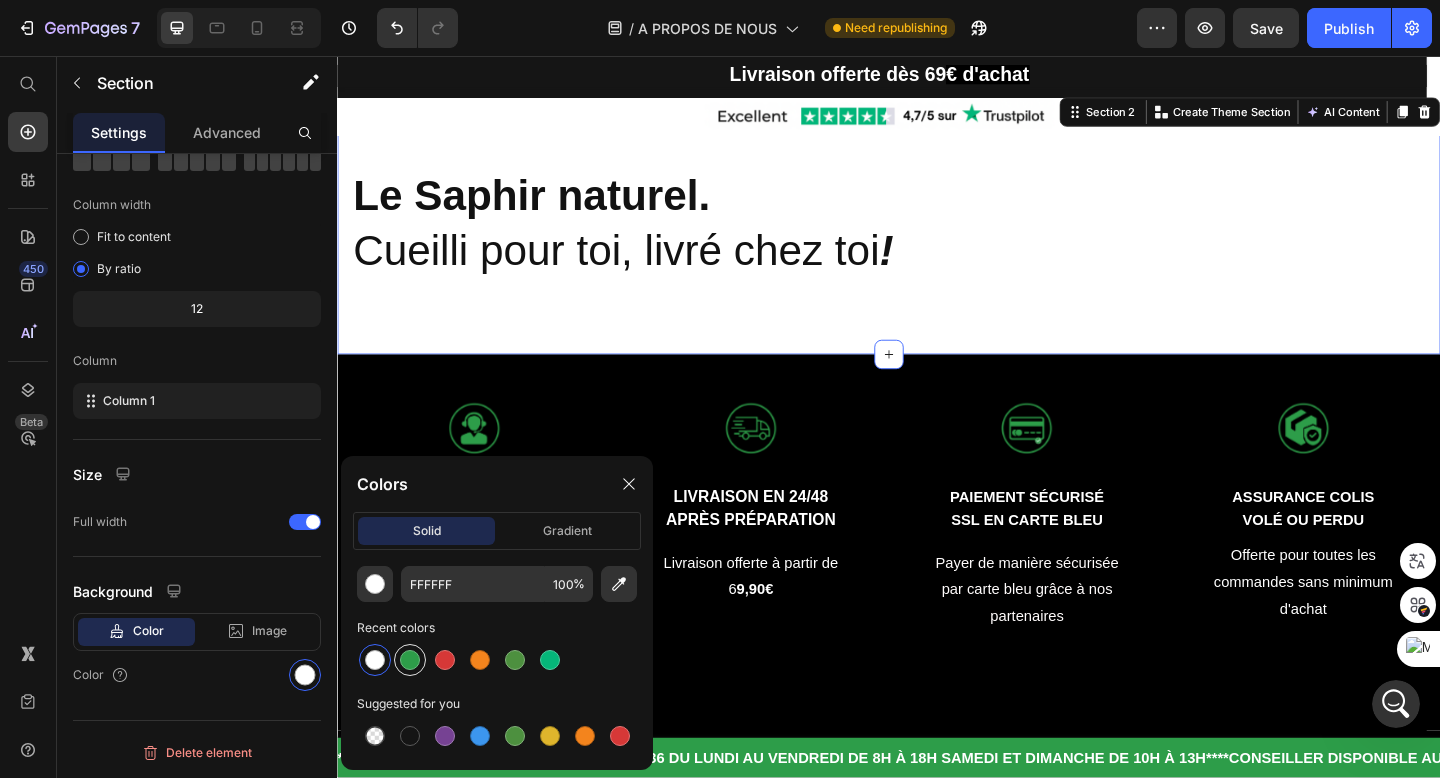 click at bounding box center (410, 660) 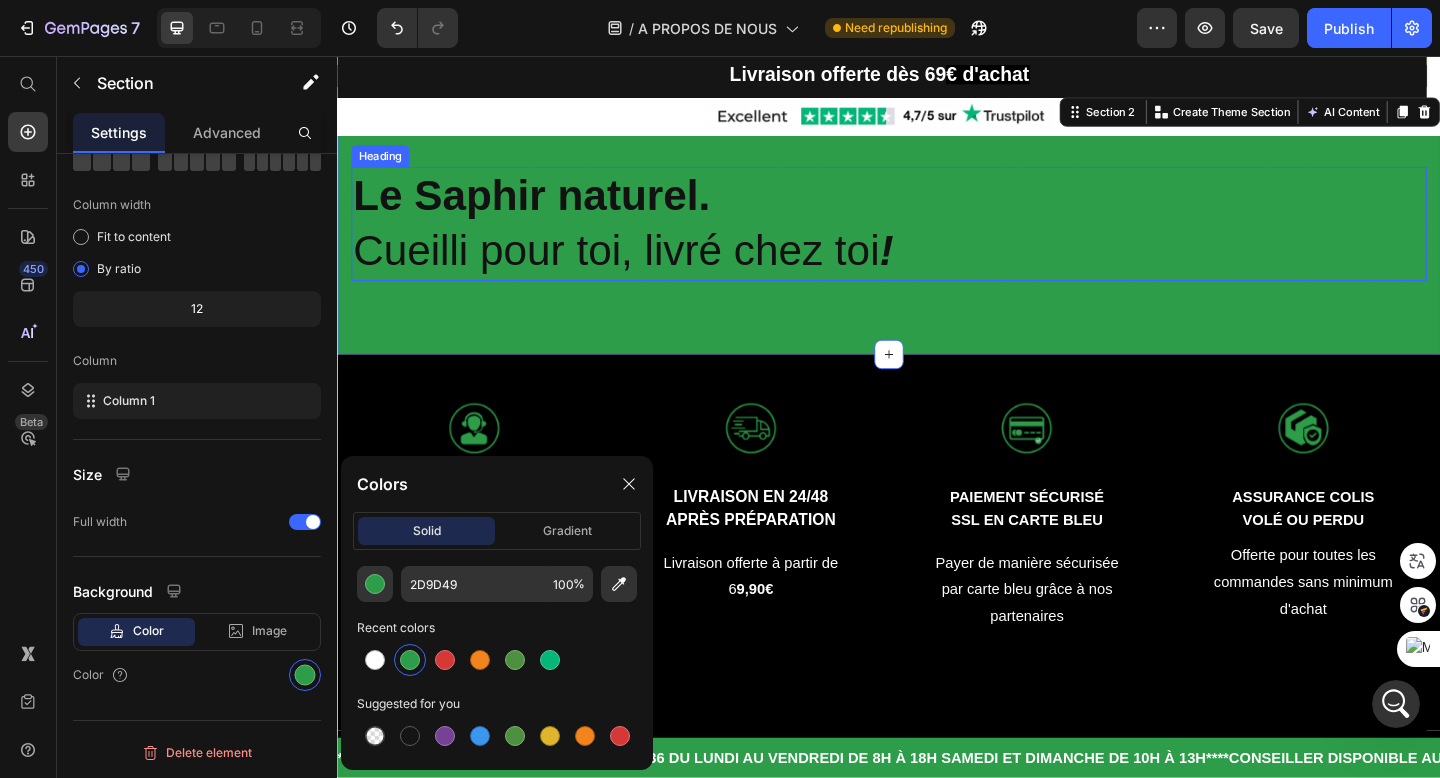 click on "Le Saphir naturel." at bounding box center [548, 208] 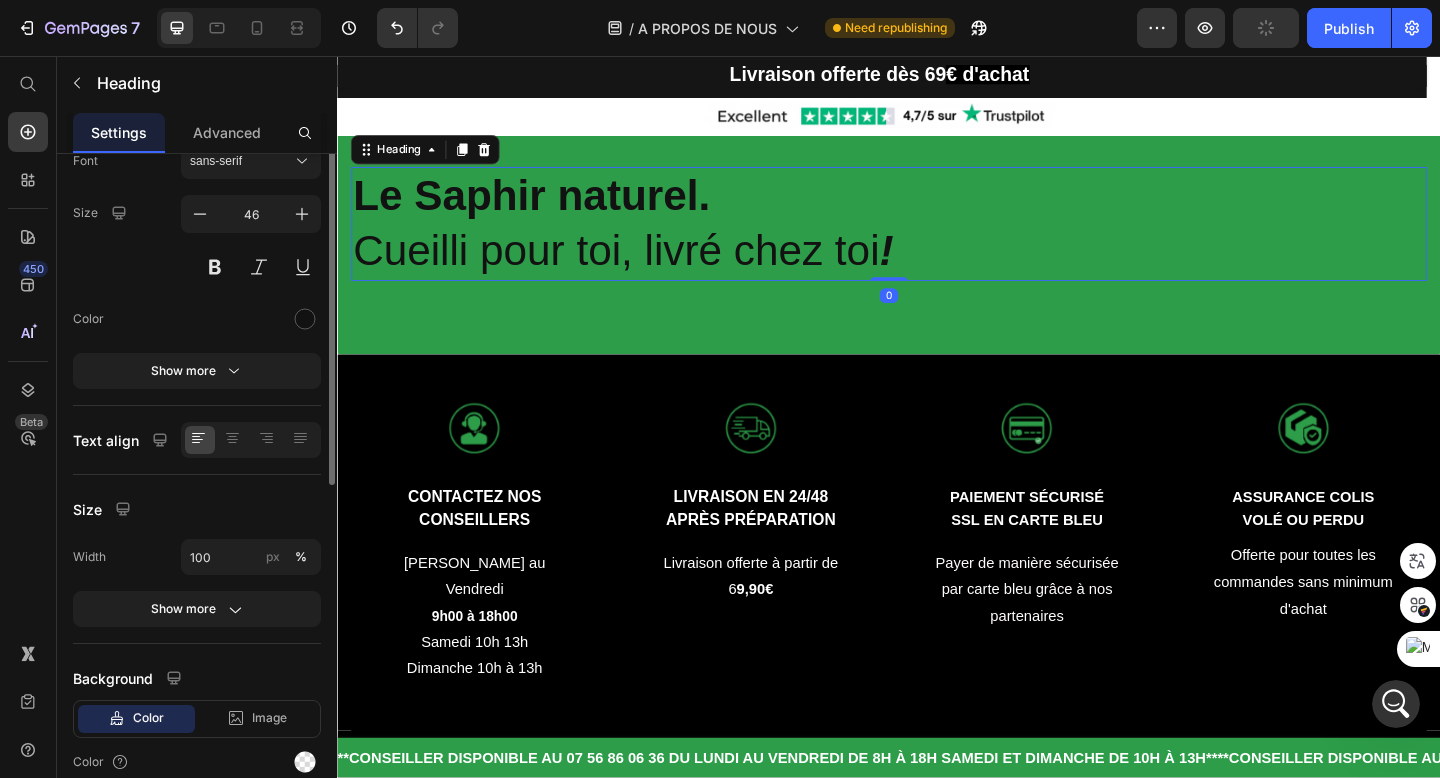 scroll, scrollTop: 0, scrollLeft: 0, axis: both 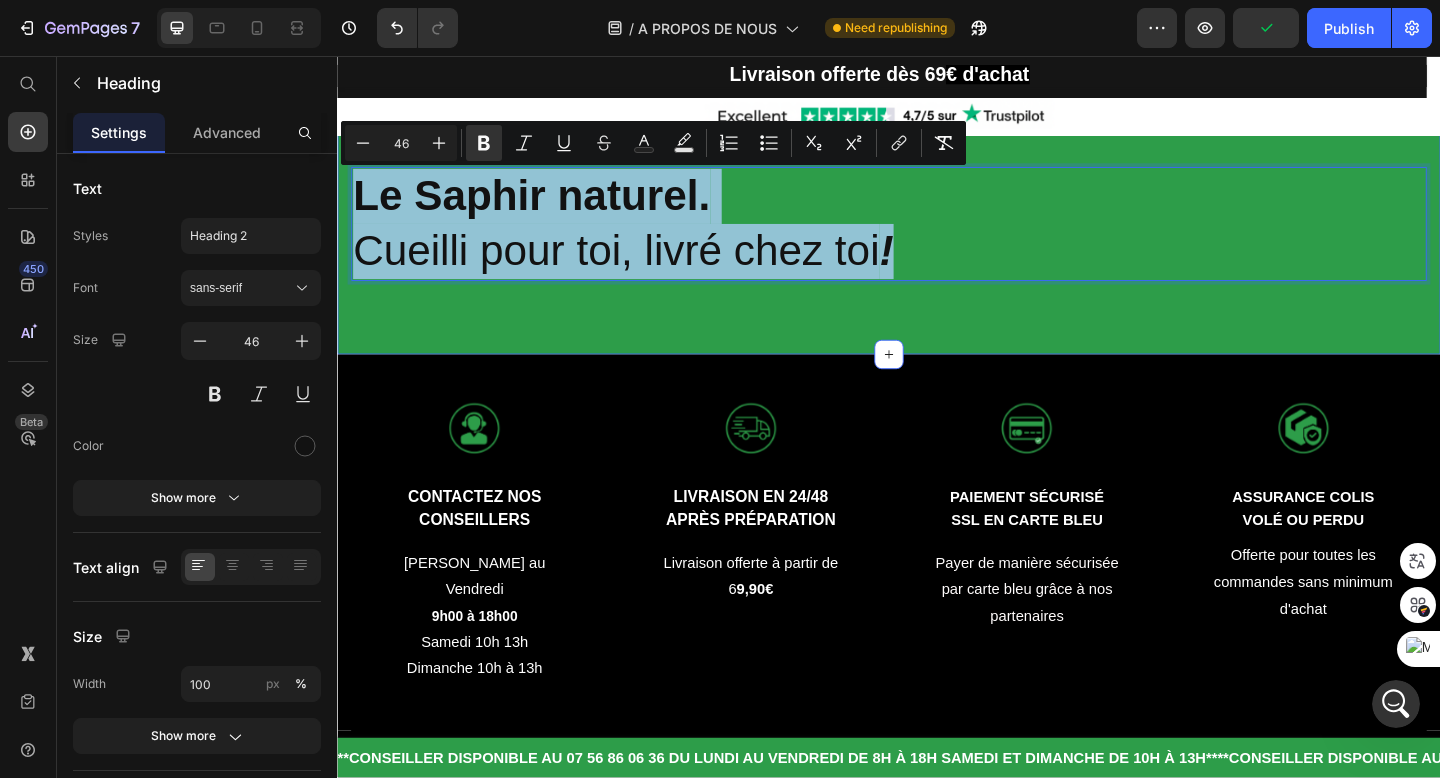 drag, startPoint x: 358, startPoint y: 206, endPoint x: 914, endPoint y: 303, distance: 564.3979 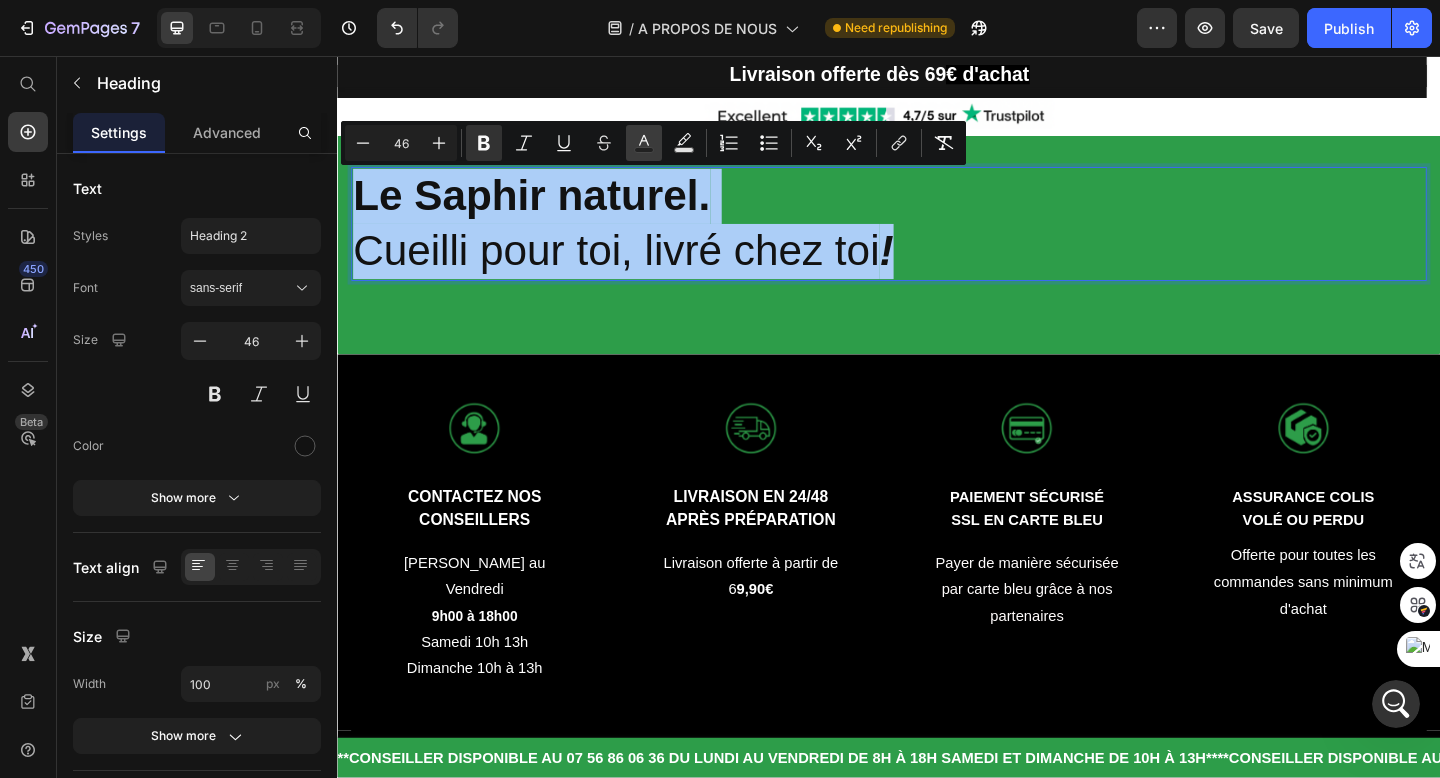 click 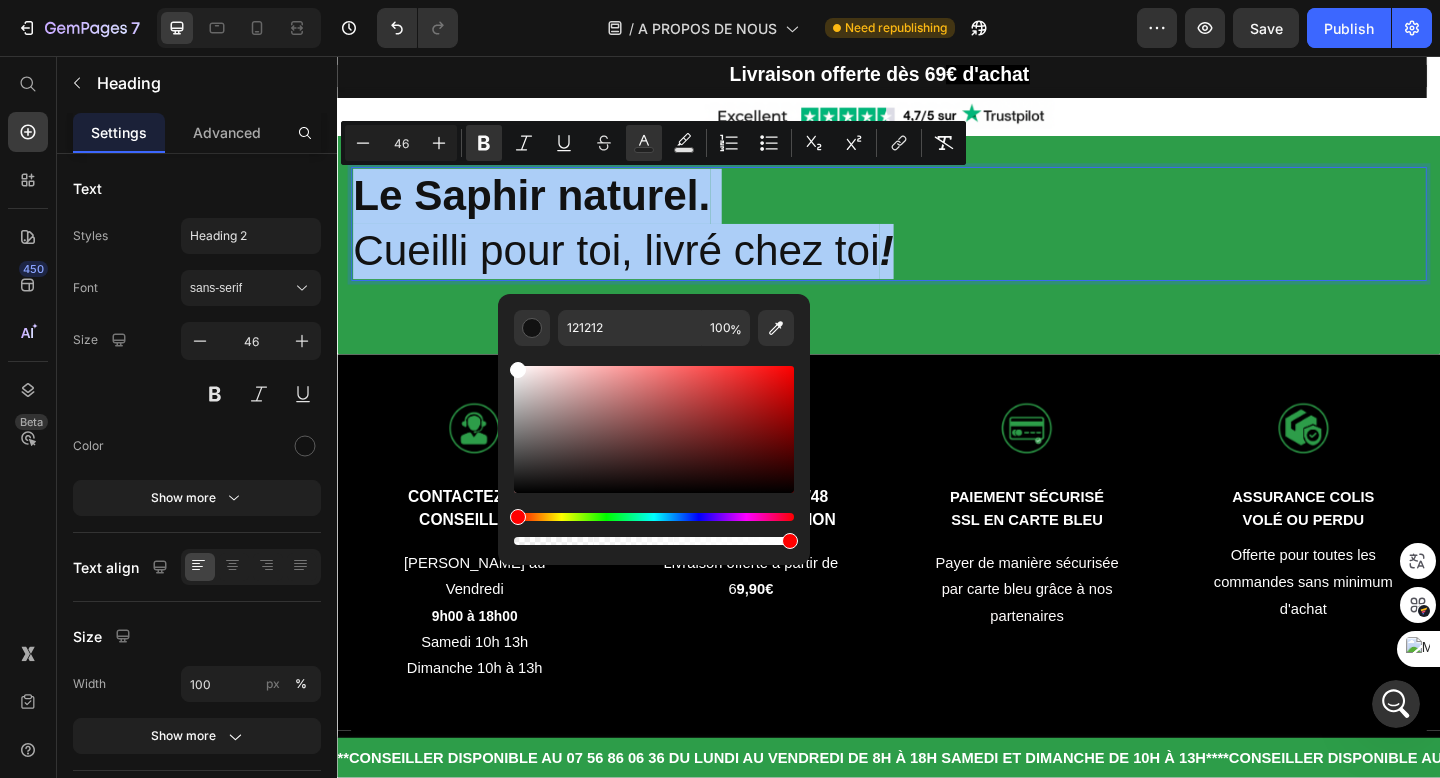 drag, startPoint x: 520, startPoint y: 488, endPoint x: 506, endPoint y: 335, distance: 153.63919 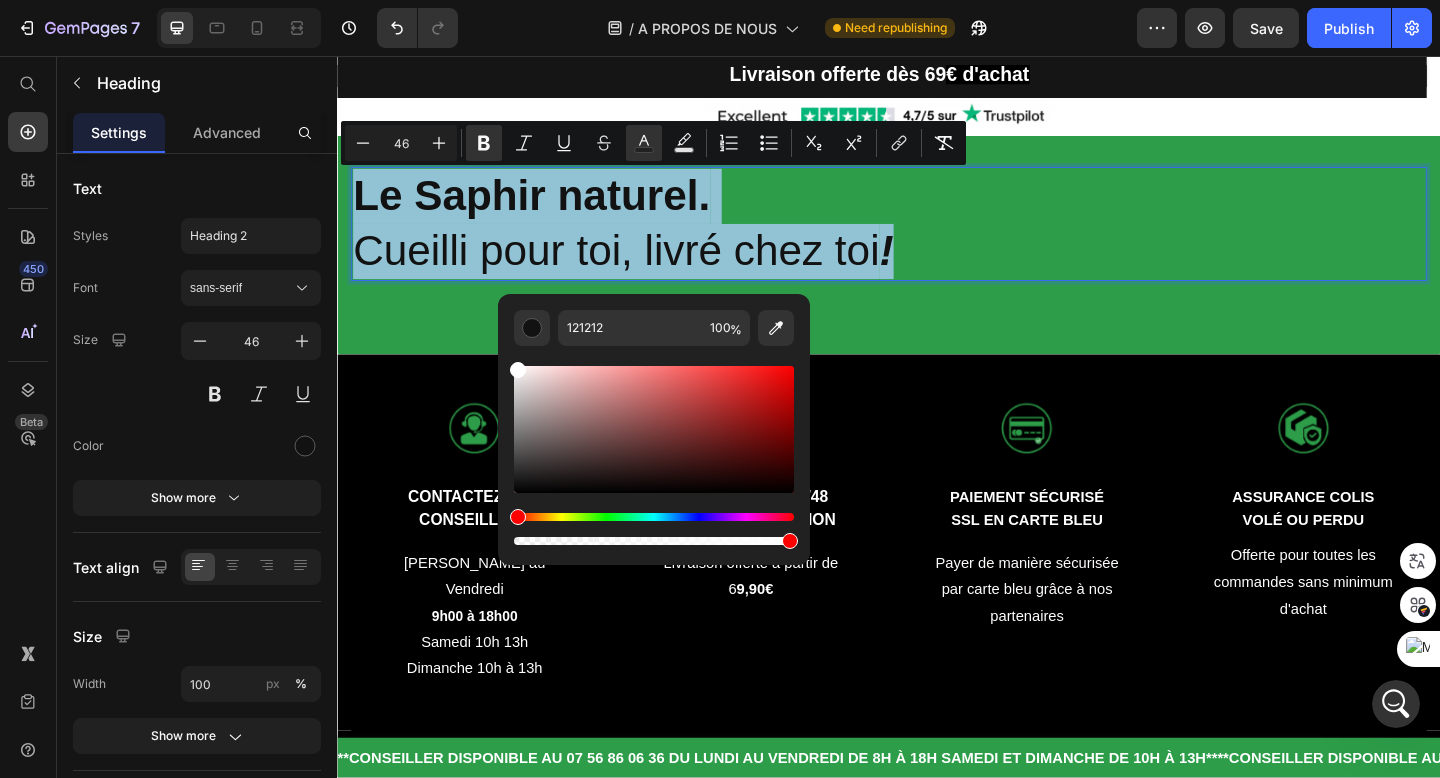 type on "FFFFFF" 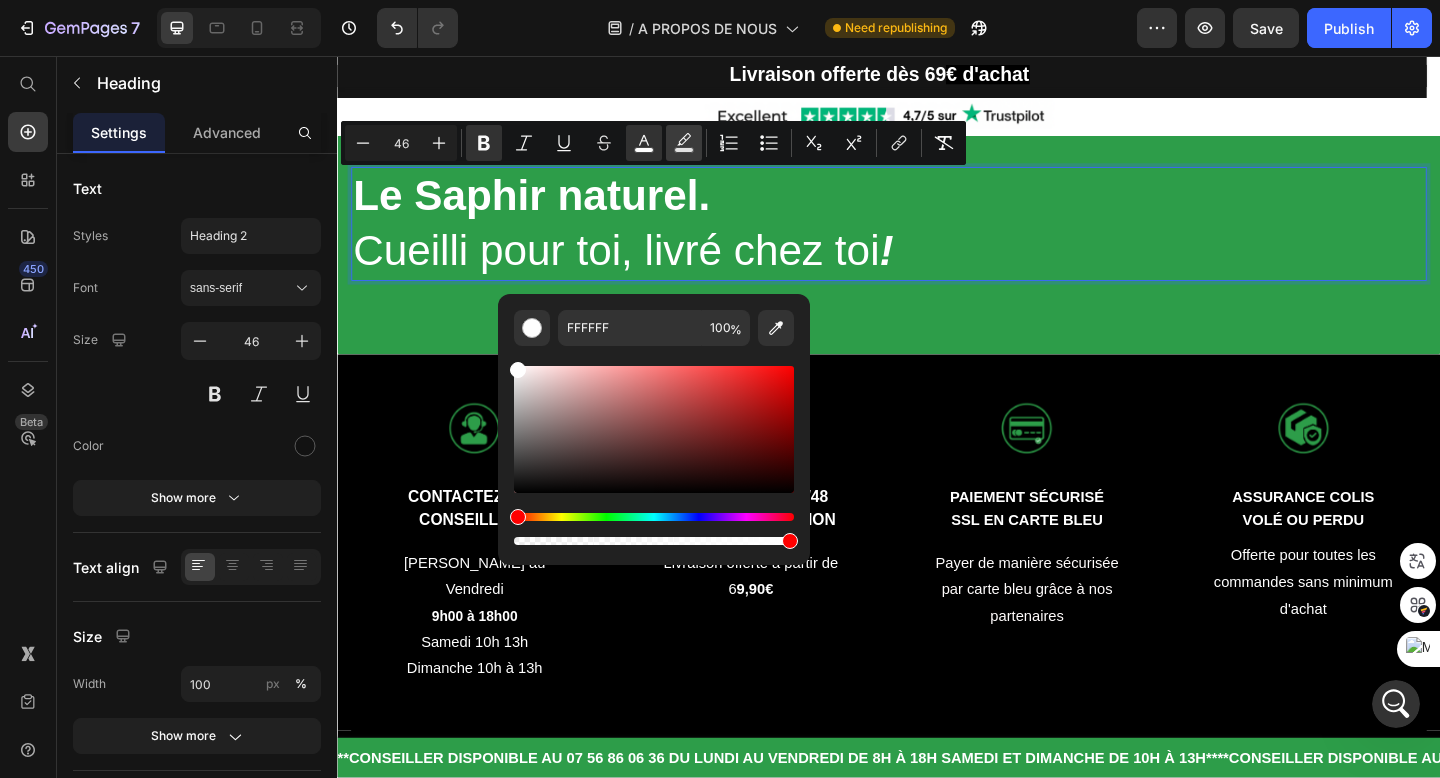click 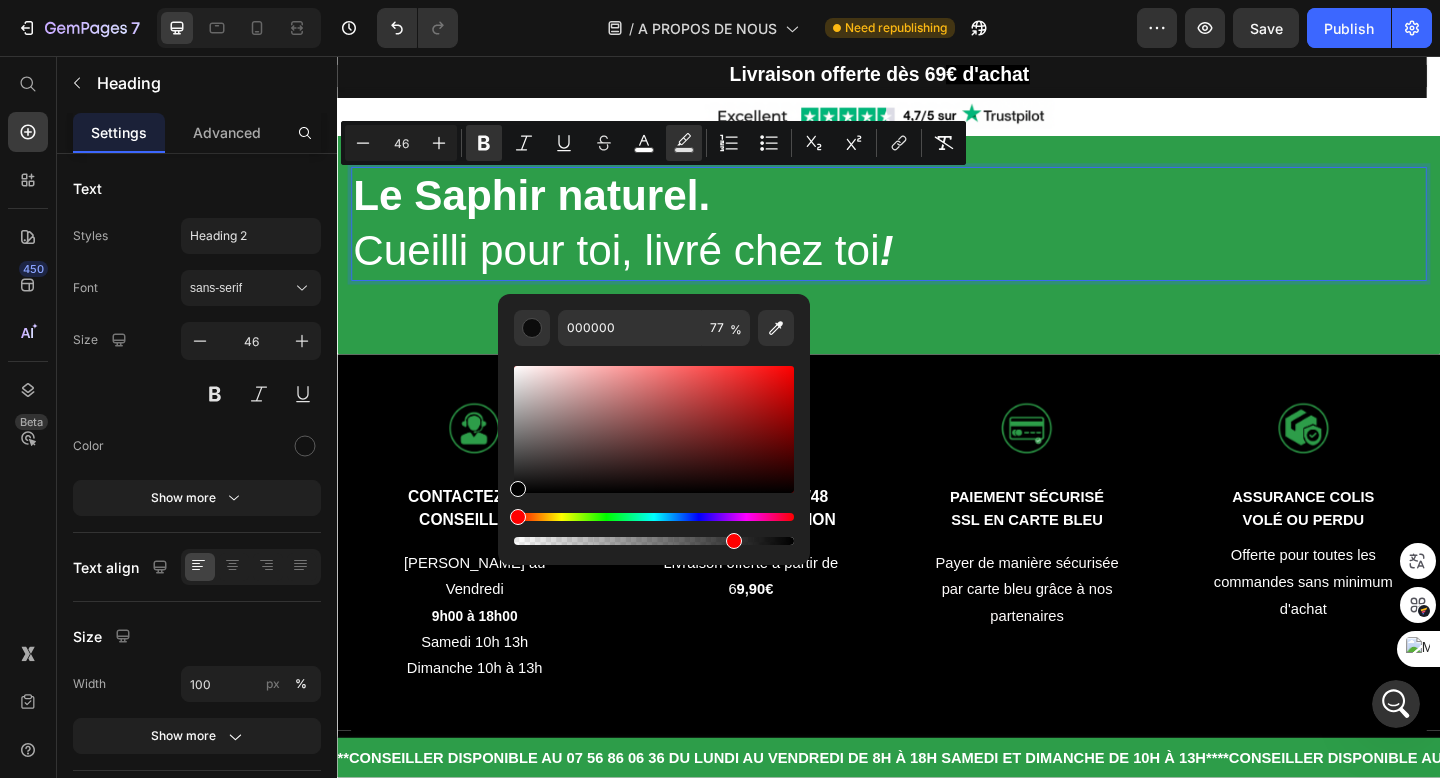 click on "Le Saphir naturel.  Cueilli pour toi, livré chez toi !" at bounding box center (937, 239) 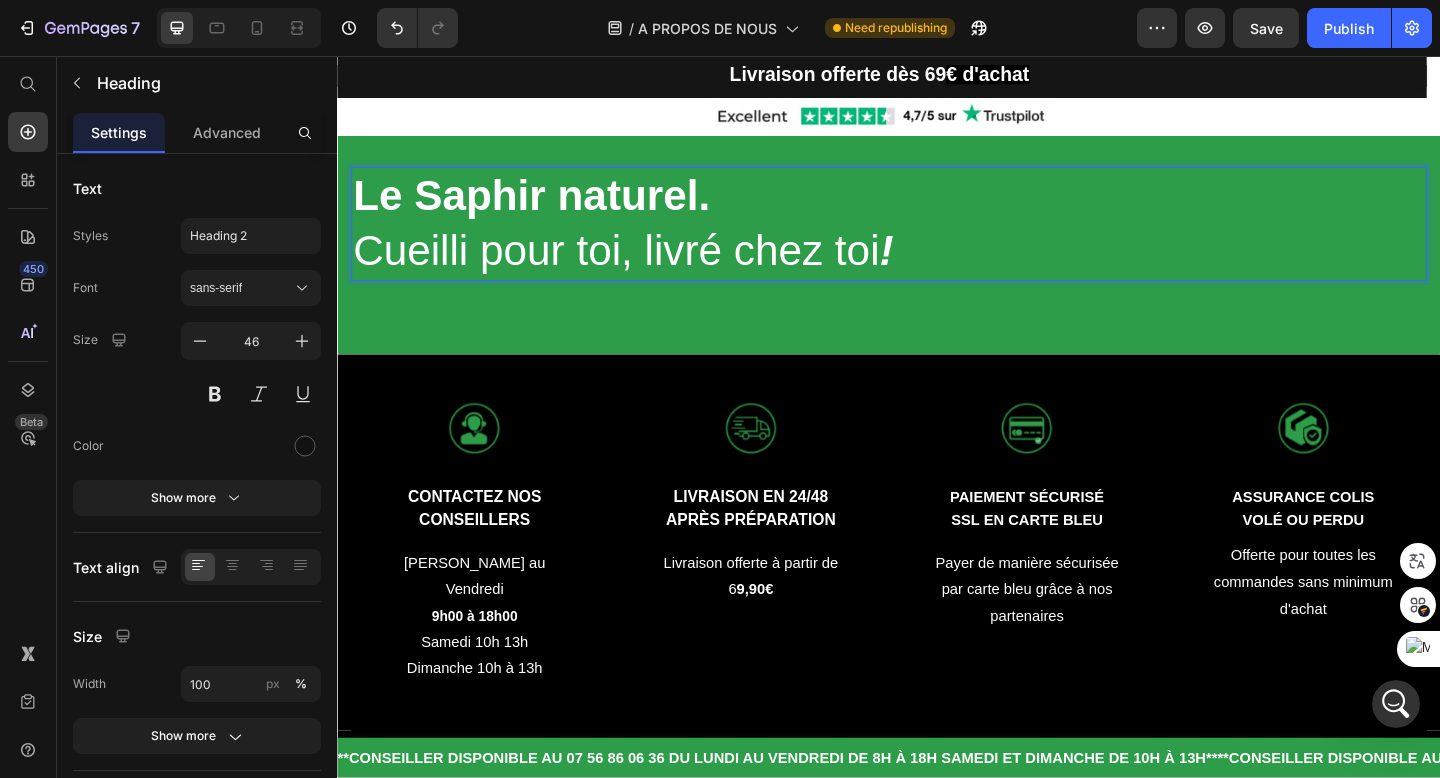 click on "Le Saphir naturel.  Cueilli pour toi, livré chez toi !" at bounding box center (937, 239) 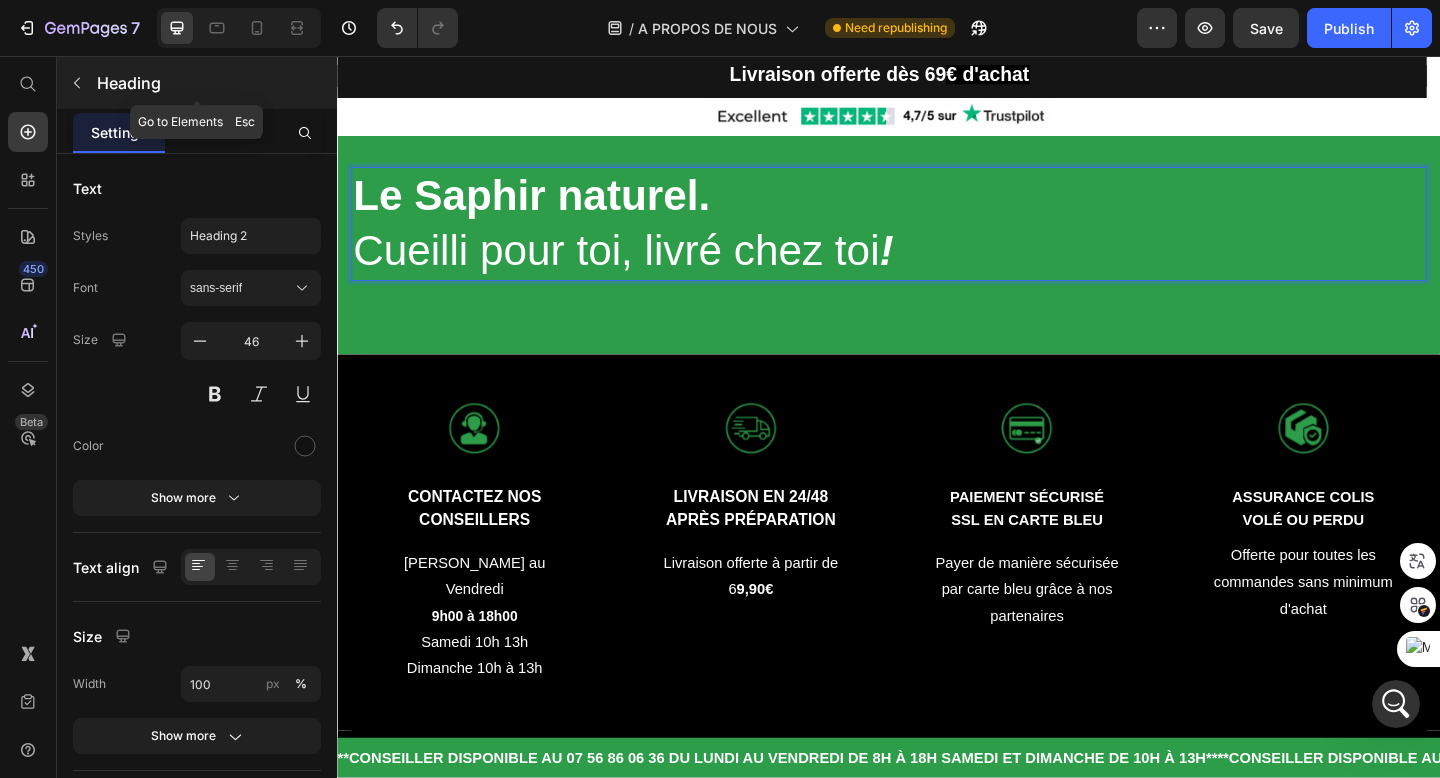 click at bounding box center [77, 83] 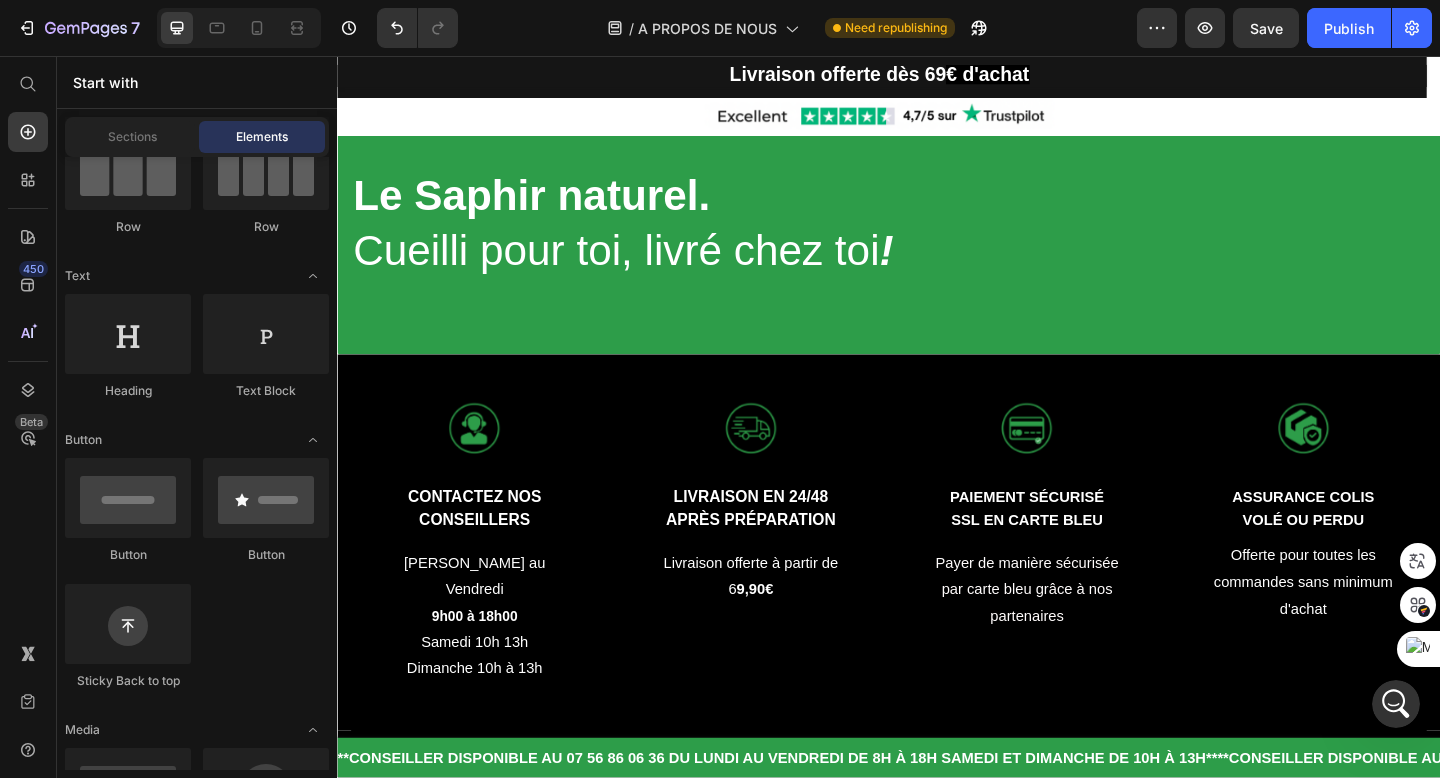 scroll, scrollTop: 0, scrollLeft: 0, axis: both 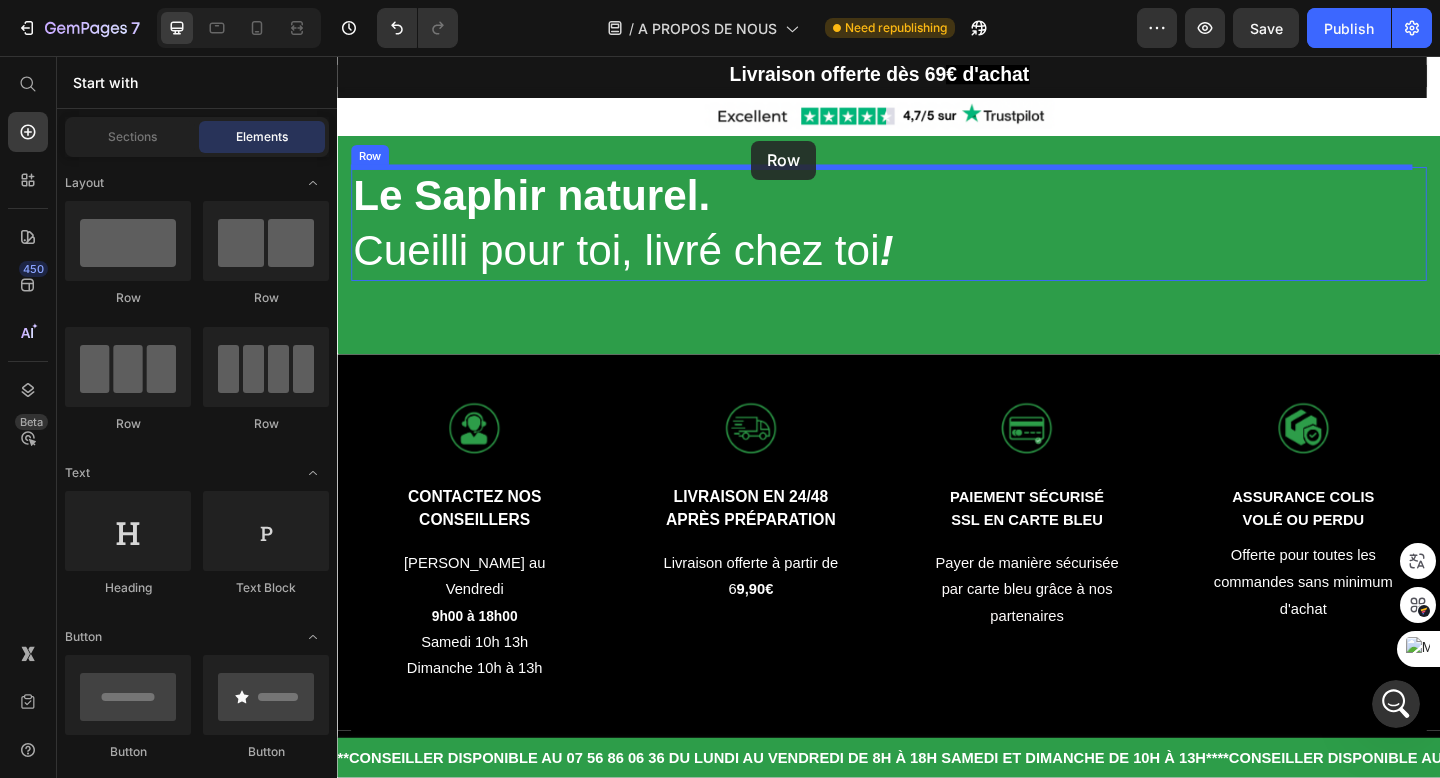 drag, startPoint x: 465, startPoint y: 302, endPoint x: 786, endPoint y: 150, distance: 355.16898 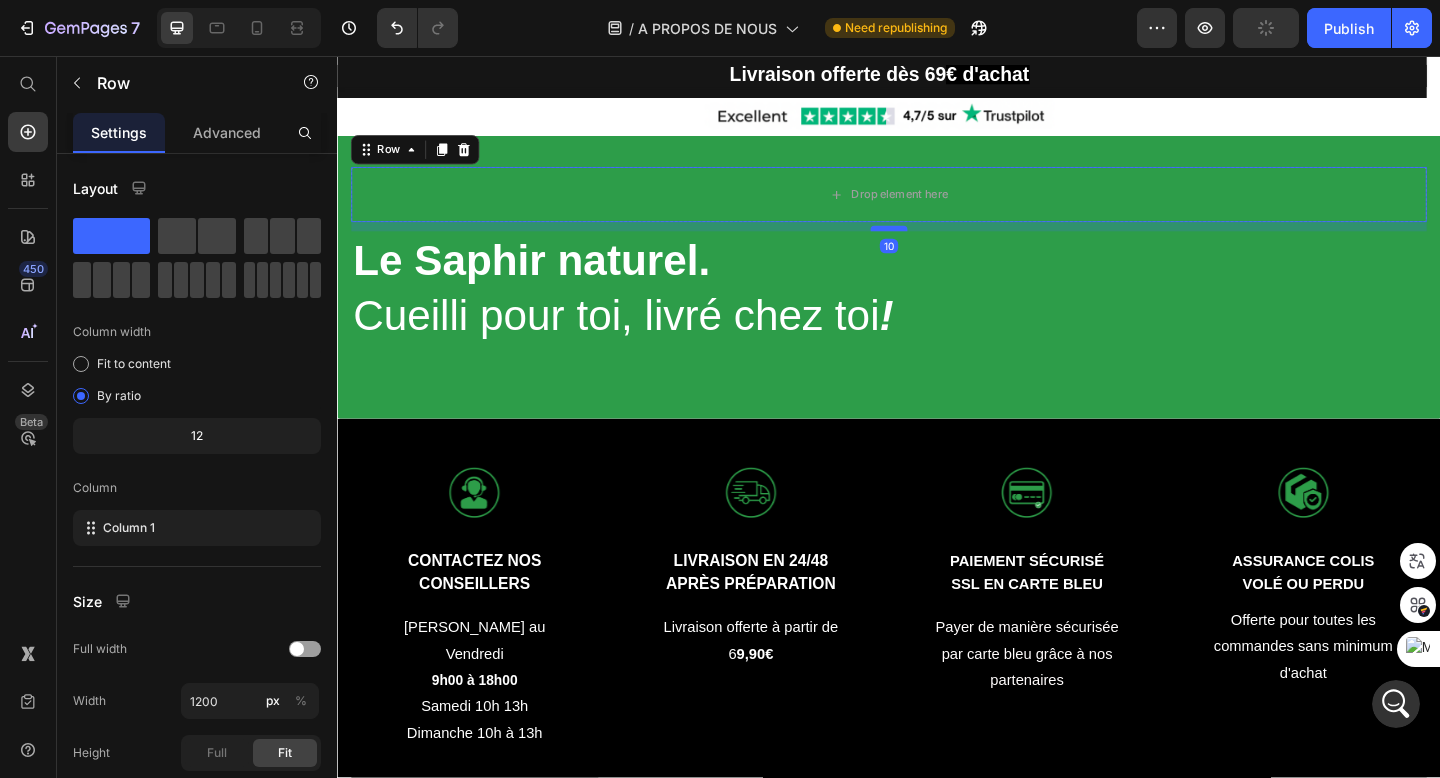 click at bounding box center (937, 244) 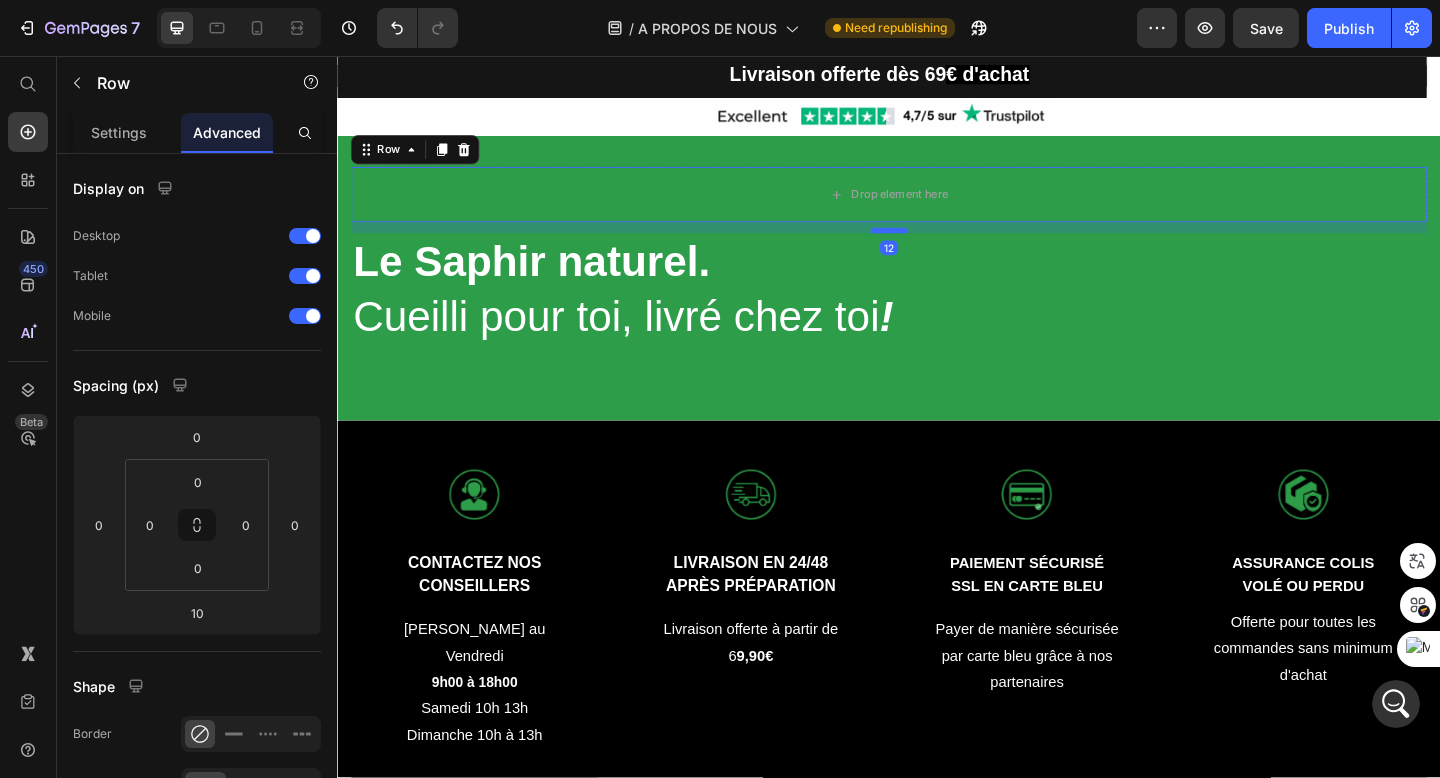 click at bounding box center [937, 246] 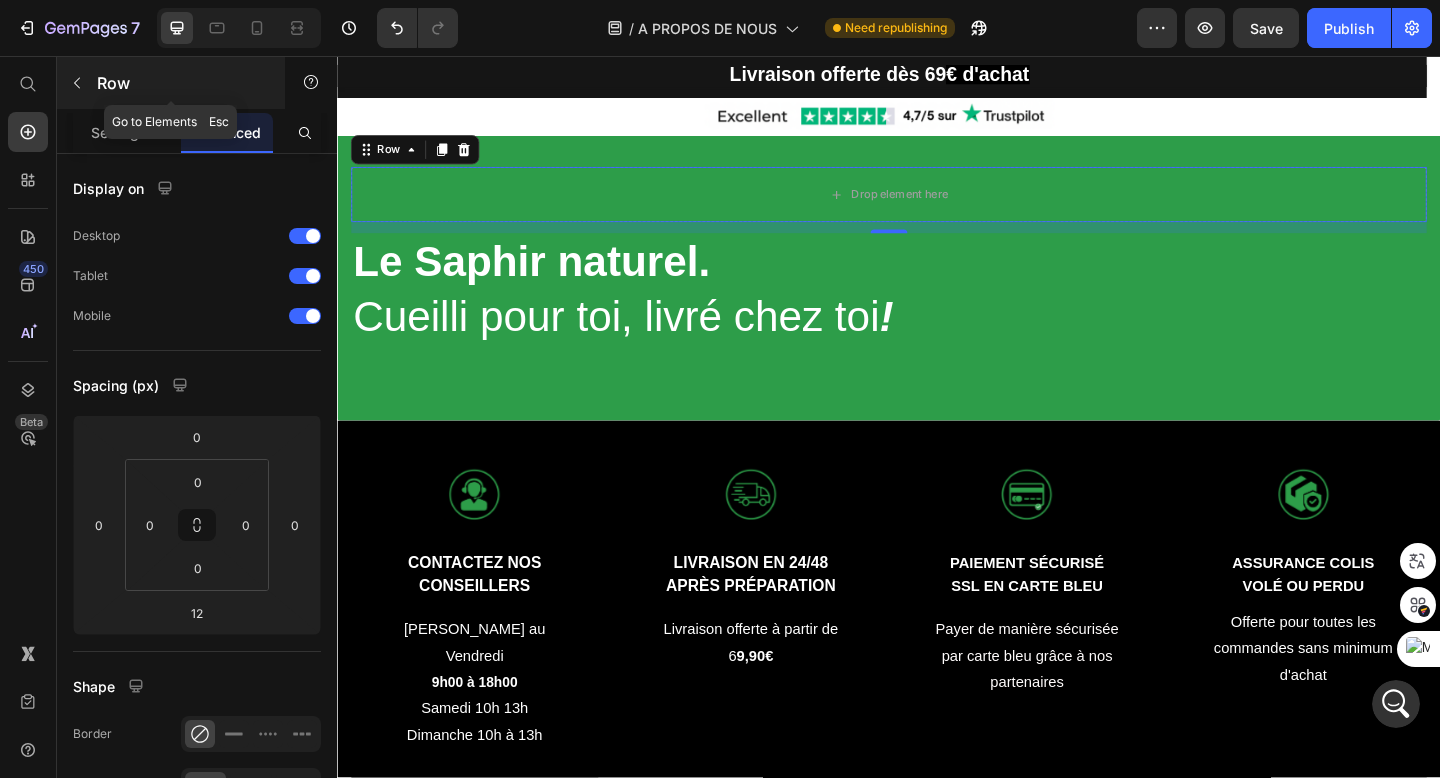 click 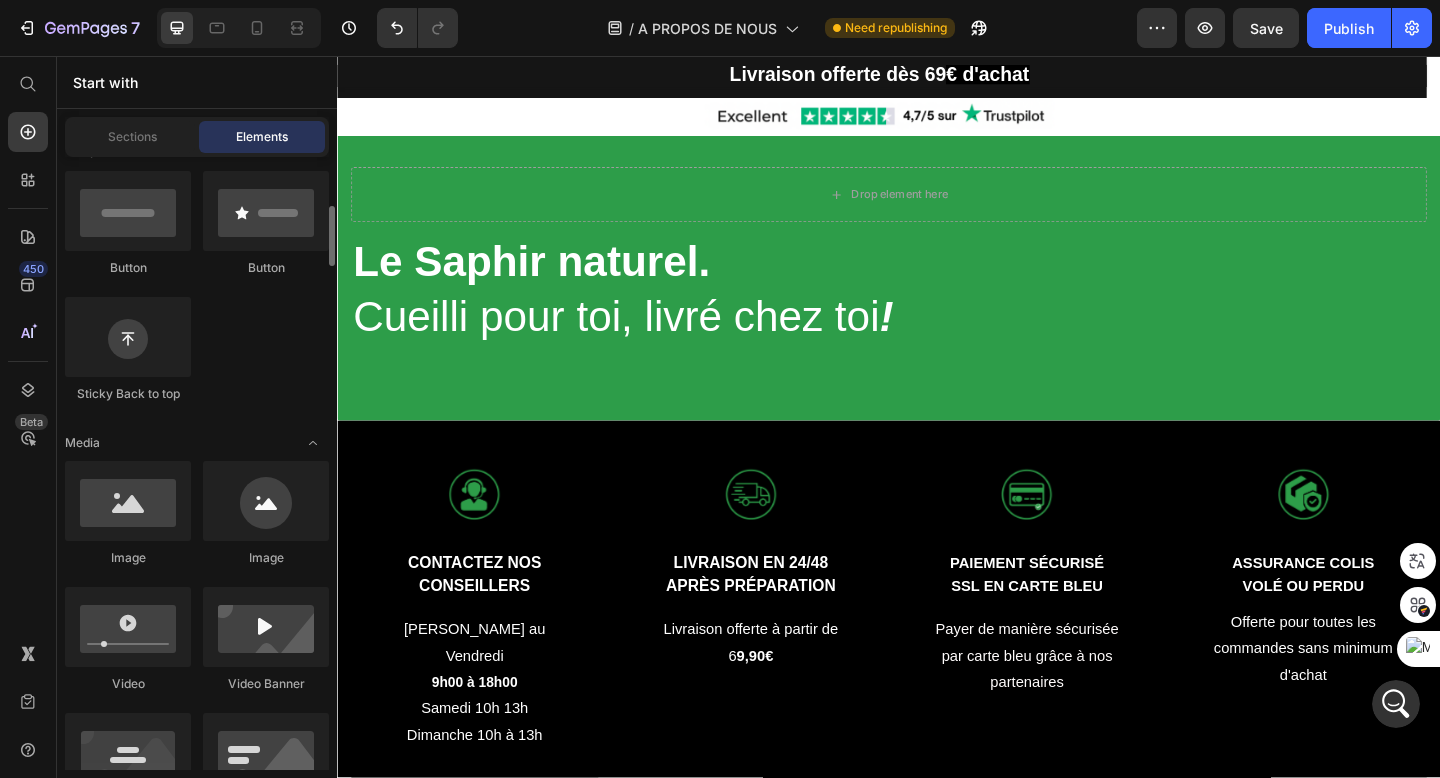 scroll, scrollTop: 484, scrollLeft: 0, axis: vertical 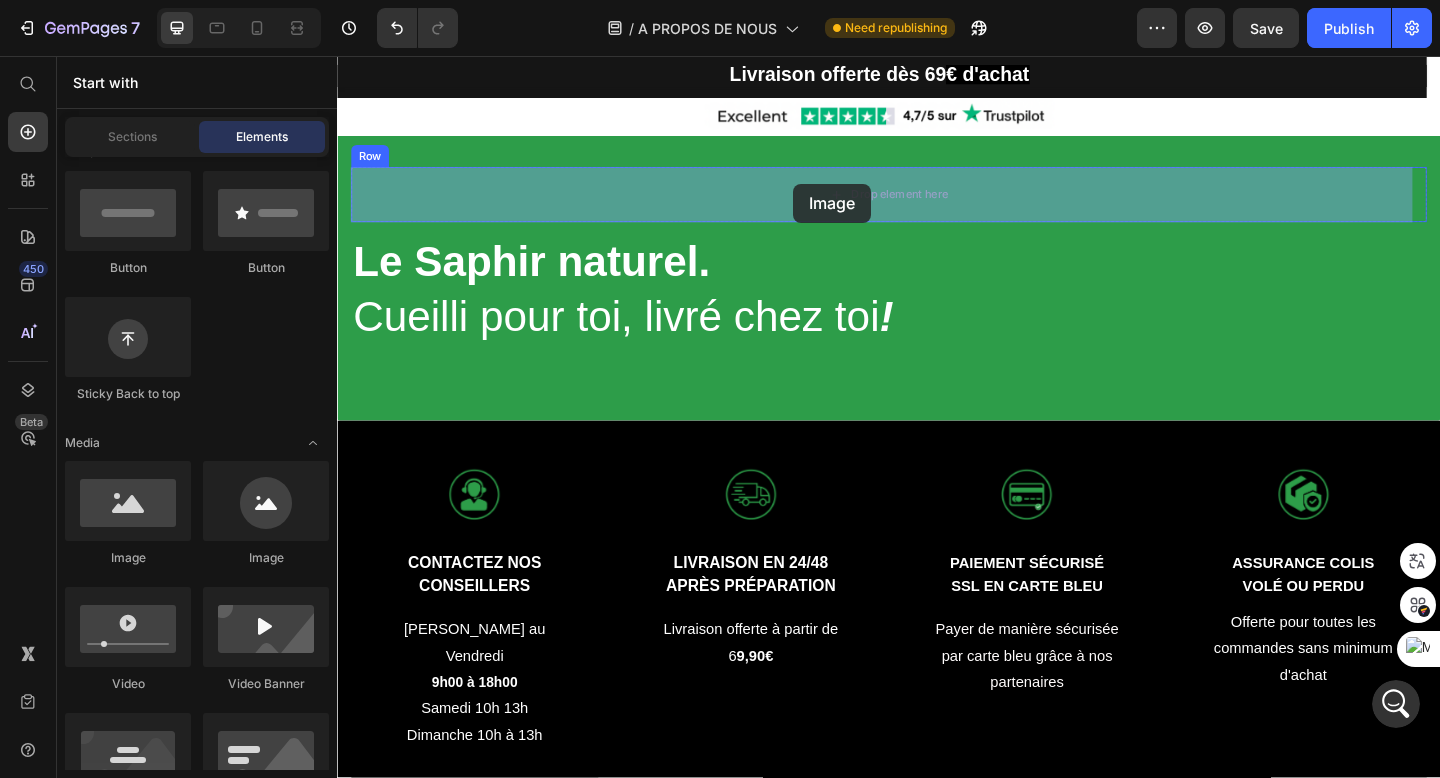 drag, startPoint x: 474, startPoint y: 578, endPoint x: 834, endPoint y: 201, distance: 521.2763 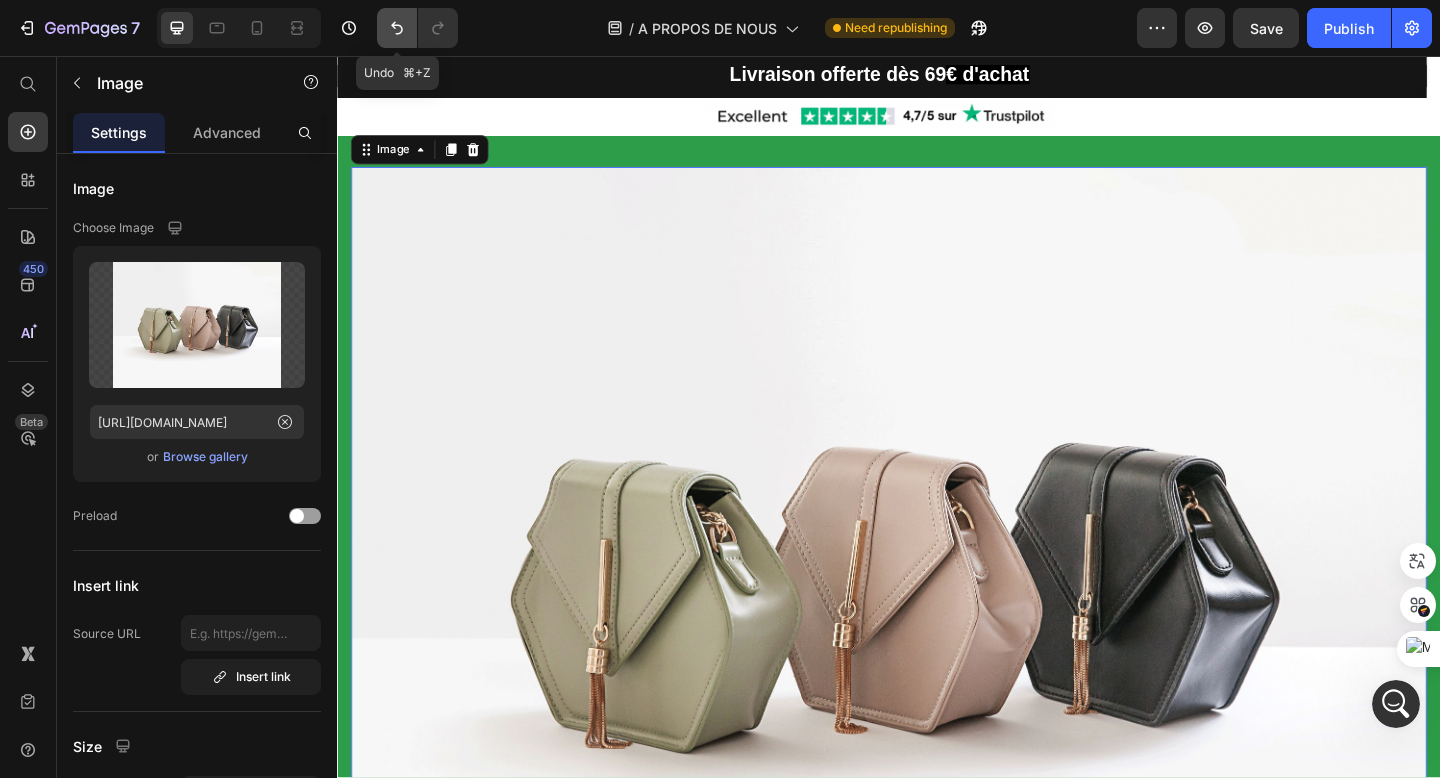 click 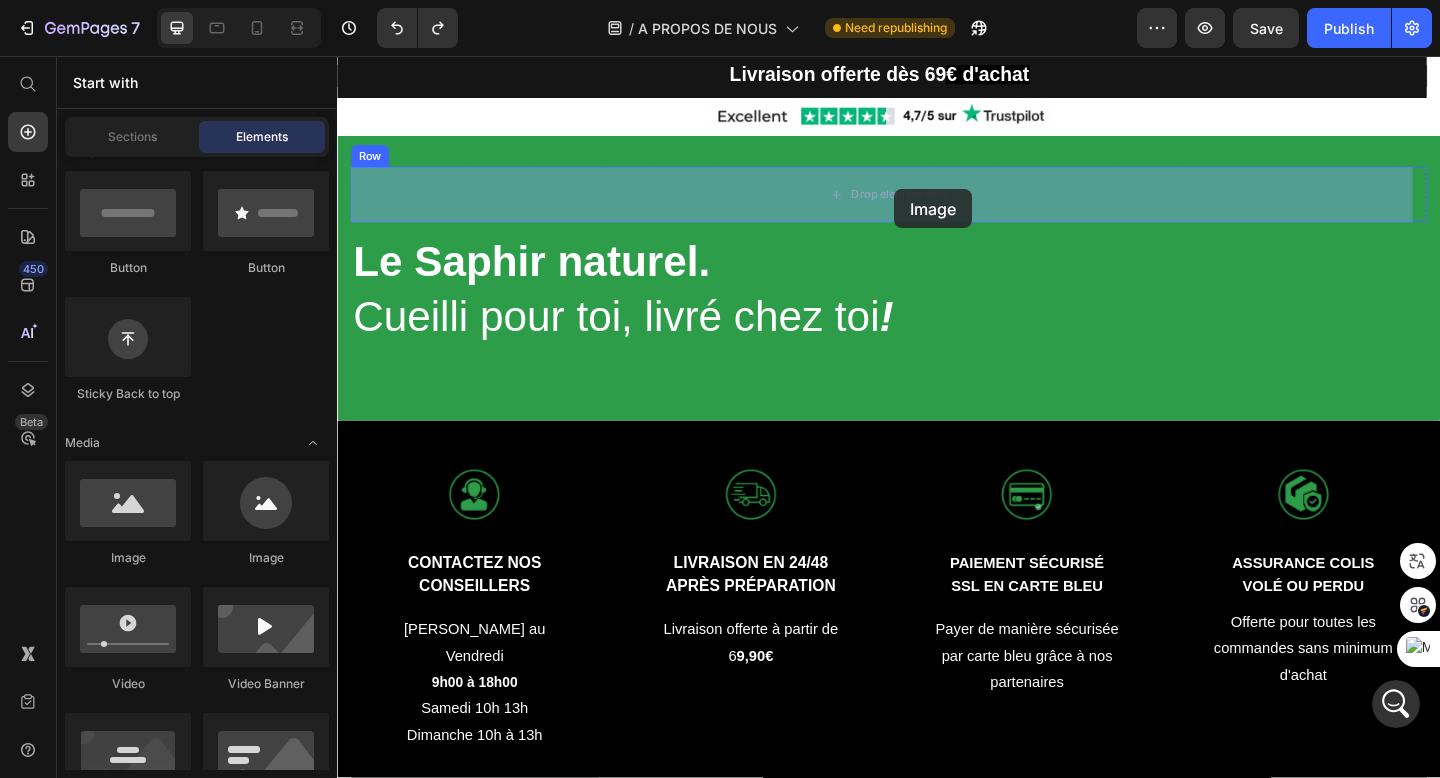 drag, startPoint x: 608, startPoint y: 566, endPoint x: 944, endPoint y: 201, distance: 496.10583 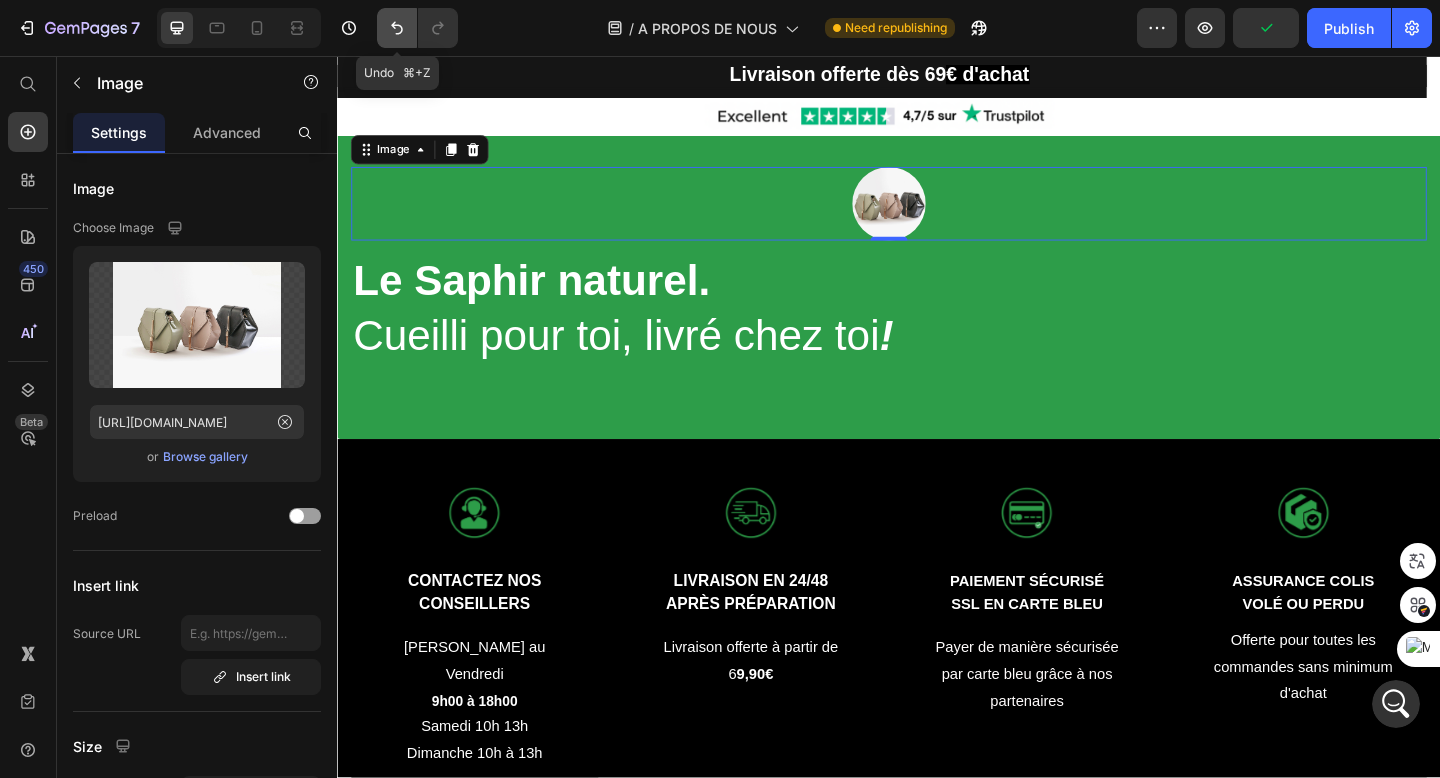 click 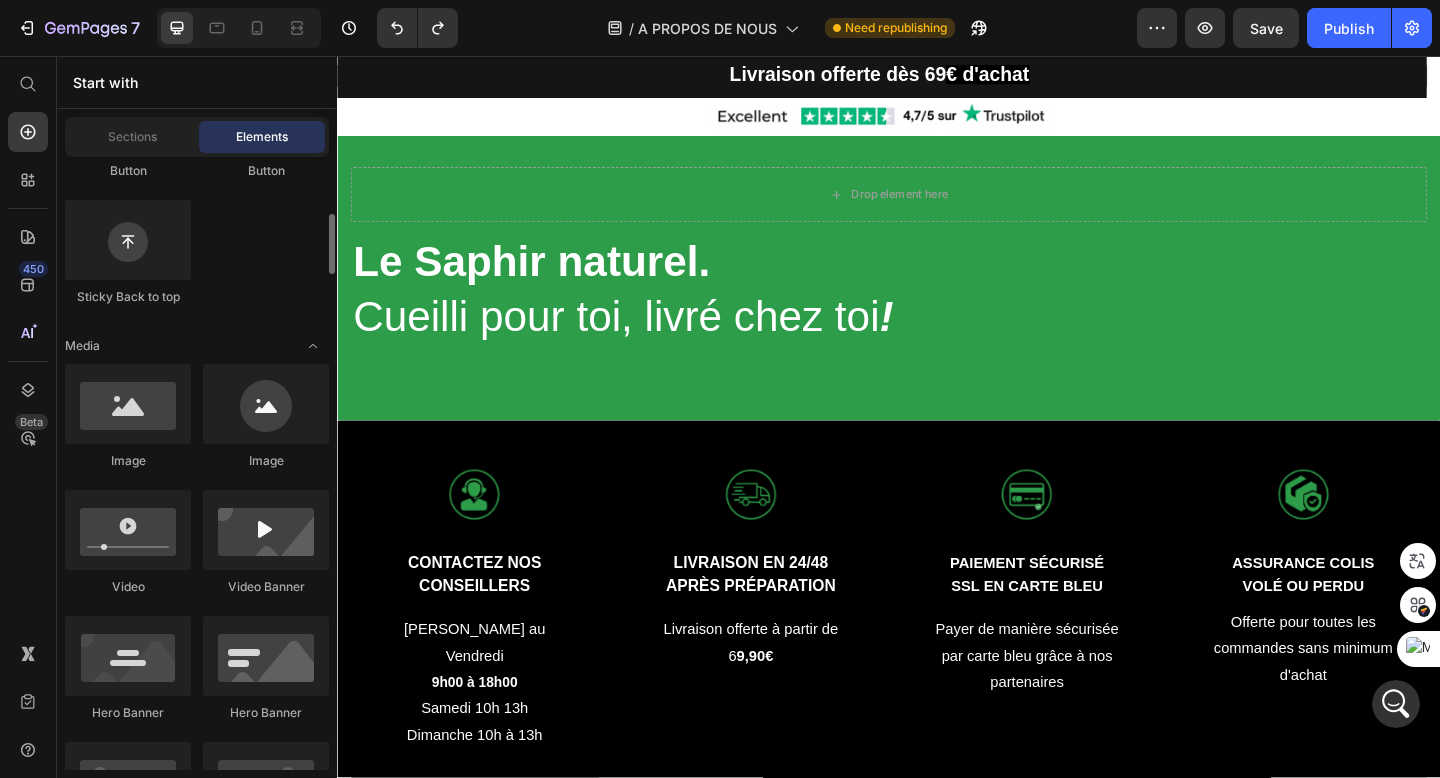 scroll, scrollTop: 504, scrollLeft: 0, axis: vertical 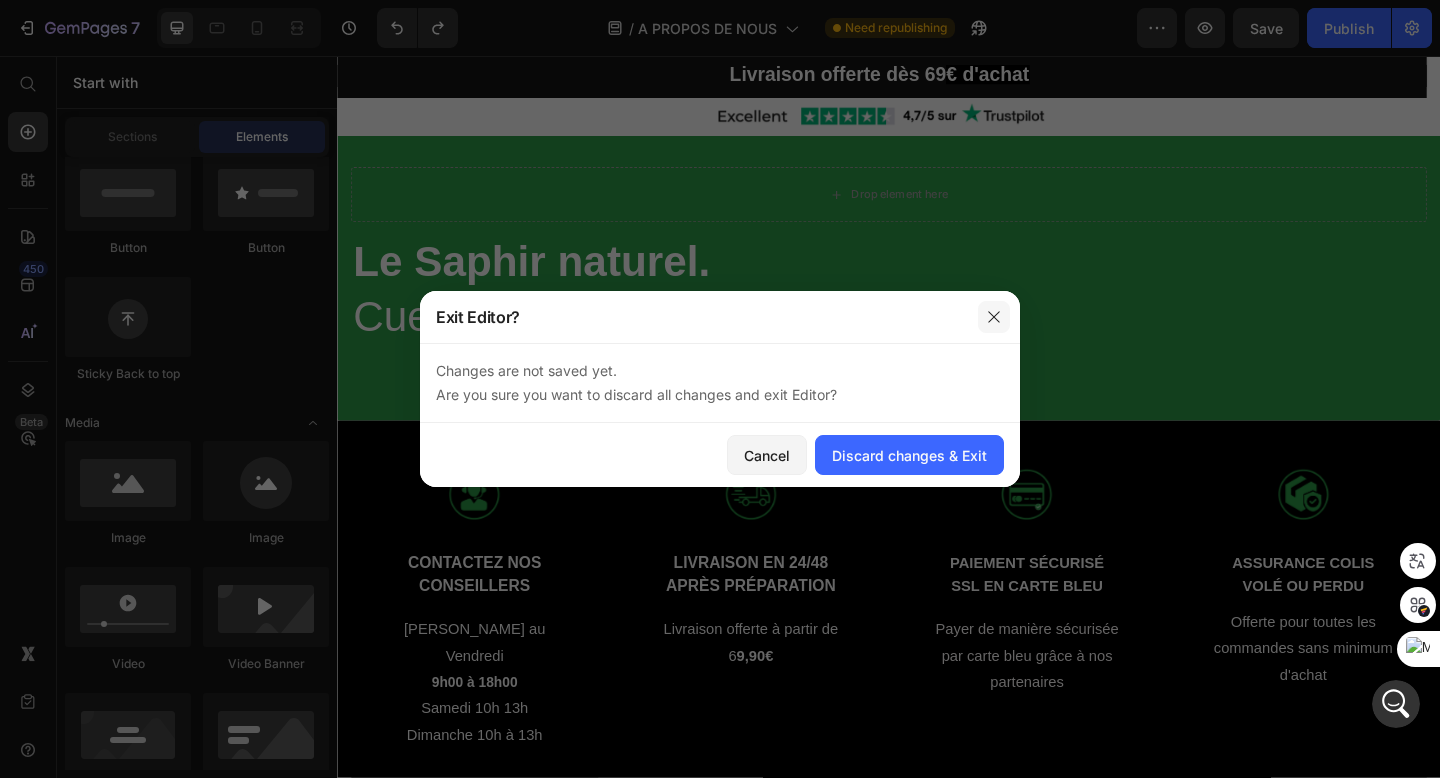 click 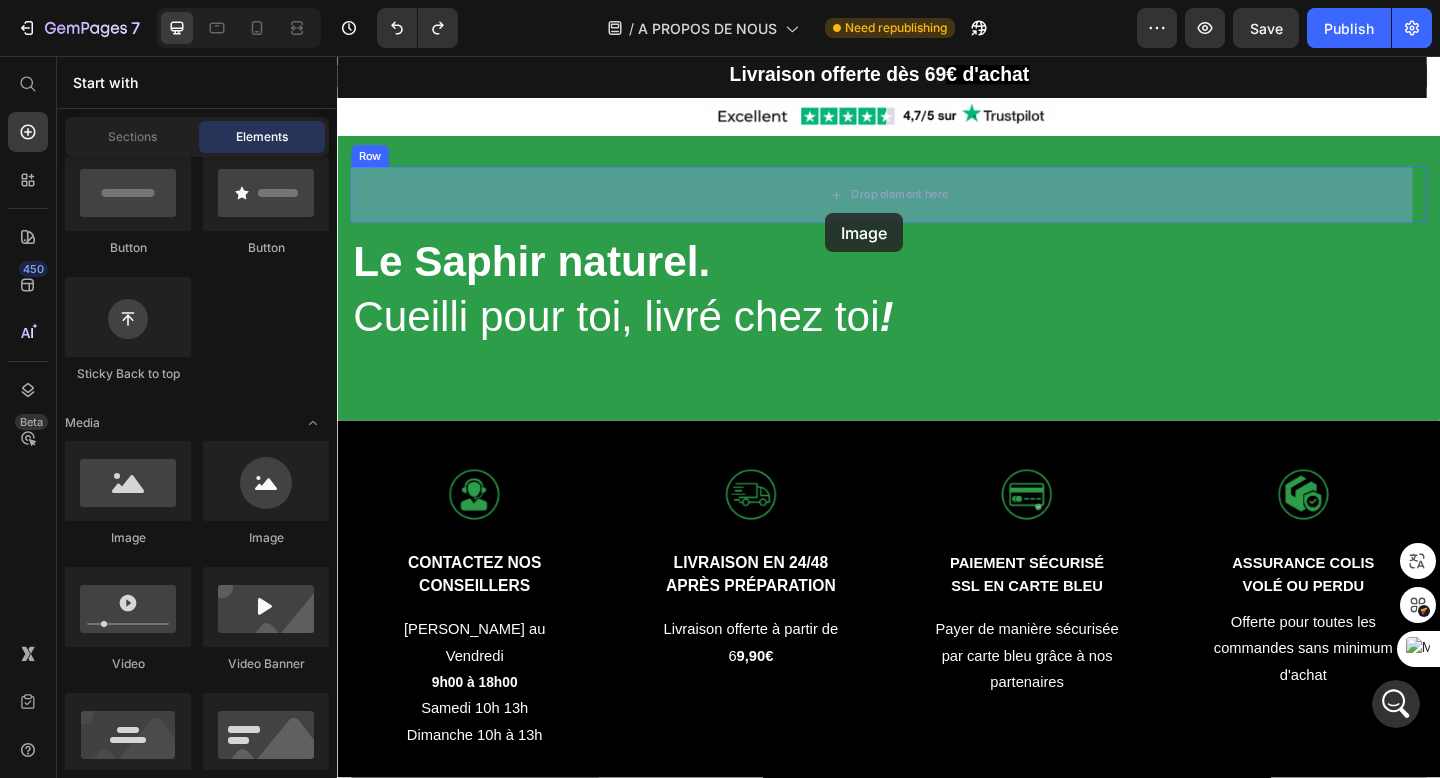drag, startPoint x: 467, startPoint y: 532, endPoint x: 870, endPoint y: 227, distance: 505.4048 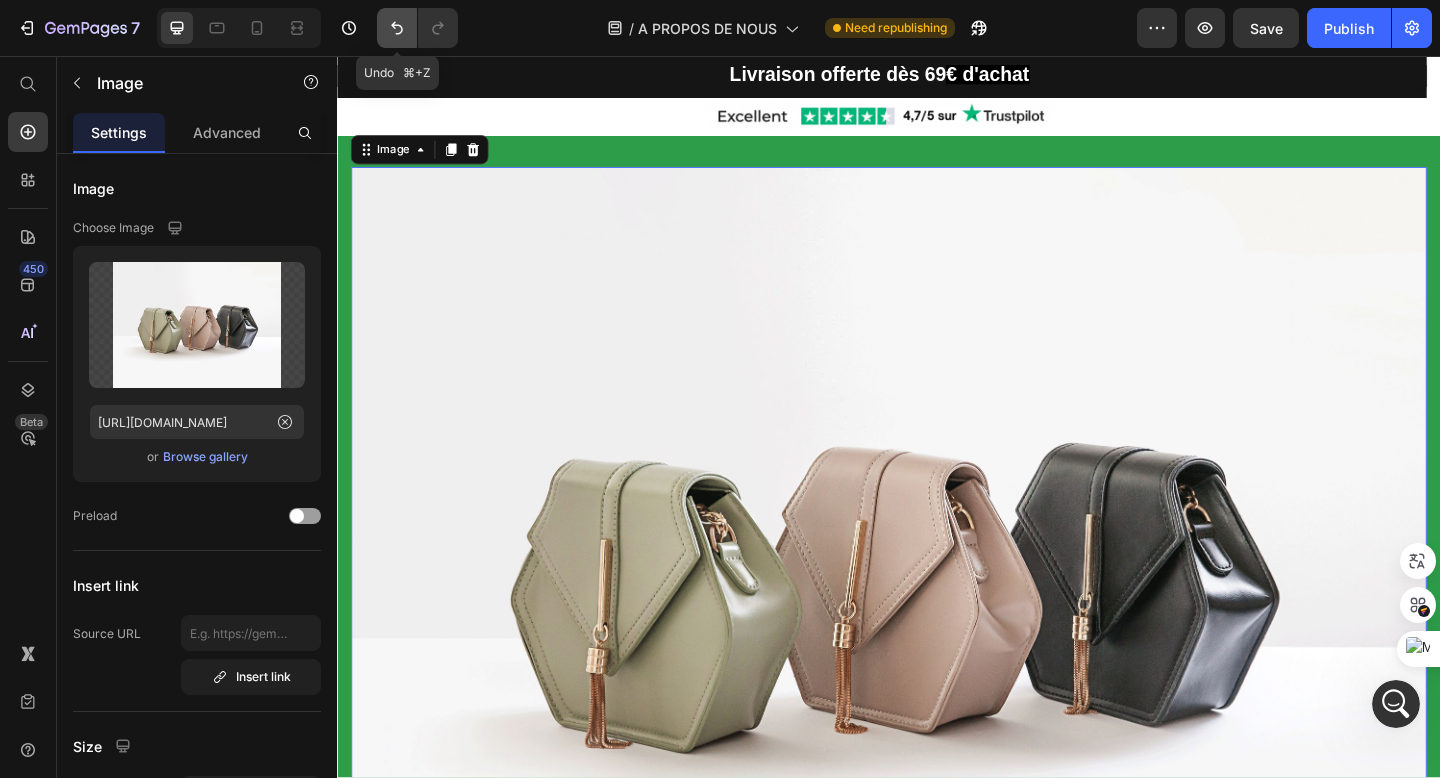 click 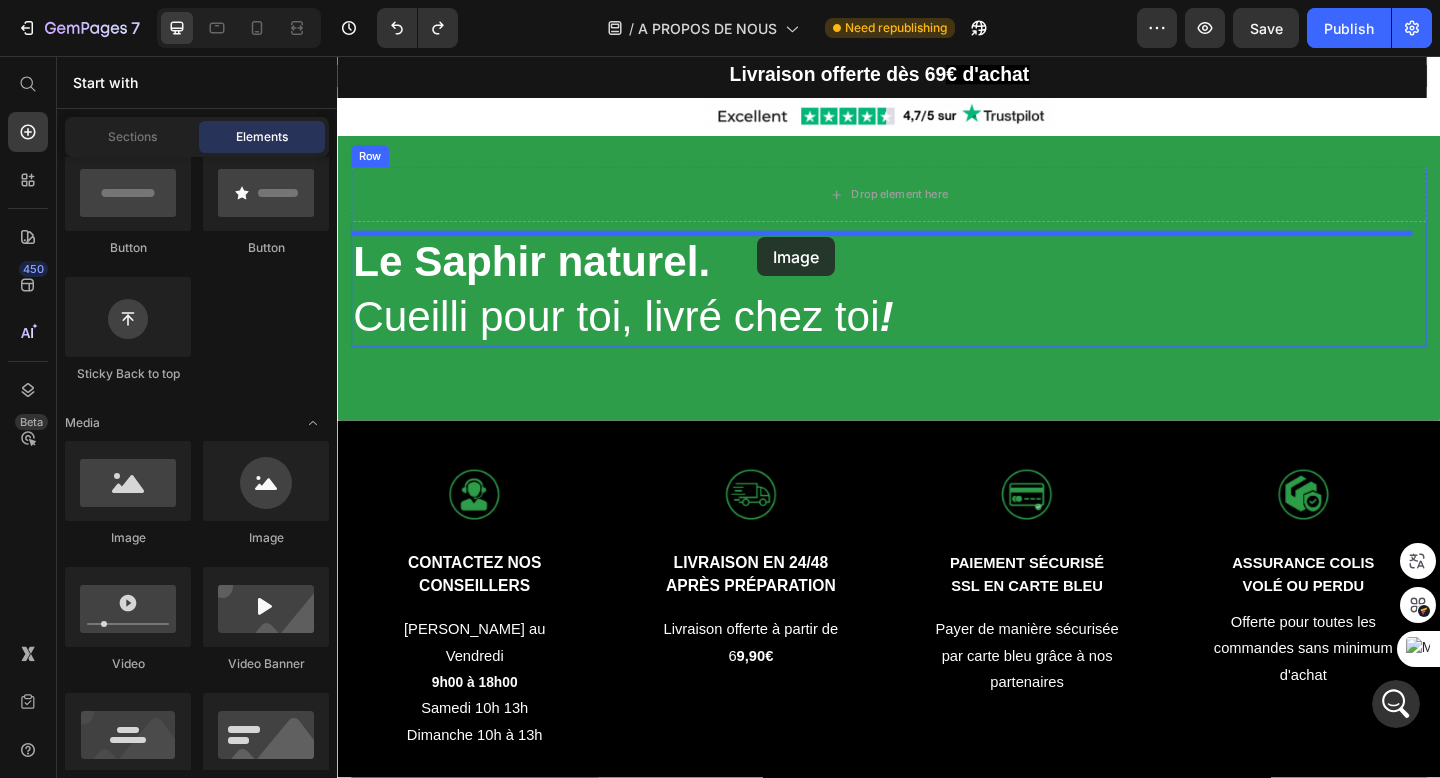 drag, startPoint x: 464, startPoint y: 548, endPoint x: 797, endPoint y: 249, distance: 447.53772 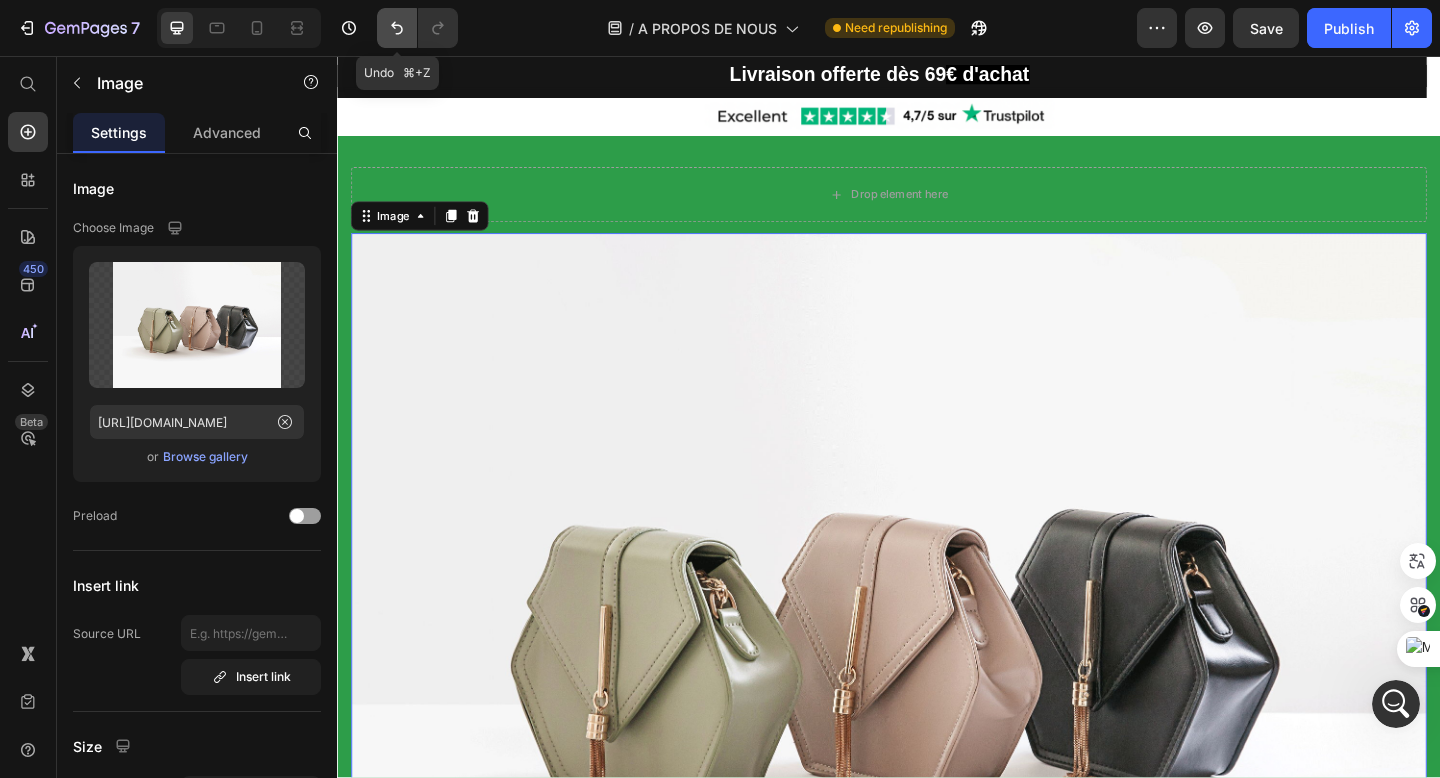 click 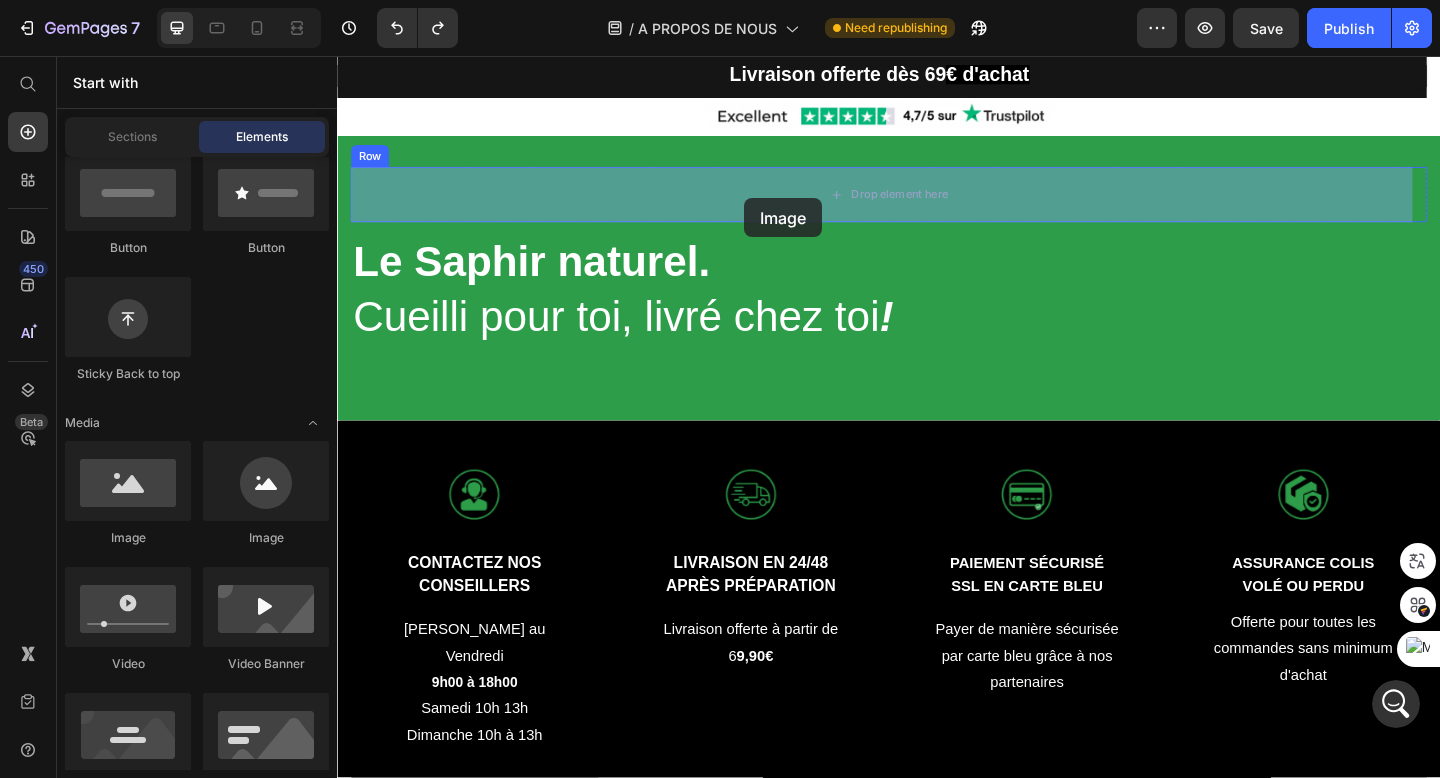 drag, startPoint x: 469, startPoint y: 528, endPoint x: 780, endPoint y: 215, distance: 441.2369 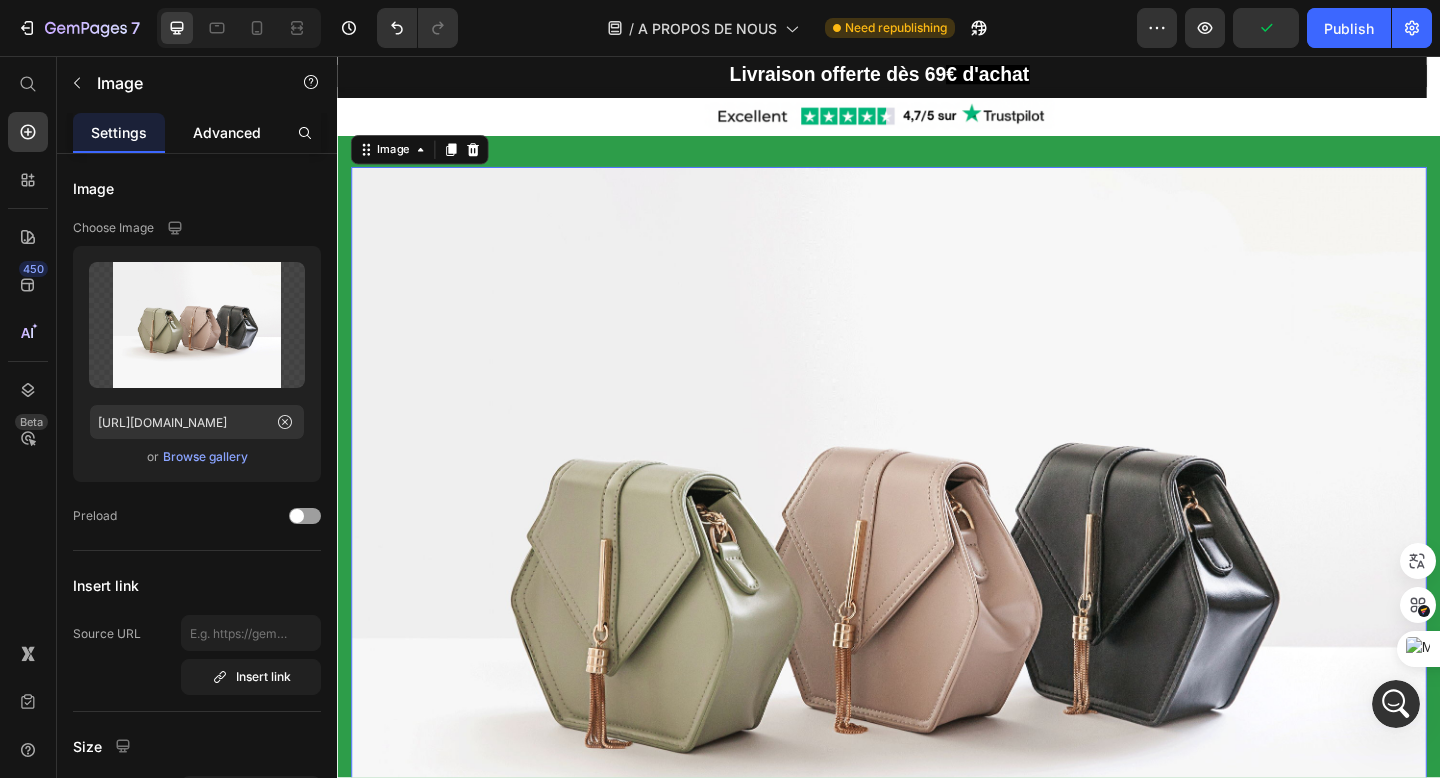 click on "Advanced" at bounding box center [227, 132] 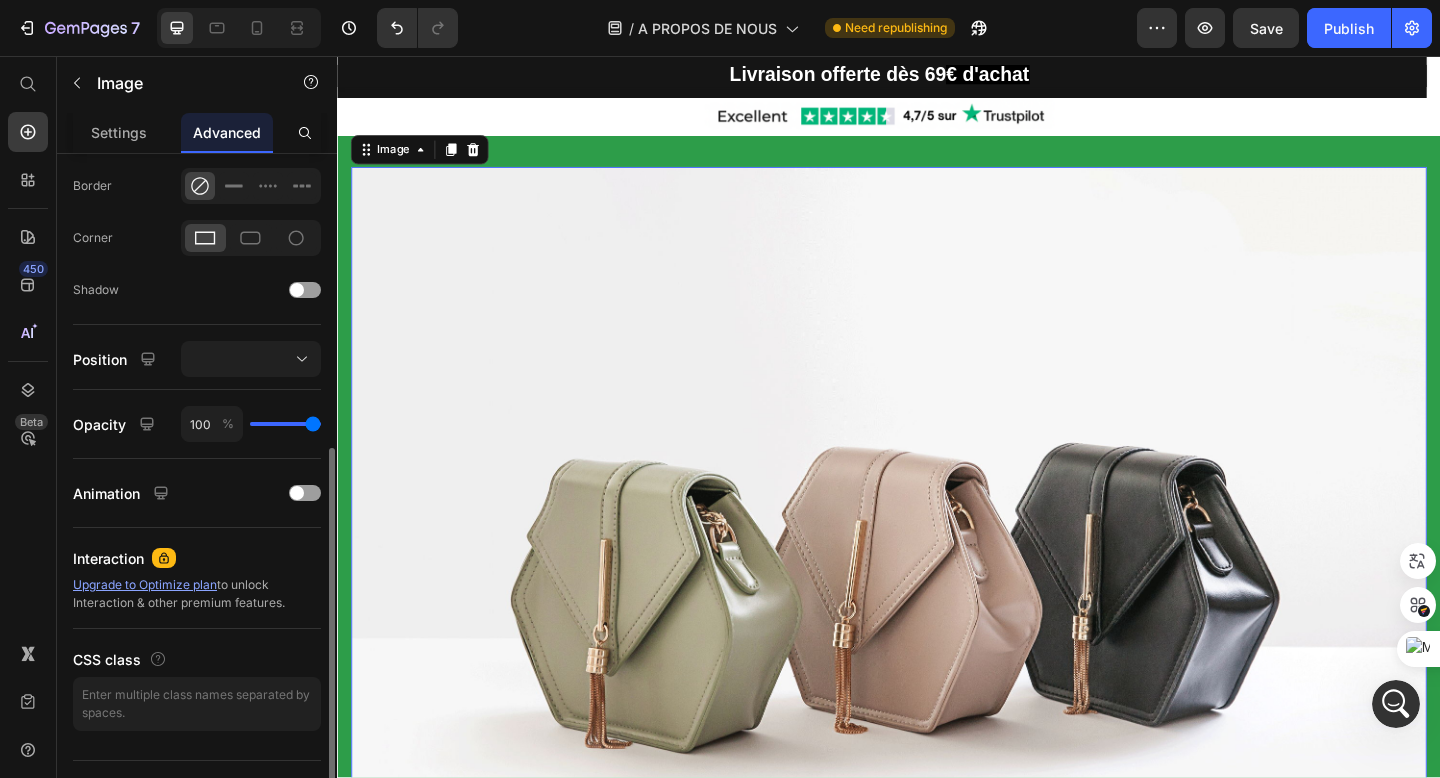 scroll, scrollTop: 541, scrollLeft: 0, axis: vertical 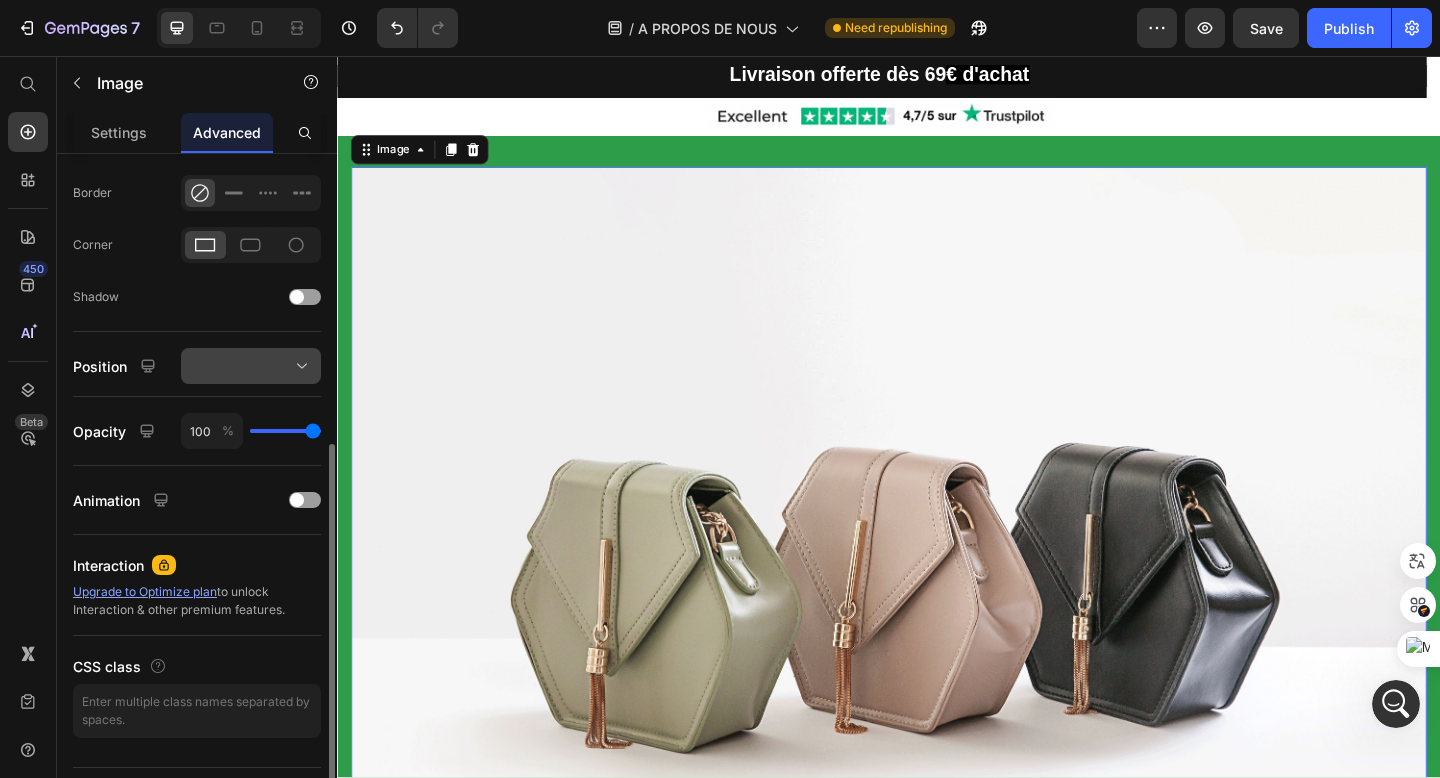 click 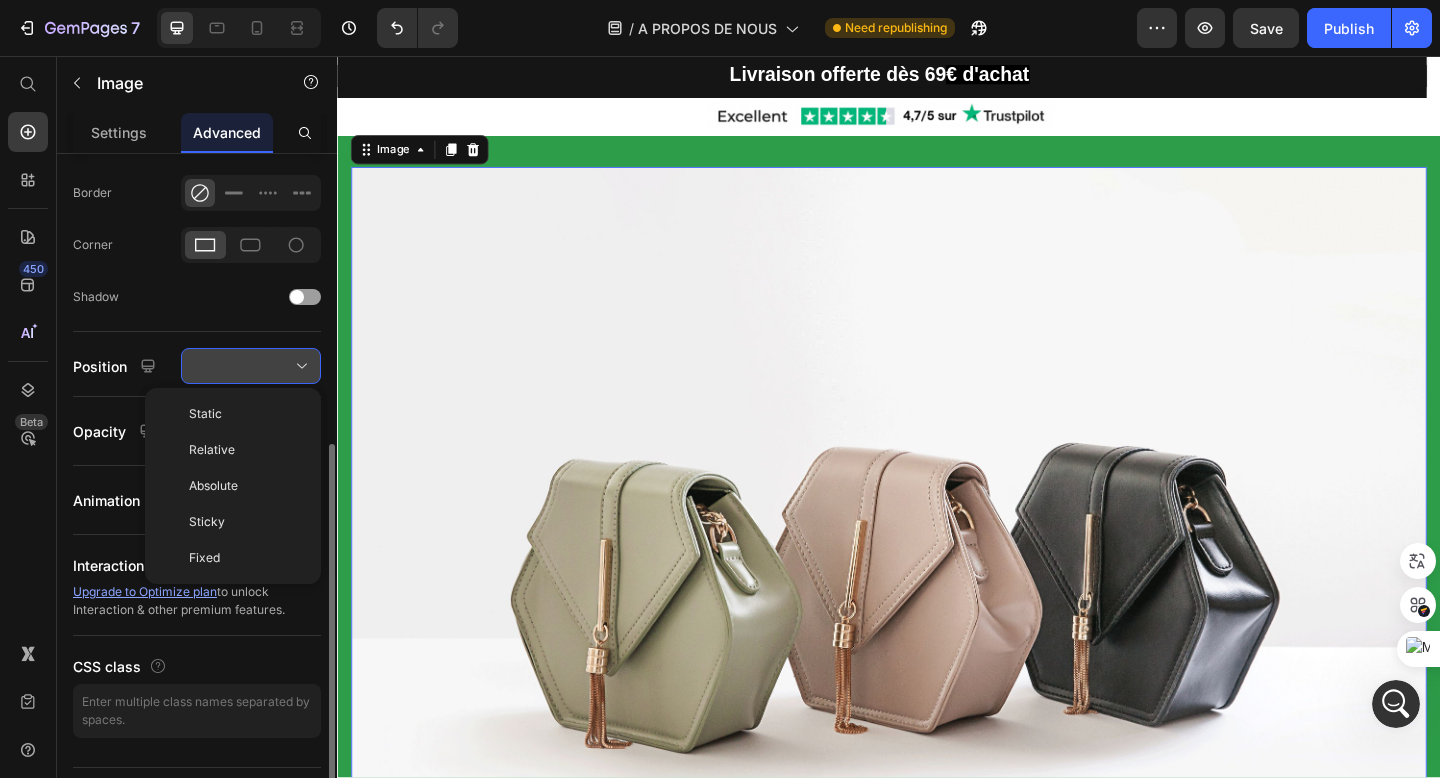 click at bounding box center (251, 366) 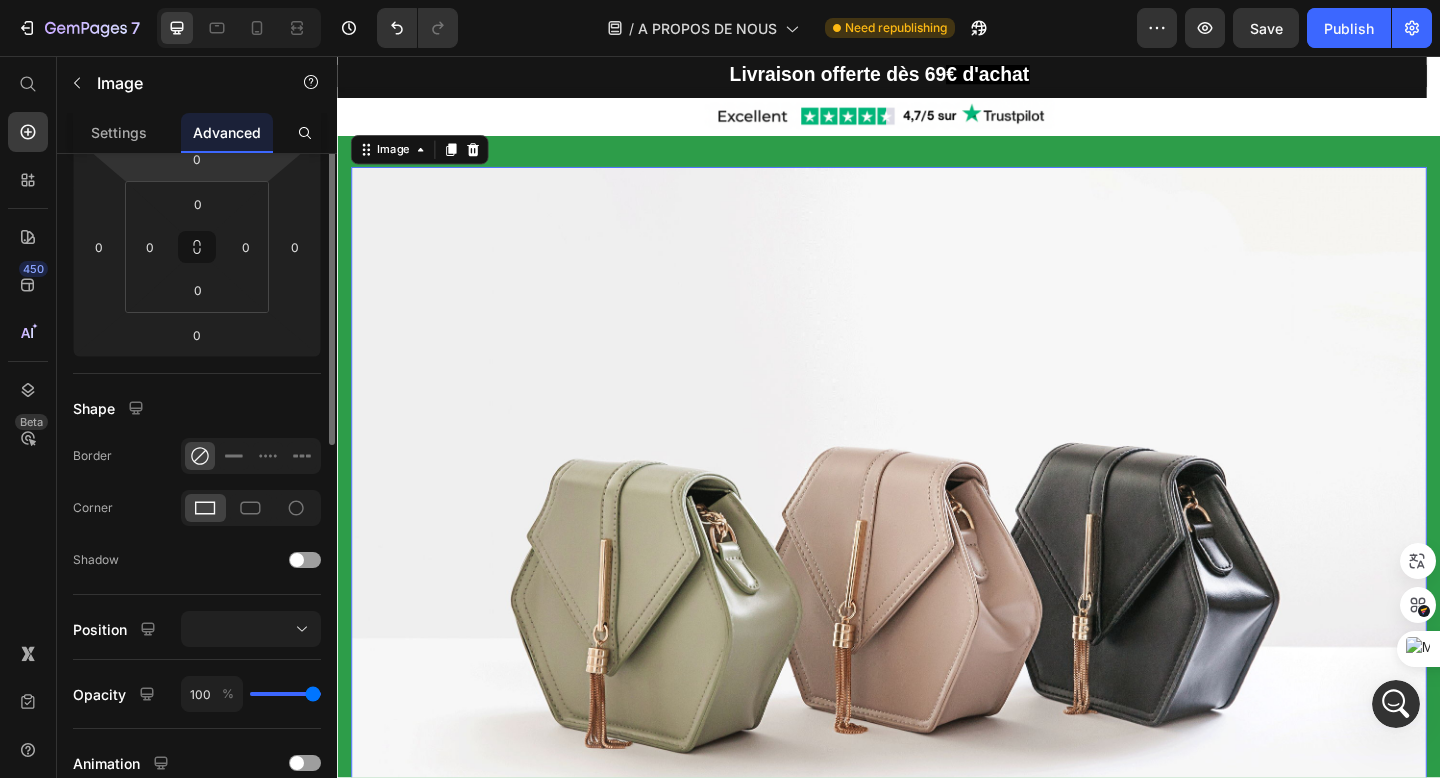 scroll, scrollTop: 133, scrollLeft: 0, axis: vertical 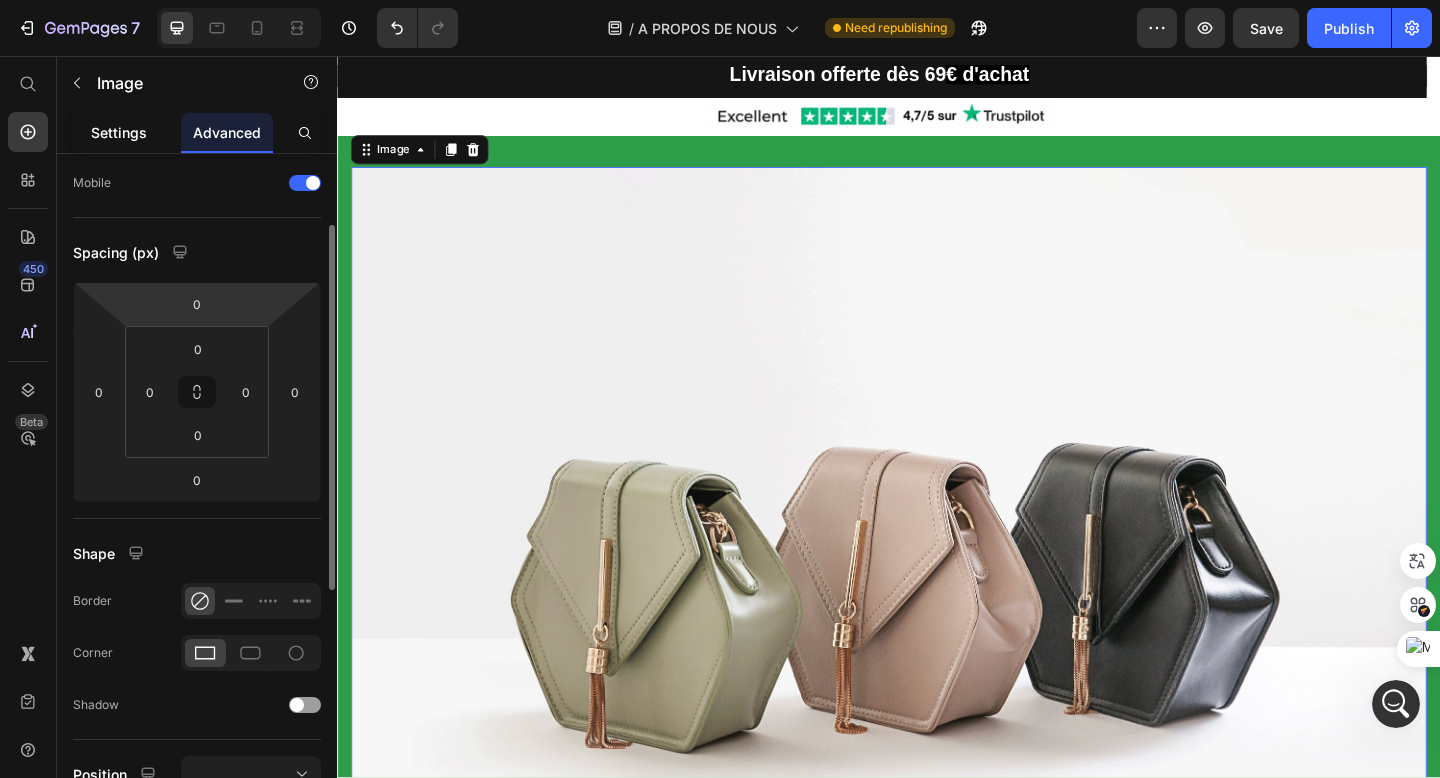 click on "Settings" at bounding box center (119, 132) 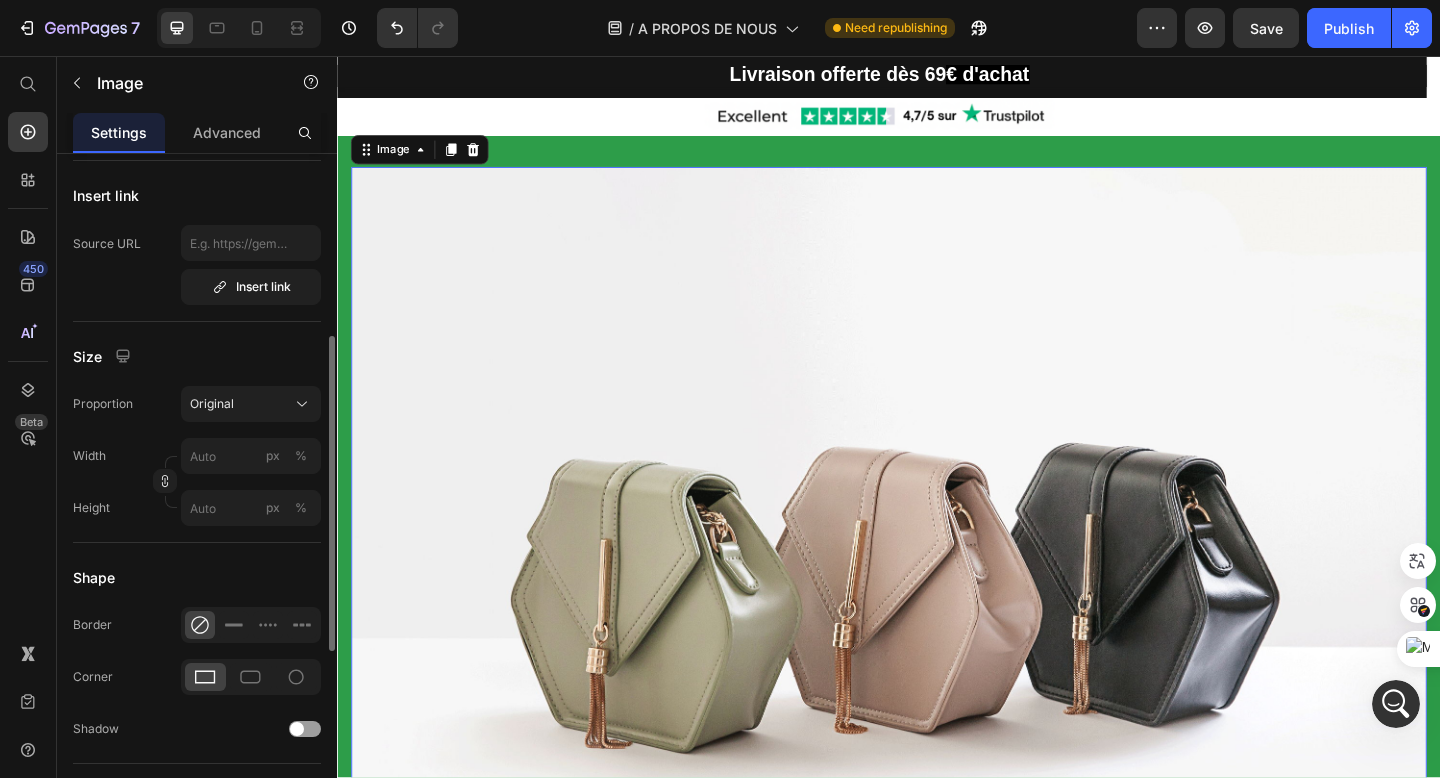 scroll, scrollTop: 391, scrollLeft: 0, axis: vertical 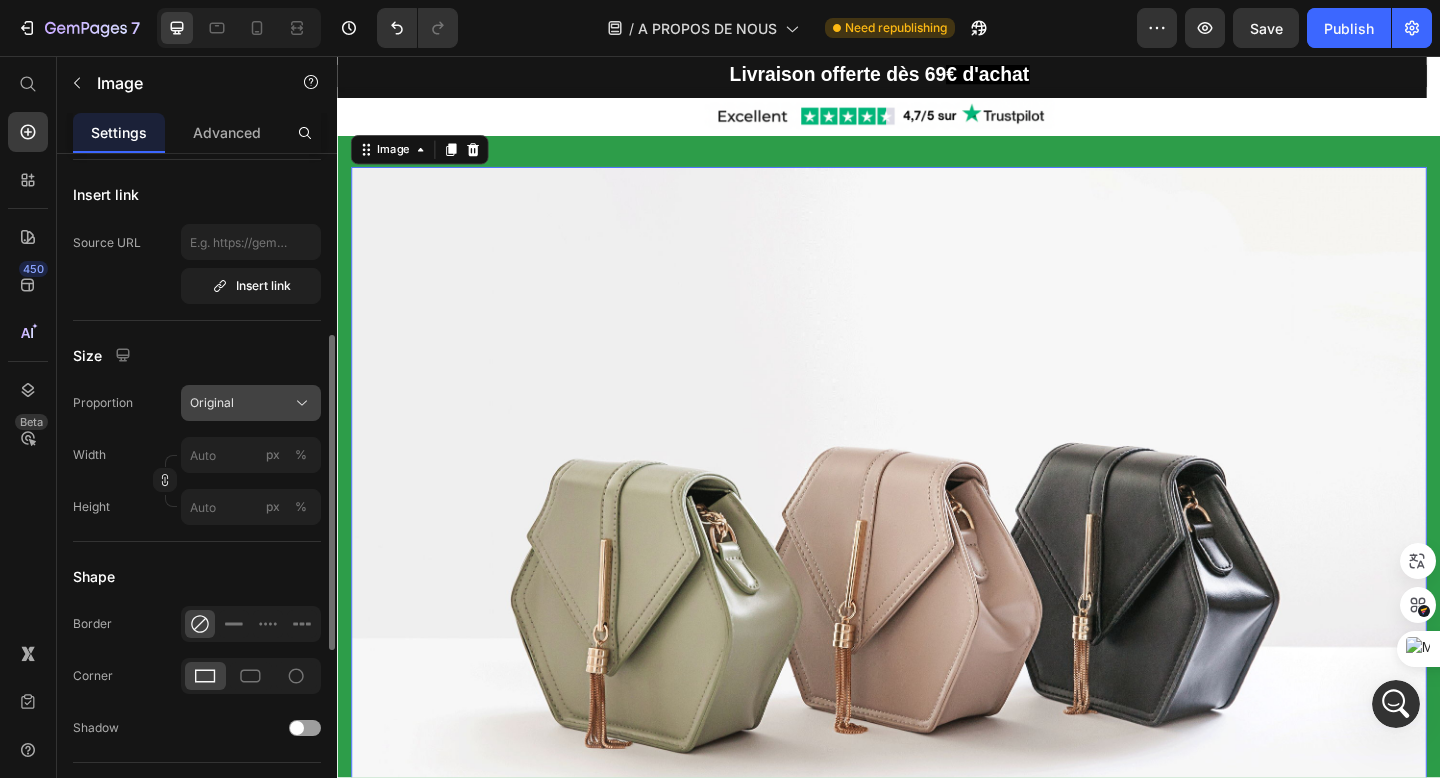 click on "Original" 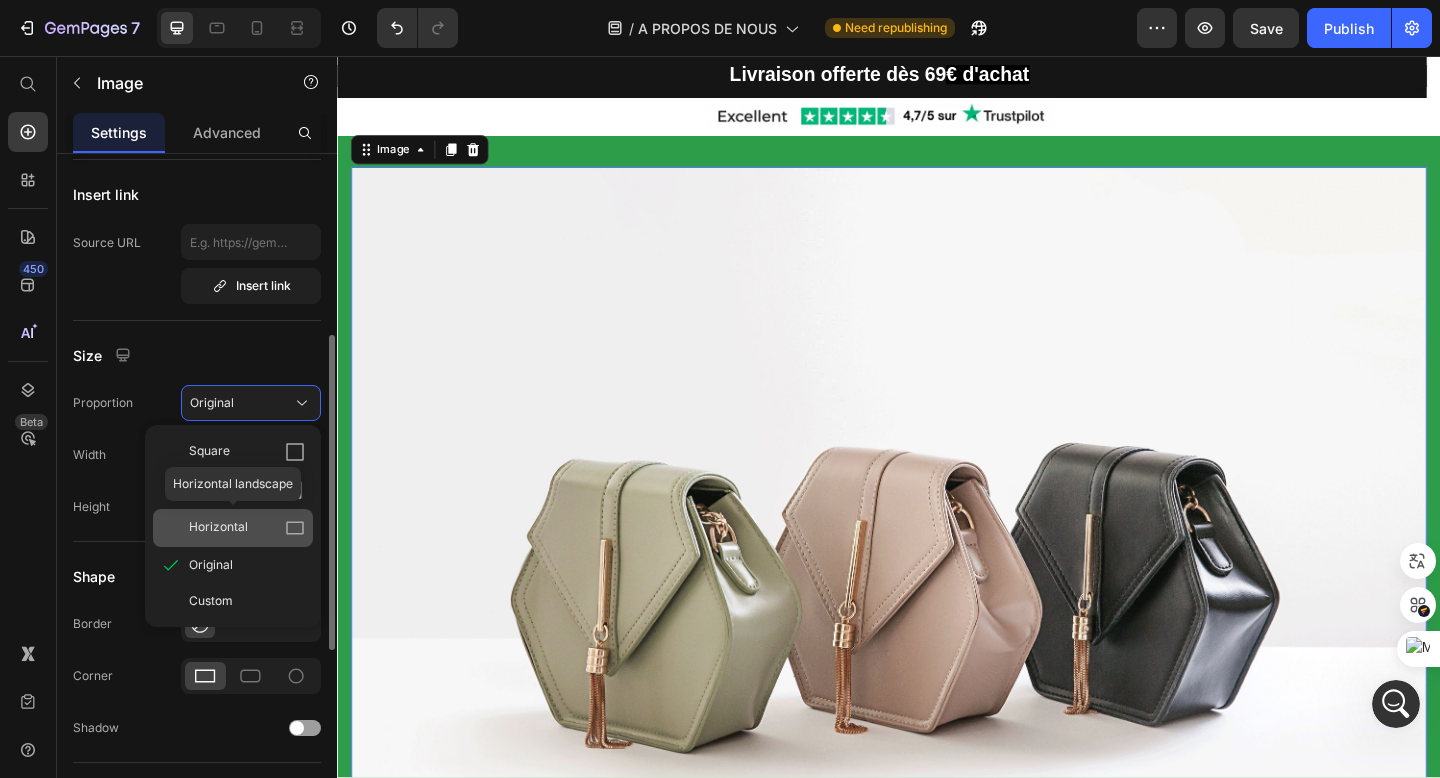 click on "Horizontal" at bounding box center [218, 528] 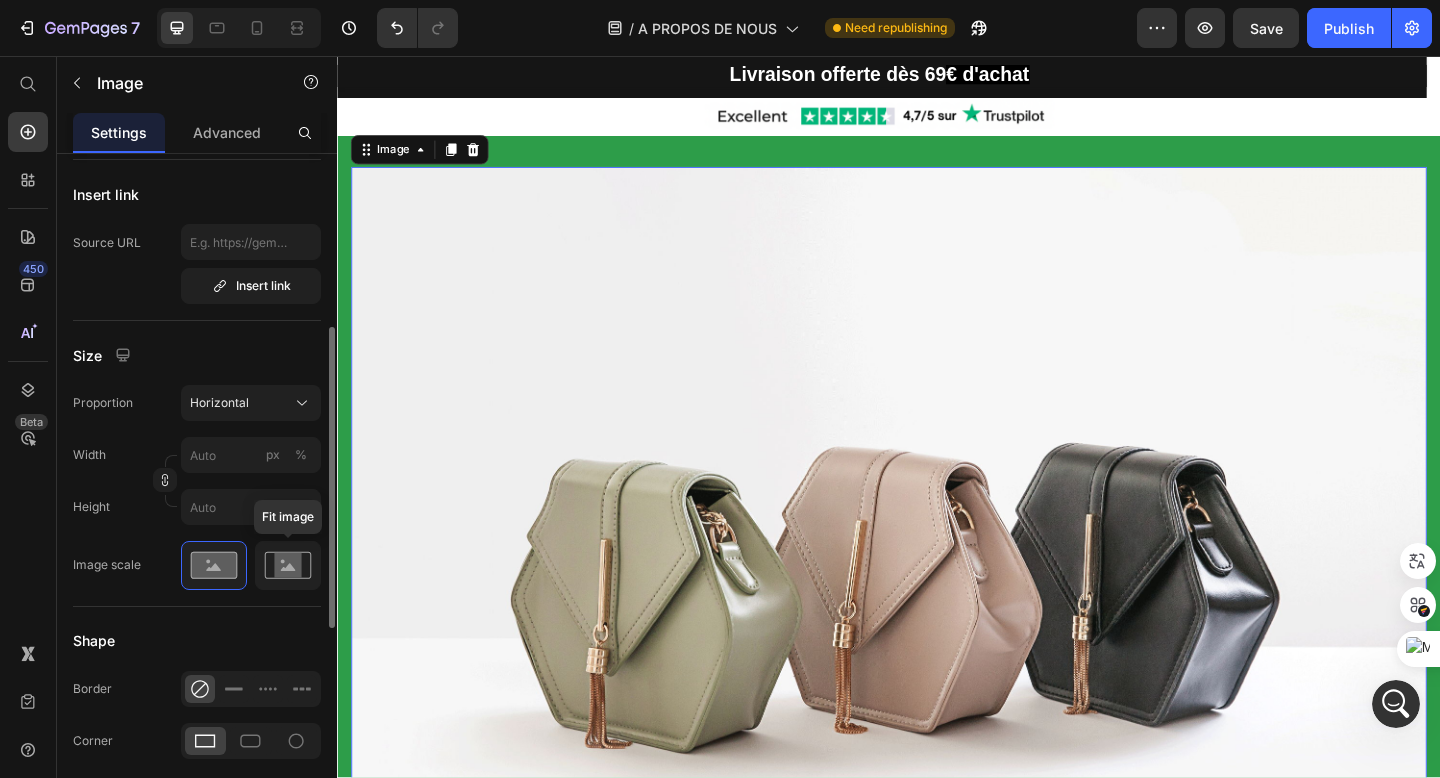 click 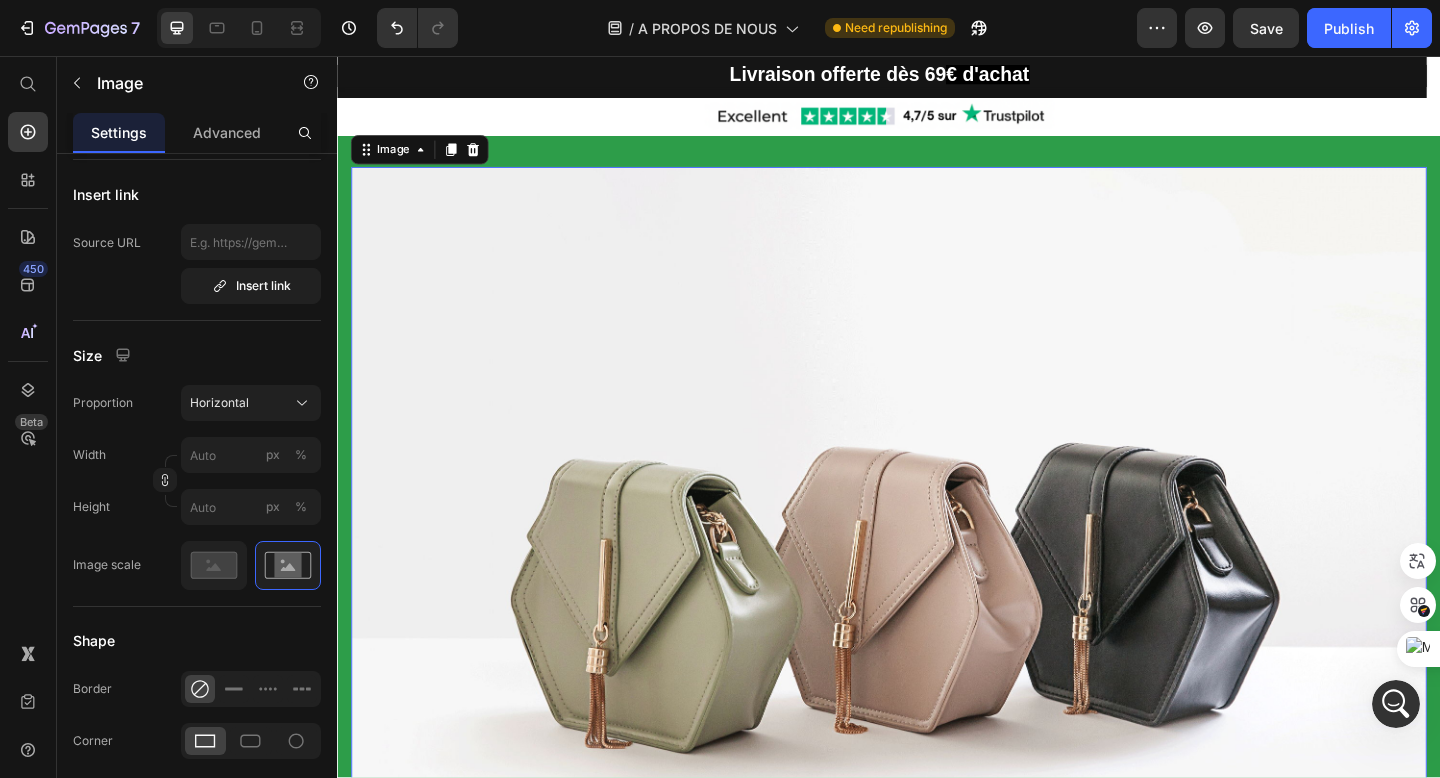 click at bounding box center [937, 616] 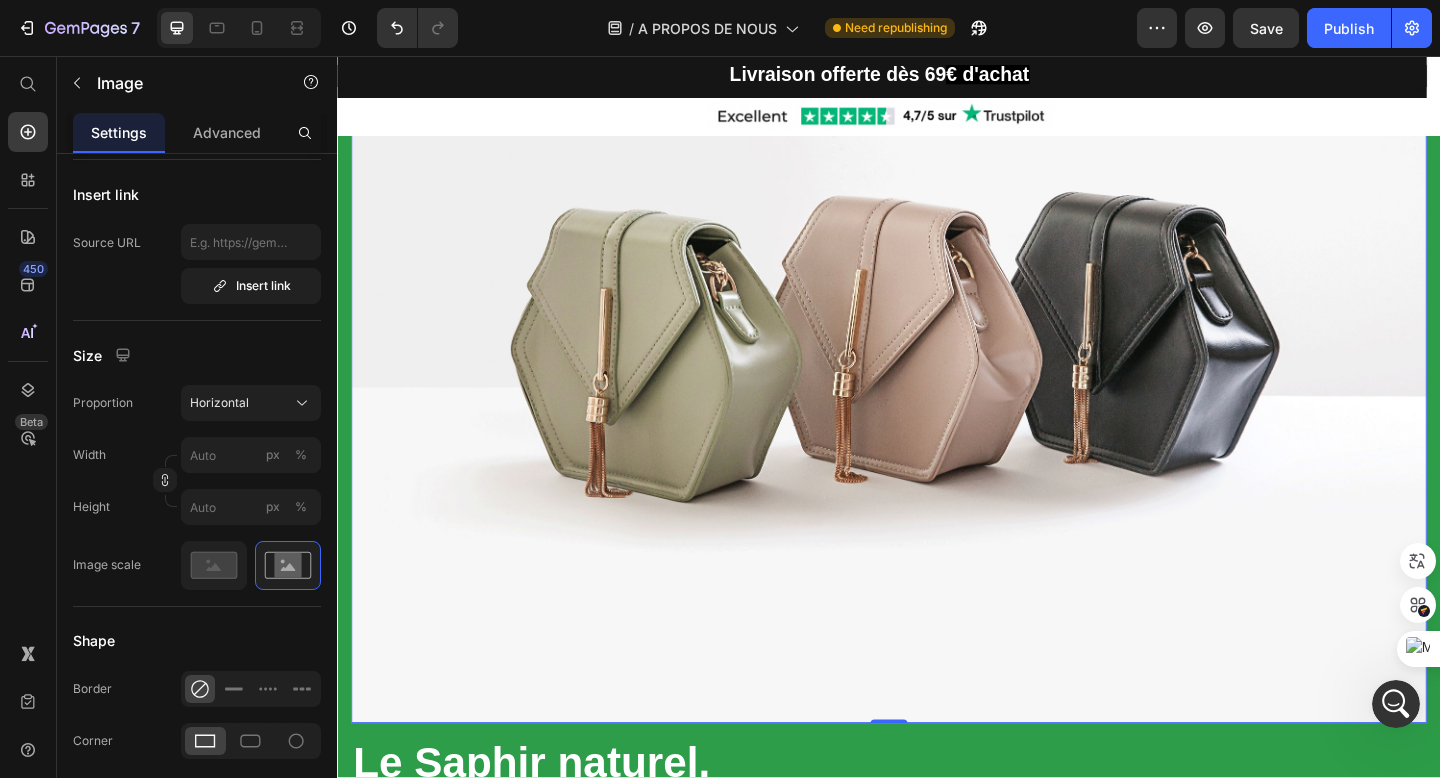 scroll, scrollTop: 262, scrollLeft: 0, axis: vertical 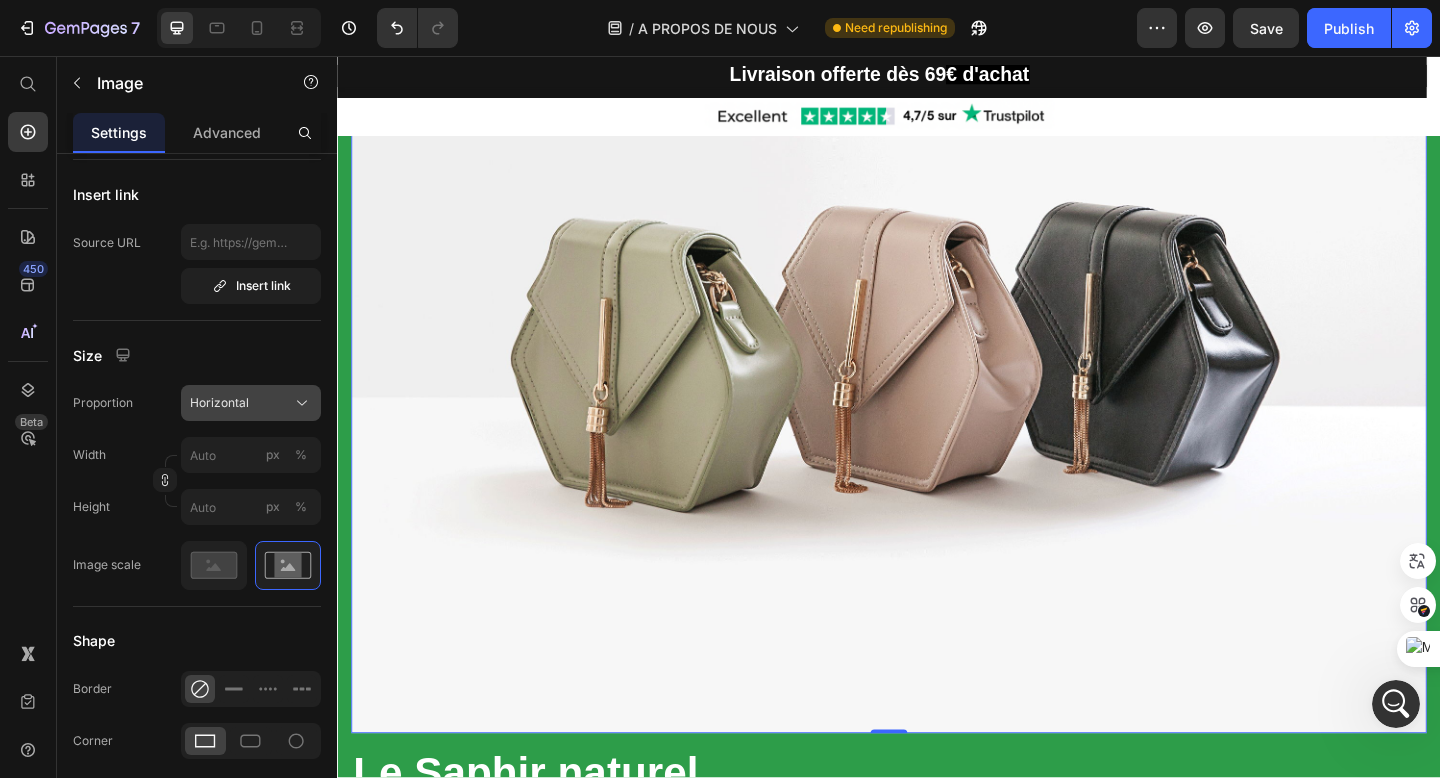 click on "Horizontal" at bounding box center (219, 403) 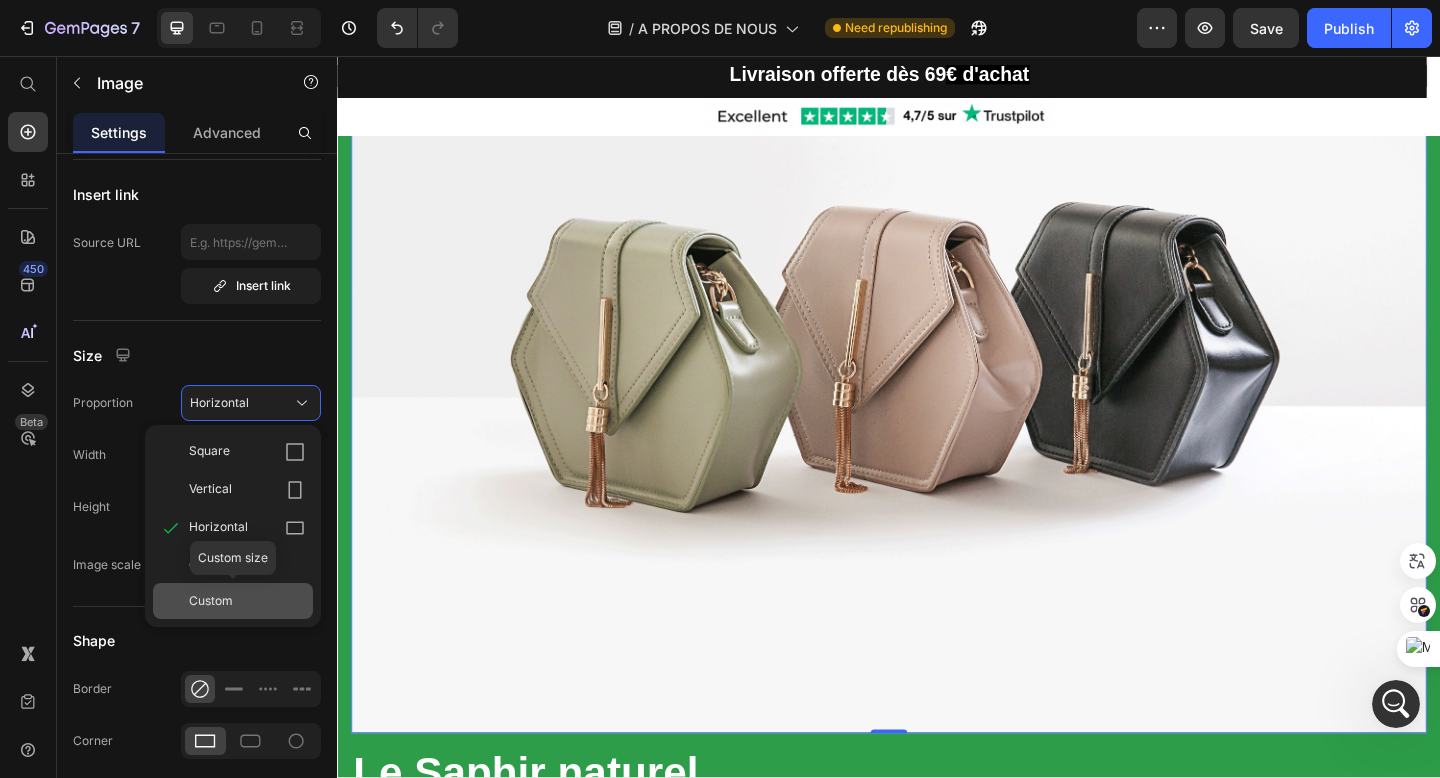 click on "Custom" at bounding box center [211, 601] 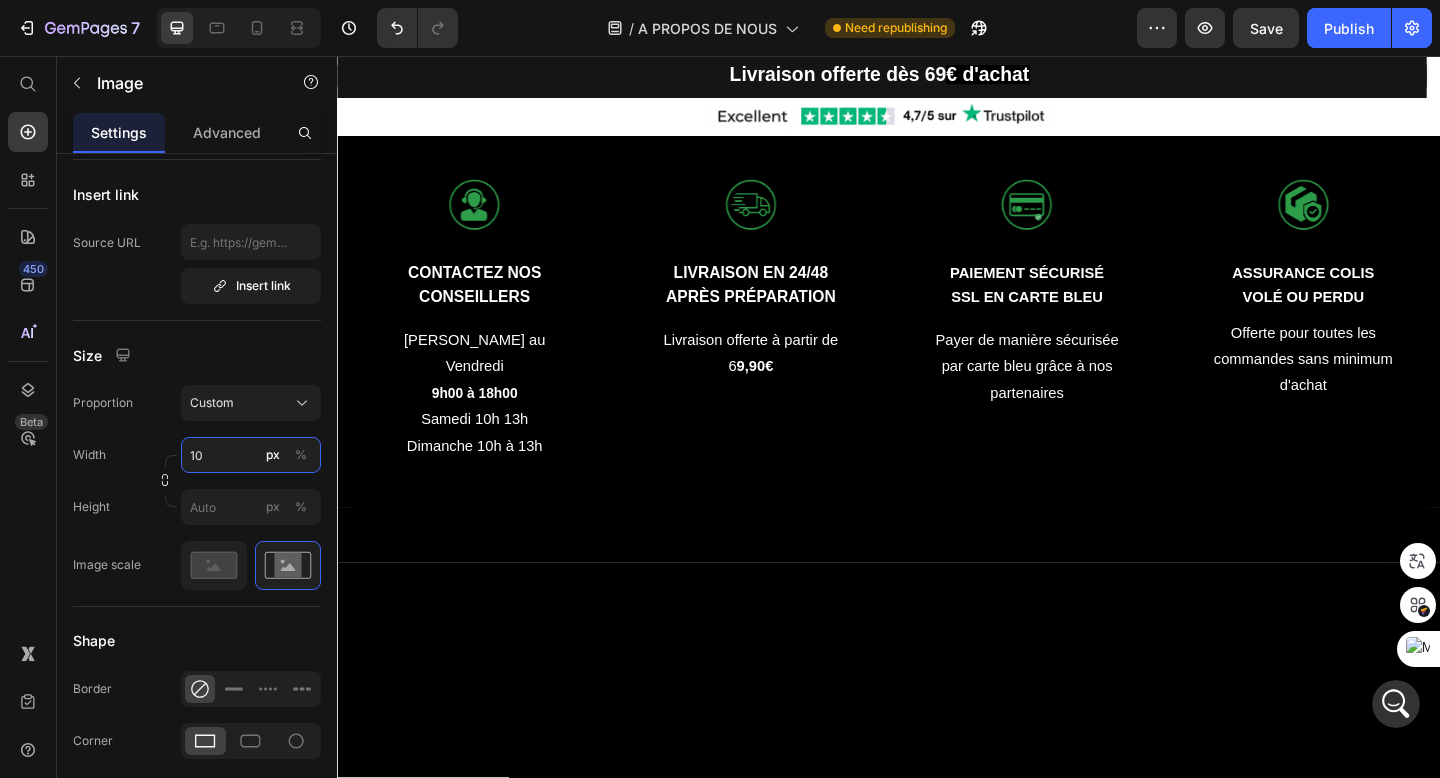 type on "1" 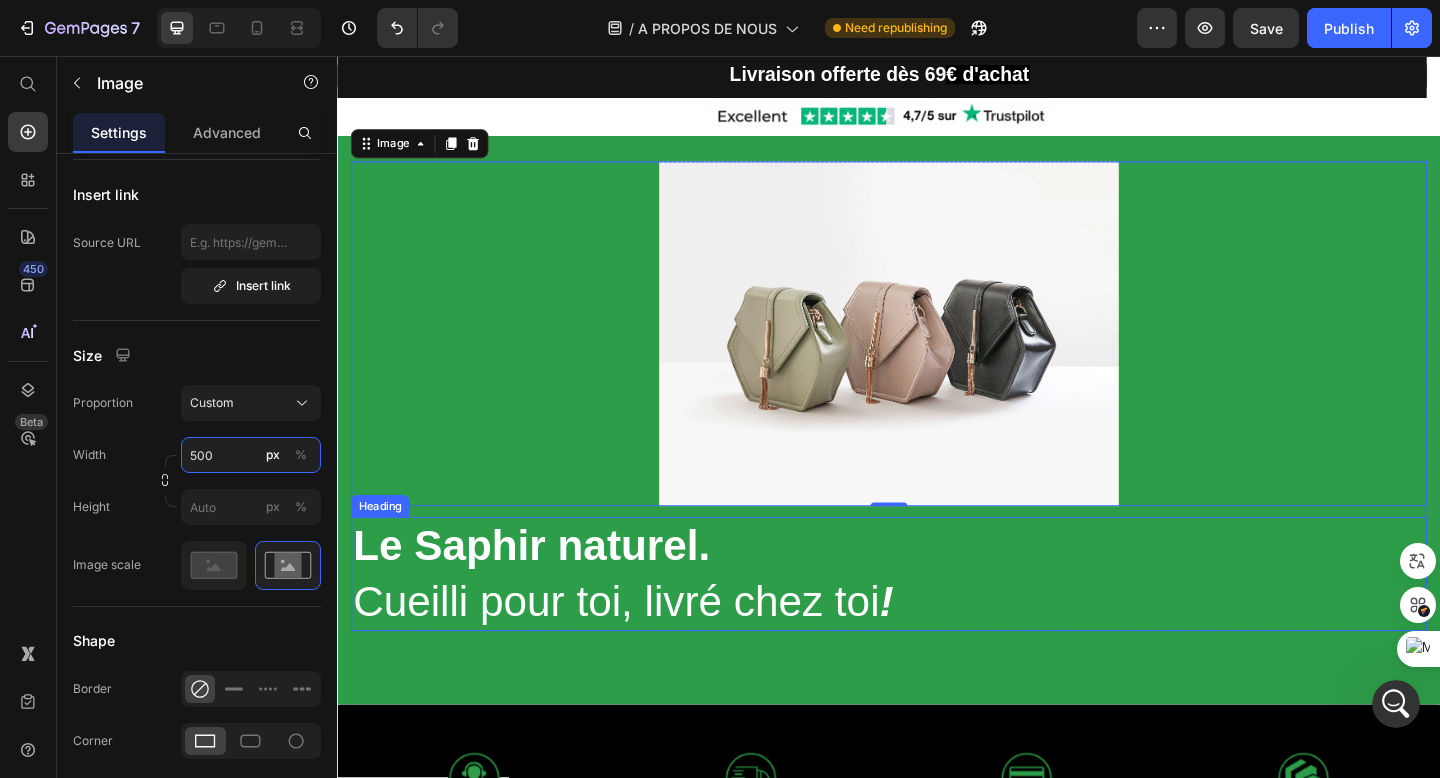 scroll, scrollTop: 5, scrollLeft: 0, axis: vertical 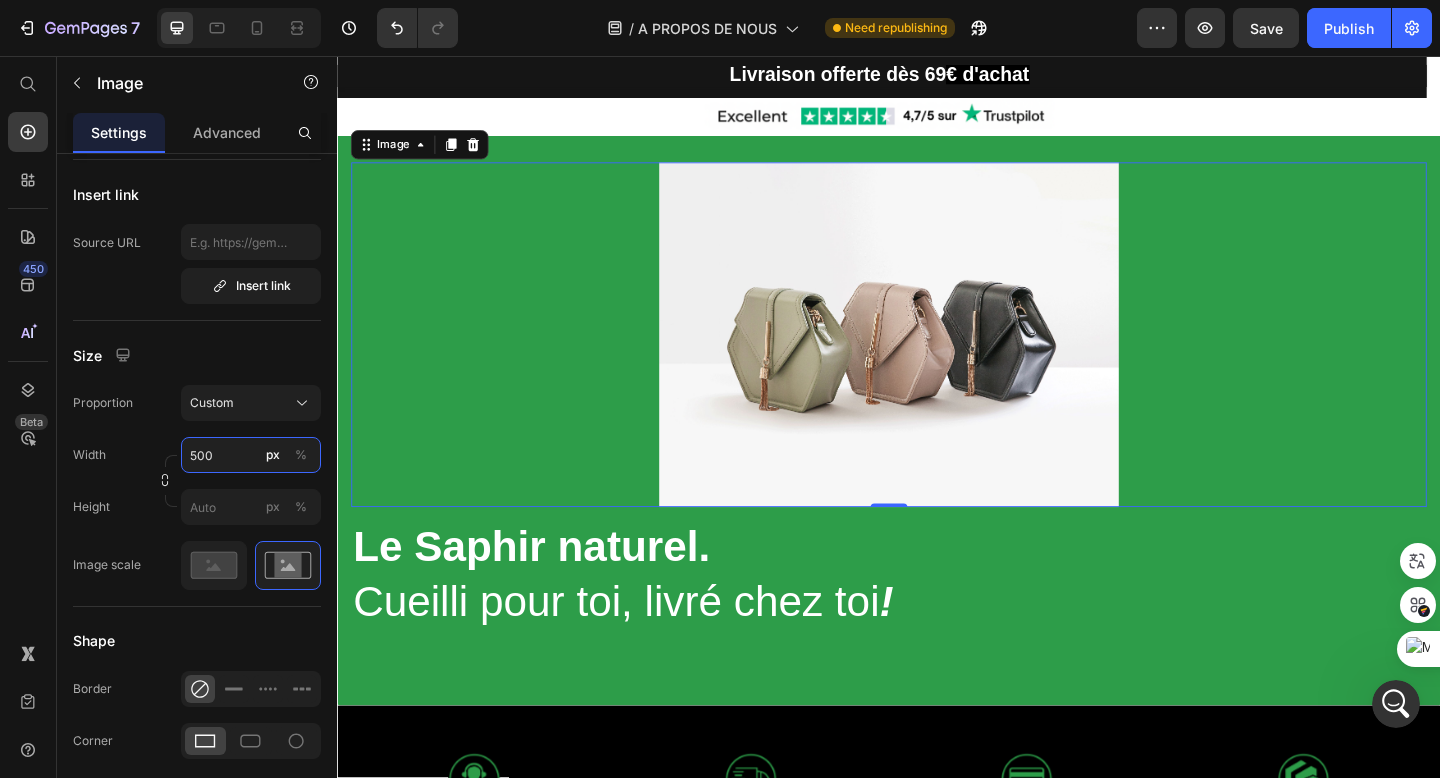 type on "500" 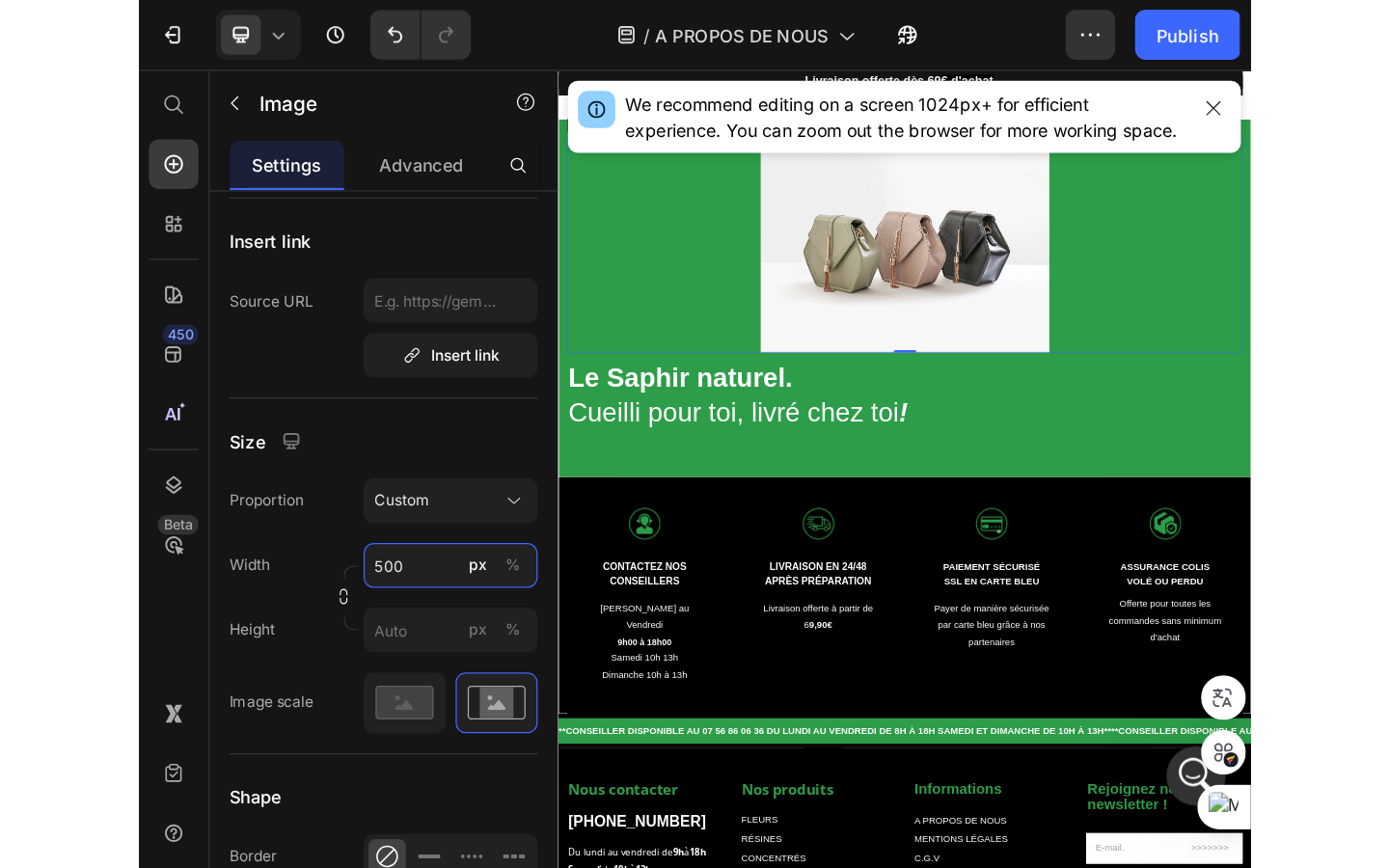 scroll, scrollTop: 12044, scrollLeft: 0, axis: vertical 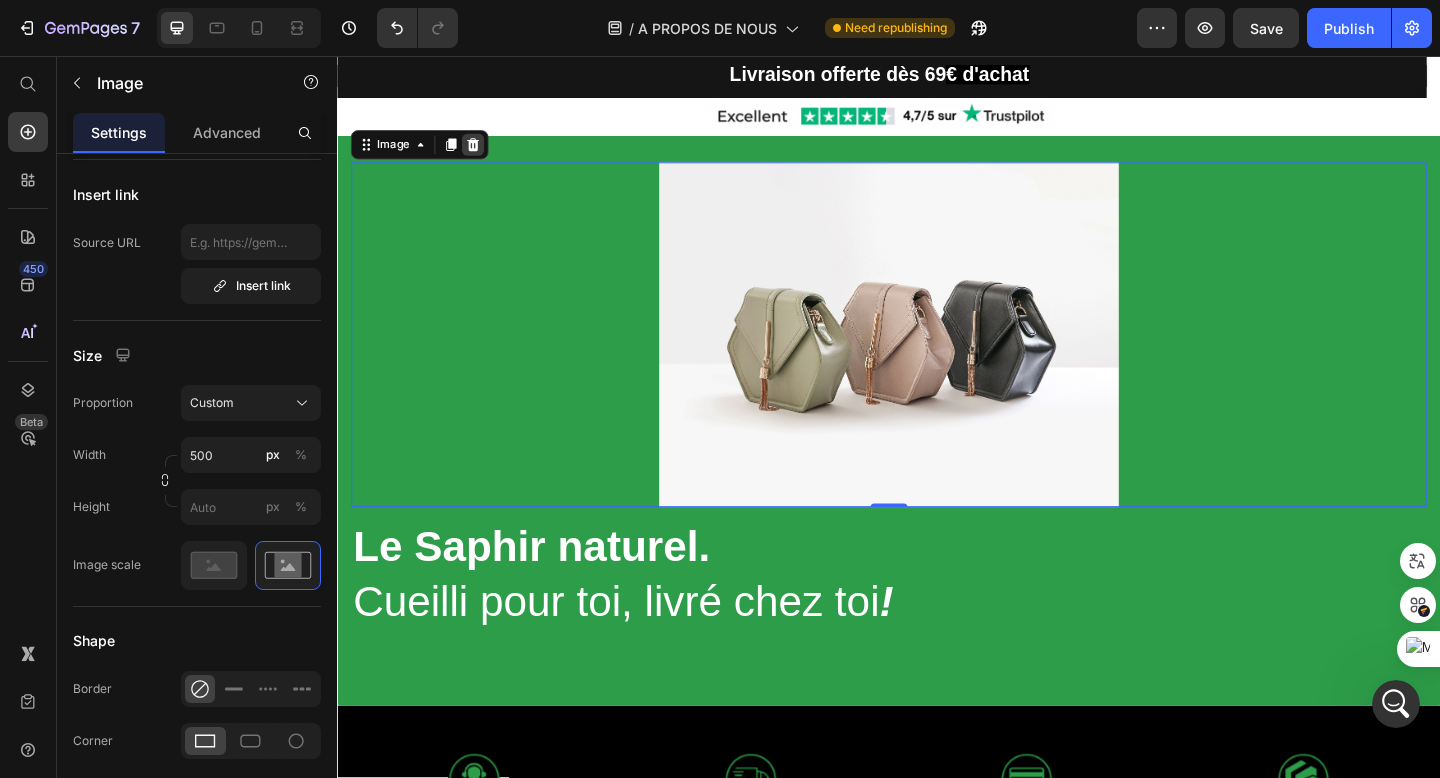 click 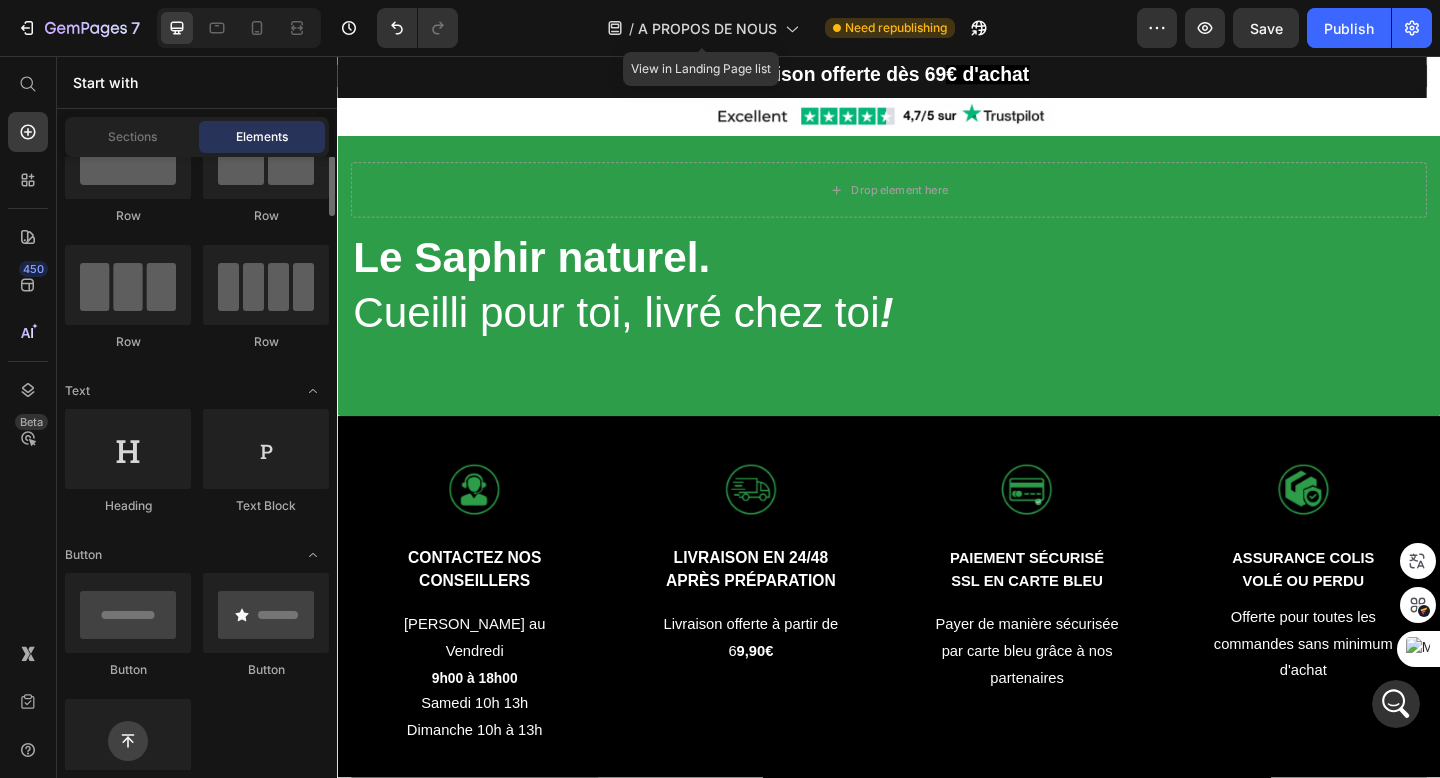 scroll, scrollTop: 86, scrollLeft: 0, axis: vertical 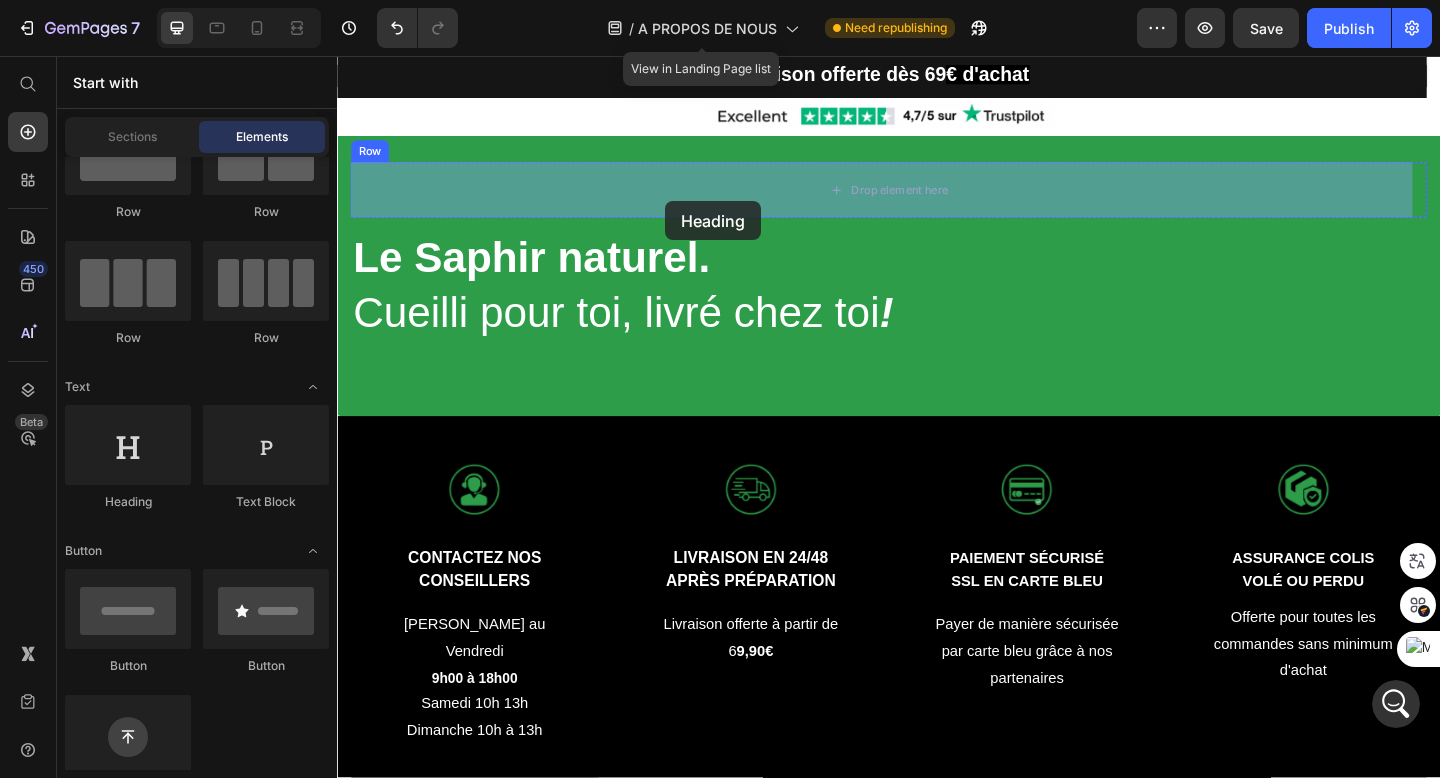 drag, startPoint x: 501, startPoint y: 494, endPoint x: 695, endPoint y: 214, distance: 340.64056 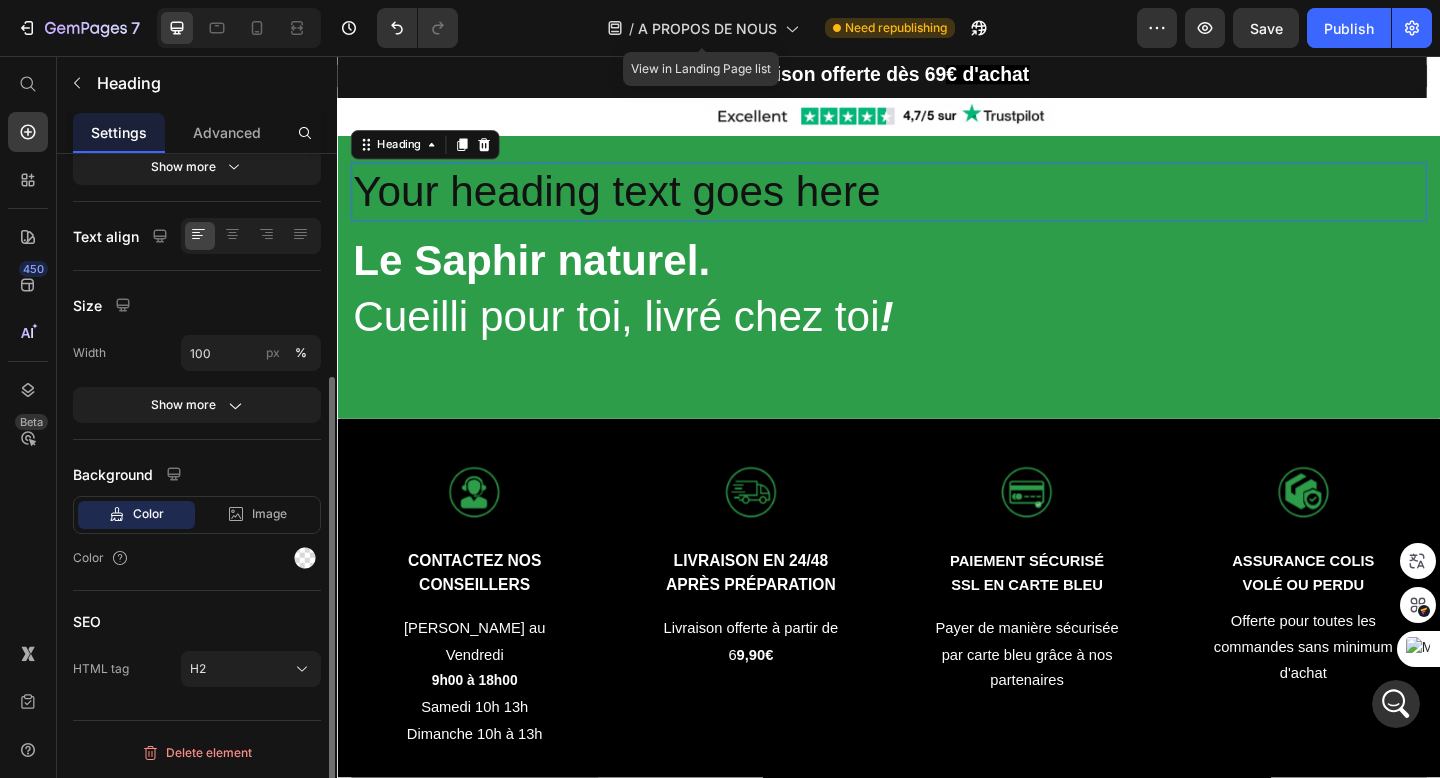 scroll, scrollTop: 0, scrollLeft: 0, axis: both 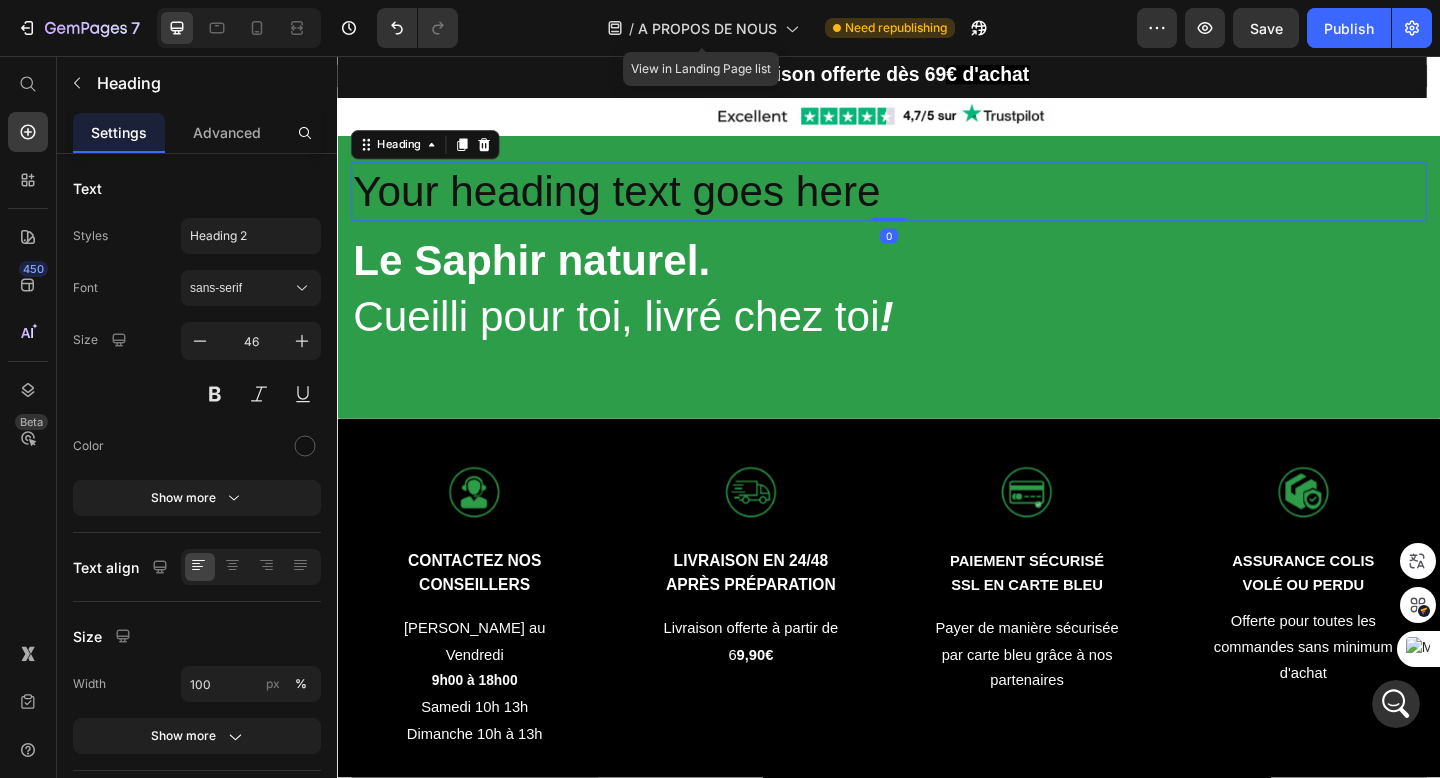 click on "Your heading text goes here" at bounding box center [937, 204] 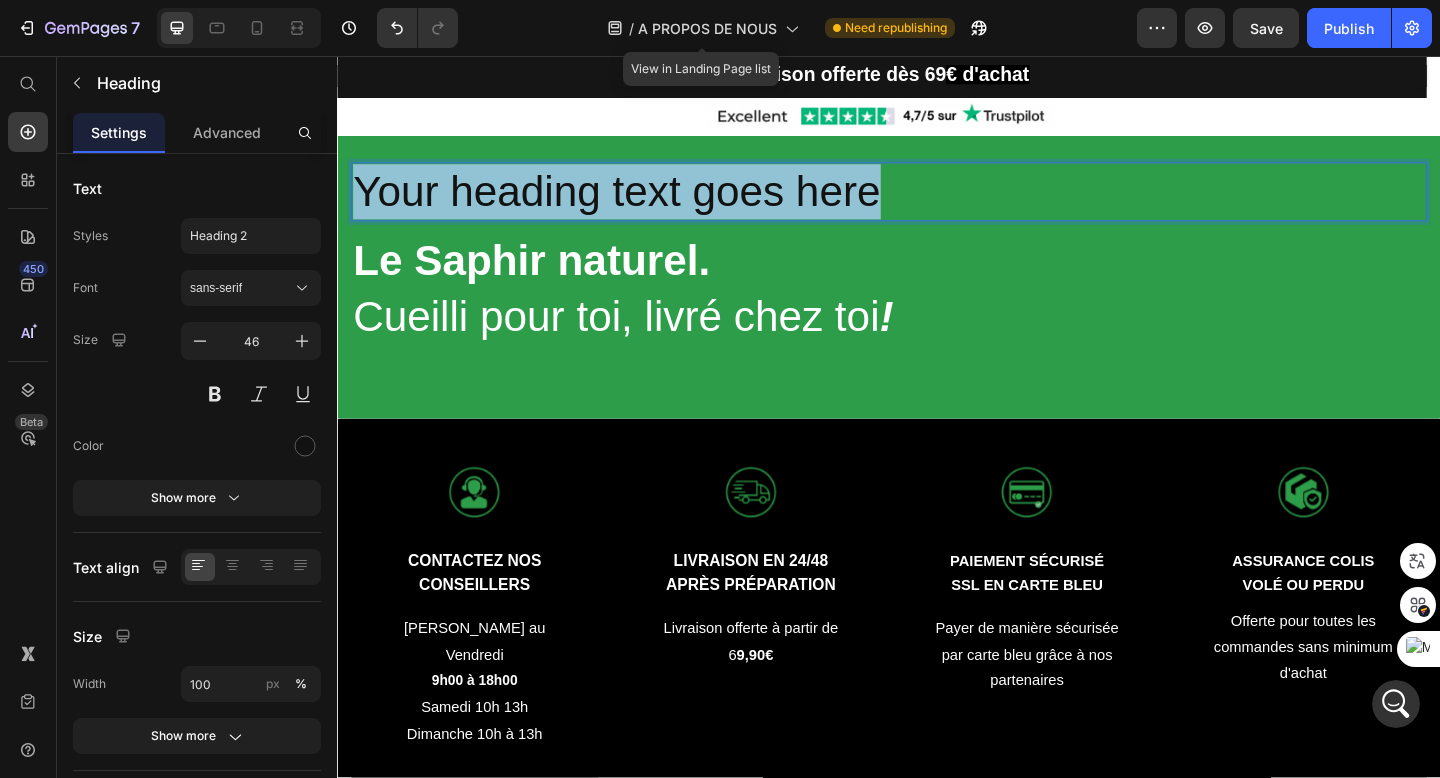 drag, startPoint x: 357, startPoint y: 199, endPoint x: 971, endPoint y: 221, distance: 614.394 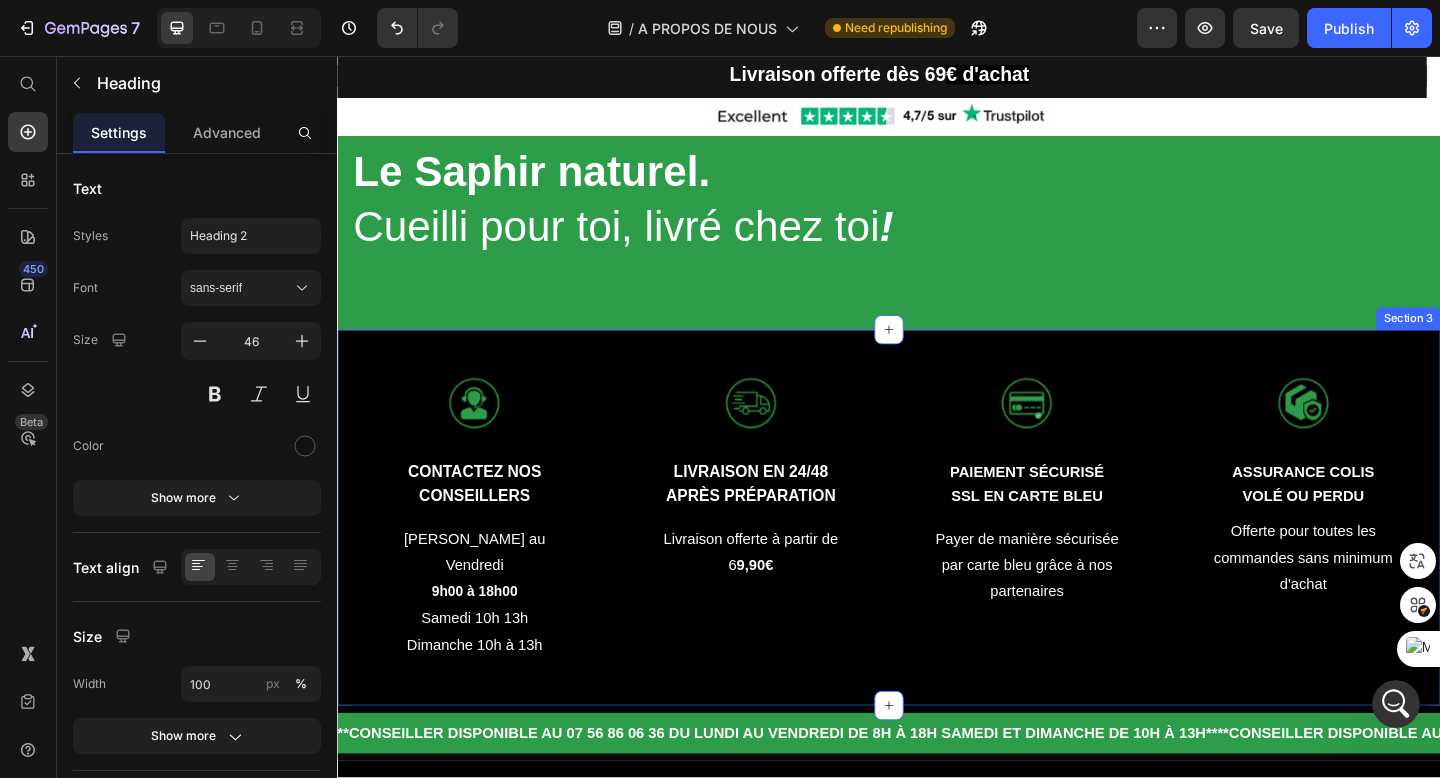 scroll, scrollTop: 101, scrollLeft: 0, axis: vertical 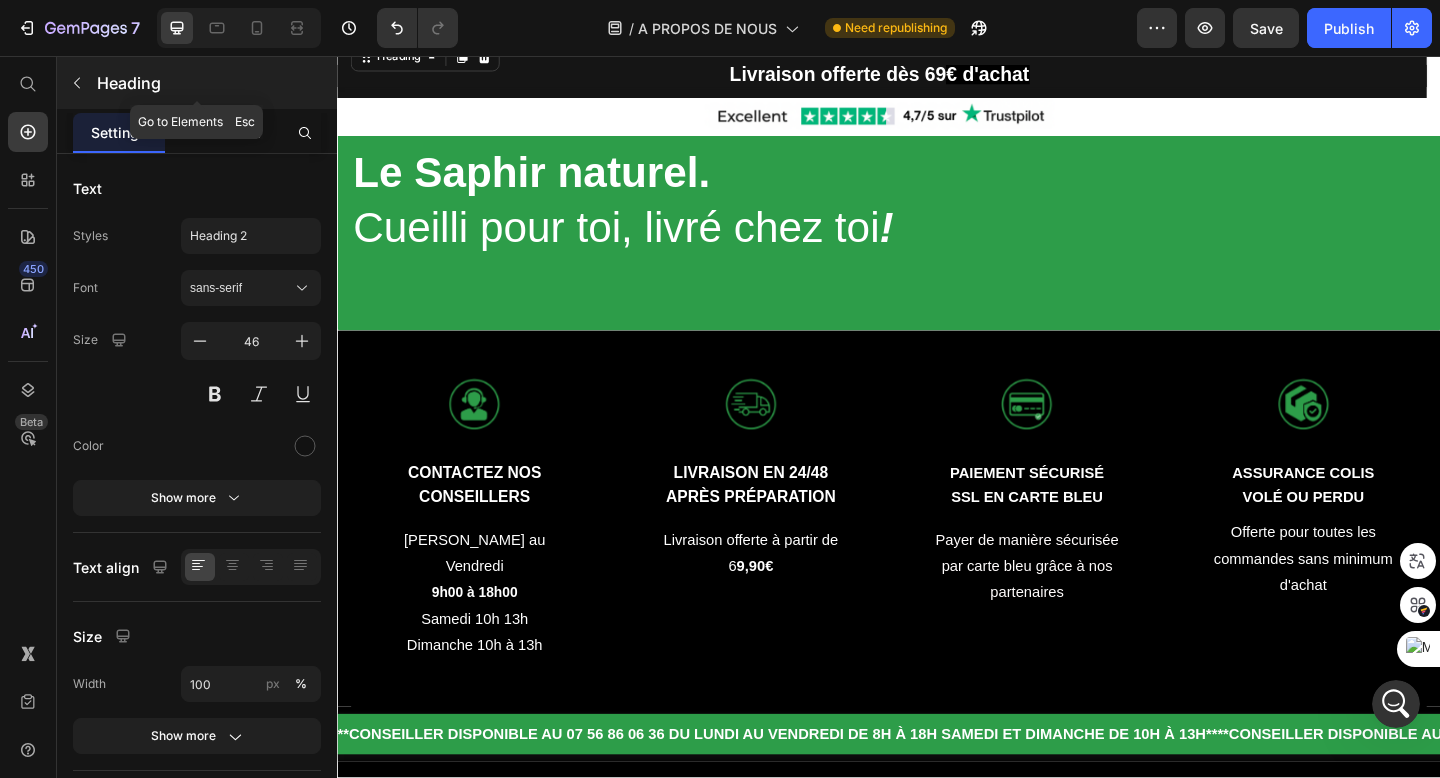 click 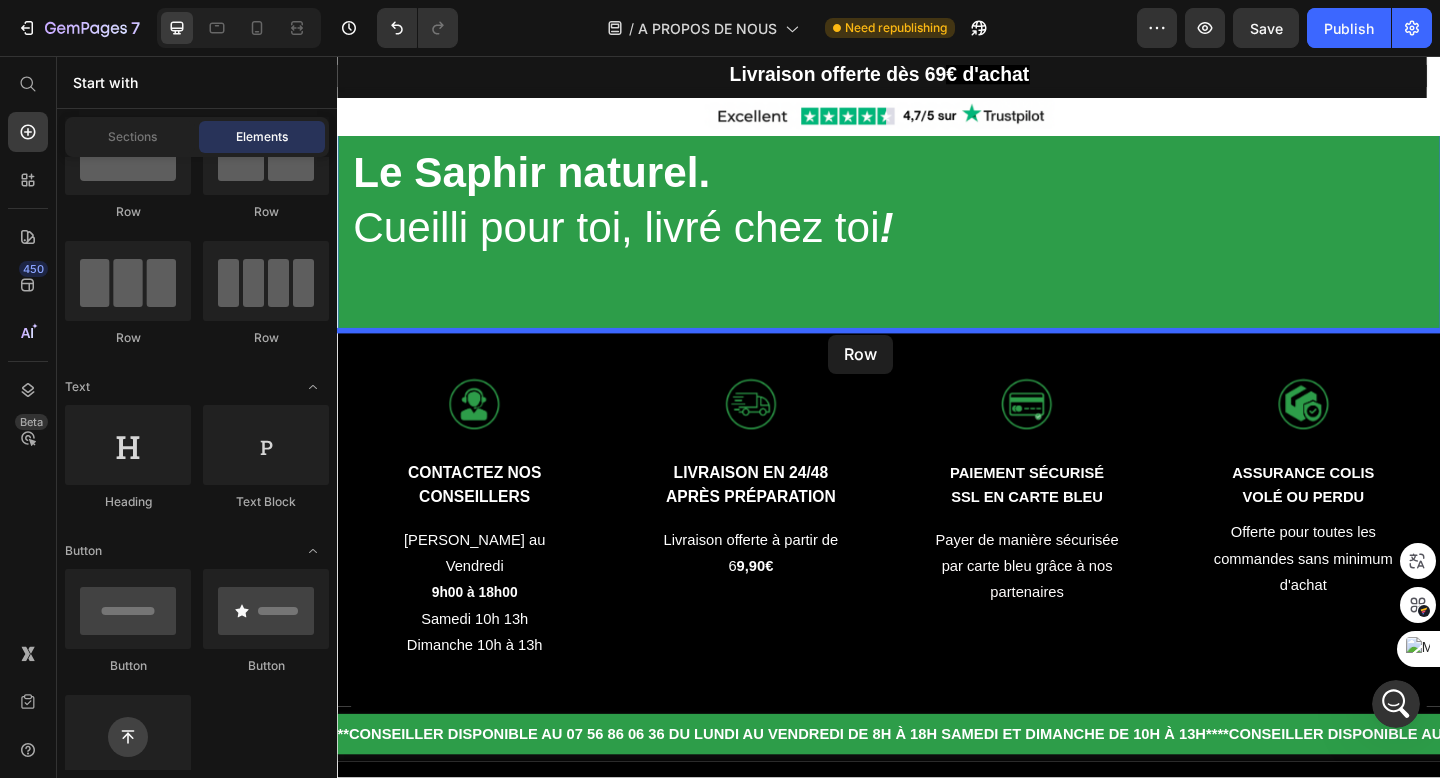 drag, startPoint x: 578, startPoint y: 234, endPoint x: 871, endPoint y: 356, distance: 317.3846 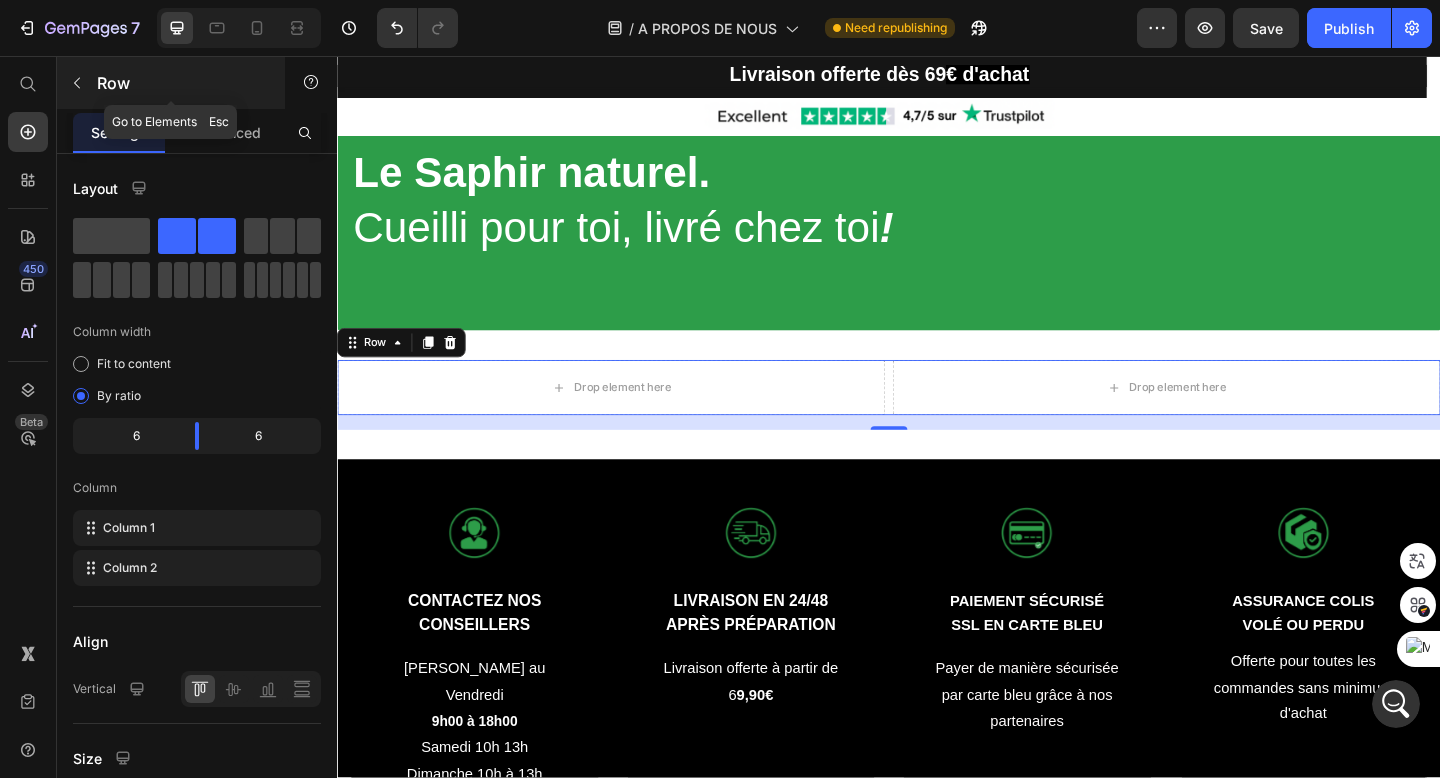 click 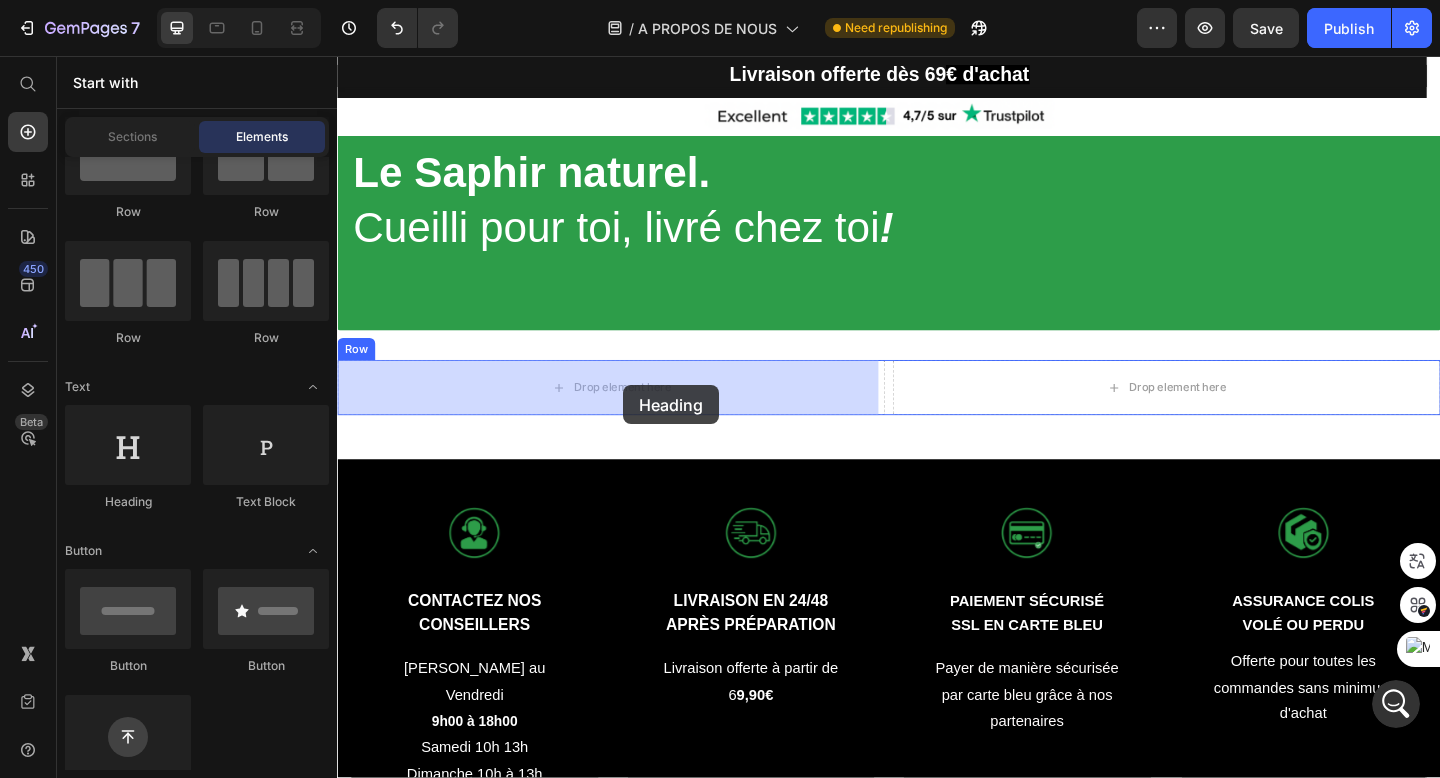 drag, startPoint x: 477, startPoint y: 511, endPoint x: 647, endPoint y: 415, distance: 195.2332 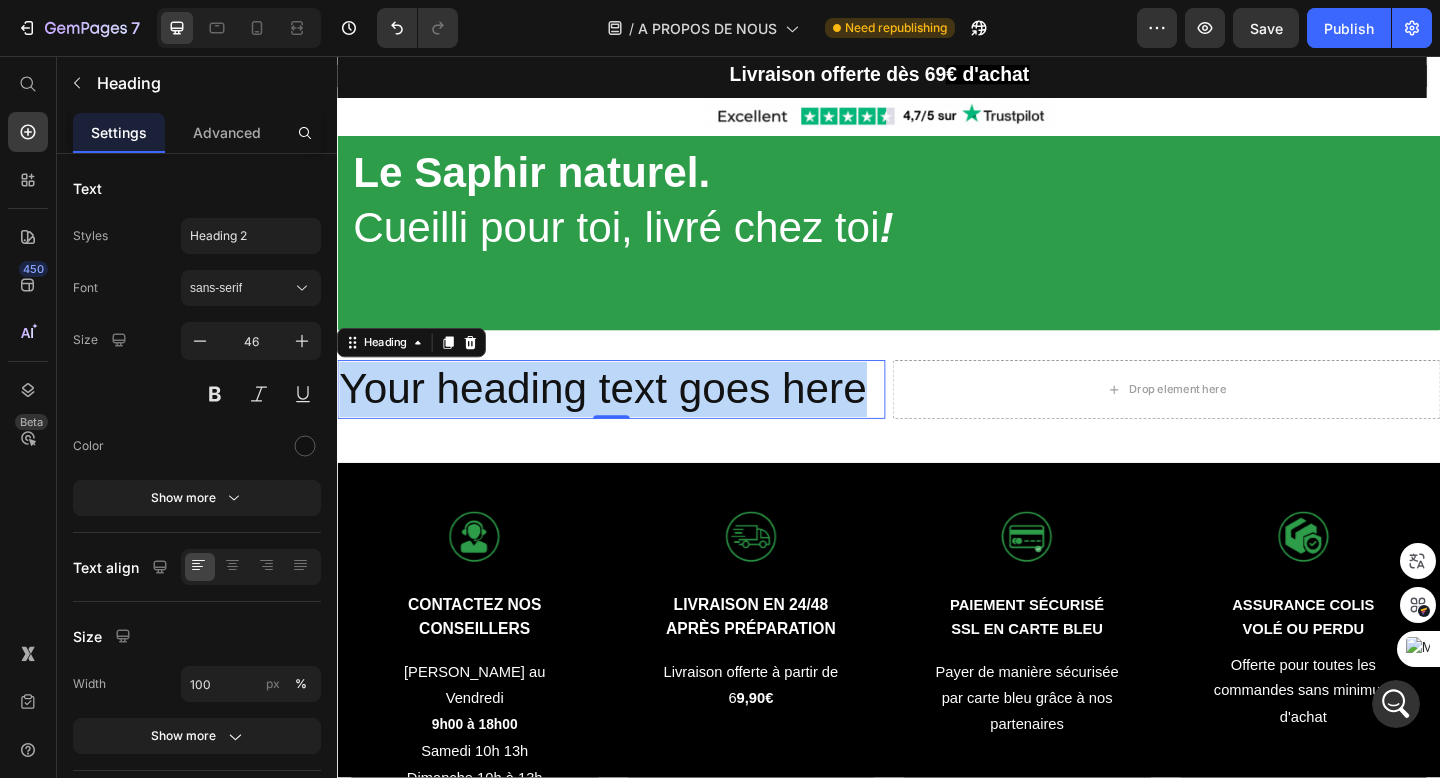 drag, startPoint x: 914, startPoint y: 406, endPoint x: 338, endPoint y: 429, distance: 576.45905 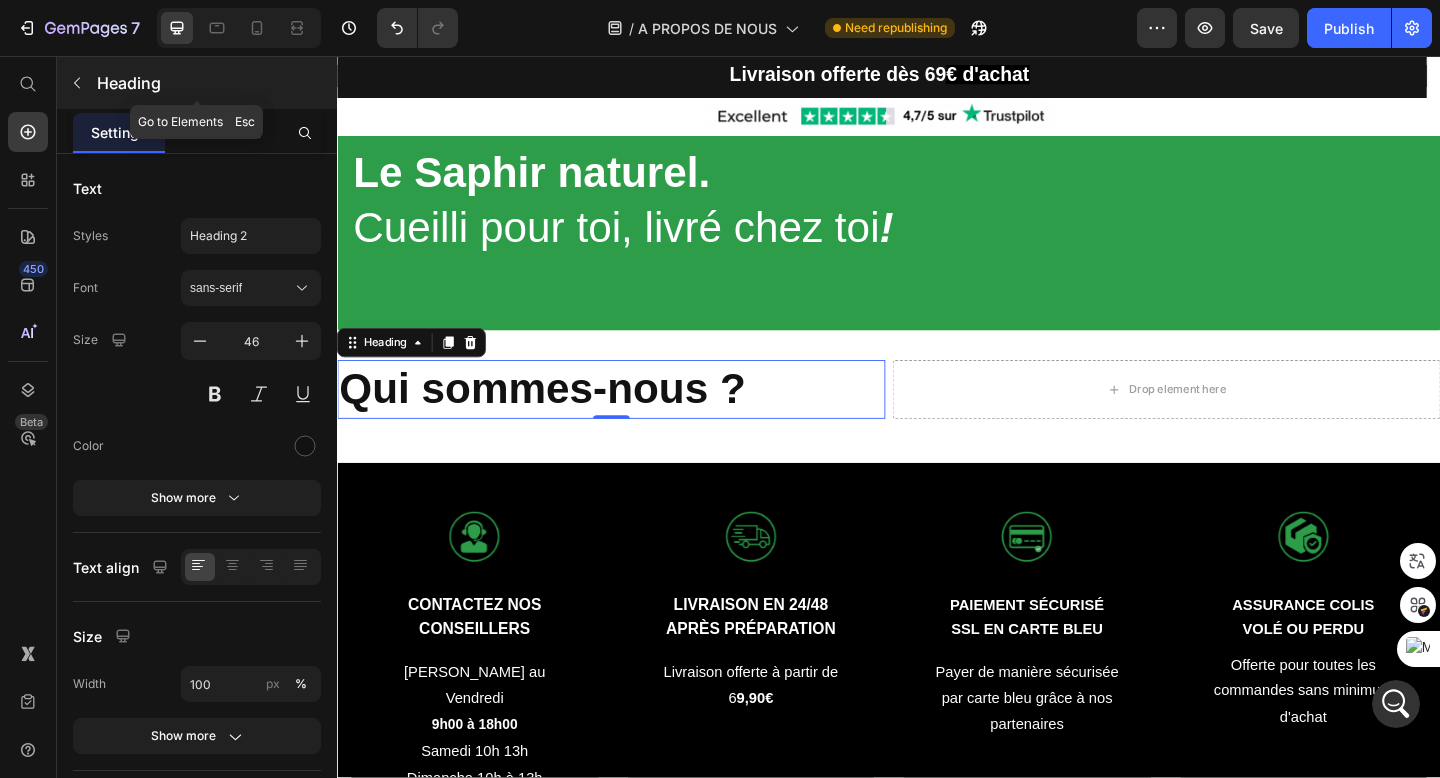 click 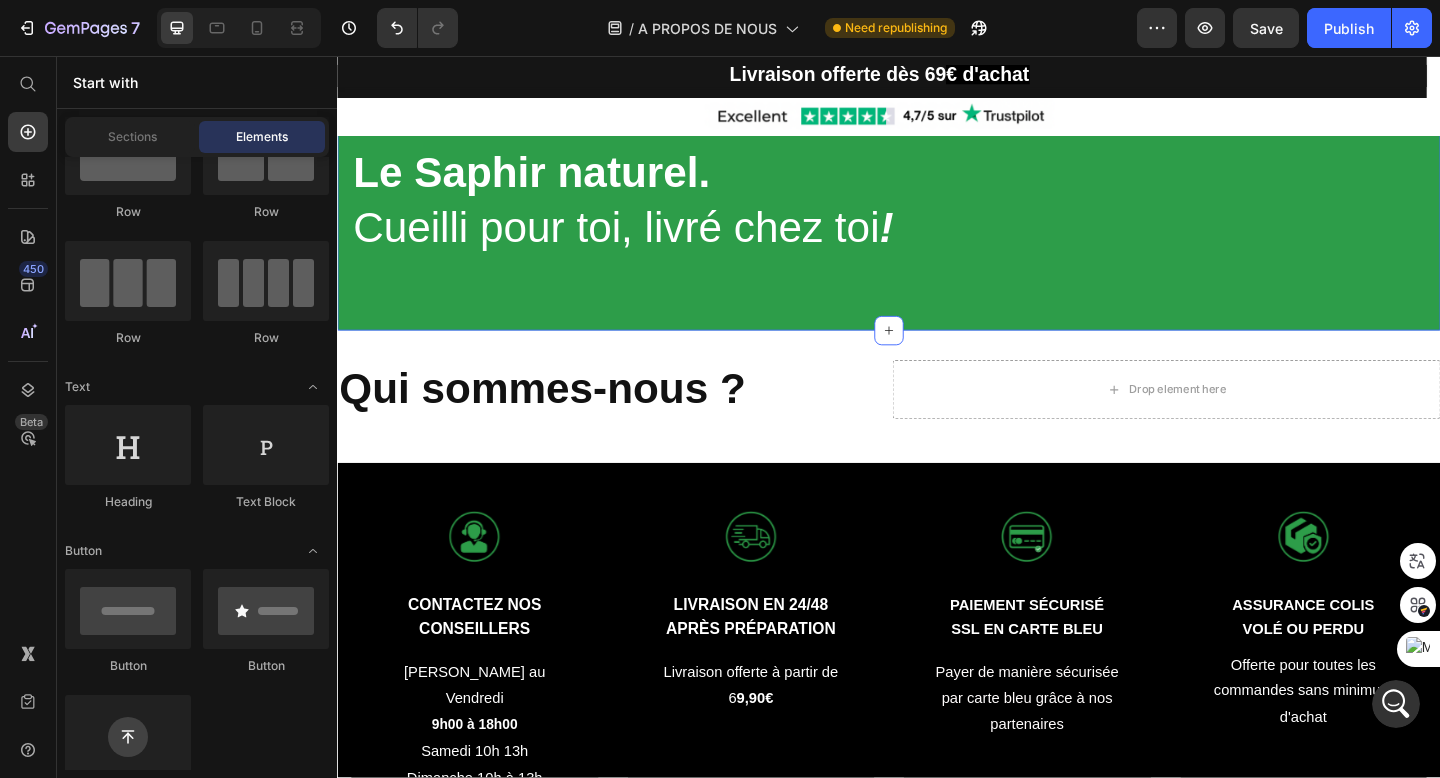 scroll, scrollTop: 12487, scrollLeft: 0, axis: vertical 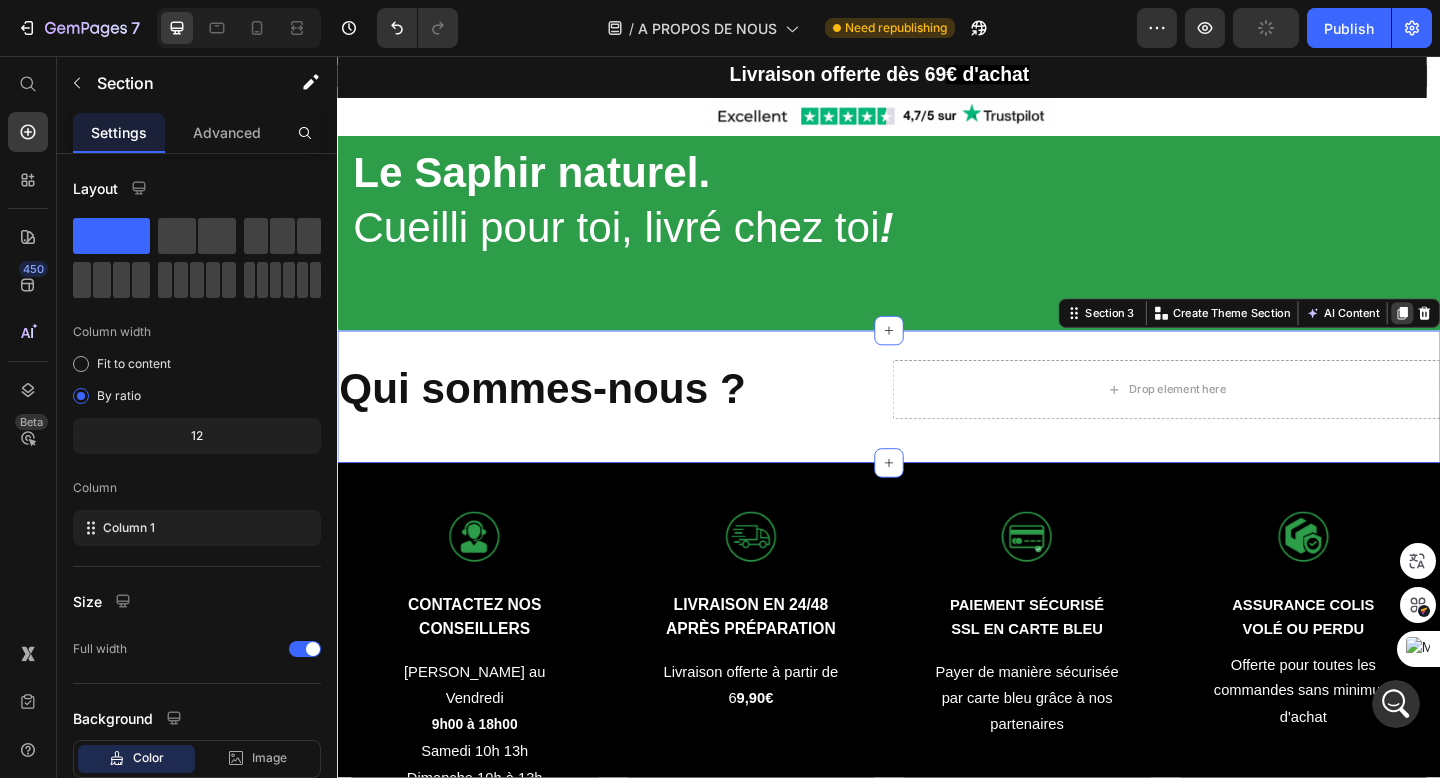 click 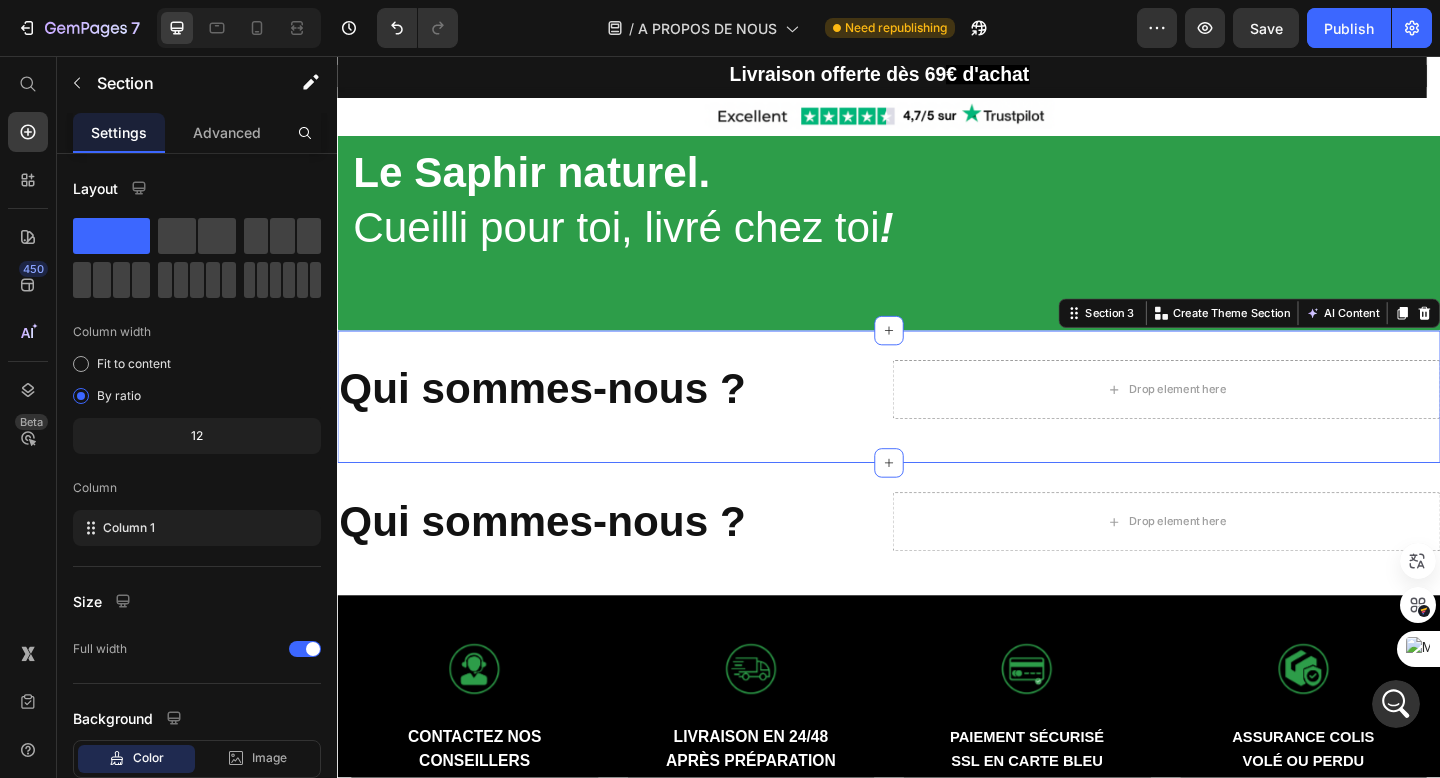 click on "⁠⁠⁠⁠⁠⁠⁠ Qui sommes-nous ? Heading
Drop element here Row Section 3   Create Theme Section AI Content Write with GemAI What would you like to describe here? Tone and Voice Persuasive Product WHITE CRYSTAL PREMIUM Show more Generate" at bounding box center (937, 427) 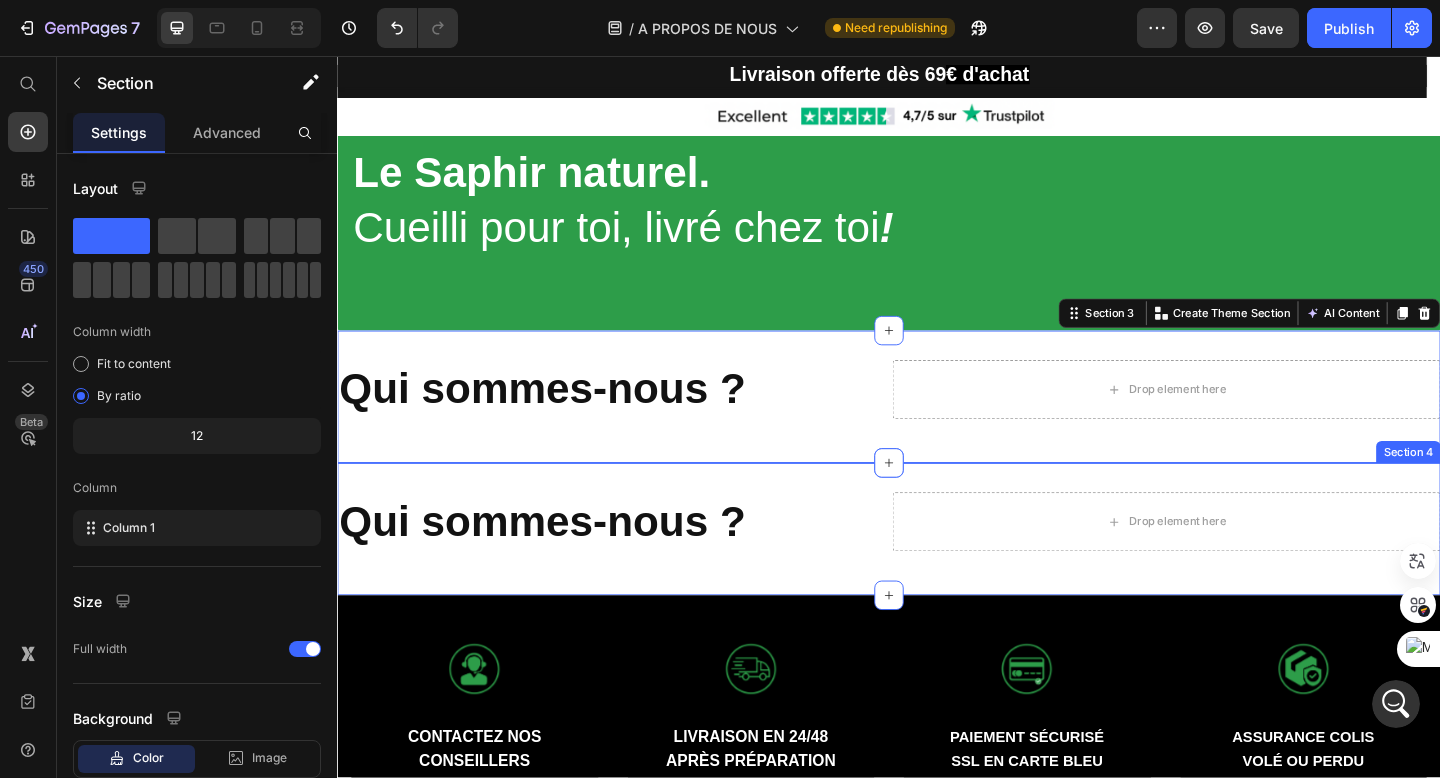 click on "Qui sommes-nous ? Heading
Drop element here Row Section 4" at bounding box center (937, 571) 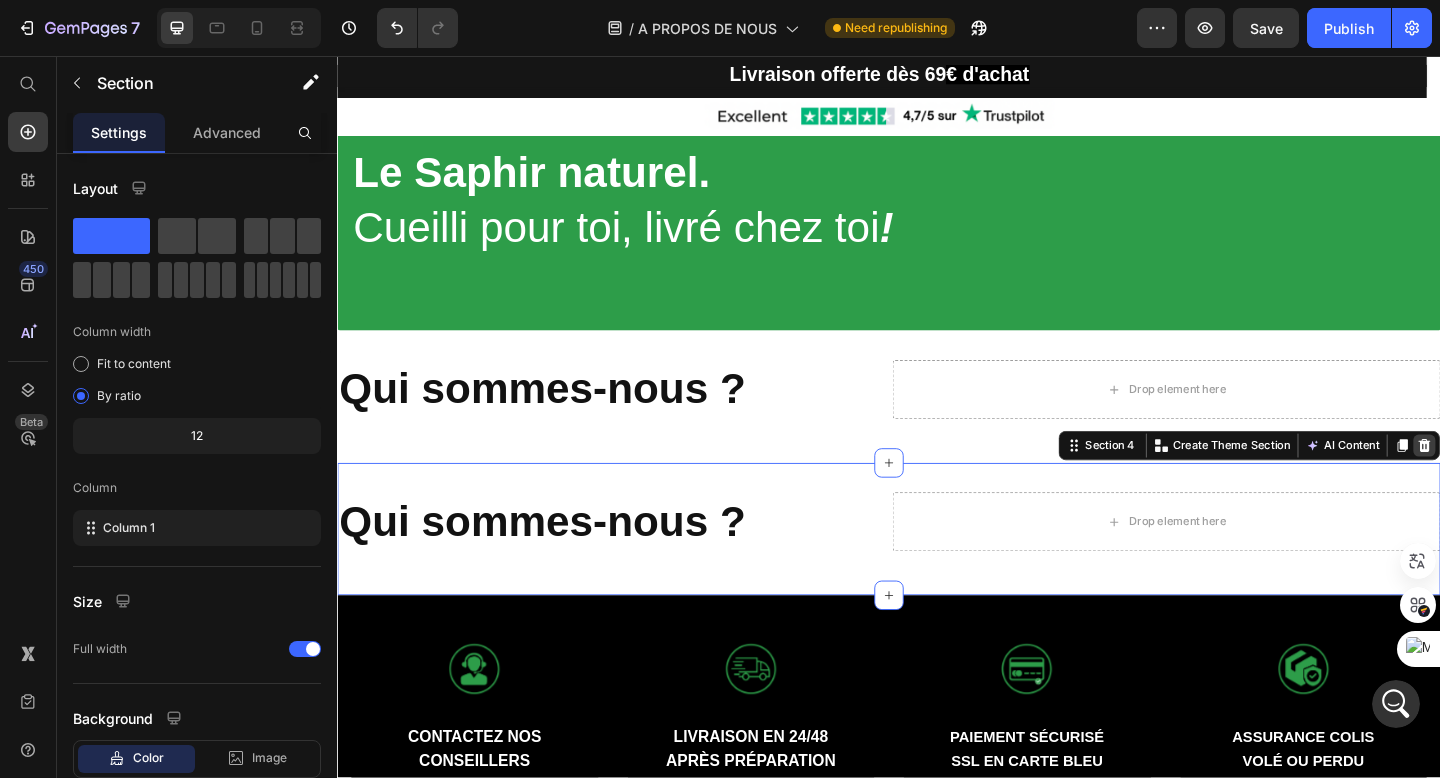click 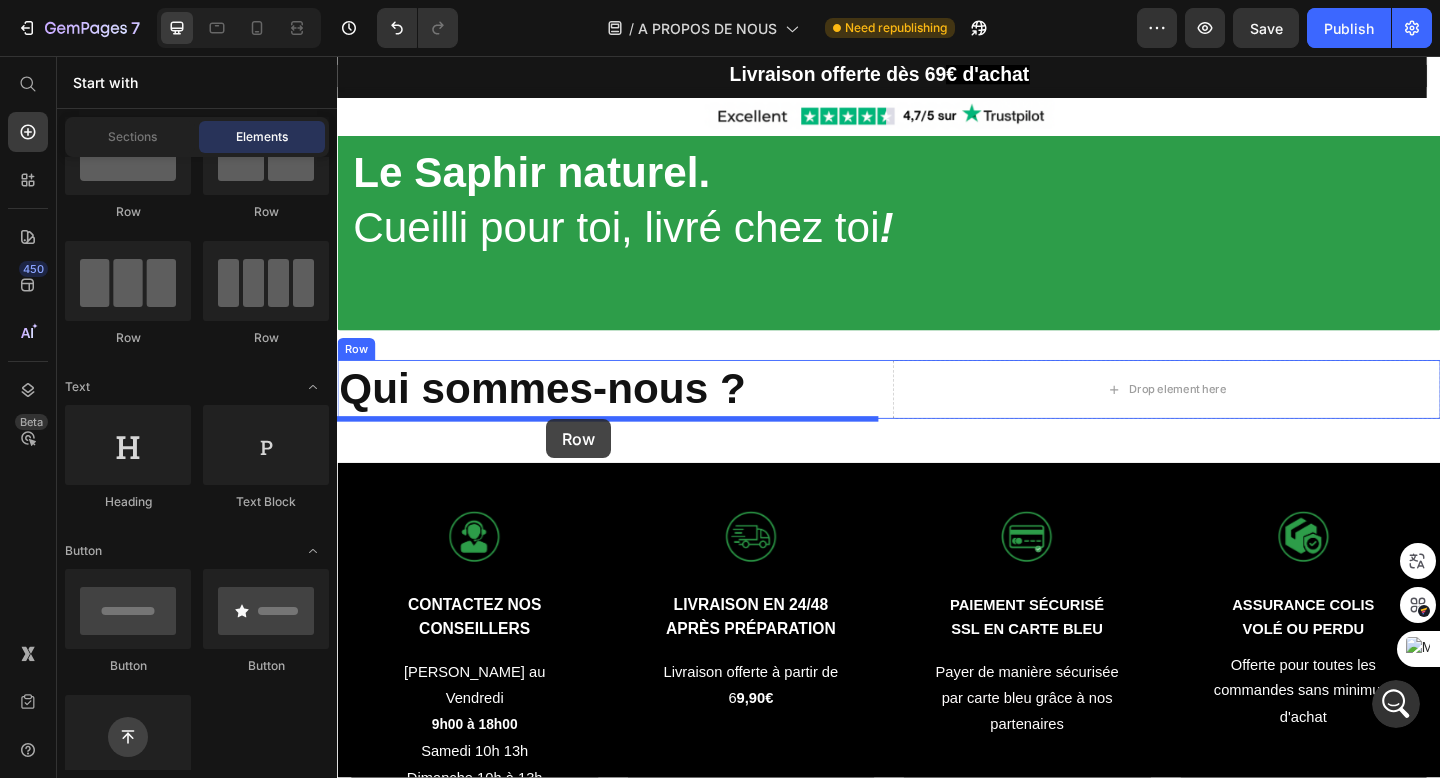 drag, startPoint x: 465, startPoint y: 222, endPoint x: 564, endPoint y: 451, distance: 249.48346 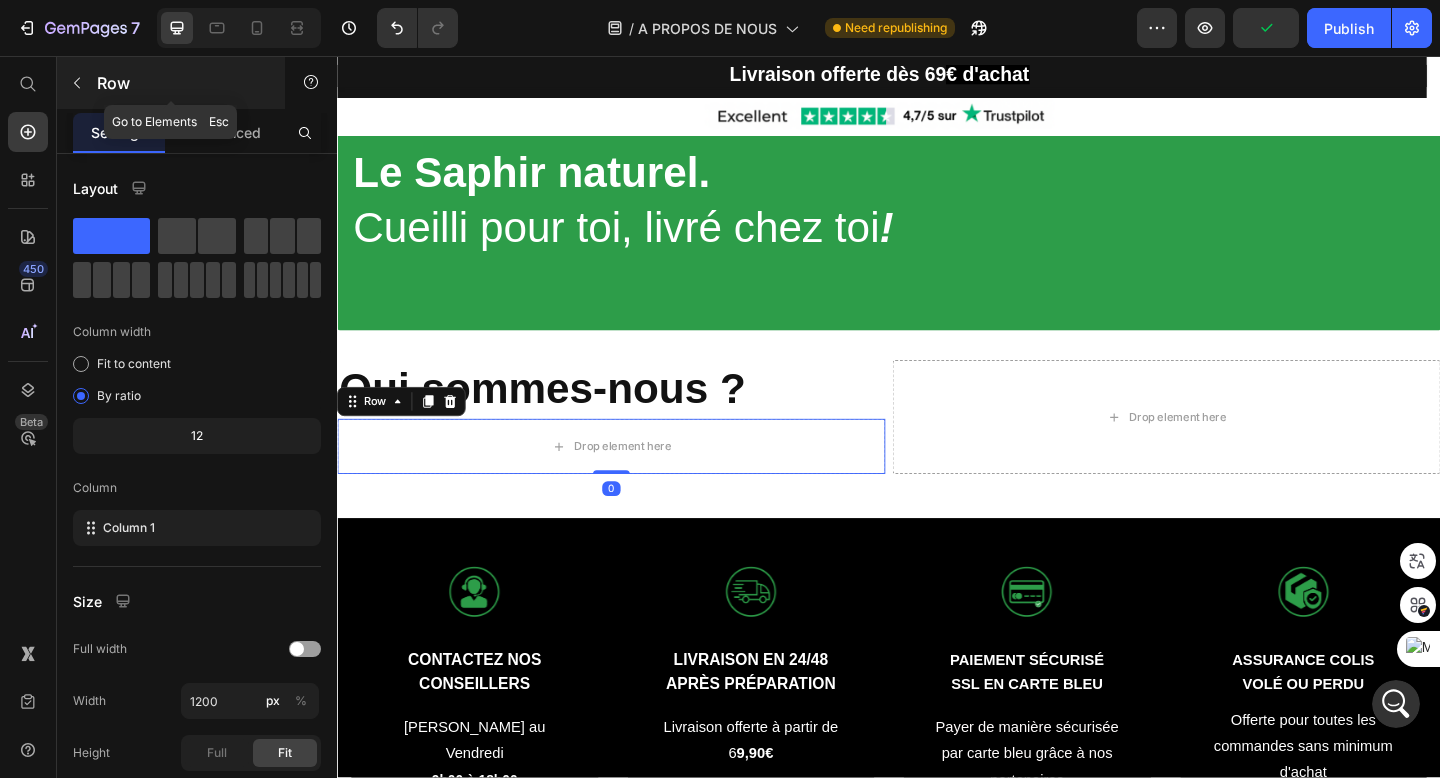 click at bounding box center (77, 83) 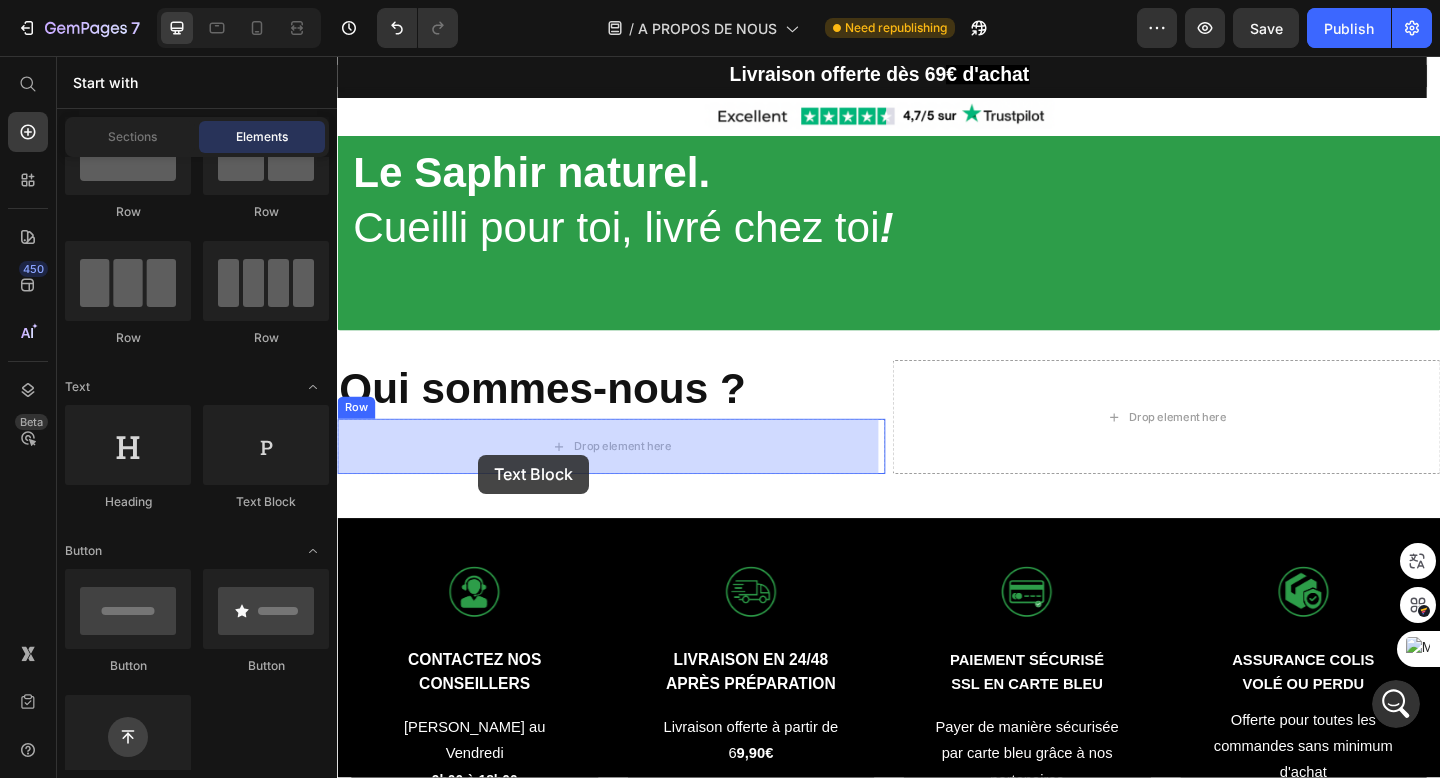drag, startPoint x: 609, startPoint y: 514, endPoint x: 490, endPoint y: 490, distance: 121.39605 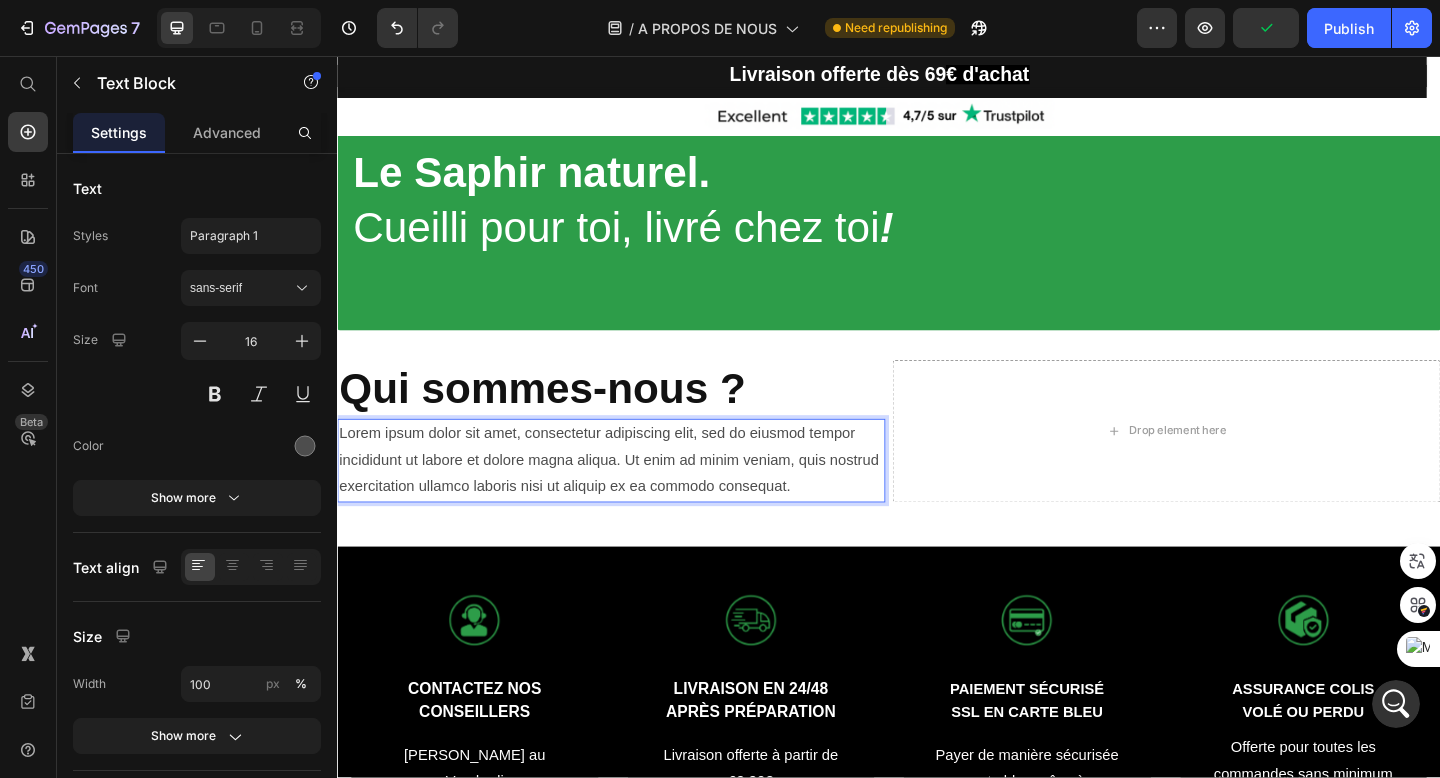 click on "Lorem ipsum dolor sit amet, consectetur adipiscing elit, sed do eiusmod tempor incididunt ut labore et dolore magna aliqua. Ut enim ad minim veniam, quis nostrud exercitation ullamco laboris nisi ut aliquip ex ea commodo consequat." at bounding box center [635, 496] 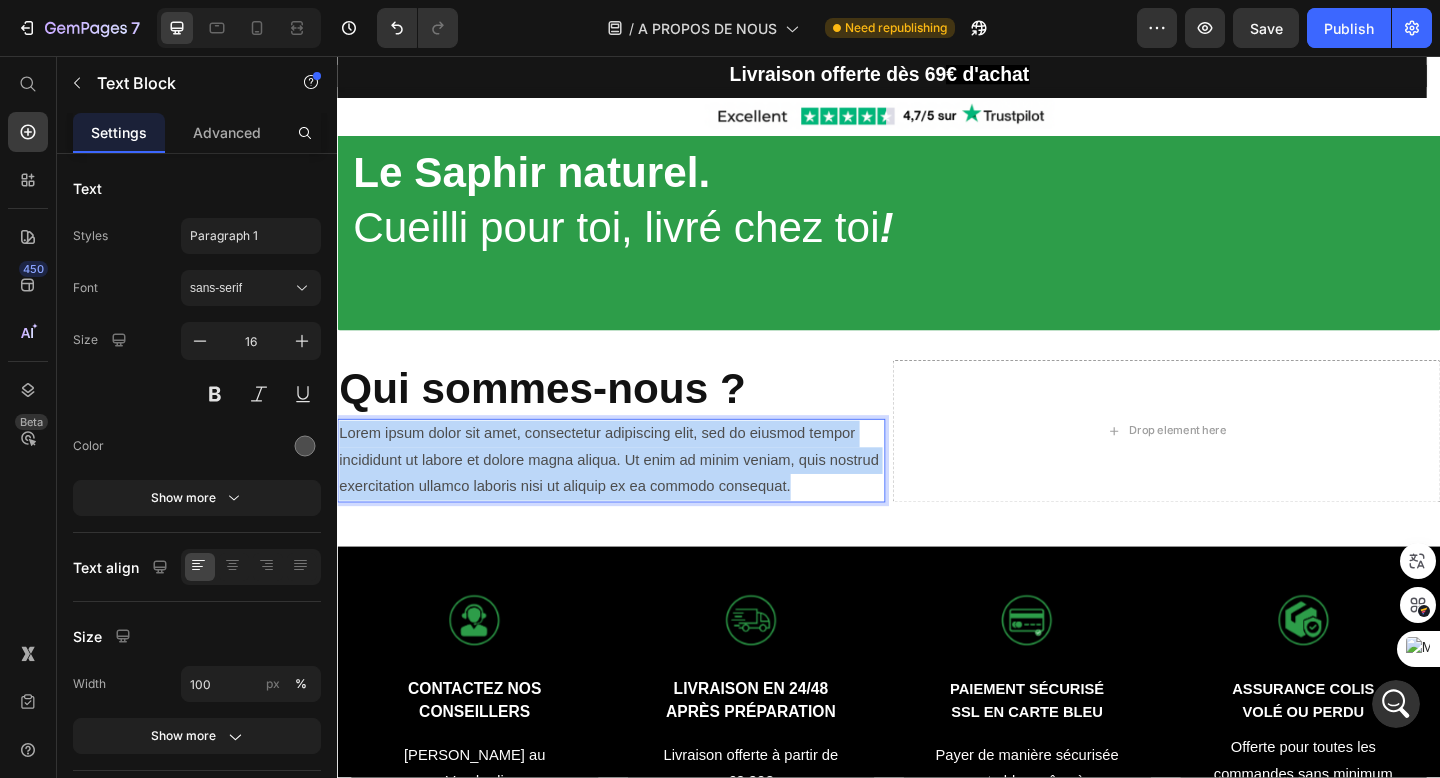 drag, startPoint x: 885, startPoint y: 522, endPoint x: 340, endPoint y: 462, distance: 548.2928 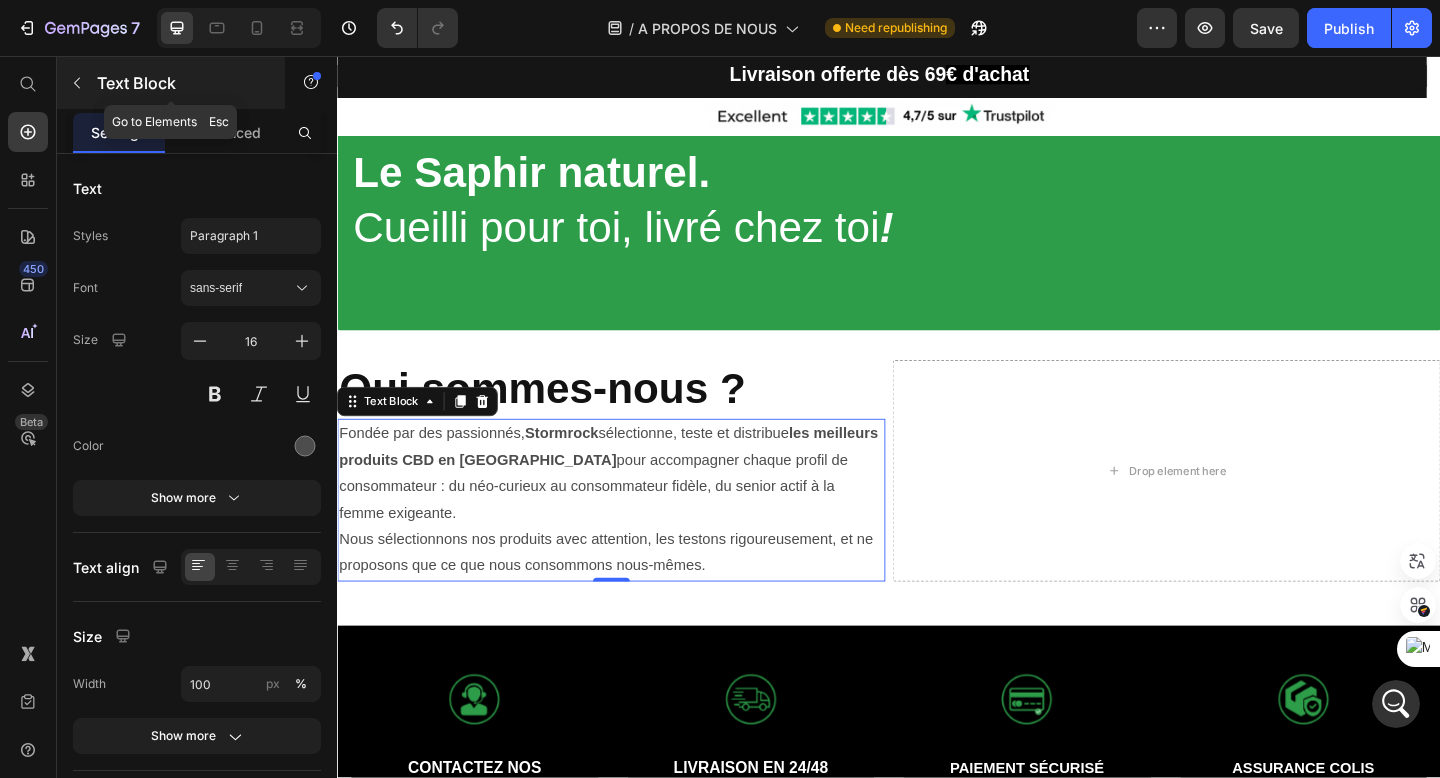 click 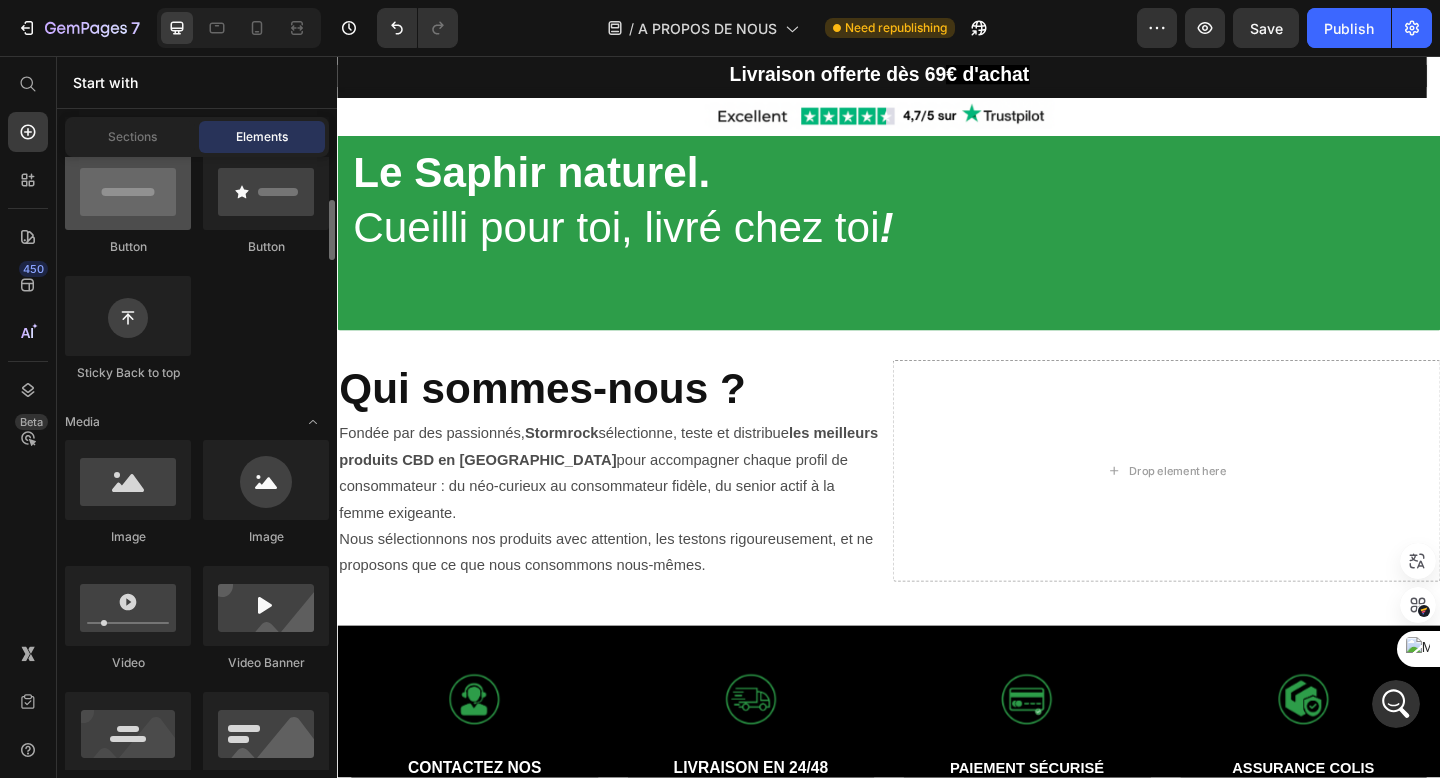 scroll, scrollTop: 469, scrollLeft: 0, axis: vertical 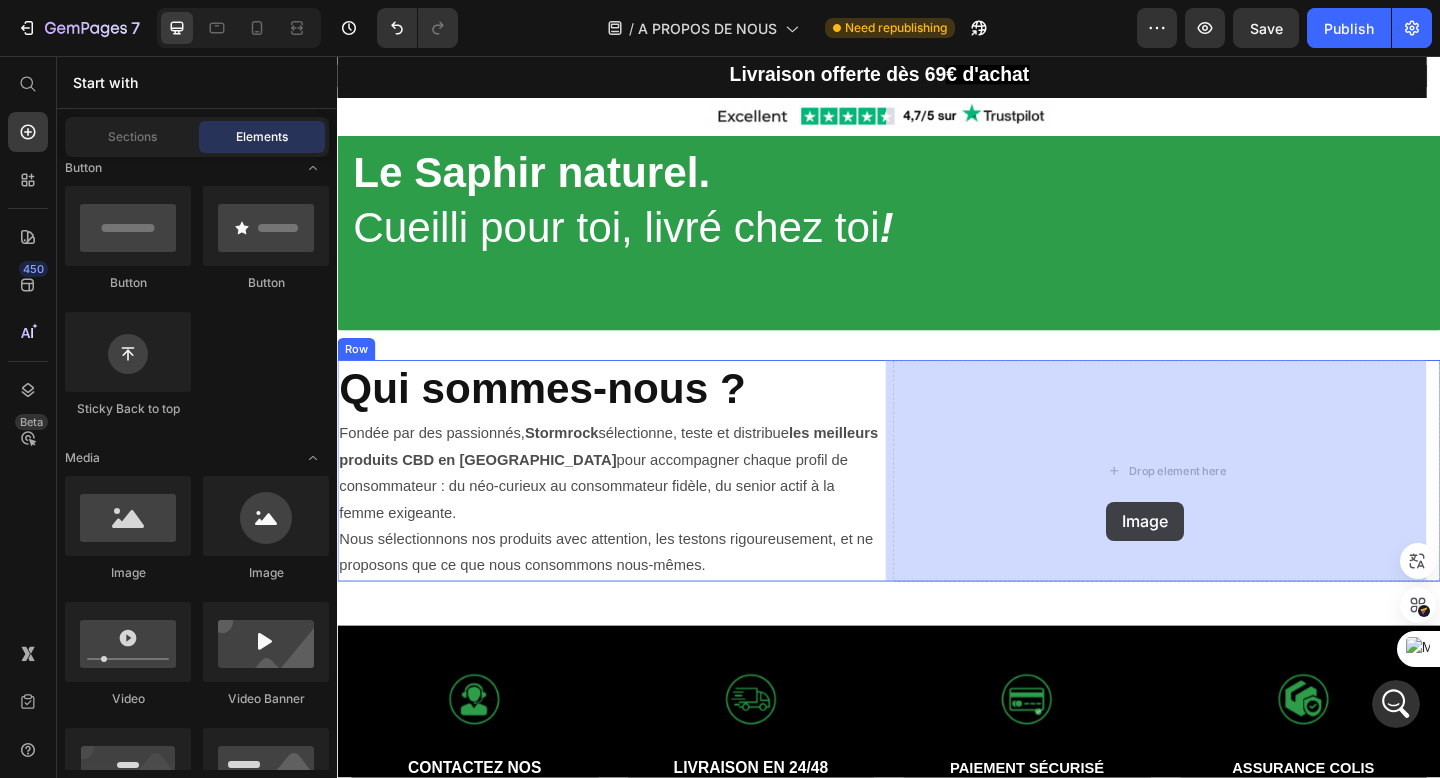 drag, startPoint x: 454, startPoint y: 595, endPoint x: 1176, endPoint y: 534, distance: 724.57227 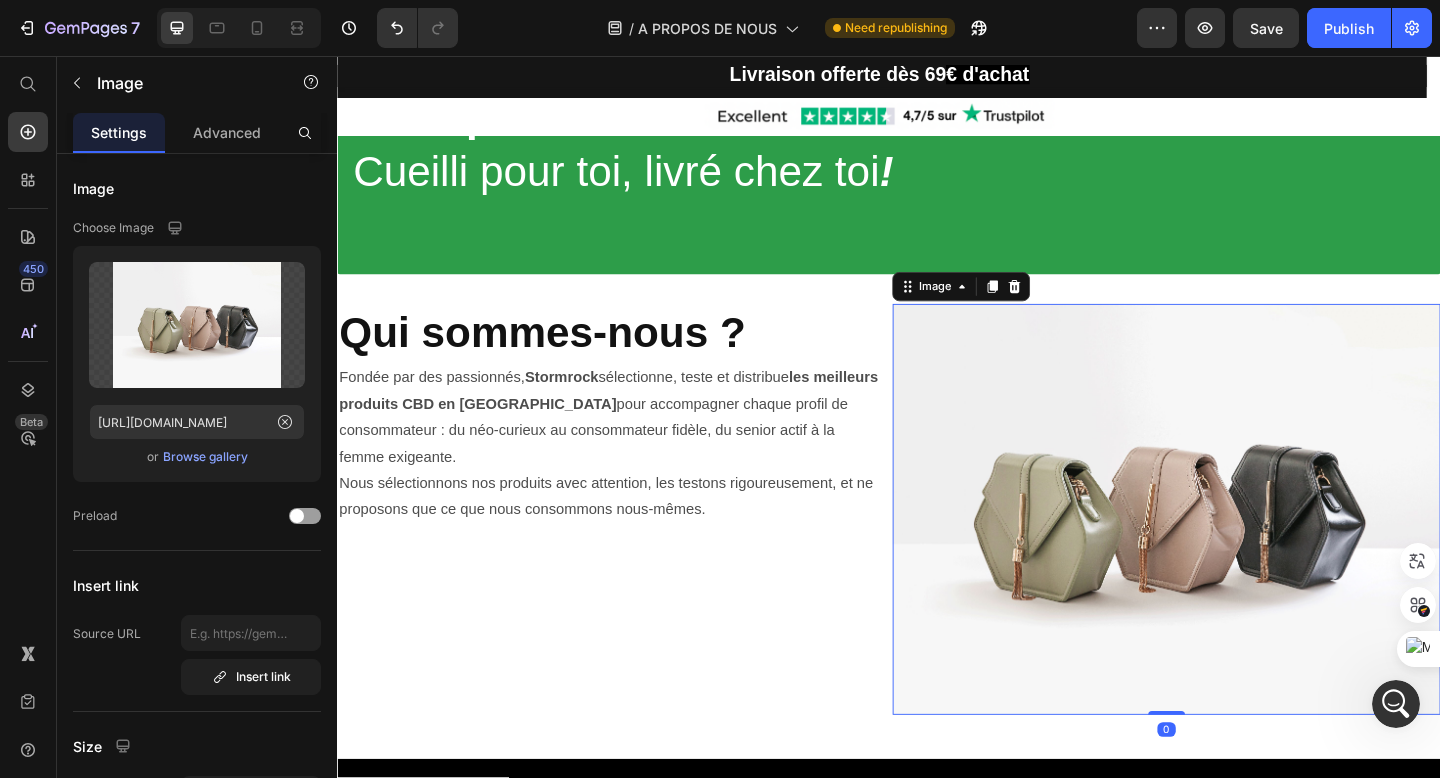 scroll, scrollTop: 156, scrollLeft: 0, axis: vertical 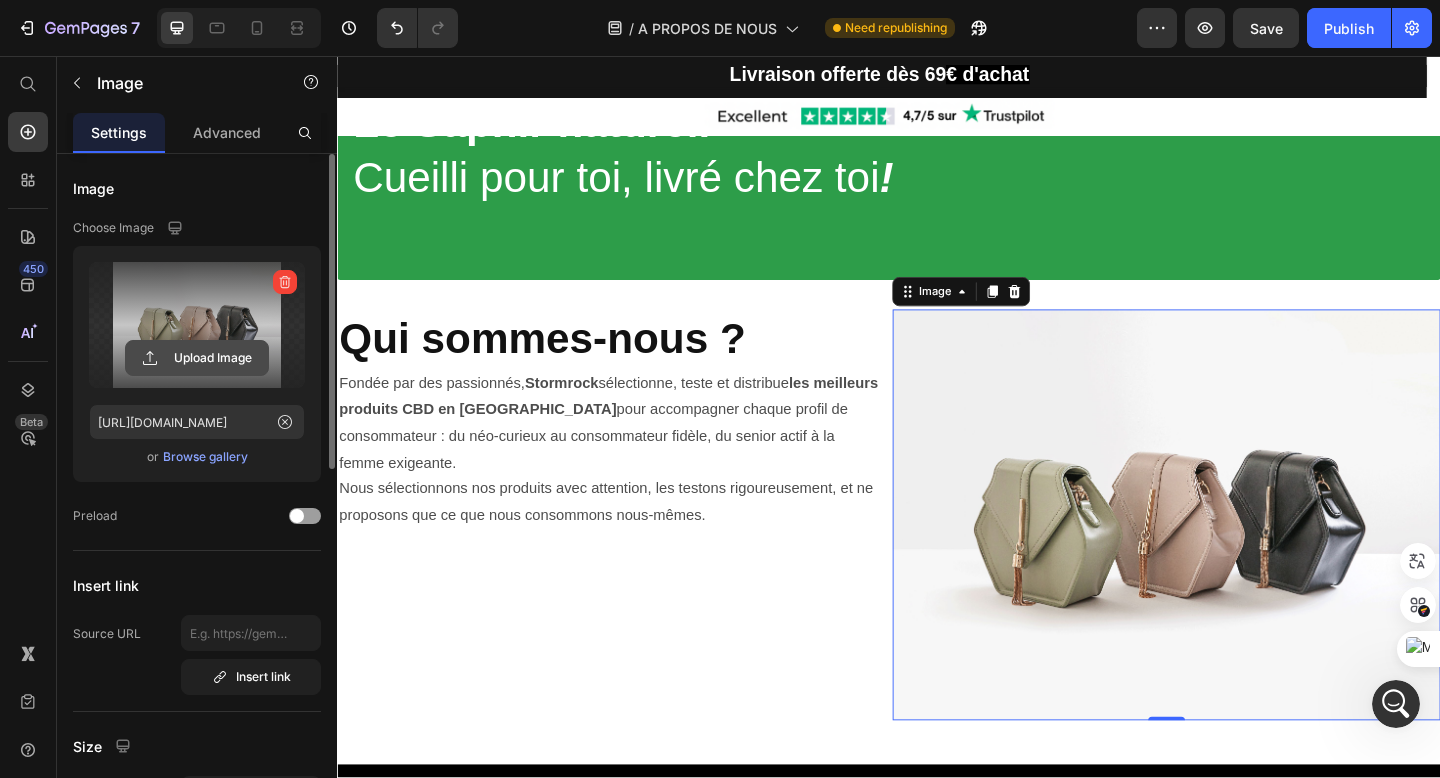 click 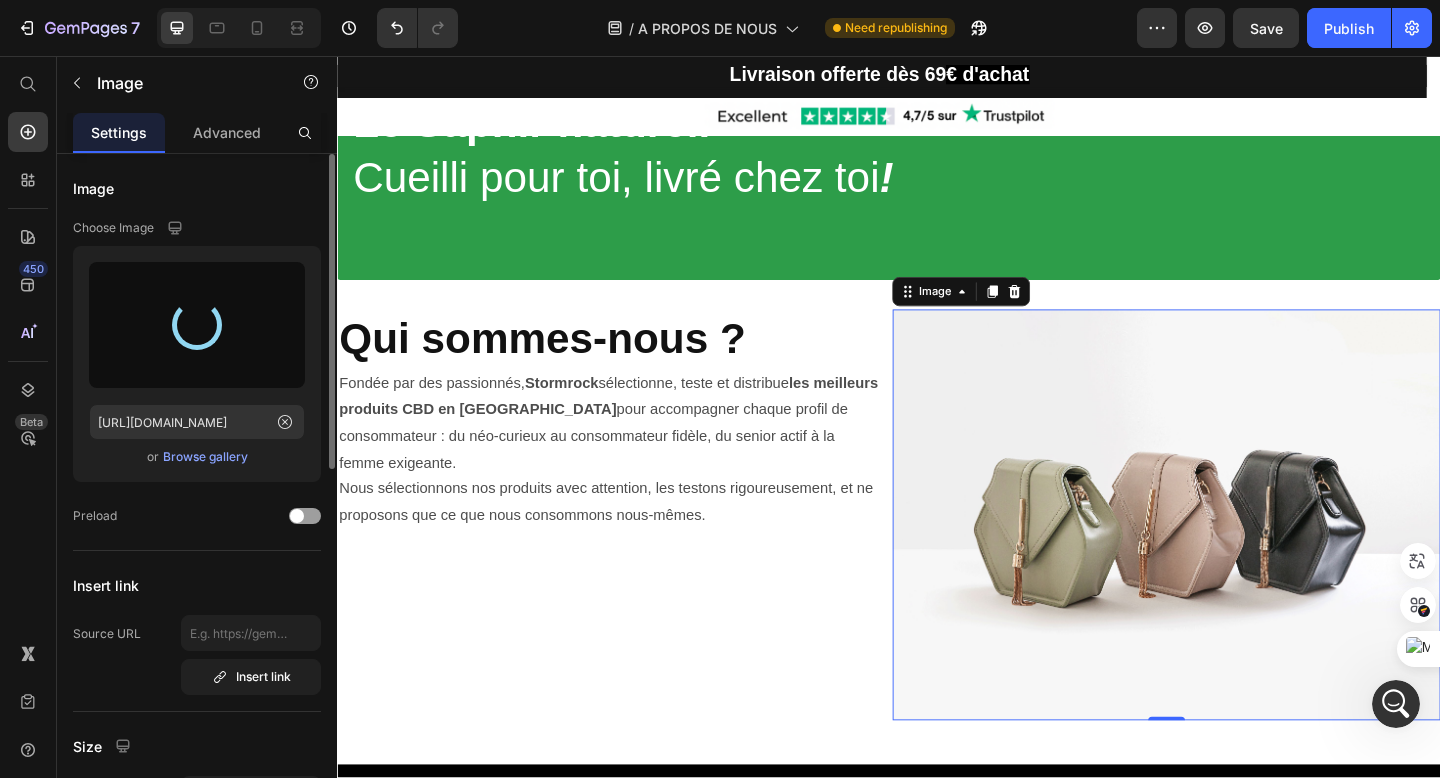 type on "https://cdn.shopify.com/s/files/1/0881/3782/6569/files/gempages_550159703871587363-12287f3d-0f39-41fc-946a-836b96b60952.png" 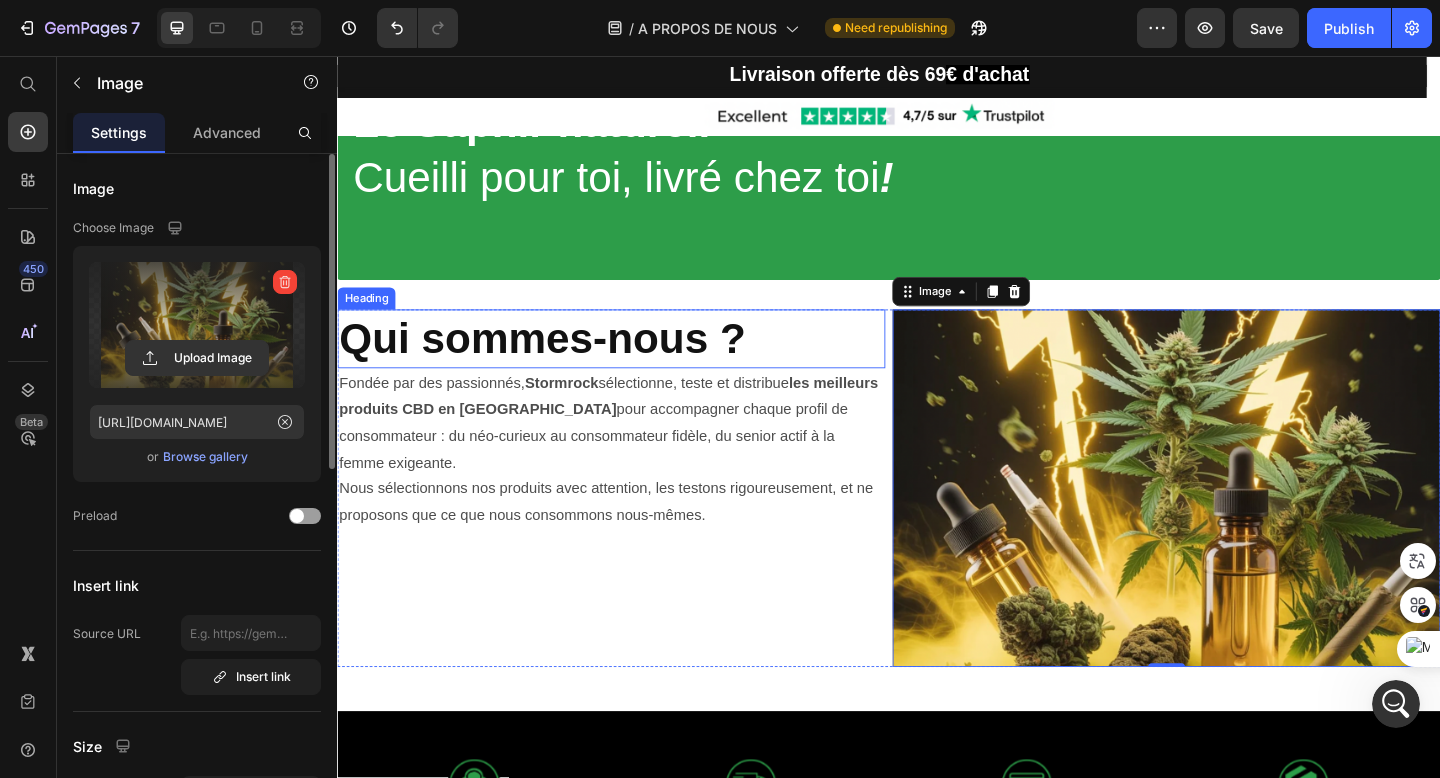 click on "Qui sommes-nous ?" at bounding box center (560, 363) 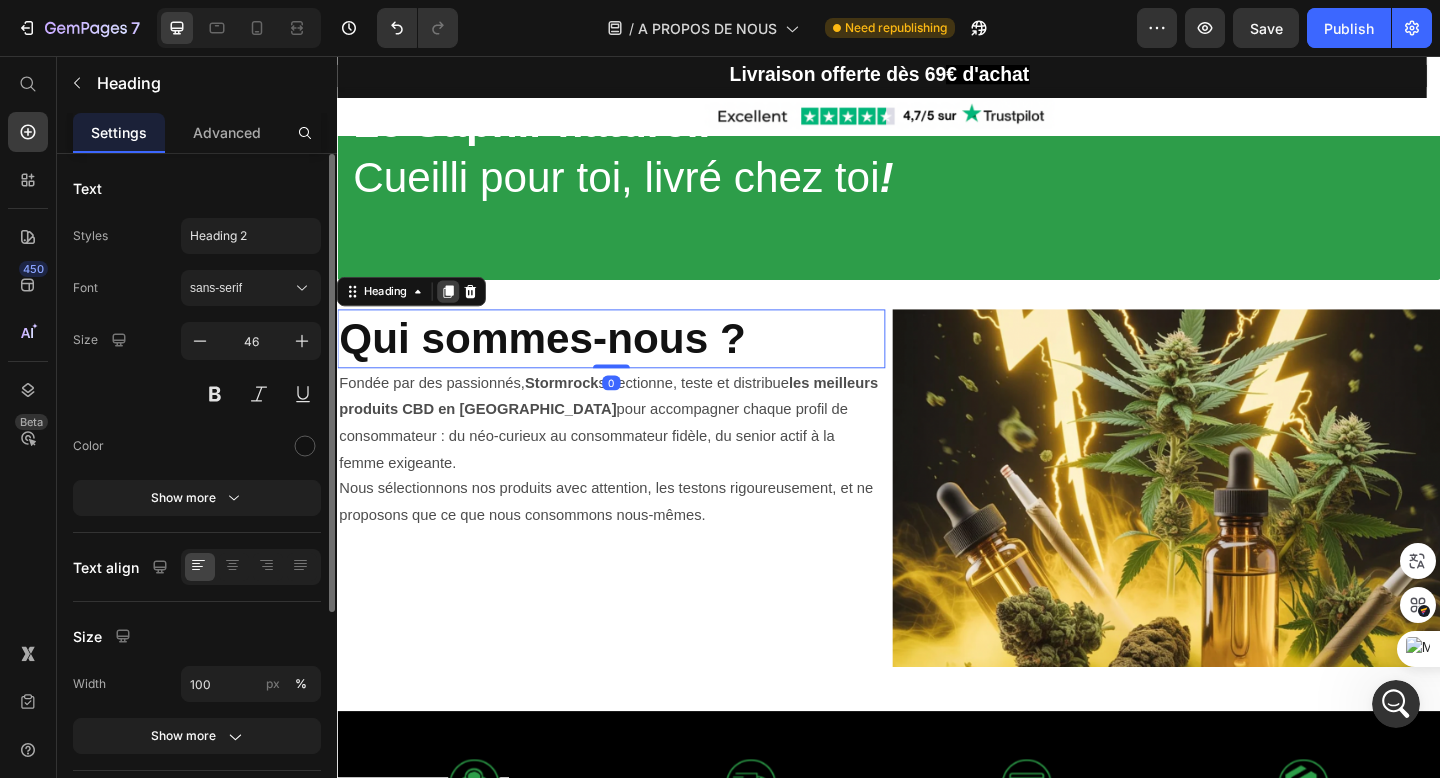 click 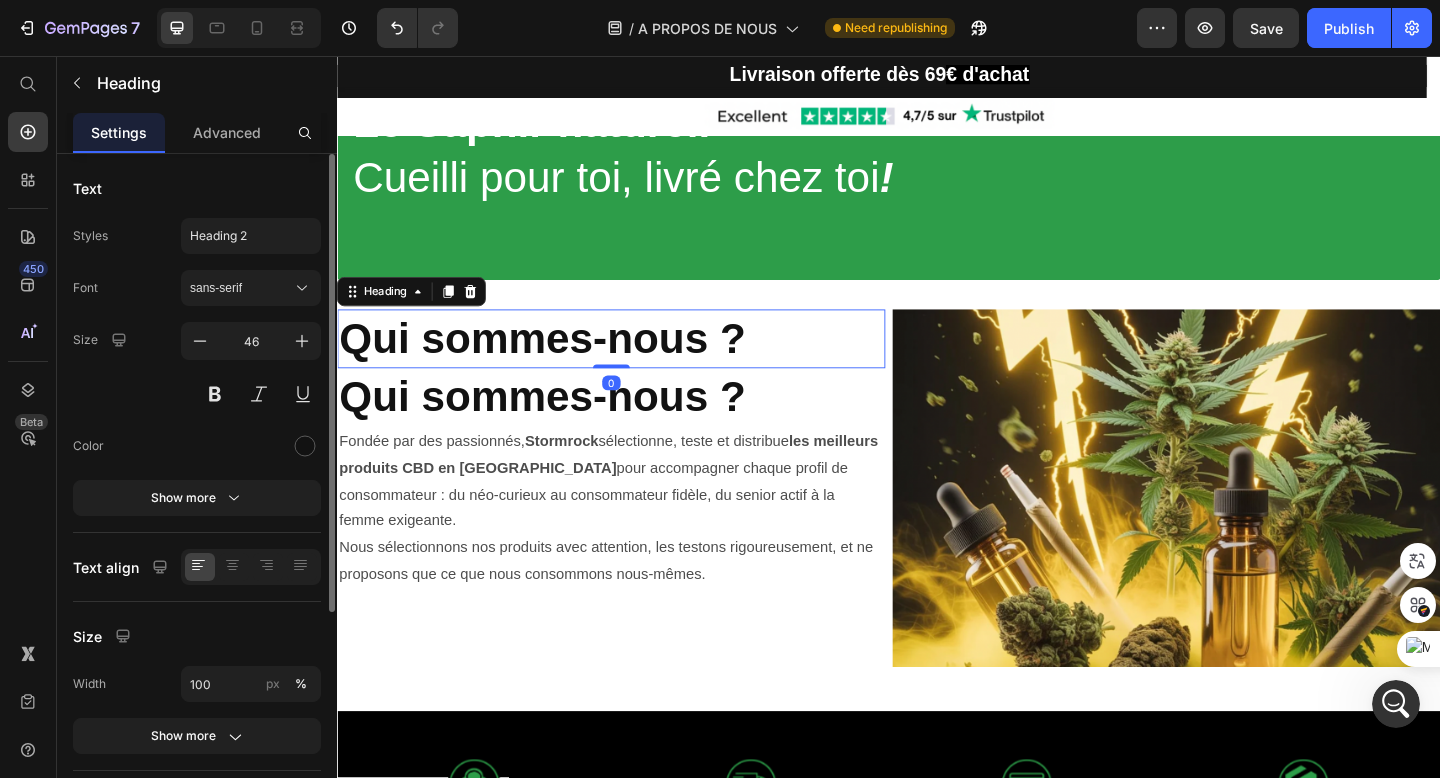 click on "Qui sommes-nous ?" at bounding box center [560, 363] 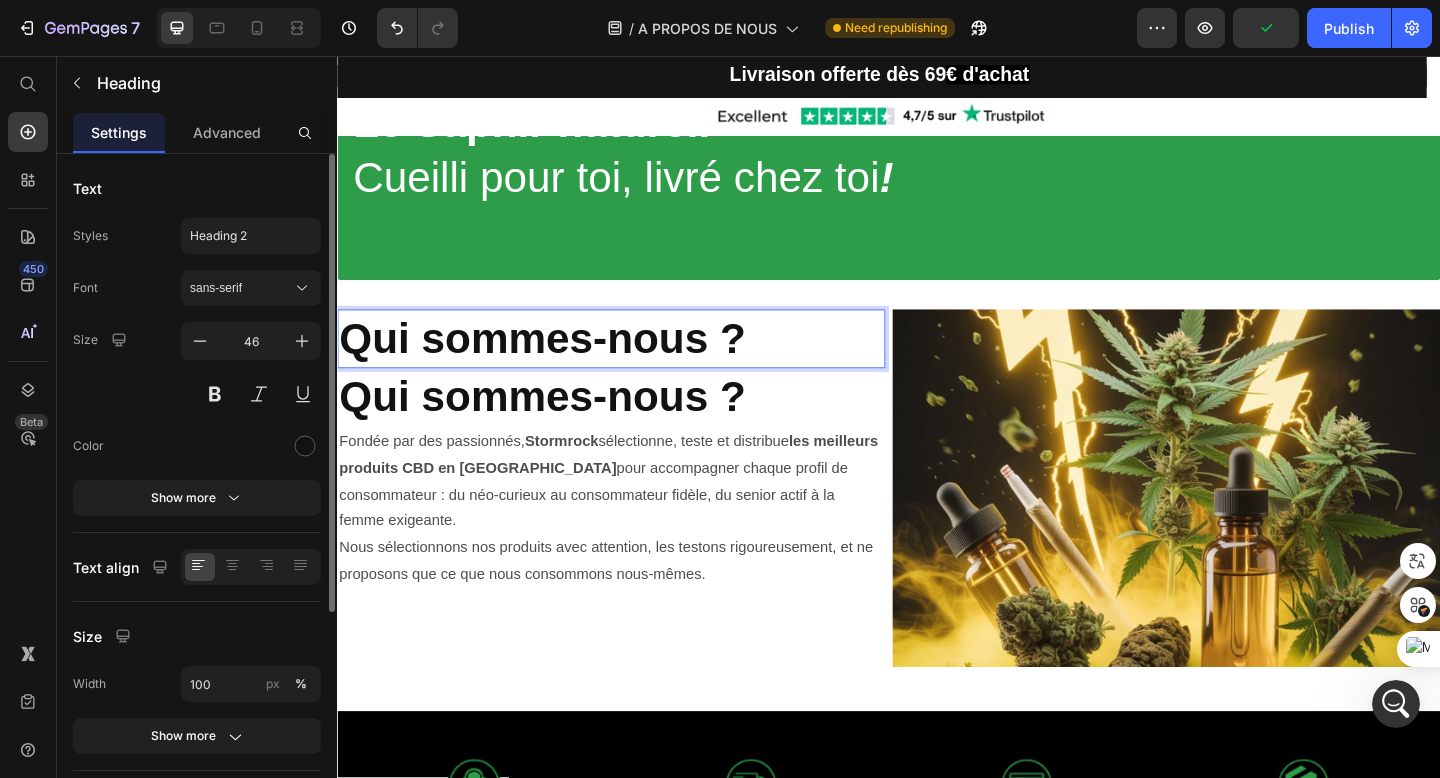 click on "Qui sommes-nous ?" at bounding box center [635, 364] 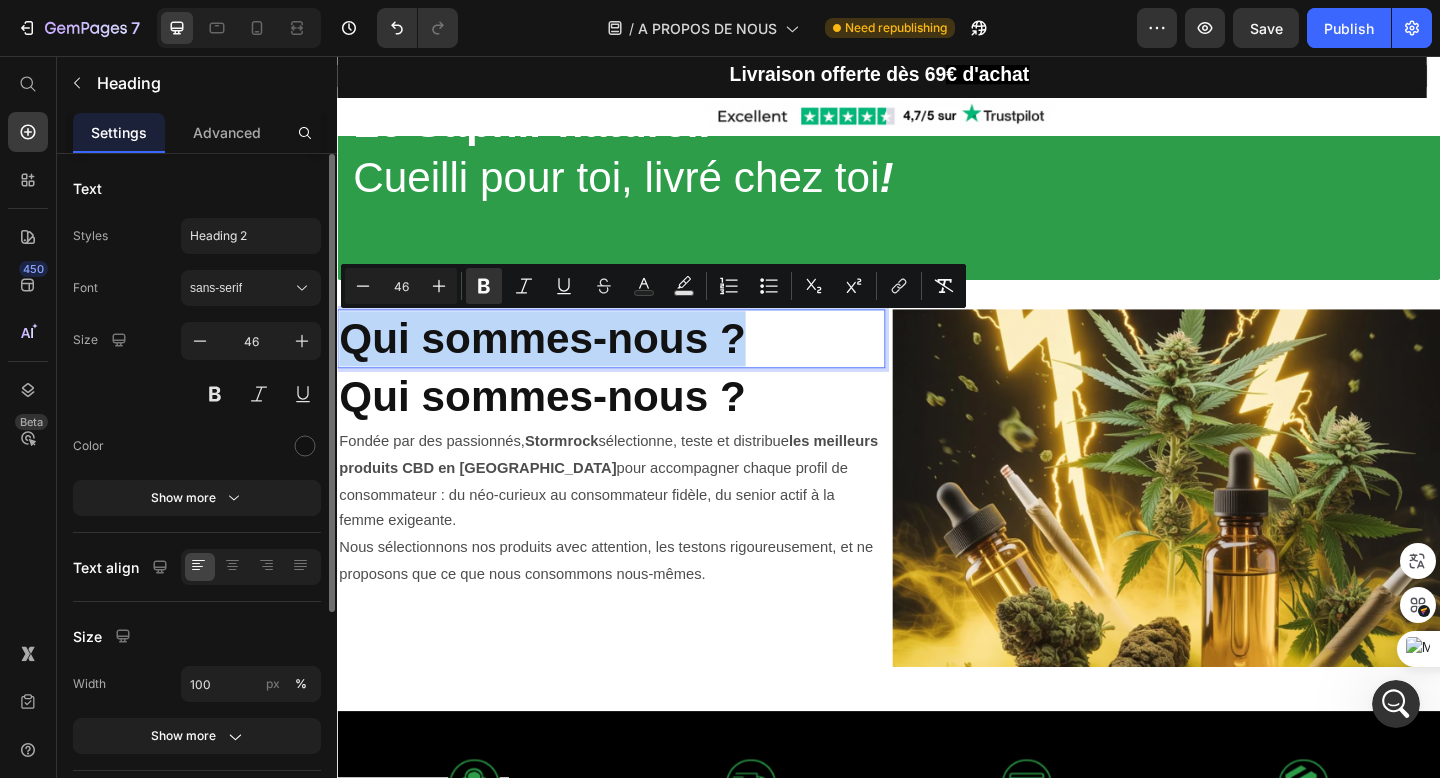 drag, startPoint x: 783, startPoint y: 358, endPoint x: 280, endPoint y: 348, distance: 503.0994 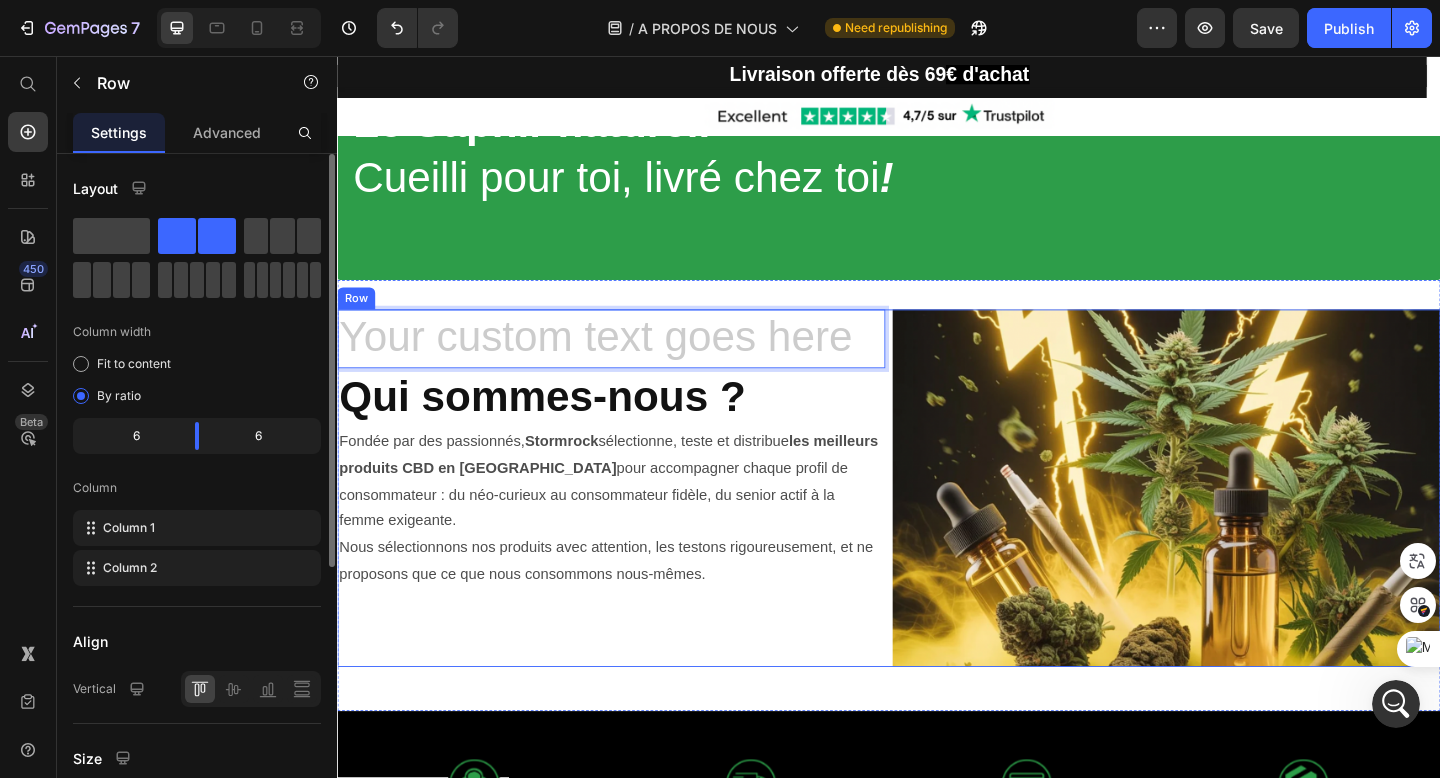 click on "Heading   0 Qui sommes-nous ? Heading Fondée par des passionnés,  Stormrock  sélectionne, teste et distribue  les meilleurs produits CBD en Europe  pour accompagner chaque profil de consommateur : du néo-curieux au consommateur fidèle, du senior actif à la femme exigeante. Nous sélectionnons nos produits avec attention, les testons rigoureusement, et ne proposons que ce que nous consommons nous-mêmes. Text Block Row" at bounding box center (635, 526) 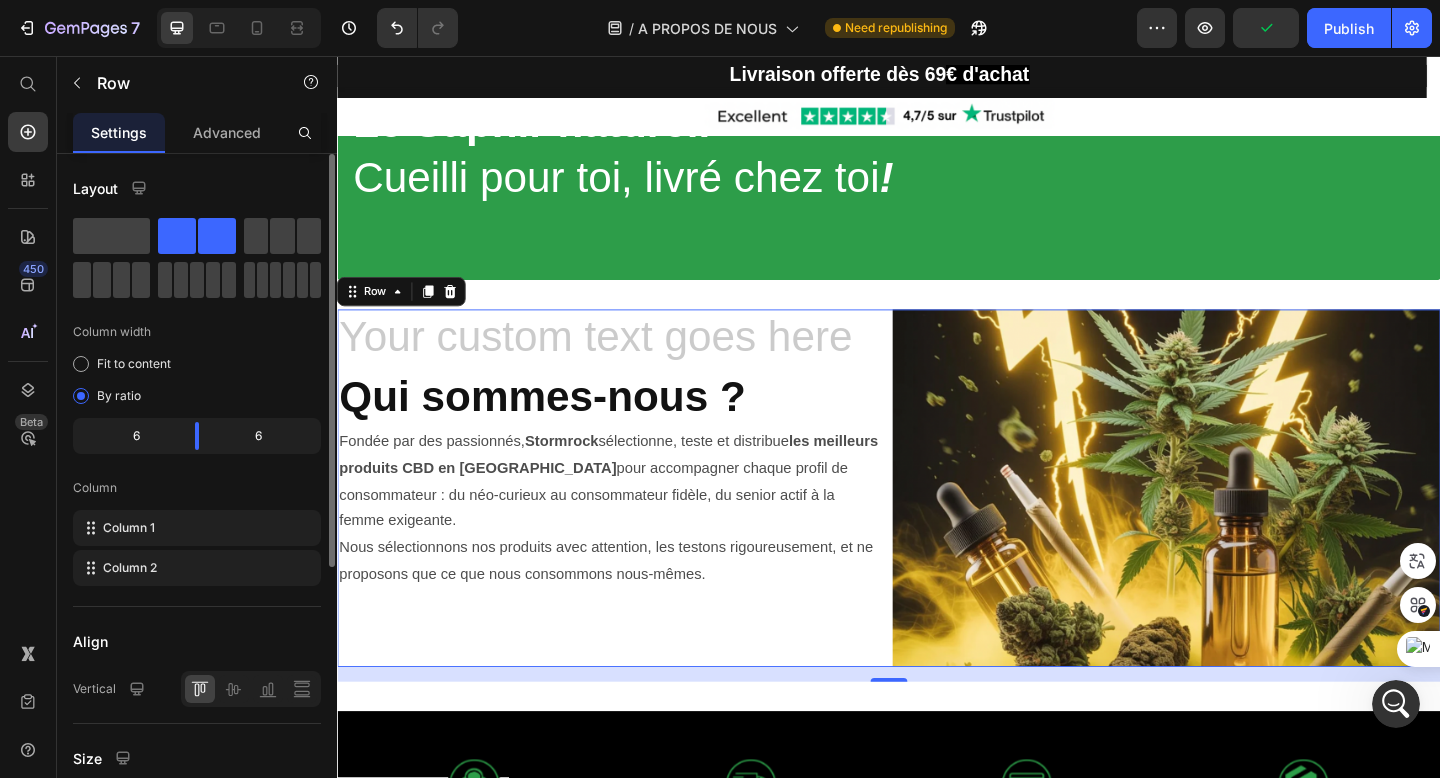 scroll, scrollTop: 12564, scrollLeft: 0, axis: vertical 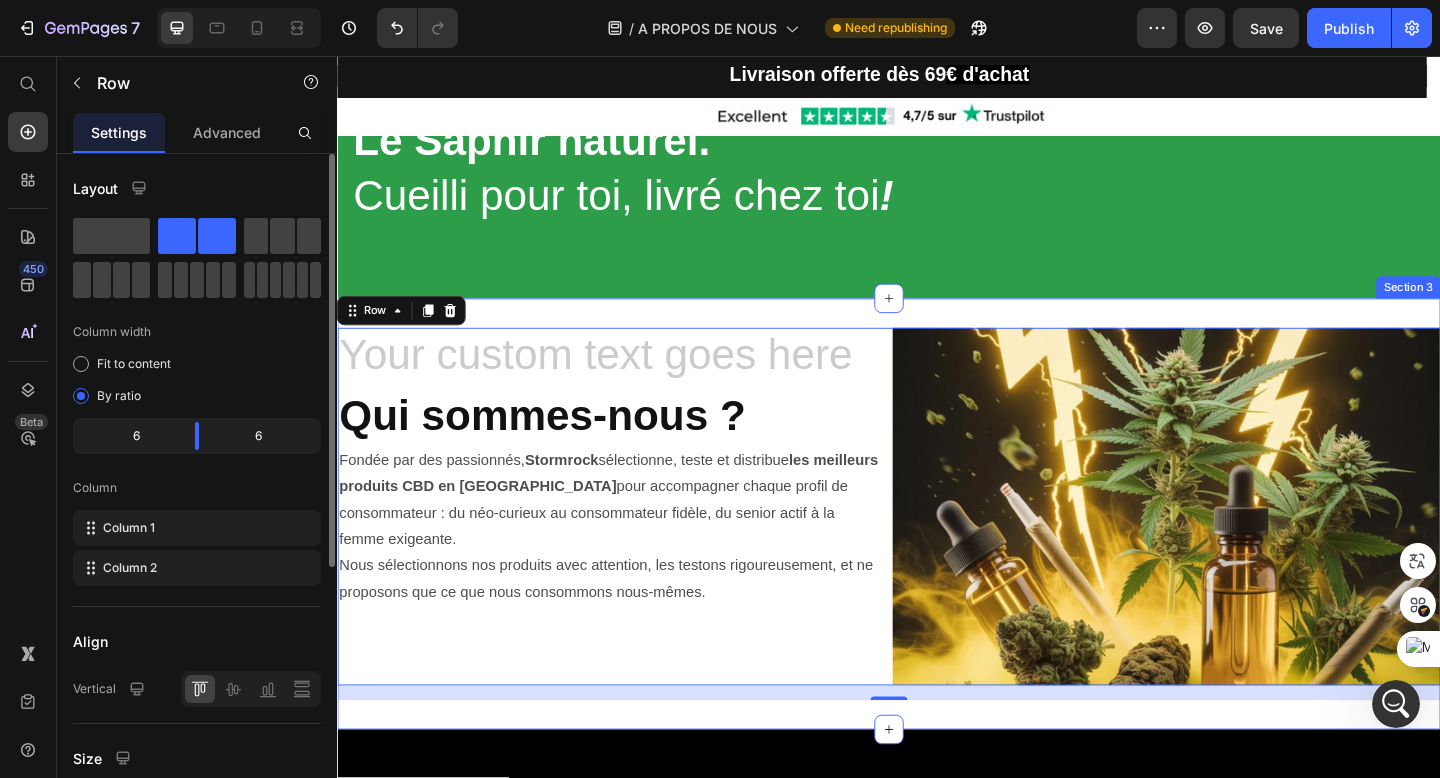 click on "Heading Qui sommes-nous ? Heading Fondée par des passionnés,  Stormrock  sélectionne, teste et distribue  les meilleurs produits CBD en Europe  pour accompagner chaque profil de consommateur : du néo-curieux au consommateur fidèle, du senior actif à la femme exigeante. Nous sélectionnons nos produits avec attention, les testons rigoureusement, et ne proposons que ce que nous consommons nous-mêmes. Text Block Row Image Row   16 Section 3" at bounding box center [937, 554] 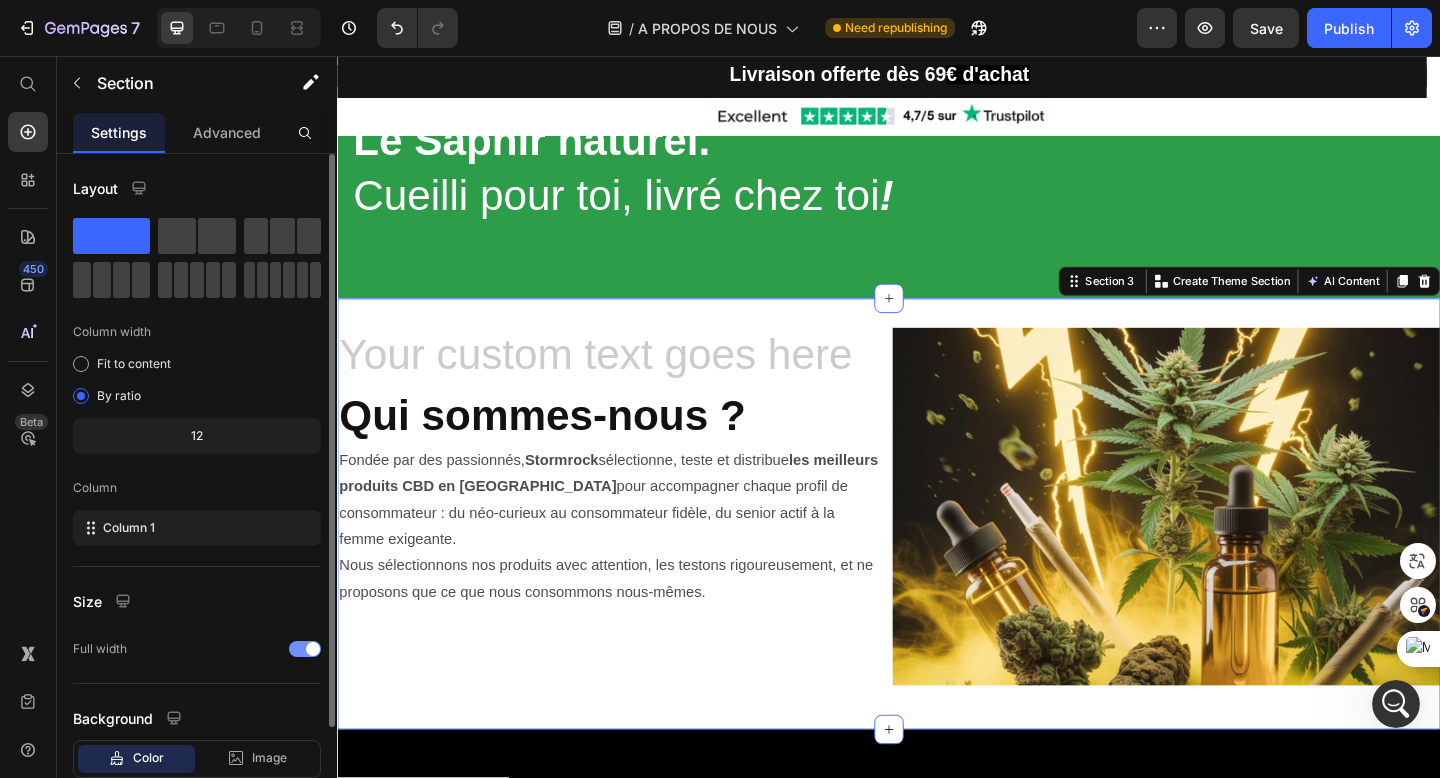 scroll, scrollTop: 127, scrollLeft: 0, axis: vertical 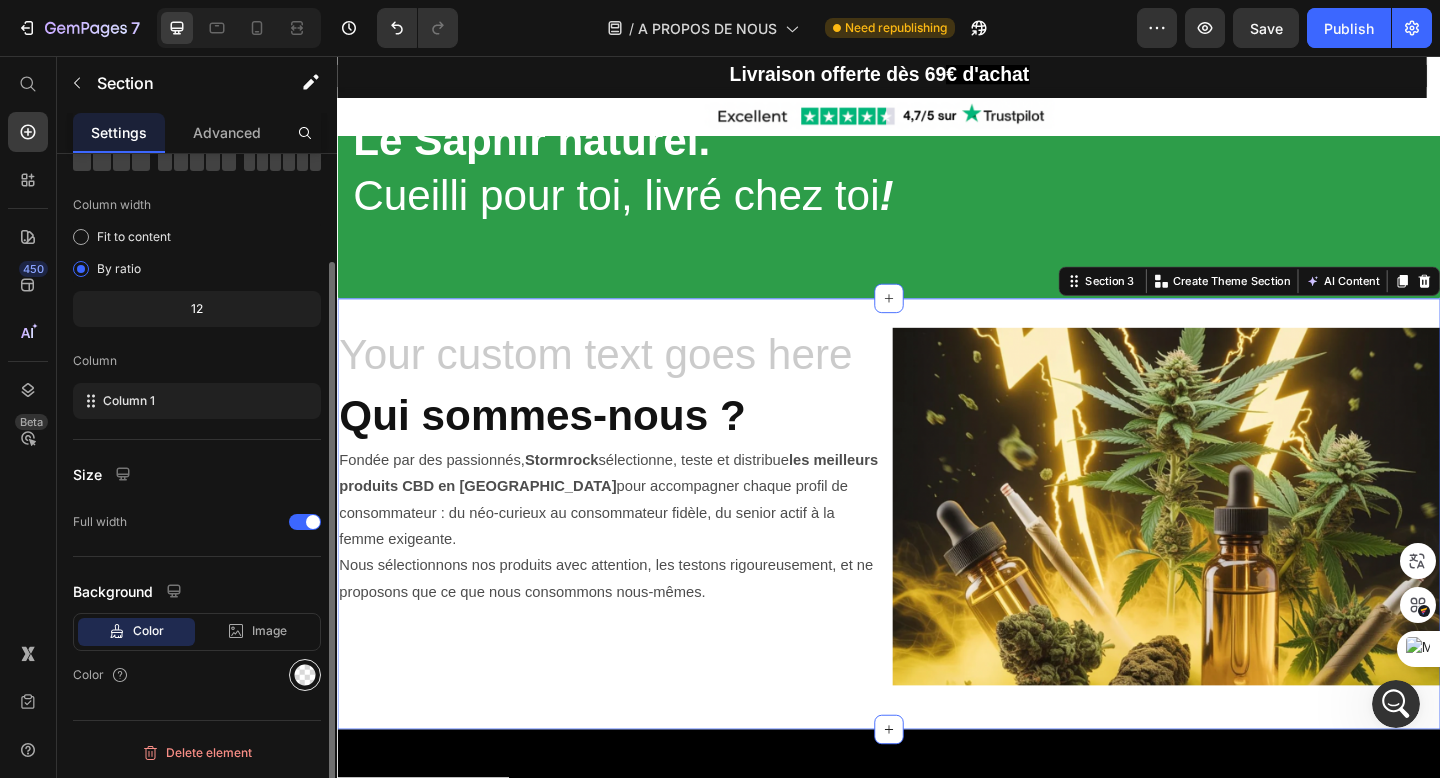 click at bounding box center [305, 675] 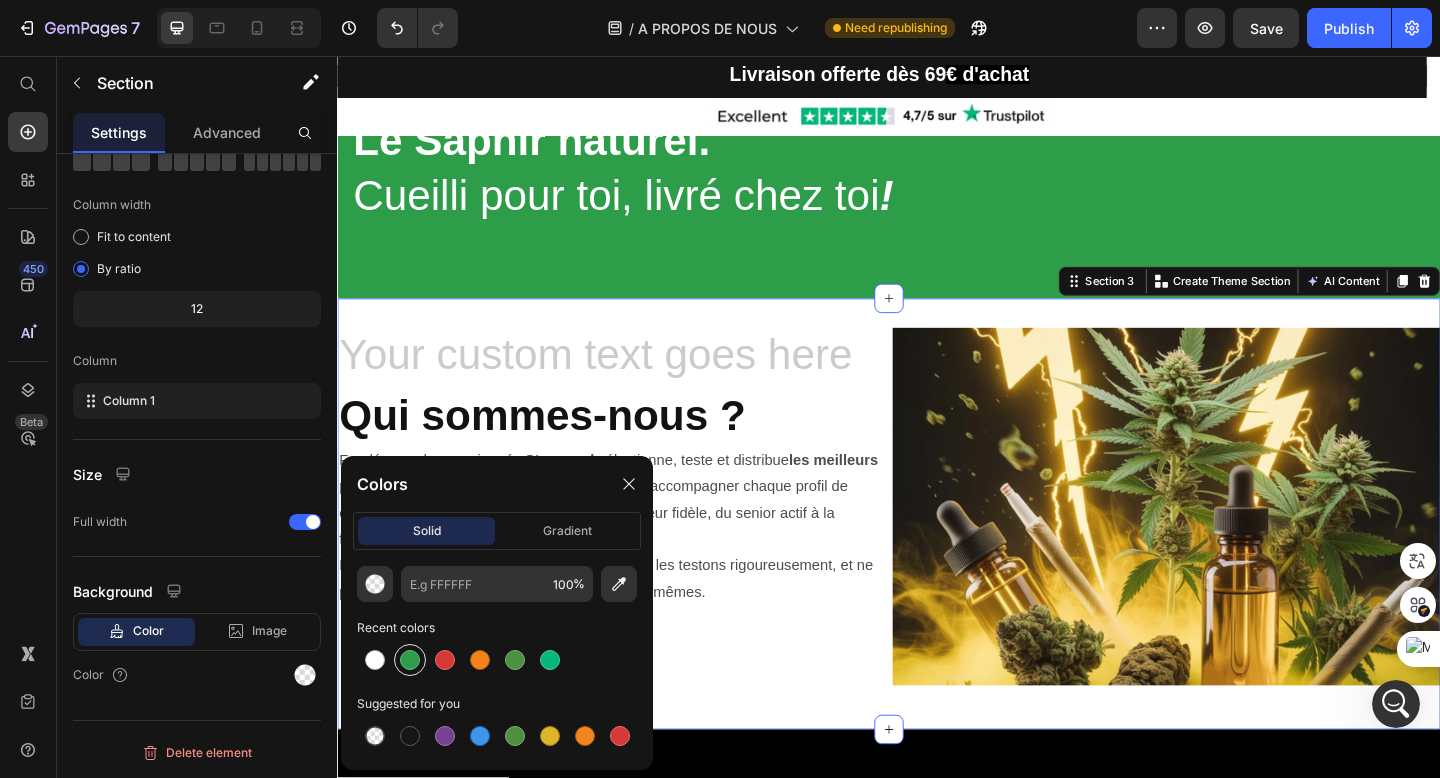 click at bounding box center [410, 660] 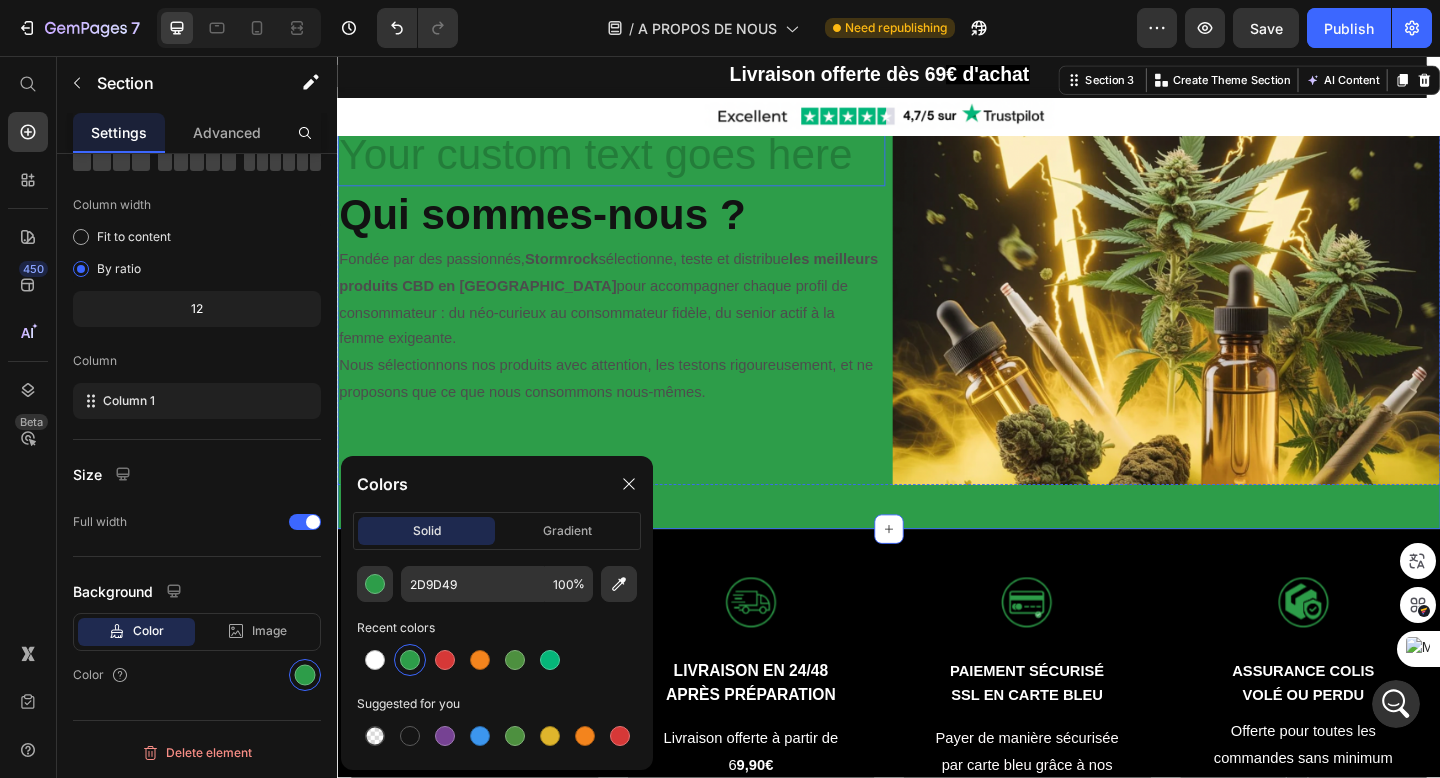 scroll, scrollTop: 350, scrollLeft: 0, axis: vertical 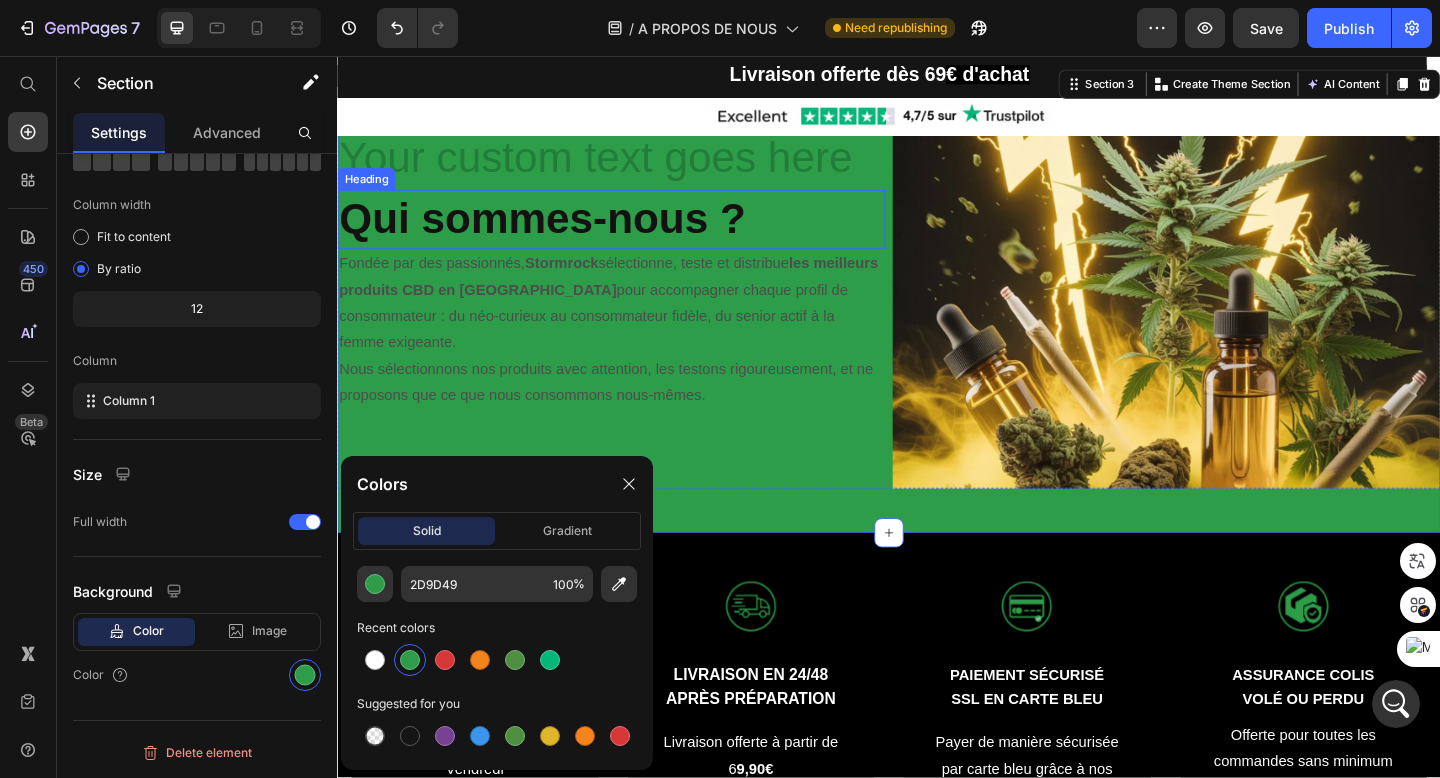 click on "Qui sommes-nous ?" at bounding box center [560, 233] 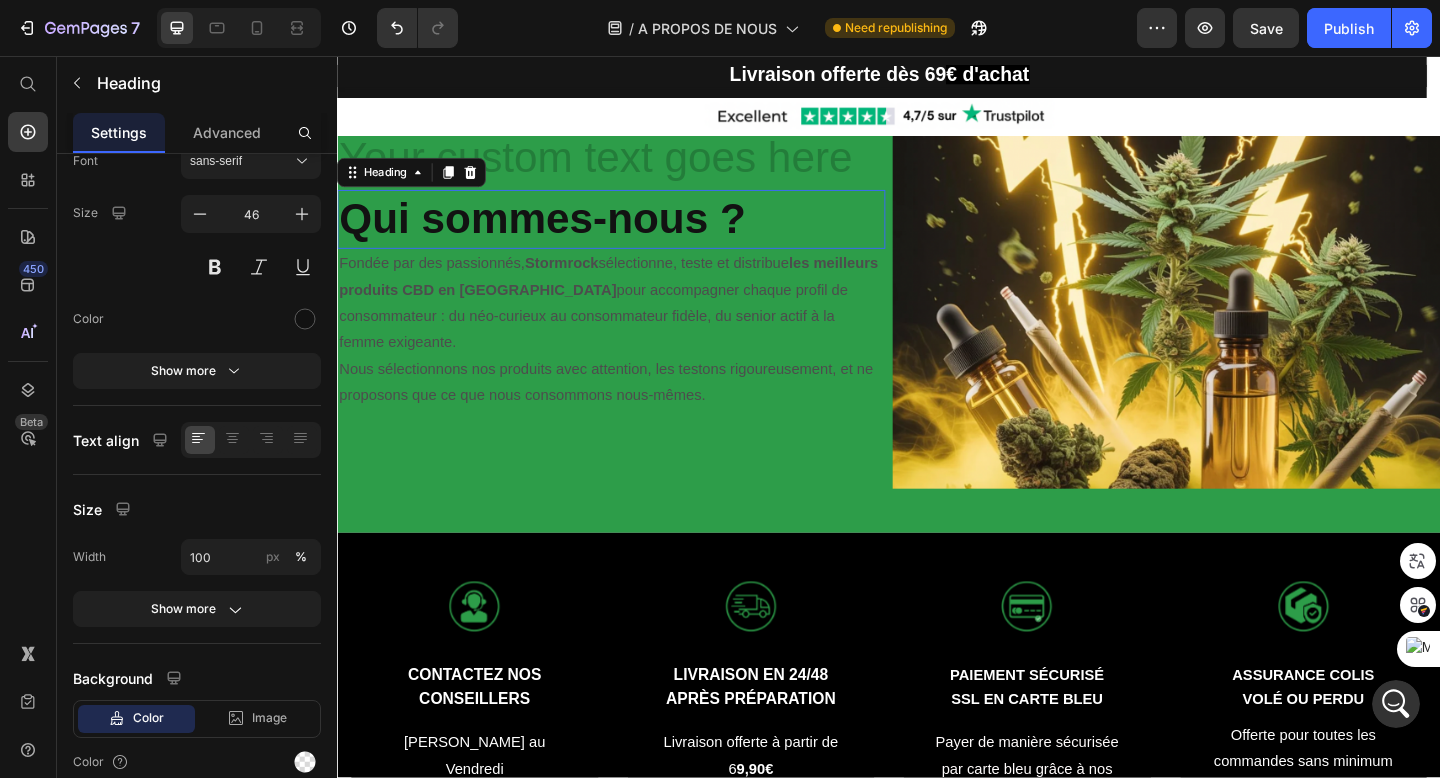 scroll, scrollTop: 12487, scrollLeft: 0, axis: vertical 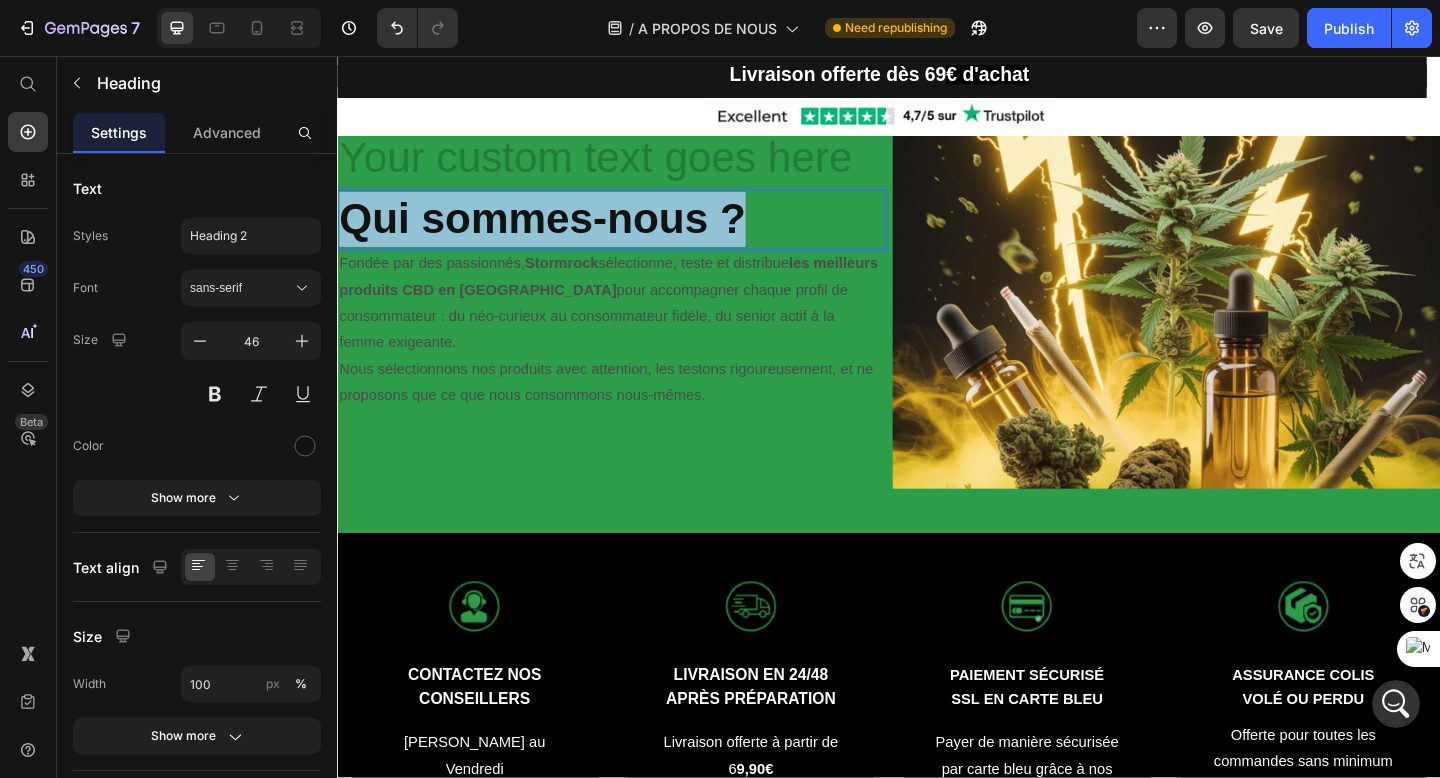 drag, startPoint x: 346, startPoint y: 216, endPoint x: 786, endPoint y: 234, distance: 440.36804 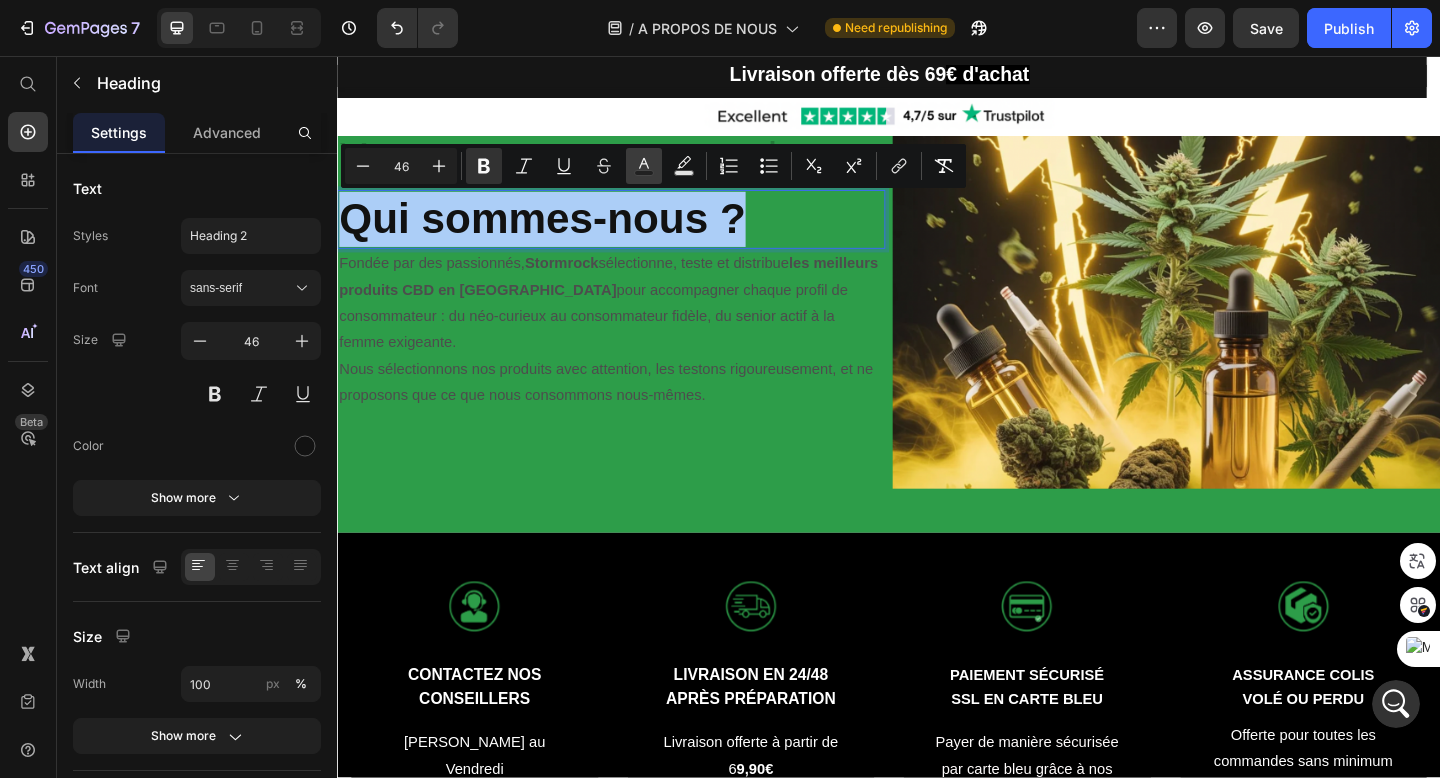 click 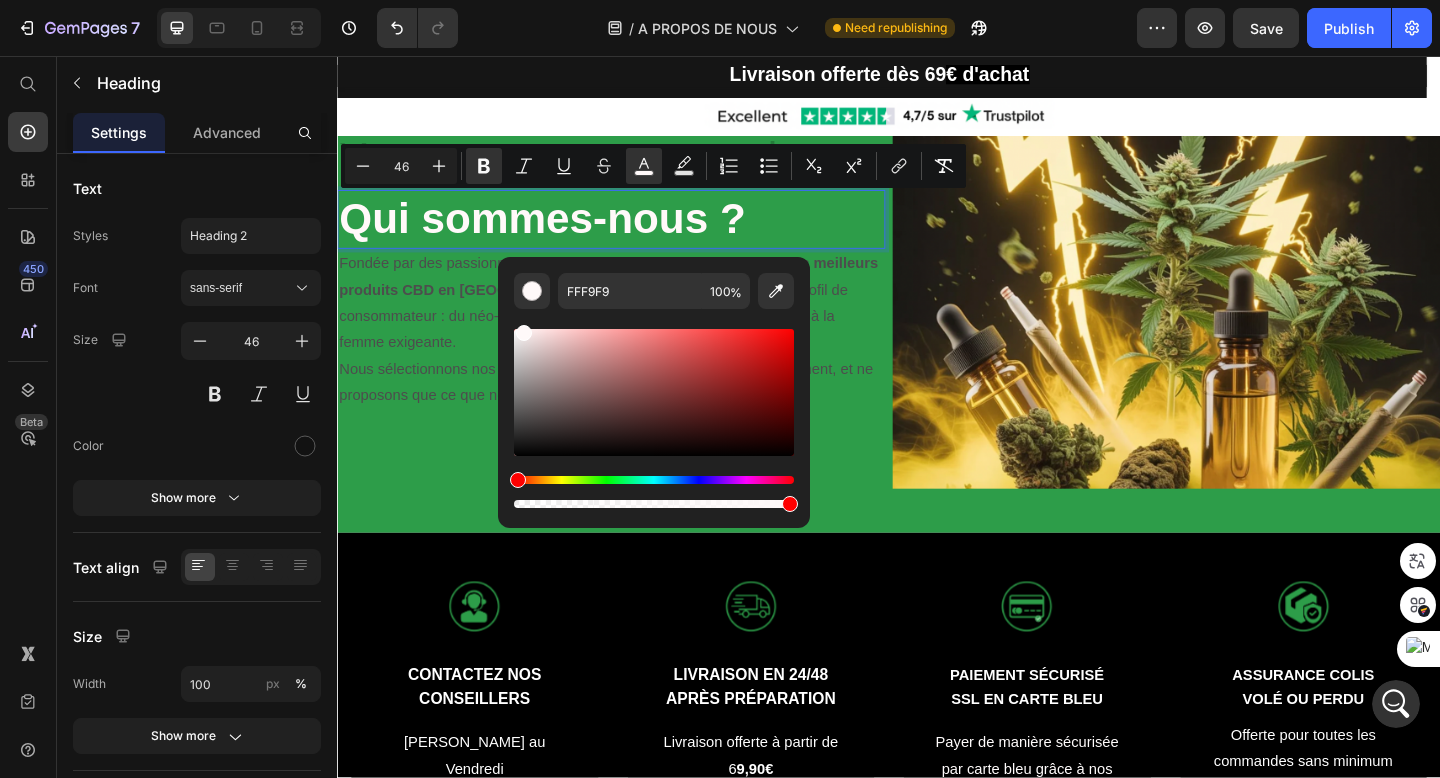 drag, startPoint x: 861, startPoint y: 507, endPoint x: 522, endPoint y: 257, distance: 421.2137 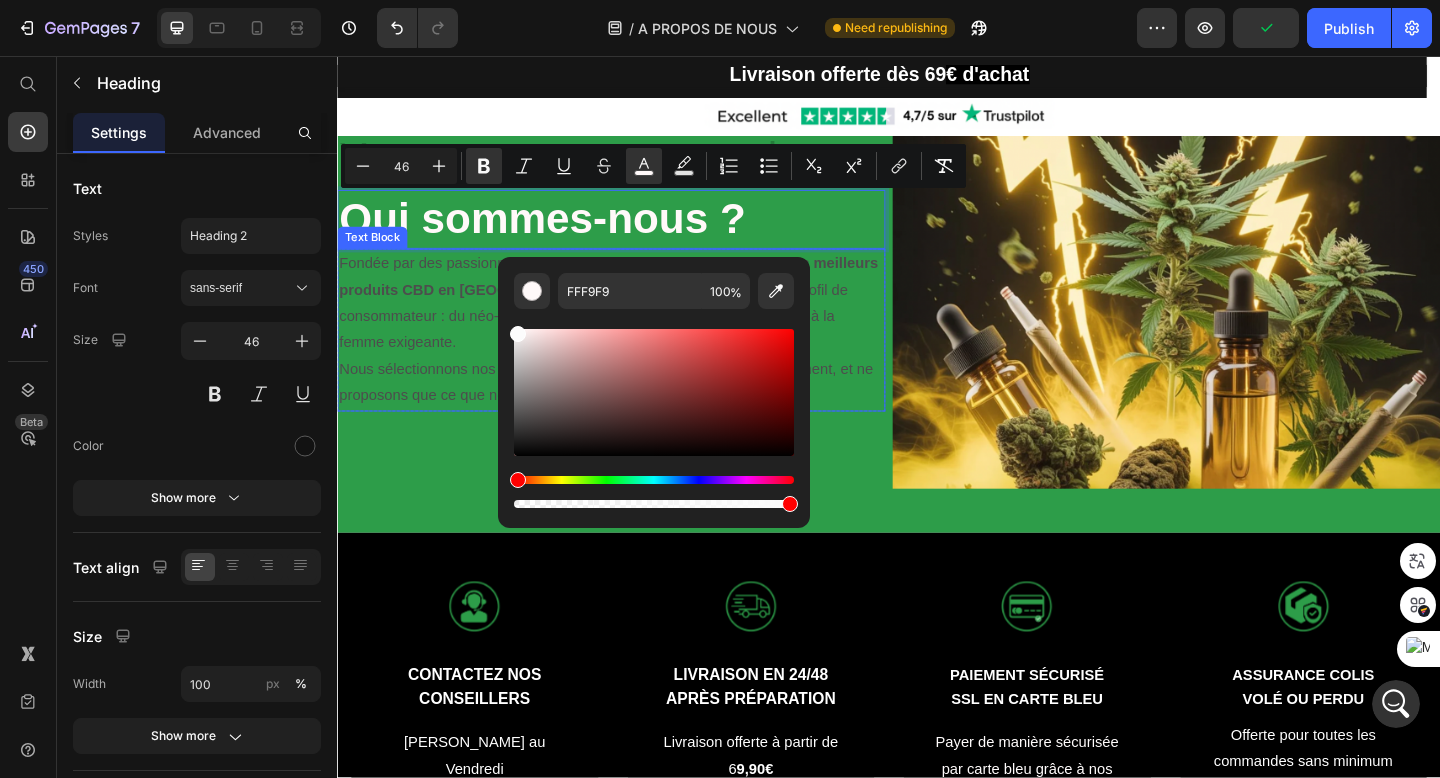 drag, startPoint x: 861, startPoint y: 386, endPoint x: 505, endPoint y: 354, distance: 357.4353 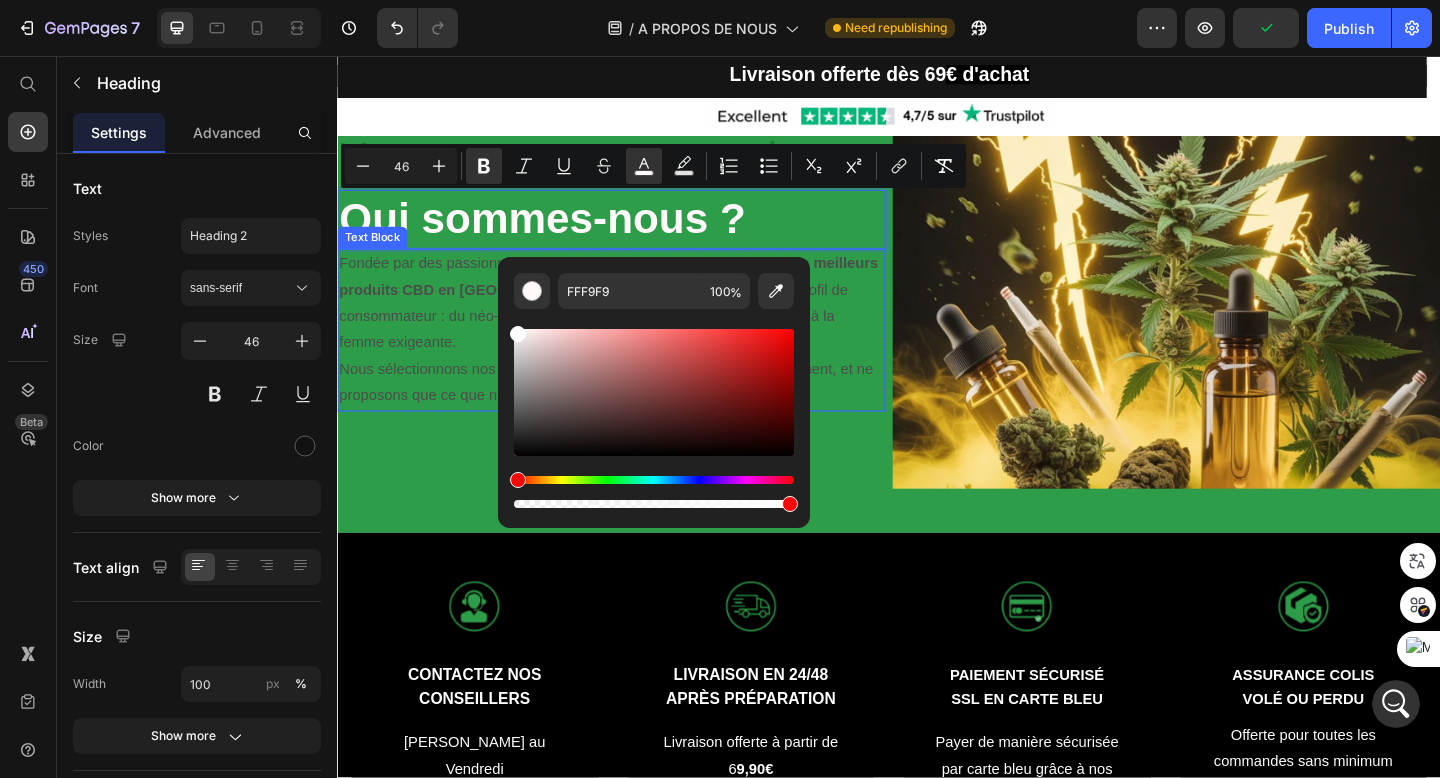 type on "FCFCFC" 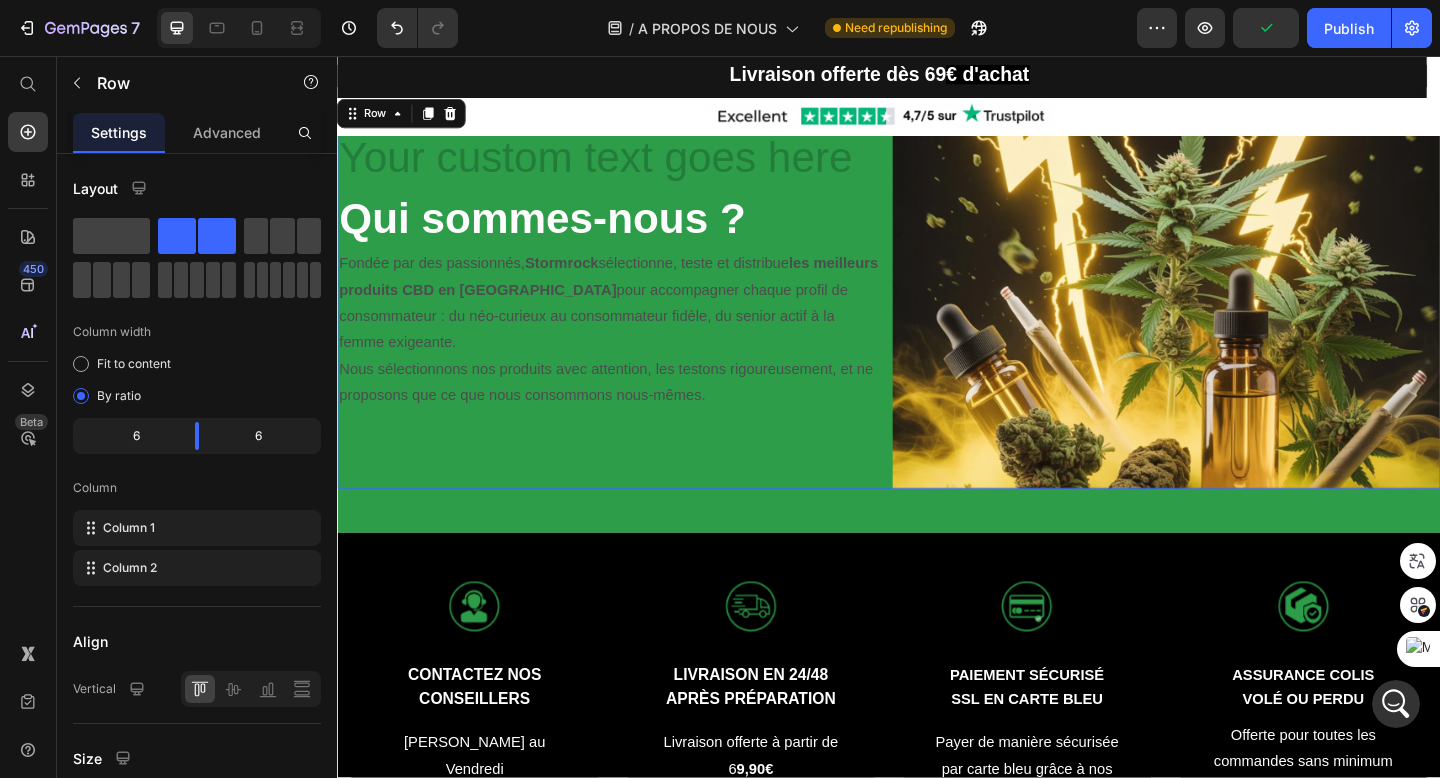 click on "Heading ⁠⁠⁠⁠⁠⁠⁠ Qui sommes-nous ? Heading Fondée par des passionnés,  Stormrock  sélectionne, teste et distribue  les meilleurs produits CBD en Europe  pour accompagner chaque profil de consommateur : du néo-curieux au consommateur fidèle, du senior actif à la femme exigeante. Nous sélectionnons nos produits avec attention, les testons rigoureusement, et ne proposons que ce que nous consommons nous-mêmes. Text Block Row" at bounding box center [635, 332] 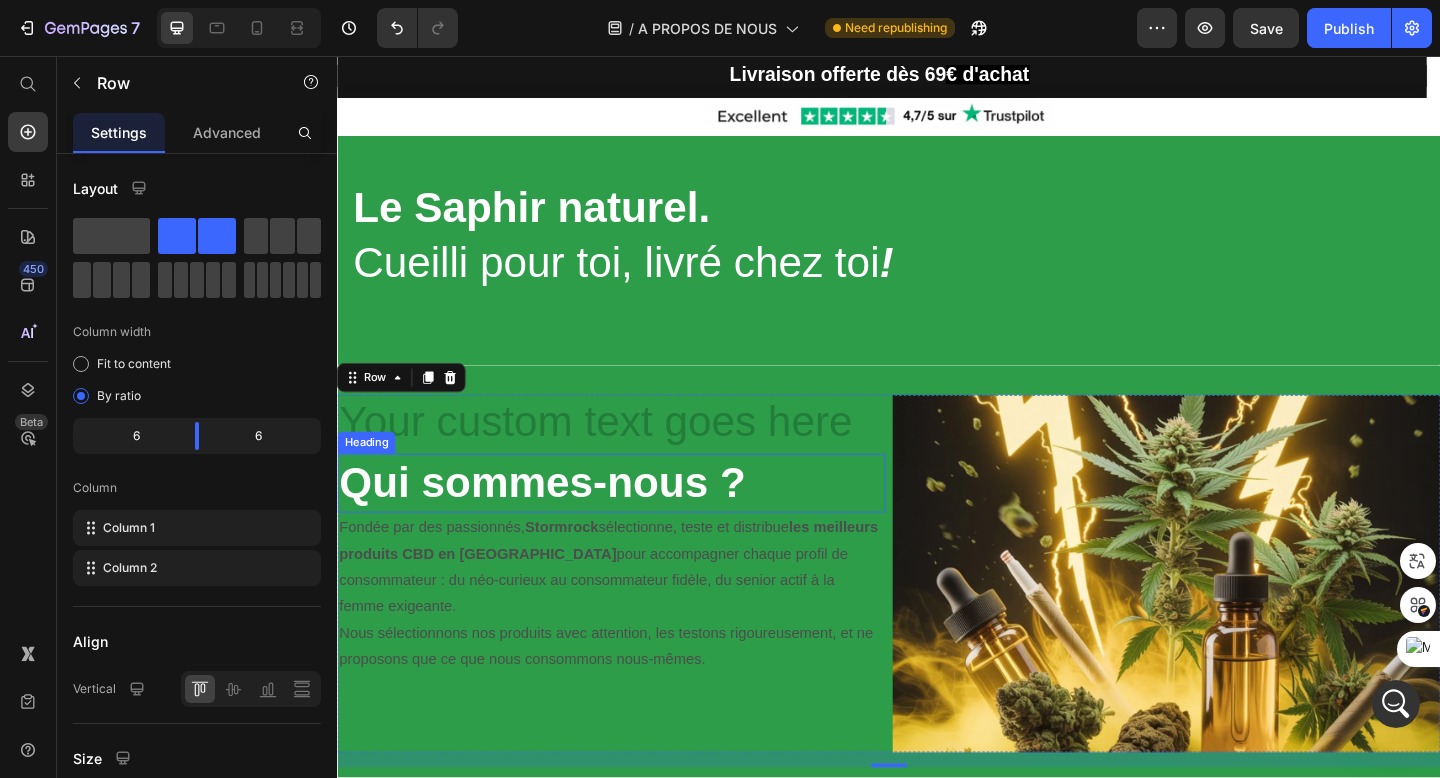 scroll, scrollTop: 0, scrollLeft: 0, axis: both 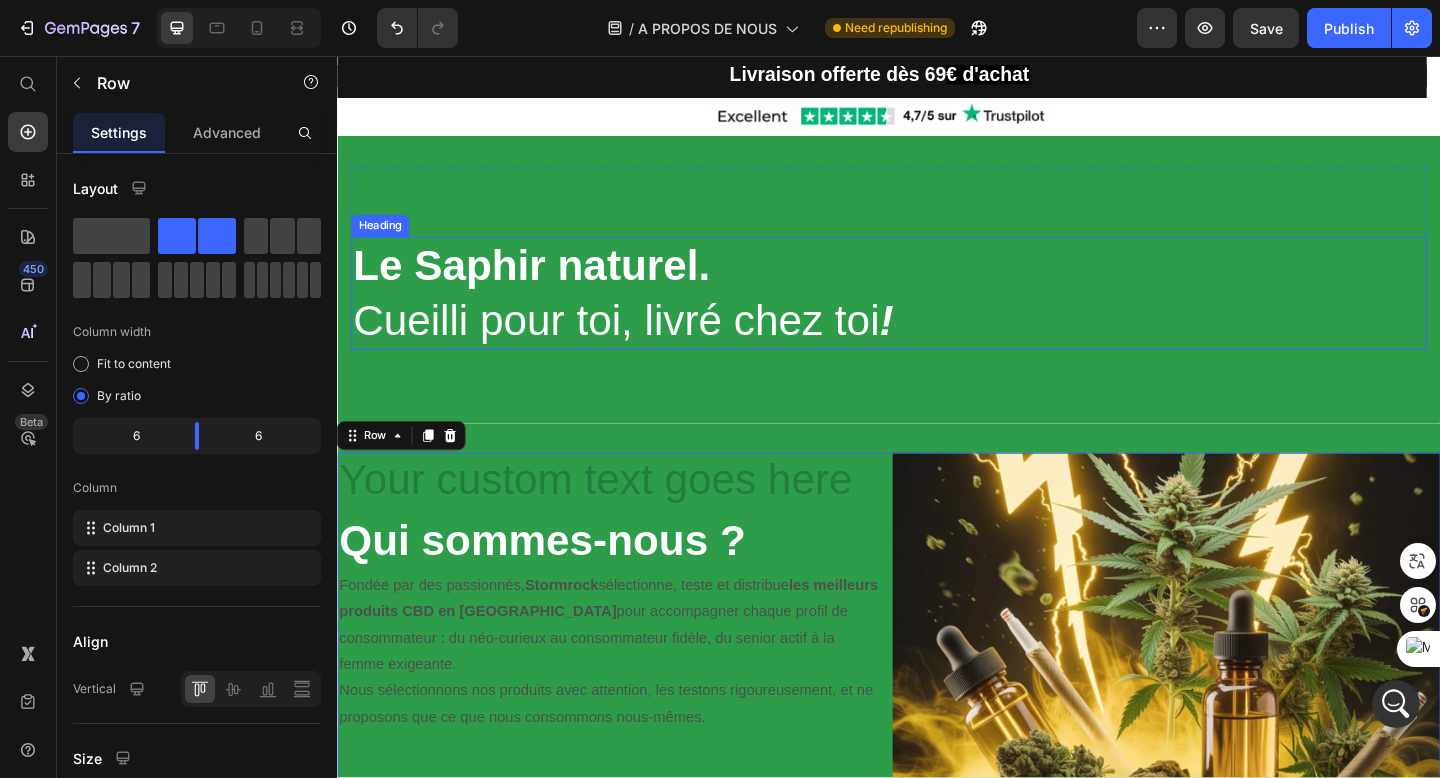 click on "Le Saphir naturel." at bounding box center (548, 284) 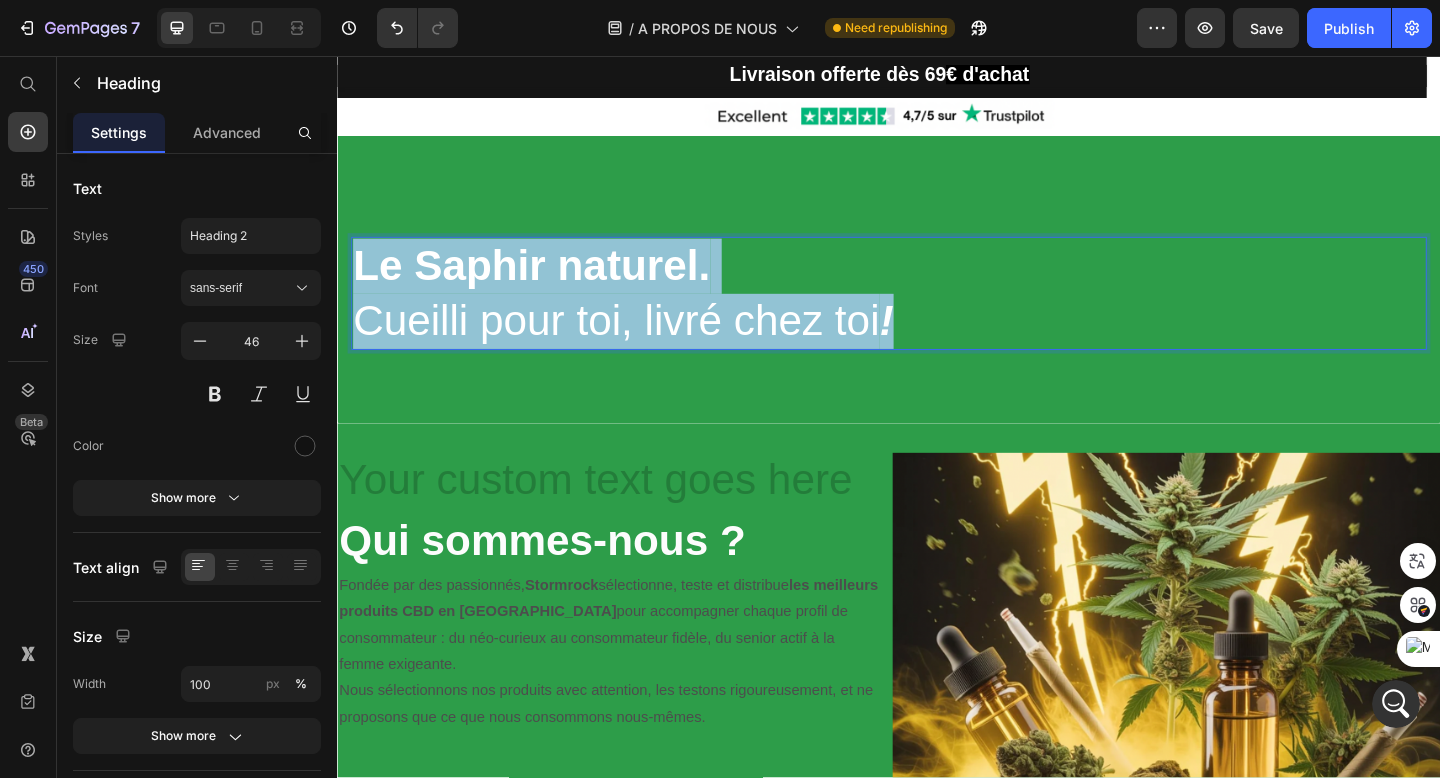 drag, startPoint x: 362, startPoint y: 275, endPoint x: 972, endPoint y: 361, distance: 616.0325 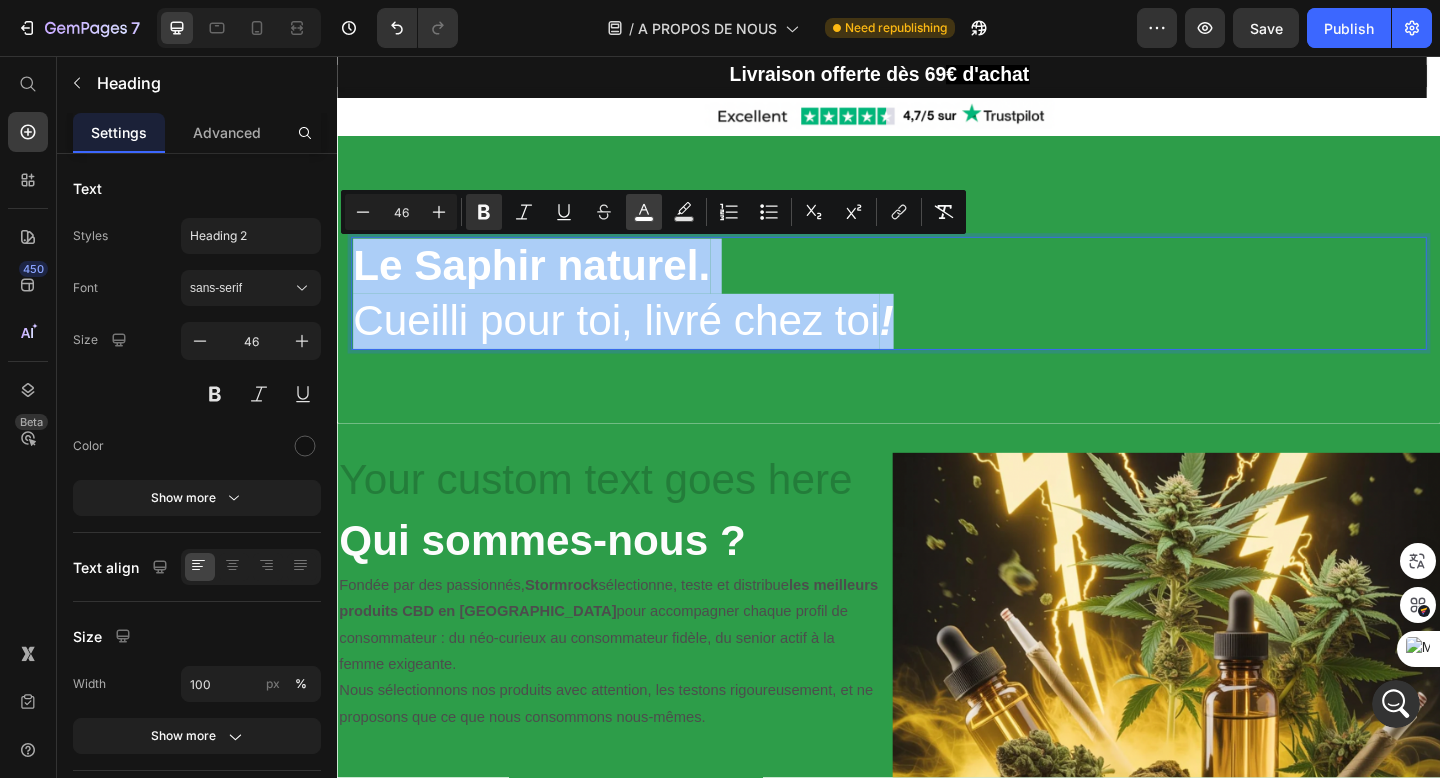 click on "color" at bounding box center (644, 212) 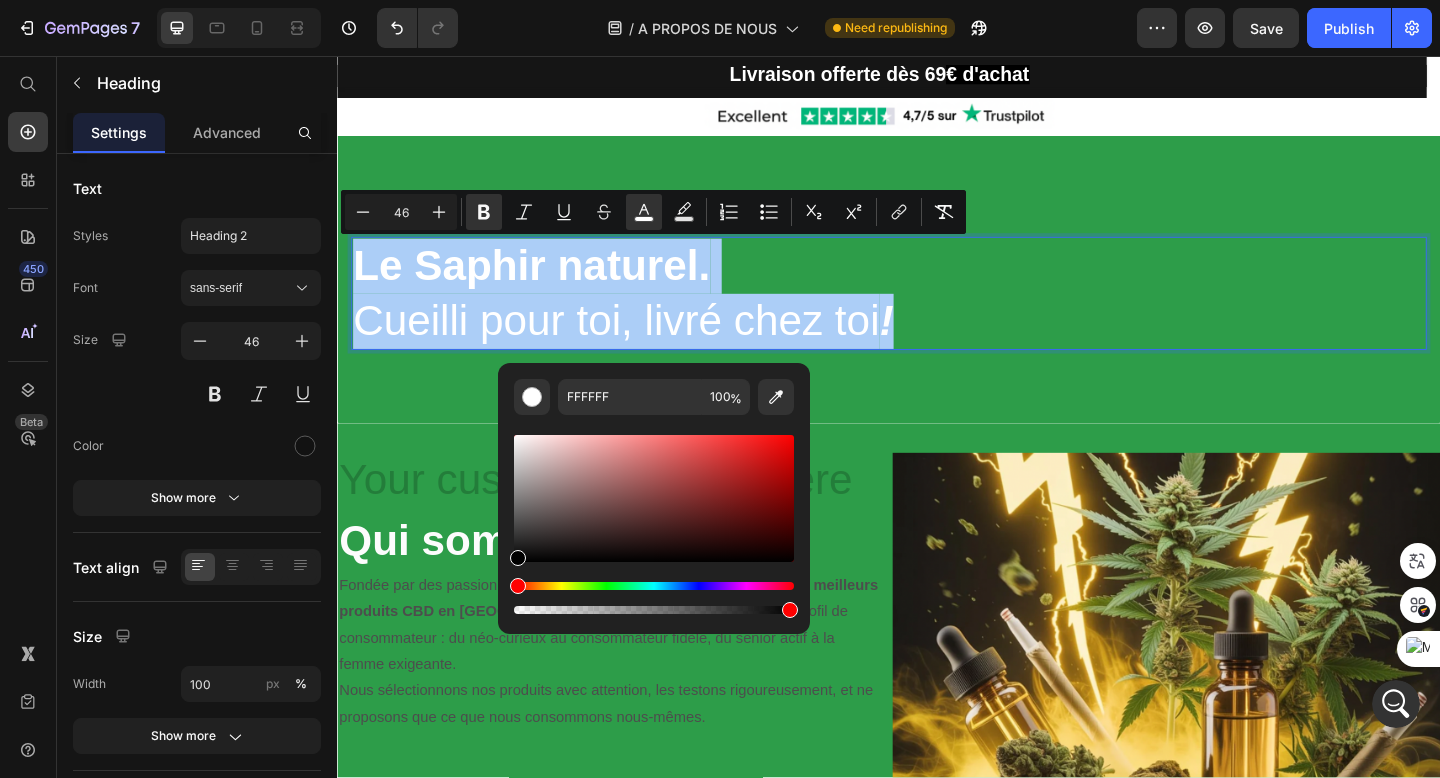 drag, startPoint x: 515, startPoint y: 434, endPoint x: 500, endPoint y: 627, distance: 193.58203 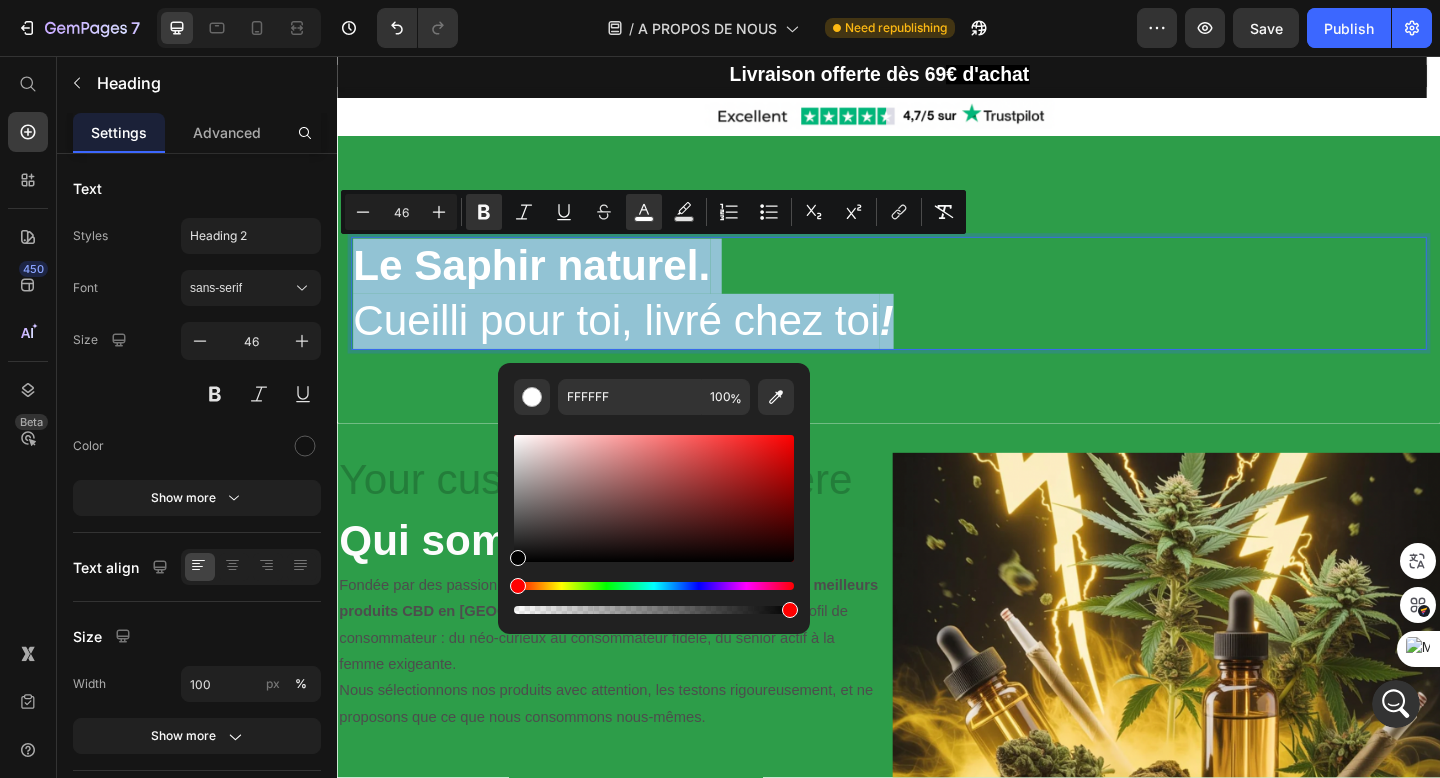 type on "000000" 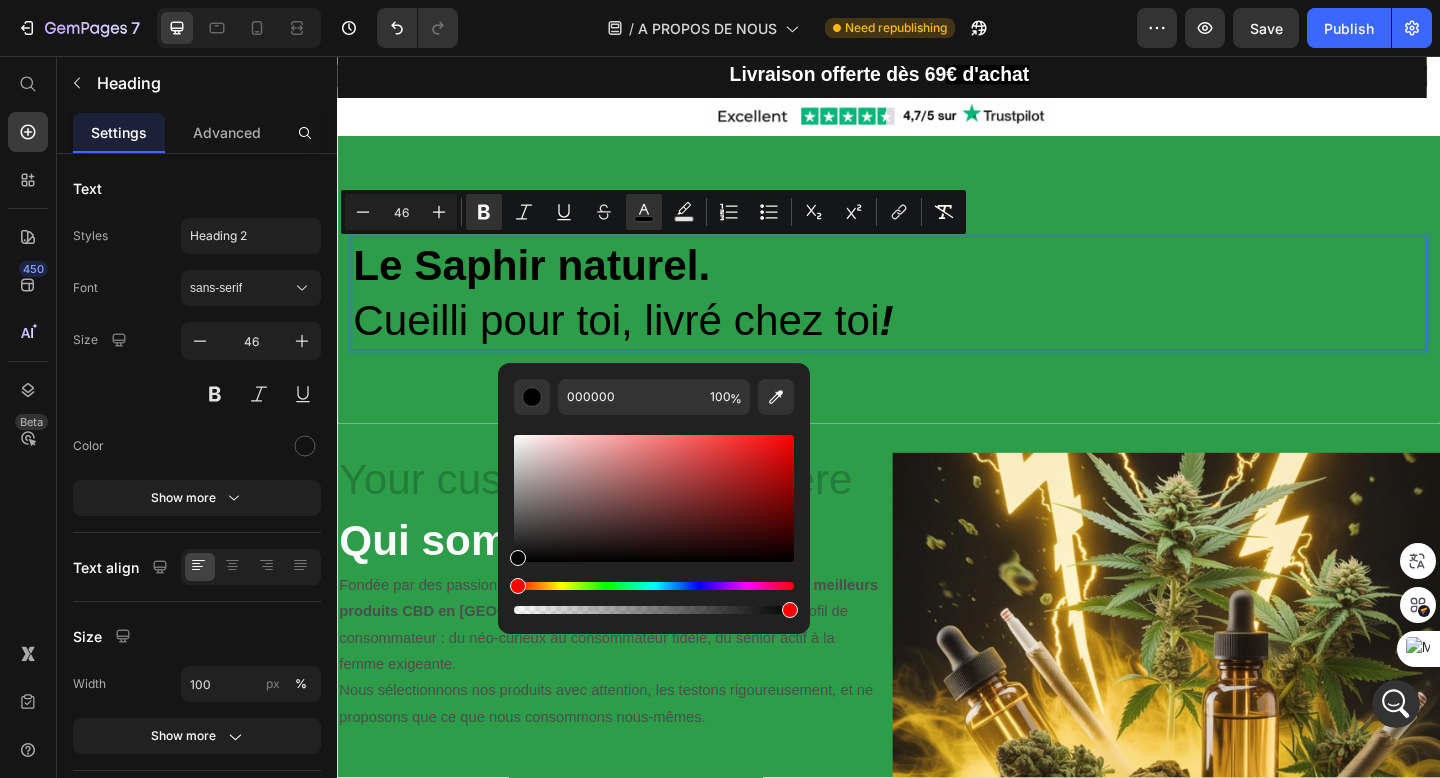 click on "Le Saphir naturel.  Cueilli pour toi, livré chez toi !" at bounding box center (937, 315) 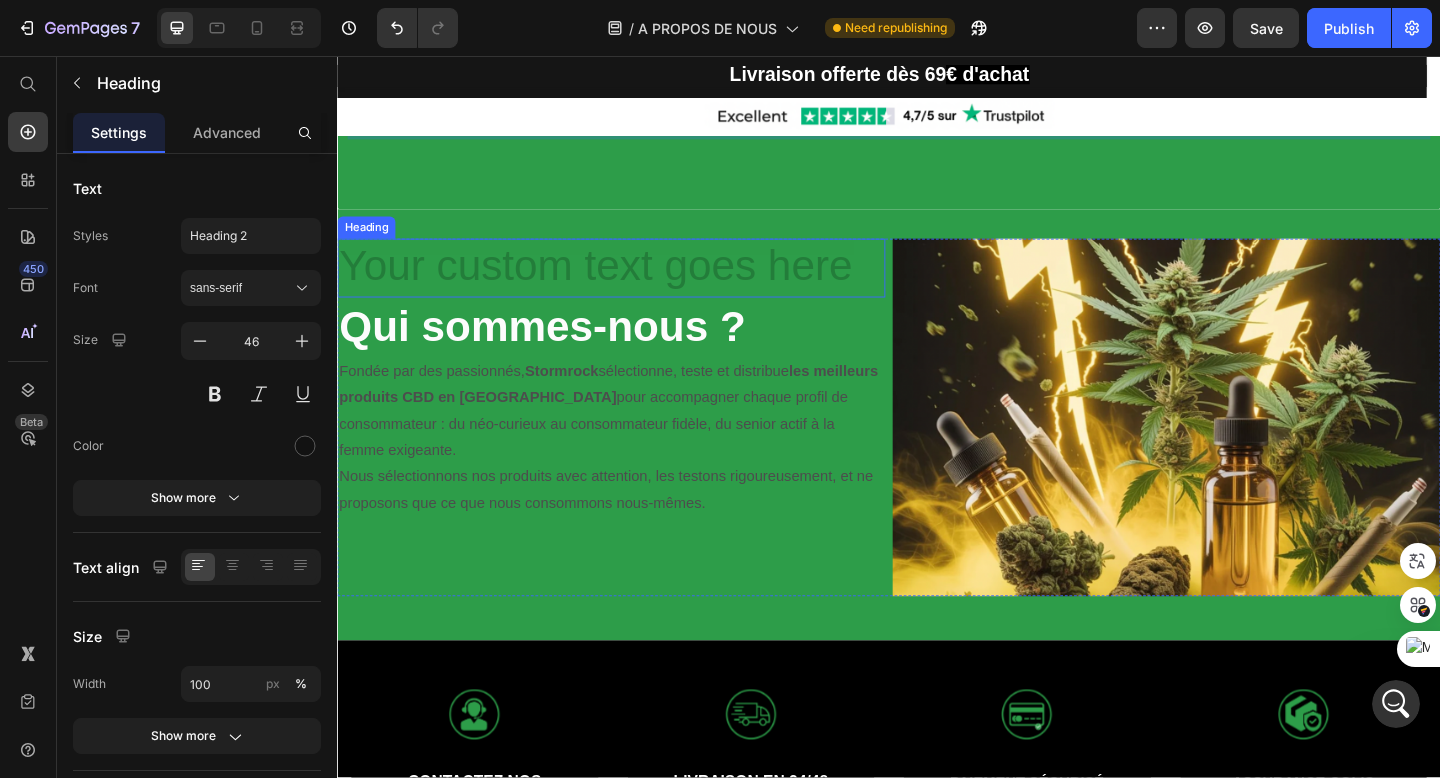 scroll, scrollTop: 244, scrollLeft: 0, axis: vertical 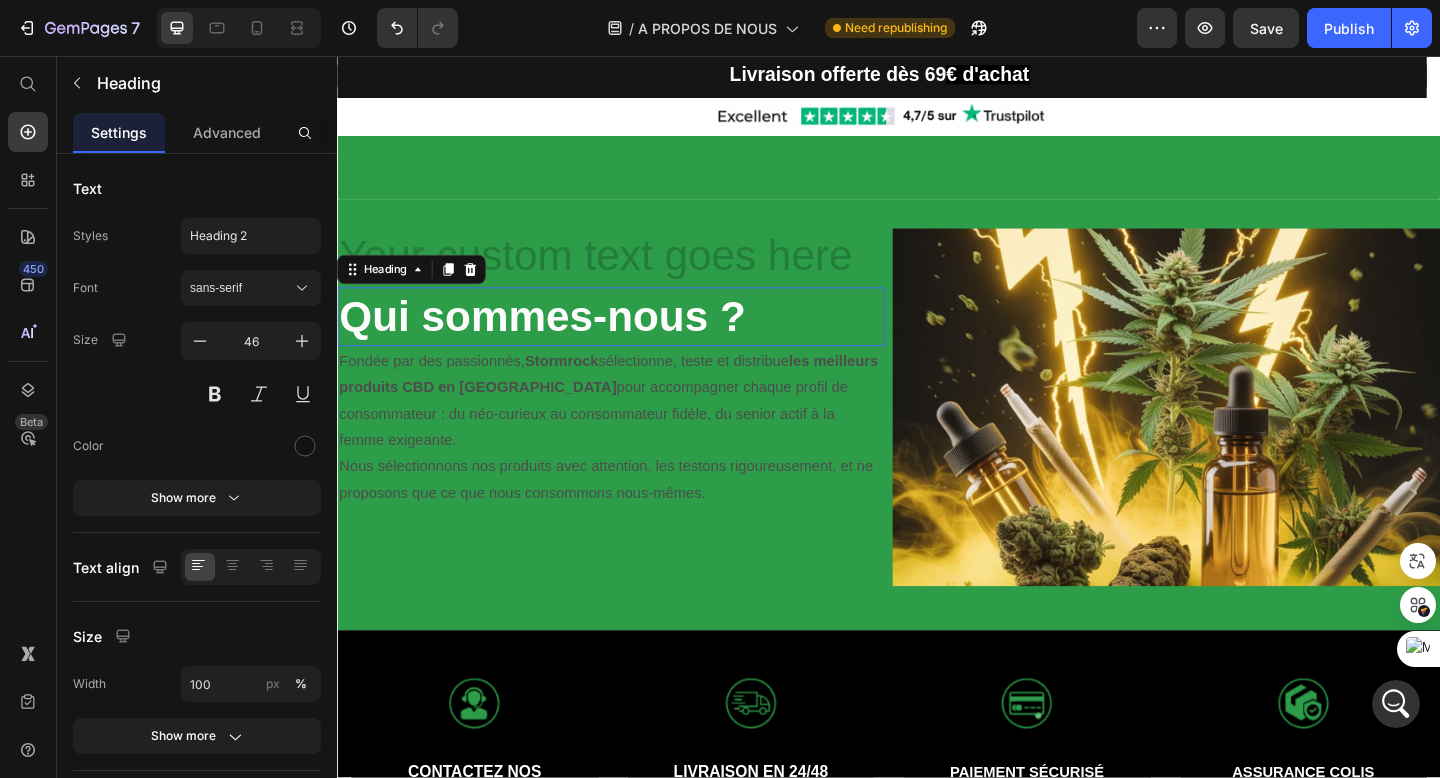 click on "Qui sommes-nous ?" at bounding box center [560, 339] 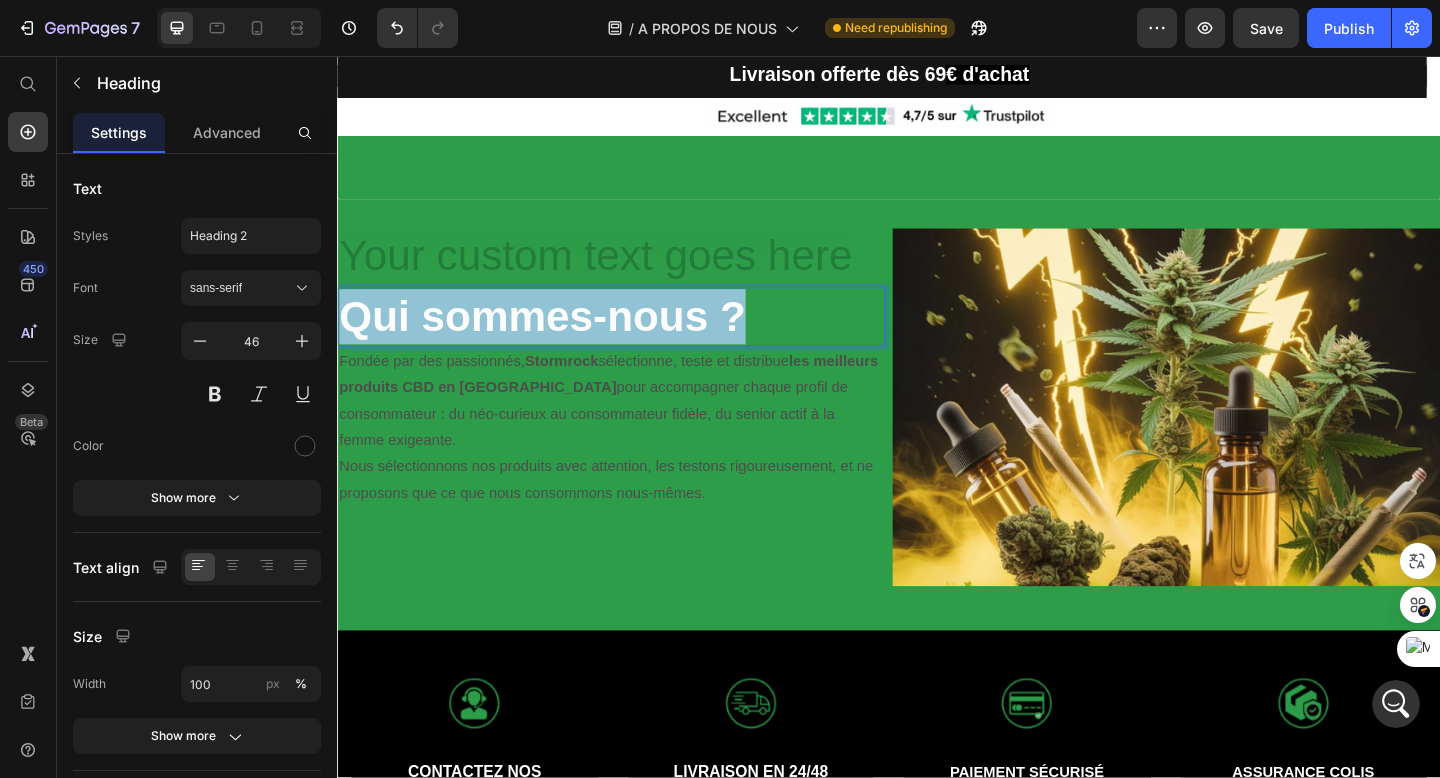 drag, startPoint x: 350, startPoint y: 333, endPoint x: 794, endPoint y: 350, distance: 444.32532 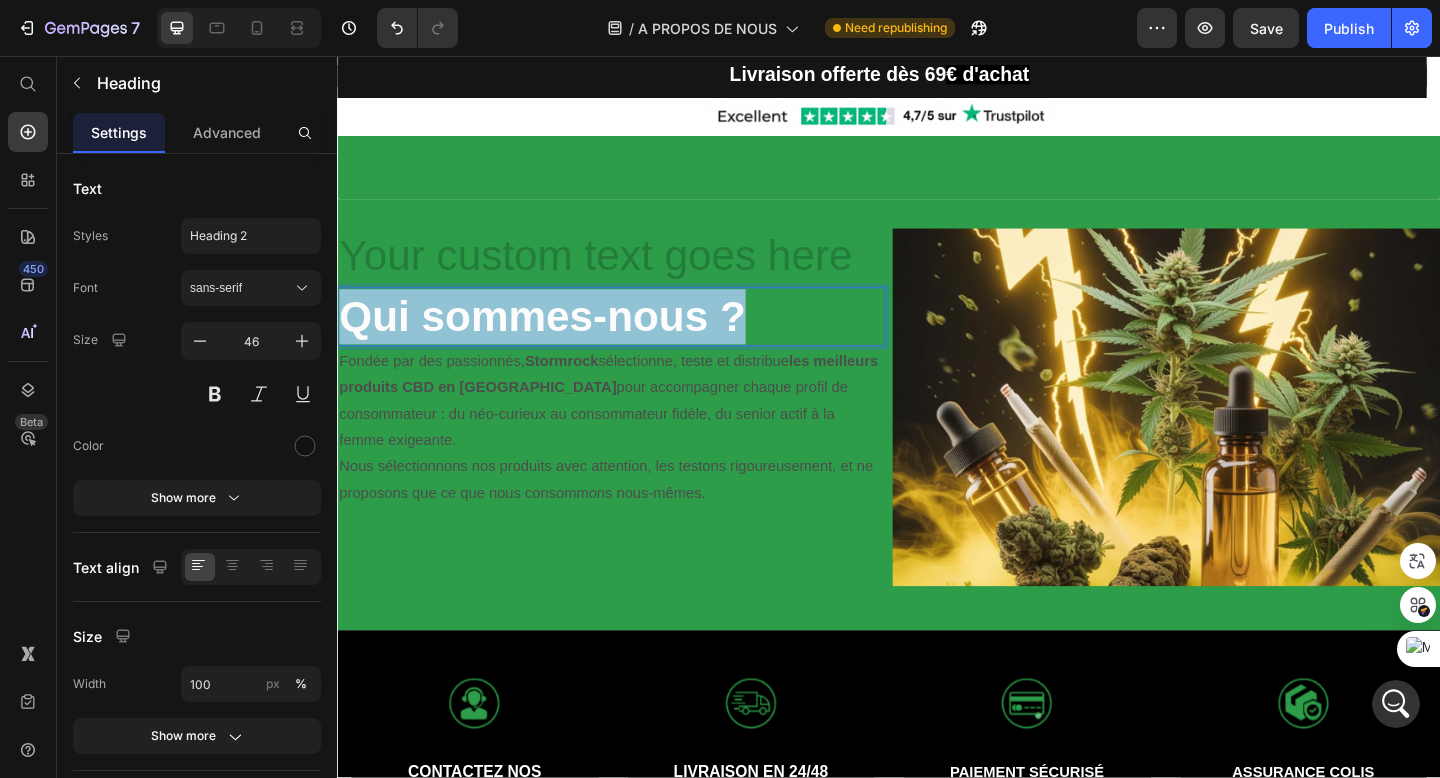 click on "Qui sommes-nous ?" at bounding box center (635, 340) 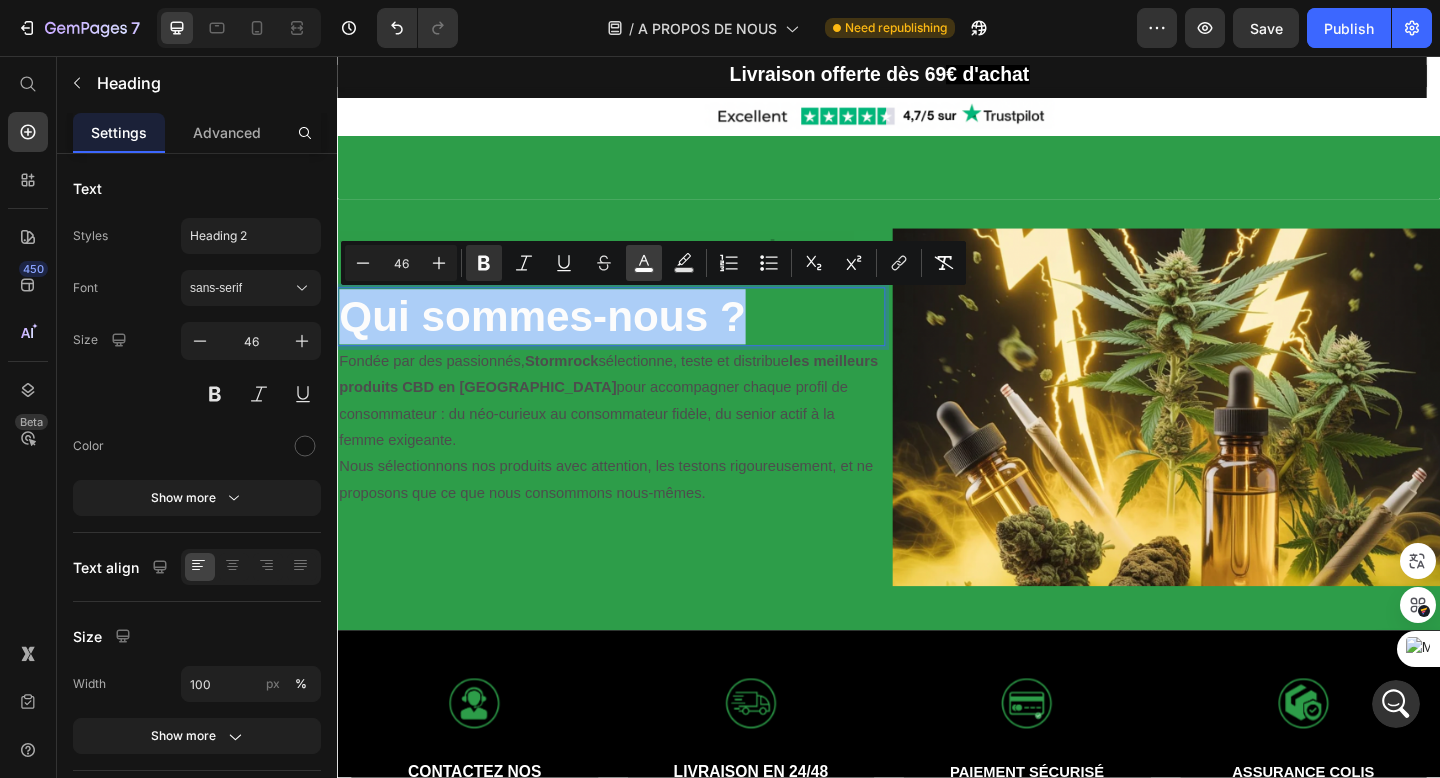 click 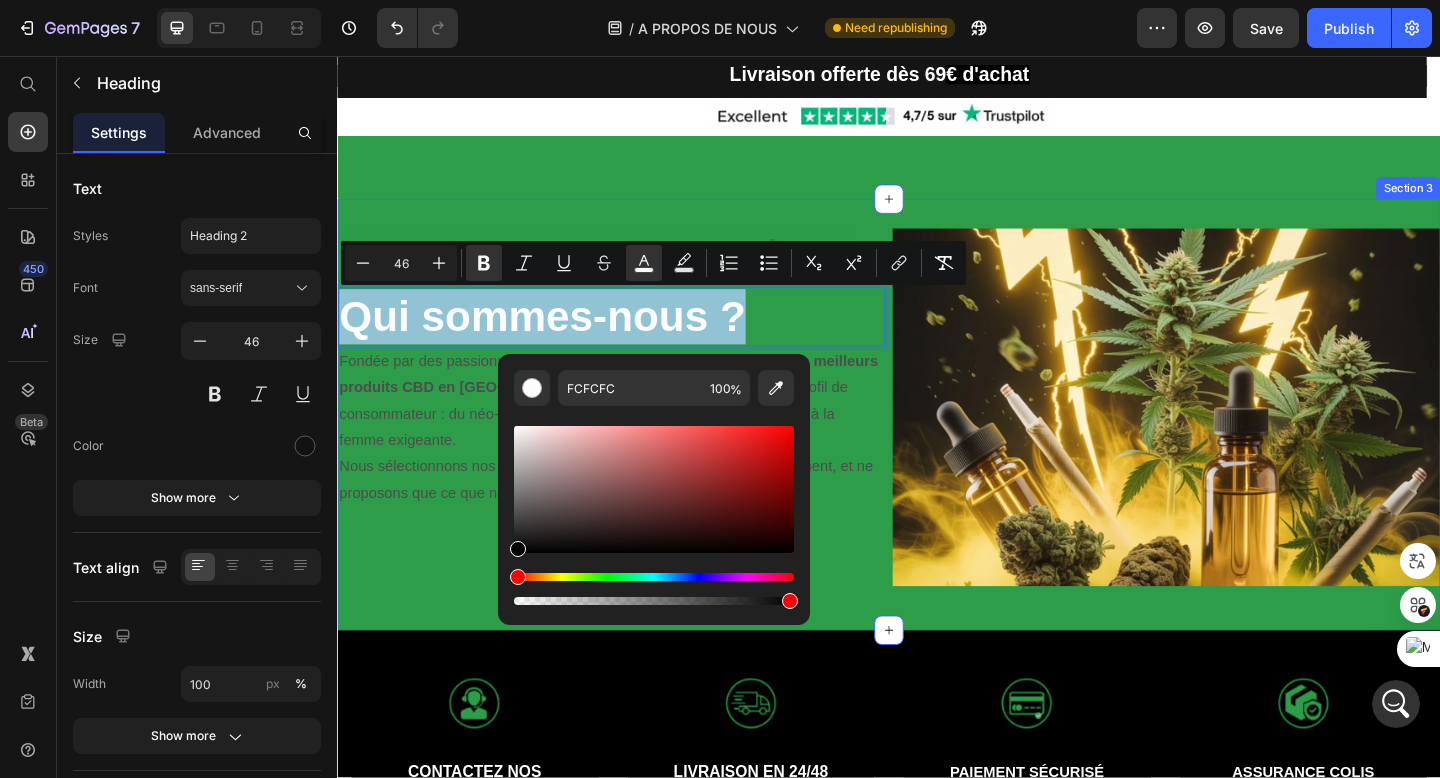 type on "000000" 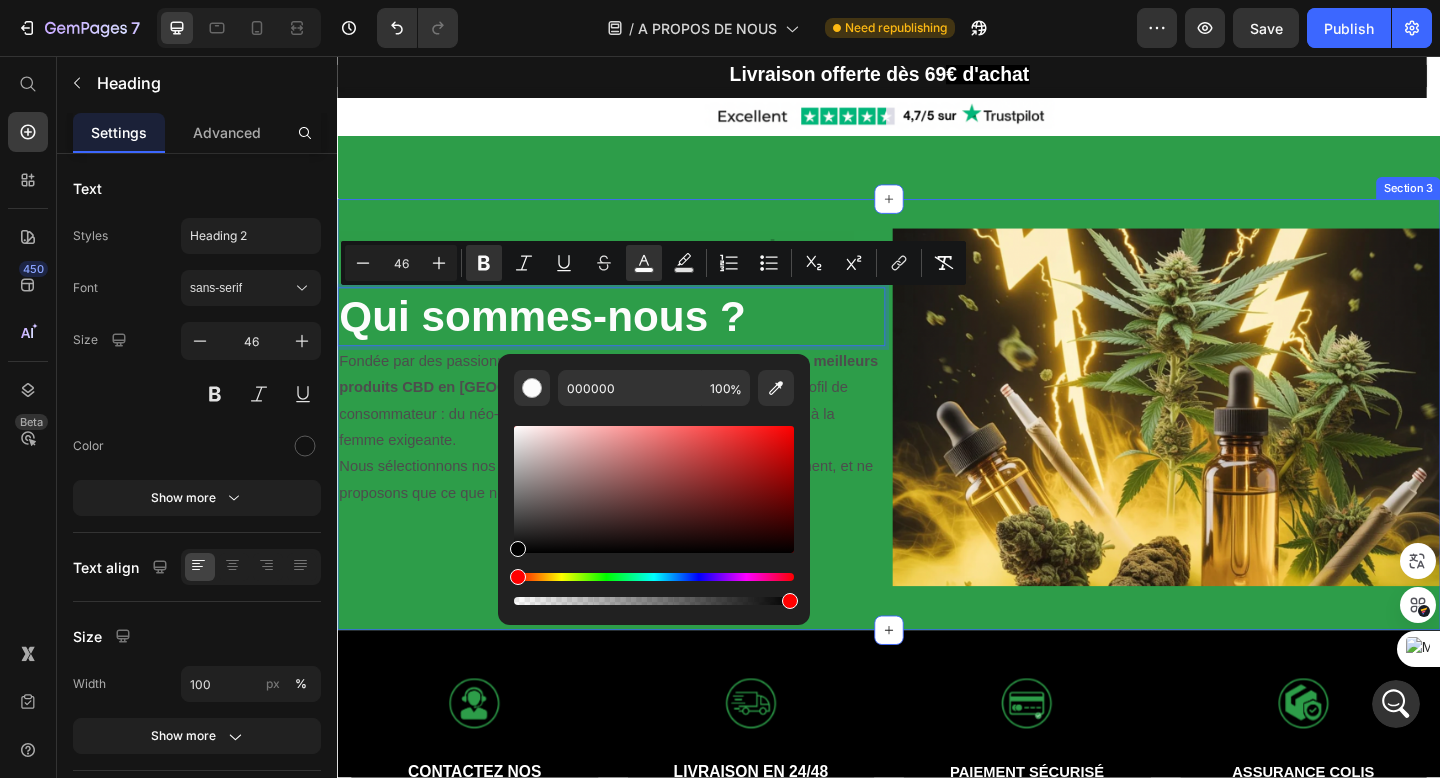 drag, startPoint x: 850, startPoint y: 488, endPoint x: 499, endPoint y: 676, distance: 398.1771 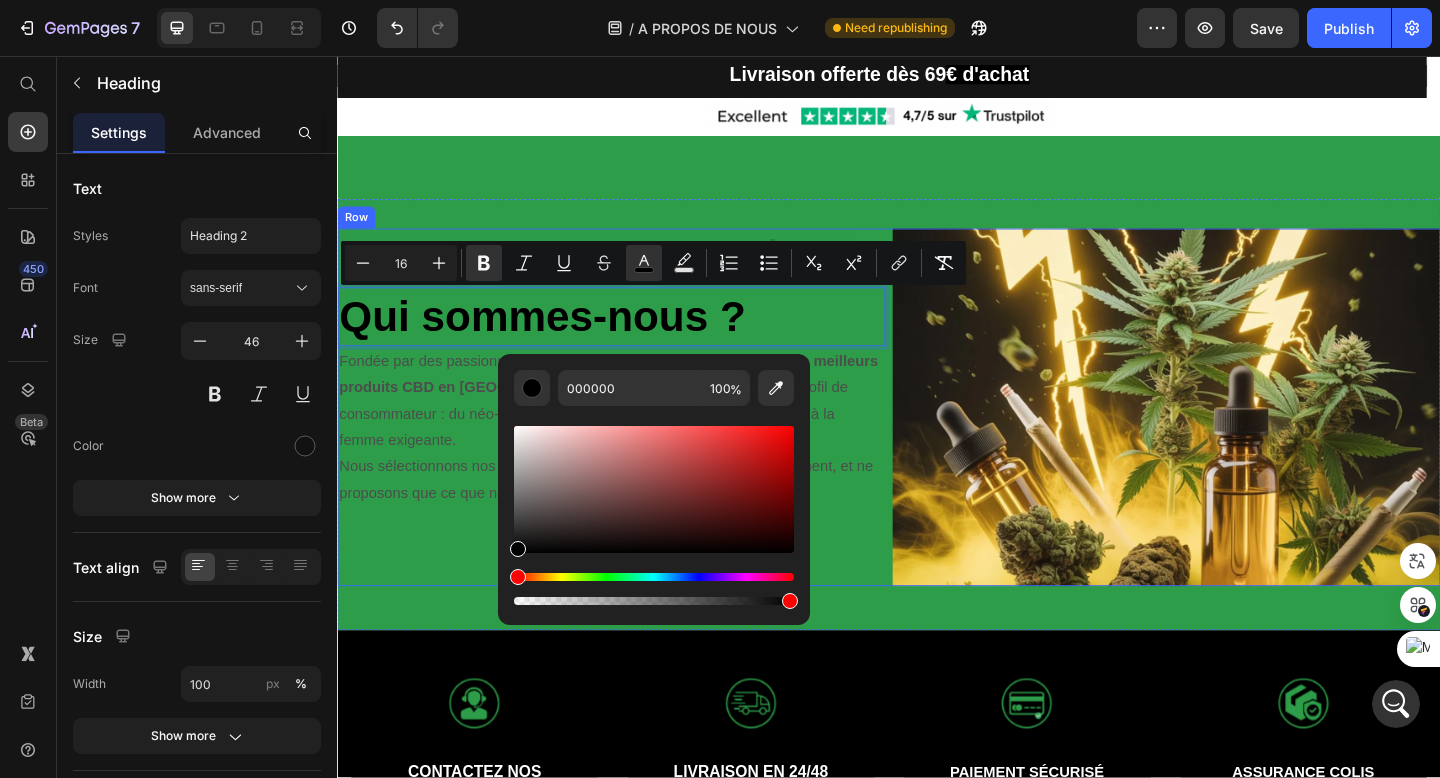 click on "Heading Qui sommes-nous ? Heading   0 Fondée par des passionnés,  Stormrock  sélectionne, teste et distribue  les meilleurs produits CBD en Europe  pour accompagner chaque profil de consommateur : du néo-curieux au consommateur fidèle, du senior actif à la femme exigeante. Nous sélectionnons nos produits avec attention, les testons rigoureusement, et ne proposons que ce que nous consommons nous-mêmes. Text Block Row" at bounding box center [635, 438] 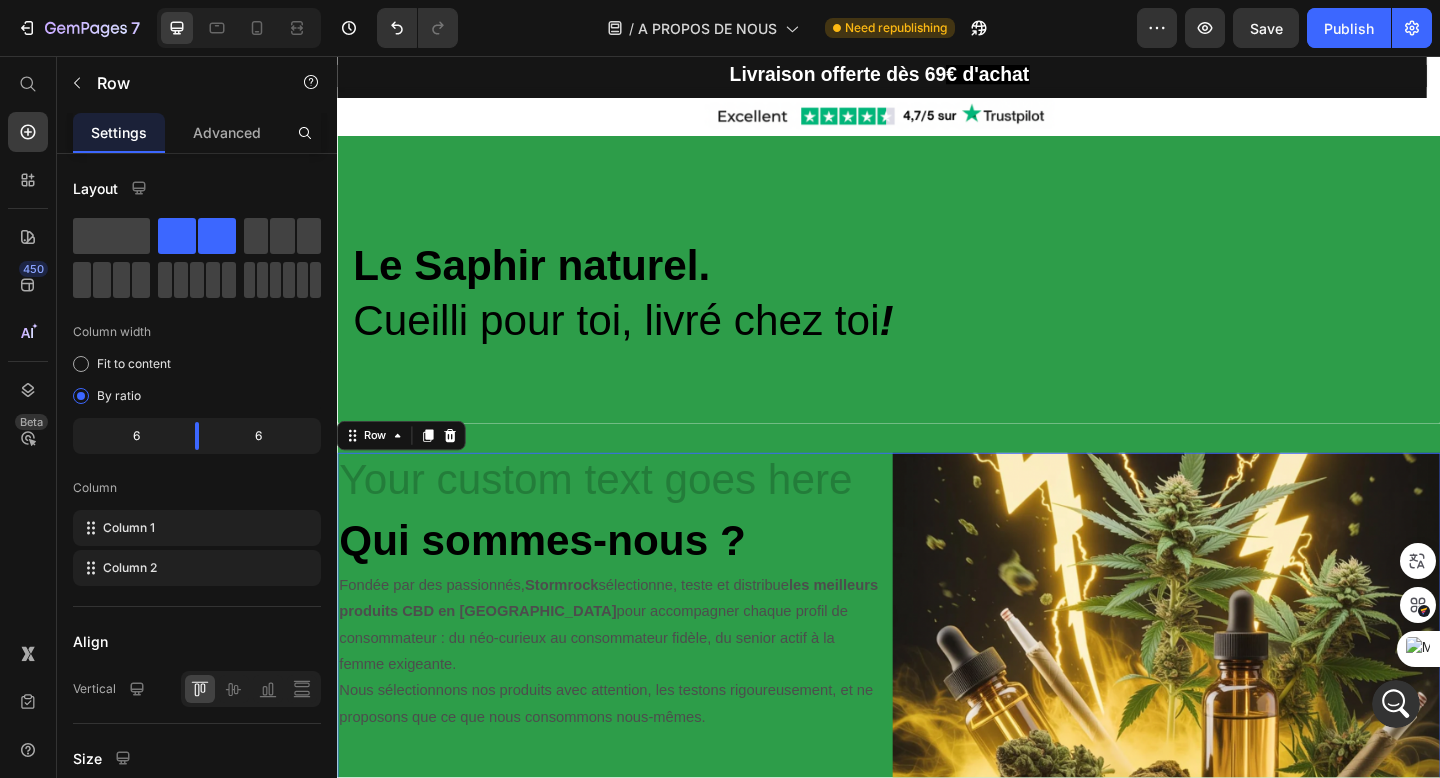 scroll, scrollTop: 0, scrollLeft: 0, axis: both 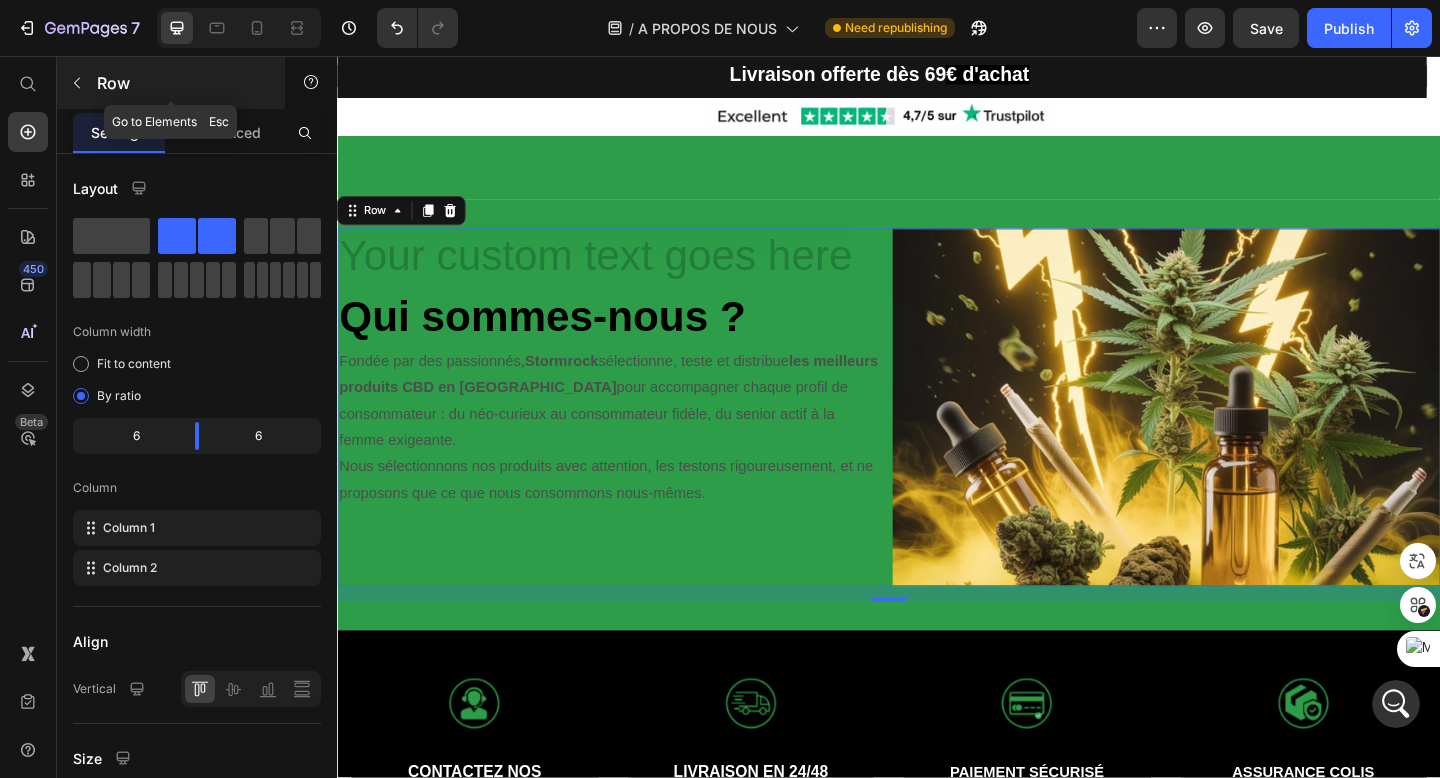 click 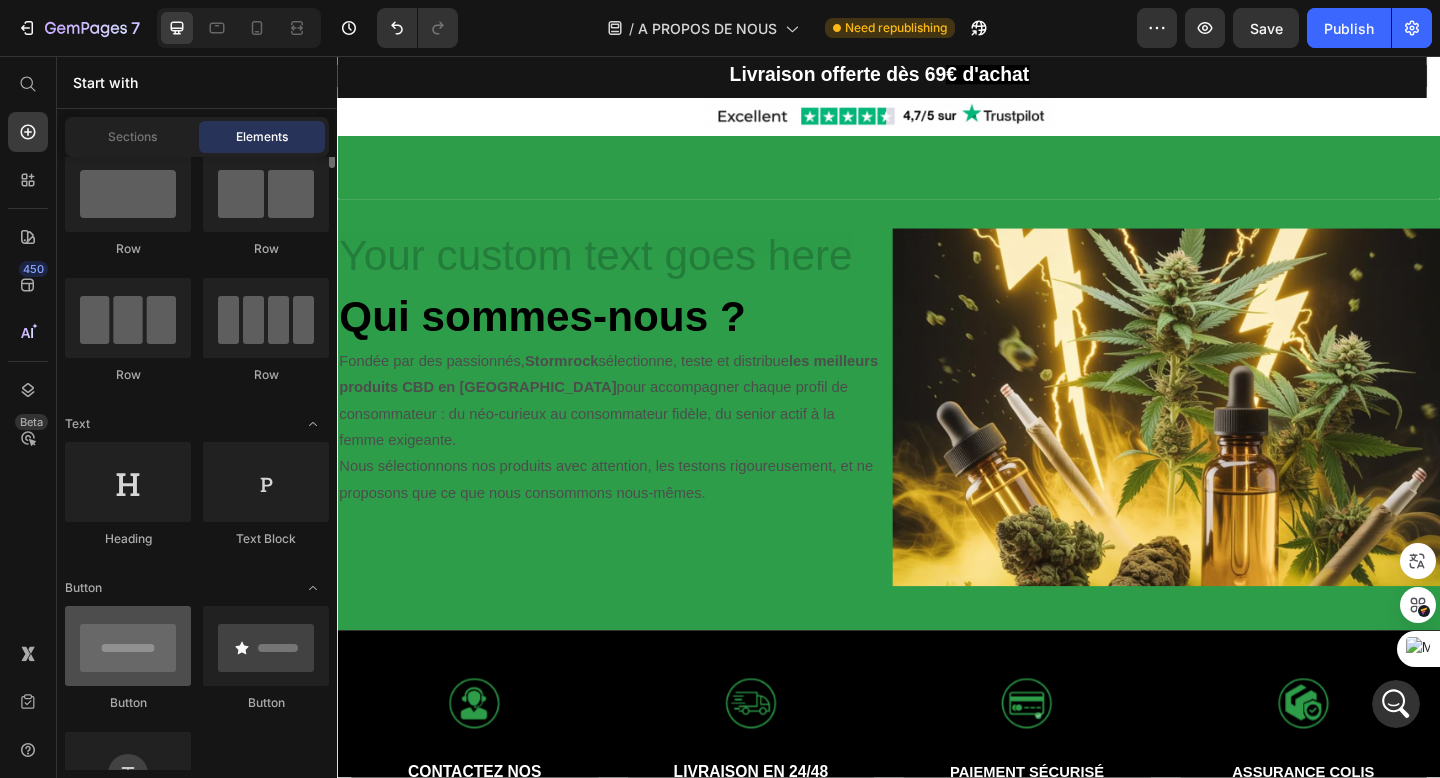 scroll, scrollTop: 0, scrollLeft: 0, axis: both 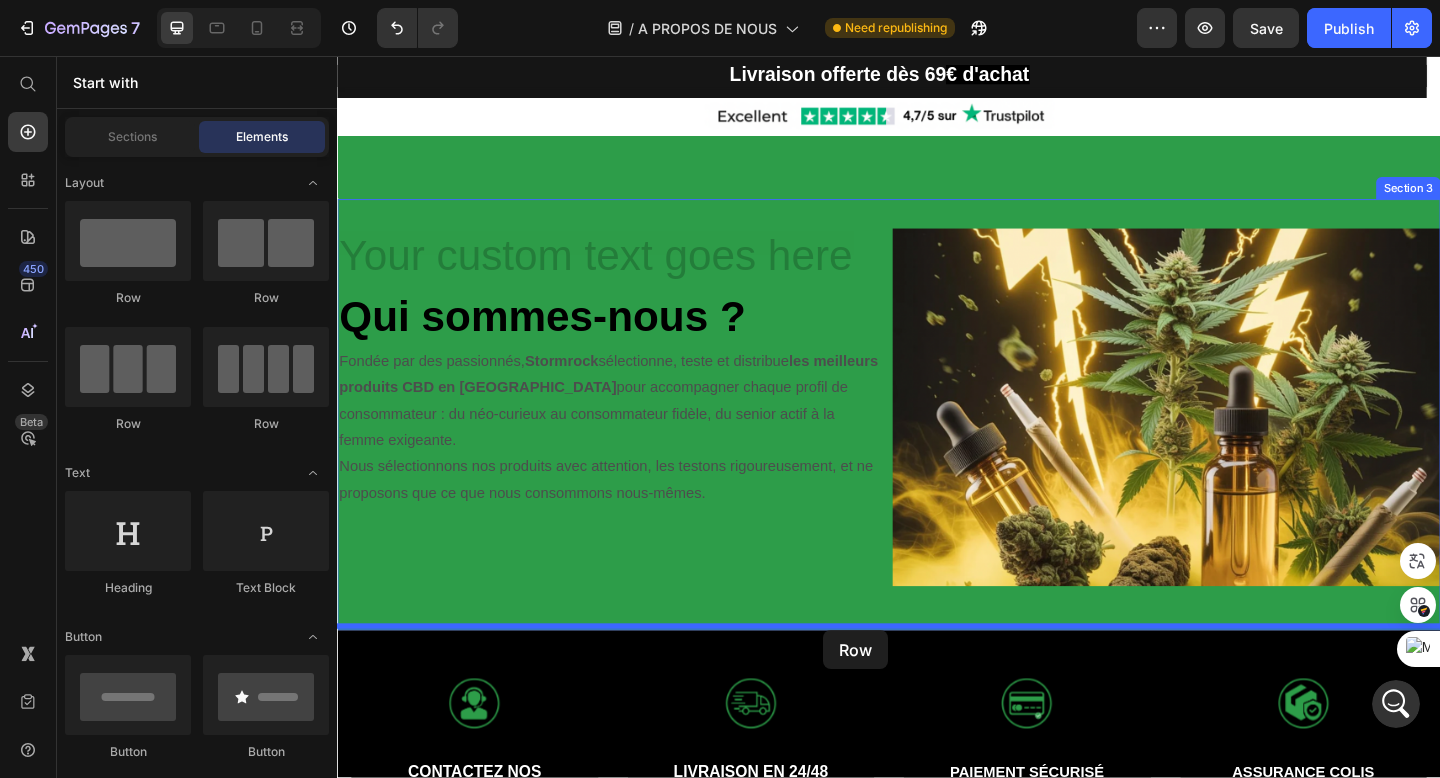 drag, startPoint x: 456, startPoint y: 311, endPoint x: 866, endPoint y: 681, distance: 552.26807 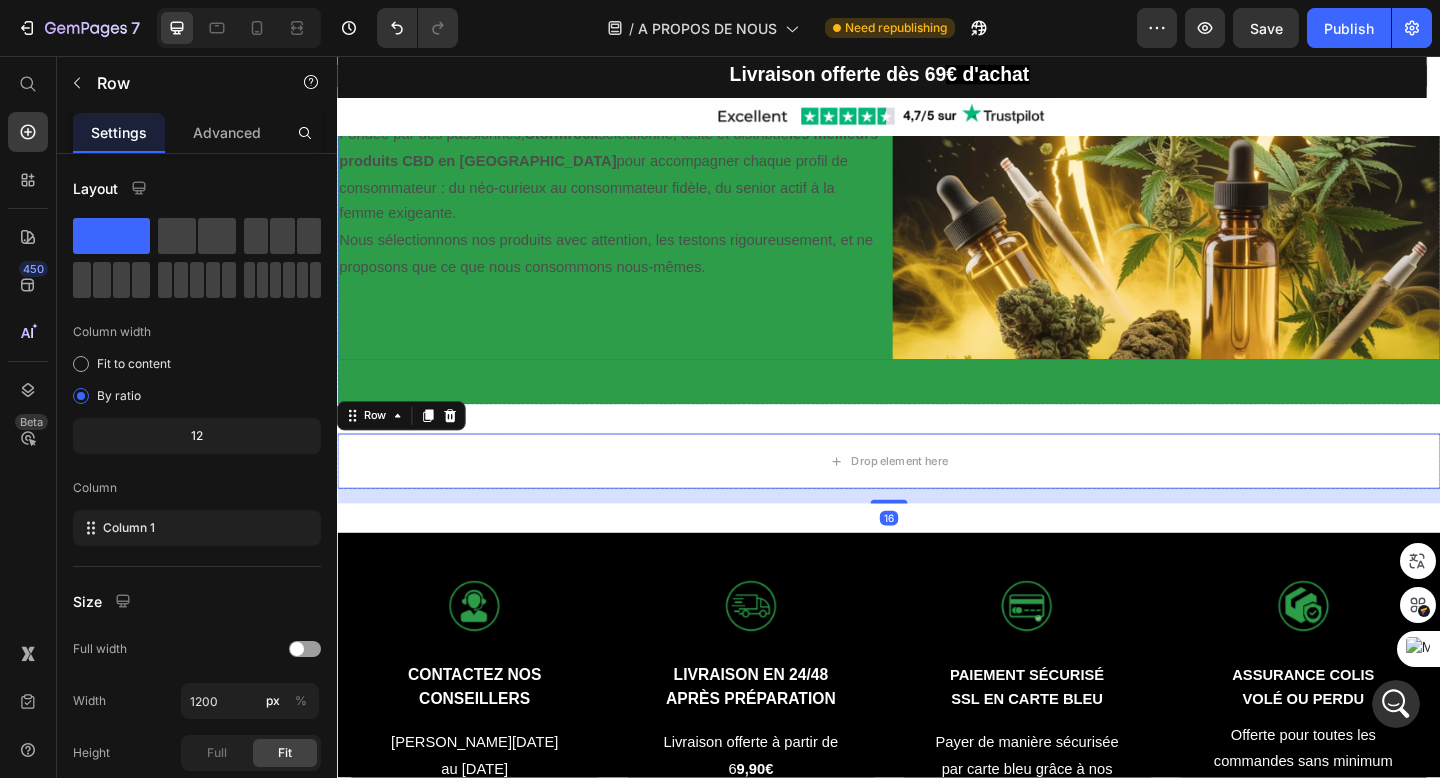 scroll, scrollTop: 491, scrollLeft: 0, axis: vertical 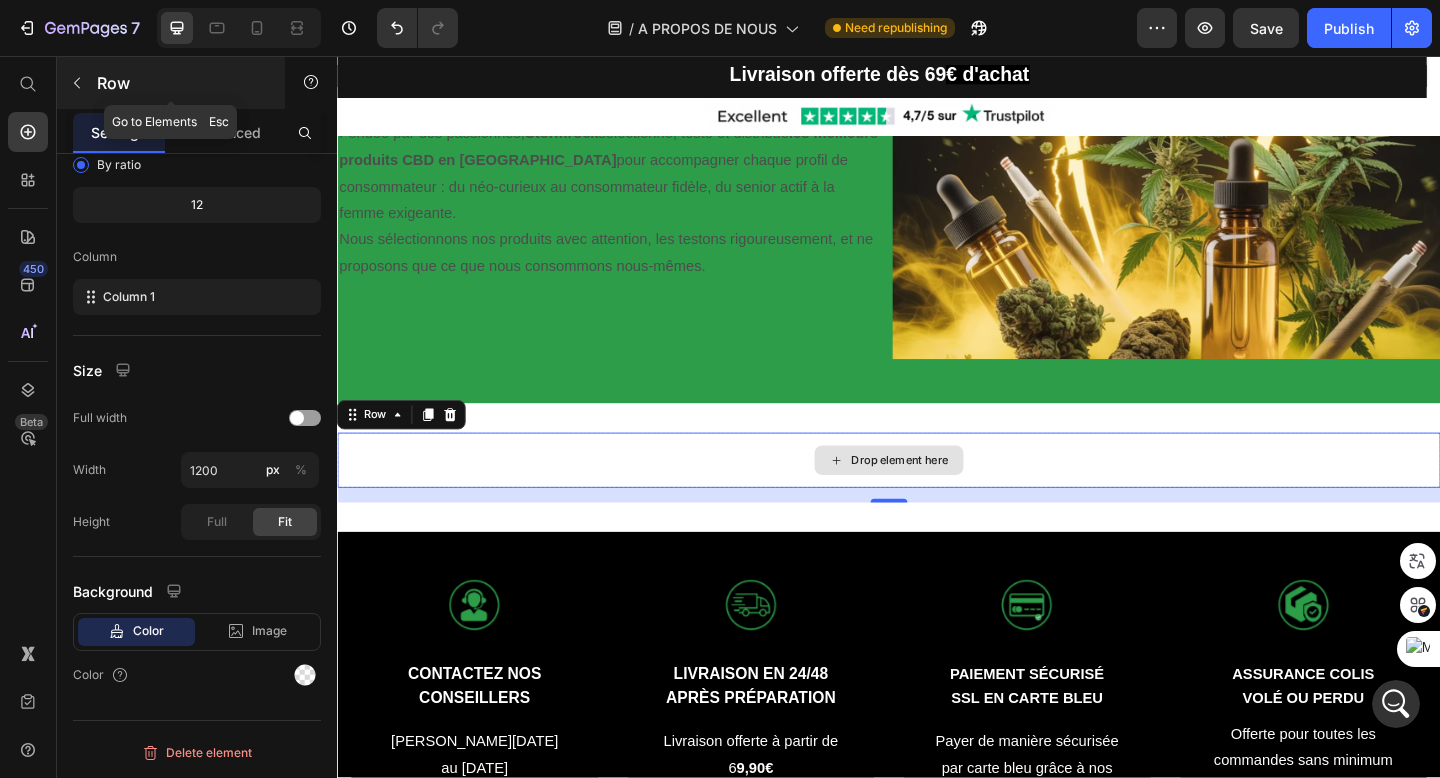 click at bounding box center [77, 83] 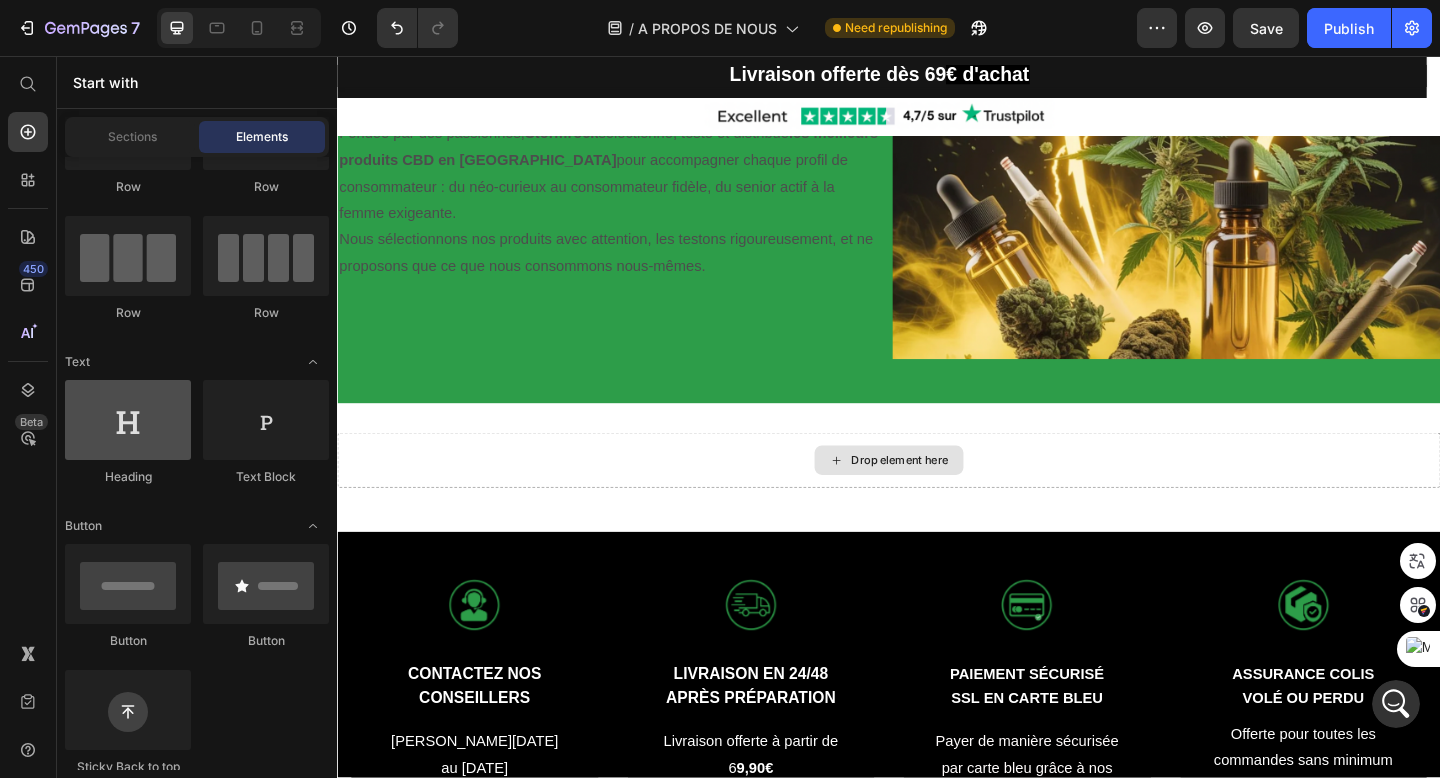 scroll, scrollTop: 118, scrollLeft: 0, axis: vertical 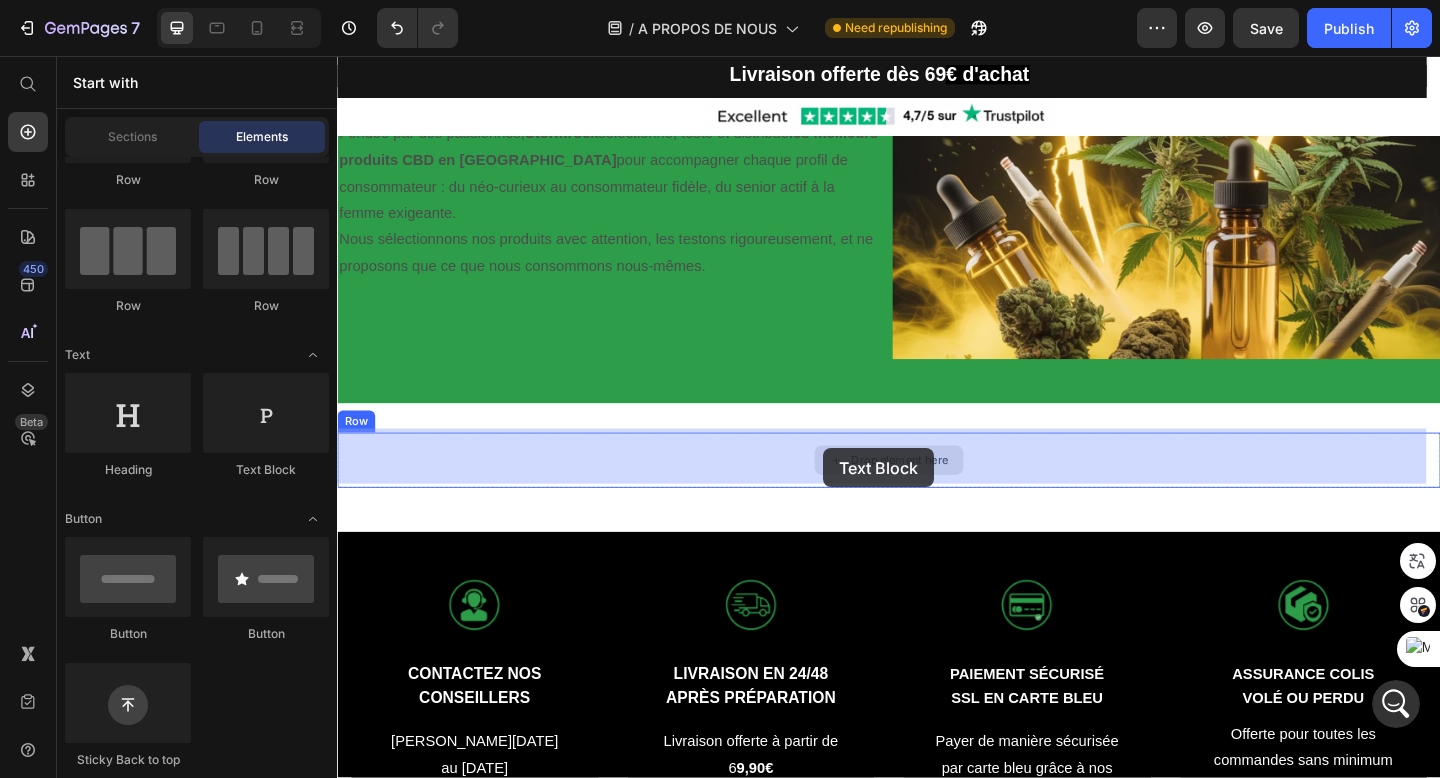 drag, startPoint x: 610, startPoint y: 467, endPoint x: 866, endPoint y: 483, distance: 256.4995 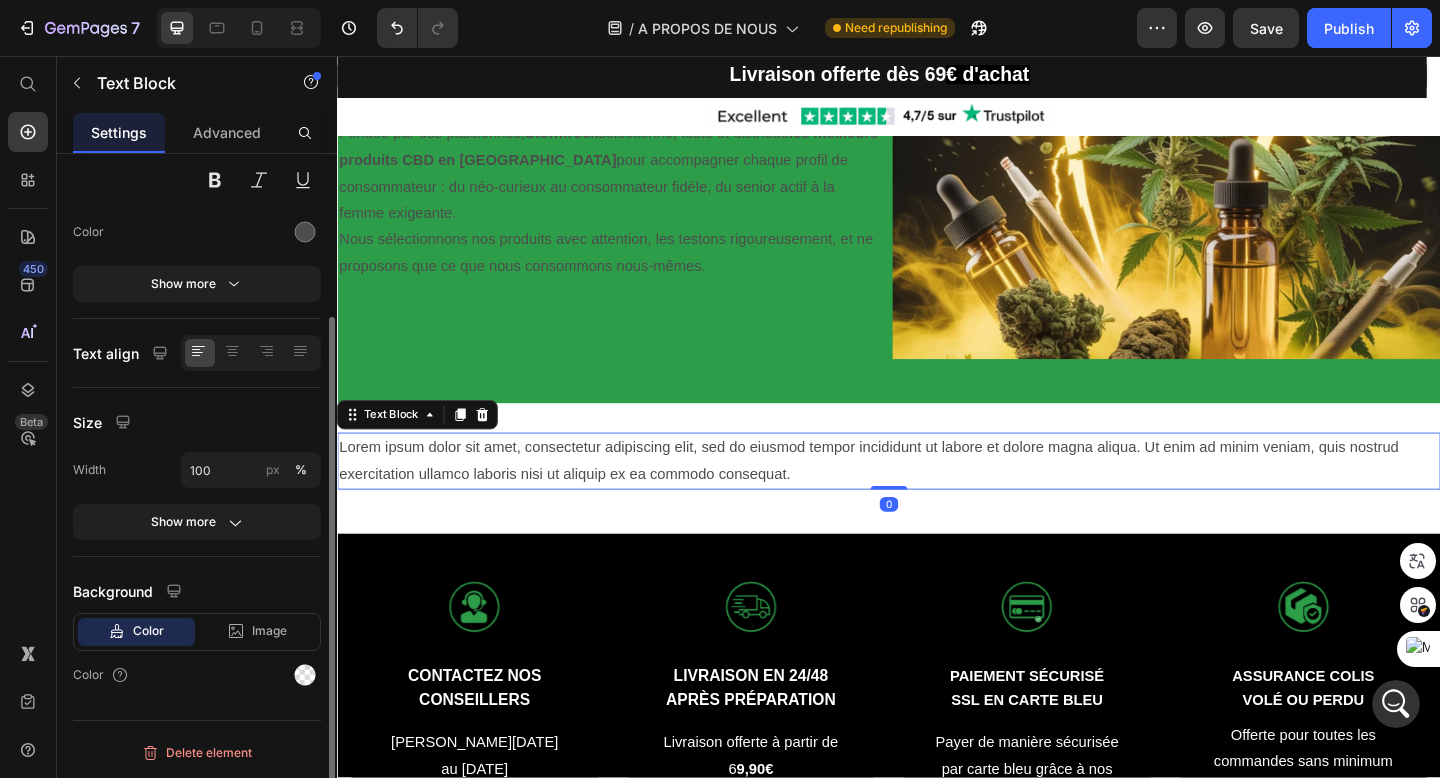 scroll, scrollTop: 0, scrollLeft: 0, axis: both 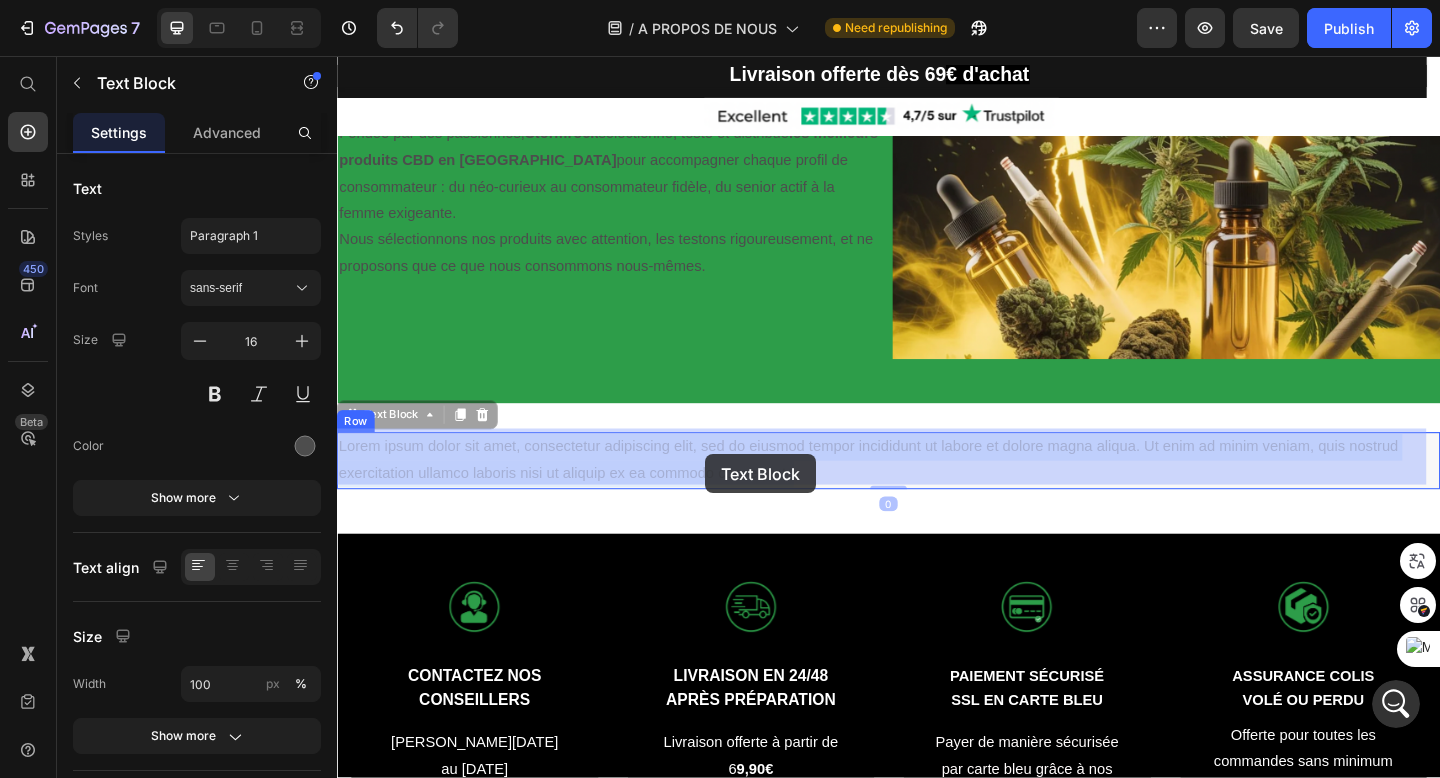 drag, startPoint x: 832, startPoint y: 507, endPoint x: 737, endPoint y: 489, distance: 96.69022 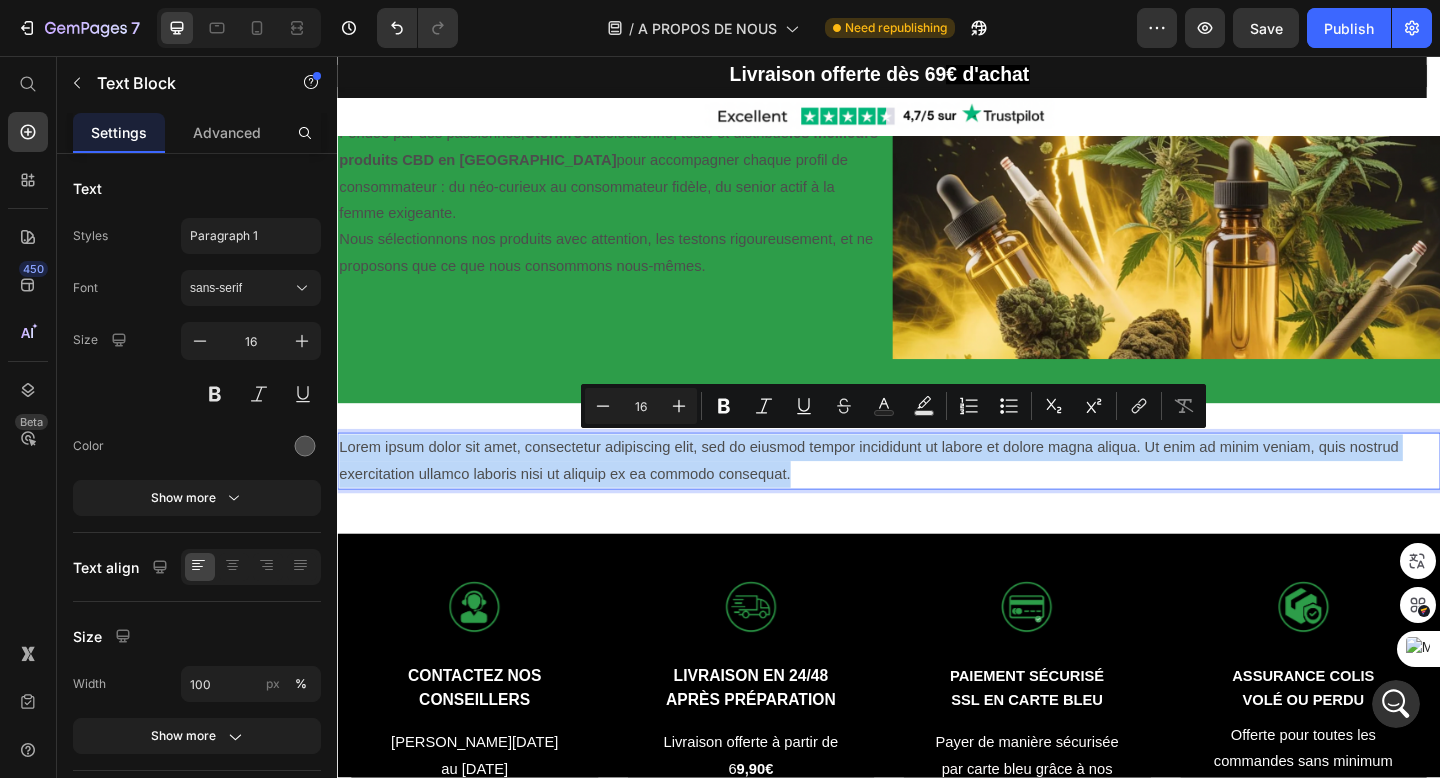 drag, startPoint x: 833, startPoint y: 503, endPoint x: 335, endPoint y: 482, distance: 498.44257 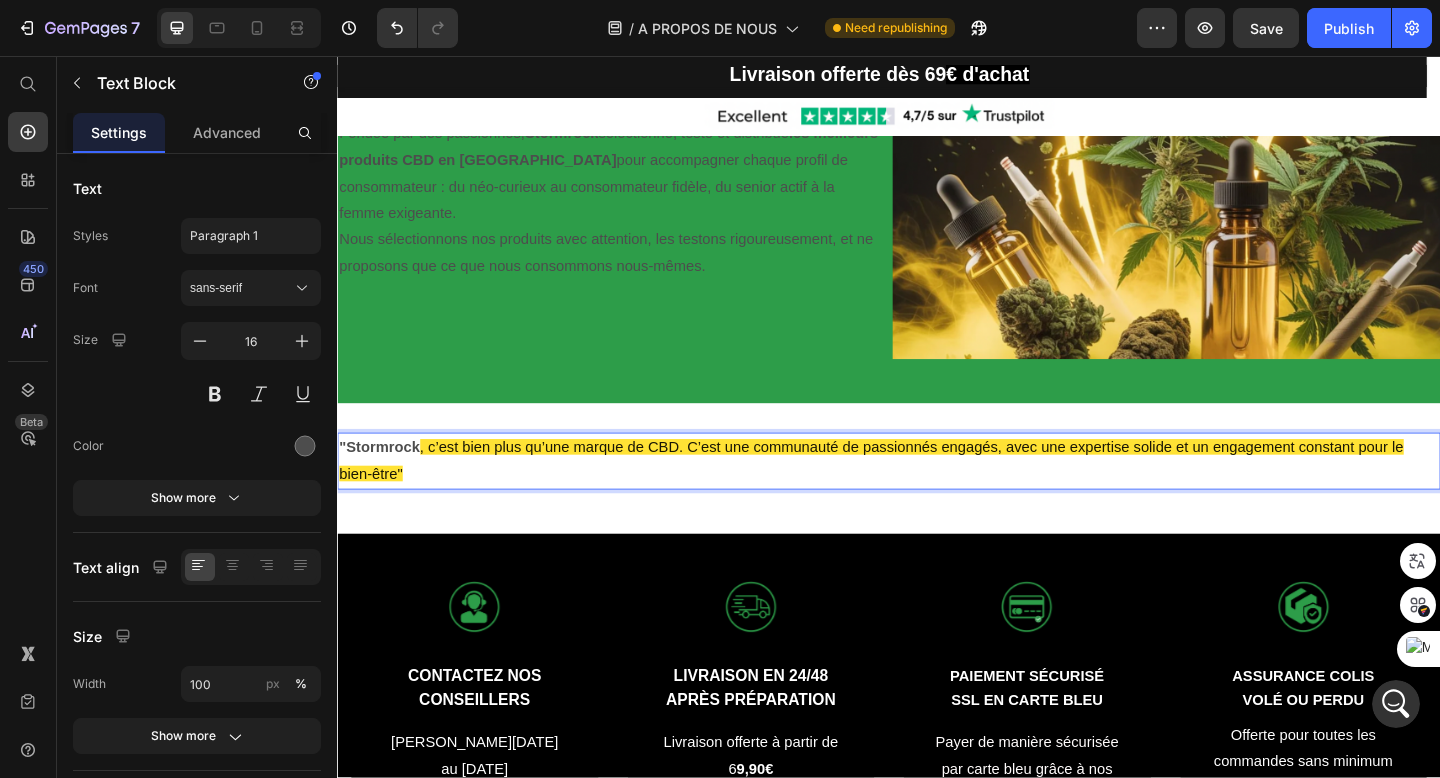 click on ""Stormrock , c’est bien plus qu’une marque de CBD. C’est une communauté de passionnés engagés, avec une expertise solide et un engagement constant pour le bien-être"" at bounding box center [937, 497] 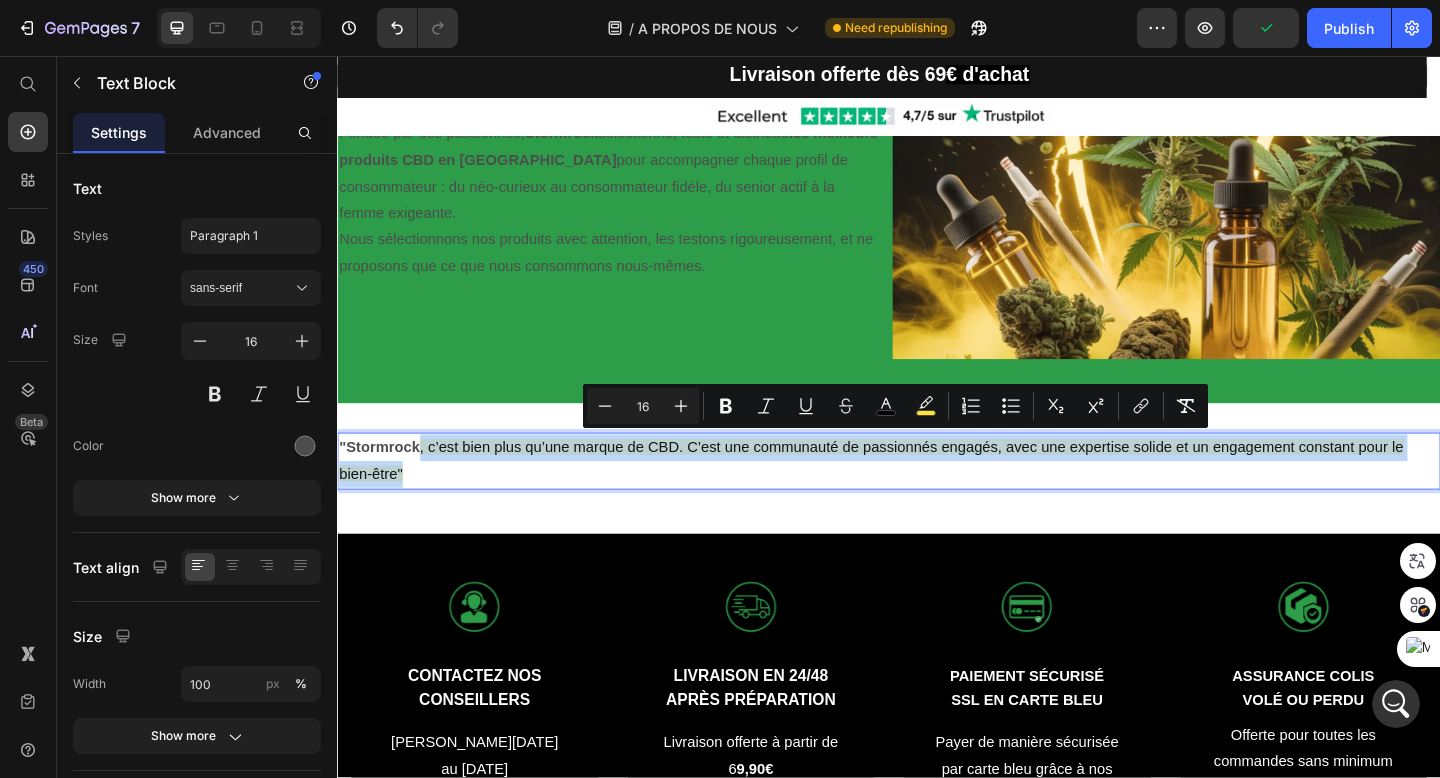 drag, startPoint x: 426, startPoint y: 482, endPoint x: 451, endPoint y: 511, distance: 38.28838 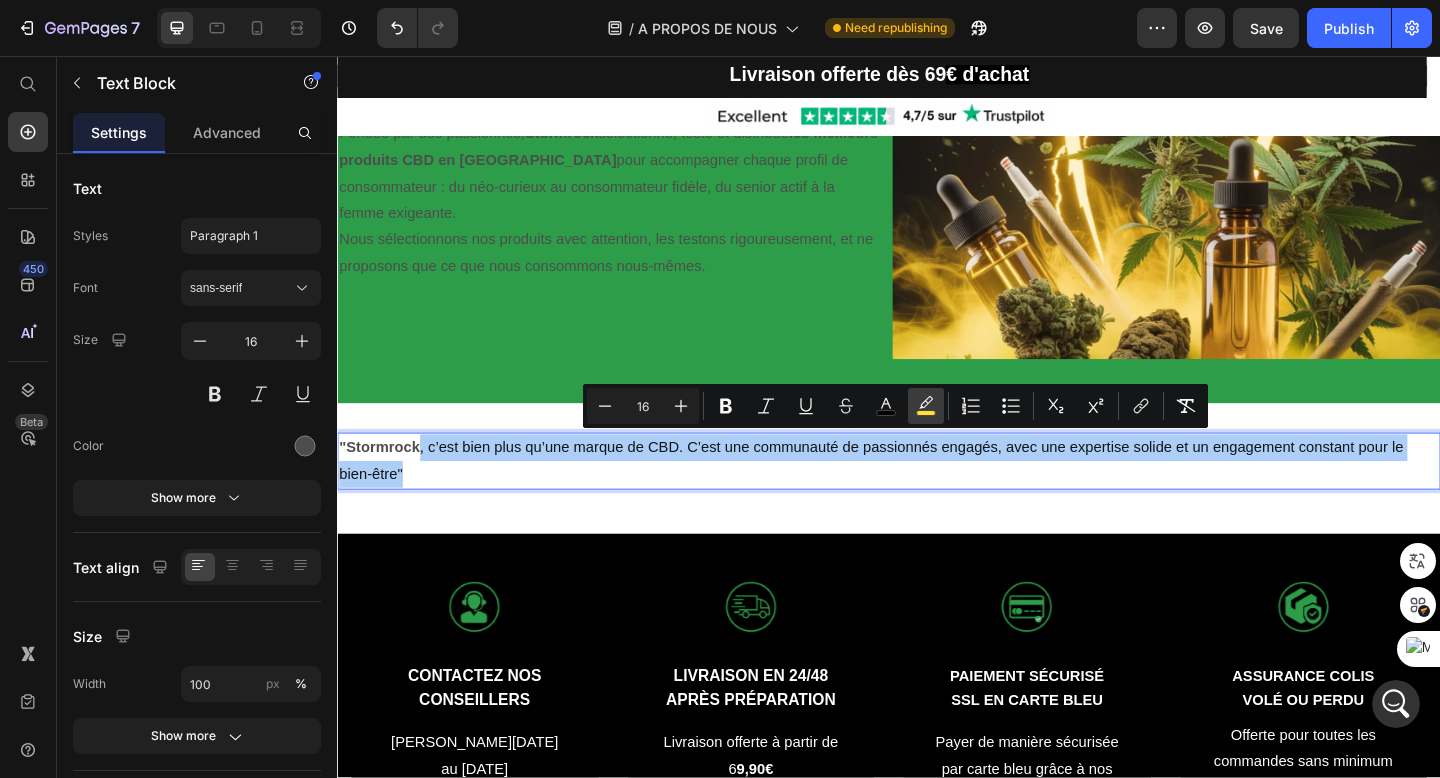 click on "color" at bounding box center (926, 406) 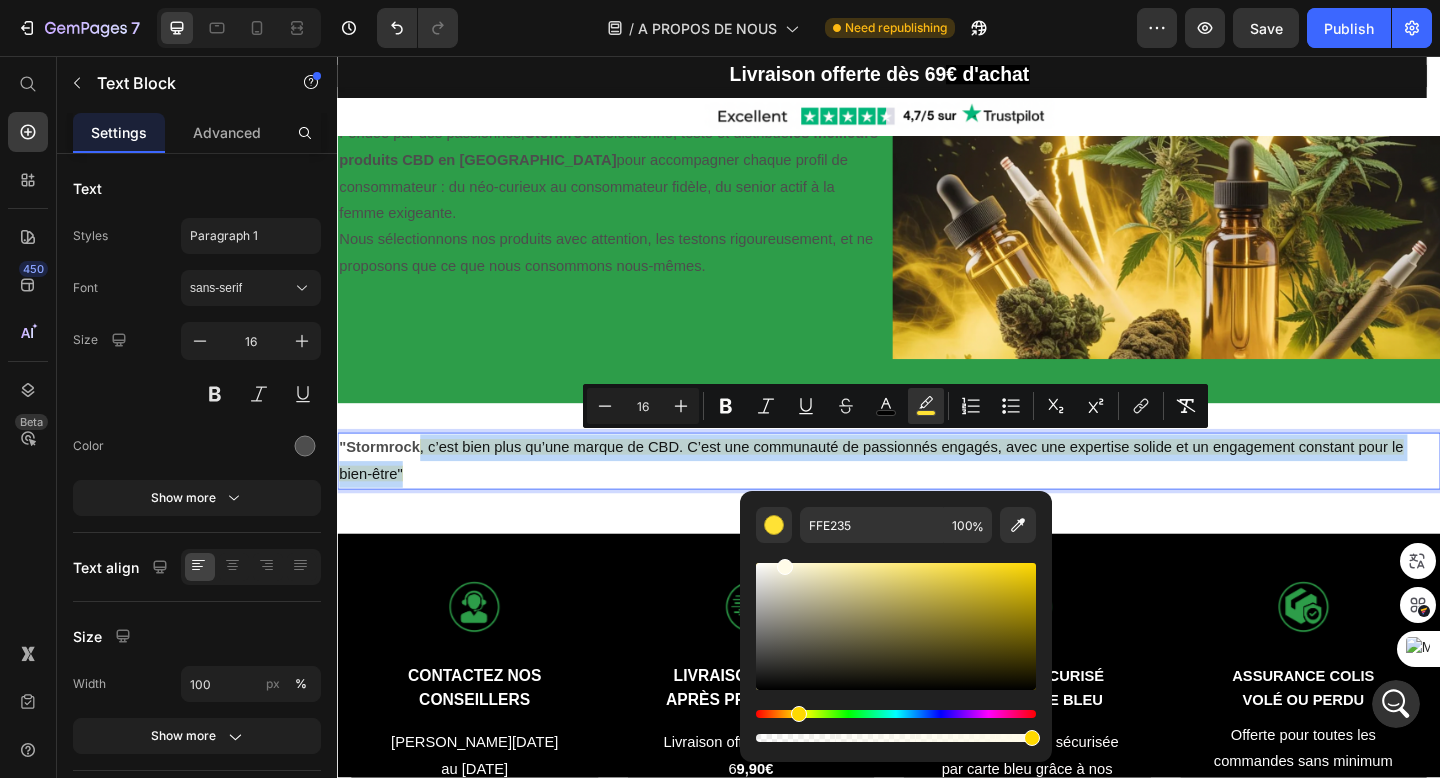 type on "FFFFFF" 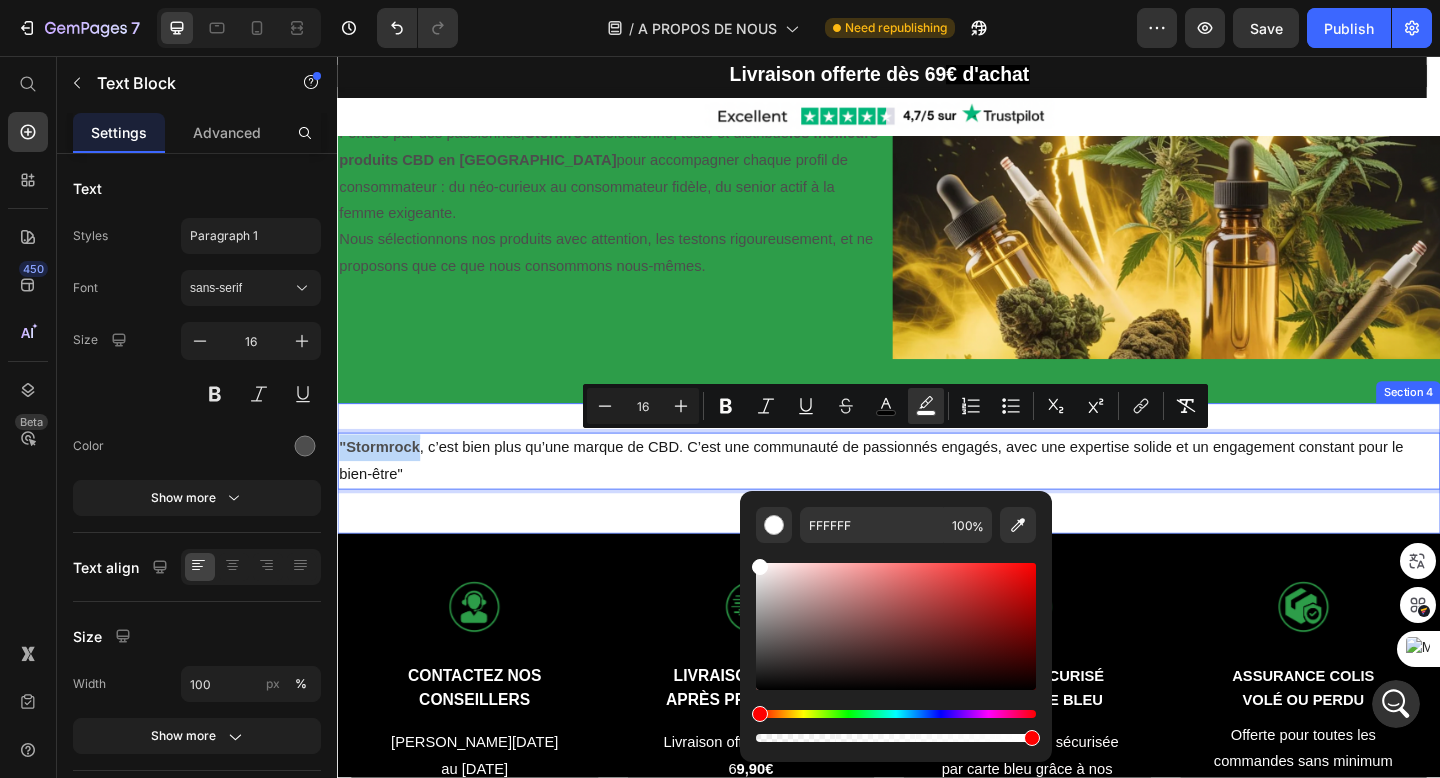 drag, startPoint x: 1321, startPoint y: 624, endPoint x: 742, endPoint y: 560, distance: 582.52637 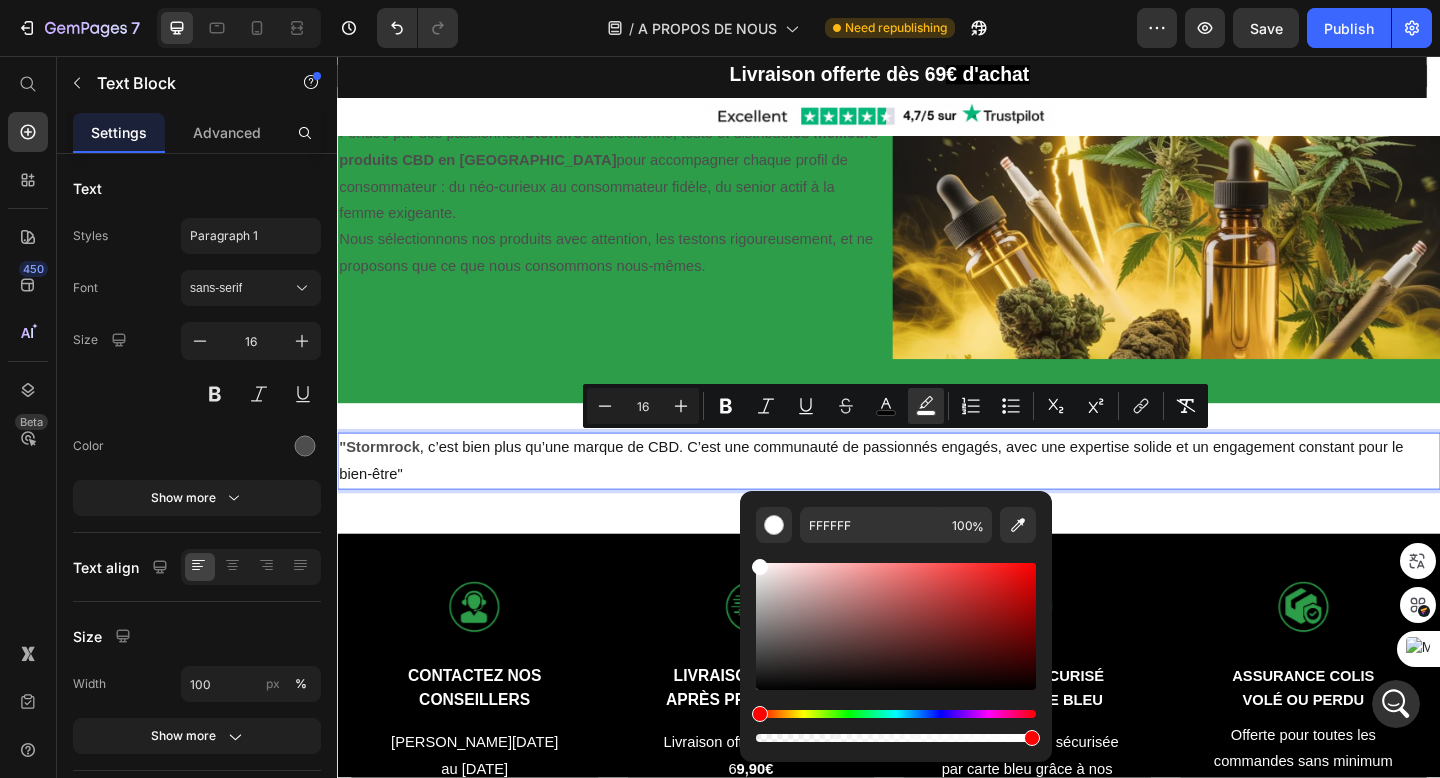 click on ""Stormrock , c’est bien plus qu’une marque de CBD. C’est une communauté de passionnés engagés, avec une expertise solide et un engagement constant pour le bien-être"" at bounding box center [937, 497] 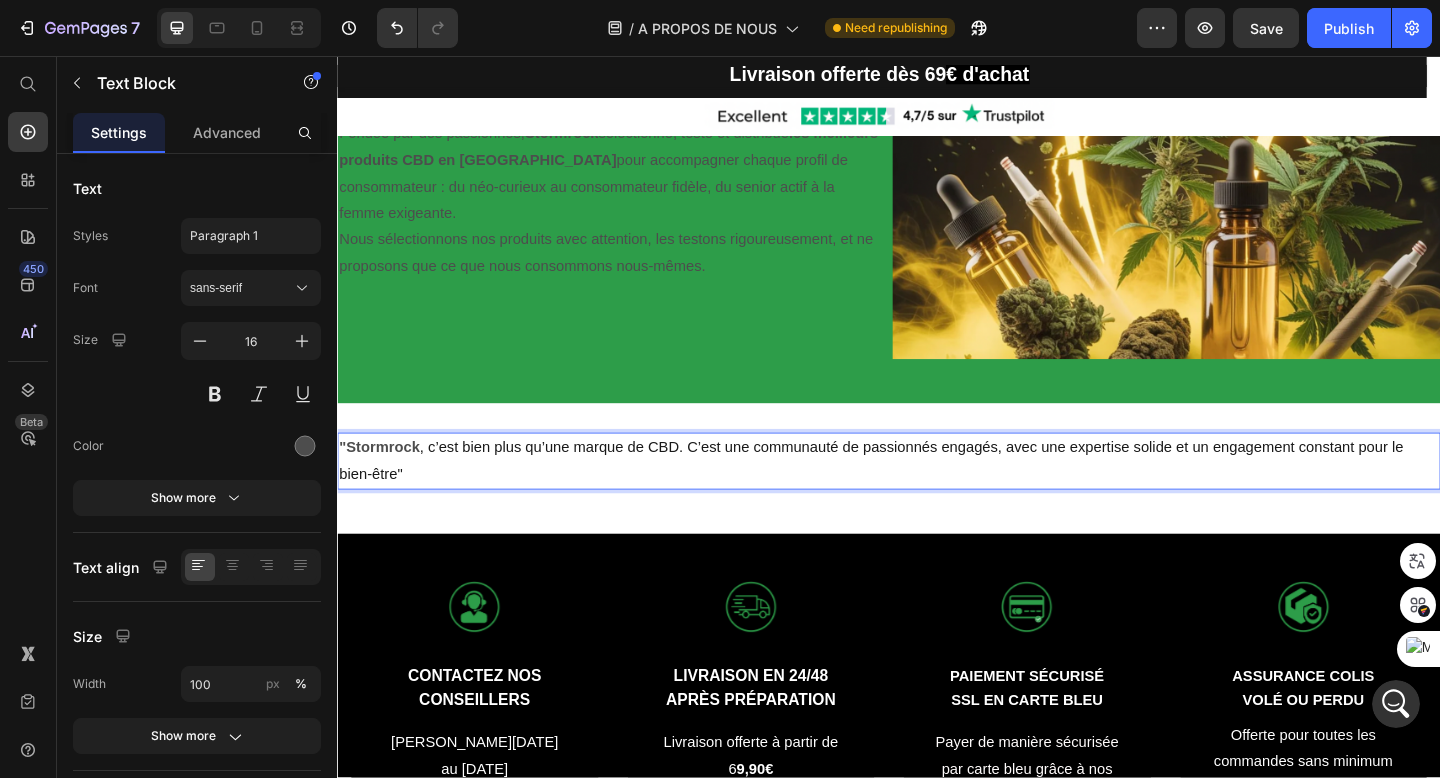 scroll, scrollTop: 12564, scrollLeft: 0, axis: vertical 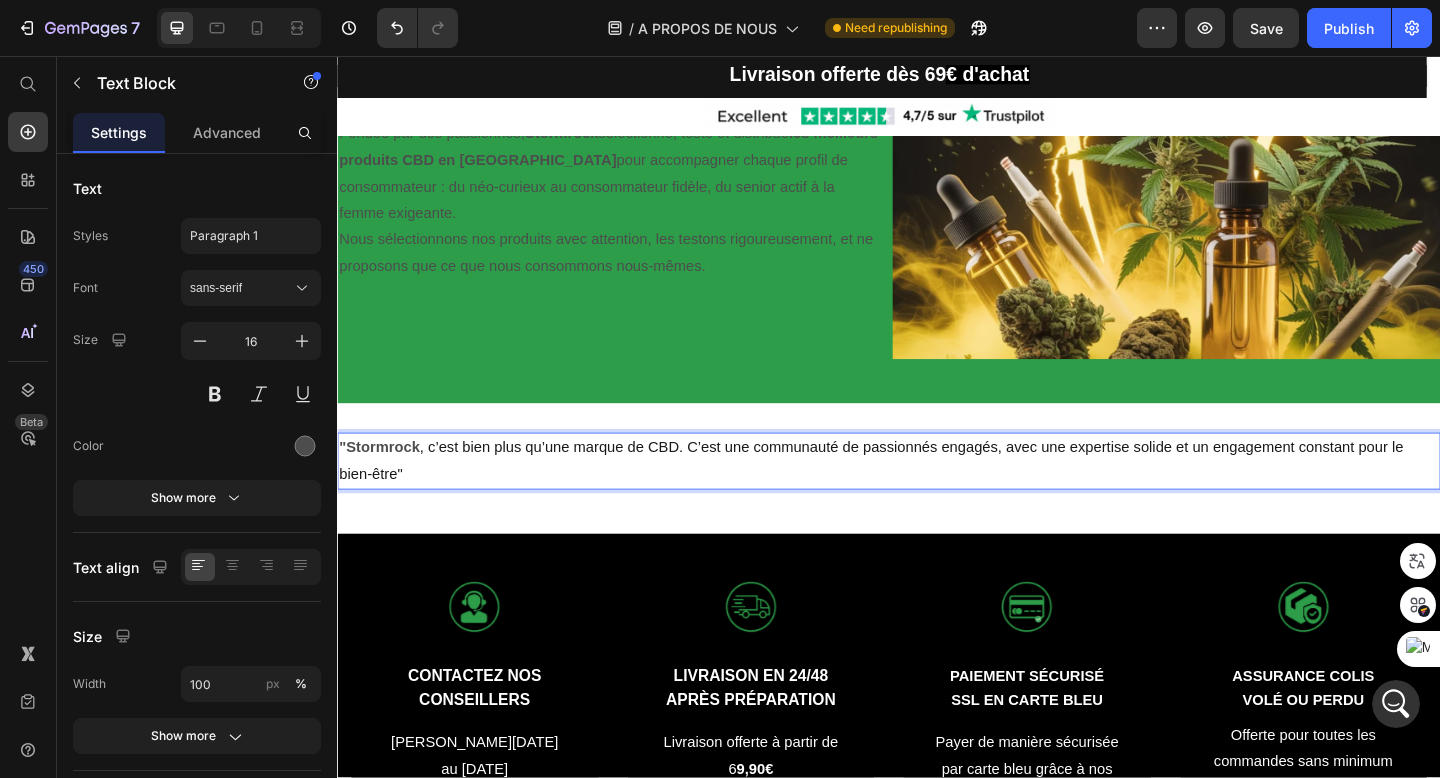 click on ", c’est bien plus qu’une marque de CBD. C’est une communauté de passionnés engagés, avec une expertise solide et un engagement constant pour le bien-être"" at bounding box center (918, 496) 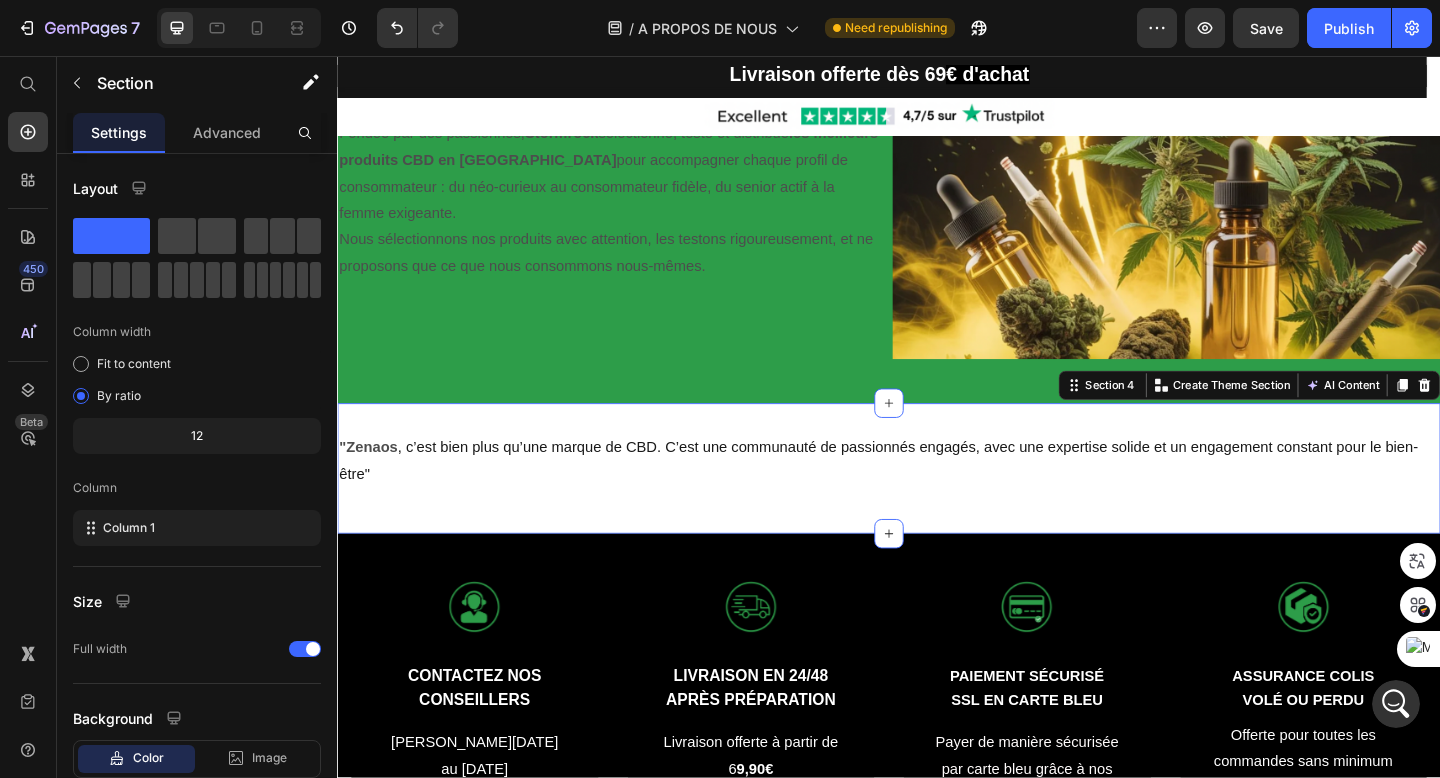 click on ""Zenaos , c’est bien plus qu’une marque de CBD. C’est une communauté de passionnés engagés, avec une expertise solide et un engagement constant pour le bien-être" Text Block Row Section 4   Create Theme Section AI Content Write with GemAI What would you like to describe here? Tone and Voice Persuasive Product Show more Generate" at bounding box center (937, 505) 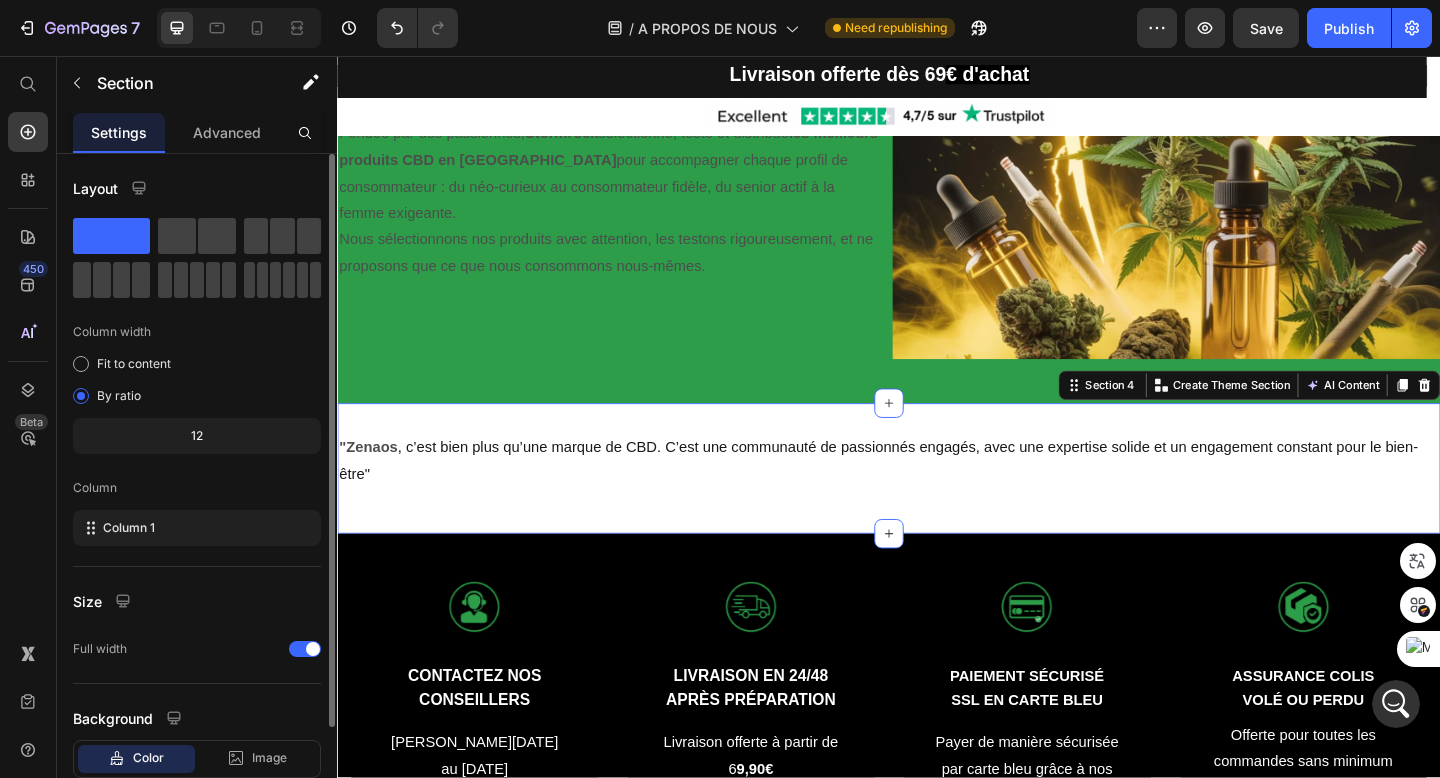 scroll, scrollTop: 127, scrollLeft: 0, axis: vertical 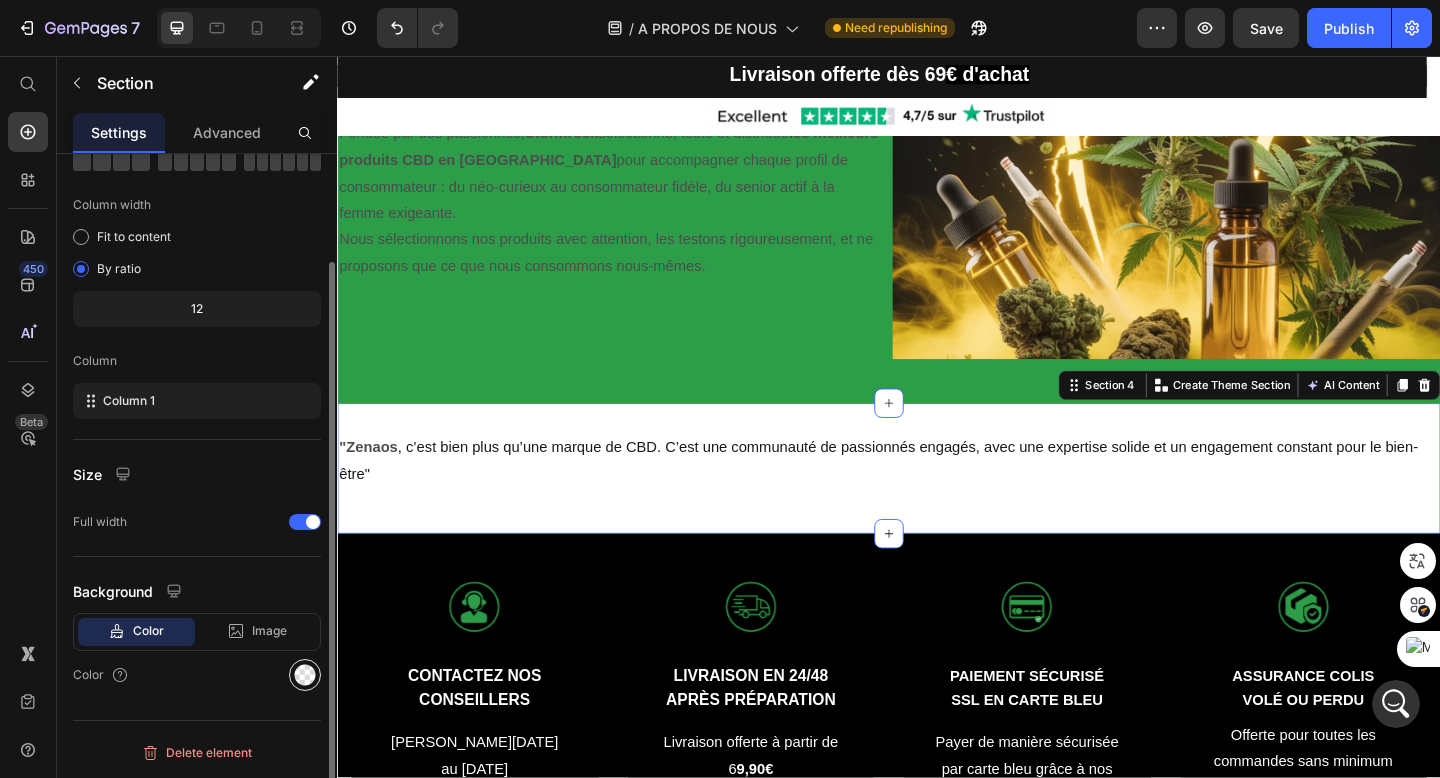 click at bounding box center [305, 675] 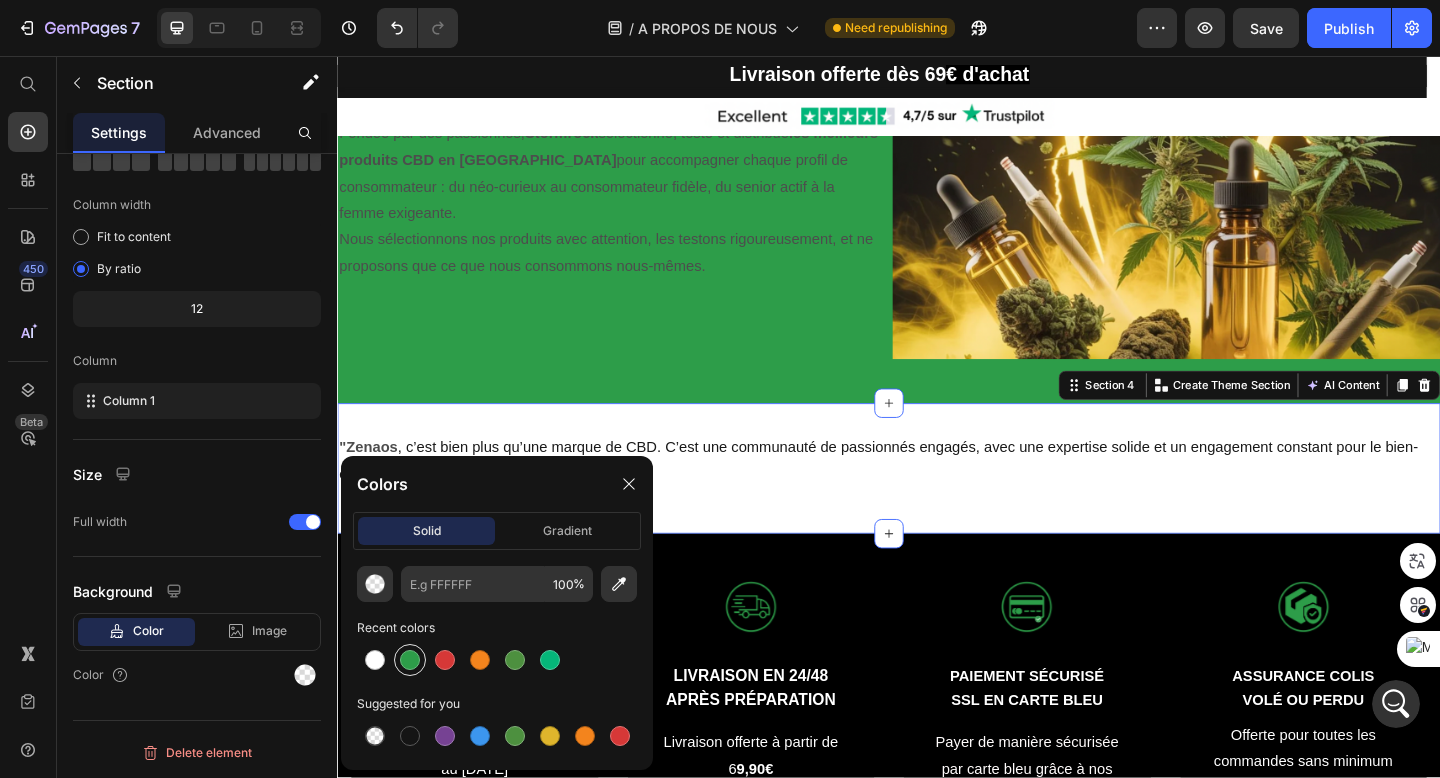 click at bounding box center (410, 660) 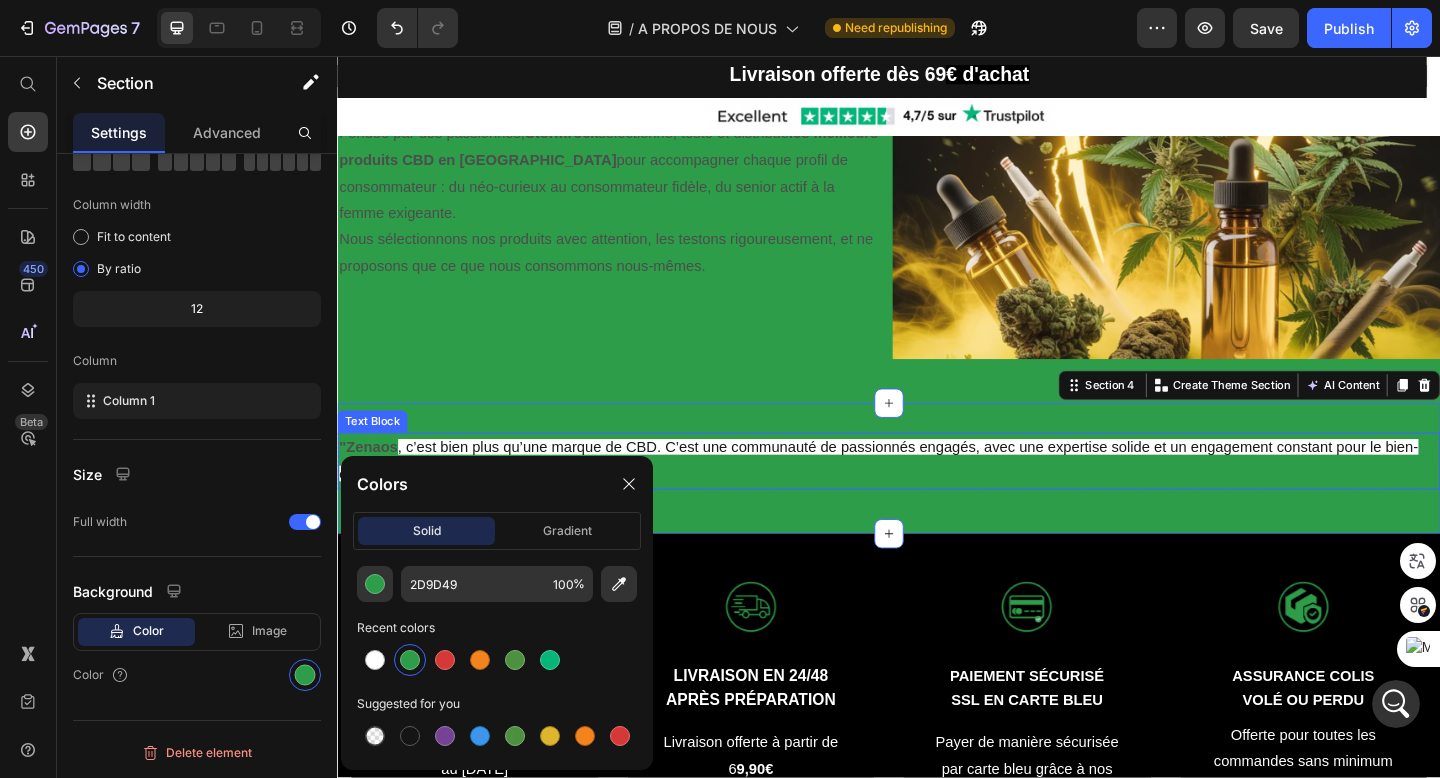 click on ""Zenaos , c’est bien plus qu’une marque de CBD. C’est une communauté de passionnés engagés, avec une expertise solide et un engagement constant pour le bien-être"" at bounding box center [937, 497] 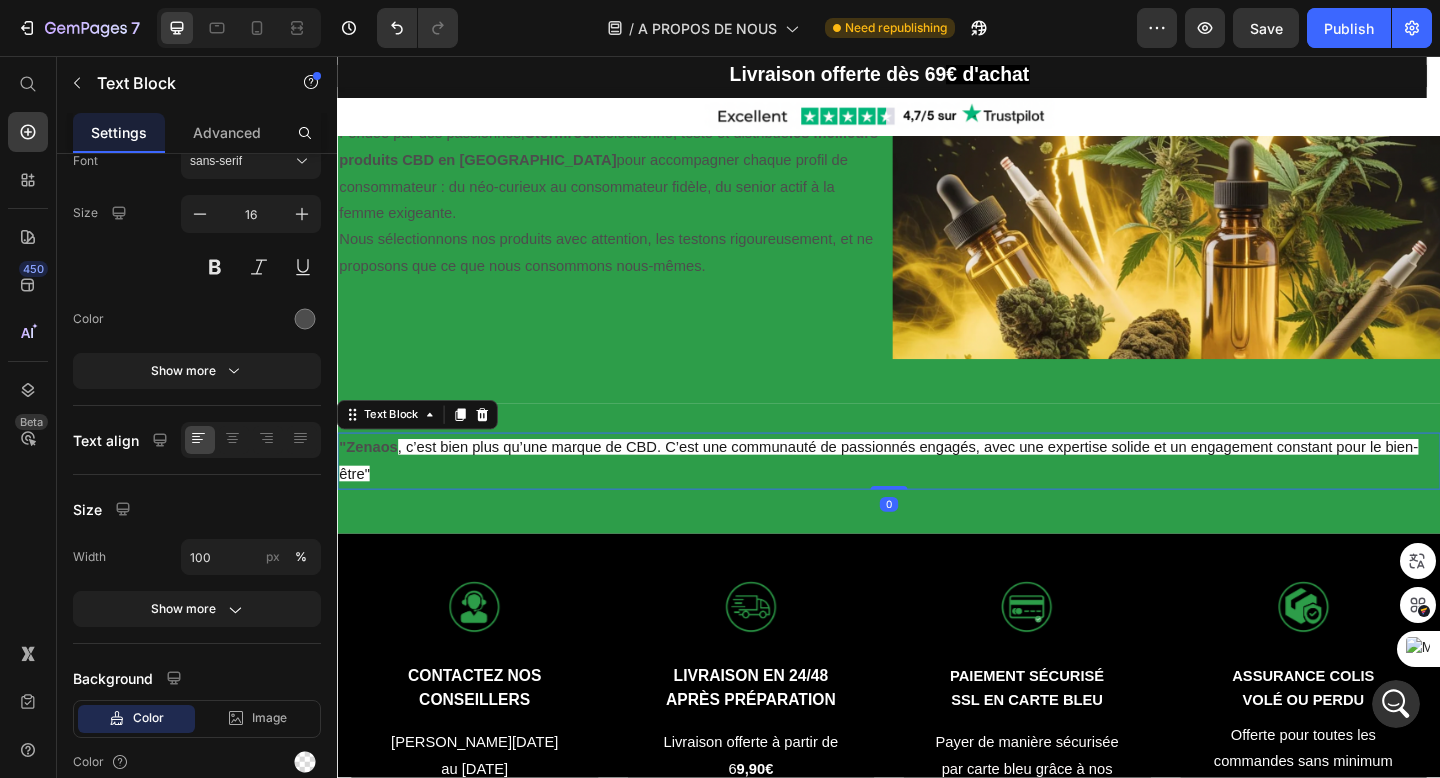 scroll, scrollTop: 0, scrollLeft: 0, axis: both 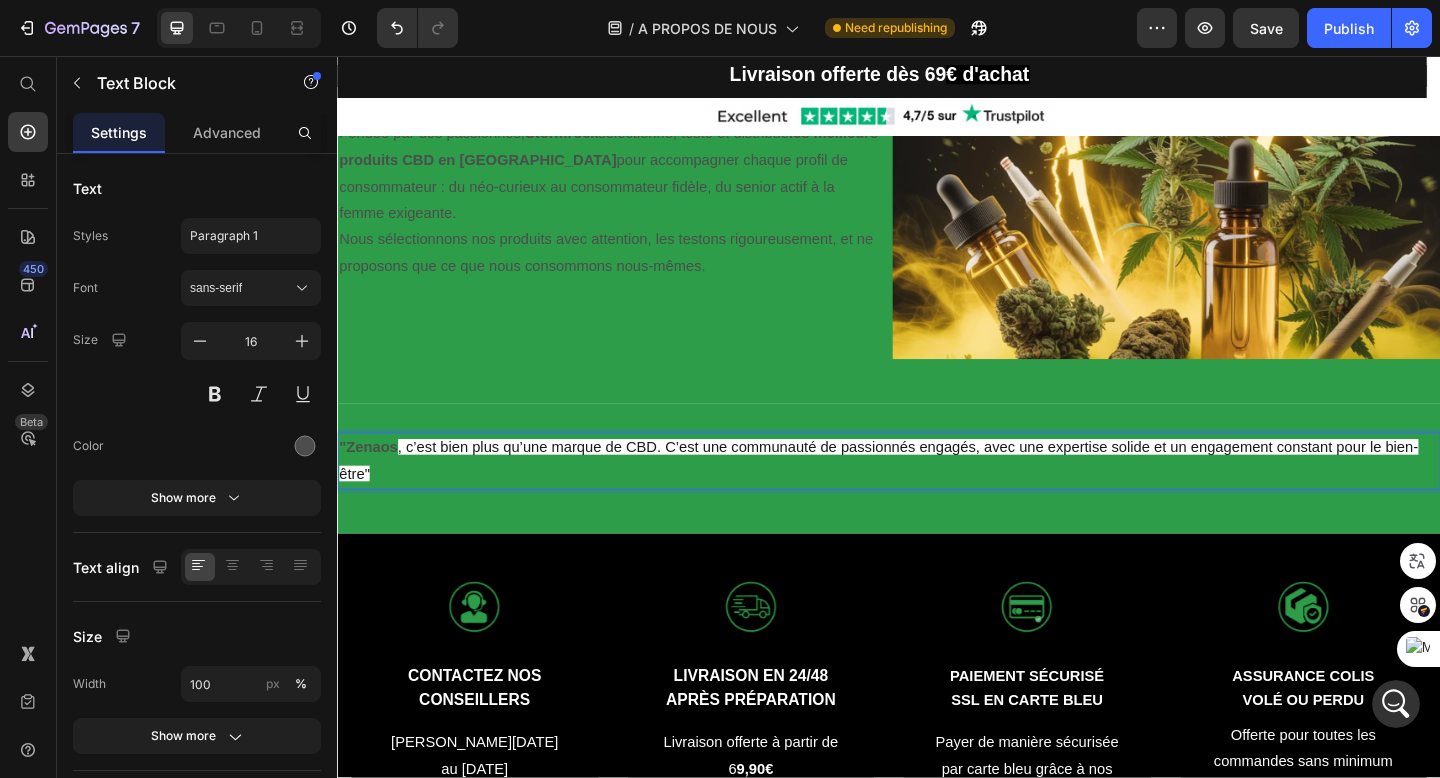 click on ", c’est bien plus qu’une marque de CBD. C’est une communauté de passionnés engagés, avec une expertise solide et un engagement constant pour le bien-être"" at bounding box center [926, 496] 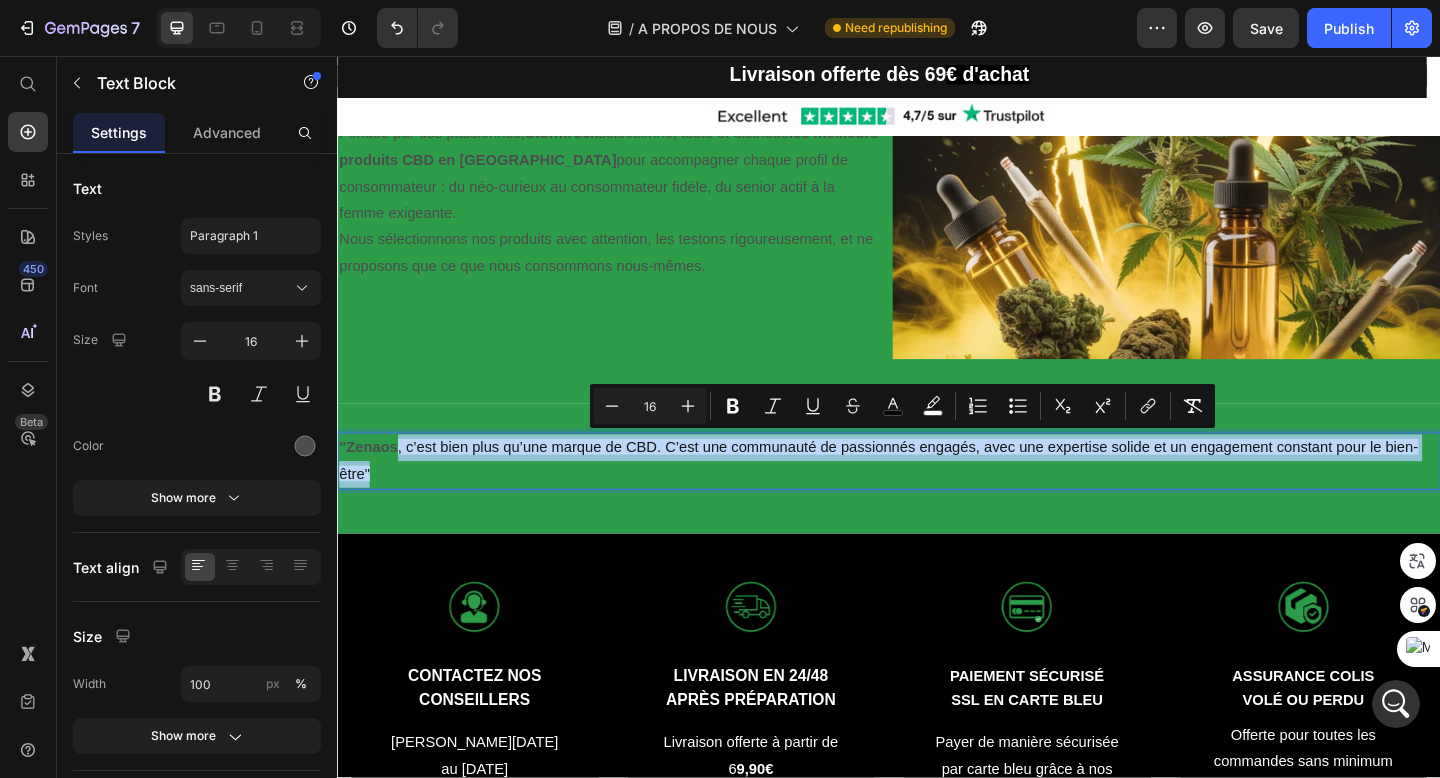 drag, startPoint x: 402, startPoint y: 476, endPoint x: 414, endPoint y: 501, distance: 27.730848 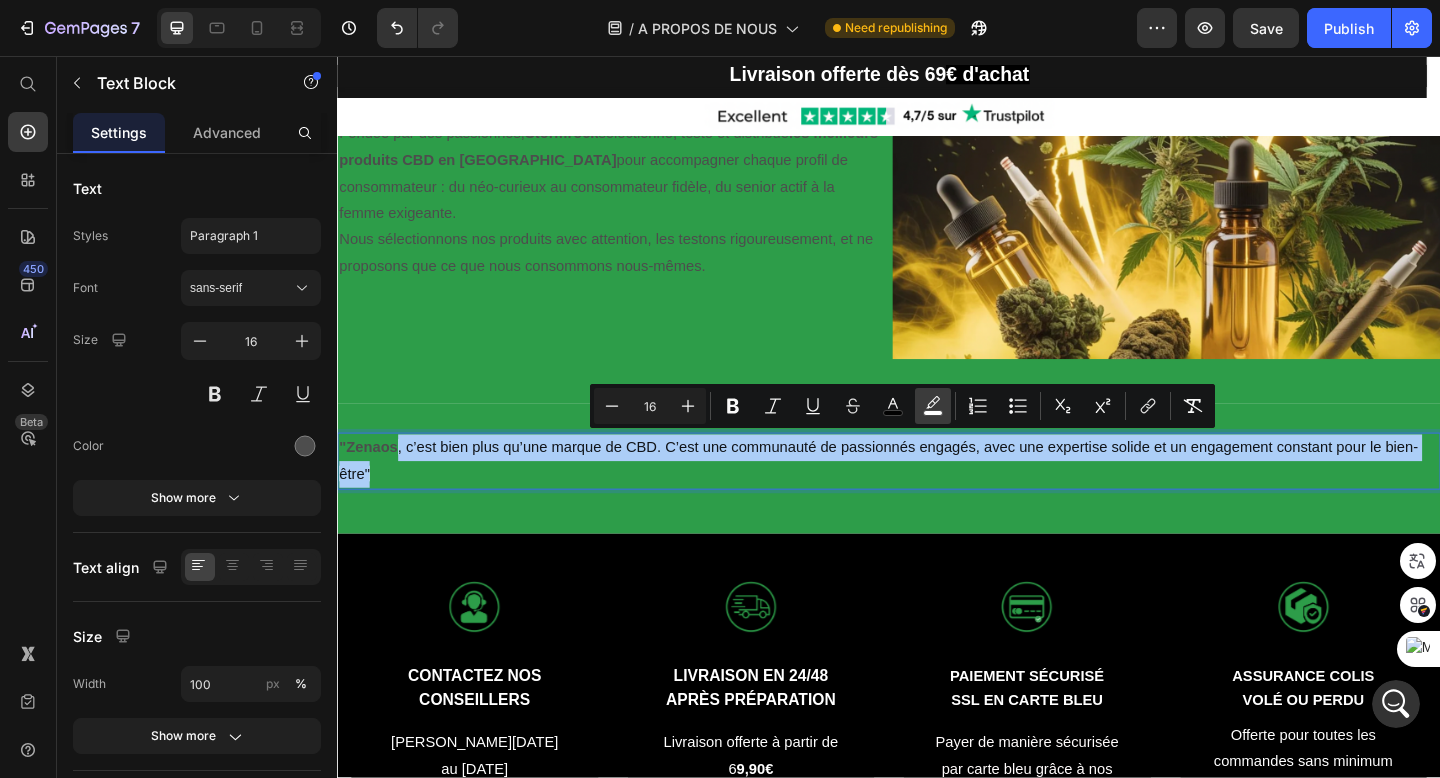 click 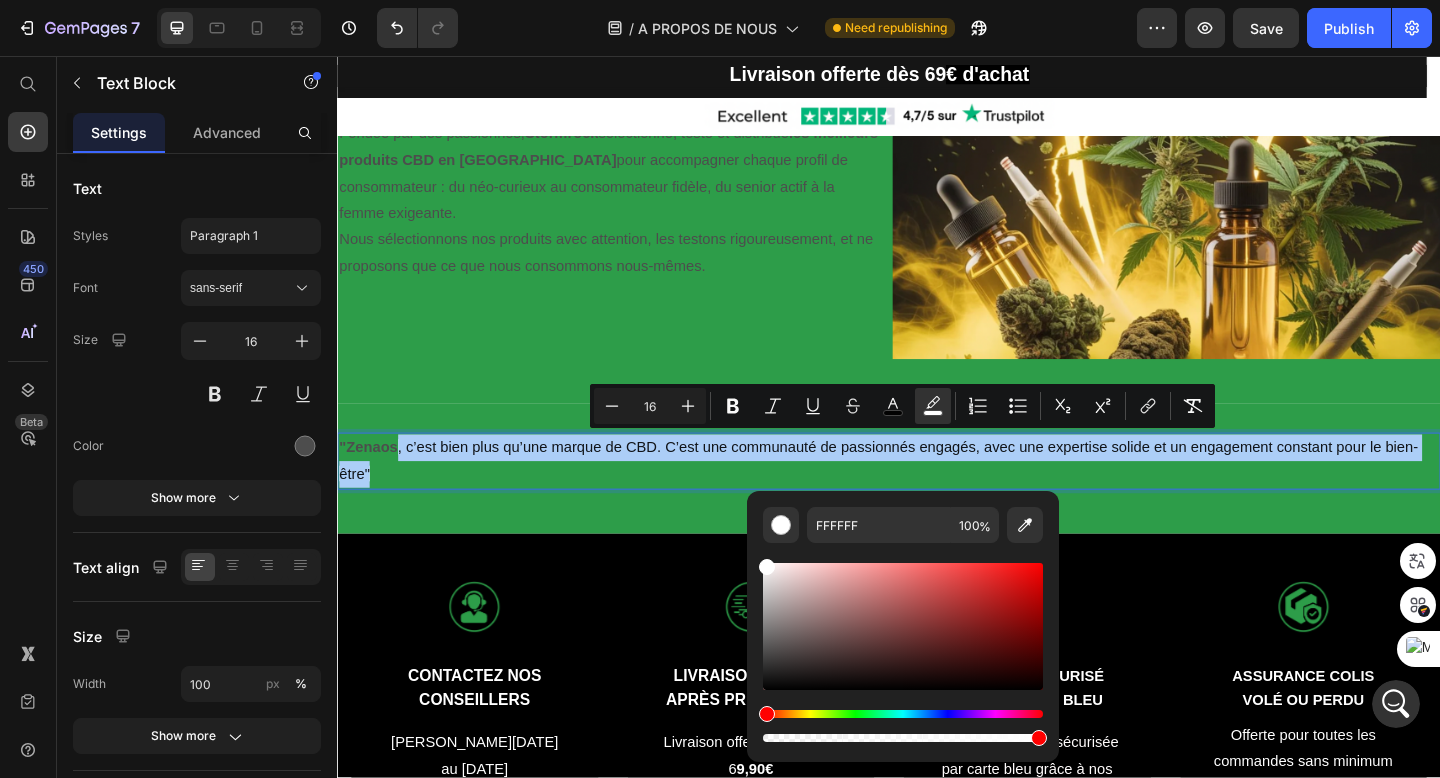scroll, scrollTop: 12487, scrollLeft: 0, axis: vertical 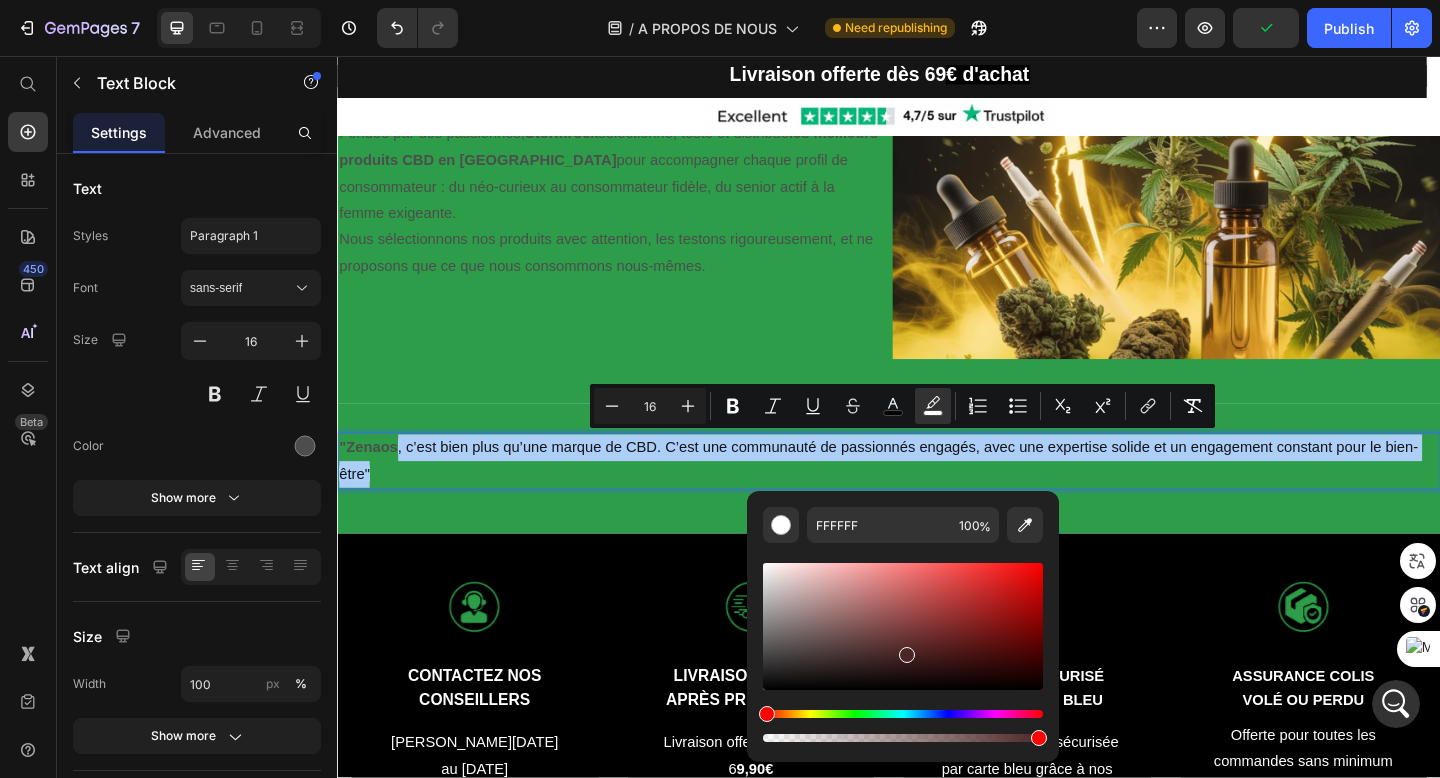 drag, startPoint x: 768, startPoint y: 572, endPoint x: 922, endPoint y: 658, distance: 176.38594 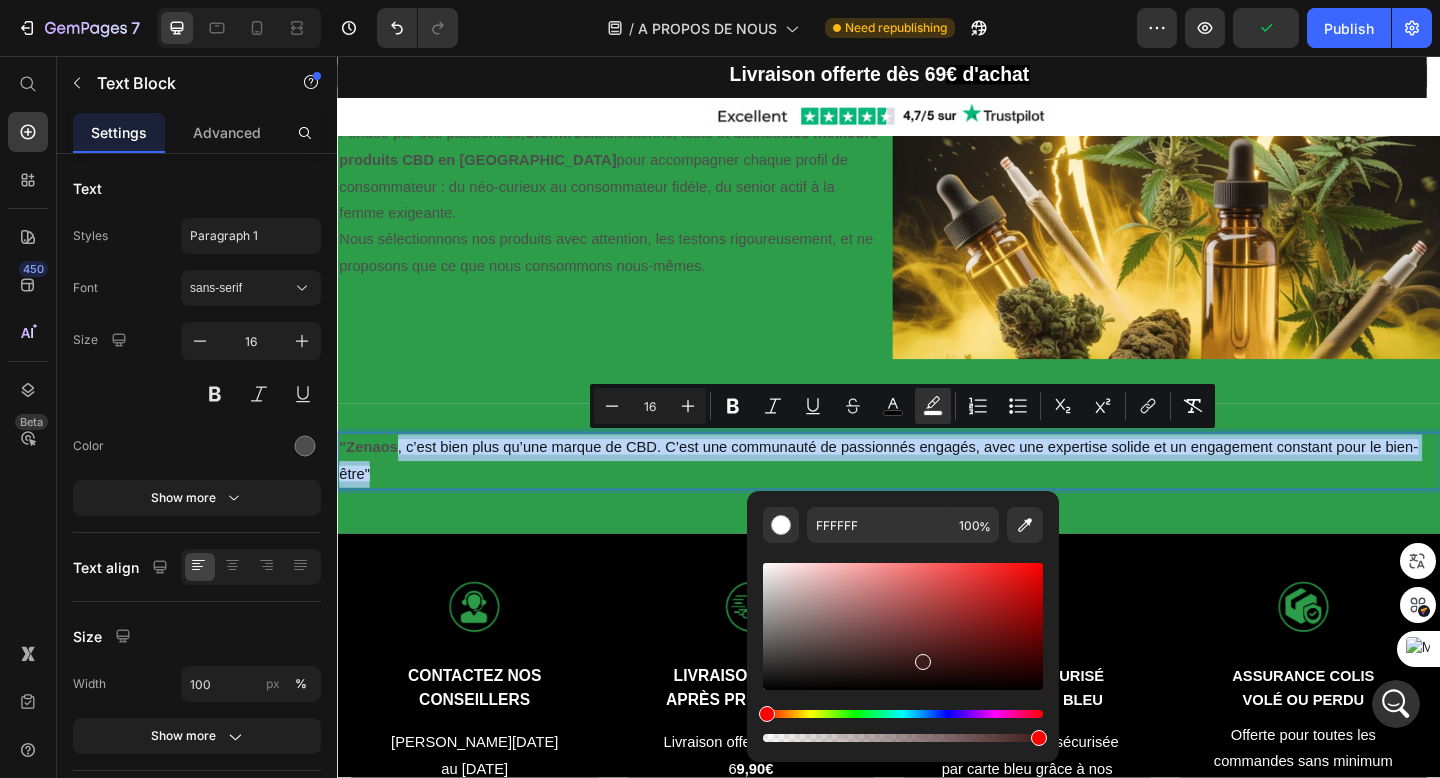 type on "3F1C1C" 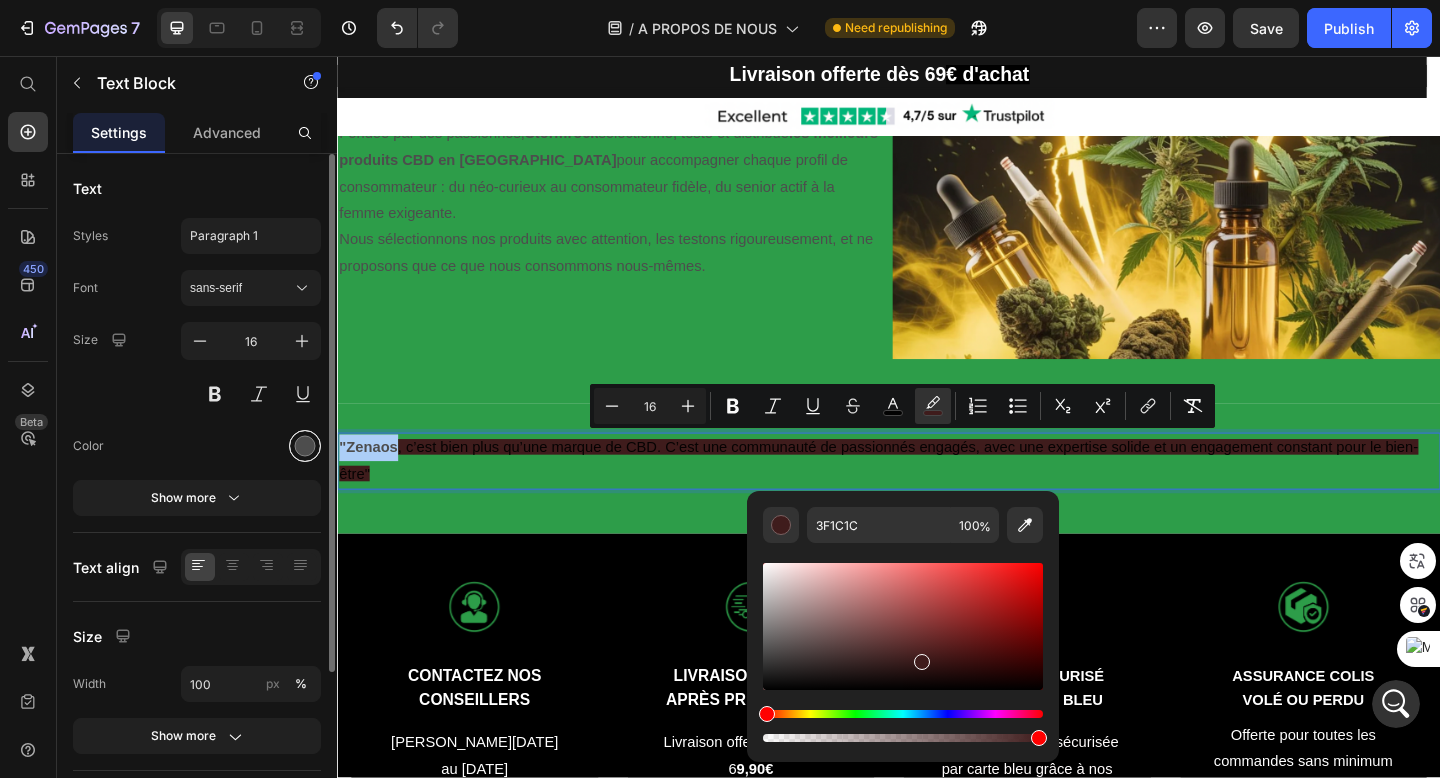 click at bounding box center [305, 446] 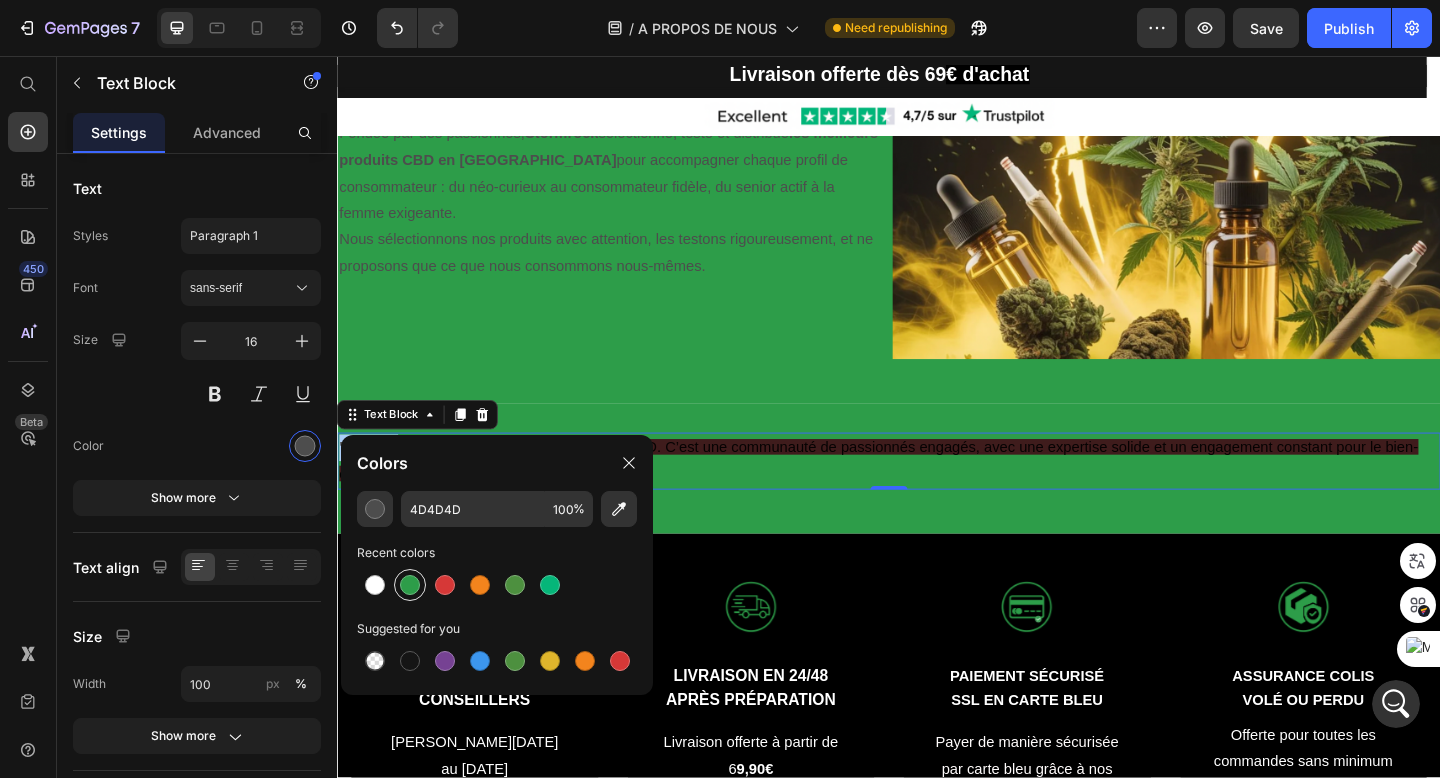 click at bounding box center (410, 585) 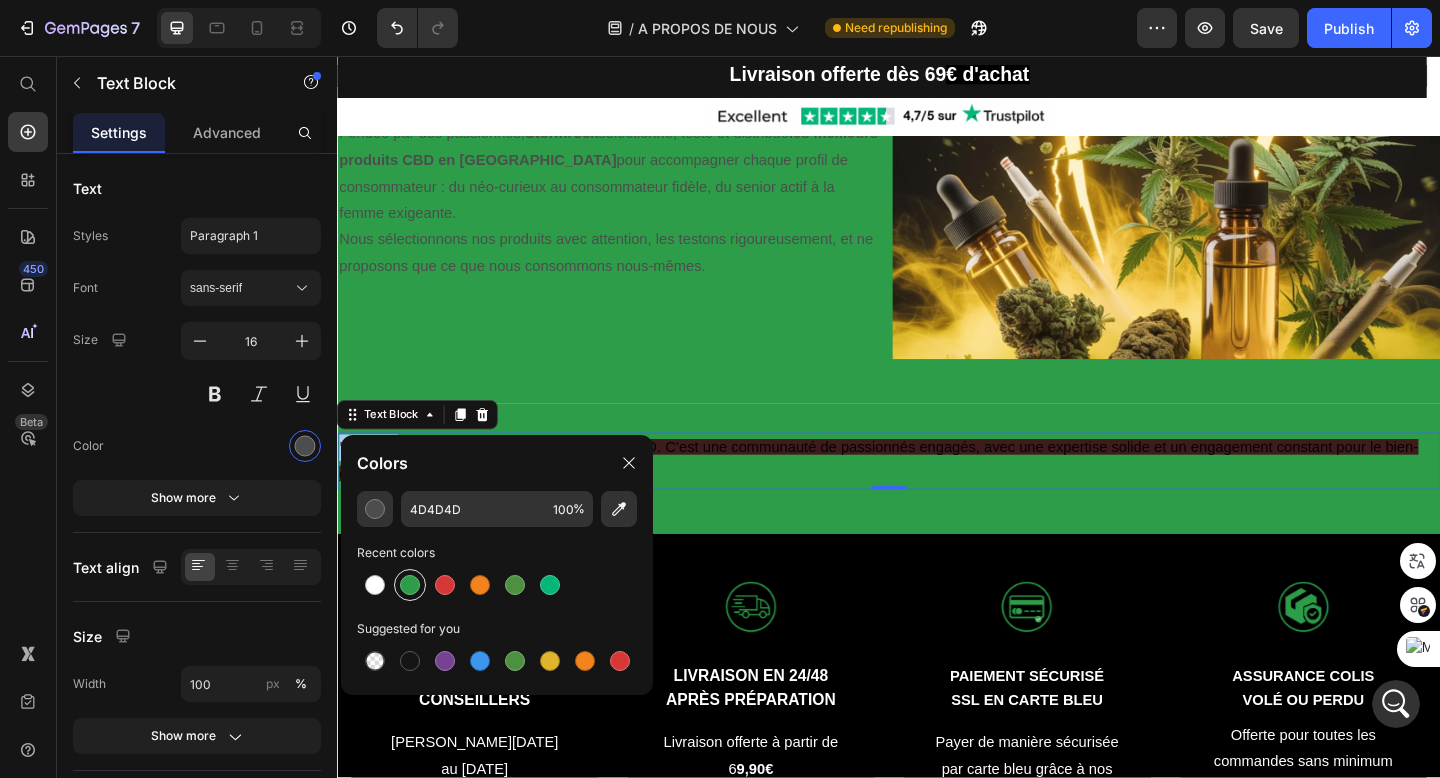 type on "2D9D49" 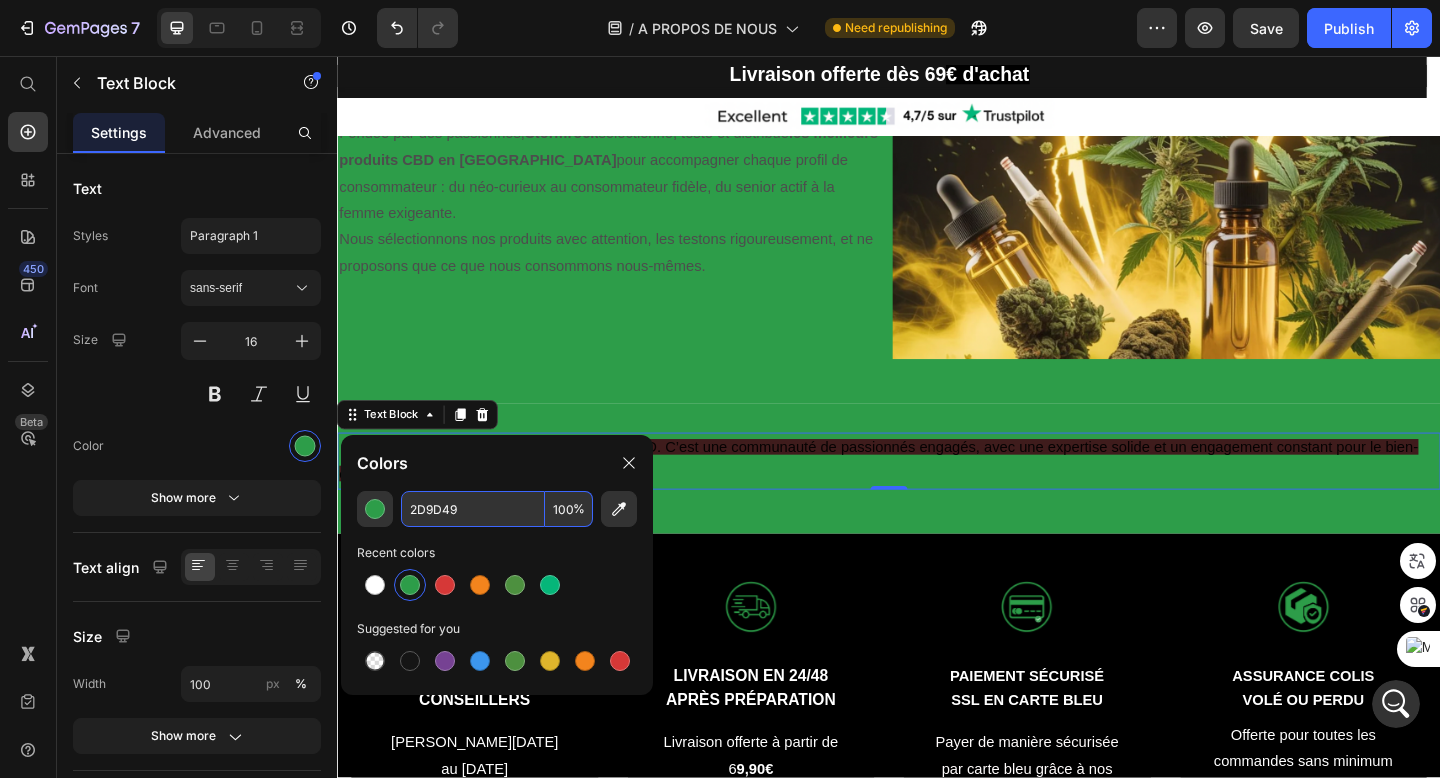 click on "2D9D49" at bounding box center (473, 509) 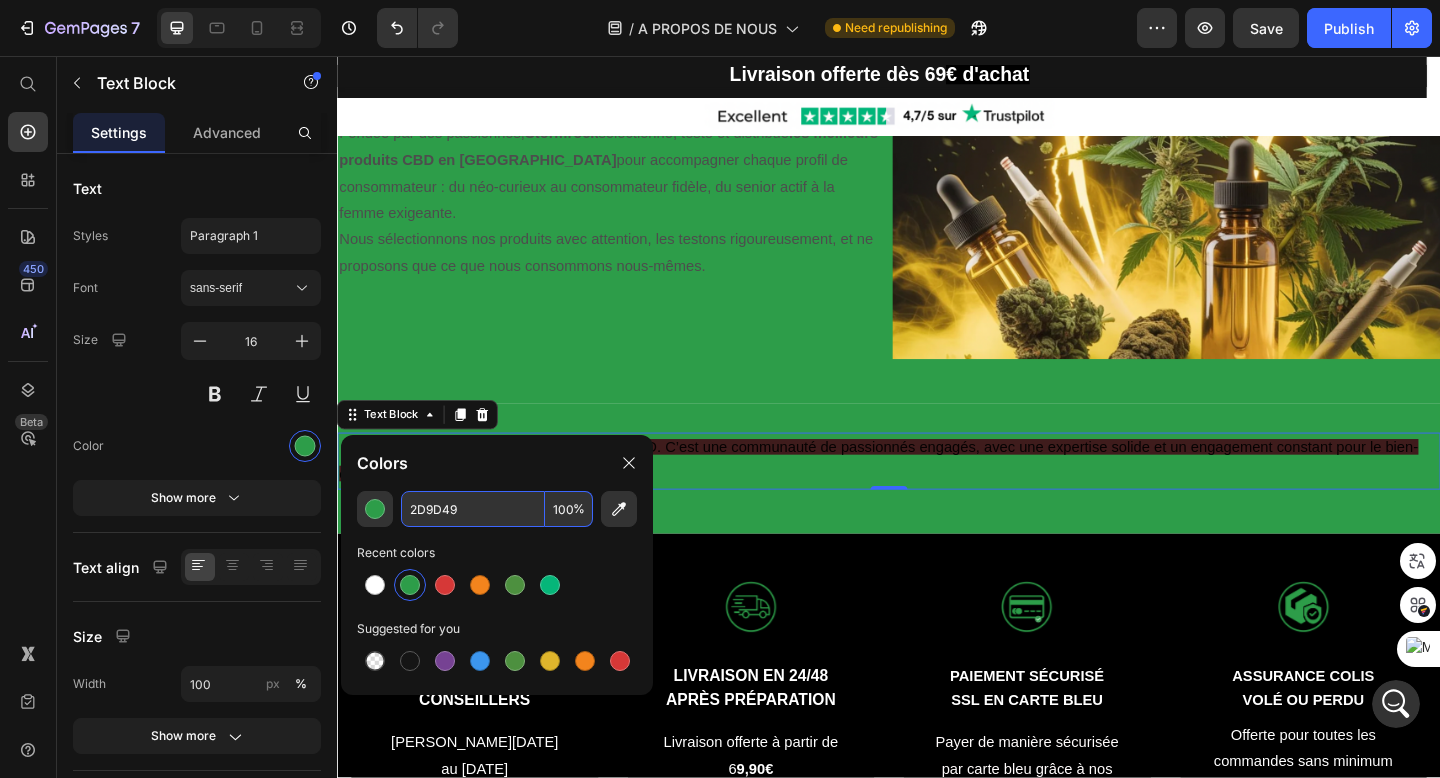 drag, startPoint x: 466, startPoint y: 509, endPoint x: 409, endPoint y: 513, distance: 57.14018 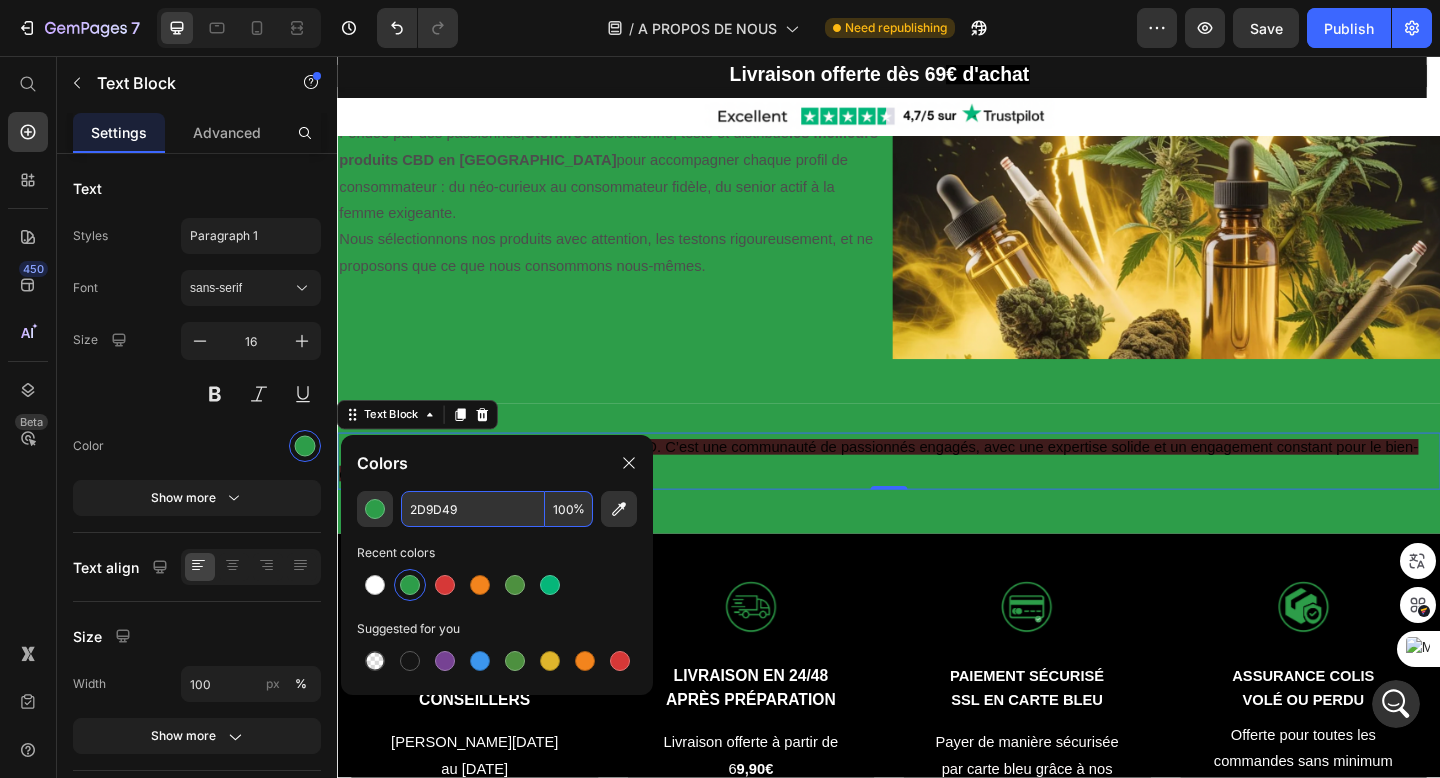 click on "2D9D49 100 %" 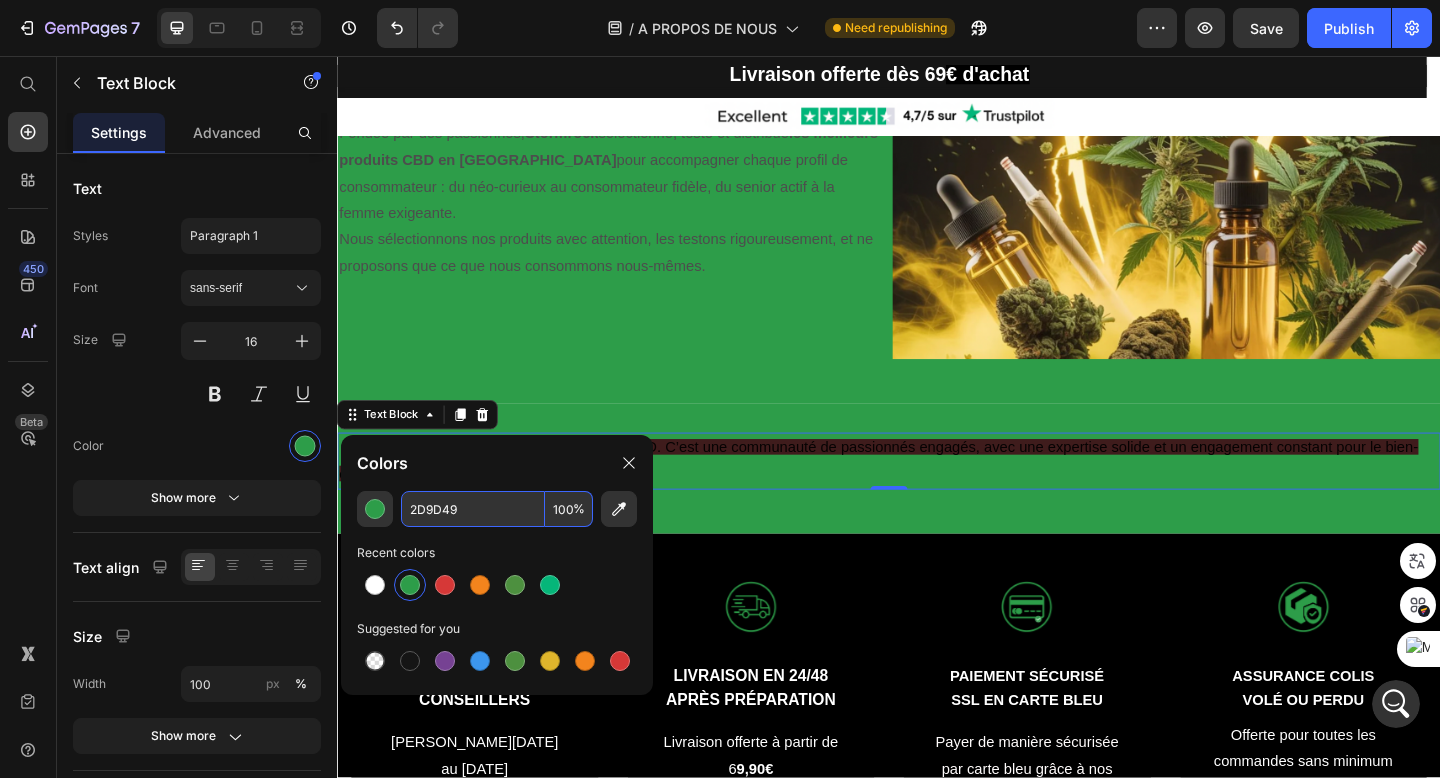 scroll, scrollTop: 12564, scrollLeft: 0, axis: vertical 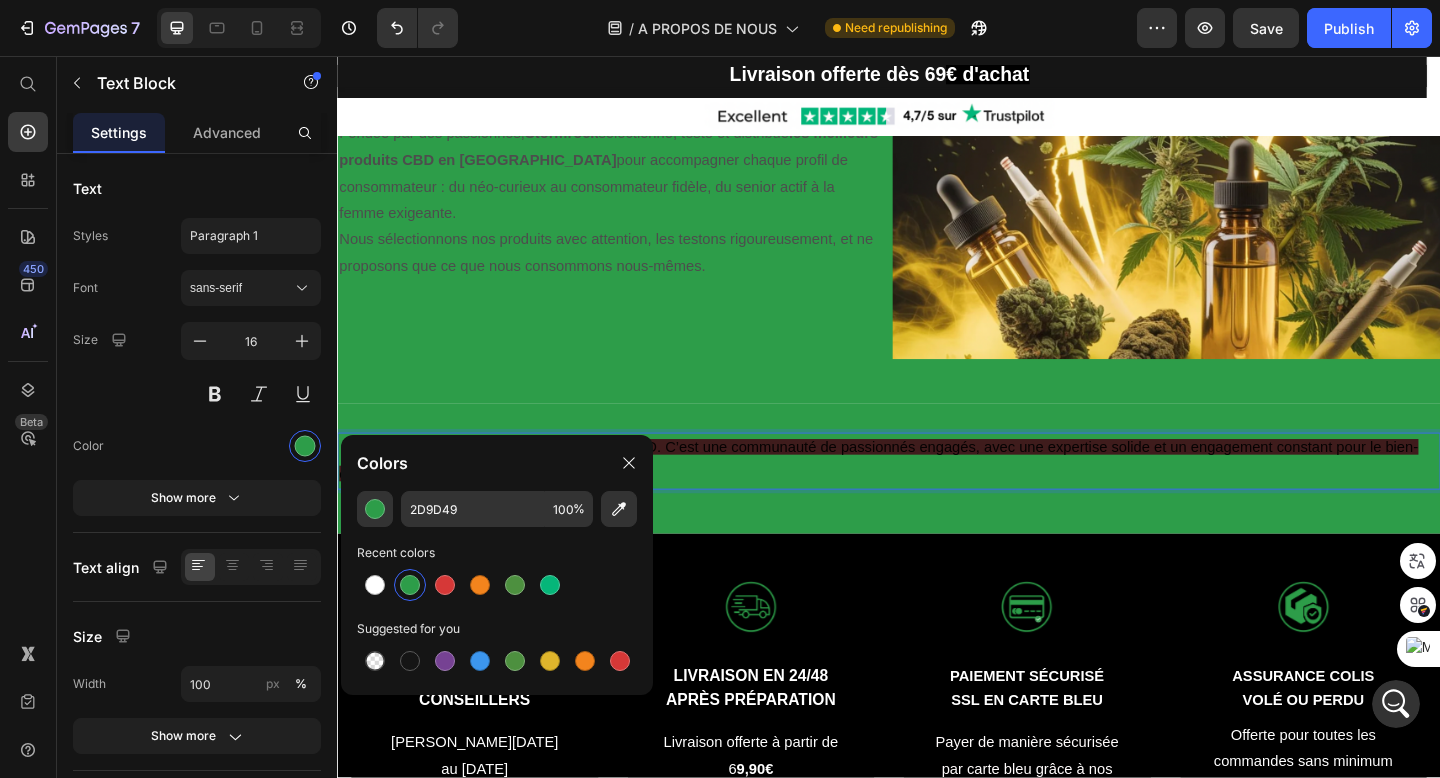 click on ", c’est bien plus qu’une marque de CBD. C’est une communauté de passionnés engagés, avec une expertise solide et un engagement constant pour le bien-être"" at bounding box center [926, 496] 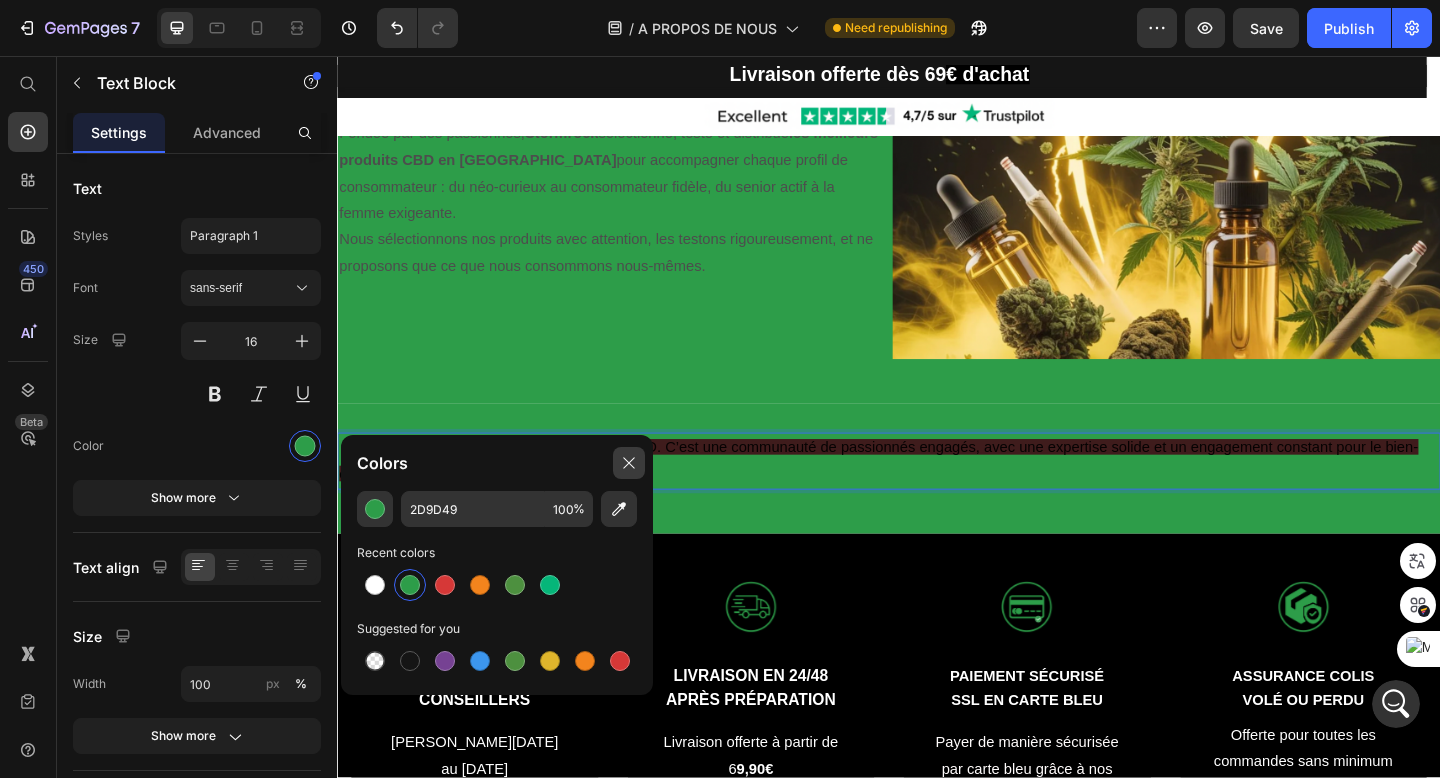 click 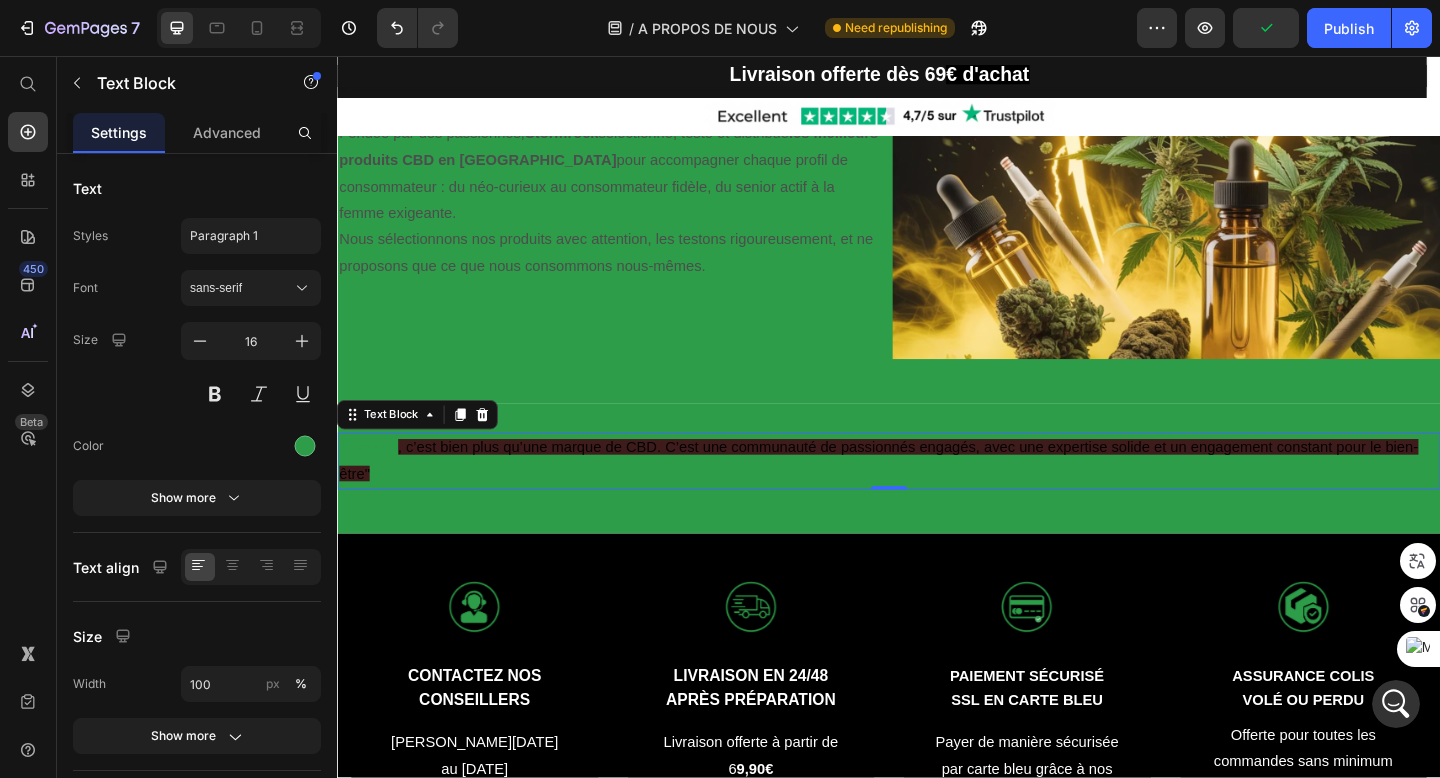 click on ", c’est bien plus qu’une marque de CBD. C’est une communauté de passionnés engagés, avec une expertise solide et un engagement constant pour le bien-être"" at bounding box center [926, 496] 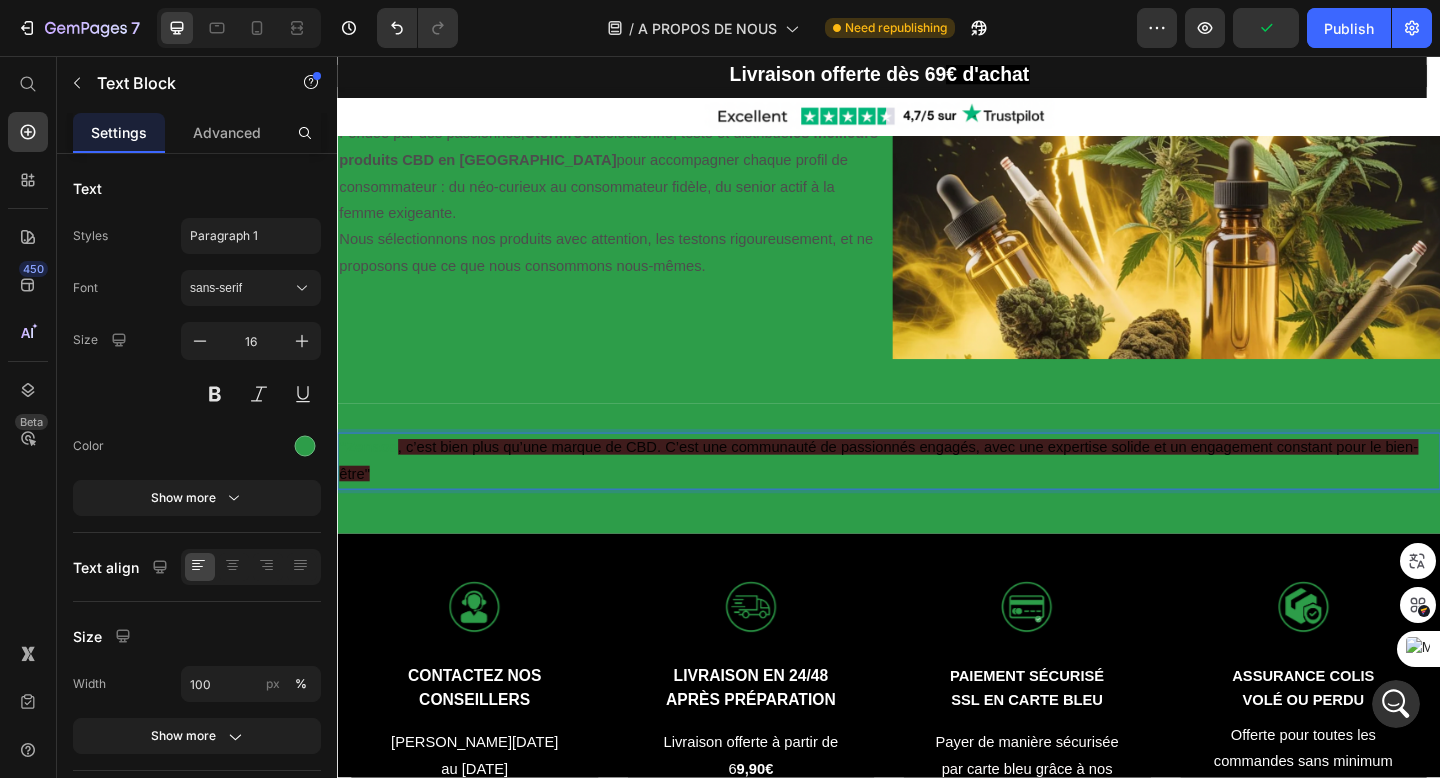 click on ", c’est bien plus qu’une marque de CBD. C’est une communauté de passionnés engagés, avec une expertise solide et un engagement constant pour le bien-être"" at bounding box center (926, 496) 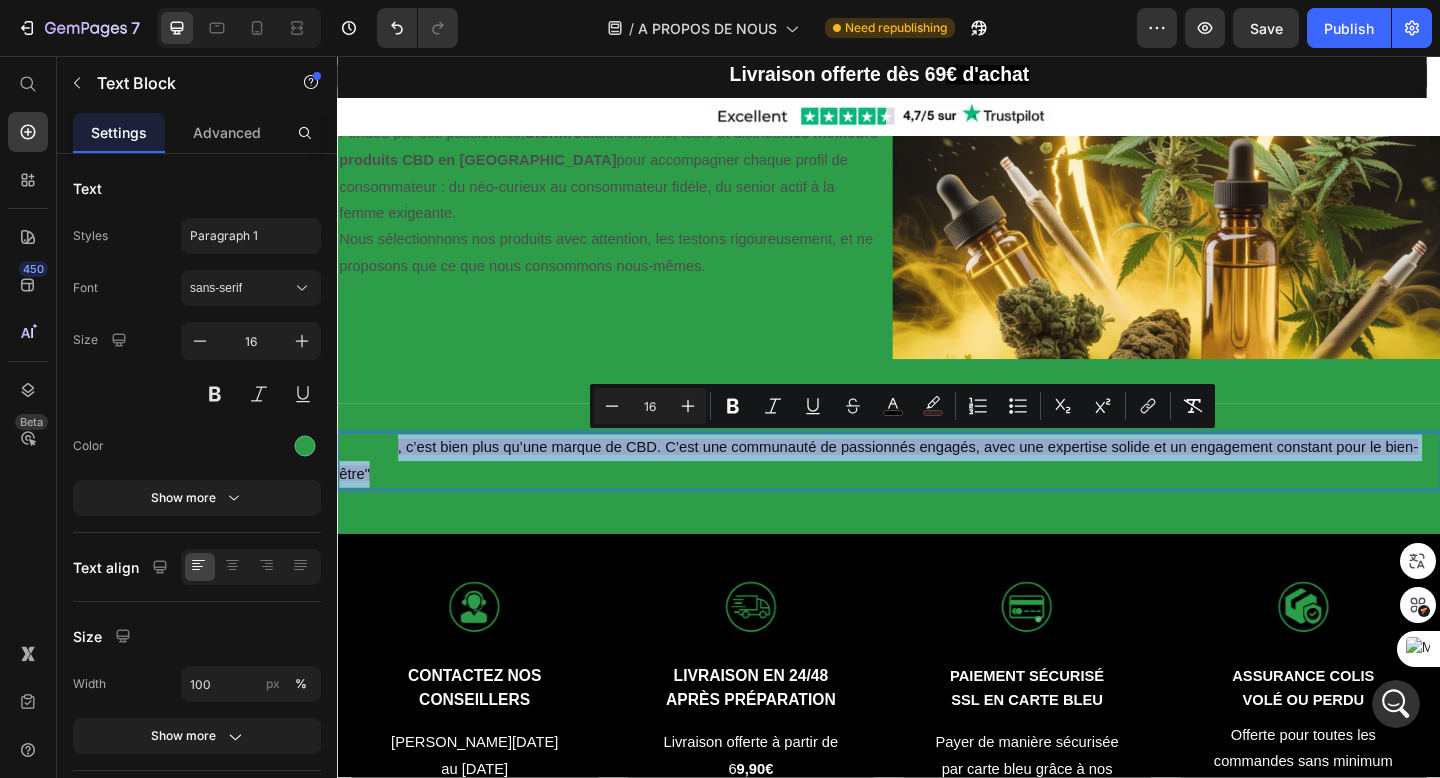 drag, startPoint x: 404, startPoint y: 476, endPoint x: 445, endPoint y: 519, distance: 59.413803 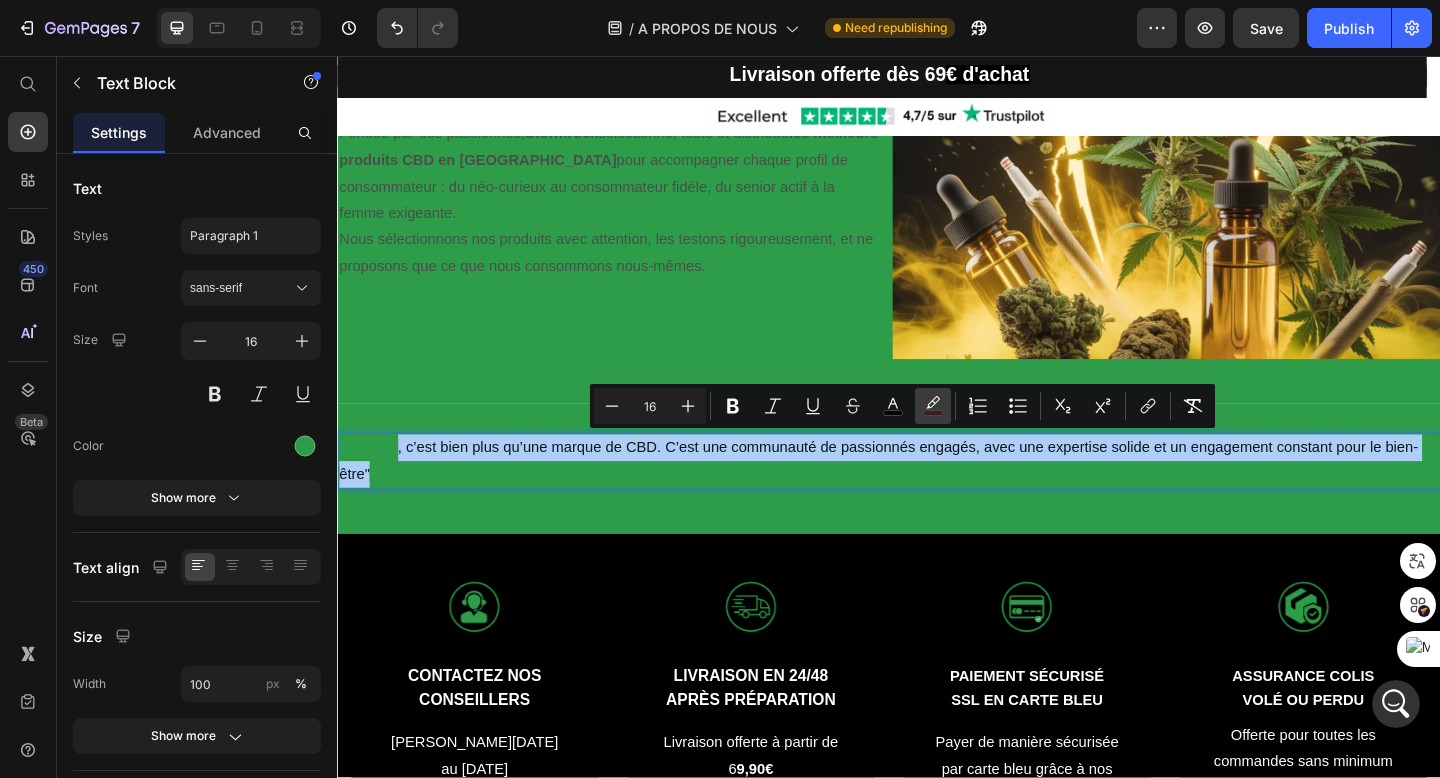 click 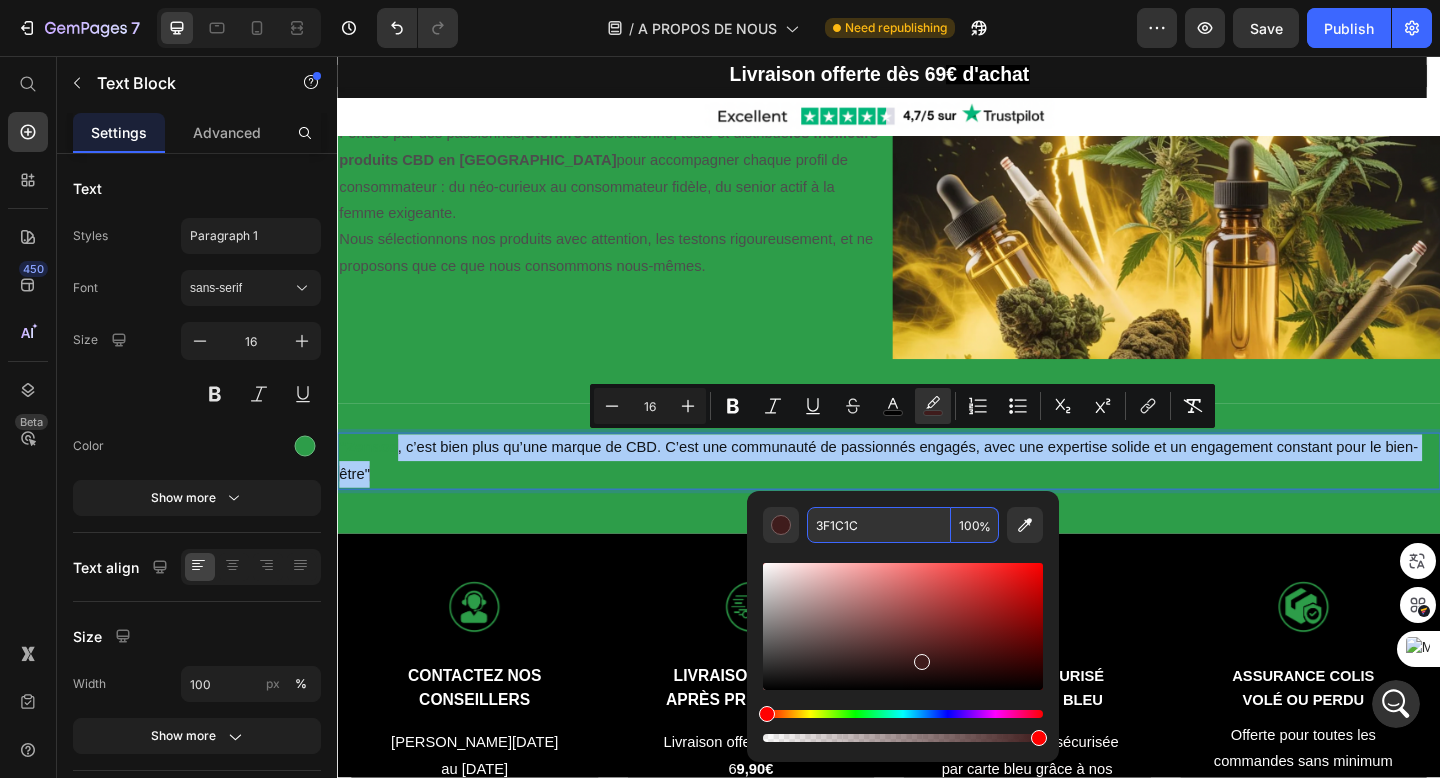 click on "3F1C1C" at bounding box center [879, 525] 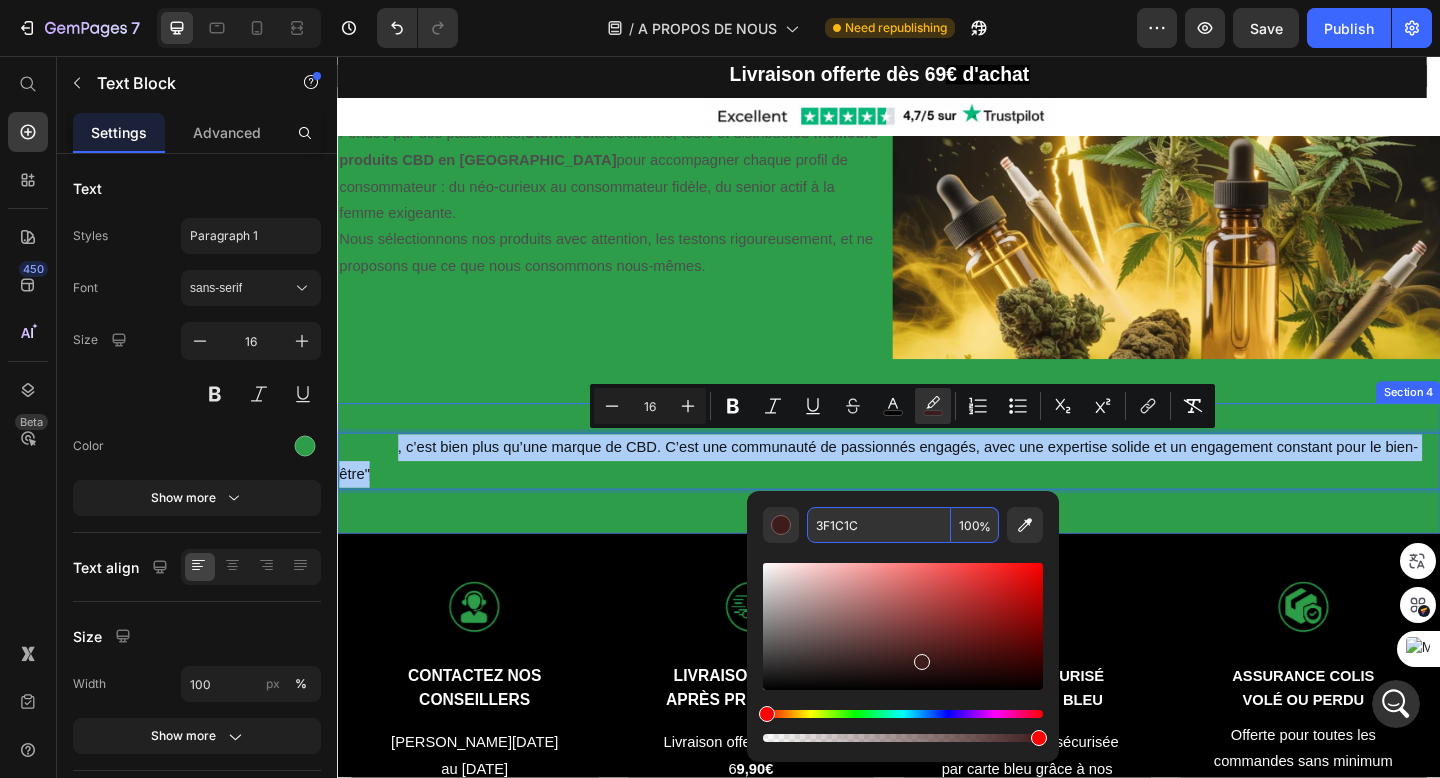 paste on "2D9D49" 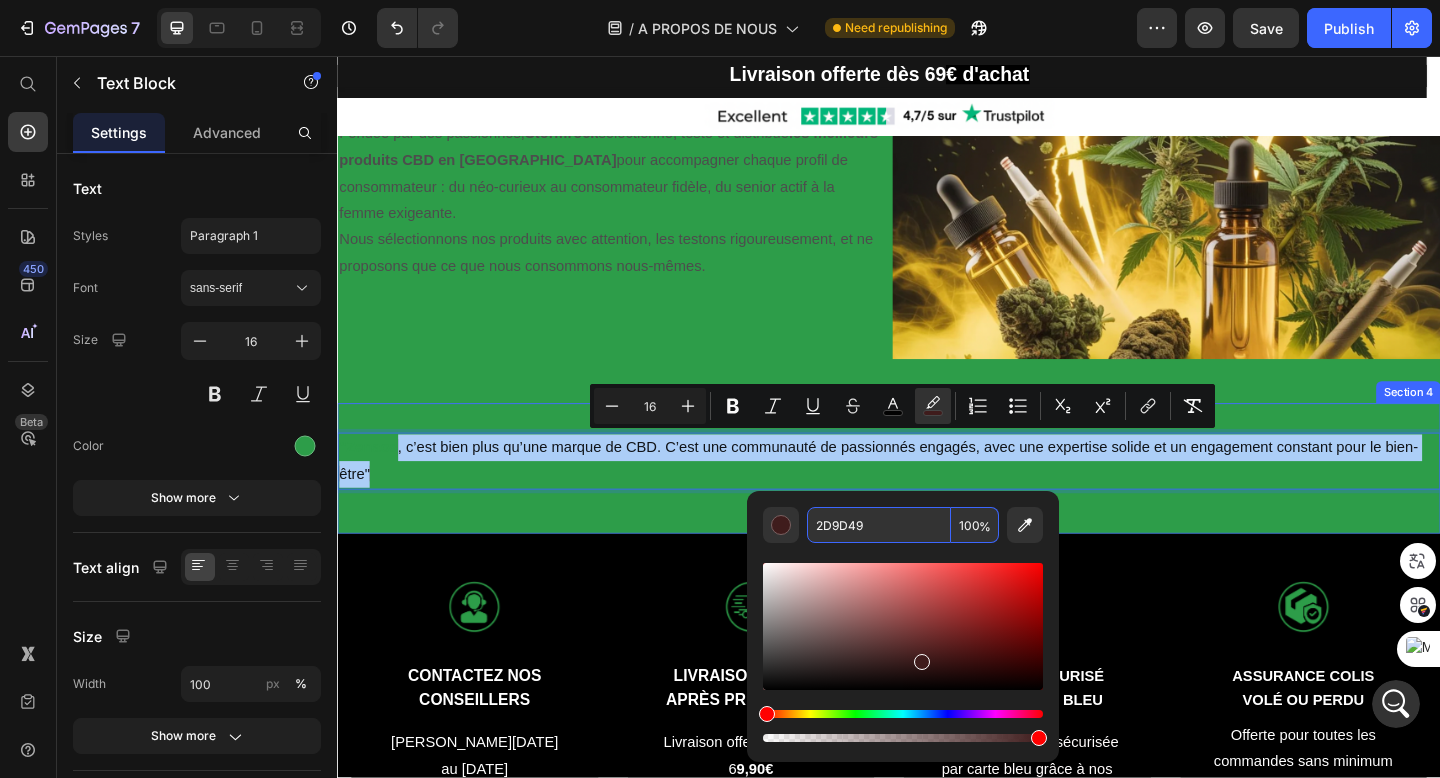 type on "2D9D49" 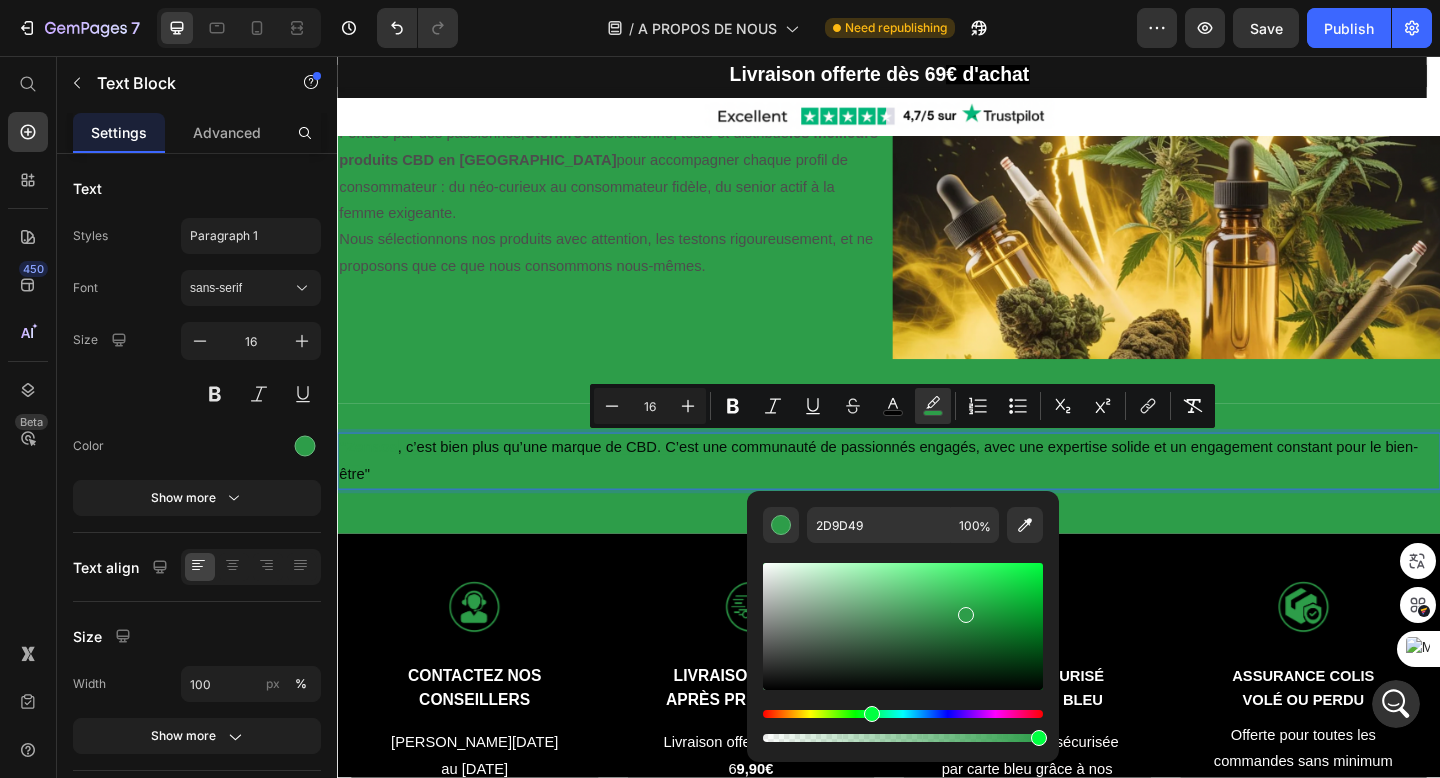 click on ""Zenaos , c’est bien plus qu’une marque de CBD. C’est une communauté de passionnés engagés, avec une expertise solide et un engagement constant pour le bien-être"" at bounding box center [937, 497] 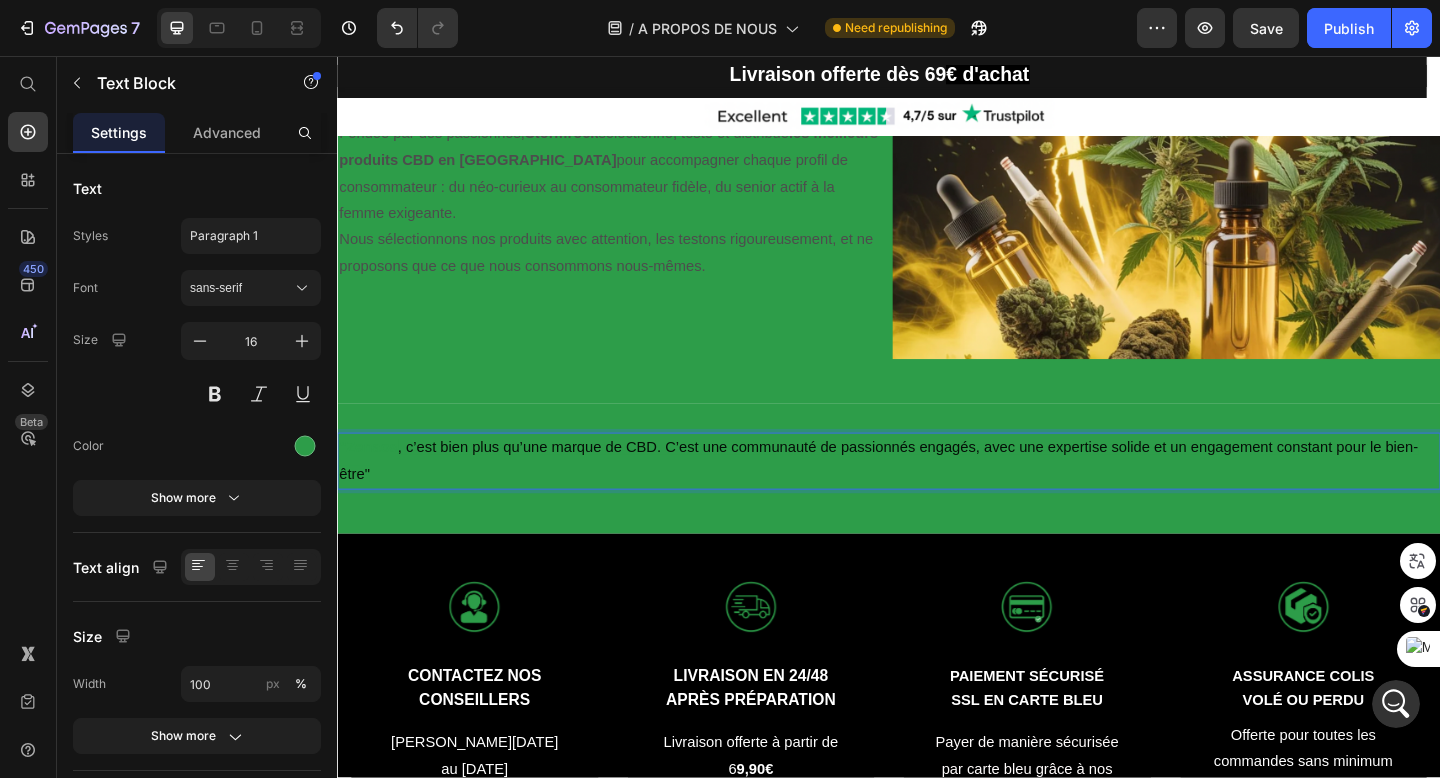 click on ", c’est bien plus qu’une marque de CBD. C’est une communauté de passionnés engagés, avec une expertise solide et un engagement constant pour le bien-être"" at bounding box center [926, 496] 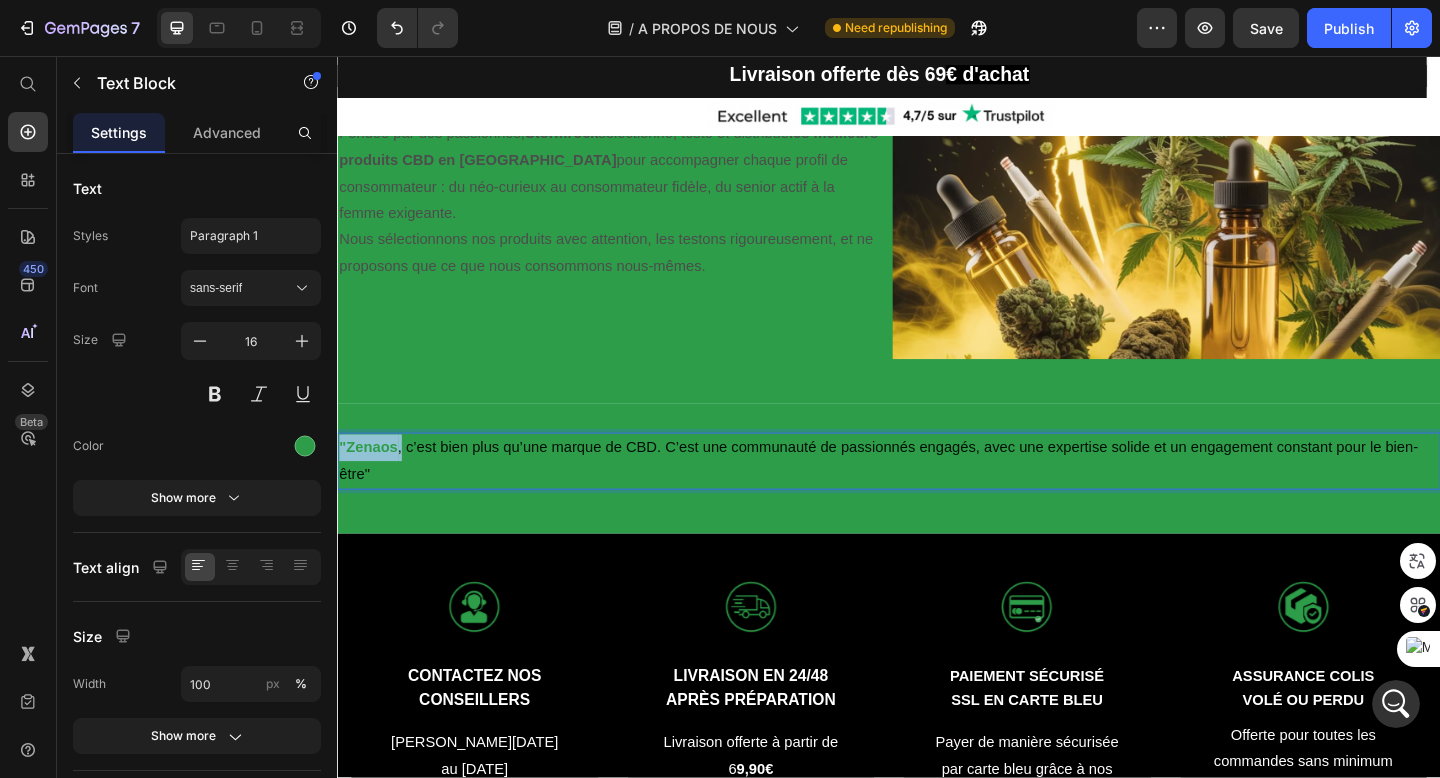 drag, startPoint x: 409, startPoint y: 475, endPoint x: 341, endPoint y: 465, distance: 68.73136 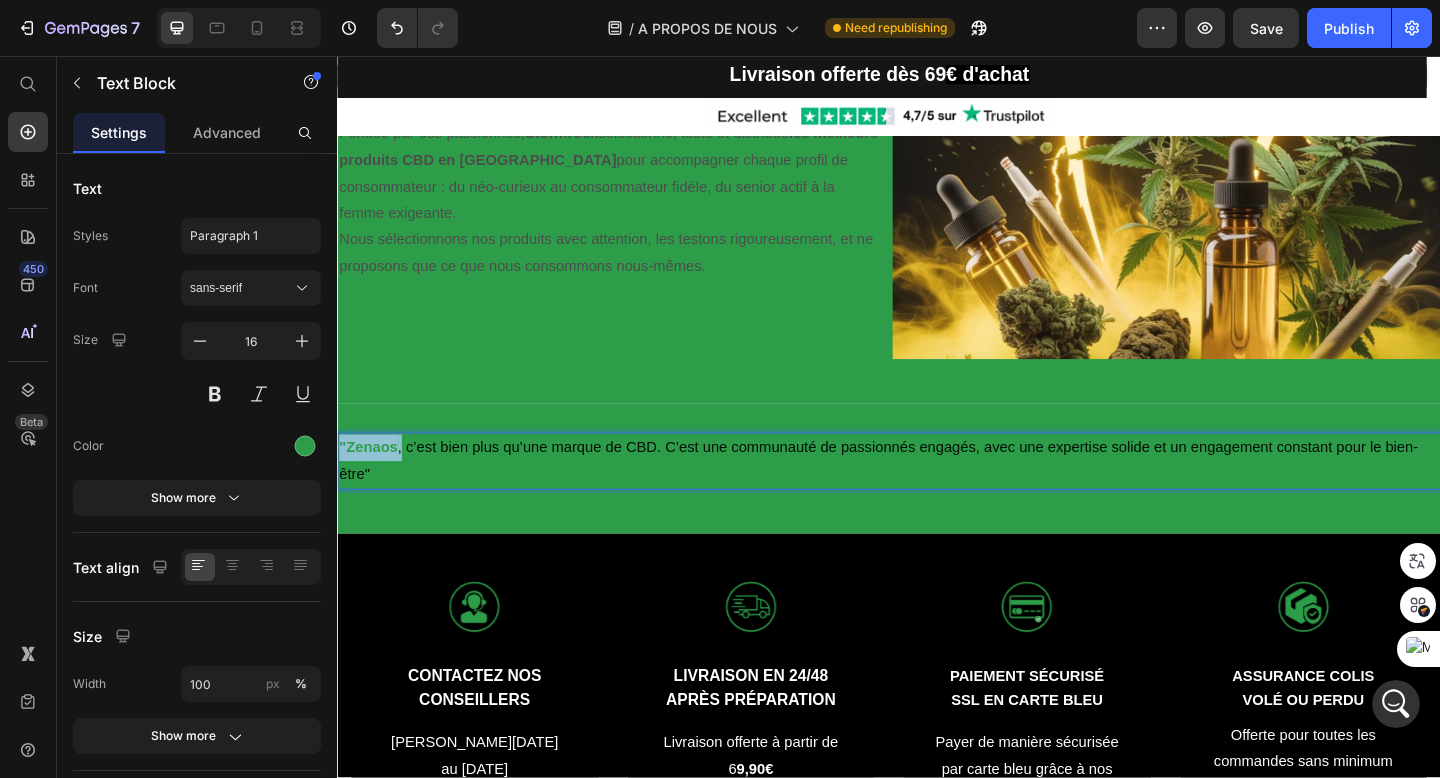 click on ""Zenaos , c’est bien plus qu’une marque de CBD. C’est une communauté de passionnés engagés, avec une expertise solide et un engagement constant pour le bien-être"" at bounding box center [937, 497] 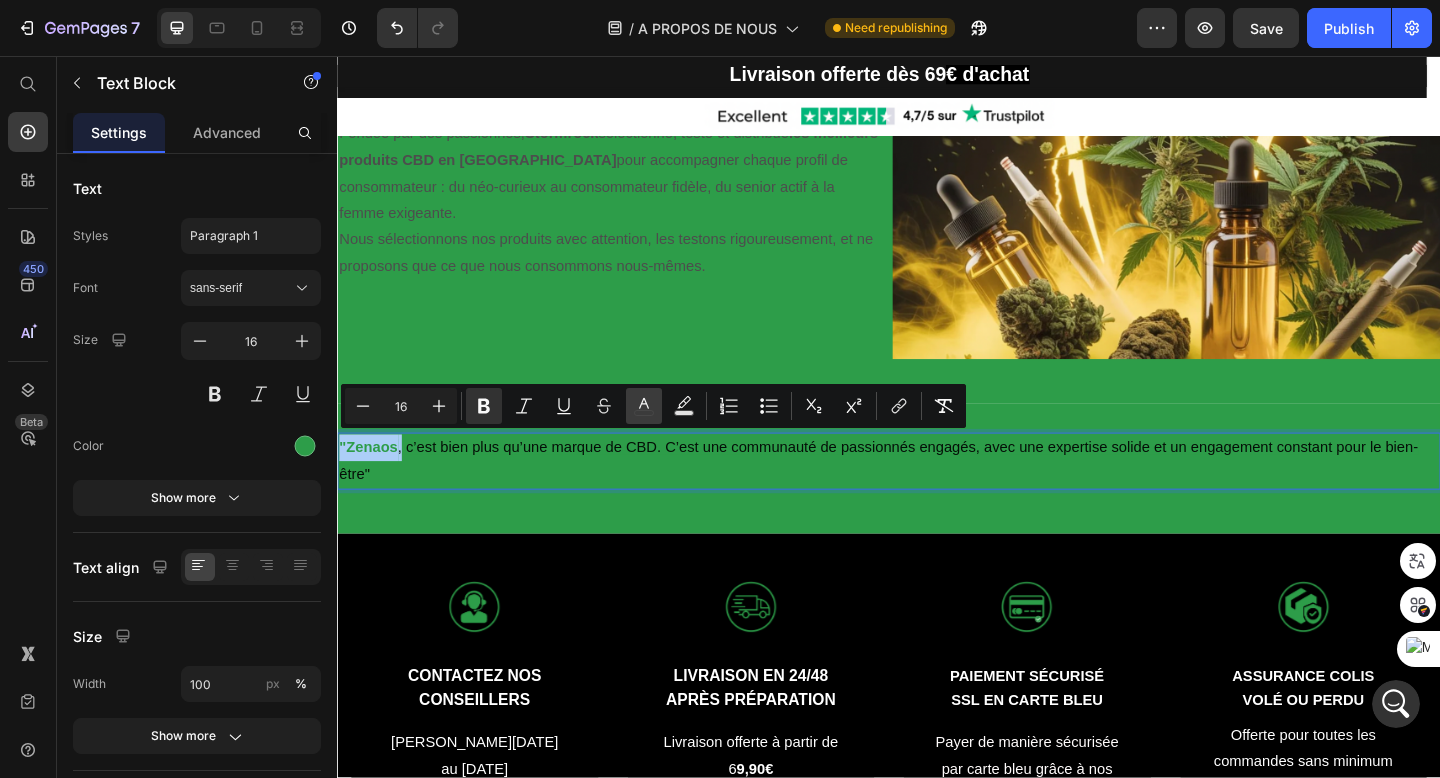 click on "color" at bounding box center [644, 406] 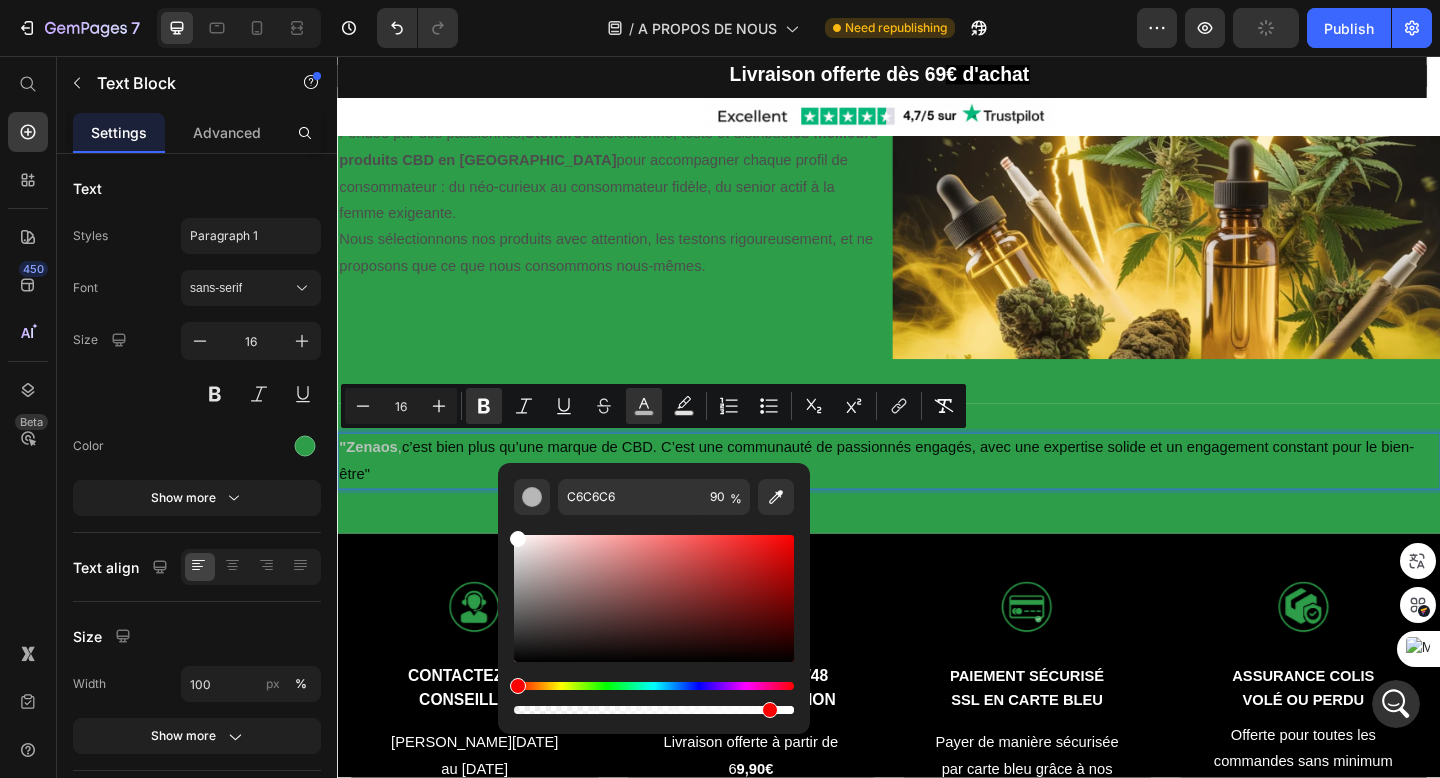 drag, startPoint x: 512, startPoint y: 658, endPoint x: 508, endPoint y: 481, distance: 177.0452 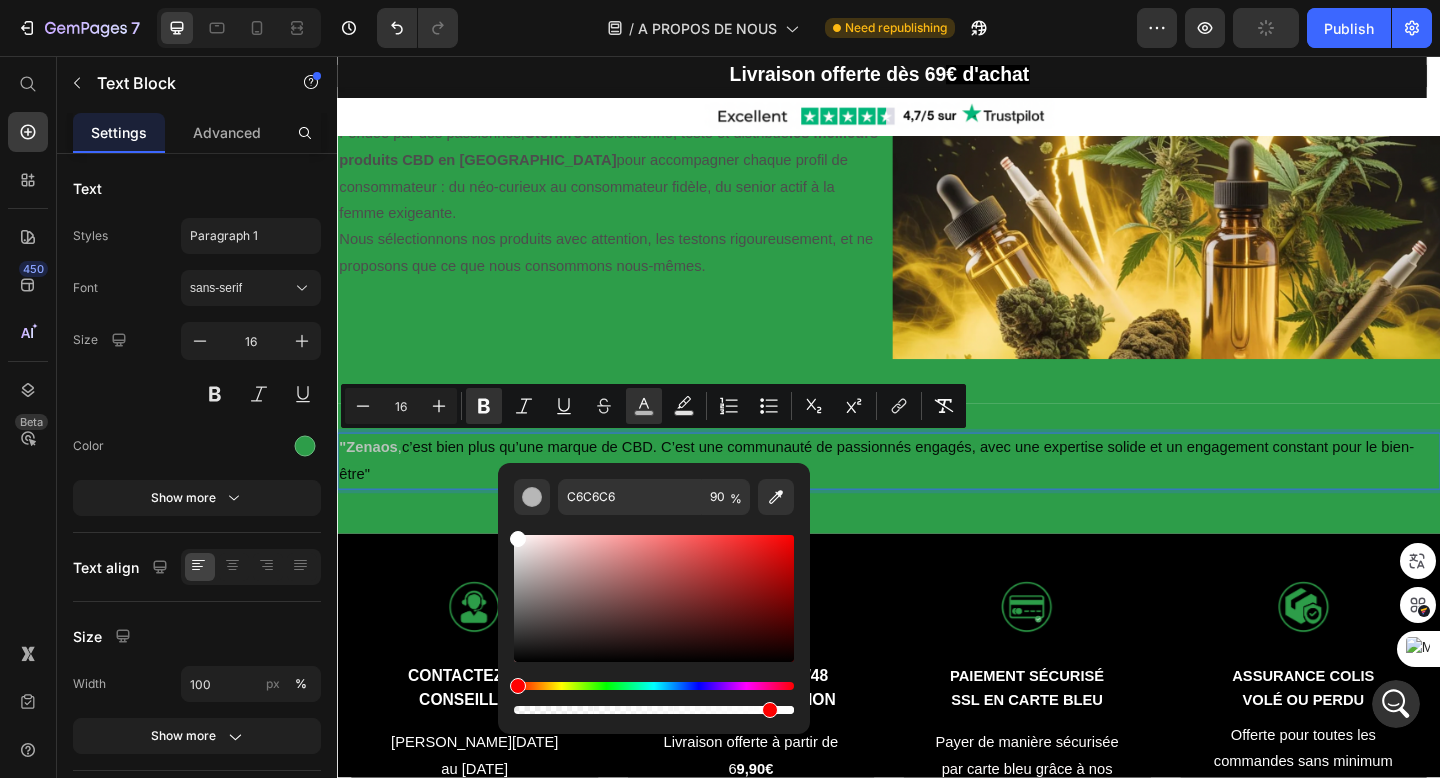 click on "C6C6C6 90 %" at bounding box center [654, 590] 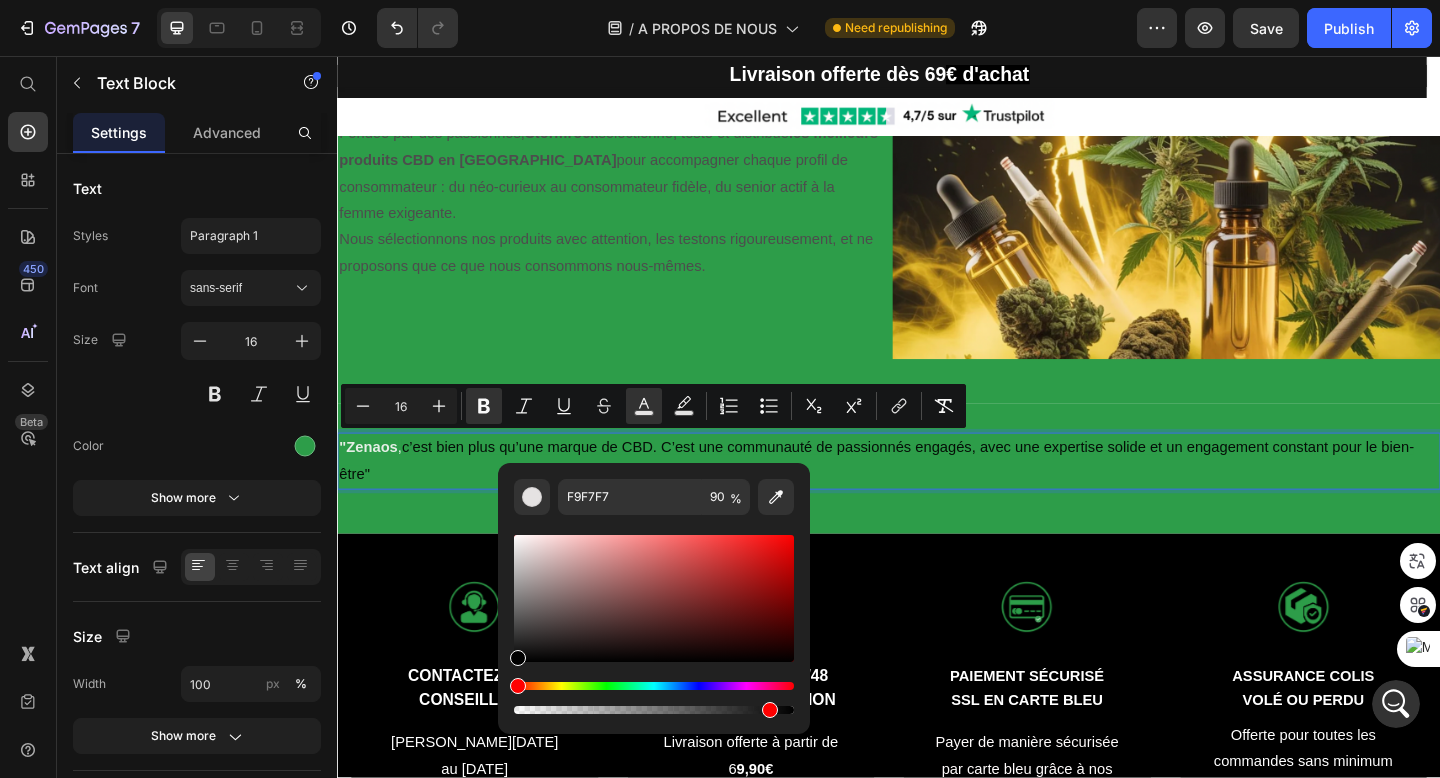drag, startPoint x: 519, startPoint y: 536, endPoint x: 516, endPoint y: 699, distance: 163.0276 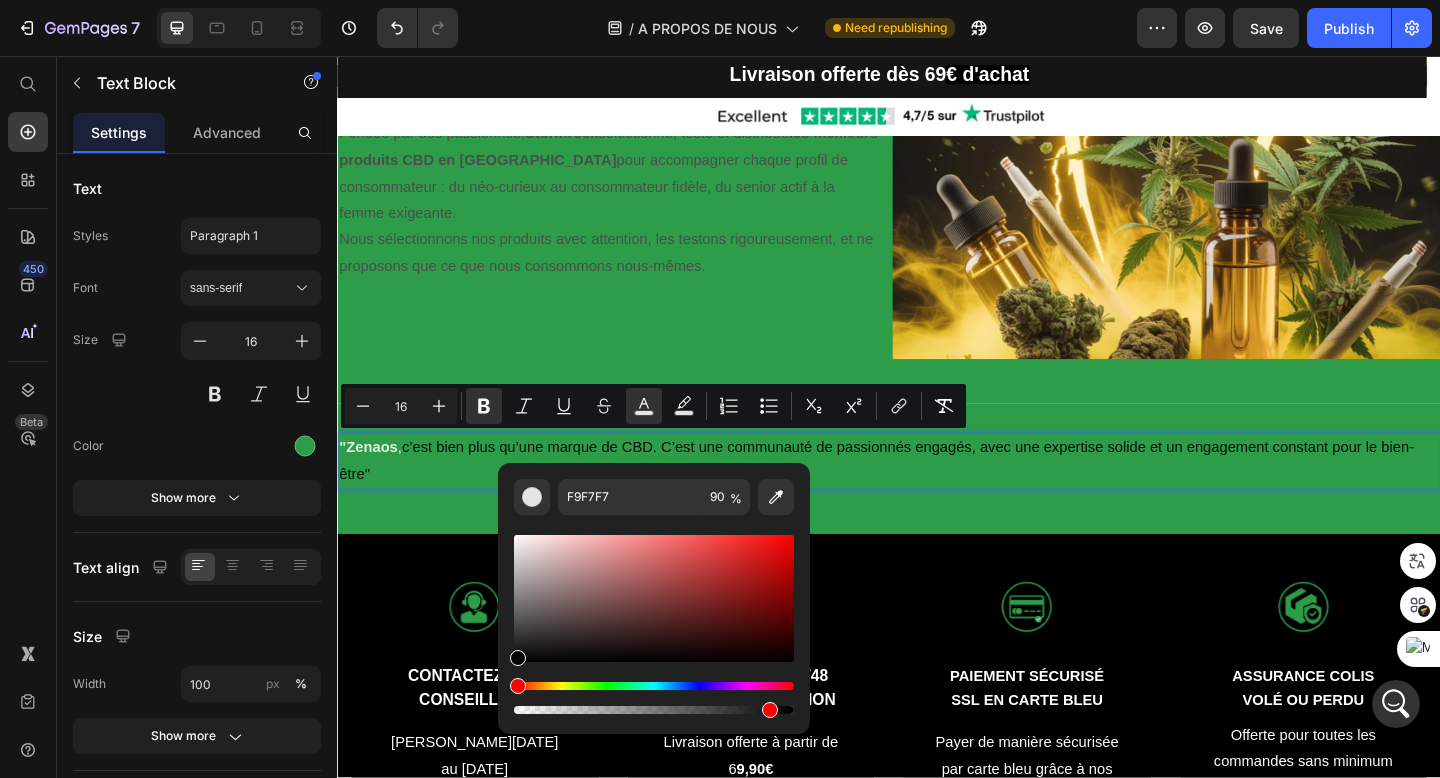 click at bounding box center (654, 624) 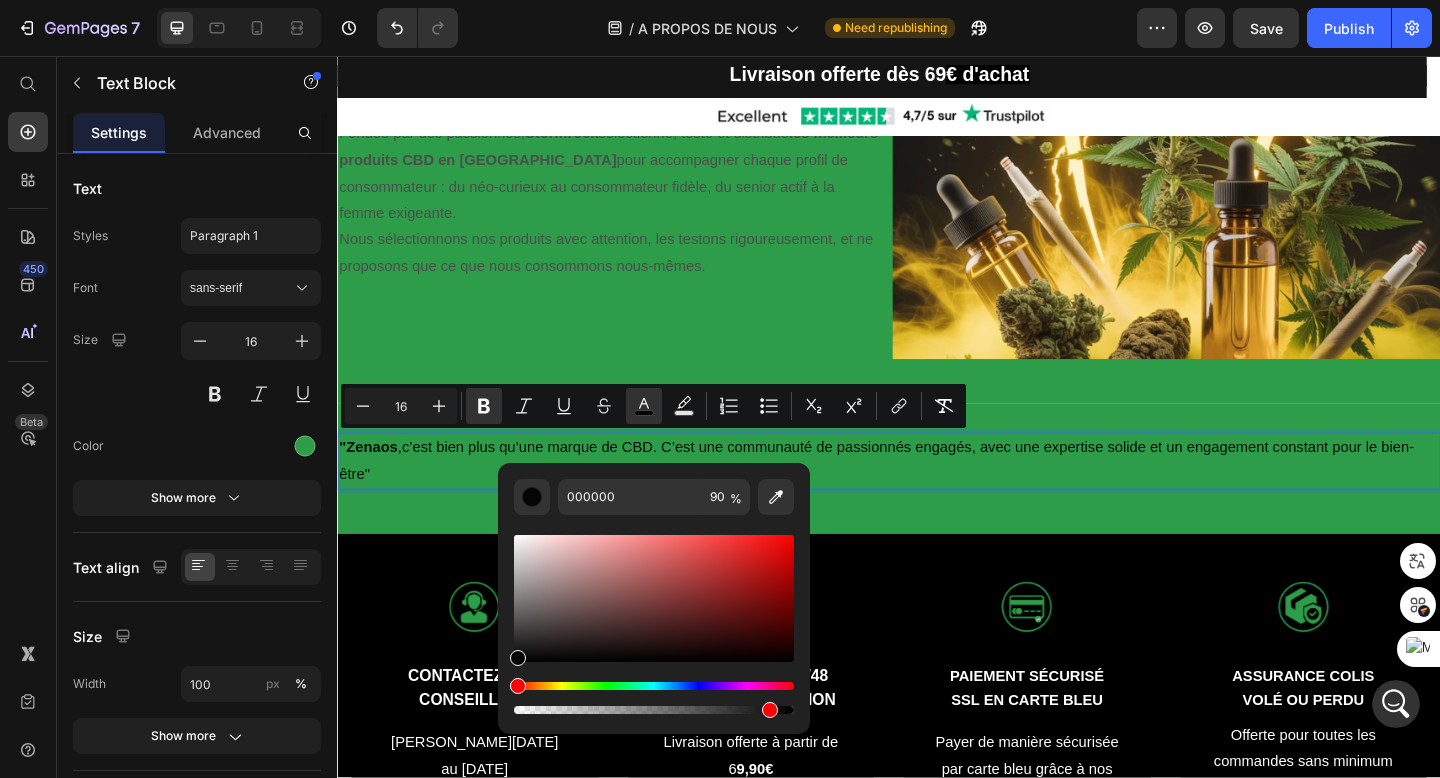 click on ""Zenaos ,  c’est bien plus qu’une marque de CBD. C’est une communauté de passionnés engagés, avec une expertise solide et un engagement constant pour le bien-être"" at bounding box center (937, 497) 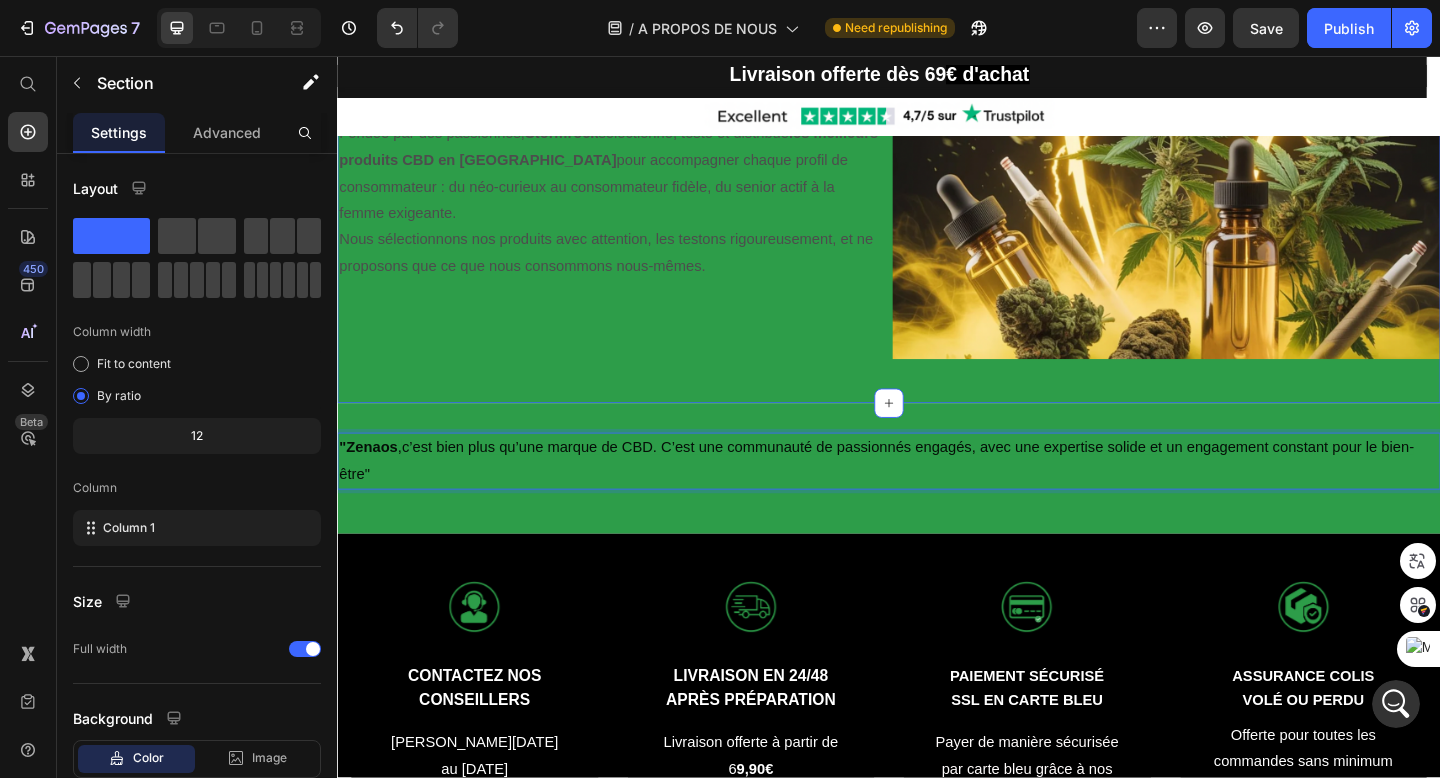 click on "Heading ⁠⁠⁠⁠⁠⁠⁠ Qui sommes-nous ? Heading Fondée par des passionnés,  Stormrock  sélectionne, teste et distribue  les meilleurs produits CBD en Europe  pour accompagner chaque profil de consommateur : du néo-curieux au consommateur fidèle, du senior actif à la femme exigeante. Nous sélectionnons nos produits avec attention, les testons rigoureusement, et ne proposons que ce que nous consommons nous-mêmes. Text Block Row Image Row Section 3" at bounding box center (937, 199) 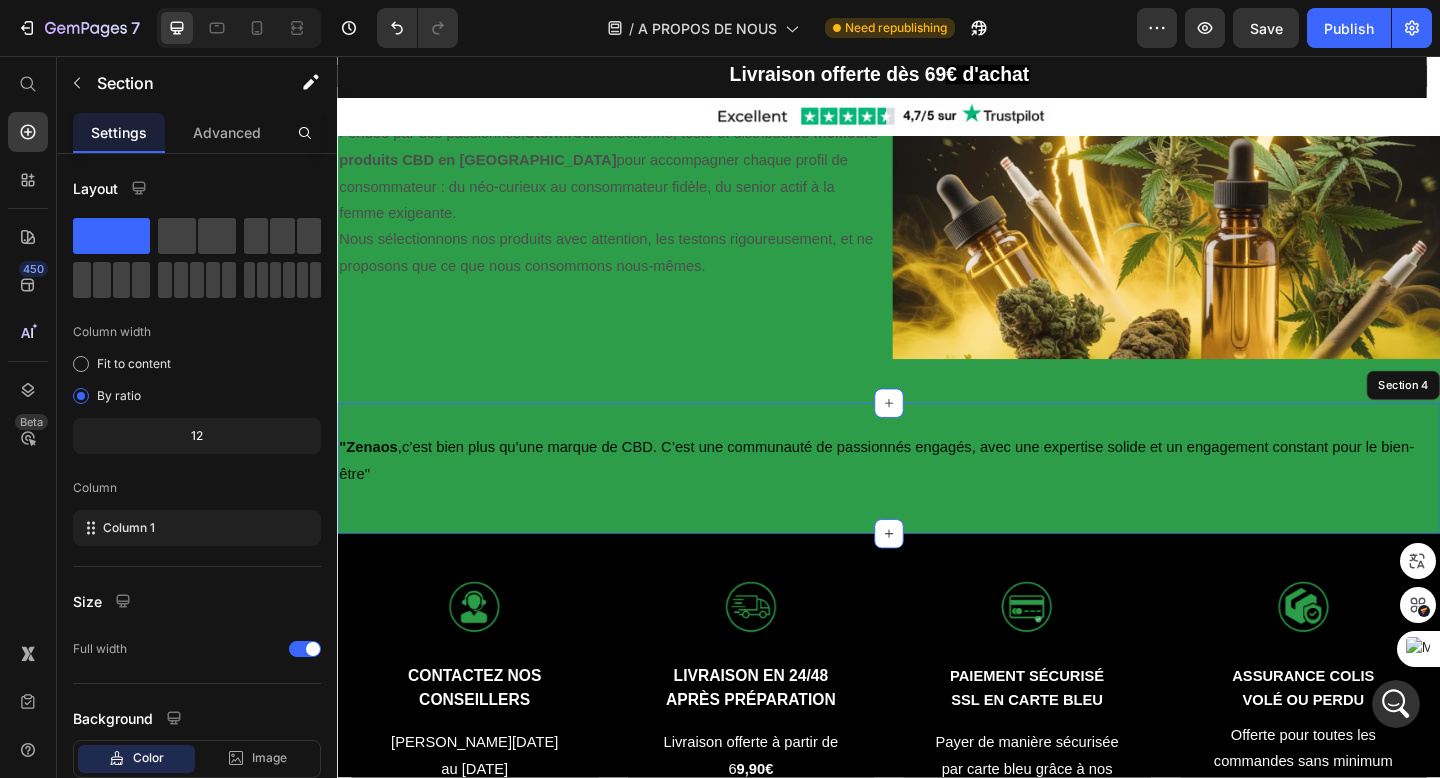 click on ""Zenaos ,  c’est bien plus qu’une marque de CBD. C’est une communauté de passionnés engagés, avec une expertise solide et un engagement constant pour le bien-être" Text Block Row Section 4" at bounding box center [937, 505] 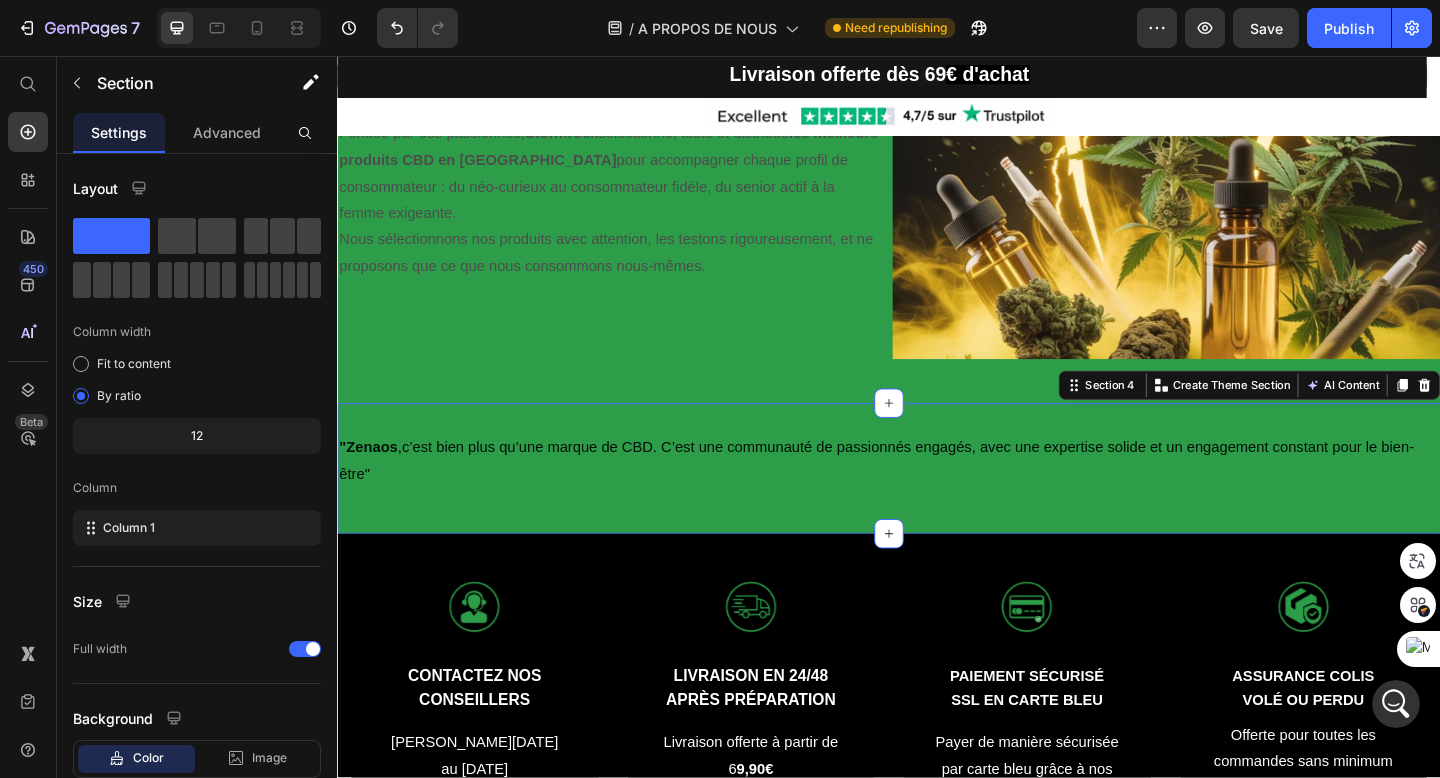 scroll, scrollTop: 12487, scrollLeft: 0, axis: vertical 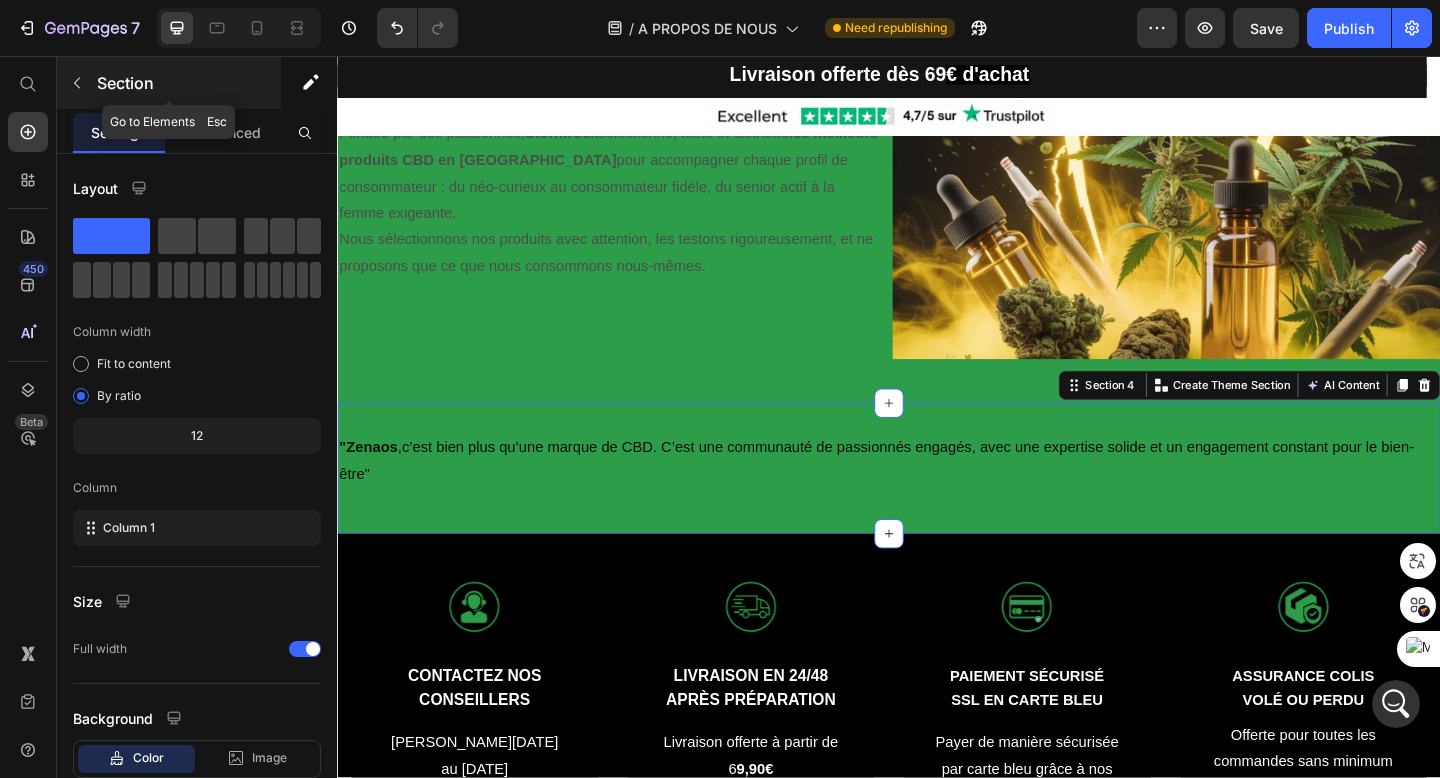 click 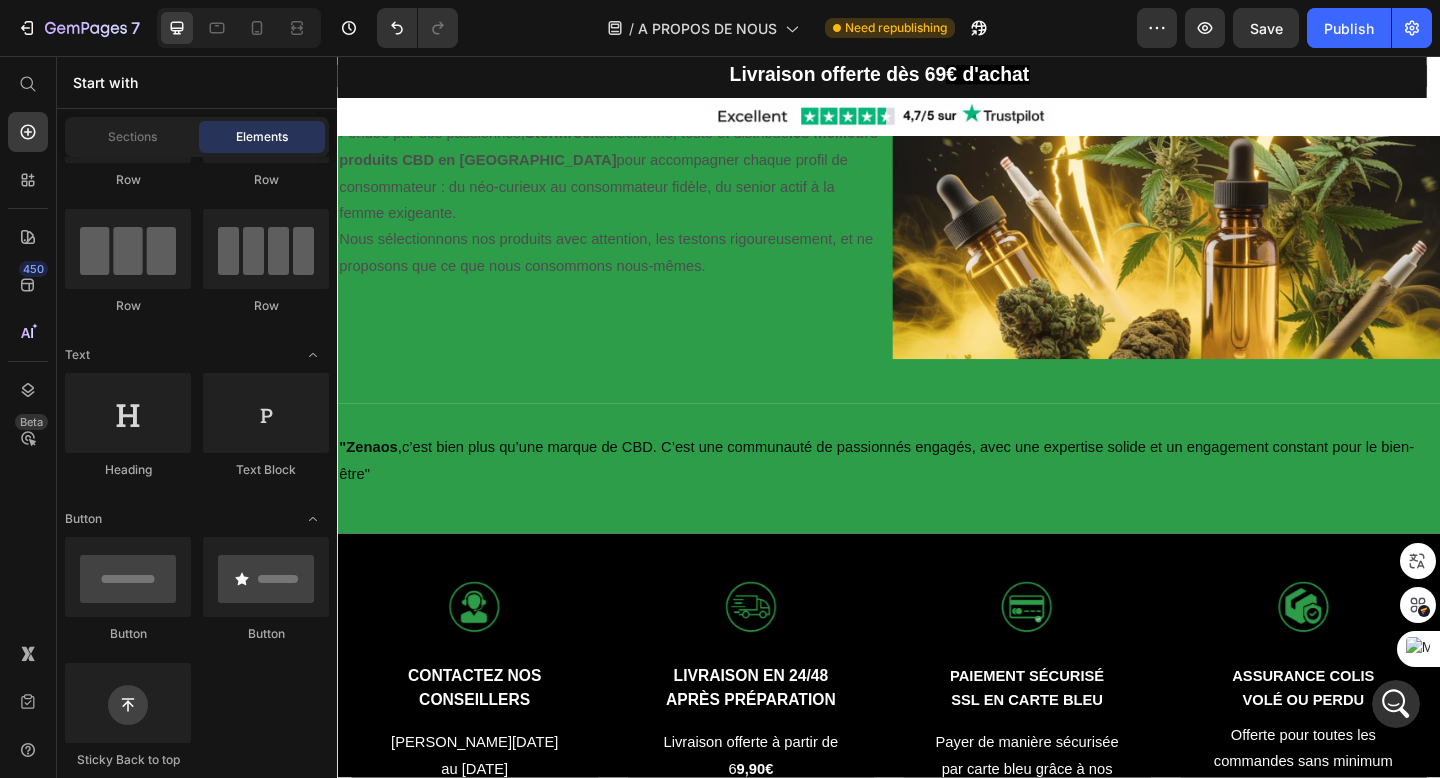 scroll, scrollTop: 0, scrollLeft: 0, axis: both 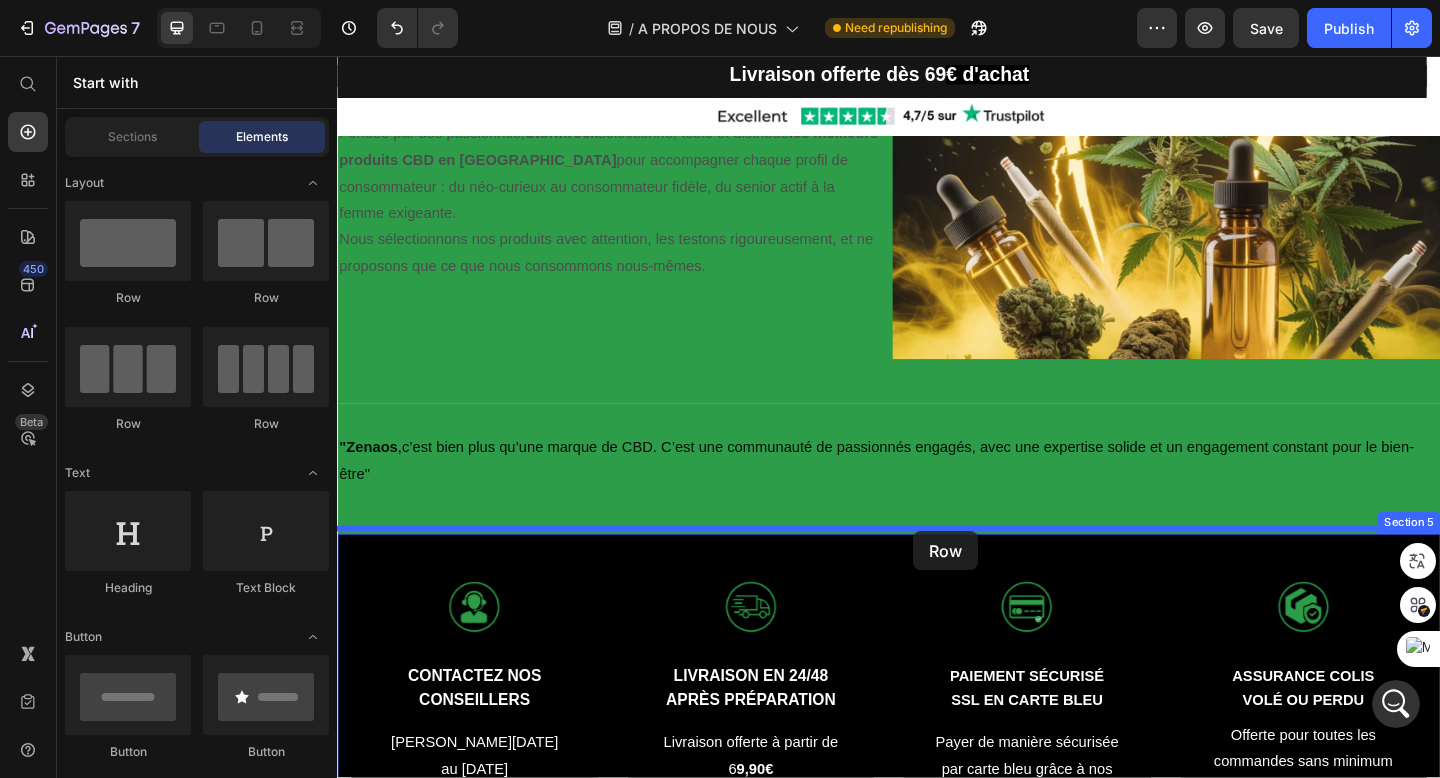 drag, startPoint x: 460, startPoint y: 297, endPoint x: 964, endPoint y: 573, distance: 574.62335 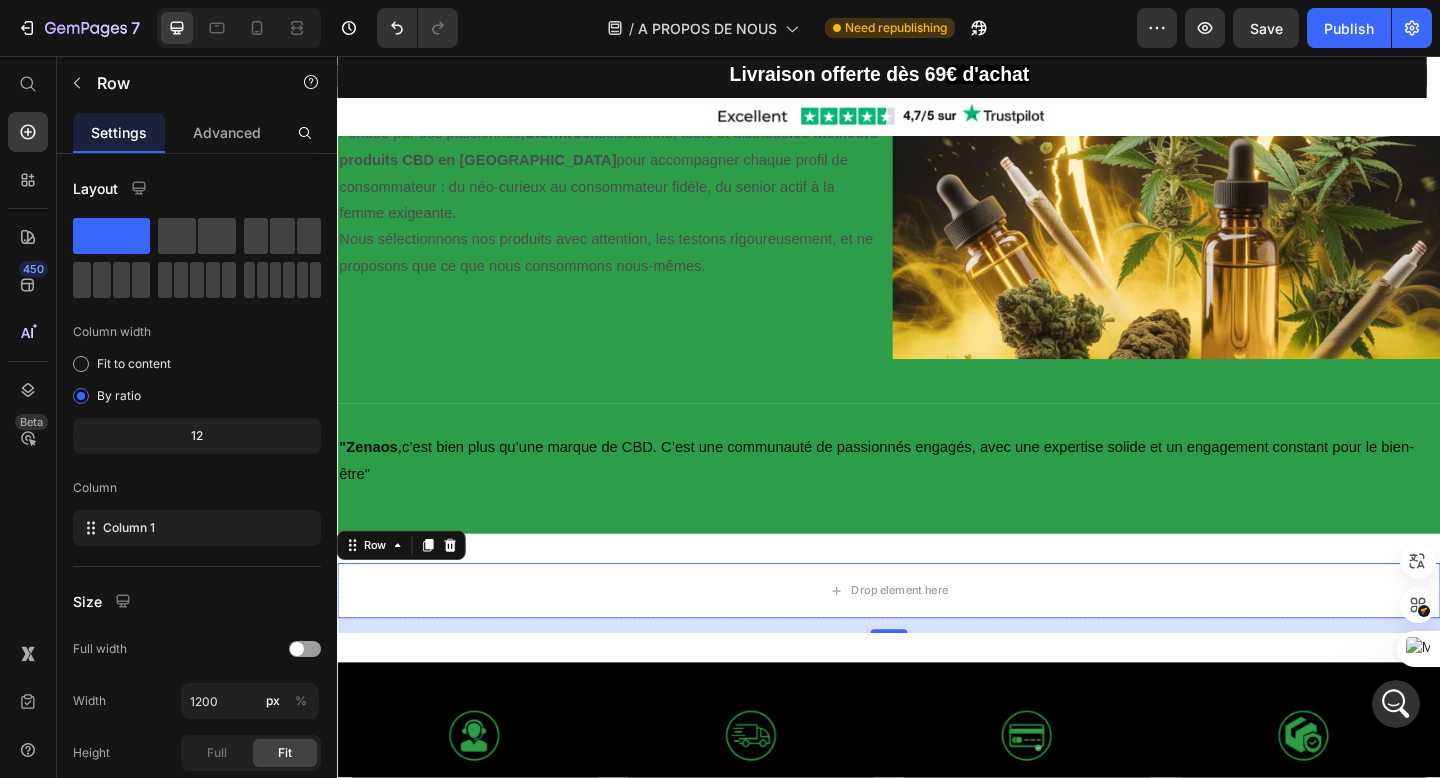 scroll, scrollTop: 12564, scrollLeft: 0, axis: vertical 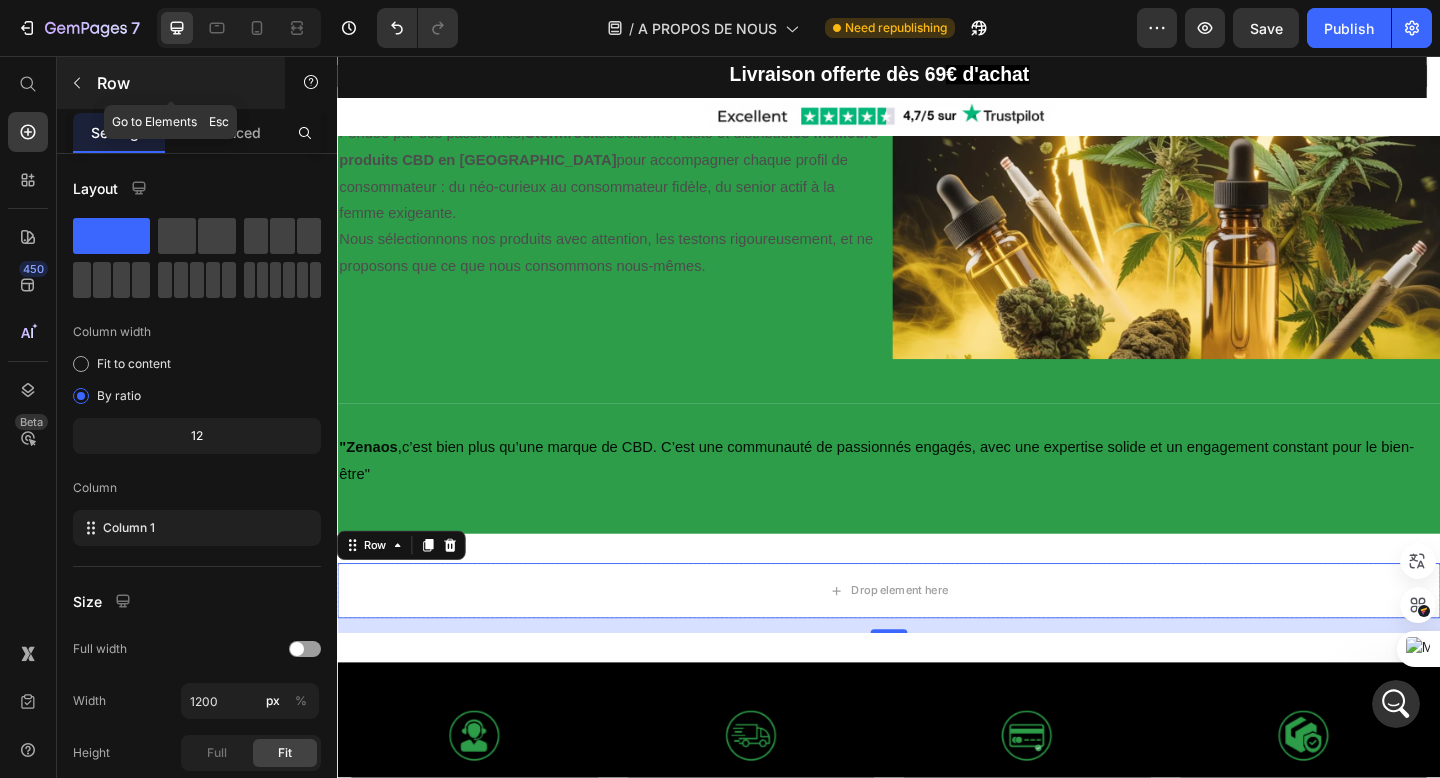 click at bounding box center (77, 83) 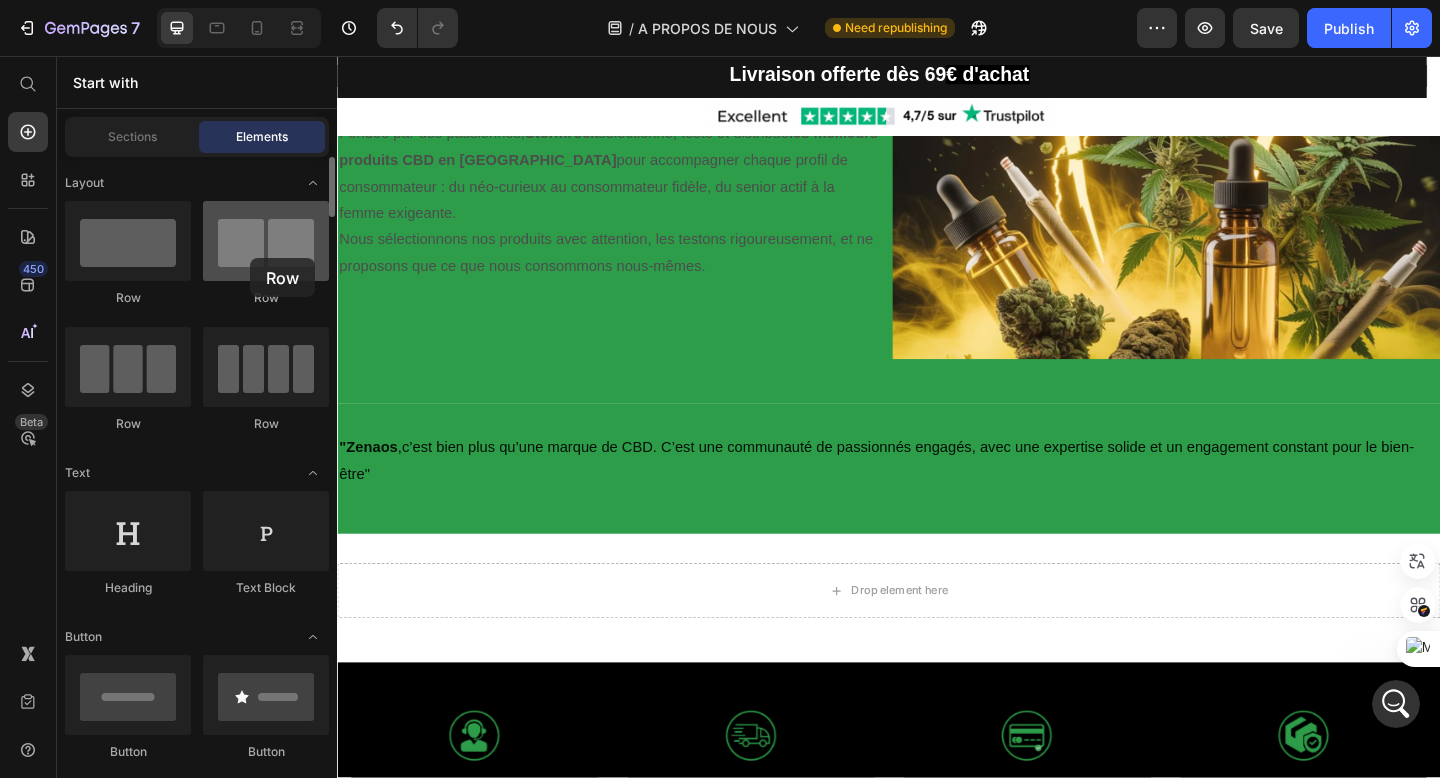 click at bounding box center (266, 241) 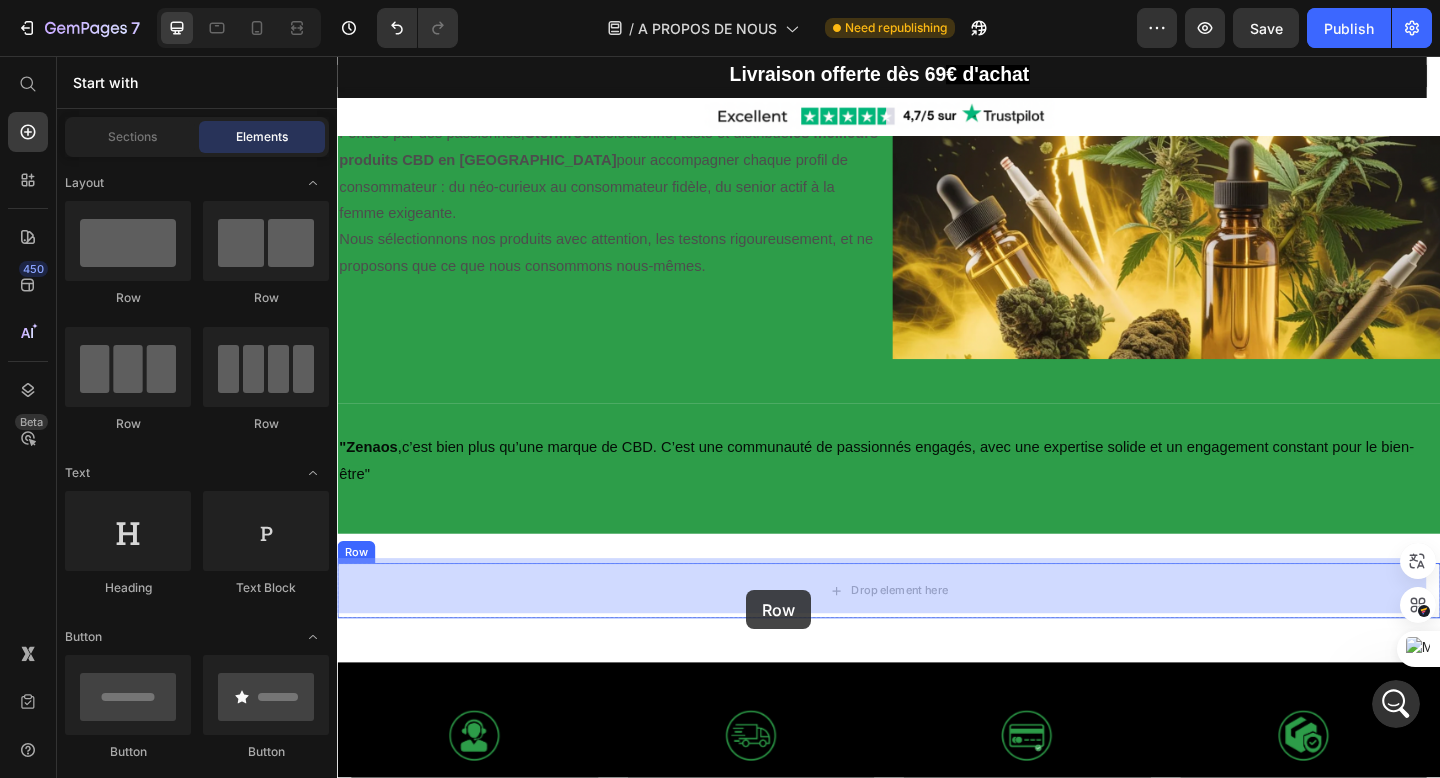 drag, startPoint x: 579, startPoint y: 297, endPoint x: 782, endPoint y: 637, distance: 395.99115 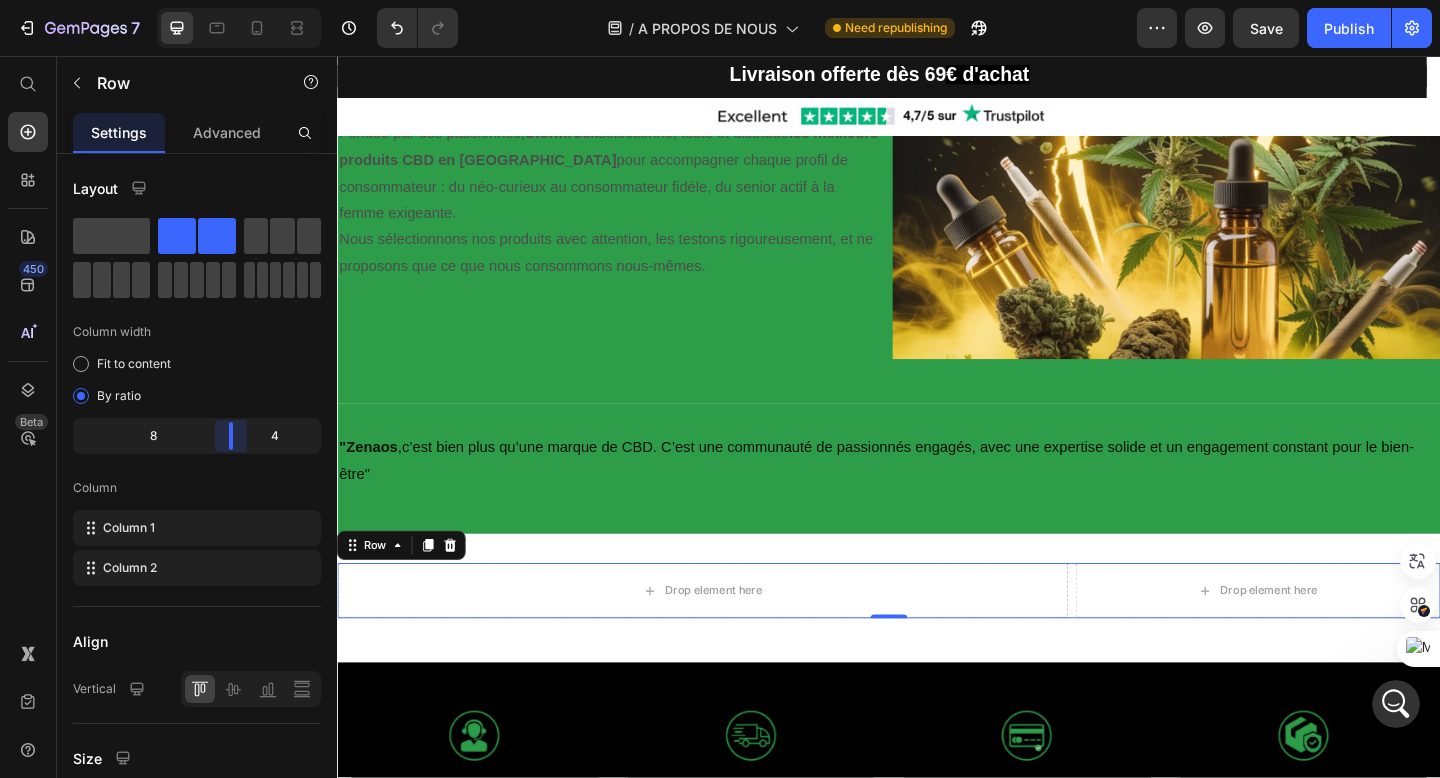 drag, startPoint x: 197, startPoint y: 438, endPoint x: 232, endPoint y: 432, distance: 35.510563 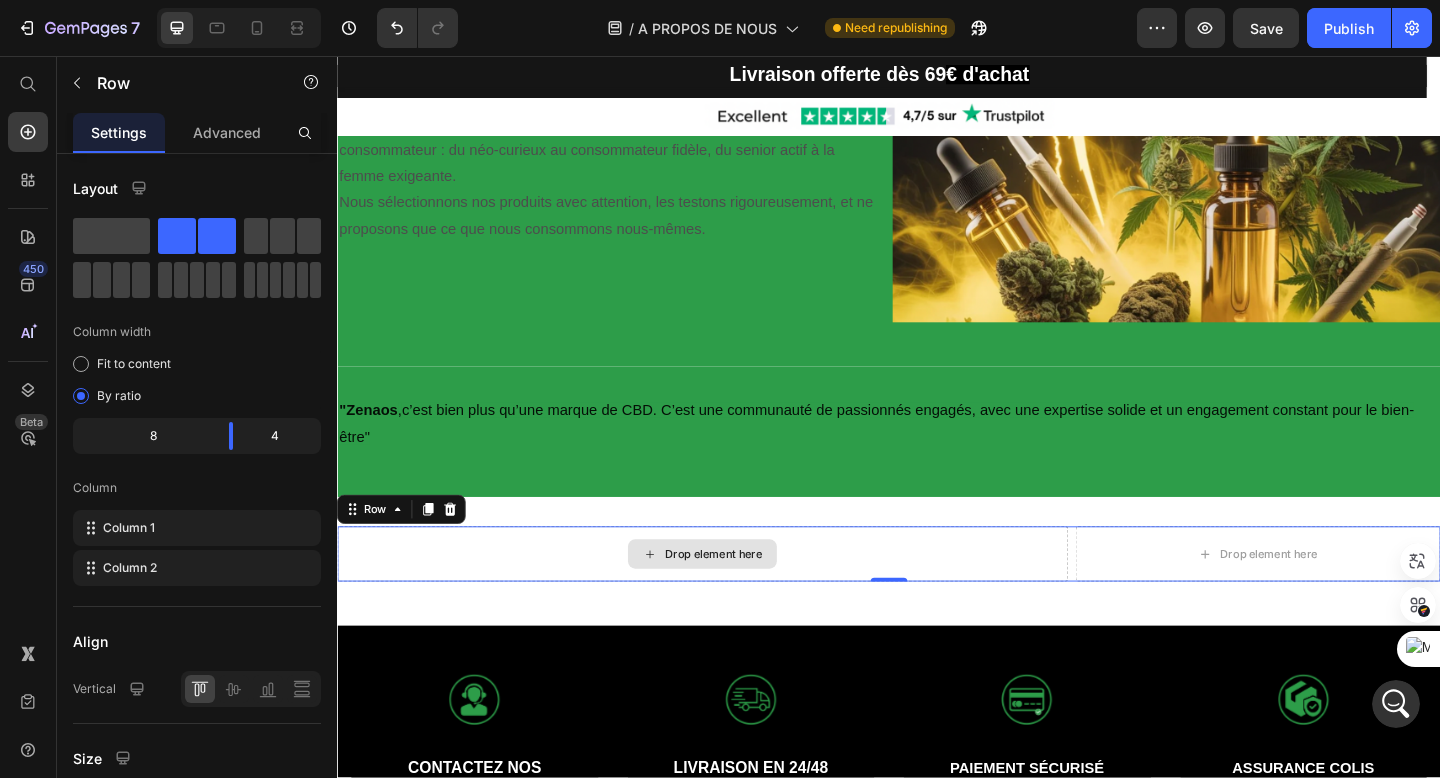 scroll, scrollTop: 526, scrollLeft: 0, axis: vertical 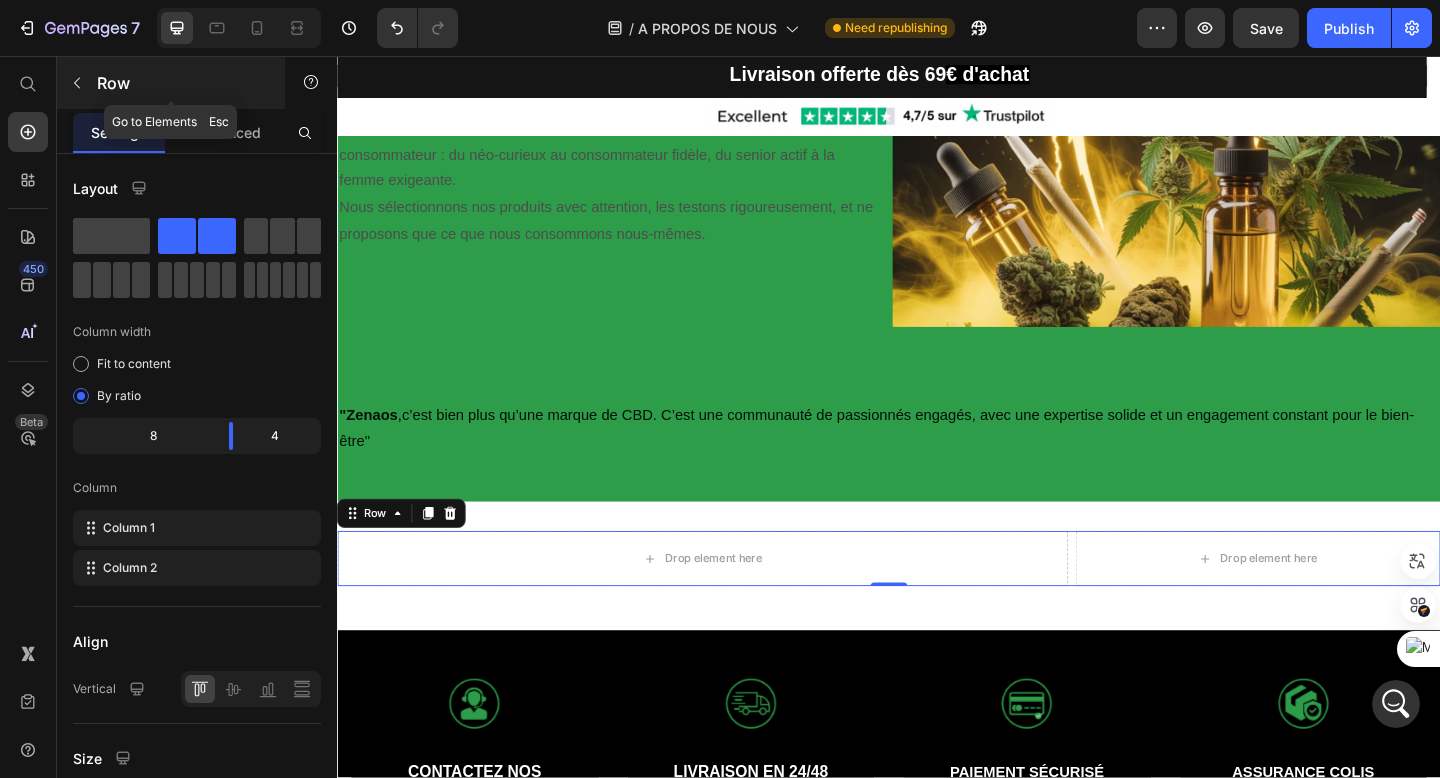 click 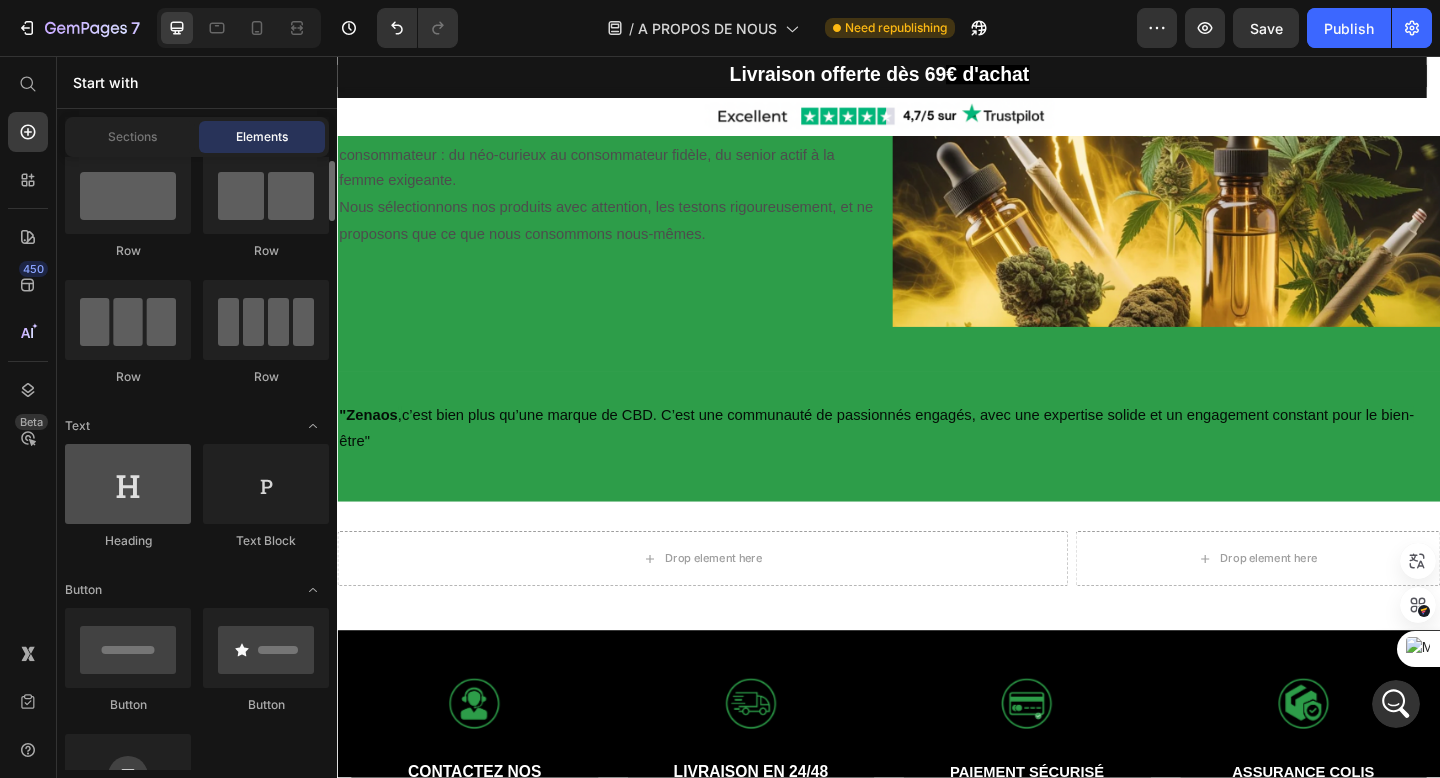 scroll, scrollTop: 52, scrollLeft: 0, axis: vertical 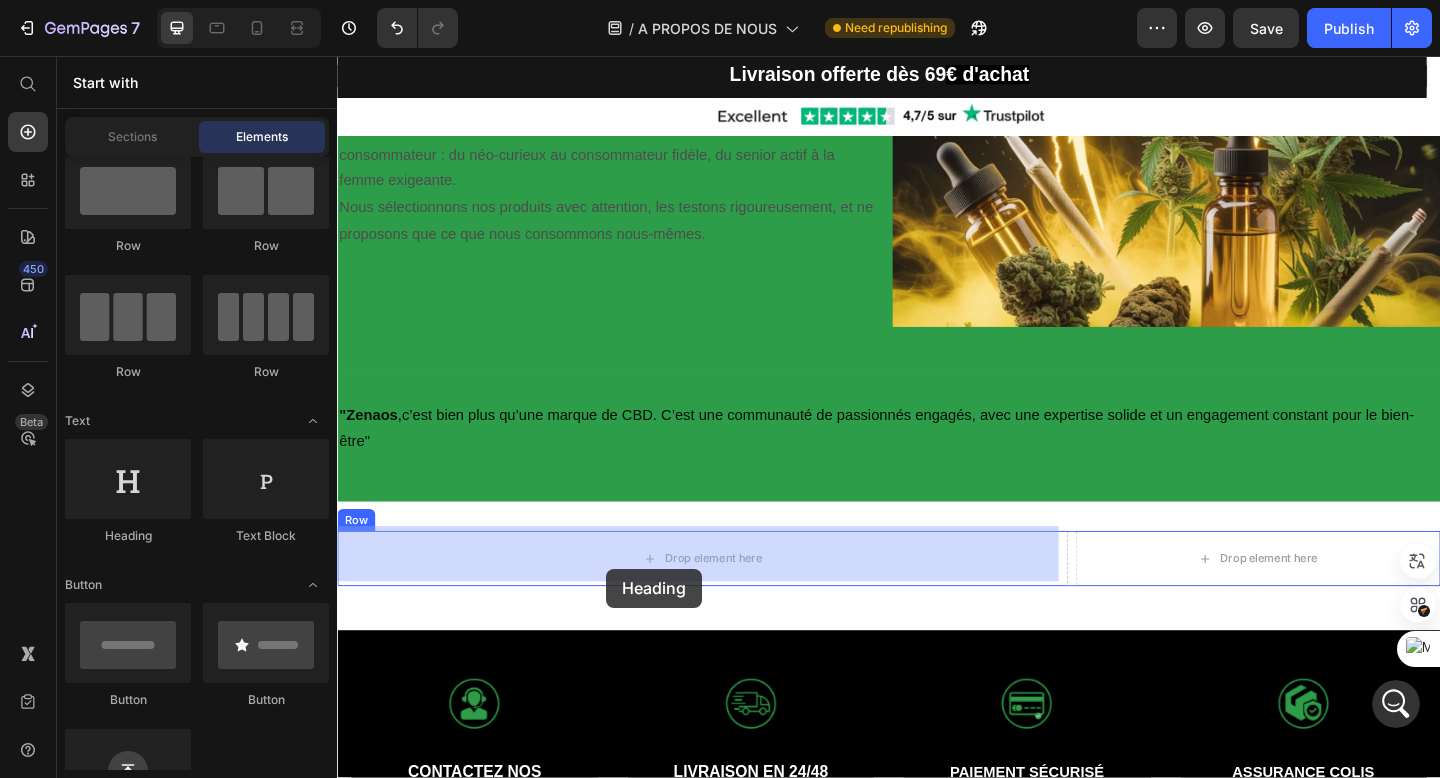 drag, startPoint x: 491, startPoint y: 538, endPoint x: 630, endPoint y: 613, distance: 157.94302 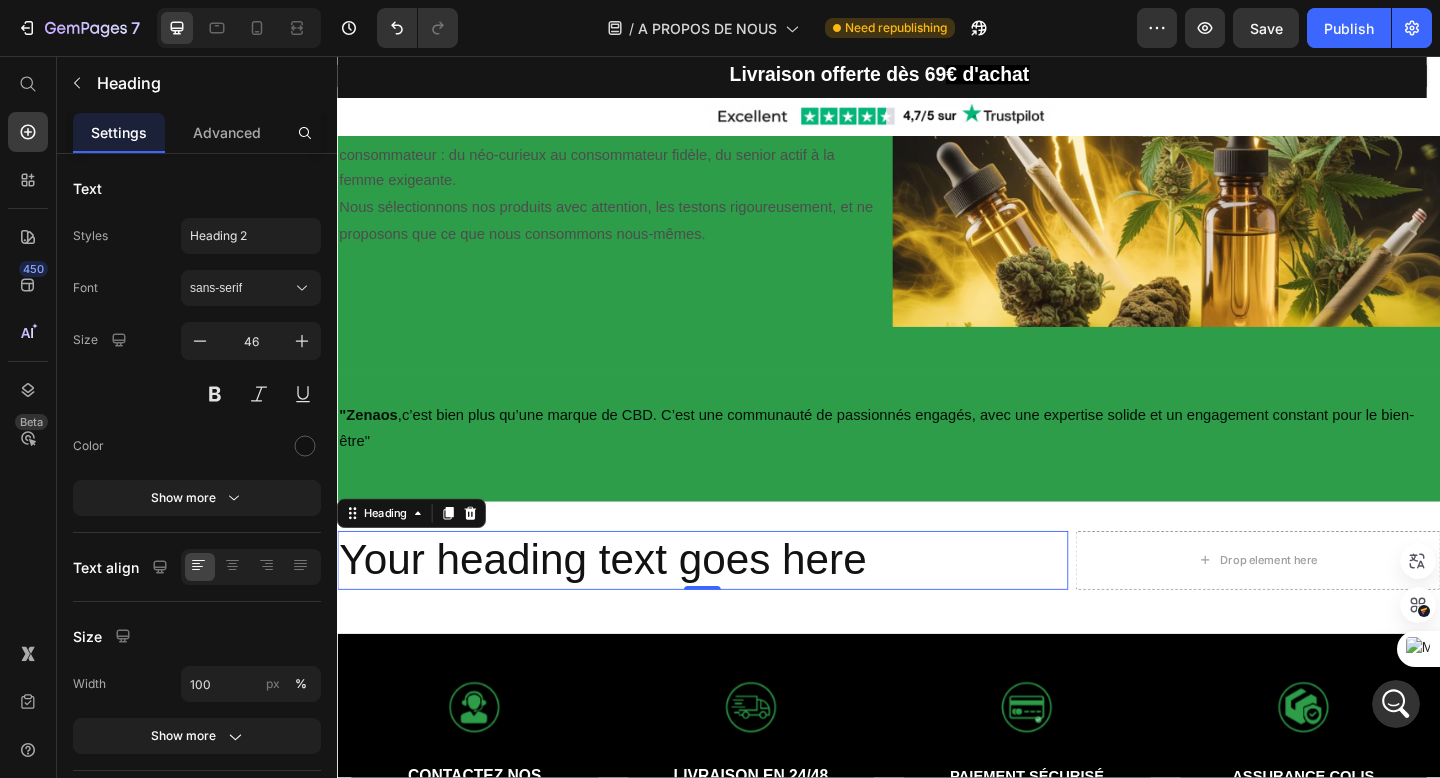 click on "Your heading text goes here" at bounding box center [734, 605] 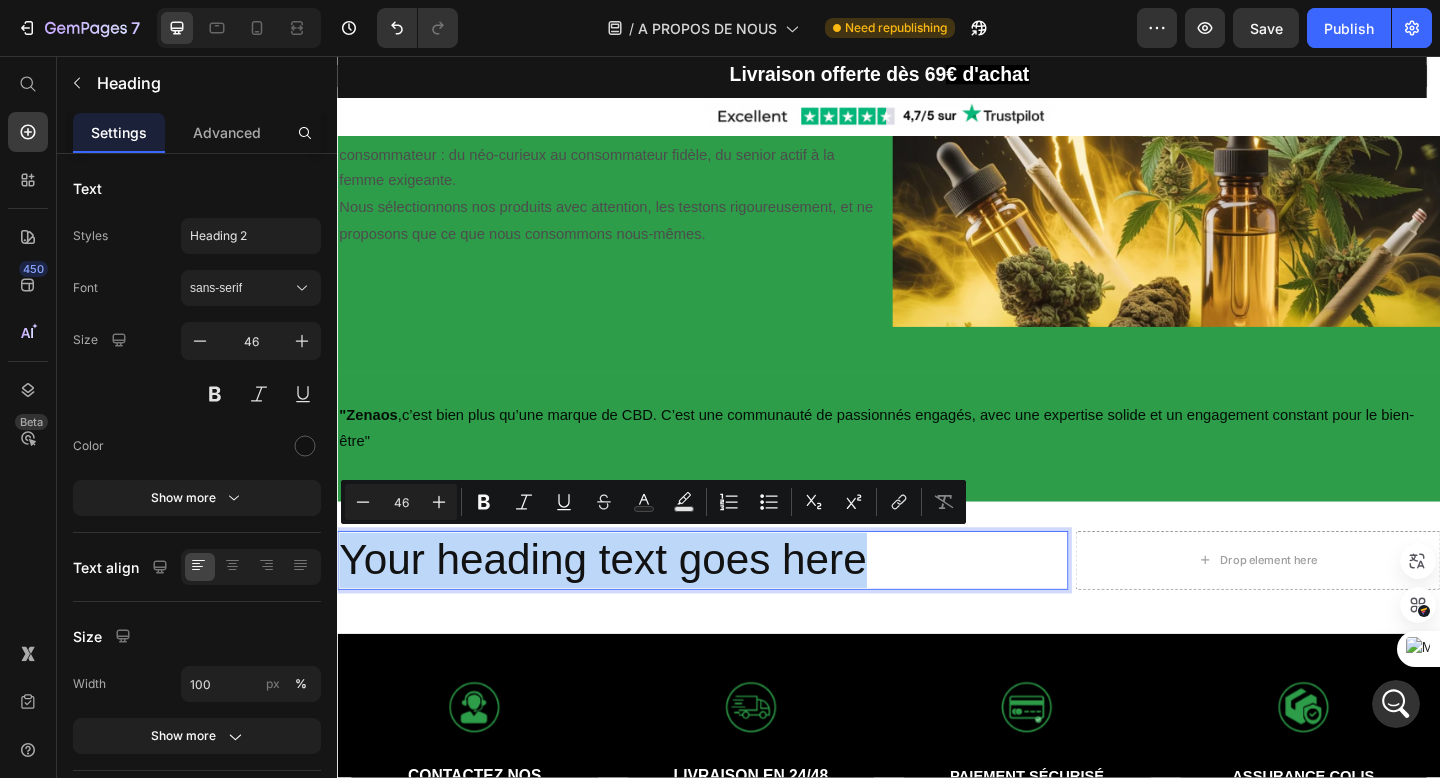 drag, startPoint x: 917, startPoint y: 612, endPoint x: 348, endPoint y: 600, distance: 569.1265 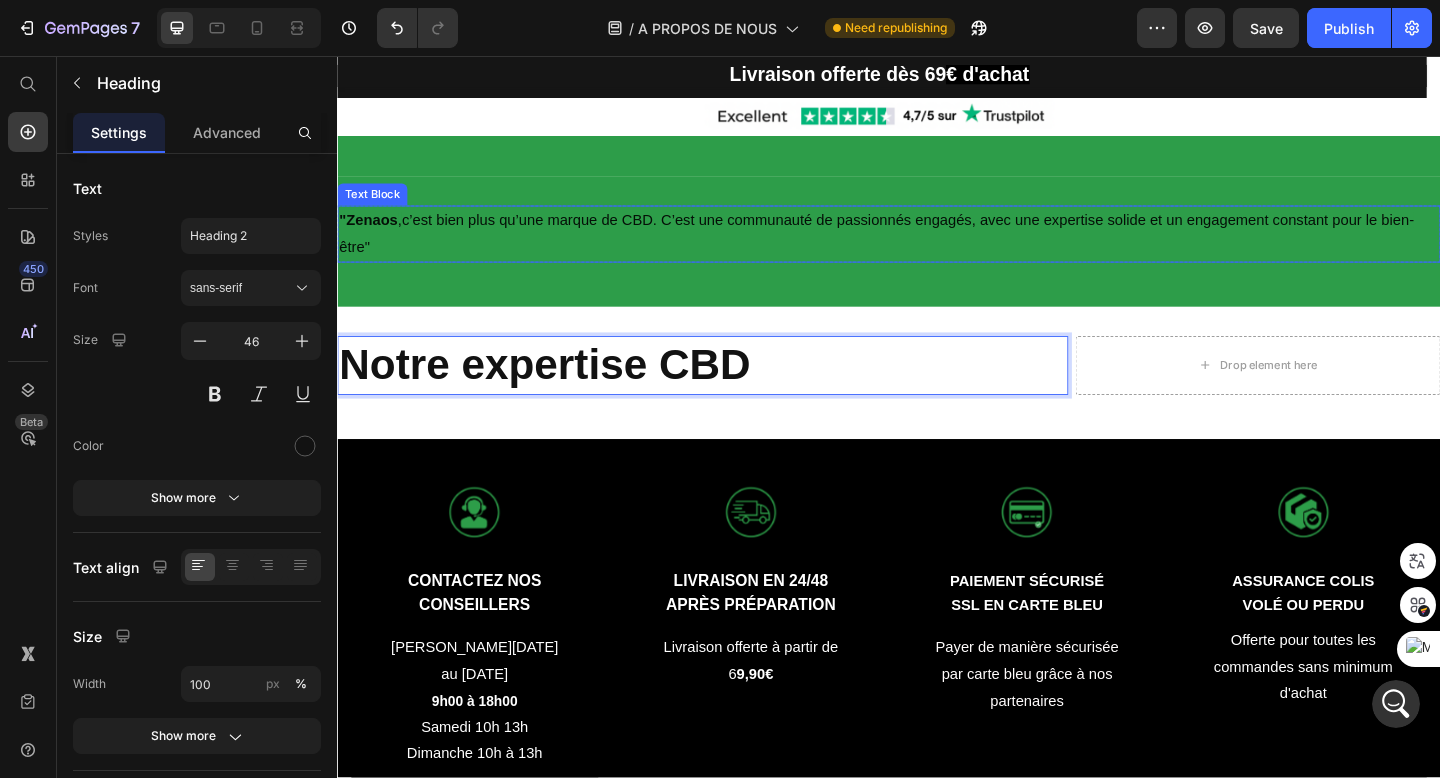 scroll, scrollTop: 736, scrollLeft: 0, axis: vertical 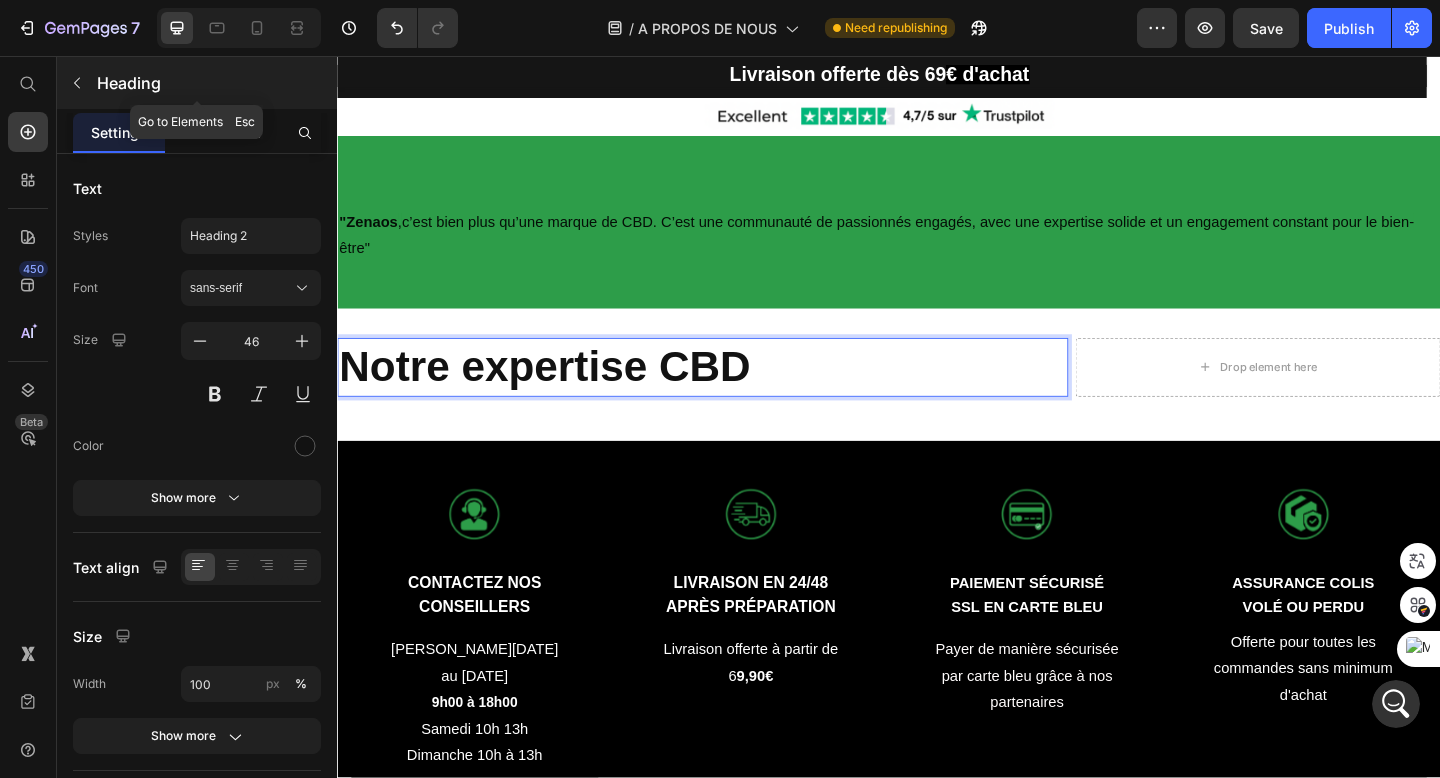 click 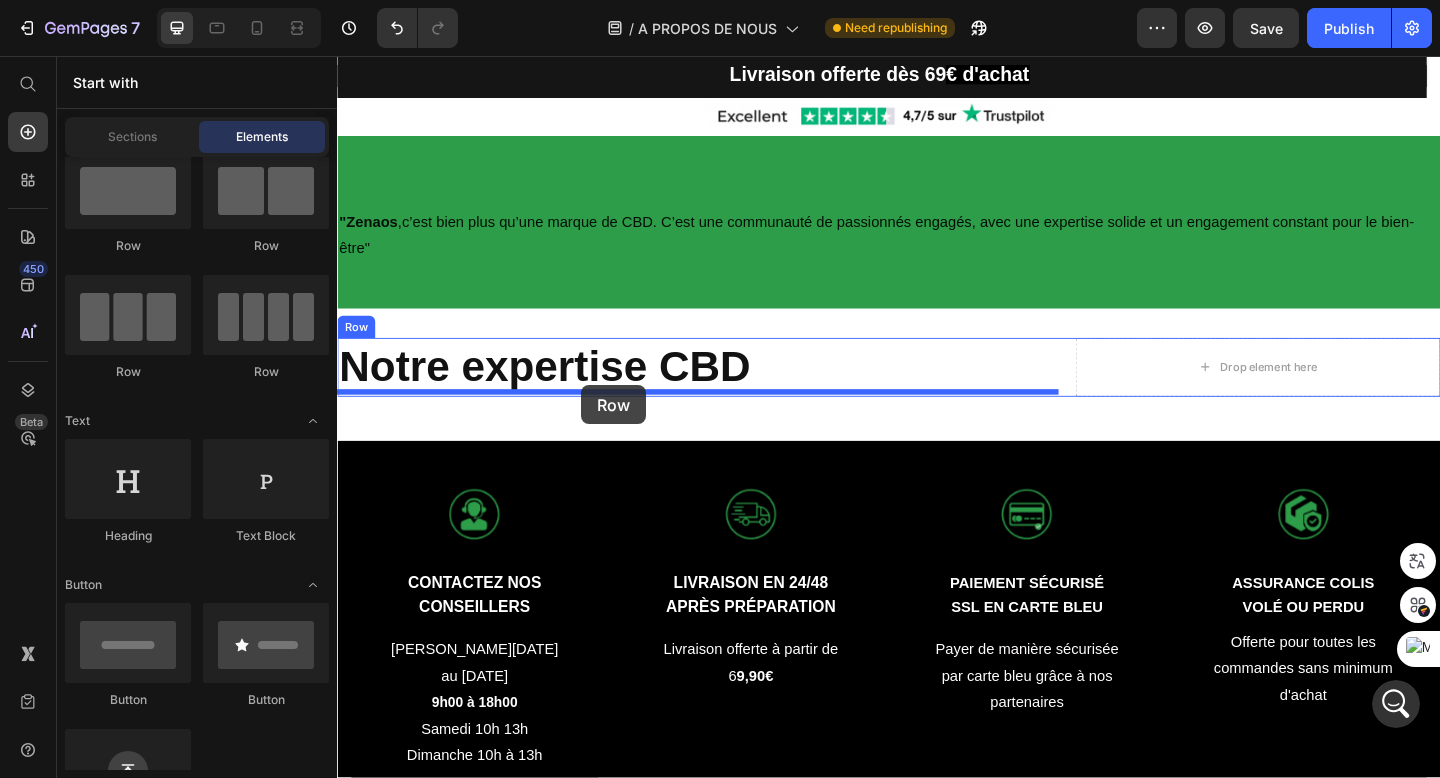 drag, startPoint x: 454, startPoint y: 259, endPoint x: 602, endPoint y: 414, distance: 214.31052 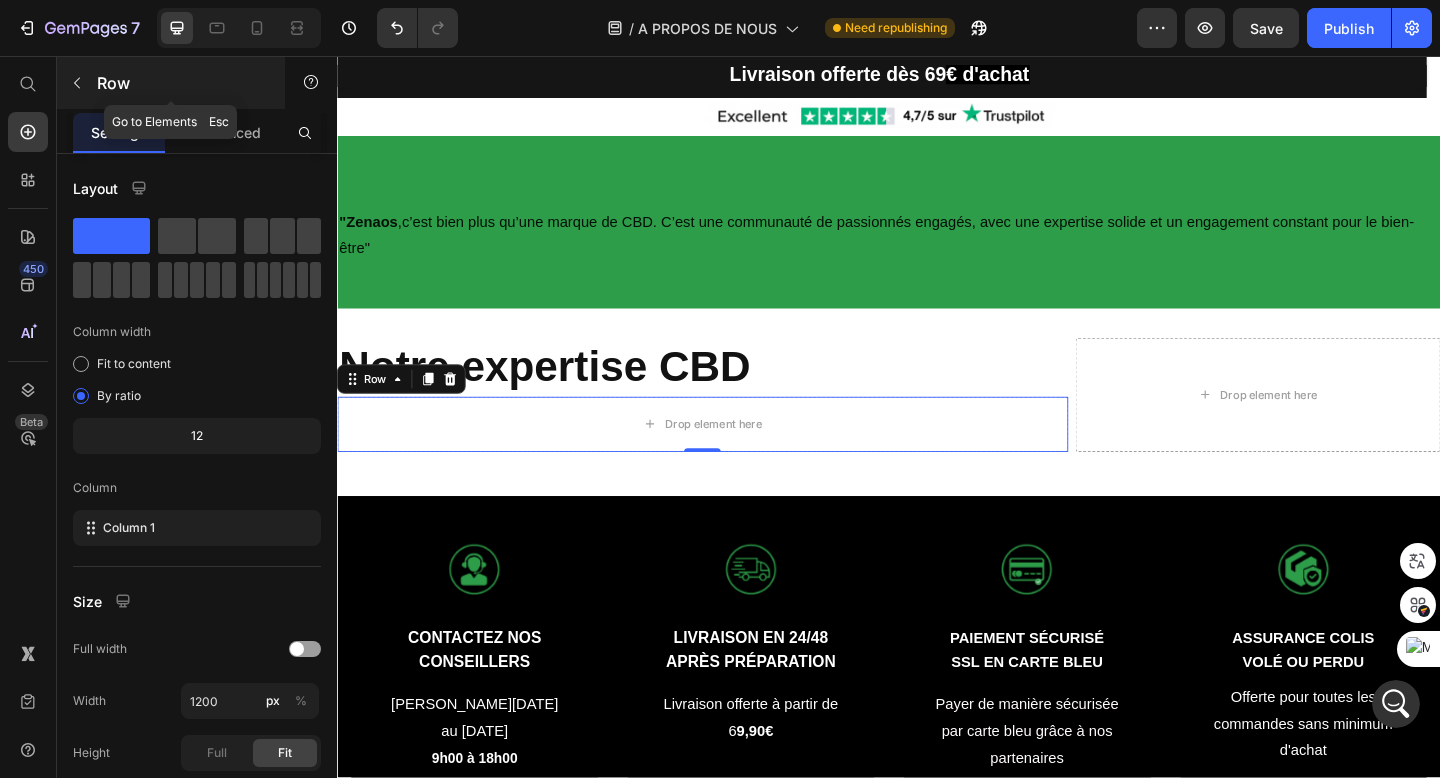 click 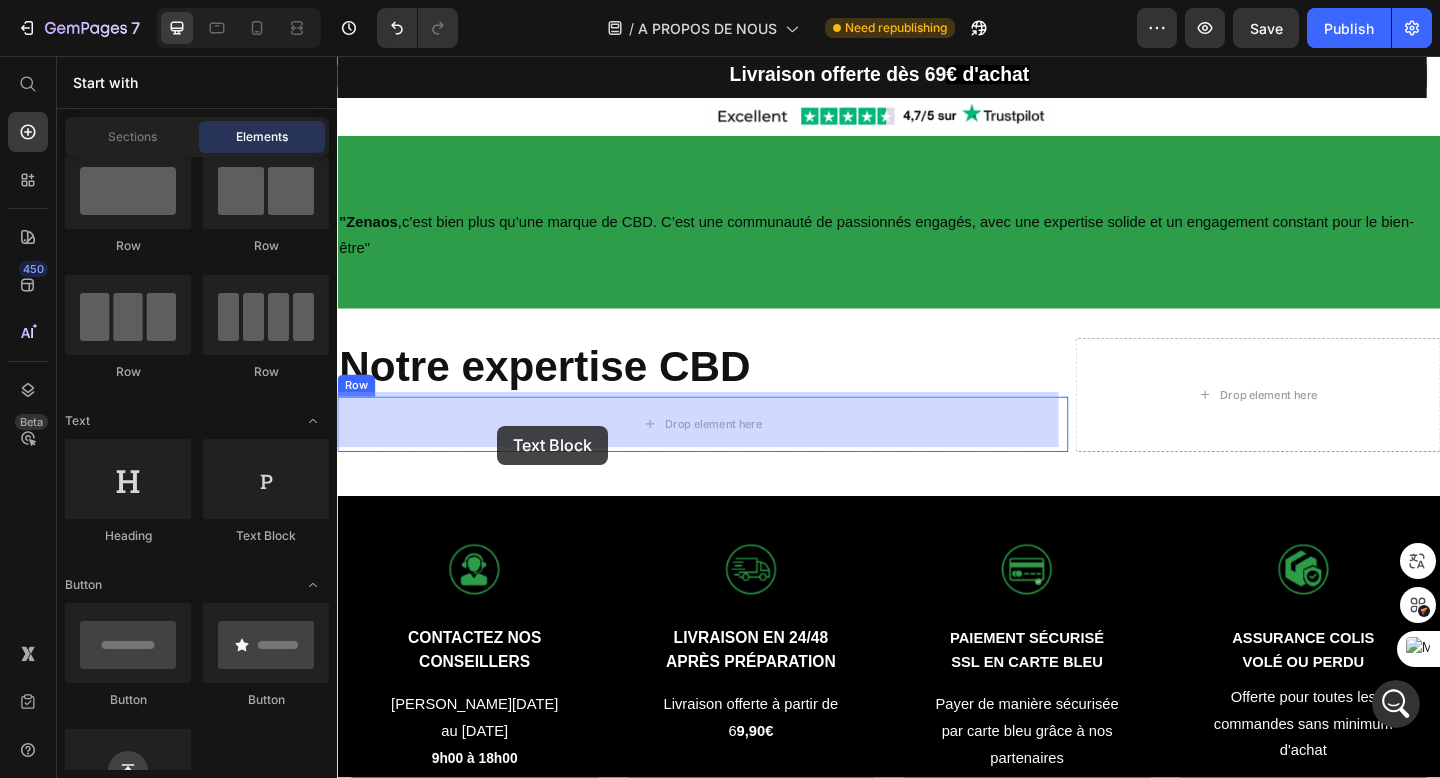 drag, startPoint x: 584, startPoint y: 552, endPoint x: 511, endPoint y: 458, distance: 119.01681 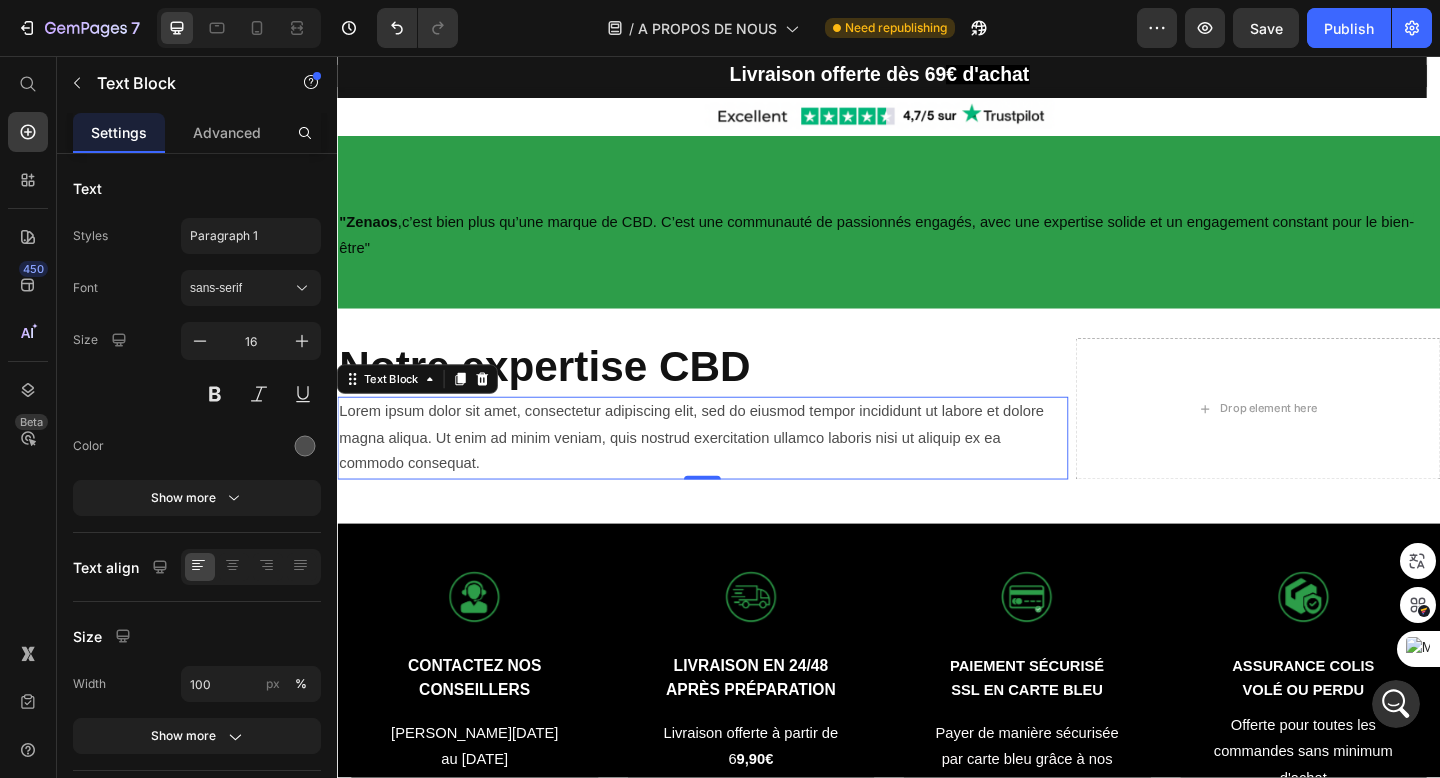 click on "Lorem ipsum dolor sit amet, consectetur adipiscing elit, sed do eiusmod tempor incididunt ut labore et dolore magna aliqua. Ut enim ad minim veniam, quis nostrud exercitation ullamco laboris nisi ut aliquip ex ea commodo consequat." at bounding box center (734, 472) 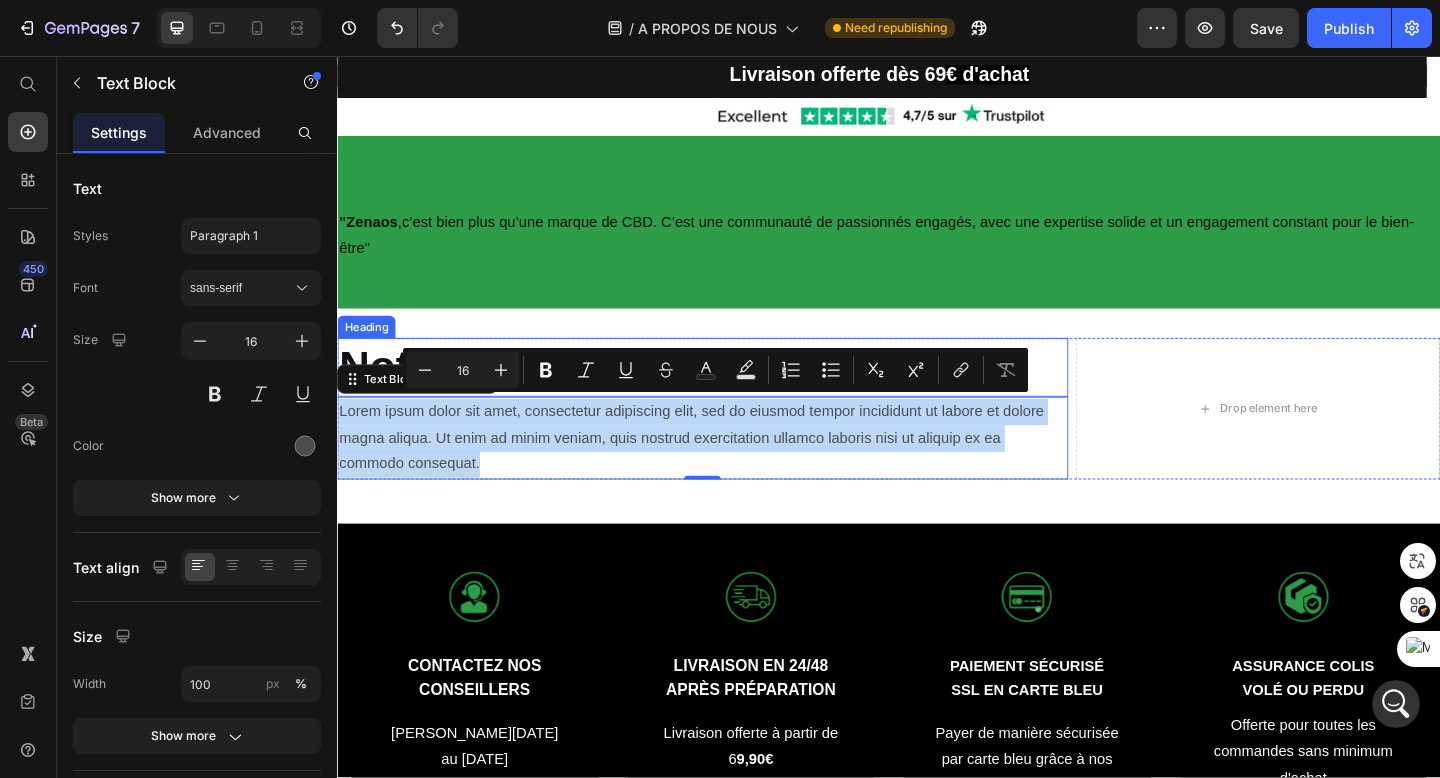 drag, startPoint x: 496, startPoint y: 496, endPoint x: 343, endPoint y: 429, distance: 167.02695 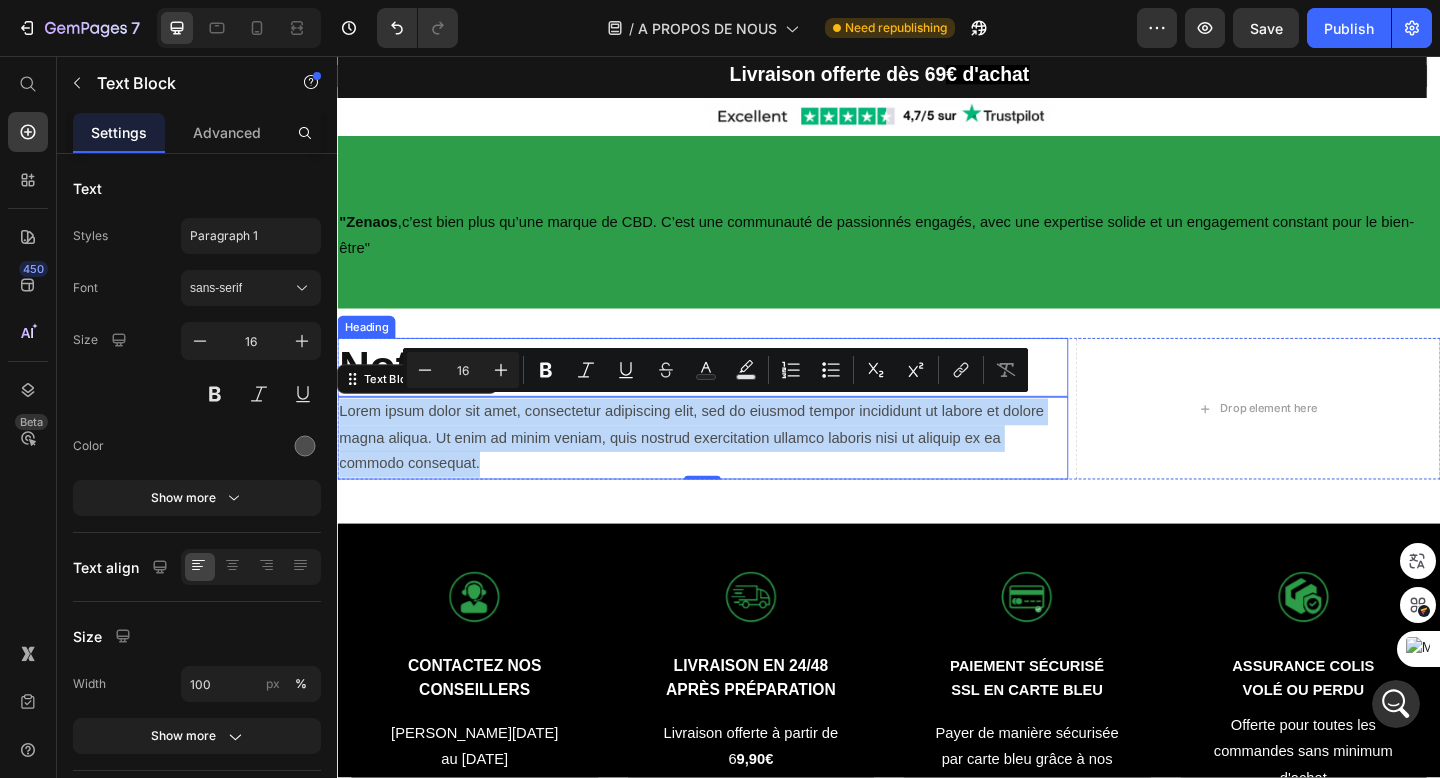 click on "Lorem ipsum dolor sit amet, consectetur adipiscing elit, sed do eiusmod tempor incididunt ut labore et dolore magna aliqua. Ut enim ad minim veniam, quis nostrud exercitation ullamco laboris nisi ut aliquip ex ea commodo consequat." at bounding box center (734, 472) 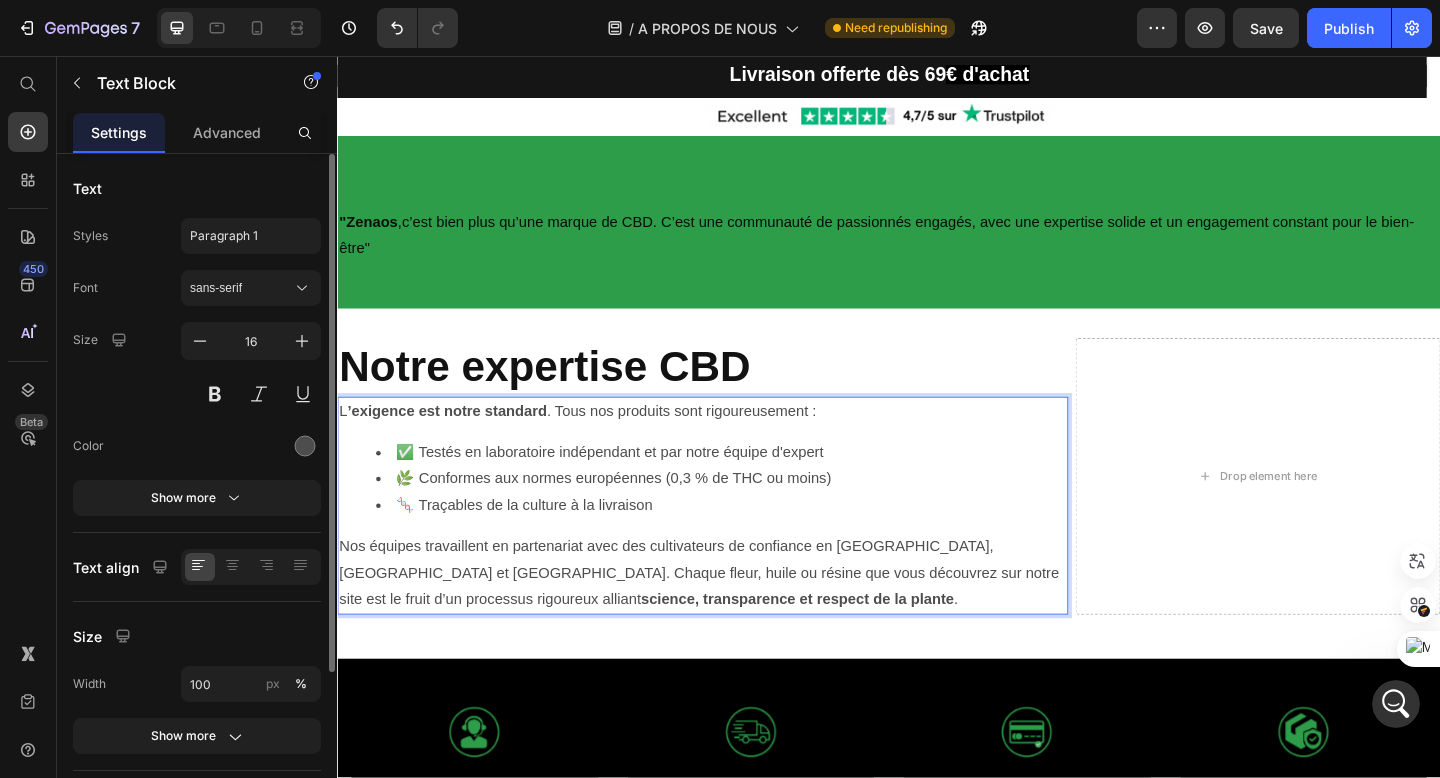 scroll, scrollTop: 12487, scrollLeft: 0, axis: vertical 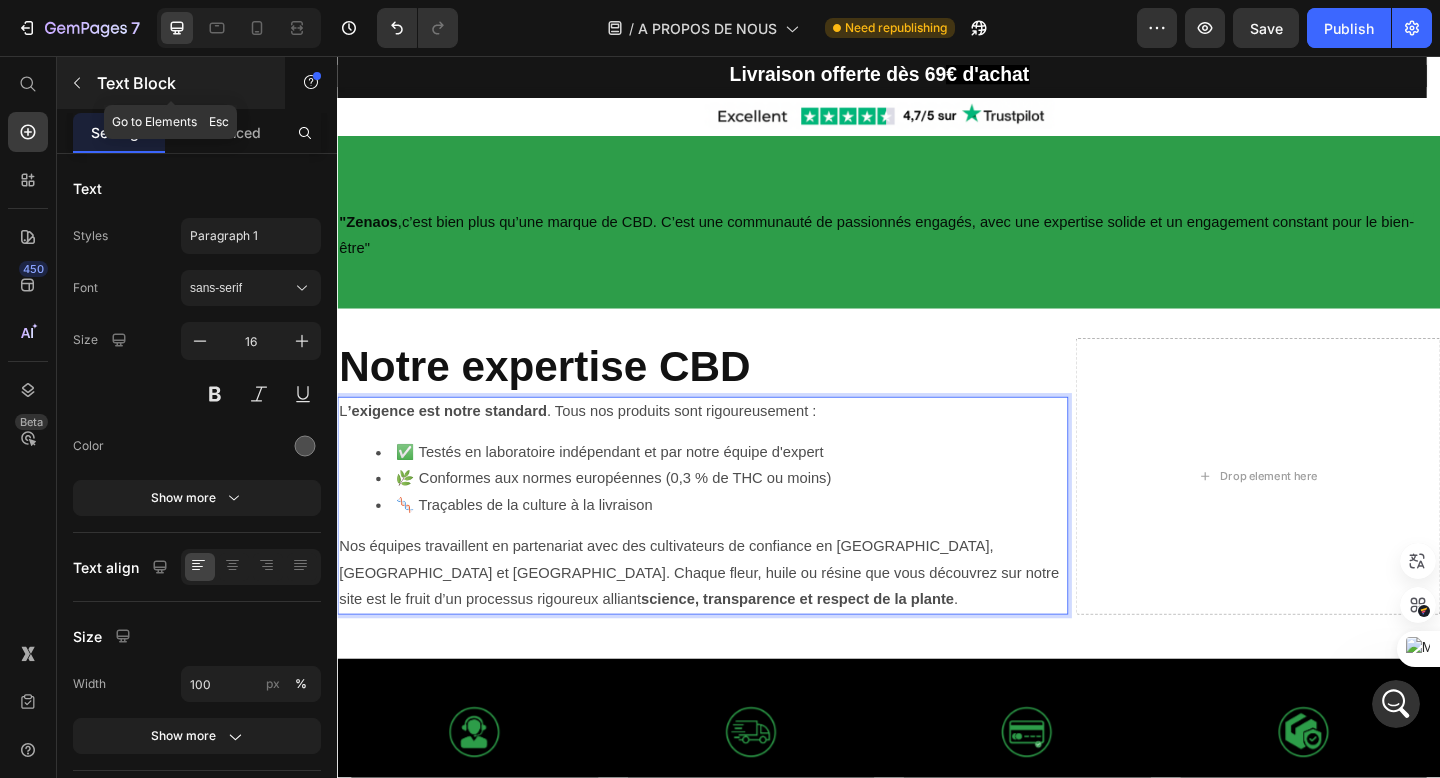 click 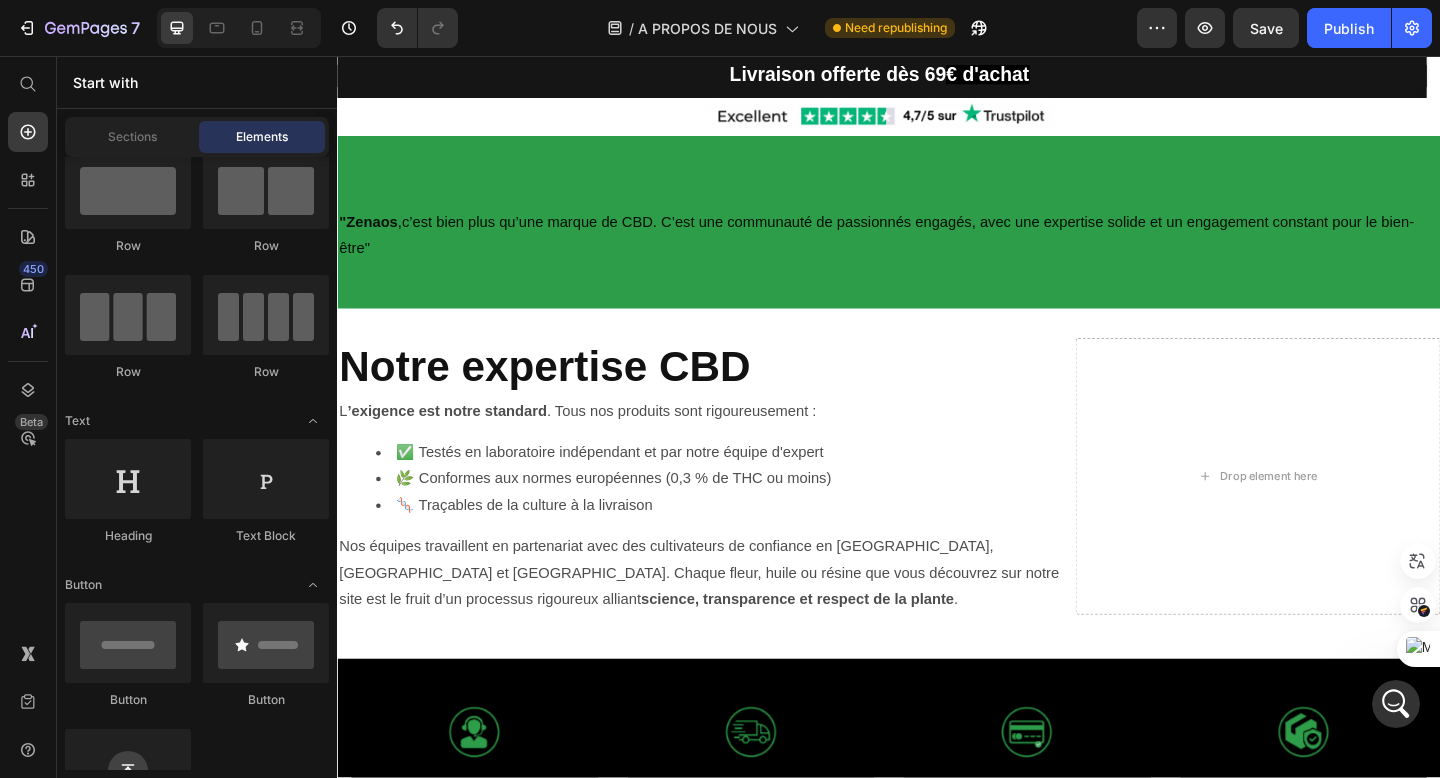 scroll, scrollTop: 12564, scrollLeft: 0, axis: vertical 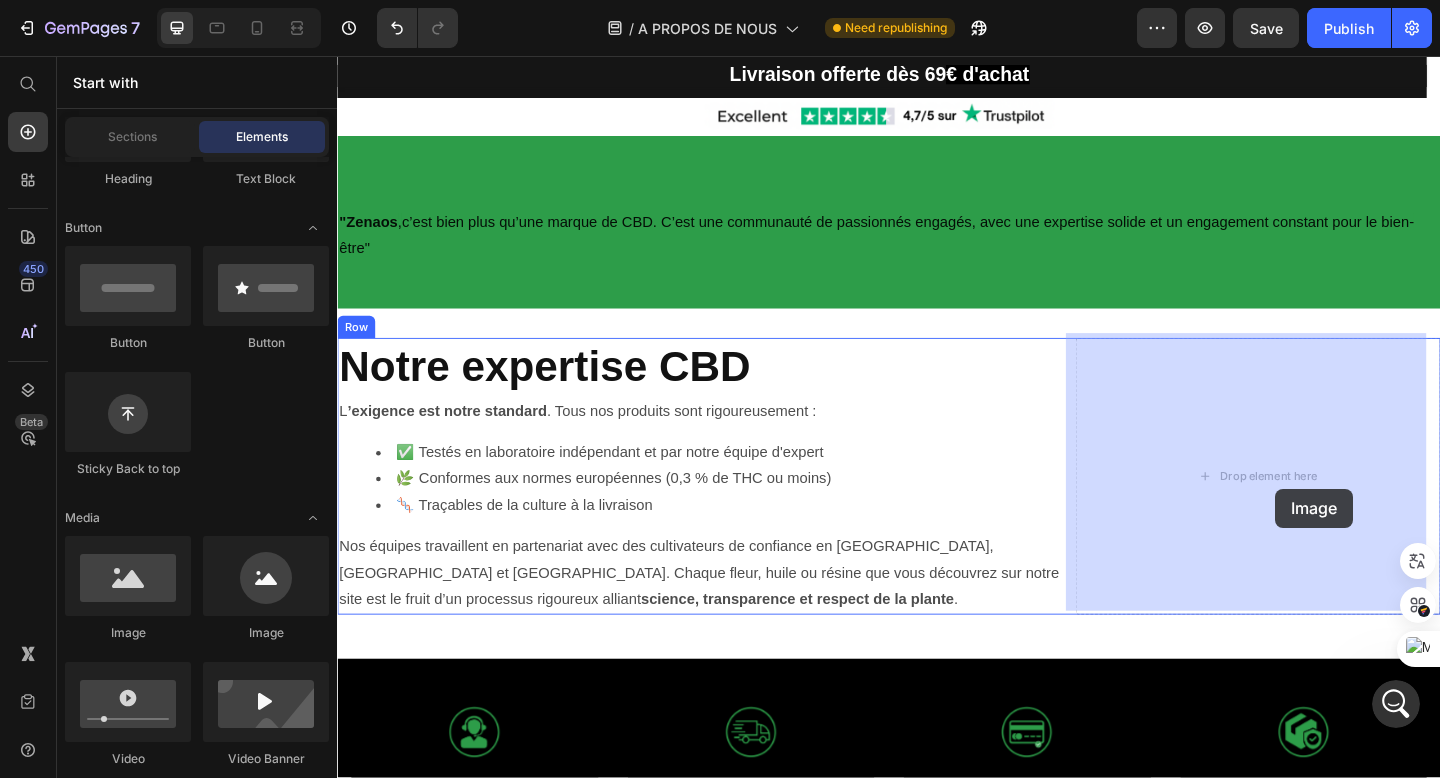 drag, startPoint x: 463, startPoint y: 634, endPoint x: 1355, endPoint y: 526, distance: 898.51434 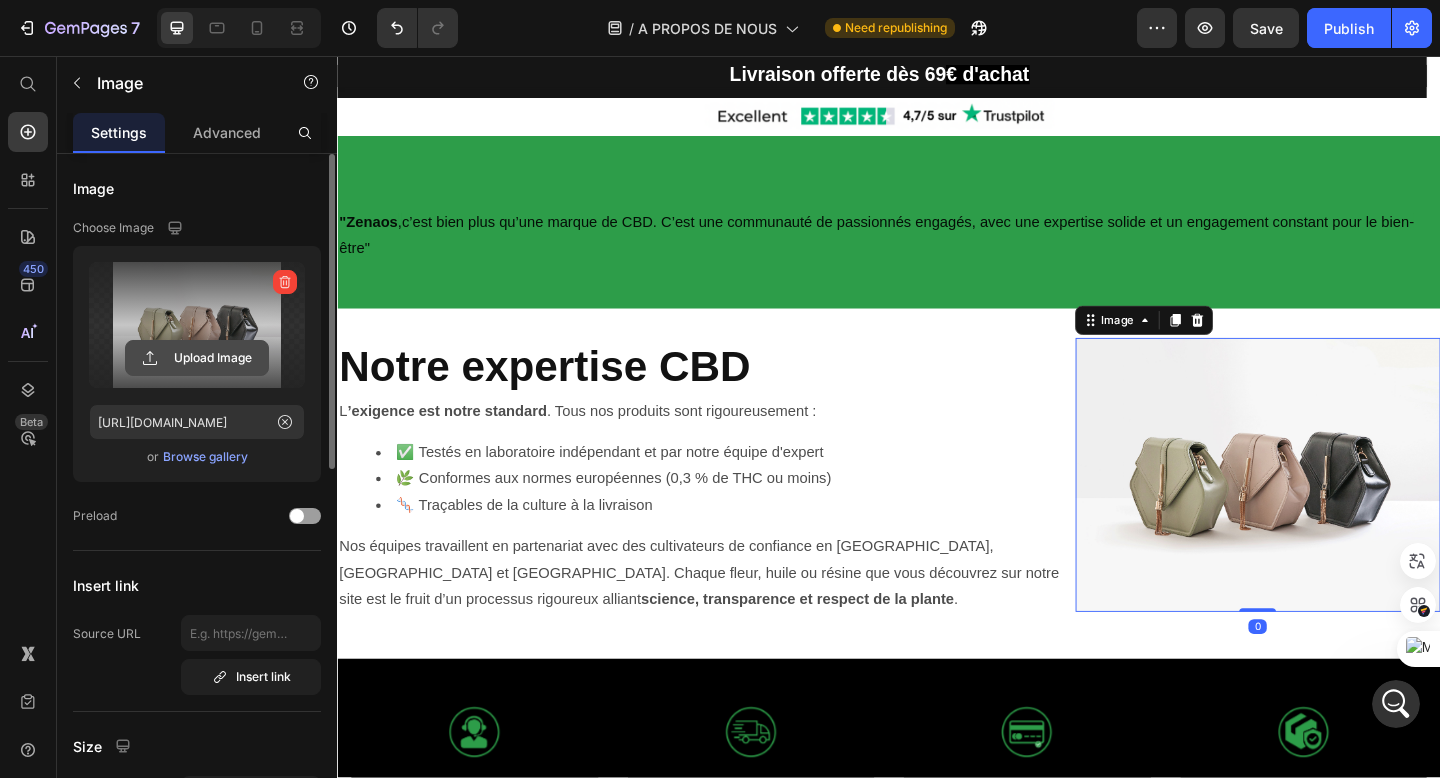 click 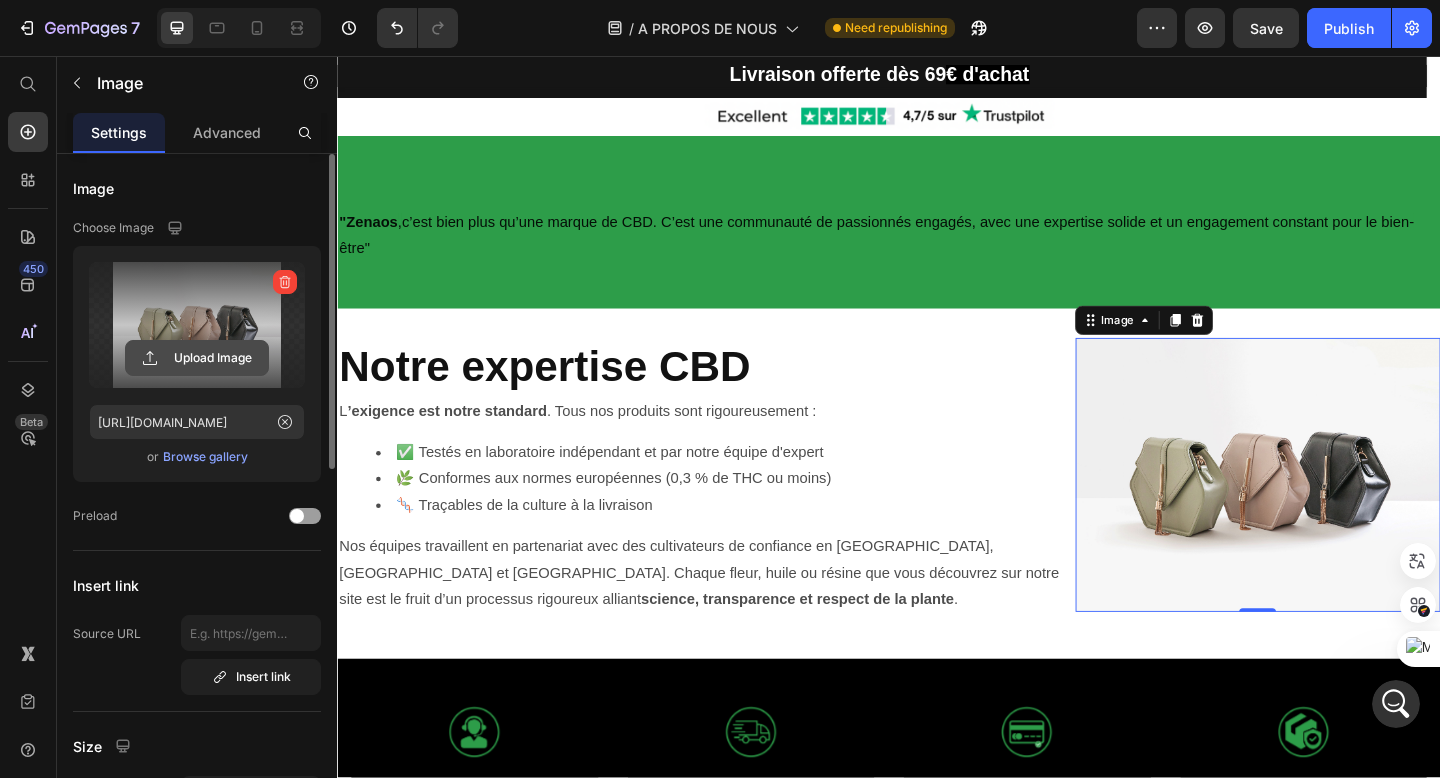 scroll, scrollTop: 12487, scrollLeft: 0, axis: vertical 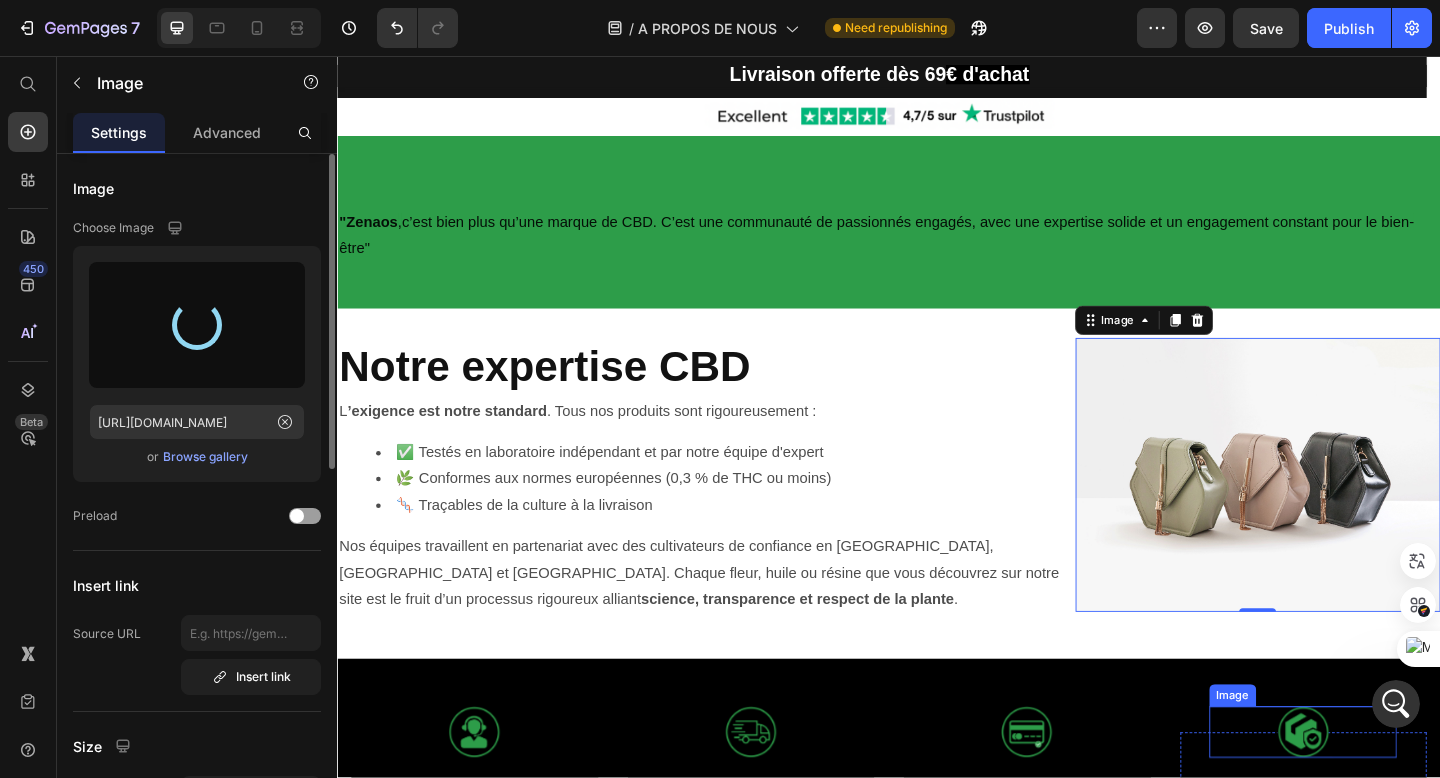 type on "https://cdn.shopify.com/s/files/1/0881/3782/6569/files/gempages_550159703871587363-df80332a-b2b5-4aea-a882-5d4fdda7146f.png" 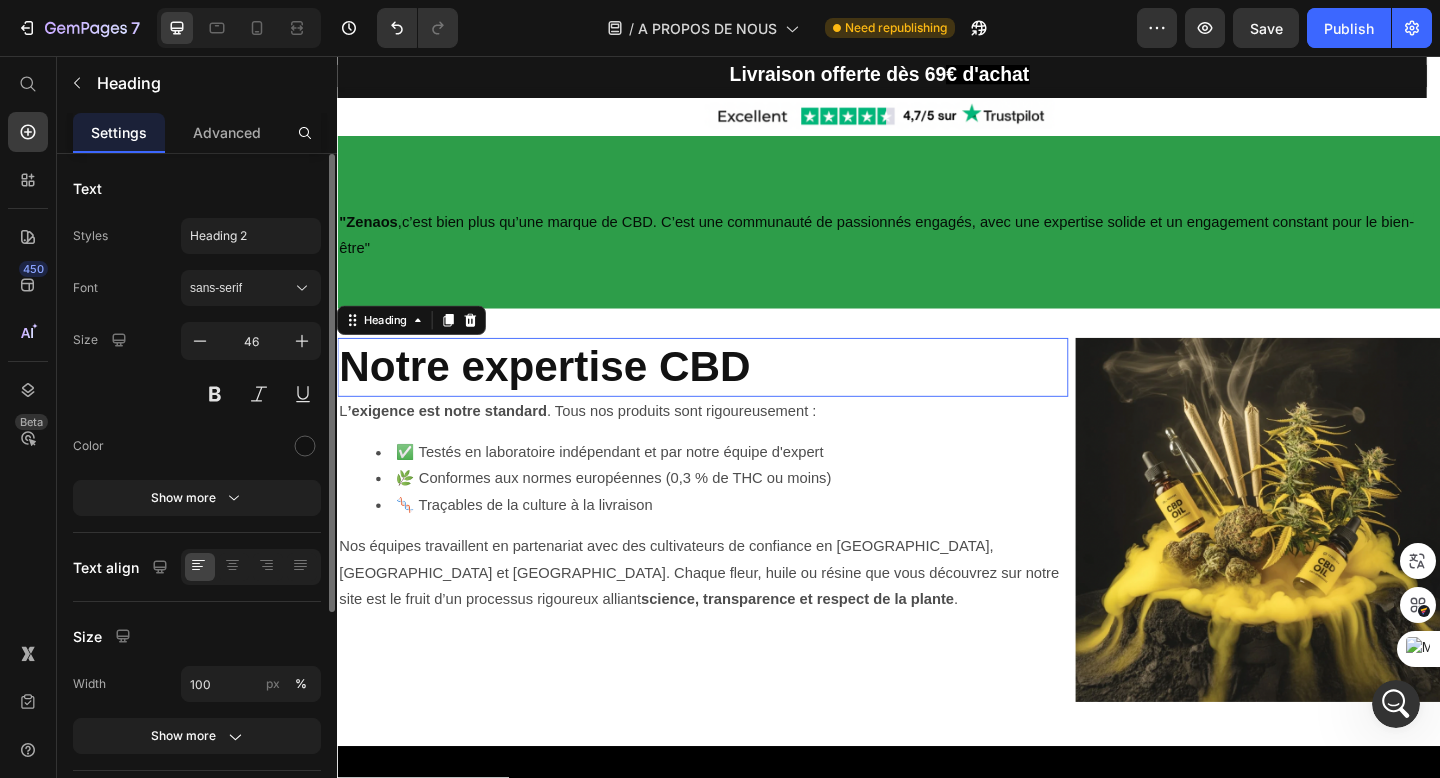 click on "Notre expertise CBD" at bounding box center (562, 394) 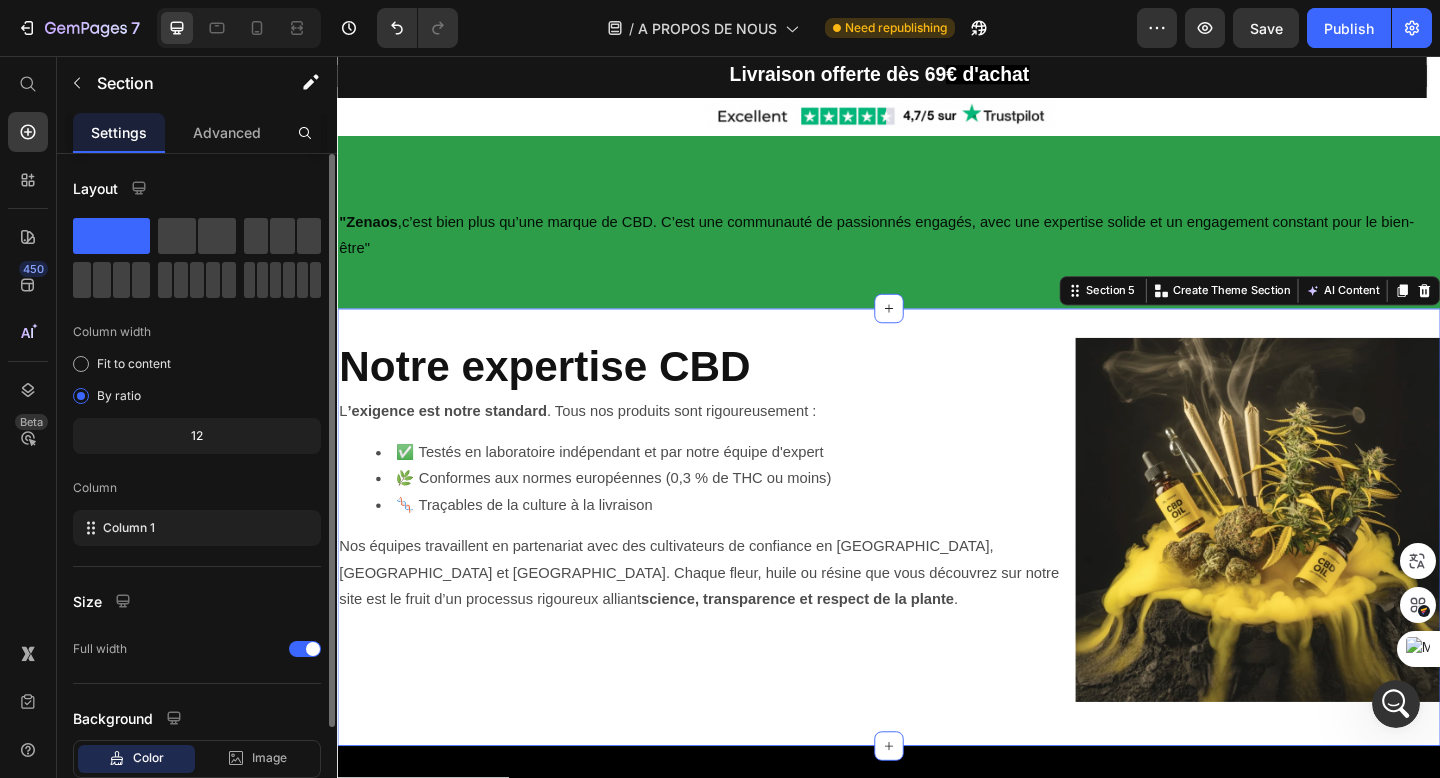 click on "⁠⁠⁠⁠⁠⁠⁠ Notre expertise CBD Heading L ’exigence est notre standard . Tous nos produits sont rigoureusement : ✅ Testés en laboratoire indépendant et par notre équipe d'expert 🌿 Conformes aux normes européennes (0,3 % de THC ou moins) 🧬 Traçables de la culture à la livraison Nos équipes travaillent en partenariat avec des cultivateurs de confiance en Suisse, France et Italie. Chaque fleur, huile ou résine que vous découvrez sur notre site est le fruit d’un processus rigoureux alliant  science, transparence et respect de la plante . Text Block Row Image Row Row Section 5   Create Theme Section AI Content Write with GemAI What would you like to describe here? Tone and Voice Persuasive Product WHITE CRYSTAL PREMIUM Show more Generate" at bounding box center (937, 569) 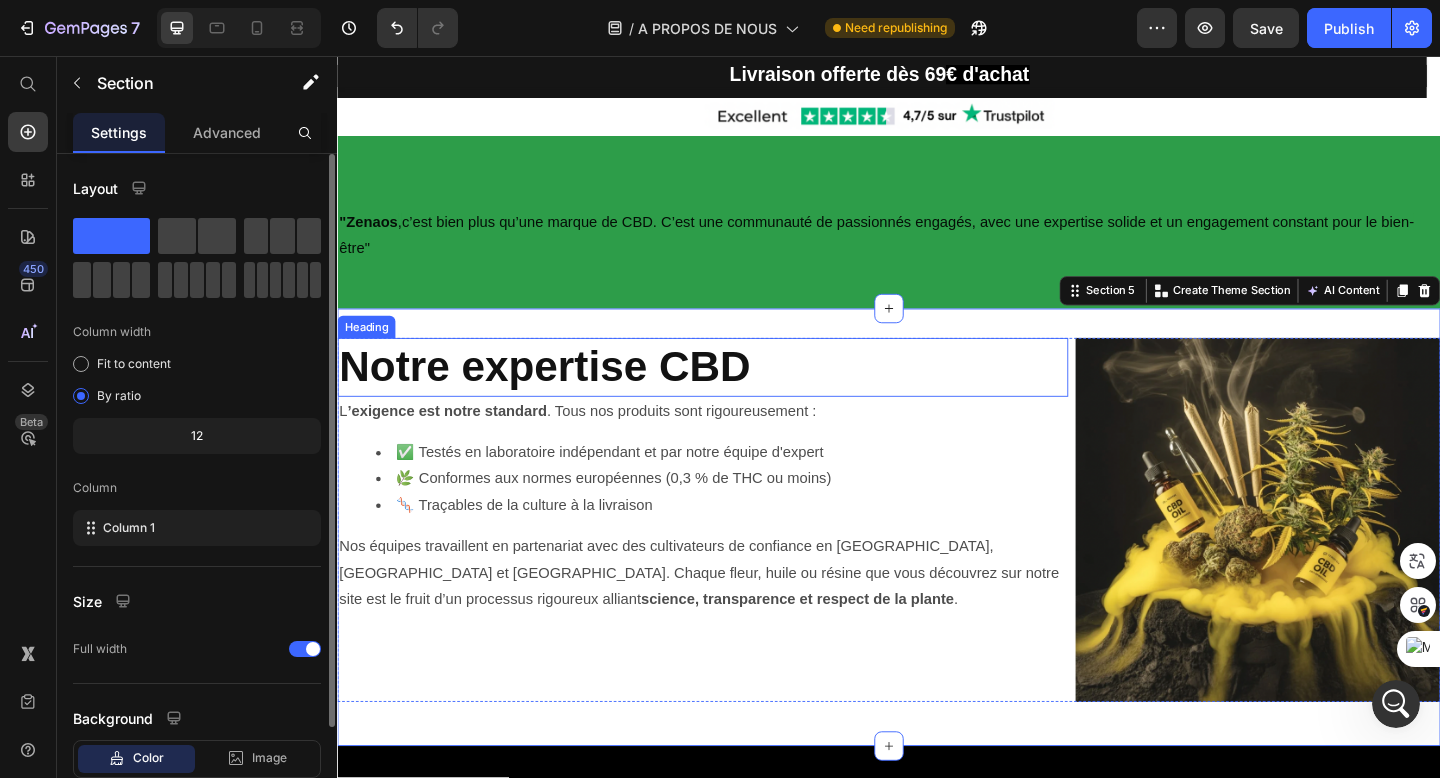 click on "Notre expertise CBD" at bounding box center [562, 394] 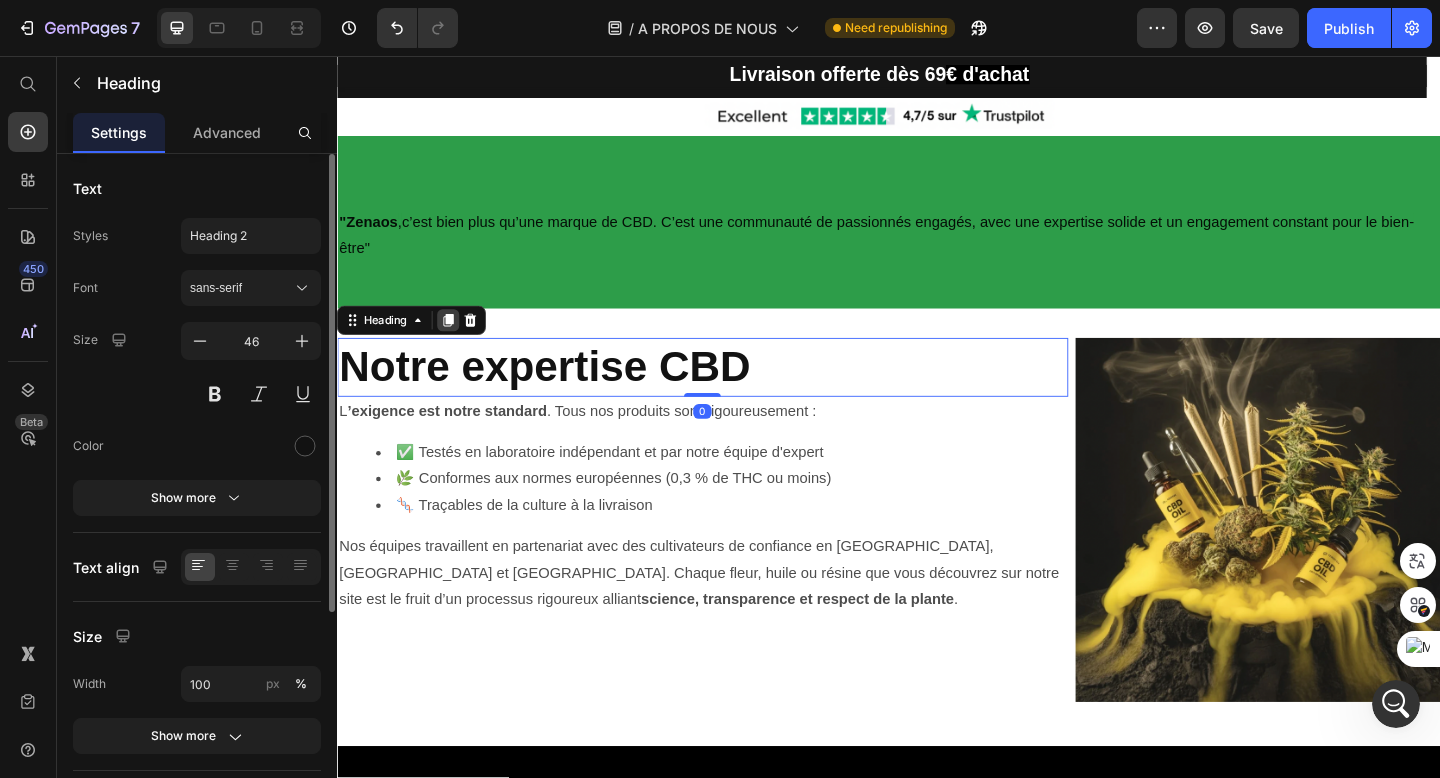 click 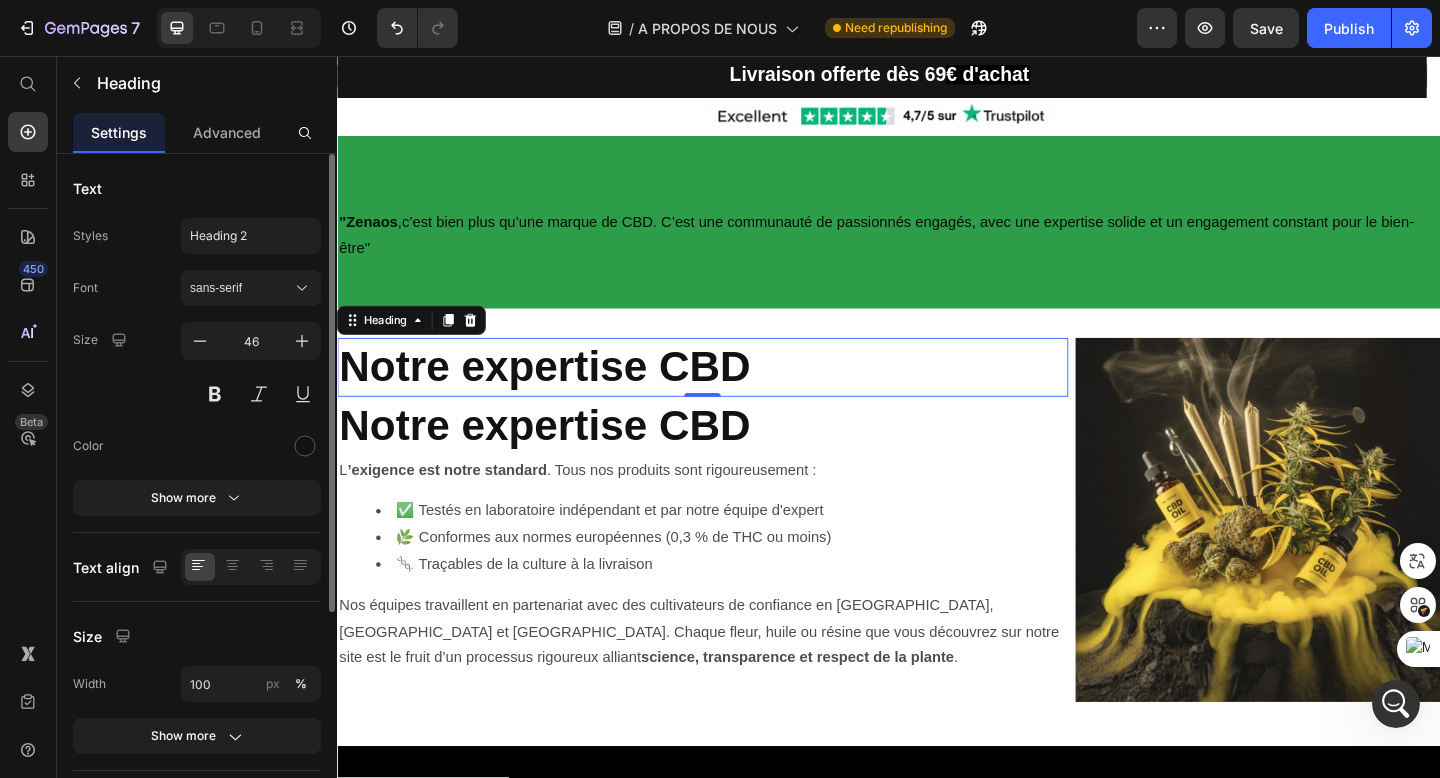 click on "Notre expertise CBD" at bounding box center (562, 394) 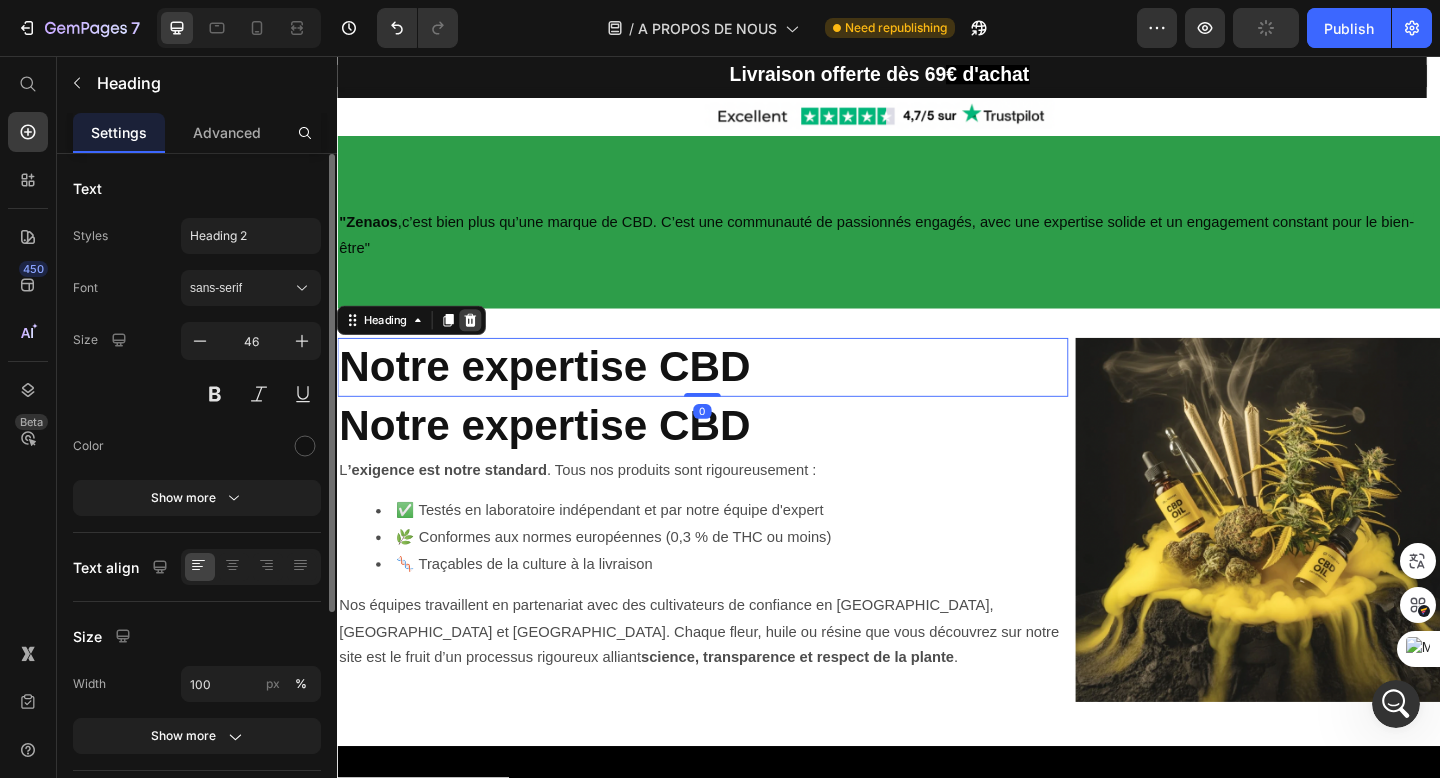 click 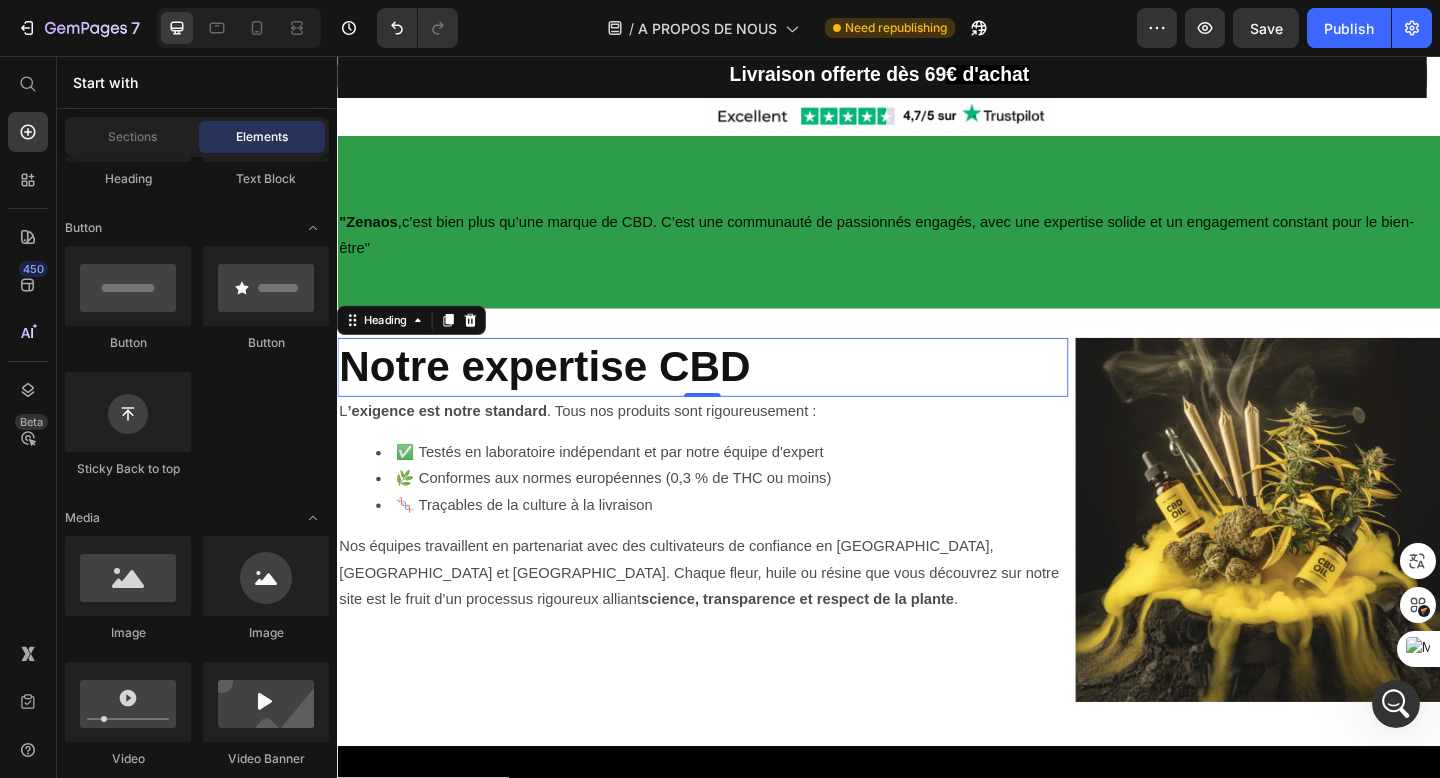 click on "Notre expertise CBD" at bounding box center (562, 394) 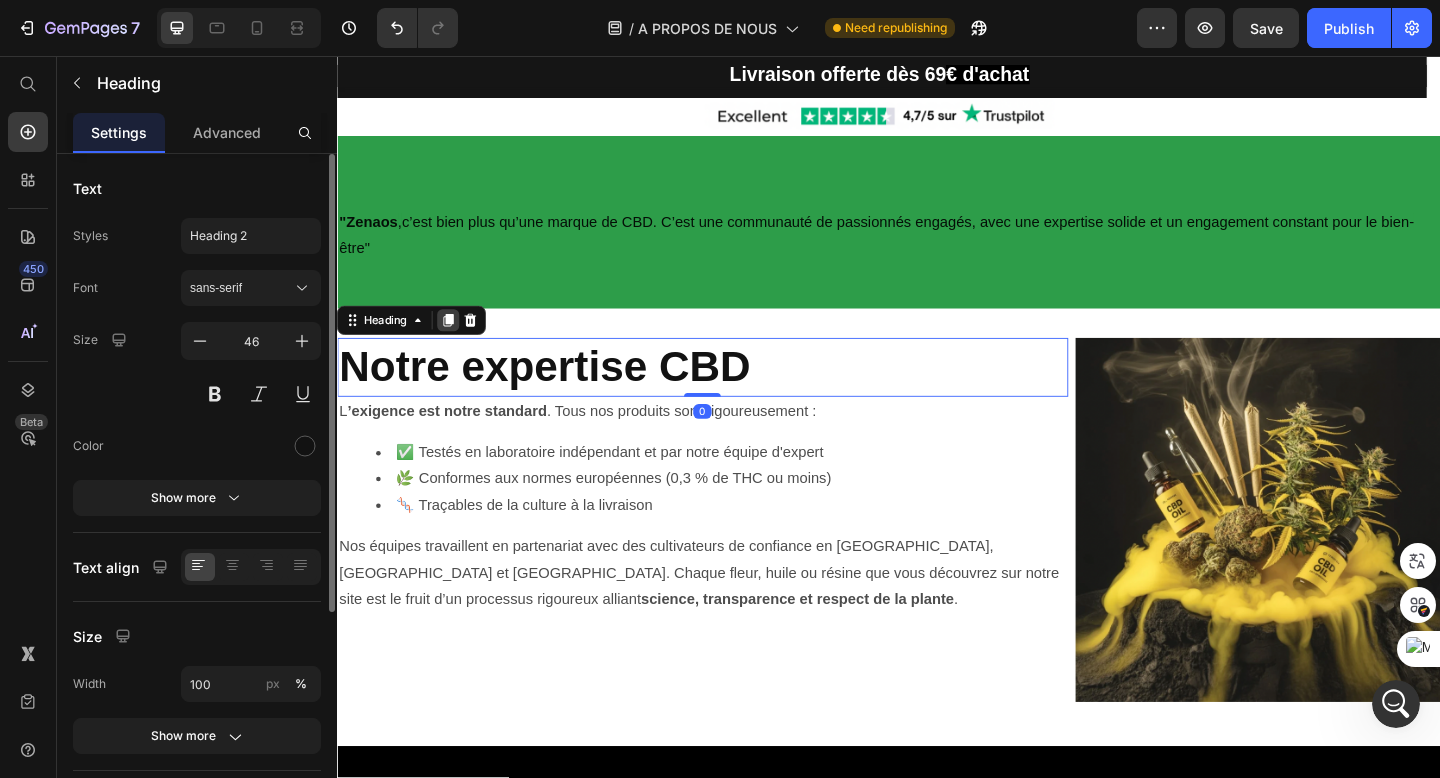 click 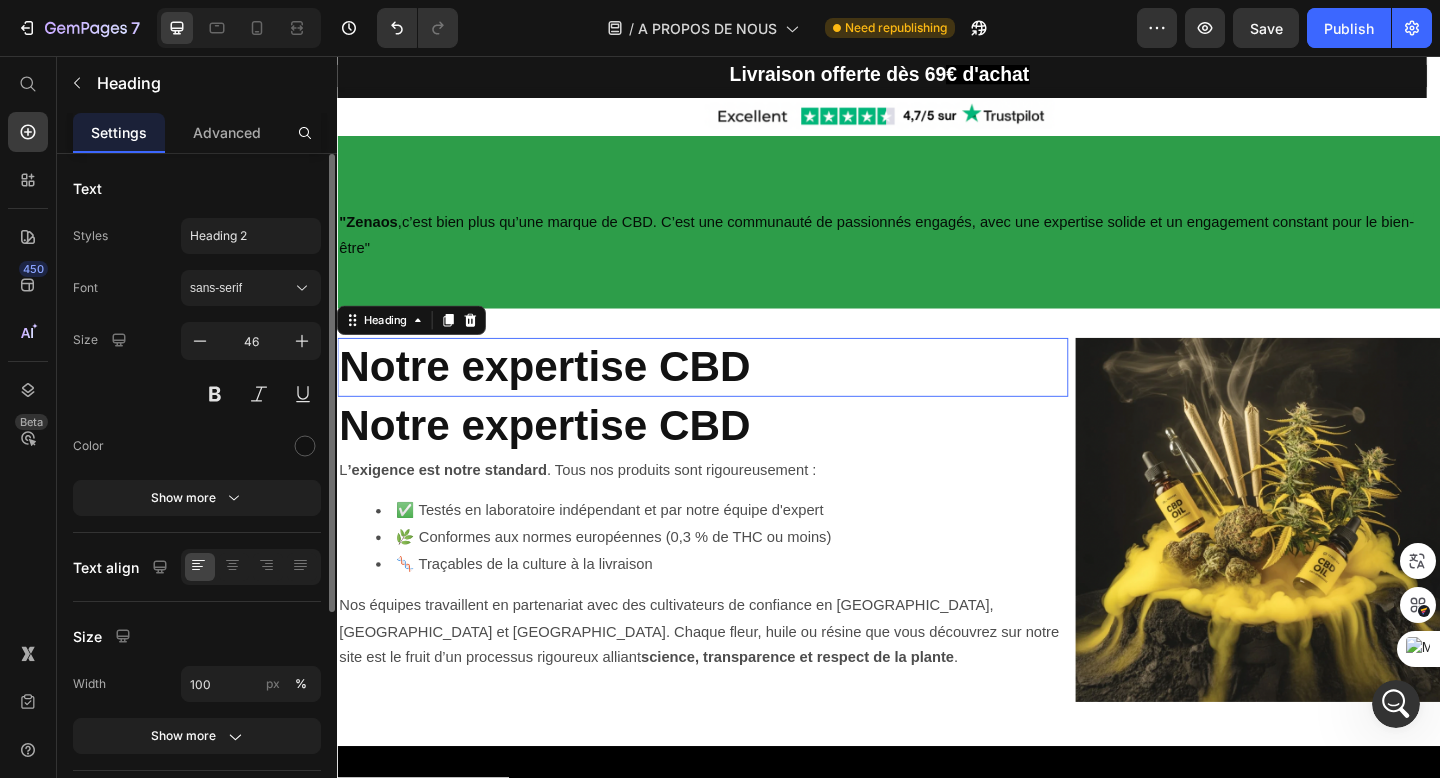 click on "Notre expertise CBD" at bounding box center [562, 394] 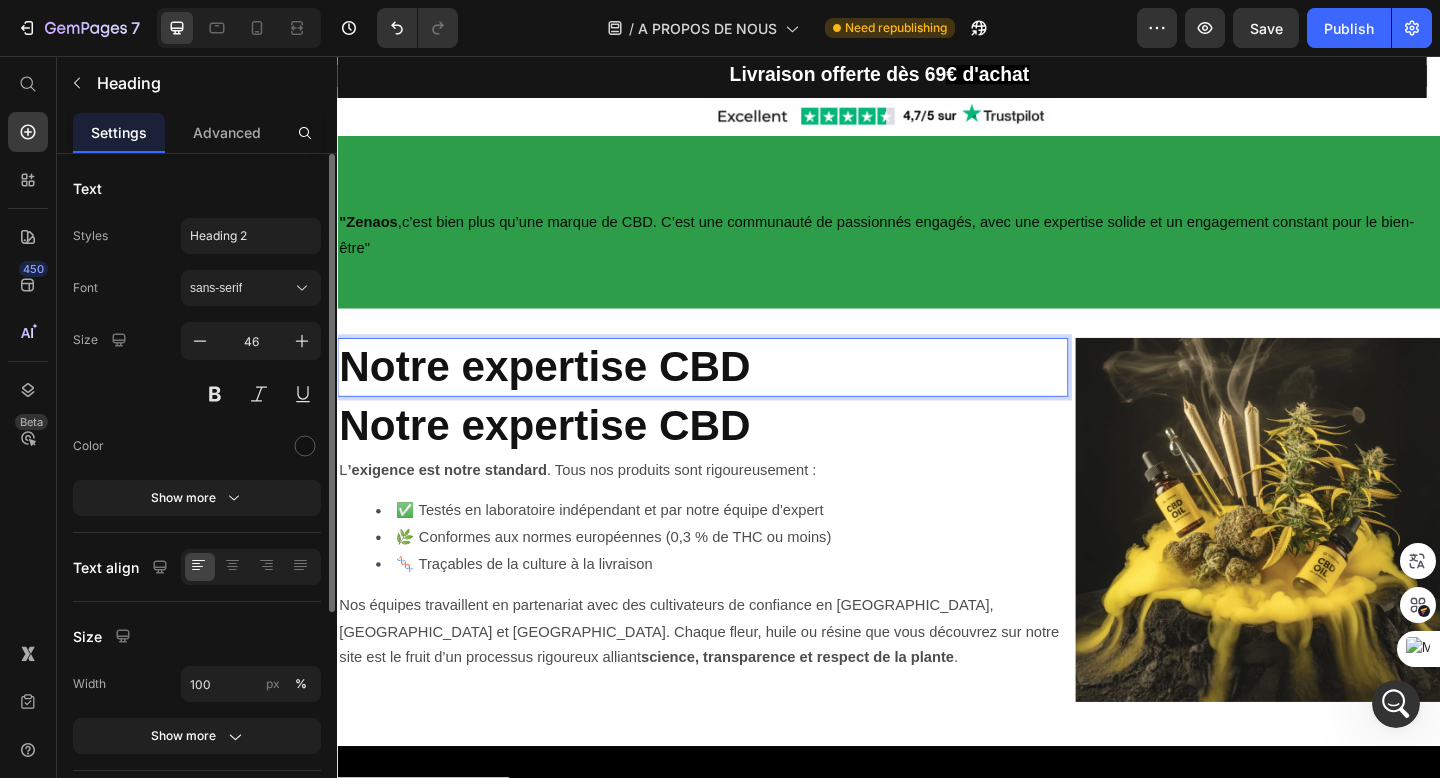 click on "Notre expertise CBD" at bounding box center [734, 395] 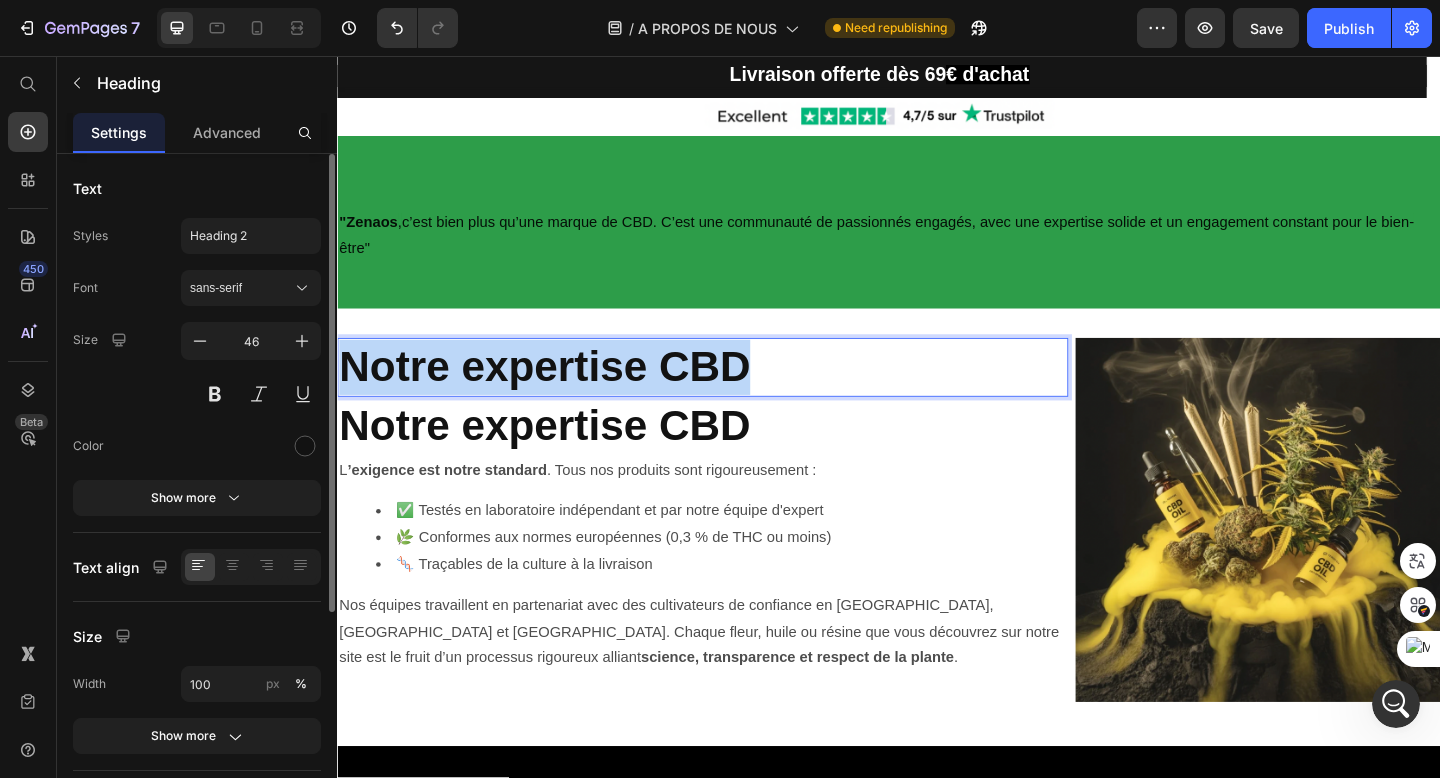 drag, startPoint x: 810, startPoint y: 388, endPoint x: 343, endPoint y: 373, distance: 467.24084 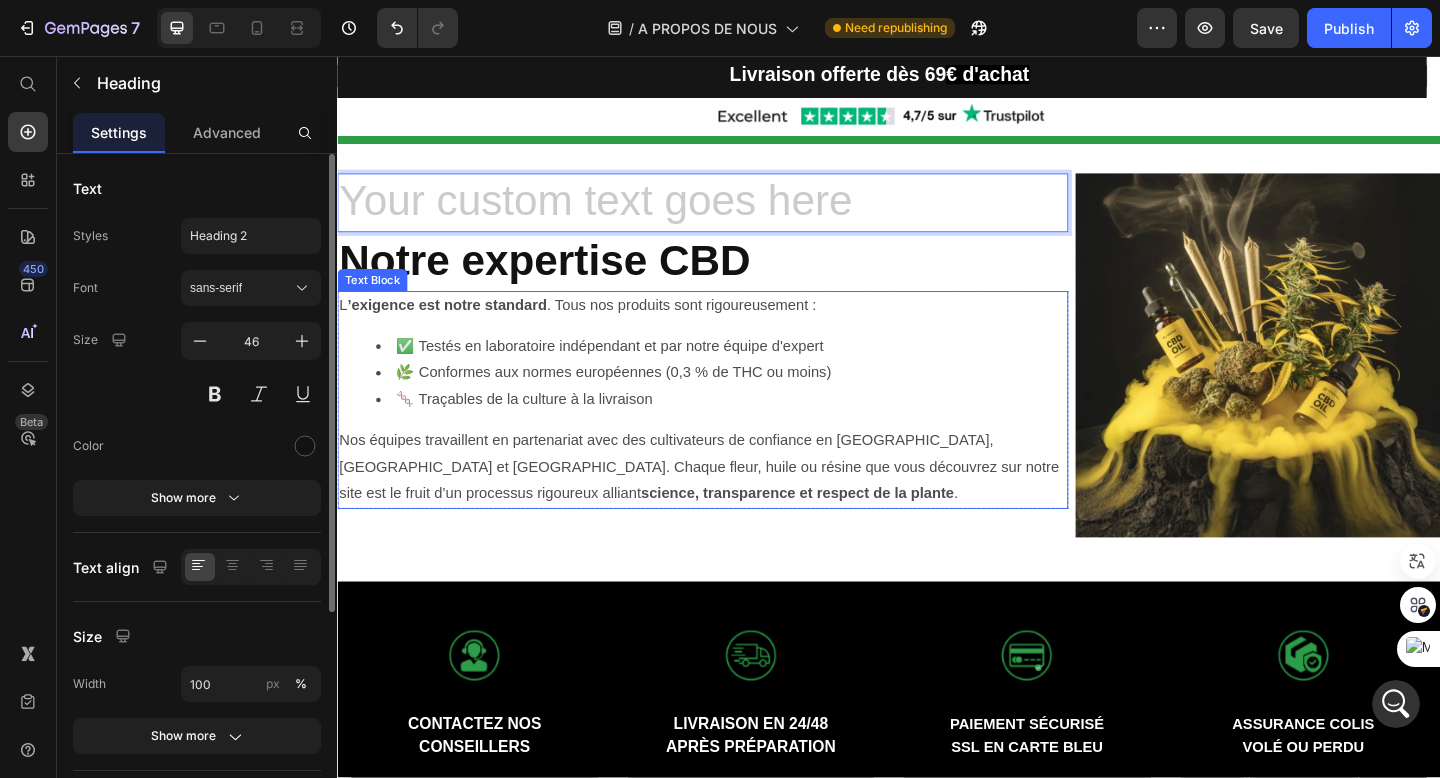 scroll, scrollTop: 936, scrollLeft: 0, axis: vertical 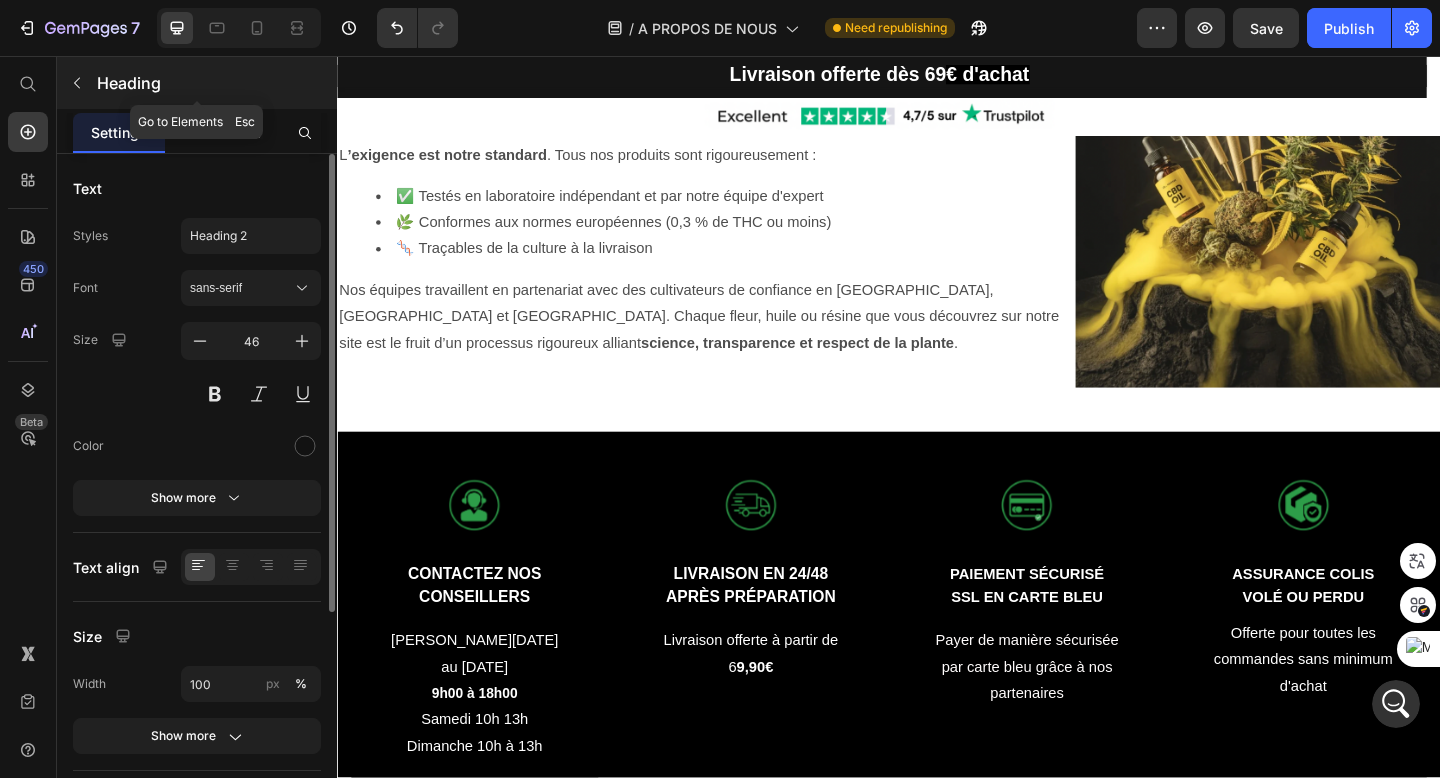 click 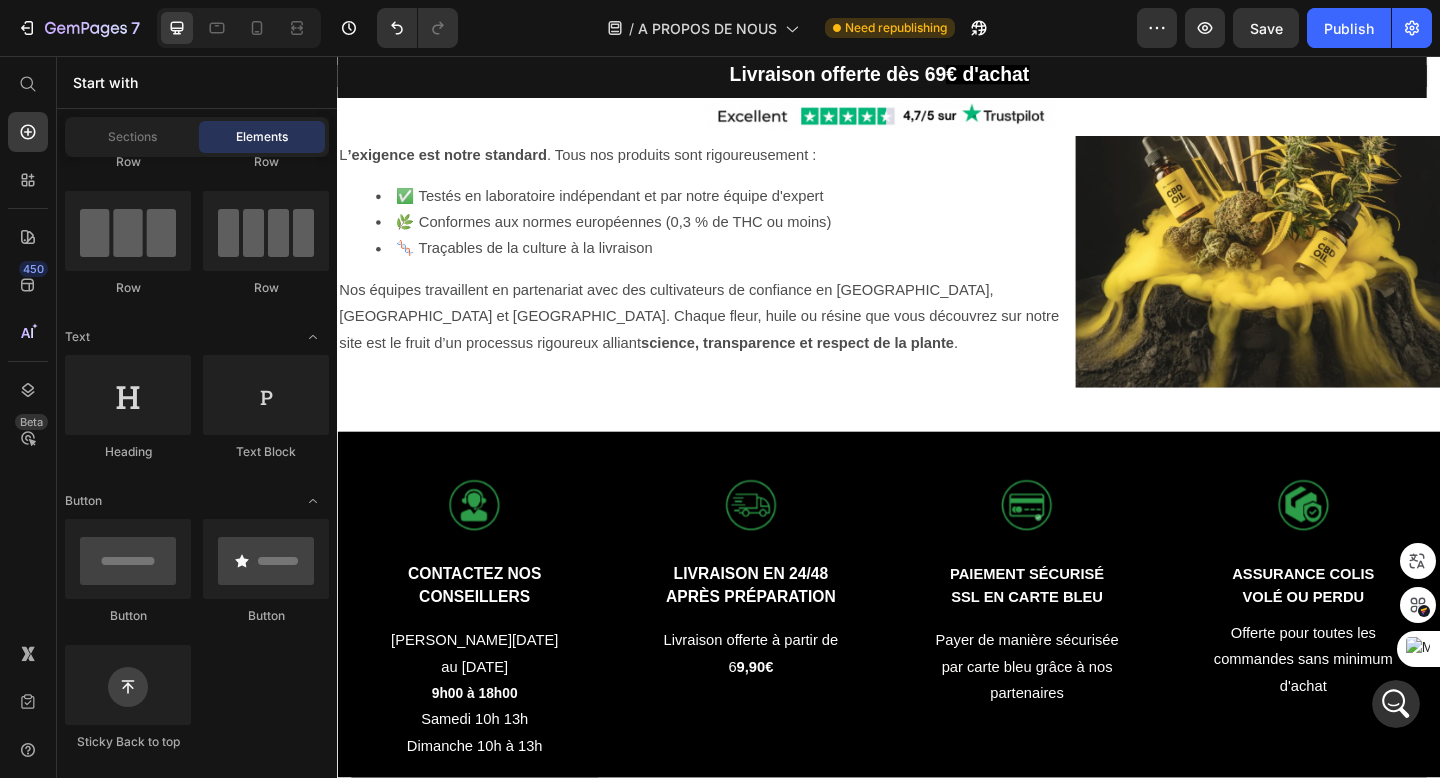 scroll, scrollTop: 0, scrollLeft: 0, axis: both 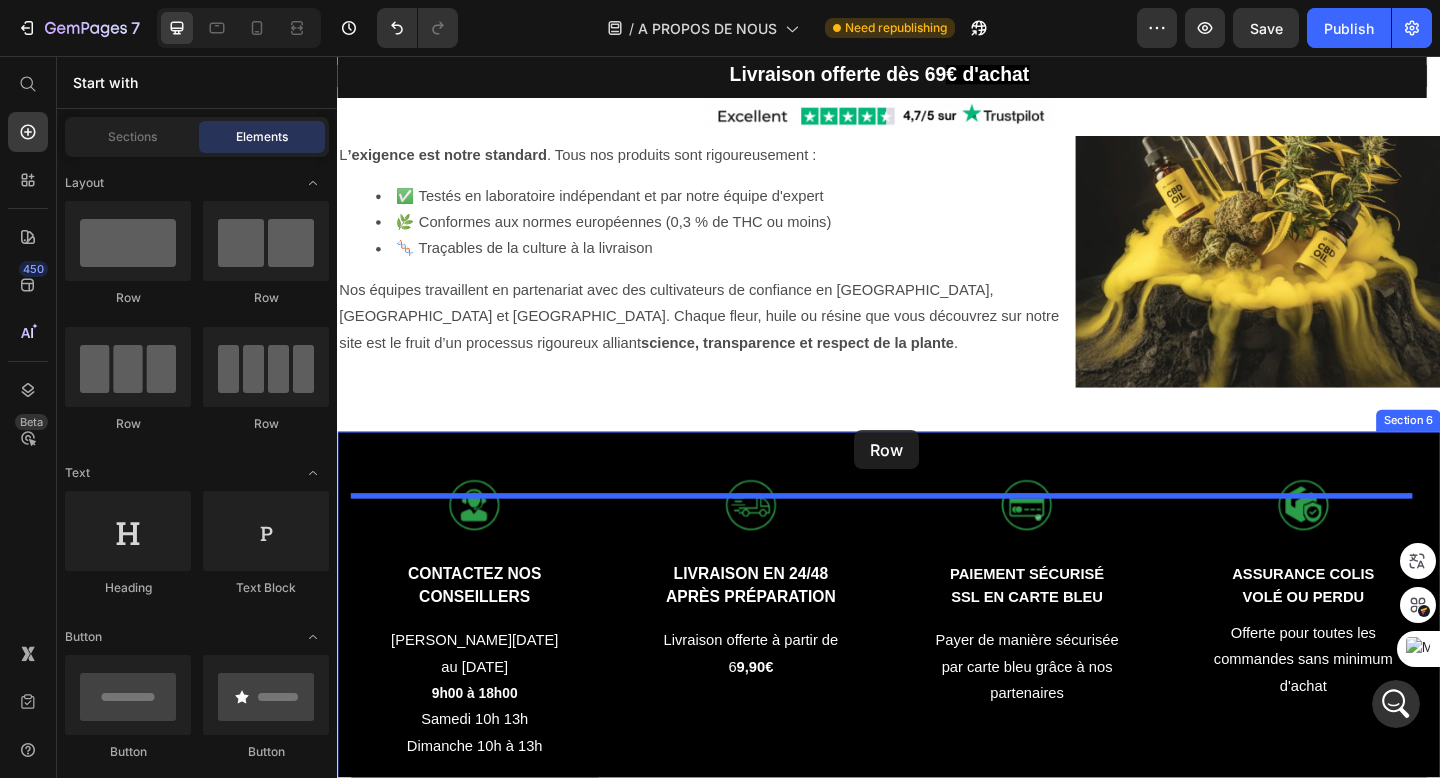 drag, startPoint x: 454, startPoint y: 289, endPoint x: 902, endPoint y: 463, distance: 480.6038 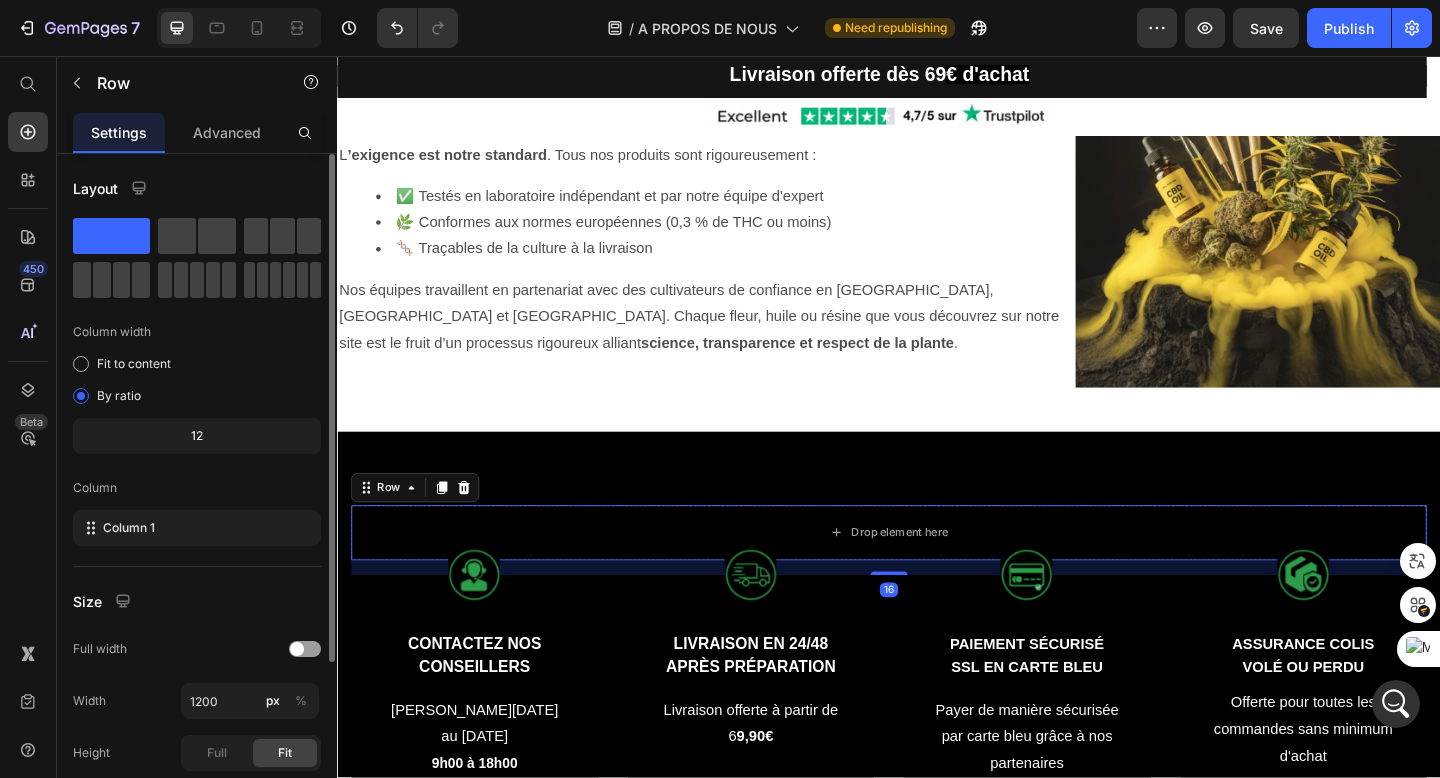 click on "Drop element here Row   16 Image CONTACTEZ NOS CONSEILLERS  Text Block Du Lundi au Vendredi 9h00 à 18h00 Samedi 10h 13h Dimanche 10h à 13h   Text block Row Image LIVRAISON EN 24/48 APRÈS PRÉPARATION Text Block Livraison offerte à partir de 6 9,90€ Text block Row Image PAIEMENT SÉCURISÉ SSL EN CARTE BLEU Text Block Payer de manière sécurisée par carte bleu grâce à nos partenaires   Text block Row Image ASSURANCE COLIS VOLÉ OU PERDU Text Block Offerte pour toutes les commandes sans minimum d'achat   Text block Row Row Section 6" at bounding box center (937, 707) 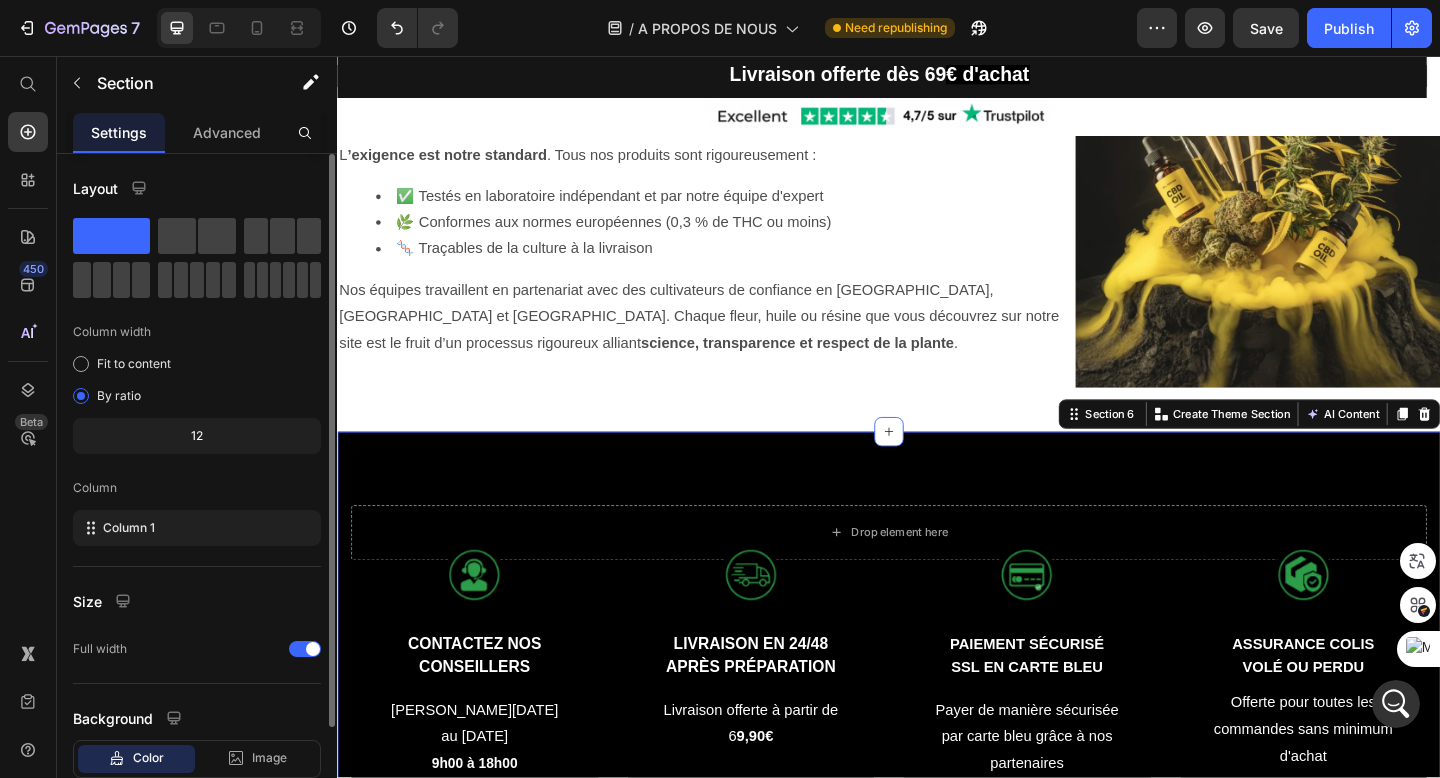 scroll, scrollTop: 12487, scrollLeft: 0, axis: vertical 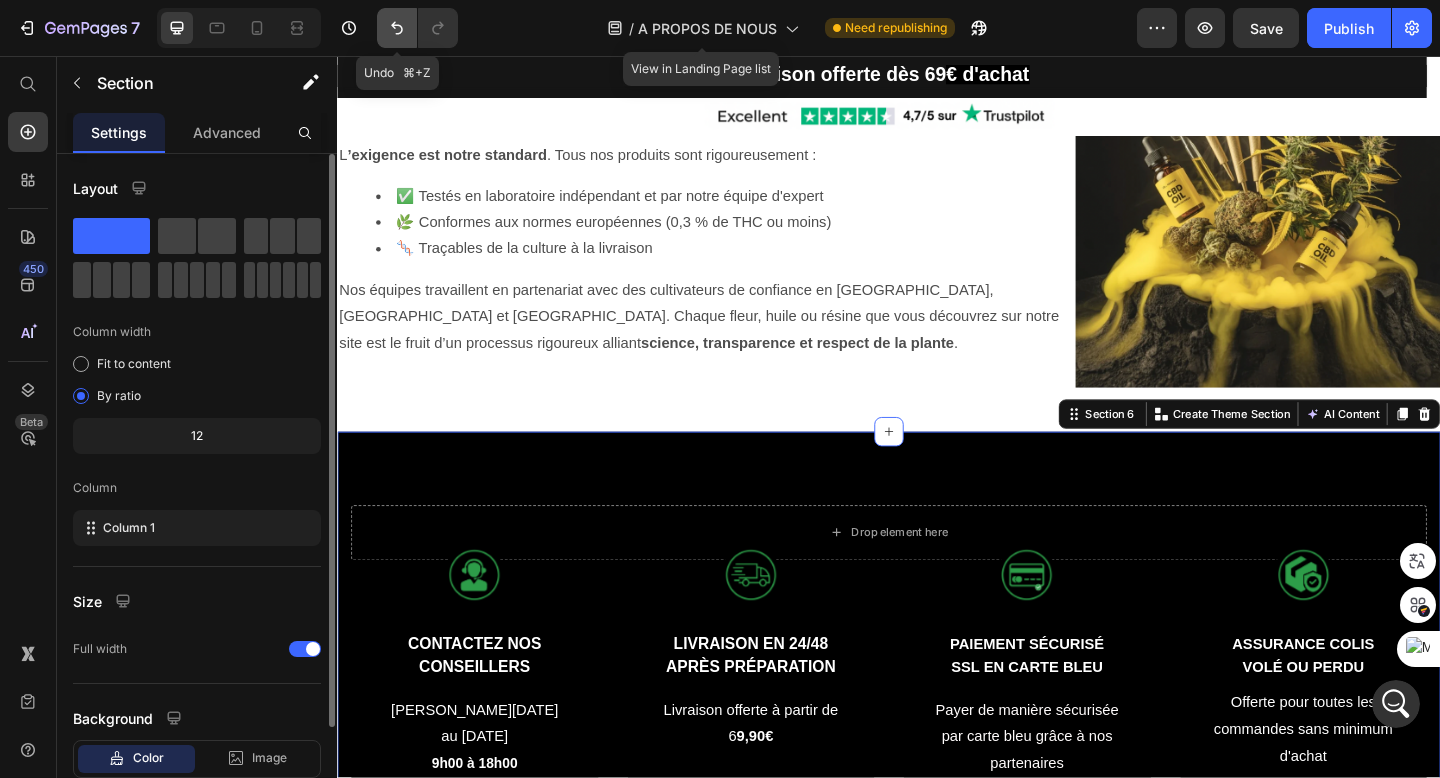 click 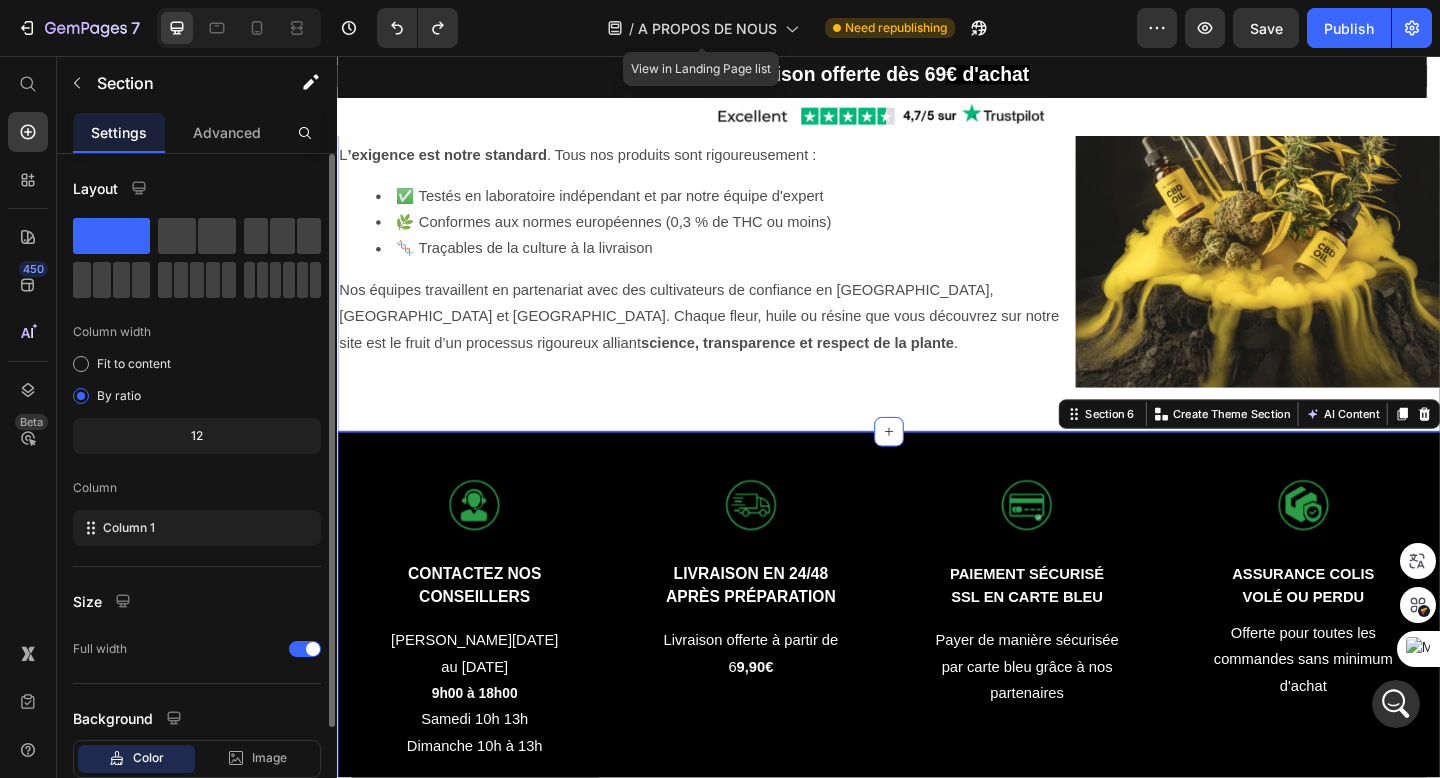 drag, startPoint x: 455, startPoint y: 284, endPoint x: 742, endPoint y: 444, distance: 328.58636 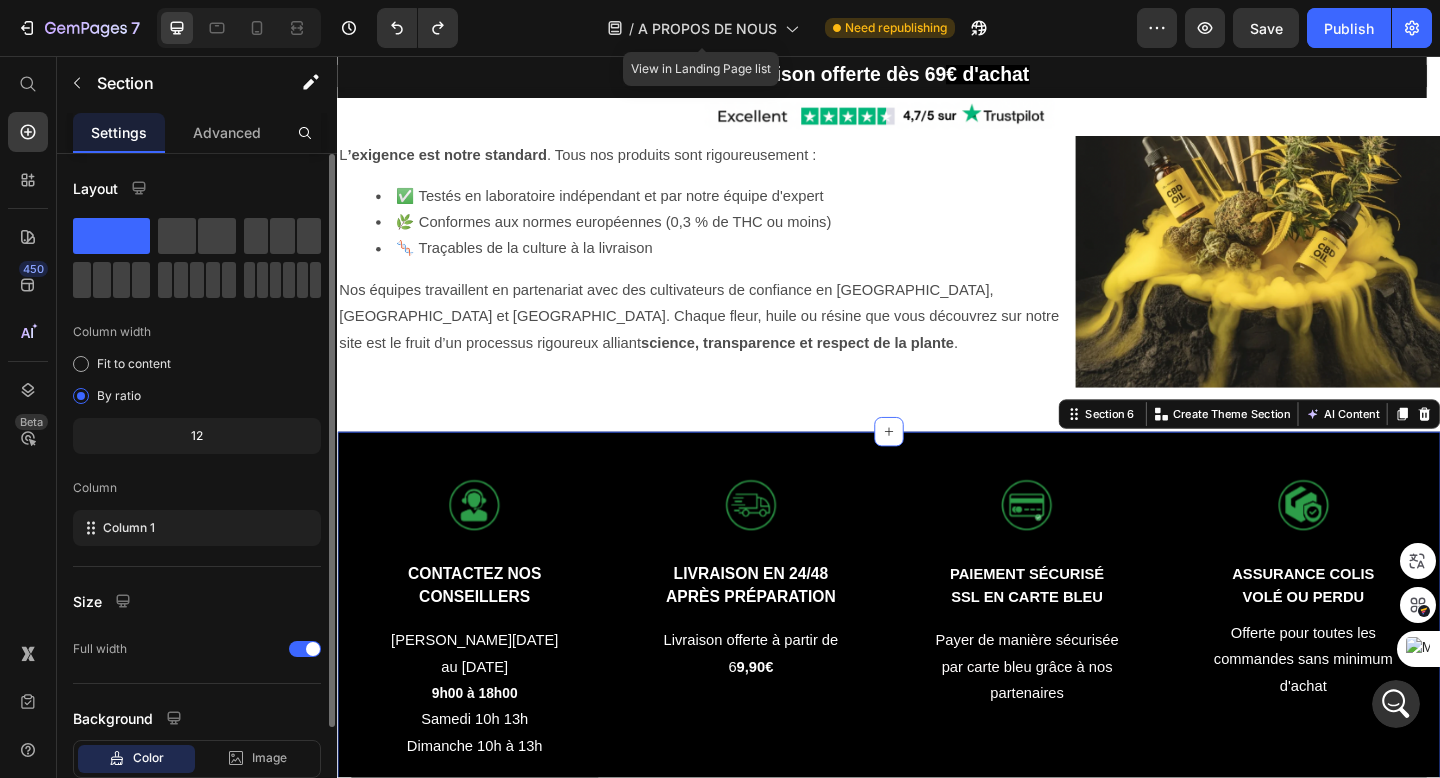 drag, startPoint x: 451, startPoint y: 288, endPoint x: 816, endPoint y: 462, distance: 404.35257 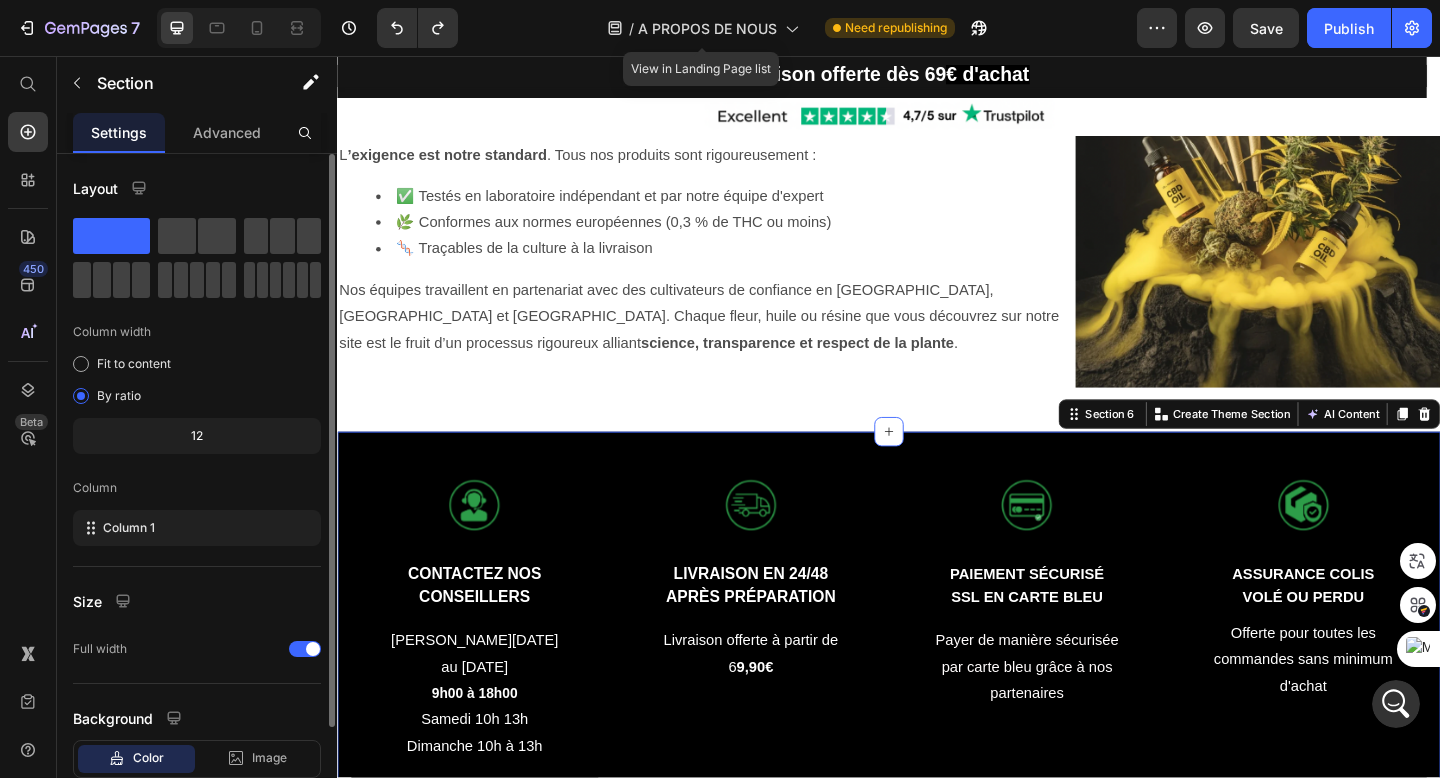 click on "Image CONTACTEZ NOS CONSEILLERS  Text Block Du Lundi au Vendredi 9h00 à 18h00 Samedi 10h 13h Dimanche 10h à 13h   Text block Row Image LIVRAISON EN 24/48 APRÈS PRÉPARATION Text Block Livraison offerte à partir de 6 9,90€ Text block Row Image PAIEMENT SÉCURISÉ SSL EN CARTE BLEU Text Block Payer de manière sécurisée par carte bleu grâce à nos partenaires   Text block Row Image ASSURANCE COLIS VOLÉ OU PERDU Text Block Offerte pour toutes les commandes sans minimum d'achat   Text block Row Row Section 6   Create Theme Section AI Content Write with GemAI What would you like to describe here? Tone and Voice Persuasive Product WHITE CRYSTAL PREMIUM Show more Generate" at bounding box center [937, 669] 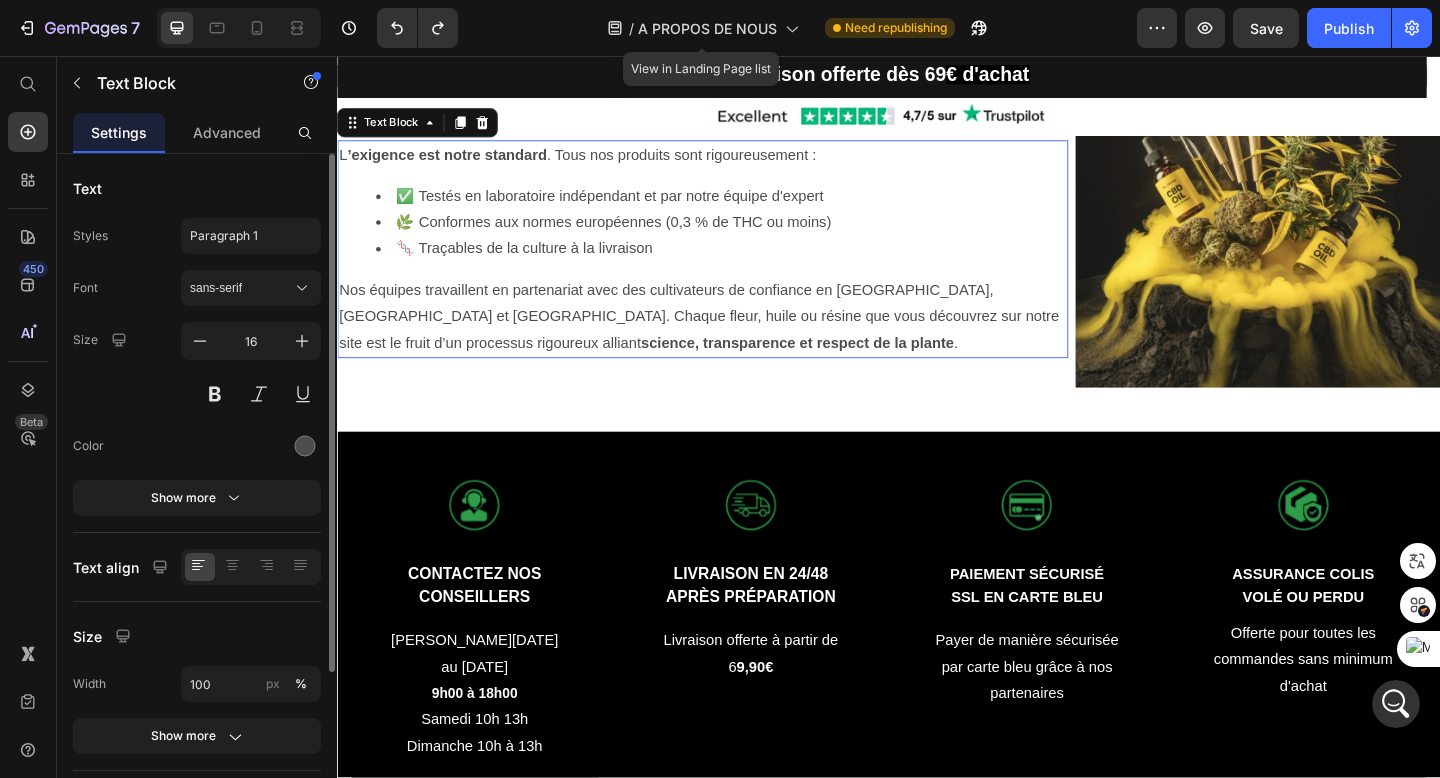 scroll, scrollTop: 12564, scrollLeft: 0, axis: vertical 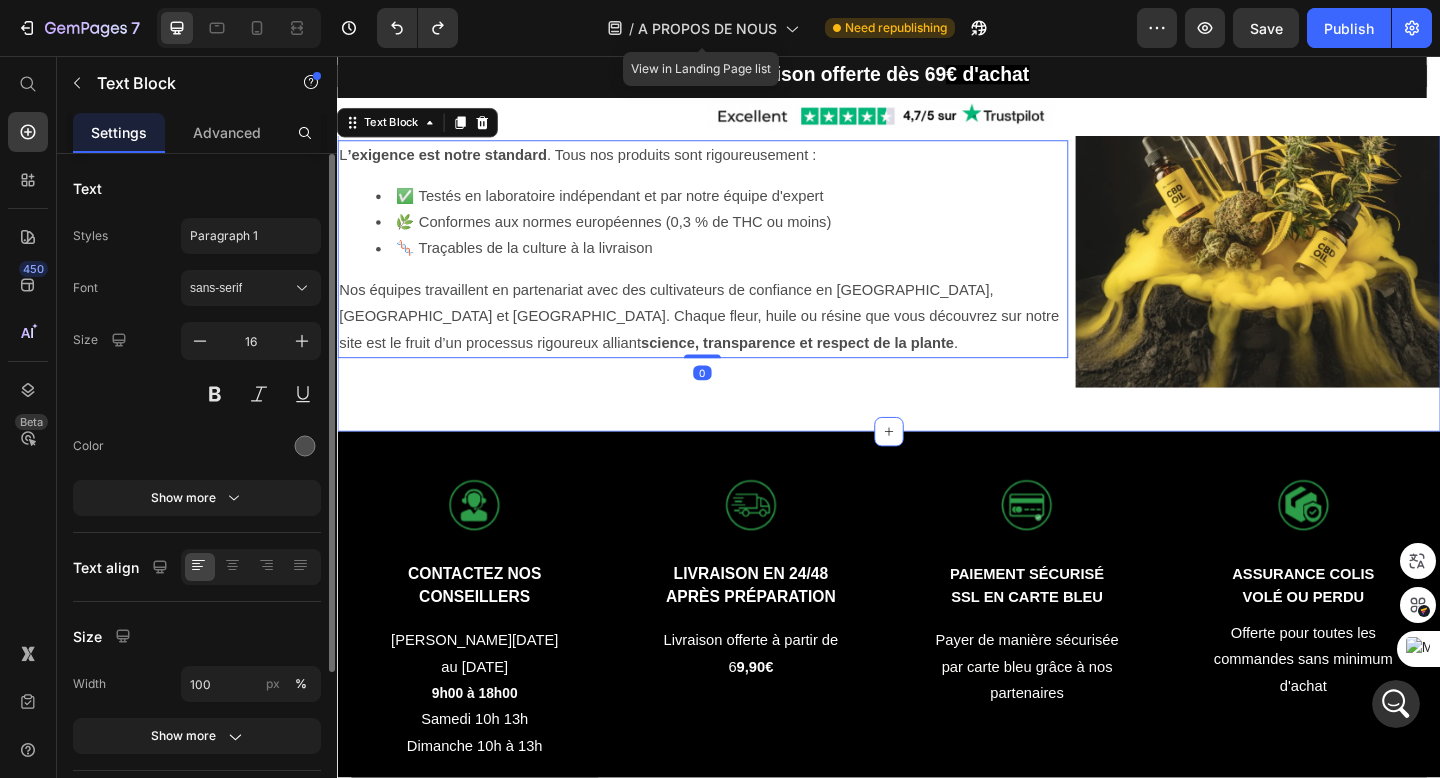 click on "Heading Notre expertise CBD Heading L ’exigence est notre standard . Tous nos produits sont rigoureusement : ✅ Testés en laboratoire indépendant et par notre équipe d'expert 🌿 Conformes aux normes européennes (0,3 % de THC ou moins) 🧬 Traçables de la culture à la livraison Nos équipes travaillent en partenariat avec des cultivateurs de confiance en Suisse, France et Italie. Chaque fleur, huile ou résine que vous découvrez sur notre site est le fruit d’un processus rigoureux alliant  science, transparence et respect de la plante . Text Block   0 Row Image Row Row Section 5" at bounding box center [937, 226] 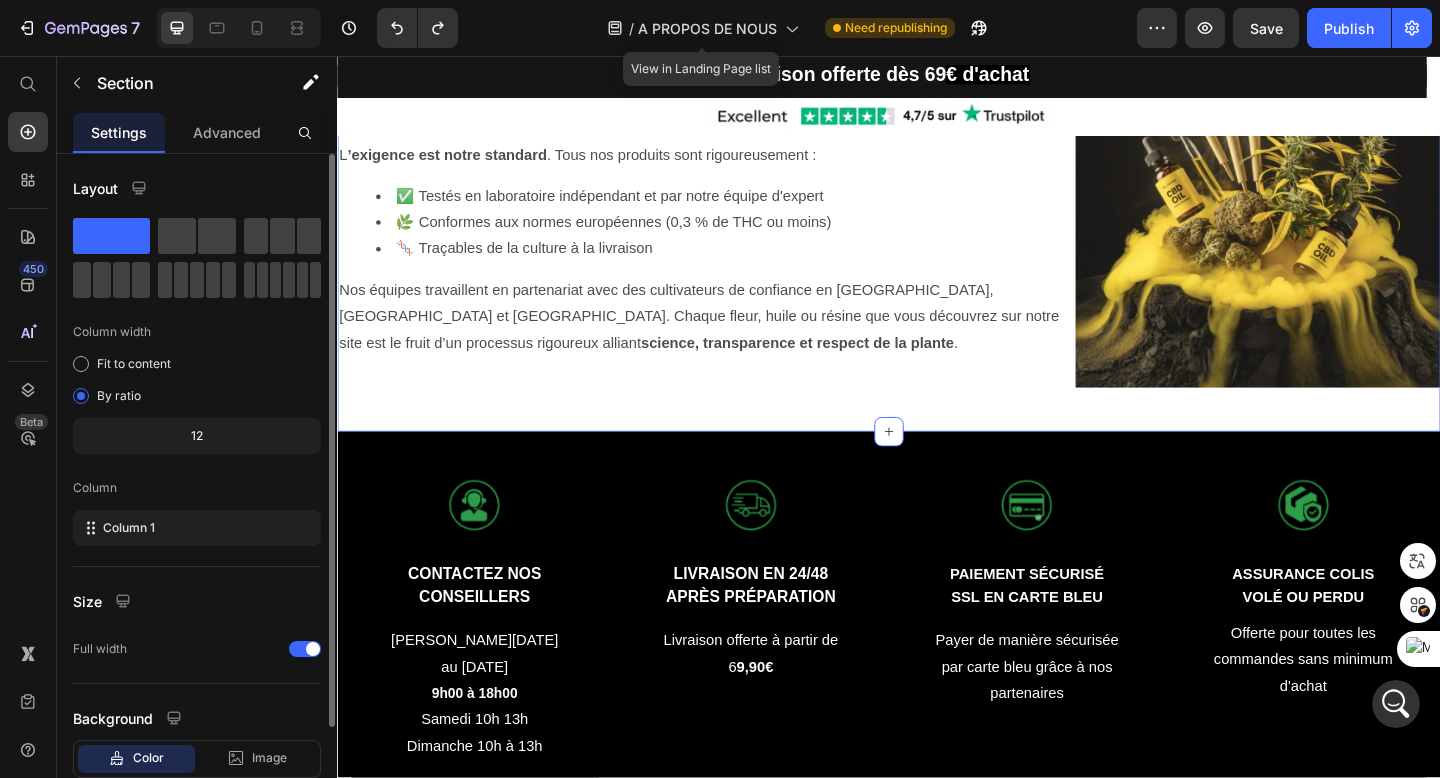 drag, startPoint x: 446, startPoint y: 282, endPoint x: 850, endPoint y: 450, distance: 437.53857 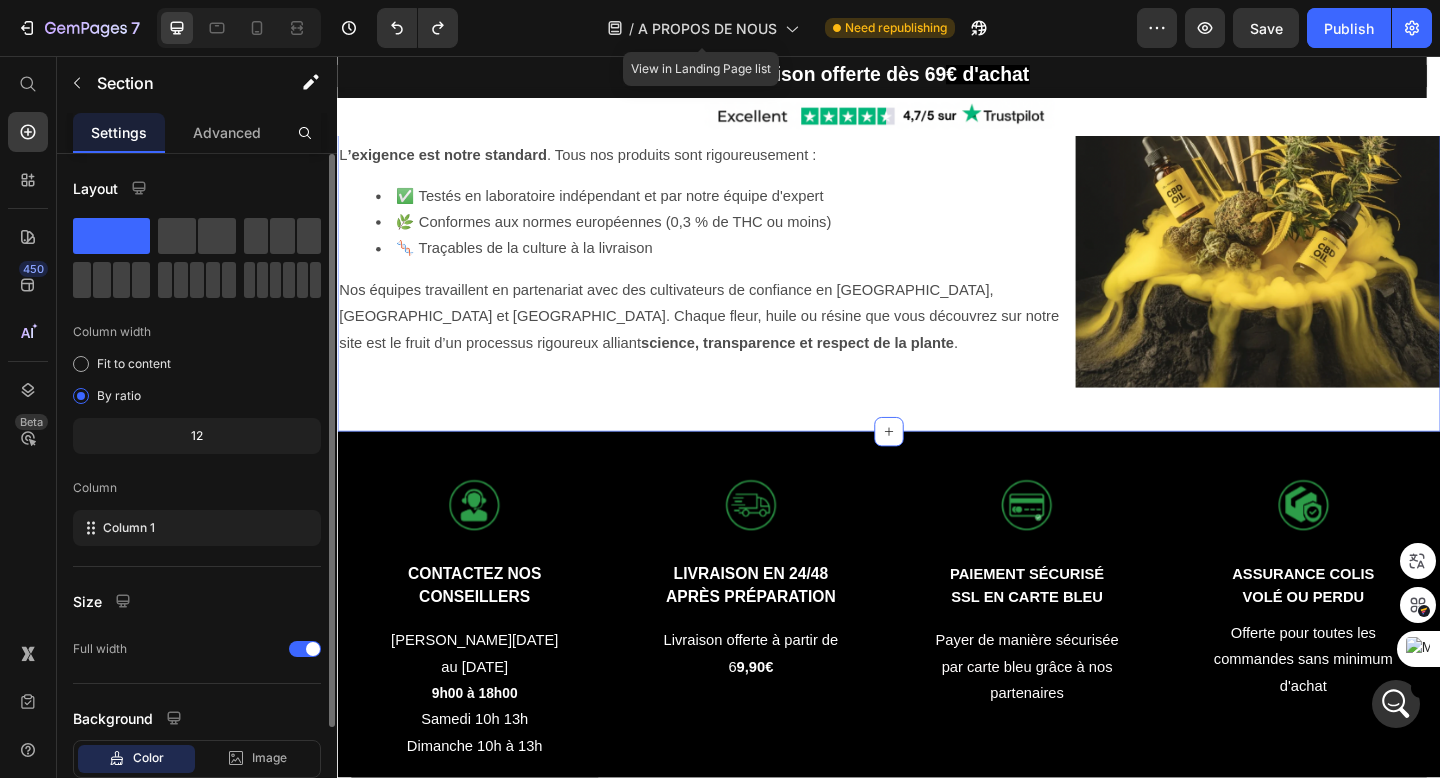 scroll, scrollTop: 12567, scrollLeft: 0, axis: vertical 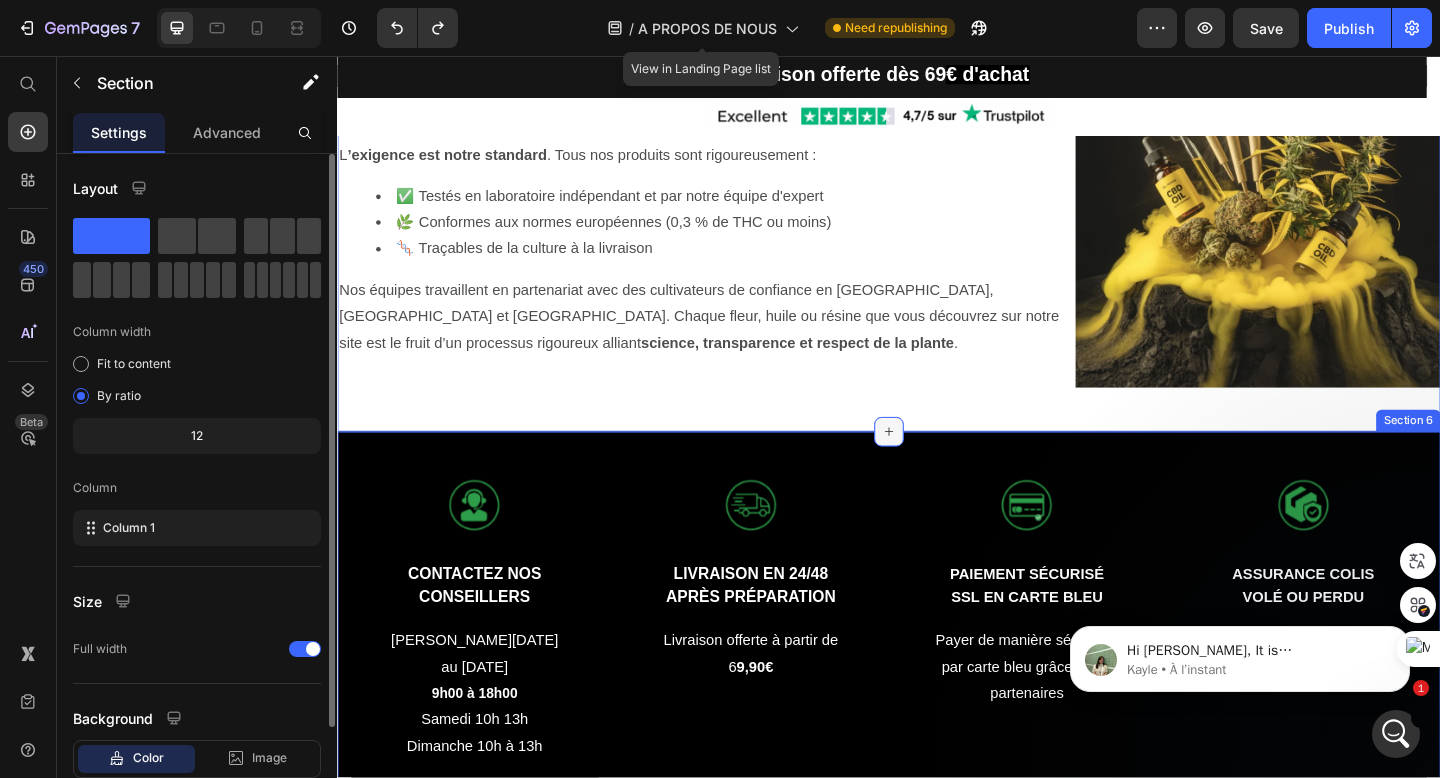 click at bounding box center [937, 465] 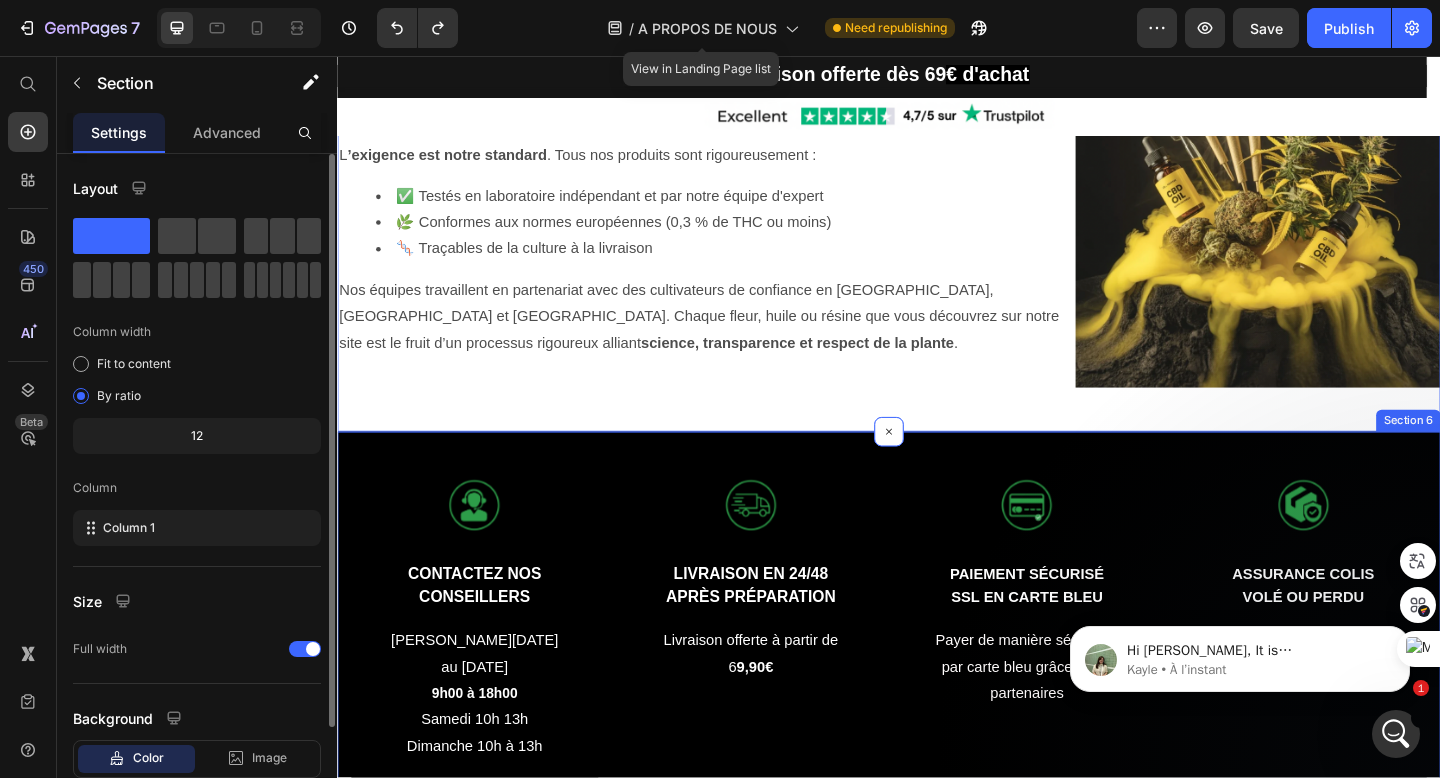 click on "Image CONTACTEZ NOS CONSEILLERS  Text Block Du Lundi au Vendredi 9h00 à 18h00 Samedi 10h 13h Dimanche 10h à 13h   Text block Row Image LIVRAISON EN 24/48 APRÈS PRÉPARATION Text Block Livraison offerte à partir de 6 9,90€ Text block Row Image PAIEMENT SÉCURISÉ SSL EN CARTE BLEU Text Block Payer de manière sécurisée par carte bleu grâce à nos partenaires   Text block Row Image ASSURANCE COLIS VOLÉ OU PERDU Text Block Offerte pour toutes les commandes sans minimum d'achat   Text block Row Row Section 6" at bounding box center [937, 669] 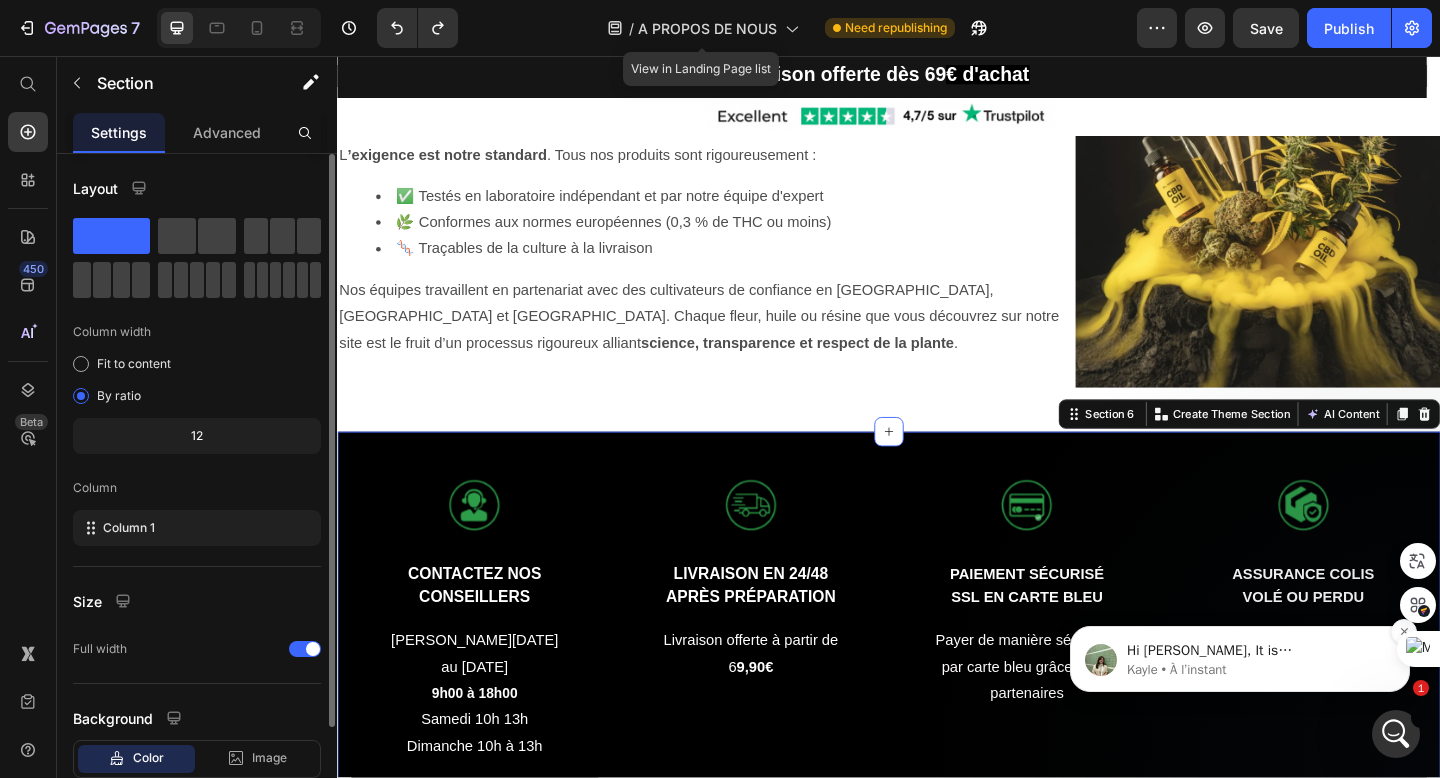 click on "Hi Vasilios,  It is Kayle joining the conversation with Liam for your support. Hope you are doing well and thank you for your patience. Kayle • À l’instant" at bounding box center (1240, 659) 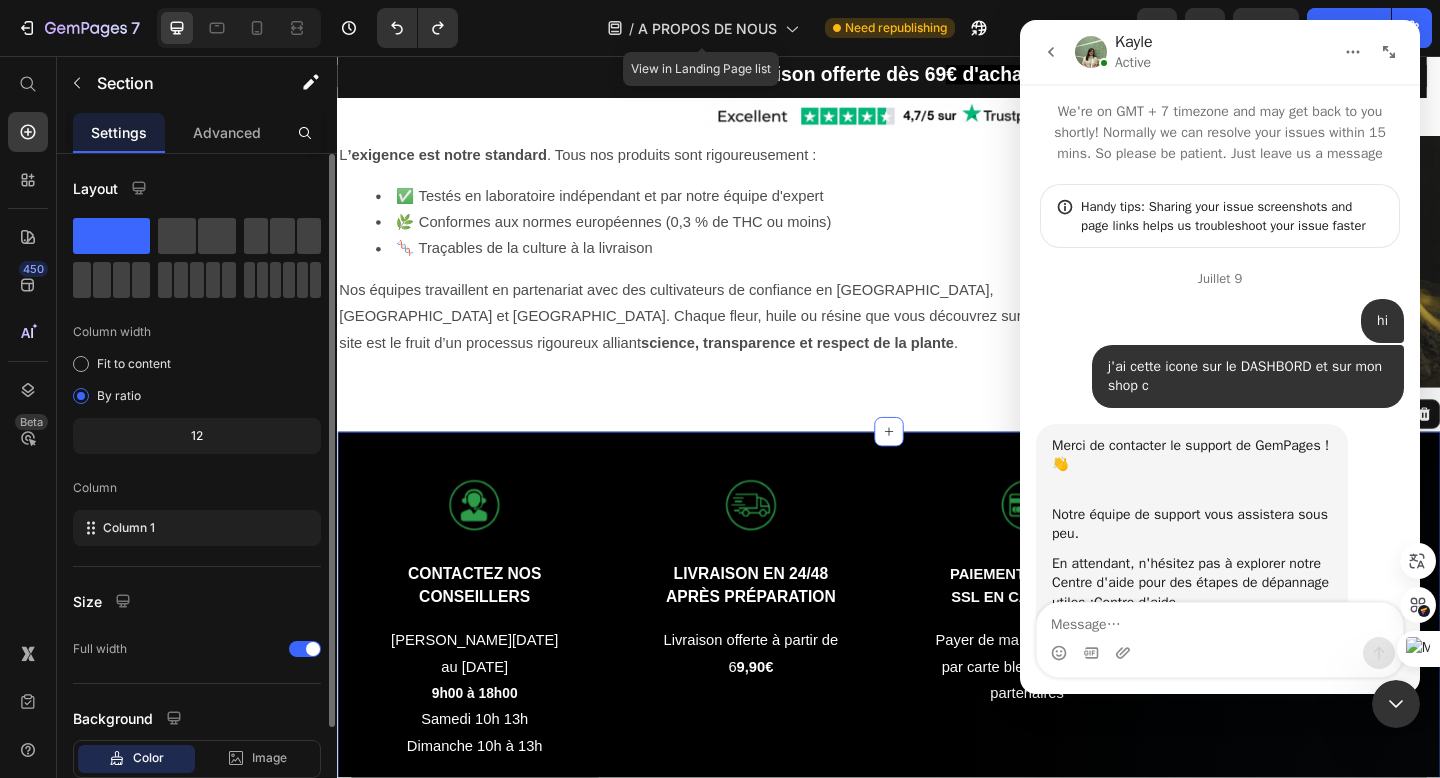 scroll, scrollTop: 1430, scrollLeft: 0, axis: vertical 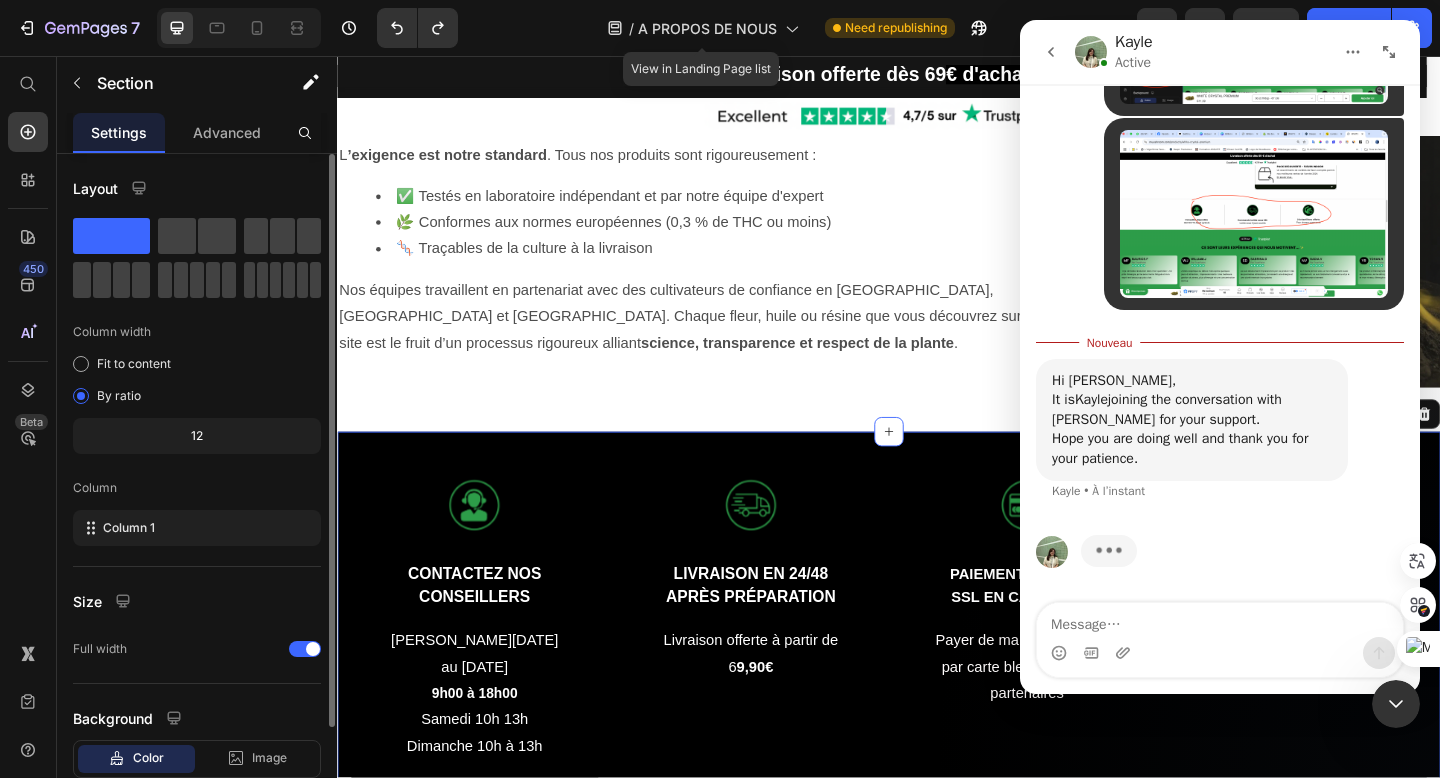 click 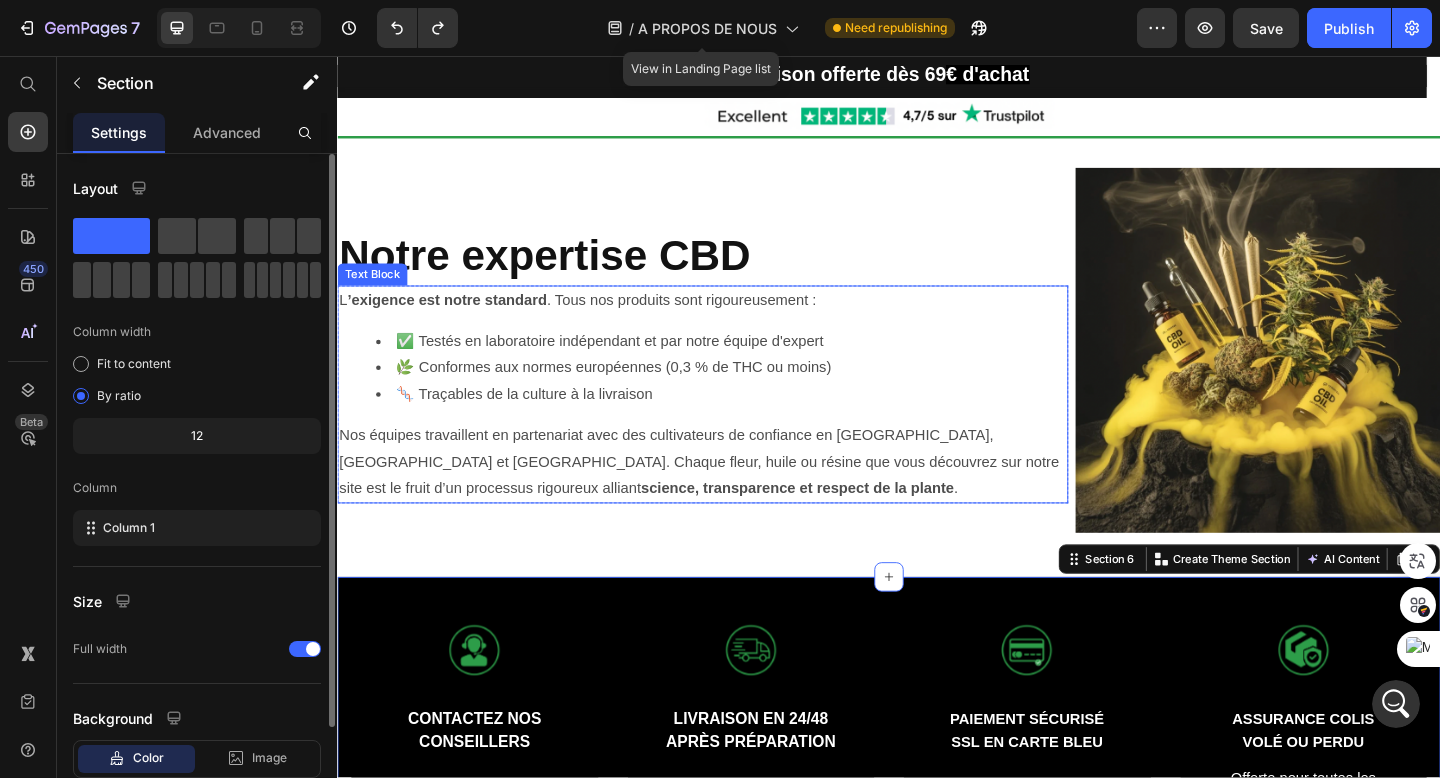 scroll, scrollTop: 871, scrollLeft: 0, axis: vertical 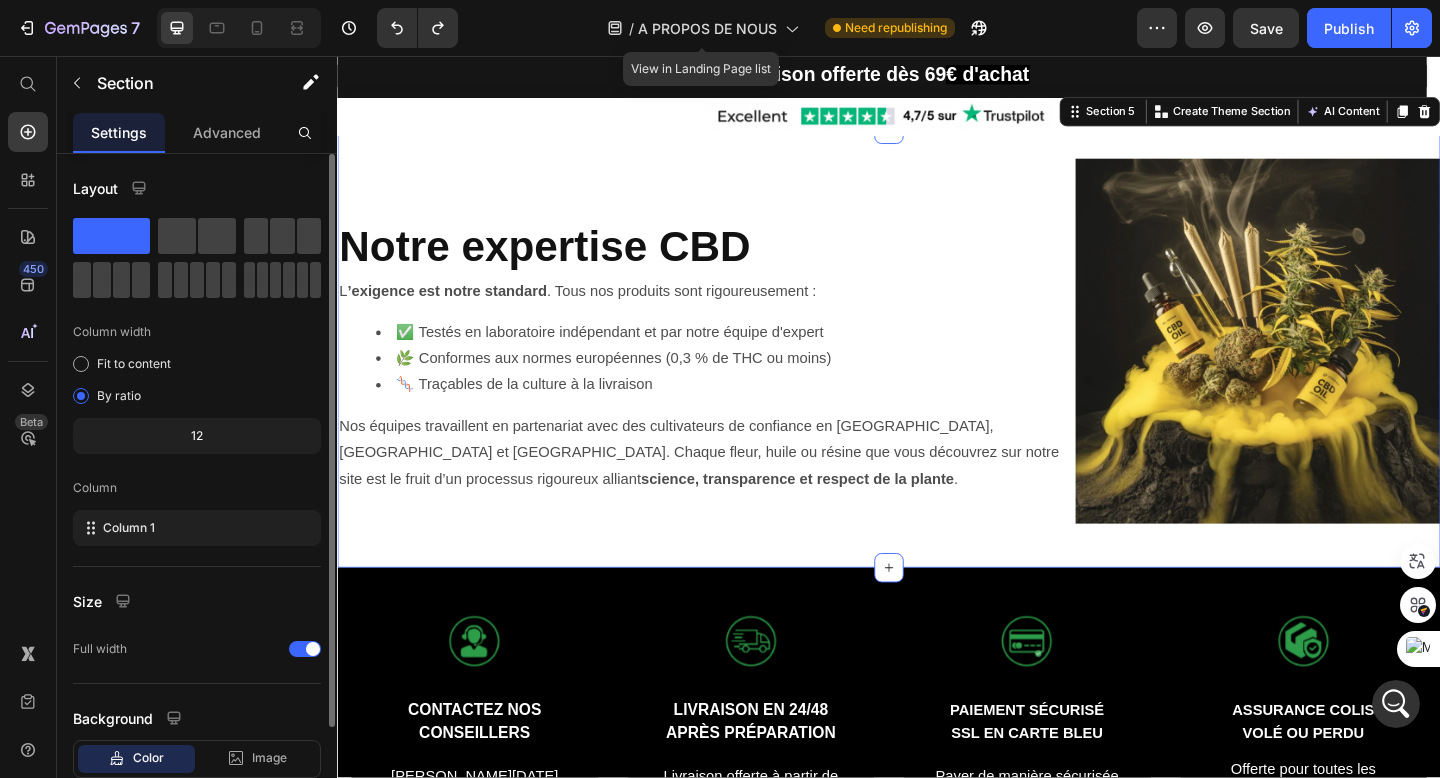 click on "Heading Notre expertise CBD Heading L ’exigence est notre standard . Tous nos produits sont rigoureusement : ✅ Testés en laboratoire indépendant et par notre équipe d'expert 🌿 Conformes aux normes européennes (0,3 % de THC ou moins) 🧬 Traçables de la culture à la livraison Nos équipes travaillent en partenariat avec des cultivateurs de confiance en Suisse, France et Italie. Chaque fleur, huile ou résine que vous découvrez sur notre site est le fruit d’un processus rigoureux alliant  science, transparence et respect de la plante . Text Block Row Image Row Row Section 5   Create Theme Section AI Content Write with GemAI What would you like to describe here? Tone and Voice Persuasive Product WHITE CRYSTAL PREMIUM Show more Generate" at bounding box center [937, 374] 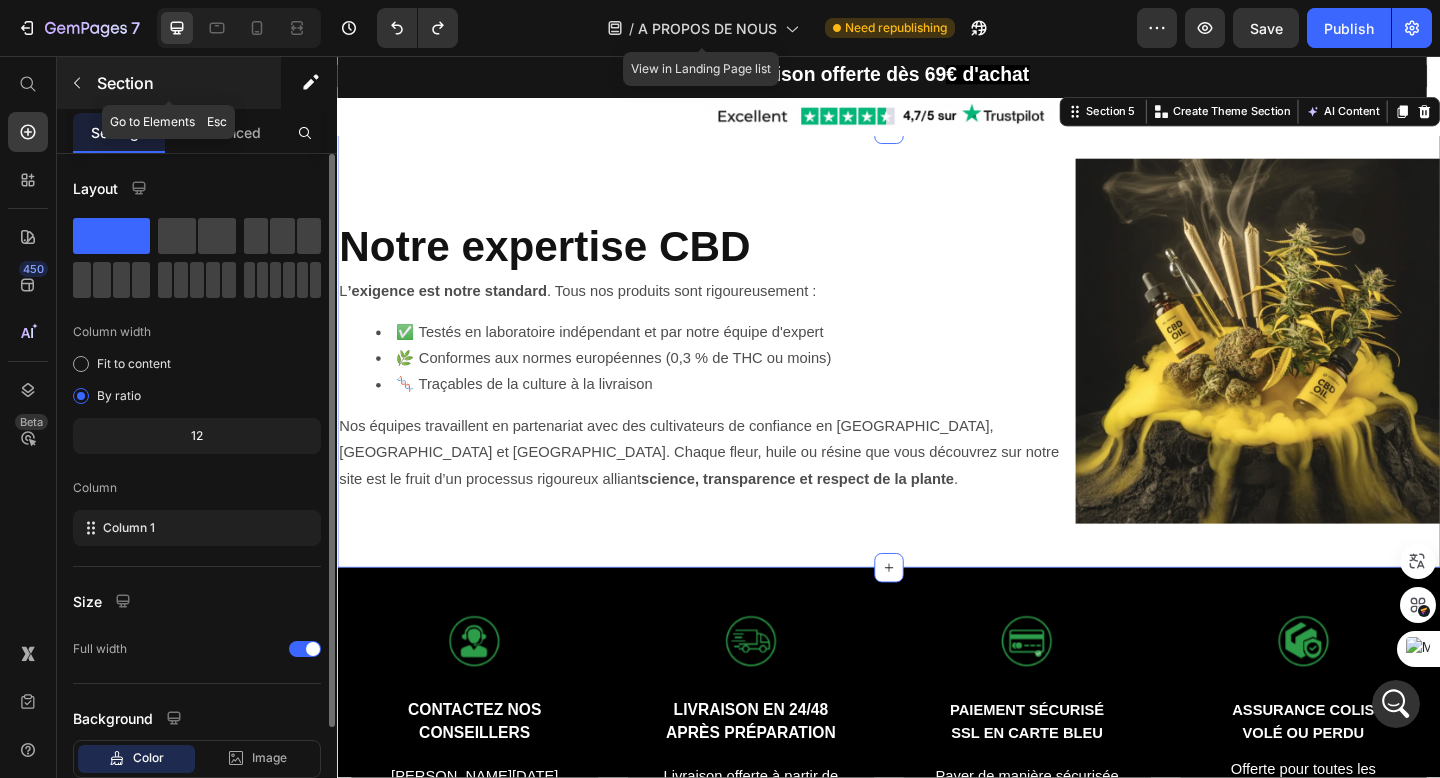 click 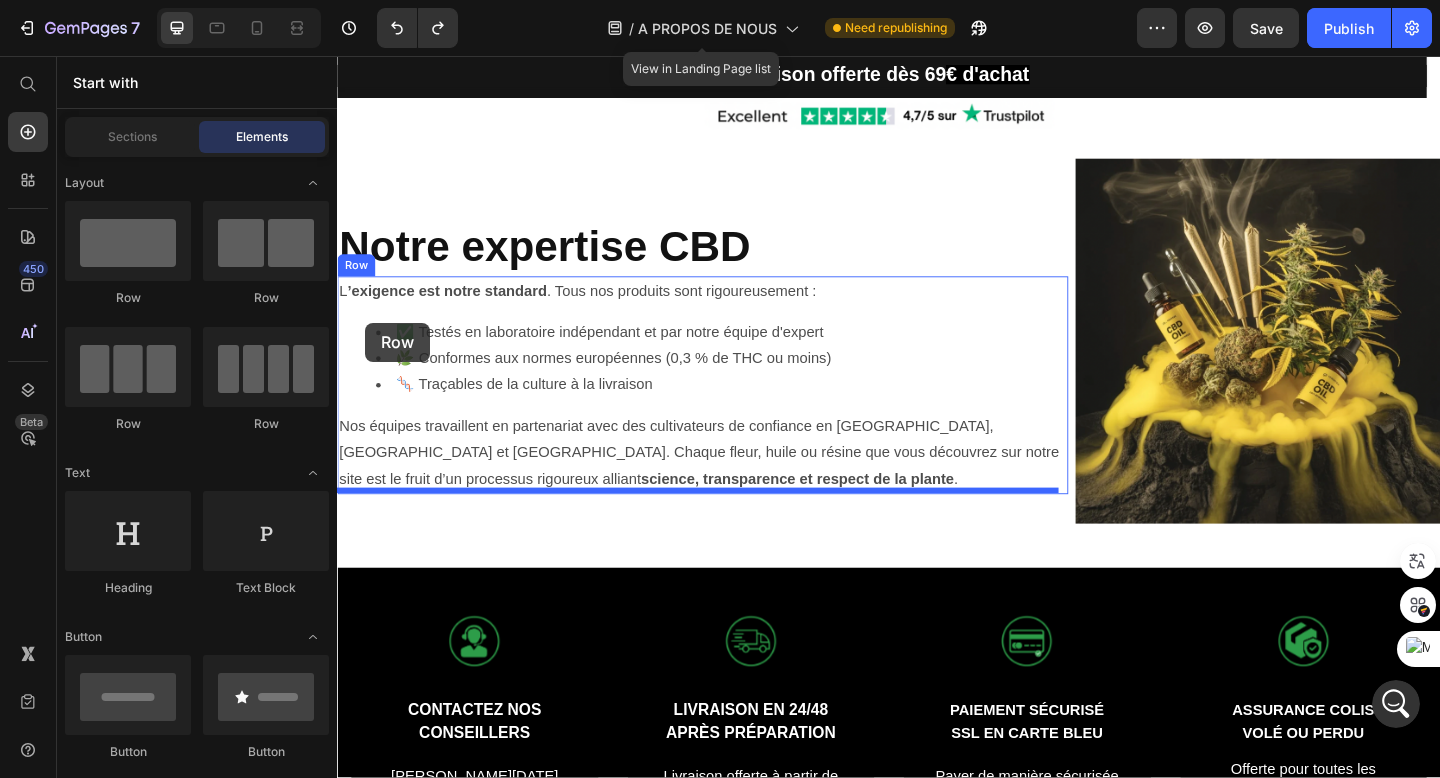 scroll, scrollTop: 12658, scrollLeft: 0, axis: vertical 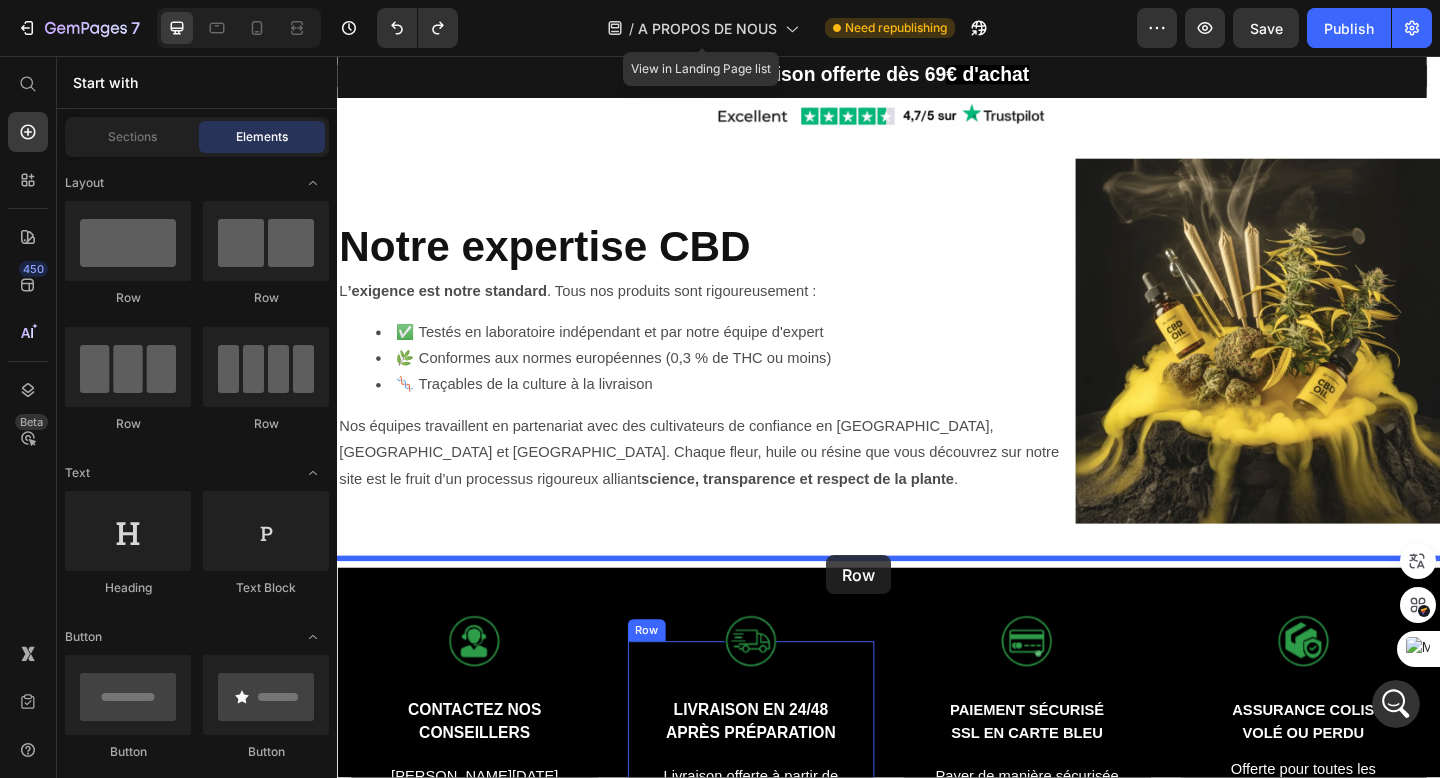 drag, startPoint x: 441, startPoint y: 292, endPoint x: 869, endPoint y: 599, distance: 526.7191 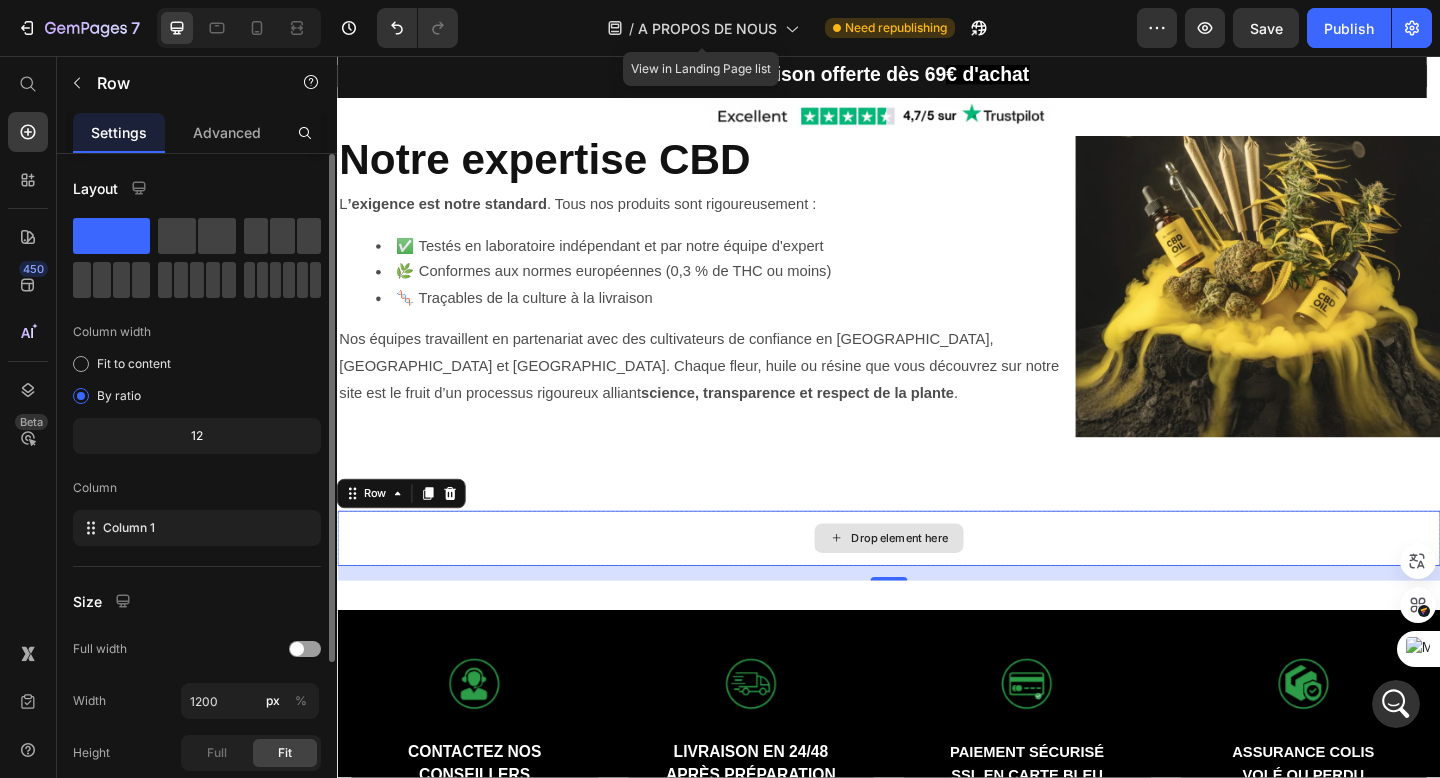 scroll, scrollTop: 964, scrollLeft: 0, axis: vertical 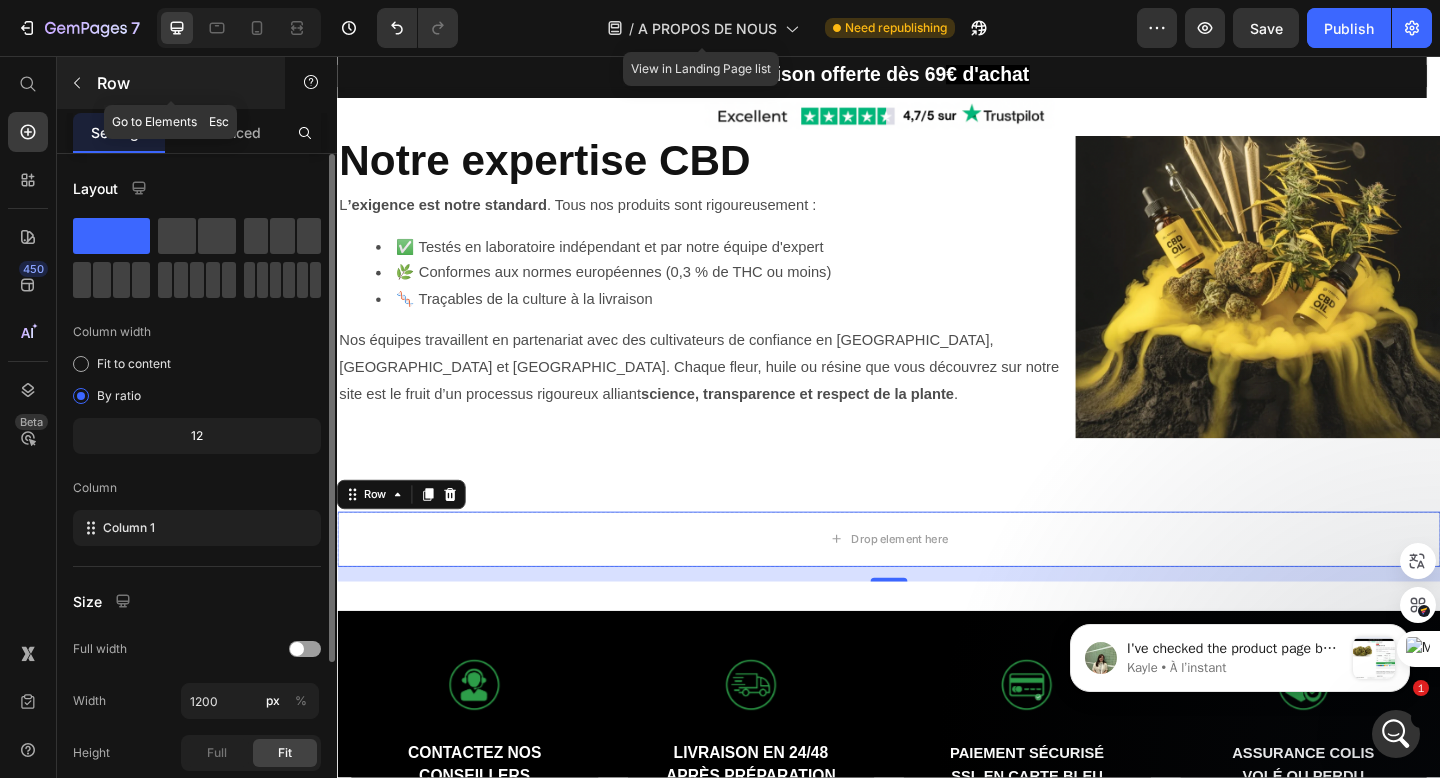 click 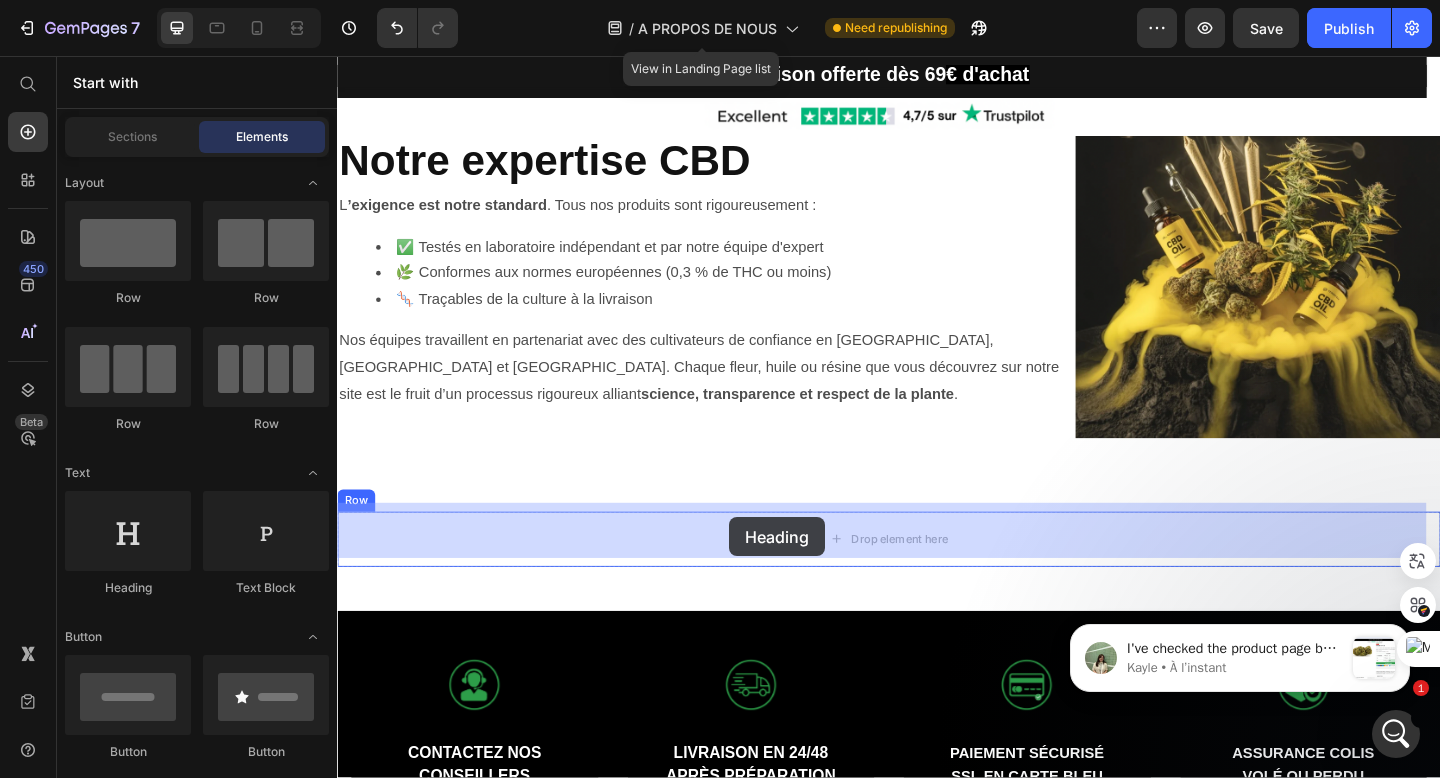 drag, startPoint x: 489, startPoint y: 580, endPoint x: 764, endPoint y: 558, distance: 275.8786 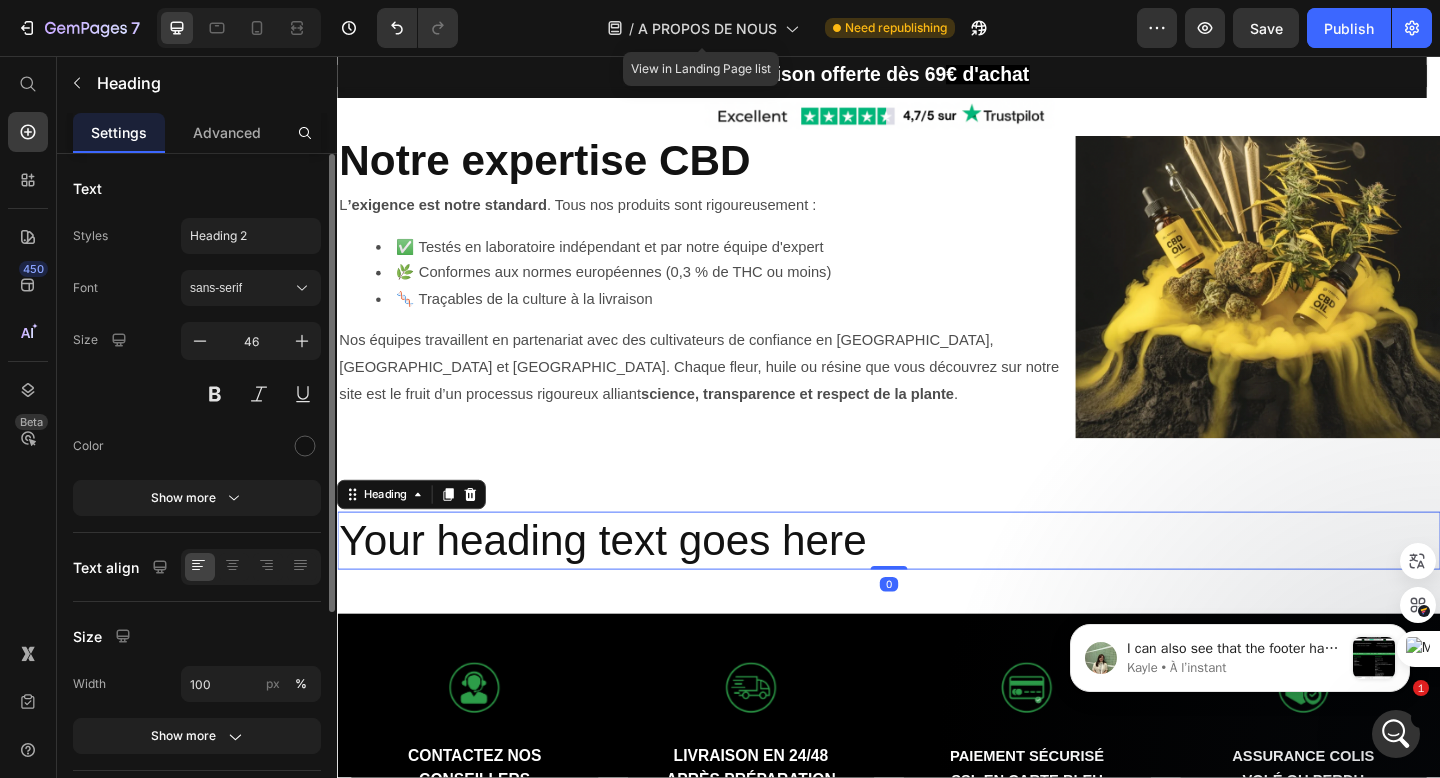scroll, scrollTop: 13223, scrollLeft: 0, axis: vertical 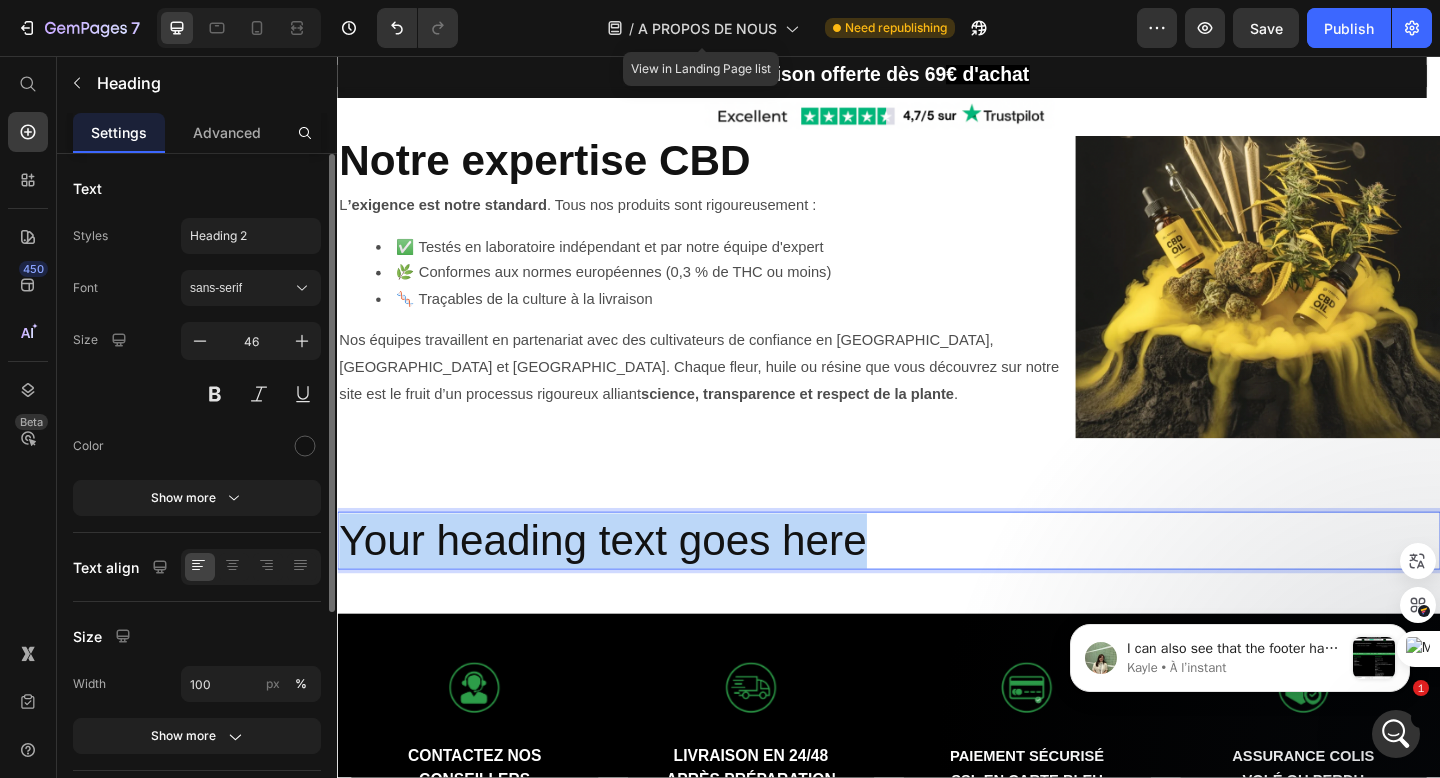 drag, startPoint x: 345, startPoint y: 568, endPoint x: 916, endPoint y: 571, distance: 571.0079 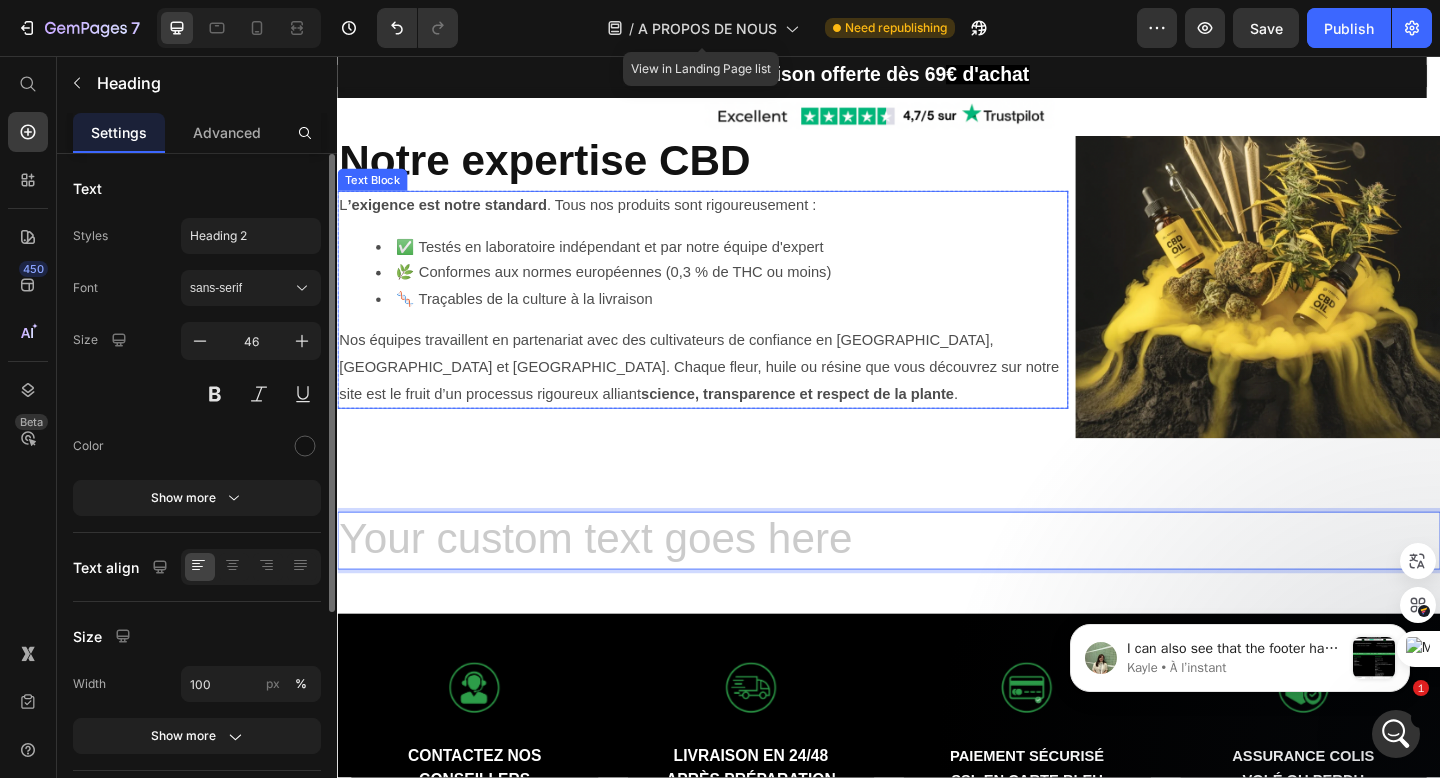 scroll, scrollTop: 13146, scrollLeft: 0, axis: vertical 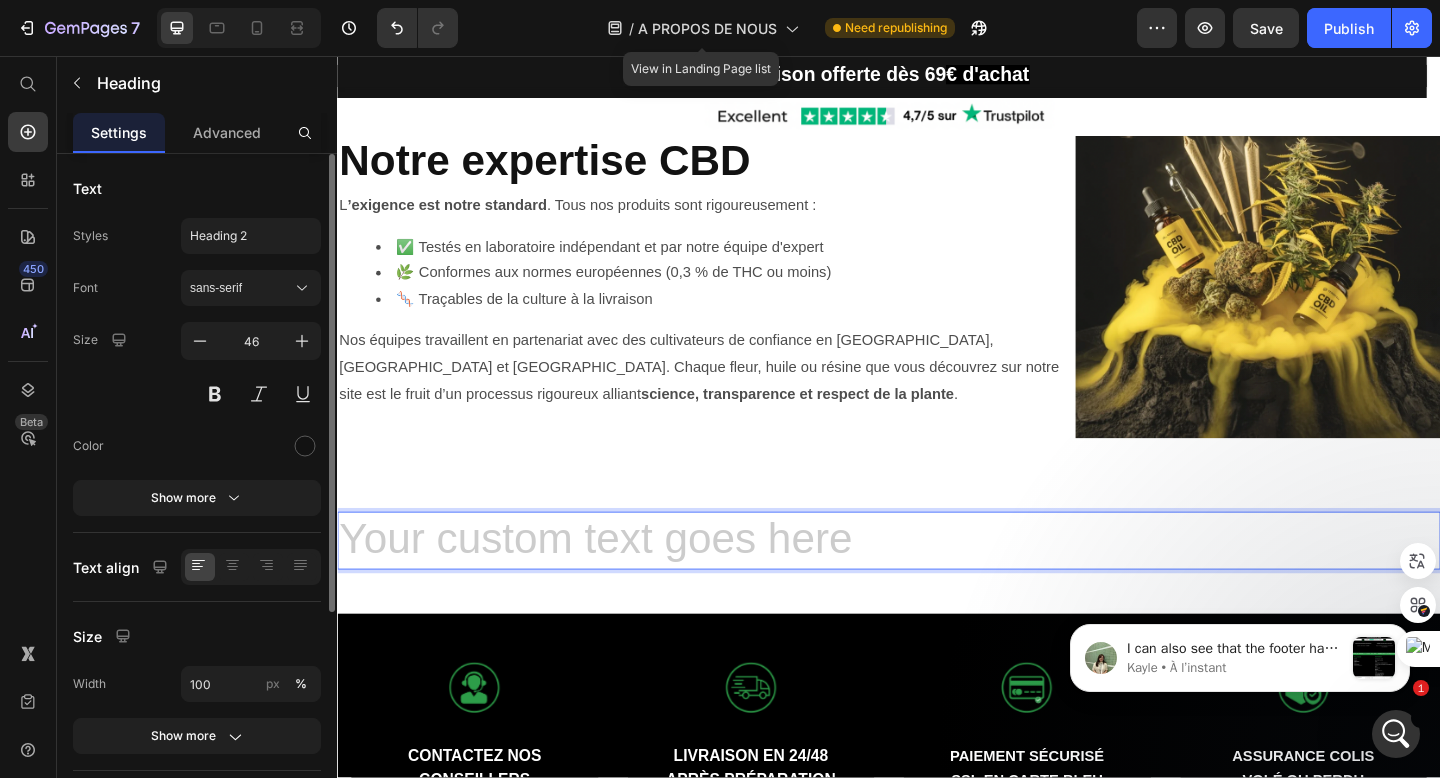 click at bounding box center [937, 584] 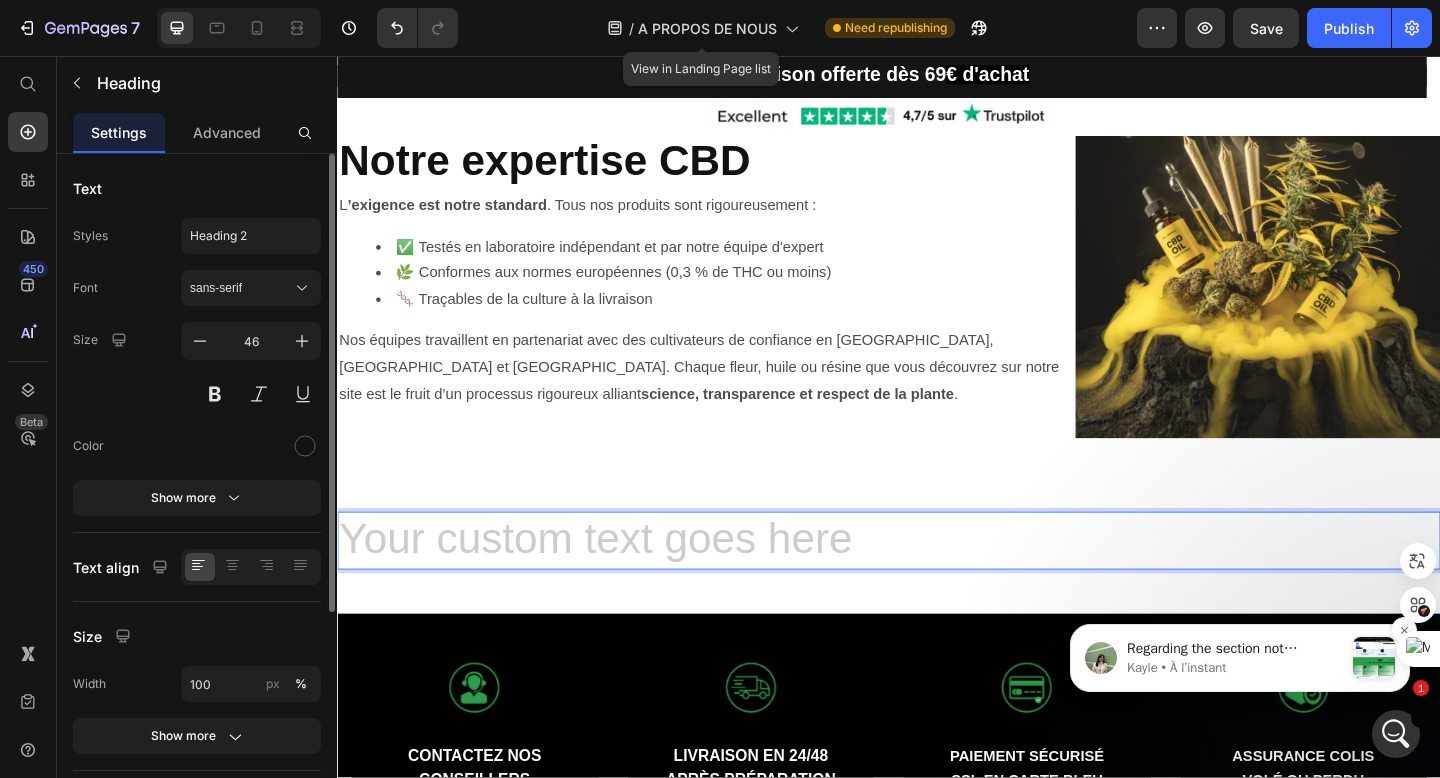 click on "Regarding the section not displaying in full width, it looks like the Row that contains this section doesn’t have the full-width option enabled yet.  Can you help me accessing the Row by clicking on the Image -&gt; click on 6 dots -&gt; choose Row 1 col and enable the Full-width option to see if it helps?  Kindly have a try and please keep me updated 💪" at bounding box center (1235, 649) 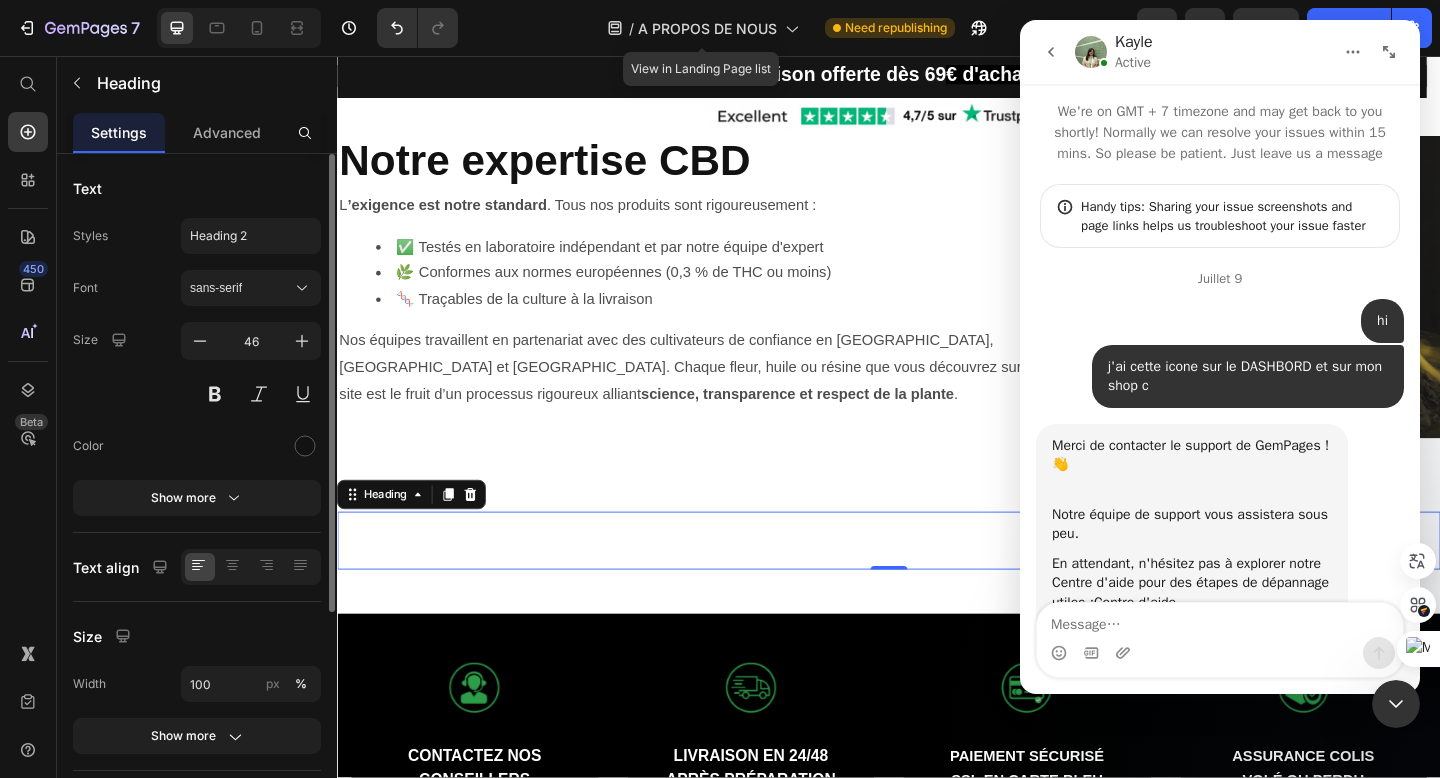 scroll, scrollTop: 3, scrollLeft: 0, axis: vertical 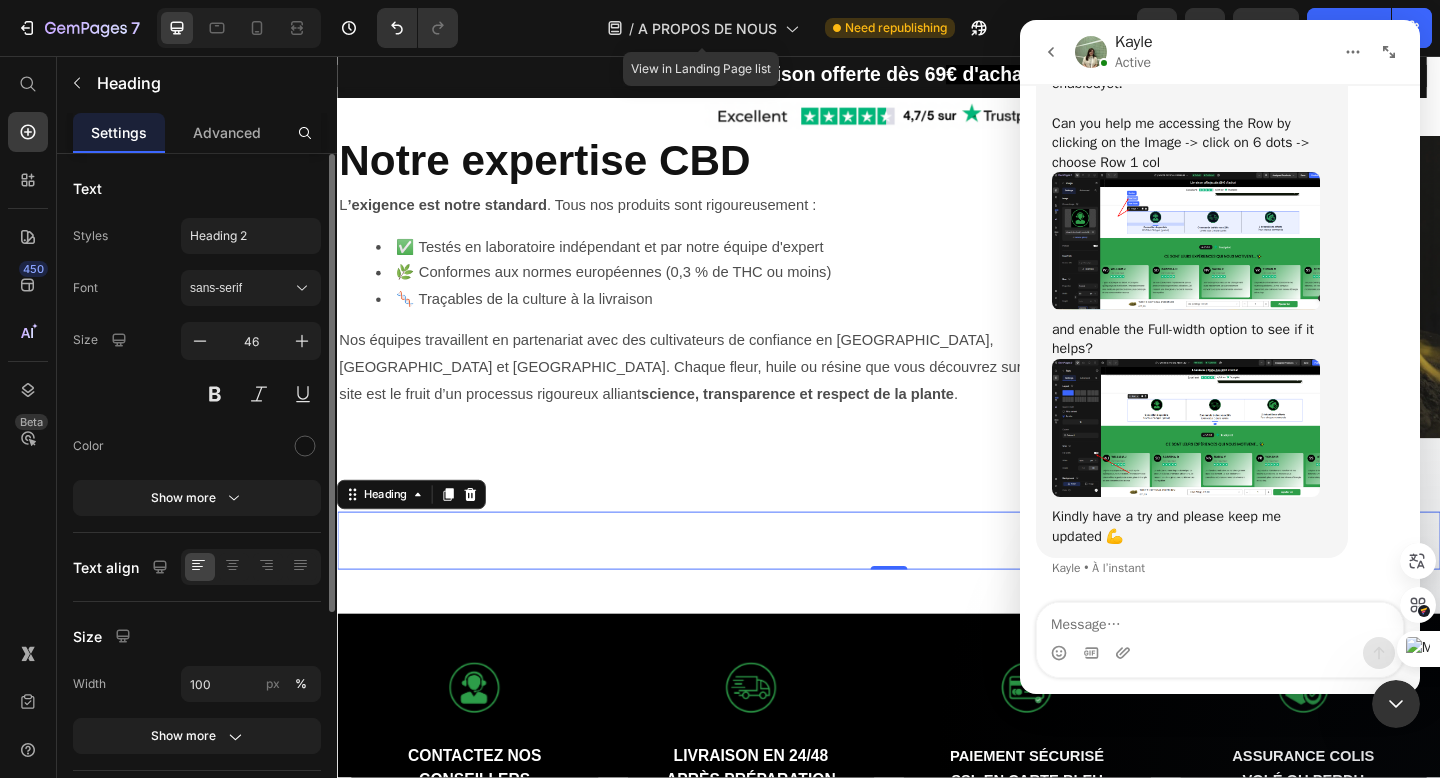 click 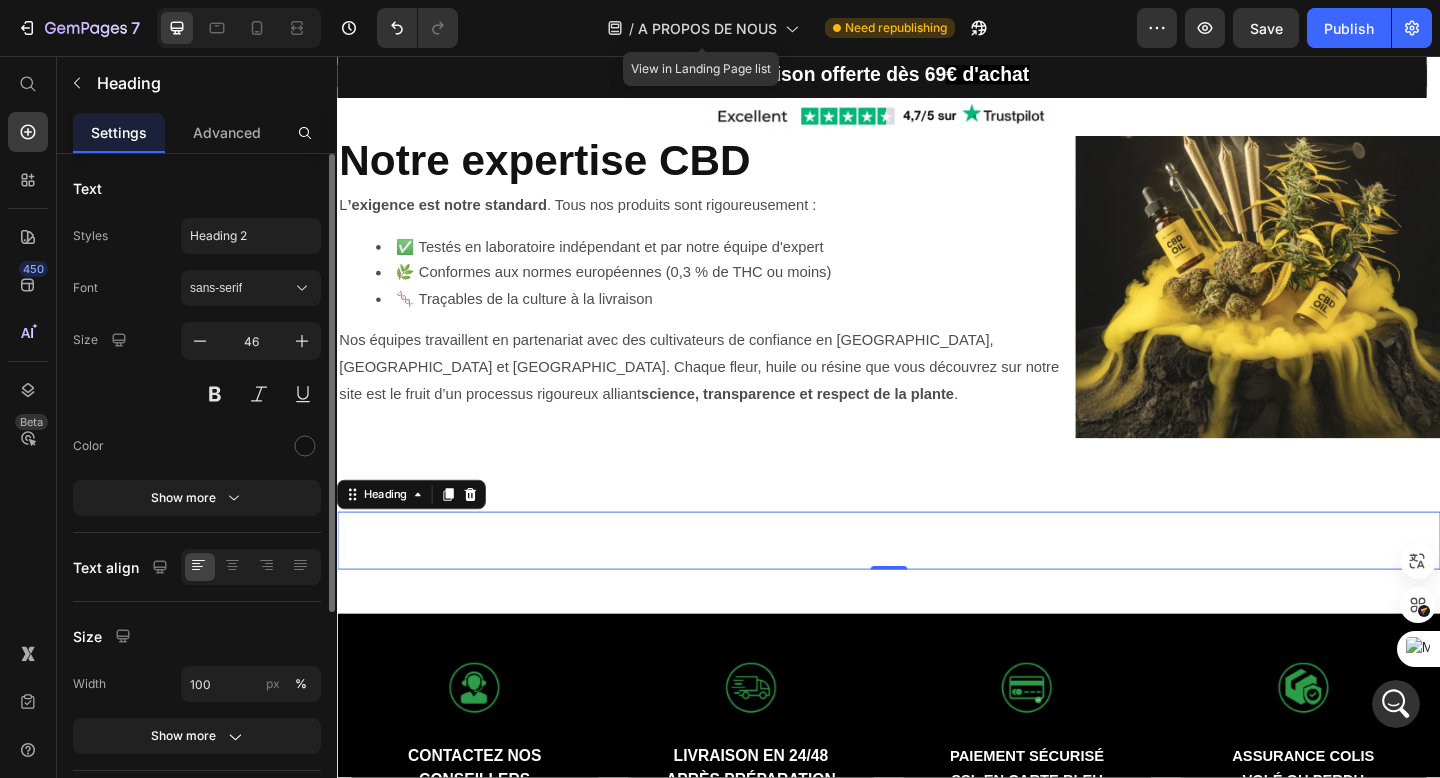 click at bounding box center (937, 584) 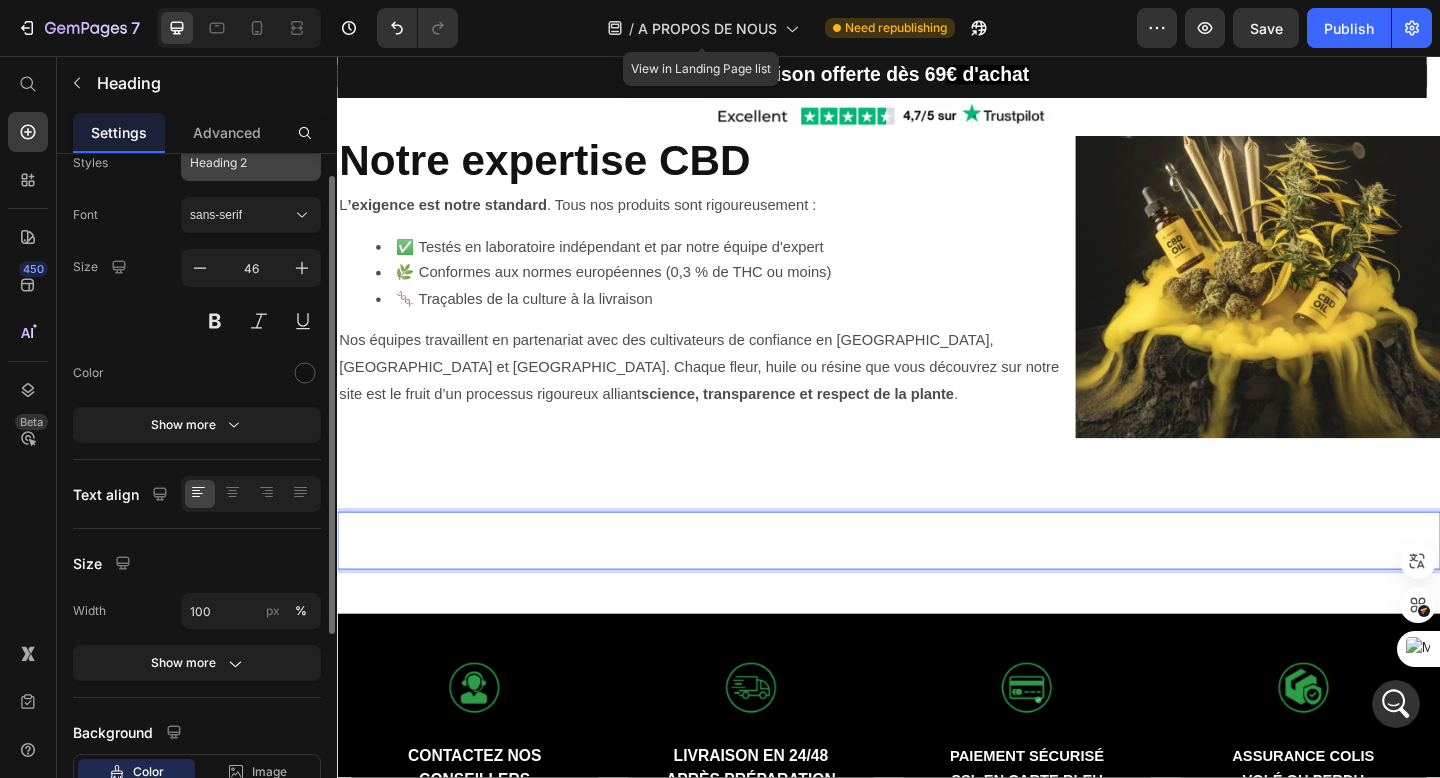 scroll, scrollTop: 0, scrollLeft: 0, axis: both 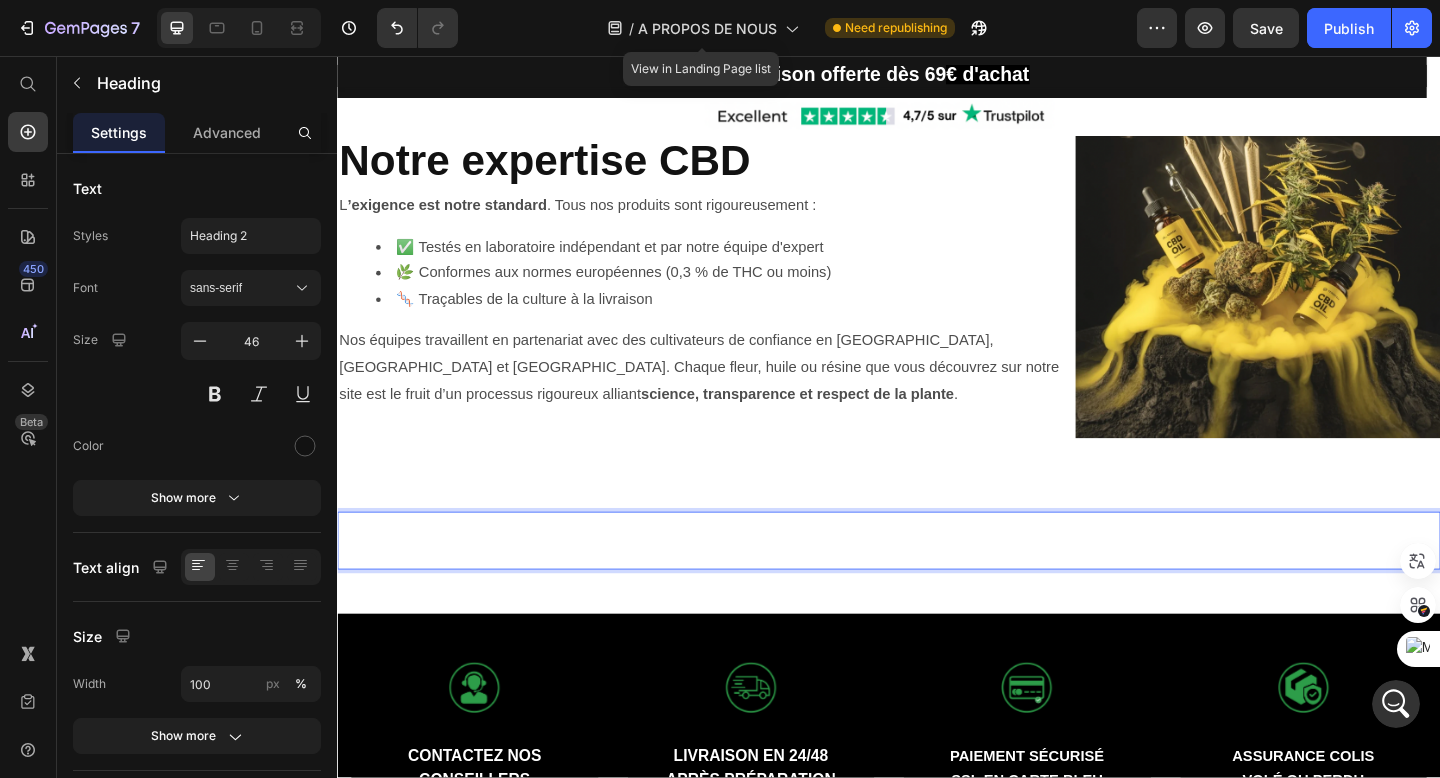 click at bounding box center [937, 584] 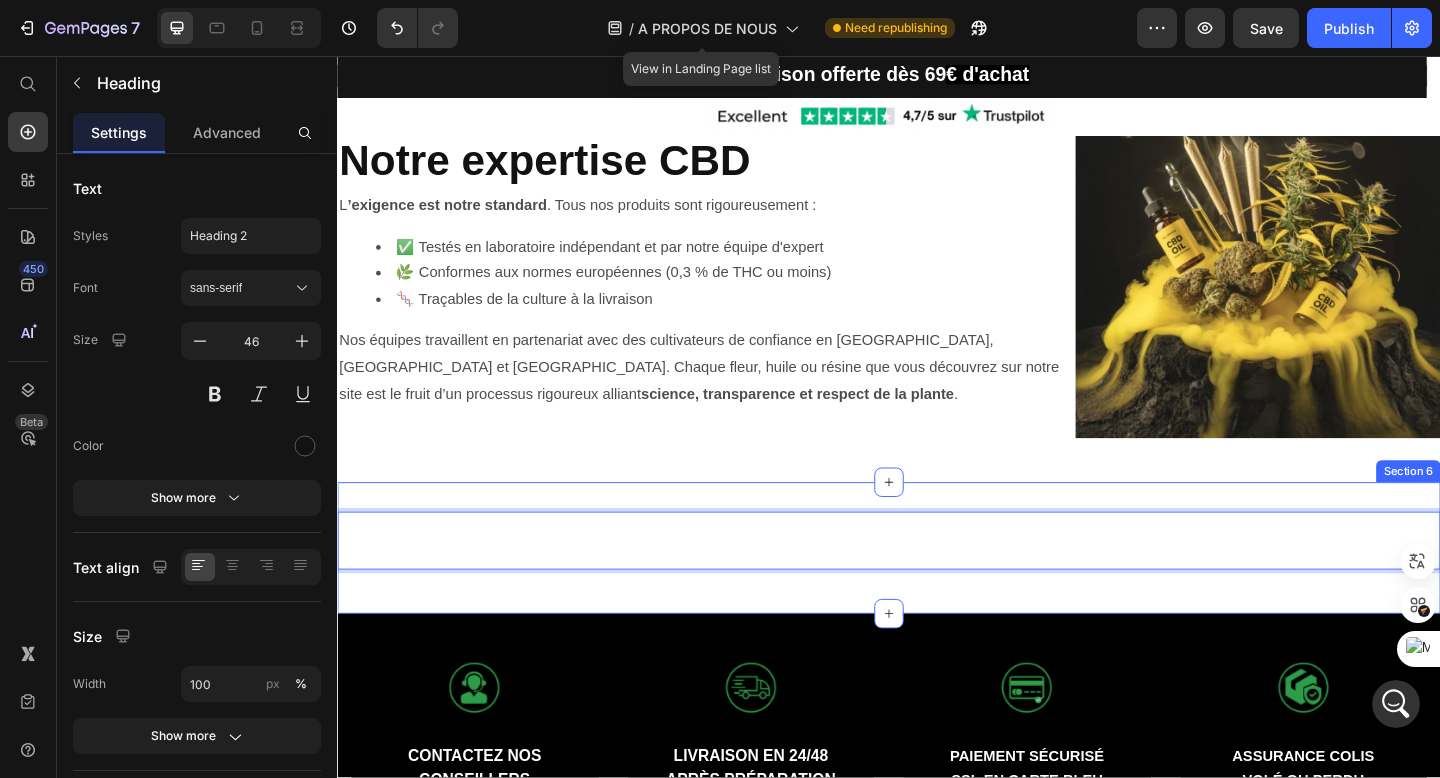 click on "Heading   0 Row Section 6" at bounding box center [937, 592] 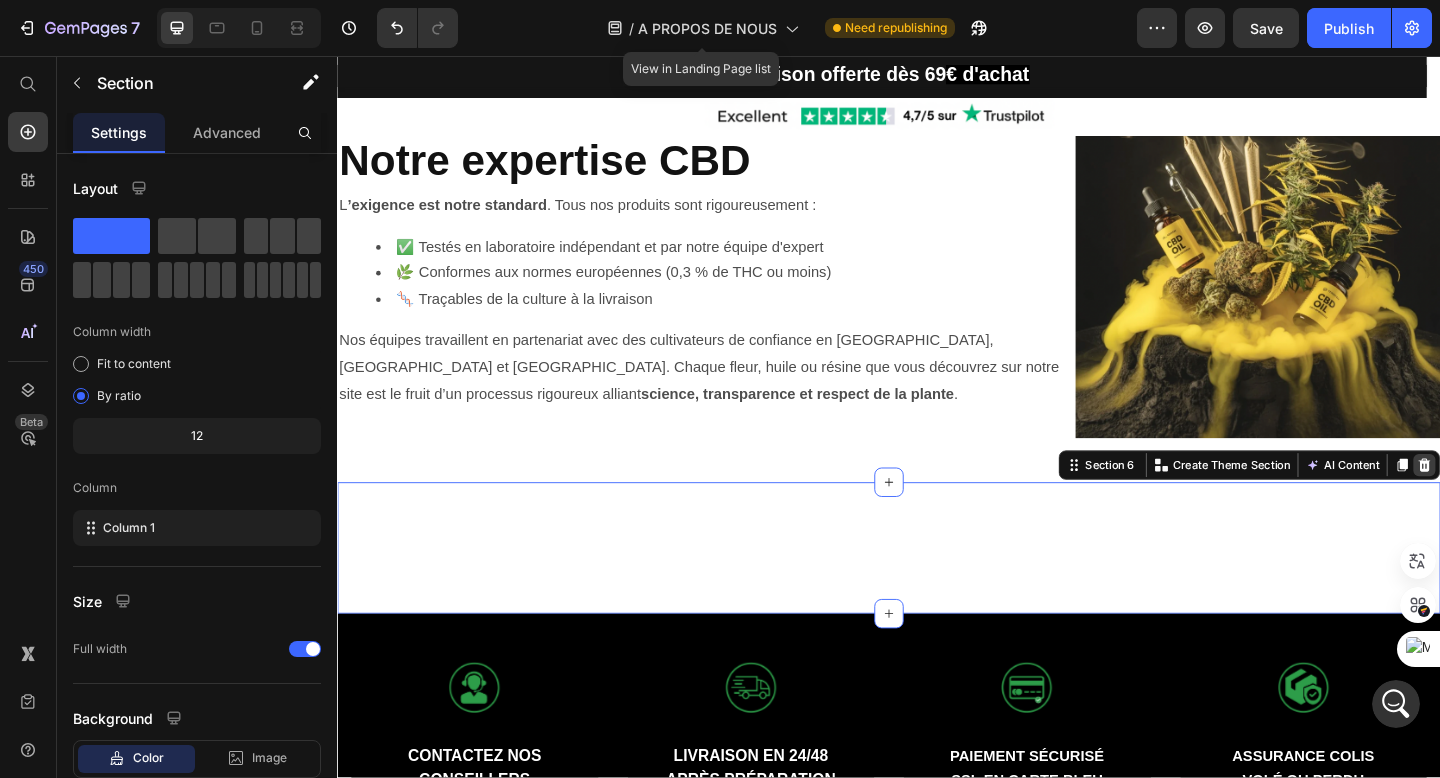 click 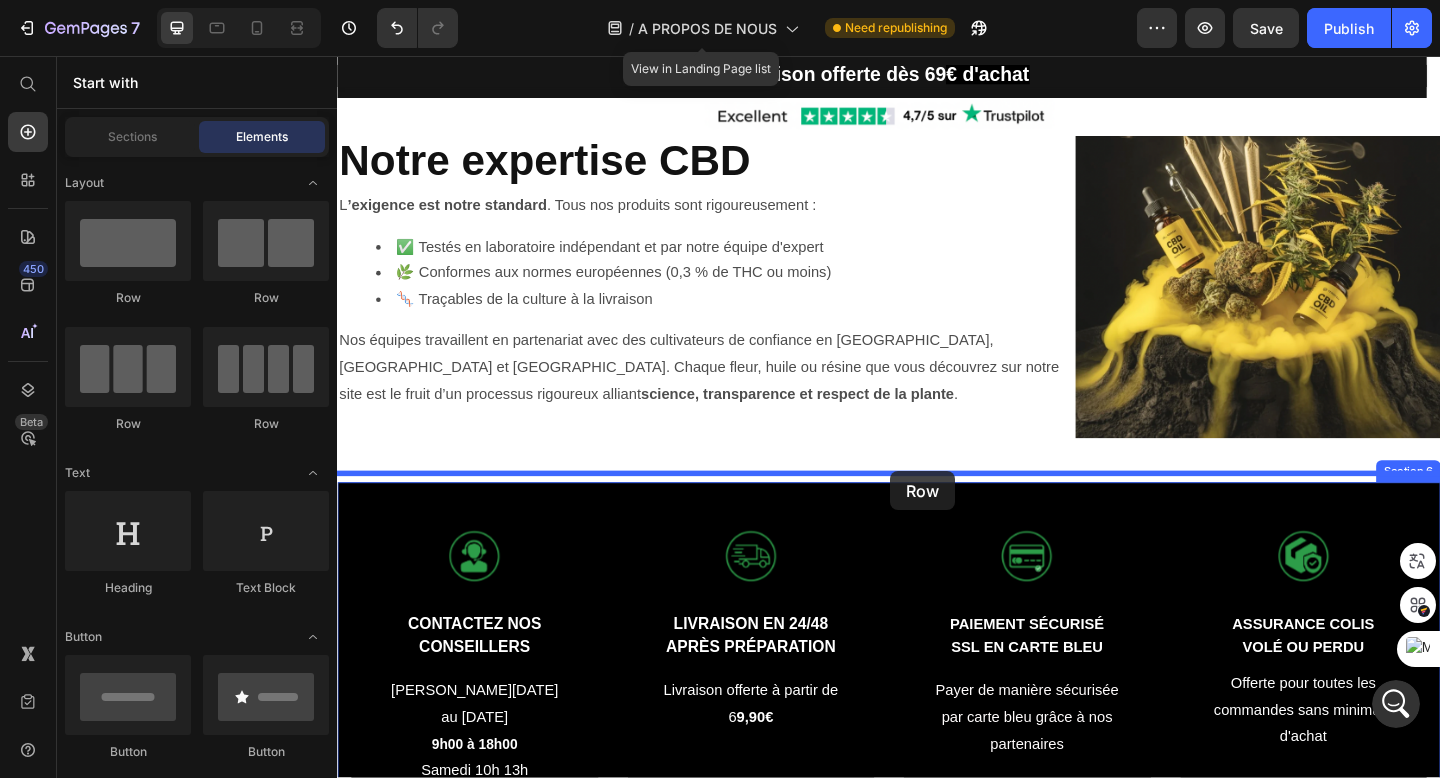 drag, startPoint x: 430, startPoint y: 290, endPoint x: 938, endPoint y: 514, distance: 555.19366 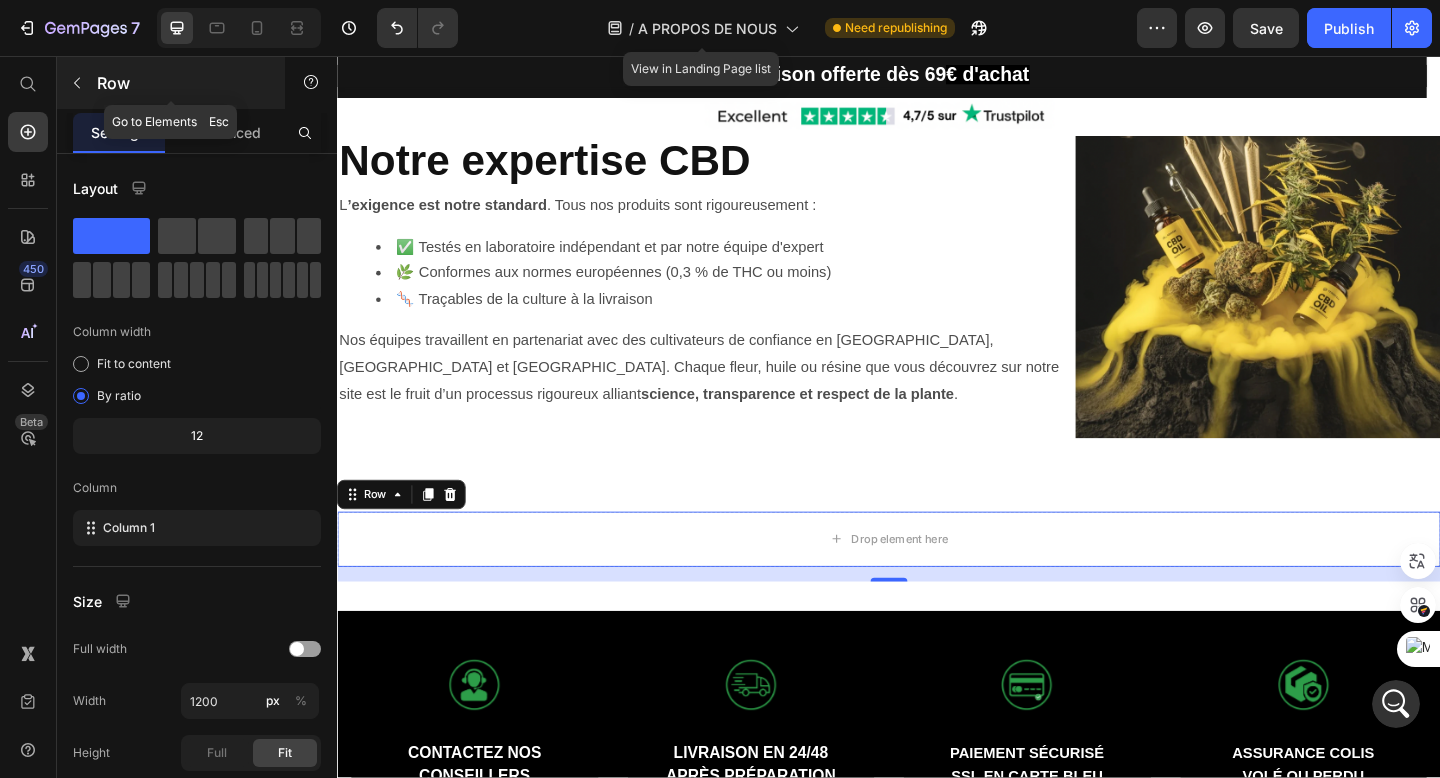 click at bounding box center [77, 83] 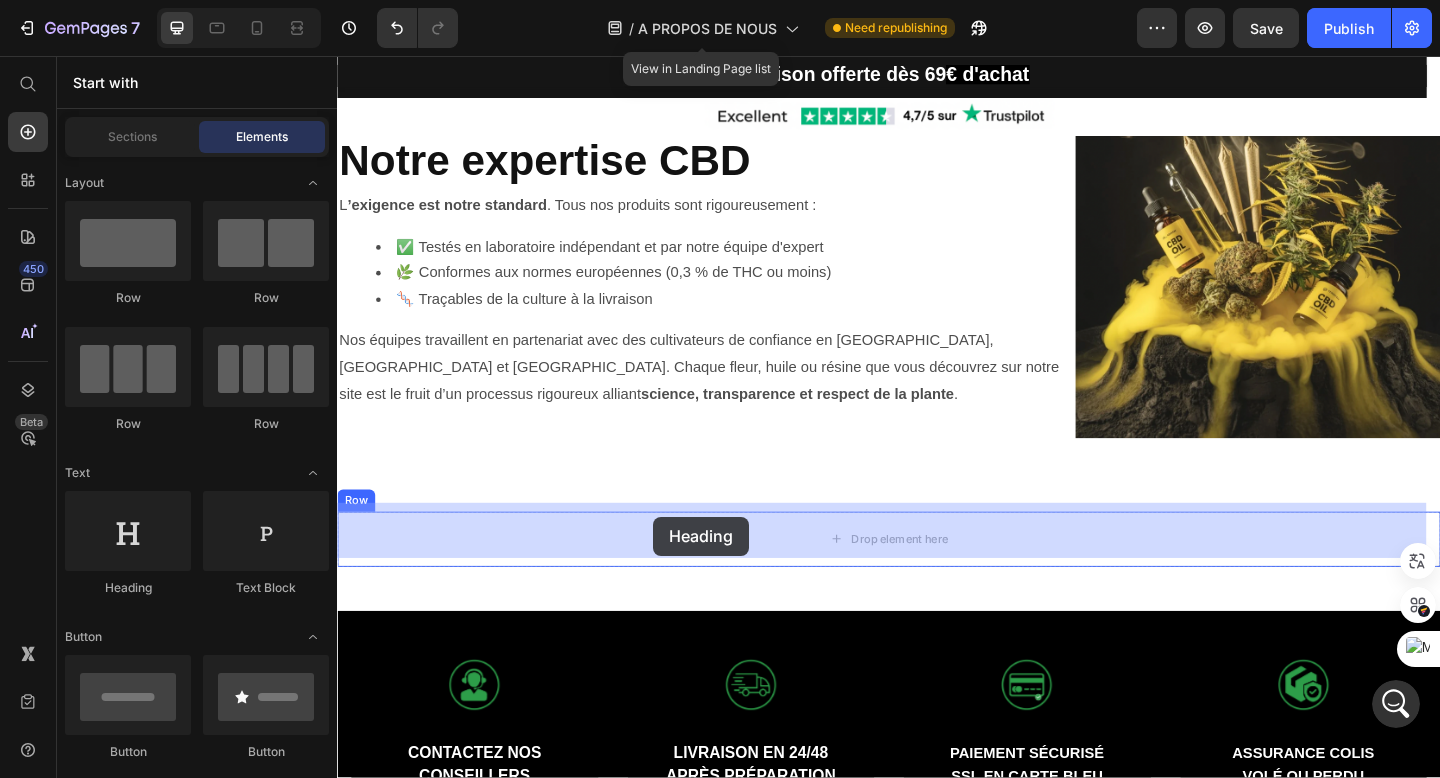 drag, startPoint x: 465, startPoint y: 598, endPoint x: 681, endPoint y: 557, distance: 219.85677 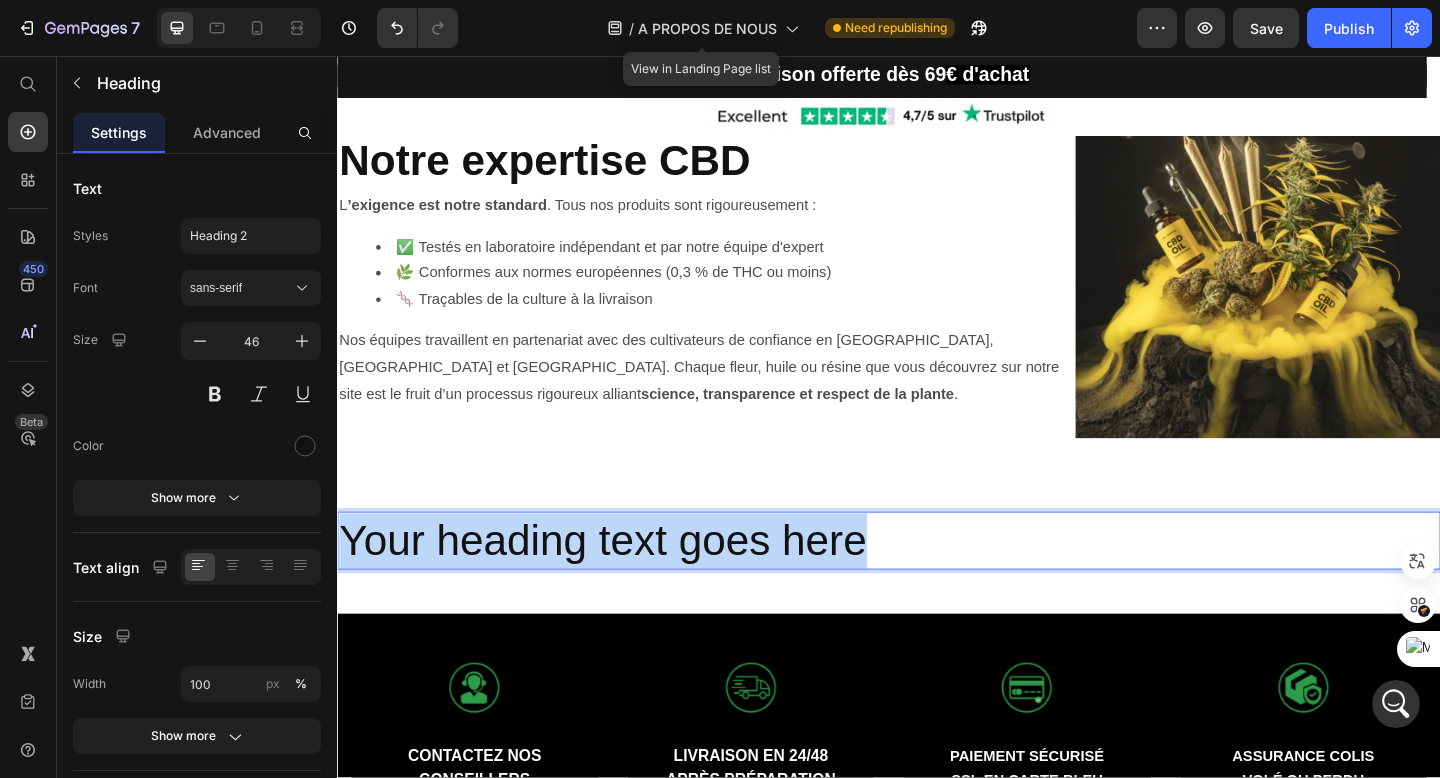 drag, startPoint x: 347, startPoint y: 565, endPoint x: 950, endPoint y: 590, distance: 603.518 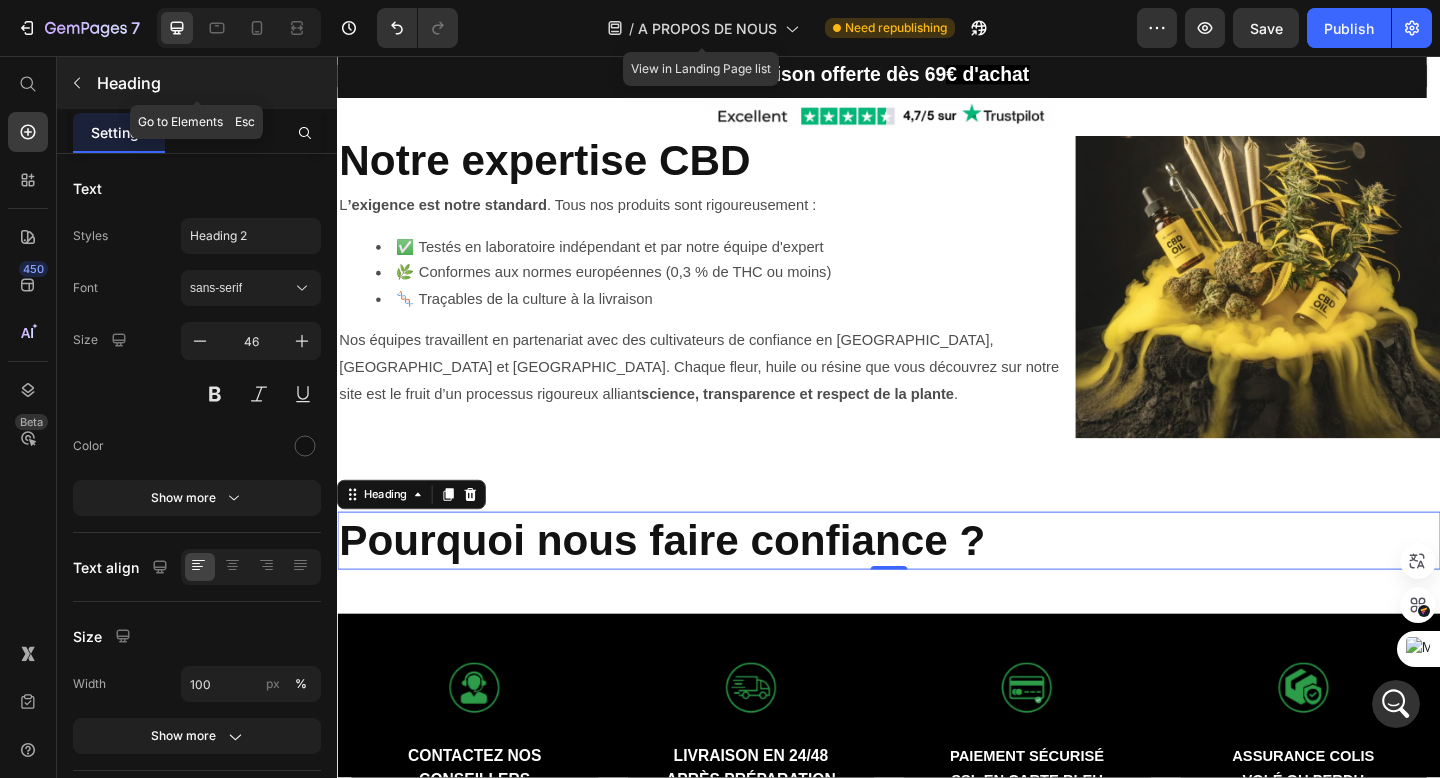 click 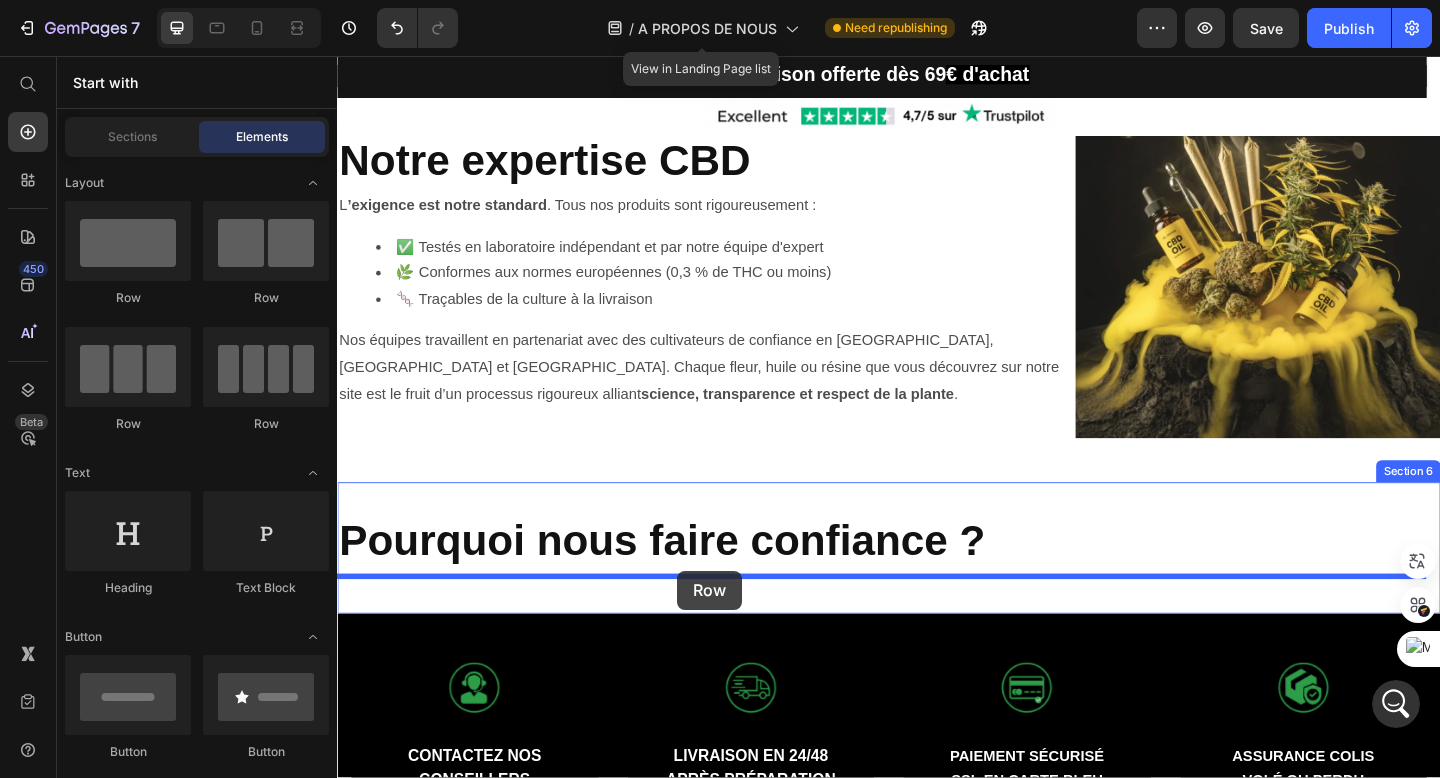 drag, startPoint x: 466, startPoint y: 312, endPoint x: 707, endPoint y: 616, distance: 387.93942 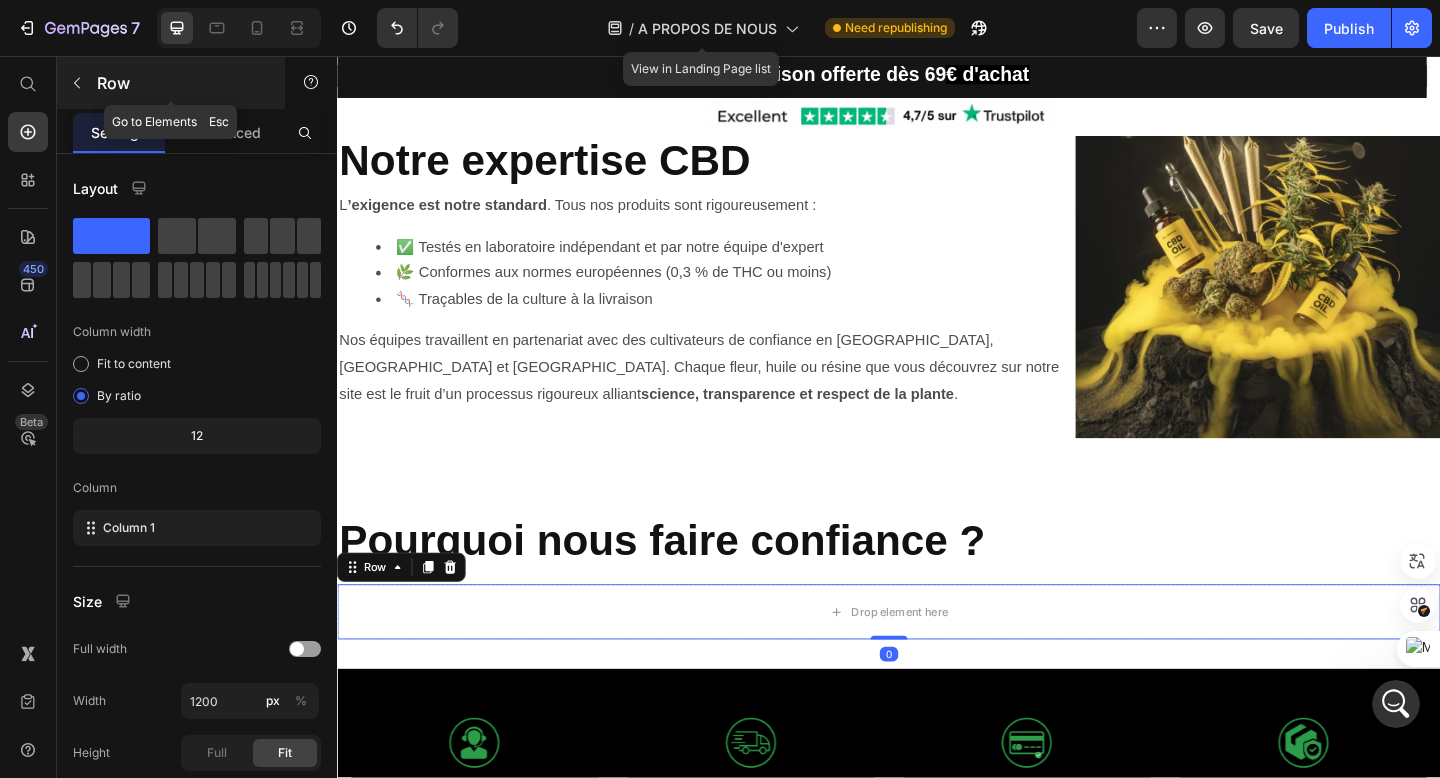 click at bounding box center [77, 83] 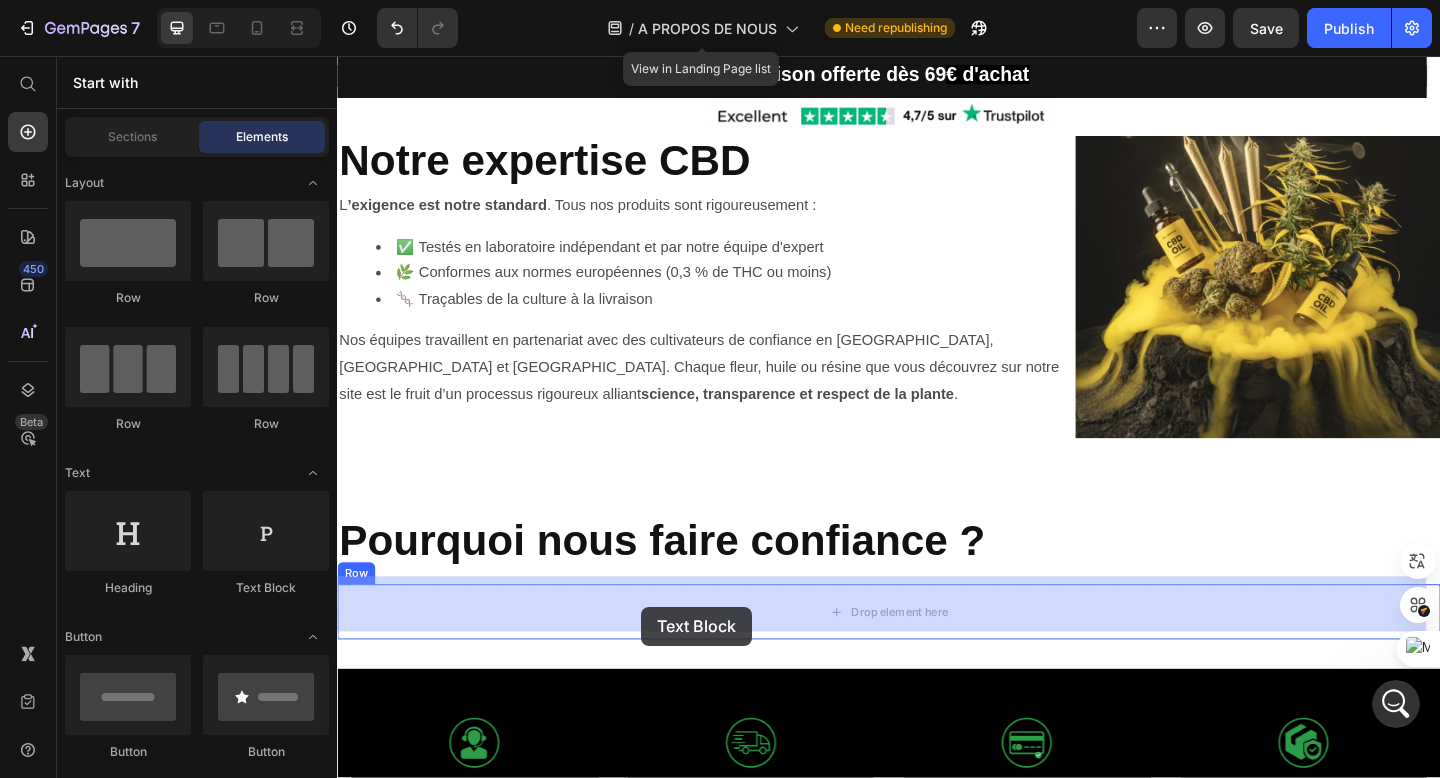 drag, startPoint x: 579, startPoint y: 587, endPoint x: 668, endPoint y: 655, distance: 112.00446 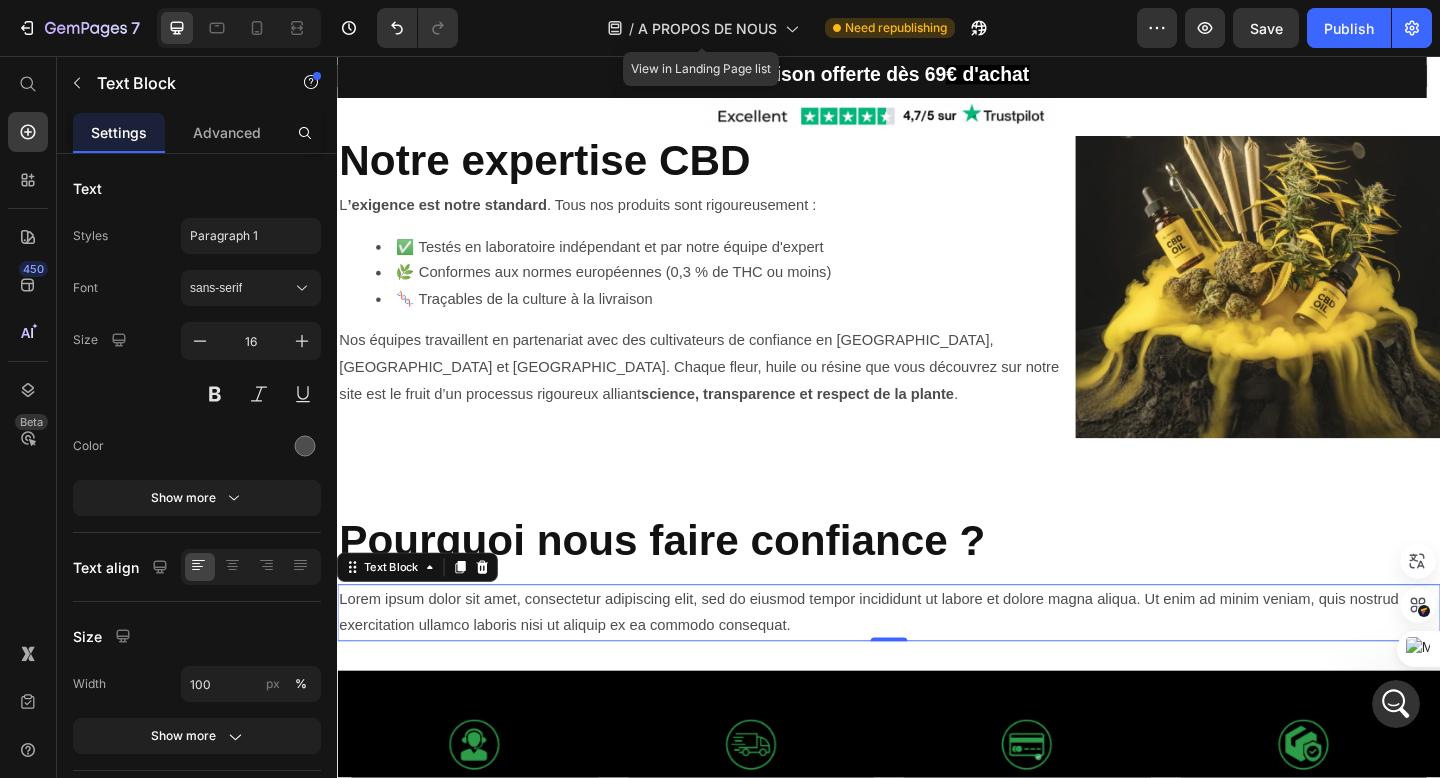 click on "Lorem ipsum dolor sit amet, consectetur adipiscing elit, sed do eiusmod tempor incididunt ut labore et dolore magna aliqua. Ut enim ad minim veniam, quis nostrud exercitation ullamco laboris nisi ut aliquip ex ea commodo consequat." at bounding box center [937, 662] 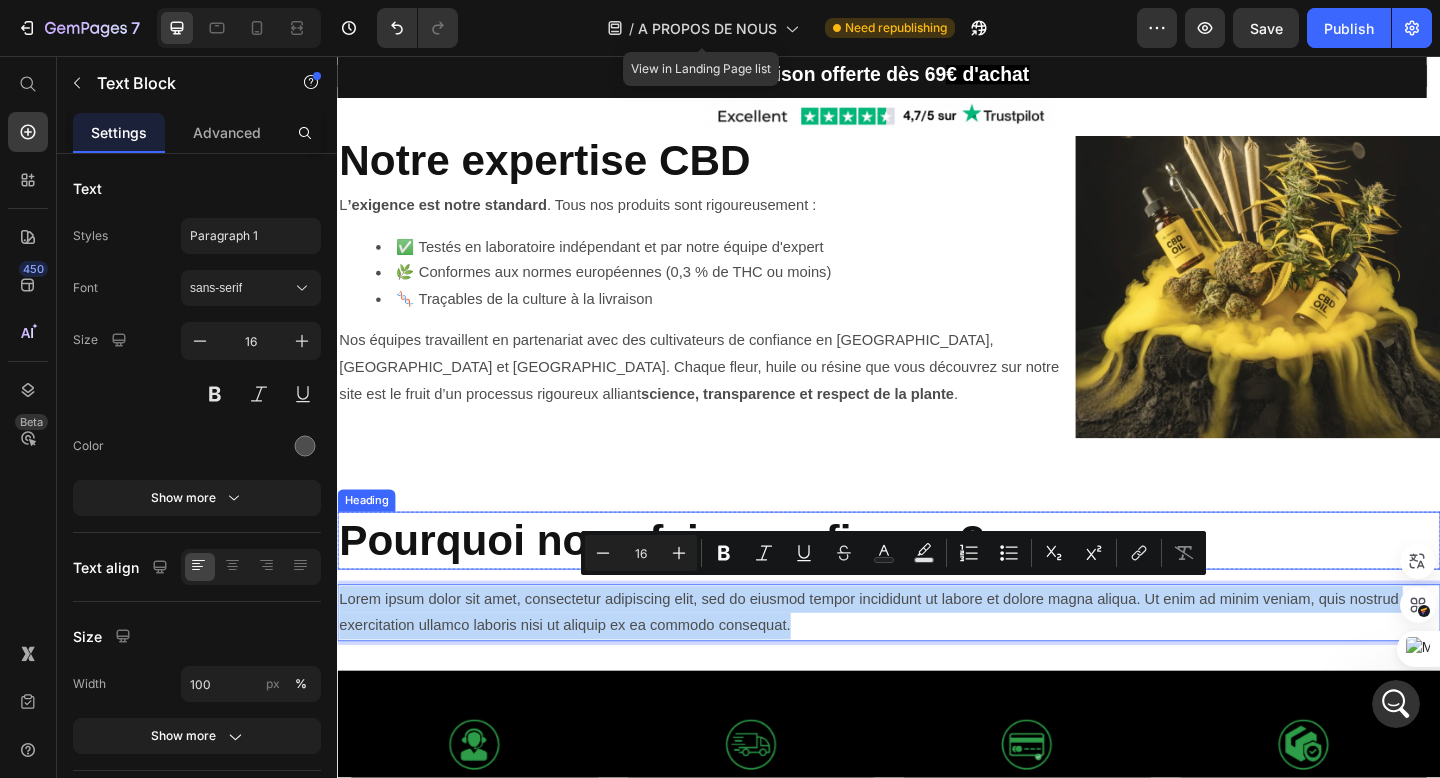 drag, startPoint x: 836, startPoint y: 660, endPoint x: 436, endPoint y: 577, distance: 408.5205 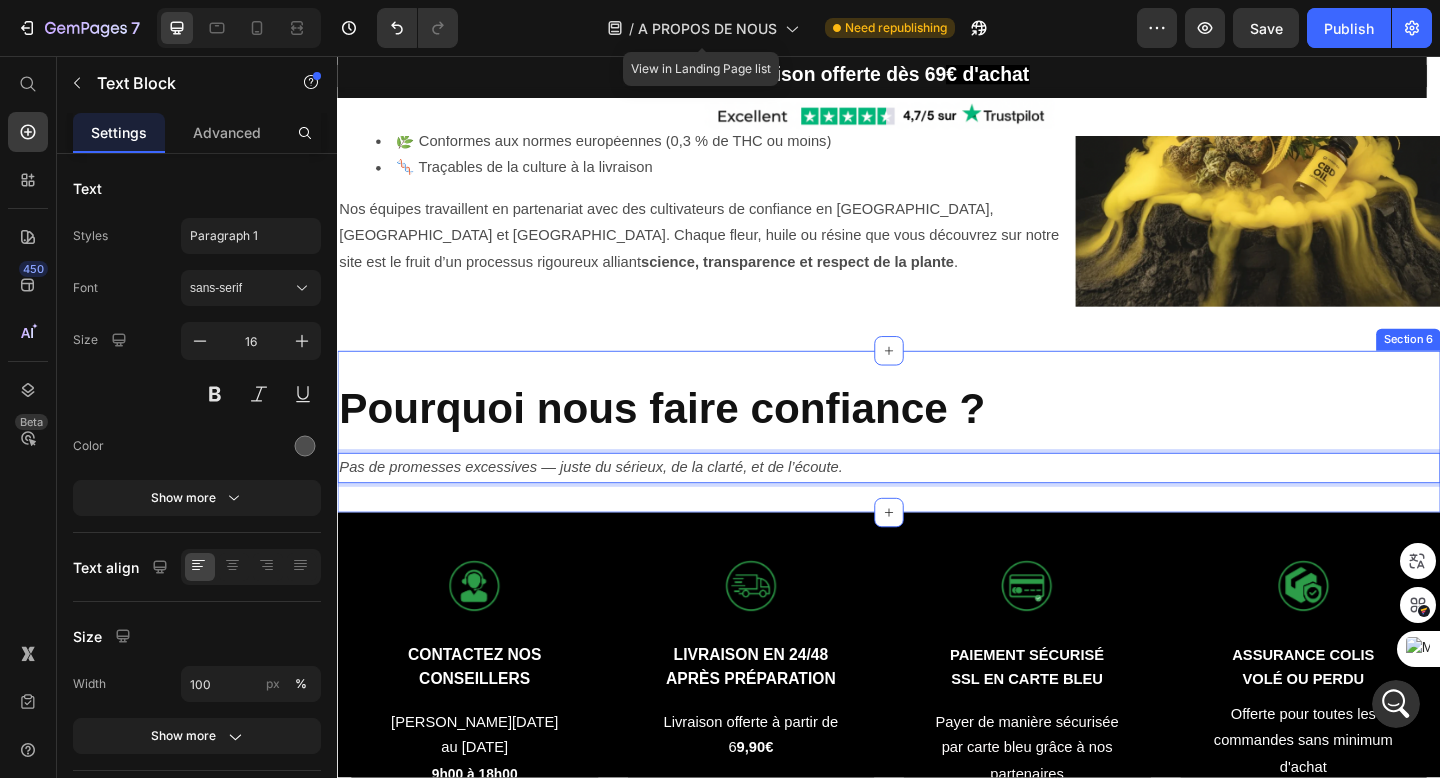 scroll, scrollTop: 1206, scrollLeft: 0, axis: vertical 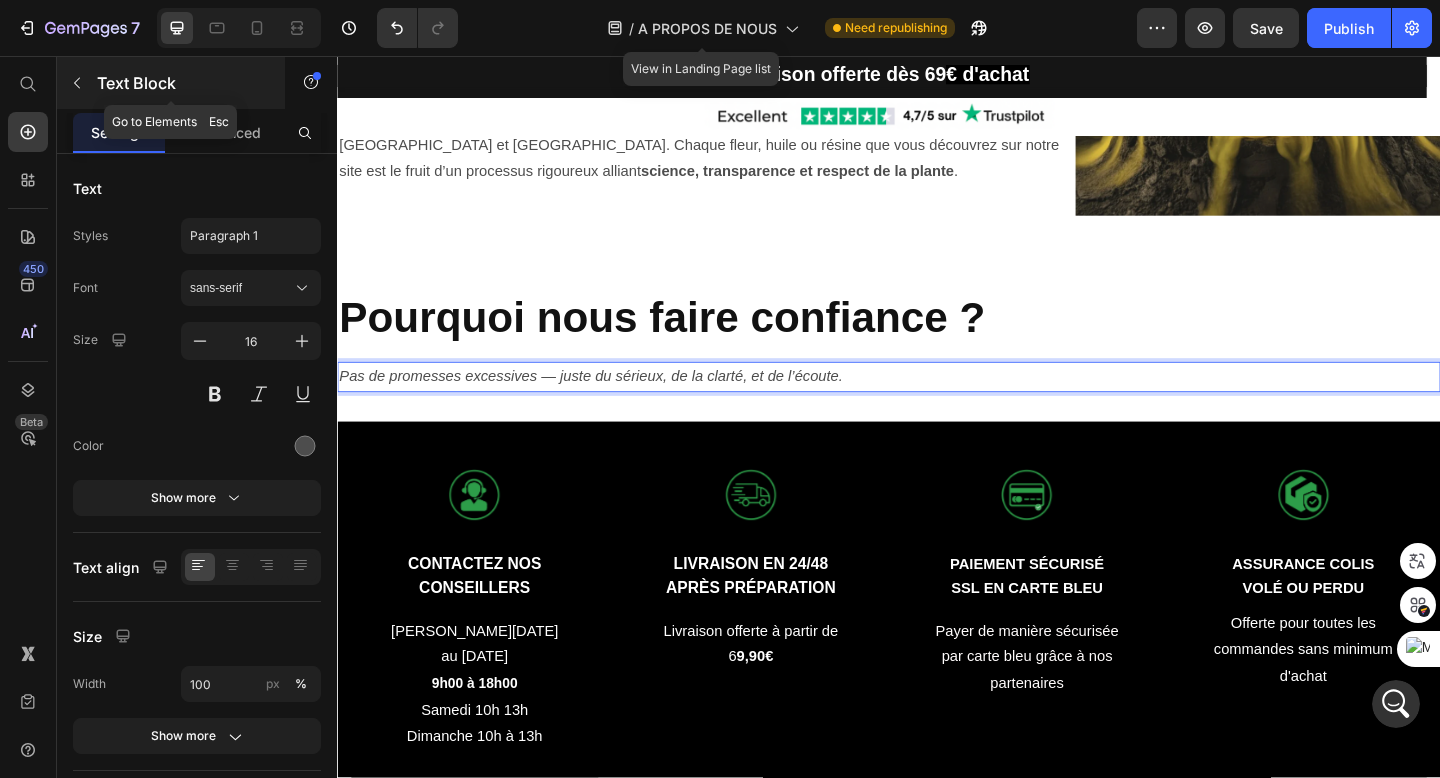 click at bounding box center [77, 83] 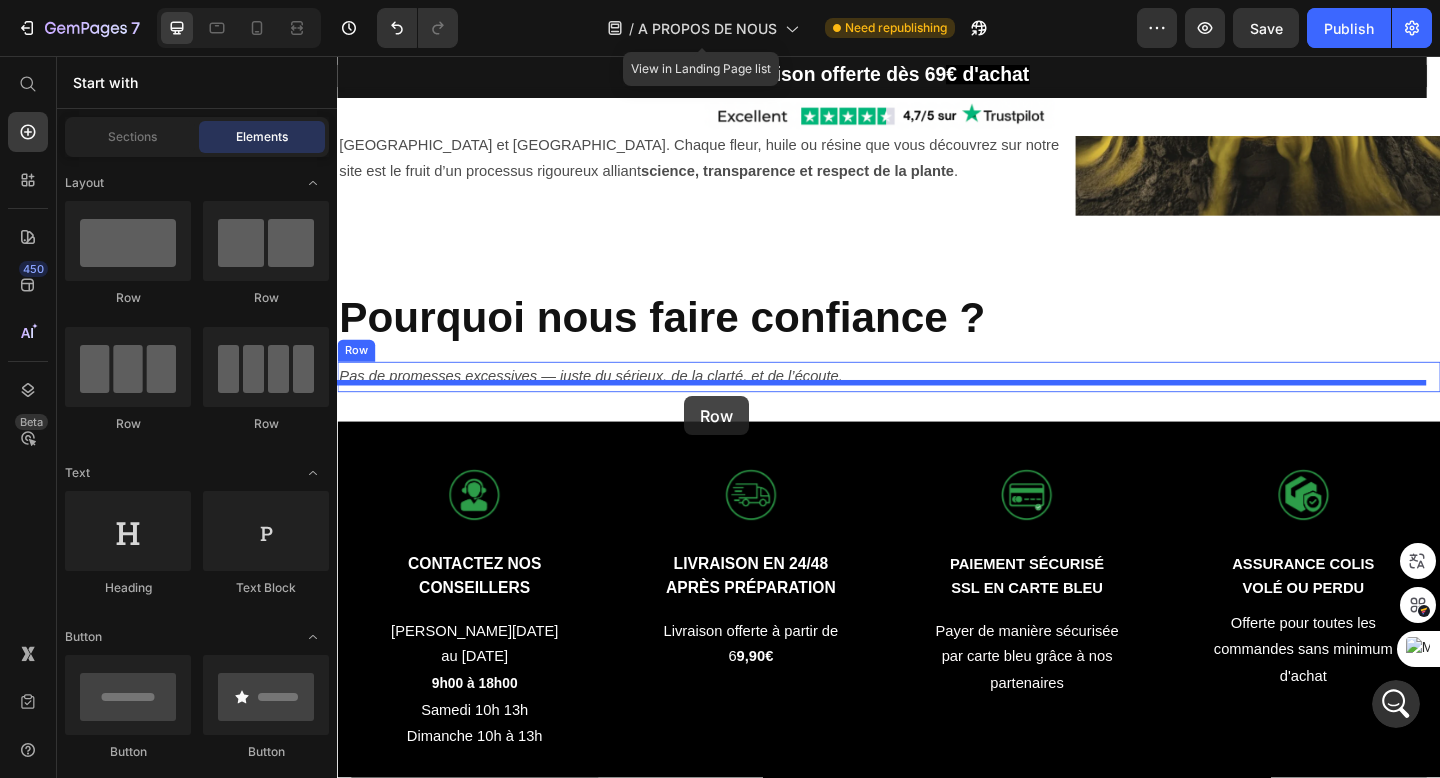 drag, startPoint x: 476, startPoint y: 439, endPoint x: 715, endPoint y: 426, distance: 239.3533 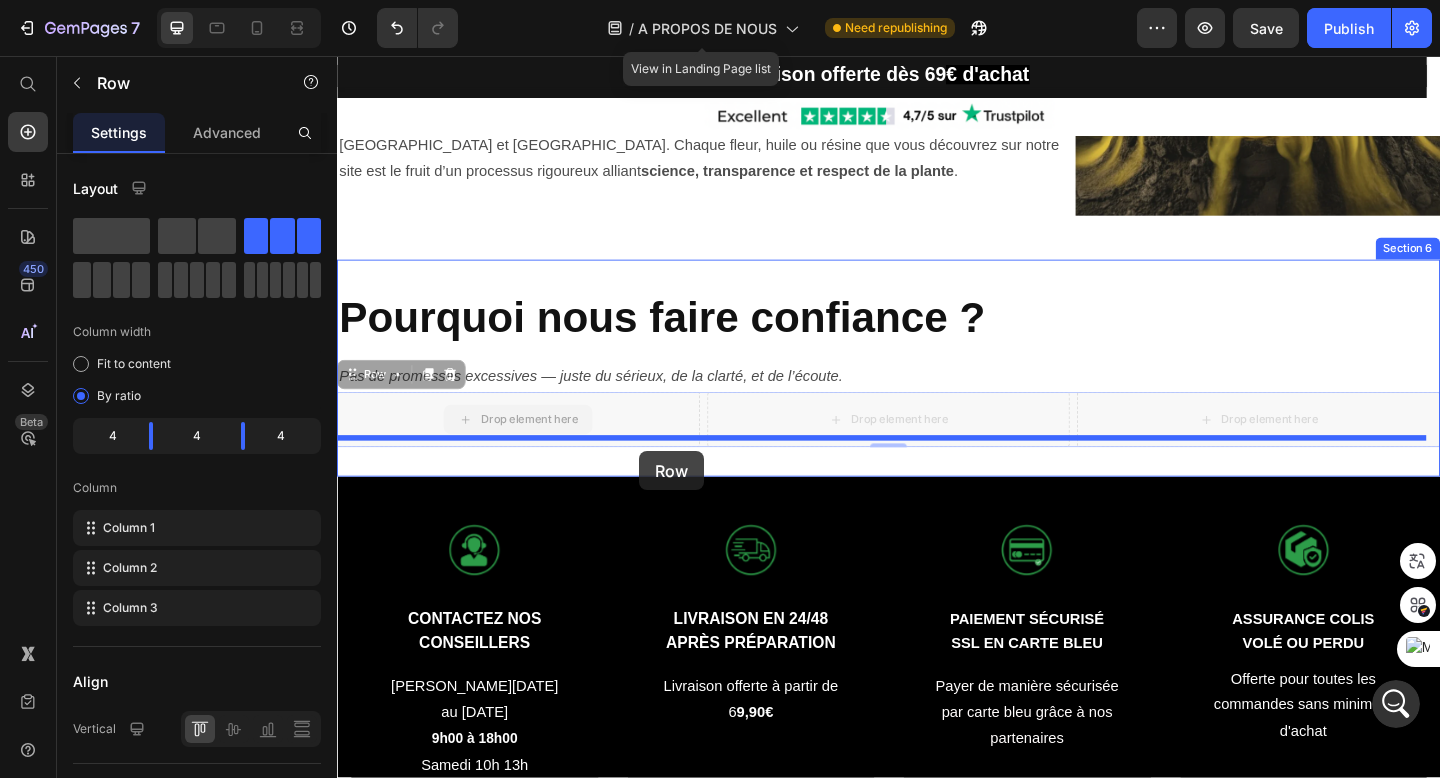 drag, startPoint x: 675, startPoint y: 418, endPoint x: 666, endPoint y: 480, distance: 62.649822 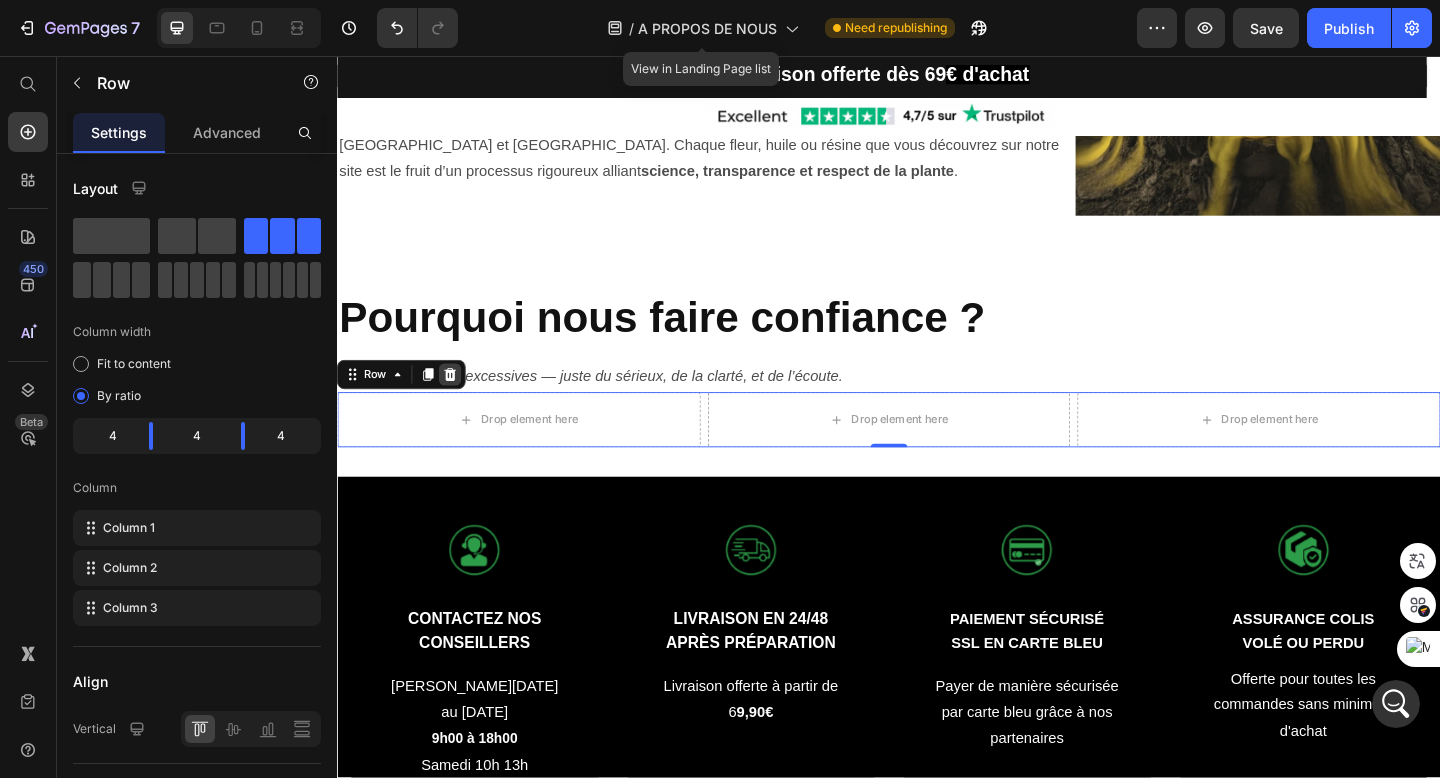 click at bounding box center [460, 403] 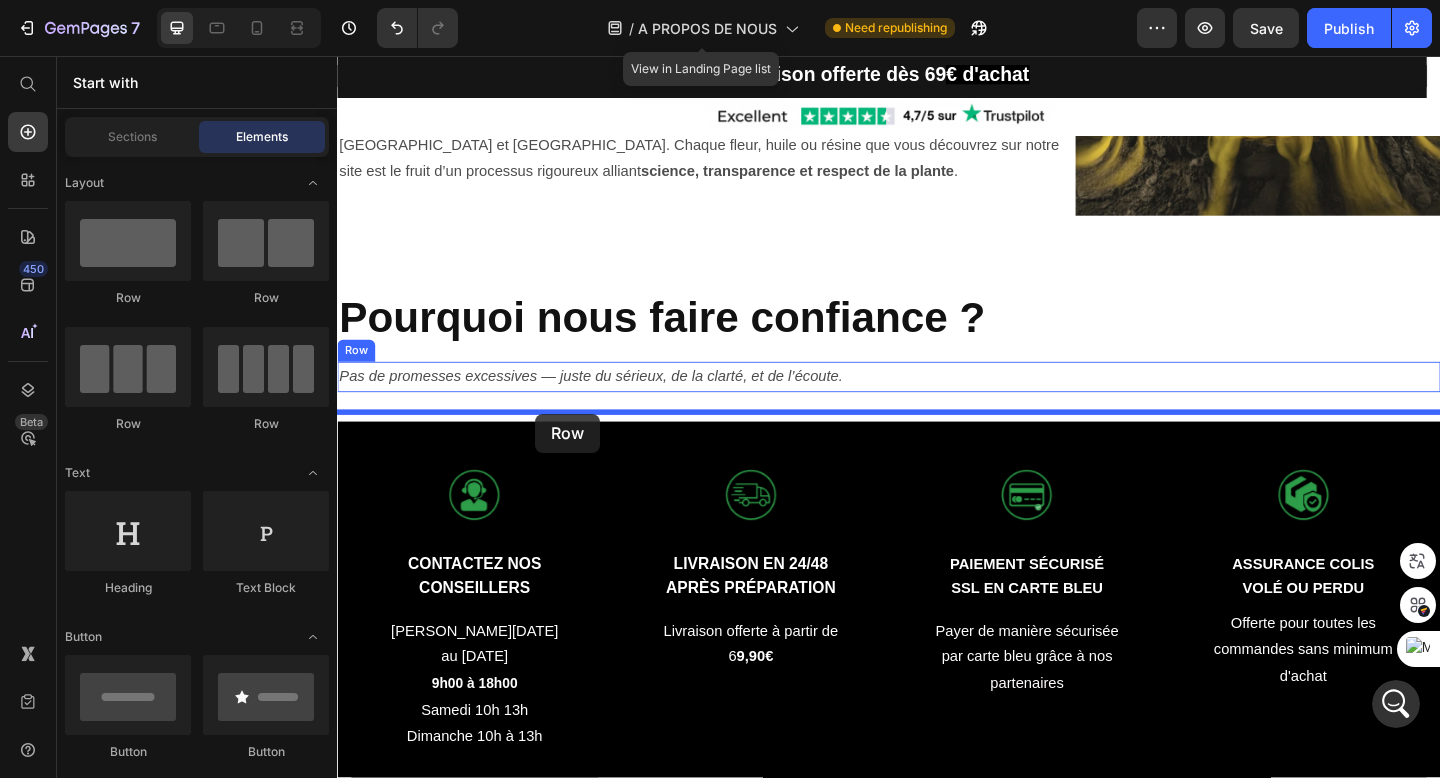 drag, startPoint x: 462, startPoint y: 298, endPoint x: 557, endPoint y: 440, distance: 170.84789 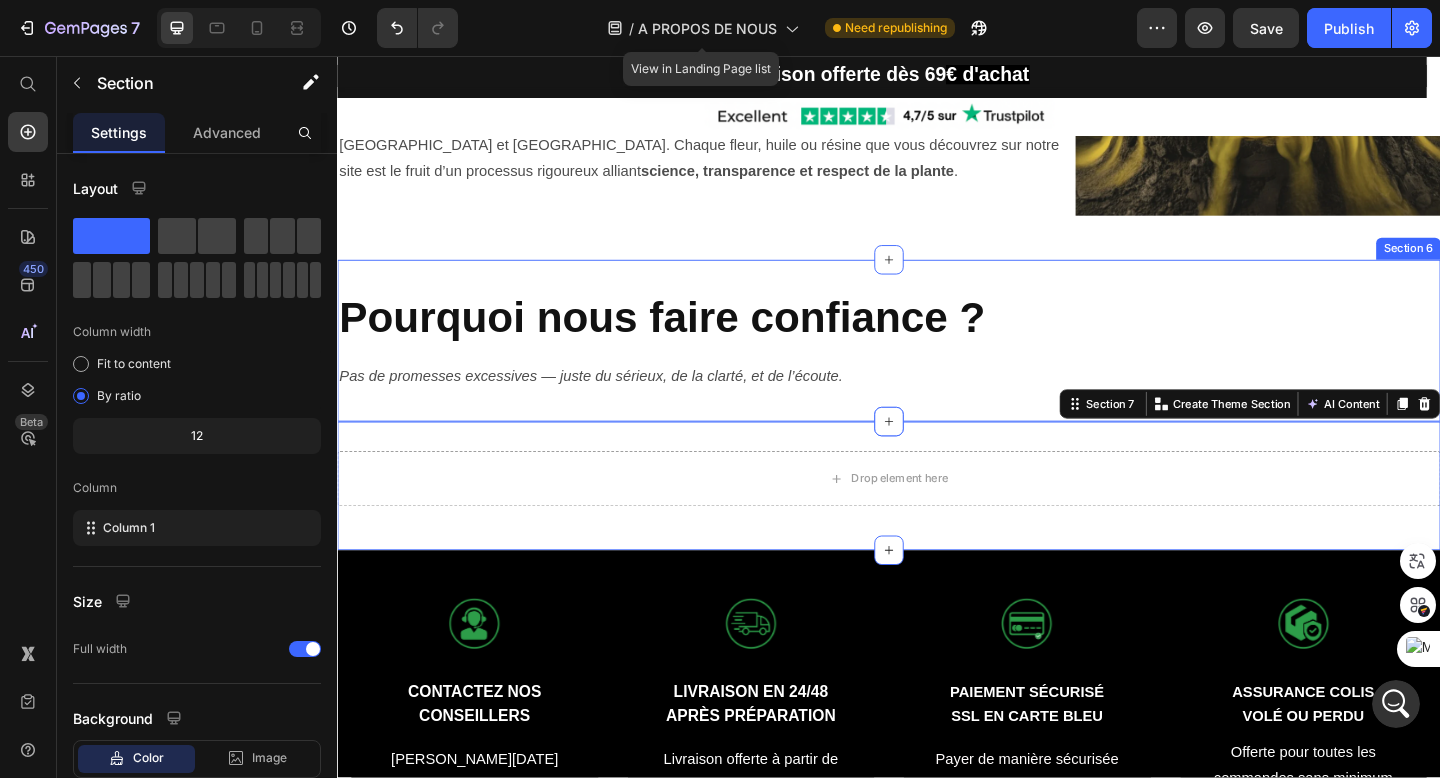 click on "⁠⁠⁠⁠⁠⁠⁠ Pourquoi nous faire confiance ? Heading Row Pas de promesses excessives — juste du sérieux, de la clarté, et de l’écoute. Text Block Row Section 6" at bounding box center [937, 366] 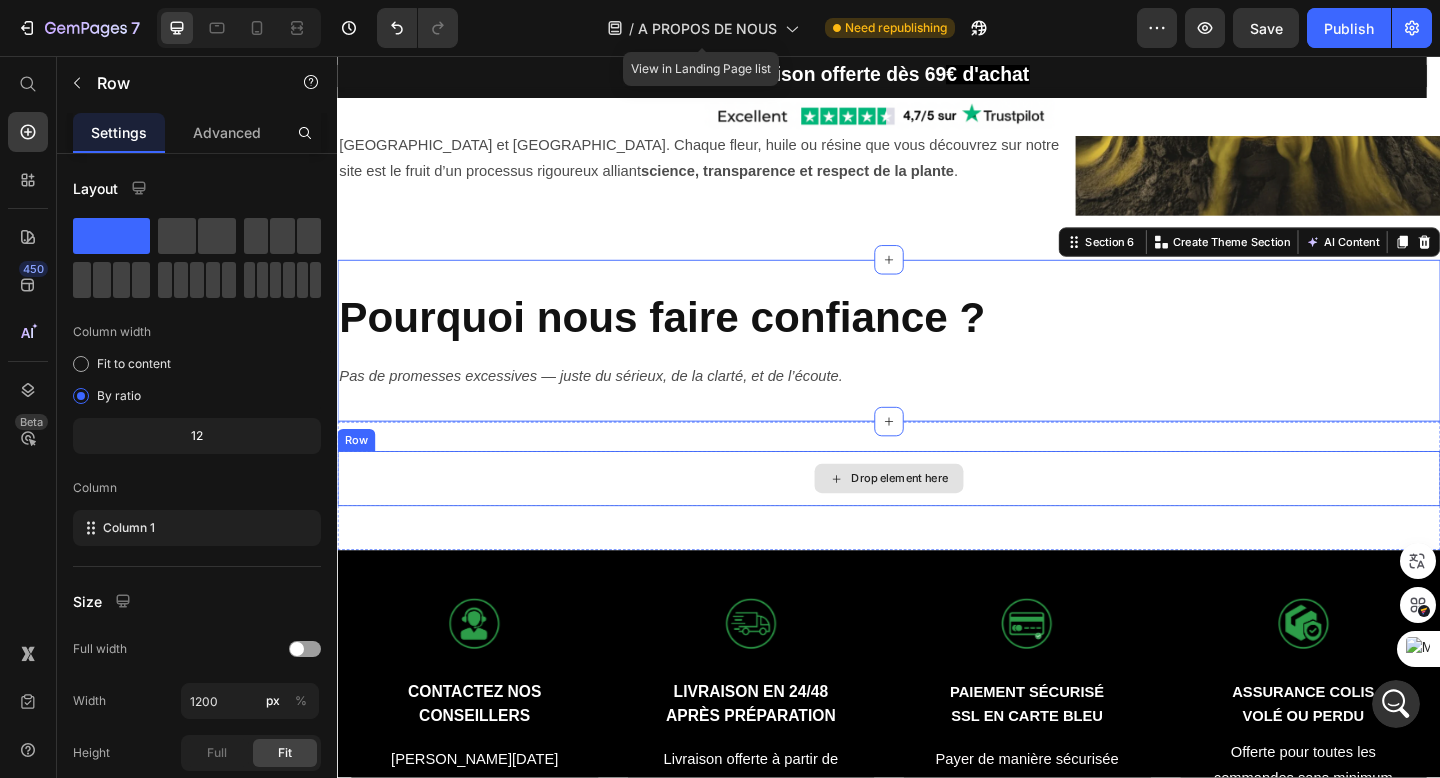click on "Drop element here" at bounding box center [937, 516] 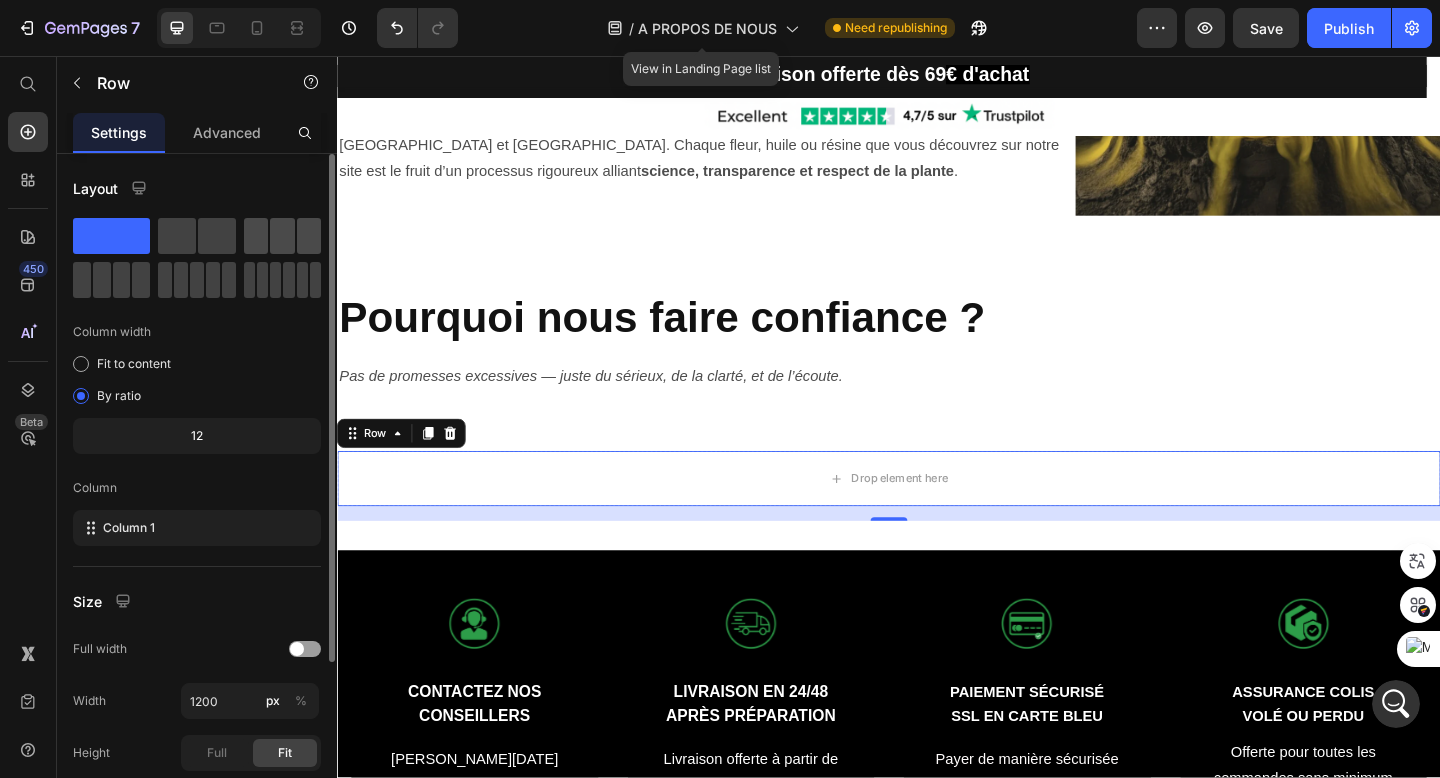 click 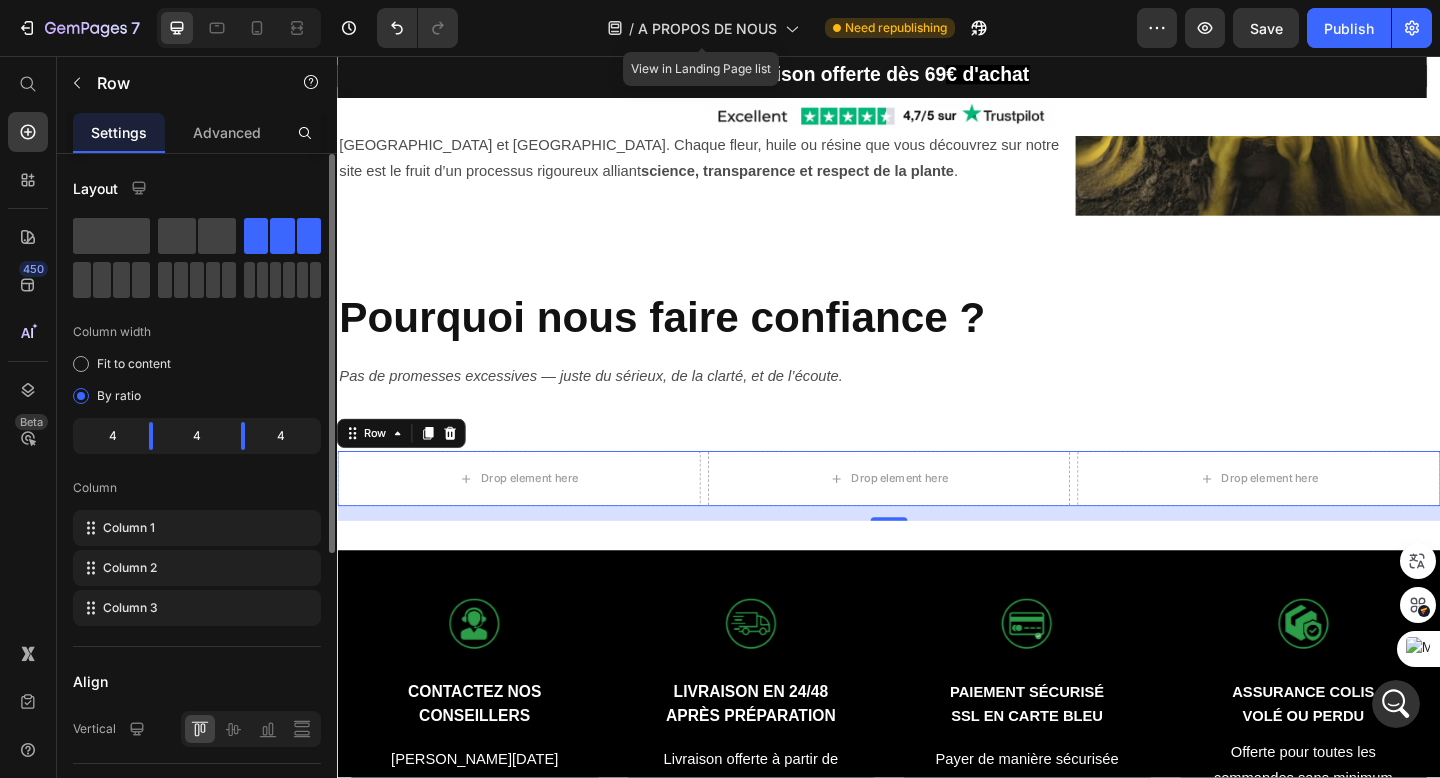 click 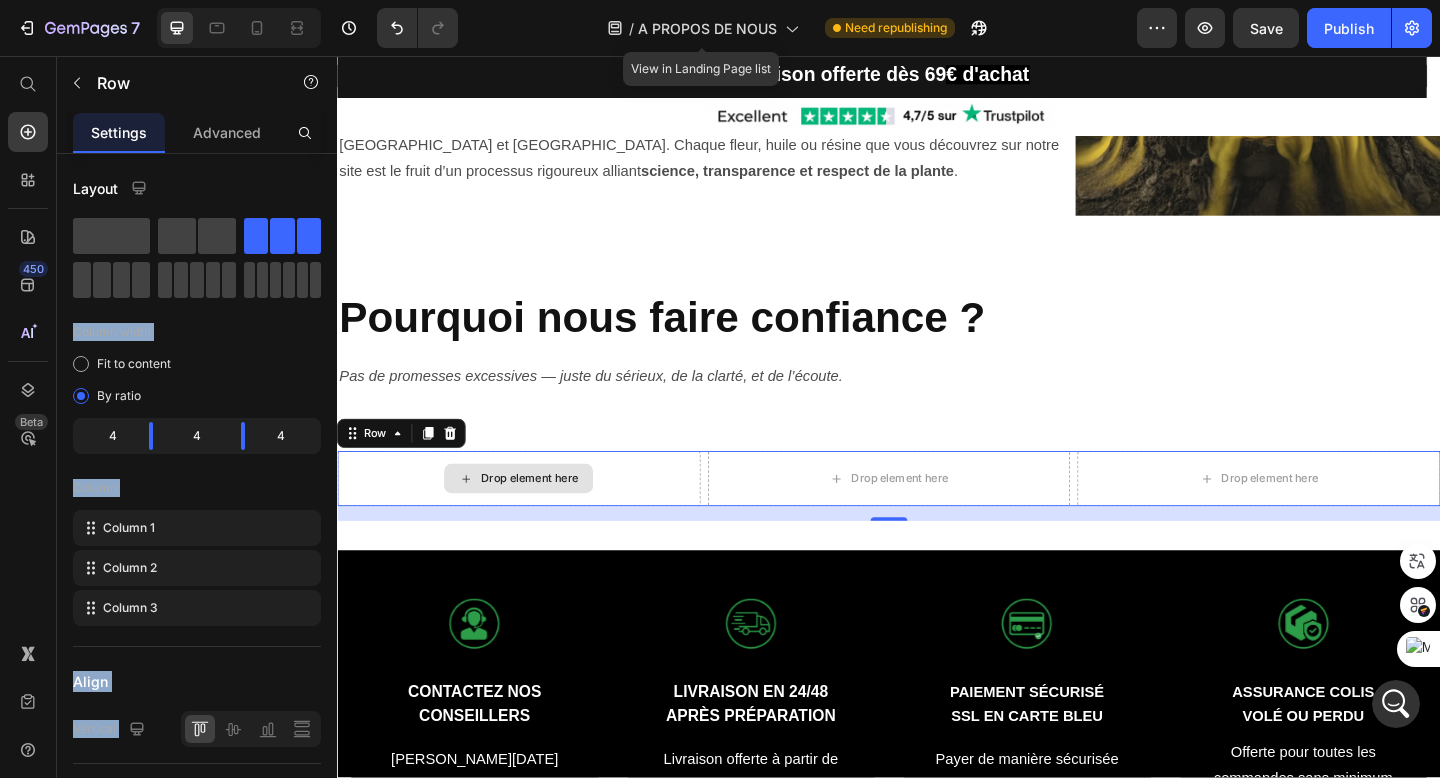 drag, startPoint x: 456, startPoint y: 294, endPoint x: 499, endPoint y: 507, distance: 217.29703 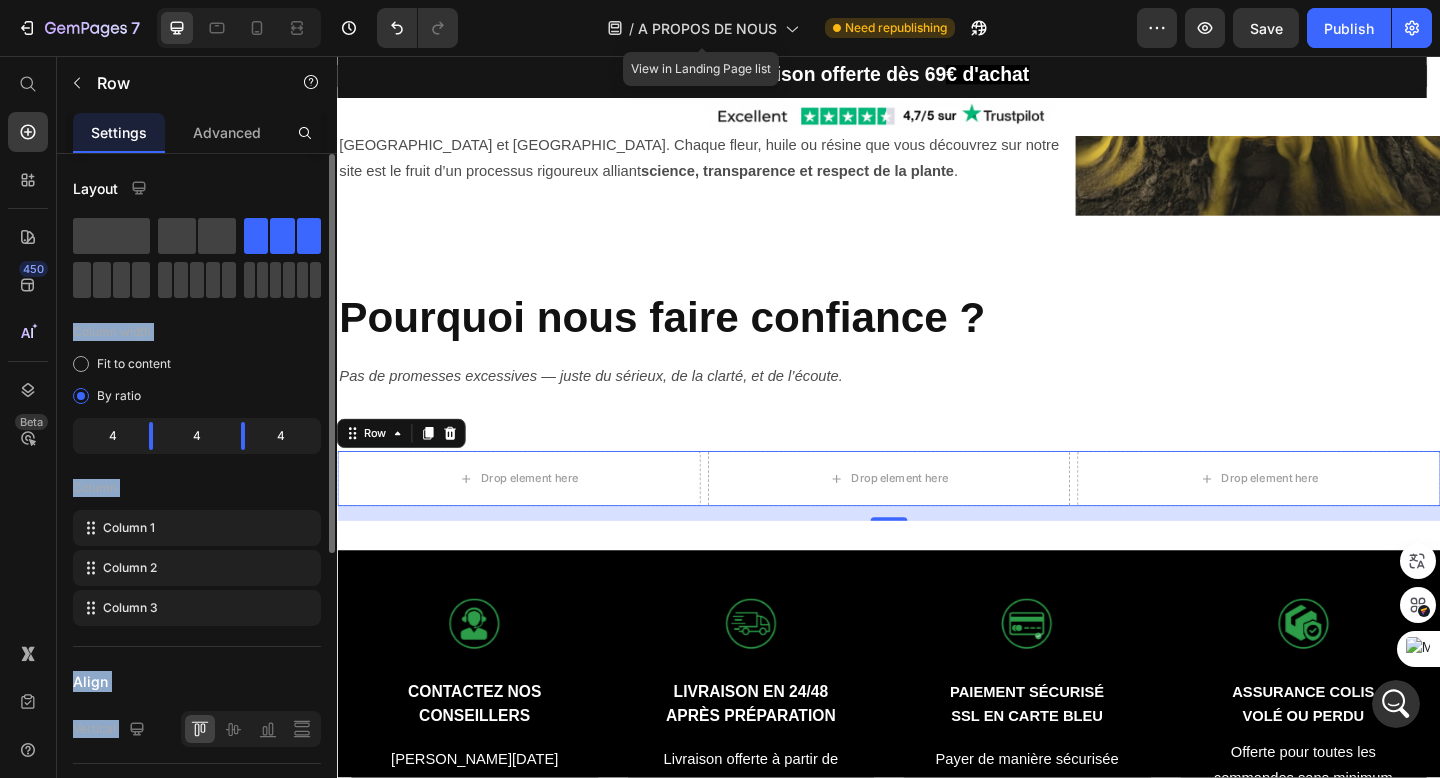 click on "Layout Column width Fit to content By ratio 4 4 4 Column Column 1 Column 2 Column 3" 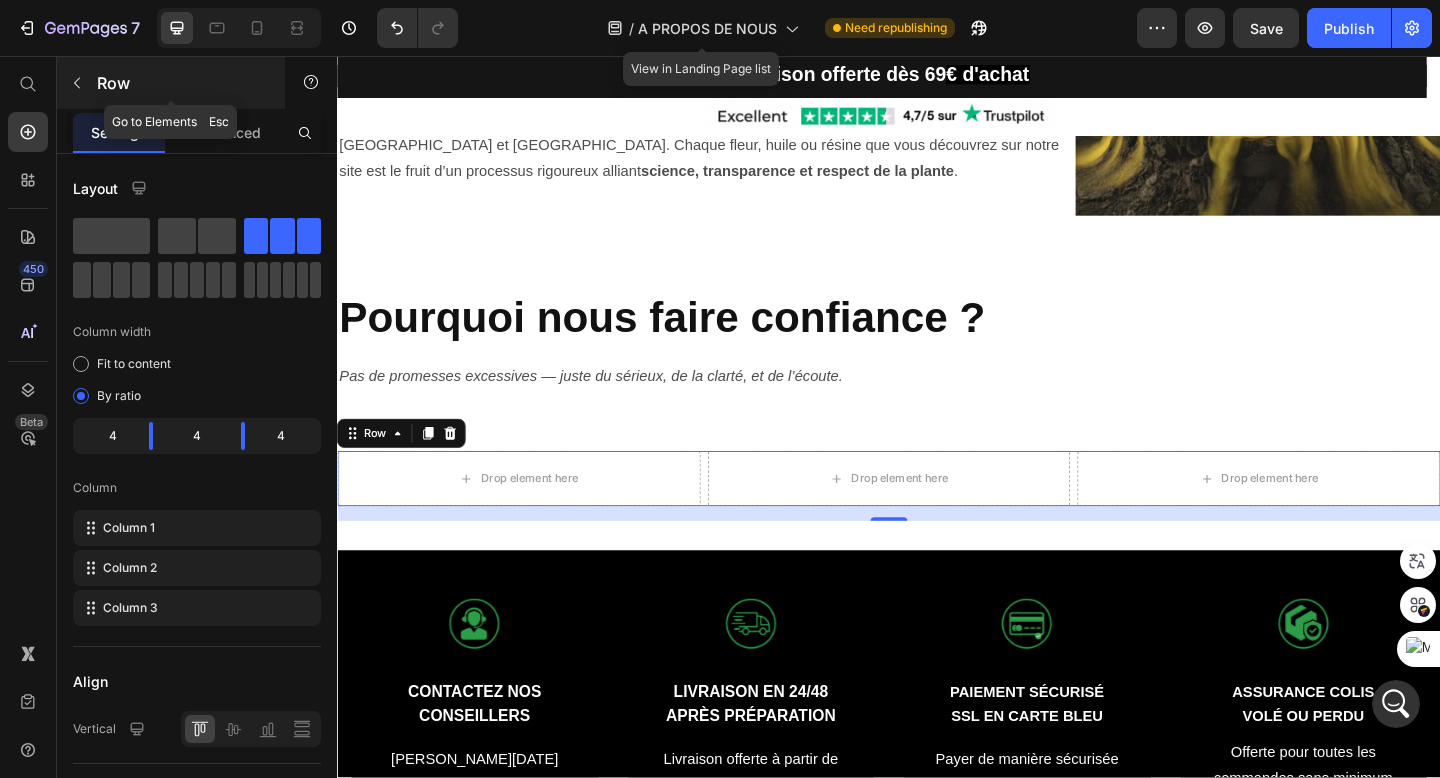 click at bounding box center (77, 83) 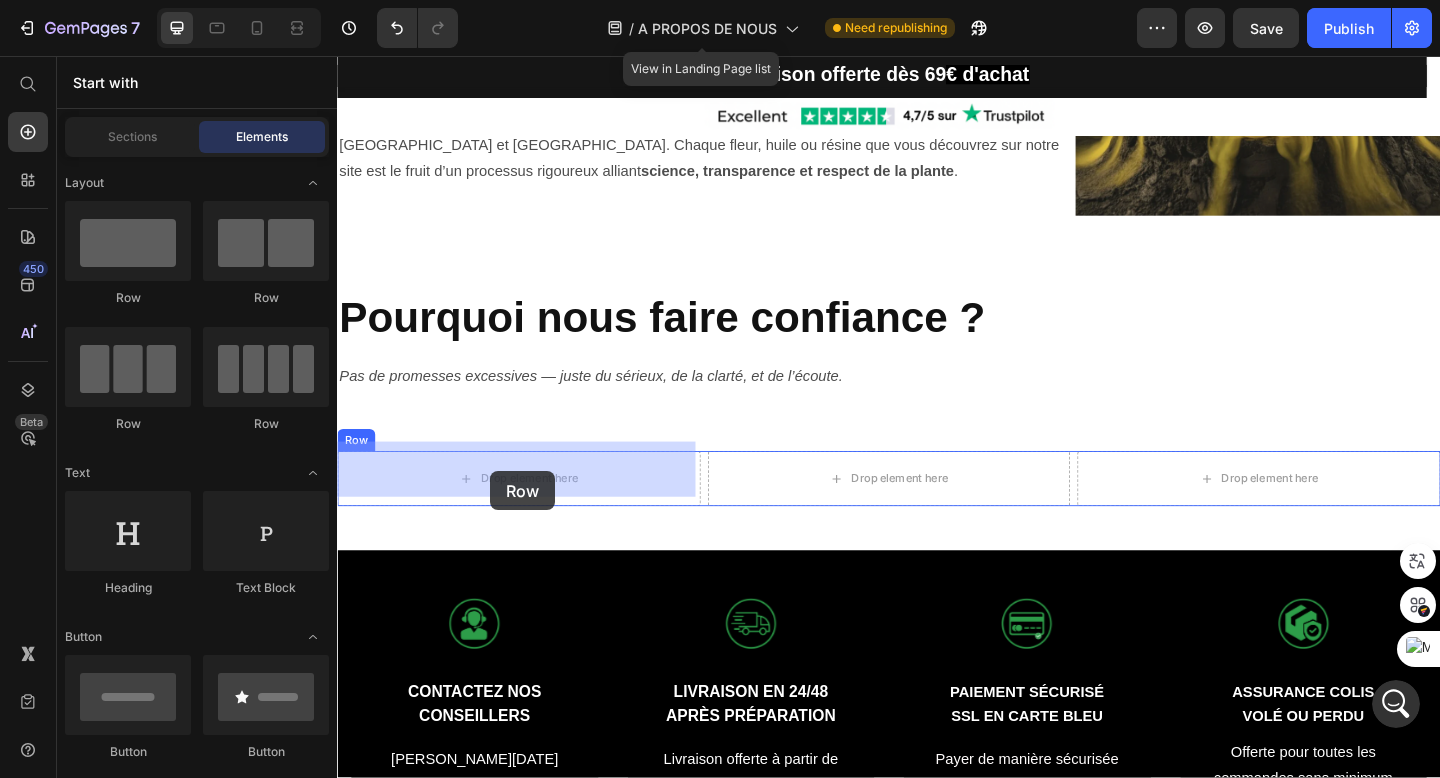 drag, startPoint x: 465, startPoint y: 331, endPoint x: 503, endPoint y: 509, distance: 182.01099 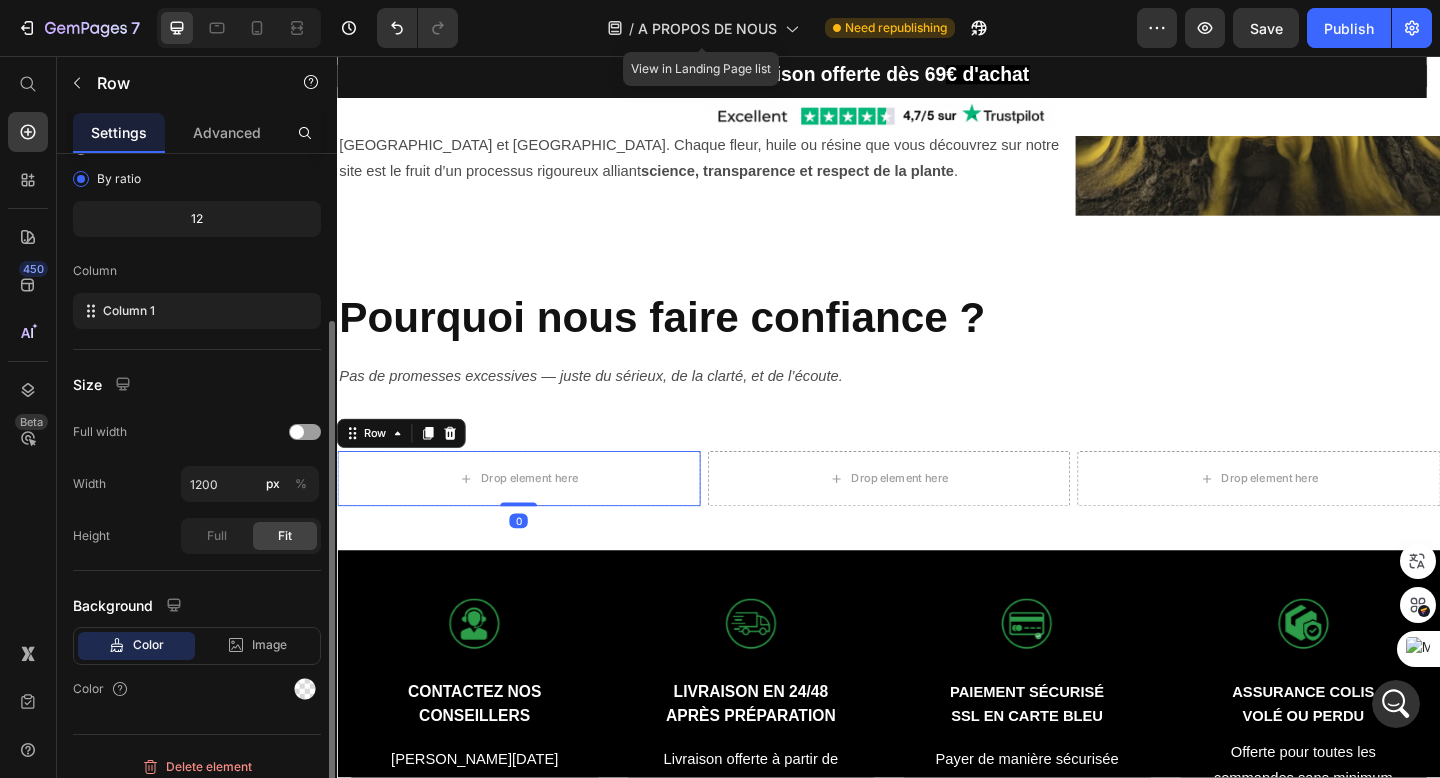 scroll, scrollTop: 220, scrollLeft: 0, axis: vertical 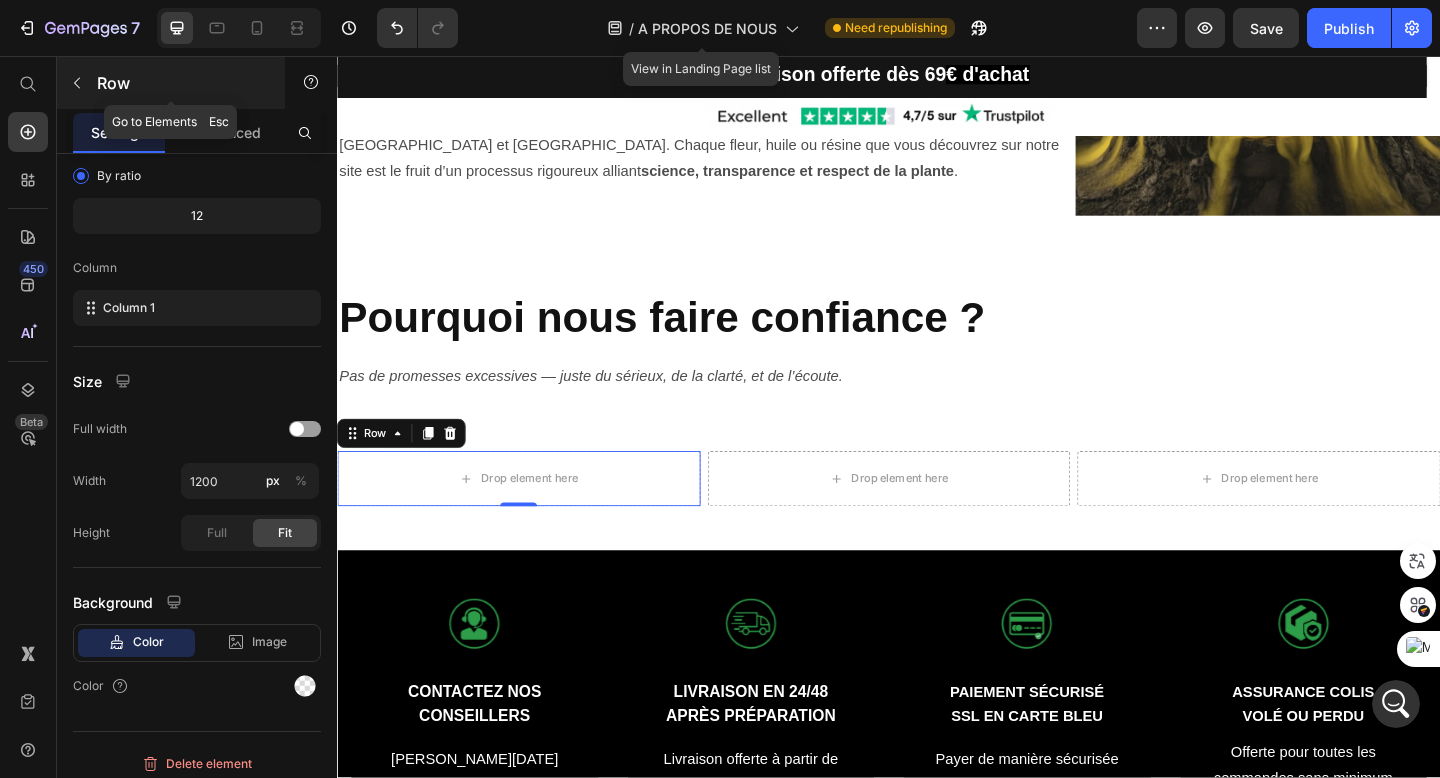 click 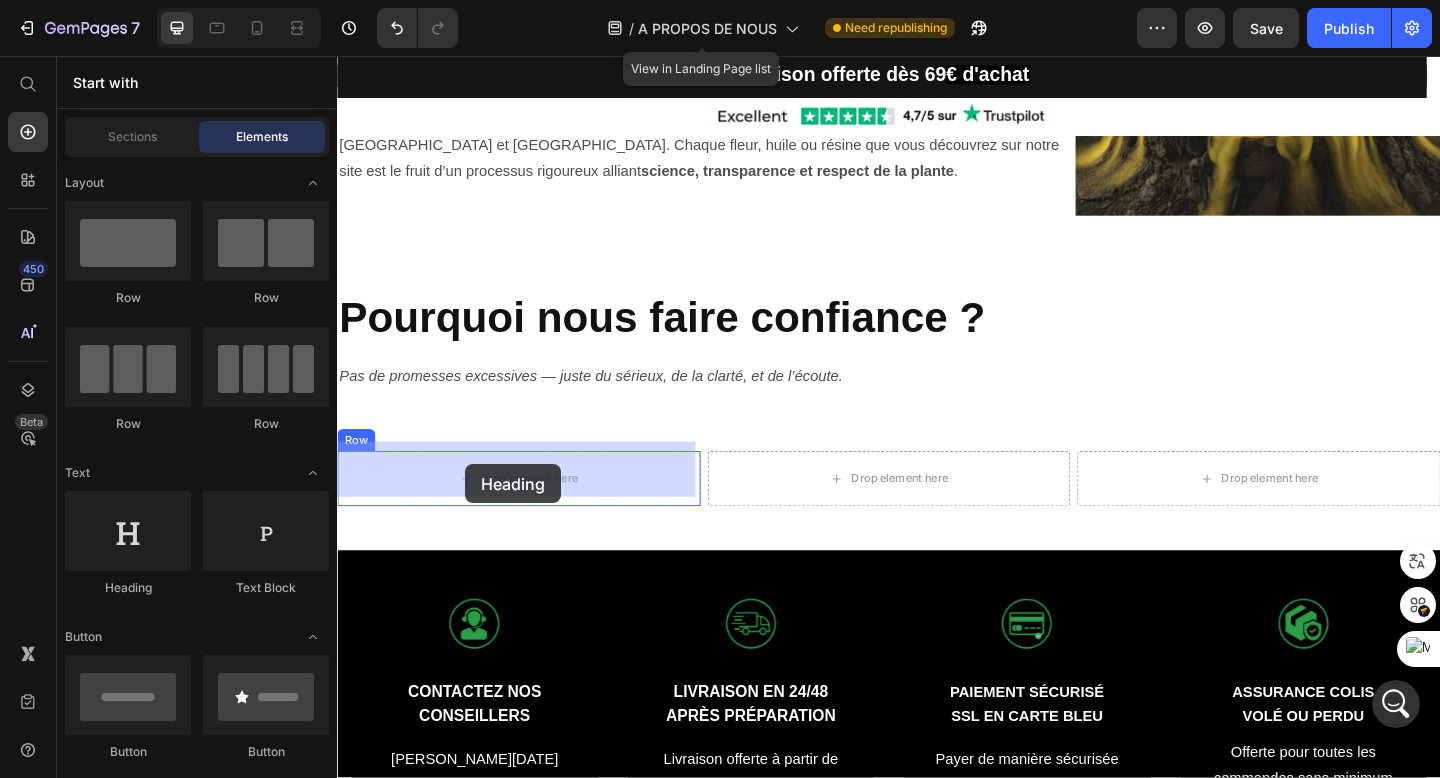 drag, startPoint x: 474, startPoint y: 615, endPoint x: 476, endPoint y: 500, distance: 115.01739 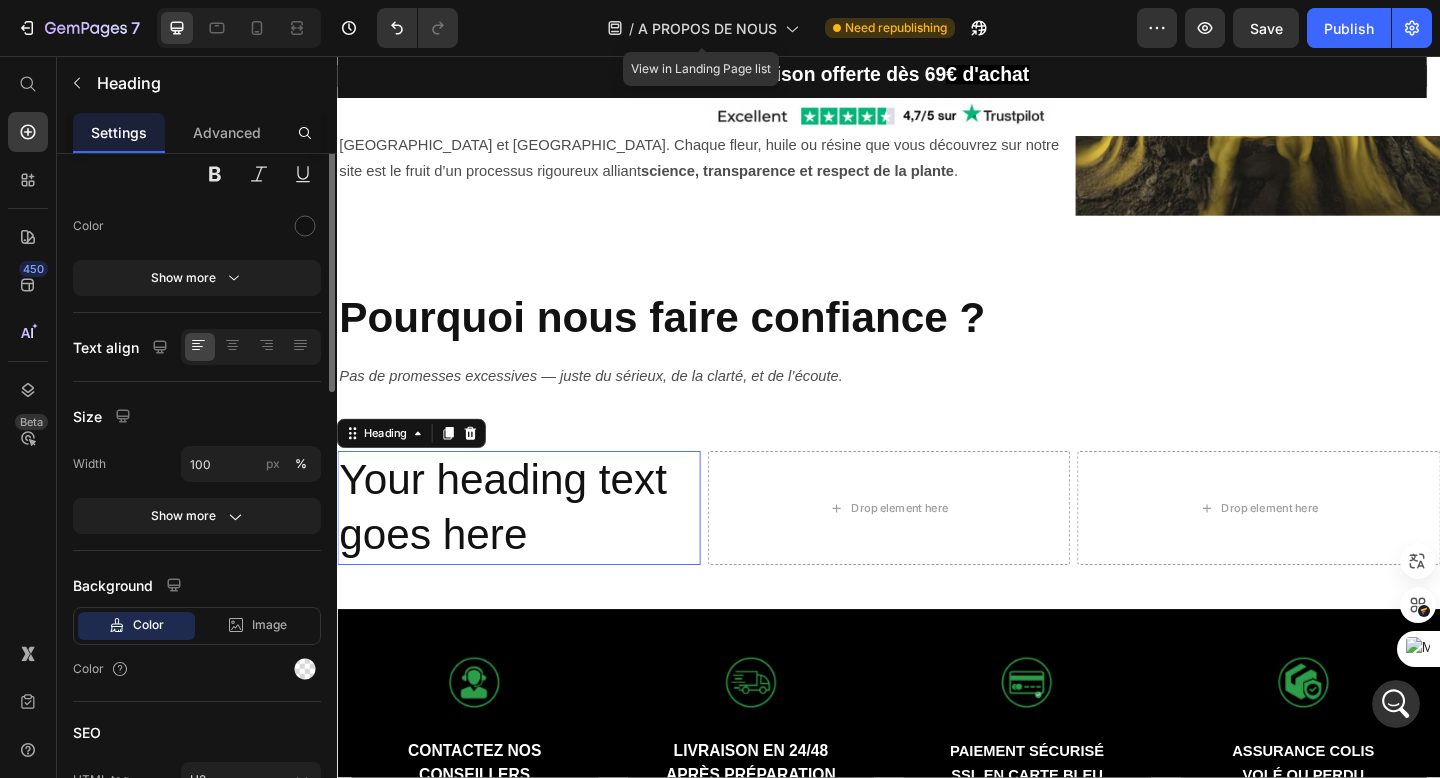 scroll, scrollTop: 0, scrollLeft: 0, axis: both 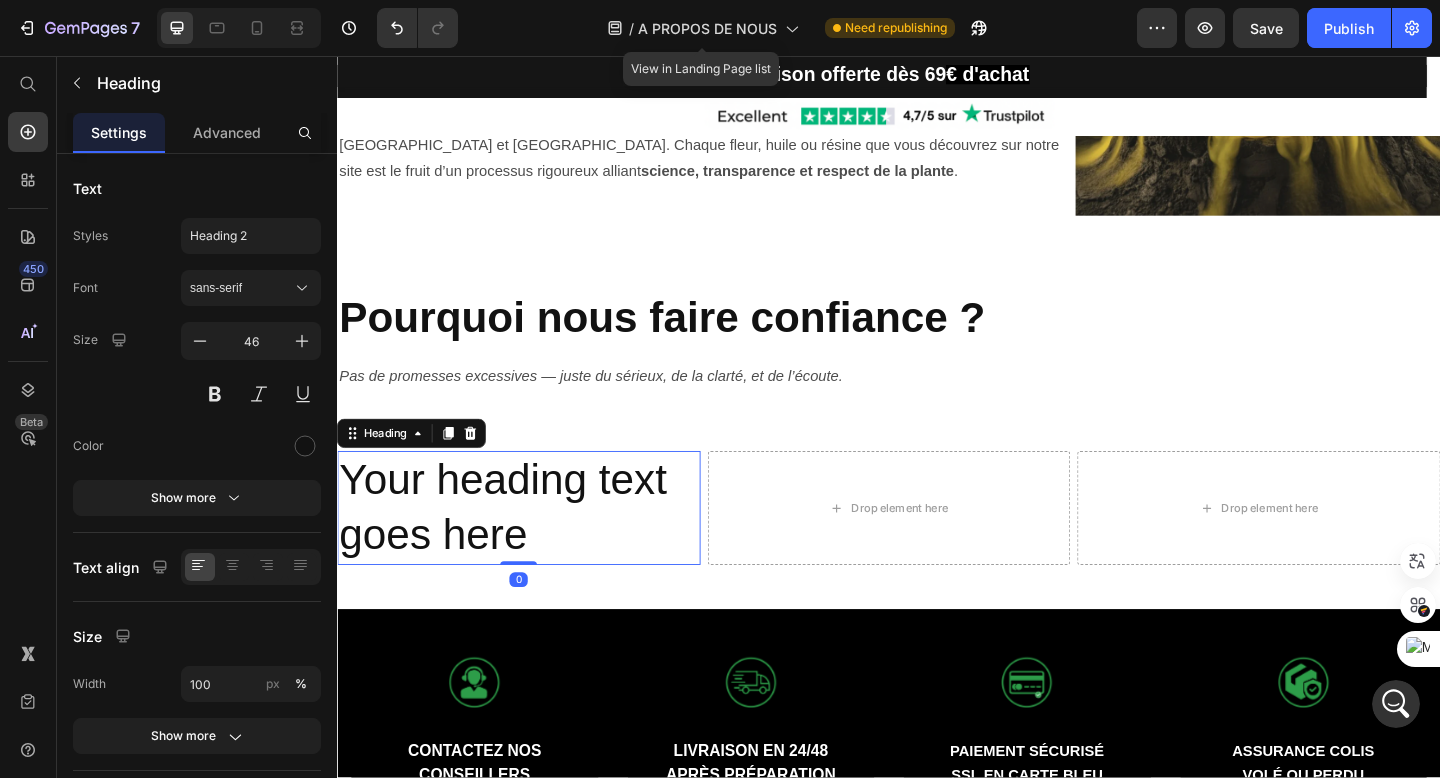 click on "Your heading text goes here" at bounding box center (534, 548) 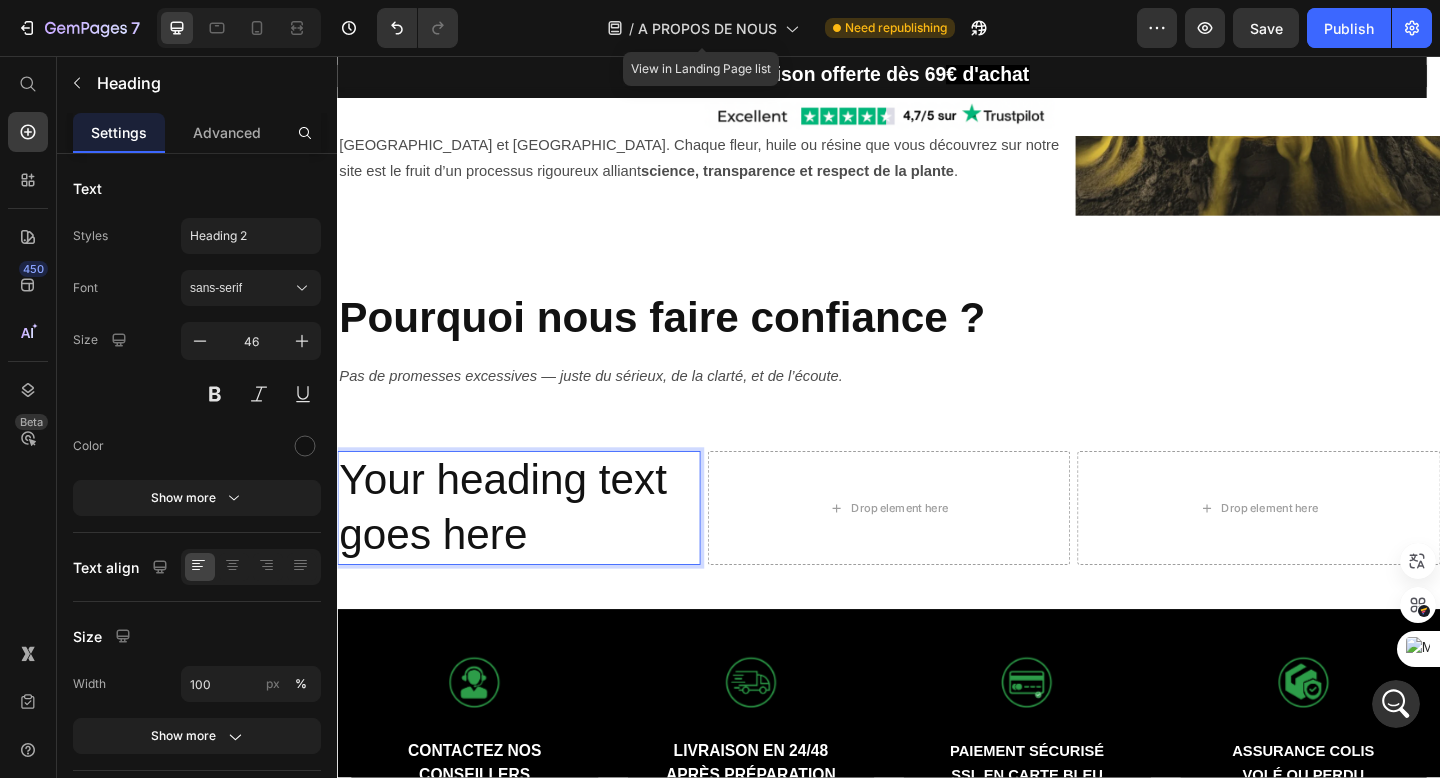 click on "Your heading text goes here" at bounding box center (534, 548) 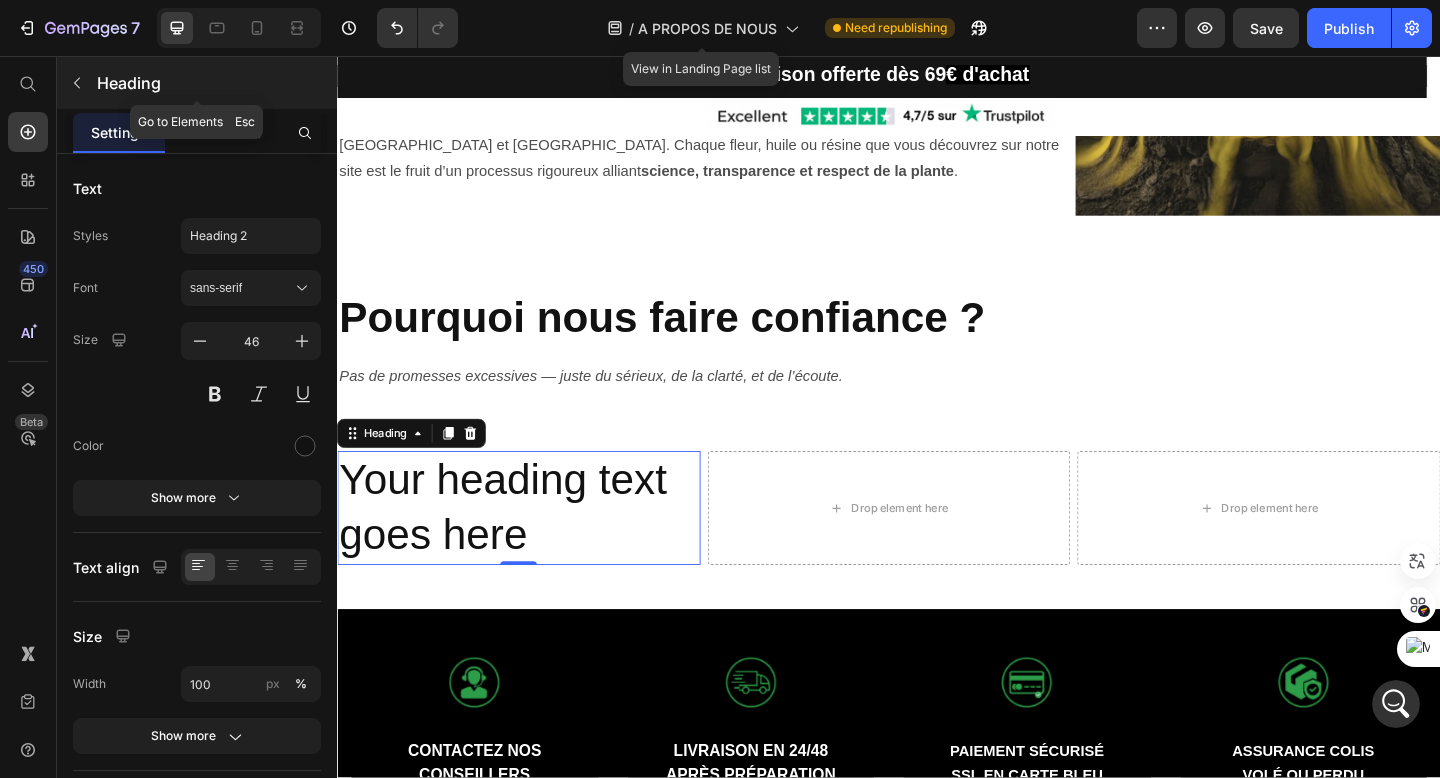 click 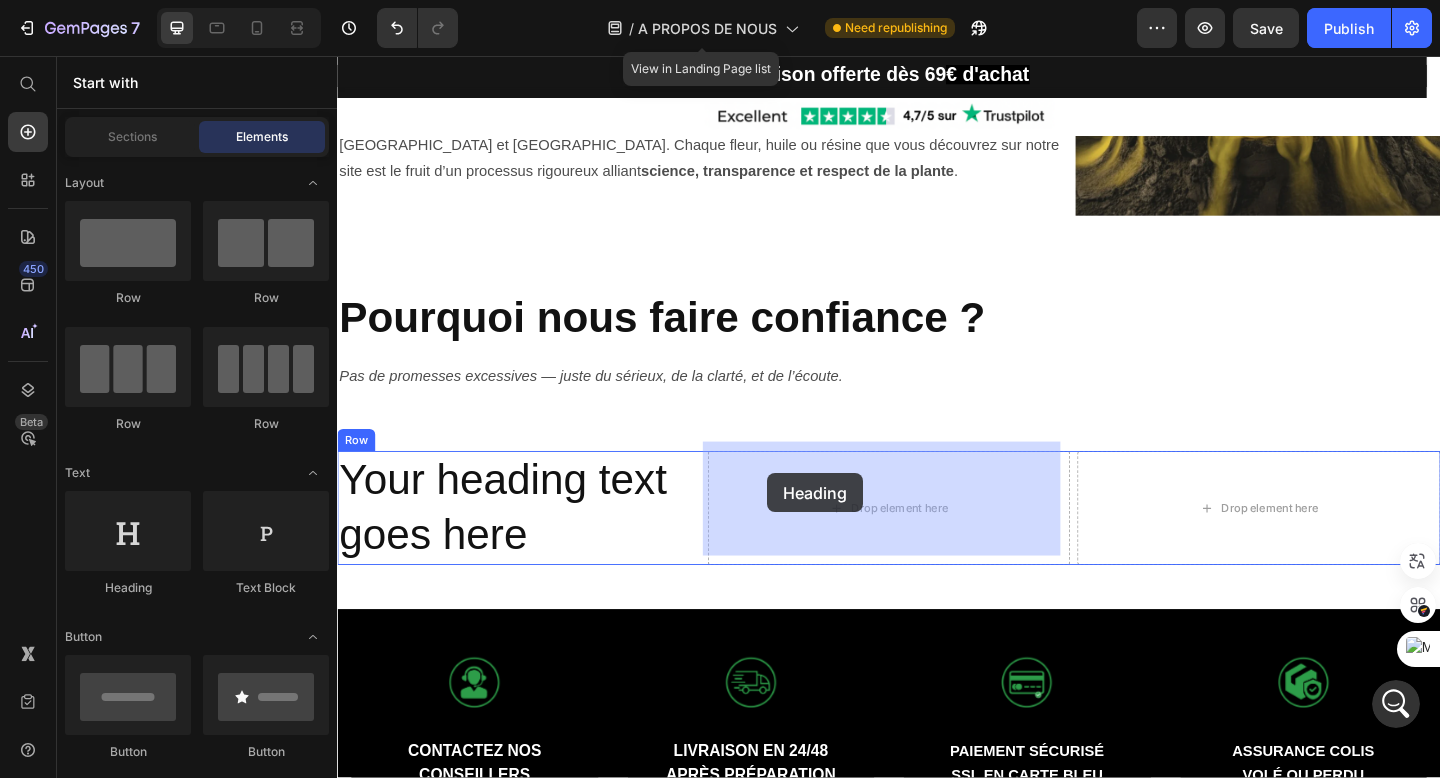drag, startPoint x: 454, startPoint y: 580, endPoint x: 805, endPoint y: 511, distance: 357.71777 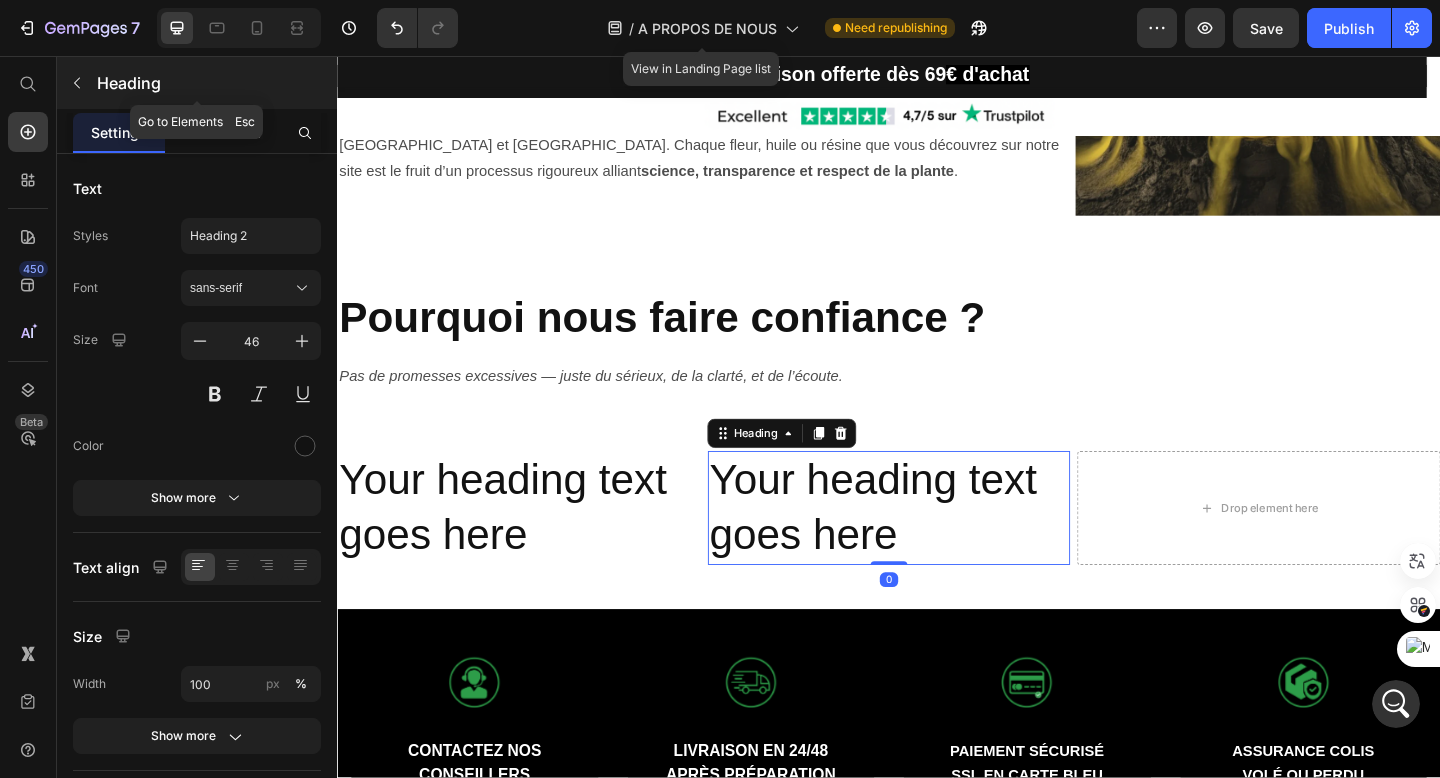 click 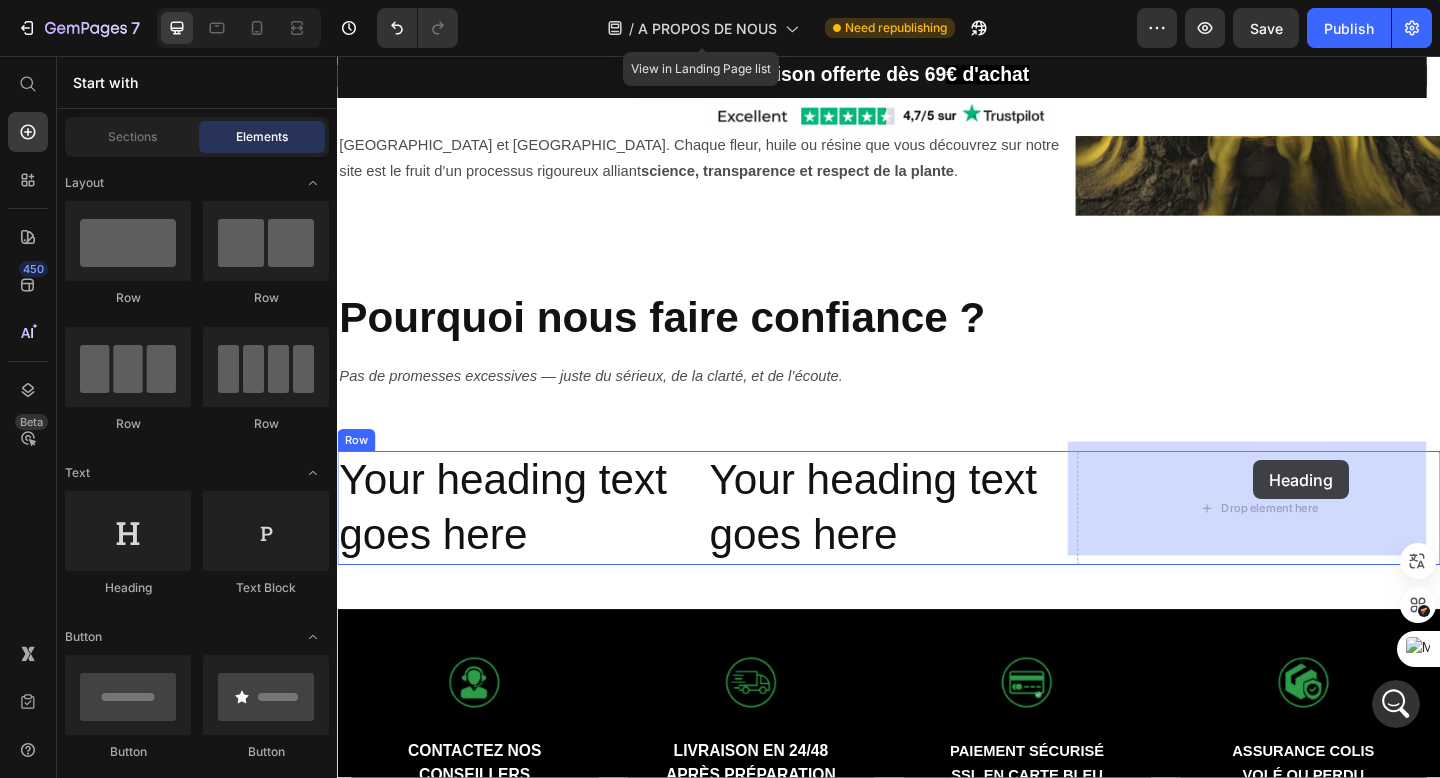 drag, startPoint x: 475, startPoint y: 592, endPoint x: 1323, endPoint y: 520, distance: 851.0511 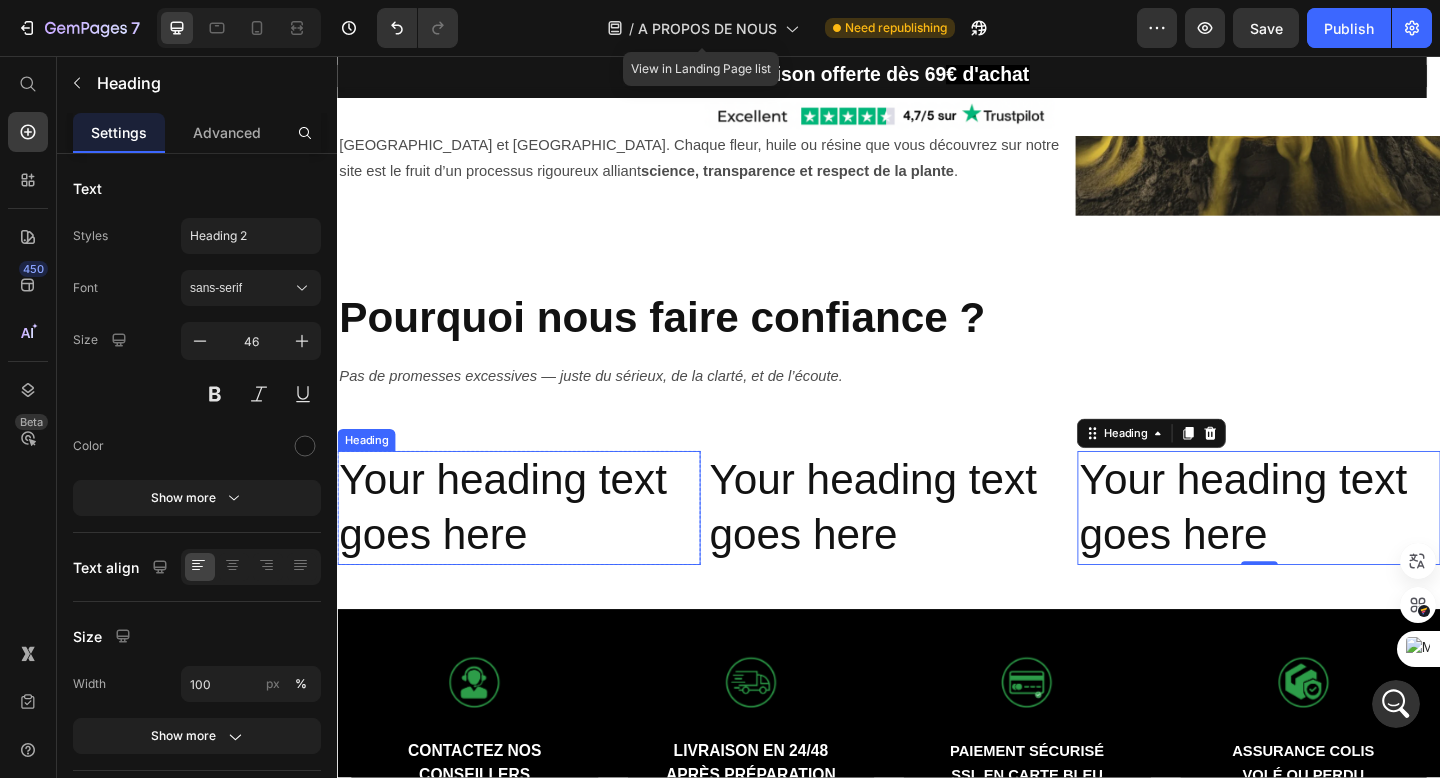 click on "Your heading text goes here" at bounding box center [534, 548] 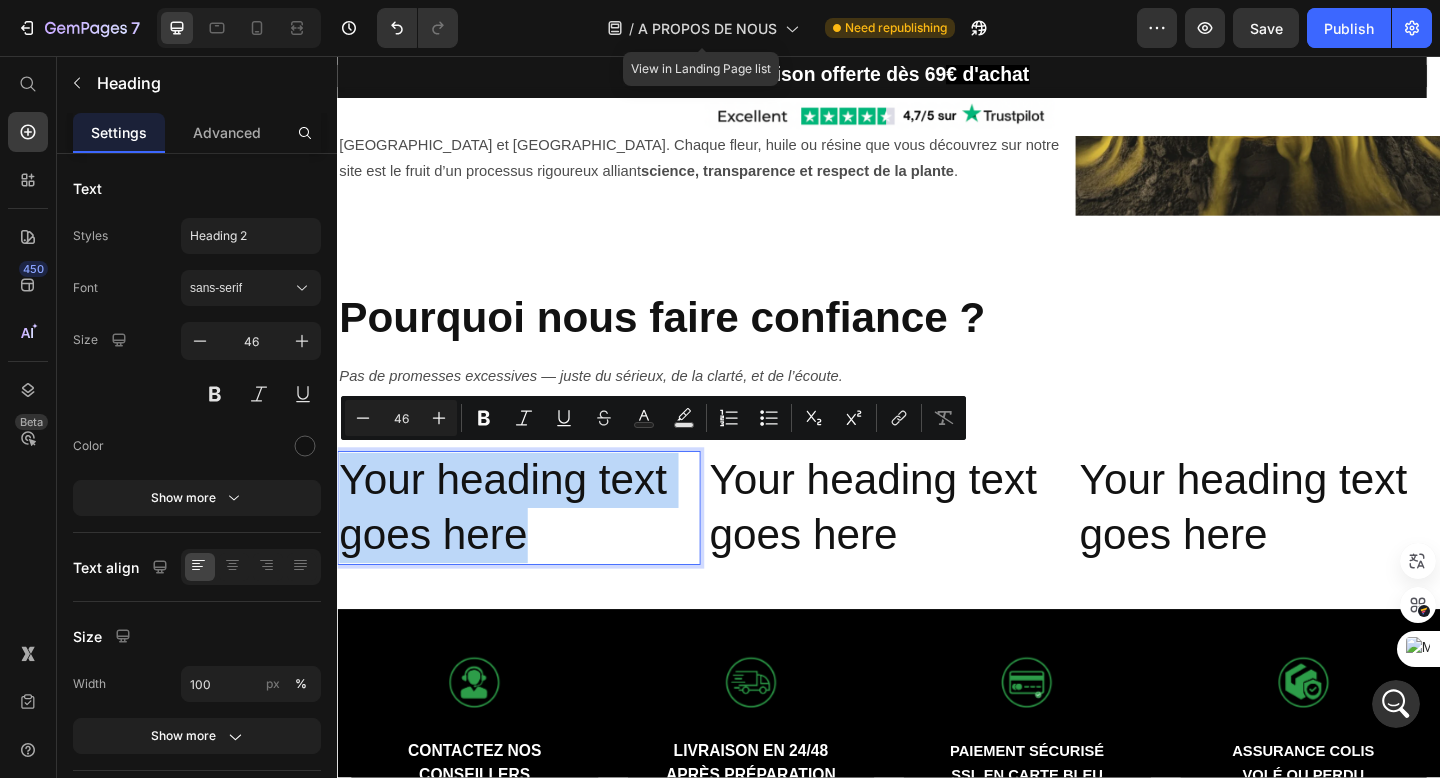 drag, startPoint x: 549, startPoint y: 566, endPoint x: 343, endPoint y: 500, distance: 216.31459 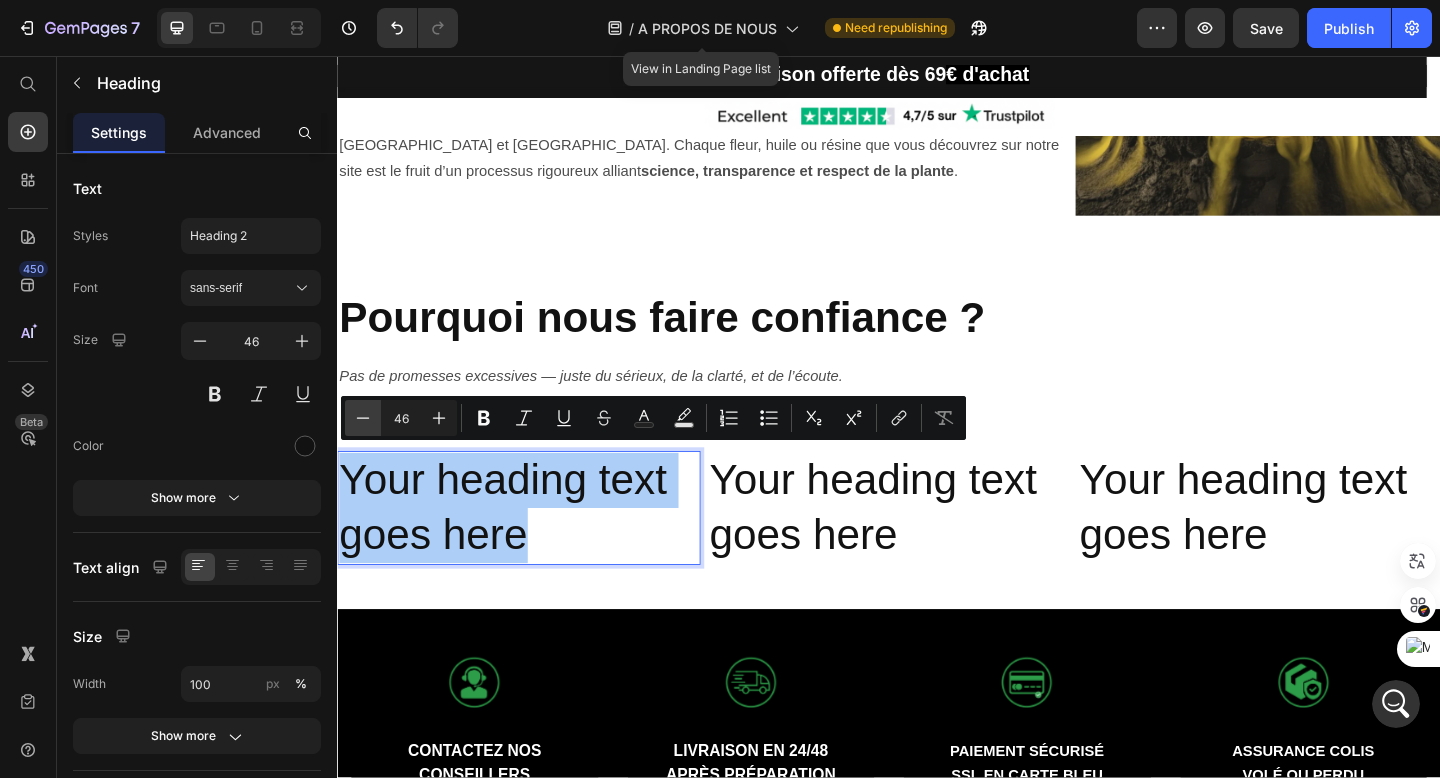 click 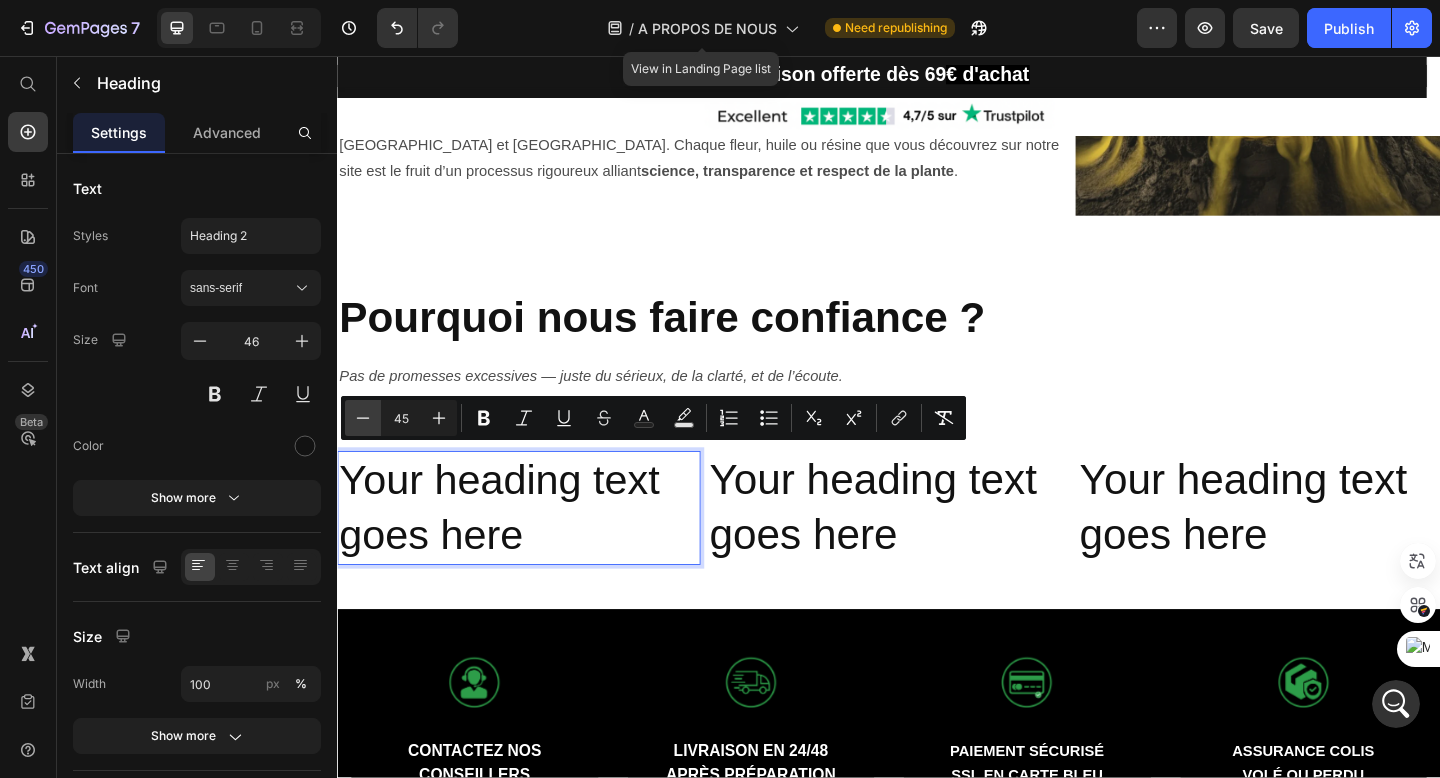 click 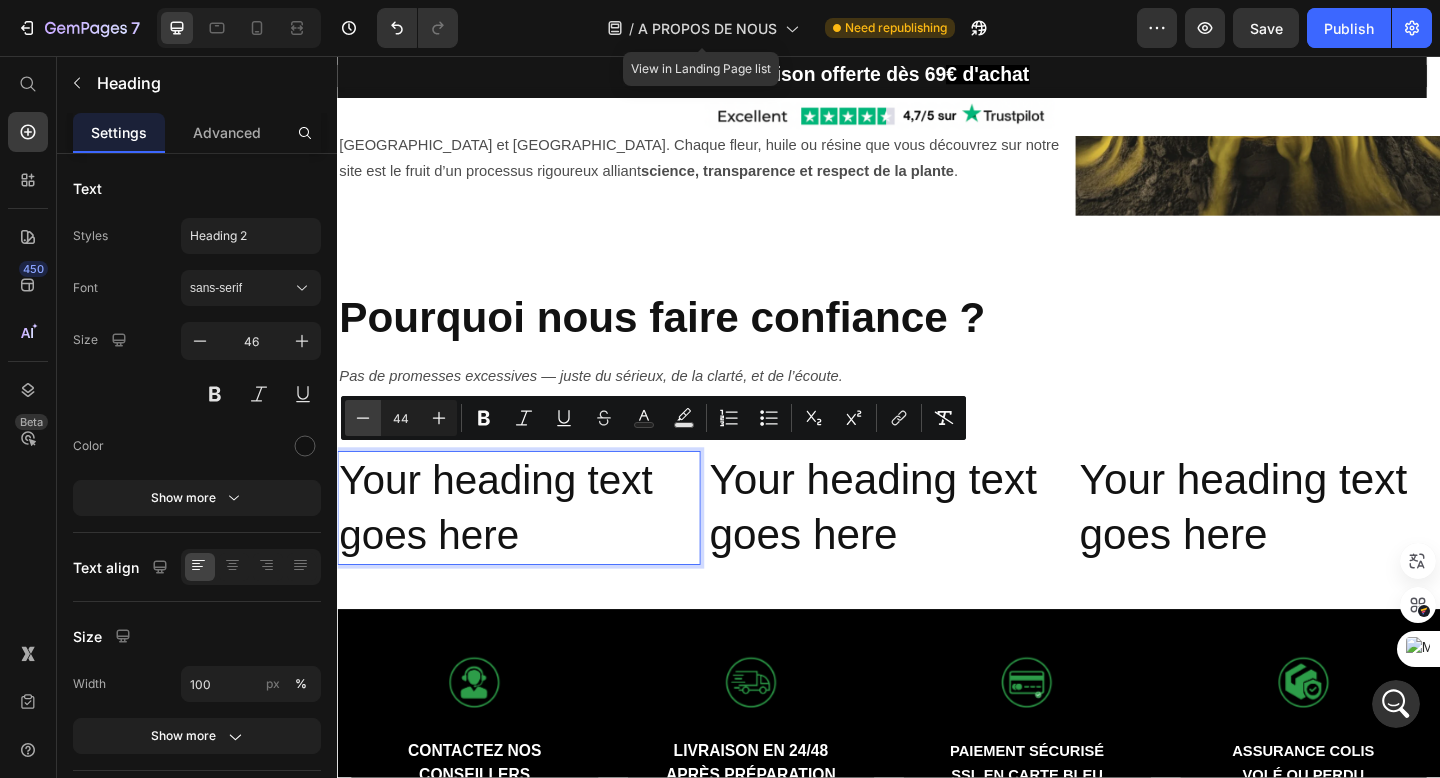 click 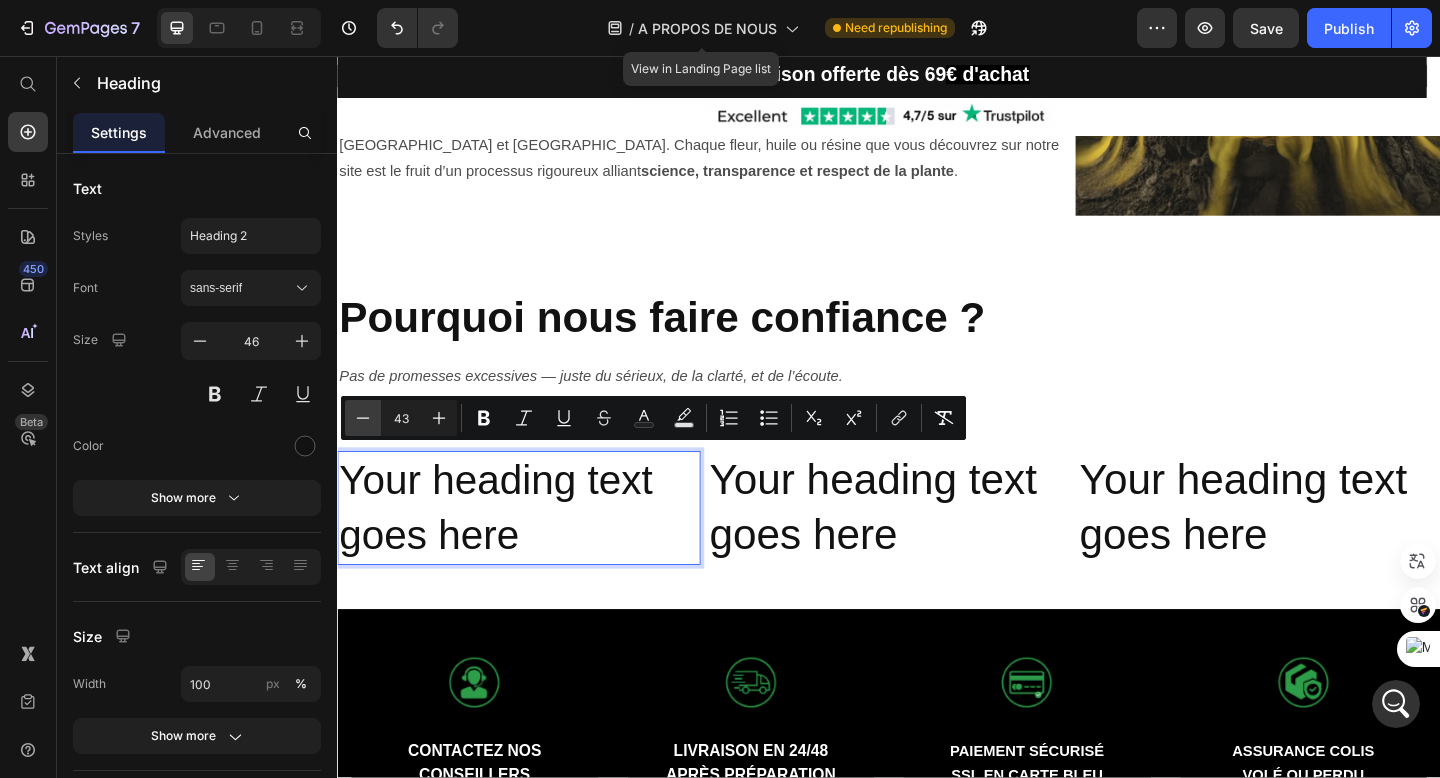 click 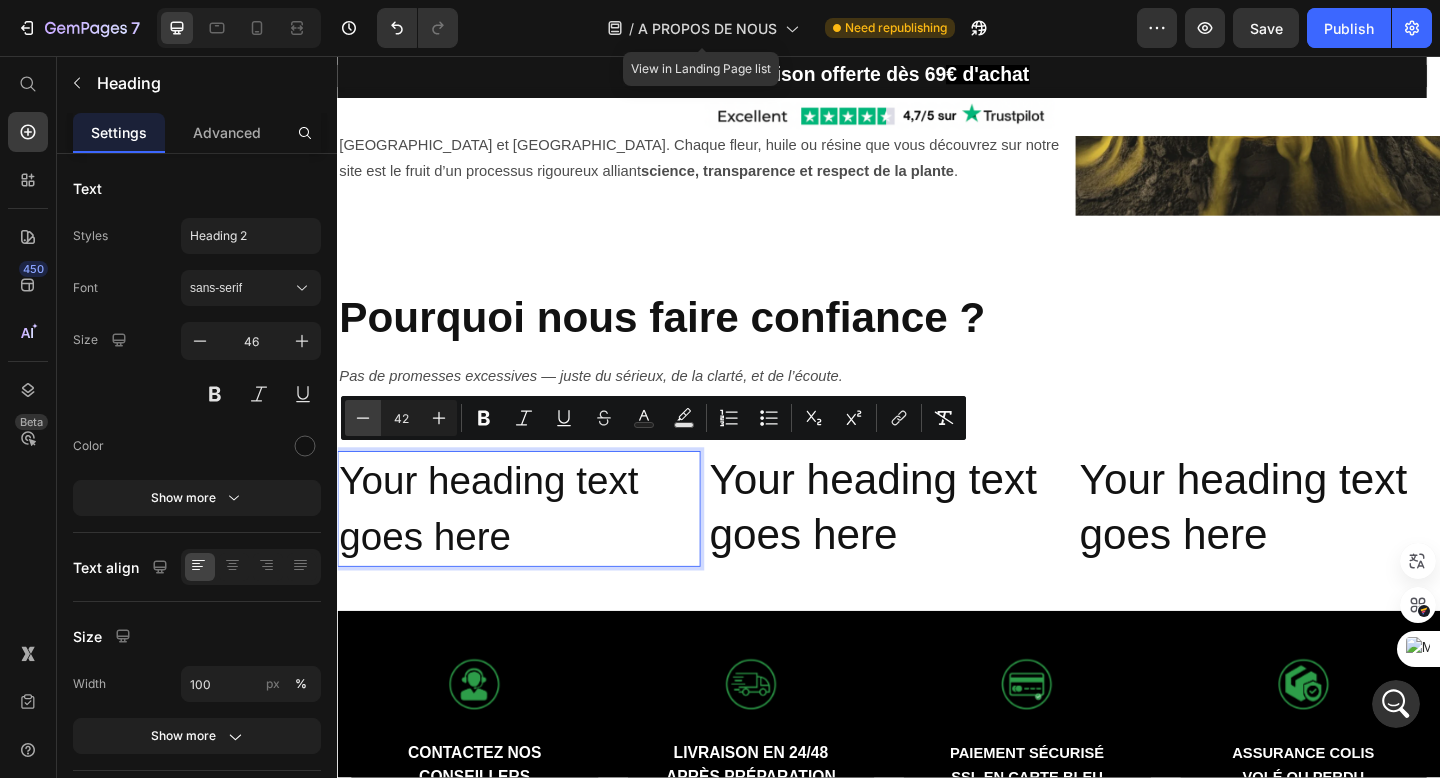 click 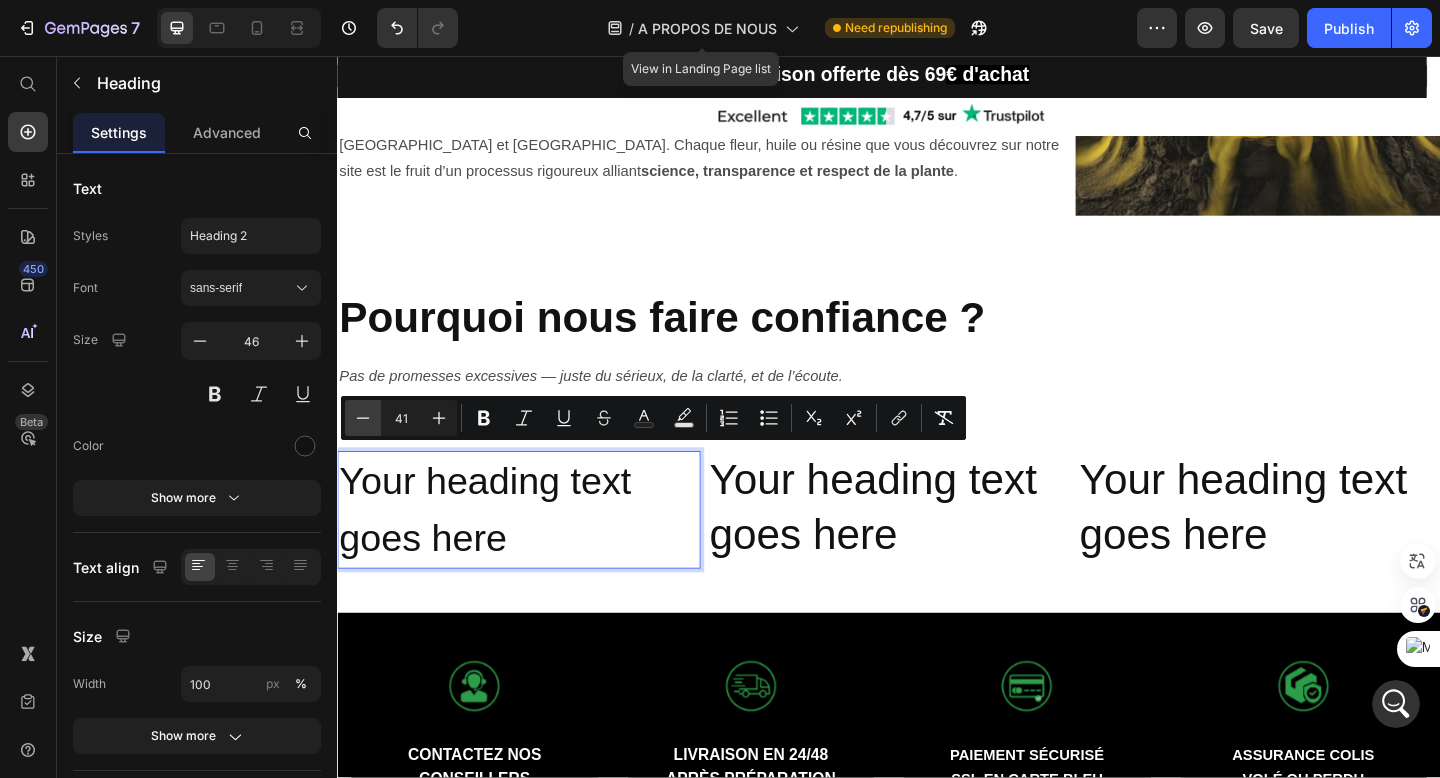 click 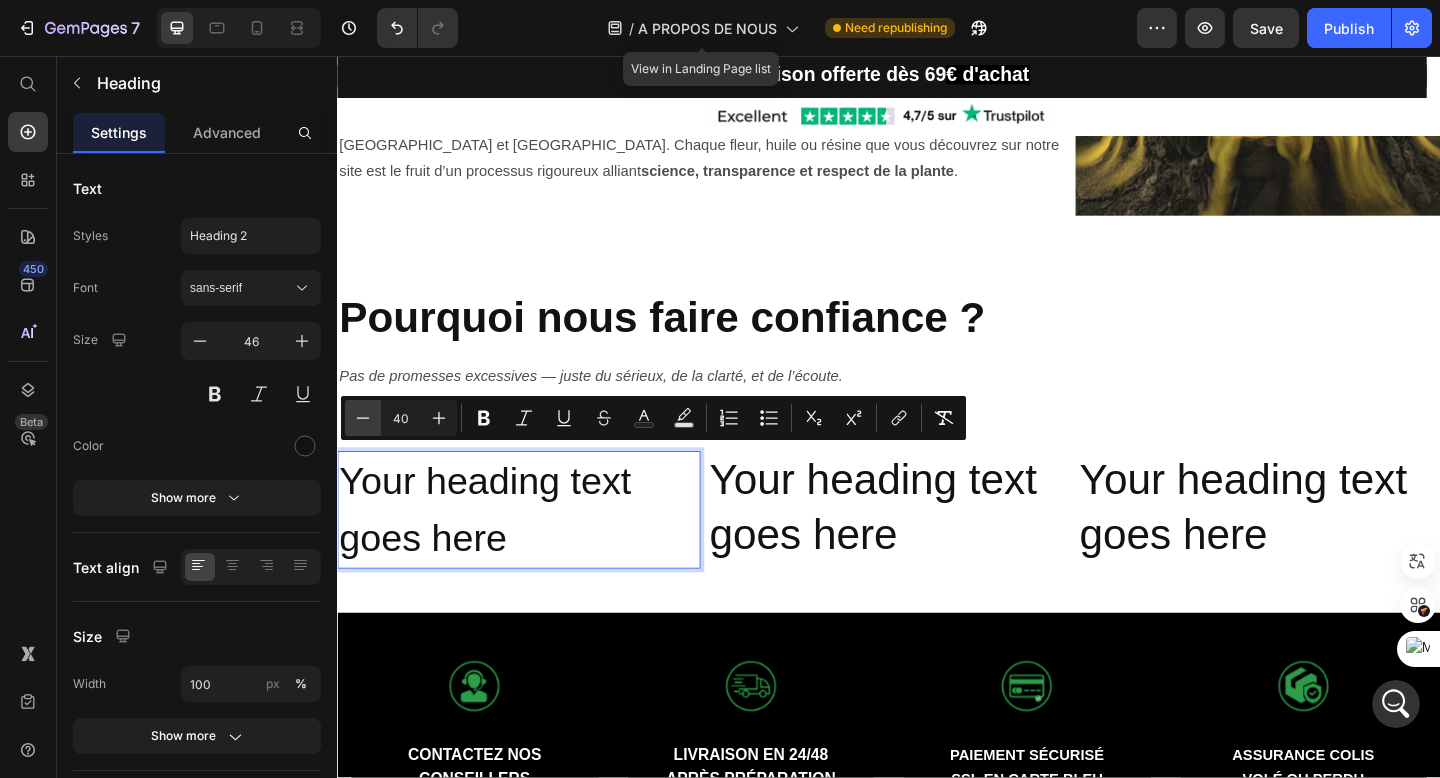 click 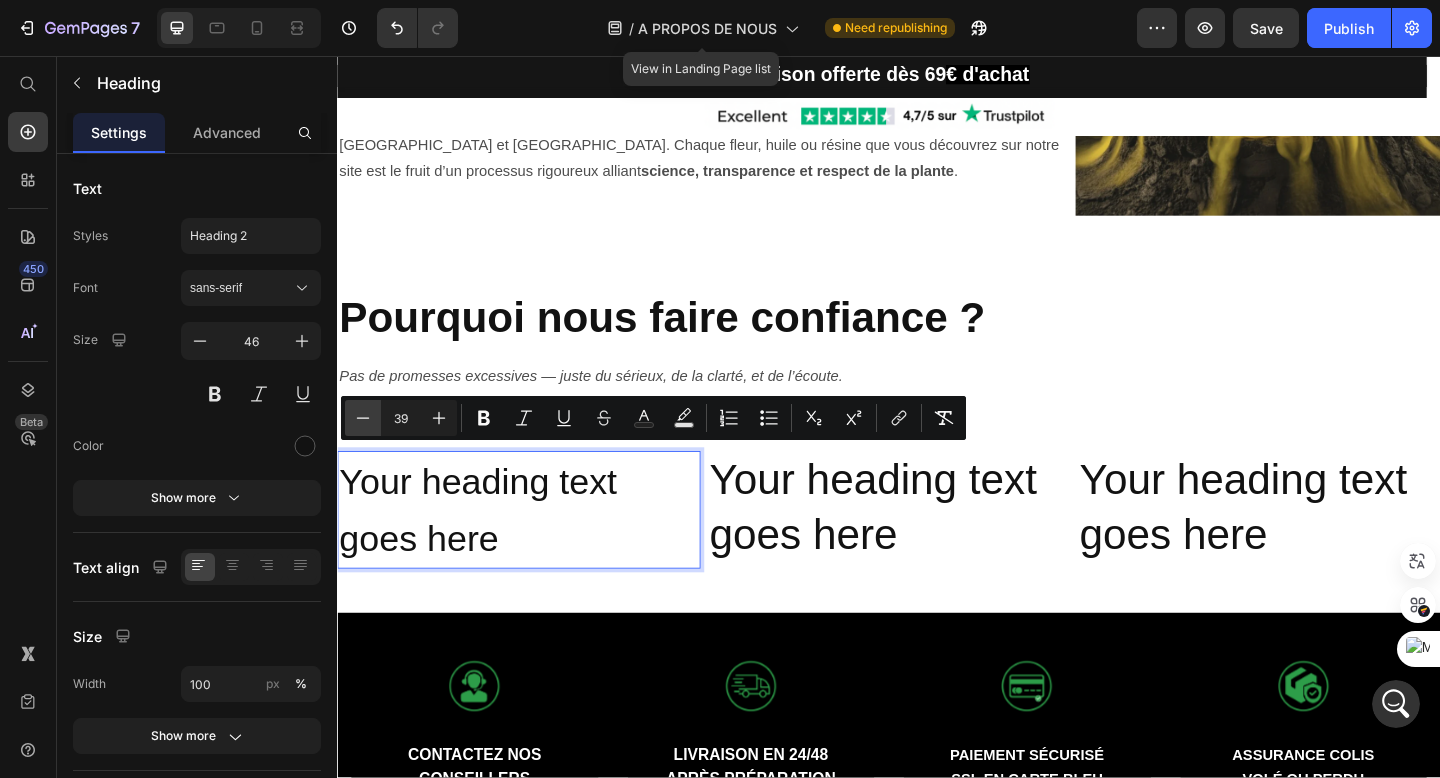 click 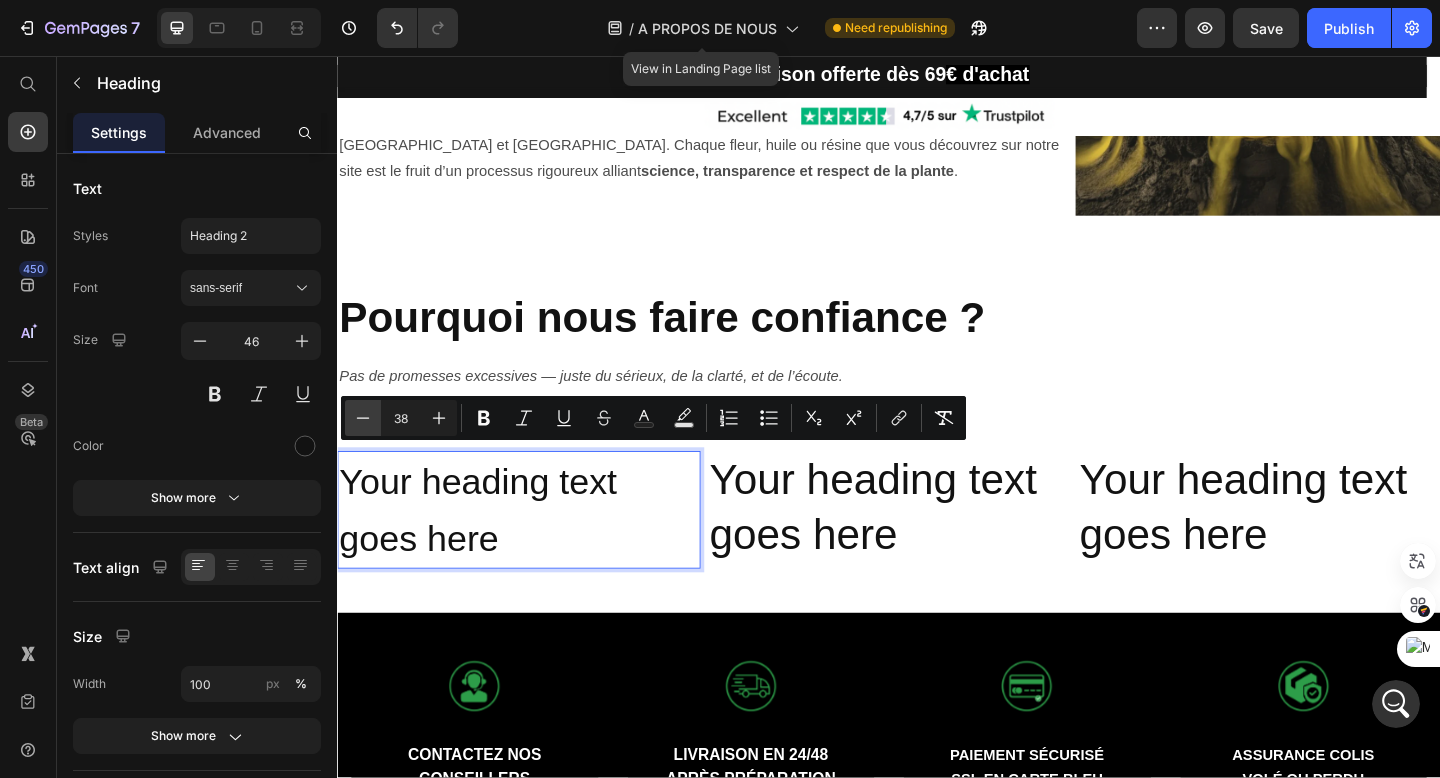 click 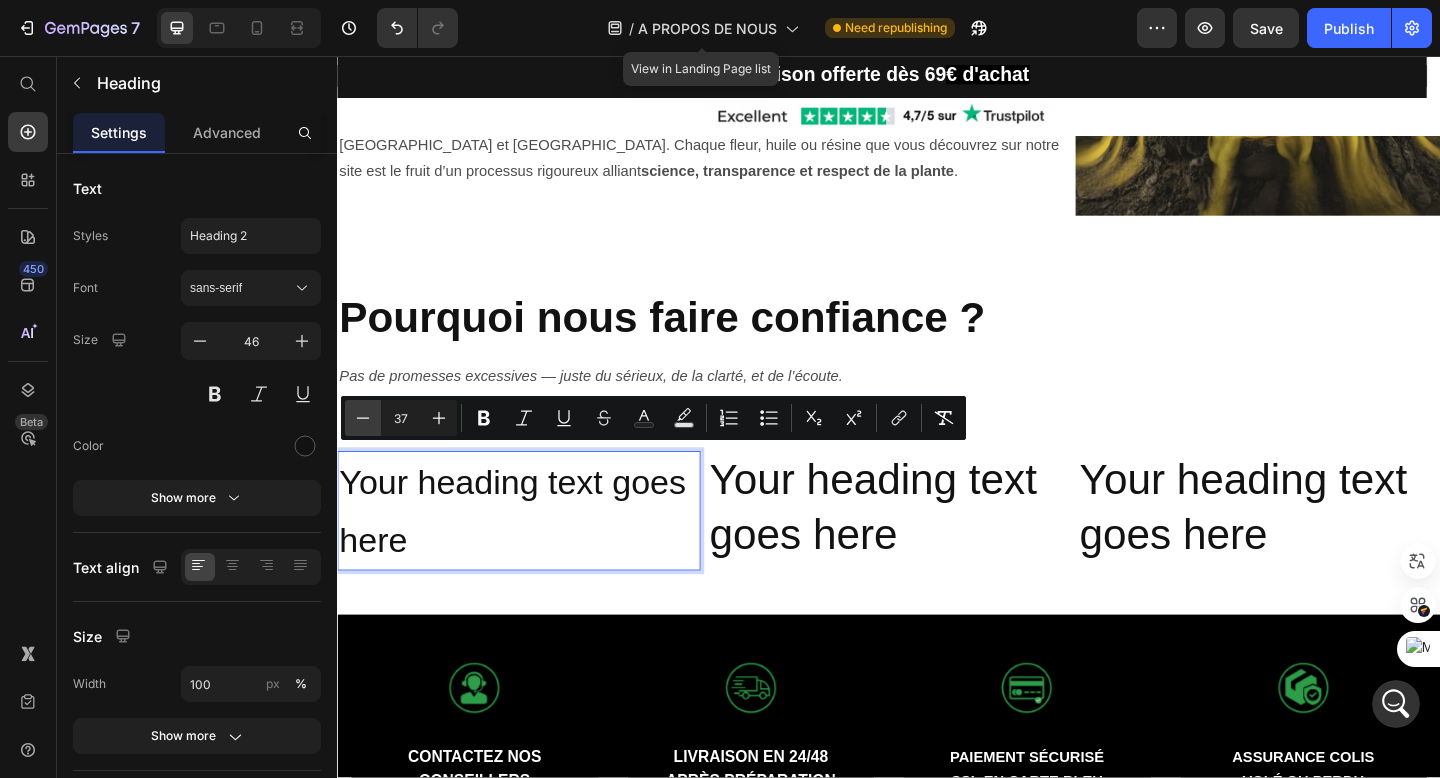 click 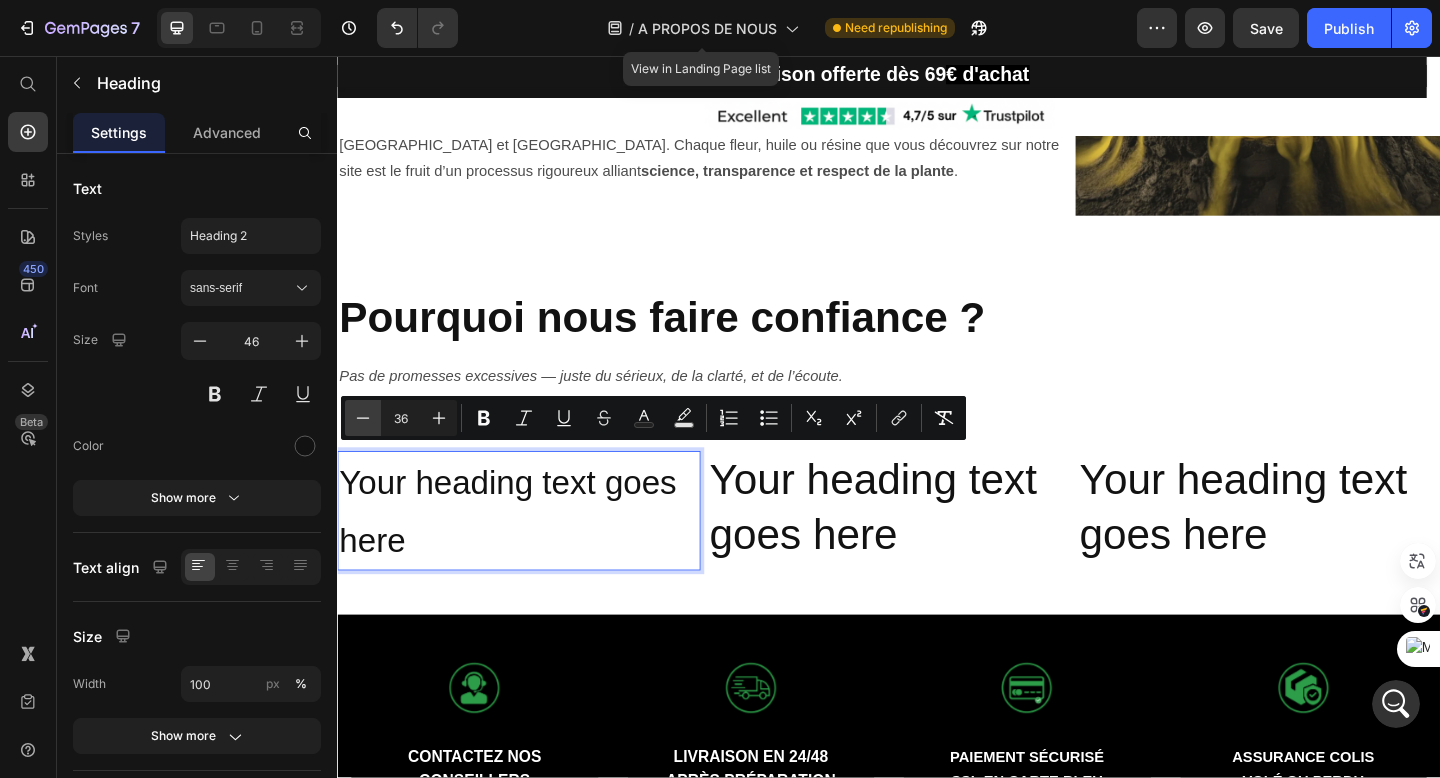 click 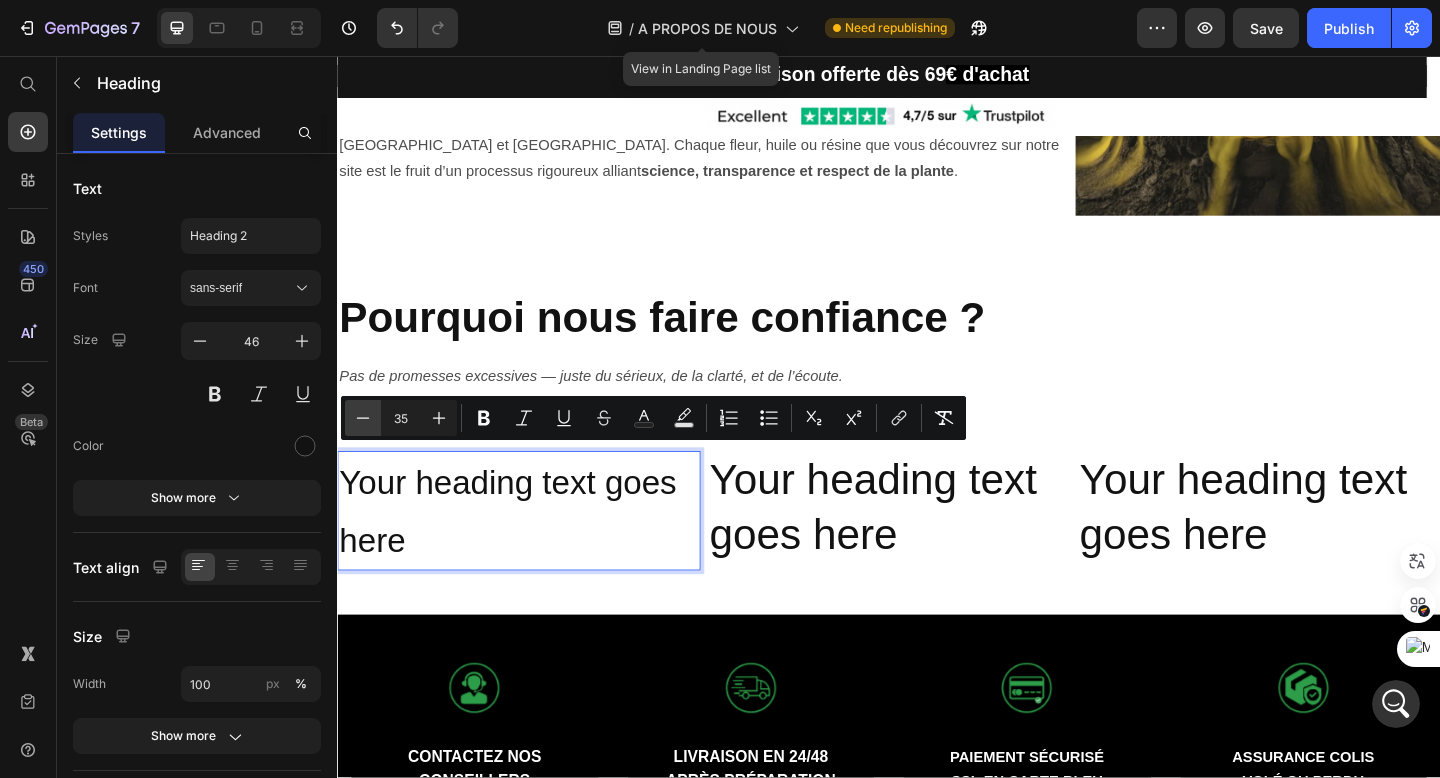 click 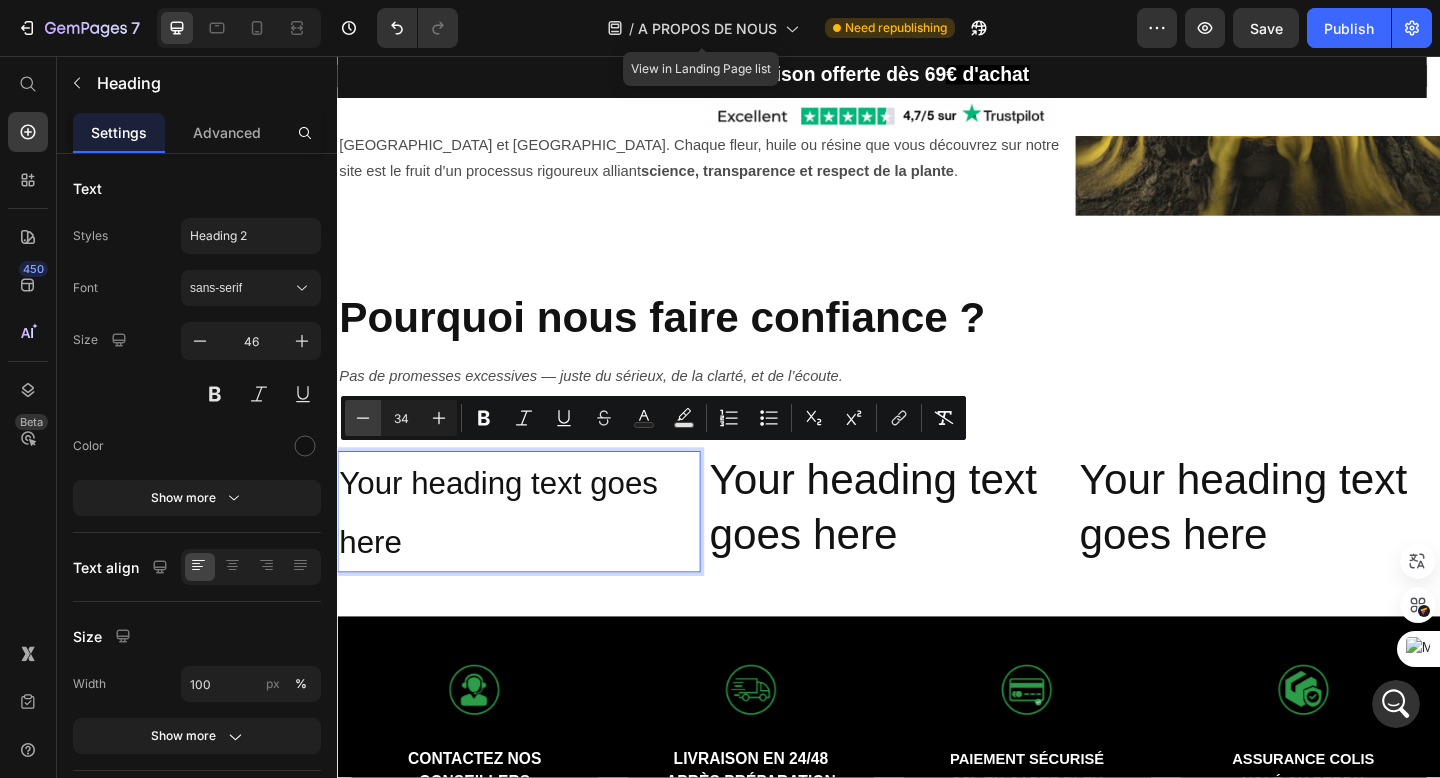 click 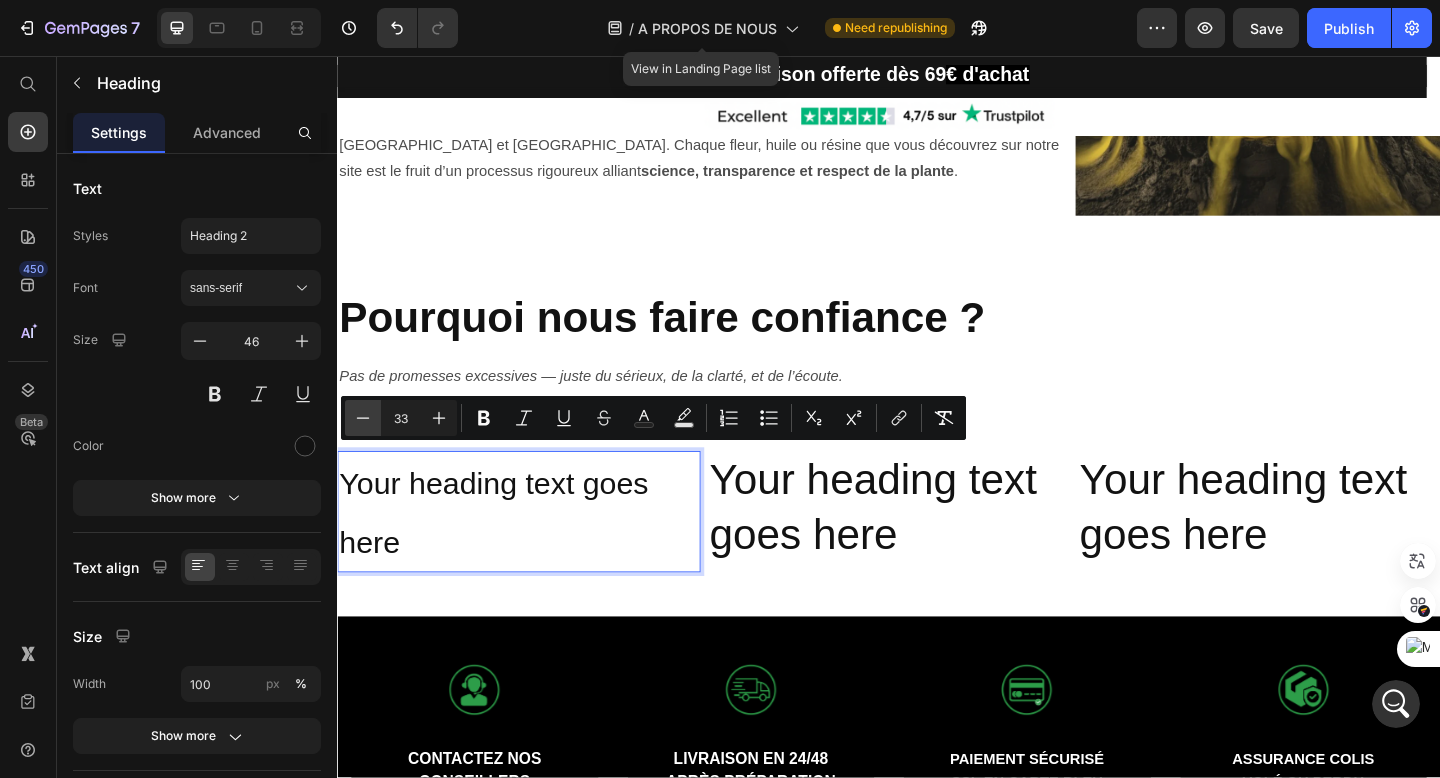 click 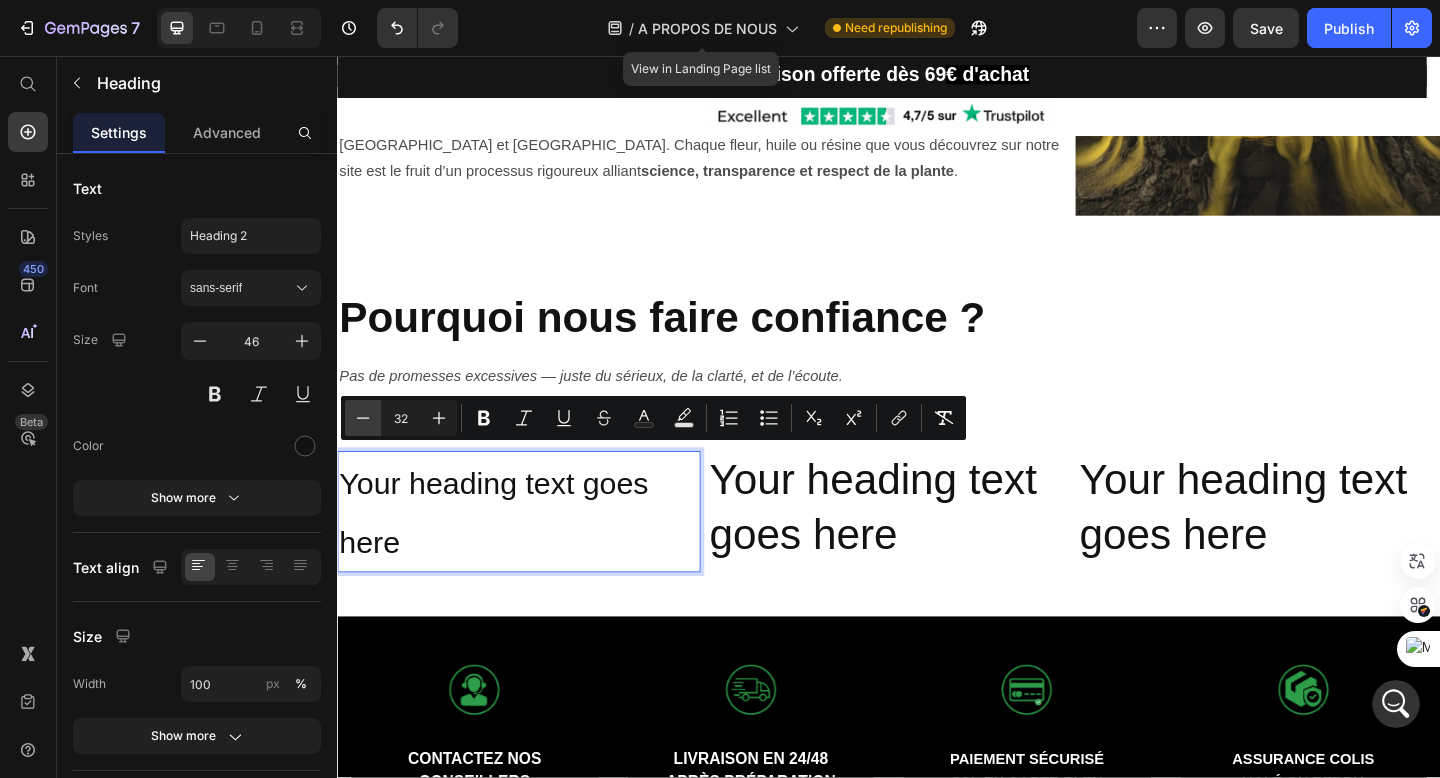 click 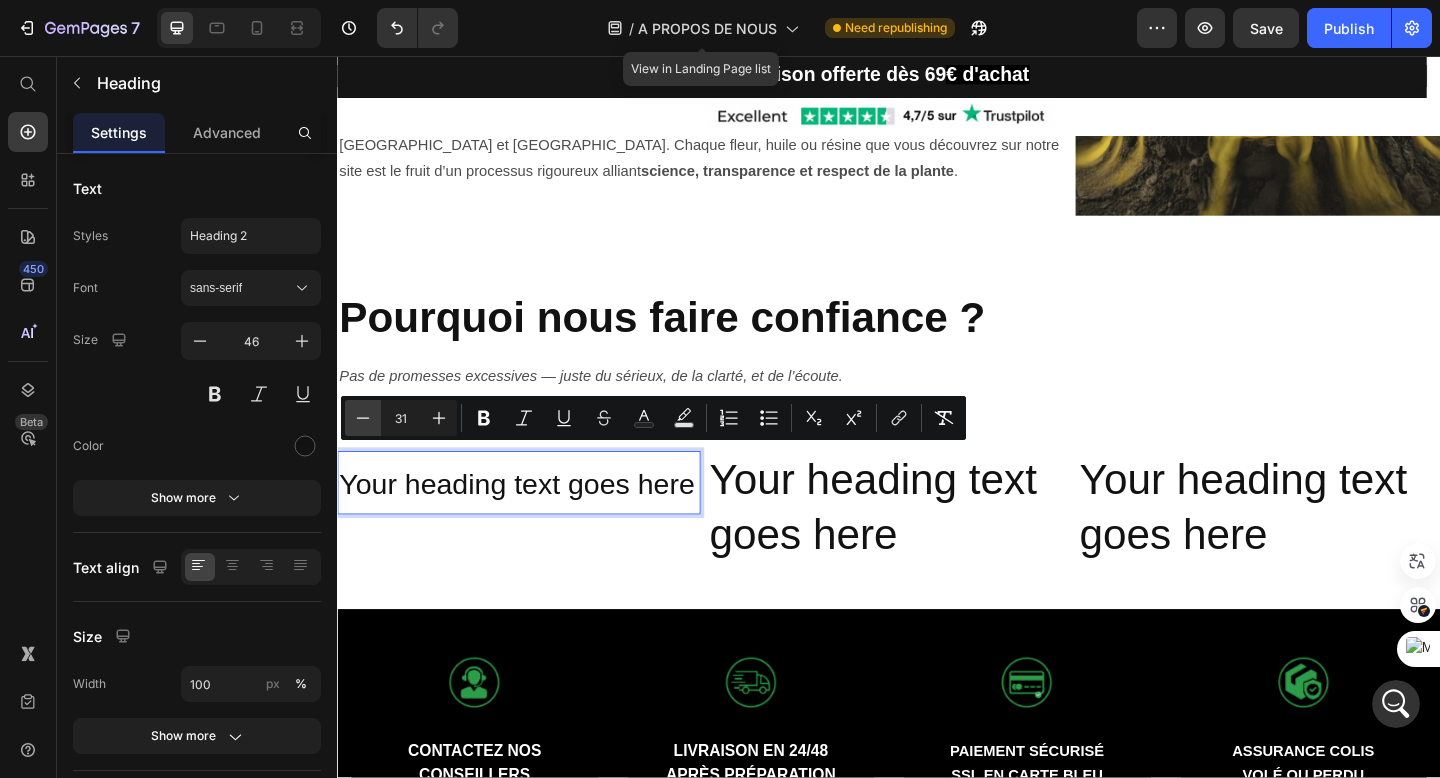 click 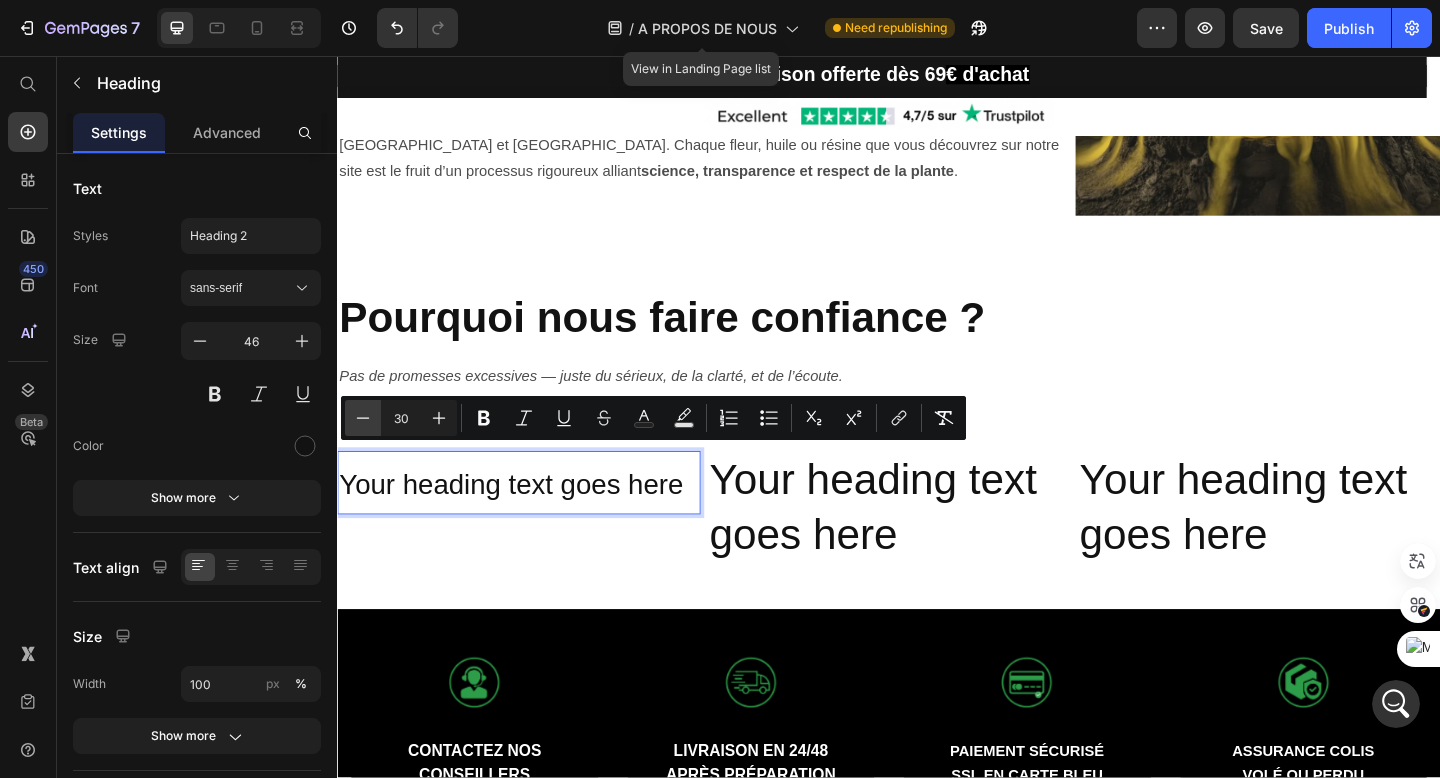 click 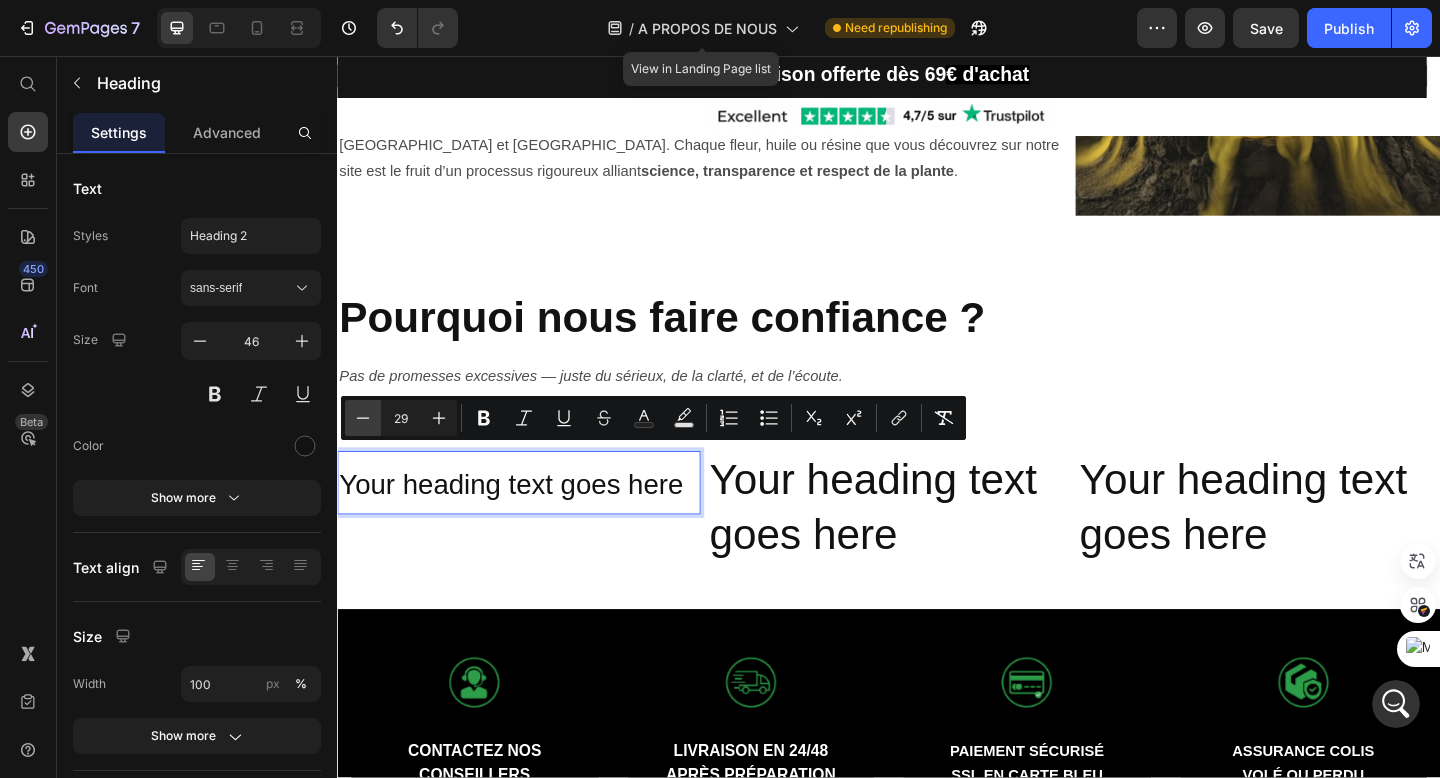 click 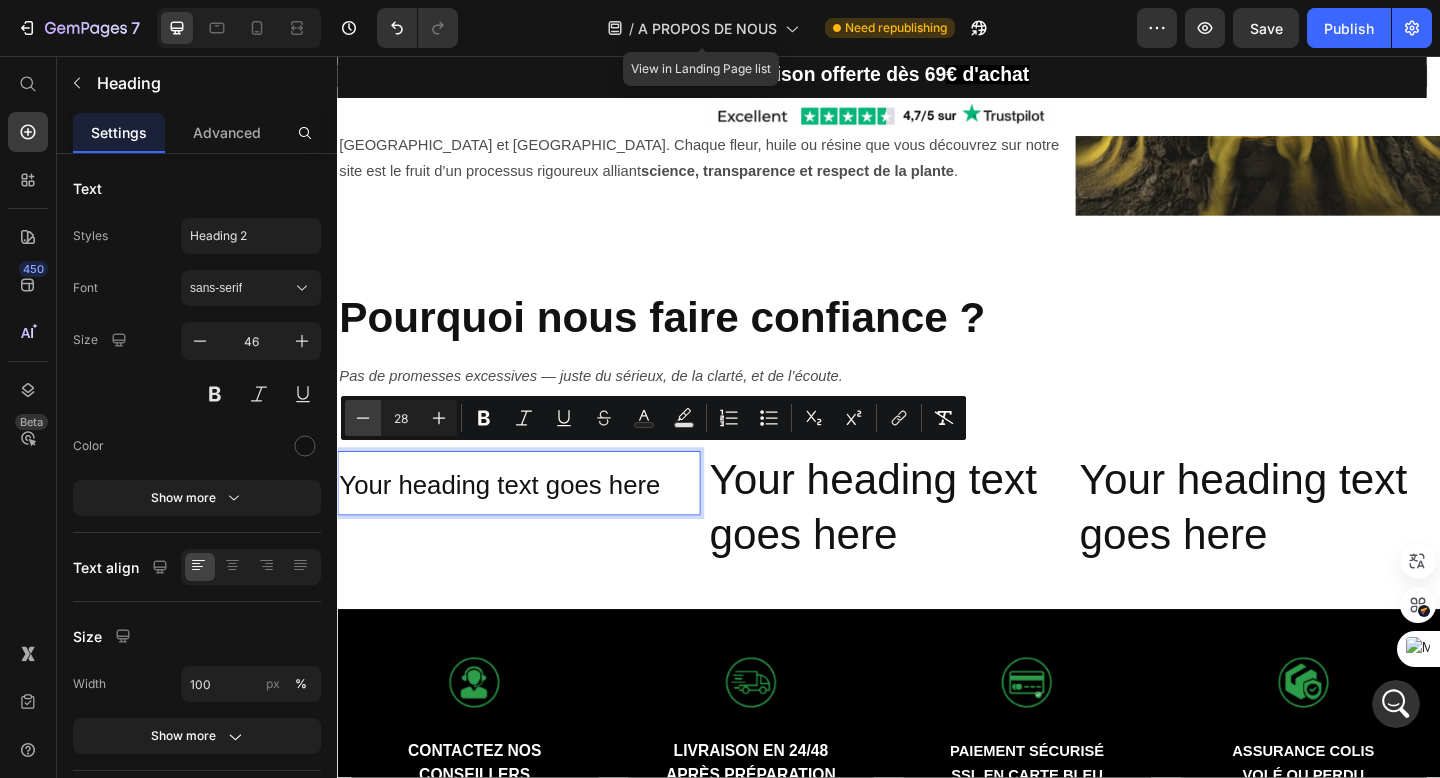 click 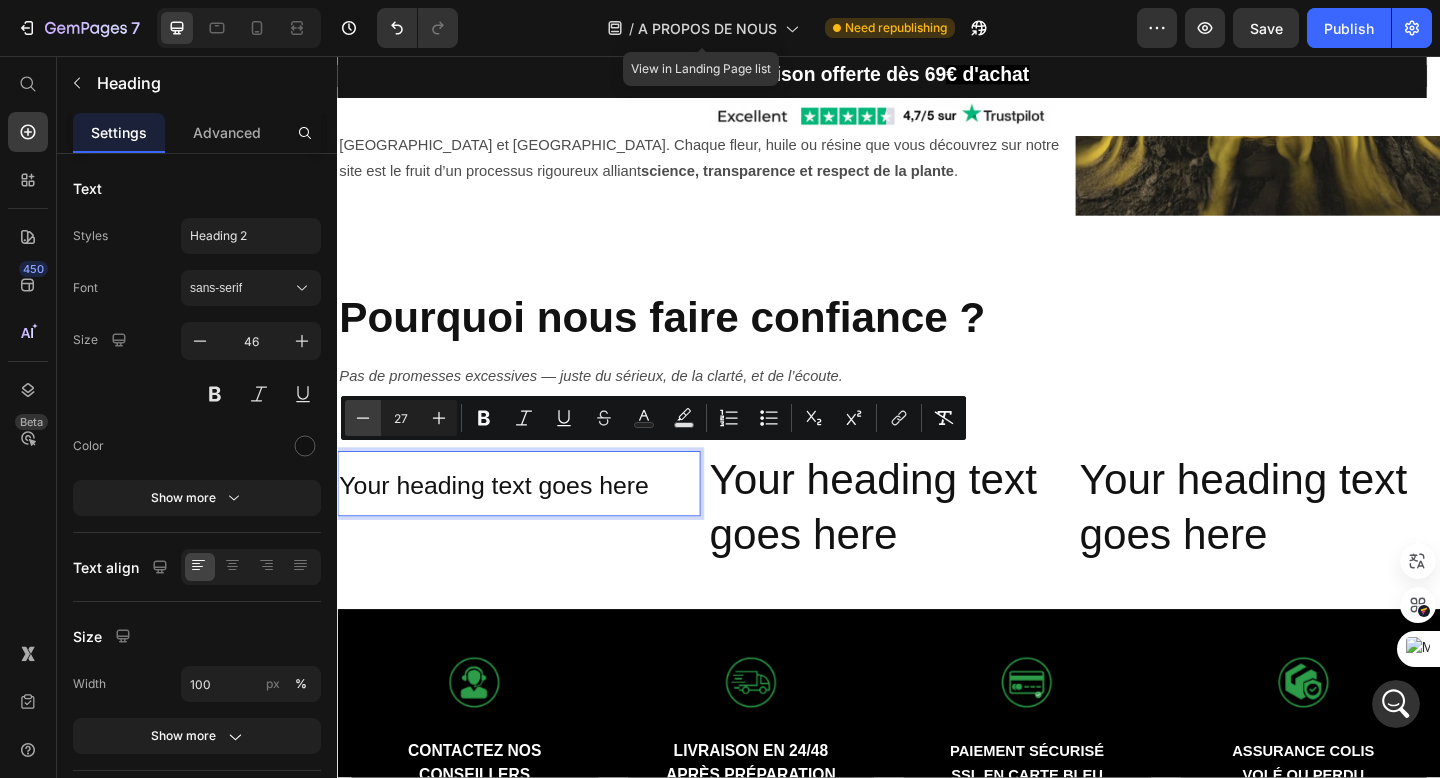 click 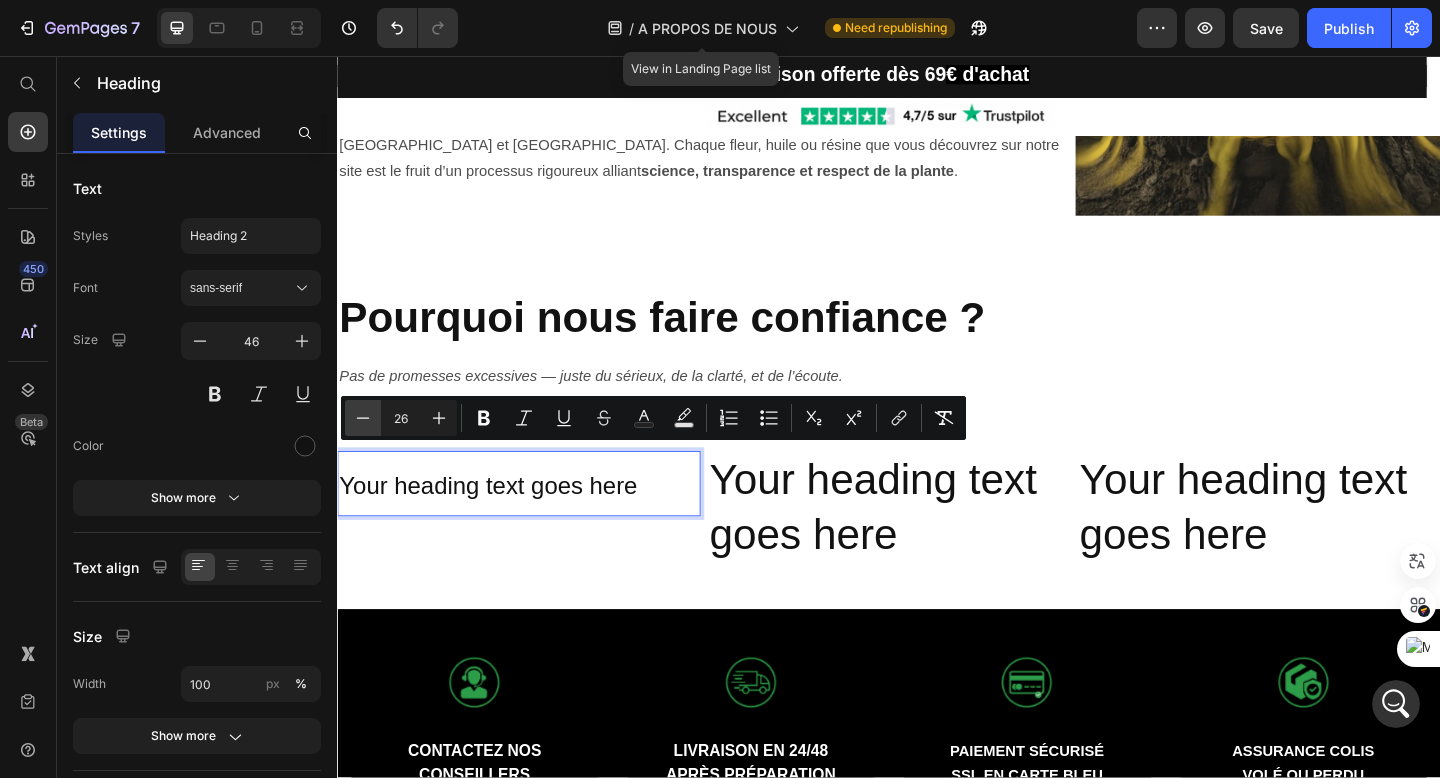 click 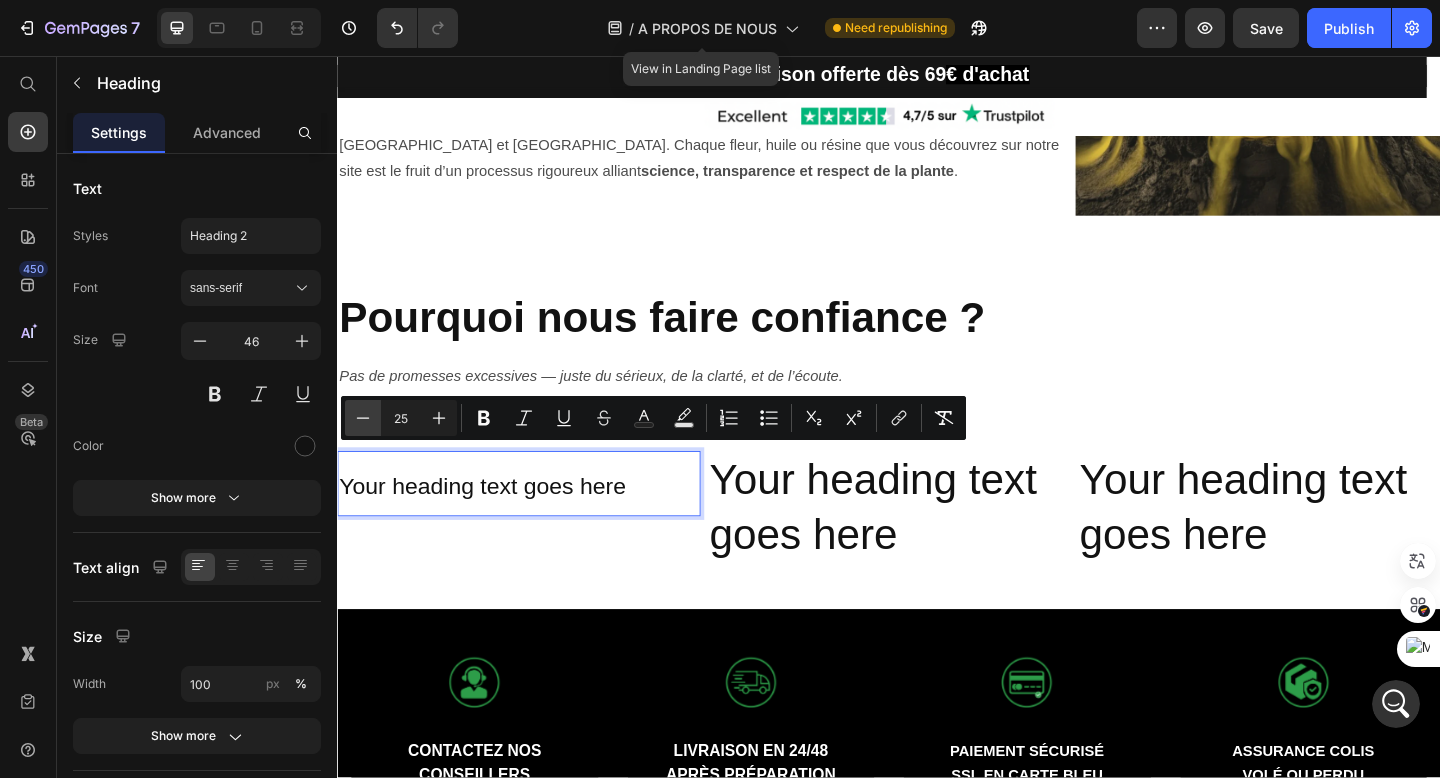 click 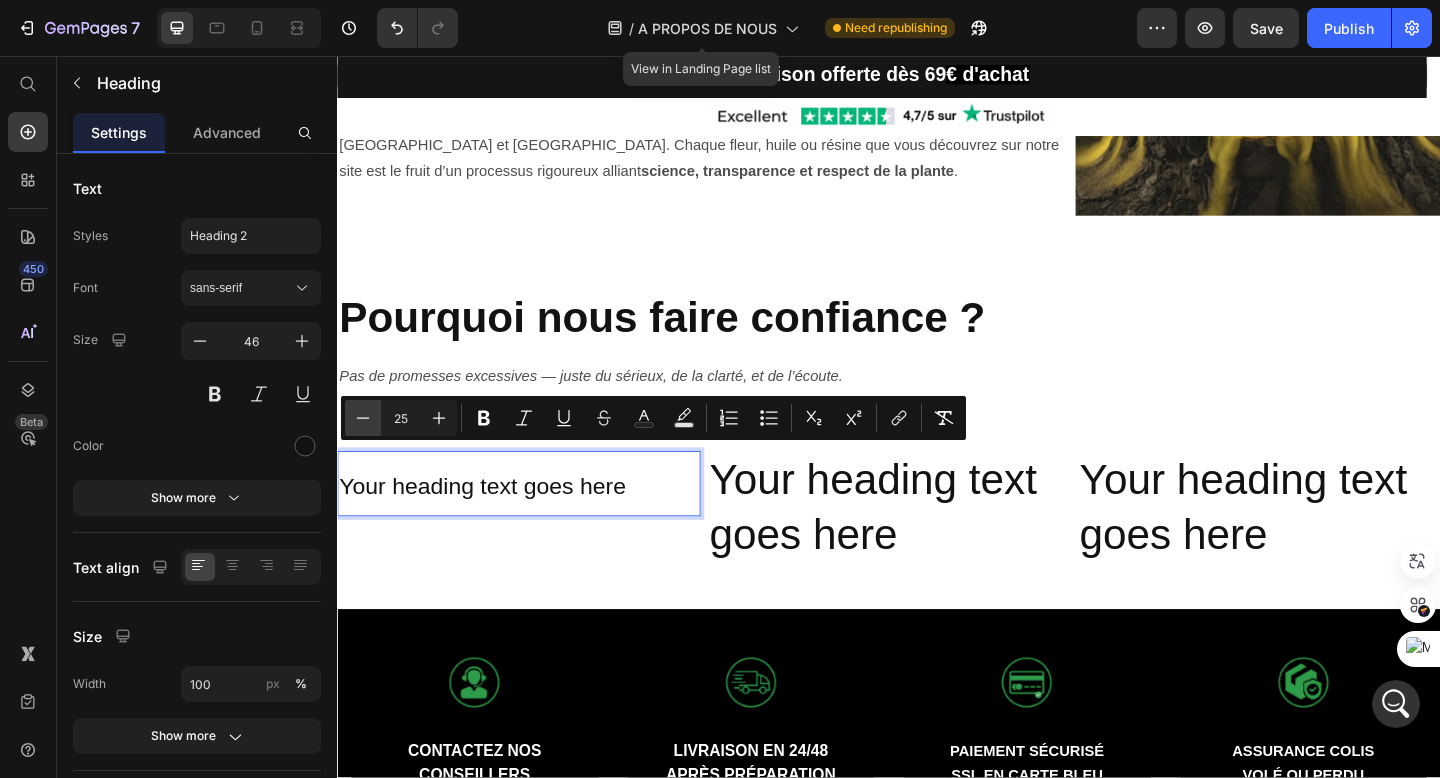 type on "24" 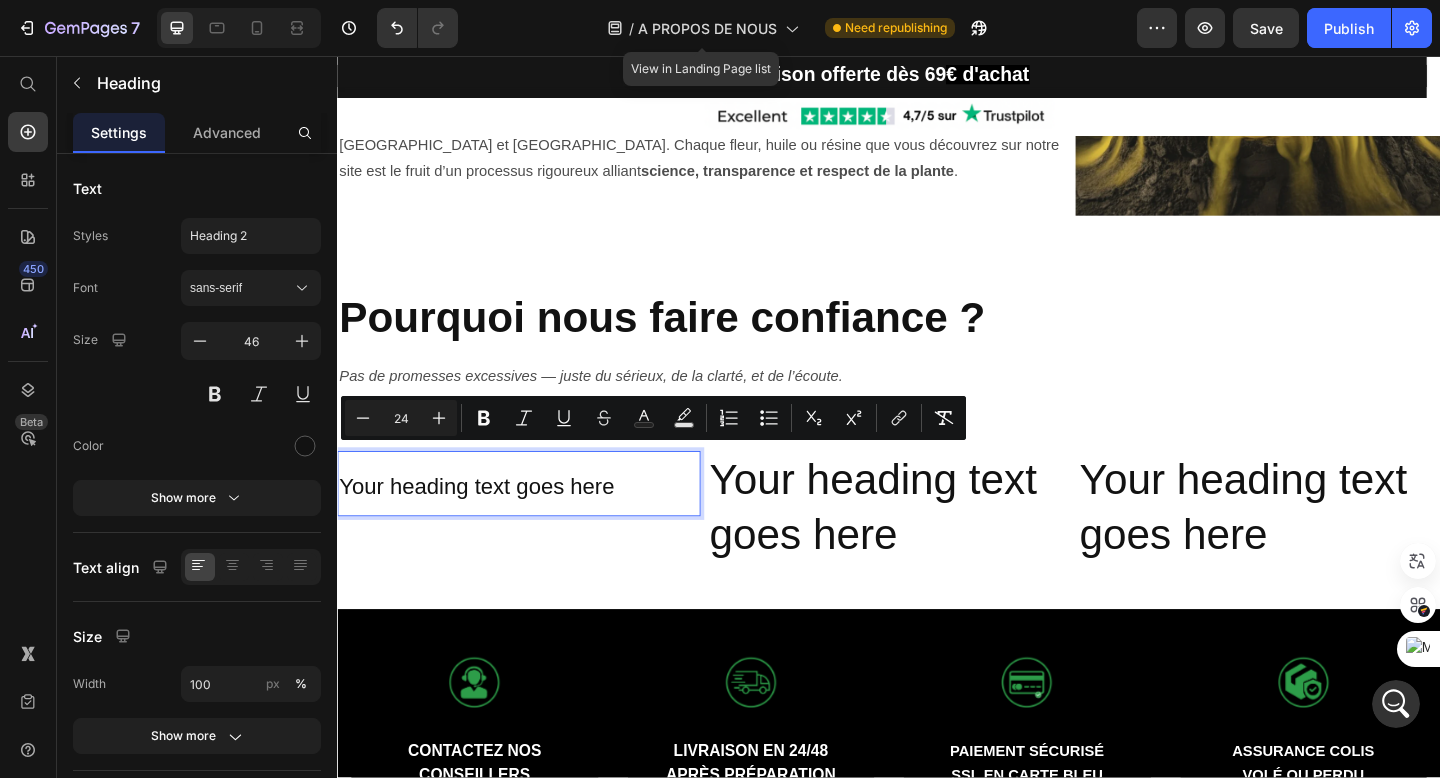 click on "Your heading text goes here" at bounding box center [534, 521] 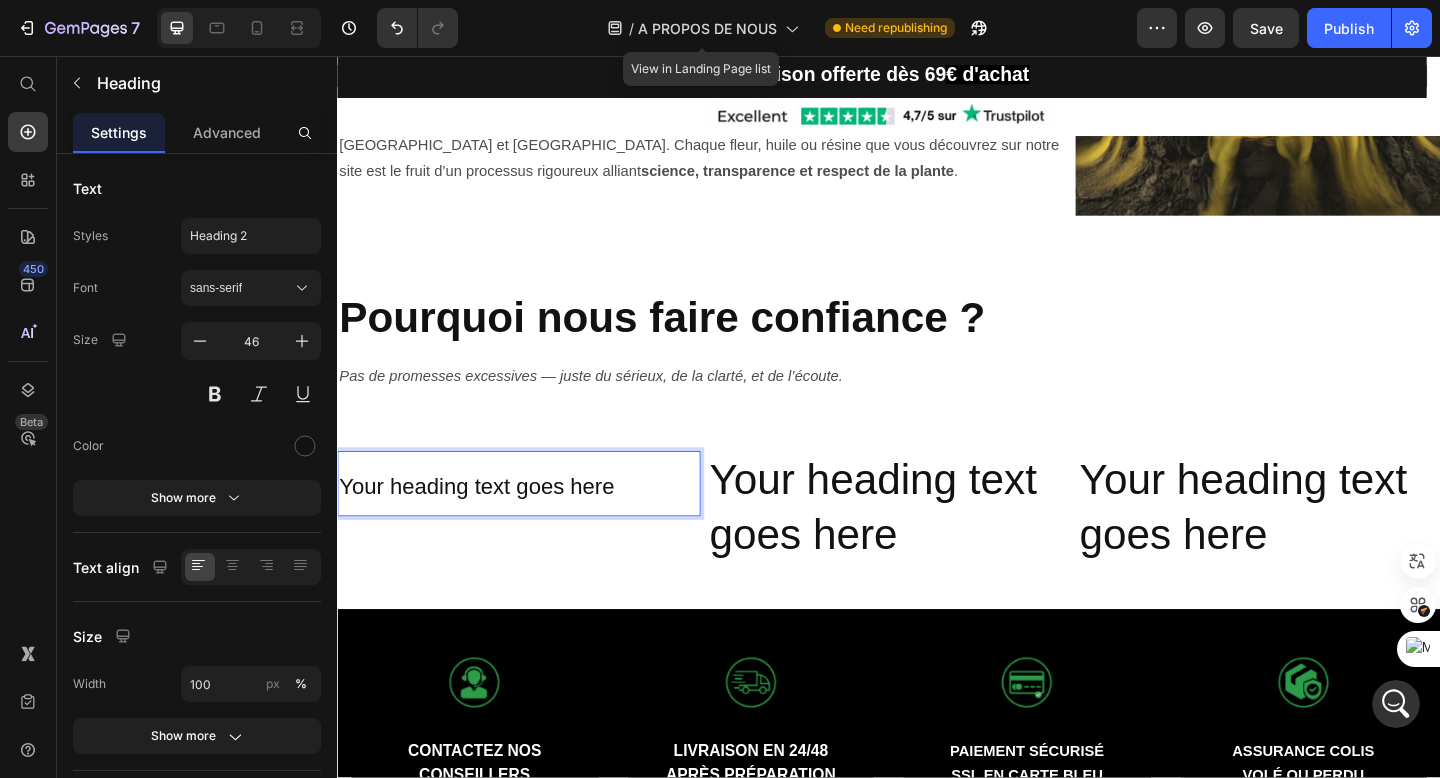 click on "Your heading text goes here" at bounding box center [534, 521] 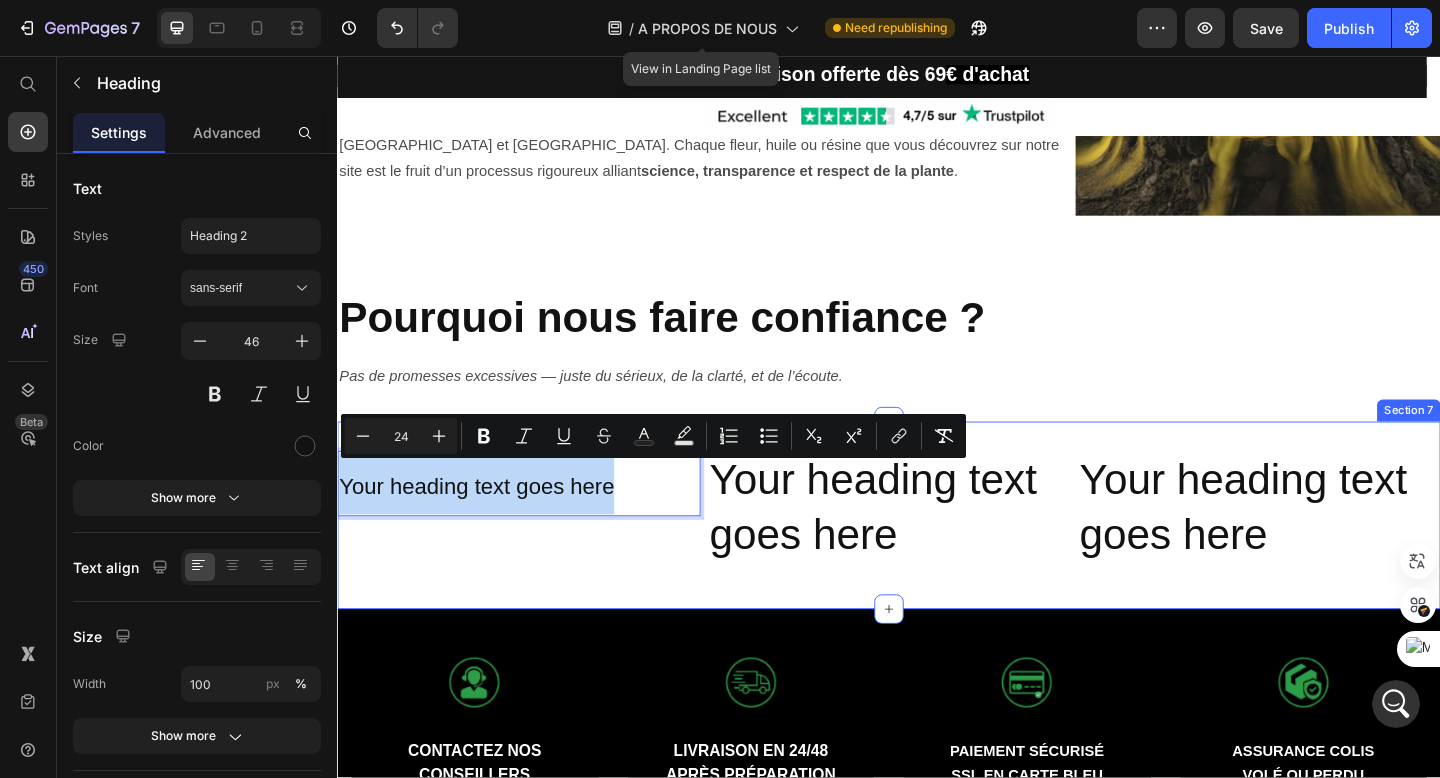 drag, startPoint x: 645, startPoint y: 510, endPoint x: 344, endPoint y: 468, distance: 303.9161 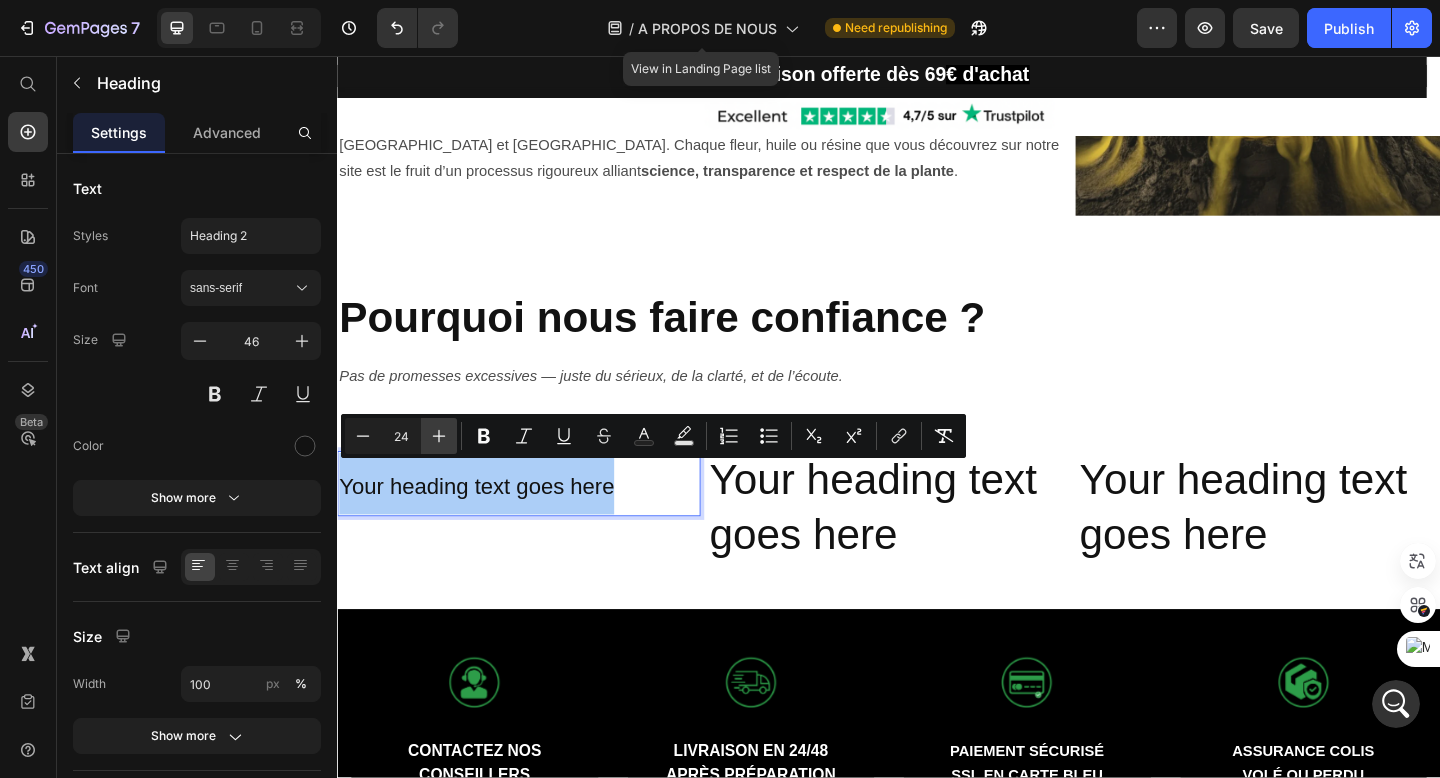 click 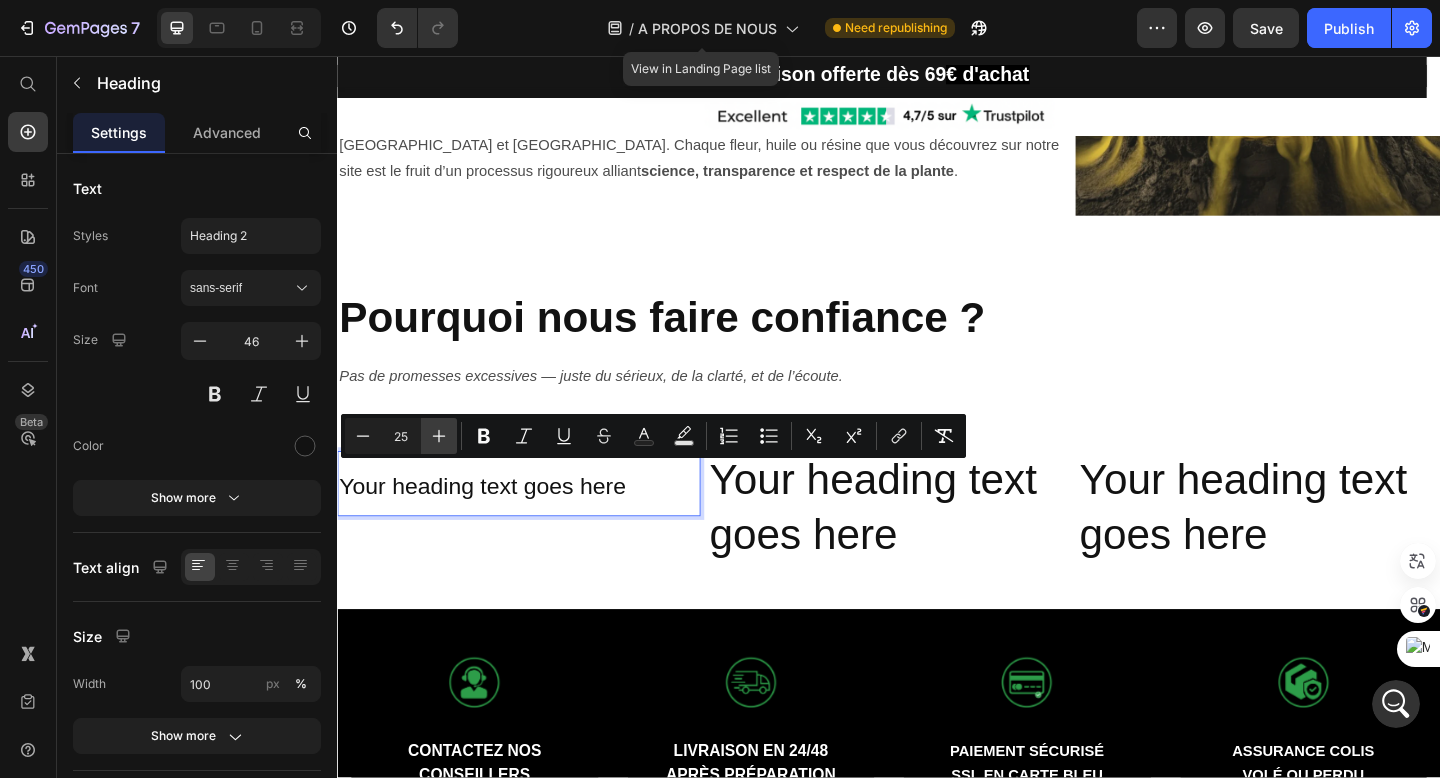 click 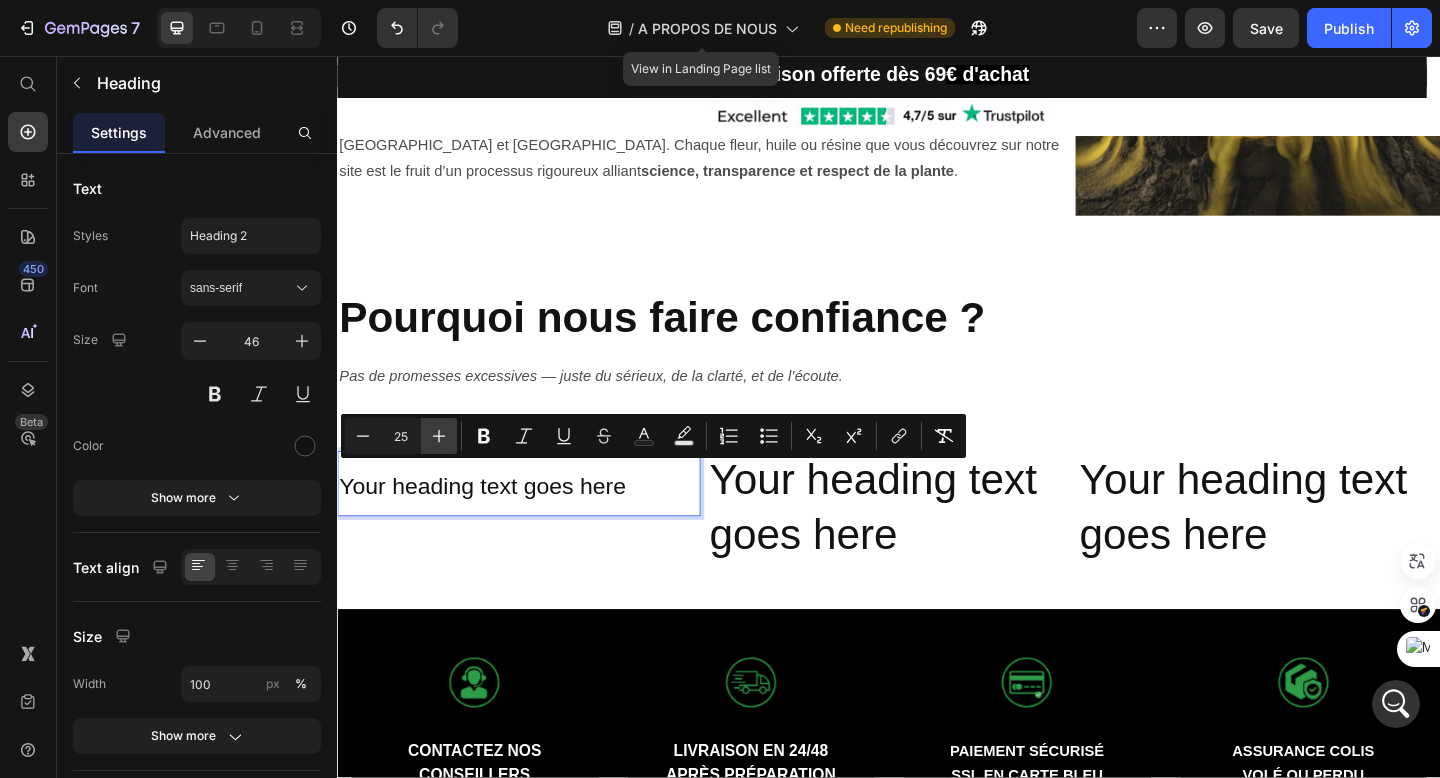 type on "26" 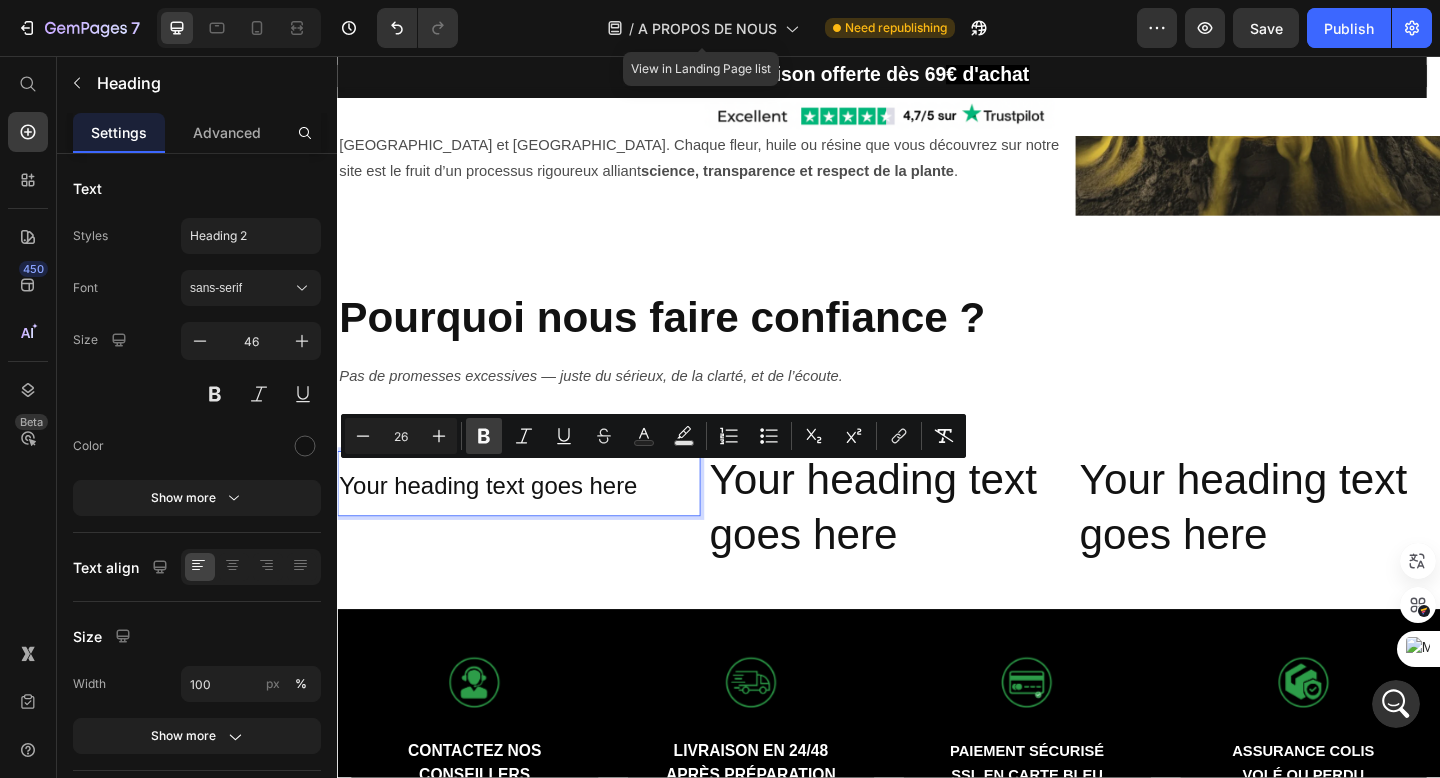 click 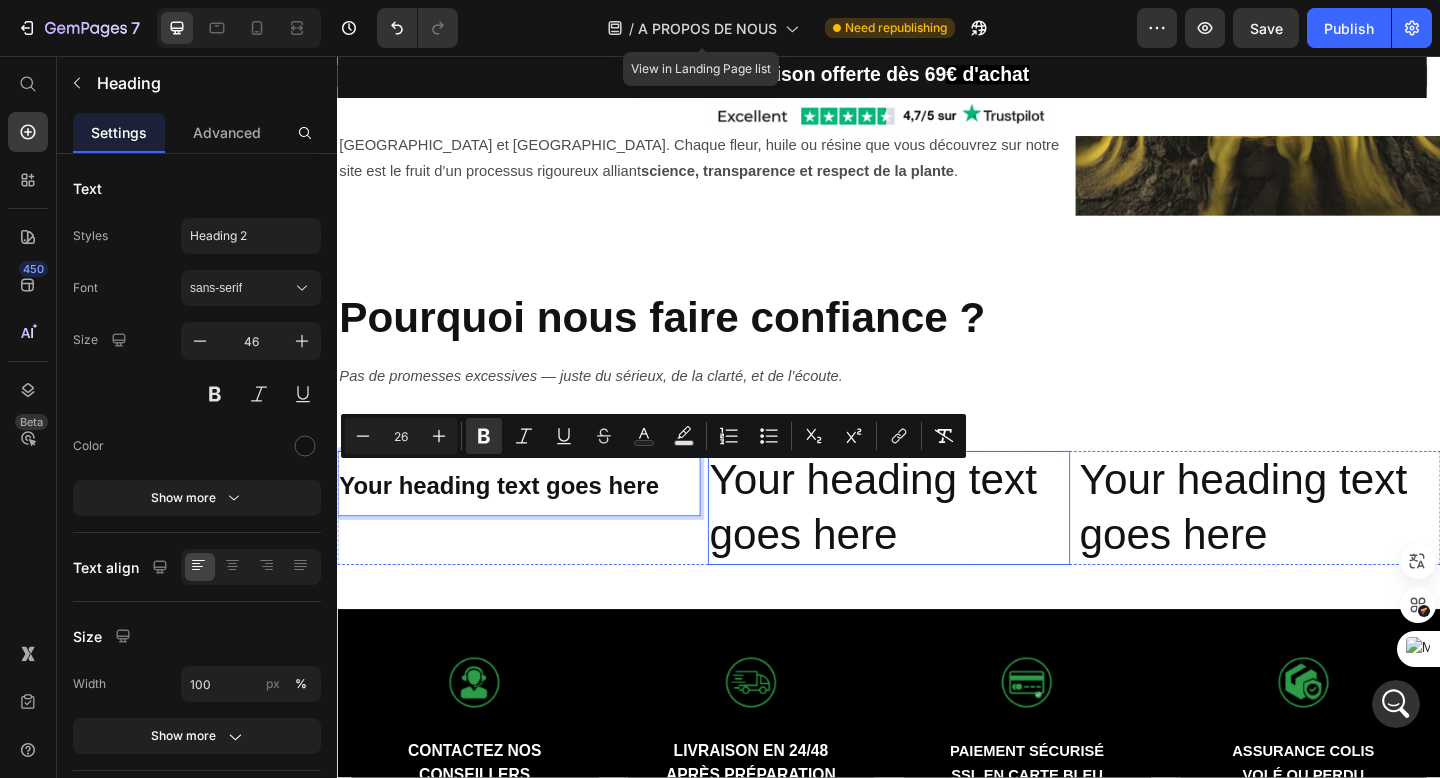 click on "Your heading text goes here" at bounding box center [937, 548] 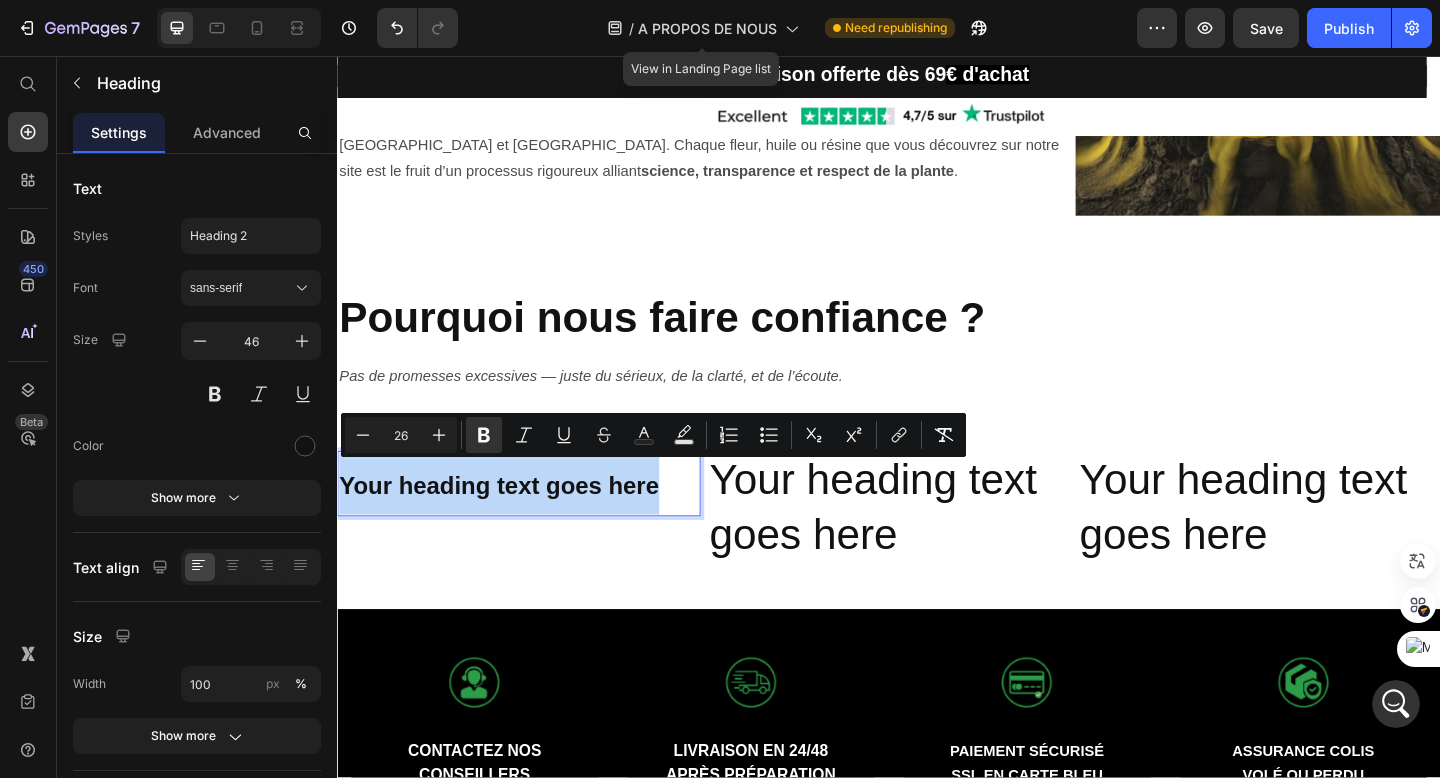 drag, startPoint x: 695, startPoint y: 515, endPoint x: 346, endPoint y: 506, distance: 349.11603 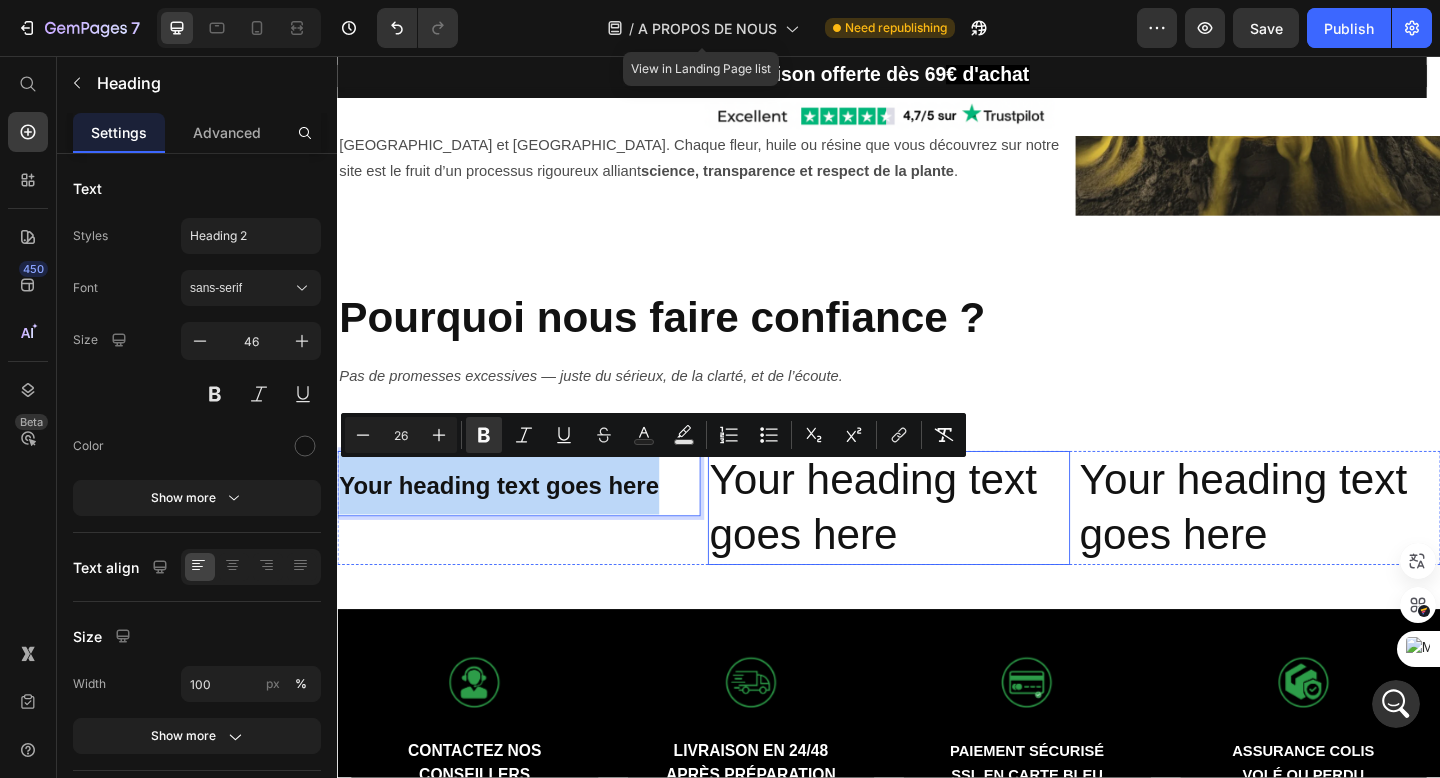 click on "Your heading text goes here" at bounding box center [937, 548] 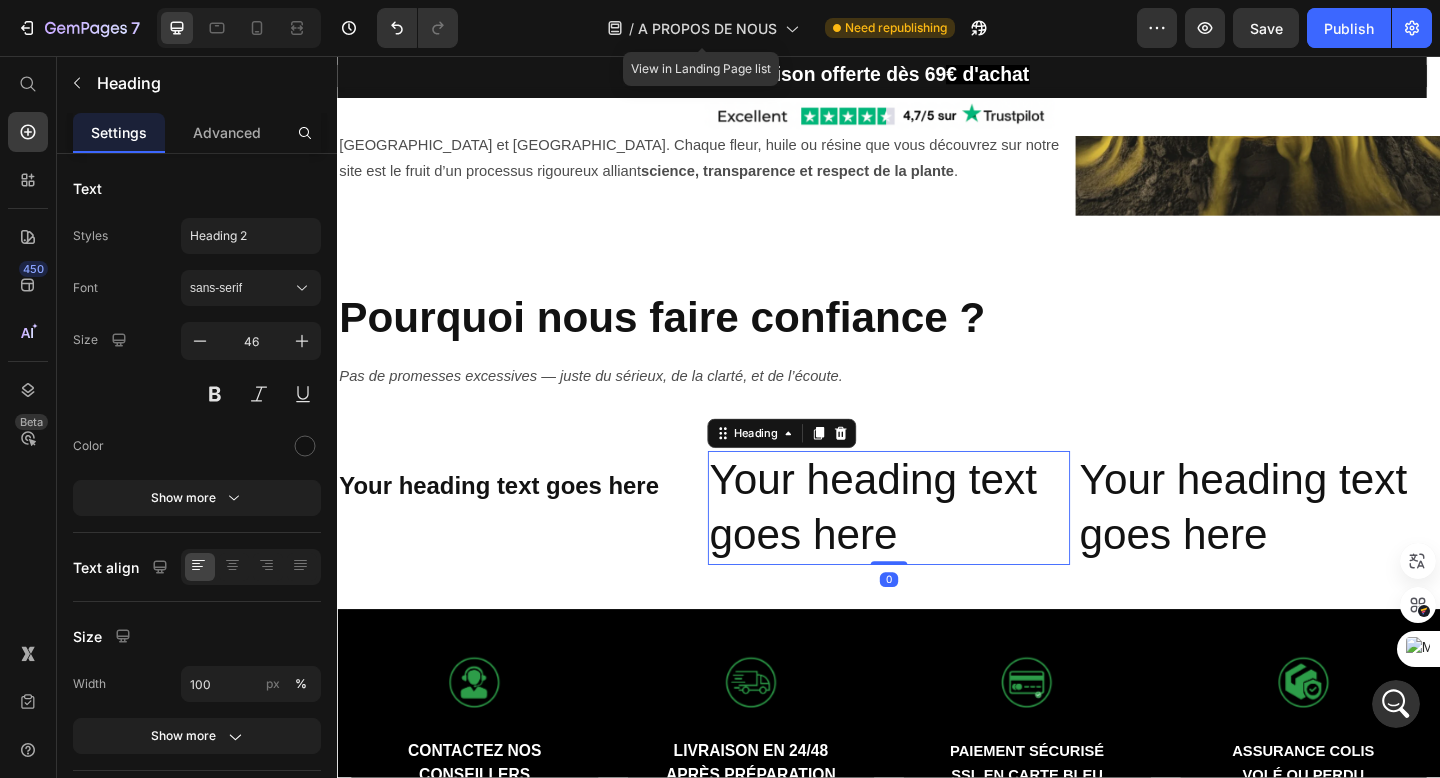 click on "Your heading text goes here" at bounding box center (937, 548) 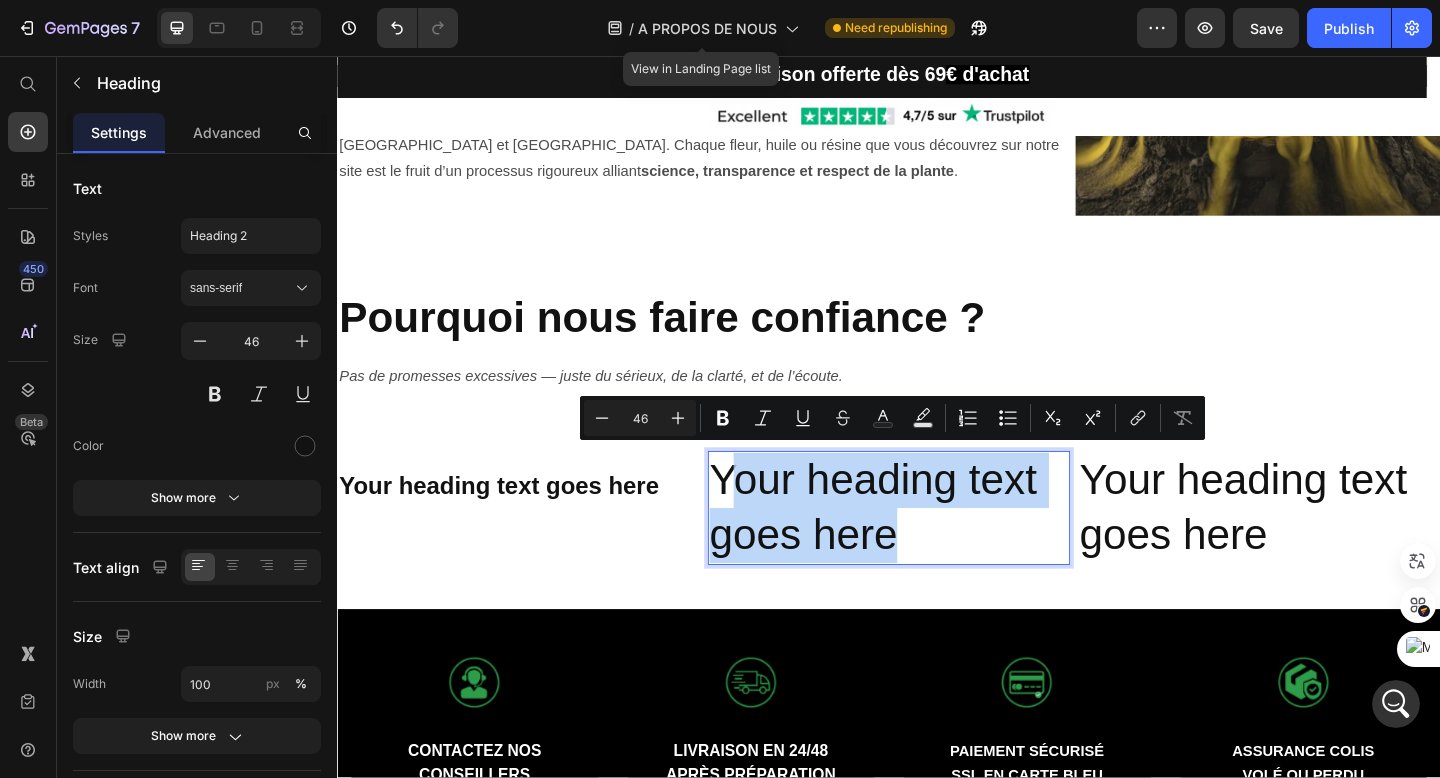 drag, startPoint x: 960, startPoint y: 558, endPoint x: 752, endPoint y: 510, distance: 213.46663 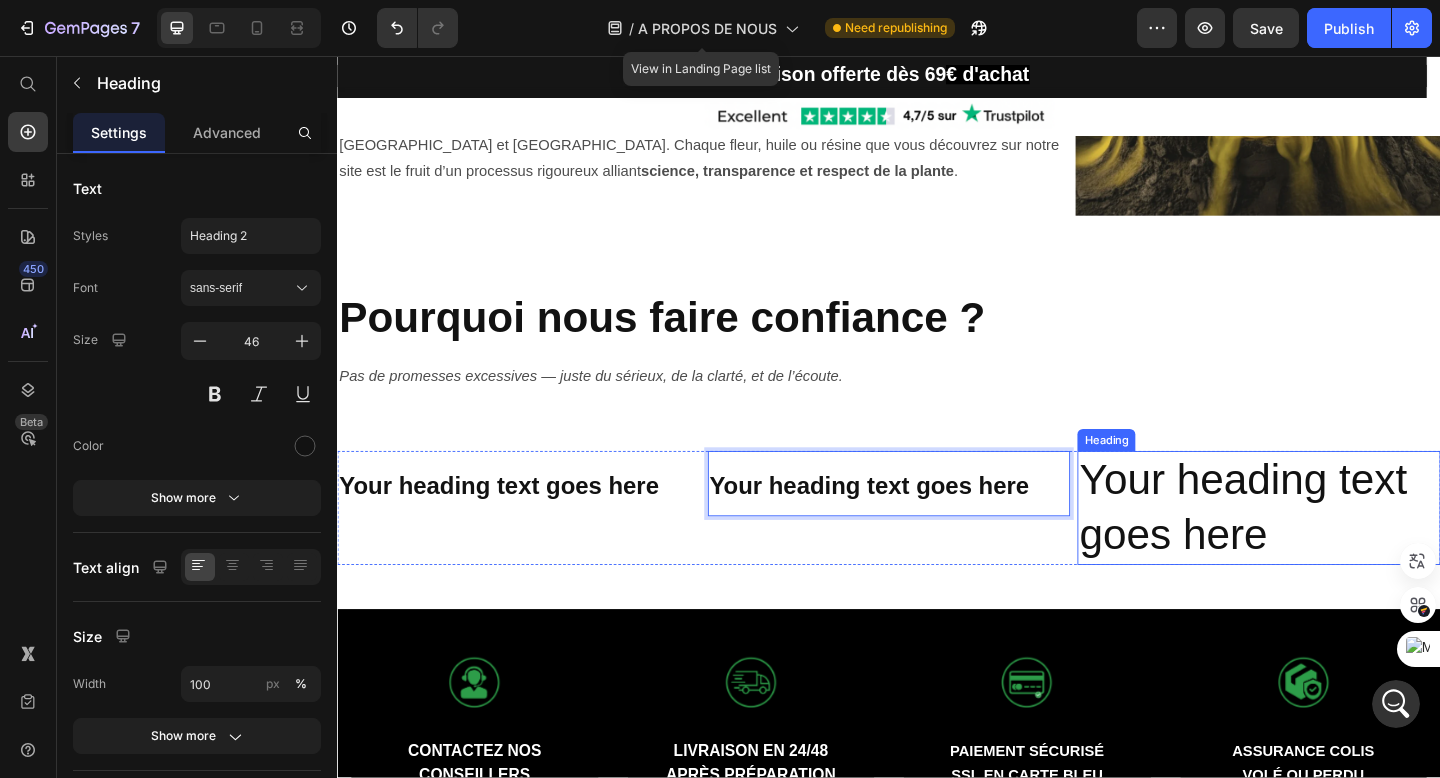 click on "Your heading text goes here" at bounding box center (1339, 548) 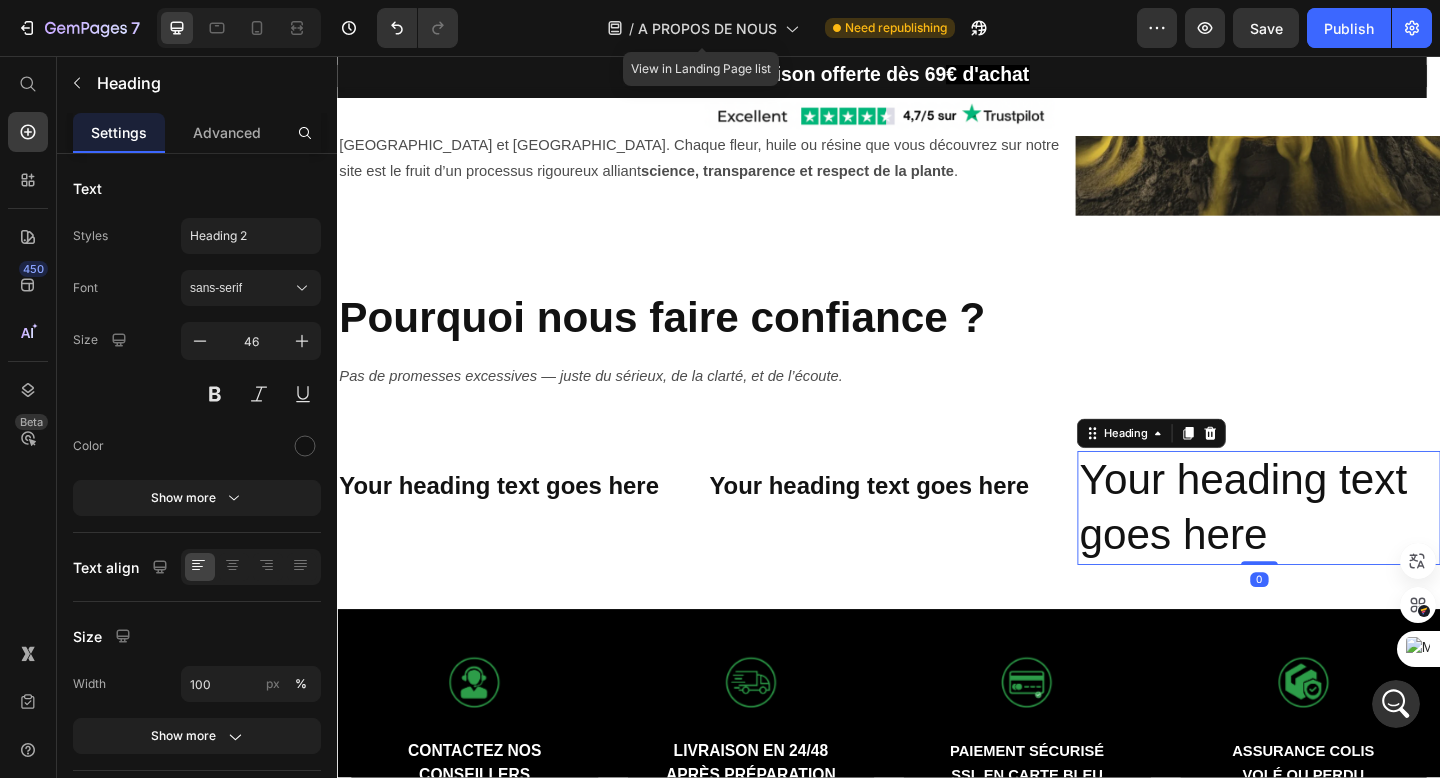 click on "Your heading text goes here" at bounding box center [1339, 548] 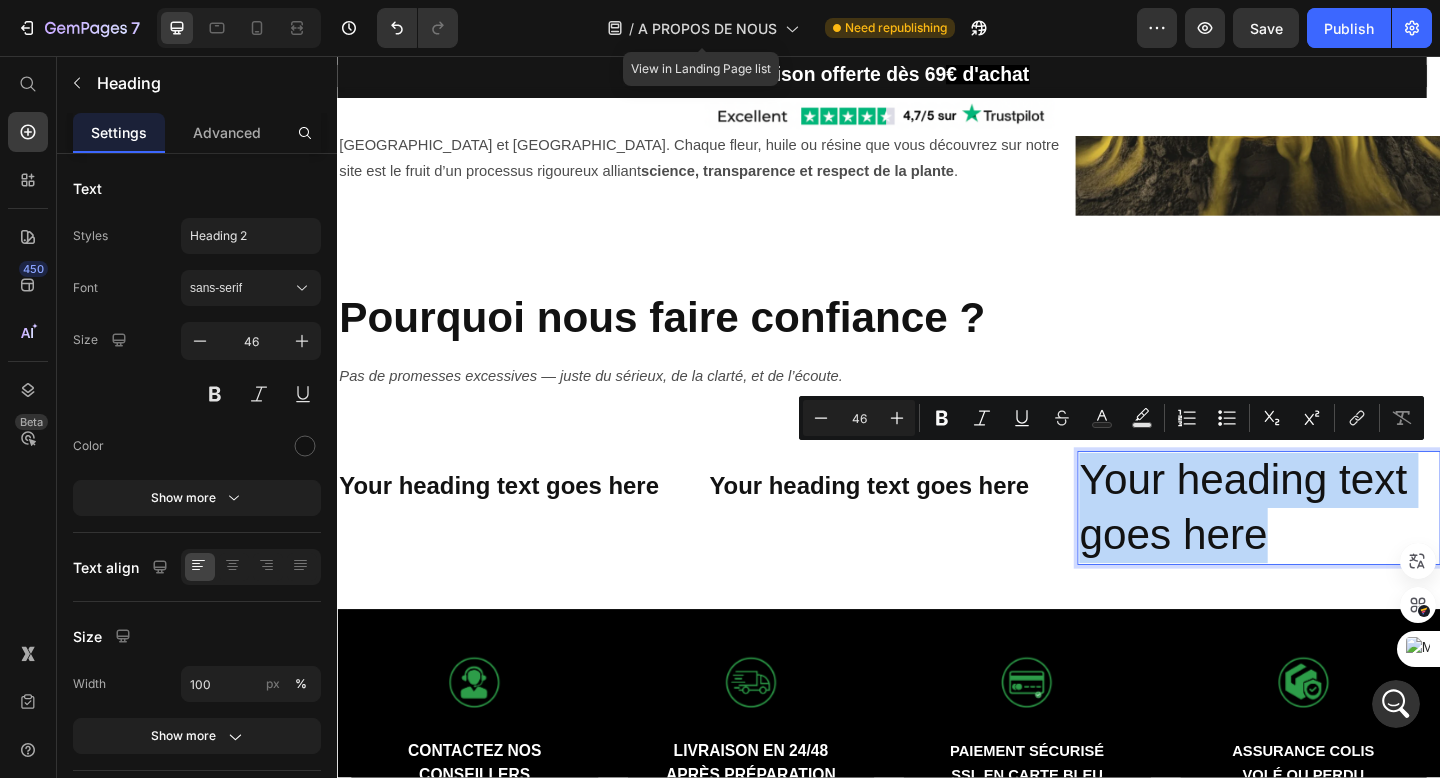 drag, startPoint x: 1339, startPoint y: 570, endPoint x: 1134, endPoint y: 506, distance: 214.75801 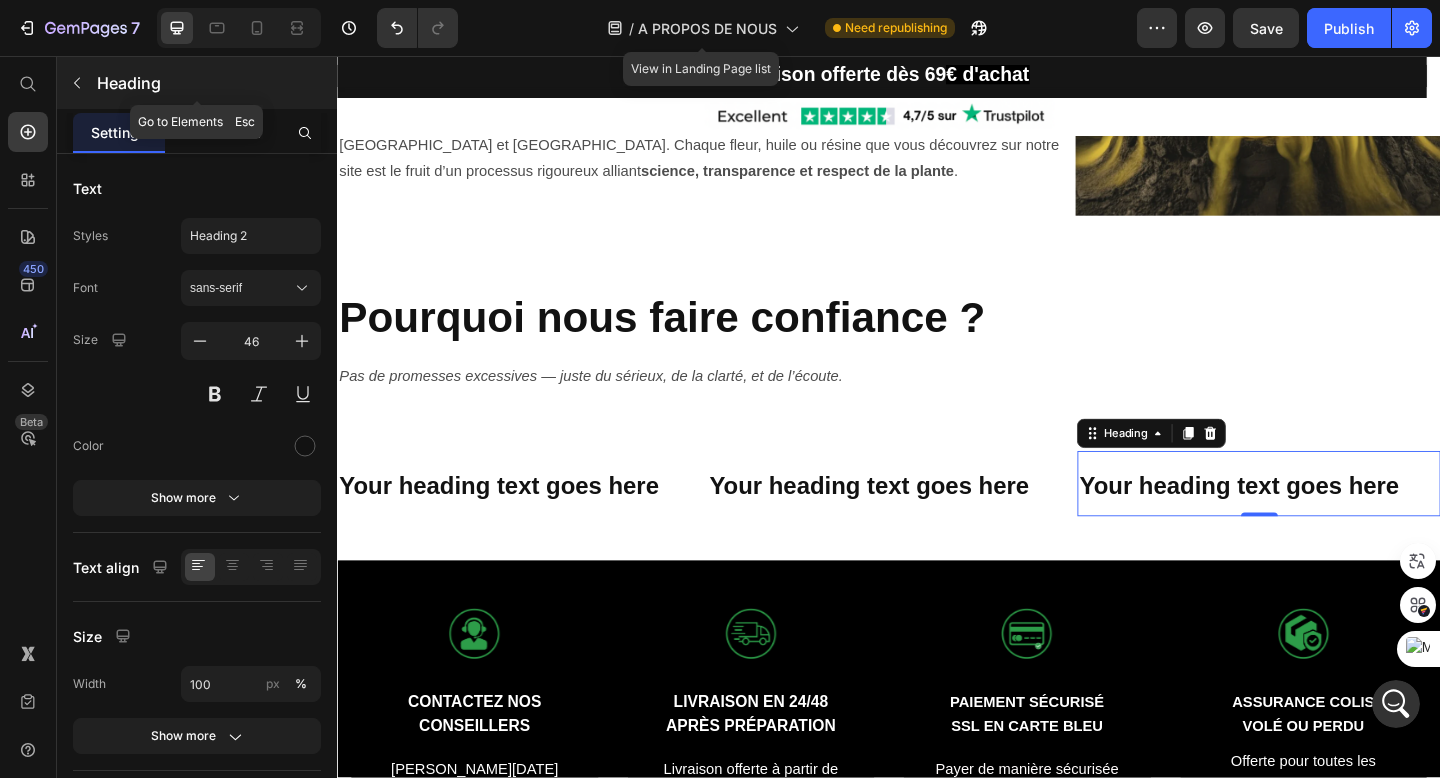click at bounding box center (77, 83) 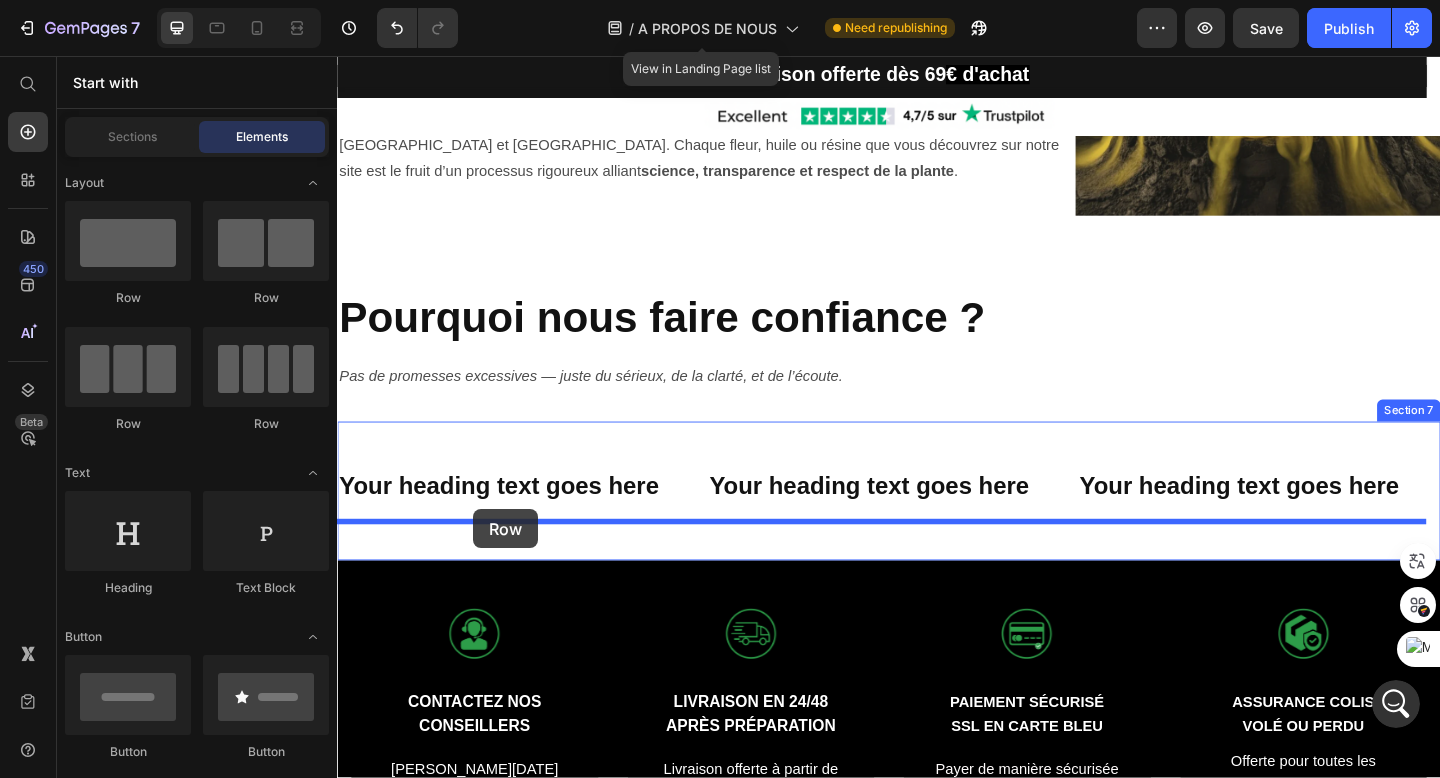 drag, startPoint x: 454, startPoint y: 414, endPoint x: 485, endPoint y: 549, distance: 138.51353 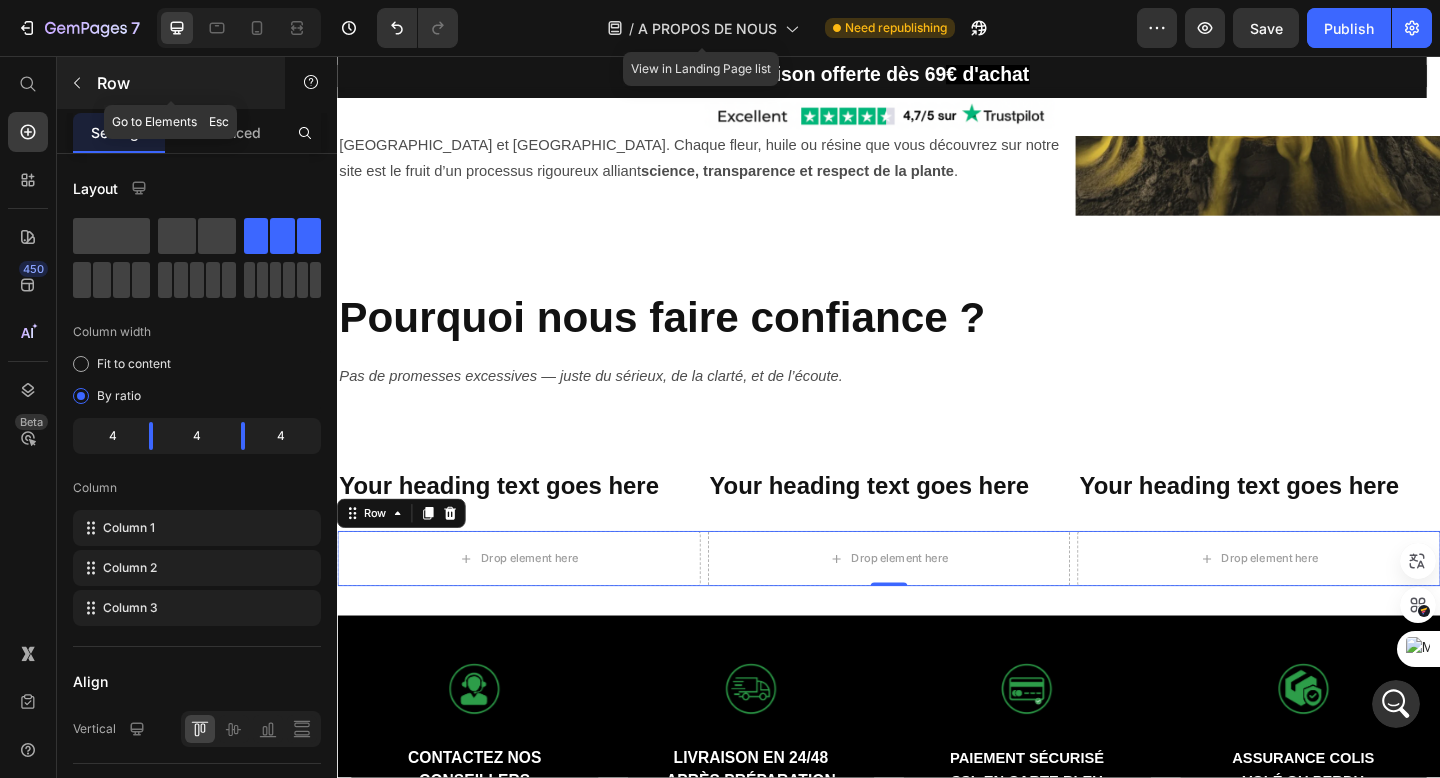 click 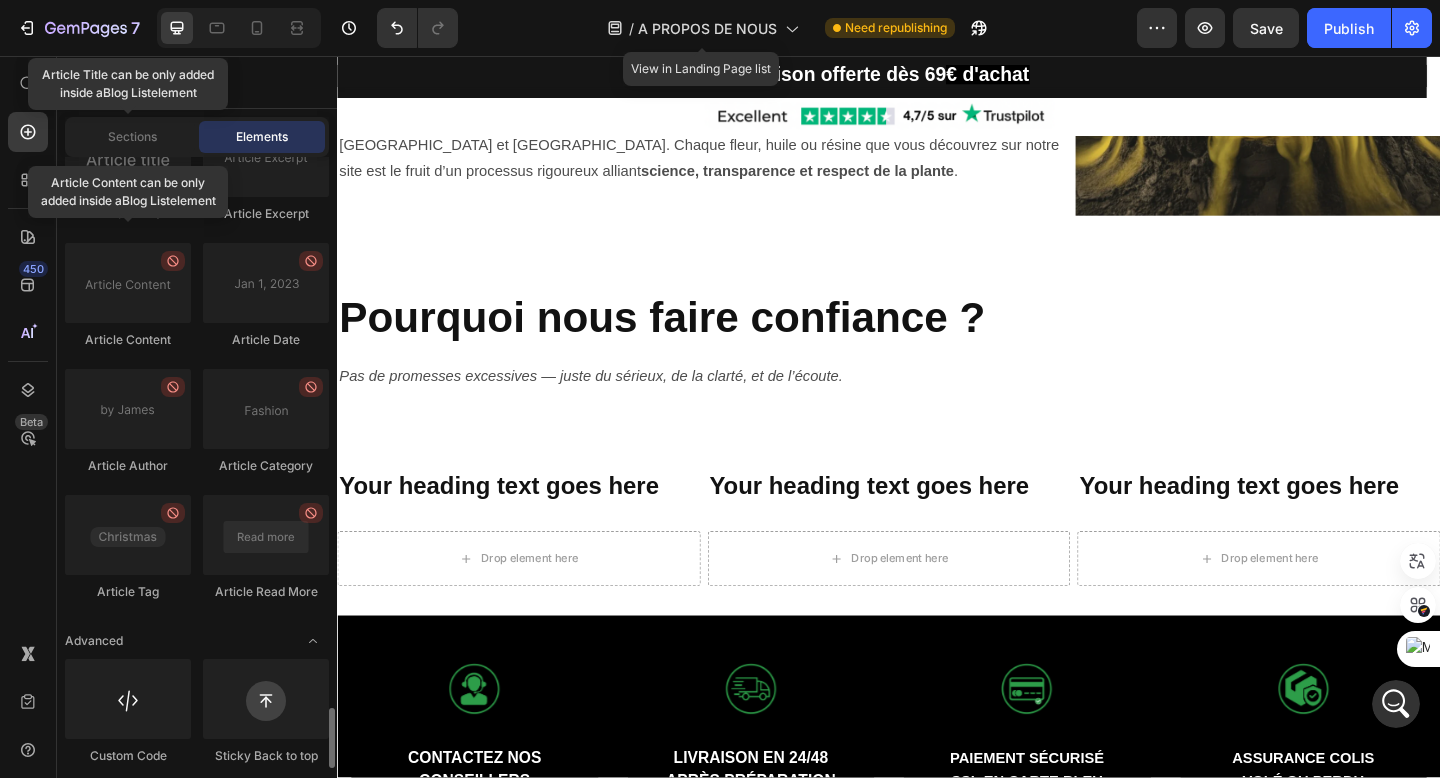 scroll, scrollTop: 5566, scrollLeft: 0, axis: vertical 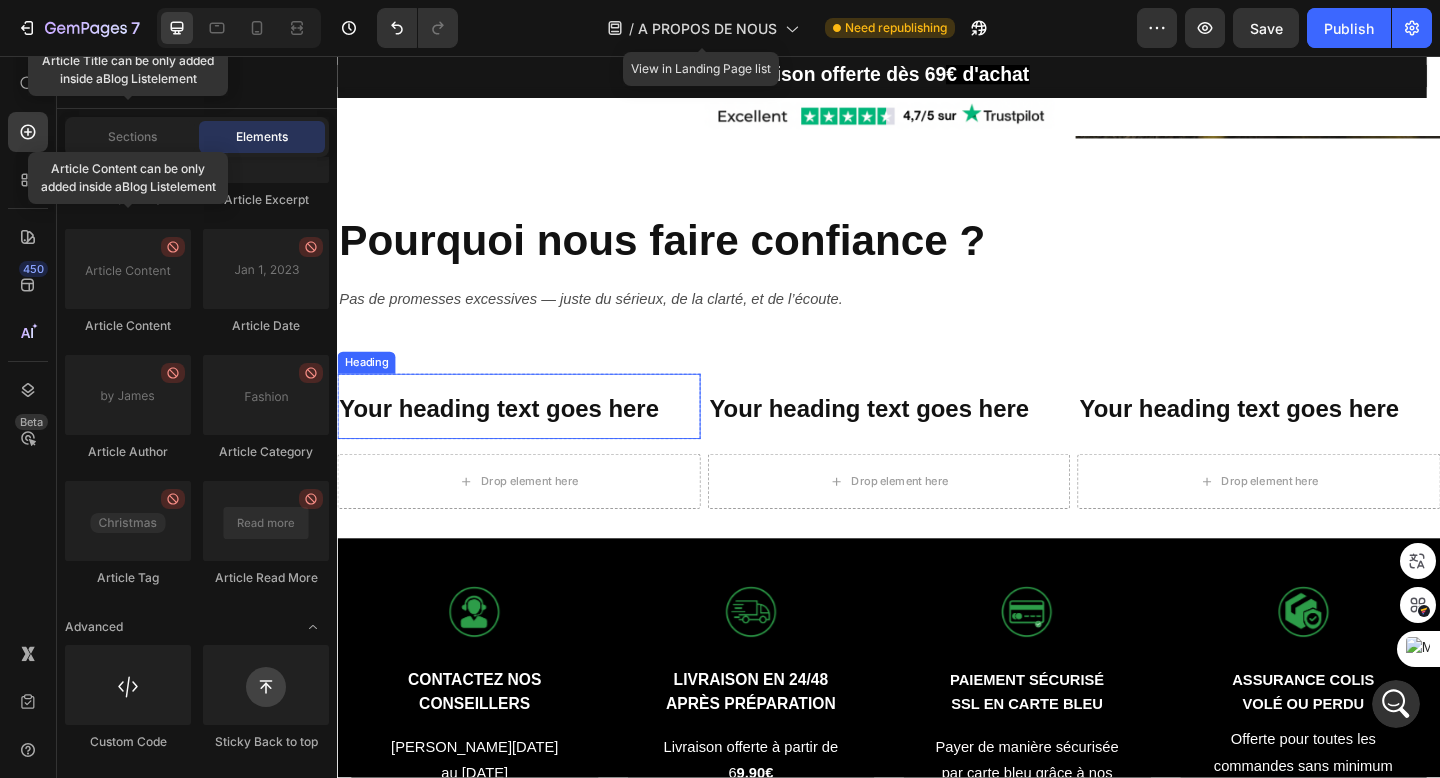click on "⁠⁠⁠⁠⁠⁠⁠ Your heading text goes here" at bounding box center [534, 437] 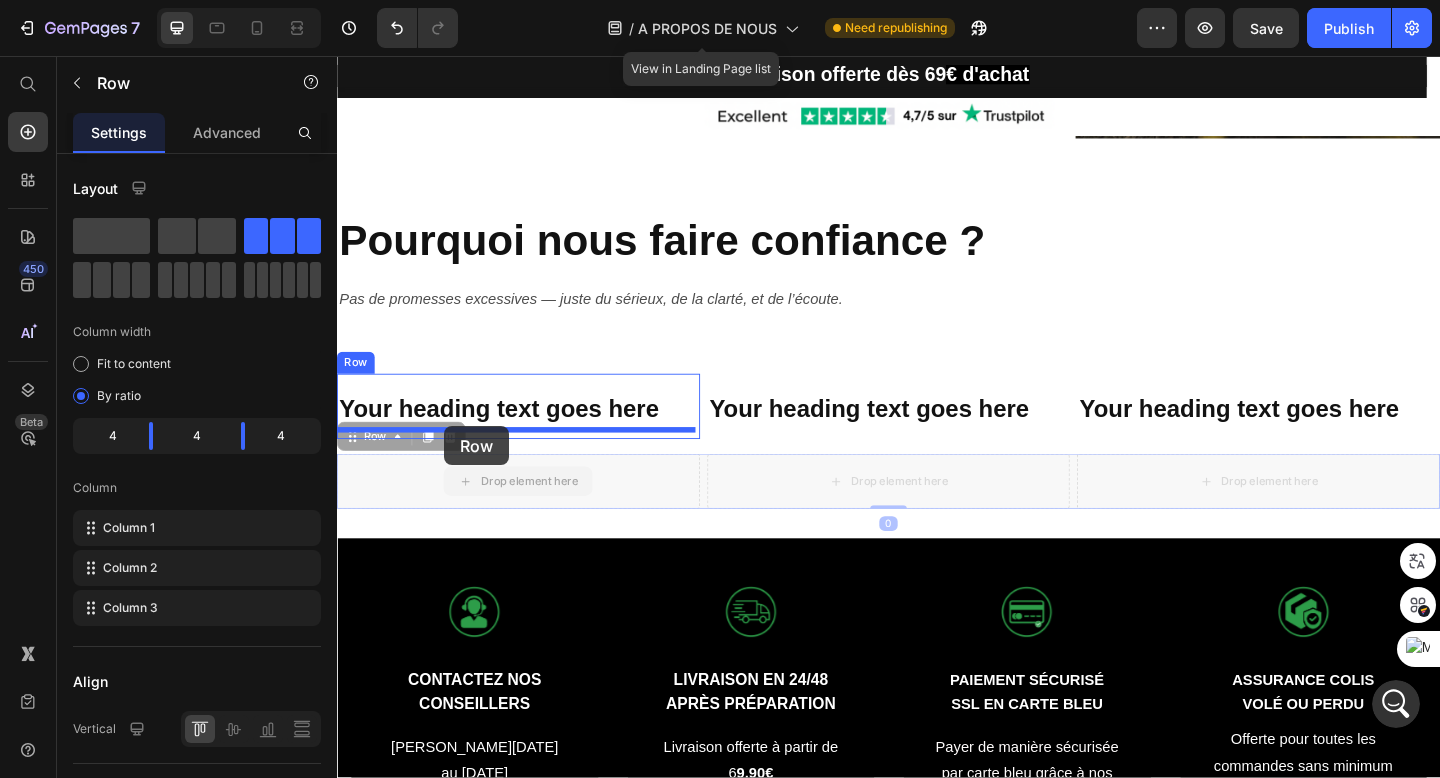 drag, startPoint x: 437, startPoint y: 501, endPoint x: 453, endPoint y: 459, distance: 44.94441 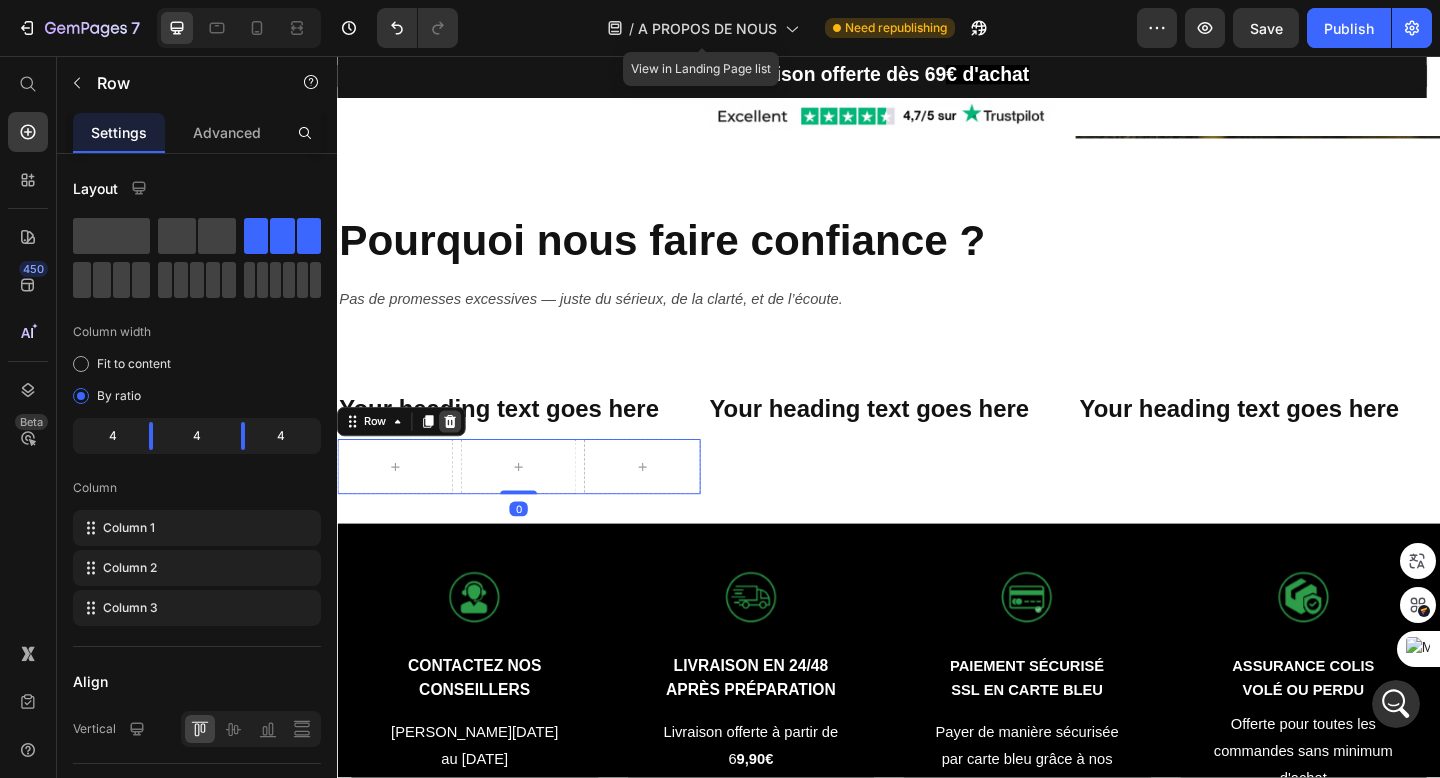 click 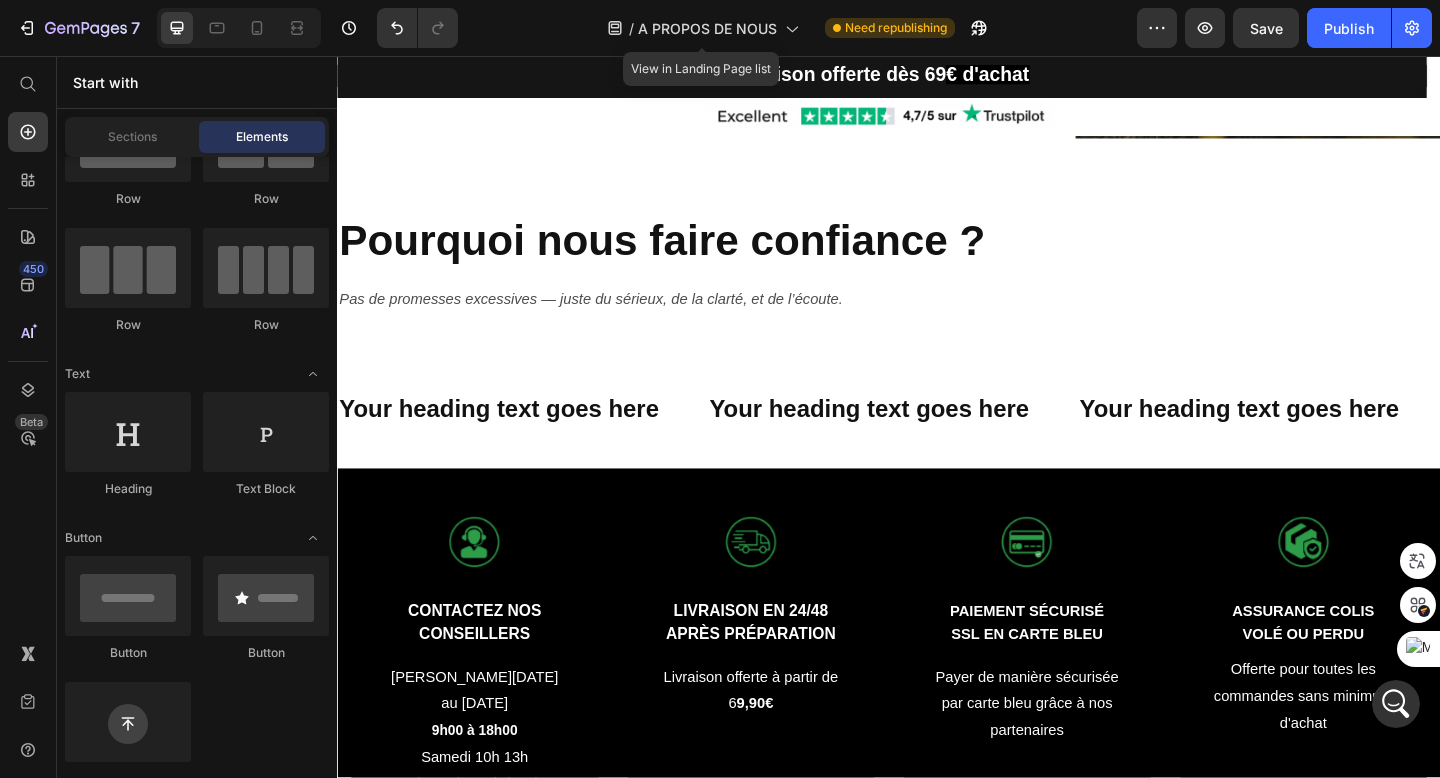 scroll, scrollTop: 0, scrollLeft: 0, axis: both 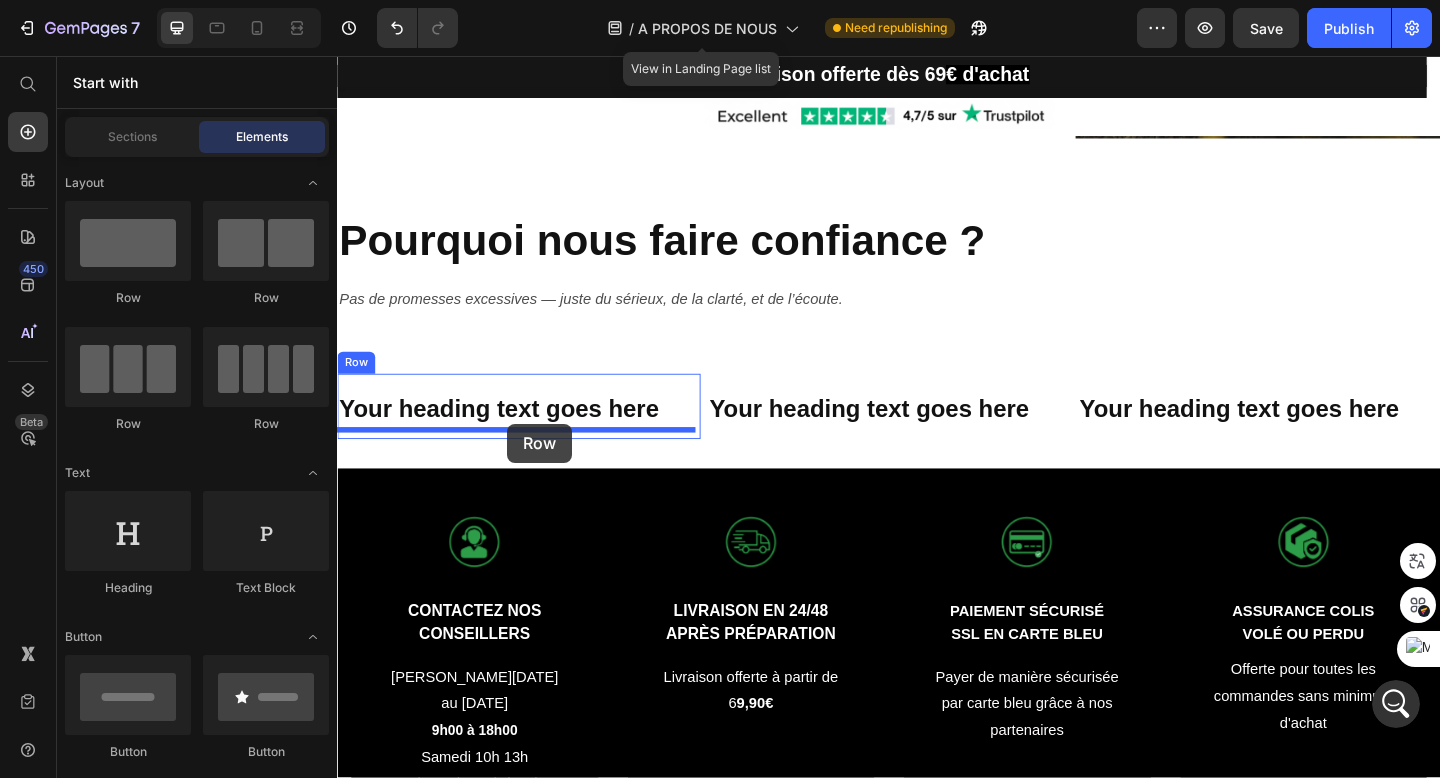 drag, startPoint x: 460, startPoint y: 305, endPoint x: 523, endPoint y: 455, distance: 162.69296 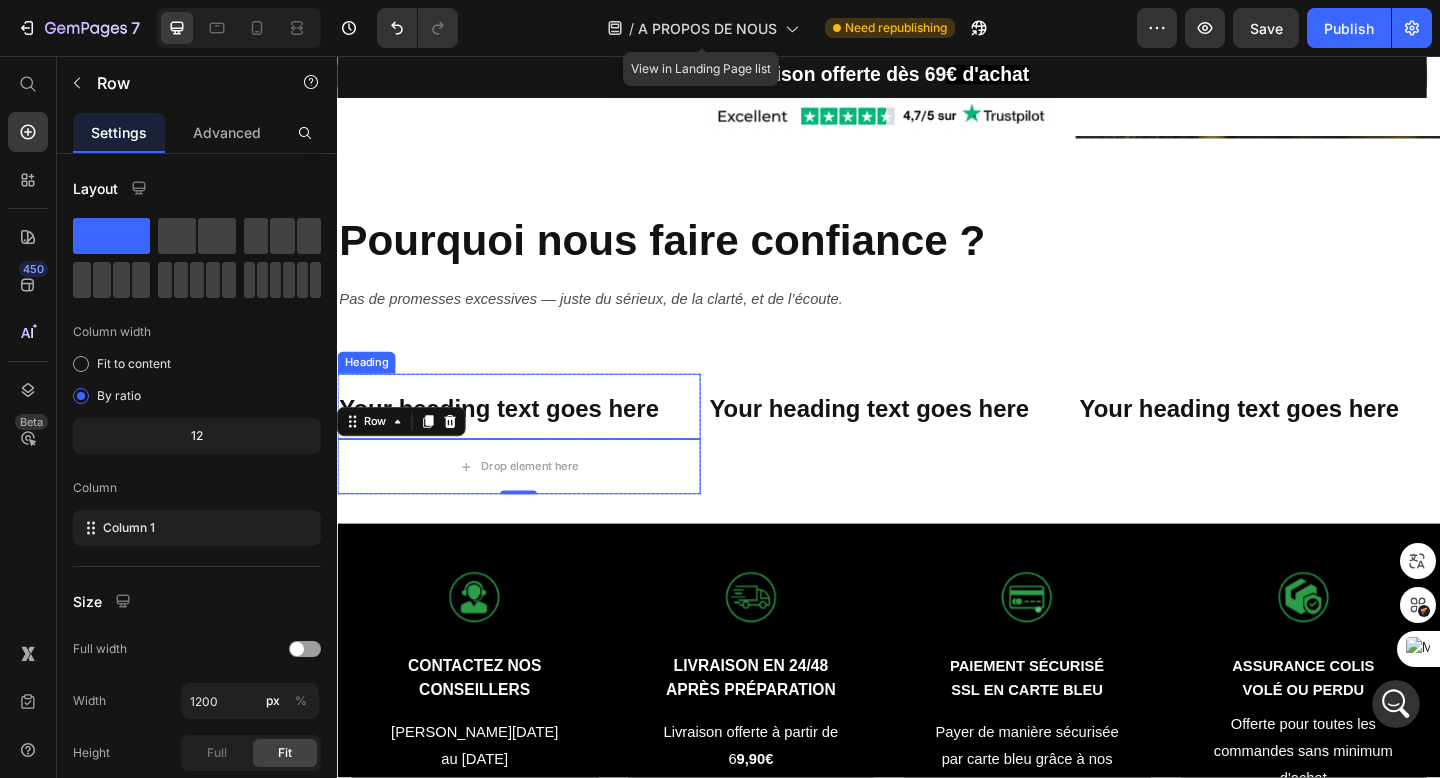 click on "Your heading text goes here" at bounding box center [513, 440] 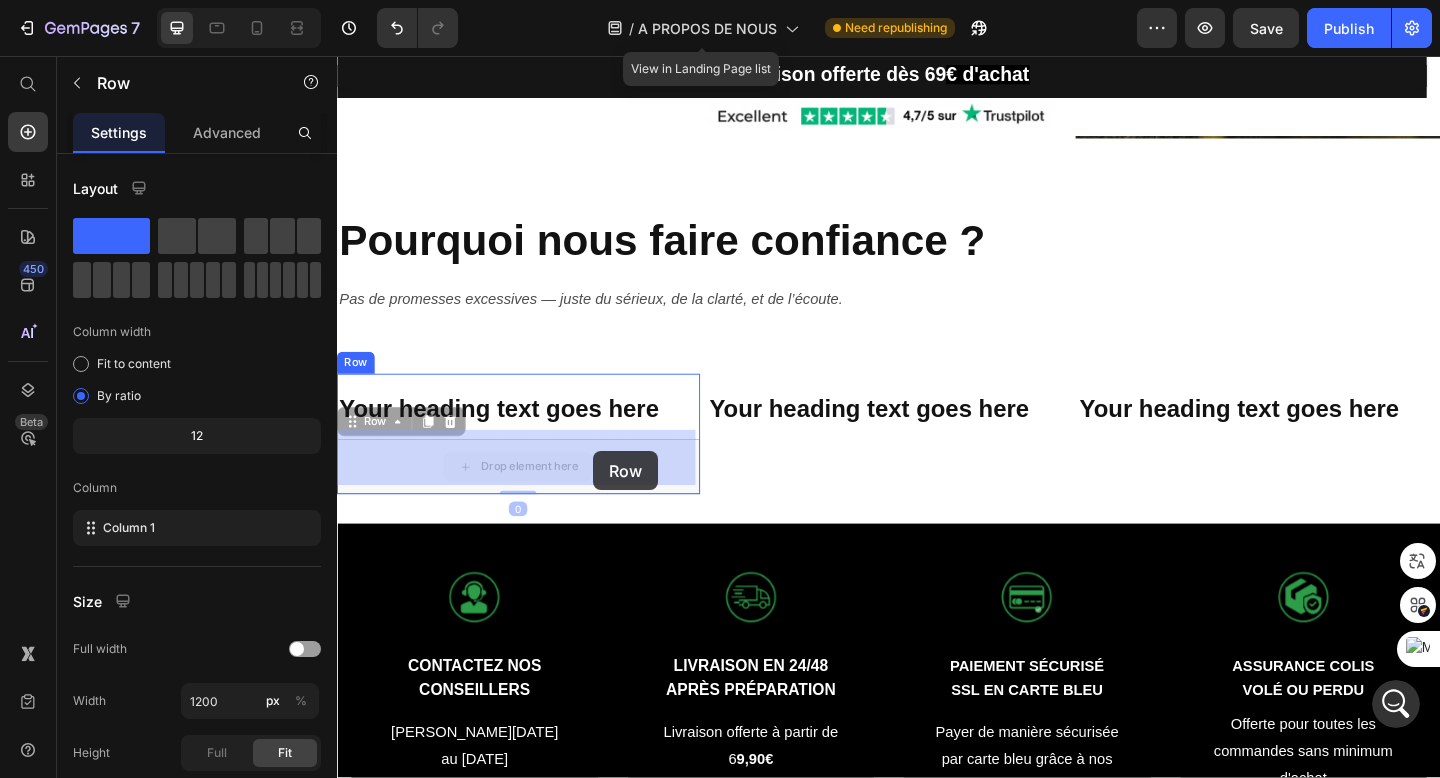 drag, startPoint x: 621, startPoint y: 501, endPoint x: 618, endPoint y: 481, distance: 20.22375 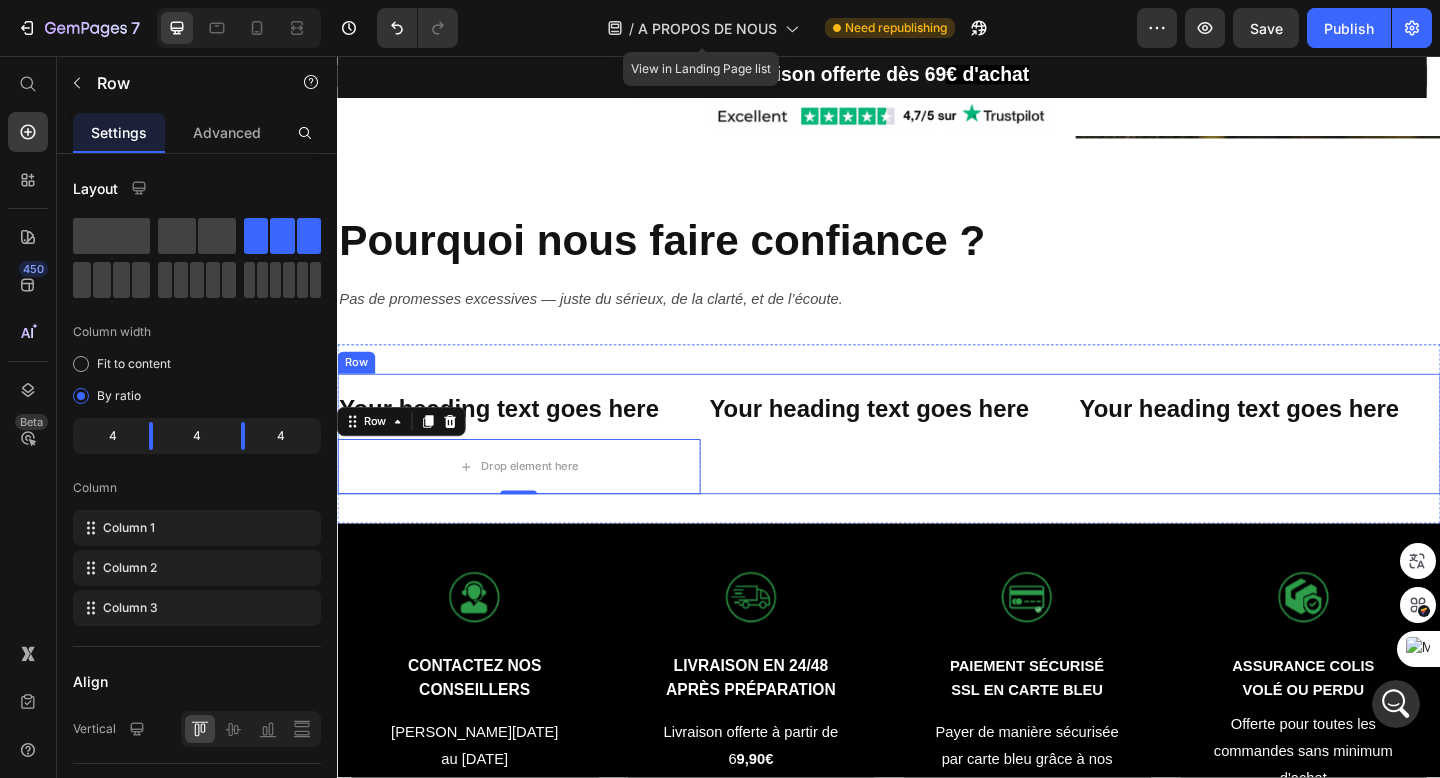 click on "⁠⁠⁠⁠⁠⁠⁠ Your heading text goes here Heading" at bounding box center [937, 467] 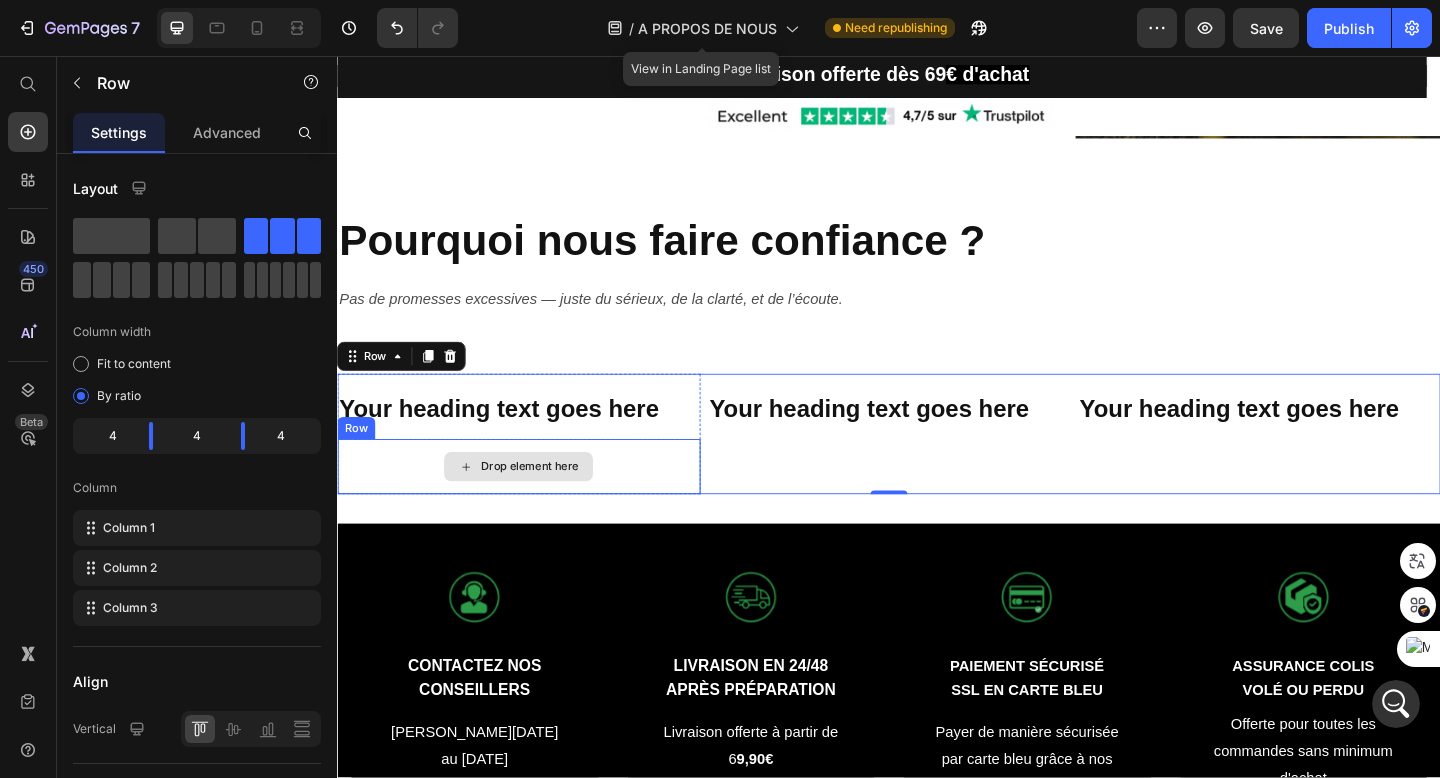 click on "Drop element here" at bounding box center (546, 503) 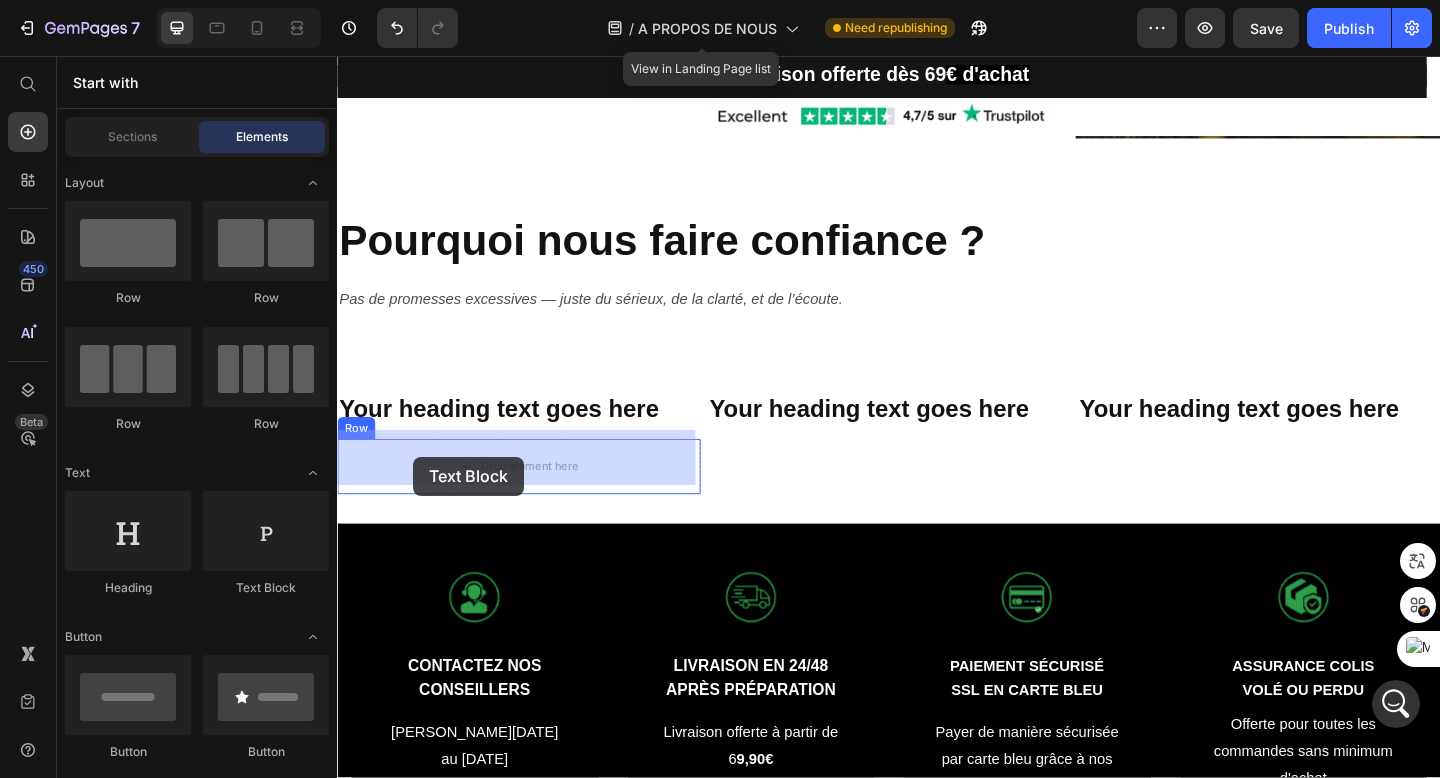 drag, startPoint x: 598, startPoint y: 609, endPoint x: 420, endPoint y: 491, distance: 213.5603 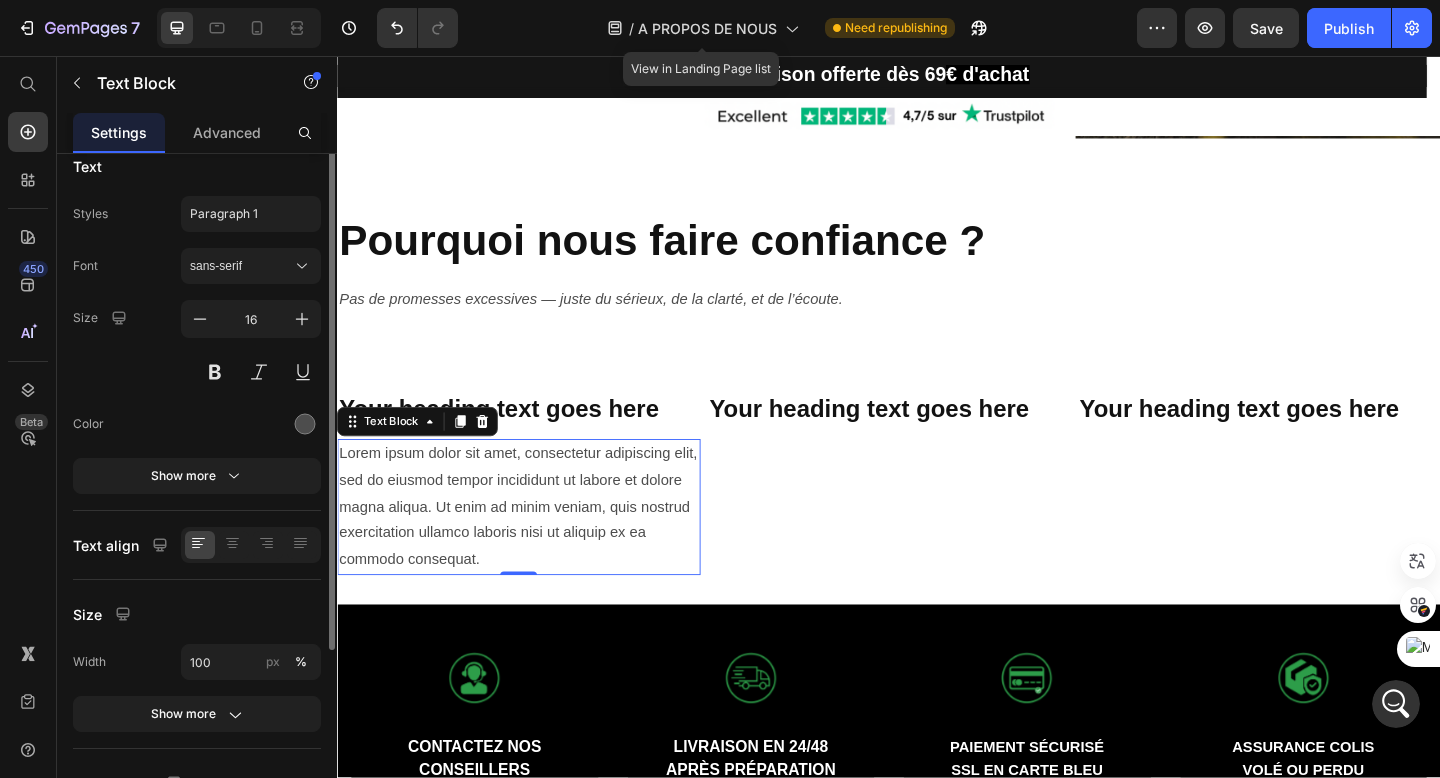 scroll, scrollTop: 0, scrollLeft: 0, axis: both 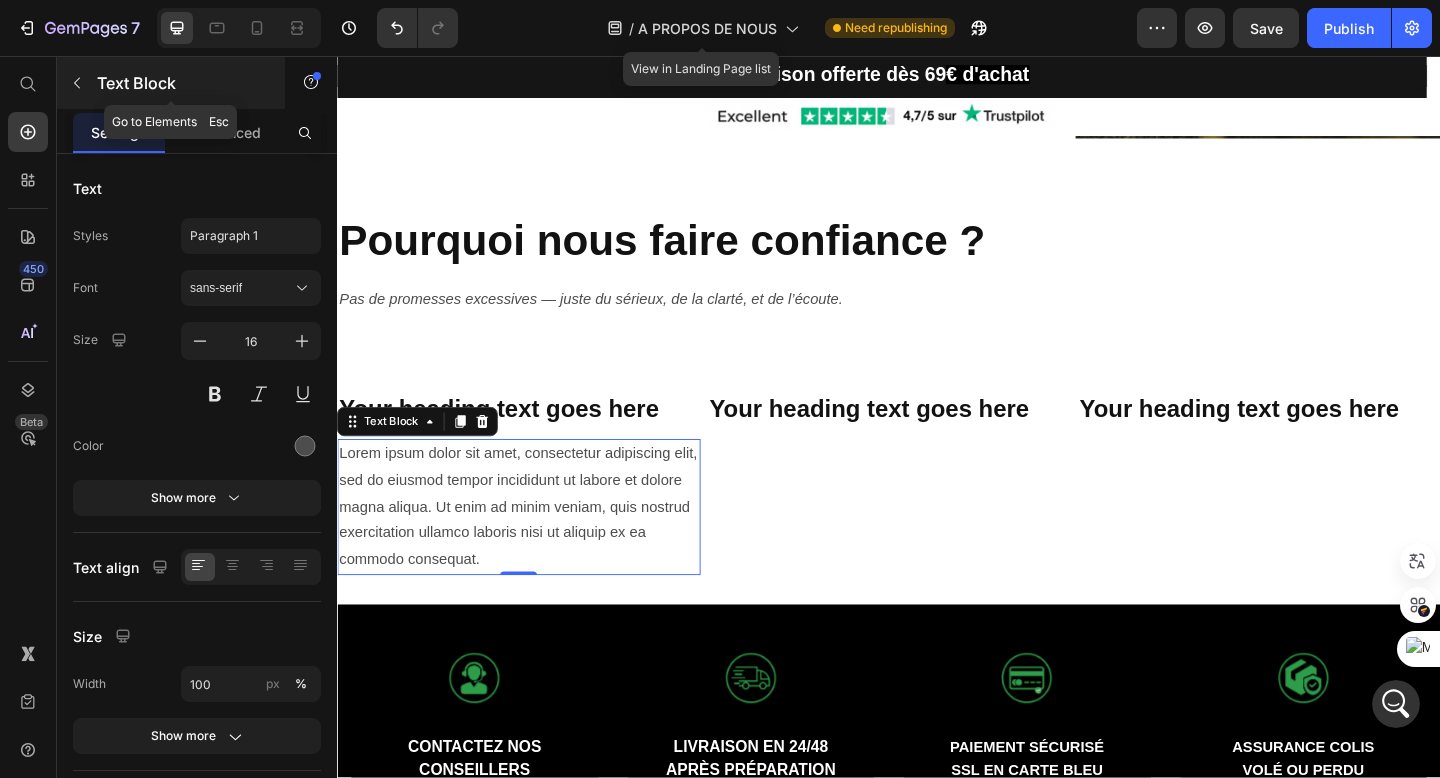 click at bounding box center [77, 83] 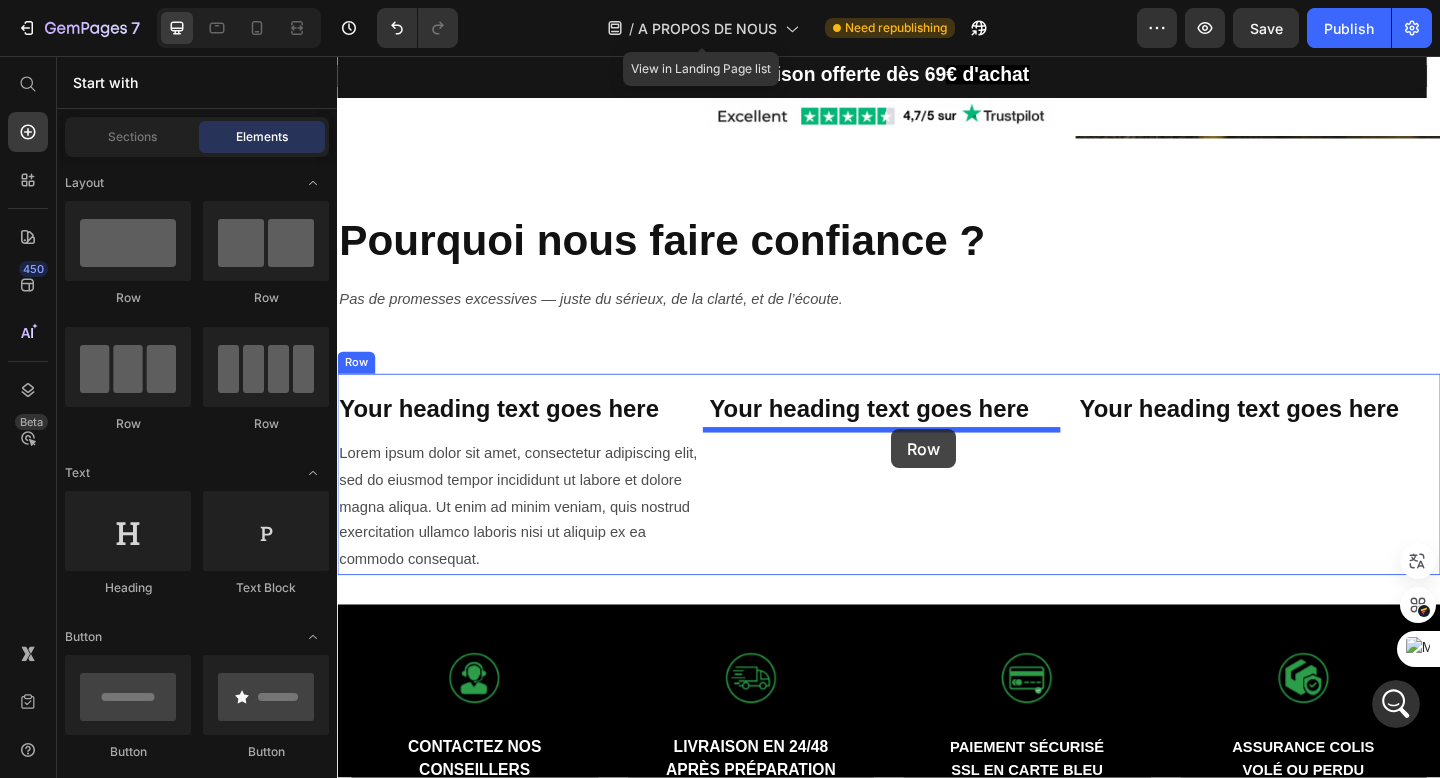 drag, startPoint x: 460, startPoint y: 307, endPoint x: 942, endPoint y: 461, distance: 506.00397 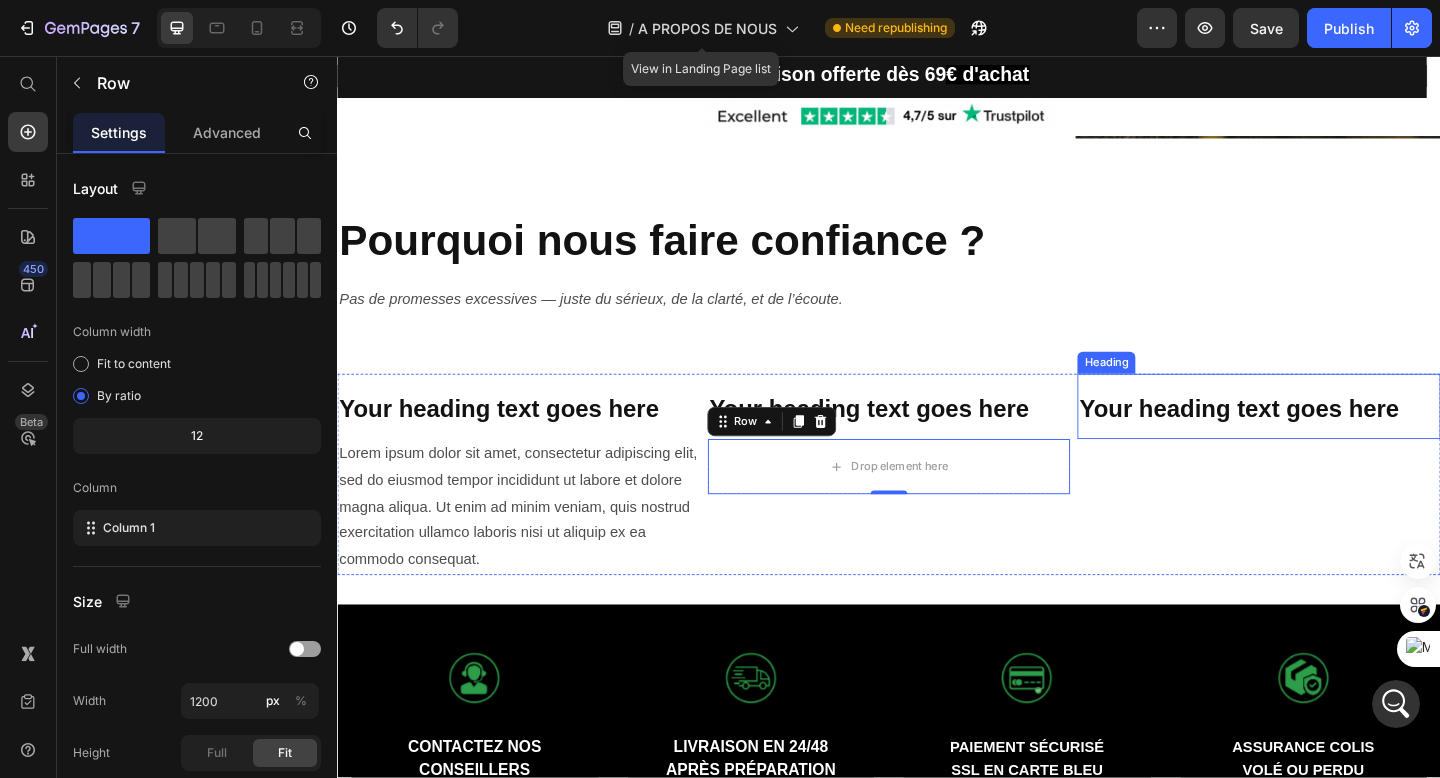 drag, startPoint x: 454, startPoint y: 305, endPoint x: 1240, endPoint y: 446, distance: 798.5468 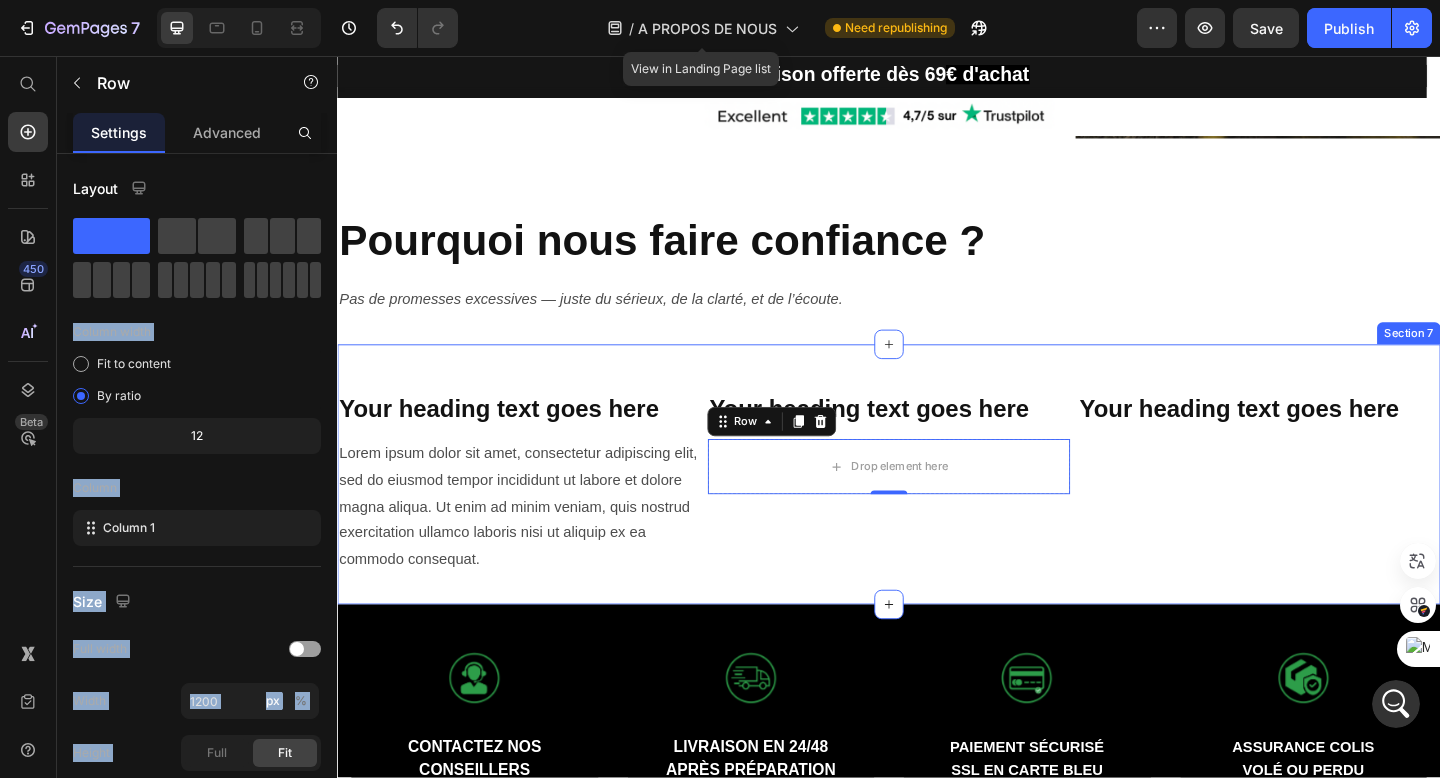 drag, startPoint x: 444, startPoint y: 281, endPoint x: 1208, endPoint y: 441, distance: 780.57416 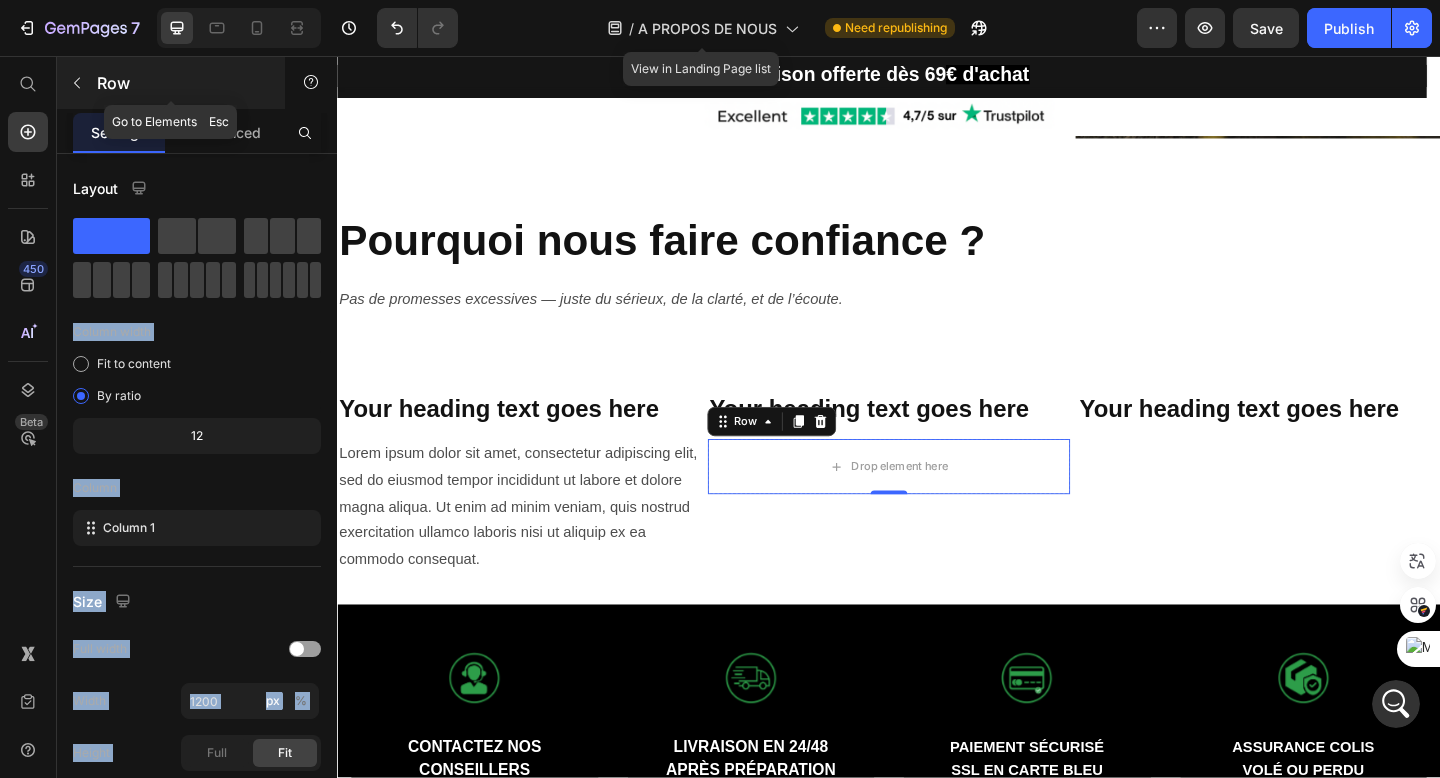click 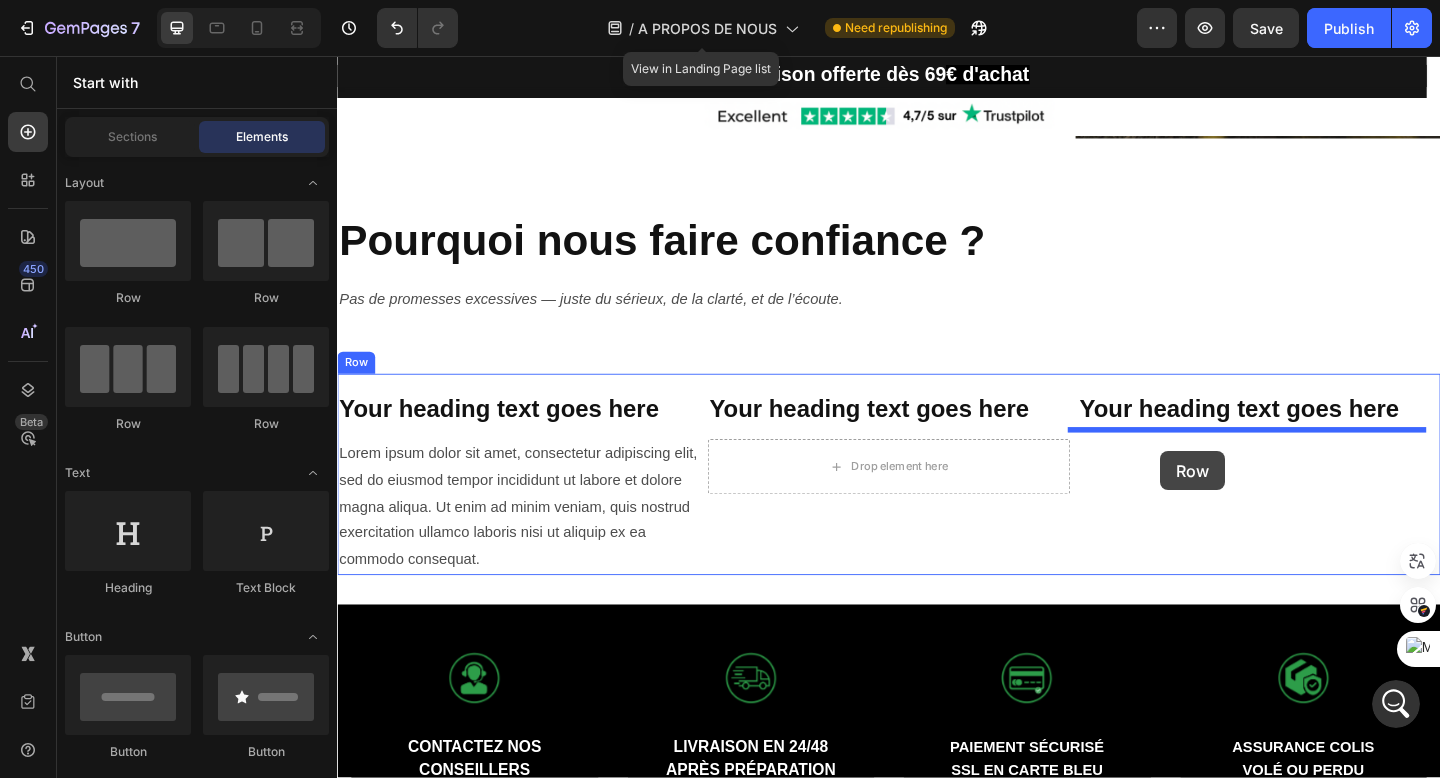 drag, startPoint x: 453, startPoint y: 312, endPoint x: 1233, endPoint y: 488, distance: 799.6099 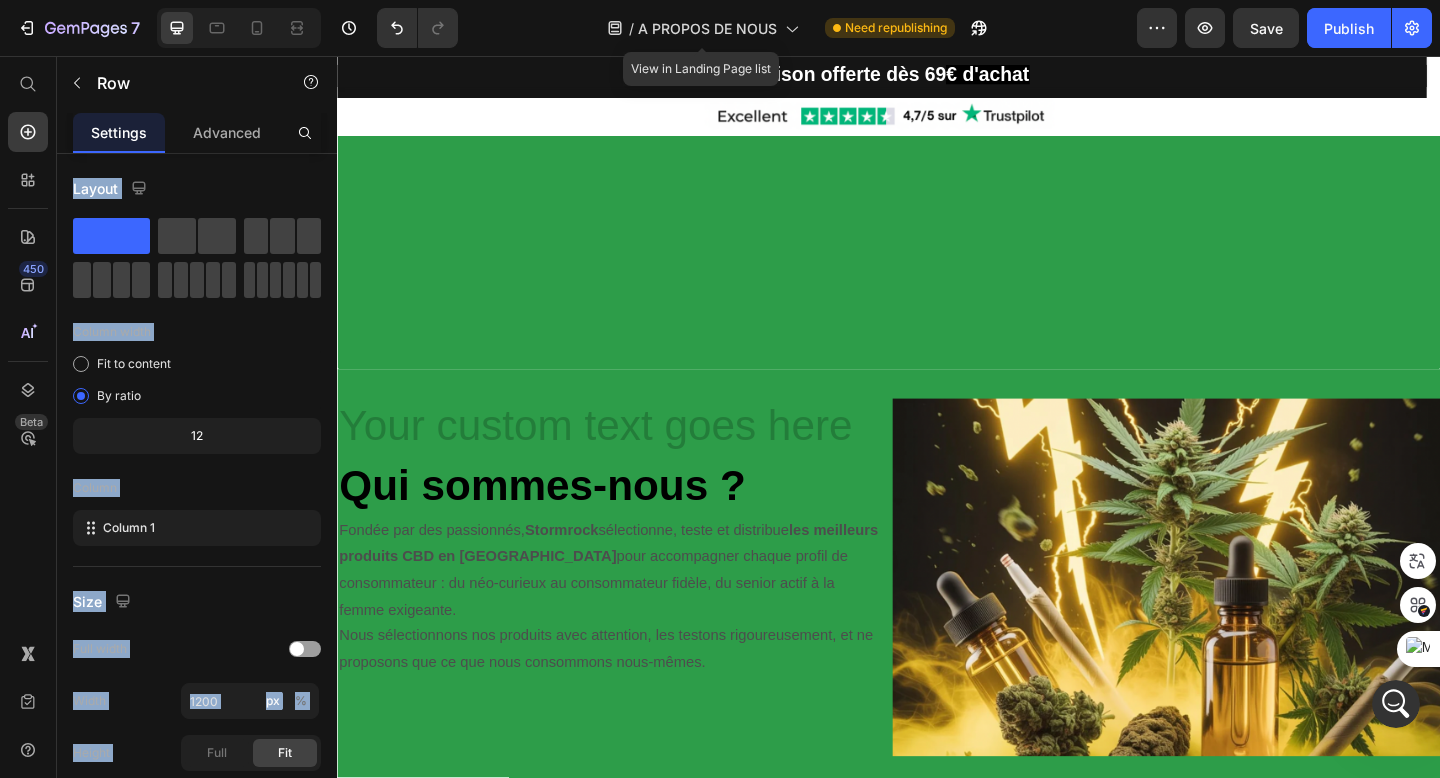 scroll, scrollTop: 1290, scrollLeft: 0, axis: vertical 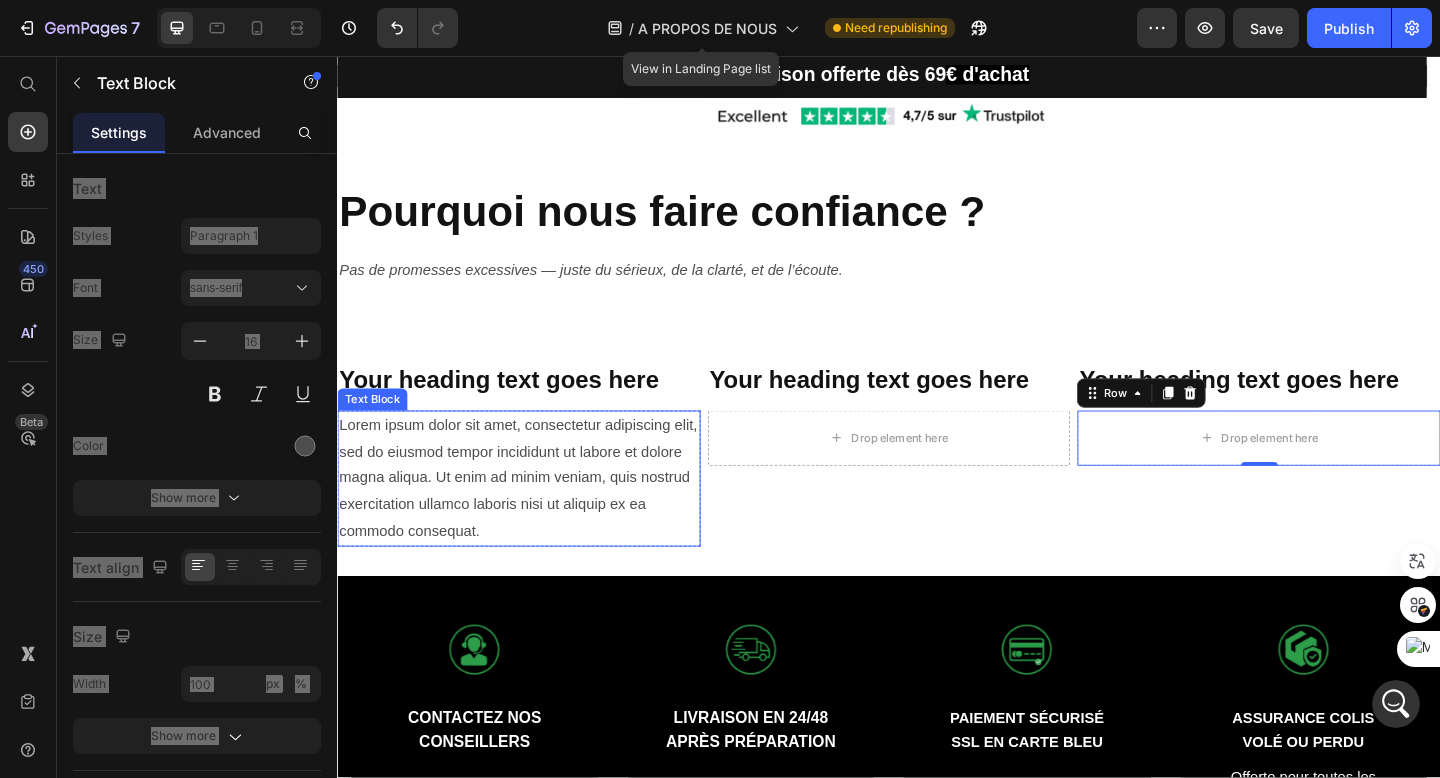 click on "Lorem ipsum dolor sit amet, consectetur adipiscing elit, sed do eiusmod tempor incididunt ut labore et dolore magna aliqua. Ut enim ad minim veniam, quis nostrud exercitation ullamco laboris nisi ut aliquip ex ea commodo consequat." at bounding box center (534, 516) 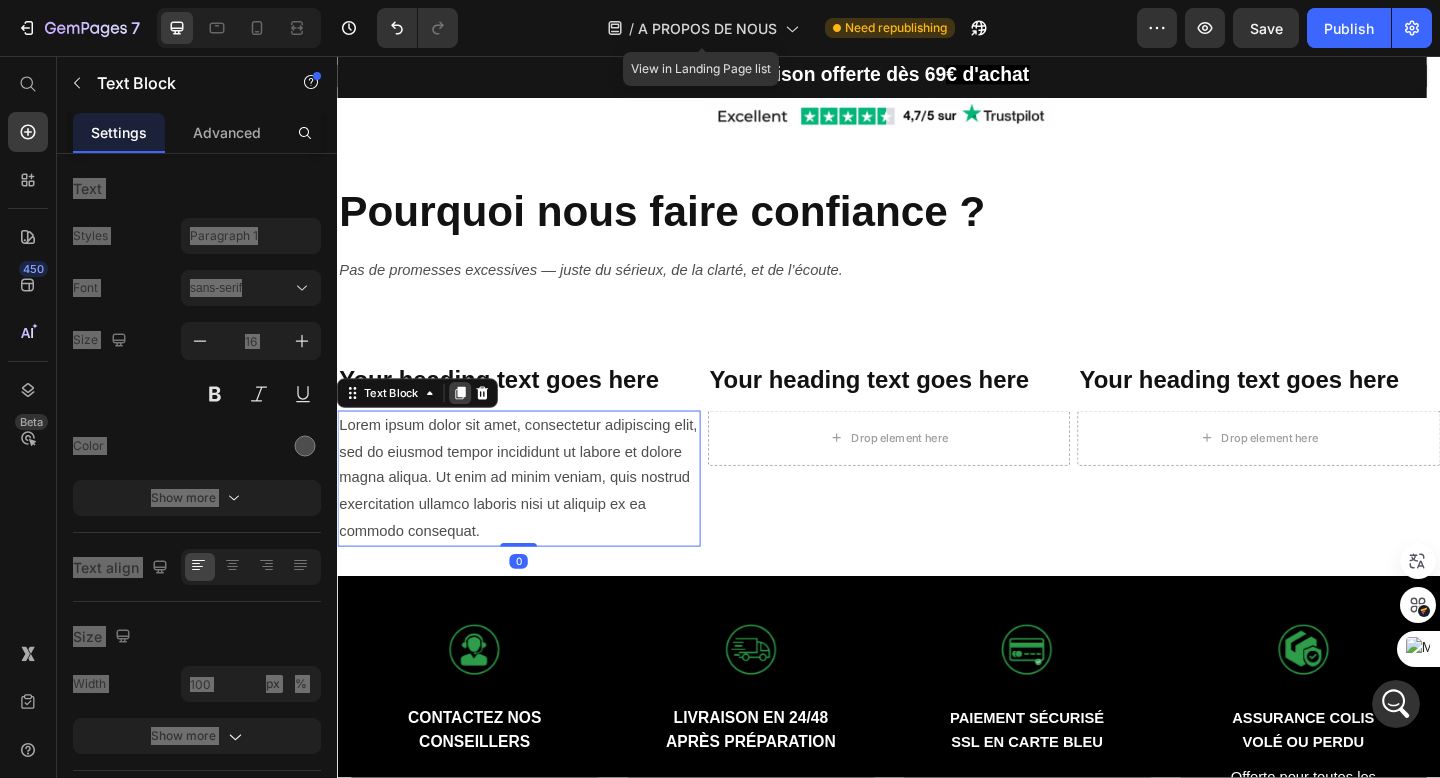 click 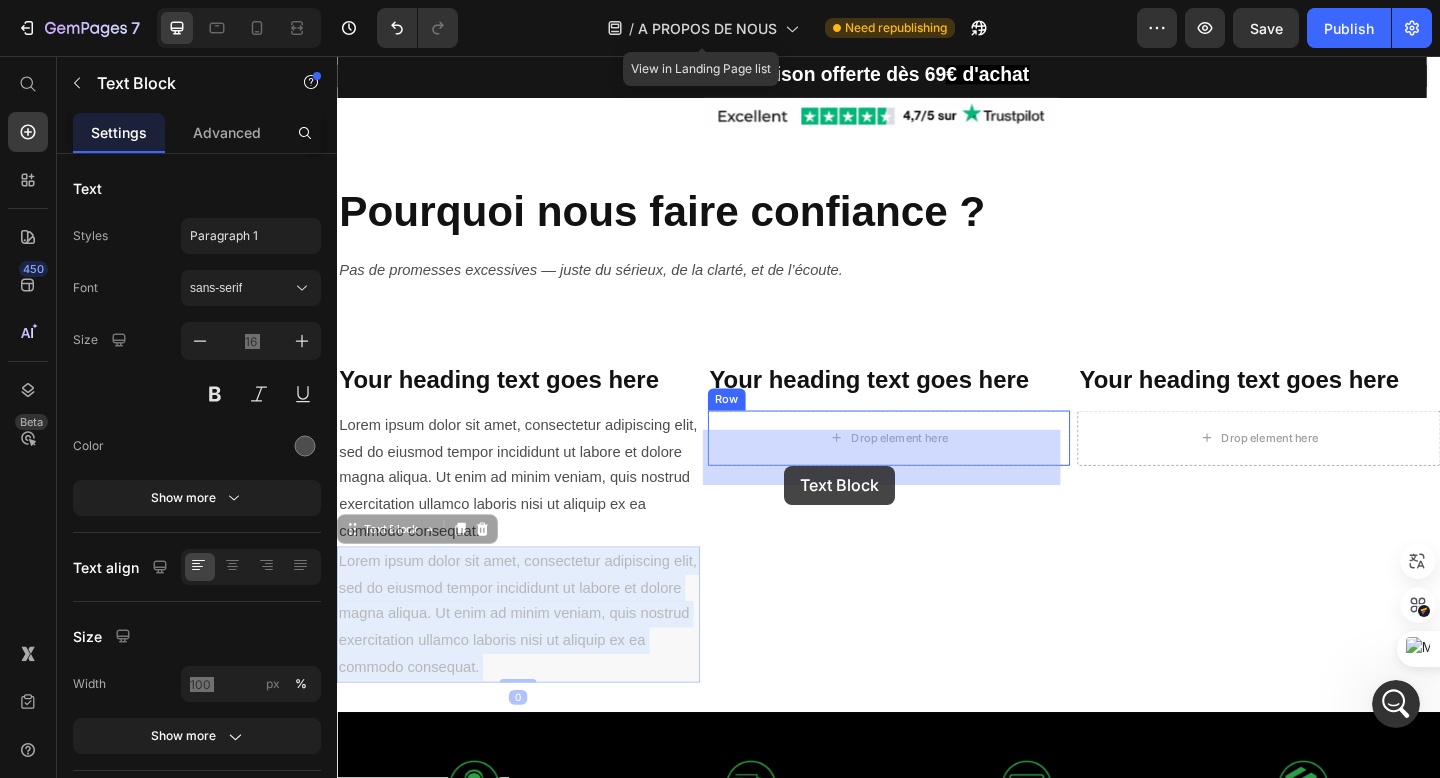 drag, startPoint x: 488, startPoint y: 661, endPoint x: 822, endPoint y: 502, distance: 369.91486 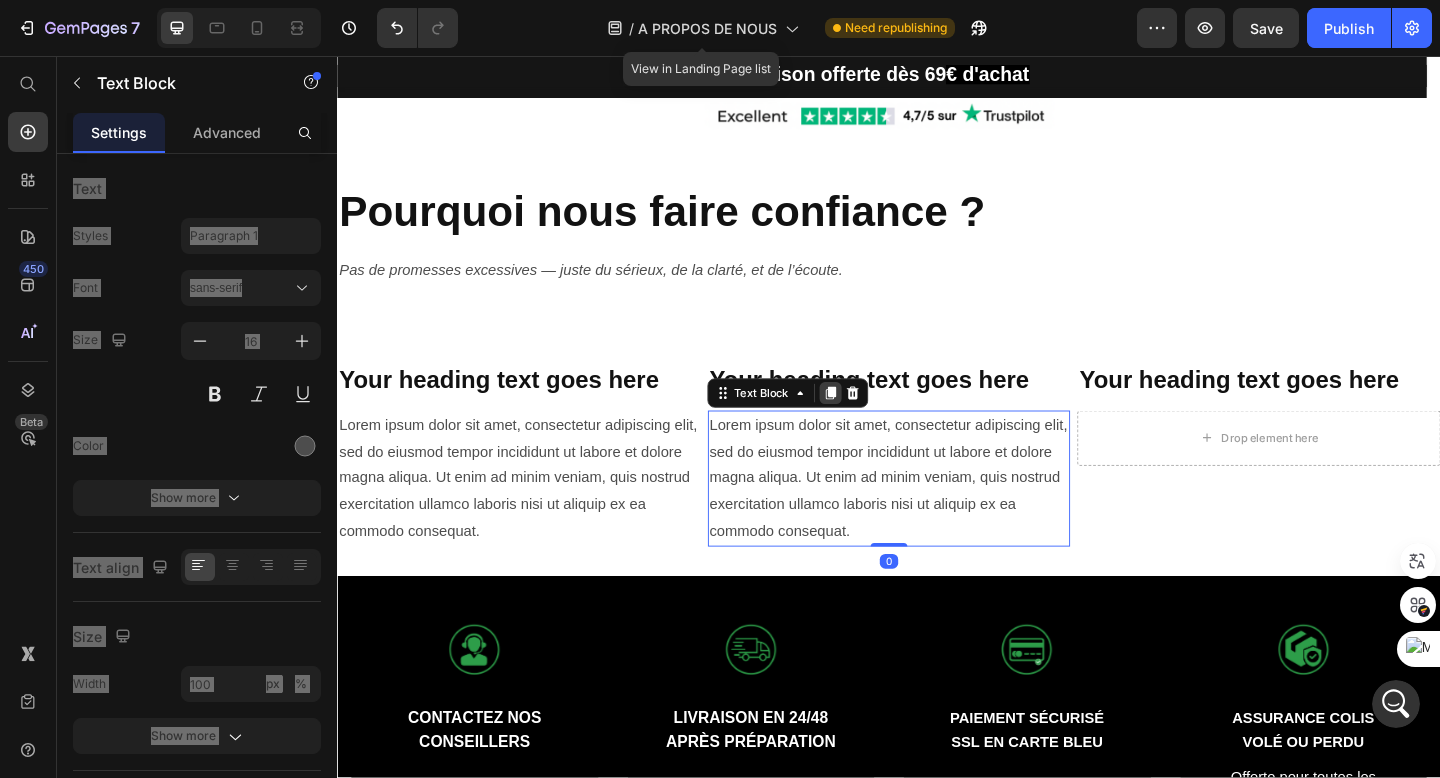click 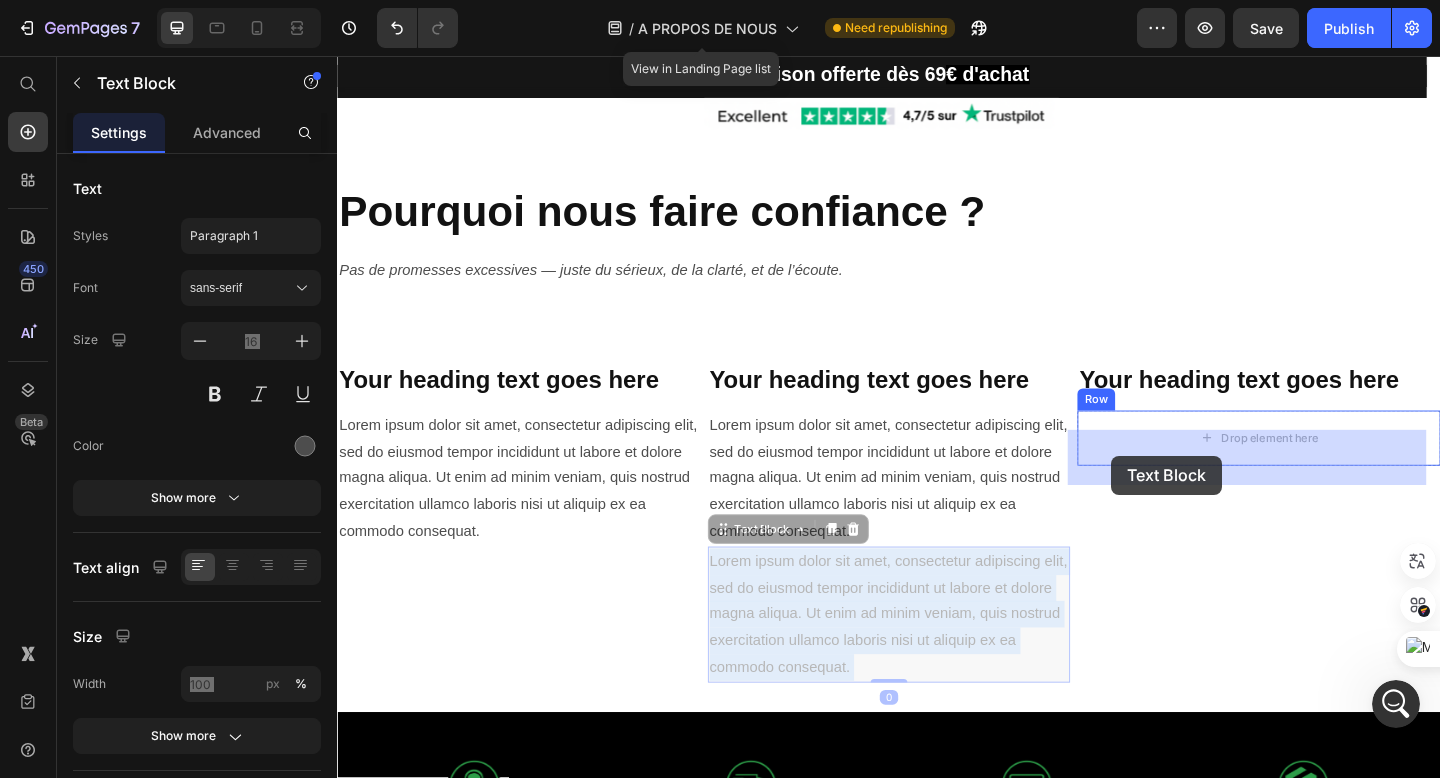 drag, startPoint x: 862, startPoint y: 663, endPoint x: 1176, endPoint y: 494, distance: 356.5908 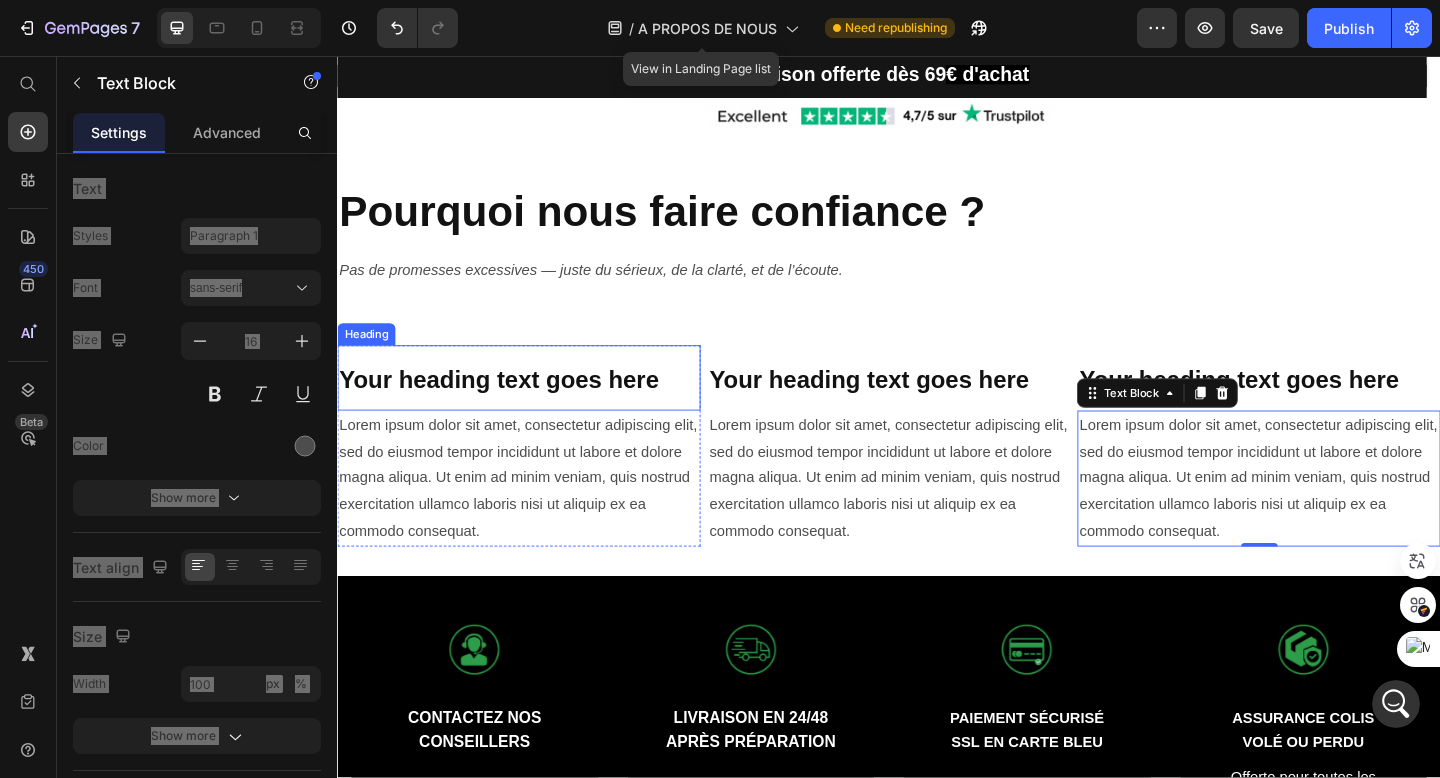 click on "⁠⁠⁠⁠⁠⁠⁠ Your heading text goes here" at bounding box center (534, 406) 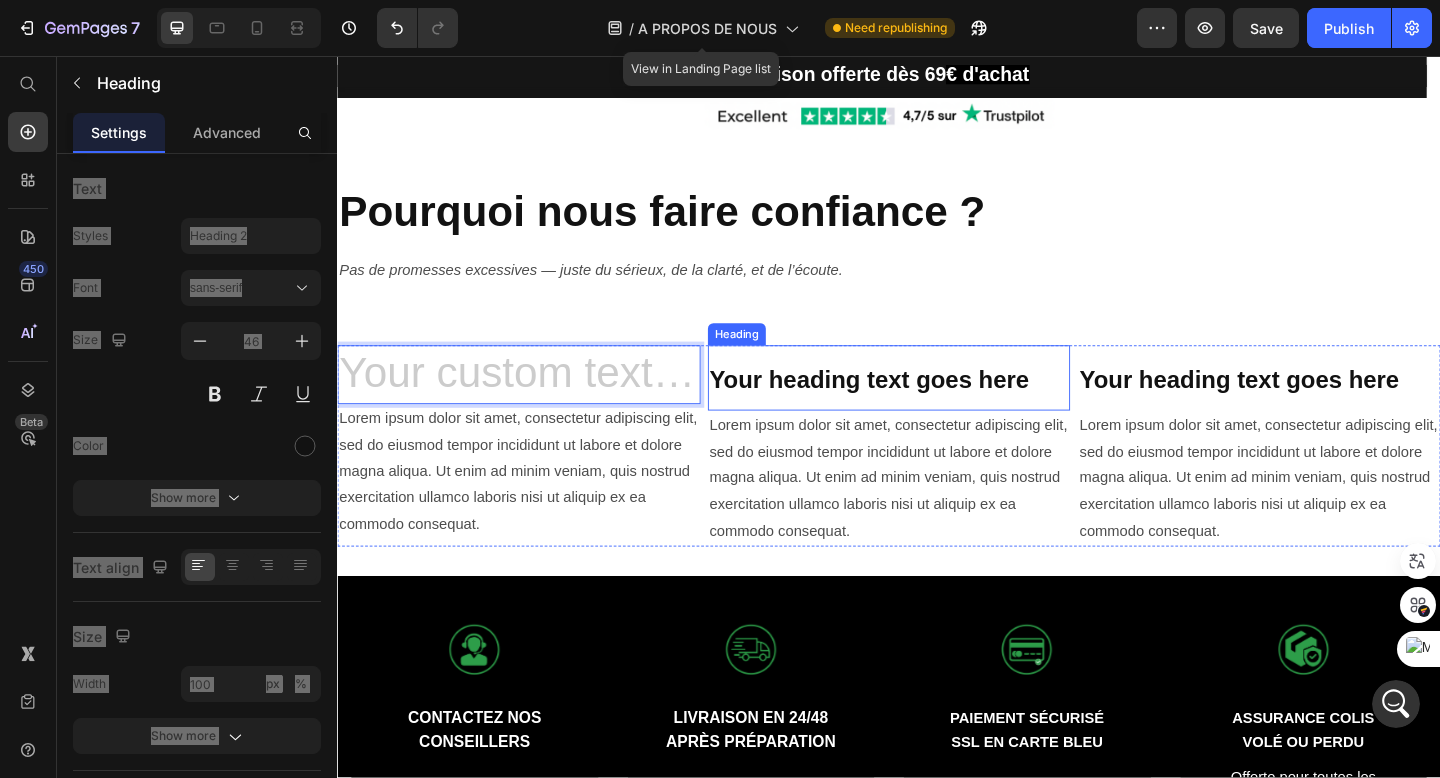 click on "Your heading text goes here" at bounding box center (916, 409) 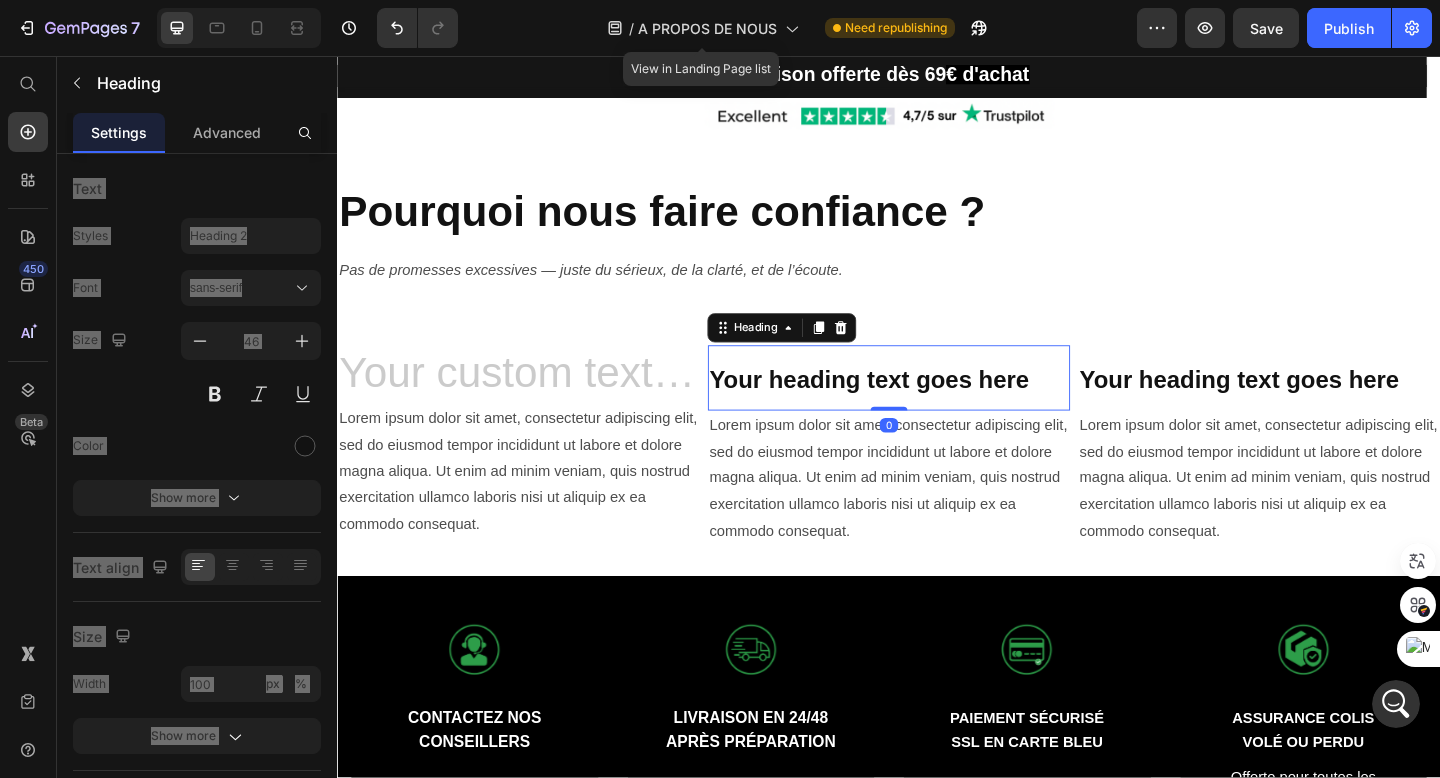 click on "Your heading text goes here" at bounding box center [937, 406] 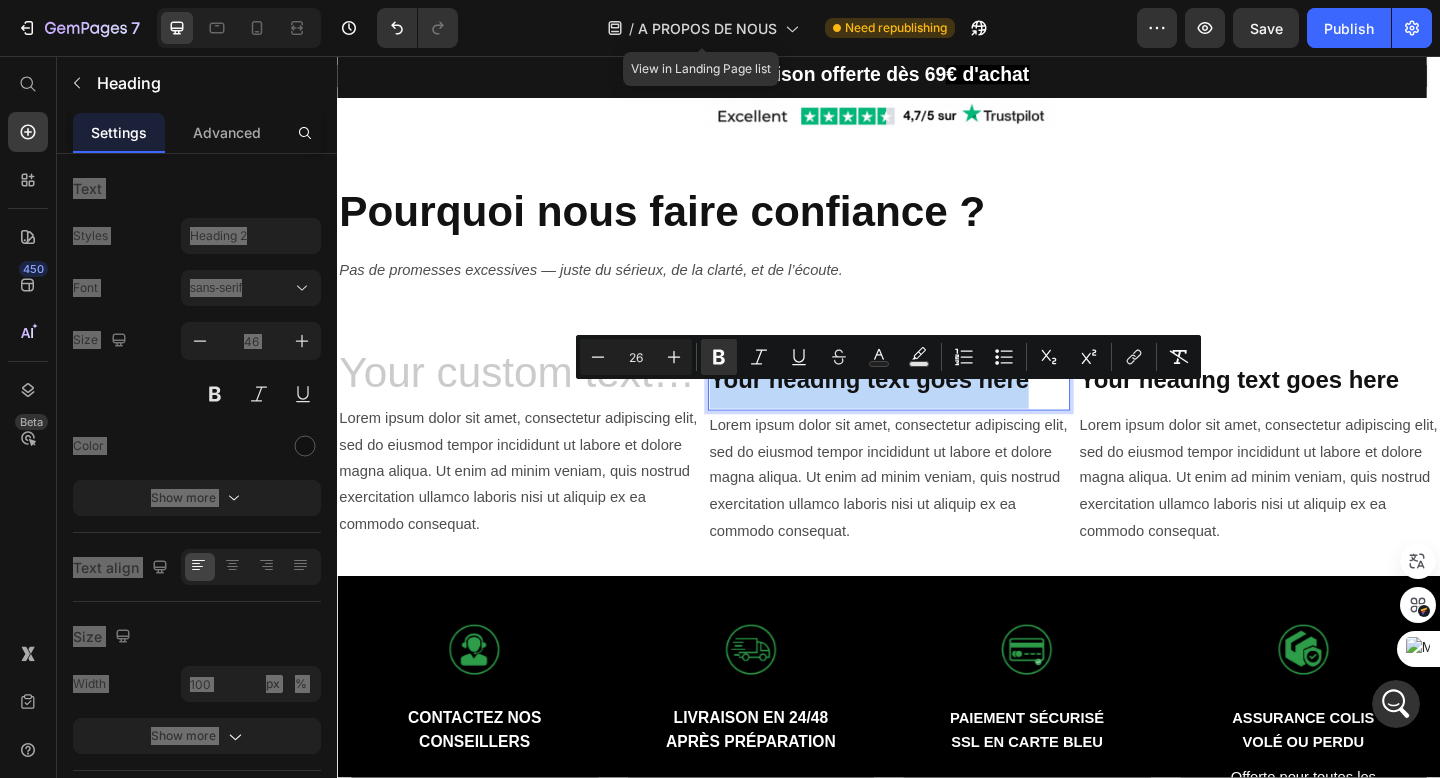 drag, startPoint x: 742, startPoint y: 432, endPoint x: 1087, endPoint y: 442, distance: 345.1449 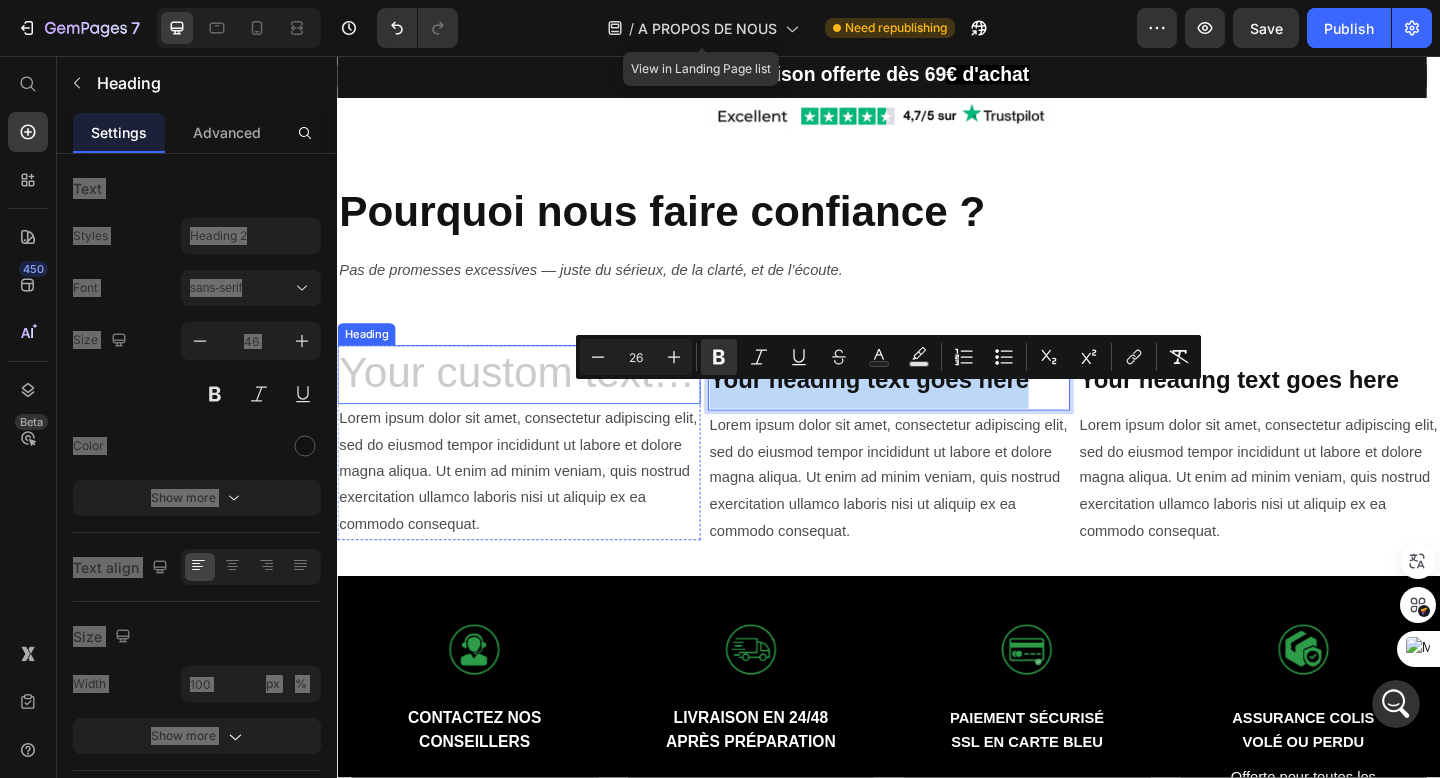 click at bounding box center [534, 403] 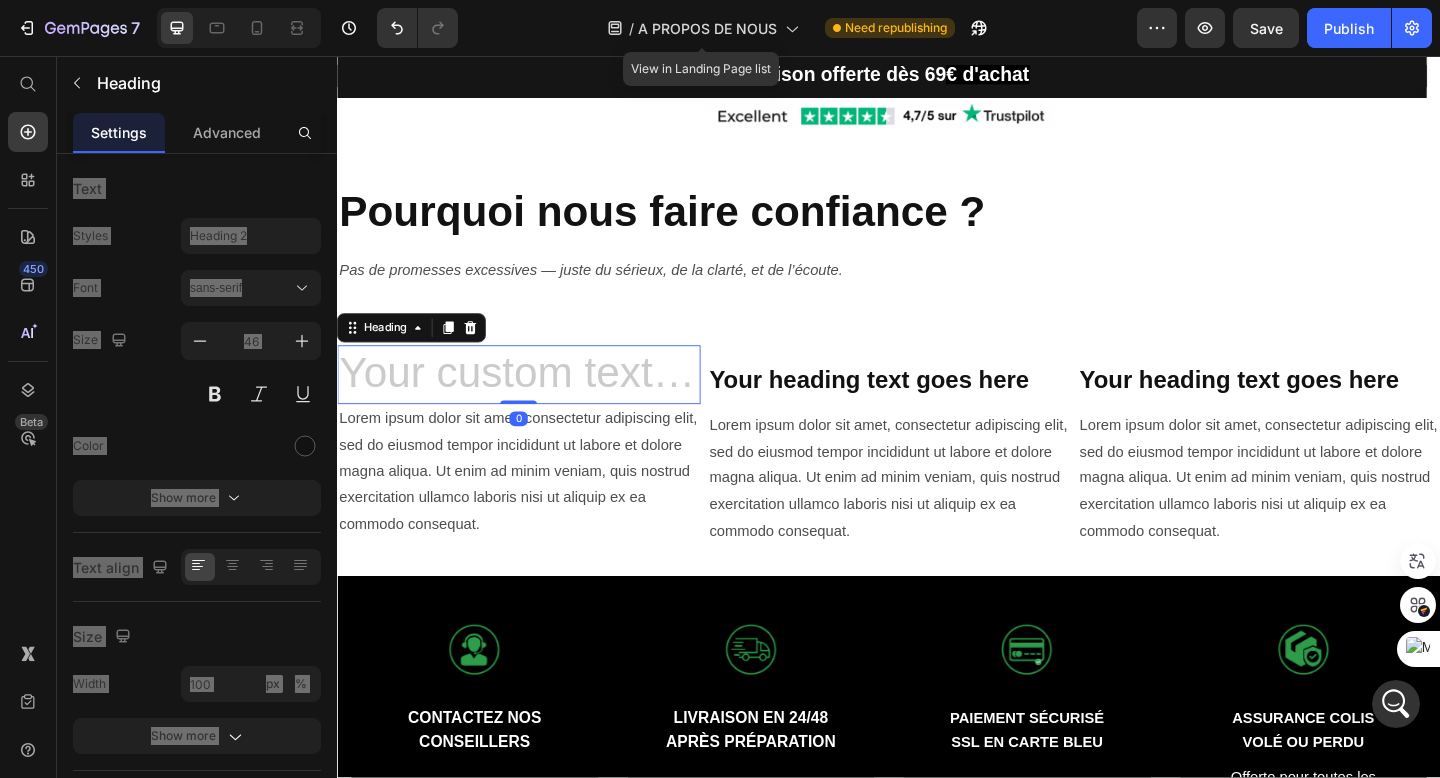 click at bounding box center (534, 403) 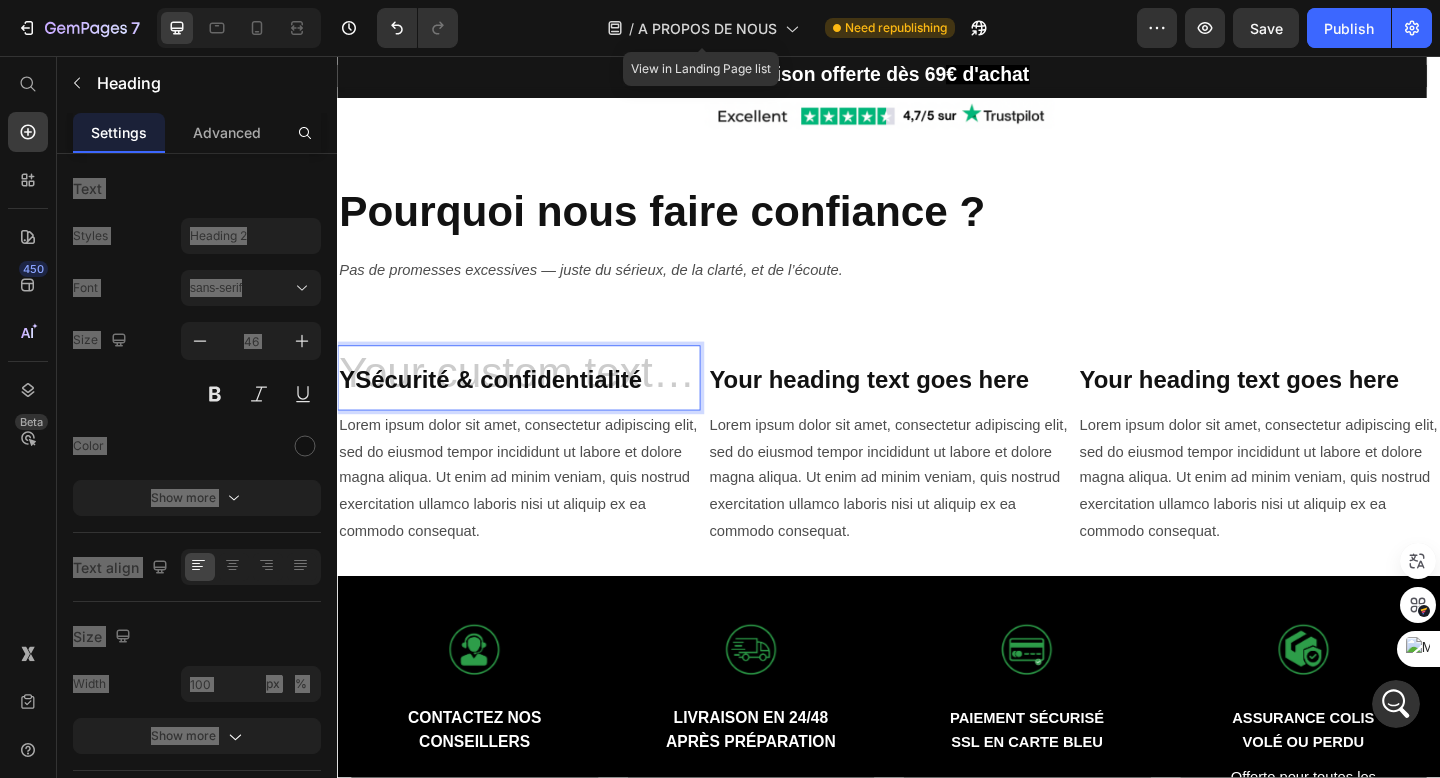 click on "YSécurité & confidentialité" at bounding box center (534, 406) 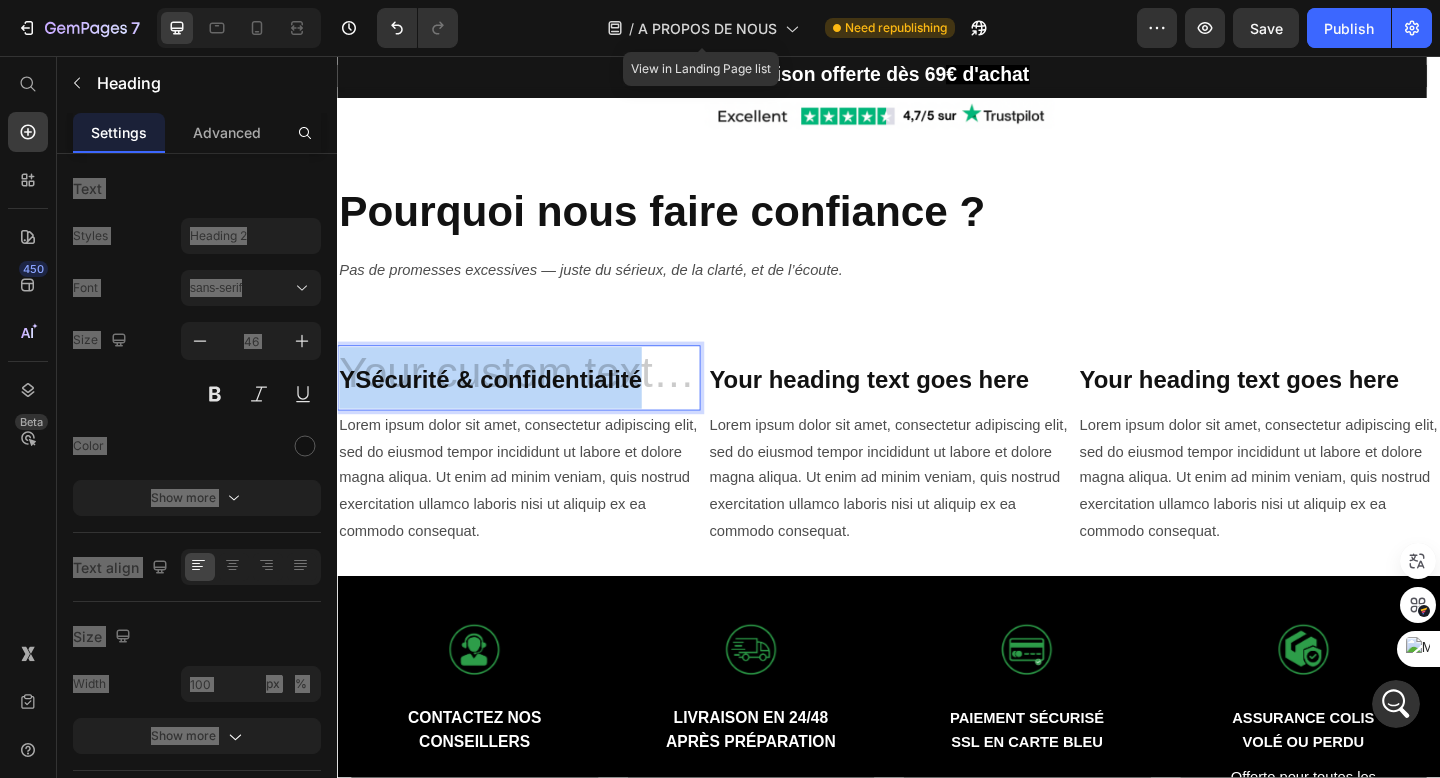 click on "YSécurité & confidentialité" at bounding box center [534, 406] 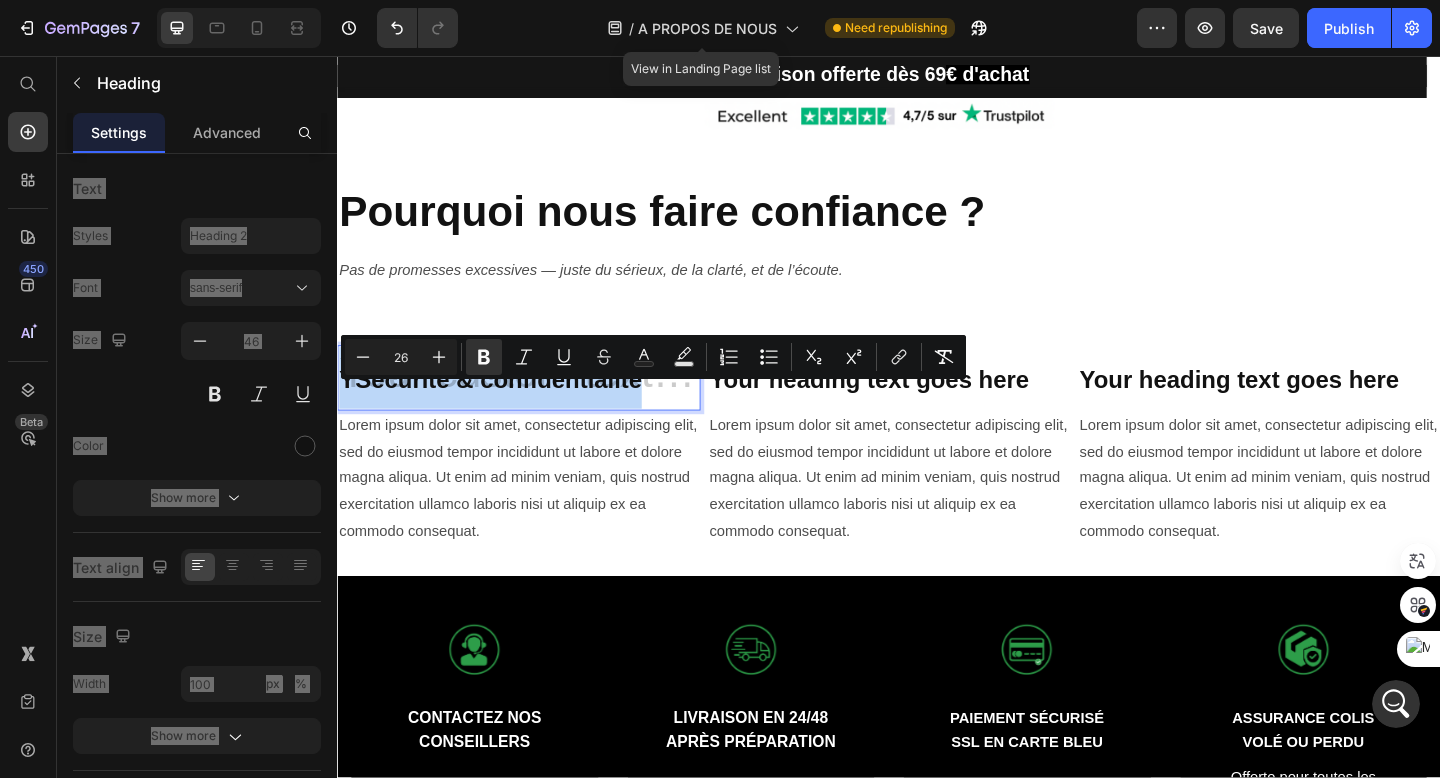 click on "YSécurité & confidentialité" at bounding box center [534, 406] 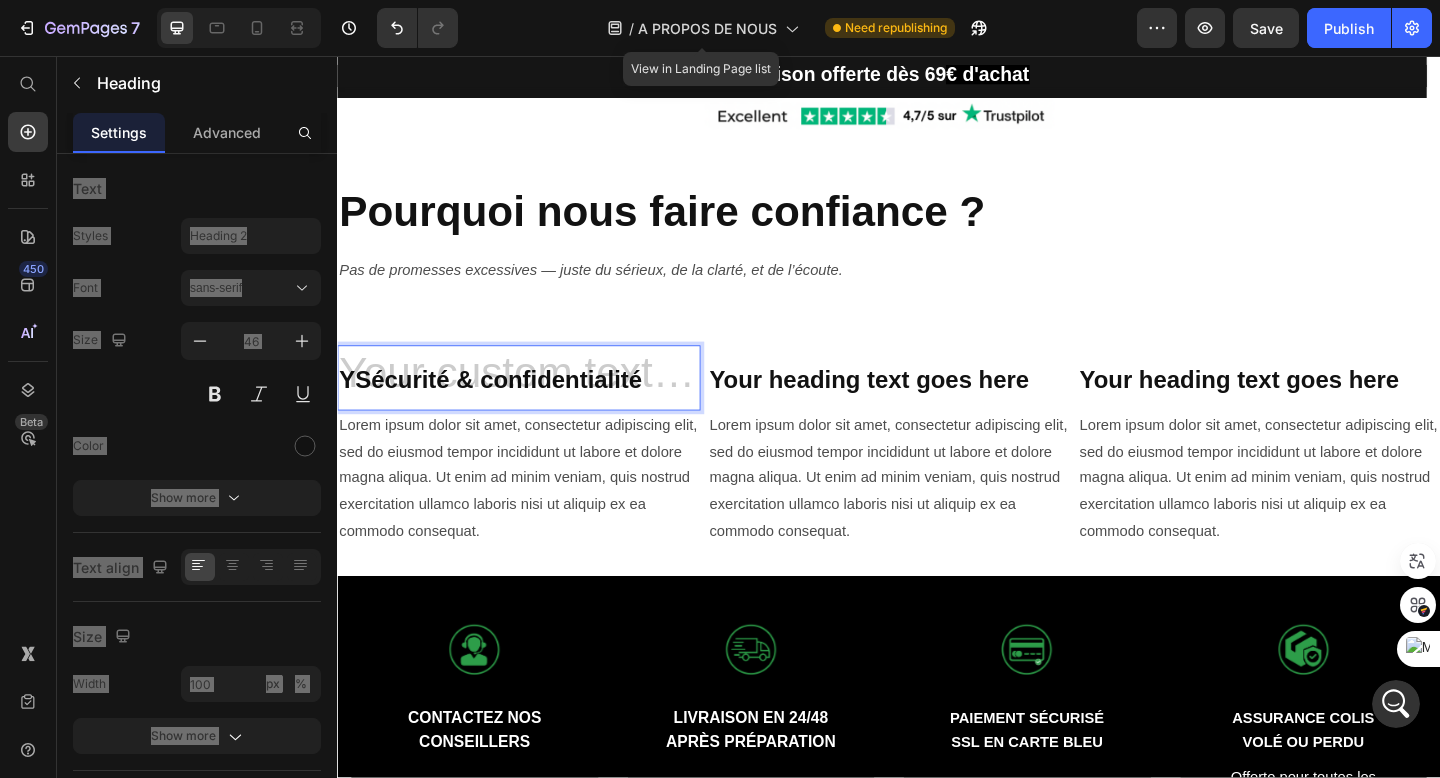 click on "YSécurité & confidentialité" at bounding box center (534, 406) 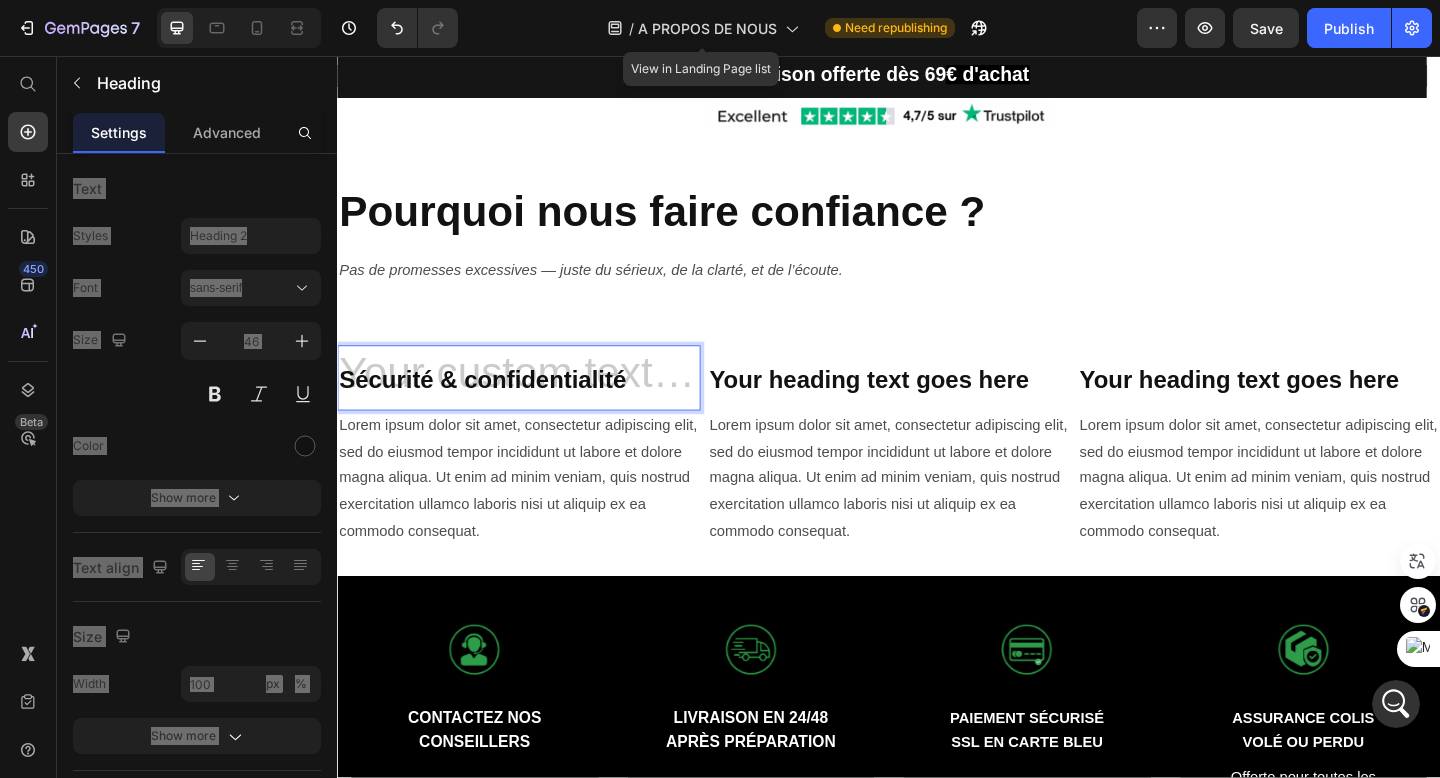 click on "Your heading text goes here" at bounding box center [916, 409] 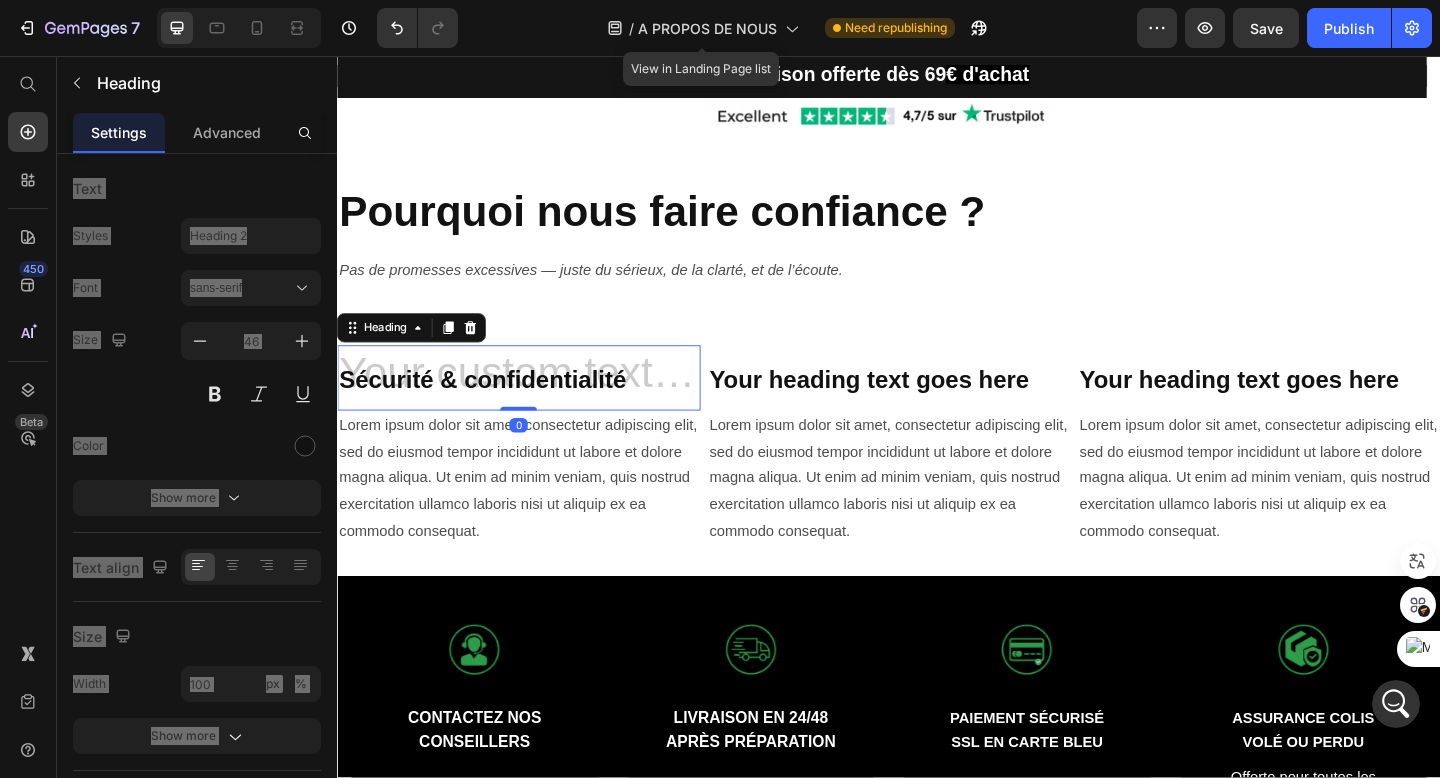 click on "⁠⁠⁠⁠⁠⁠⁠ Sécurité & confidentialité" at bounding box center (534, 406) 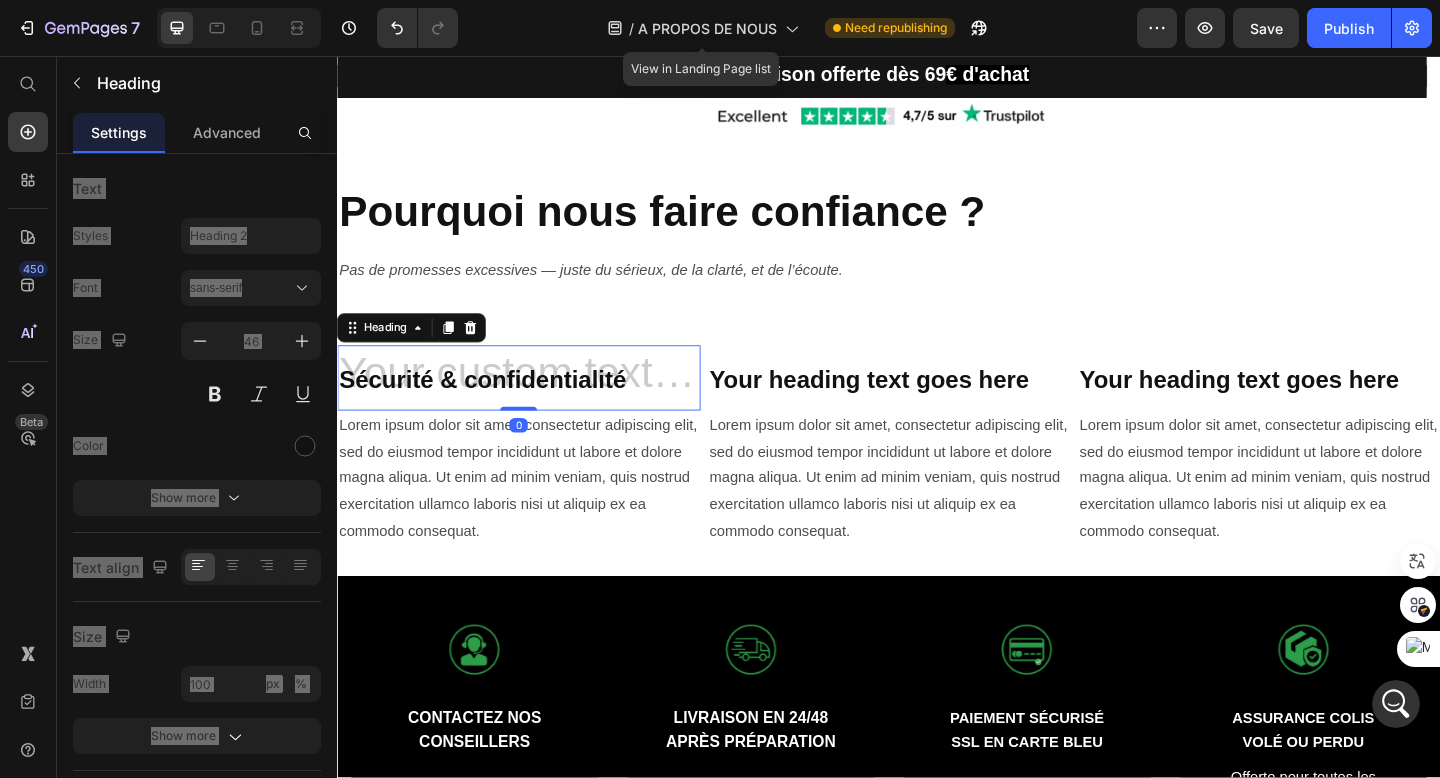 click on "⁠⁠⁠⁠⁠⁠⁠ Sécurité & confidentialité" at bounding box center [534, 406] 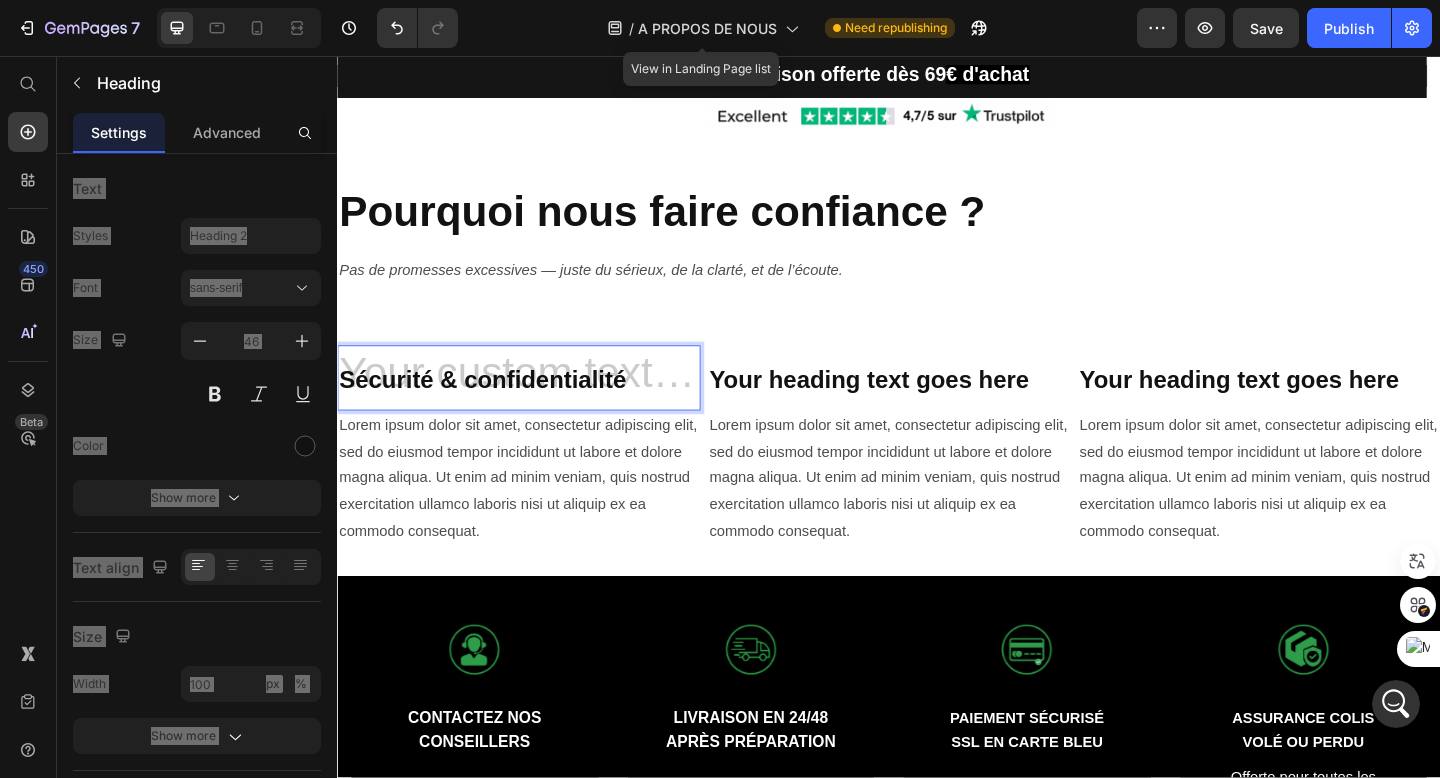 click on "Sécurité & confidentialité" at bounding box center [534, 406] 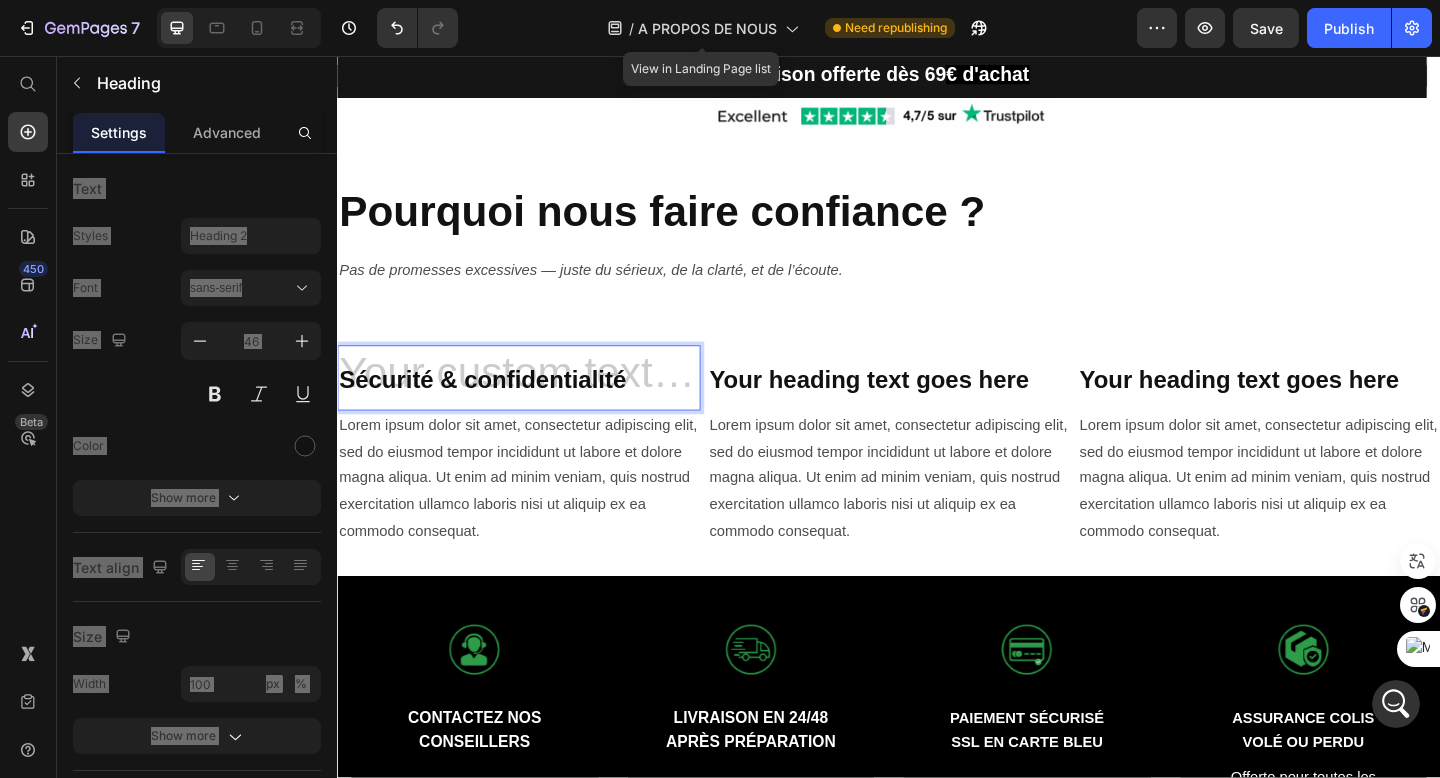 click on "Sécurité & confidentialité" at bounding box center (534, 406) 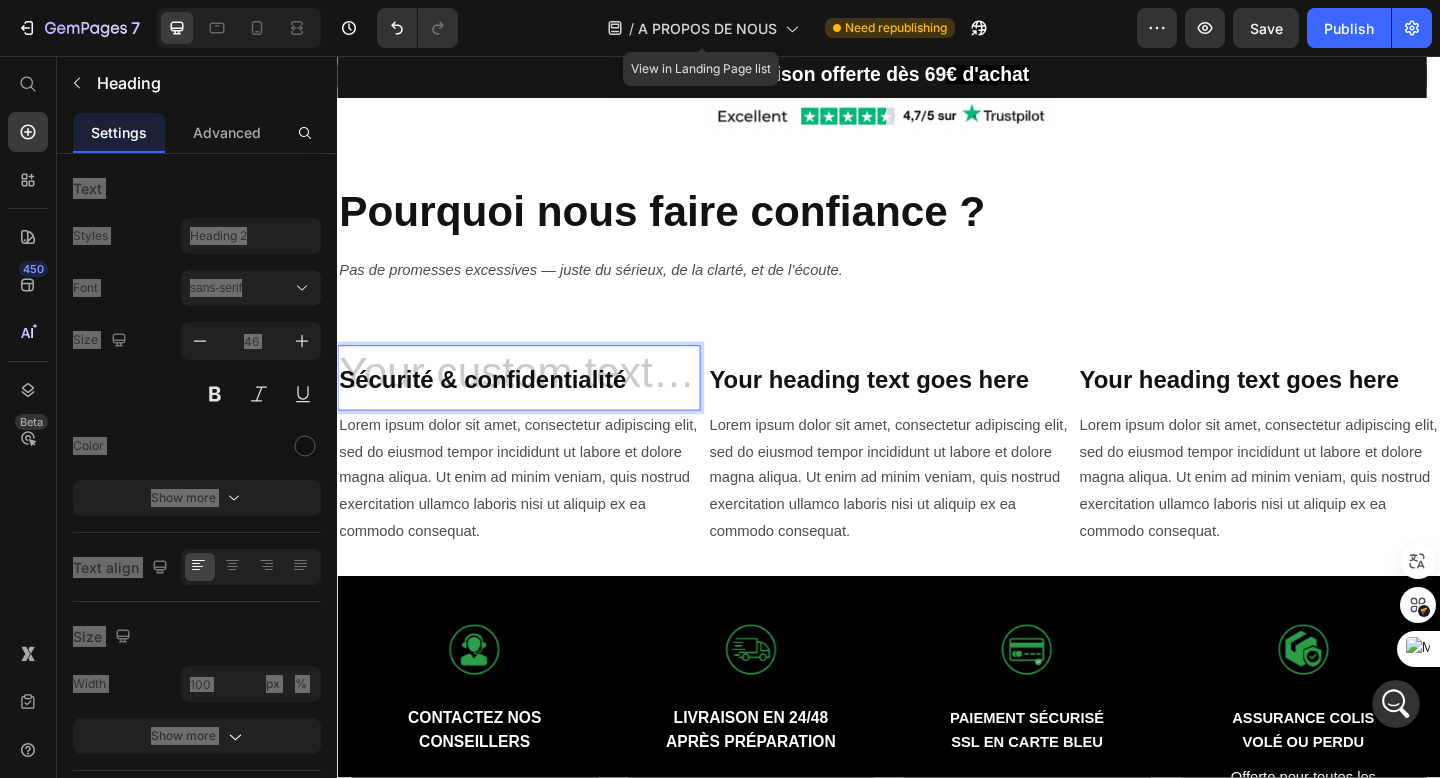 click on "Your heading text goes here" at bounding box center (916, 409) 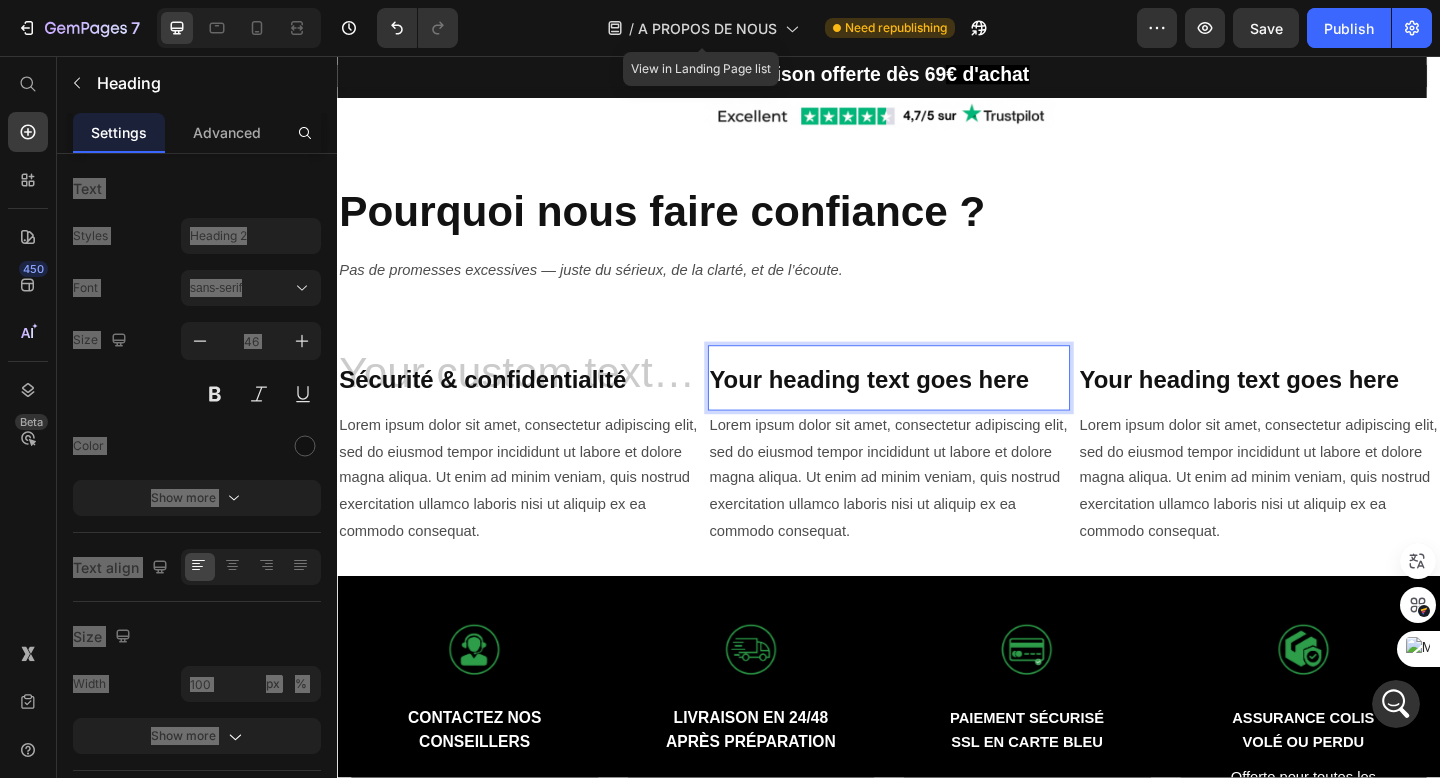 click on "Your heading text goes here" at bounding box center (916, 409) 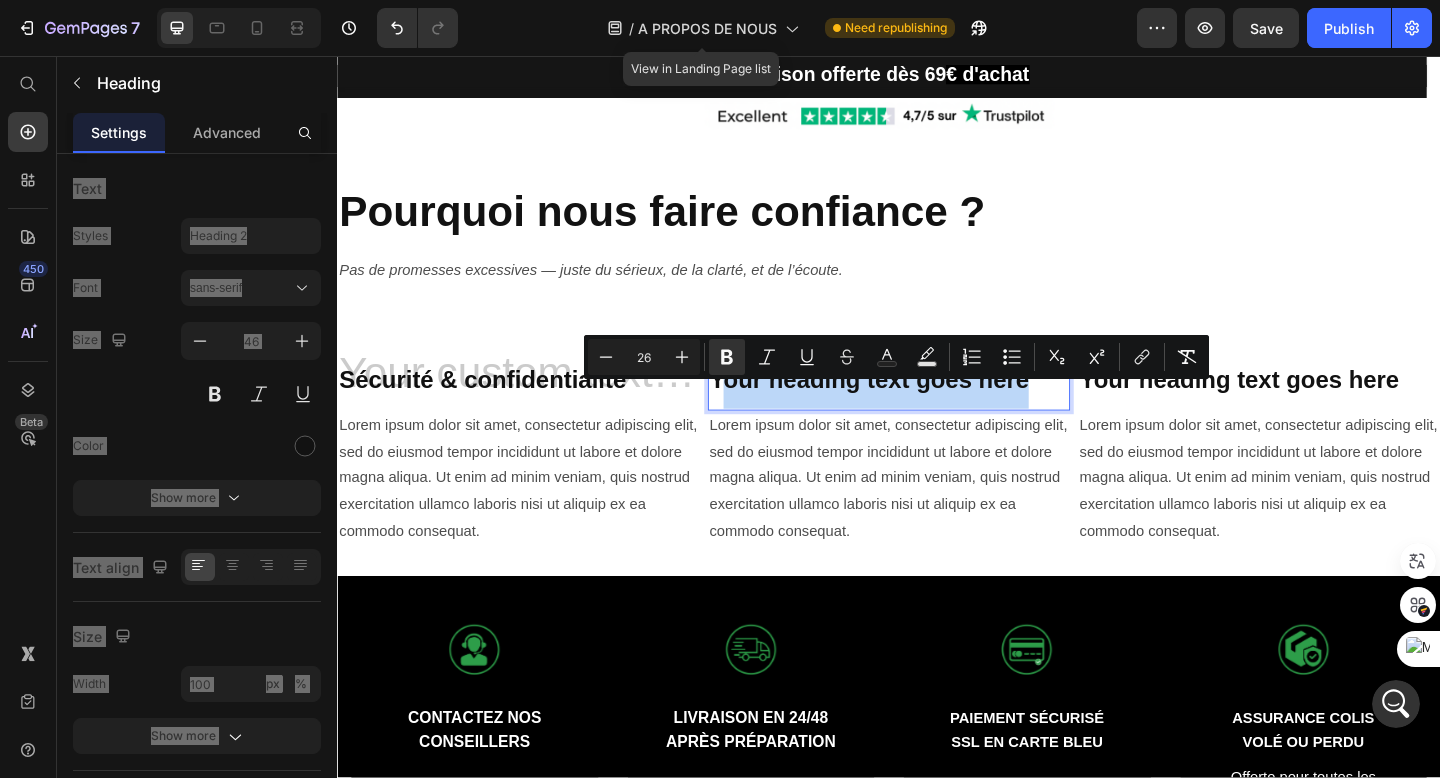 drag, startPoint x: 746, startPoint y: 421, endPoint x: 1085, endPoint y: 447, distance: 339.99557 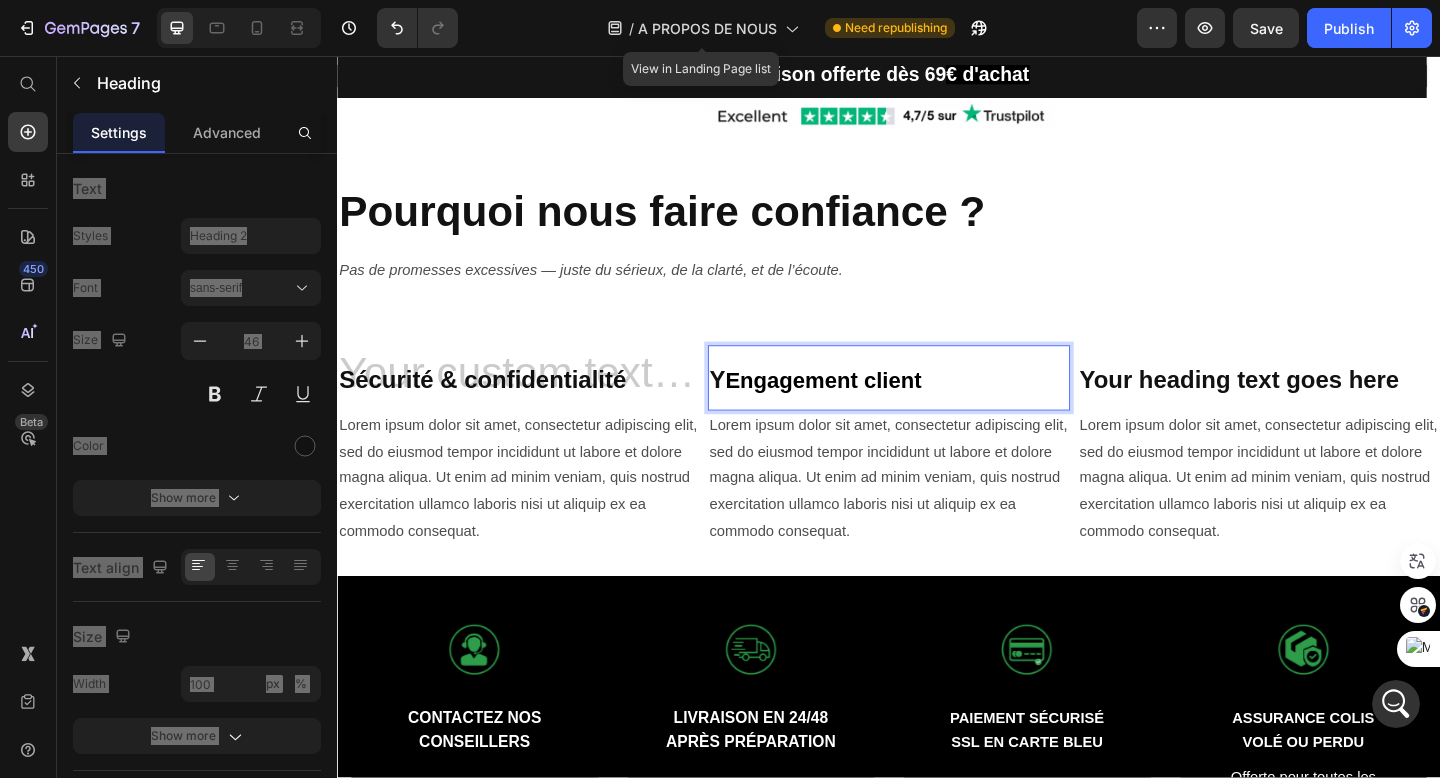 click on "Y" at bounding box center (750, 409) 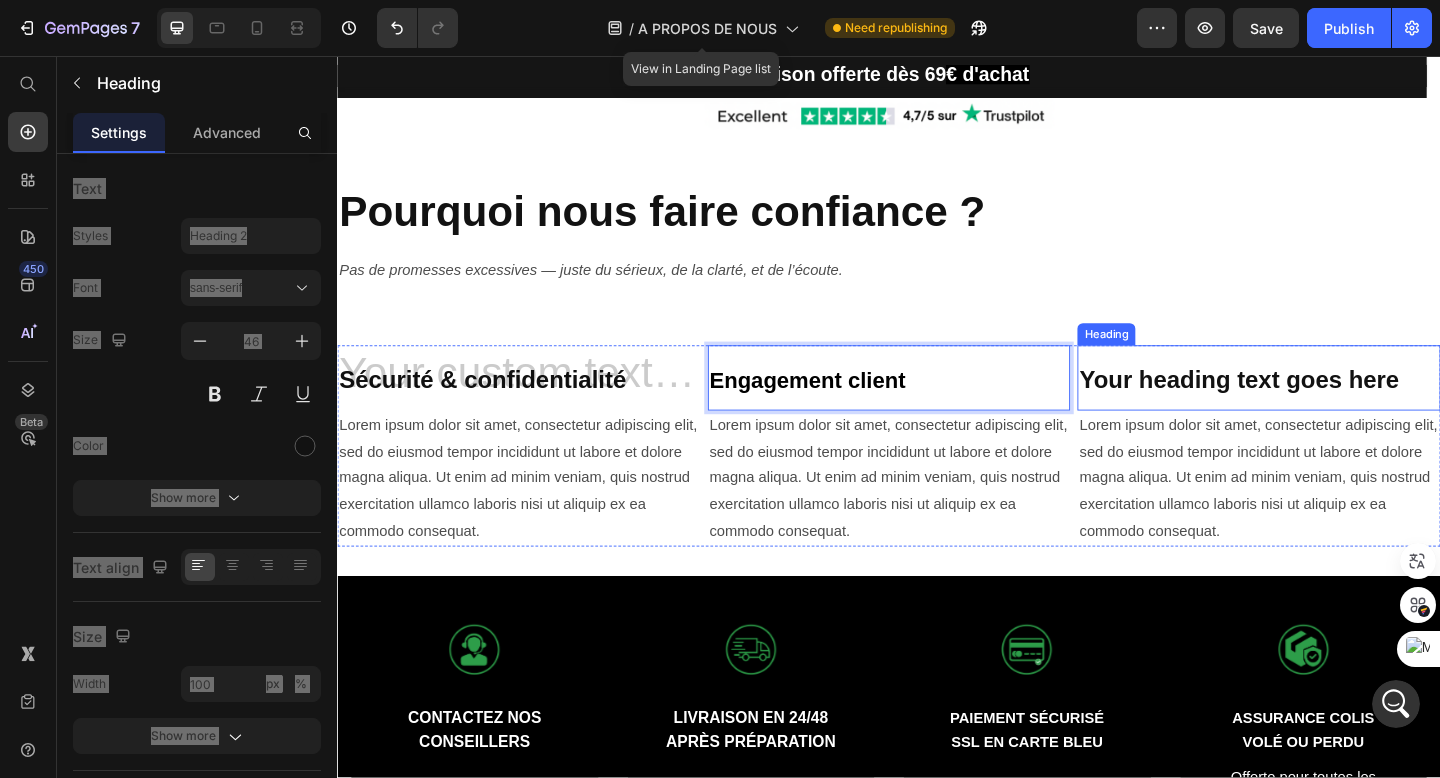 click on "Your heading text goes here" at bounding box center (1318, 409) 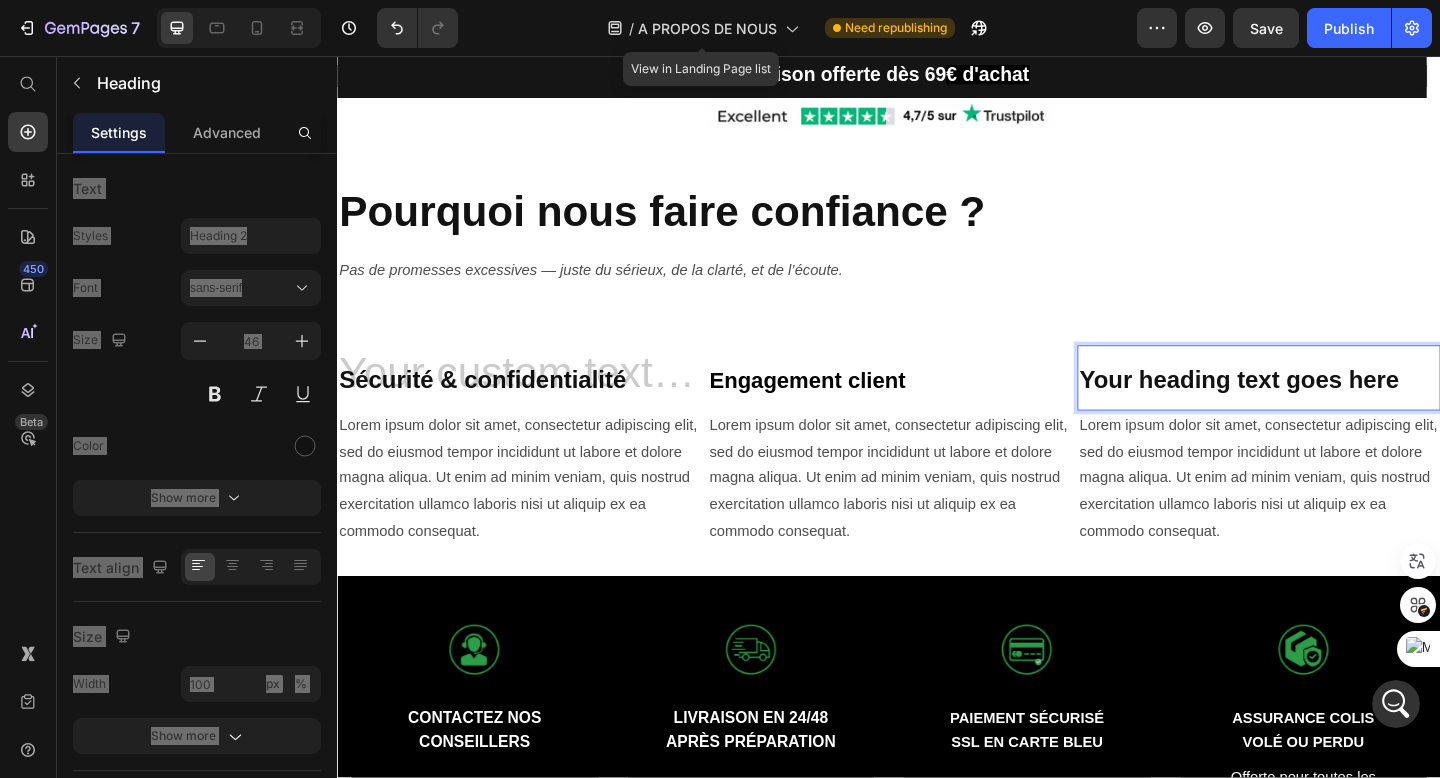 click on "Your heading text goes here" at bounding box center (1318, 409) 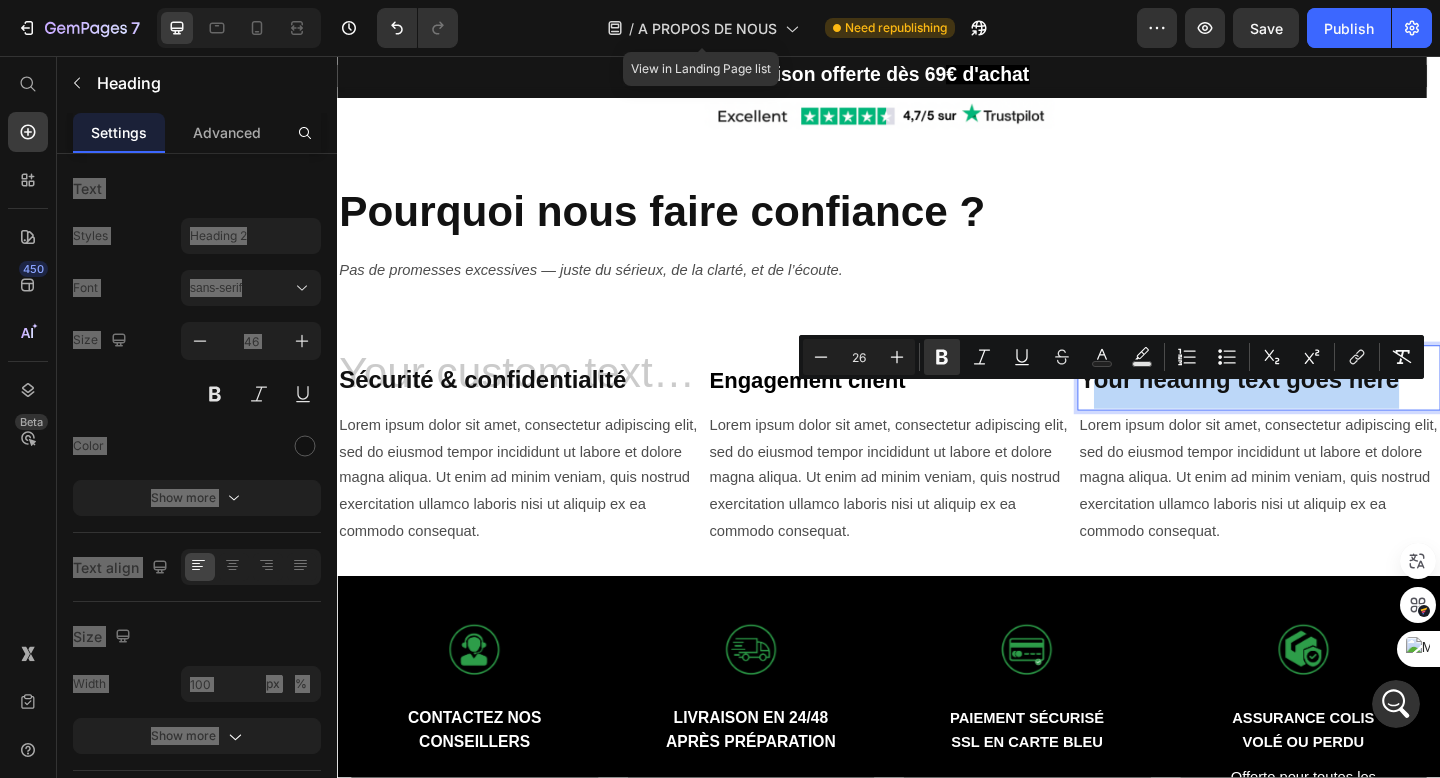 drag, startPoint x: 1481, startPoint y: 425, endPoint x: 1150, endPoint y: 433, distance: 331.09665 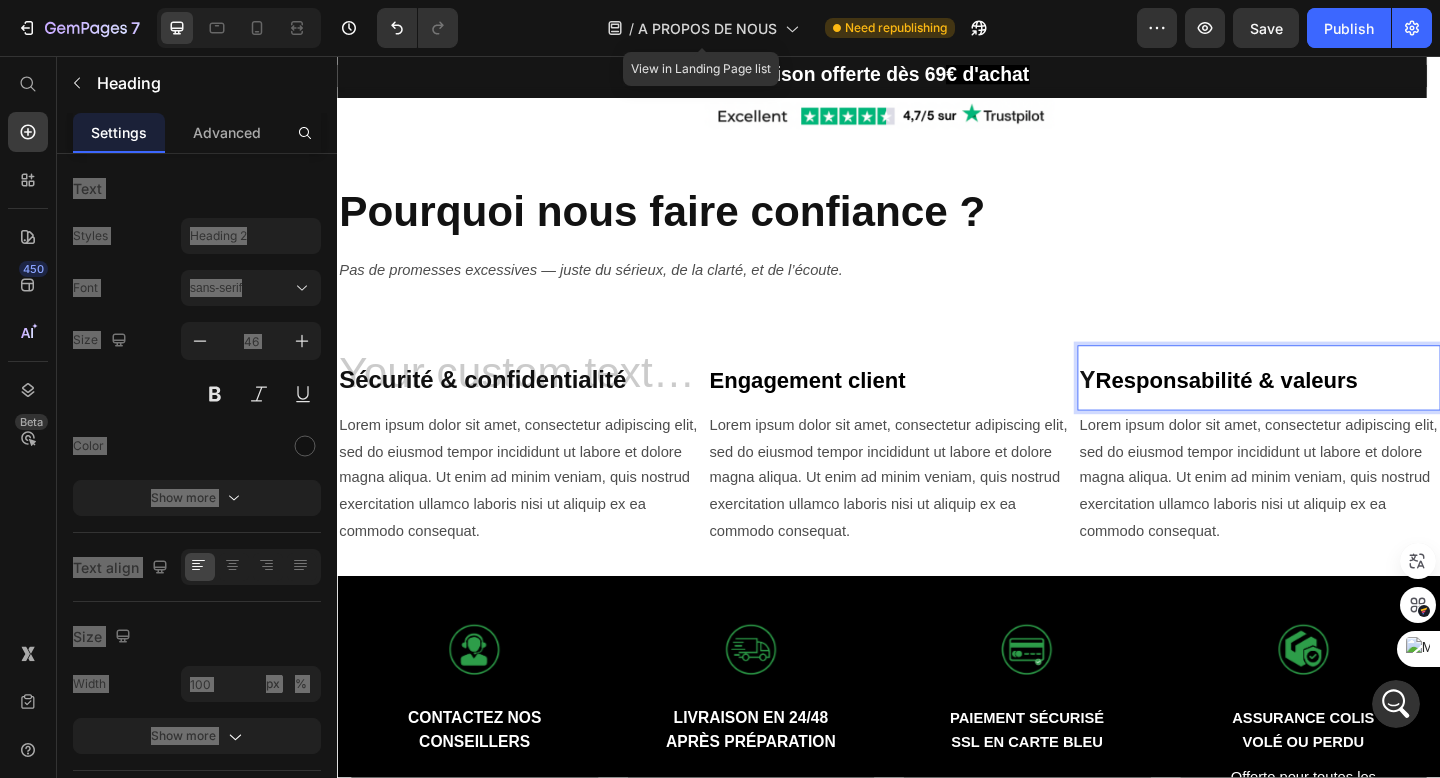 click on "Y" at bounding box center [1152, 409] 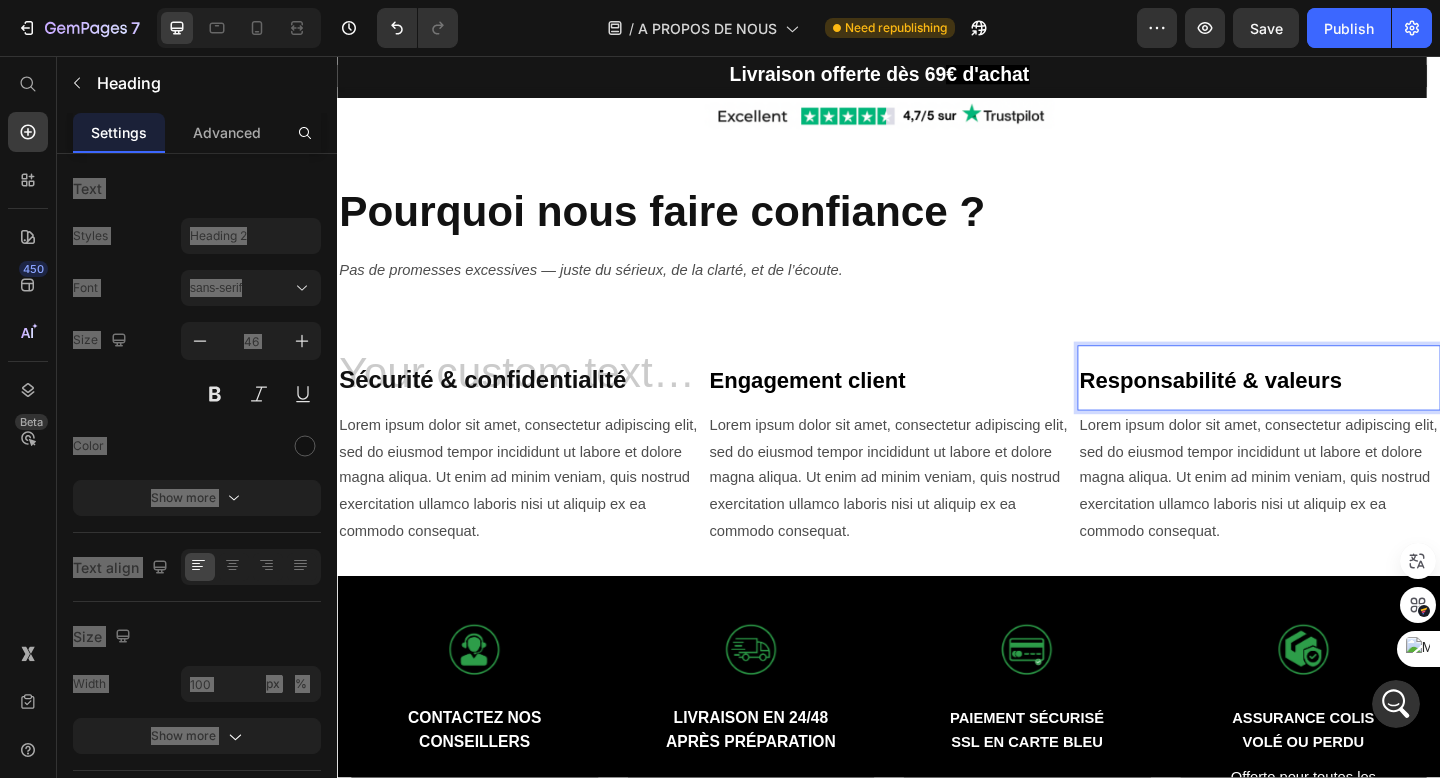 click on "⁠⁠⁠⁠⁠⁠⁠ Sécurité & confidentialité" at bounding box center (534, 406) 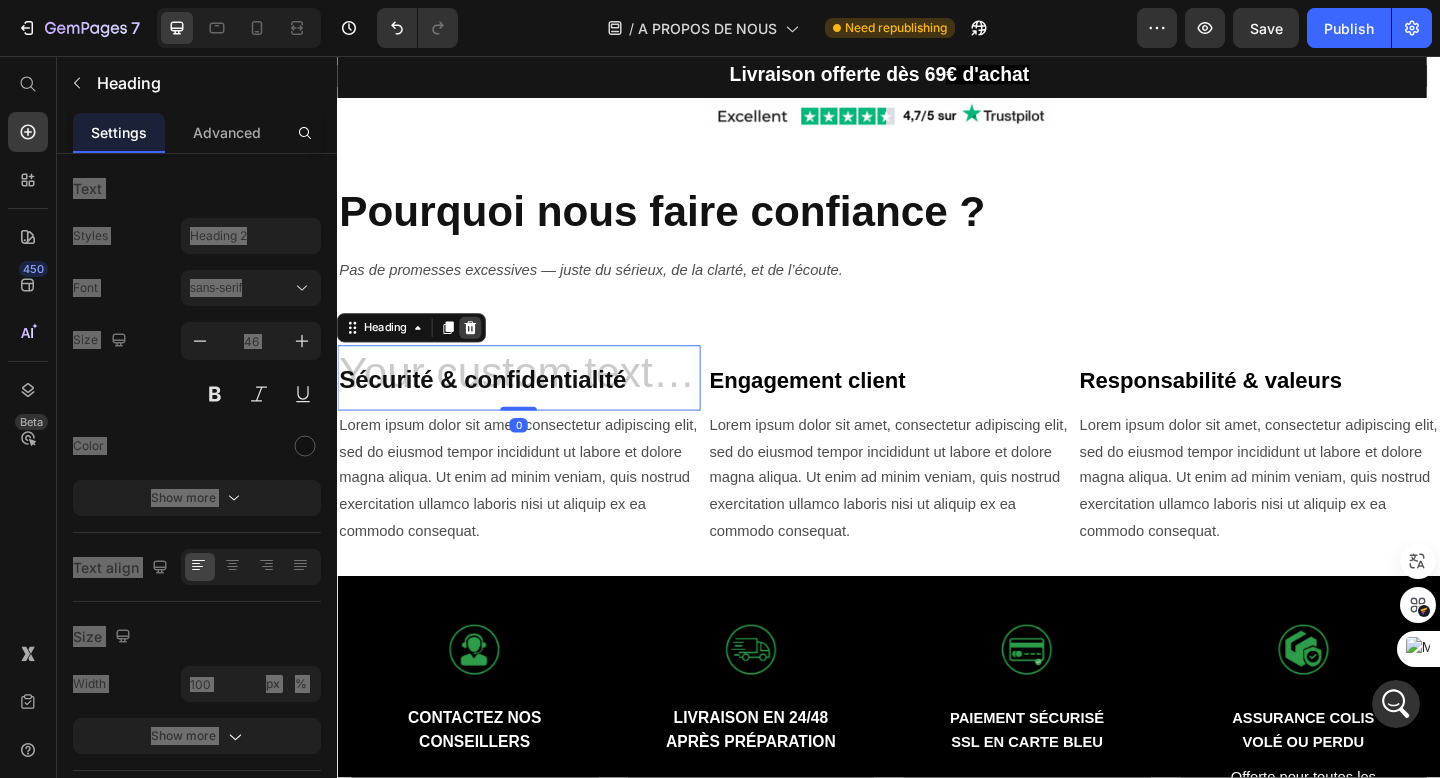 click 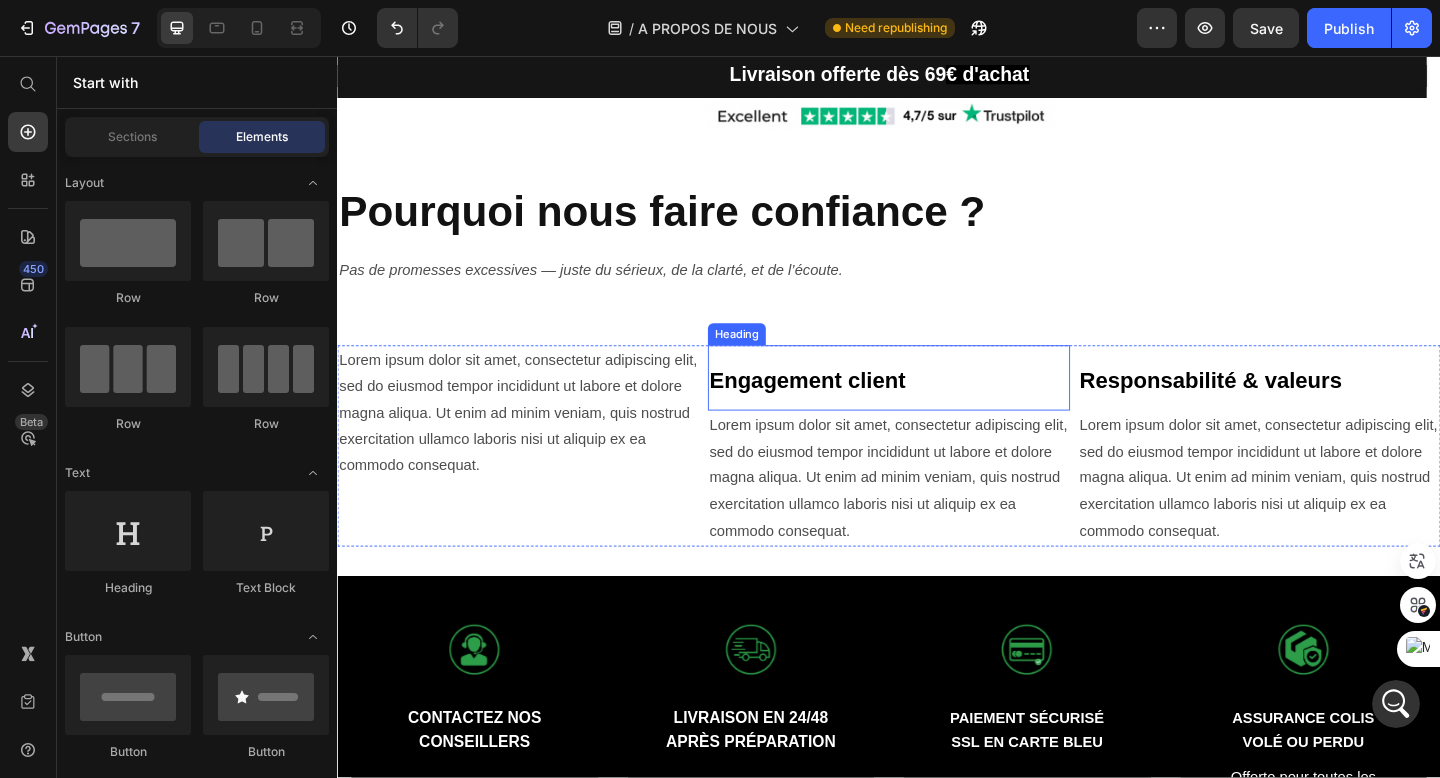 click on "Engagement client" at bounding box center [848, 409] 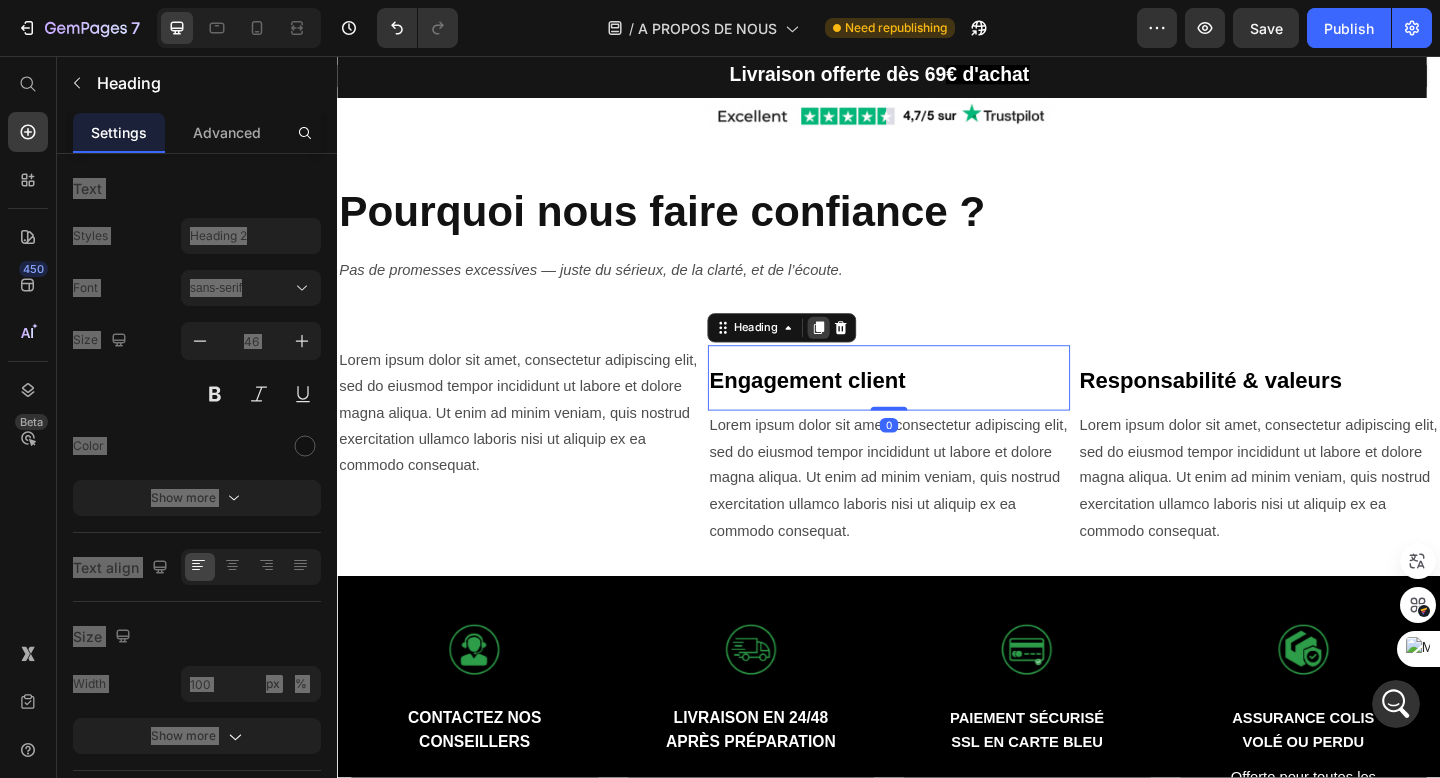 click 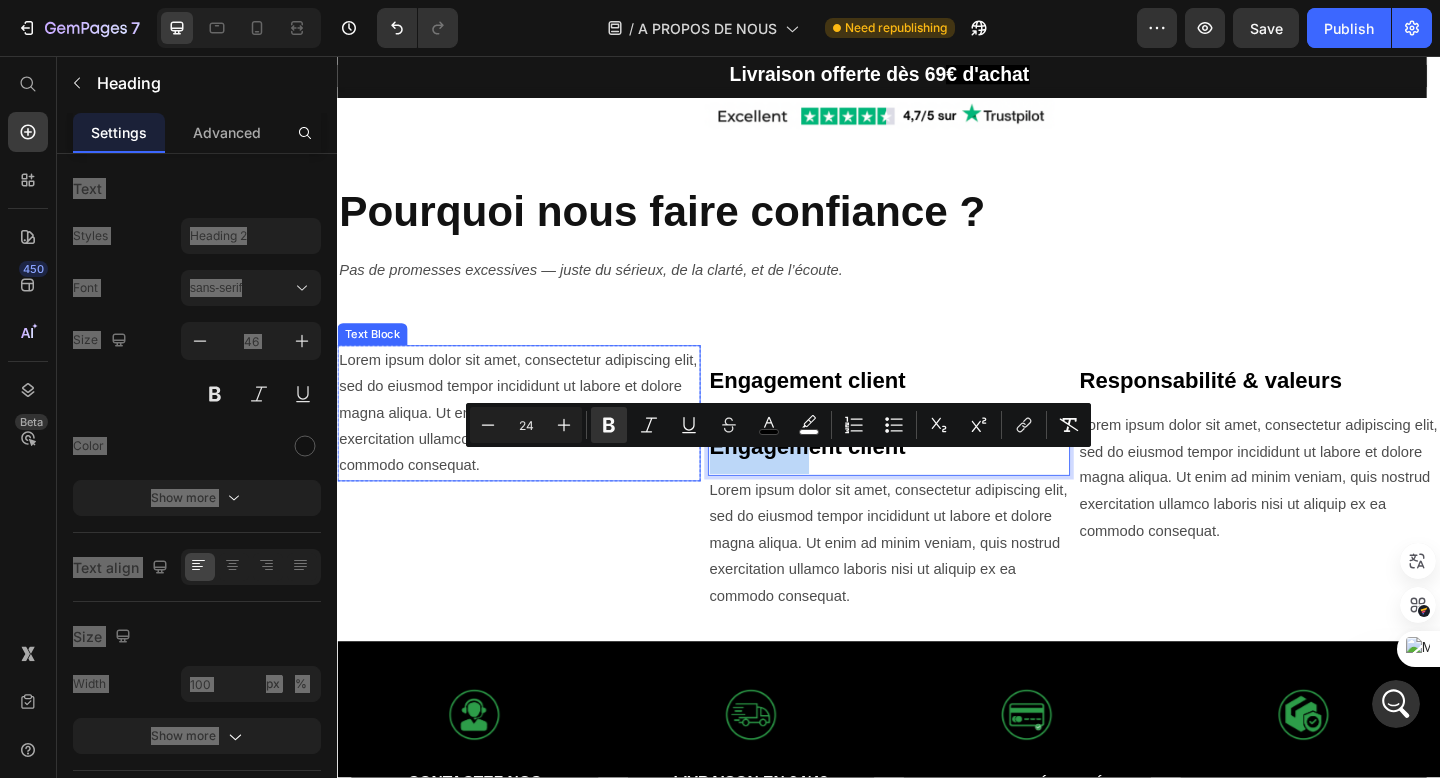 drag, startPoint x: 847, startPoint y: 498, endPoint x: 491, endPoint y: 403, distance: 368.4576 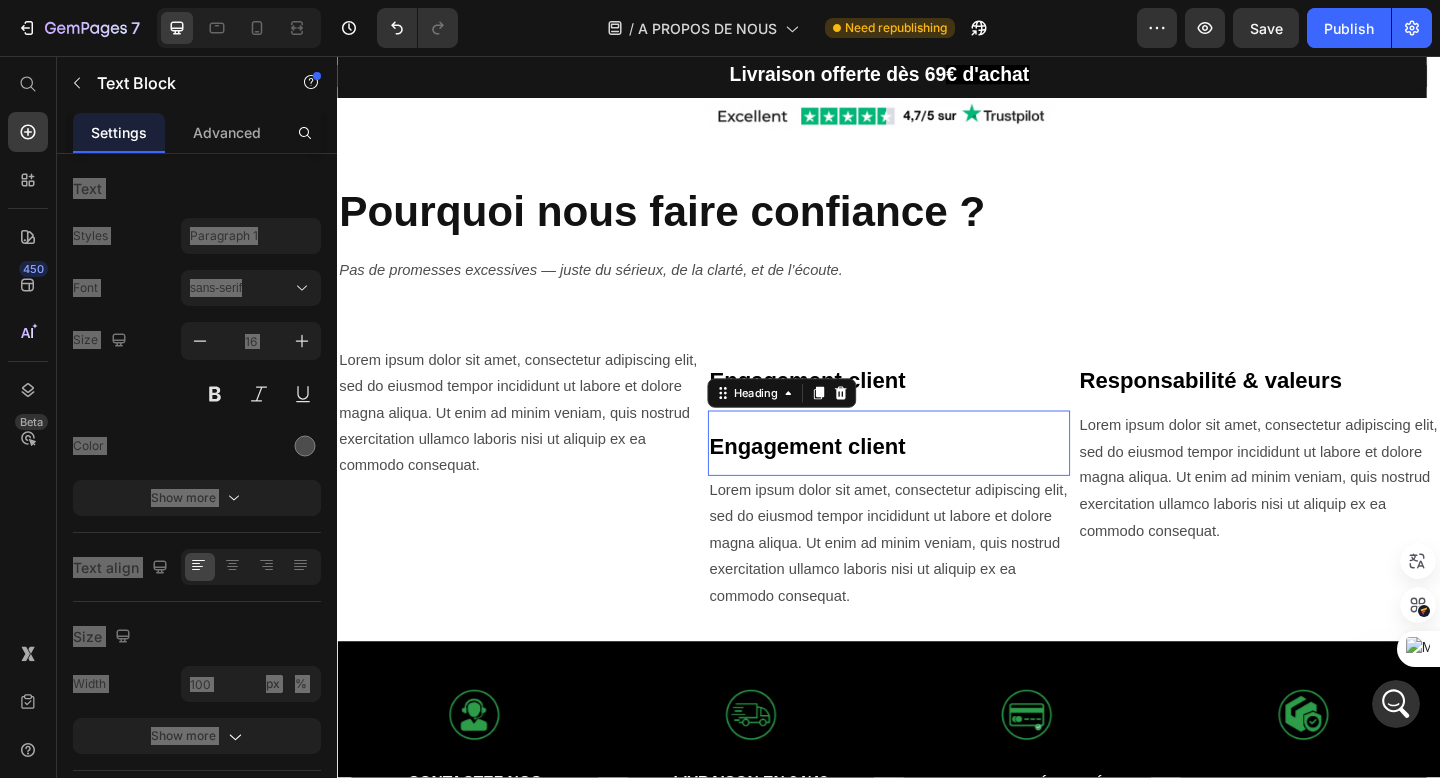 click on "⁠⁠⁠⁠⁠⁠⁠ Engagement client" at bounding box center (937, 477) 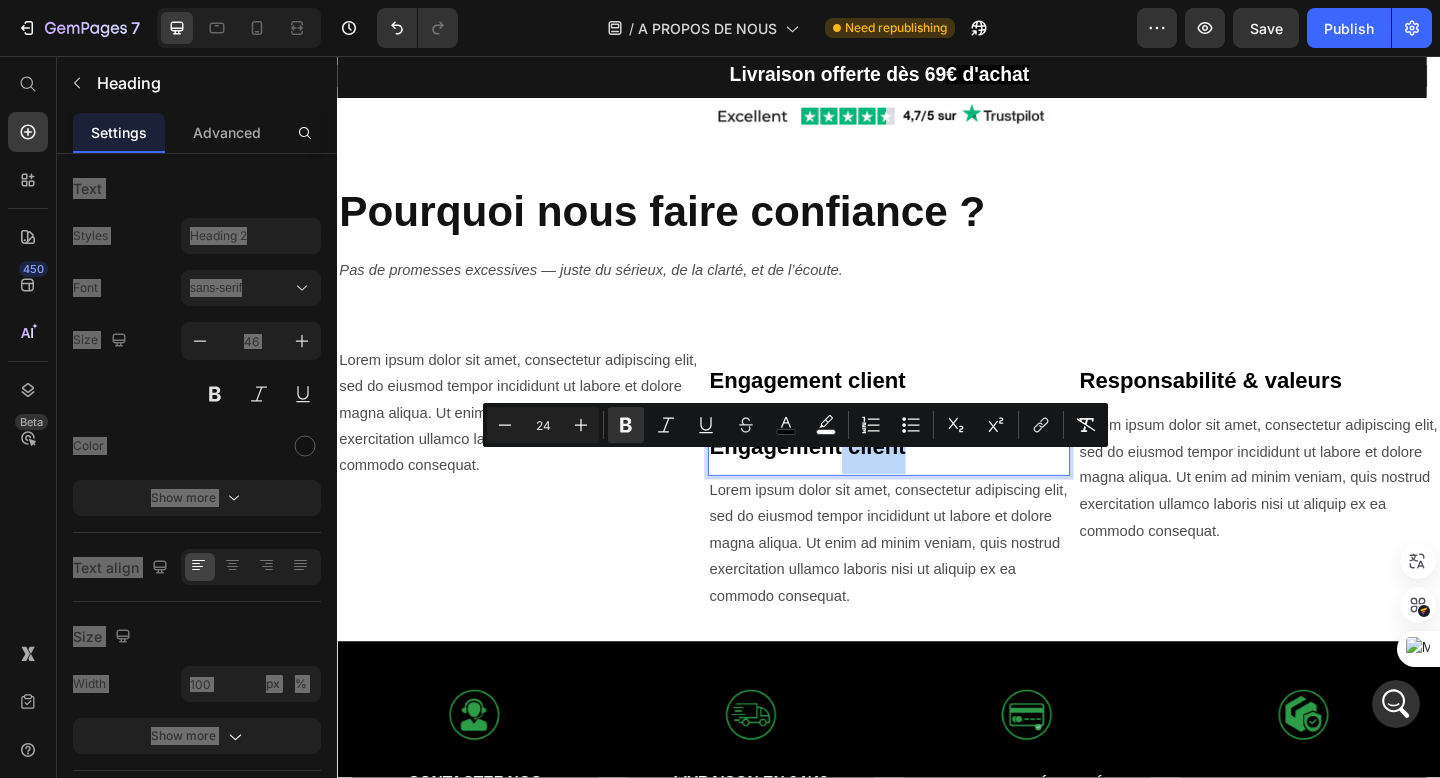 drag, startPoint x: 883, startPoint y: 484, endPoint x: 1078, endPoint y: 505, distance: 196.1275 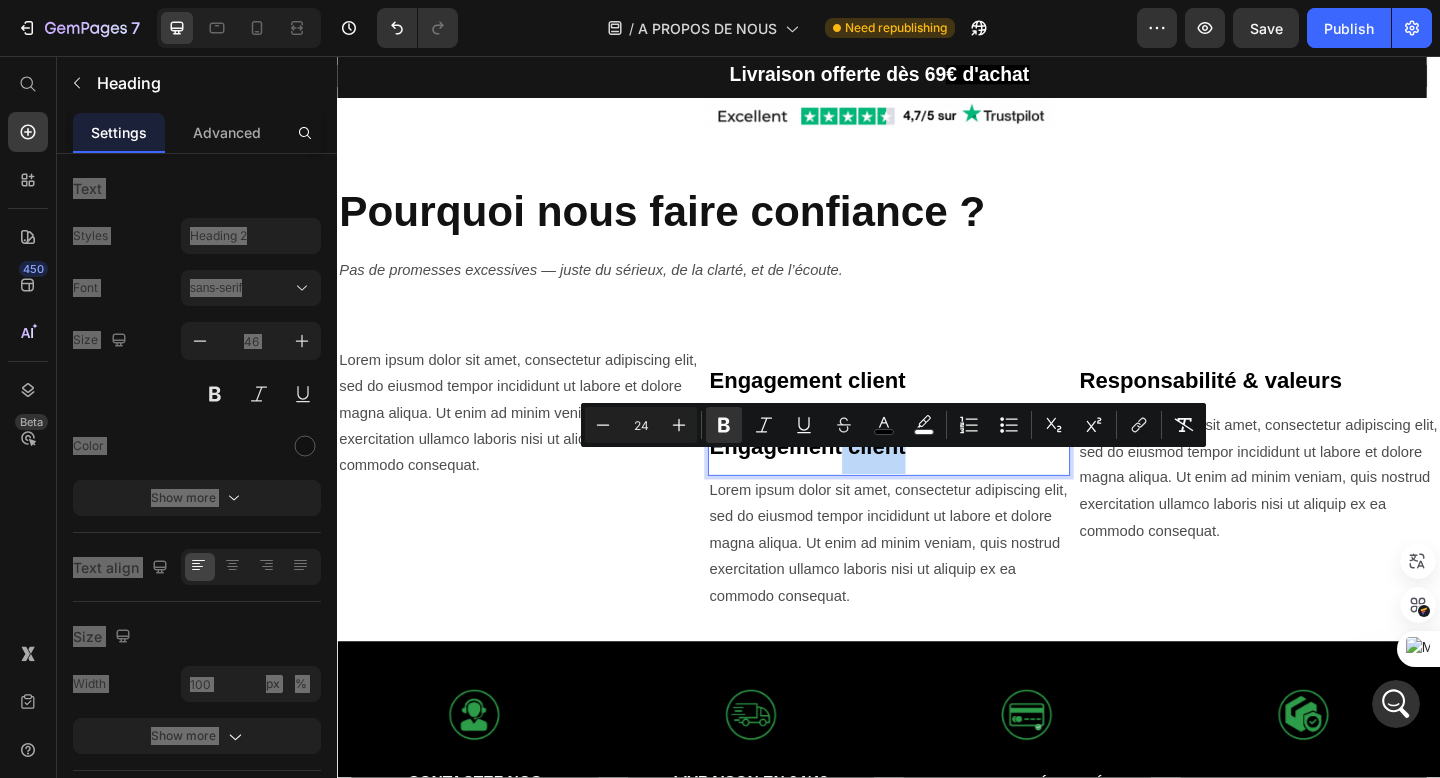 click on "Engagement client" at bounding box center [937, 477] 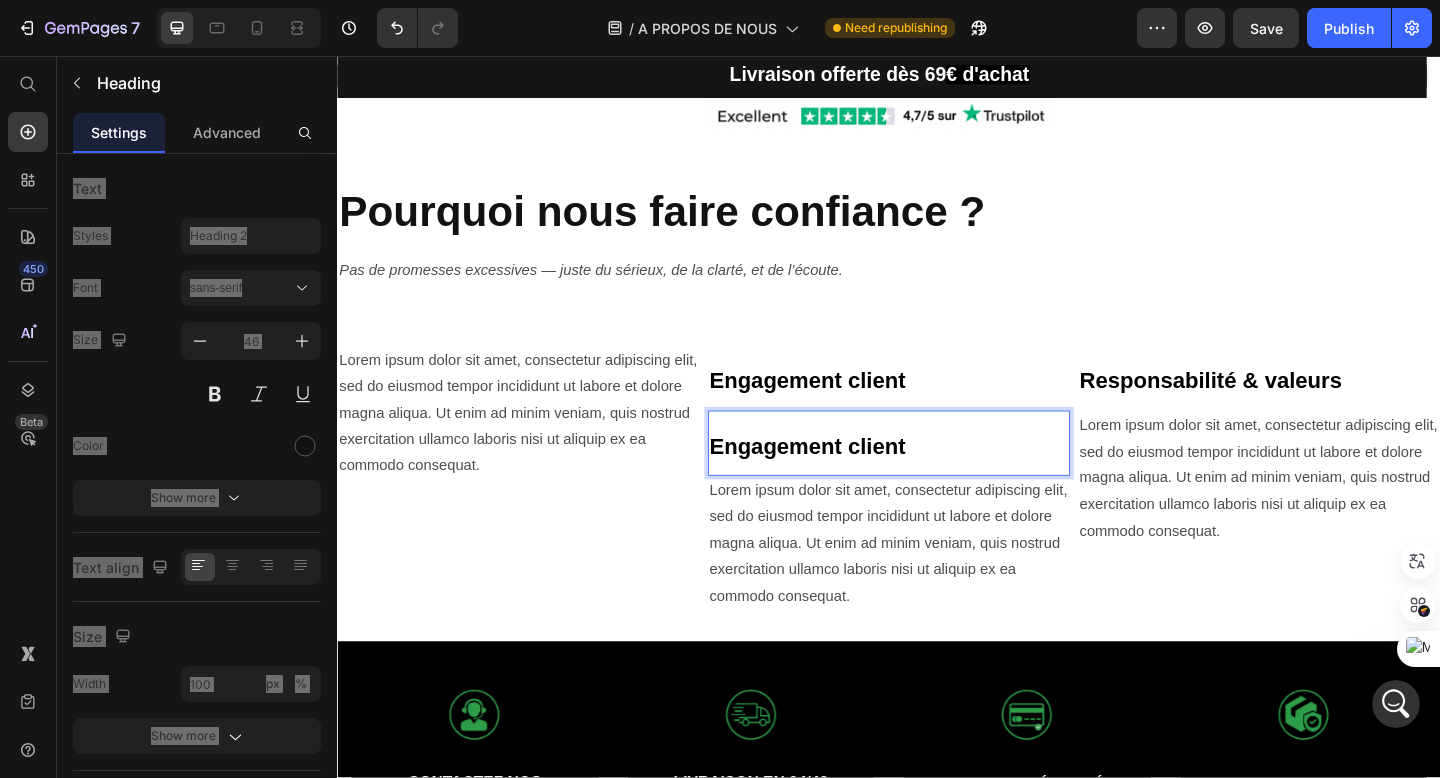 click on "Engagement client" at bounding box center (937, 477) 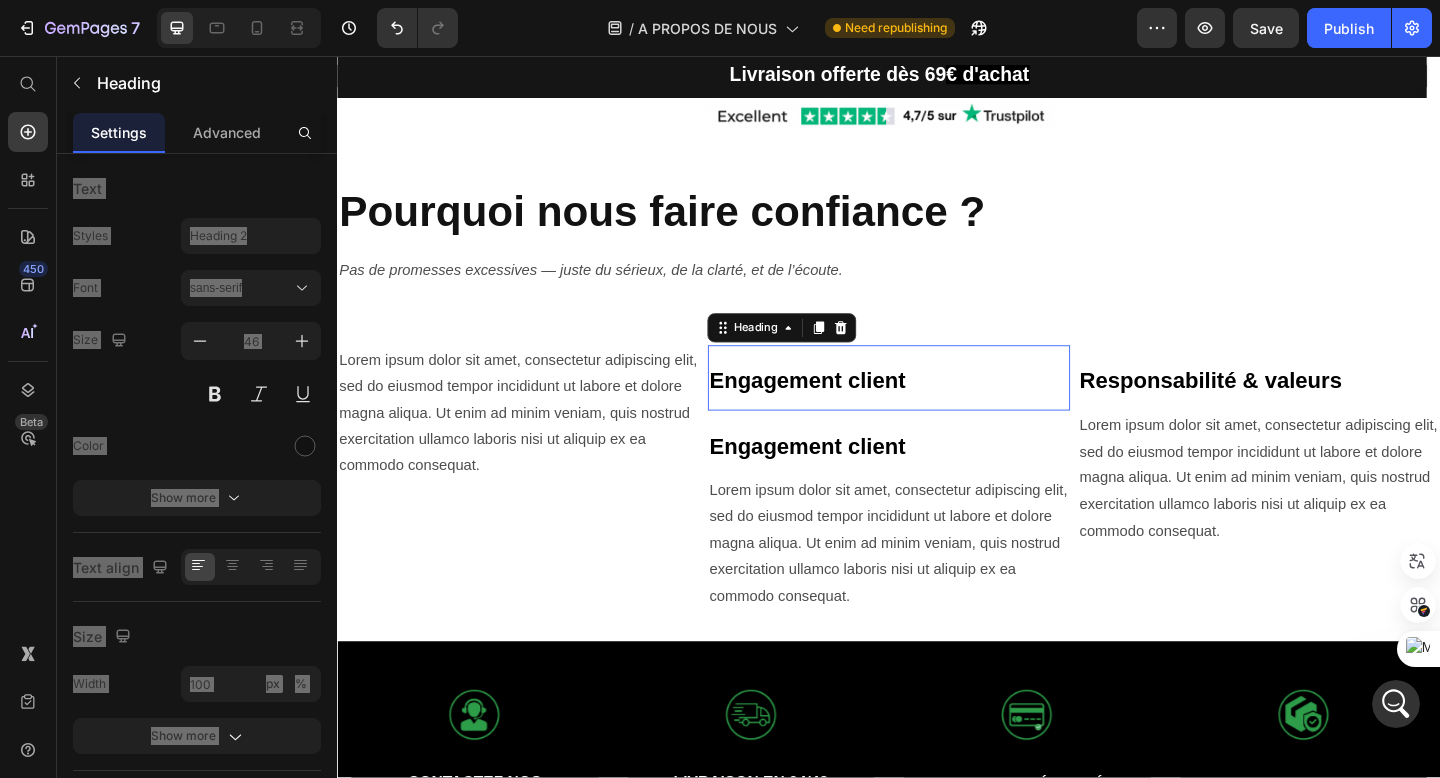 click on "⁠⁠⁠⁠⁠⁠⁠ Engagement client" at bounding box center [937, 406] 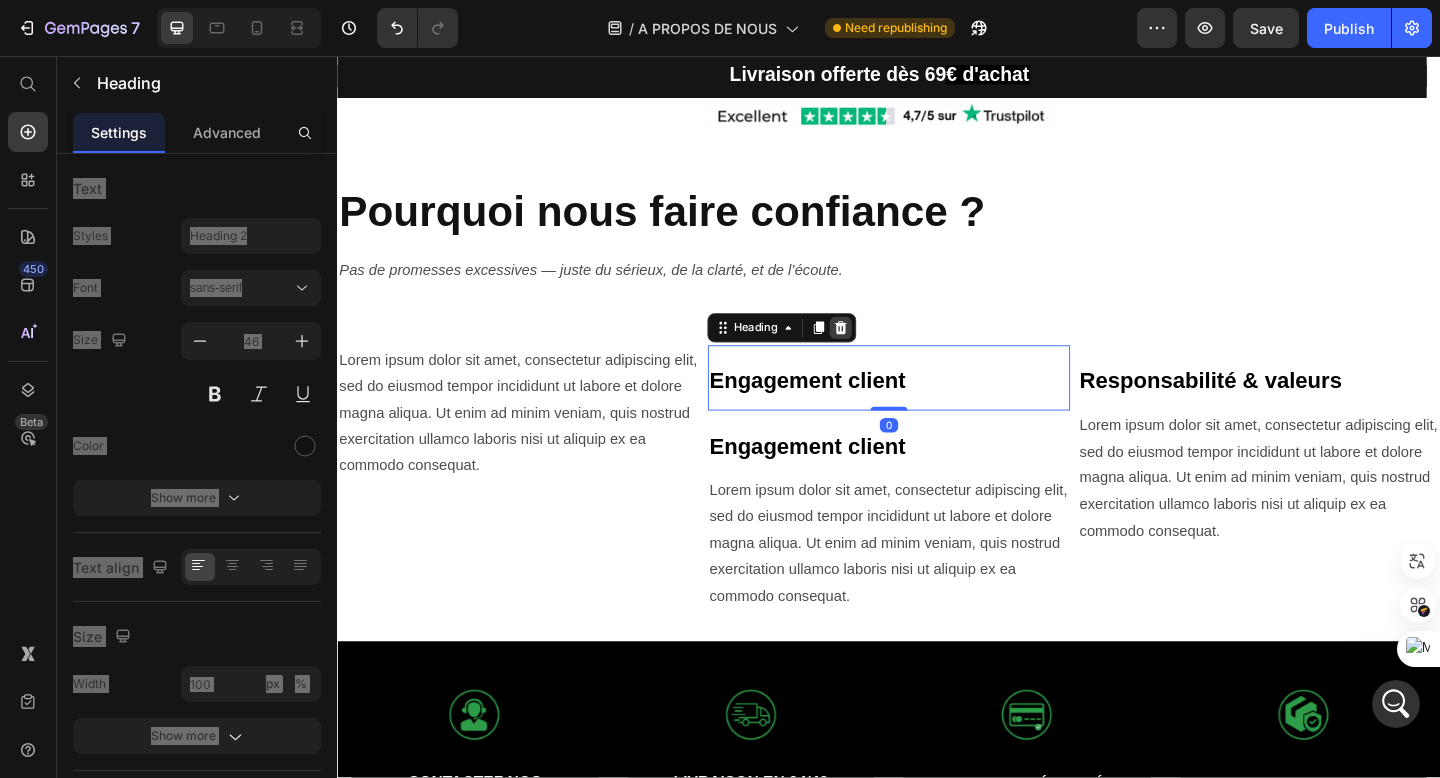 click at bounding box center [885, 352] 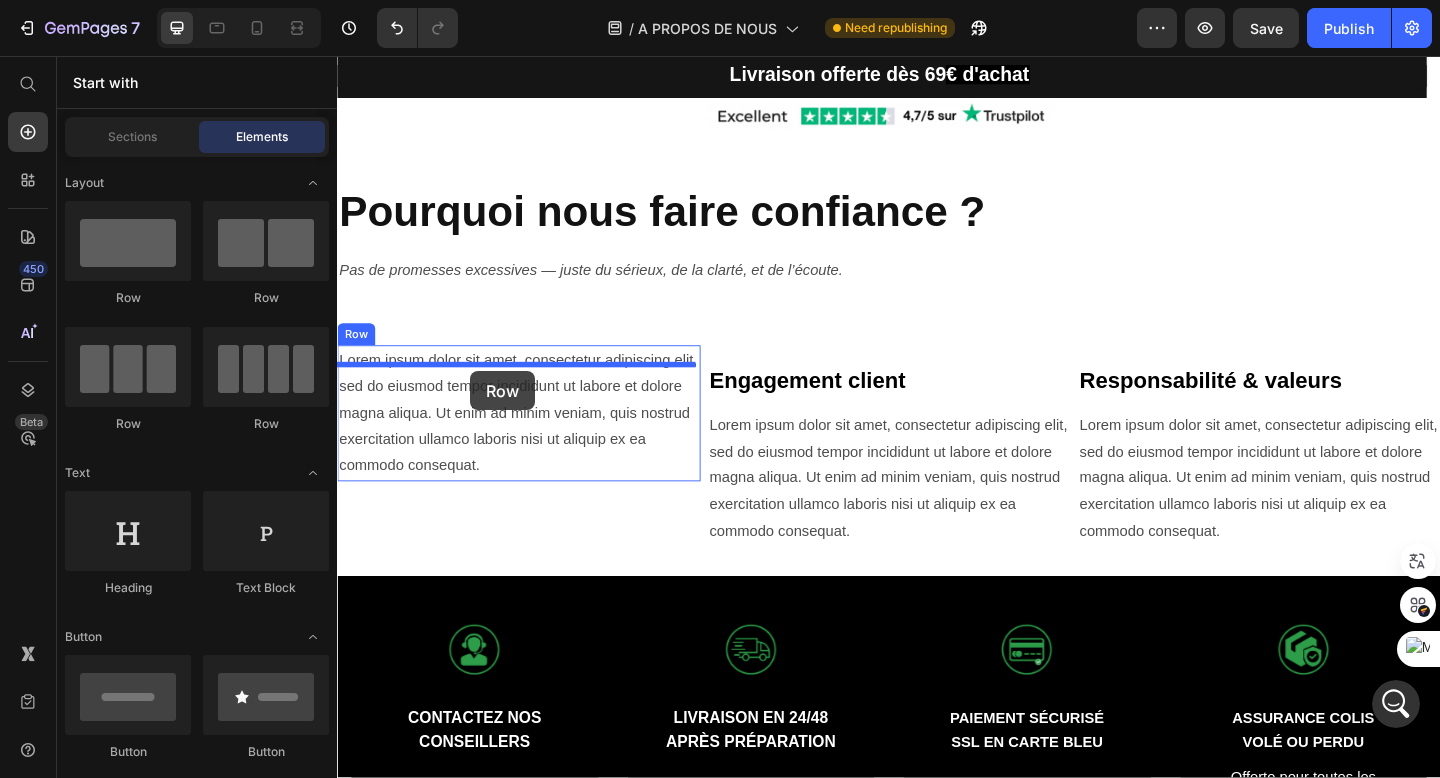 drag, startPoint x: 462, startPoint y: 298, endPoint x: 482, endPoint y: 398, distance: 101.98039 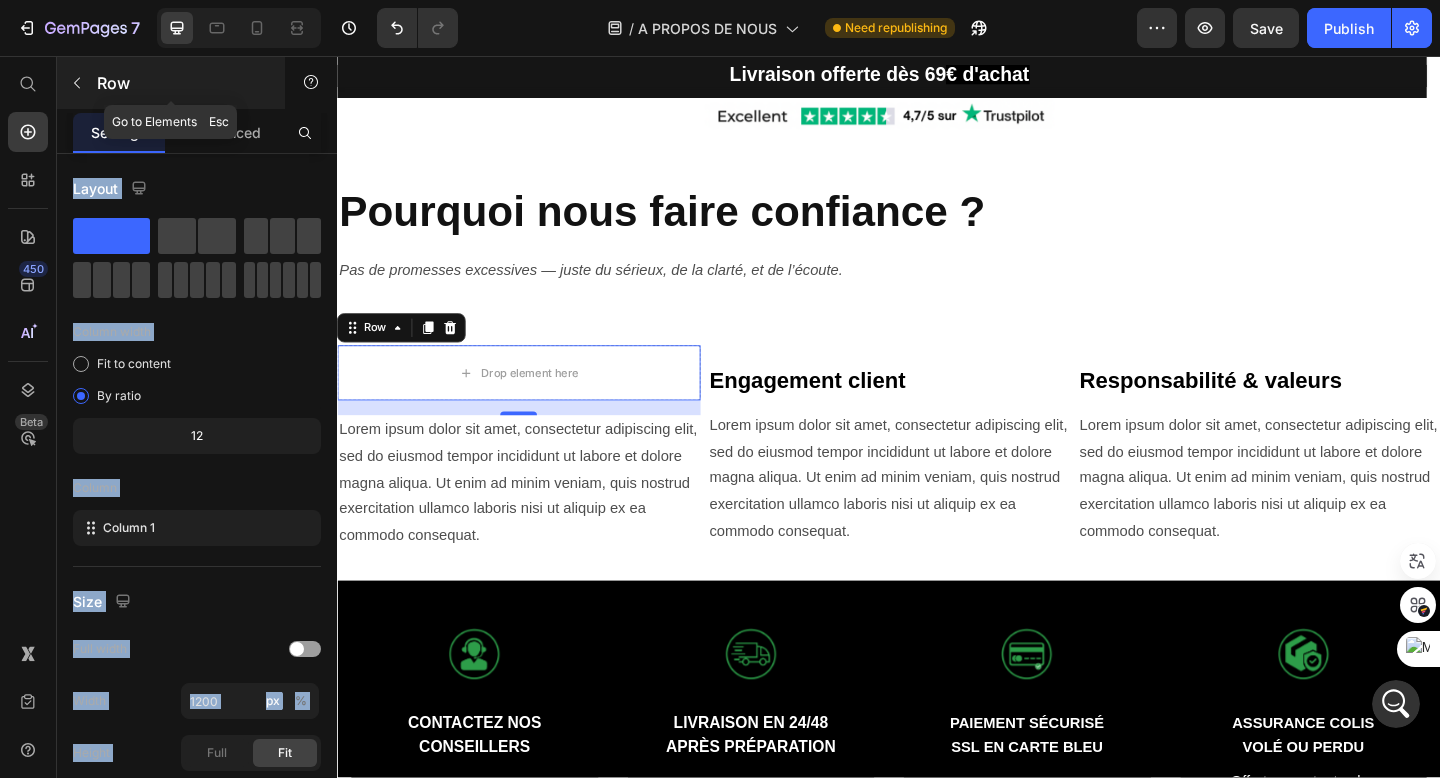 click at bounding box center [77, 83] 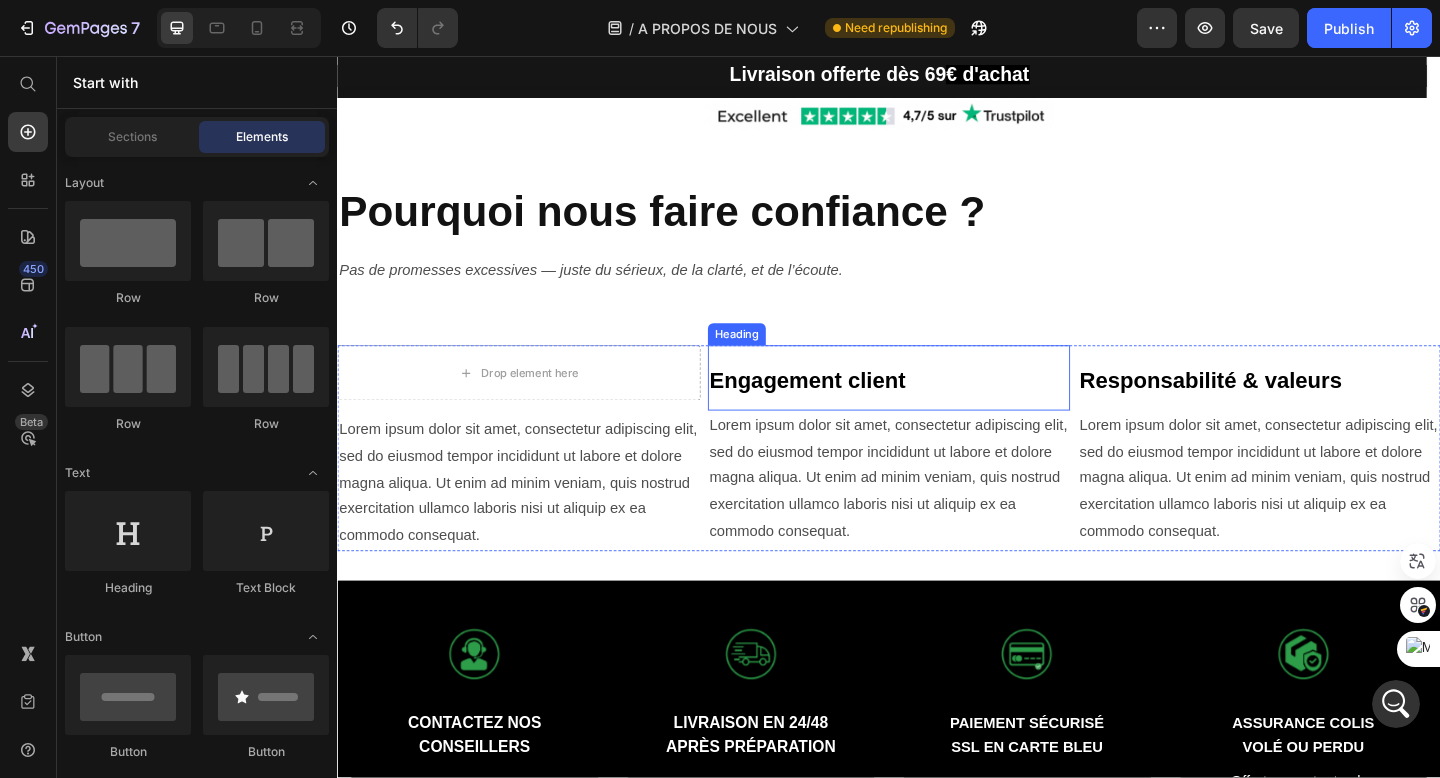click on "⁠⁠⁠⁠⁠⁠⁠ Engagement client" at bounding box center [937, 406] 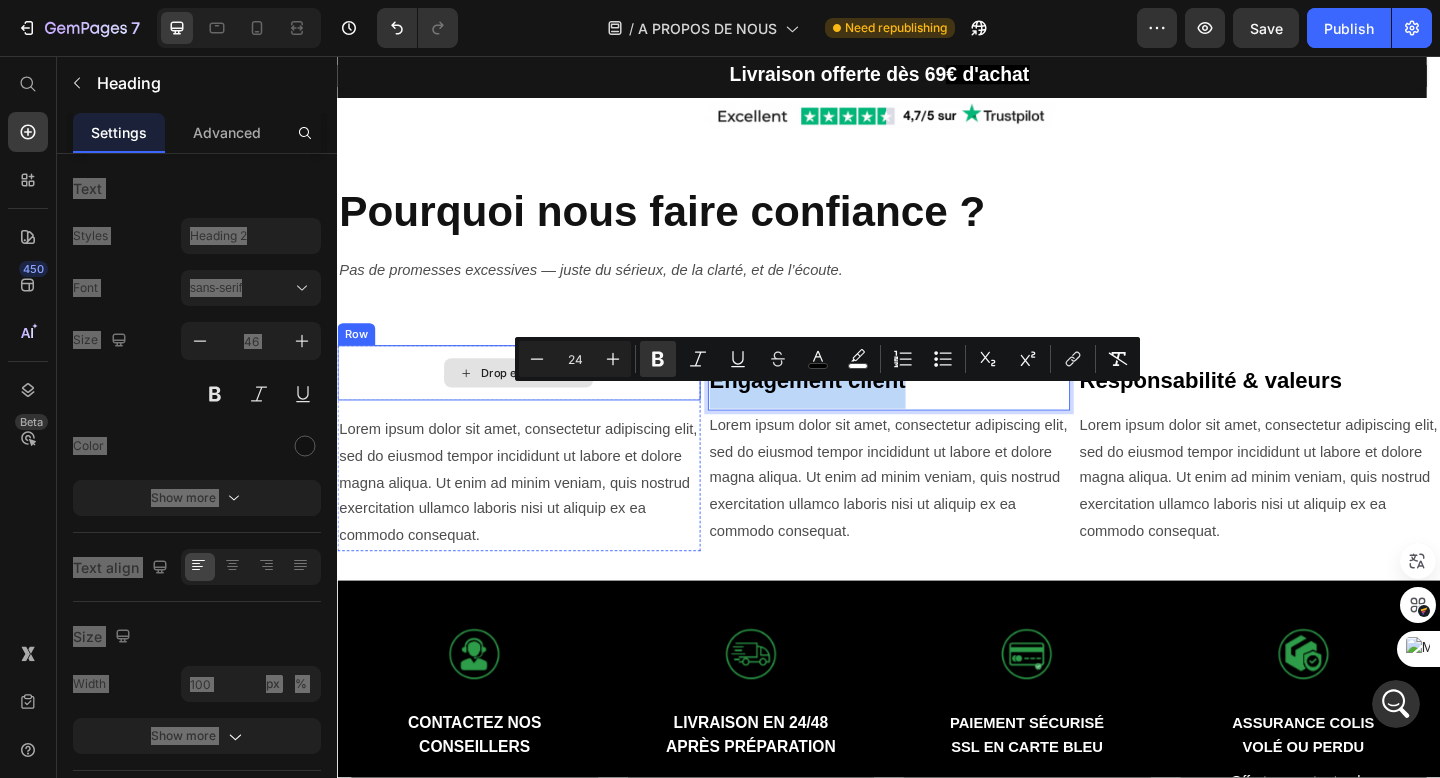 drag, startPoint x: 971, startPoint y: 438, endPoint x: 728, endPoint y: 409, distance: 244.72433 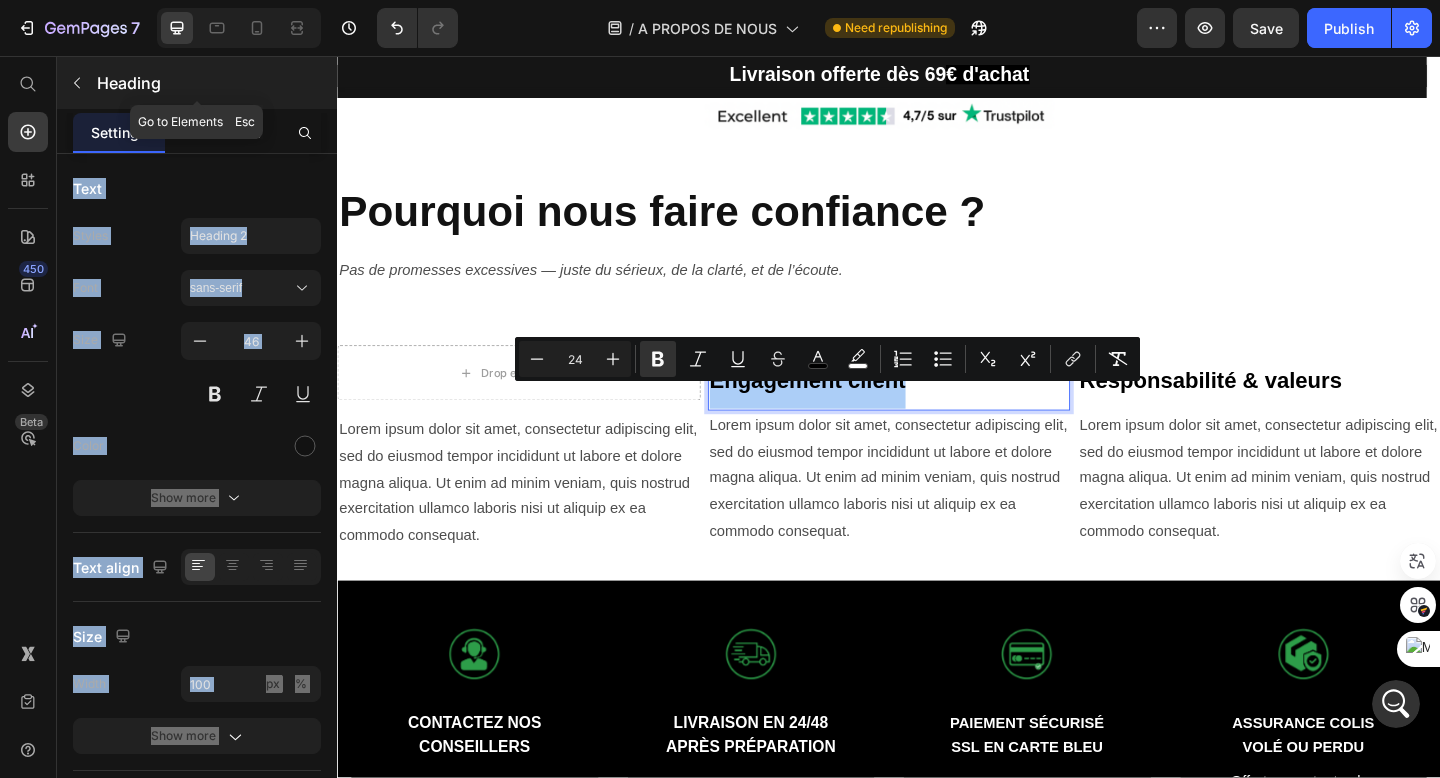click 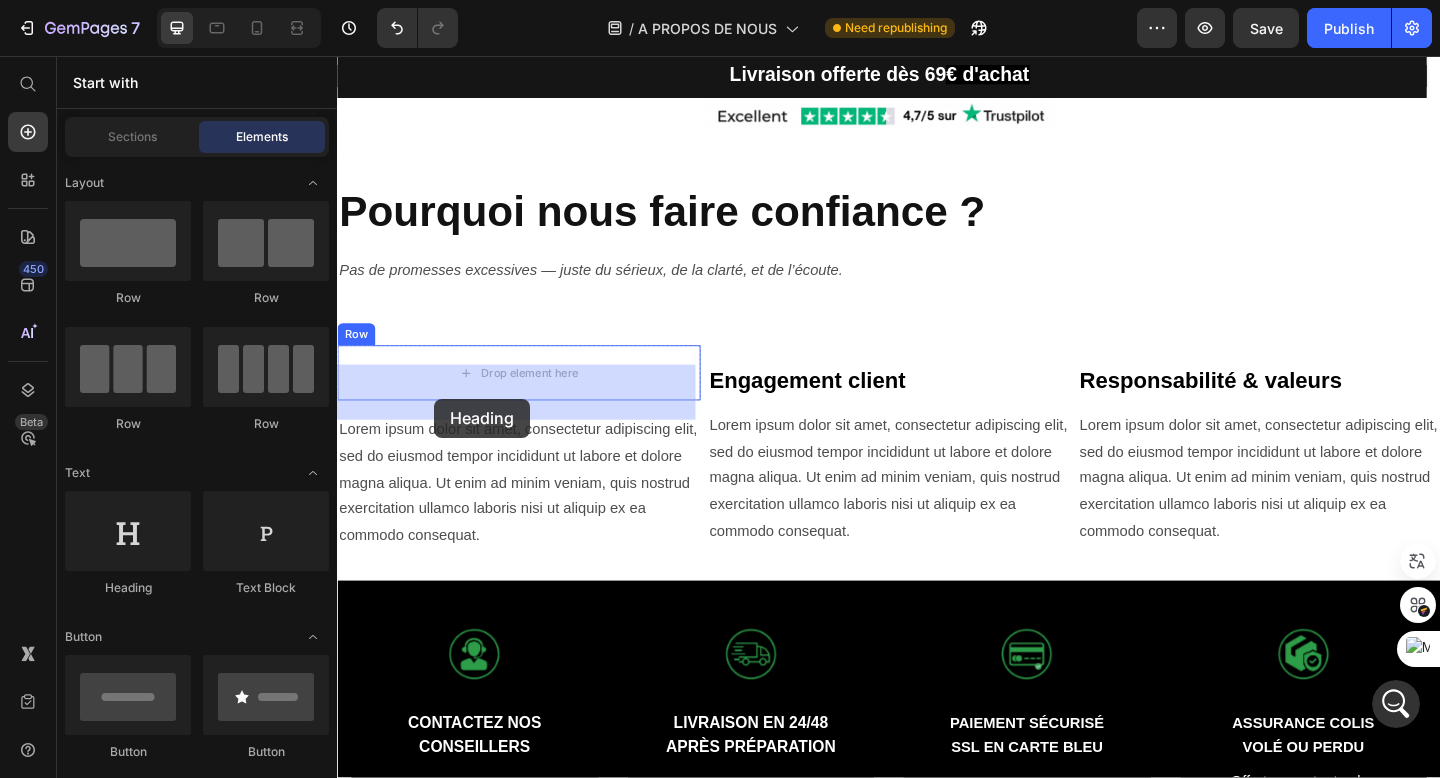 drag, startPoint x: 471, startPoint y: 600, endPoint x: 444, endPoint y: 429, distance: 173.11845 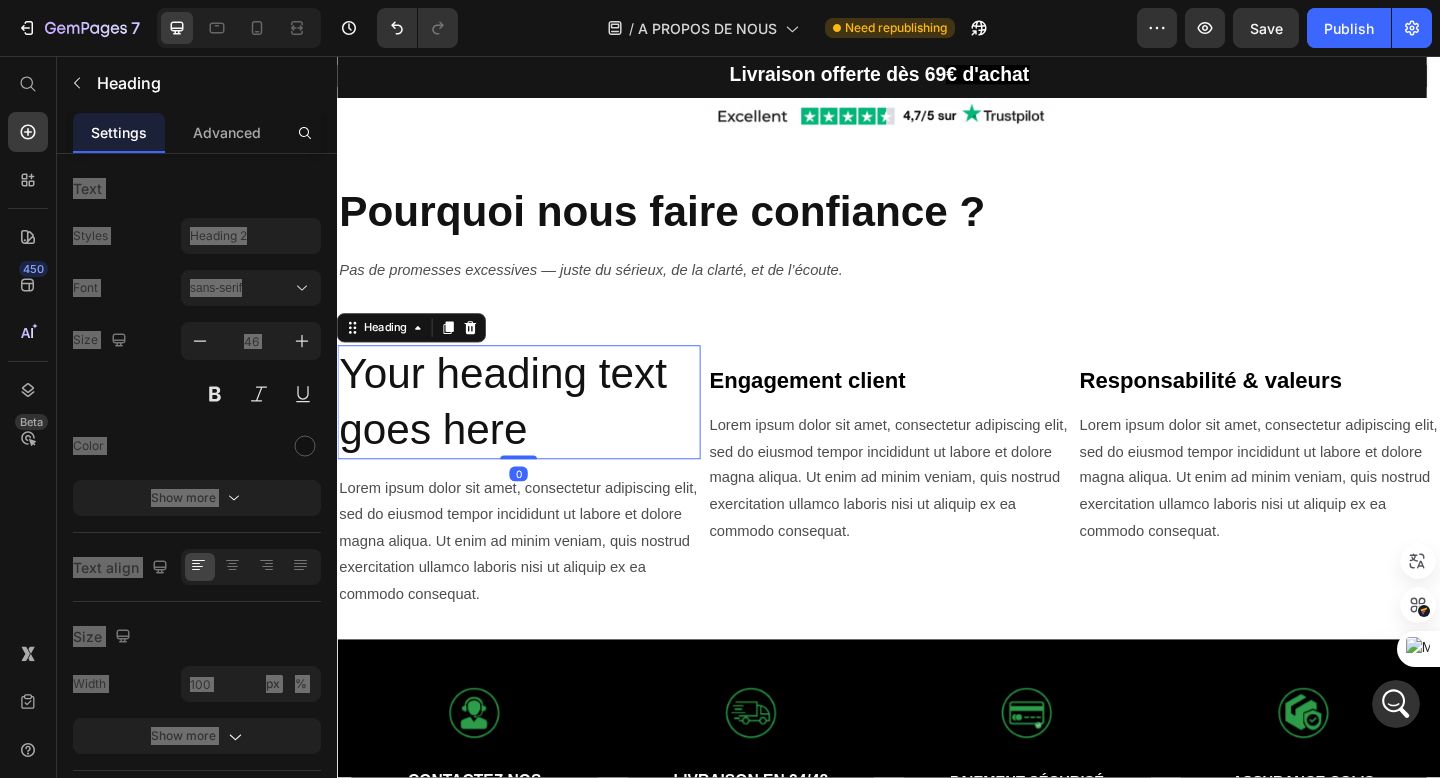 click on "Your heading text goes here" at bounding box center [534, 433] 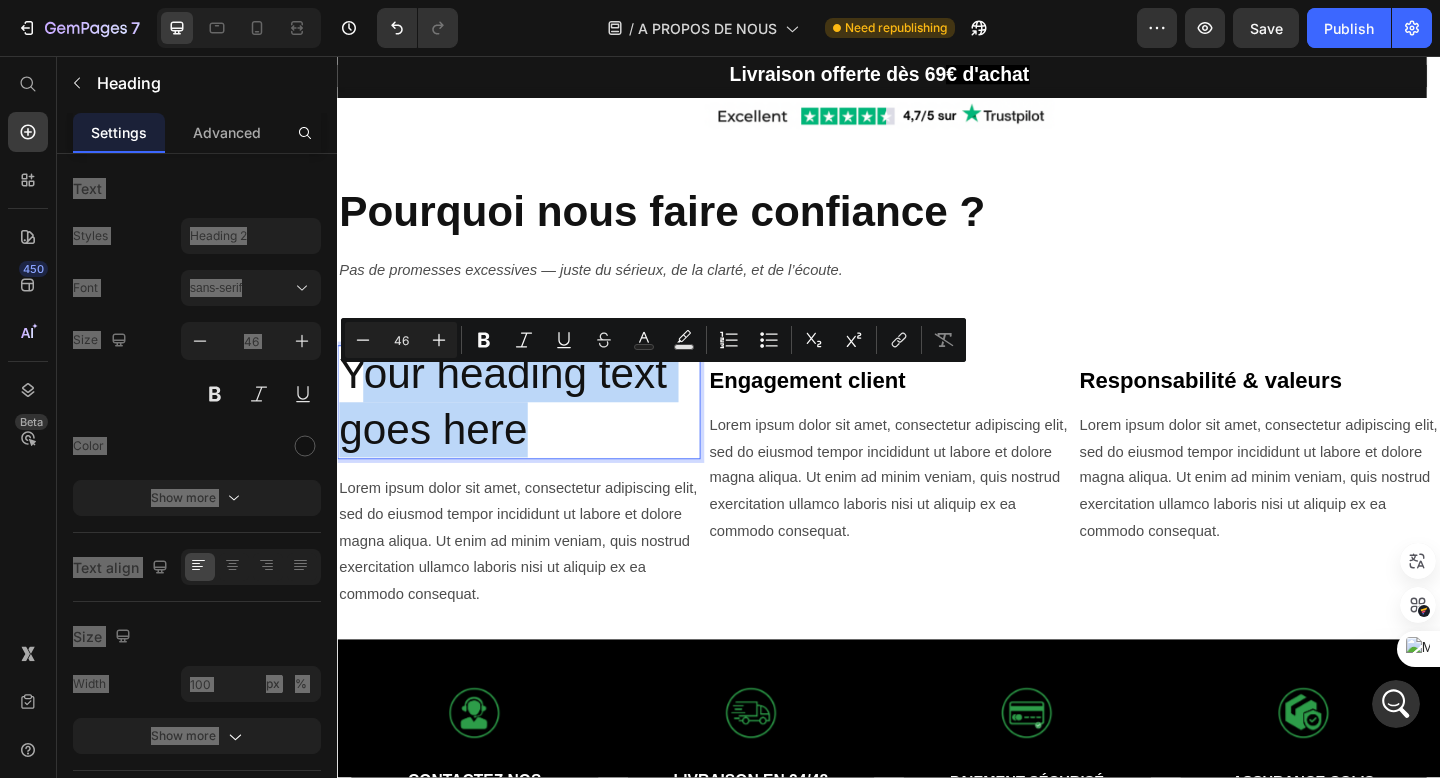 drag, startPoint x: 589, startPoint y: 476, endPoint x: 375, endPoint y: 428, distance: 219.31712 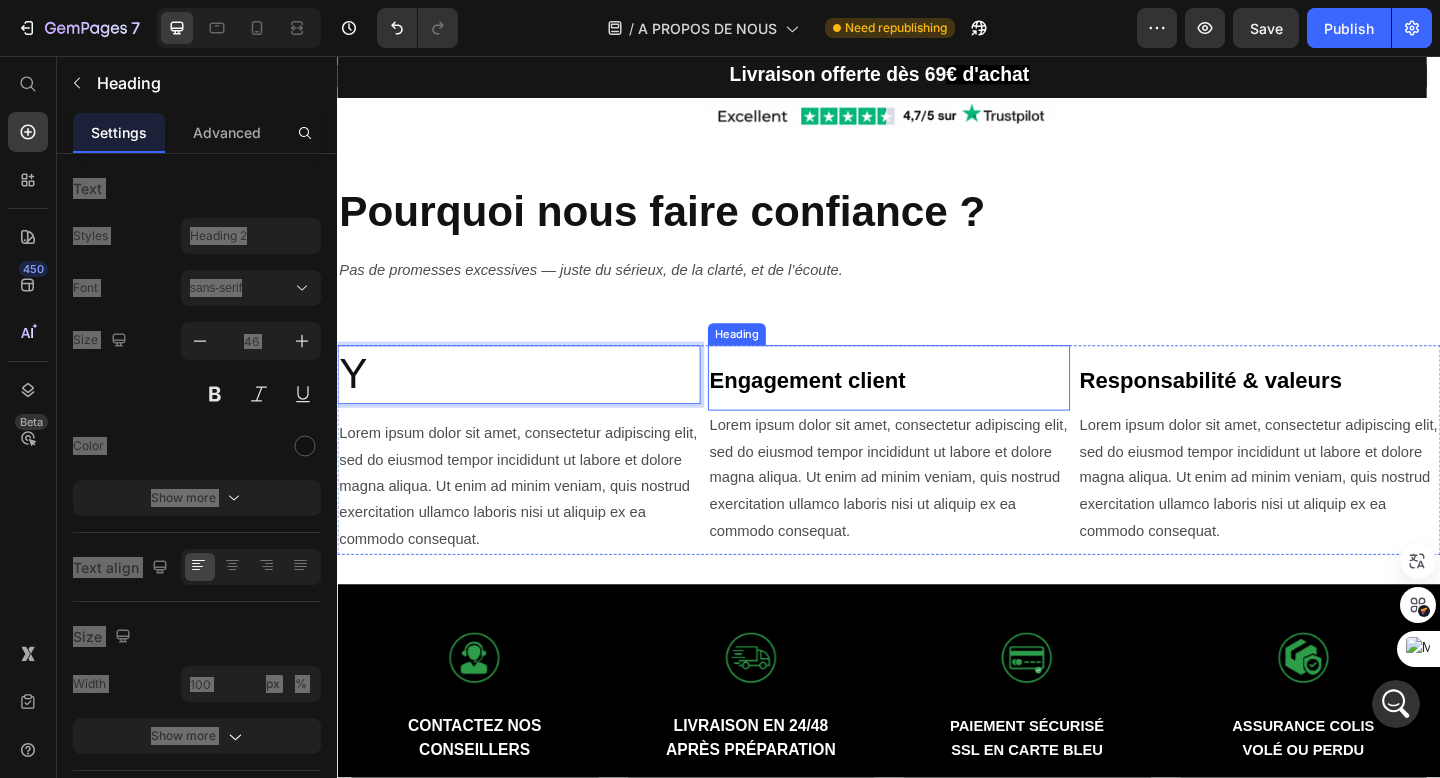 click on "Engagement client" at bounding box center [848, 409] 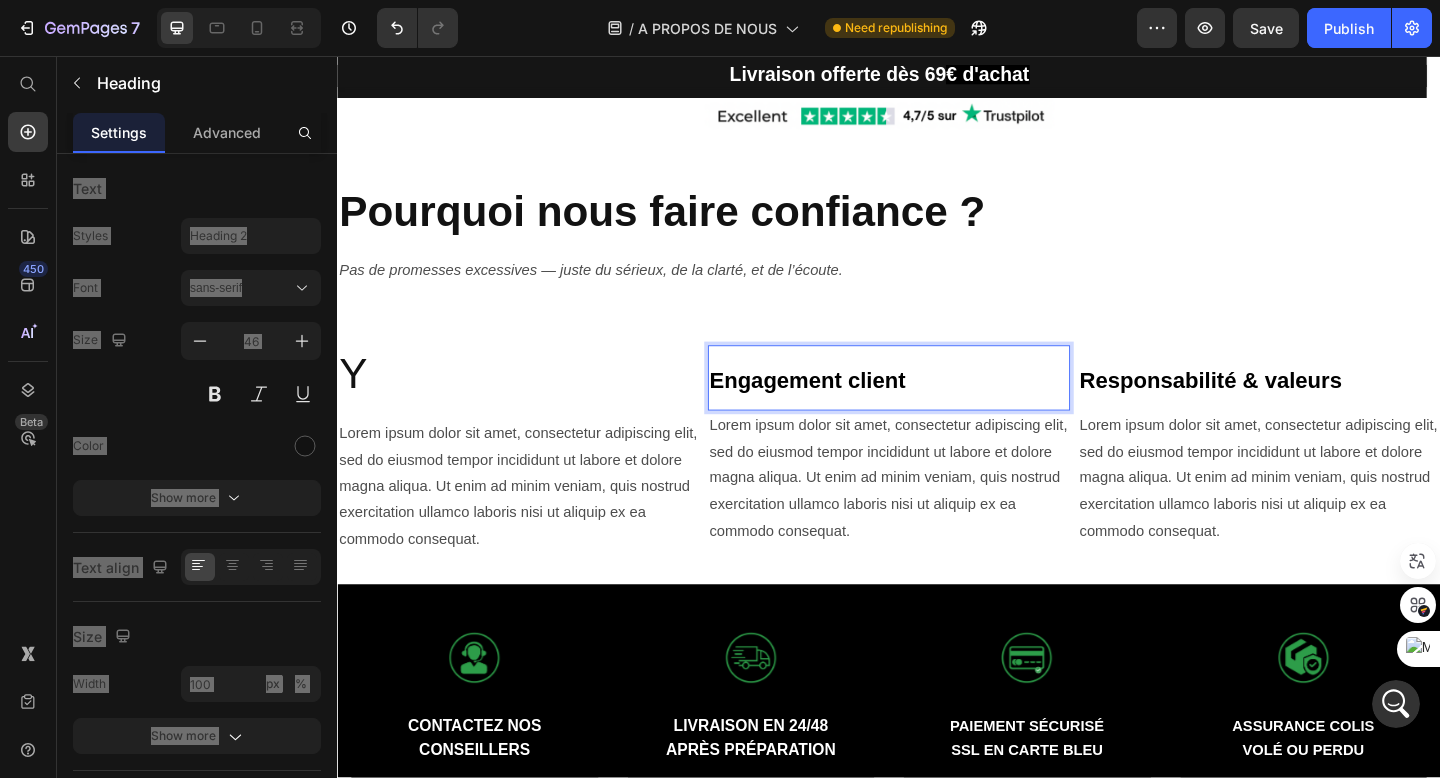 click on "Engagement client" at bounding box center [848, 409] 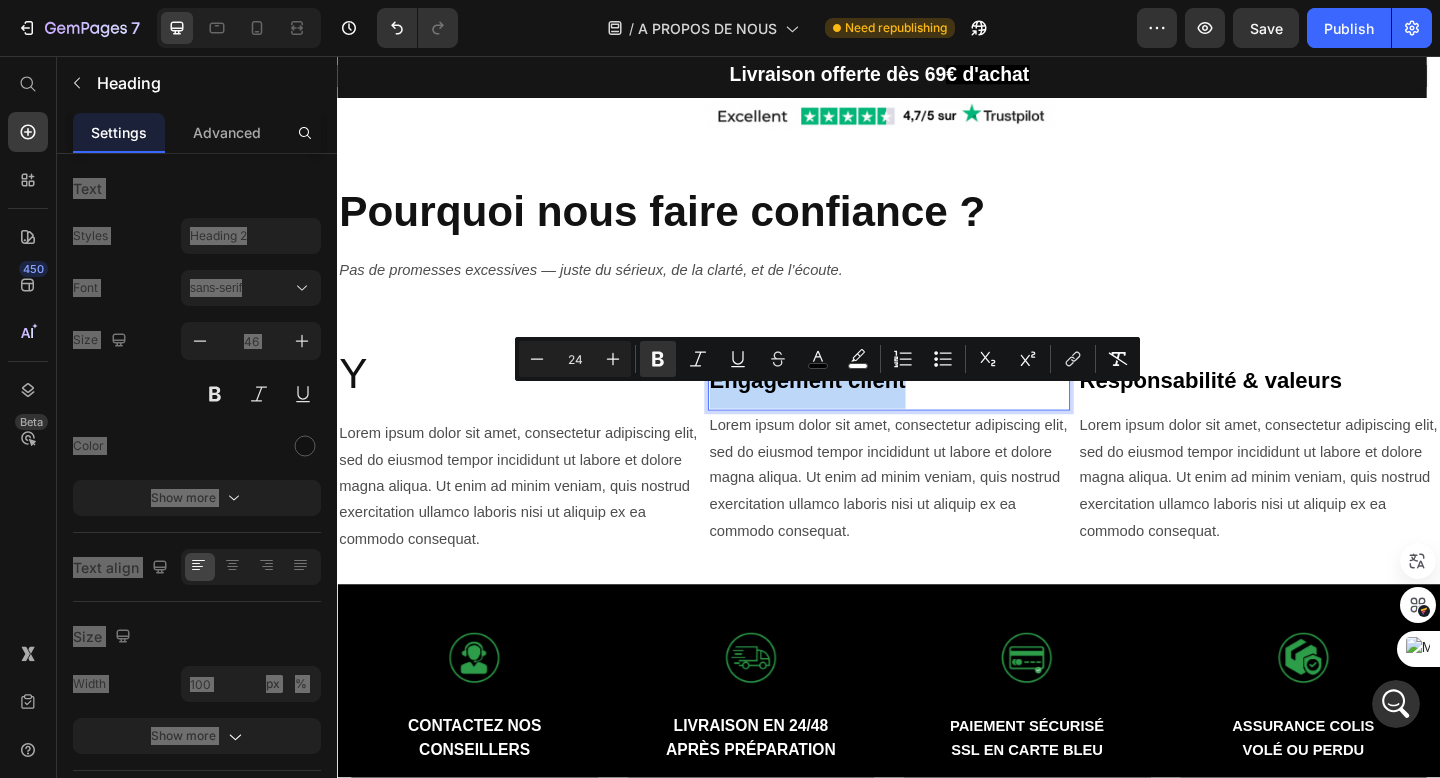 drag, startPoint x: 949, startPoint y: 427, endPoint x: 743, endPoint y: 430, distance: 206.02185 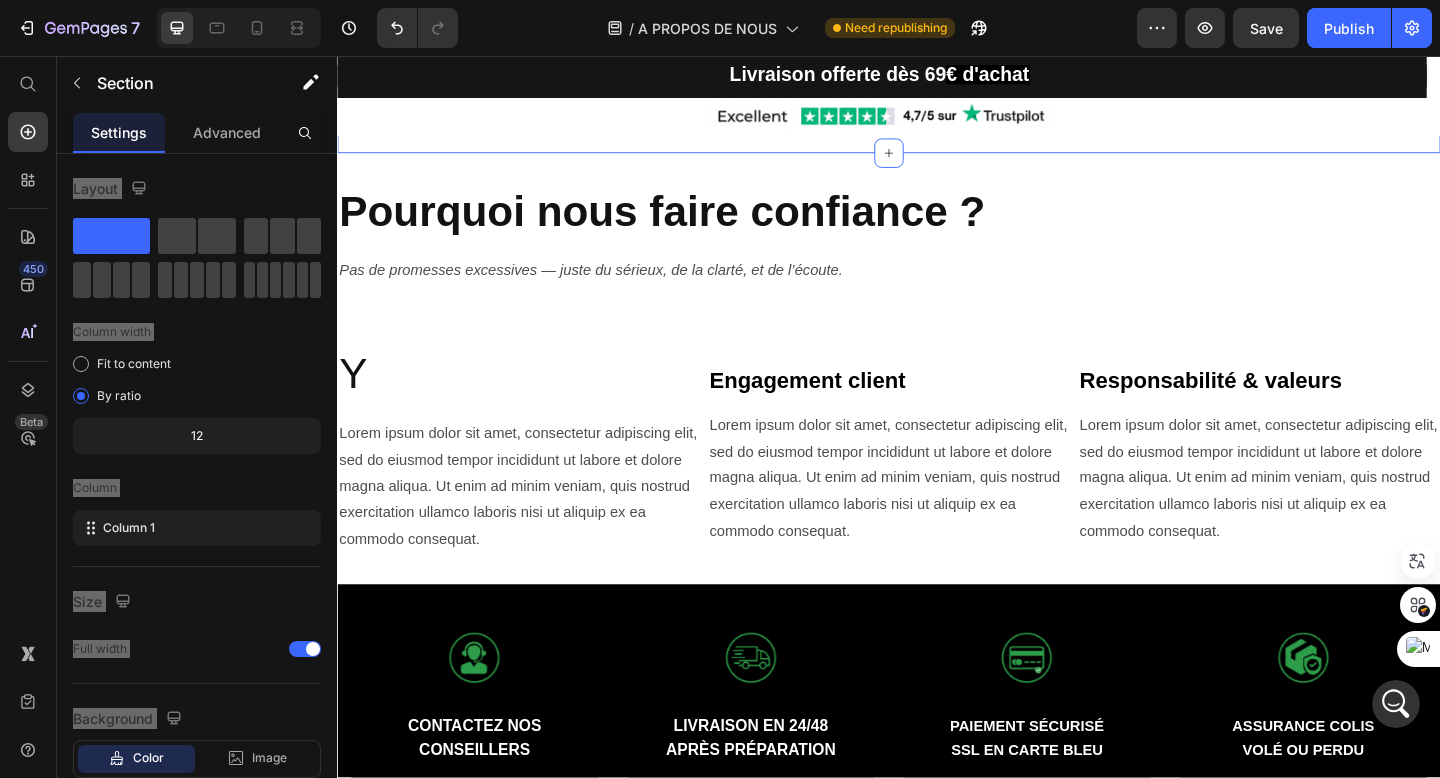 click on "Heading Notre expertise CBD Heading L ’exigence est notre standard . Tous nos produits sont rigoureusement : ✅ Testés en laboratoire indépendant et par notre équipe d'expert 🌿 Conformes aux normes européennes (0,3 % de THC ou moins) 🧬 Traçables de la culture à la livraison Nos équipes travaillent en partenariat avec des cultivateurs de confiance en [GEOGRAPHIC_DATA], [GEOGRAPHIC_DATA] et [GEOGRAPHIC_DATA]. Chaque fleur, huile ou résine que vous découvrez sur notre site est le fruit d’un processus rigoureux alliant  science, transparence et respect de la plante . Text Block Row Image Row Row Section 5   Create Theme Section AI Content Write with GemAI What would you like to describe here? Tone and Voice Persuasive Product Show more Generate" at bounding box center [937, -61] 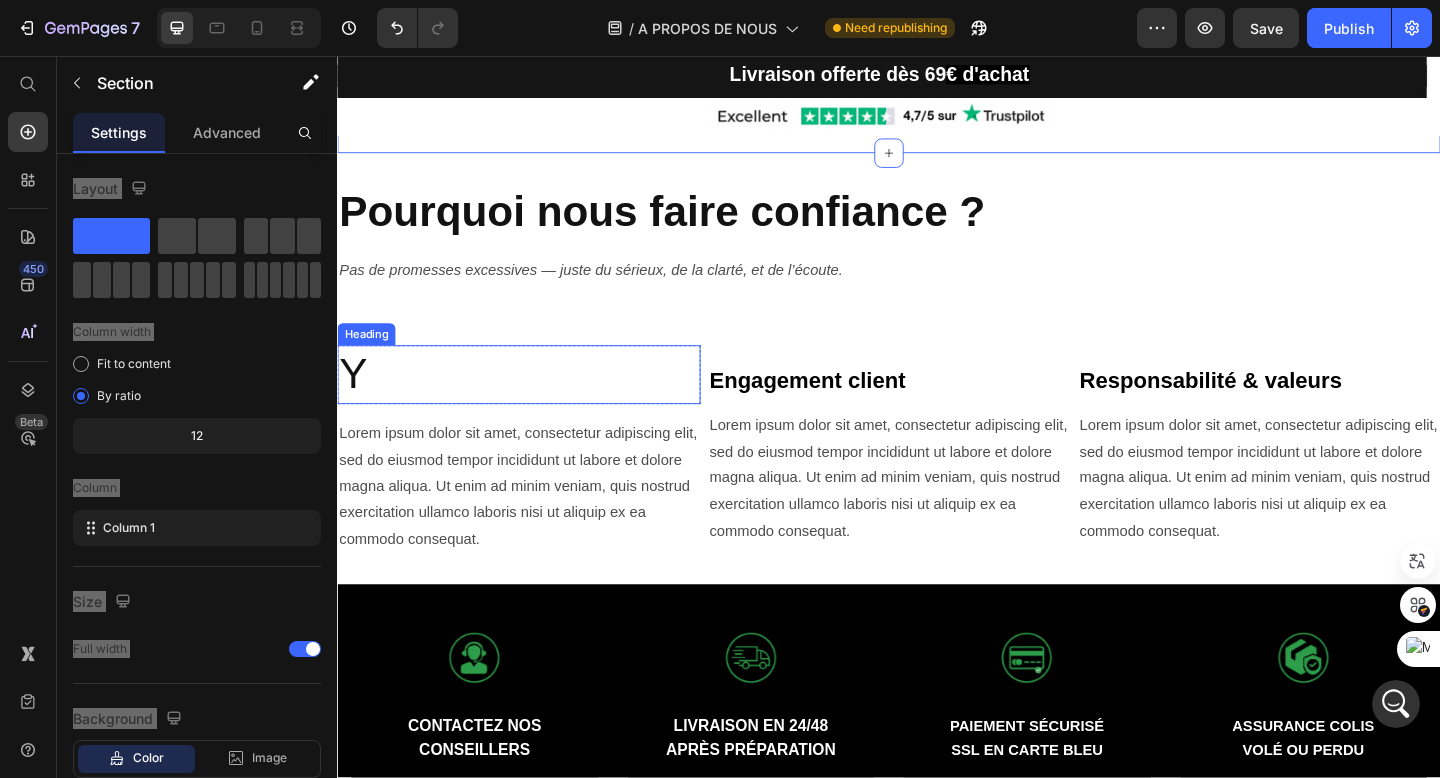 click on "Y" at bounding box center (534, 403) 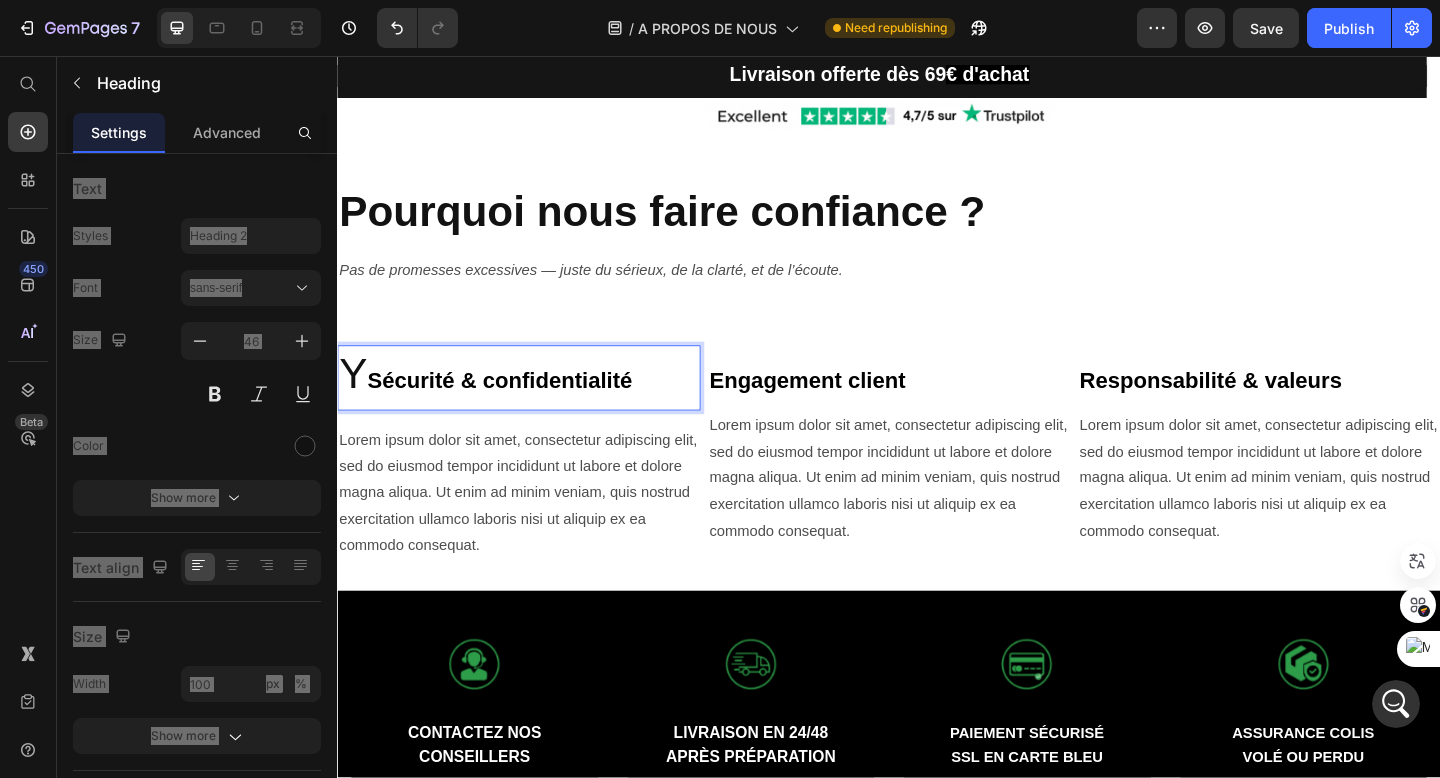 click on "Sécurité & confidentialité" at bounding box center (514, 409) 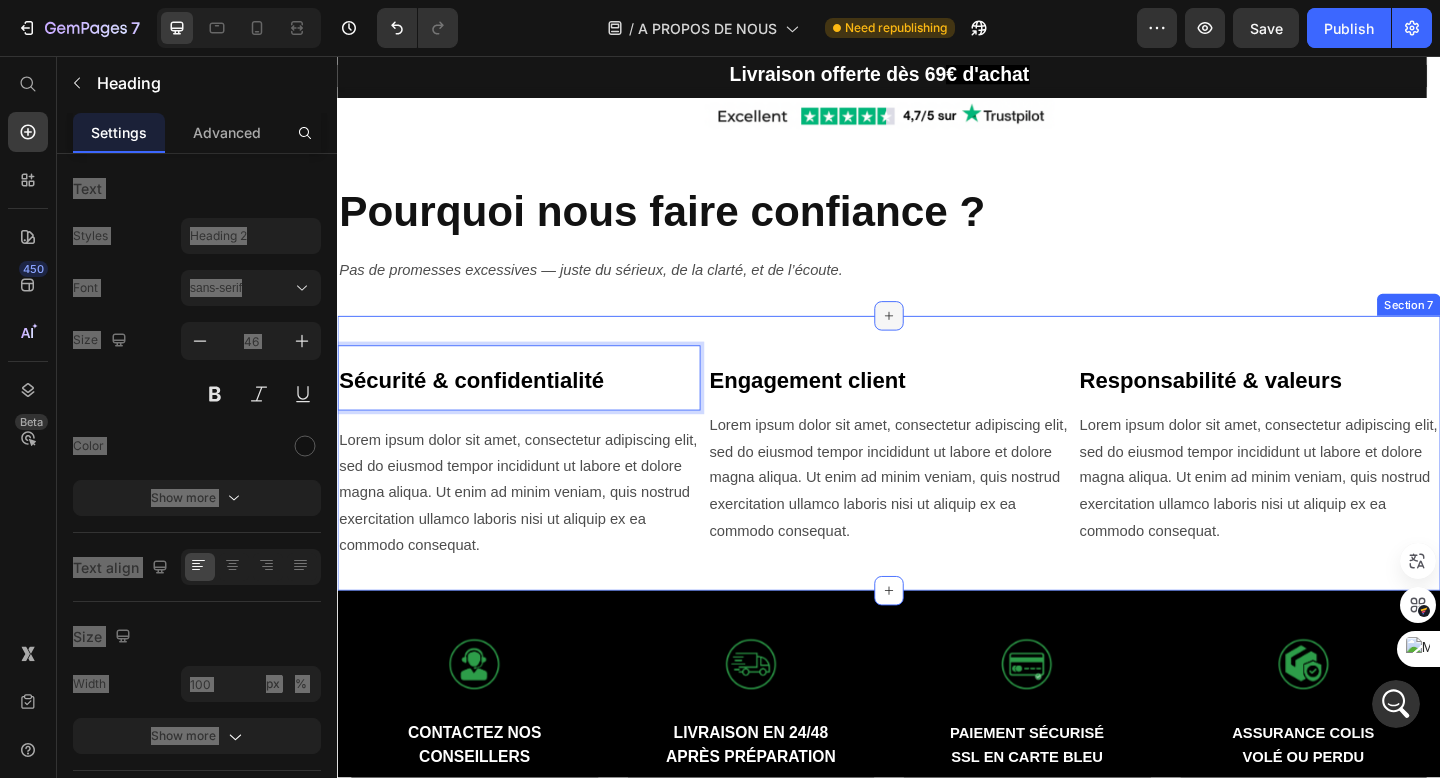 click at bounding box center (937, 339) 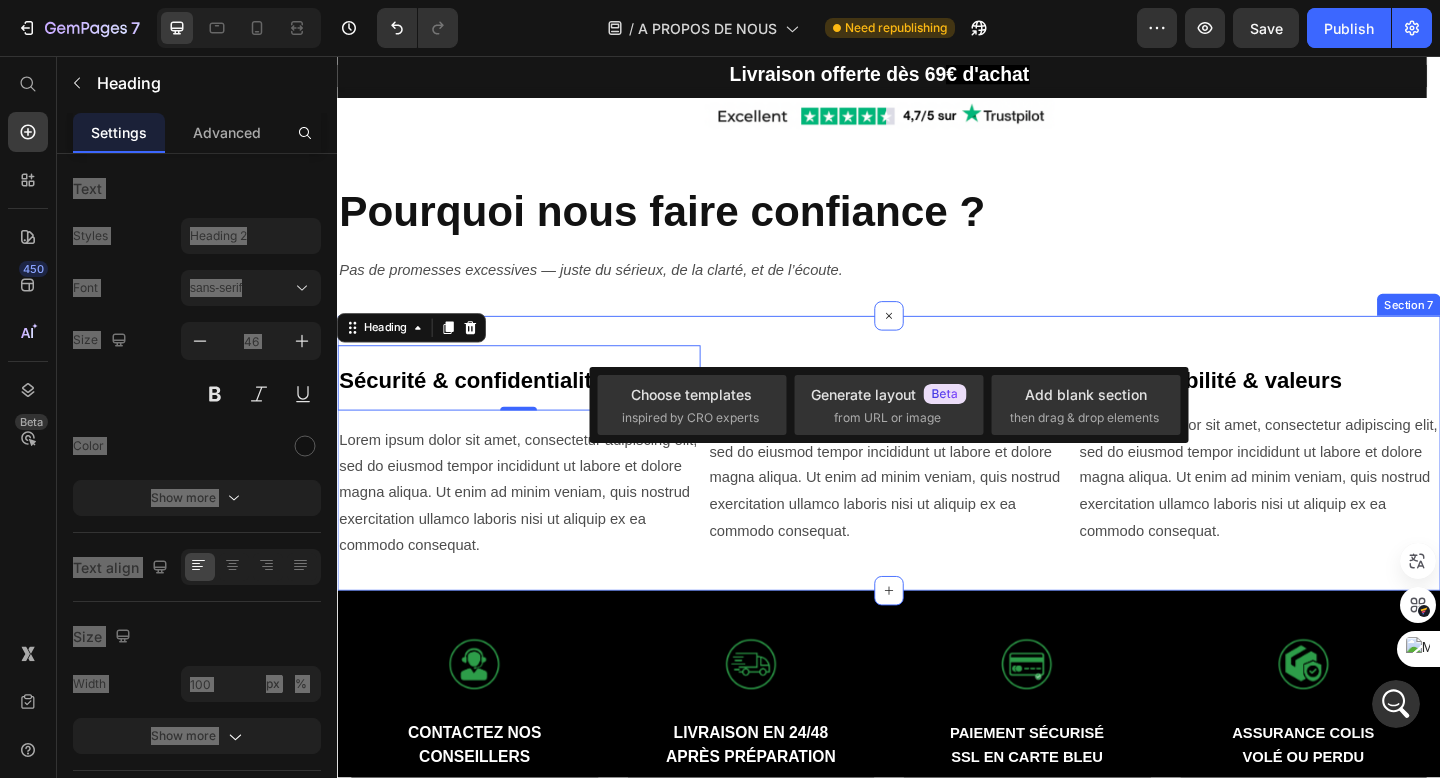 click on "⁠⁠⁠⁠⁠⁠⁠ Pourquoi nous faire confiance ?" at bounding box center [937, 226] 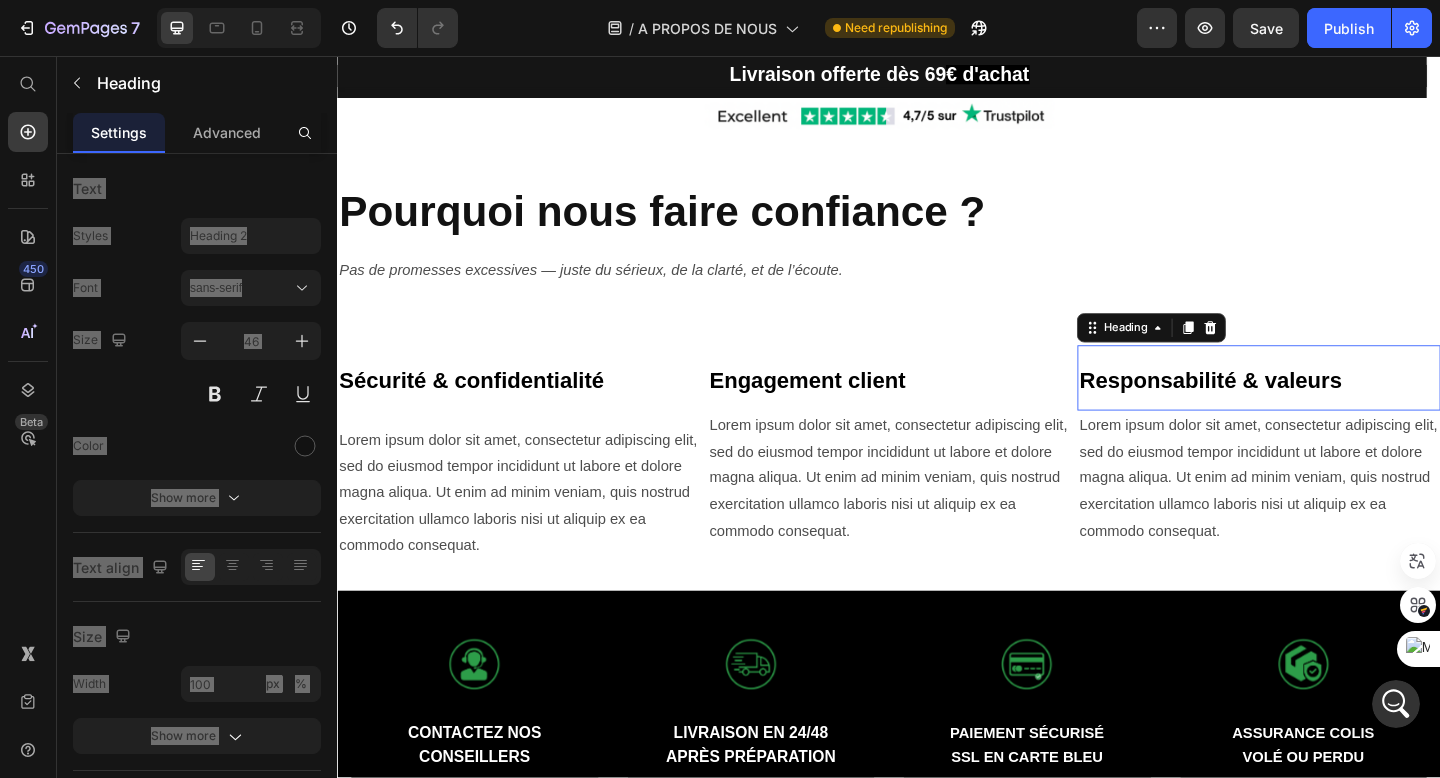 click on "Responsabilité & valeurs" at bounding box center (1286, 409) 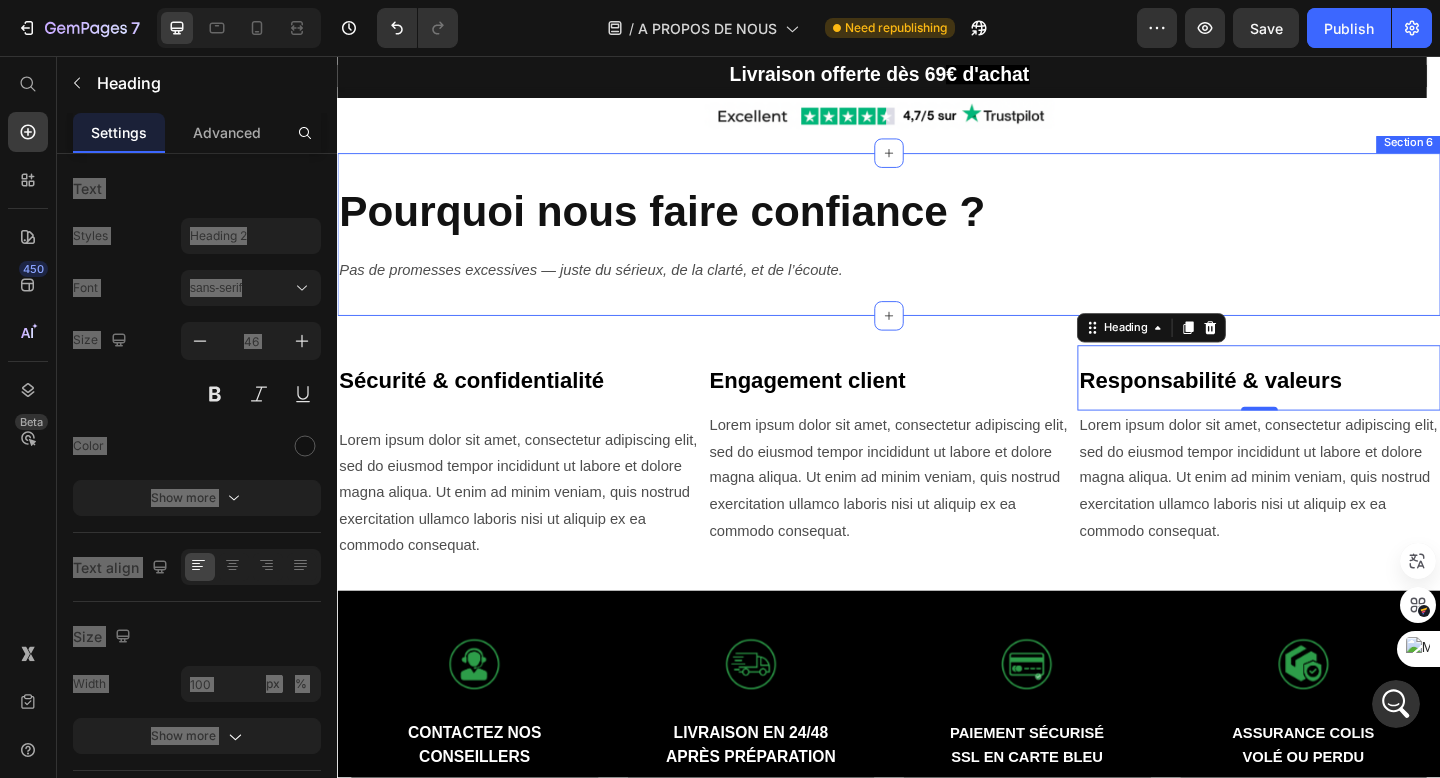 click on "⁠⁠⁠⁠⁠⁠⁠ Pourquoi nous faire confiance ?" at bounding box center [937, 226] 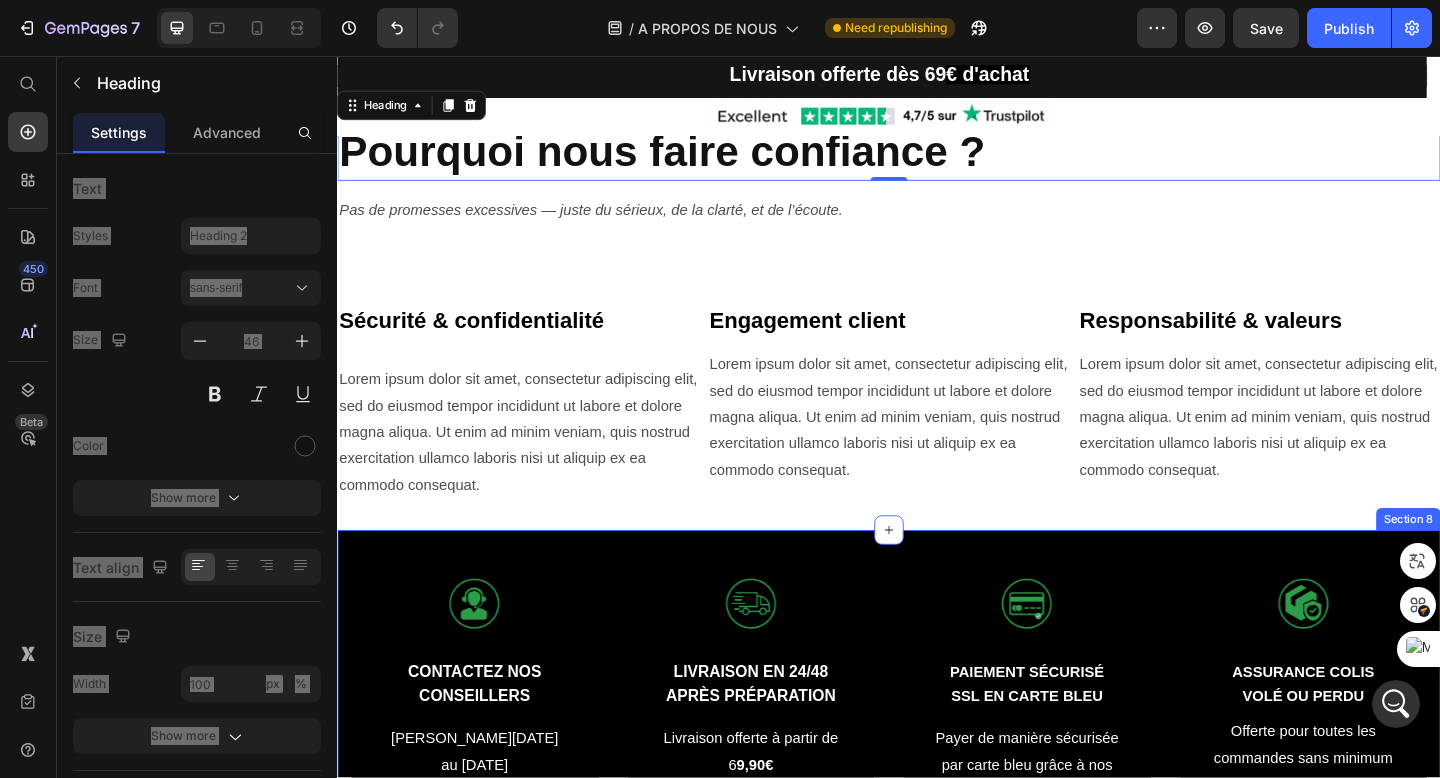 scroll, scrollTop: 1362, scrollLeft: 0, axis: vertical 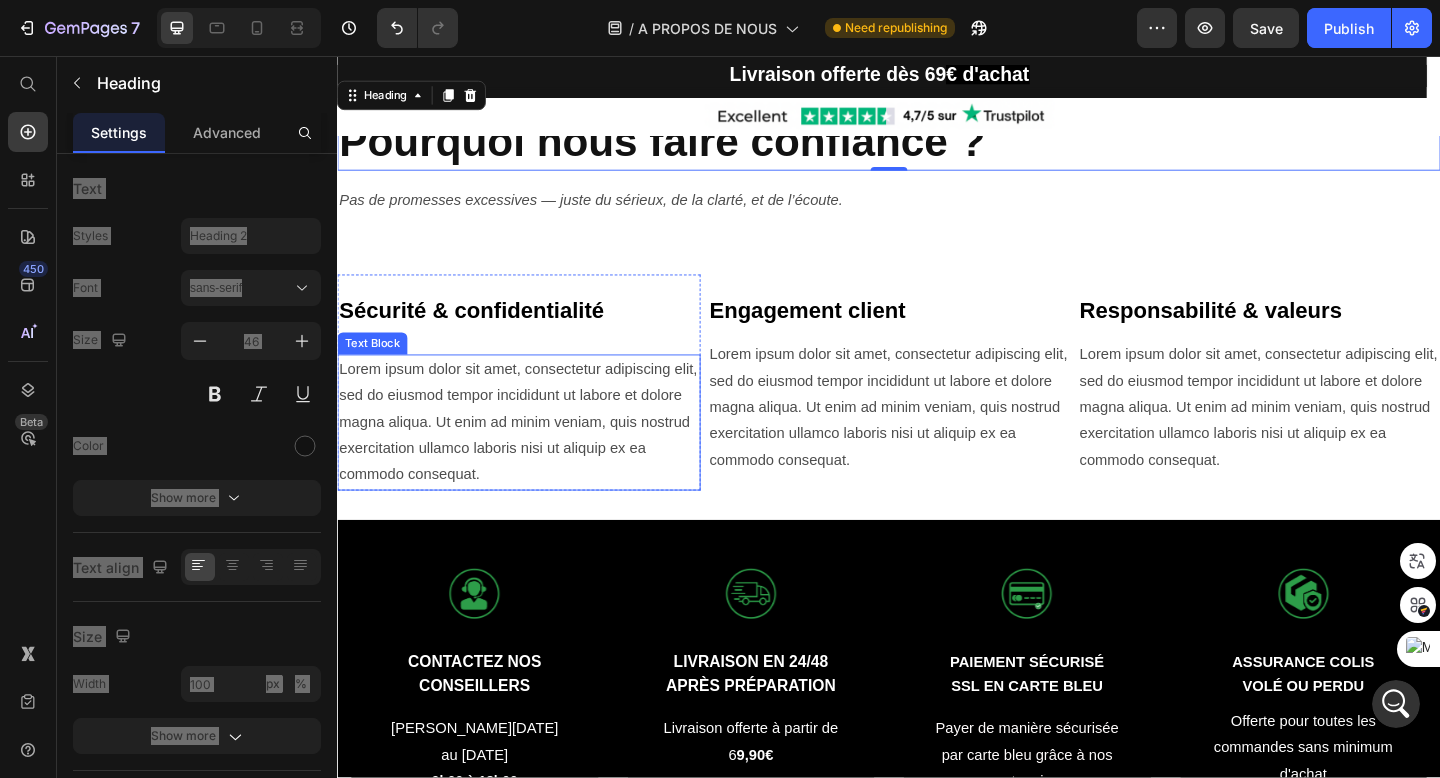 click on "Lorem ipsum dolor sit amet, consectetur adipiscing elit, sed do eiusmod tempor incididunt ut labore et dolore magna aliqua. Ut enim ad minim veniam, quis nostrud exercitation ullamco laboris nisi ut aliquip ex ea commodo consequat." at bounding box center (534, 455) 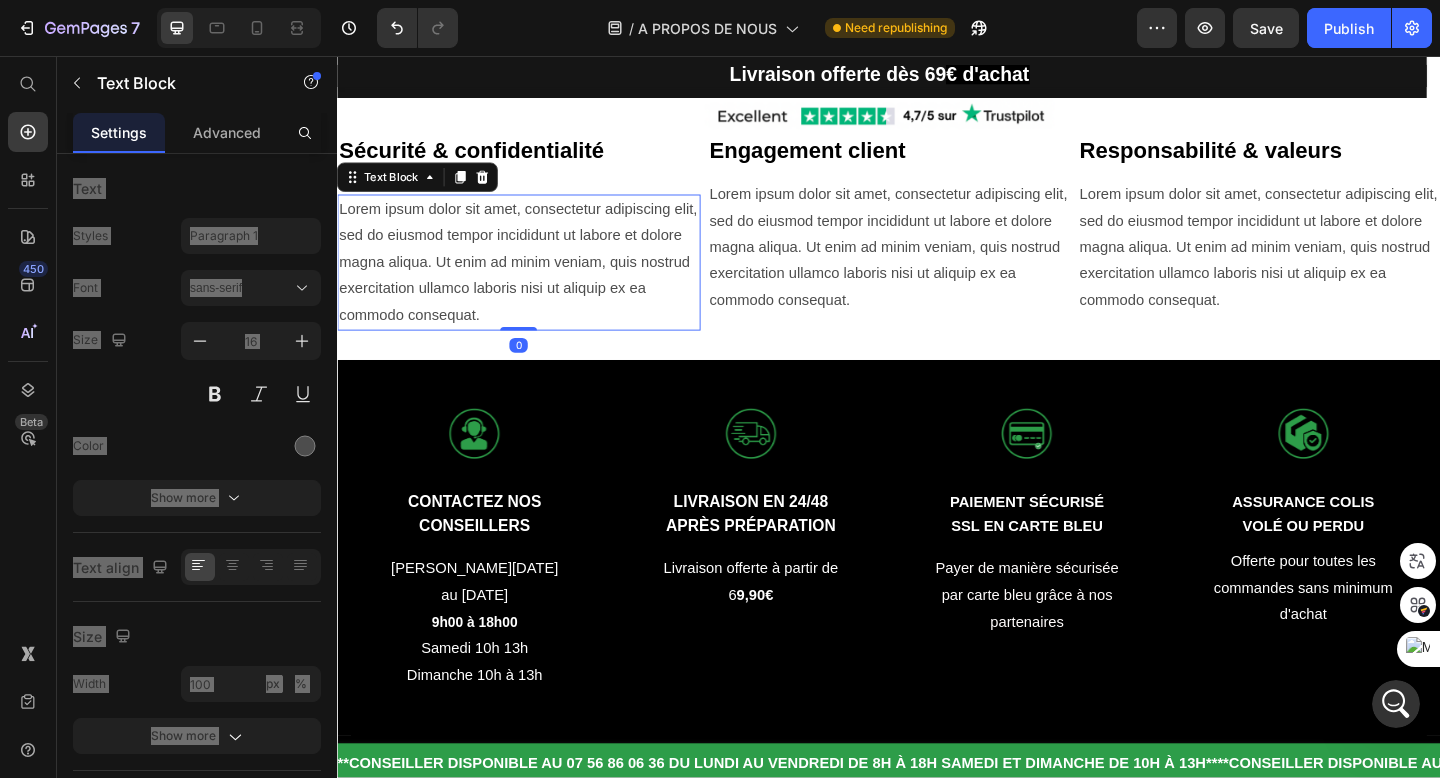 scroll, scrollTop: 1552, scrollLeft: 0, axis: vertical 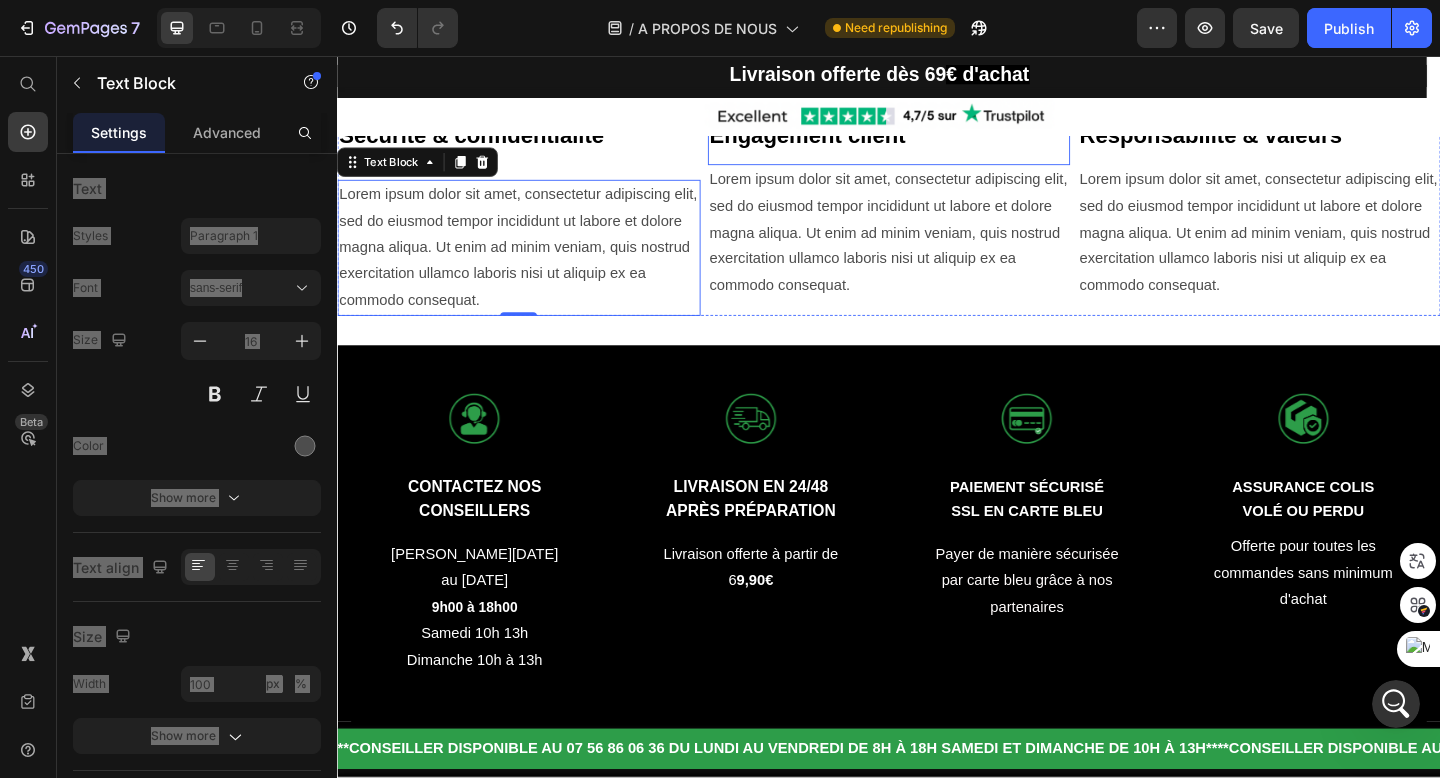 click on "Engagement client" at bounding box center [848, 142] 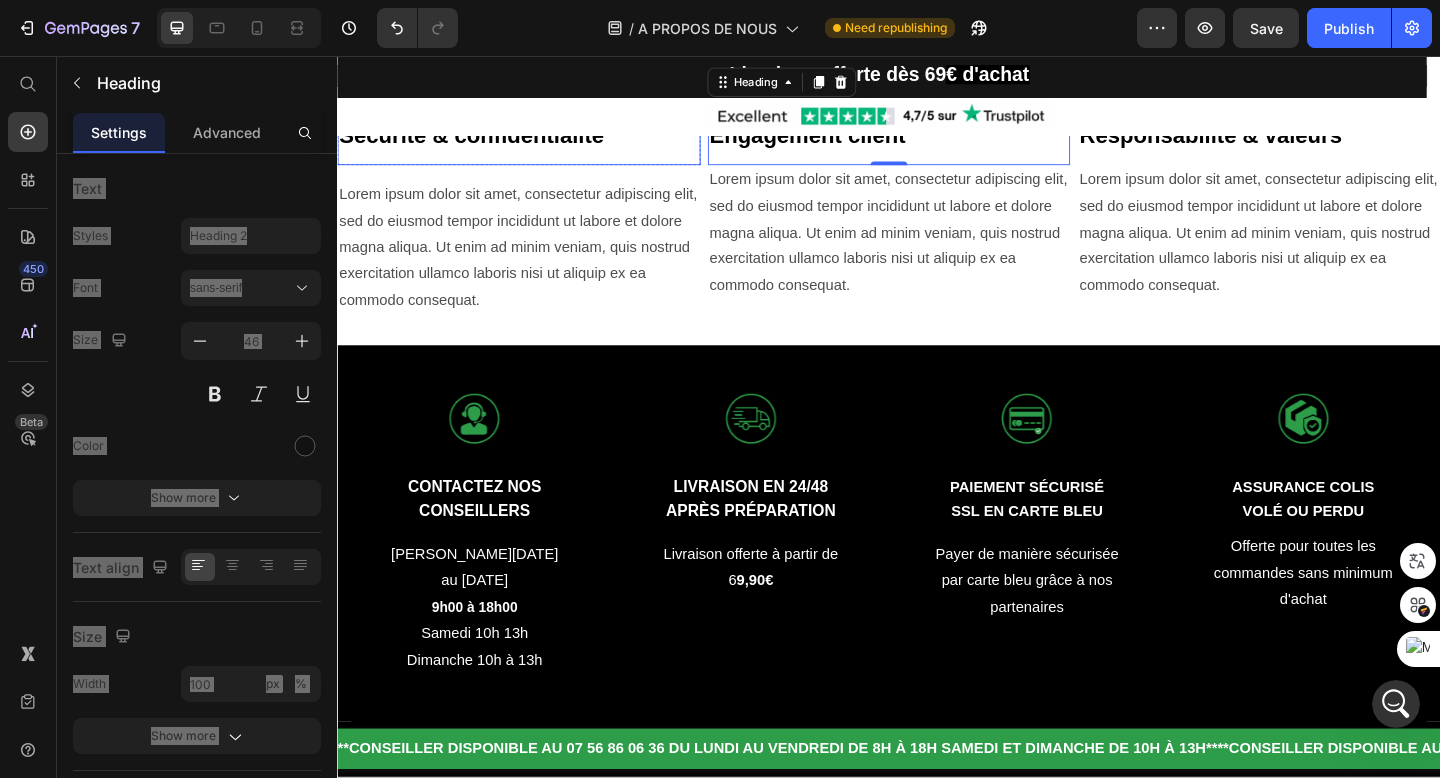 click on "Sécurité & confidentialité" at bounding box center [483, 142] 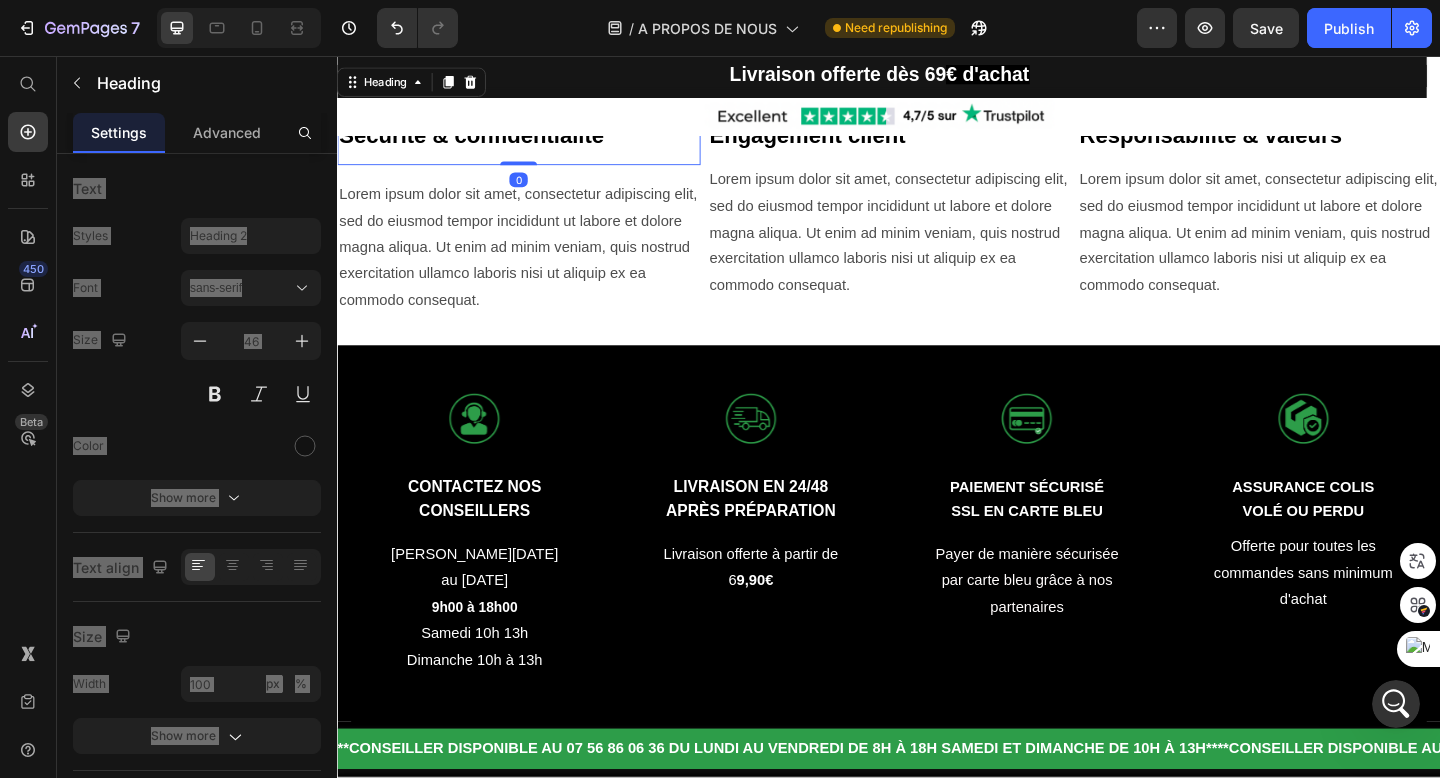 drag, startPoint x: 536, startPoint y: 197, endPoint x: 550, endPoint y: 185, distance: 18.439089 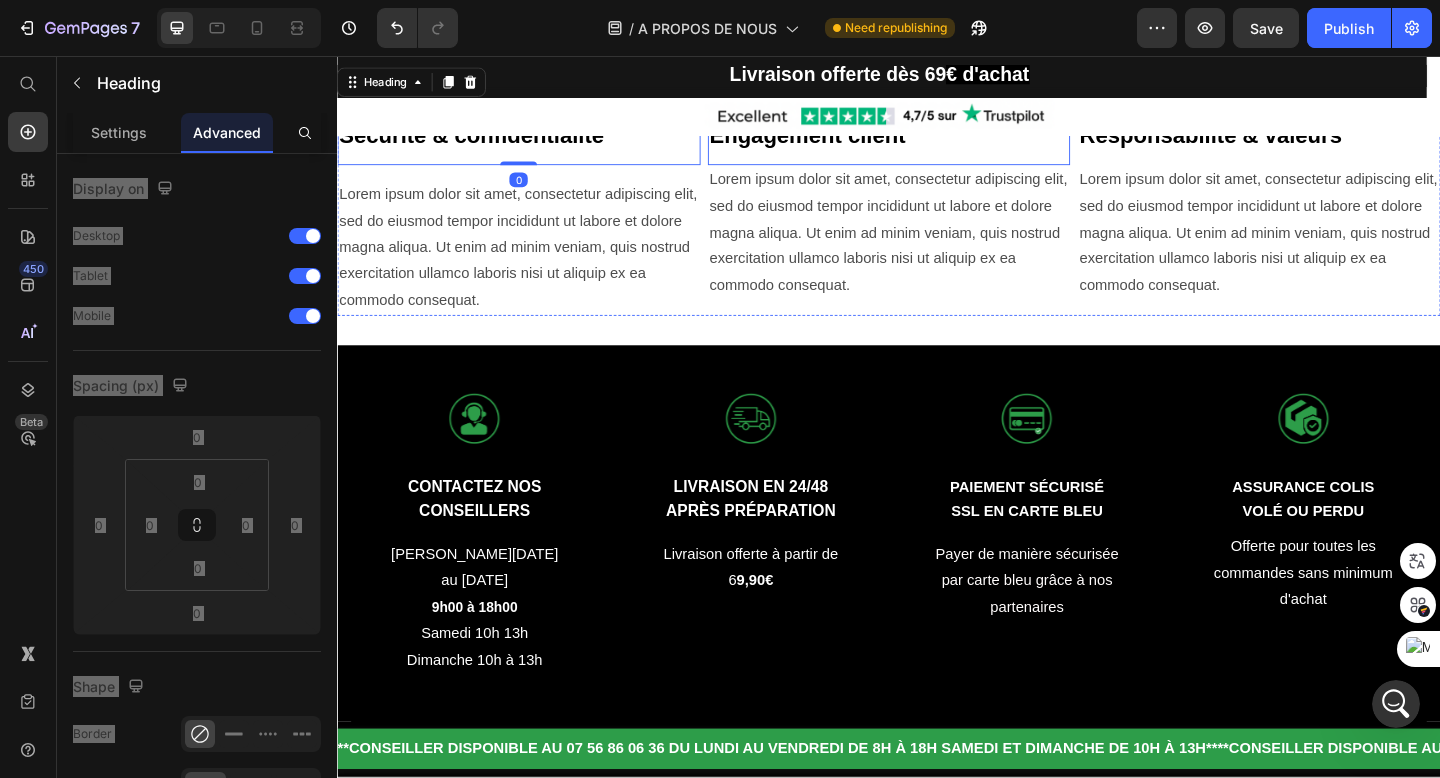 click on "Engagement client" at bounding box center [848, 142] 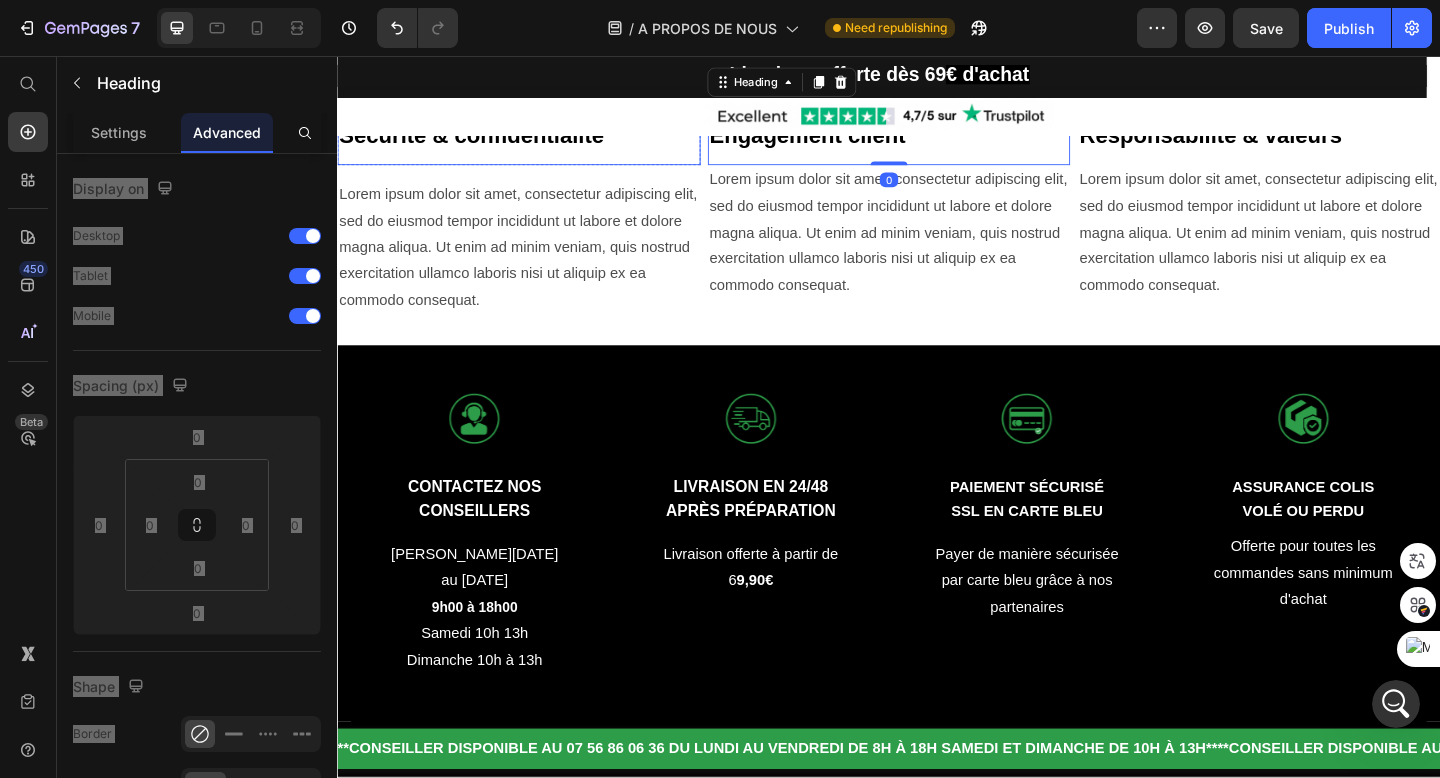 click on "⁠⁠⁠⁠⁠⁠⁠ Sécurité & confidentialité" at bounding box center (534, 139) 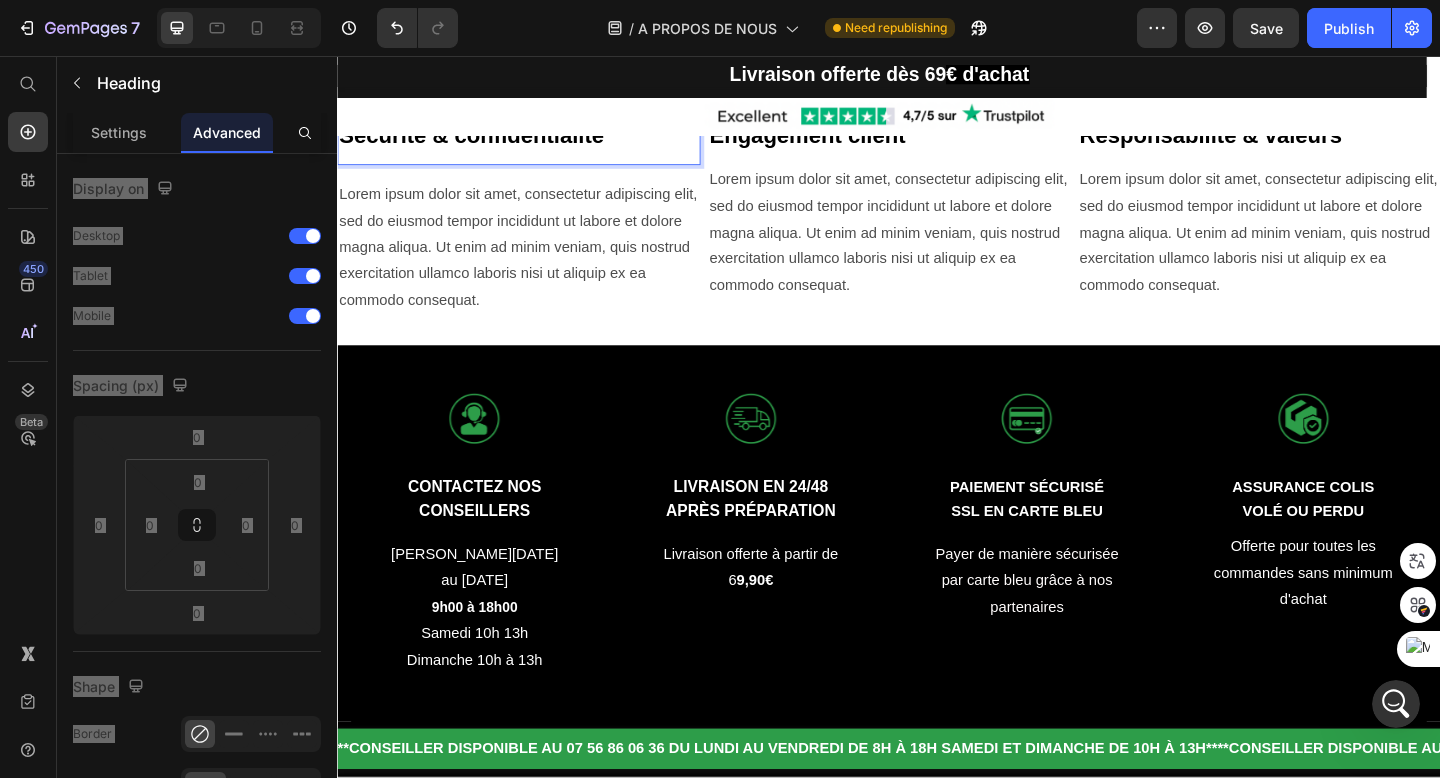 click on "Sécurité & confidentialité" at bounding box center [534, 139] 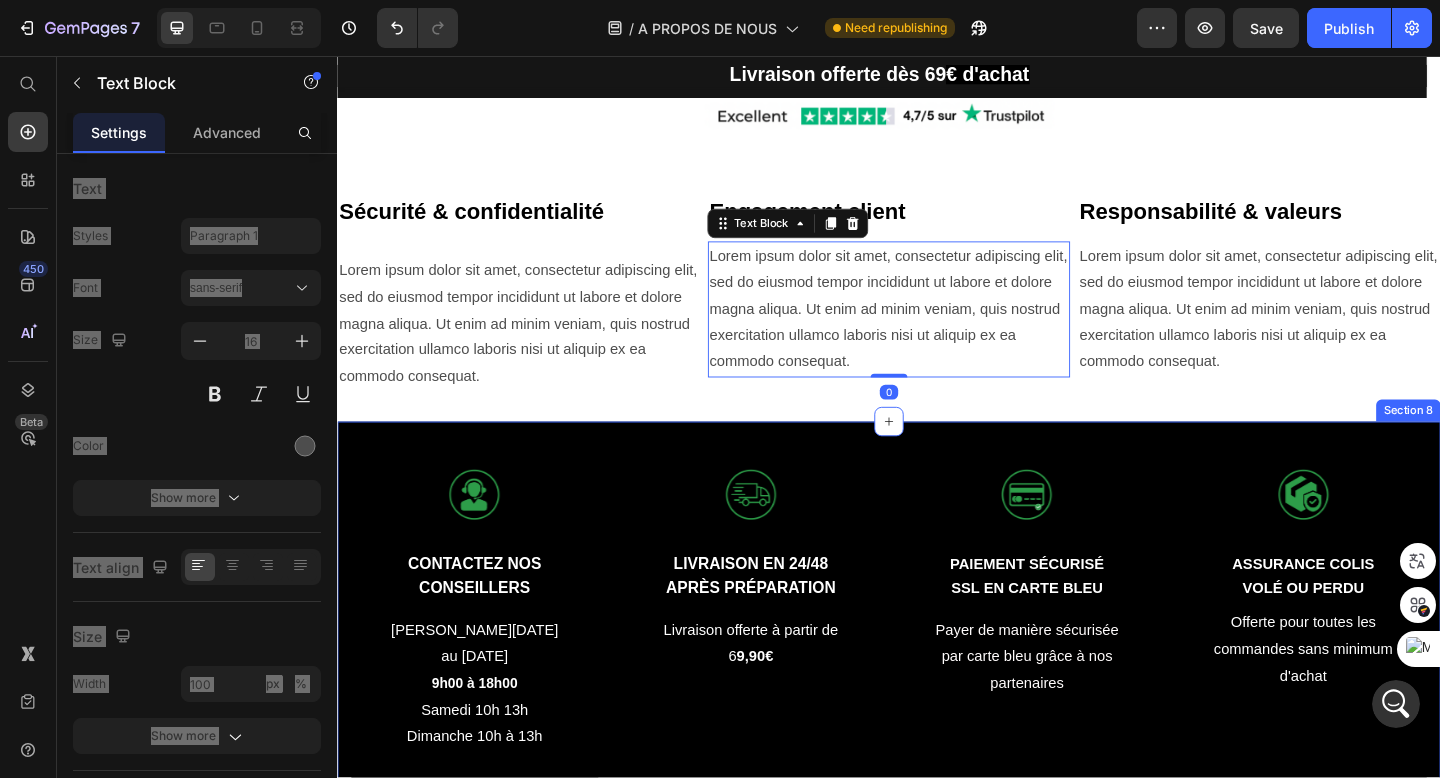 scroll, scrollTop: 1467, scrollLeft: 0, axis: vertical 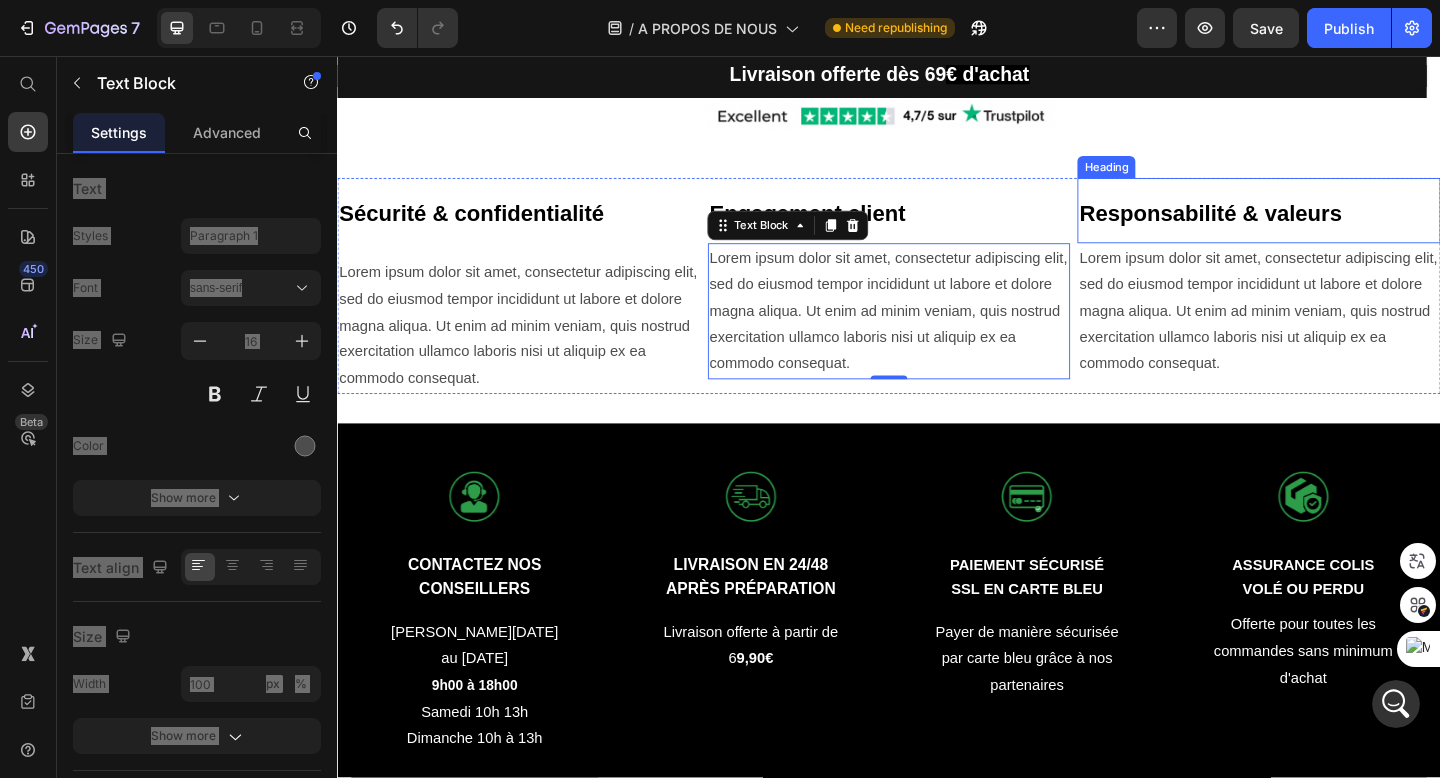 click on "⁠⁠⁠⁠⁠⁠⁠ Pourquoi nous faire confiance ? Heading Row Pas de promesses excessives — juste du sérieux, de la clarté, et de l’écoute. Text Block Row Section 6" at bounding box center (937, 69) 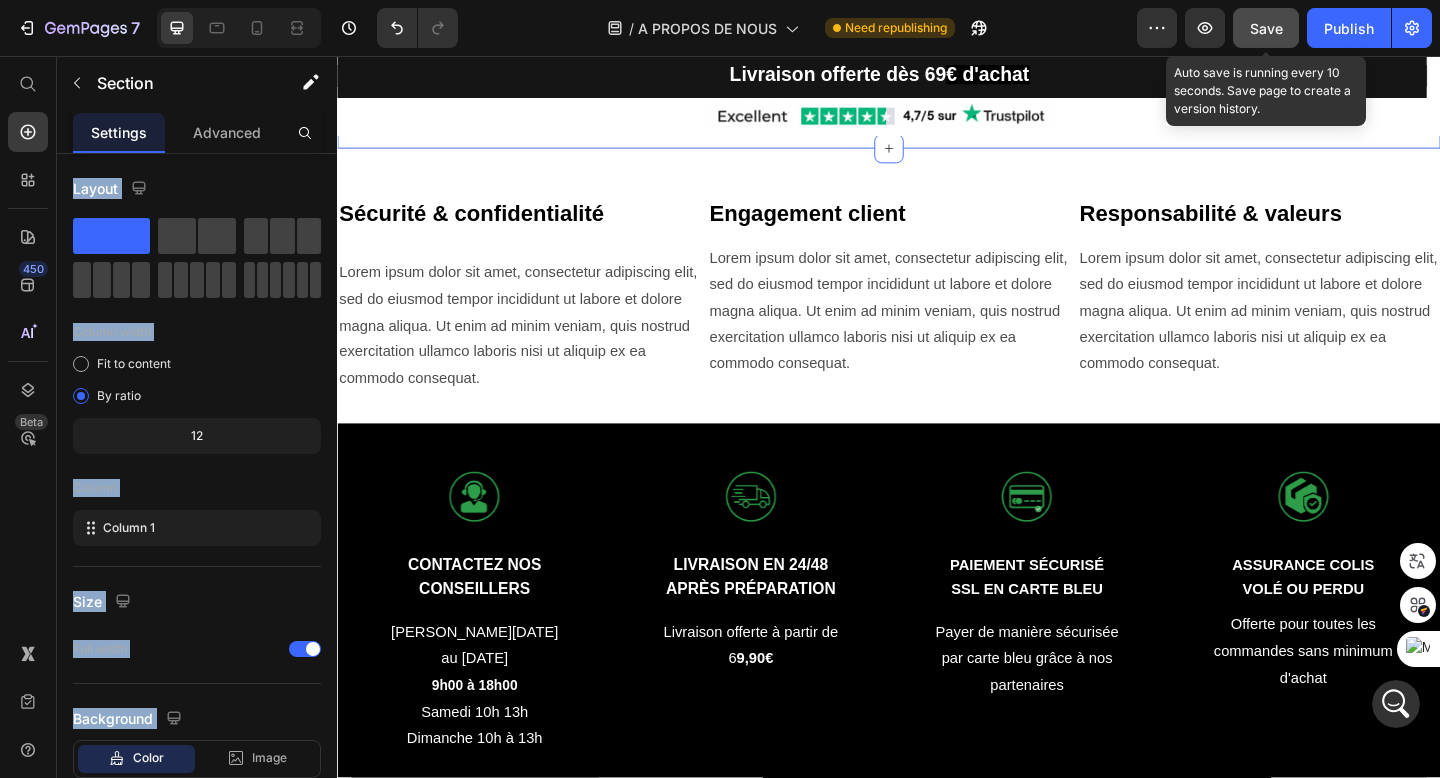 click on "Save" 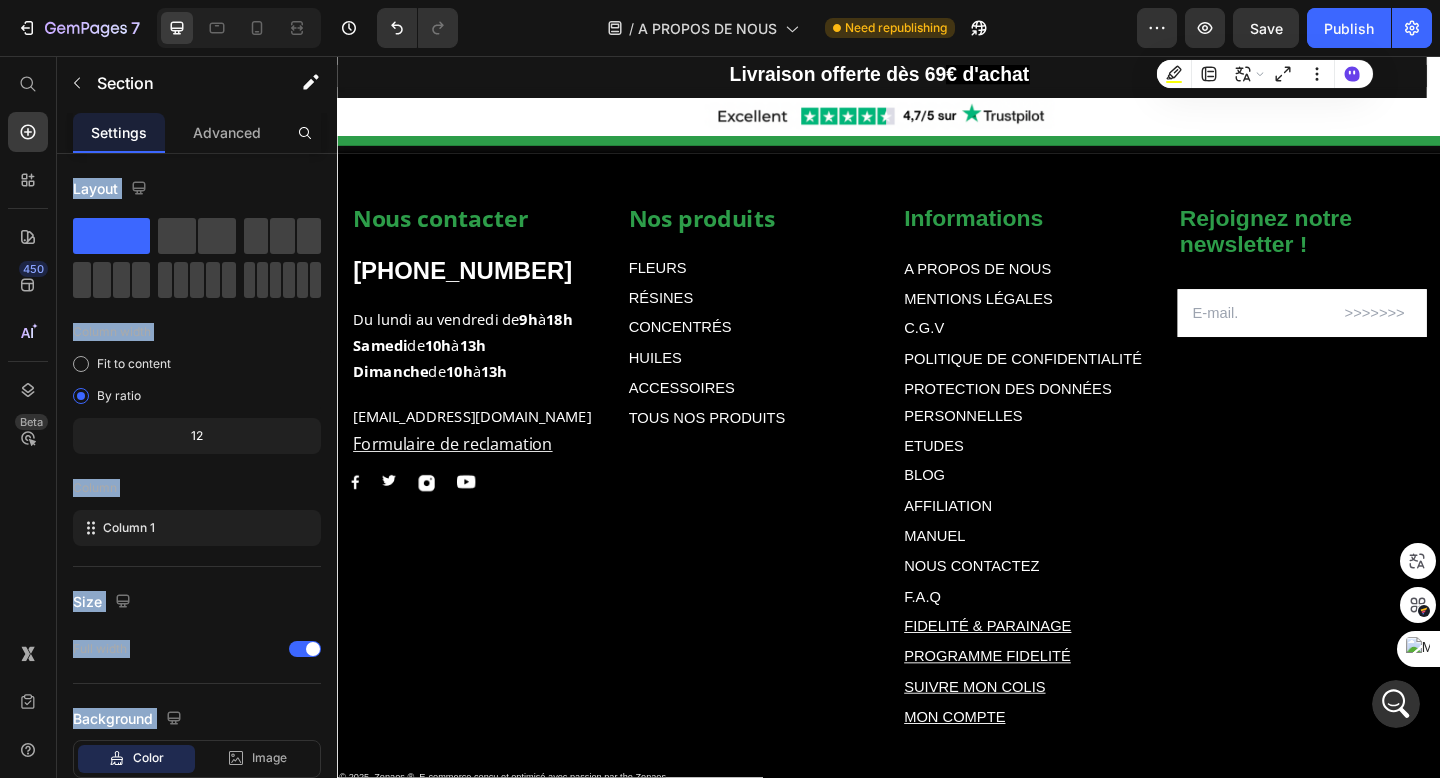 scroll, scrollTop: 2250, scrollLeft: 0, axis: vertical 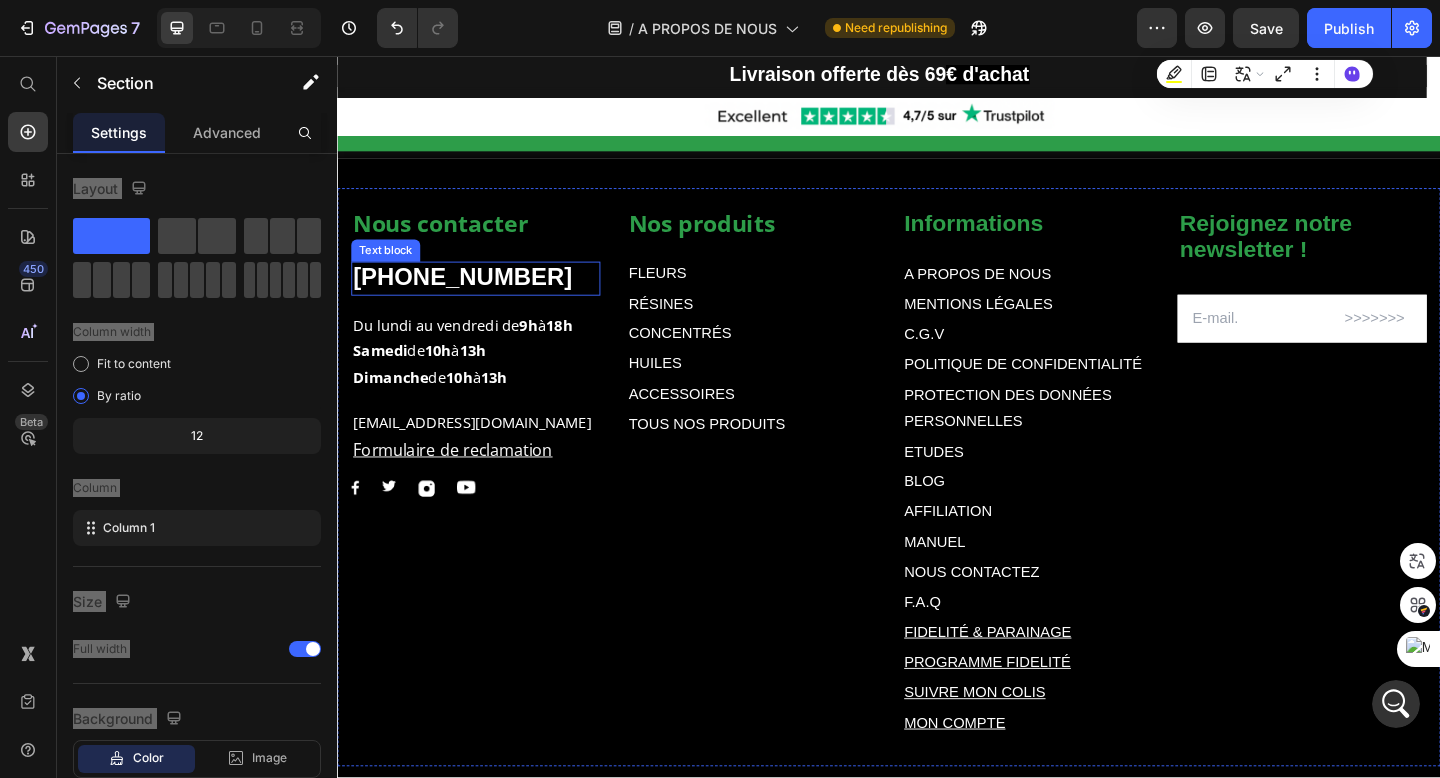 click on "[PHONE_NUMBER]" at bounding box center (487, 298) 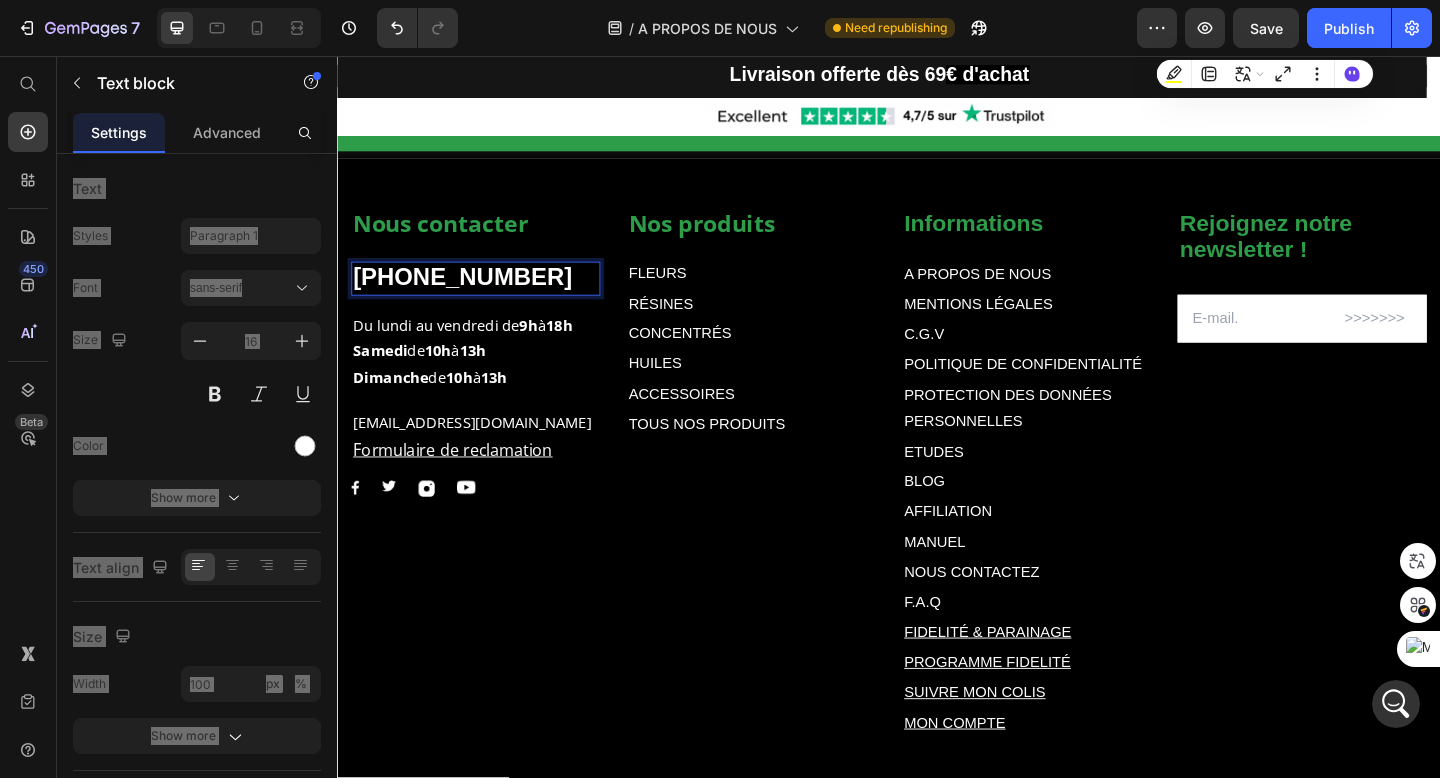 click on "[PHONE_NUMBER]" at bounding box center (487, 298) 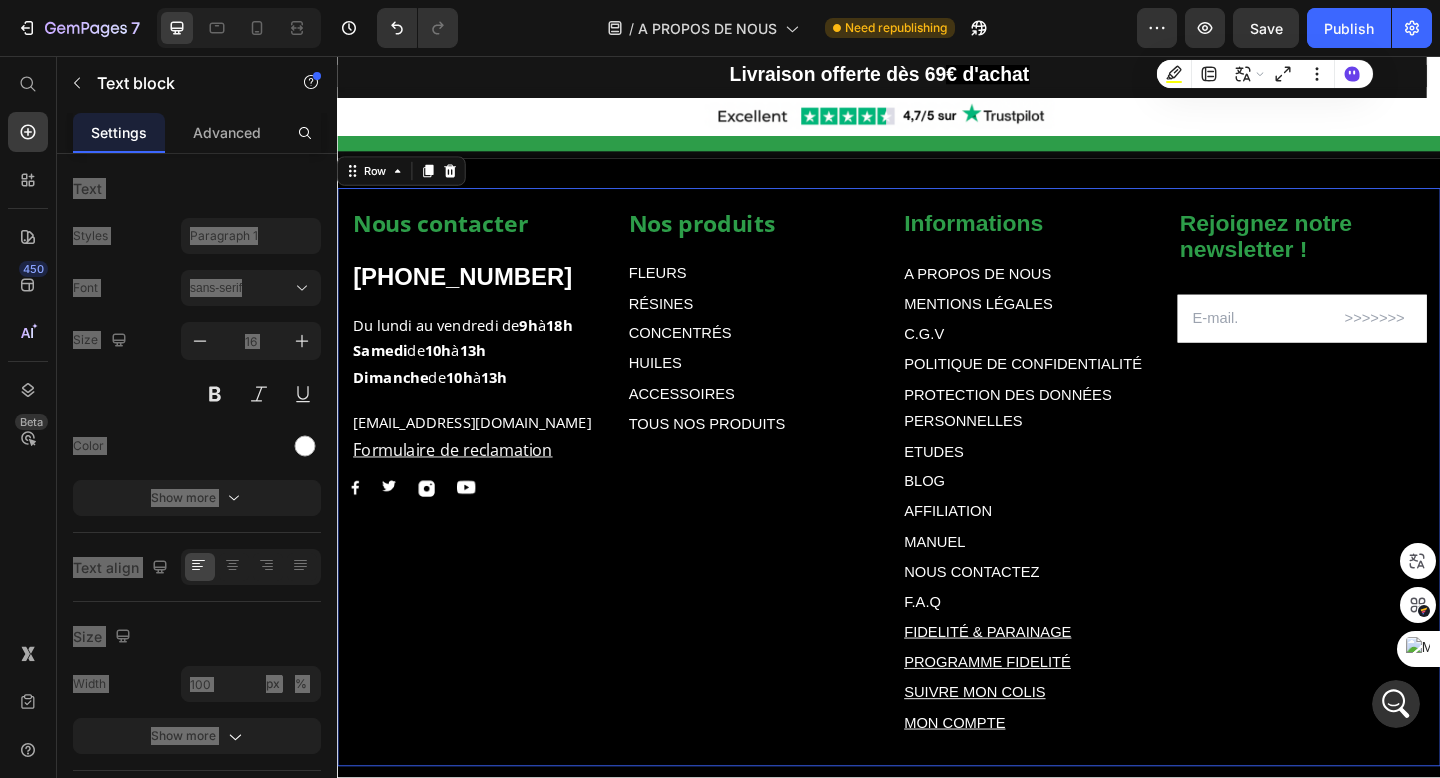 click on "Nos produits Text block FLEURS Text Block RÉSINES Text Block CONCENTRÉS Text Block HUILES Text Block ACCESSOIRES Text Block TOUS NOS PRODUITS Text Block" at bounding box center (787, 511) 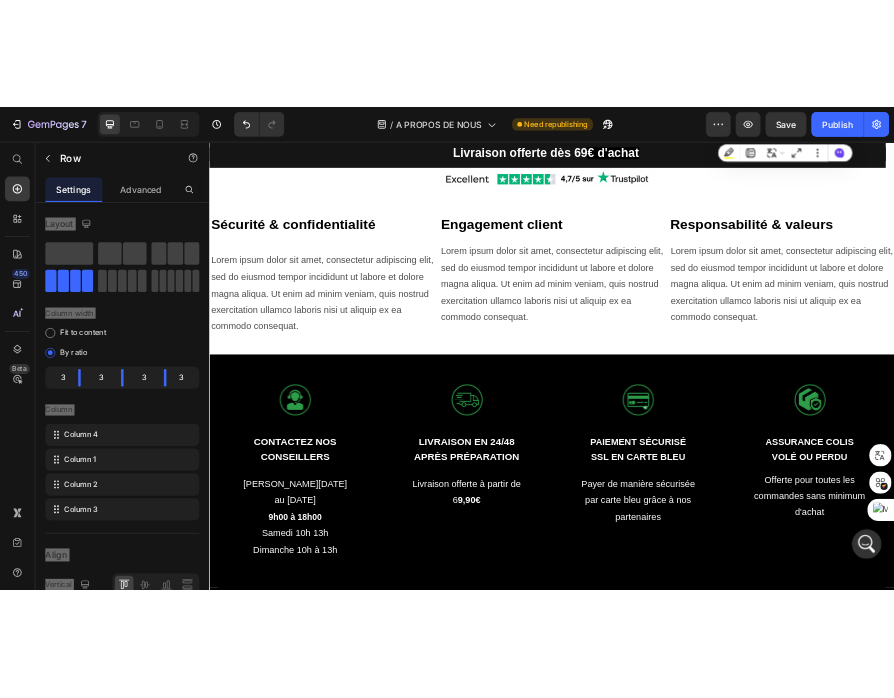 scroll, scrollTop: 1425, scrollLeft: 0, axis: vertical 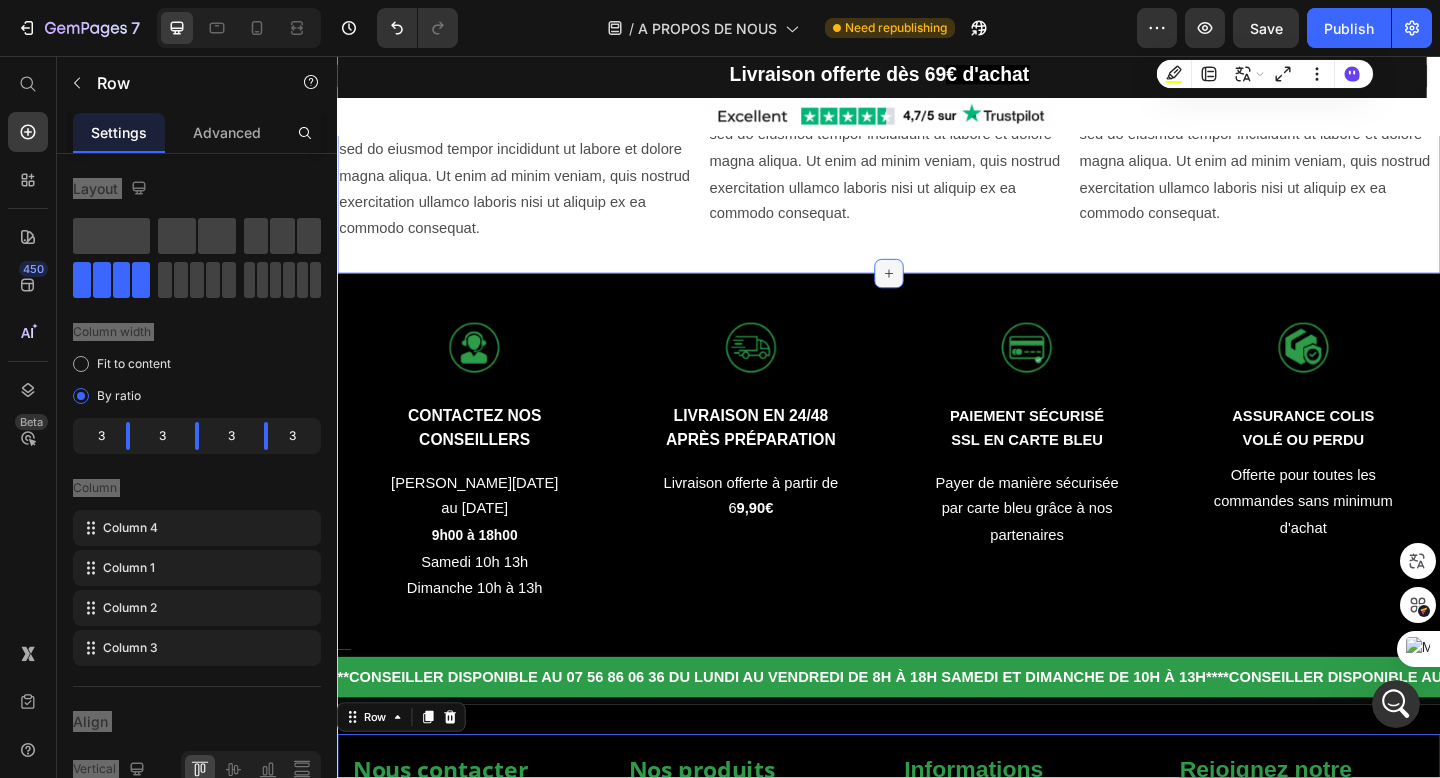 click at bounding box center [937, 293] 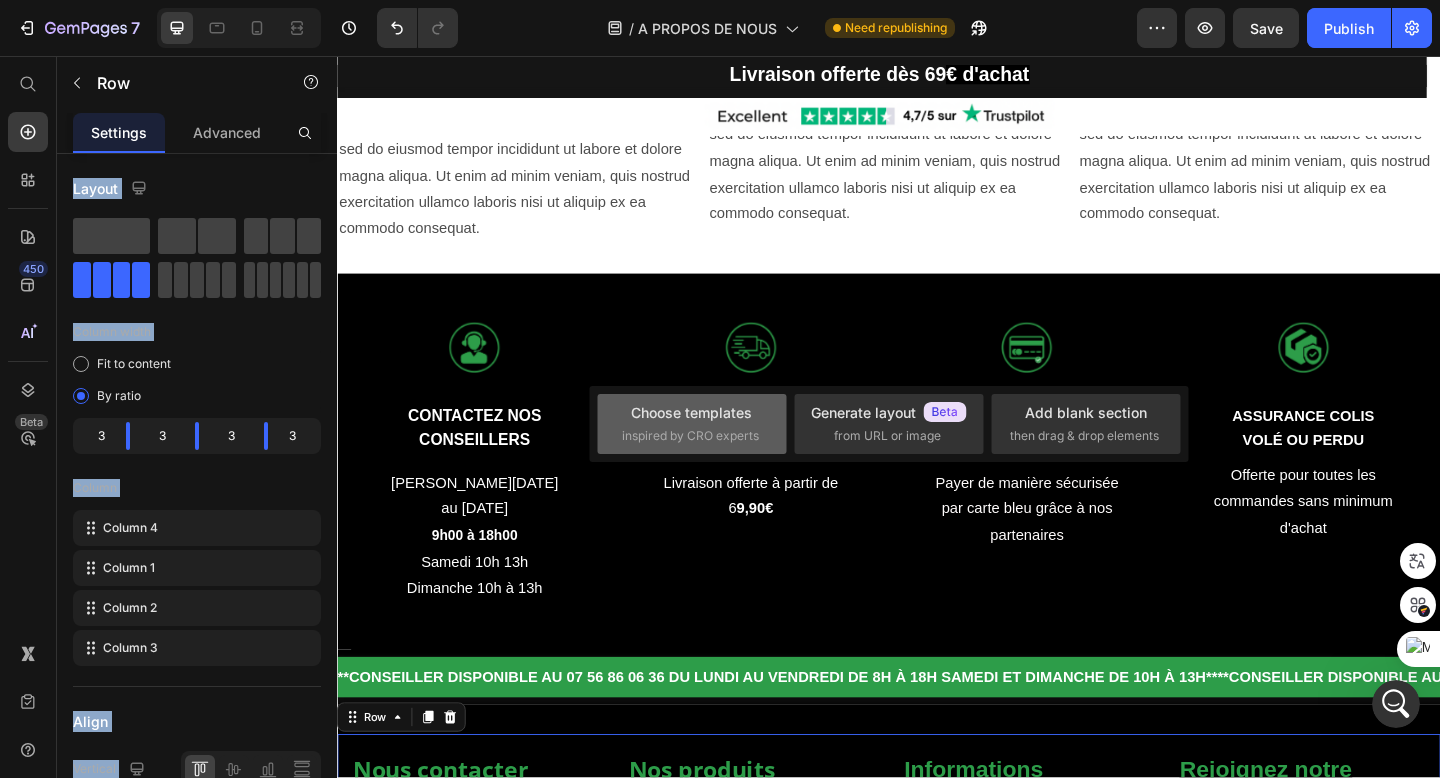 click on "Choose templates" at bounding box center [691, 412] 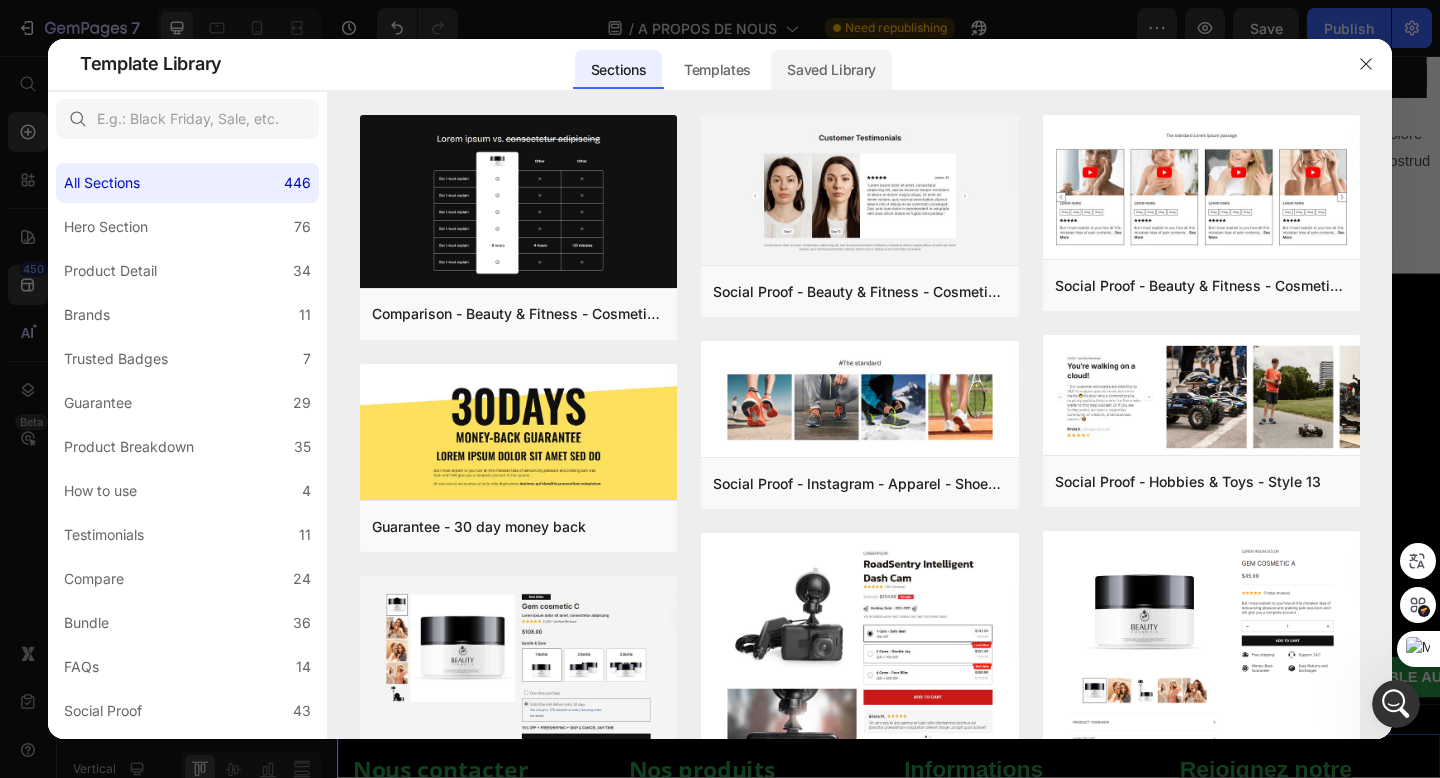 click on "Saved Library" 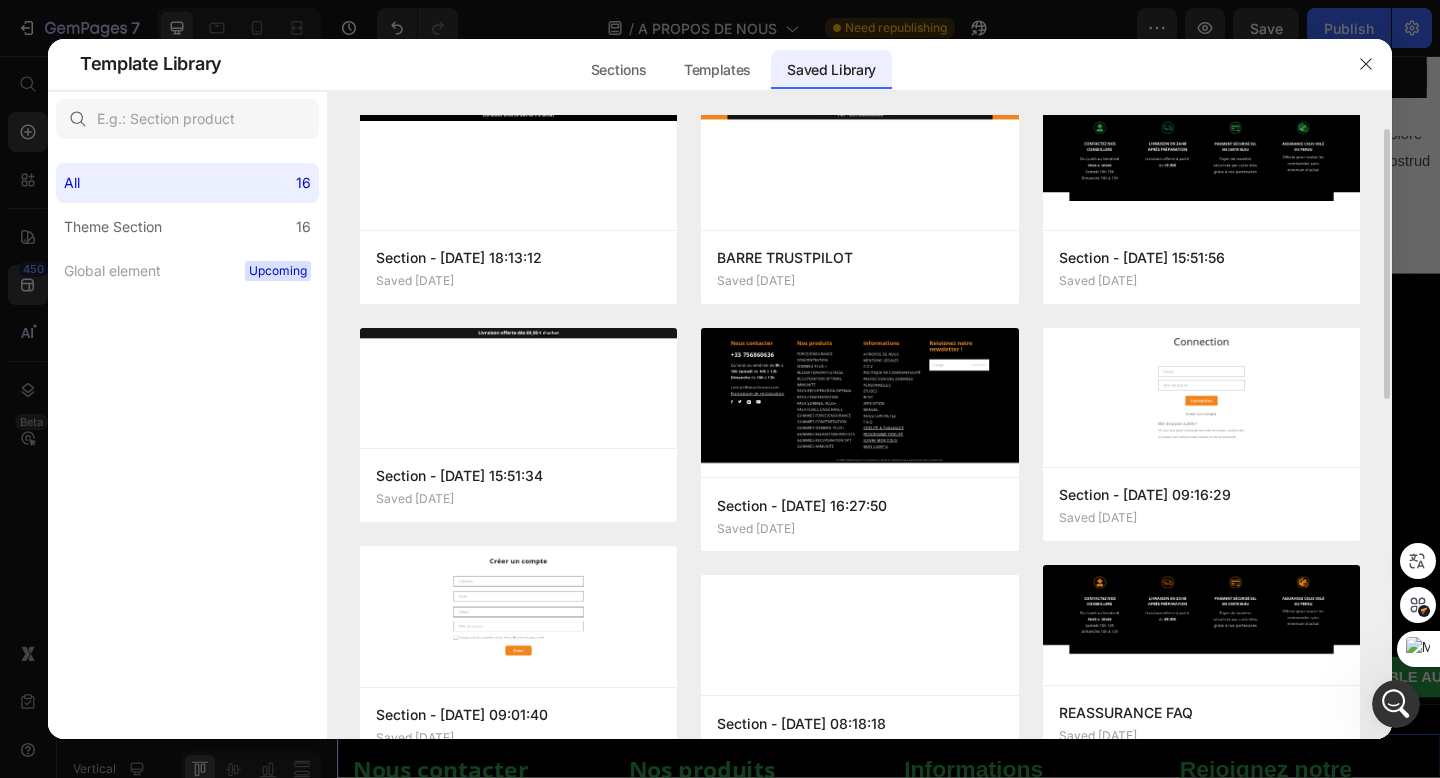scroll, scrollTop: 34, scrollLeft: 0, axis: vertical 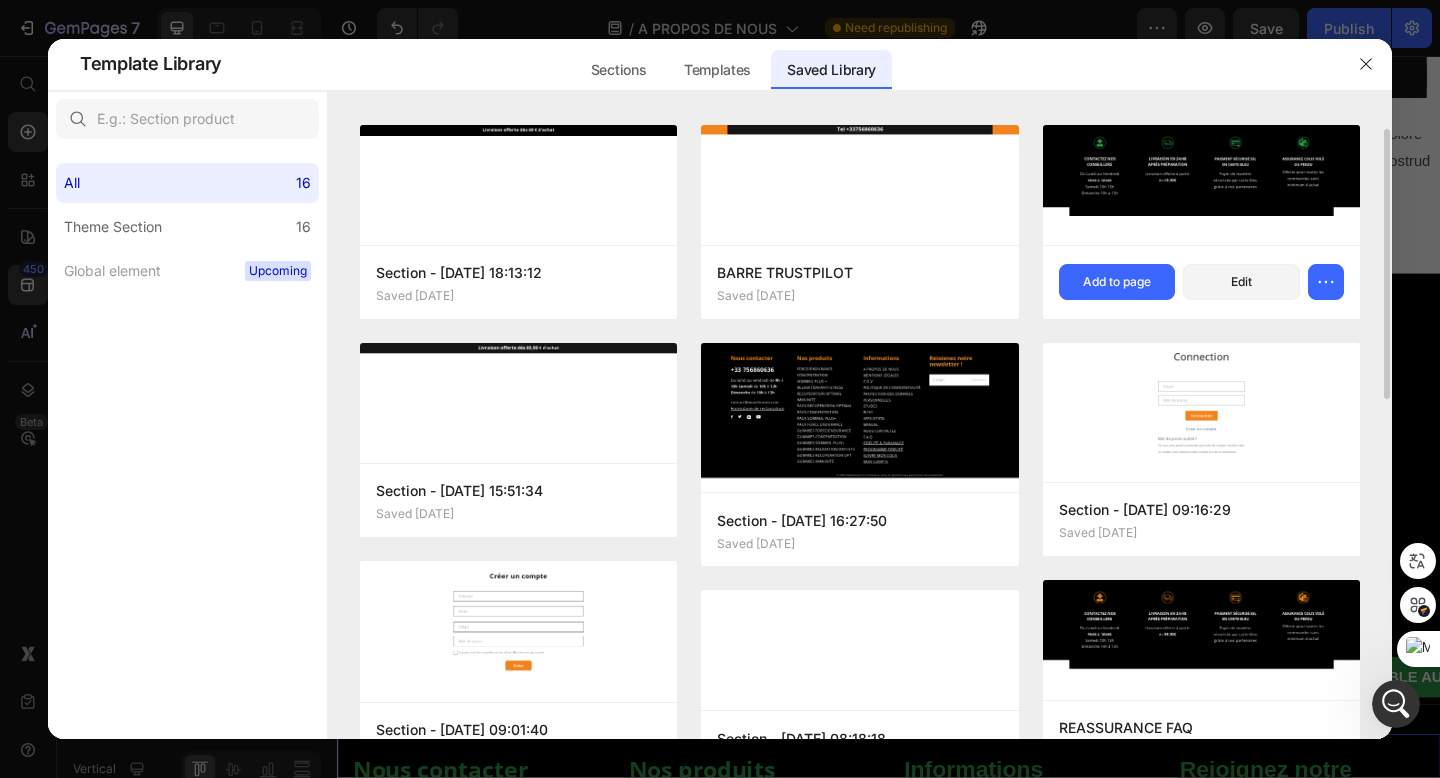 click at bounding box center (1201, 170) 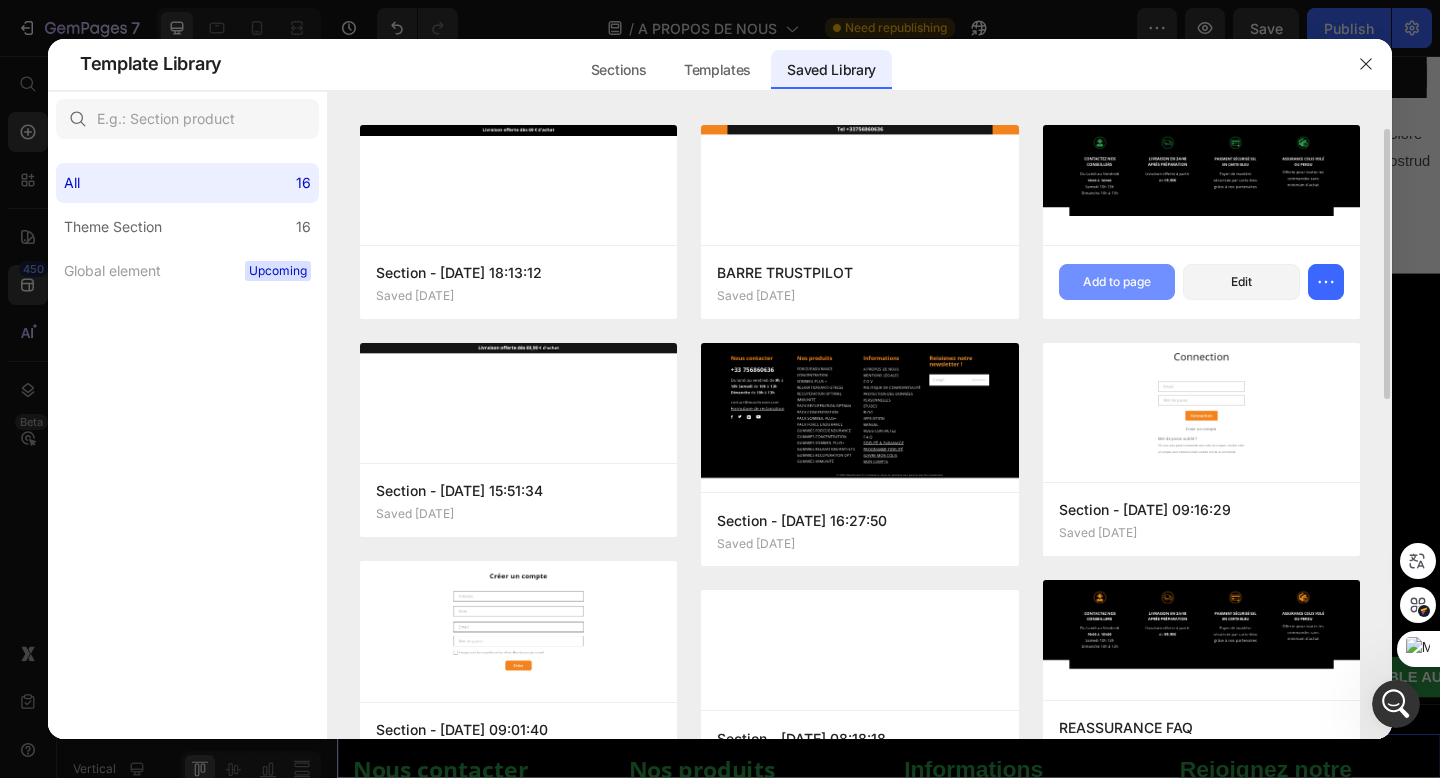 click on "Add to page" at bounding box center [1117, 282] 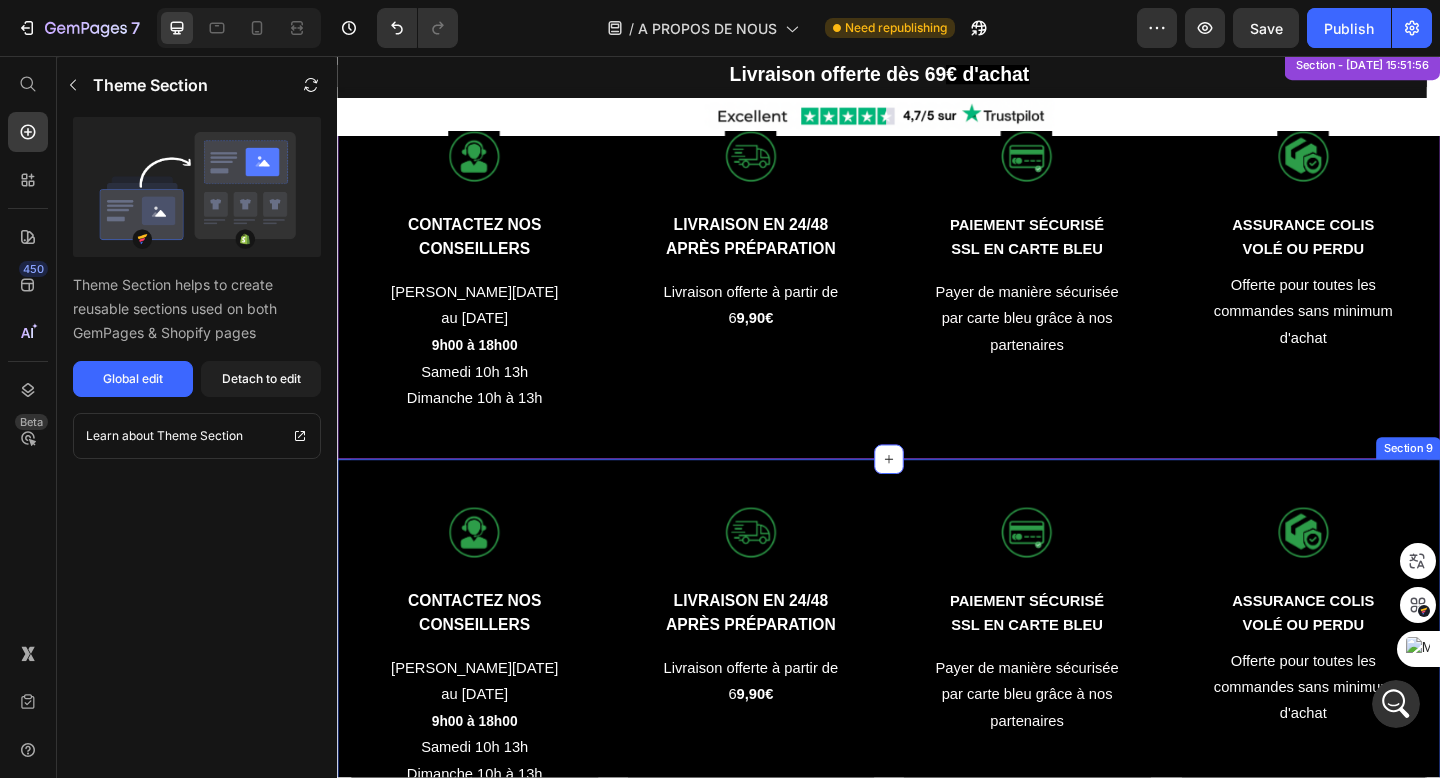 scroll, scrollTop: 1776, scrollLeft: 0, axis: vertical 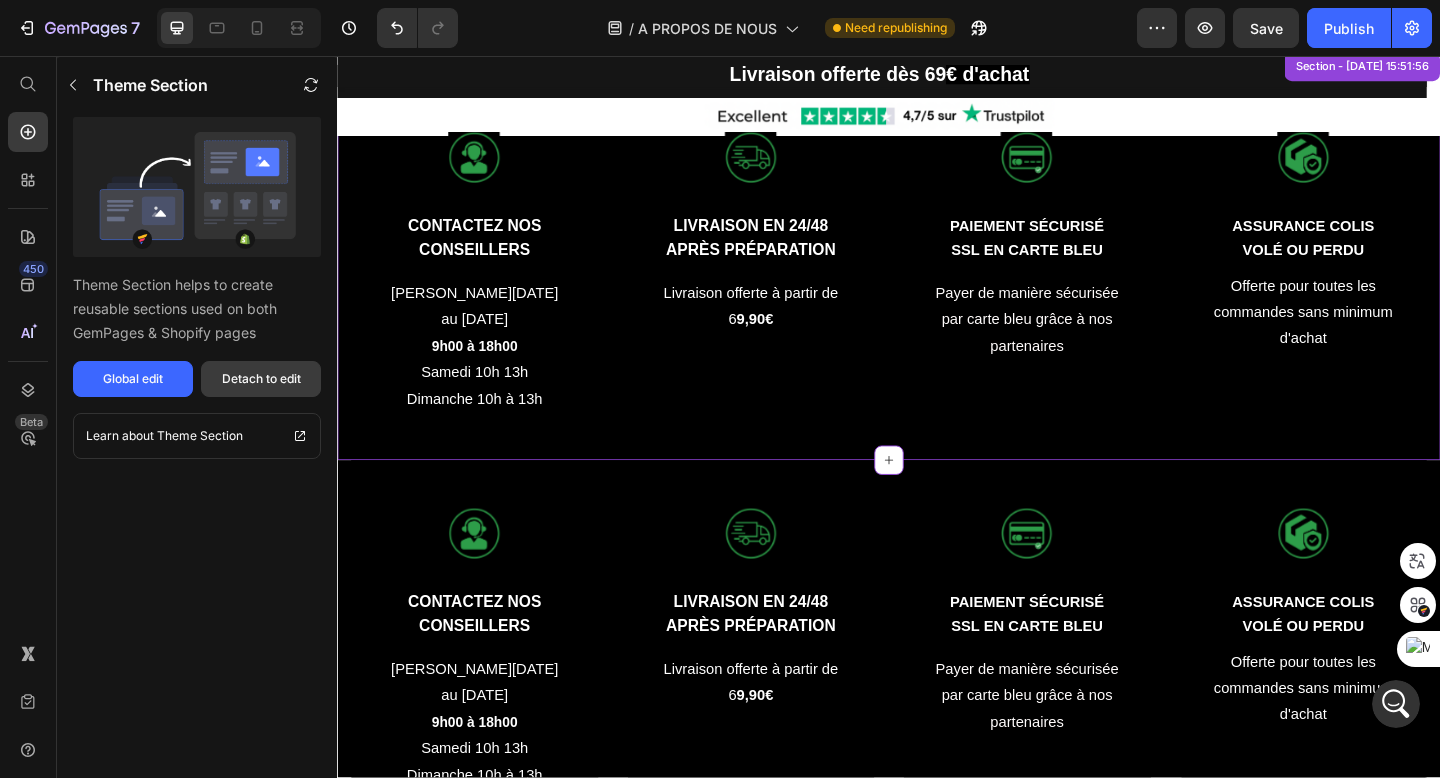 click on "Detach to edit" at bounding box center (261, 379) 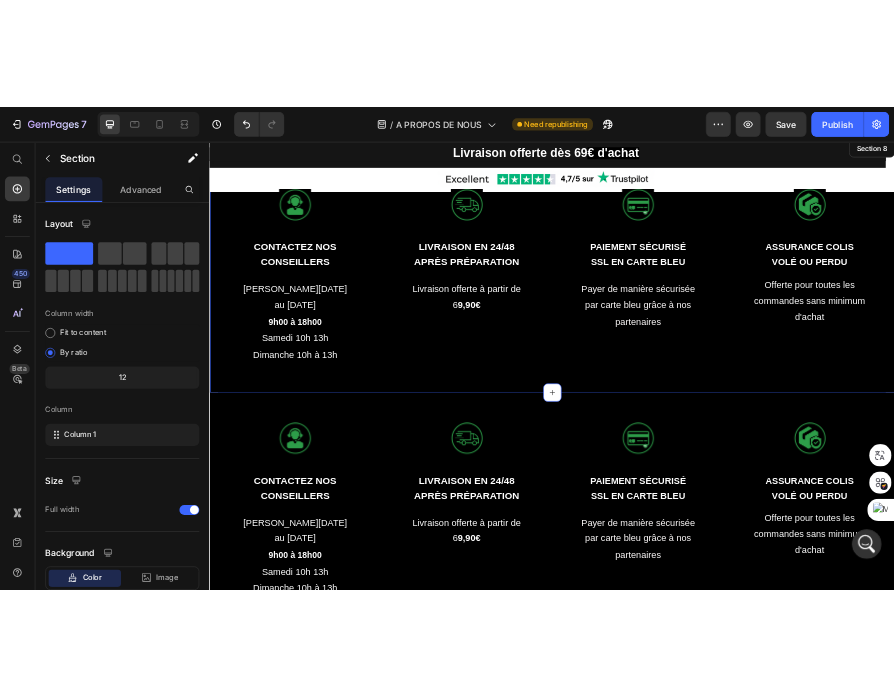 scroll, scrollTop: 13703, scrollLeft: 0, axis: vertical 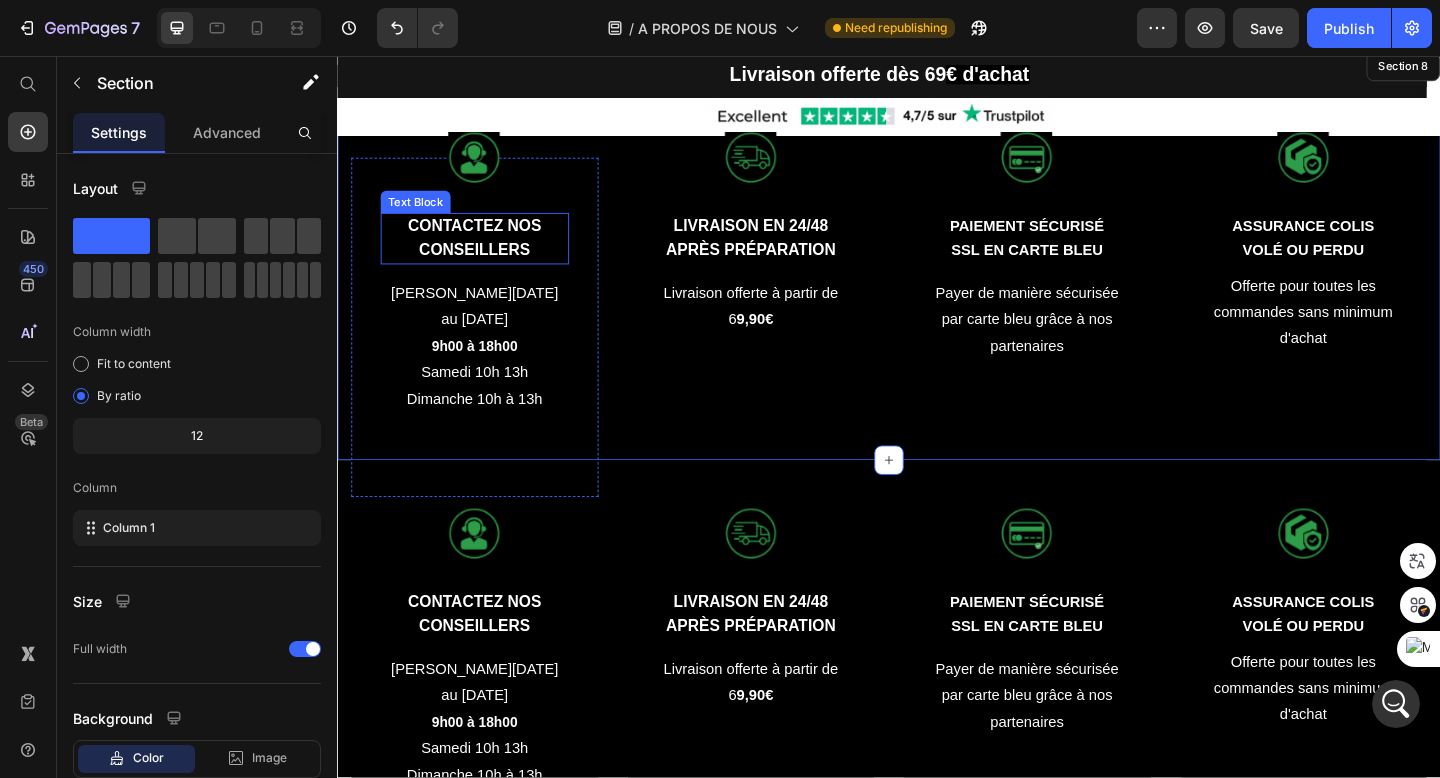 click on "CONTACTEZ NOS CONSEILLERS" at bounding box center [486, 254] 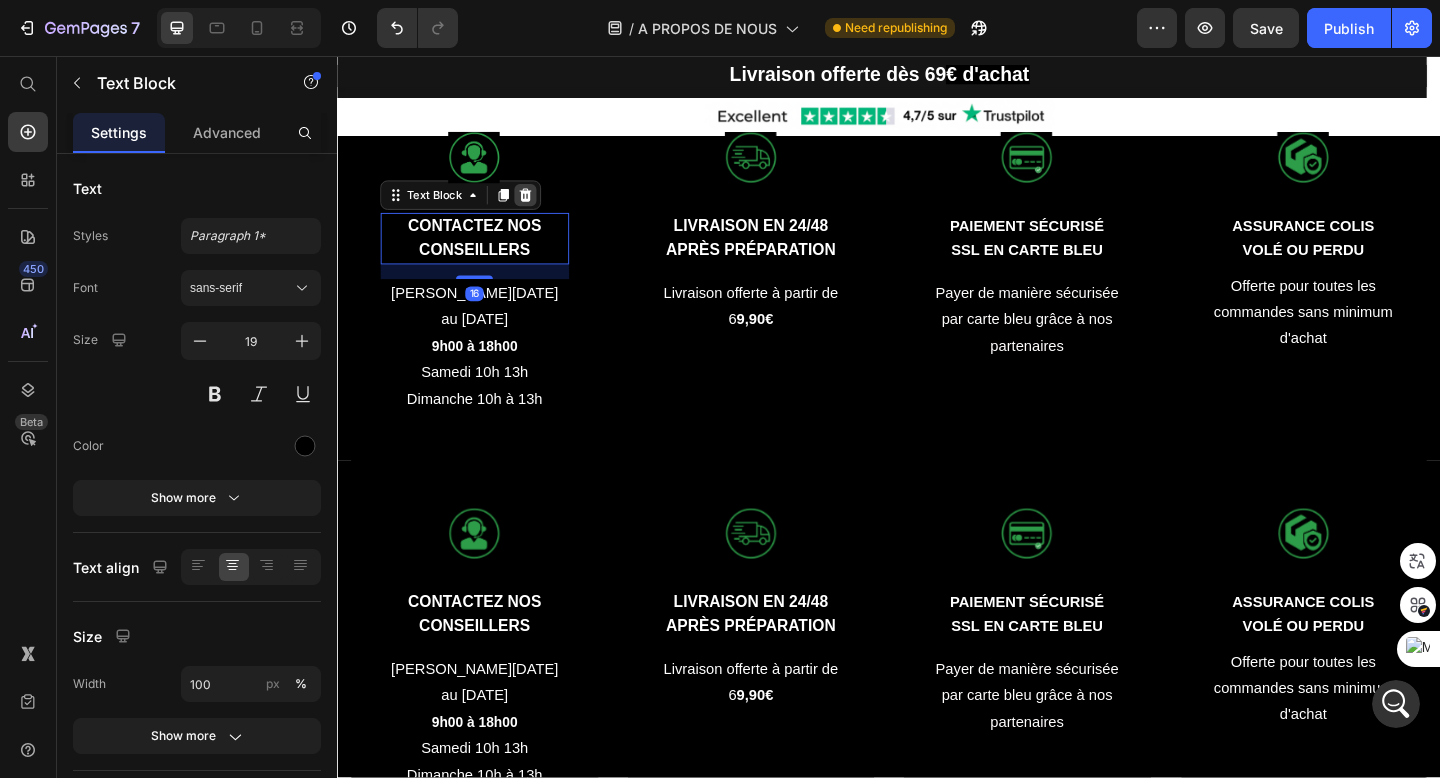 click at bounding box center (542, 208) 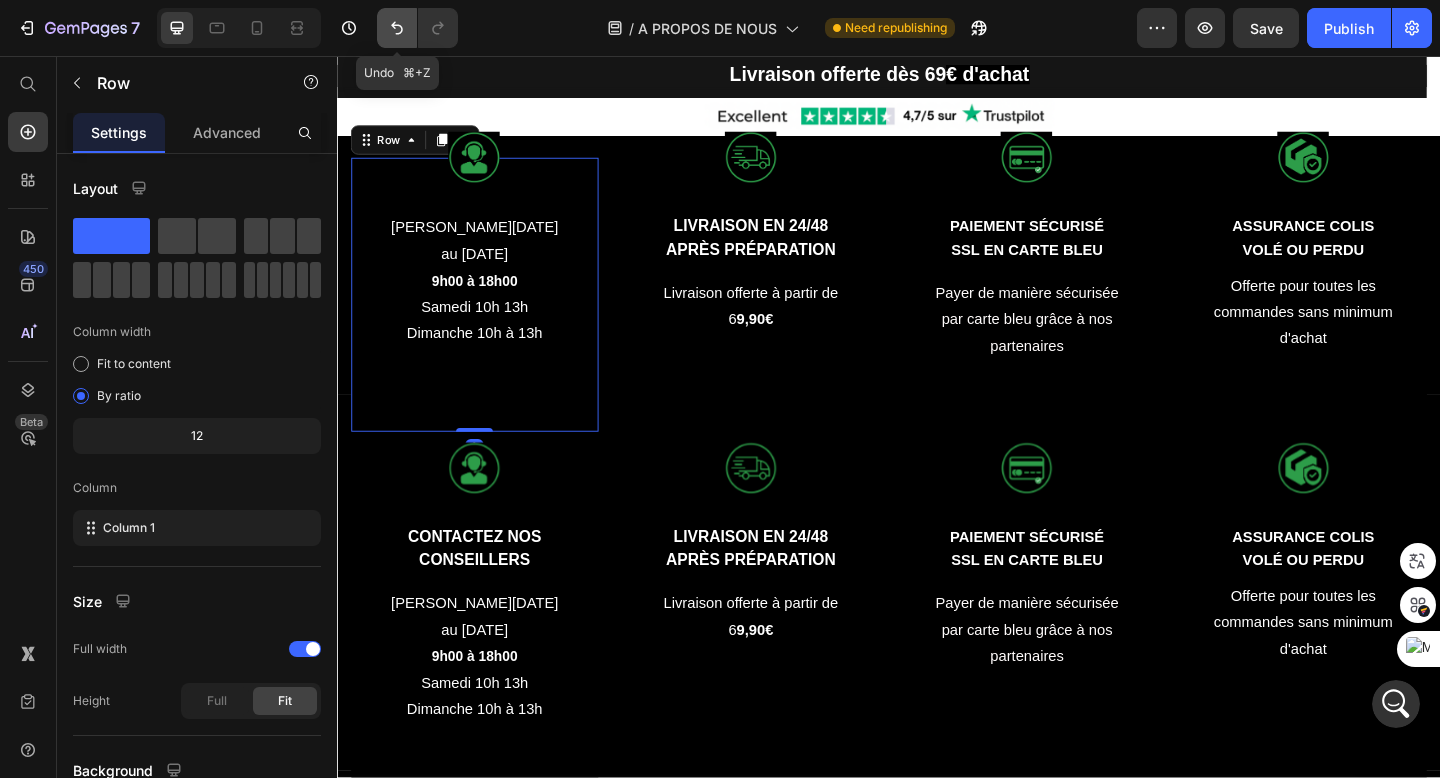 click 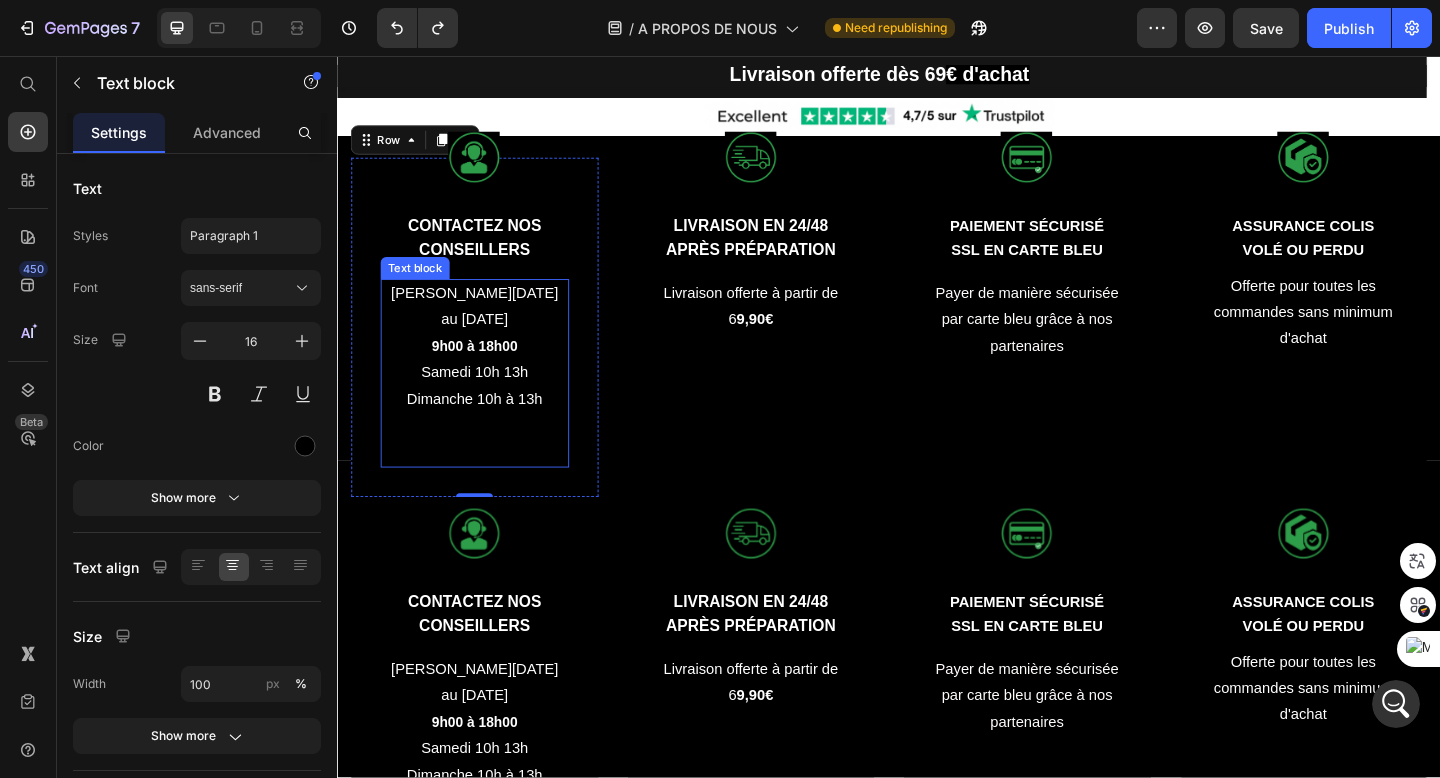 click on "Dimanche 10h à 13h" at bounding box center [486, 429] 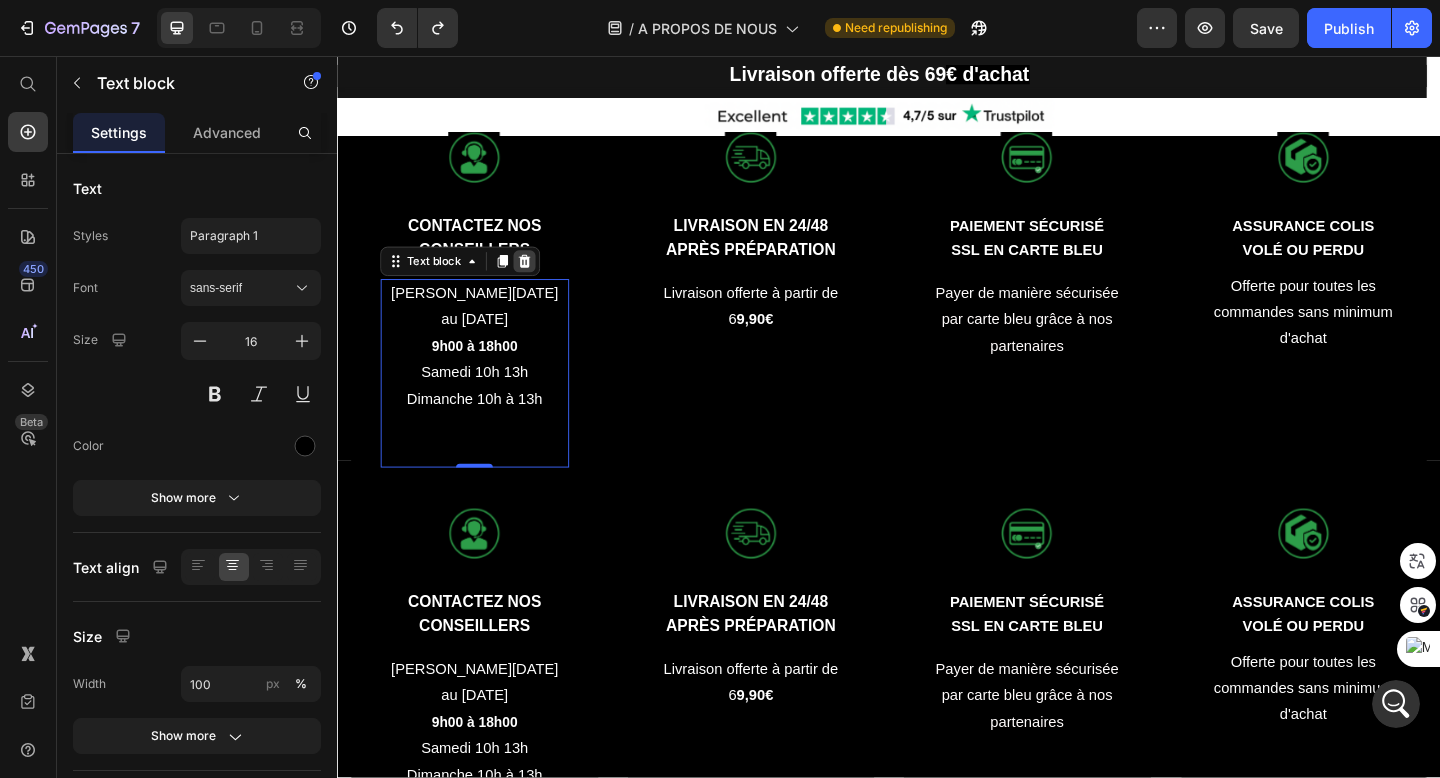 click 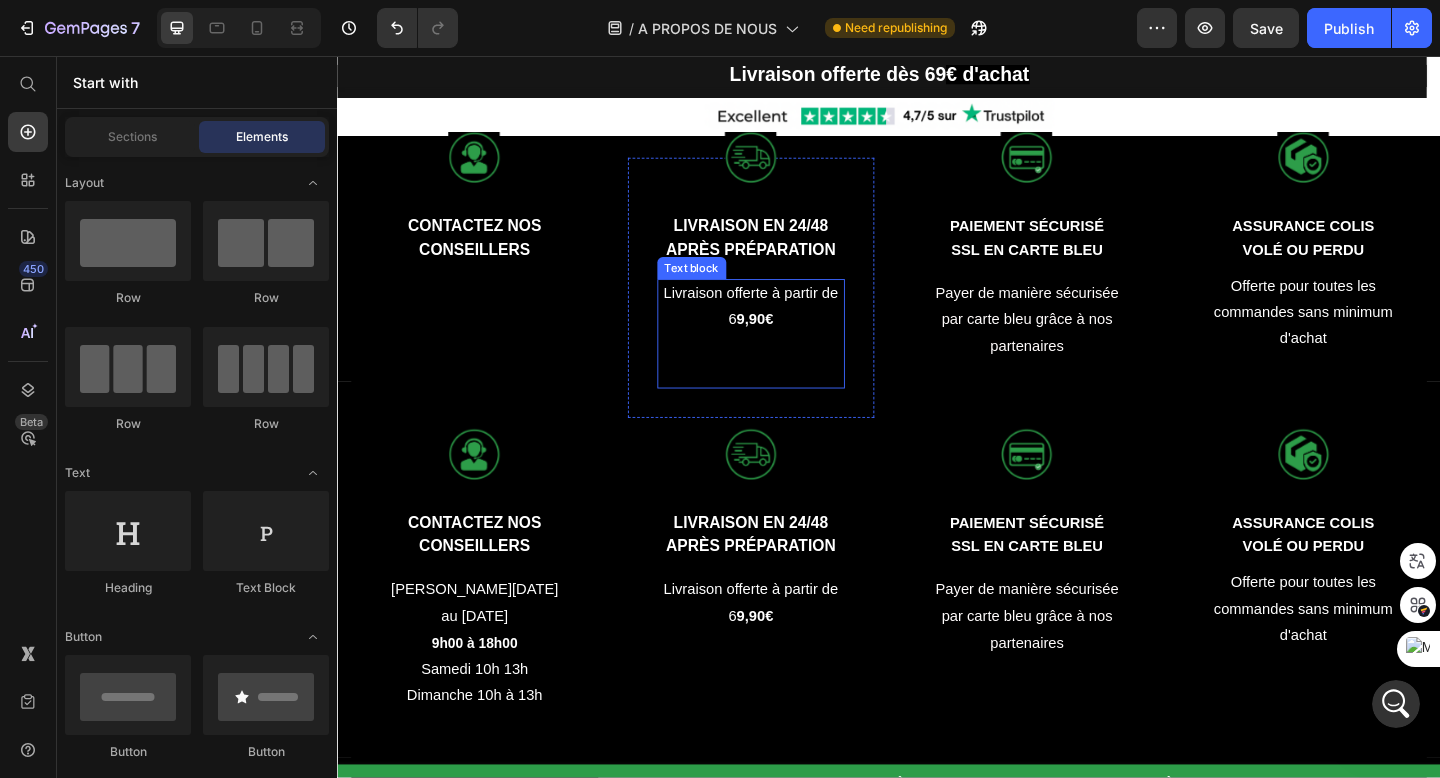 click on "Livraison offerte à partir de 6 9,90€" at bounding box center (787, 329) 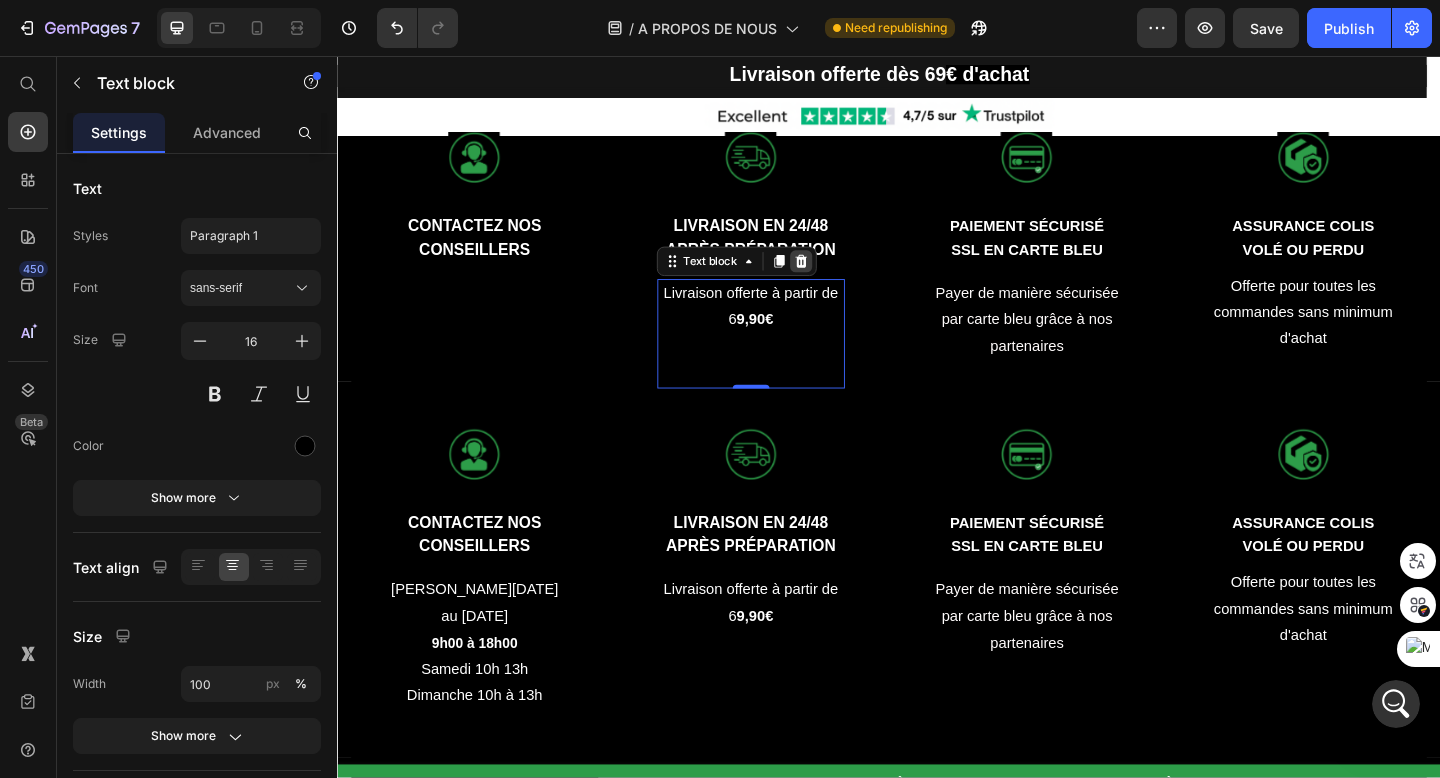 click 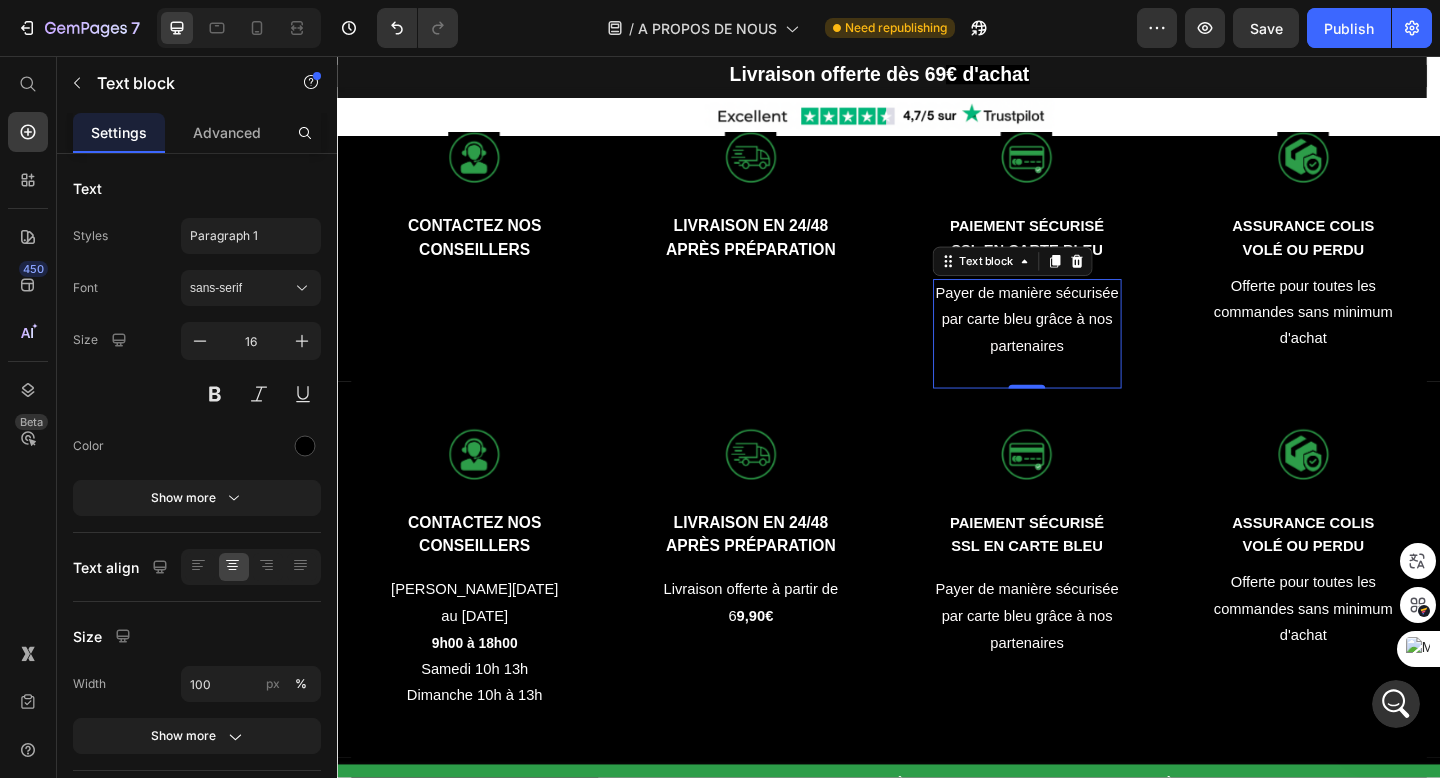 click on "Payer de manière sécurisée par carte bleu grâce à nos partenaires" at bounding box center [1087, 344] 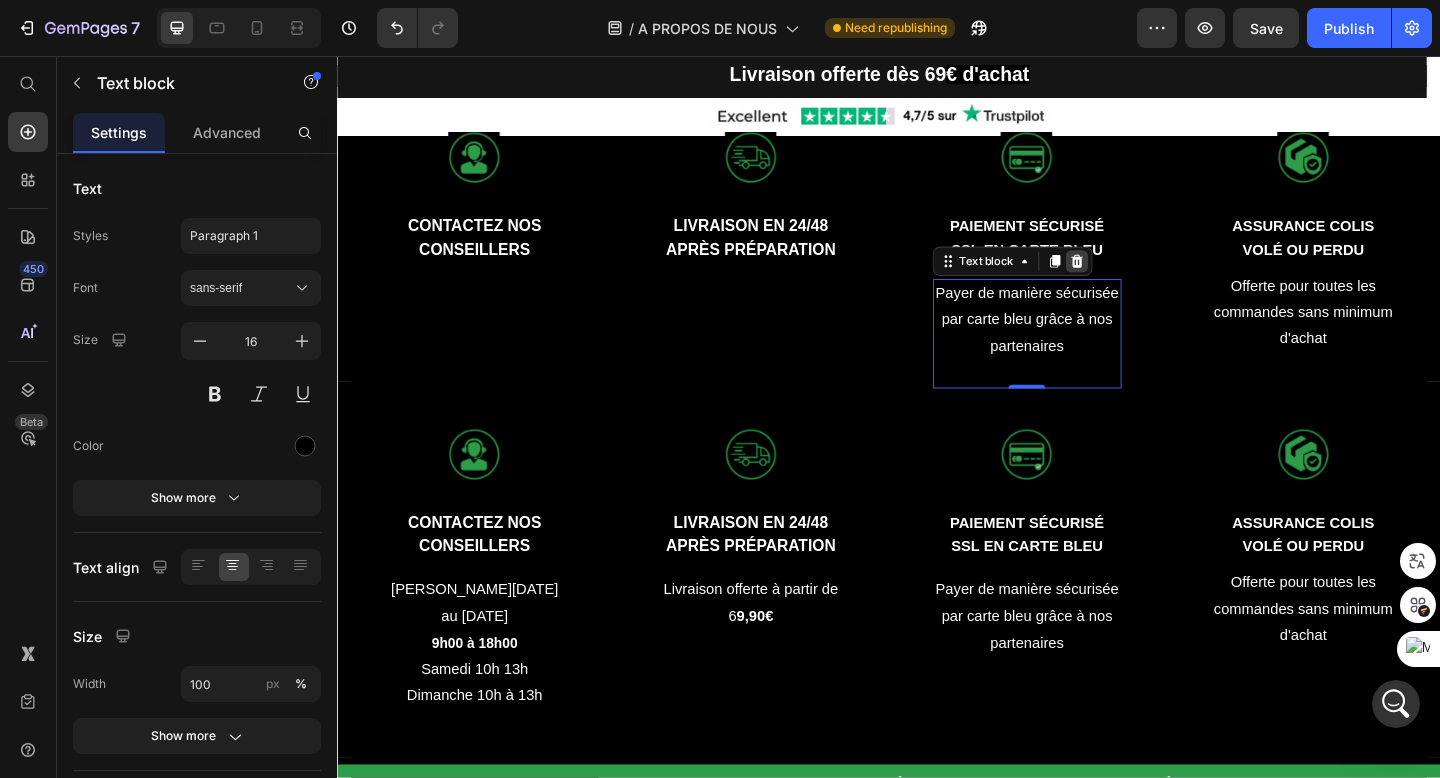 click at bounding box center (1142, 280) 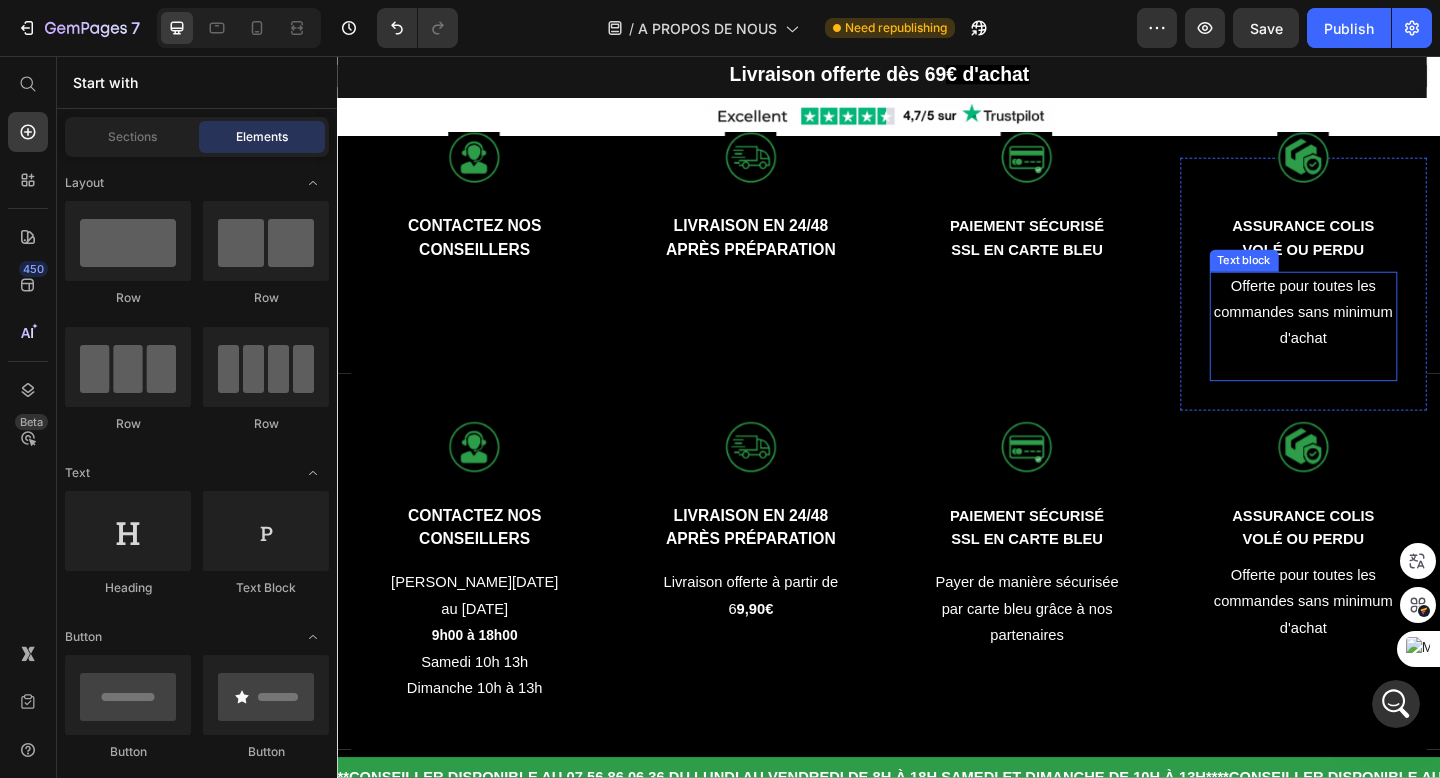 click on "Offerte pour toutes les commandes sans minimum d'achat" at bounding box center [1388, 336] 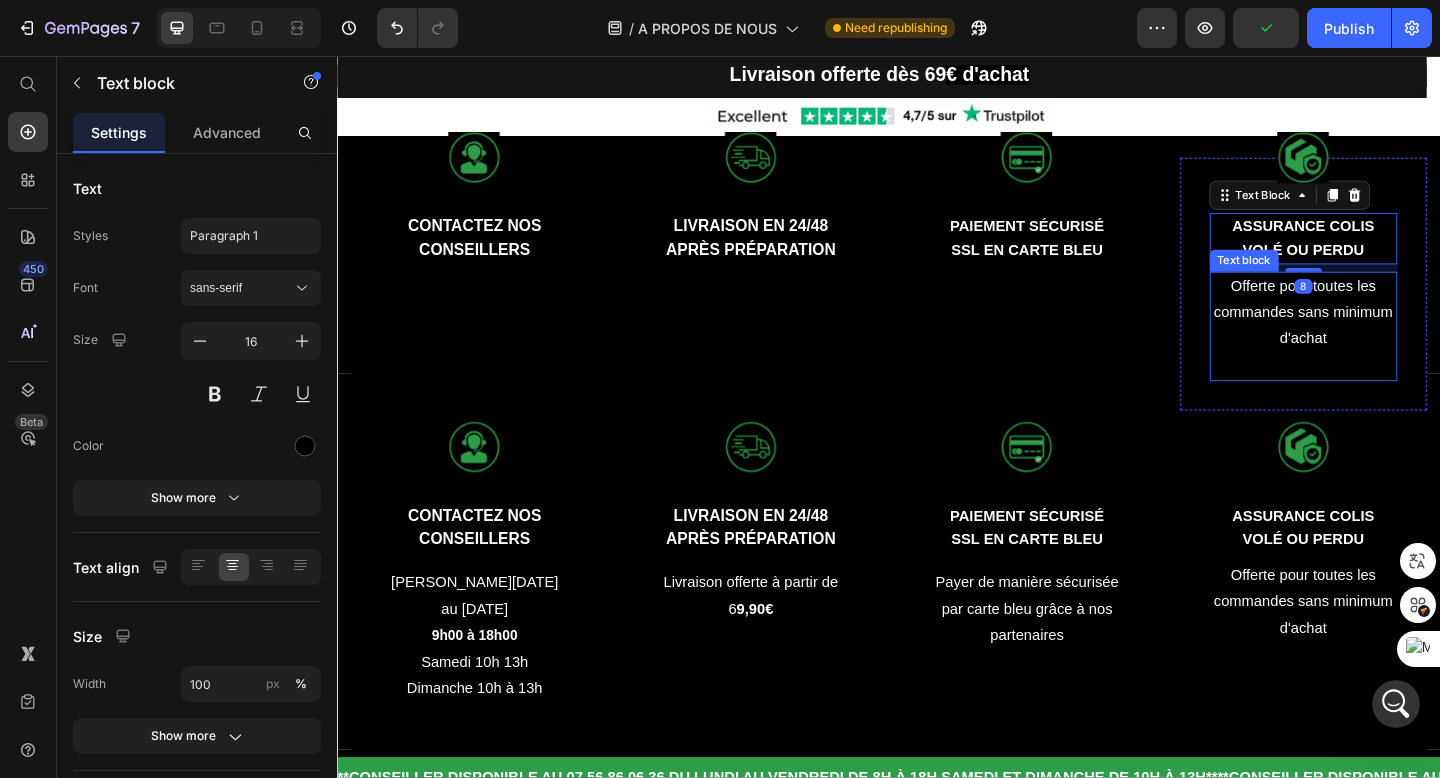 click on "Offerte pour toutes les commandes sans minimum d'achat" at bounding box center [1388, 336] 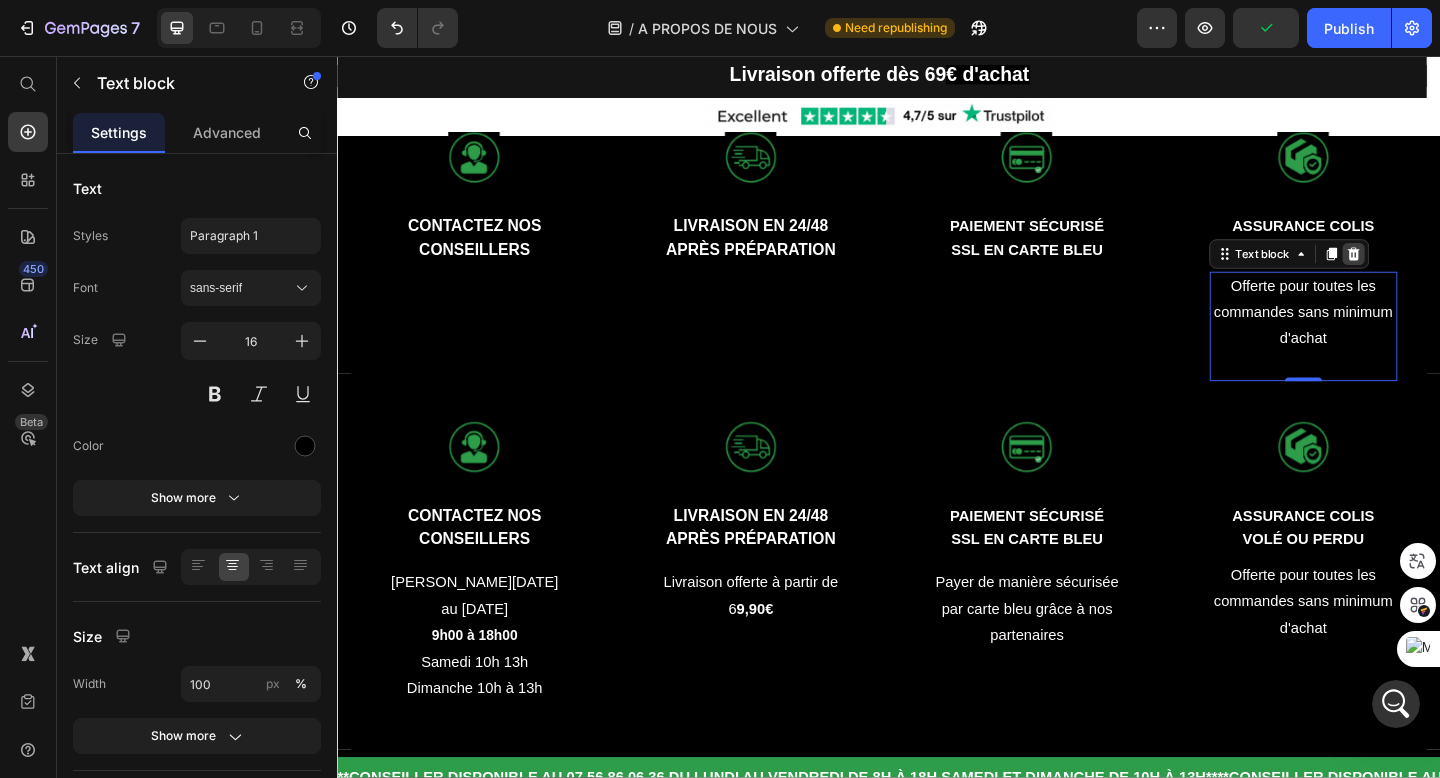 click 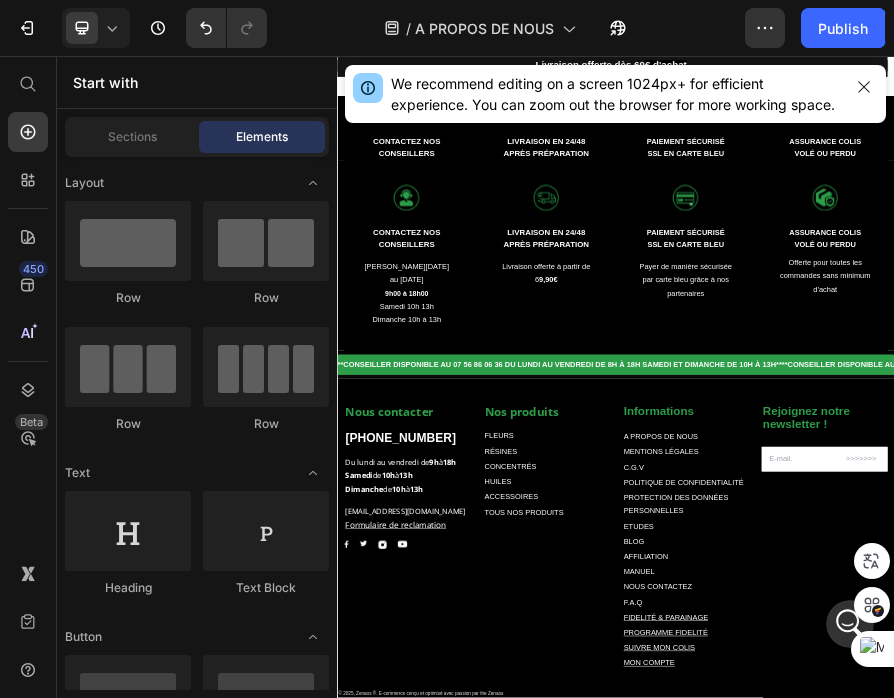 scroll, scrollTop: 13783, scrollLeft: 0, axis: vertical 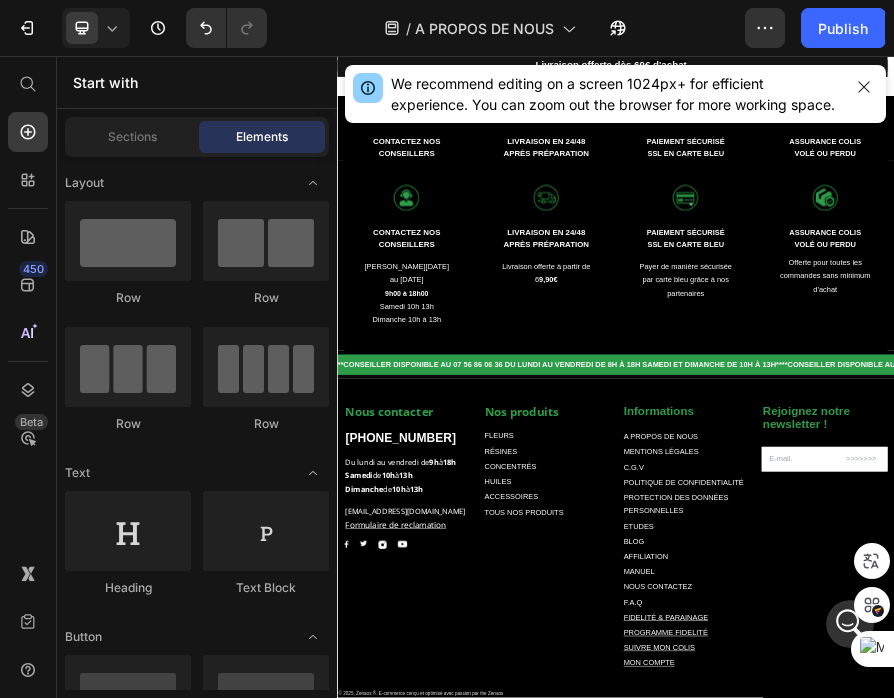 click on "CONTACTEZ NOS CONSEILLERS" at bounding box center [486, 254] 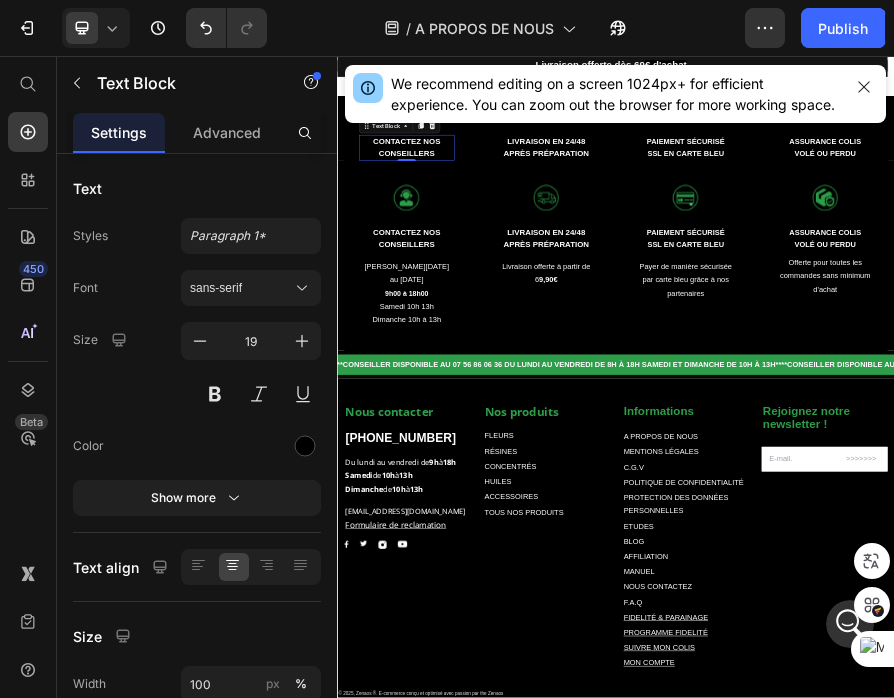 drag, startPoint x: 547, startPoint y: 355, endPoint x: 407, endPoint y: 320, distance: 144.3087 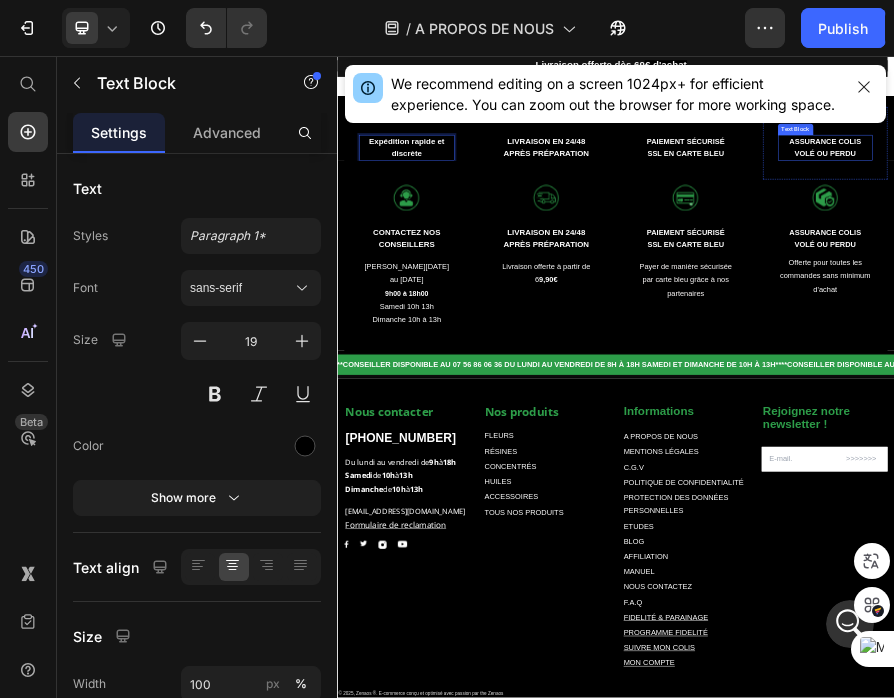 click on "ASSURANCE COLIS VOLÉ OU PERDU" at bounding box center (1387, 254) 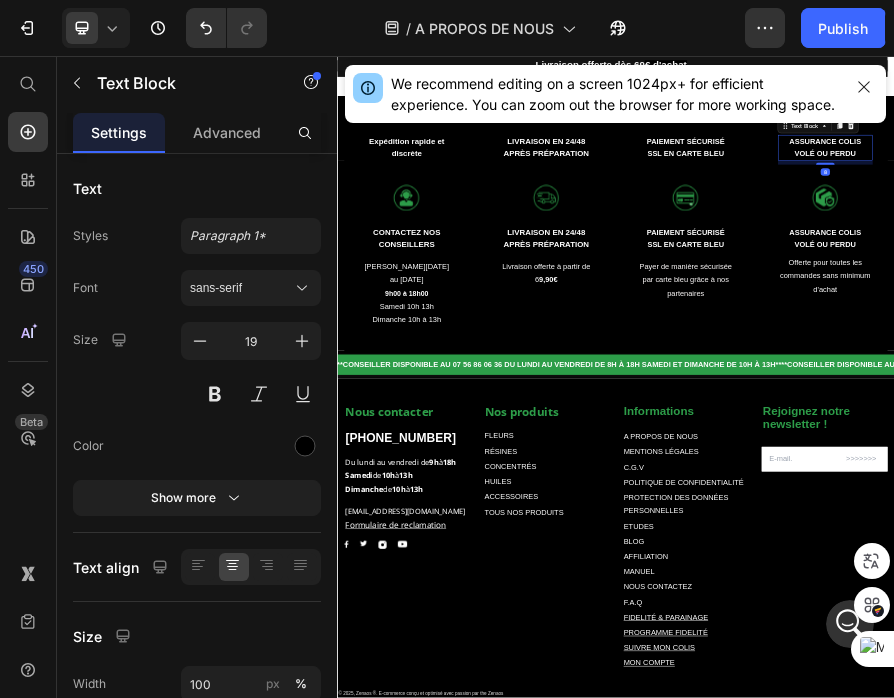 click on "ASSURANCE COLIS VOLÉ OU PERDU" at bounding box center [1387, 254] 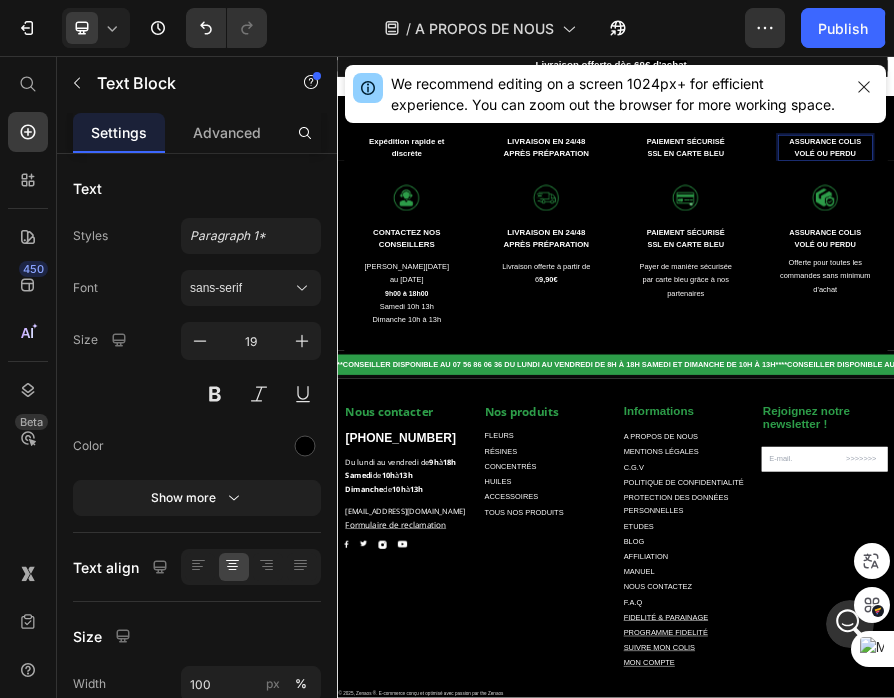 click on "ASSURANCE COLIS VOLÉ OU PERDU" at bounding box center (1388, 254) 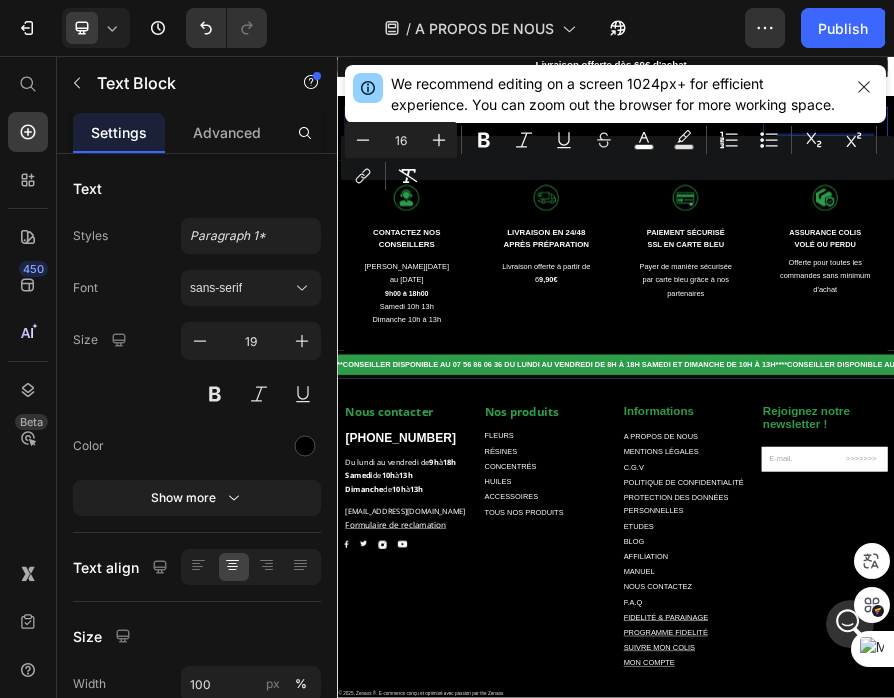 drag, startPoint x: 1296, startPoint y: 326, endPoint x: 1472, endPoint y: 361, distance: 179.44637 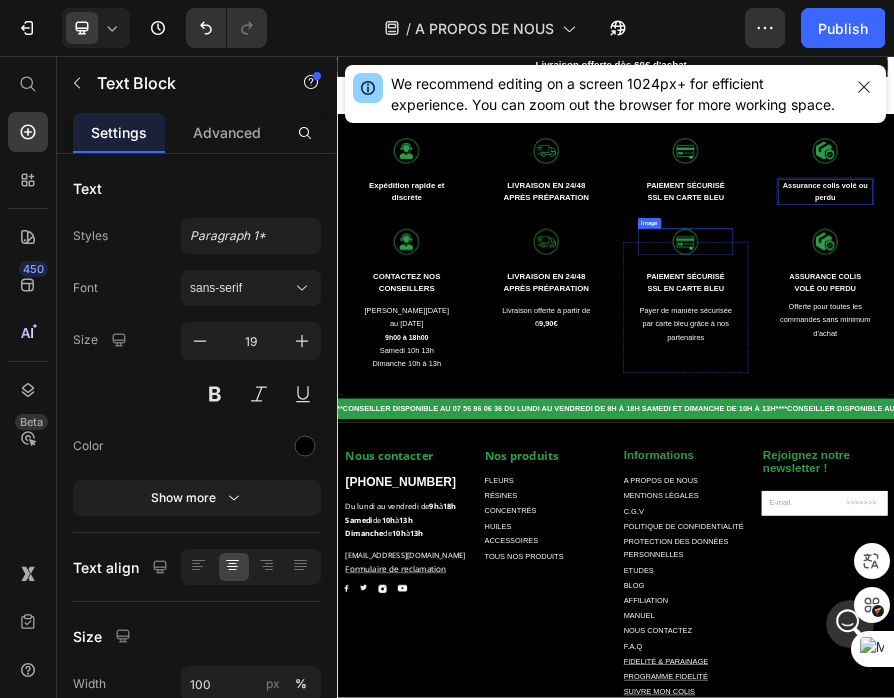 scroll, scrollTop: 1684, scrollLeft: 0, axis: vertical 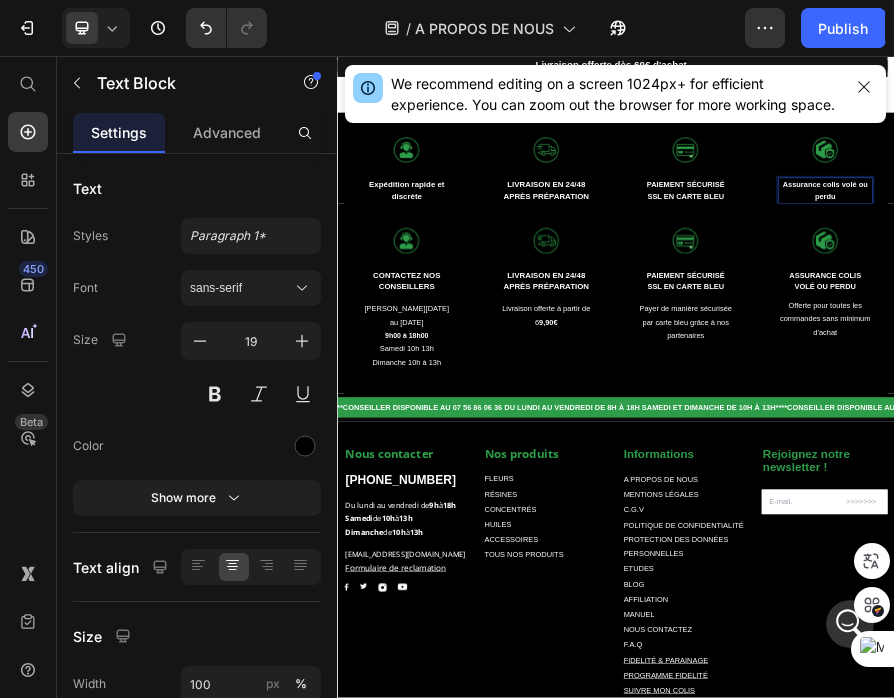 click on "LIVRAISON EN 24/48 APRÈS PRÉPARATION" at bounding box center [787, 346] 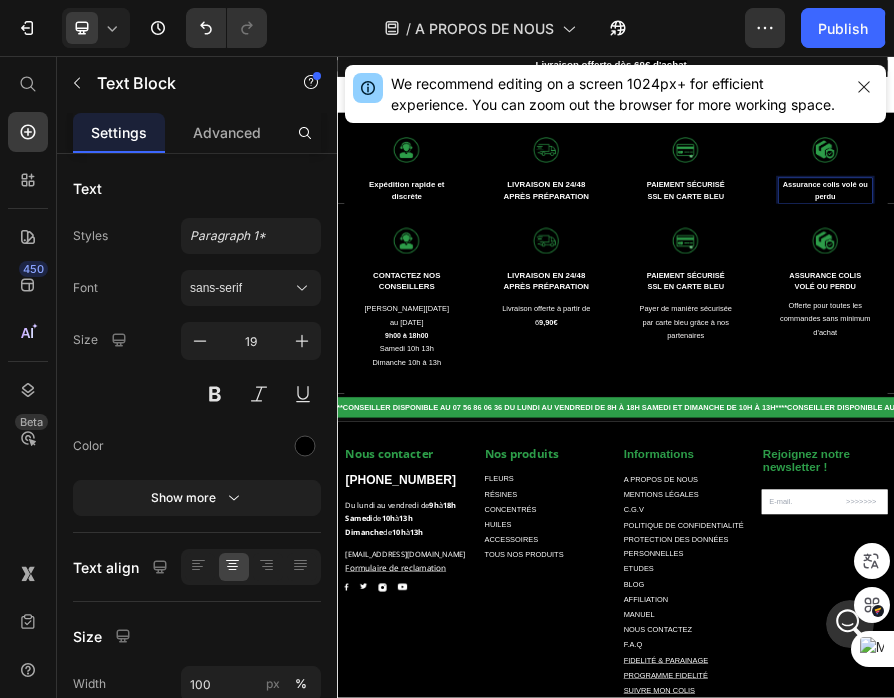 click on "LIVRAISON EN 24/48 APRÈS PRÉPARATION" at bounding box center [787, 346] 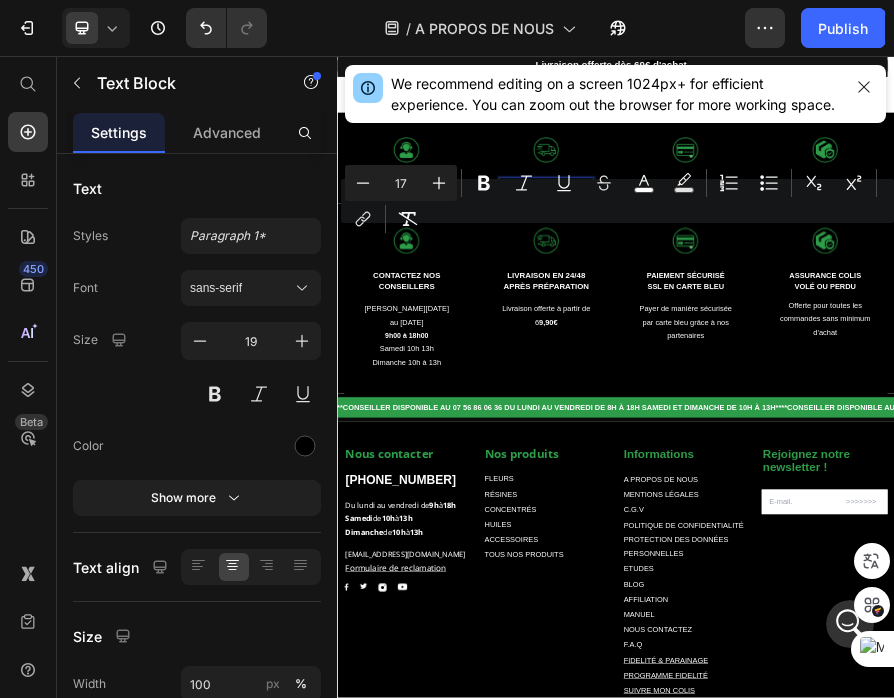 click on "Minus 17 Plus Bold Italic Underline       Strikethrough
color
Text Background Color Numbered List Bulleted List Subscript Superscript       link Remove Format" at bounding box center (617, 201) 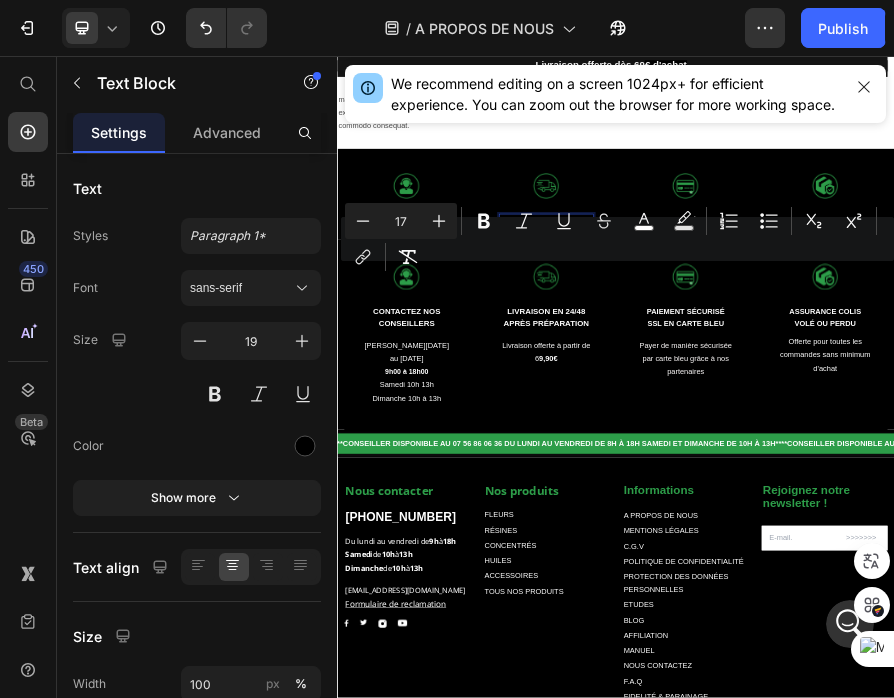 scroll, scrollTop: 1602, scrollLeft: 0, axis: vertical 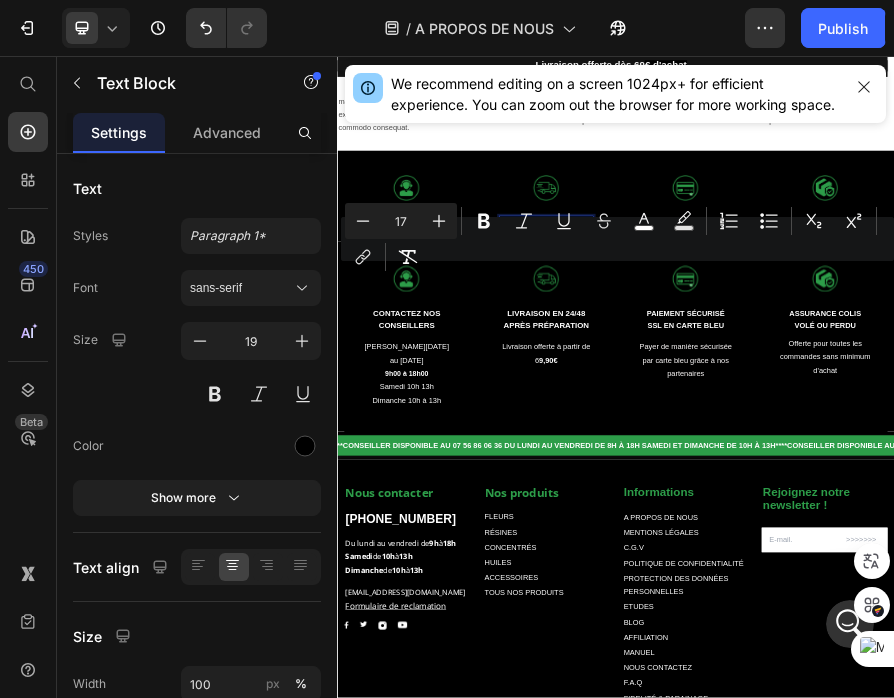 click on "LIVRAISON EN 24/48 APRÈS PRÉPARATION" at bounding box center [786, 428] 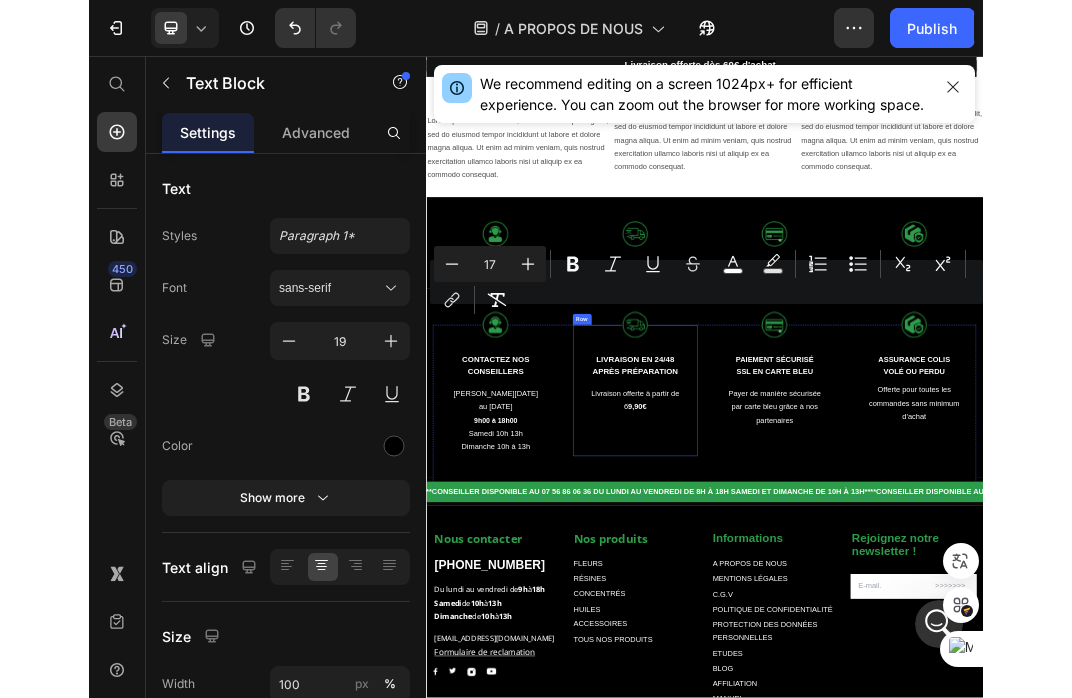 scroll, scrollTop: 1511, scrollLeft: 0, axis: vertical 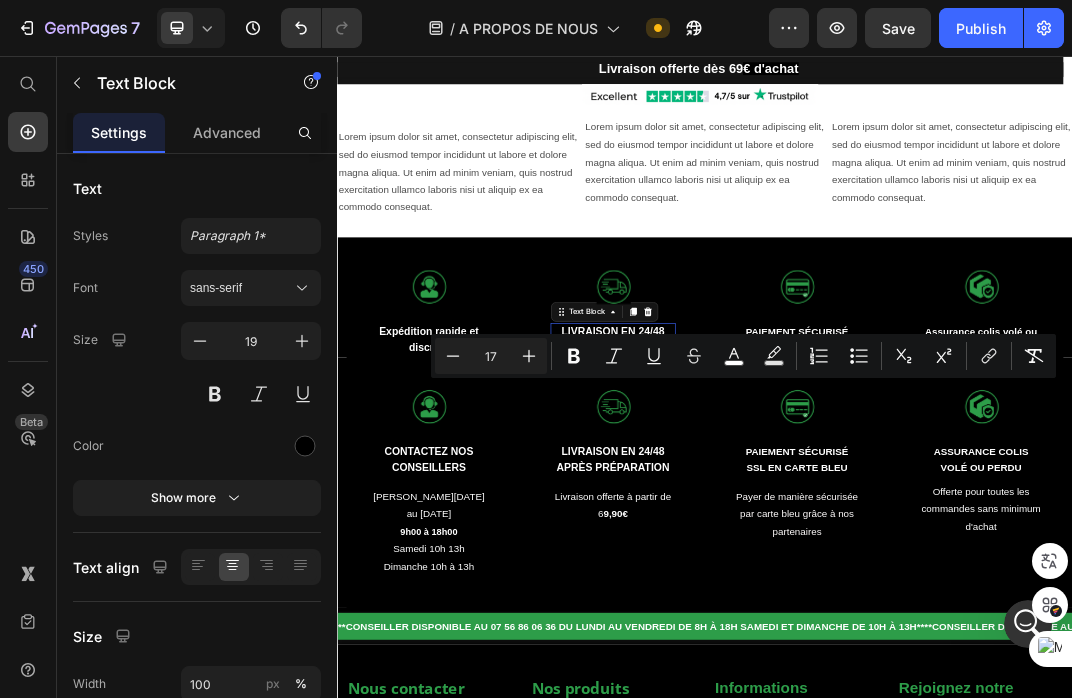 click on "LIVRAISON EN 24/48 APRÈS PRÉPARATION" at bounding box center (786, 519) 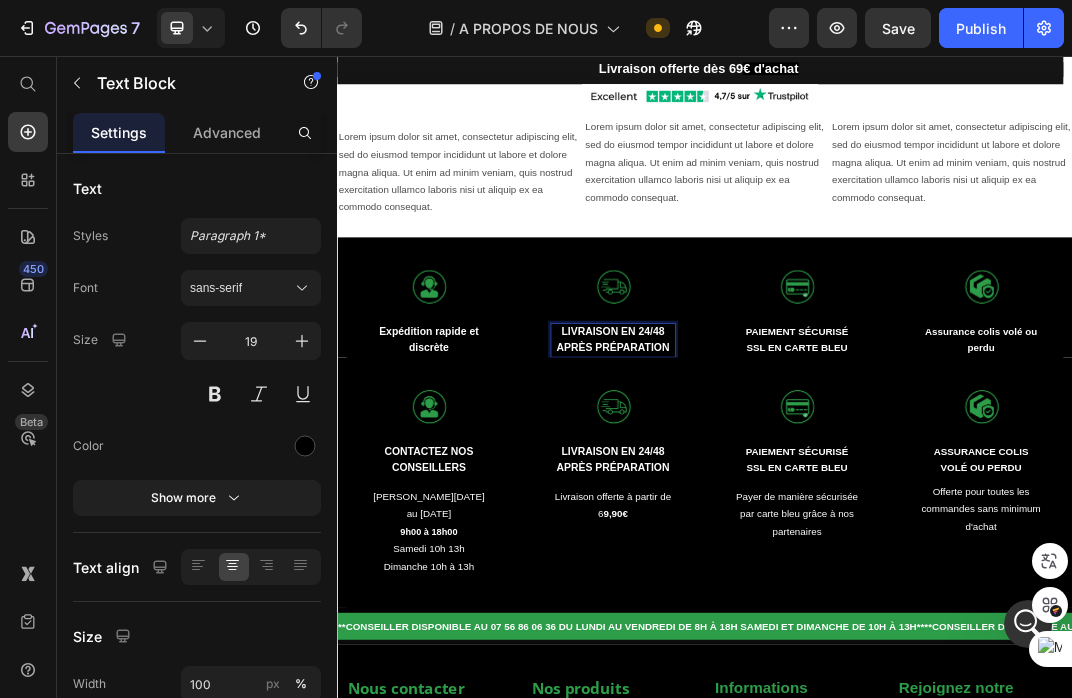 click on "LIVRAISON EN 24/48 APRÈS PRÉPARATION" at bounding box center [787, 519] 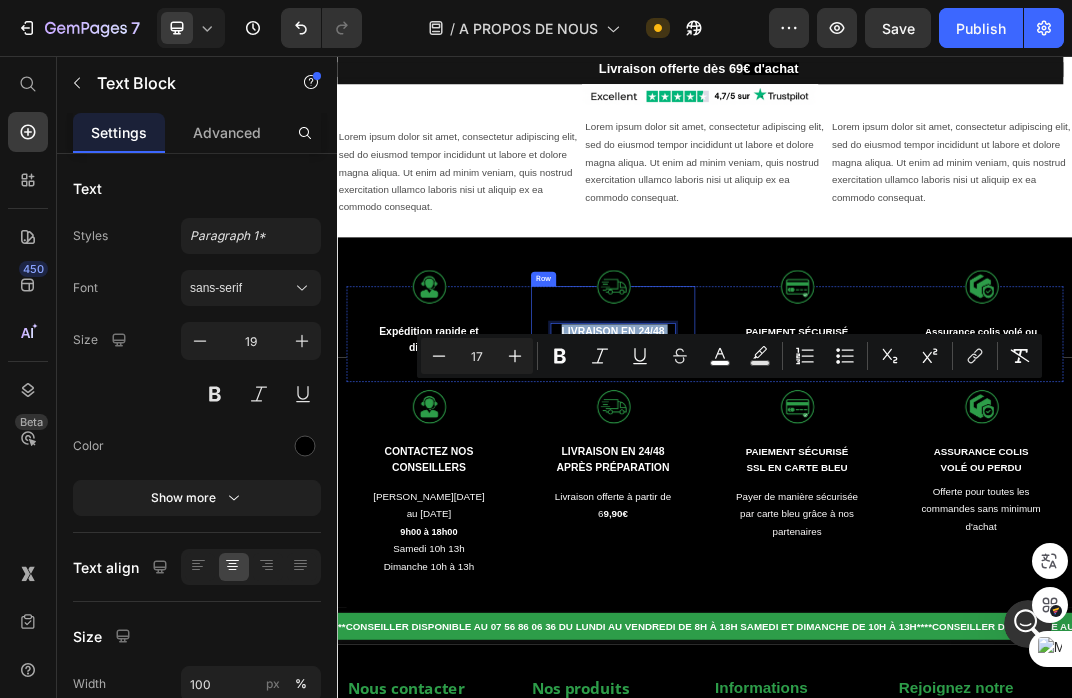 drag, startPoint x: 690, startPoint y: 592, endPoint x: 895, endPoint y: 610, distance: 205.78873 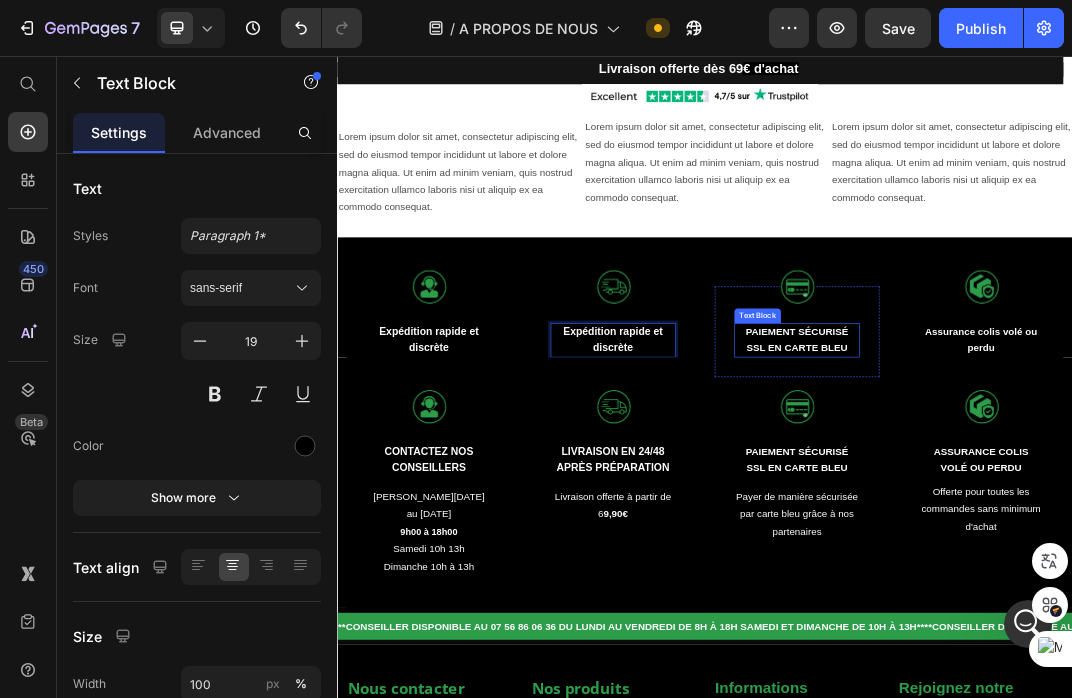 click on "PAIEMENT SÉCURISÉ SSL EN CARTE BLEU" at bounding box center (1087, 519) 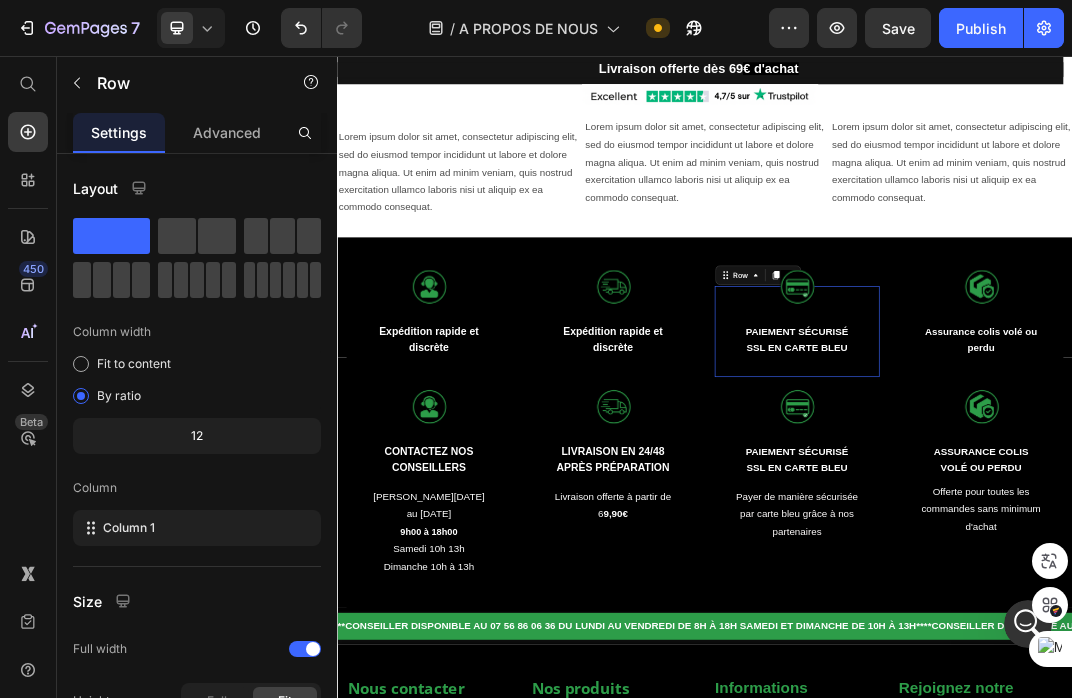 click on "Image PAIEMENT SÉCURISÉ SSL EN CARTE BLEU Text Block Row   0" at bounding box center [1087, 505] 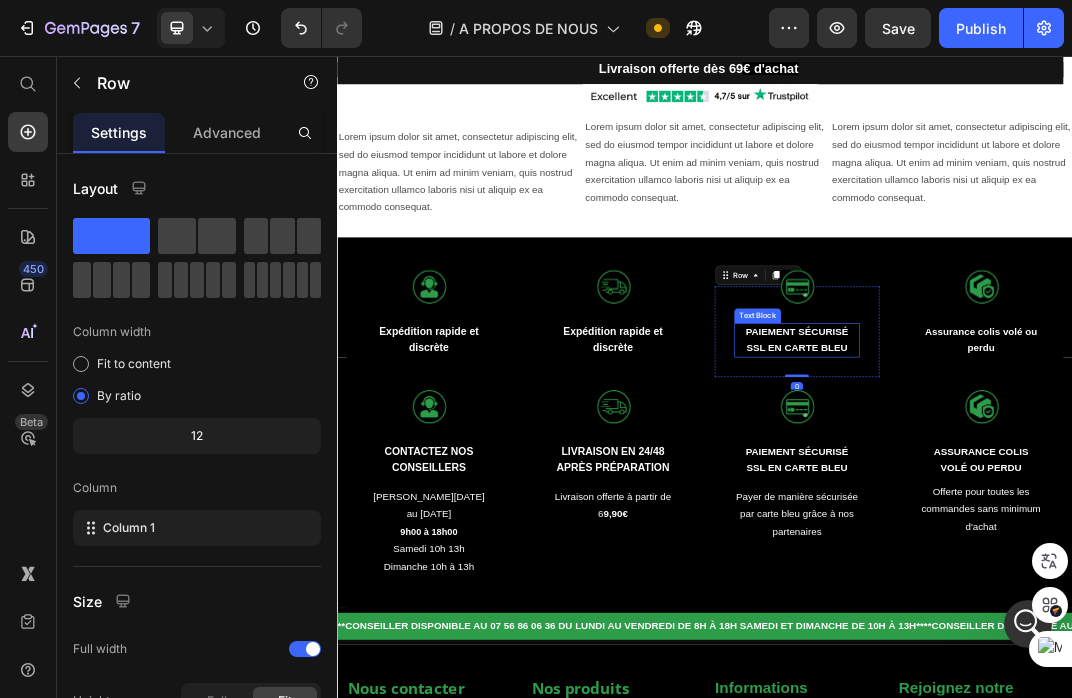 click on "PAIEMENT SÉCURISÉ SSL EN CARTE BLEU" at bounding box center [1087, 519] 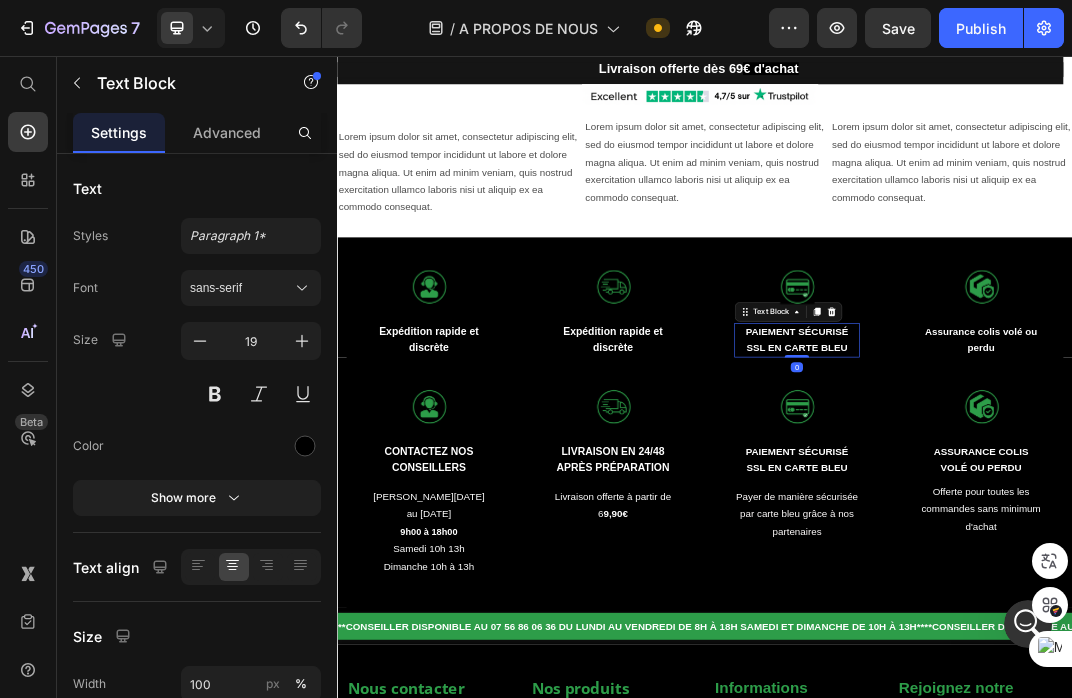 click on "PAIEMENT SÉCURISÉ SSL EN CARTE BLEU" at bounding box center (1087, 519) 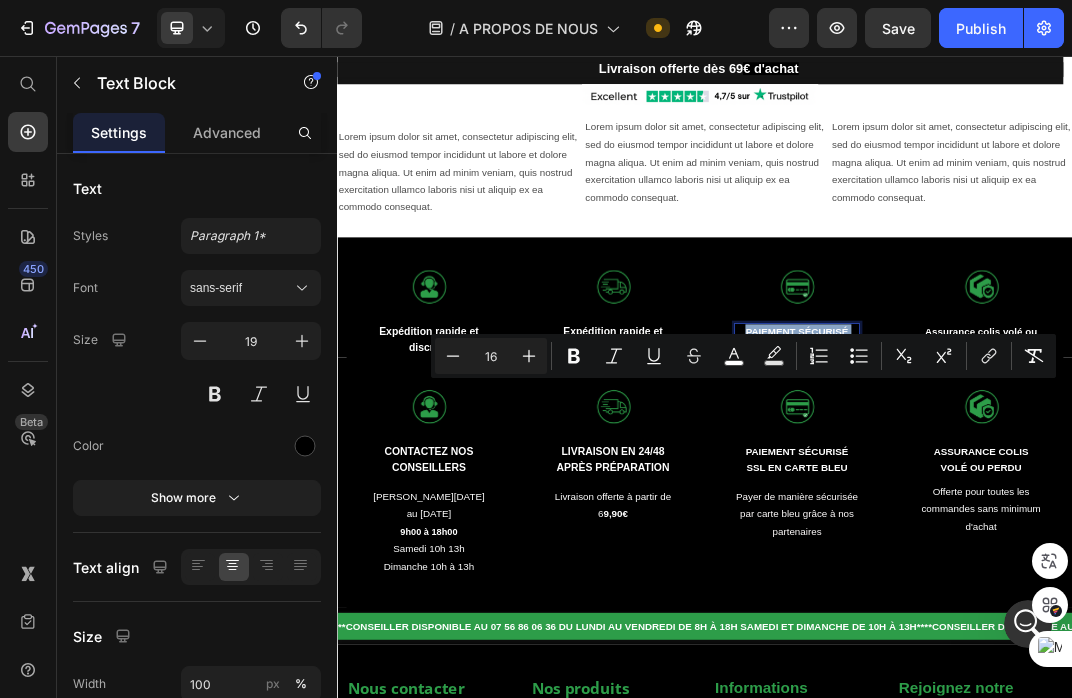 drag, startPoint x: 994, startPoint y: 596, endPoint x: 1163, endPoint y: 614, distance: 169.95587 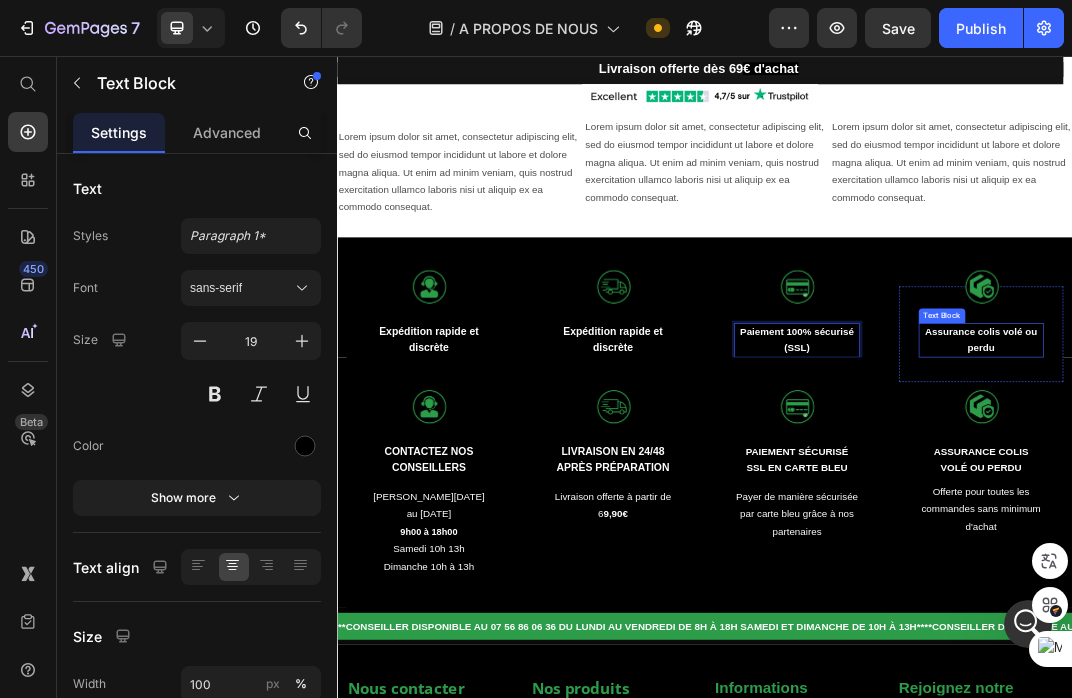 click on "Assurance colis volé ou perdu" at bounding box center [1387, 519] 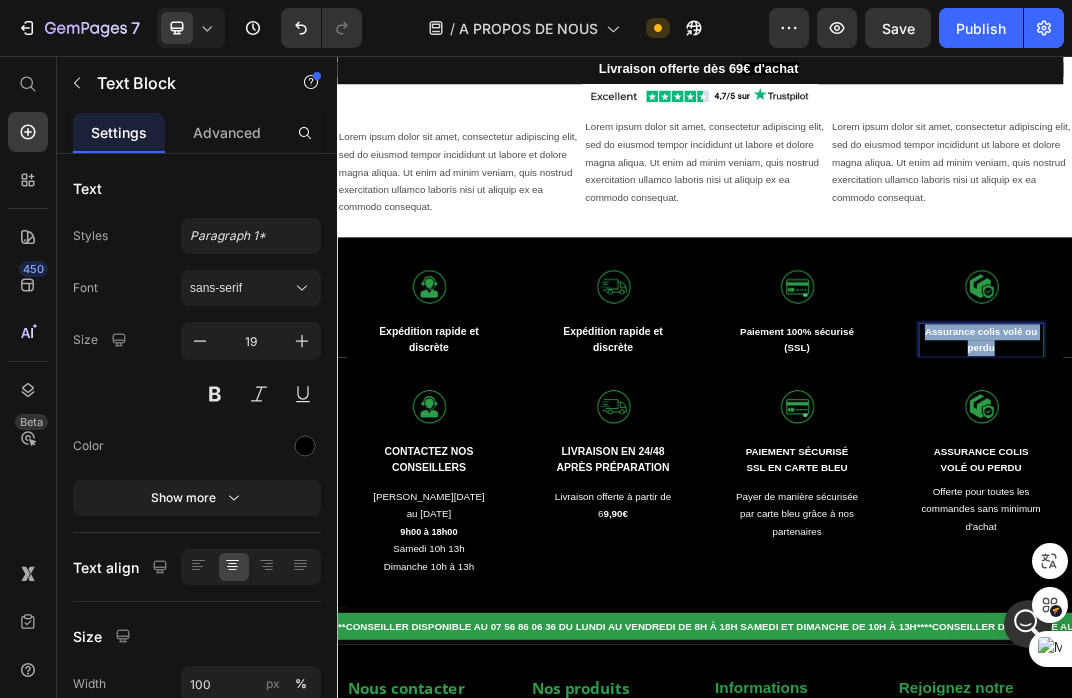 drag, startPoint x: 1285, startPoint y: 596, endPoint x: 1399, endPoint y: 616, distance: 115.74109 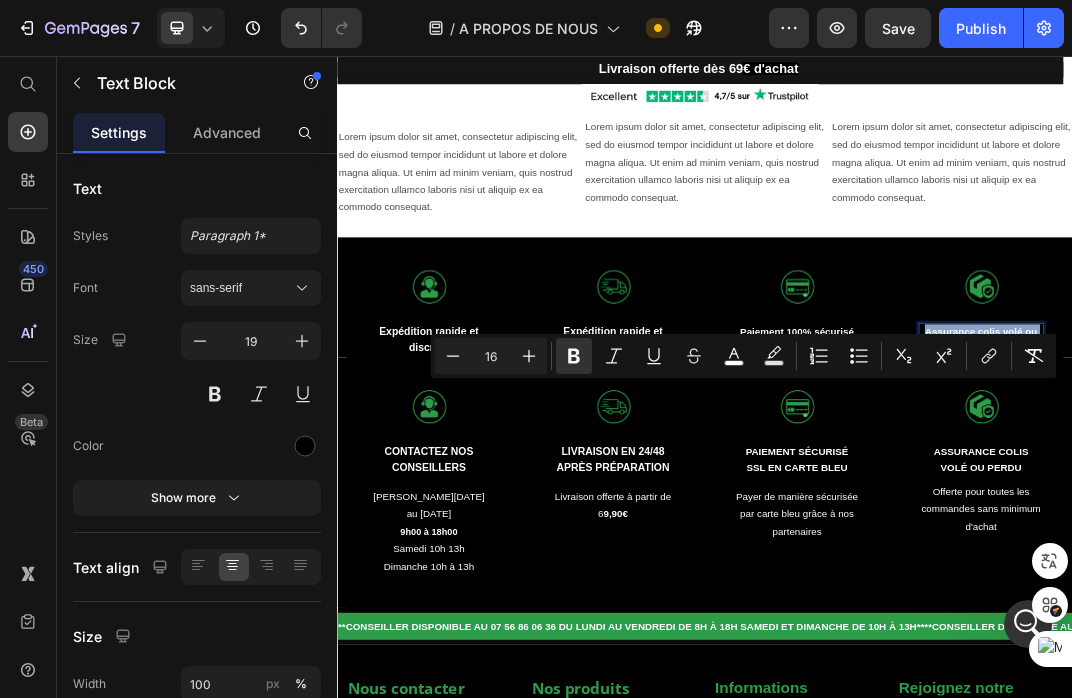 copy on "Assurance colis volé ou perdu" 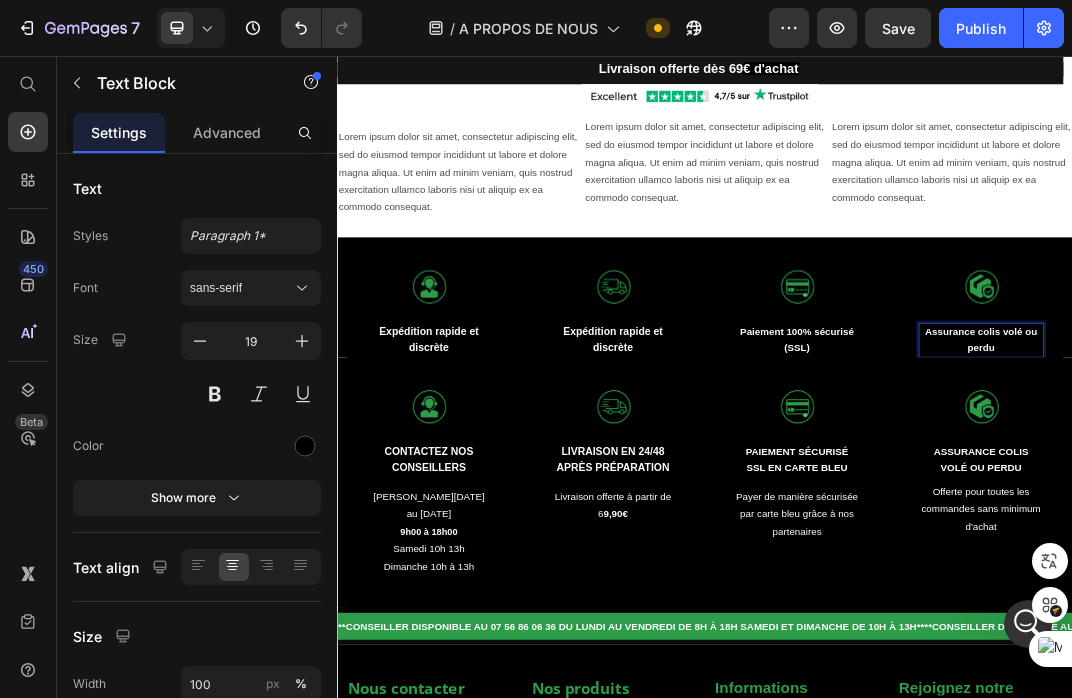 click on "Assurance colis volé ou perdu" at bounding box center (1388, 519) 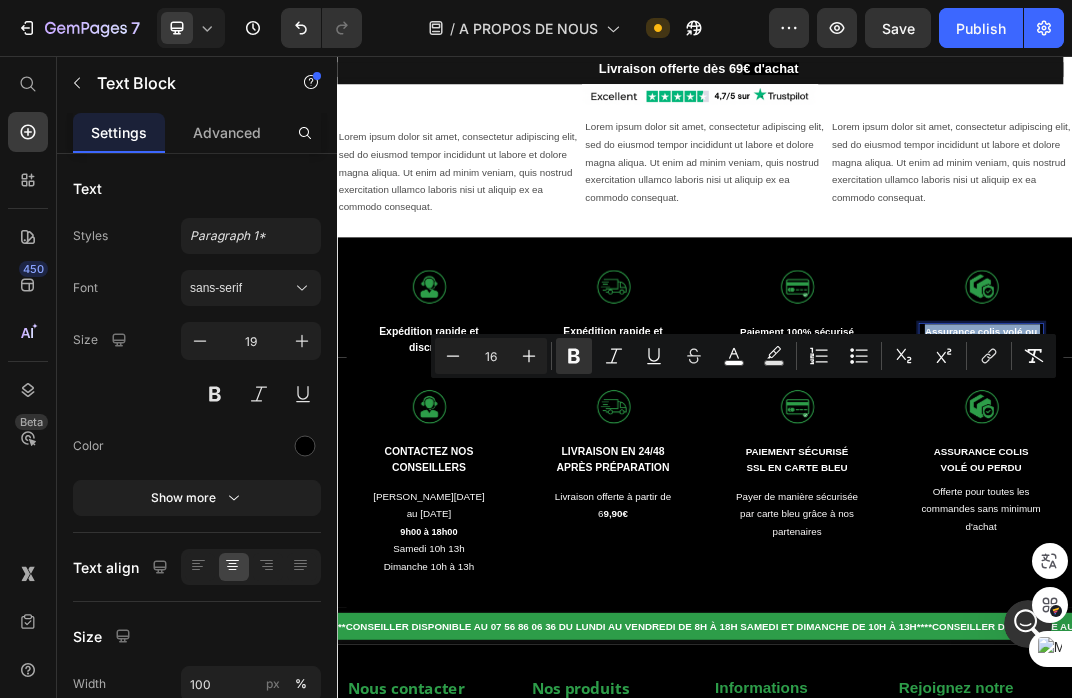 drag, startPoint x: 1287, startPoint y: 599, endPoint x: 1424, endPoint y: 617, distance: 138.17743 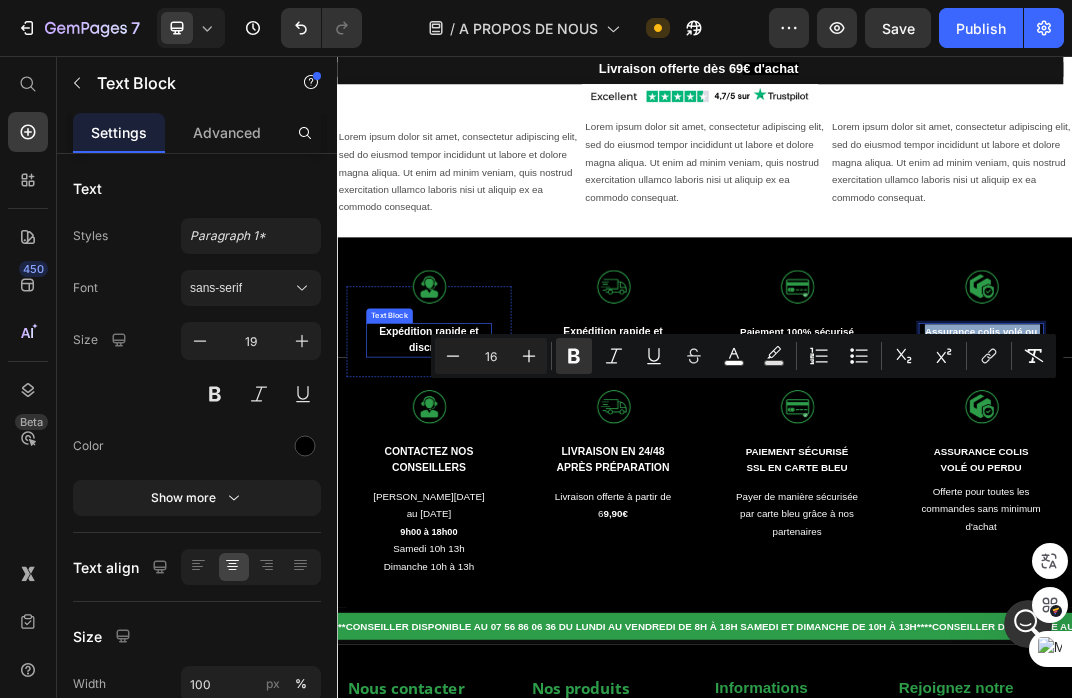 click on "Expédition rapide et discrète" at bounding box center [486, 519] 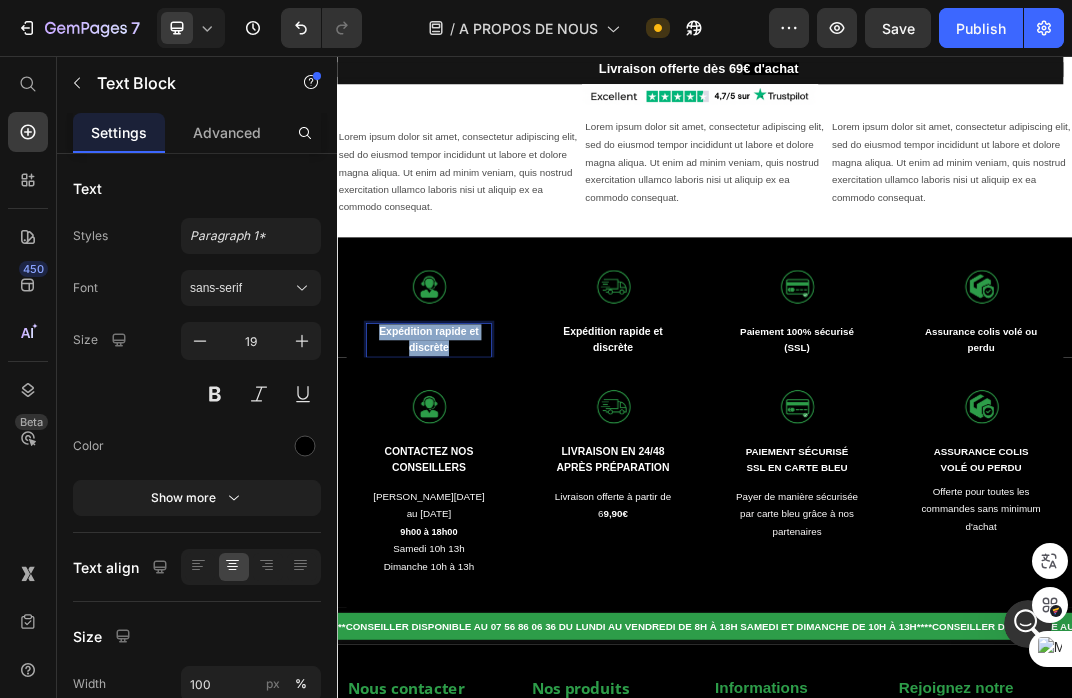 drag, startPoint x: 404, startPoint y: 591, endPoint x: 521, endPoint y: 612, distance: 118.869675 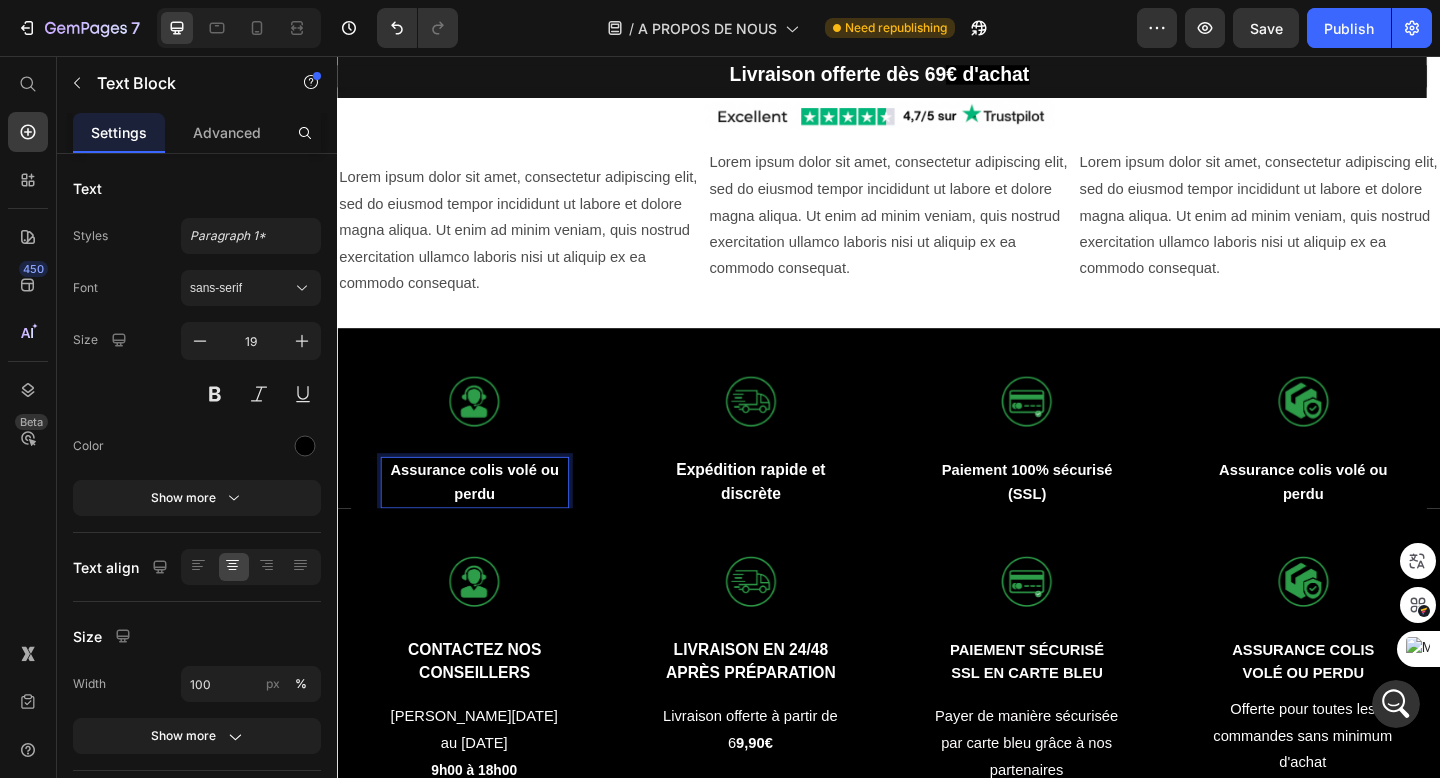 scroll, scrollTop: 13703, scrollLeft: 0, axis: vertical 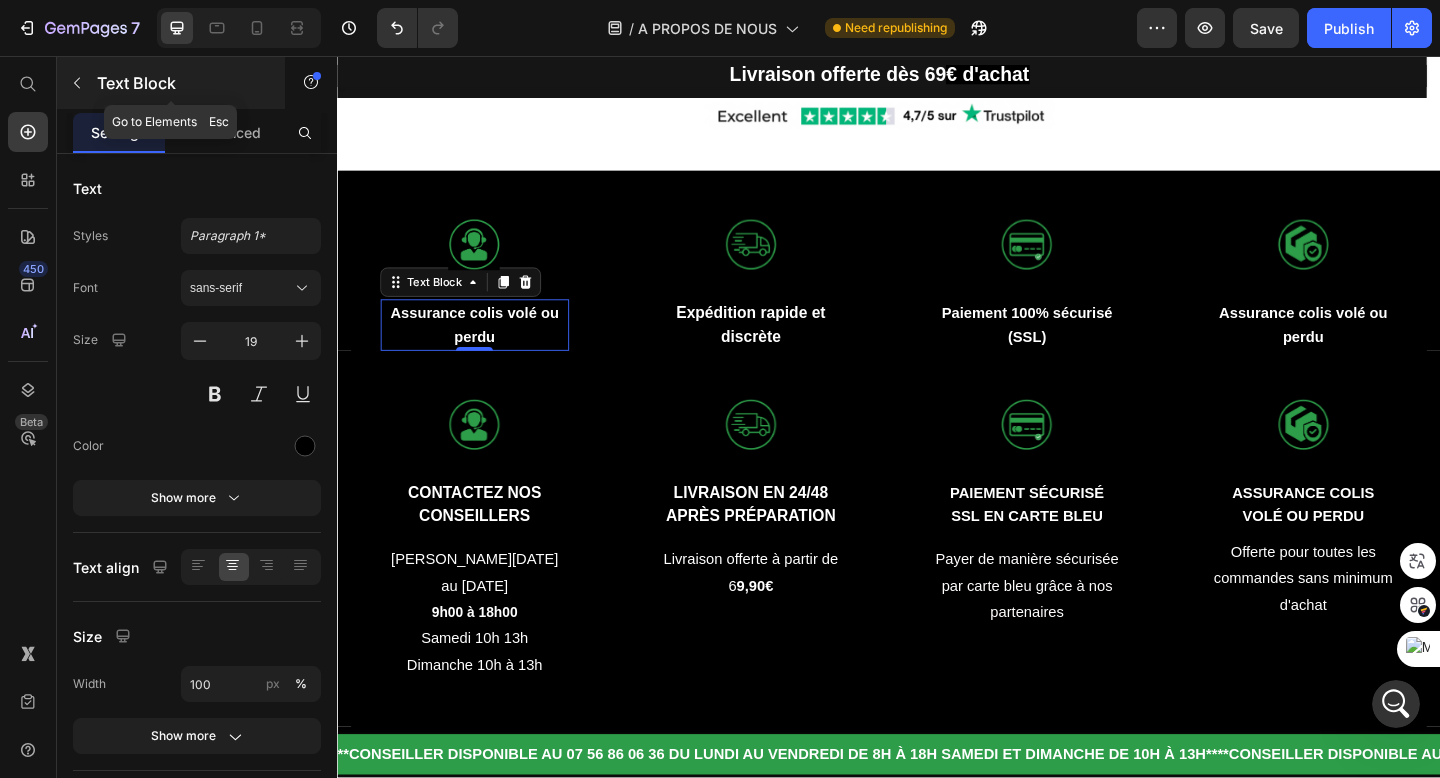click at bounding box center (77, 83) 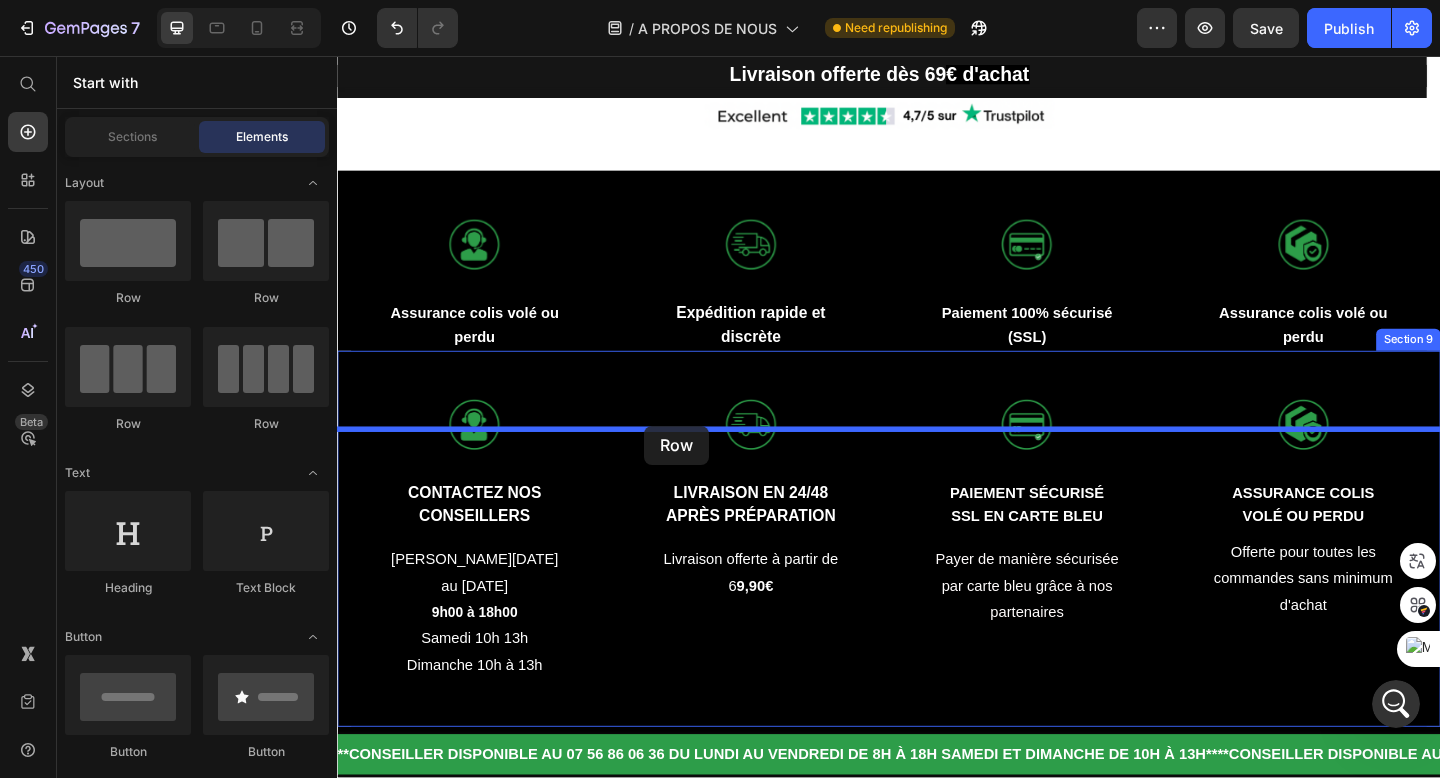 drag, startPoint x: 462, startPoint y: 300, endPoint x: 673, endPoint y: 461, distance: 265.40912 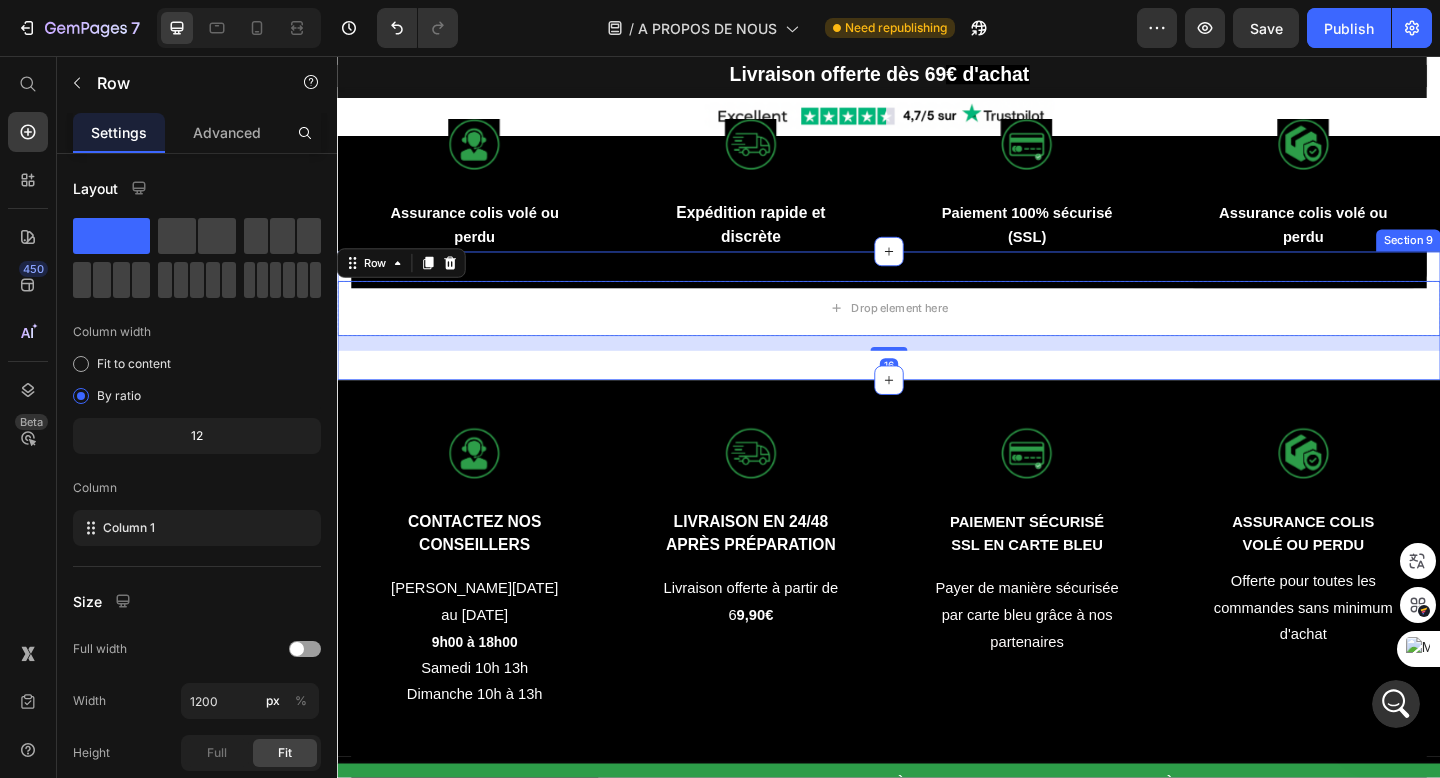 scroll, scrollTop: 1805, scrollLeft: 0, axis: vertical 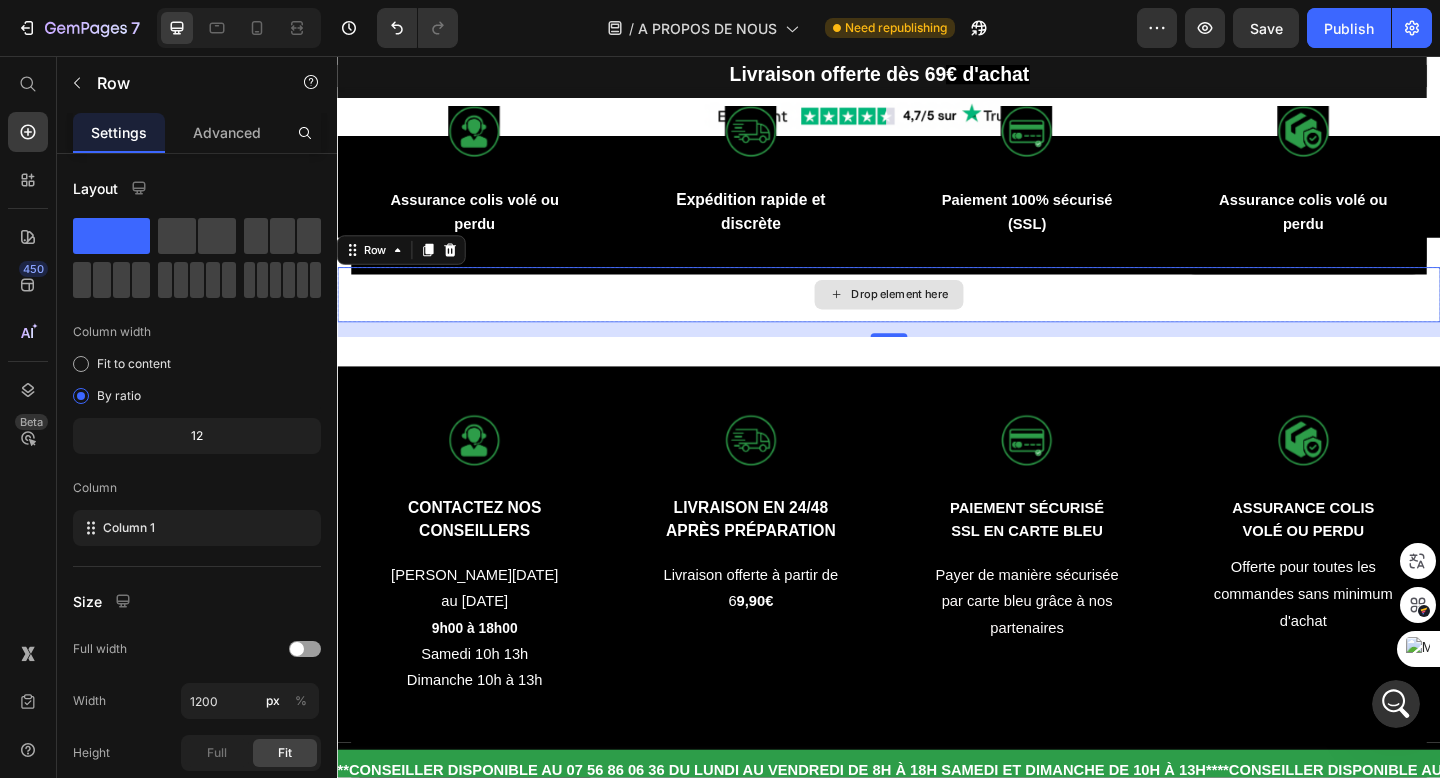 drag, startPoint x: 931, startPoint y: 441, endPoint x: 931, endPoint y: 412, distance: 29 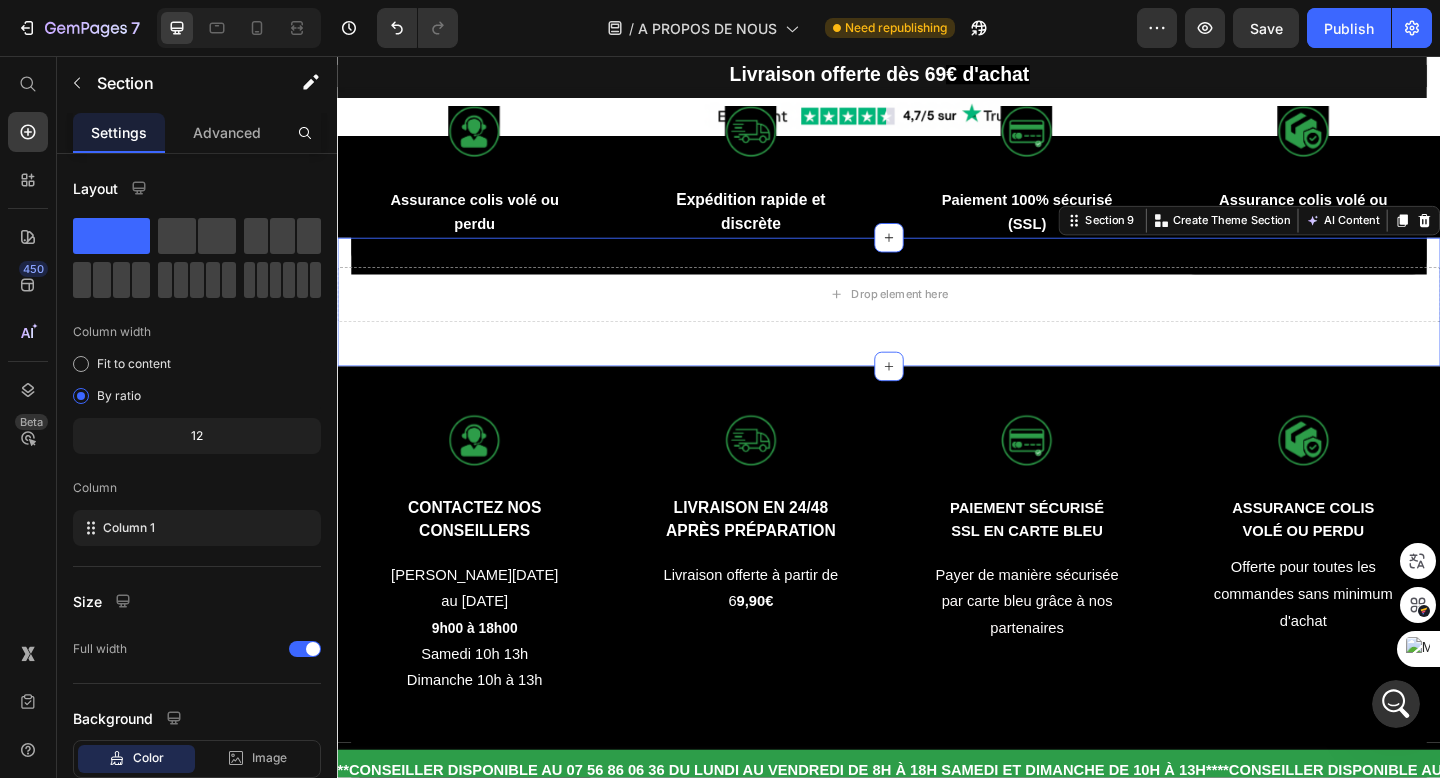 click on "Drop element here Row" at bounding box center [937, 324] 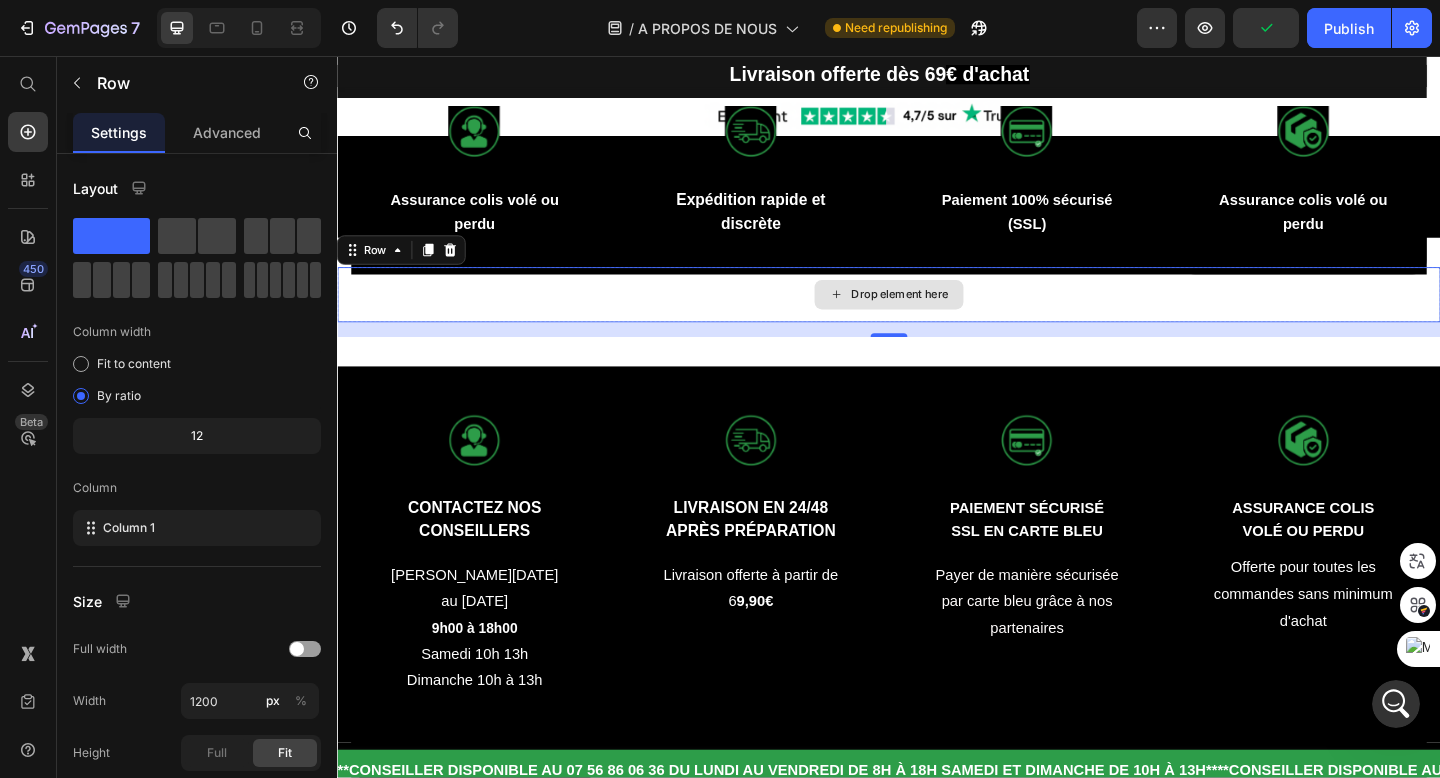 click on "Drop element here" at bounding box center (937, 316) 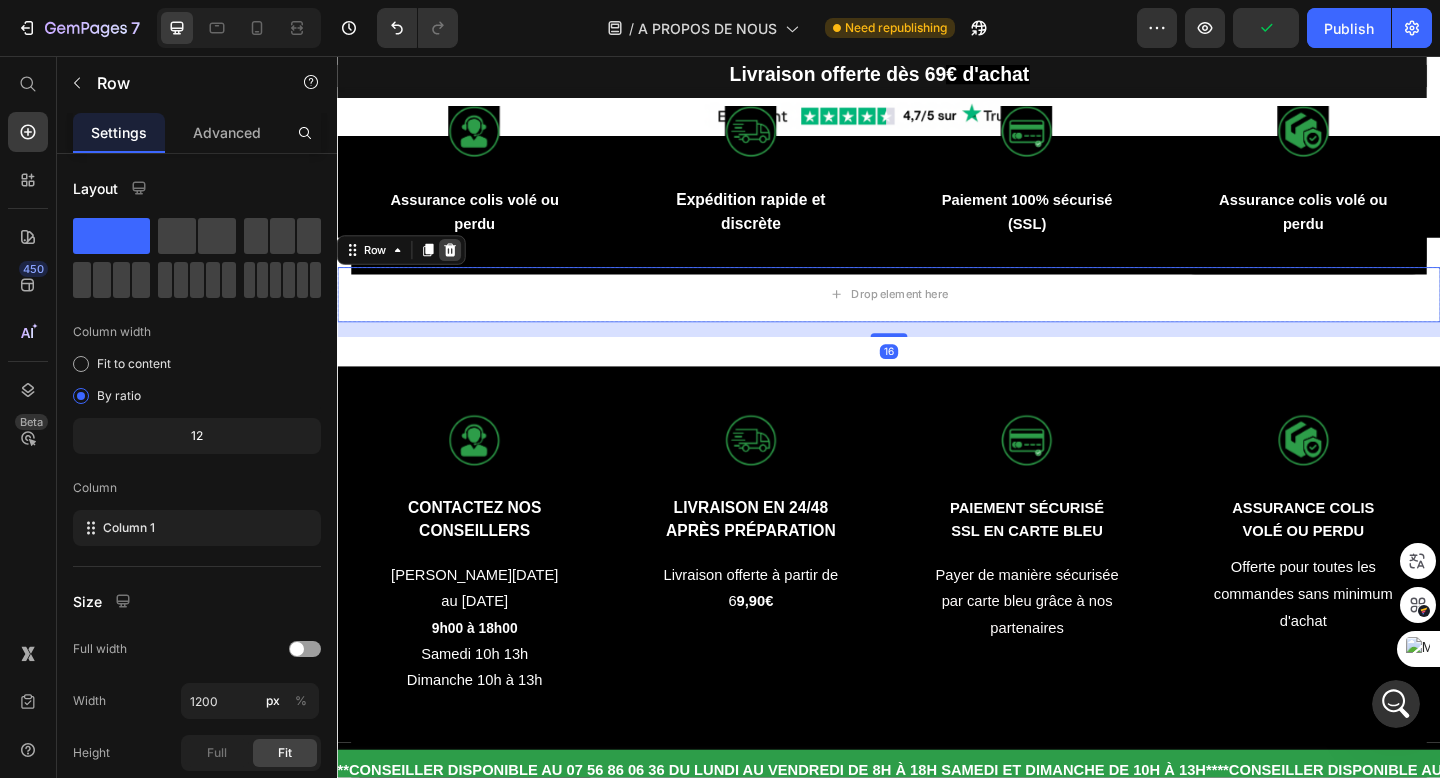 click 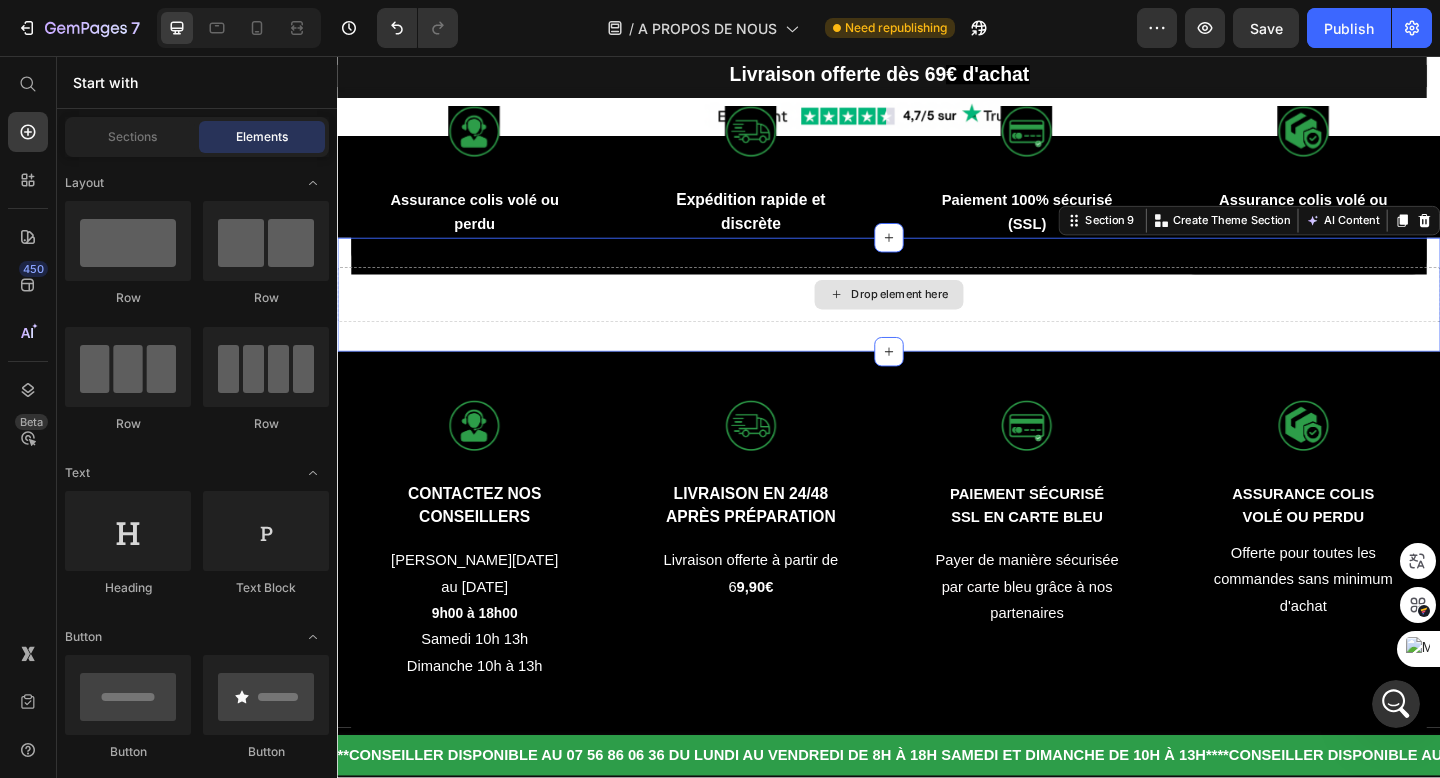 click on "Drop element here" at bounding box center (937, 316) 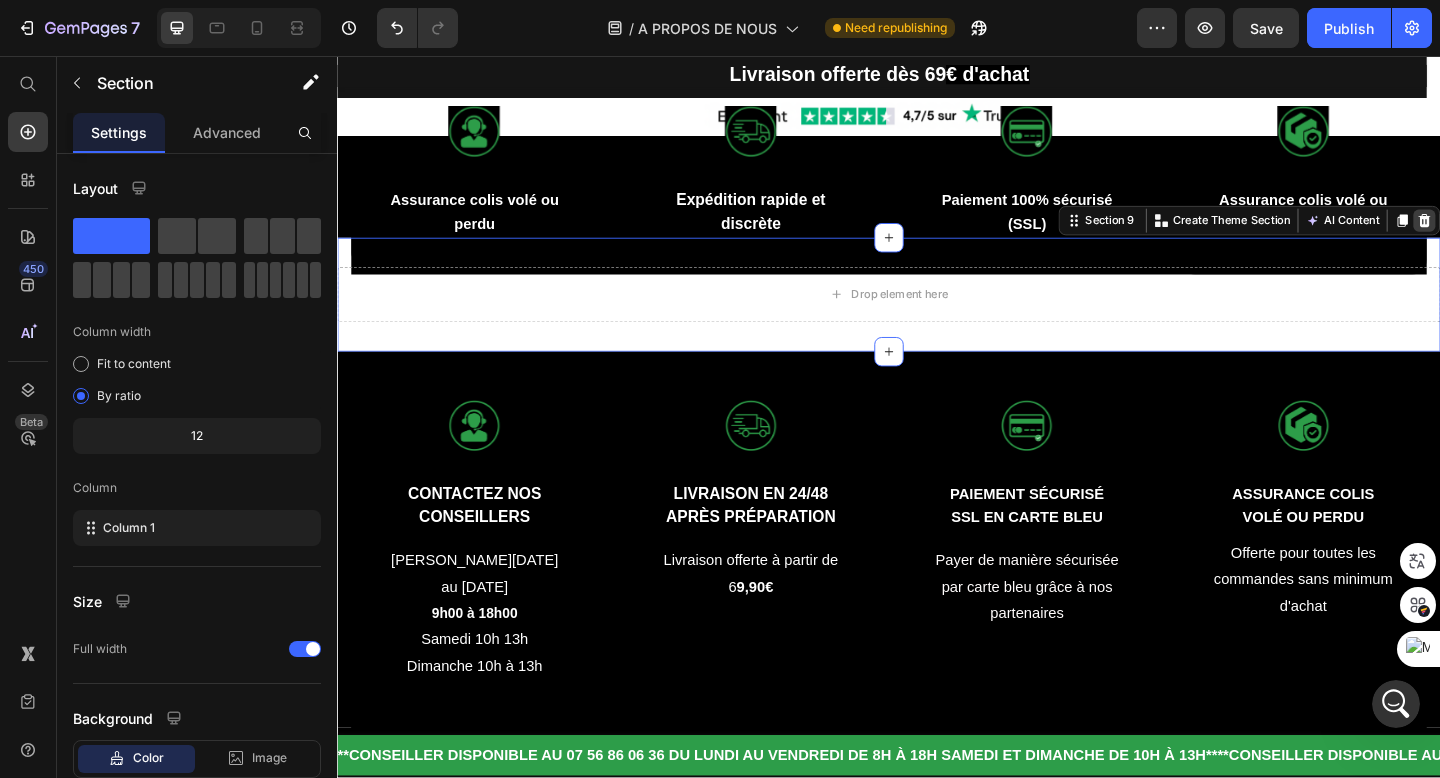 click 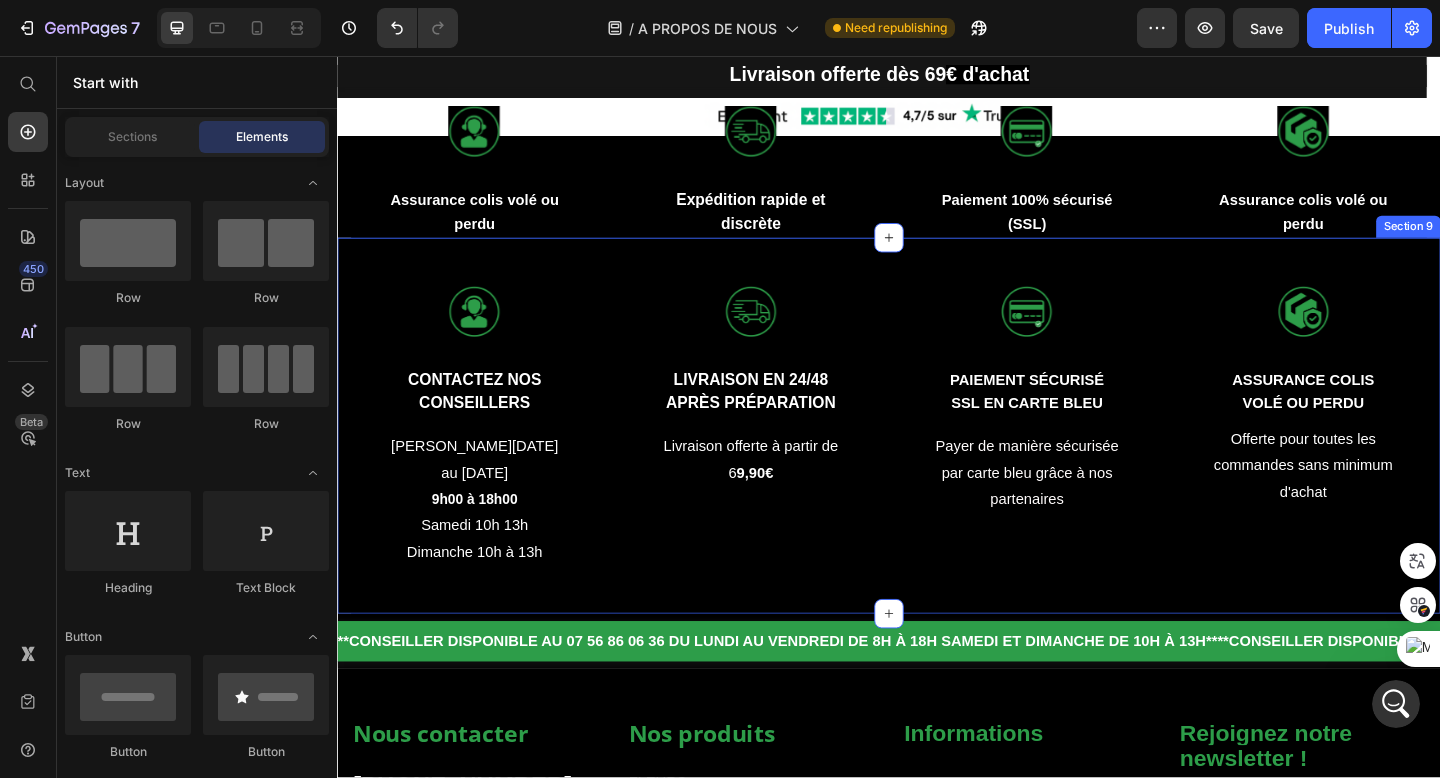 click on "Image CONTACTEZ NOS CONSEILLERS  Text Block [PERSON_NAME][DATE] au [DATE] 9h00 à 18h00 [DATE] 10h 13h [DATE] 10h à 13h   Text block Row Image LIVRAISON EN 24/48 APRÈS PRÉPARATION Text Block Livraison offerte à partir de 6 9,90€ Text block Row Image PAIEMENT SÉCURISÉ SSL EN CARTE BLEU Text Block Payer de manière sécurisée par carte bleu grâce à nos partenaires   Text block Row Image ASSURANCE COLIS VOLÉ OU PERDU Text Block Offerte pour toutes les commandes sans minimum d'achat   Text block Row Row Section 9" at bounding box center [937, 458] 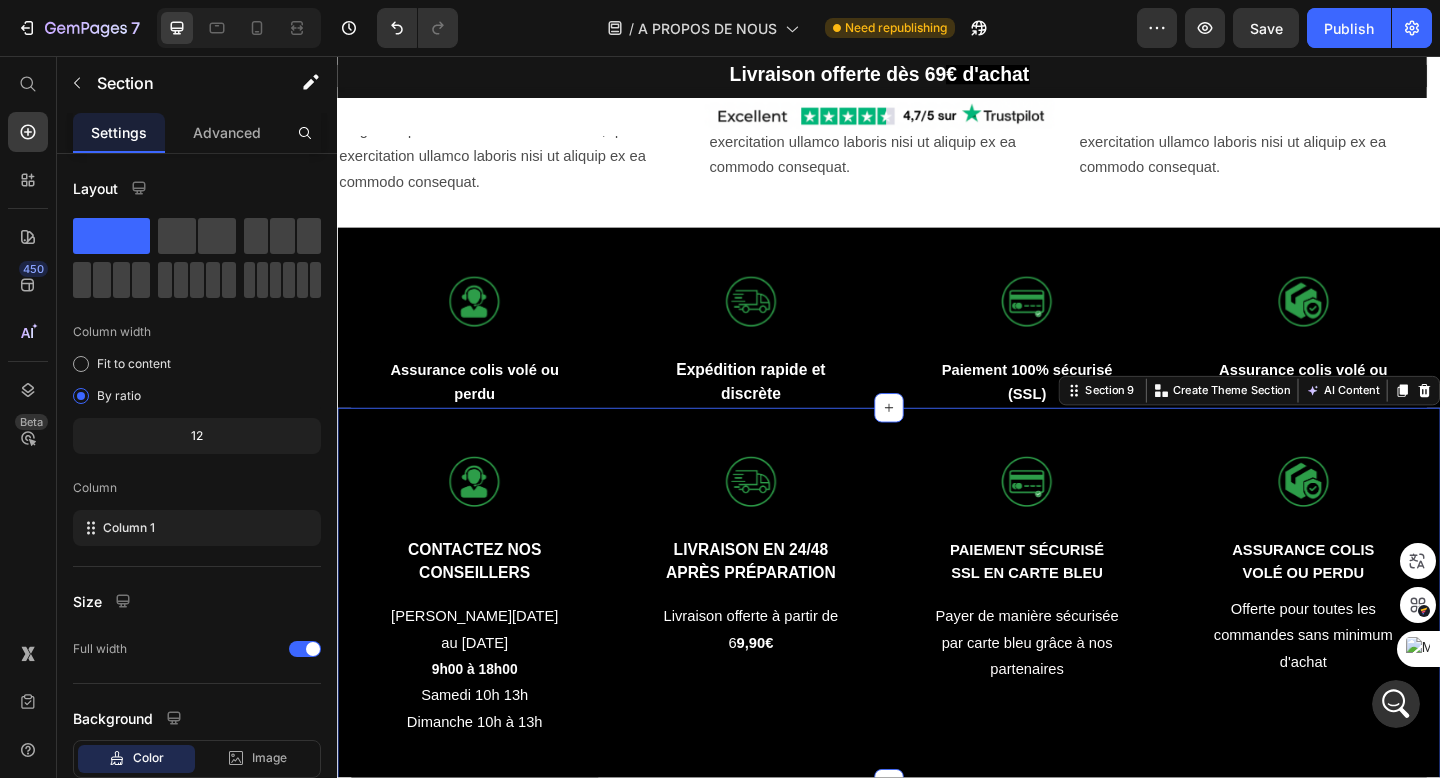 scroll, scrollTop: 1608, scrollLeft: 0, axis: vertical 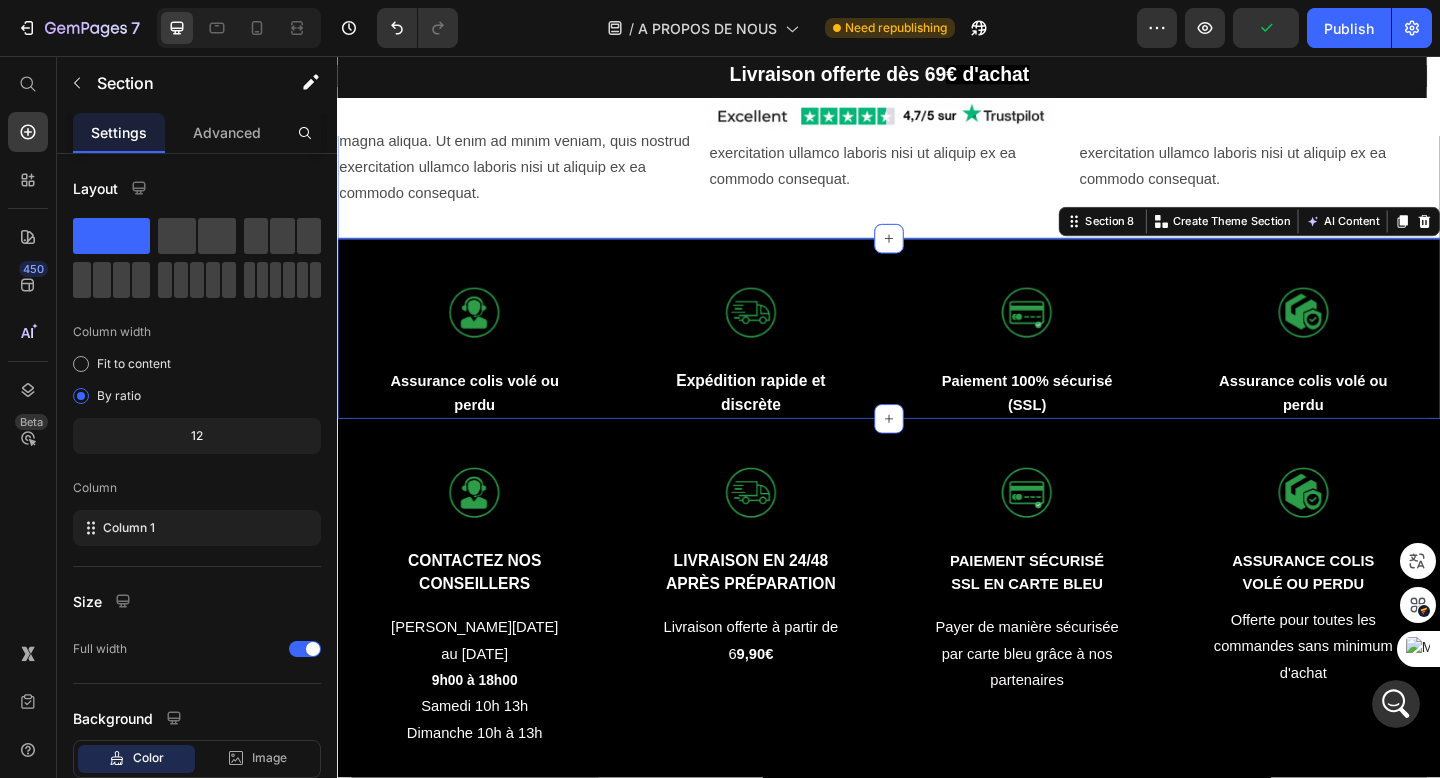 drag, startPoint x: 438, startPoint y: 290, endPoint x: 707, endPoint y: 333, distance: 272.41513 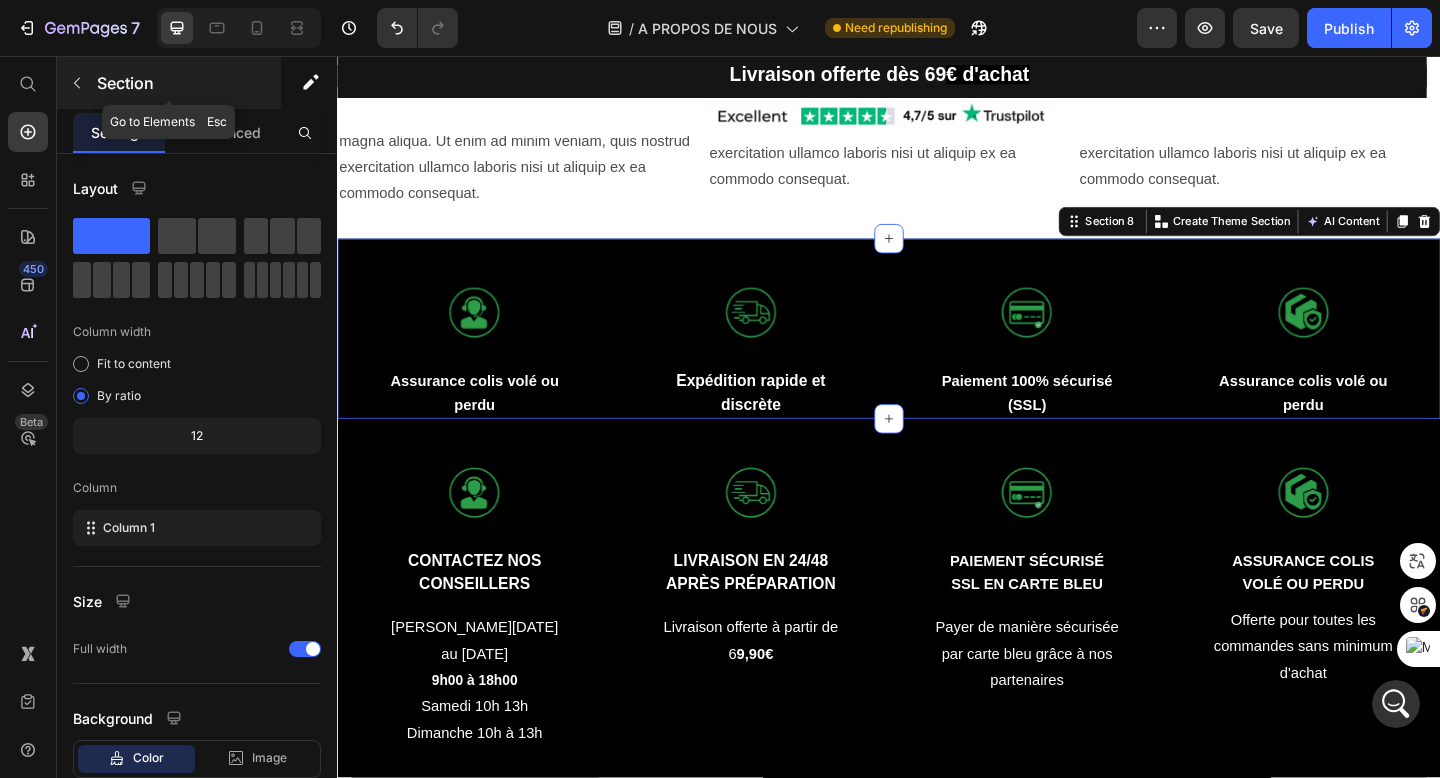 click at bounding box center [77, 83] 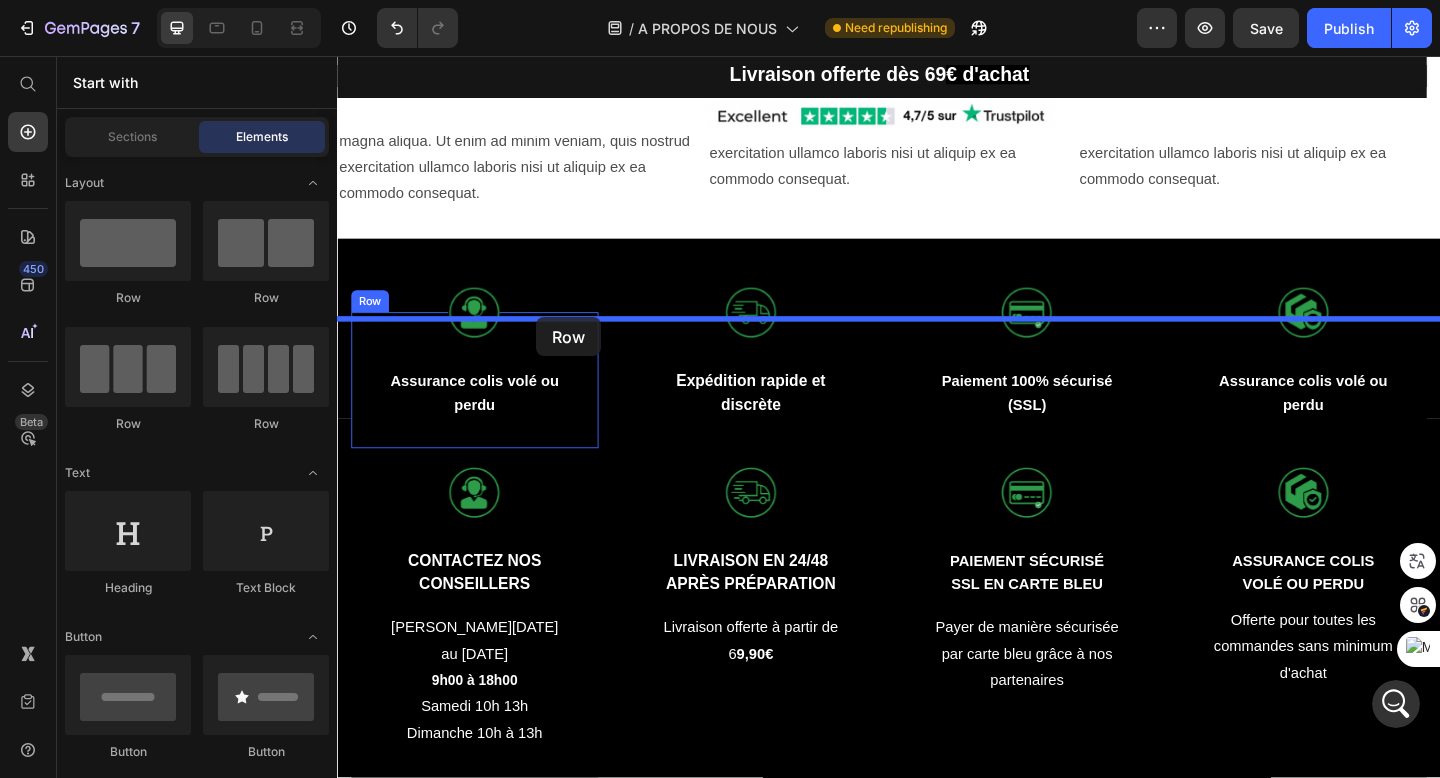 drag, startPoint x: 453, startPoint y: 300, endPoint x: 553, endPoint y: 341, distance: 108.078674 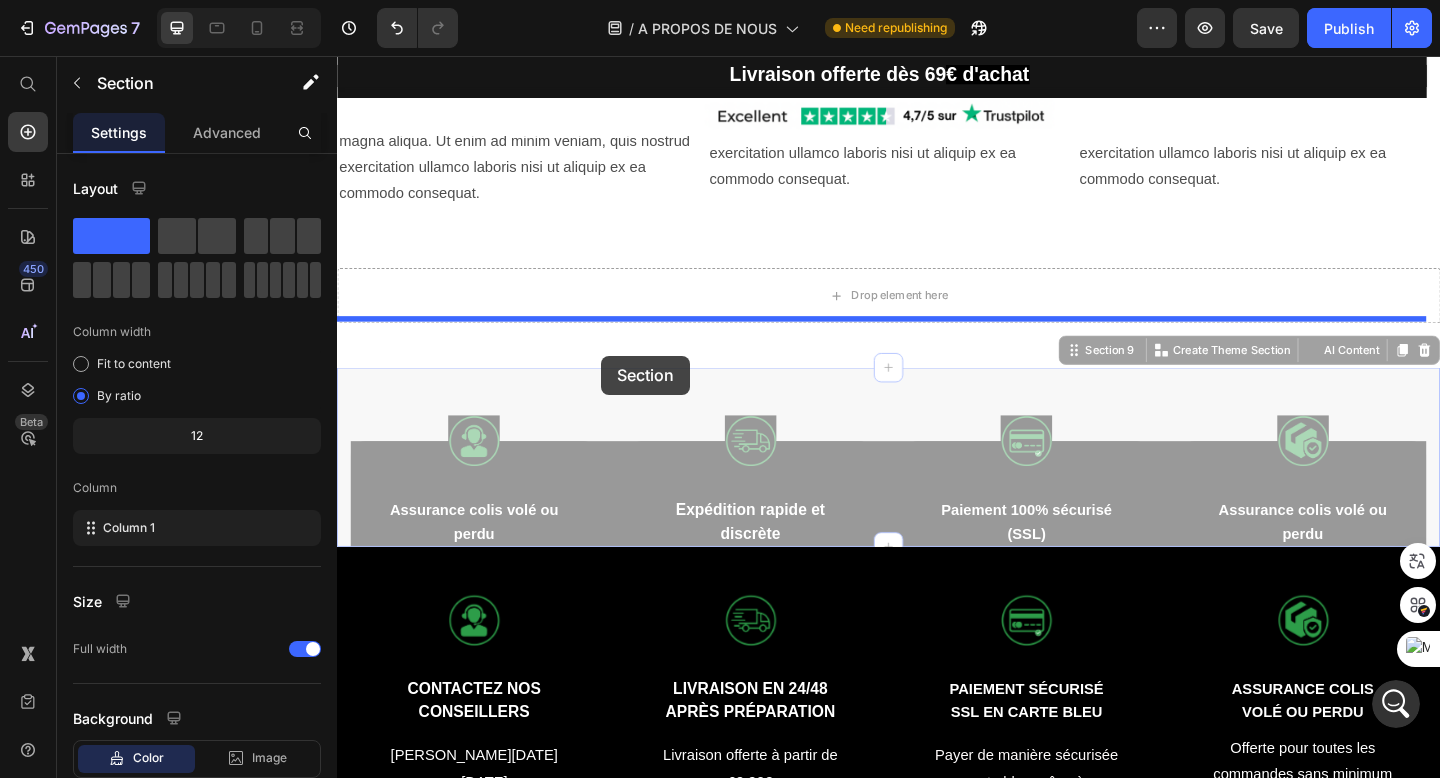 drag, startPoint x: 627, startPoint y: 514, endPoint x: 625, endPoint y: 382, distance: 132.01515 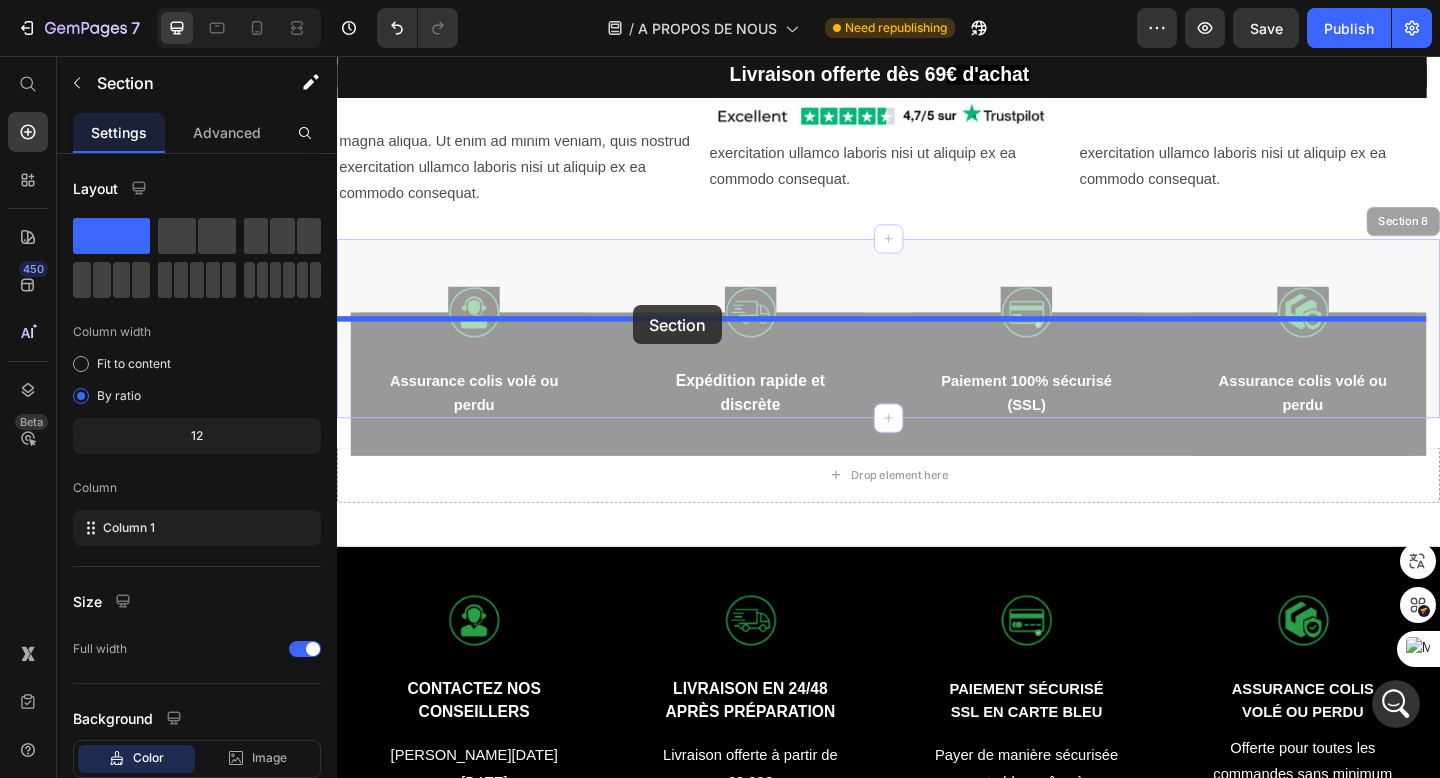 drag, startPoint x: 662, startPoint y: 412, endPoint x: 659, endPoint y: 329, distance: 83.0542 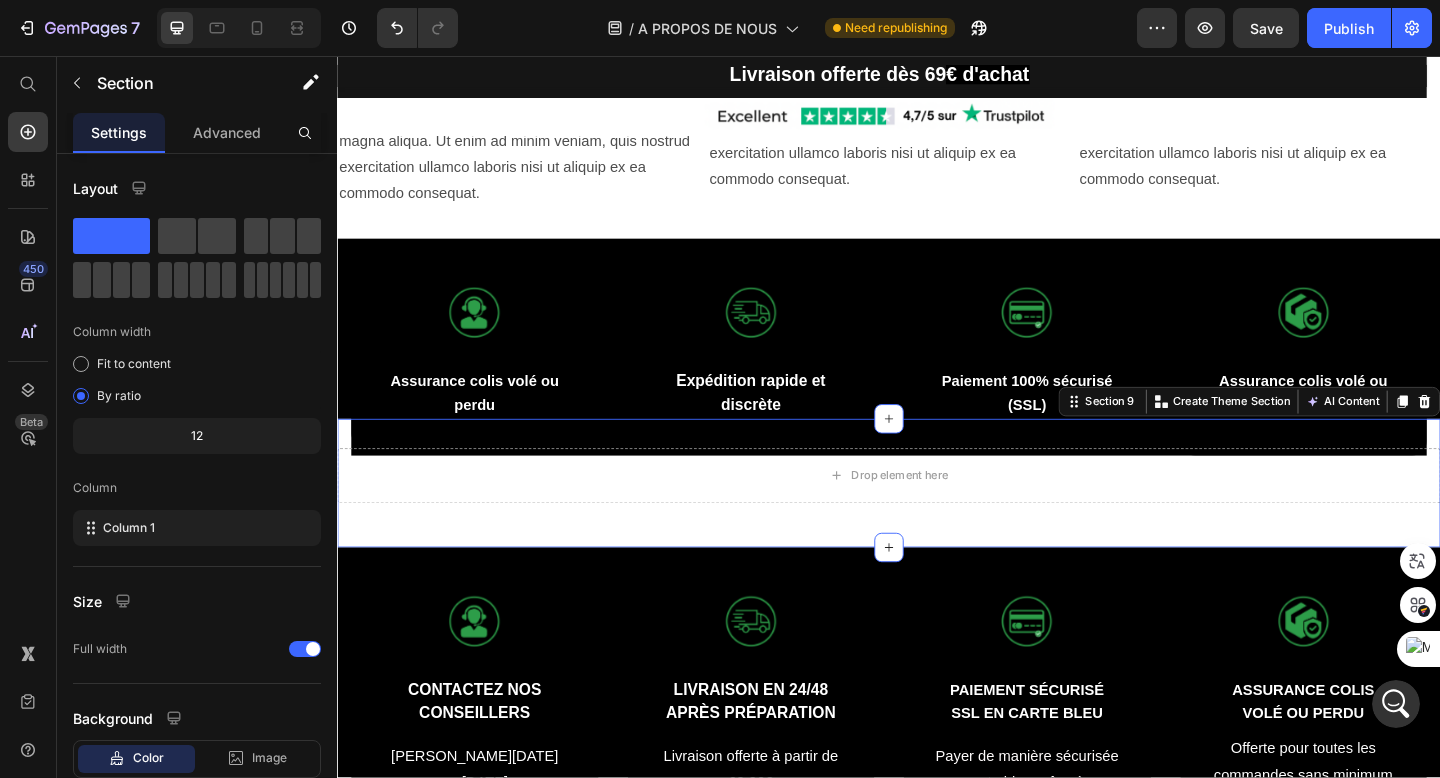 click on "Drop element here Row Section 9   Create Theme Section AI Content Write with GemAI What would you like to describe here? Tone and Voice Persuasive Product Show more Generate" at bounding box center [937, 521] 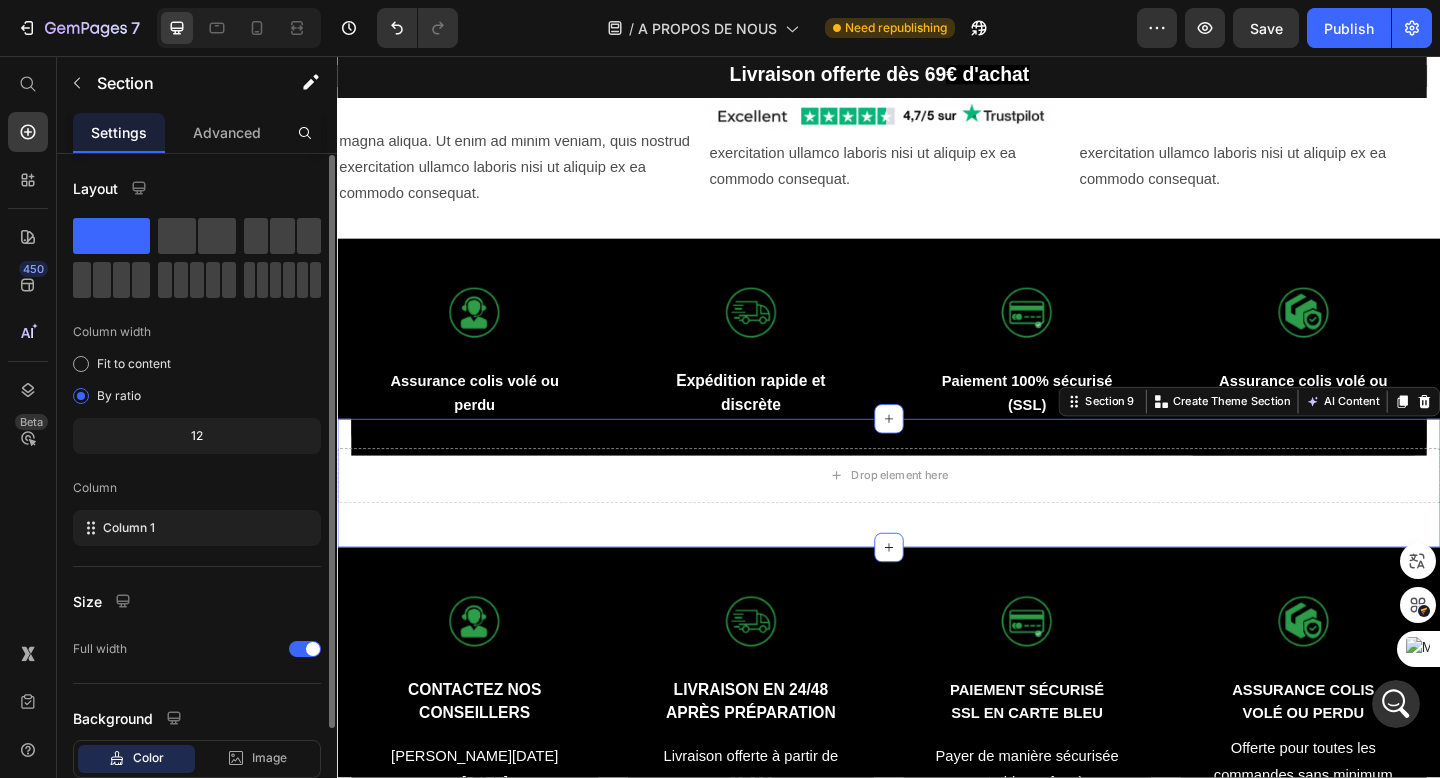 scroll, scrollTop: 127, scrollLeft: 0, axis: vertical 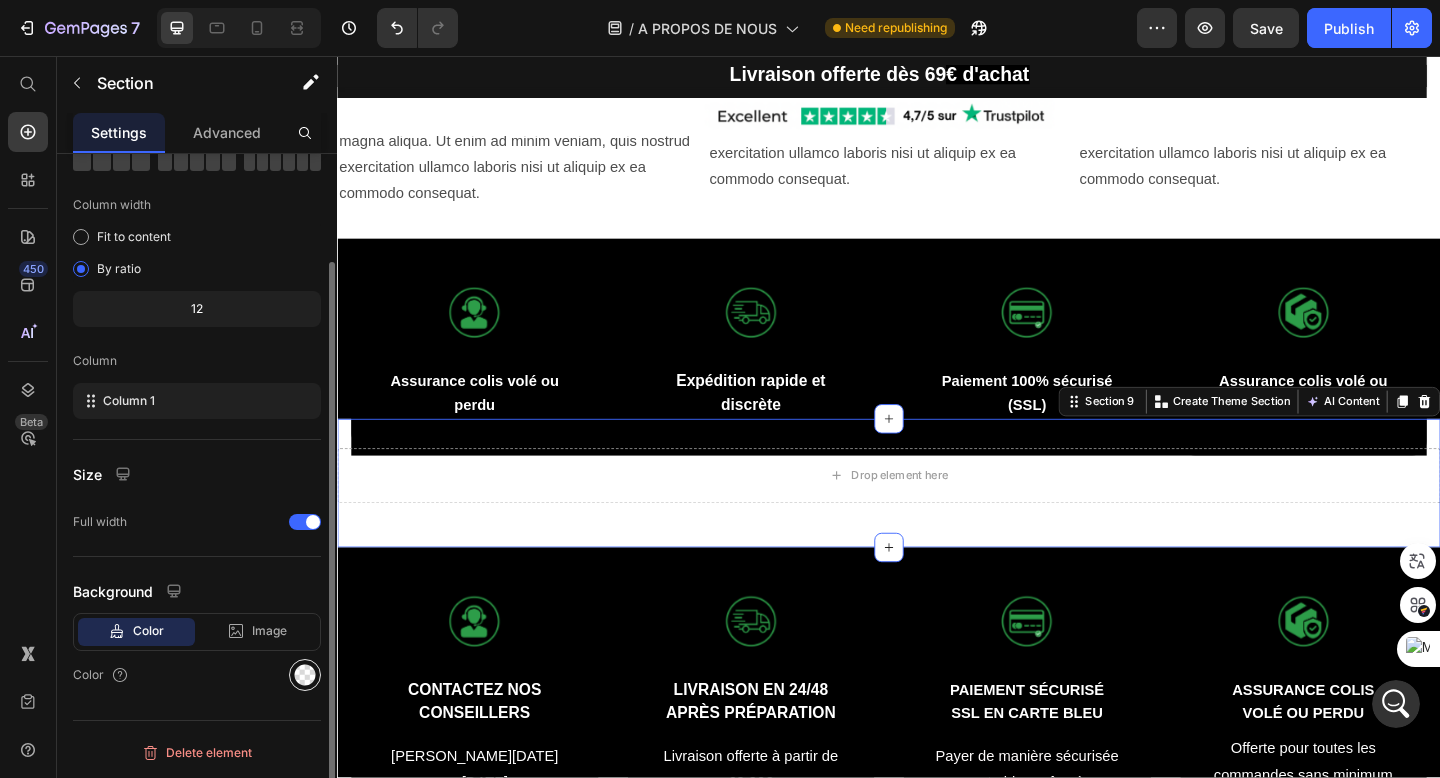 click at bounding box center (305, 675) 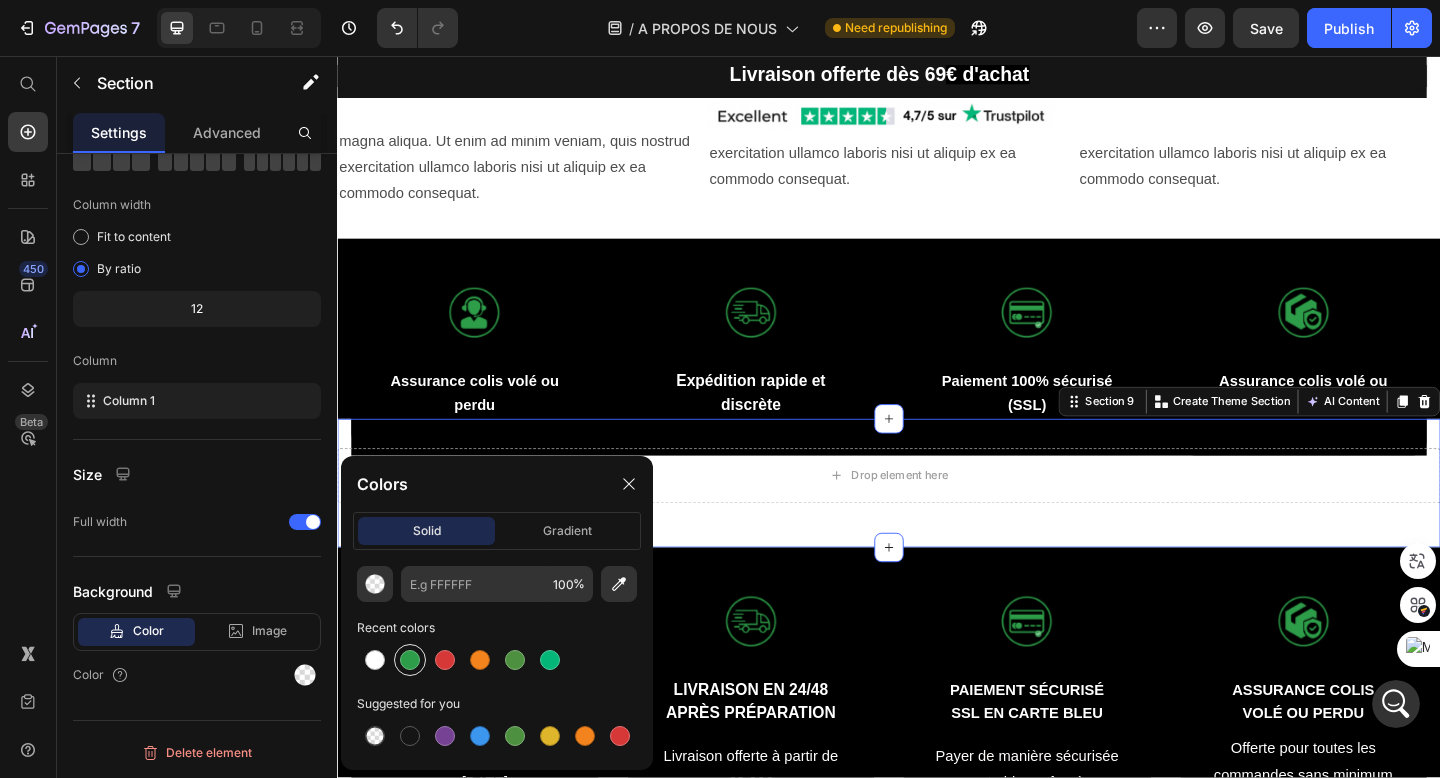 click at bounding box center [410, 660] 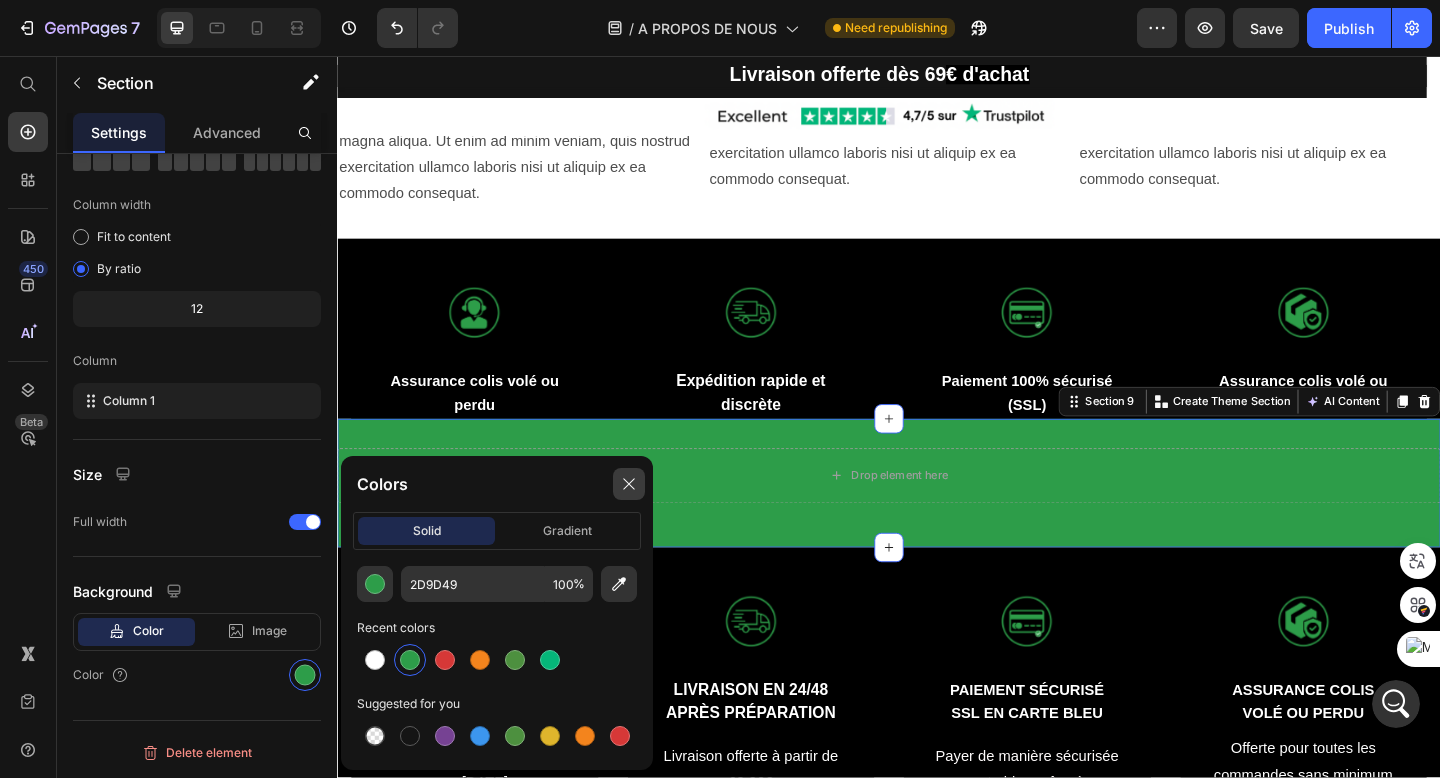 click 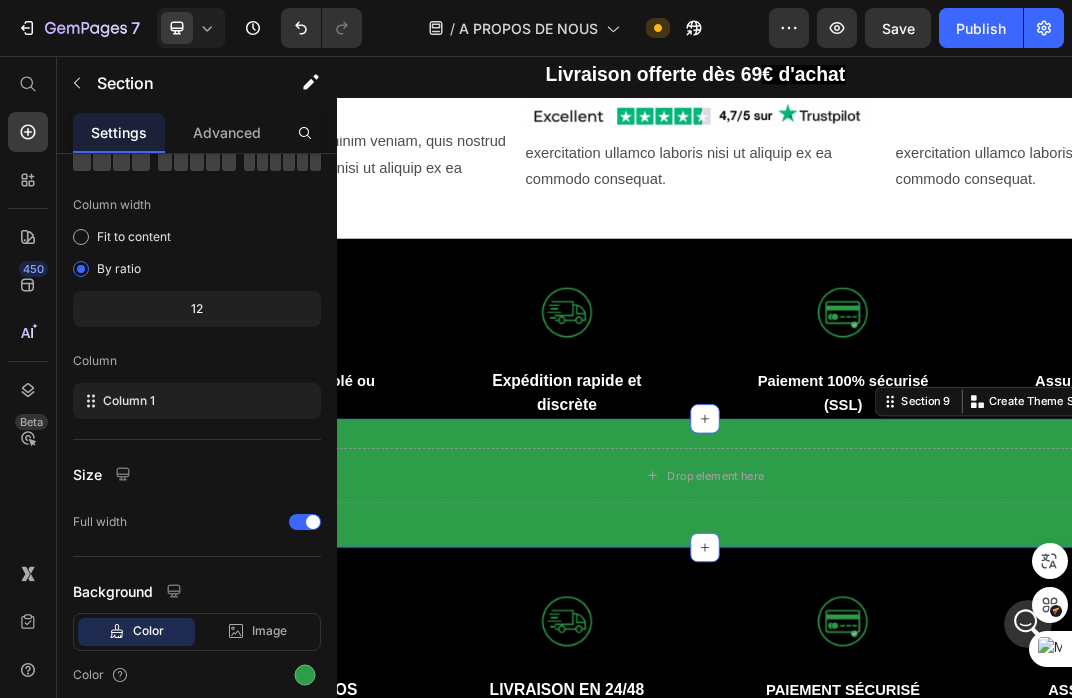 scroll, scrollTop: 13783, scrollLeft: 0, axis: vertical 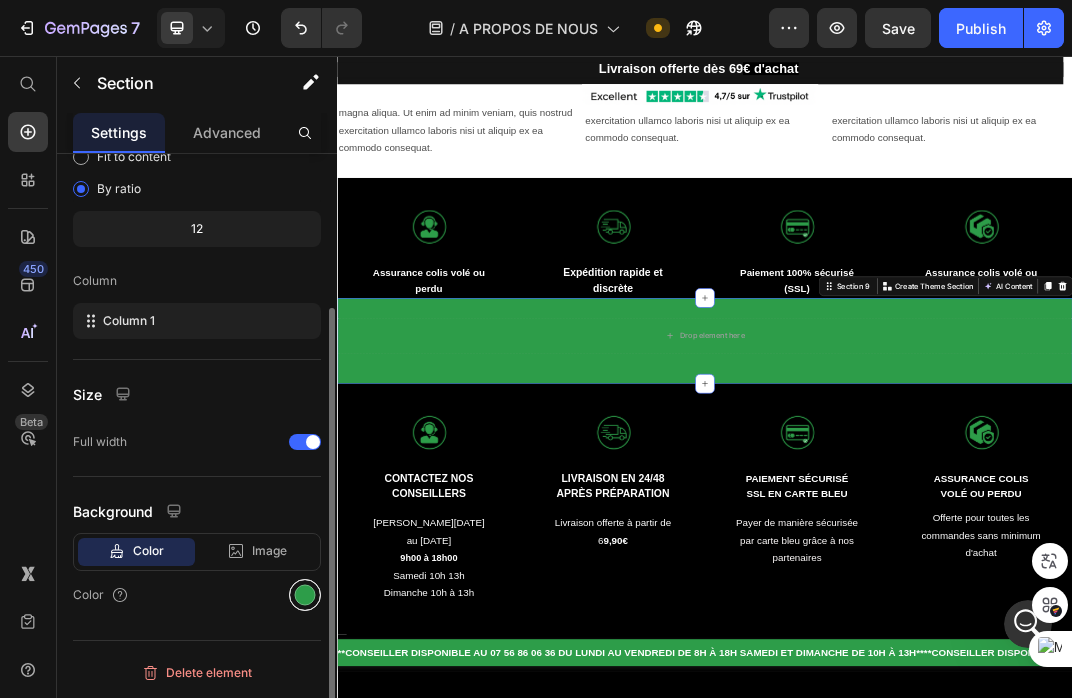 click at bounding box center (305, 595) 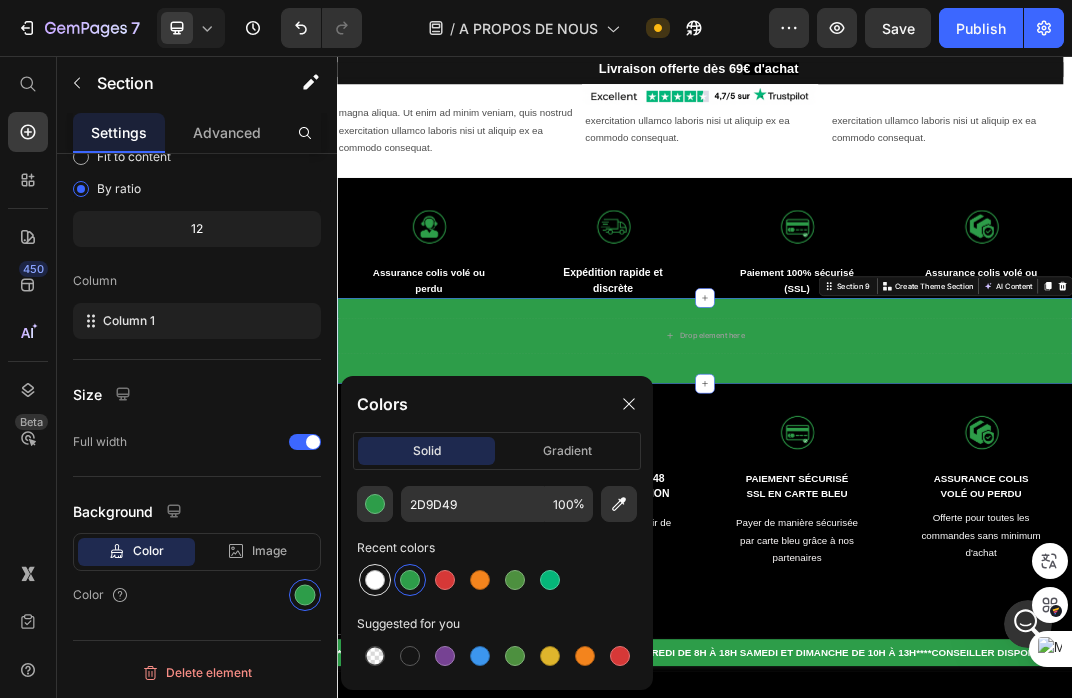 click at bounding box center (375, 580) 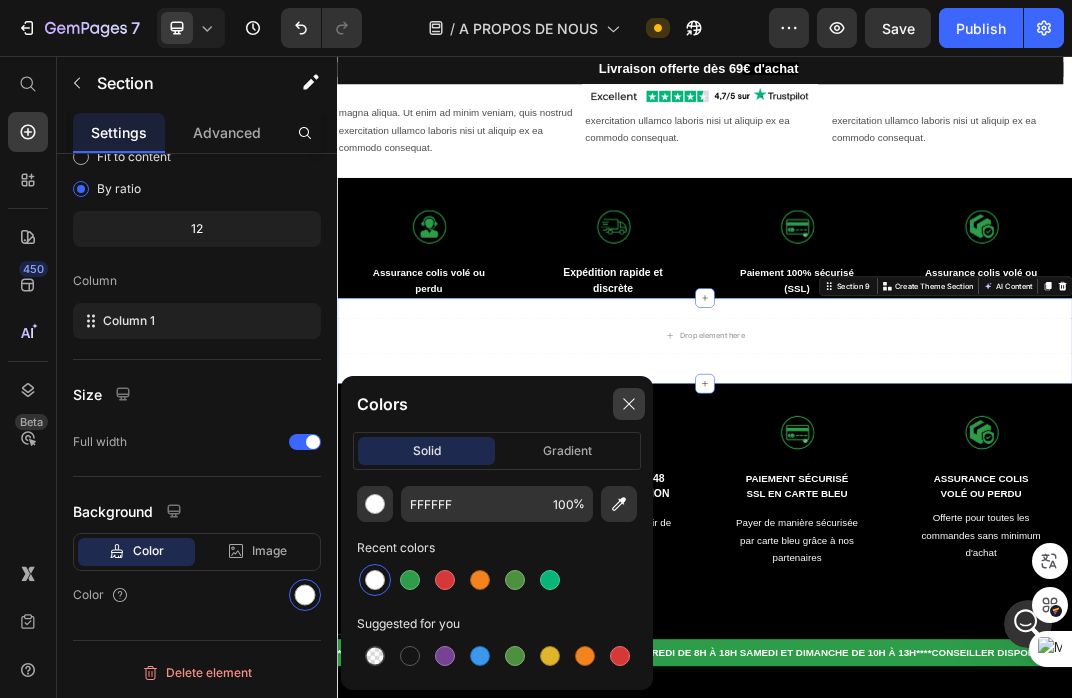 click 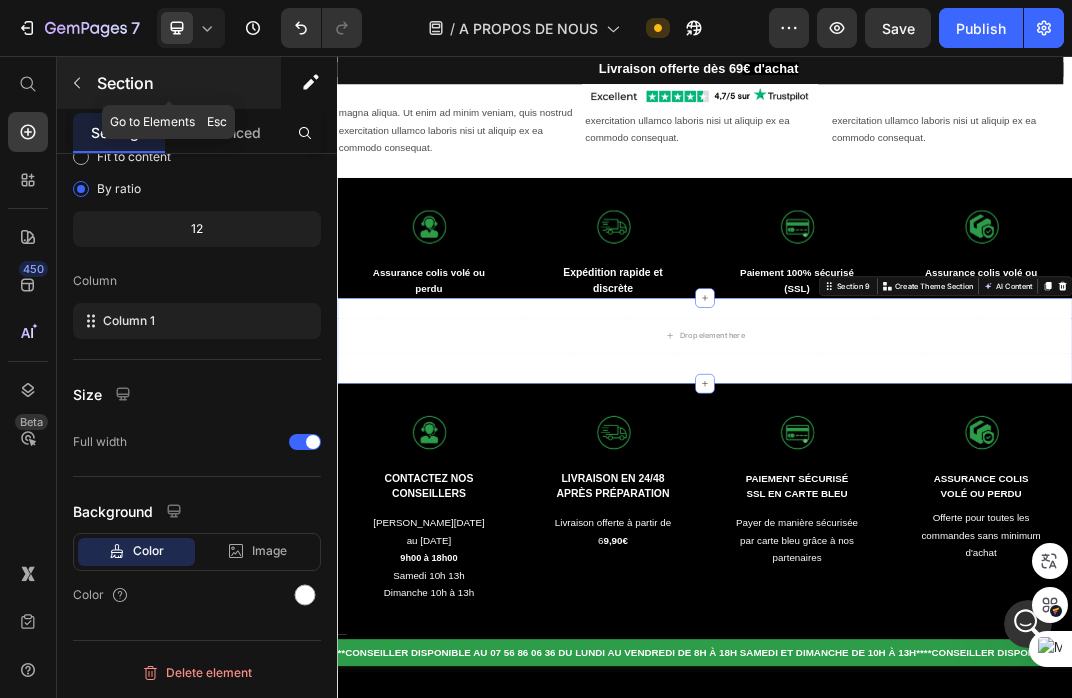 click 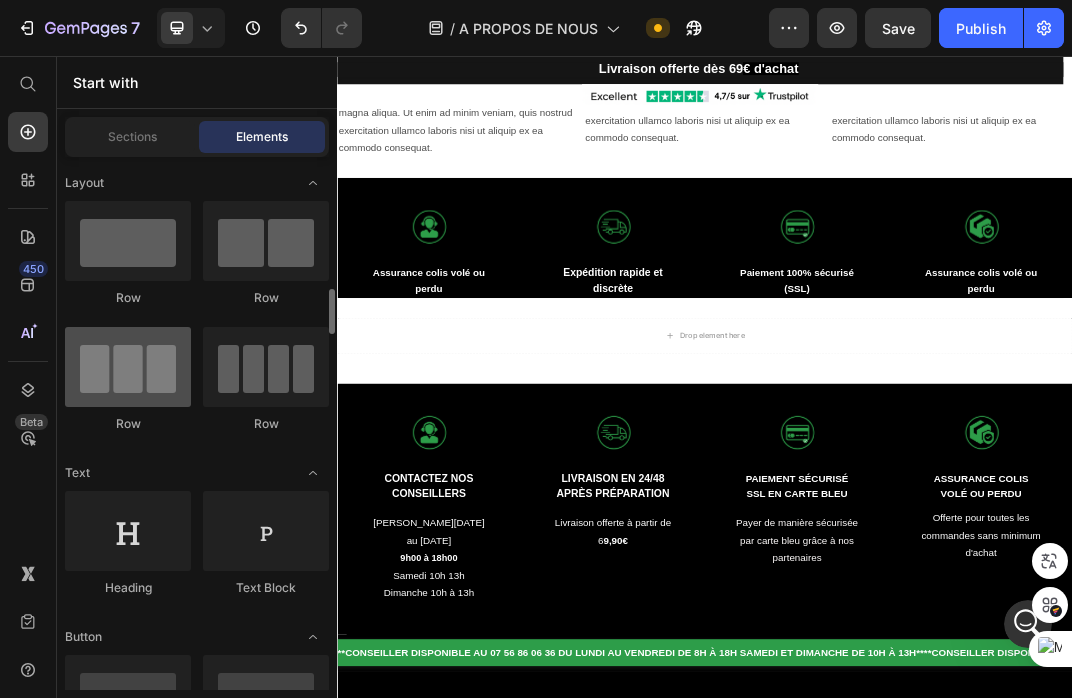 scroll, scrollTop: 159, scrollLeft: 0, axis: vertical 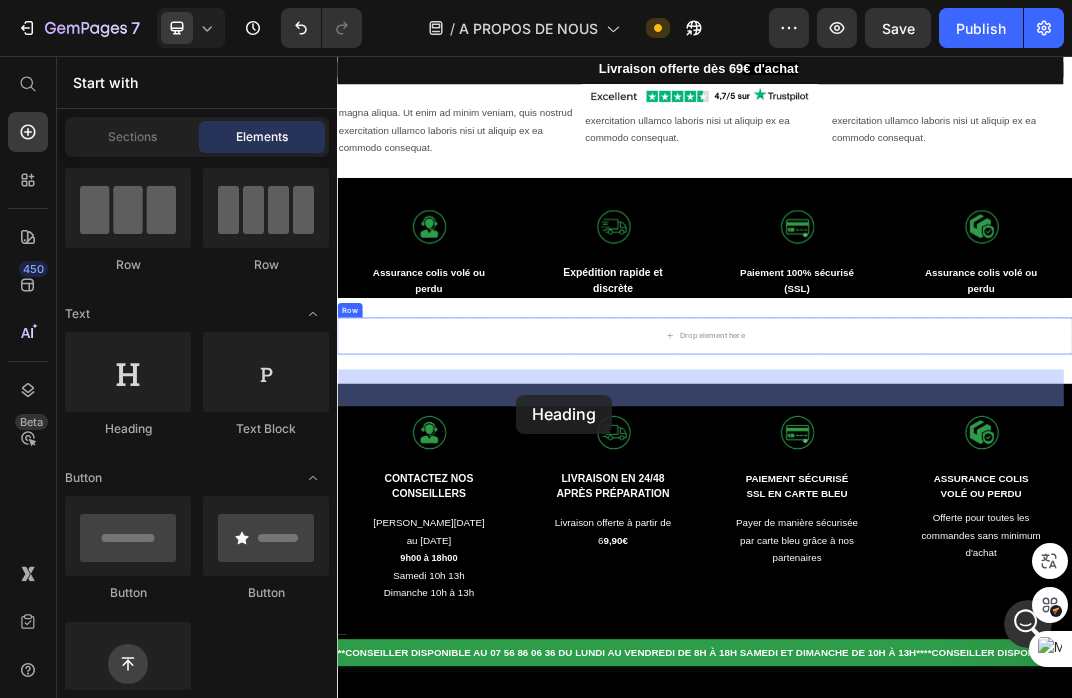 drag, startPoint x: 458, startPoint y: 422, endPoint x: 629, endPoint y: 609, distance: 253.39693 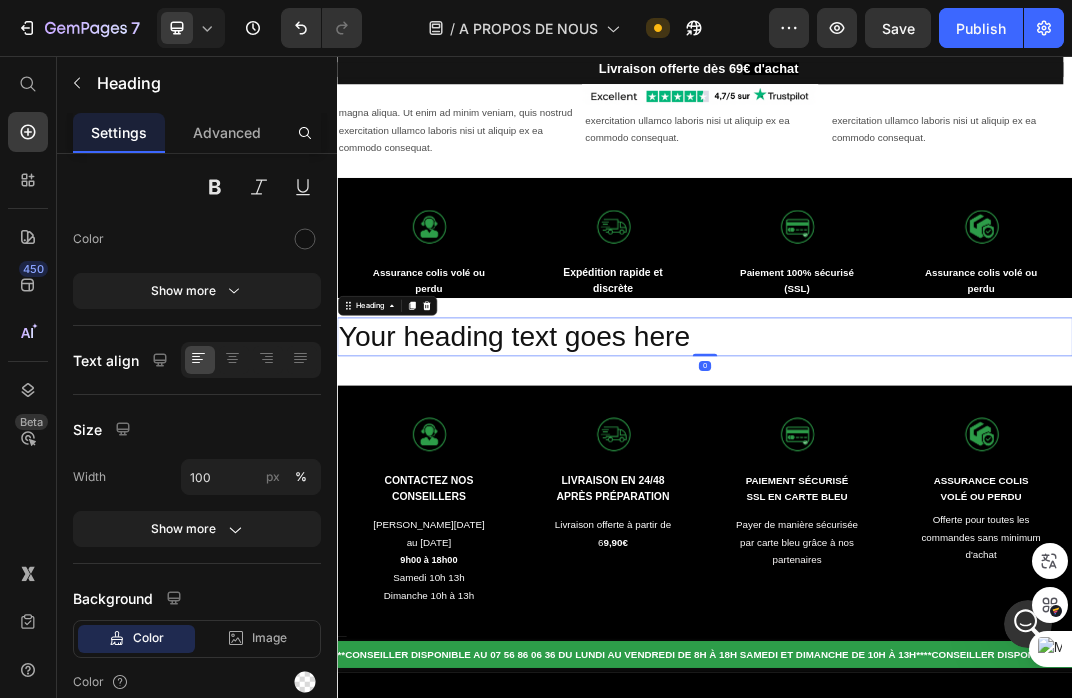 scroll, scrollTop: 0, scrollLeft: 0, axis: both 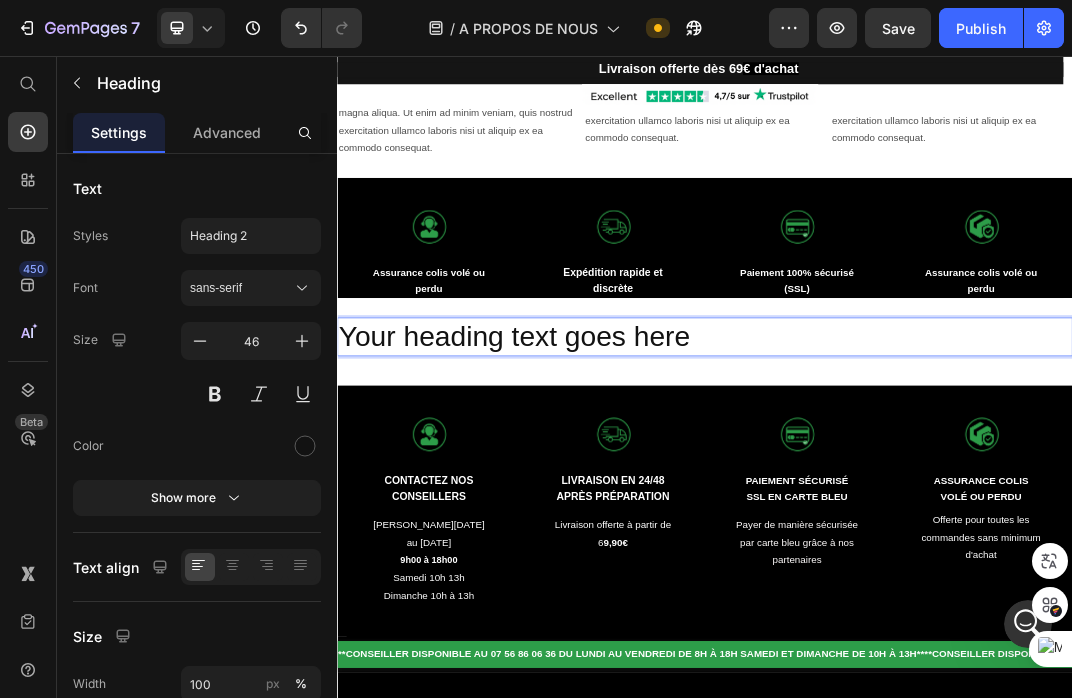 click on "Your heading text goes here" at bounding box center [937, 515] 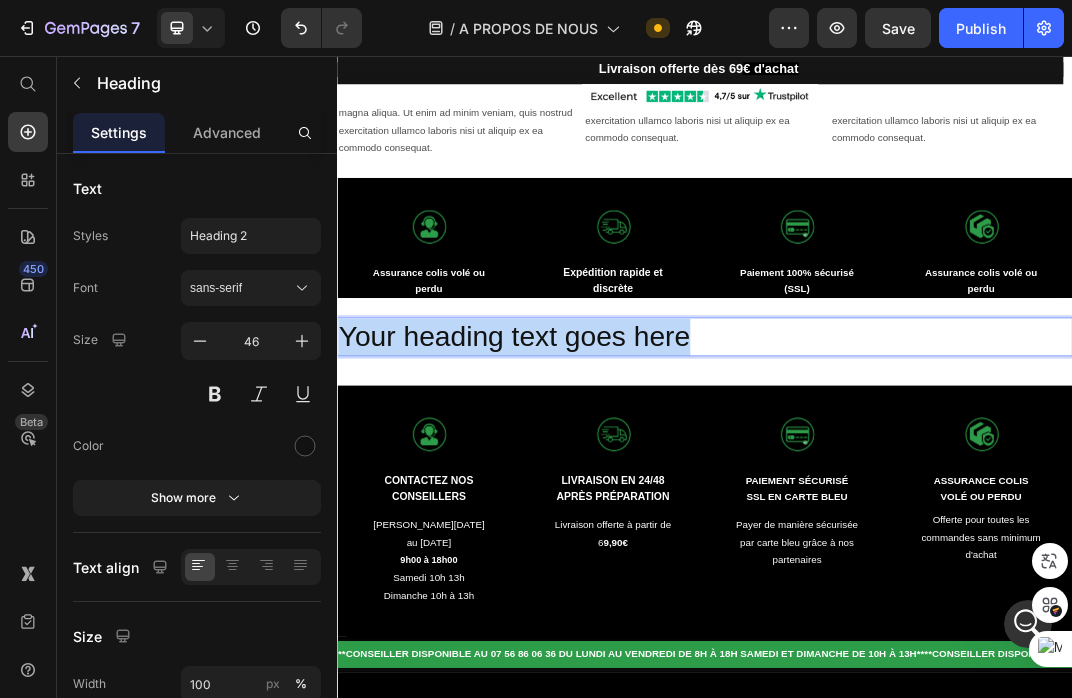 drag, startPoint x: 348, startPoint y: 602, endPoint x: 941, endPoint y: 608, distance: 593.03033 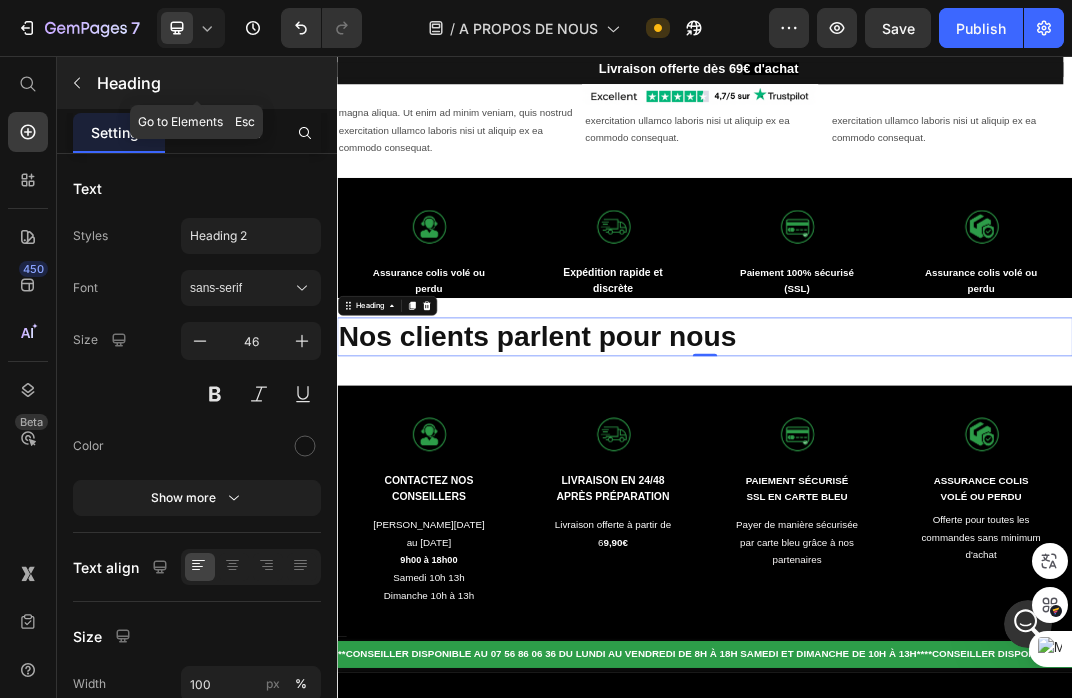 click at bounding box center (77, 83) 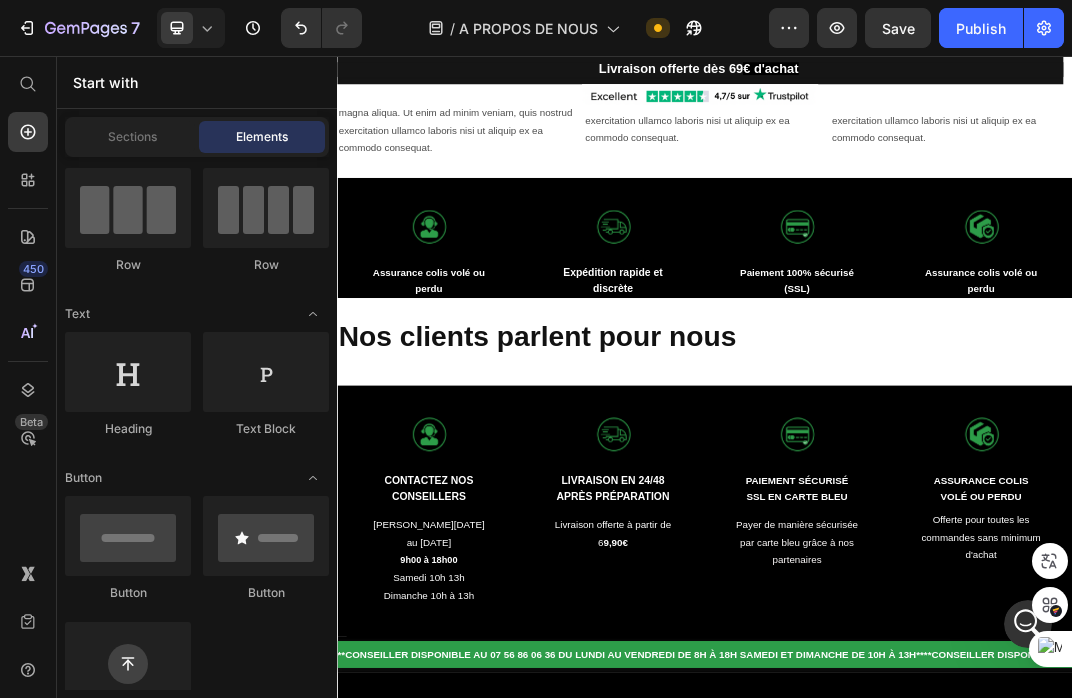 scroll, scrollTop: 0, scrollLeft: 0, axis: both 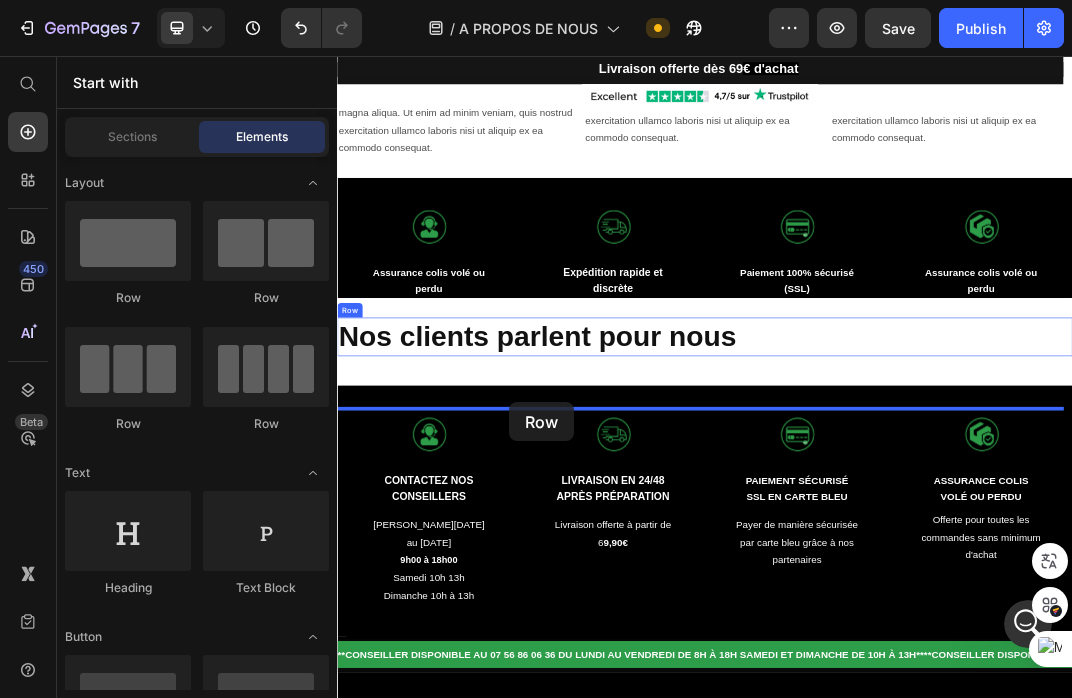 drag, startPoint x: 462, startPoint y: 310, endPoint x: 617, endPoint y: 621, distance: 347.48526 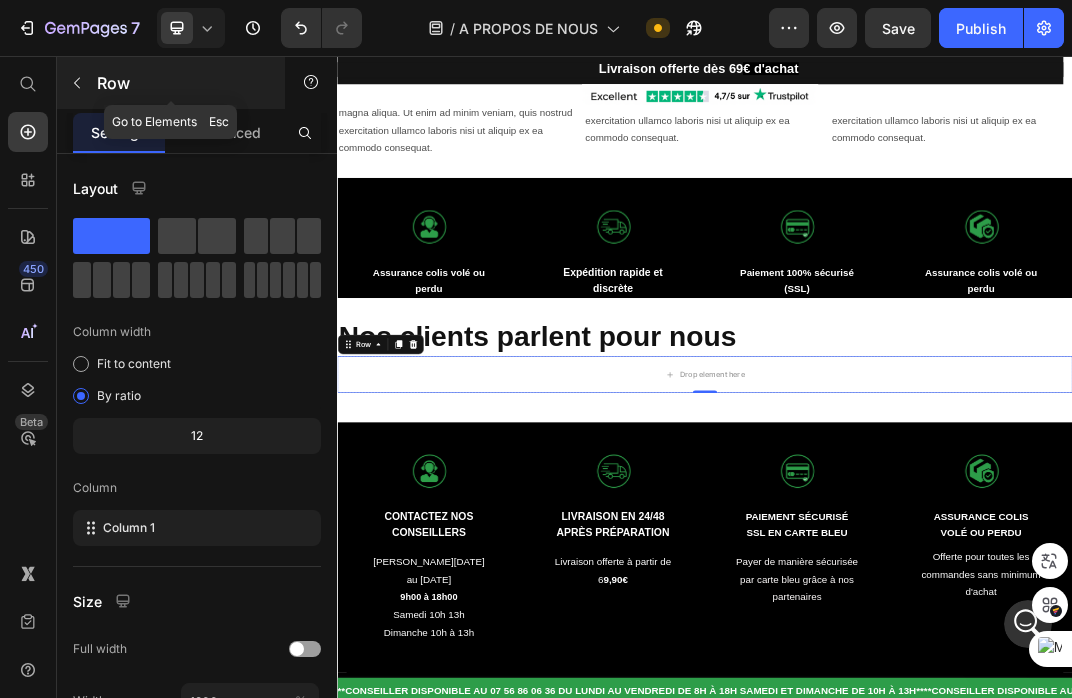 click 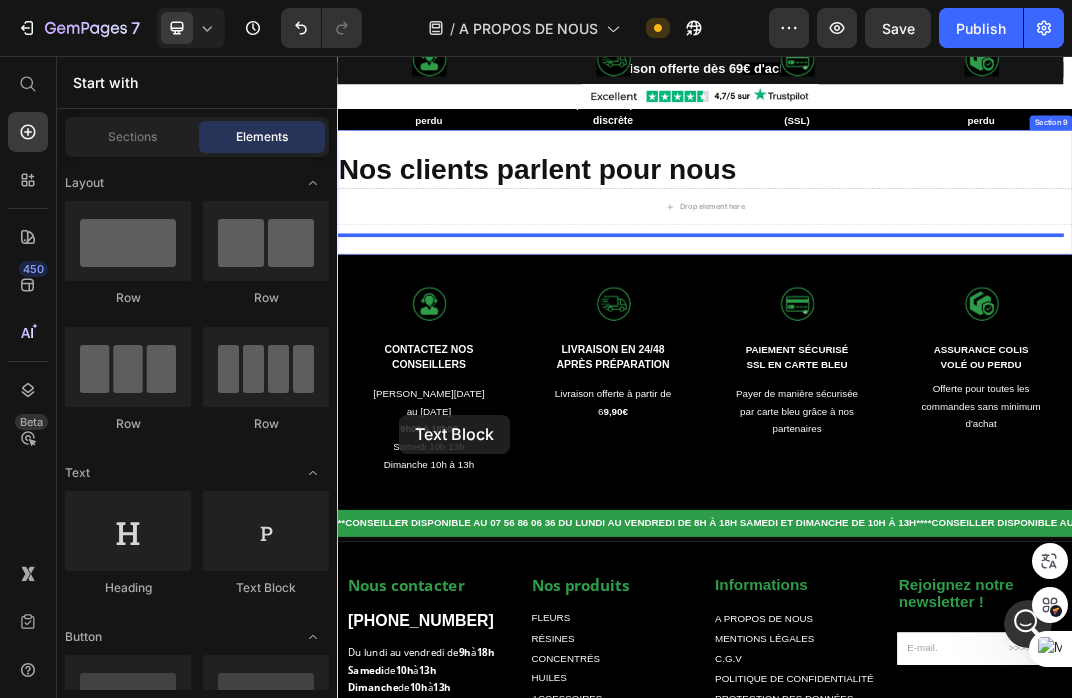 scroll, scrollTop: 1975, scrollLeft: 0, axis: vertical 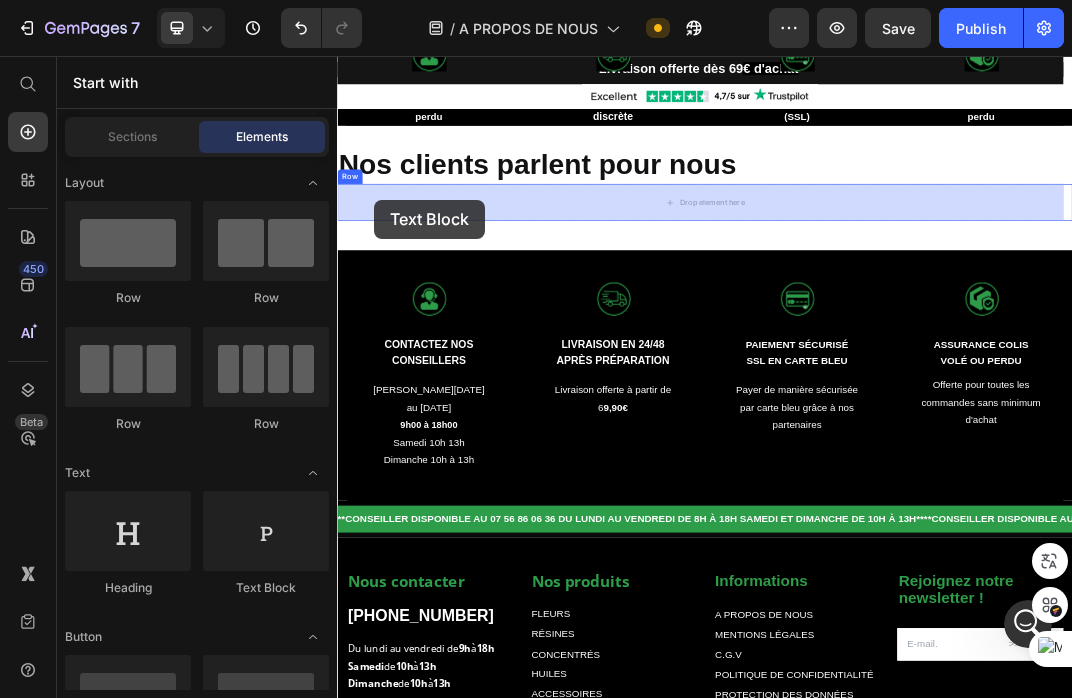 drag, startPoint x: 575, startPoint y: 577, endPoint x: 404, endPoint y: 282, distance: 340.978 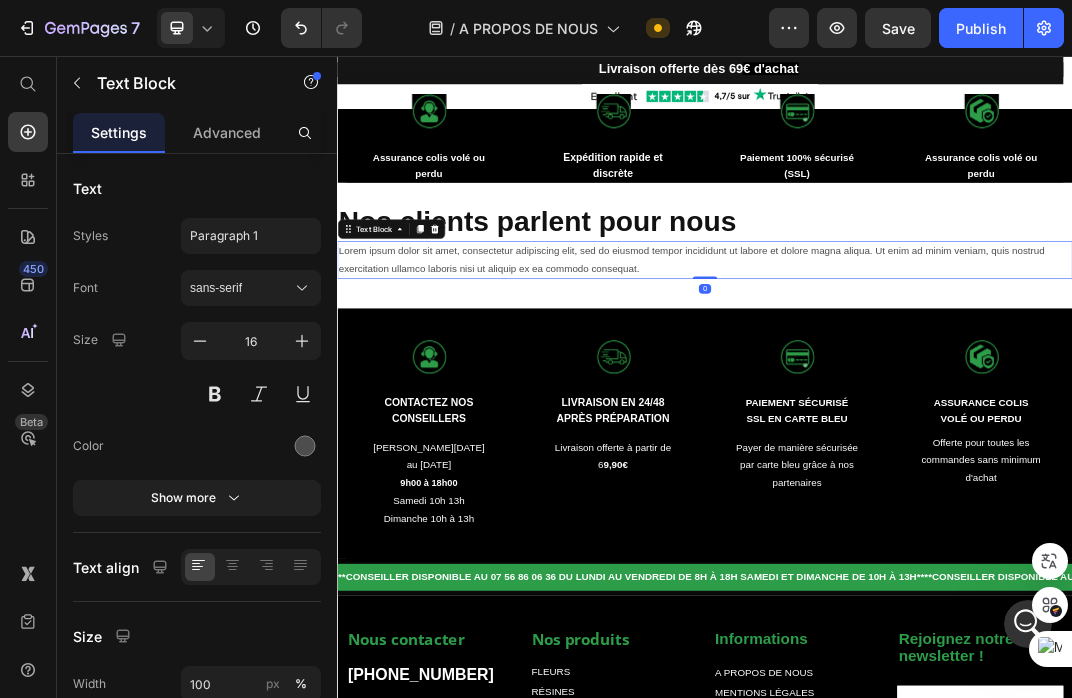 scroll, scrollTop: 1852, scrollLeft: 0, axis: vertical 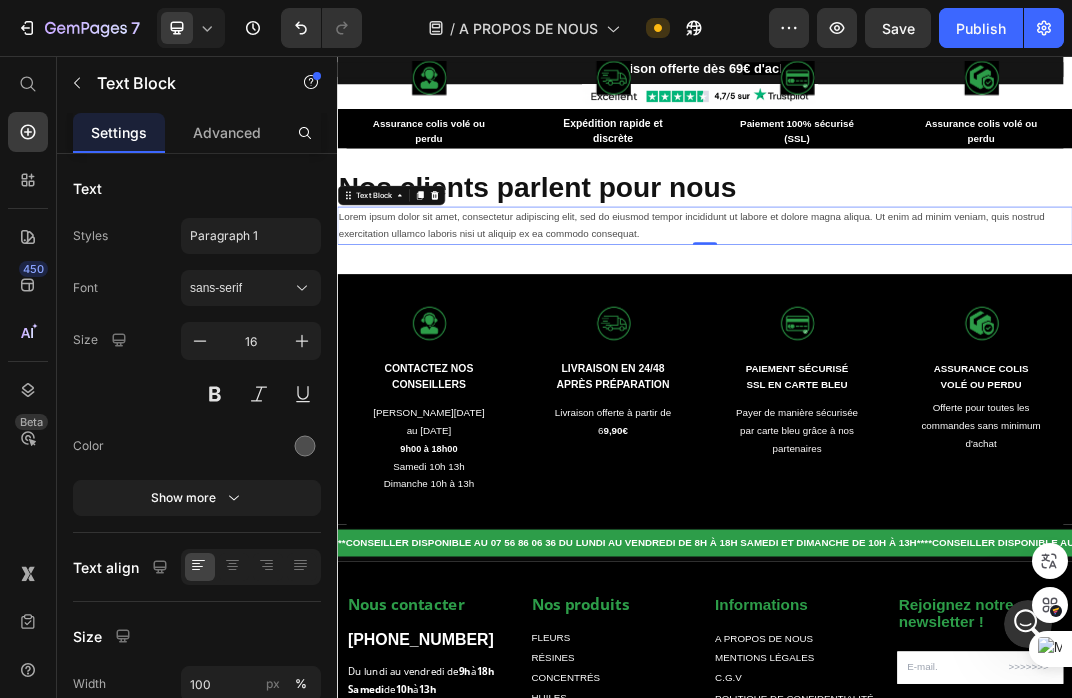 click on "Lorem ipsum dolor sit amet, consectetur adipiscing elit, sed do eiusmod tempor incididunt ut labore et dolore magna aliqua. Ut enim ad minim veniam, quis nostrud exercitation ullamco laboris nisi ut aliquip ex ea commodo consequat." at bounding box center (937, 333) 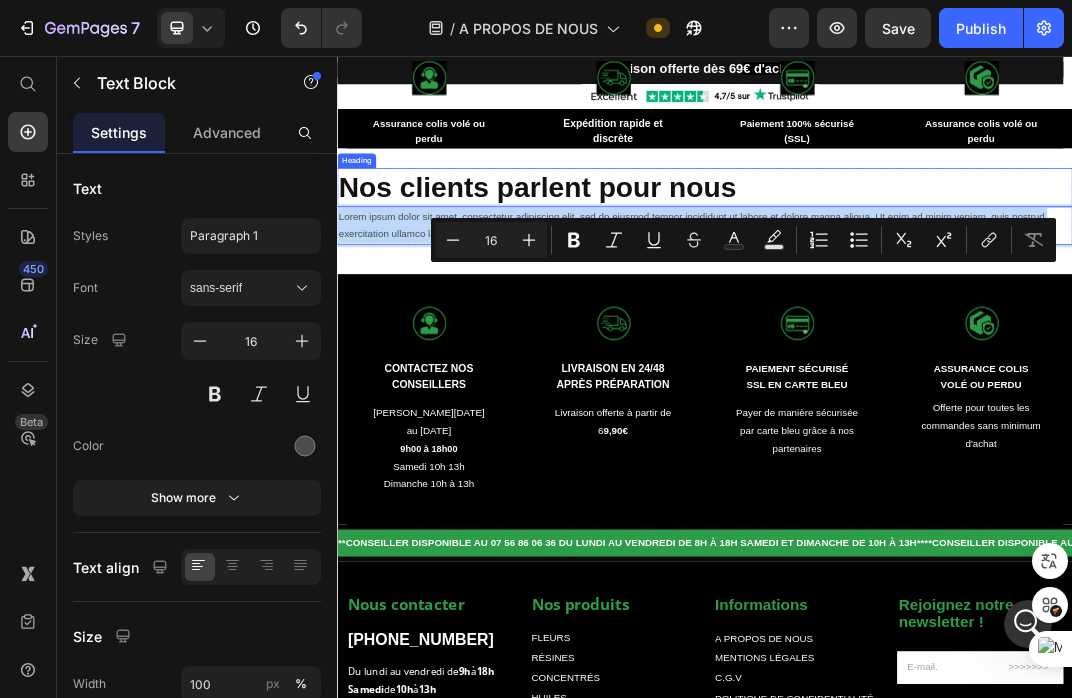 drag, startPoint x: 833, startPoint y: 437, endPoint x: 378, endPoint y: 399, distance: 456.58405 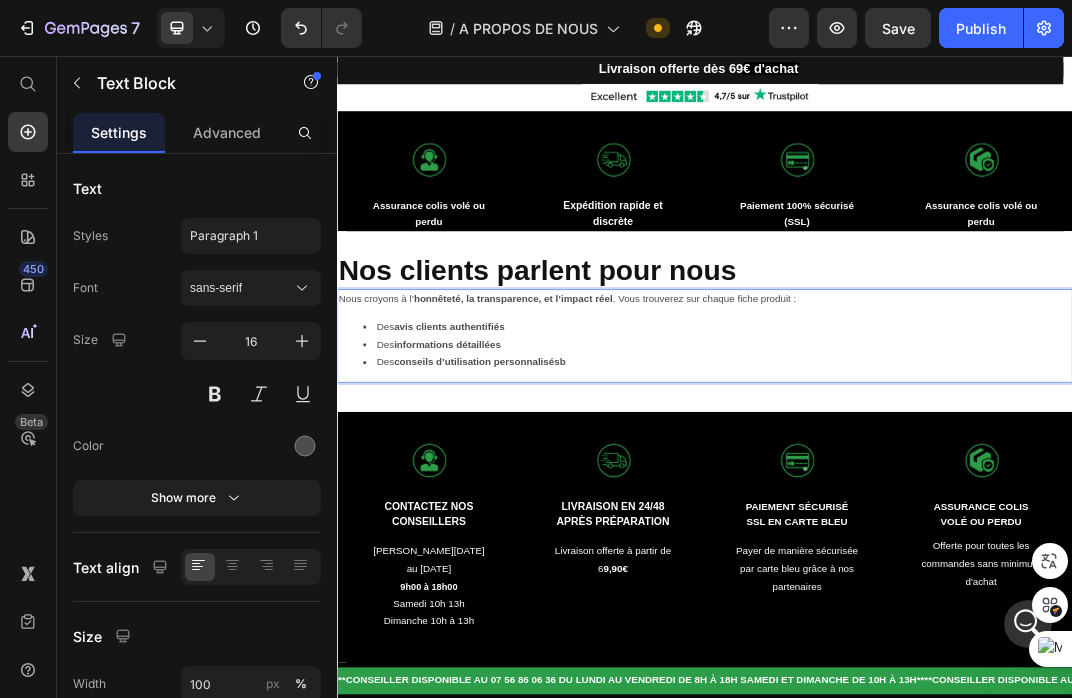 scroll, scrollTop: 1778, scrollLeft: 0, axis: vertical 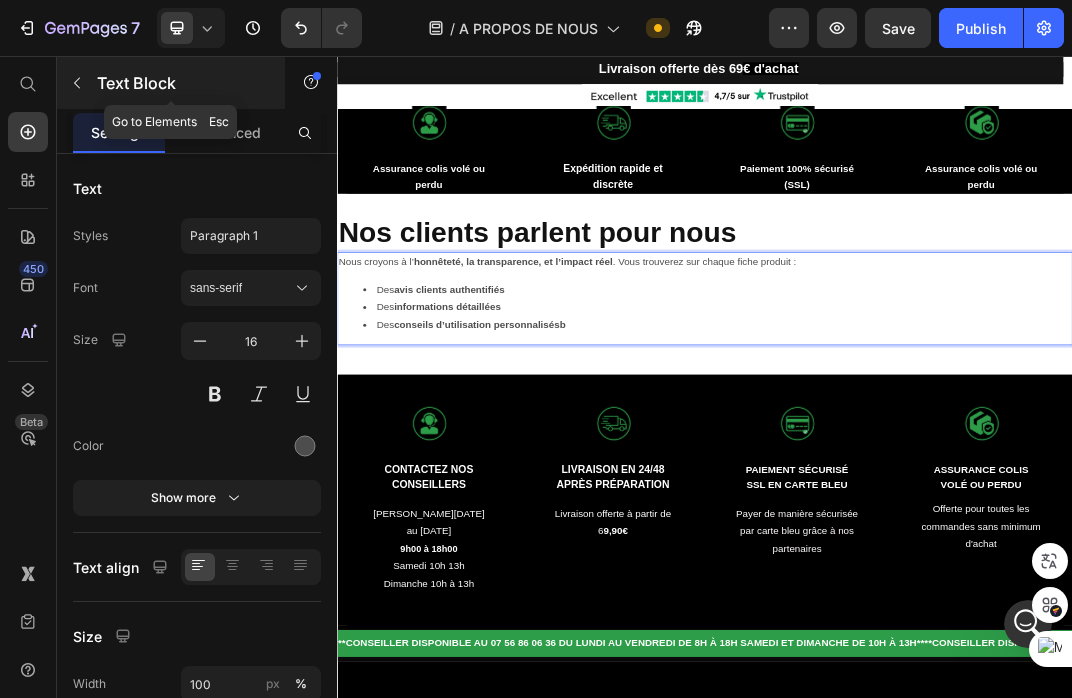 click 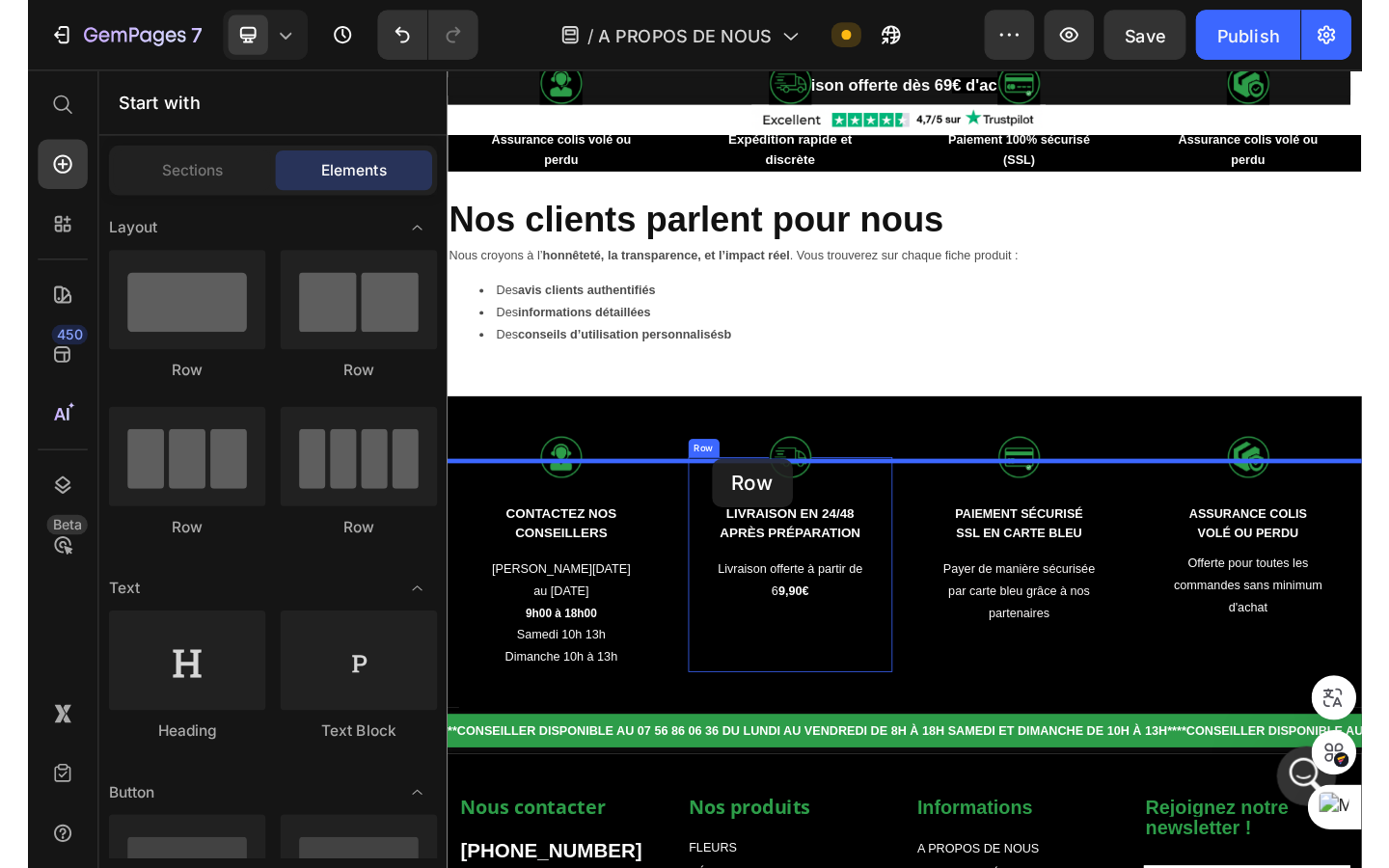 scroll, scrollTop: 1807, scrollLeft: 0, axis: vertical 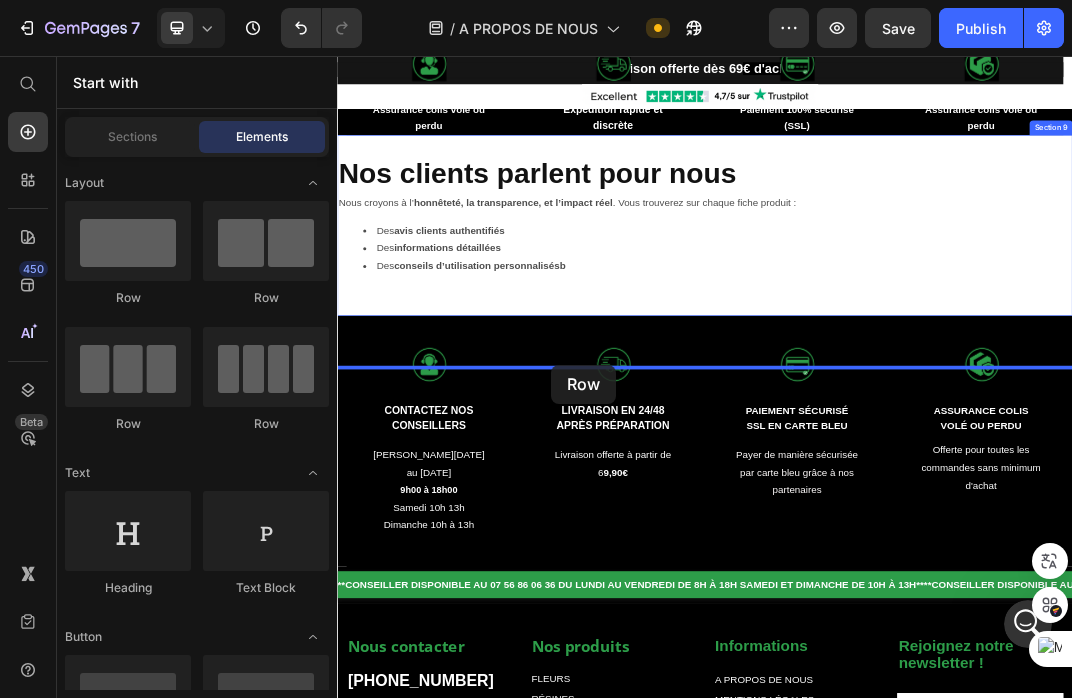 drag, startPoint x: 466, startPoint y: 298, endPoint x: 686, endPoint y: 562, distance: 343.651 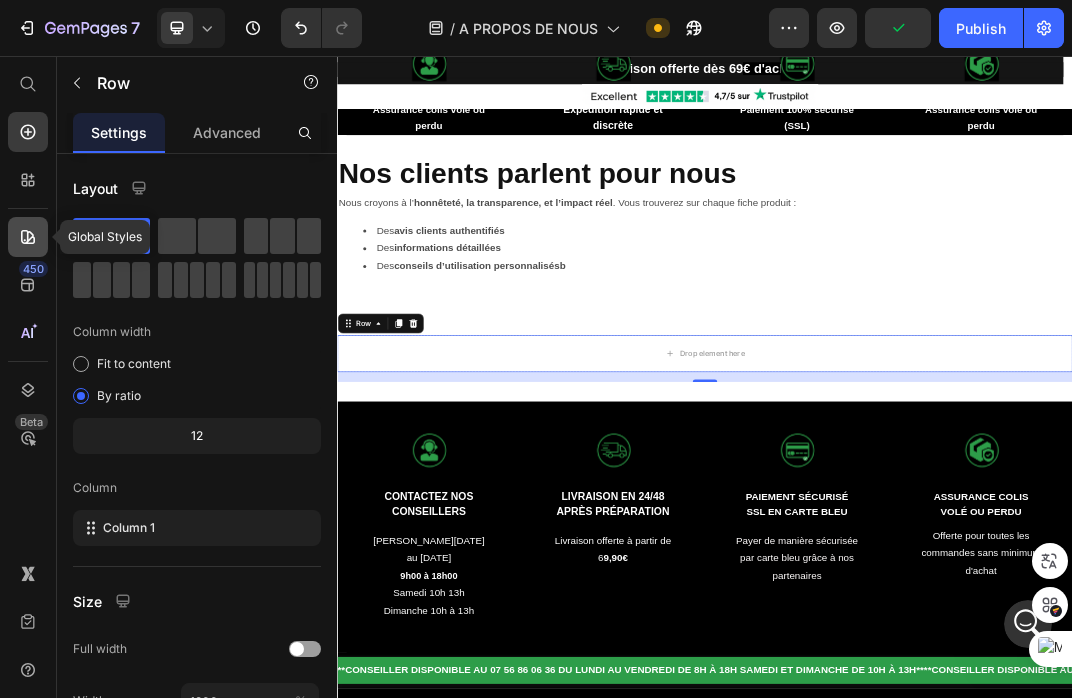 click 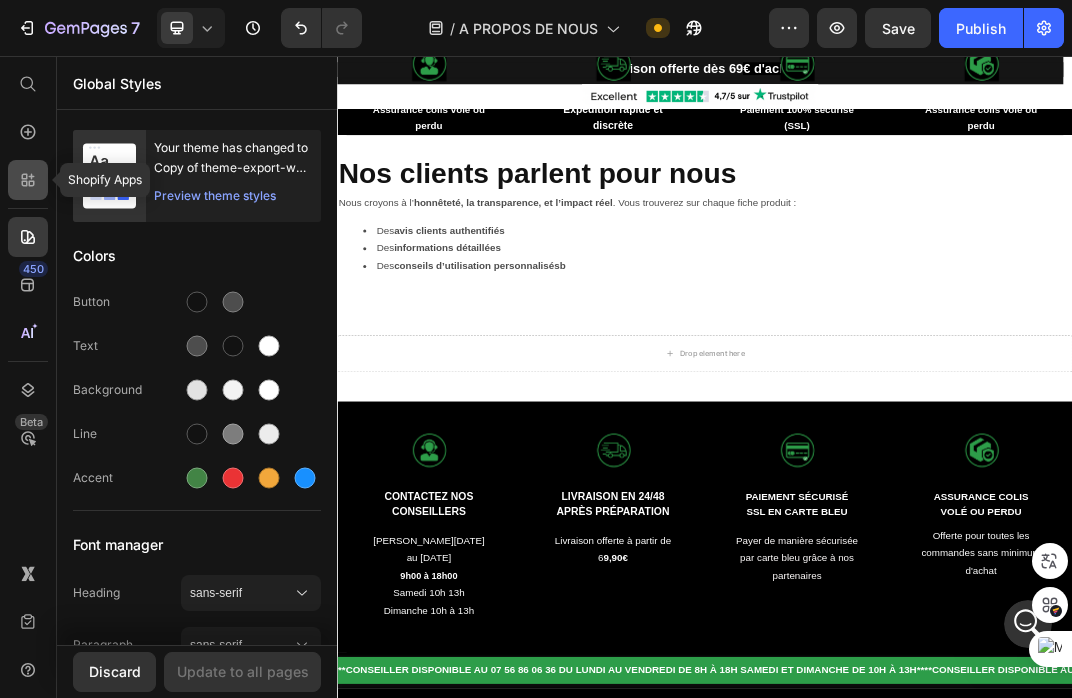 click 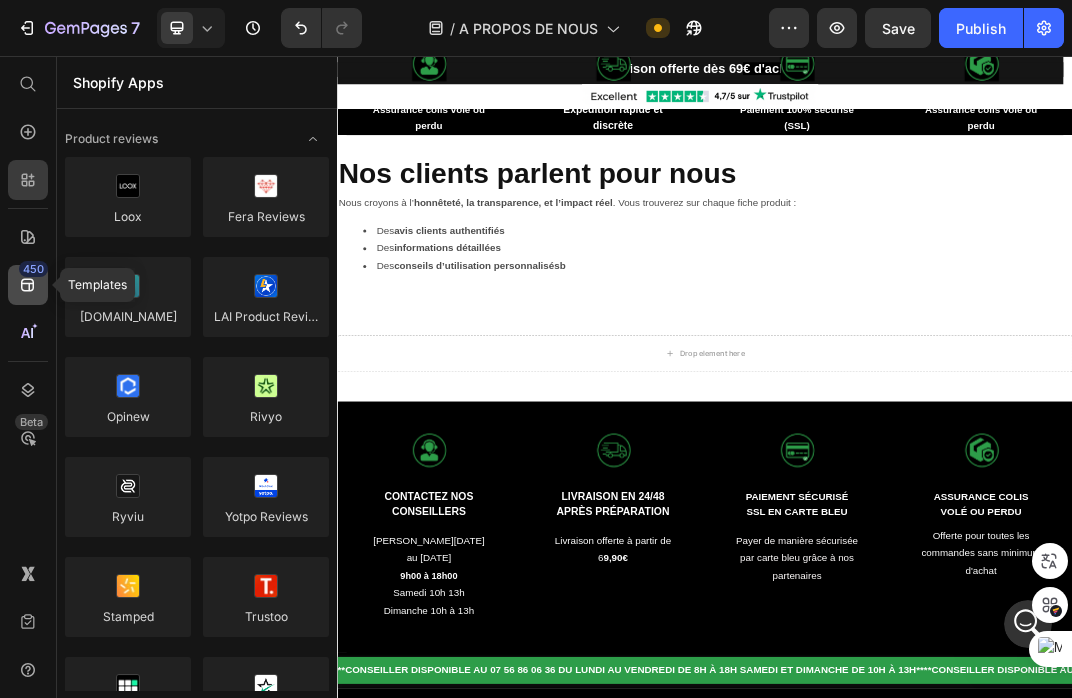 click on "450" 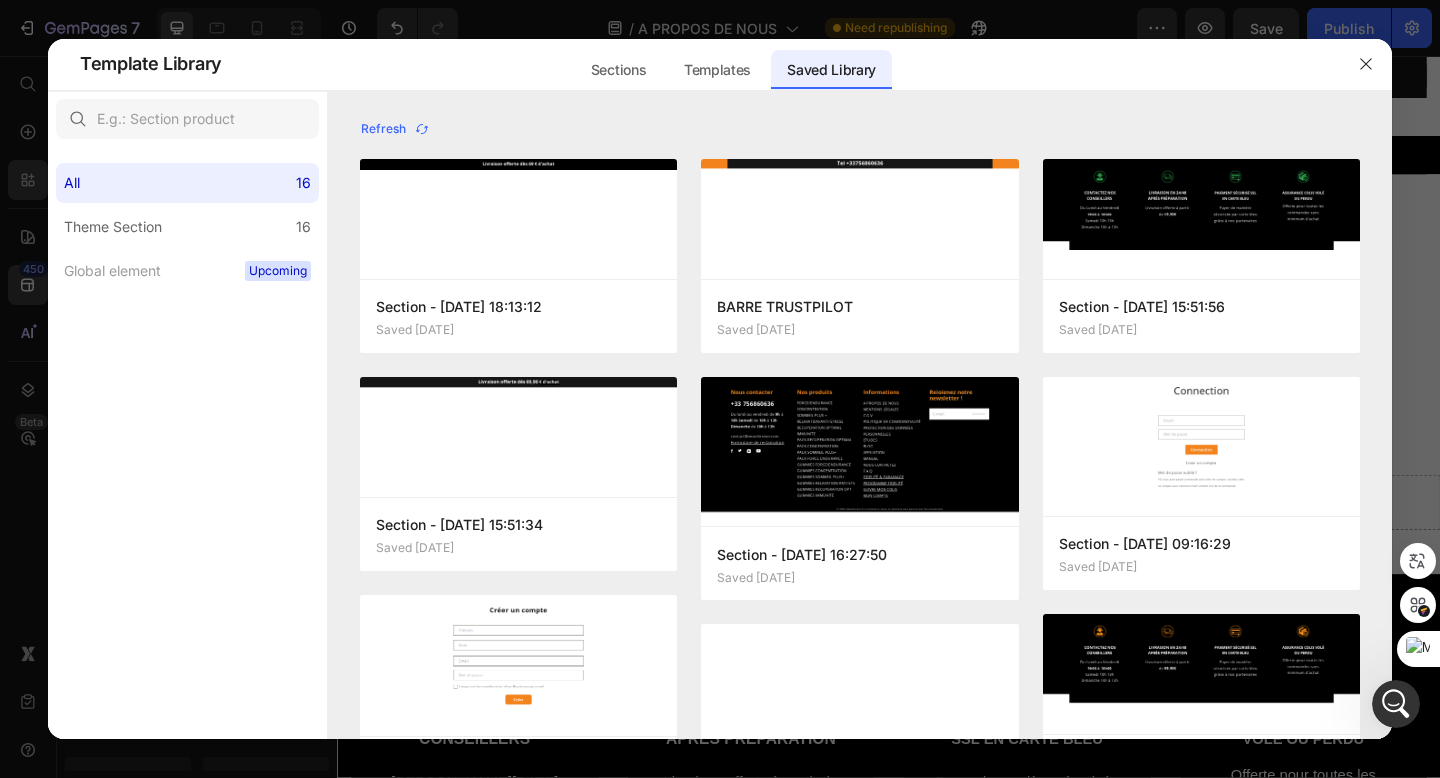scroll, scrollTop: 13703, scrollLeft: 0, axis: vertical 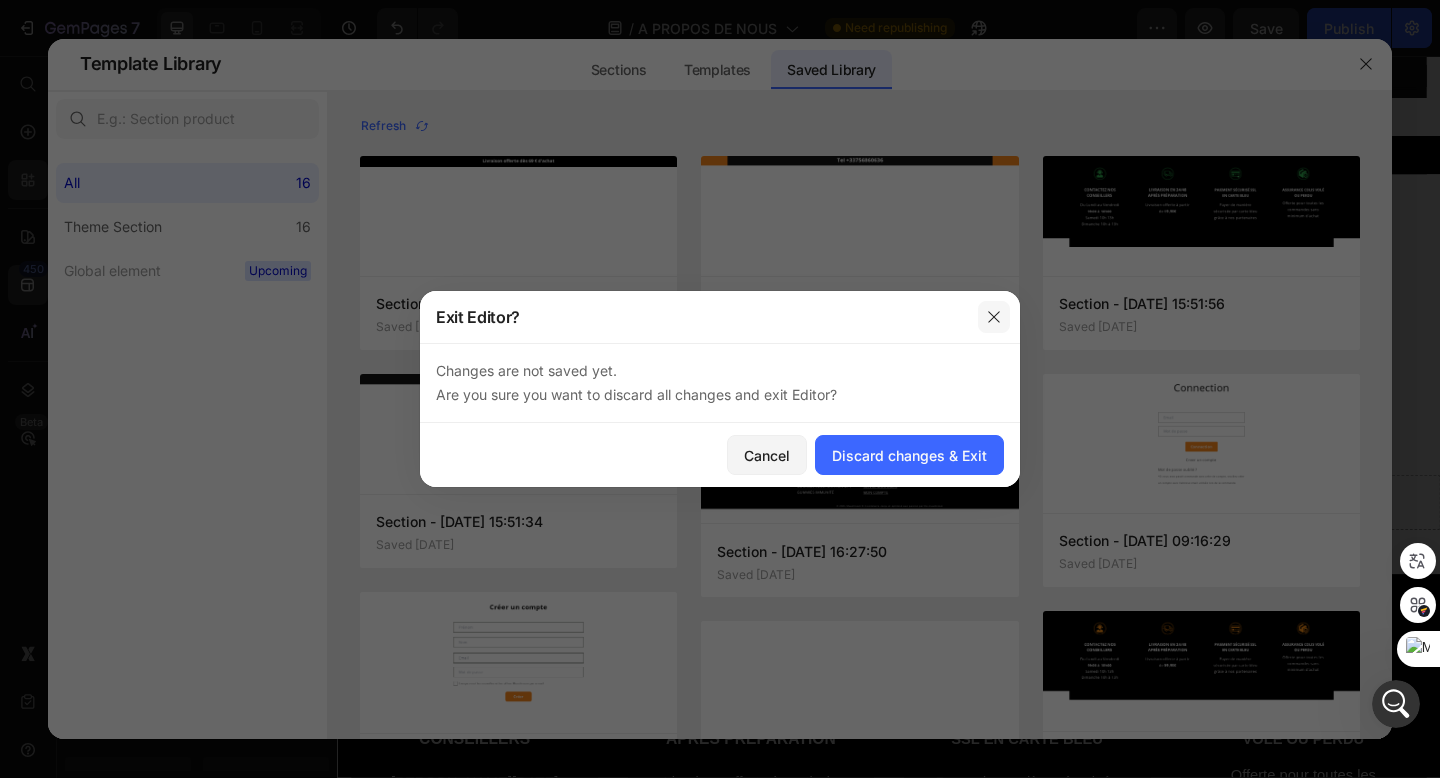 click 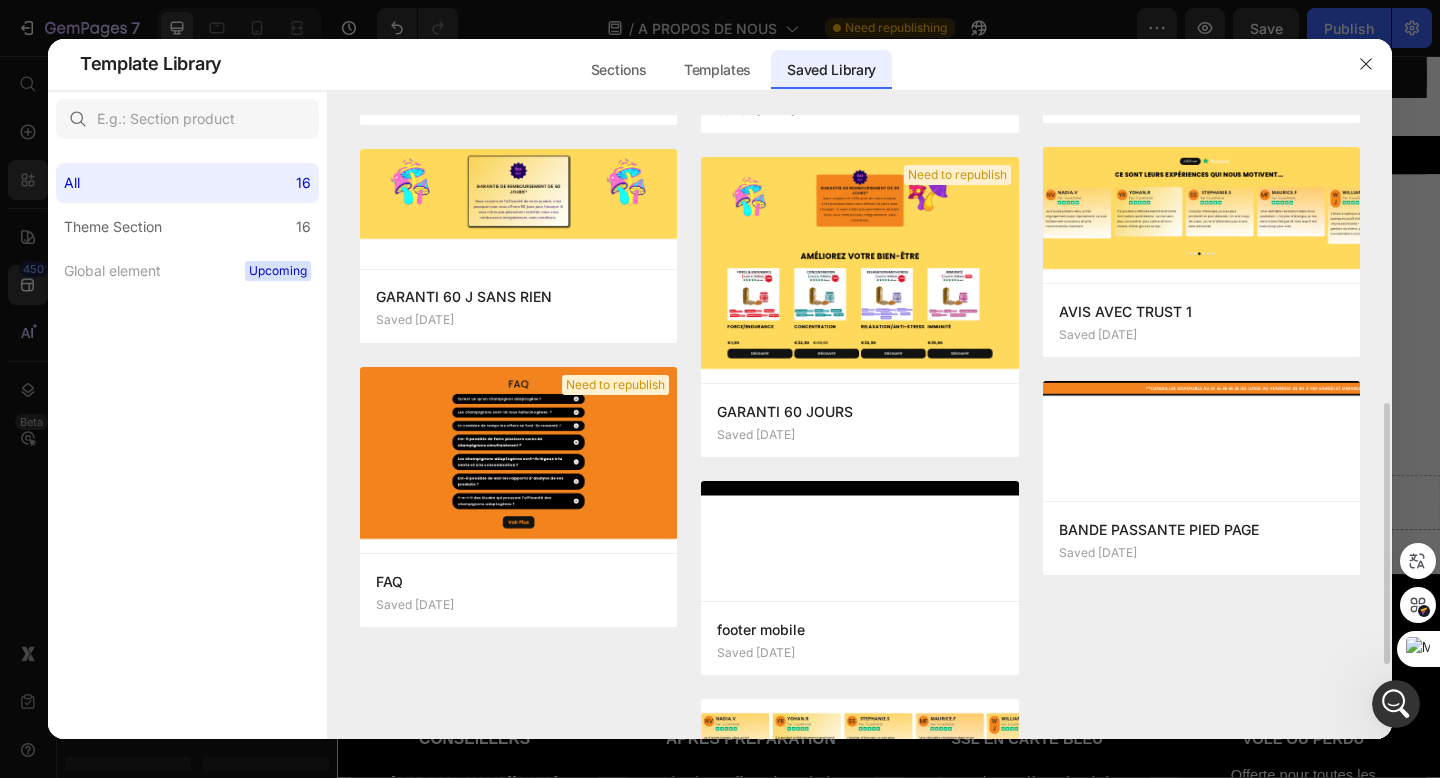 scroll, scrollTop: 670, scrollLeft: 0, axis: vertical 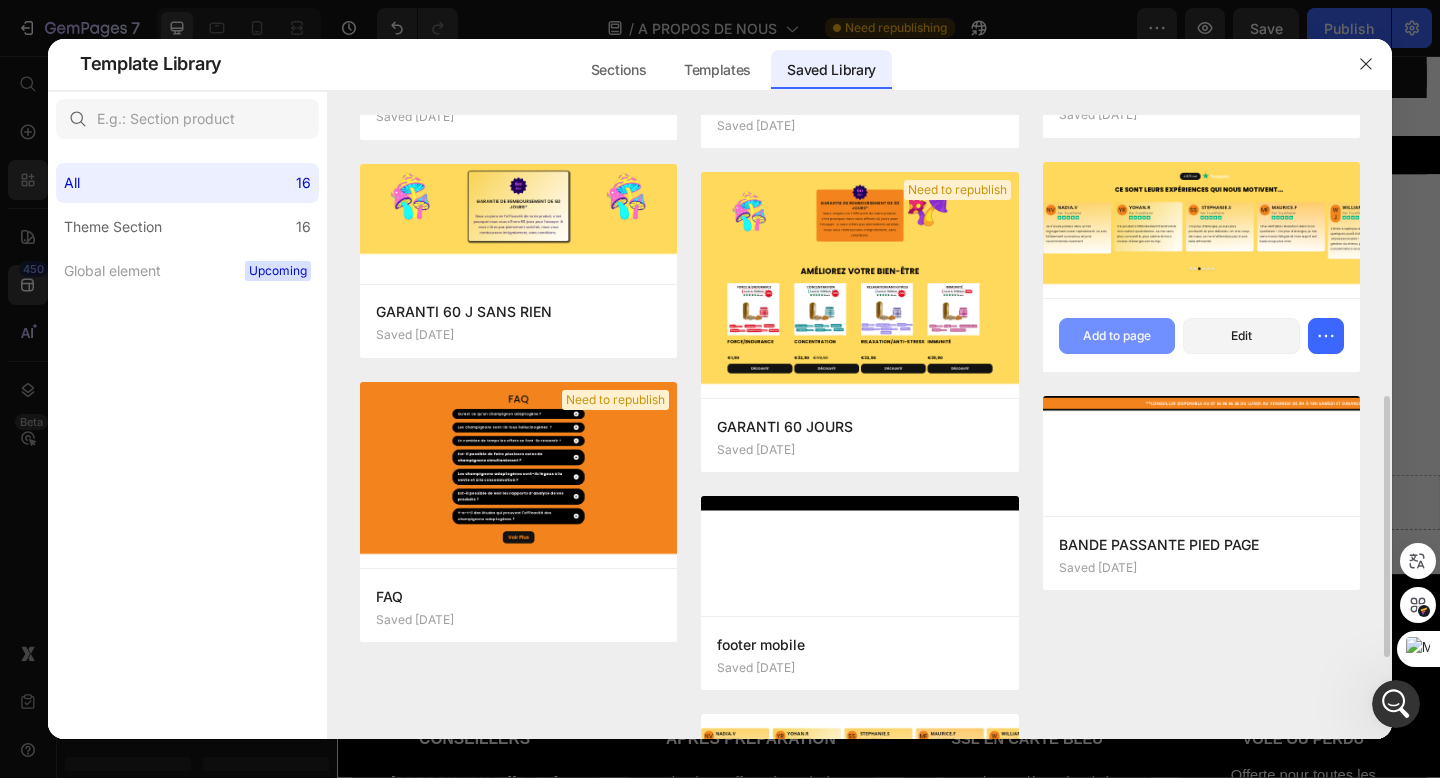 click on "Add to page" at bounding box center (1117, 336) 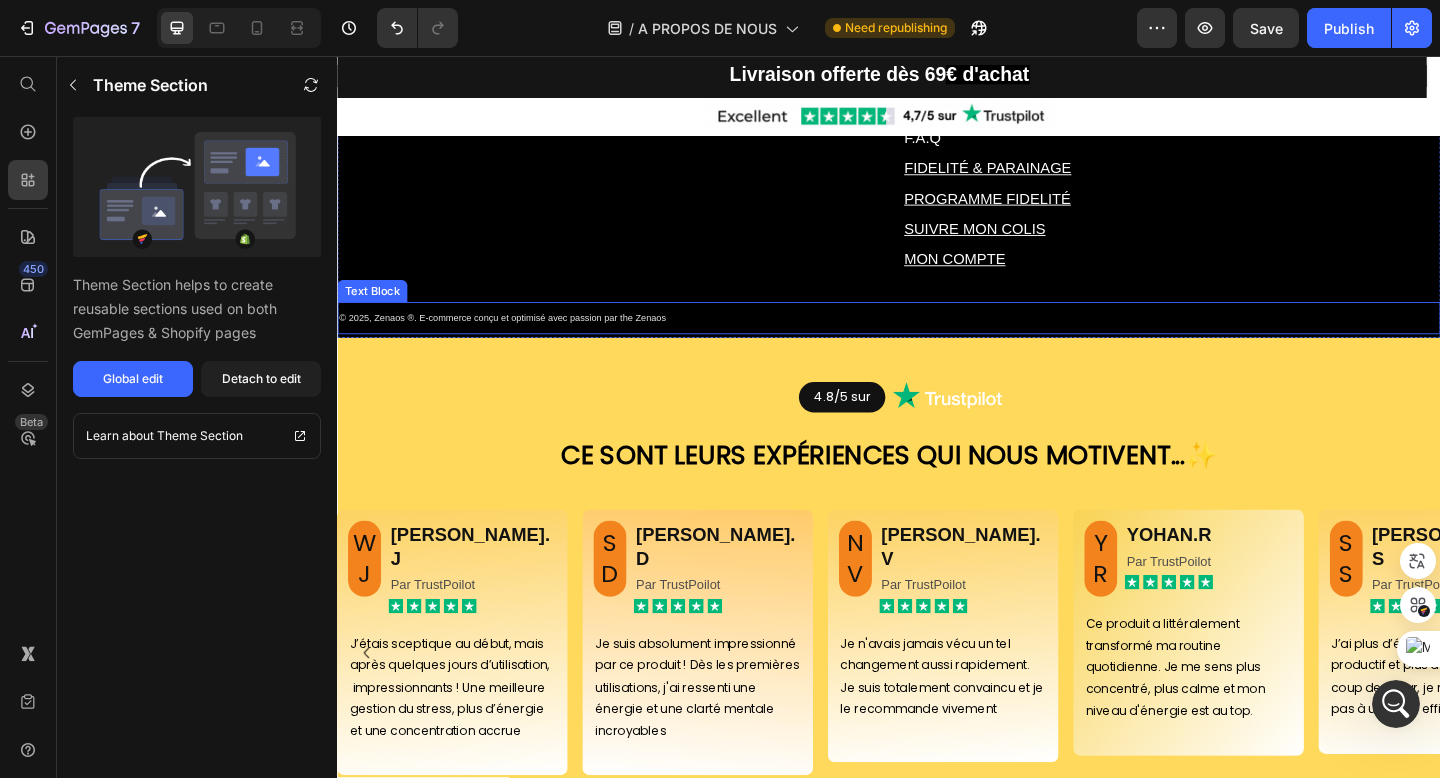 scroll, scrollTop: 3370, scrollLeft: 0, axis: vertical 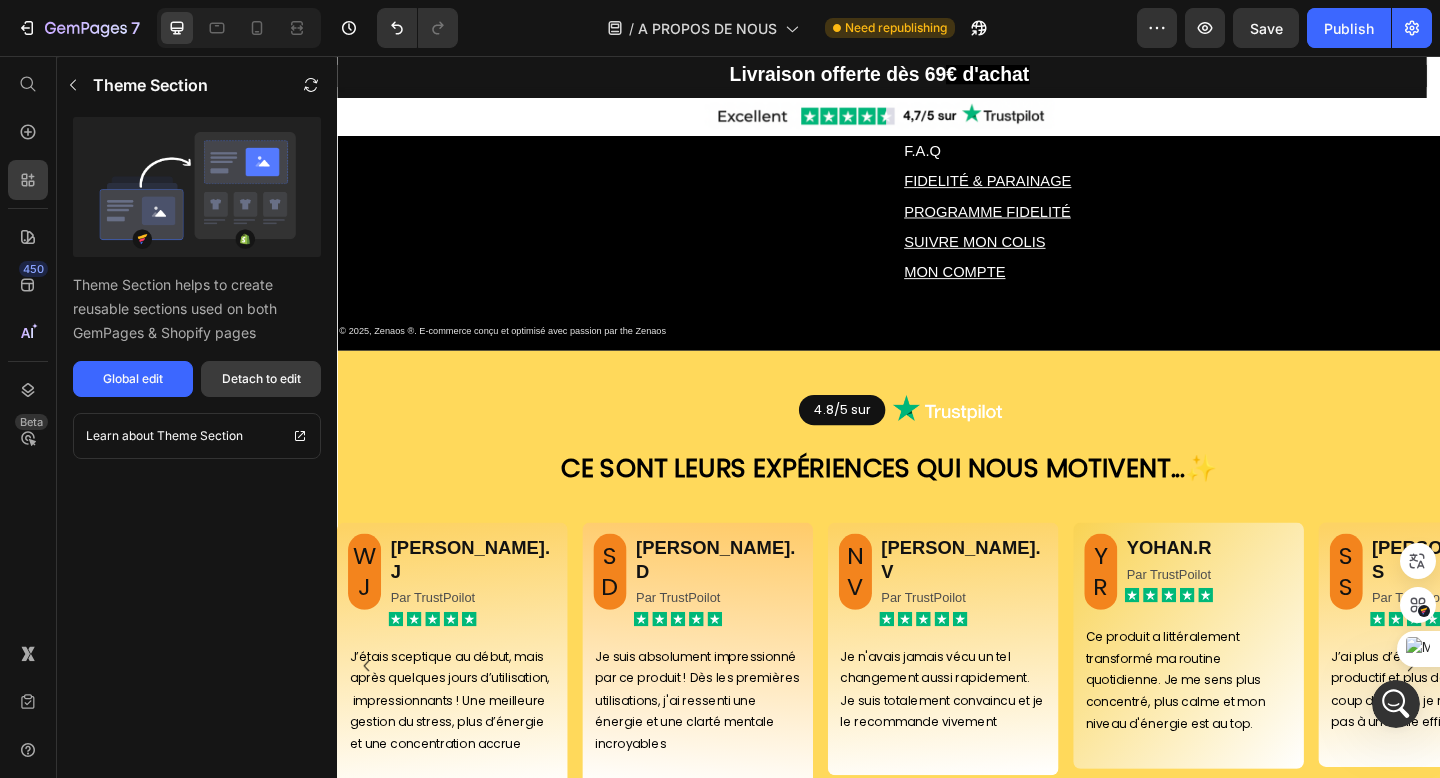 click on "Detach to edit" at bounding box center [261, 379] 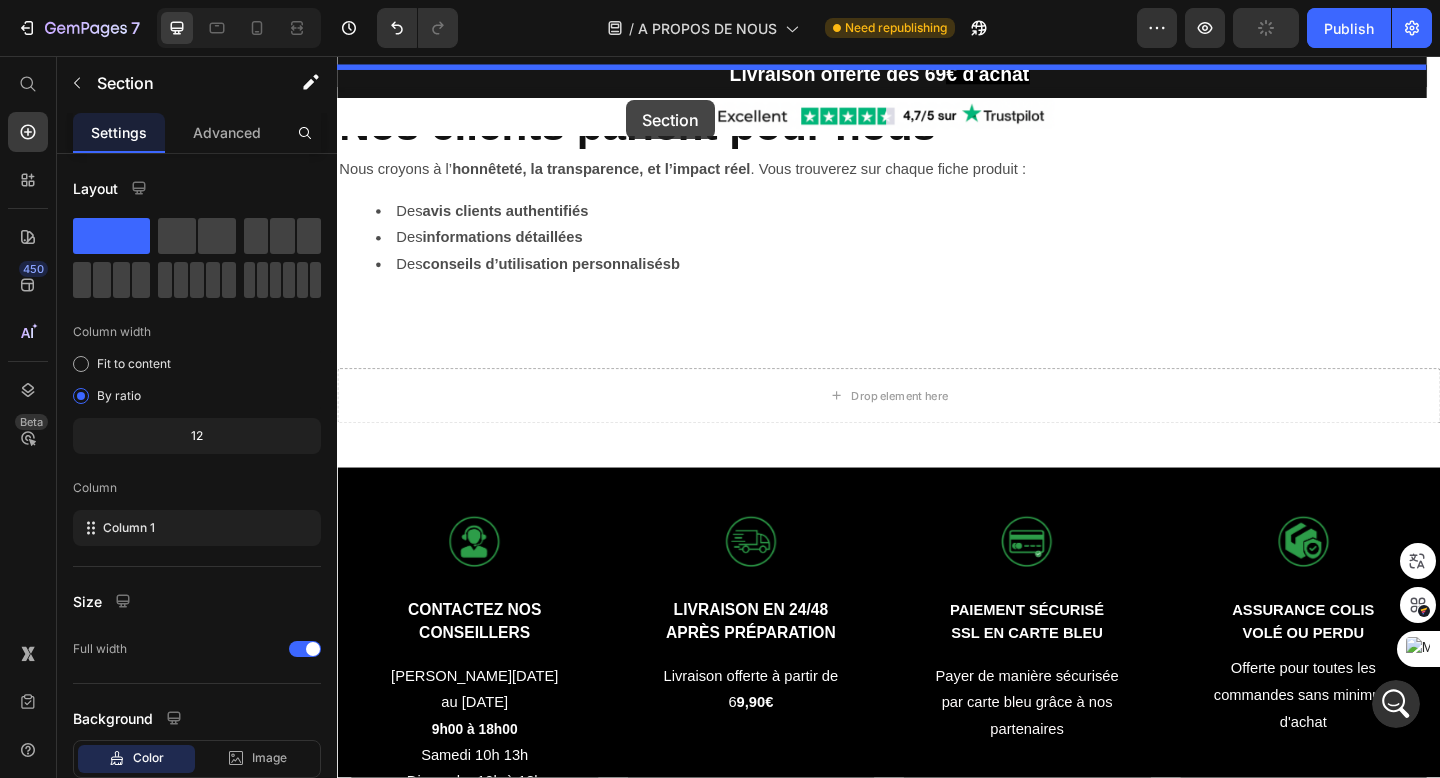 scroll, scrollTop: 2033, scrollLeft: 0, axis: vertical 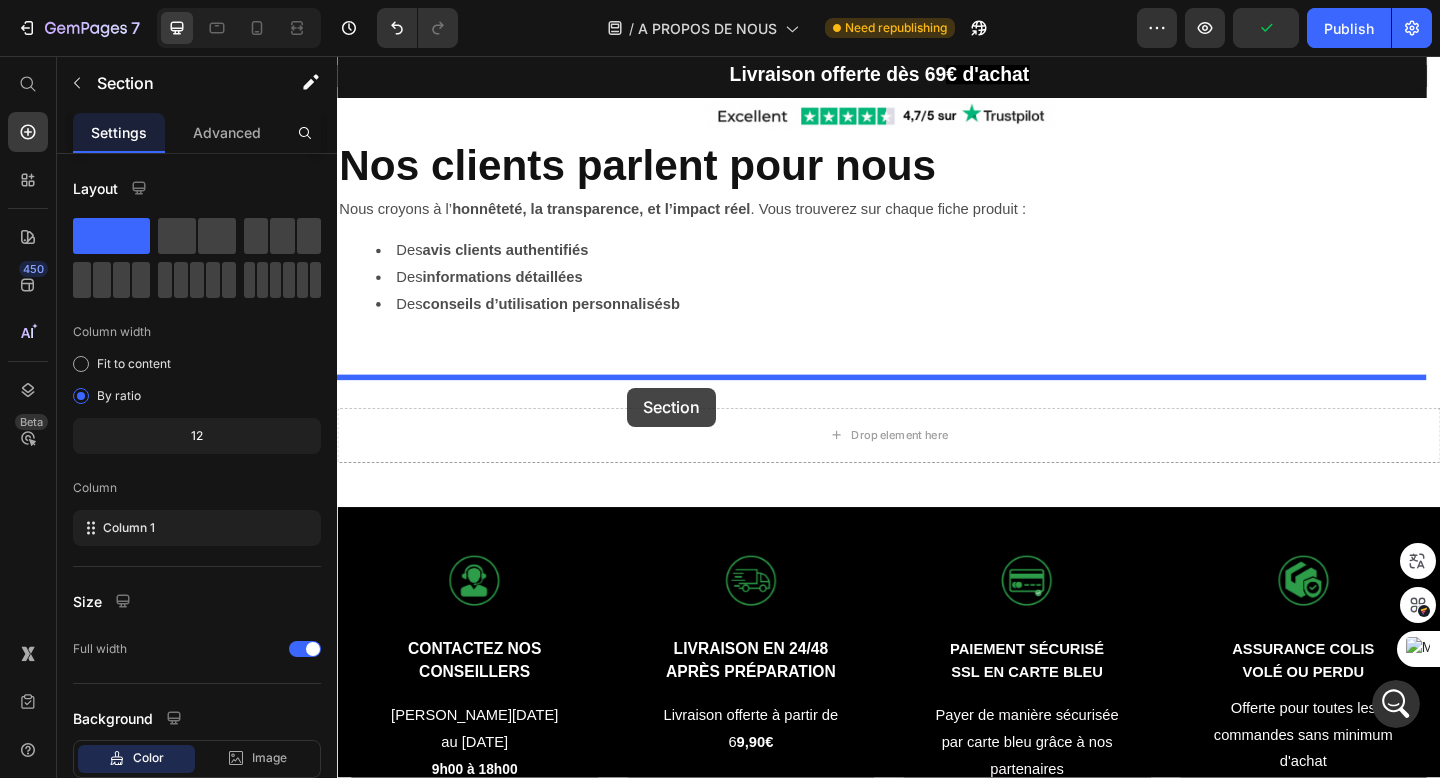 drag, startPoint x: 656, startPoint y: 365, endPoint x: 653, endPoint y: 417, distance: 52.086468 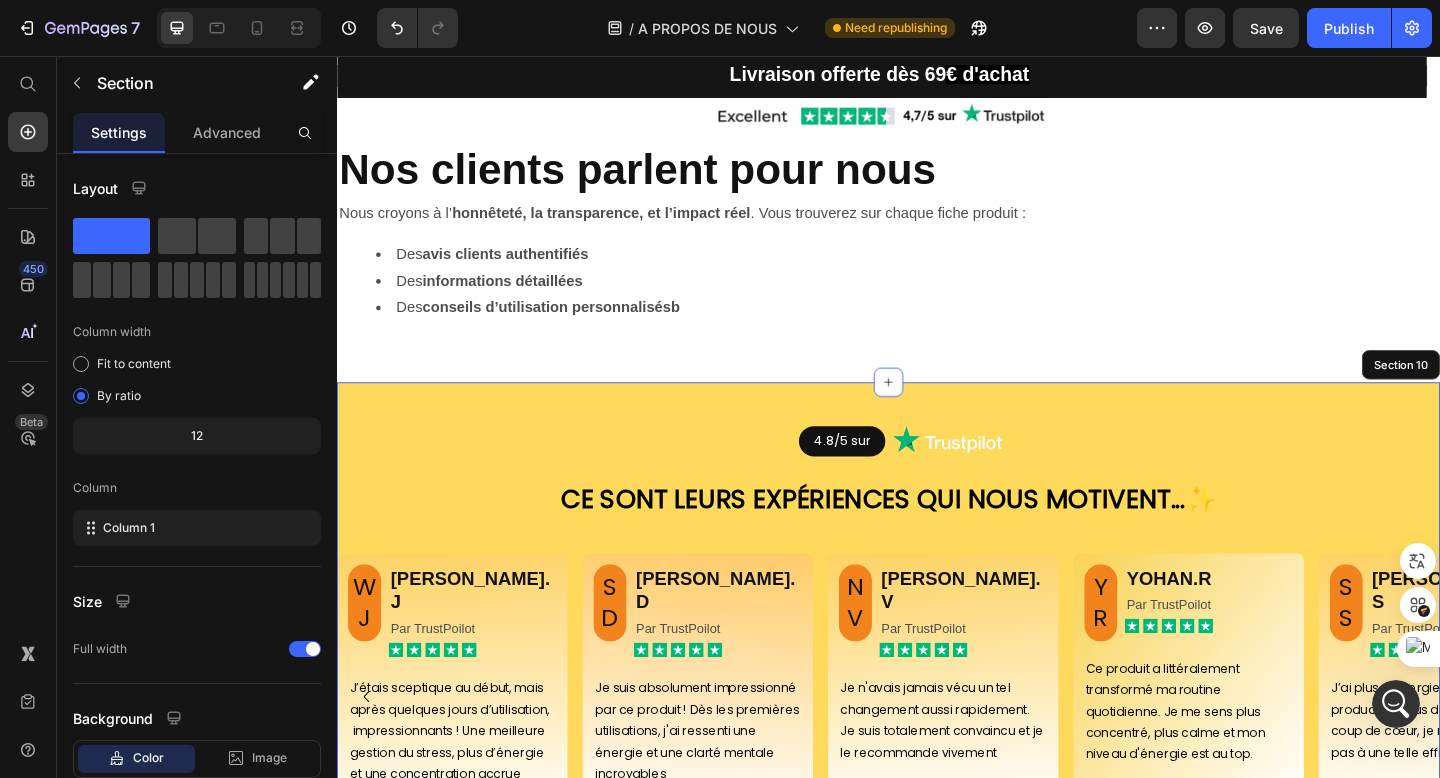 scroll, scrollTop: 2030, scrollLeft: 0, axis: vertical 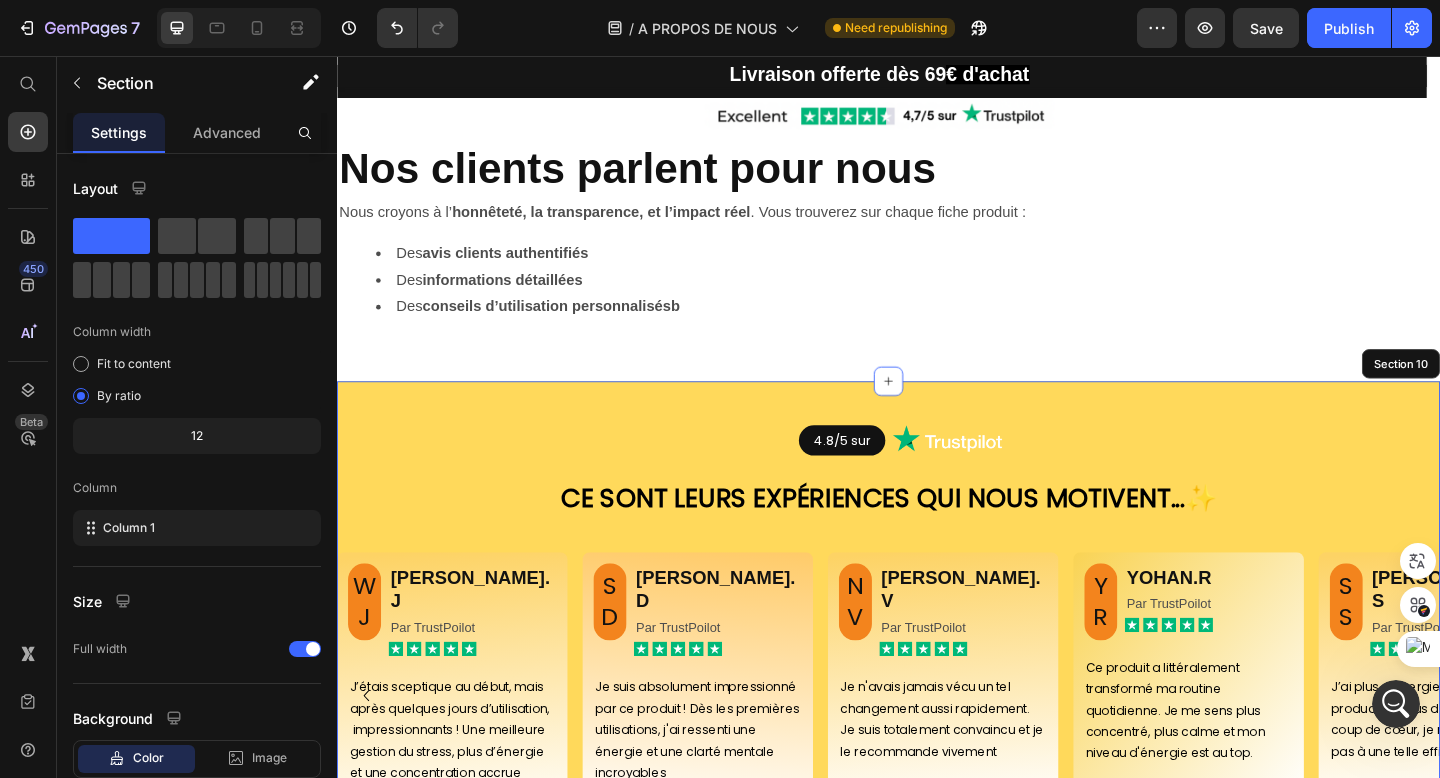 click on "4.8/5 sur Button Image Row Row Ce sont leurs expériences qui nous motivent...  ✨ Heading
WJ Heading [PERSON_NAME].J Heading Par TrustPoilot Text Block
Icon
Icon
Icon
Icon
Icon Icon List Row J’étais sceptique au début, mais après quelques jours d’utilisation,  impressionnants ! Une meilleure gestion du stress, plus d’énergie et une concentration accrue   Text Block Row SD Heading [PERSON_NAME].D Heading Par TrustPoilot Text Block
Icon
Icon
Icon
Icon
Icon Icon List Row Je suis absolument impressionné par ce produit ! Dès les premières utilisations, j'ai ressenti une énergie et une clarté mentale incroyables   Text Block Row NV Heading NADIA.V Heading Par TrustPoilot Text Block
Icon
Icon
Icon
Icon
Icon Icon List Row Je n'avais jamais vécu un tel changement aussi rapidement. Je suis totalement convaincu et je le recommande vivement Text Block Row YR Heading YOHAN.R" at bounding box center (937, 705) 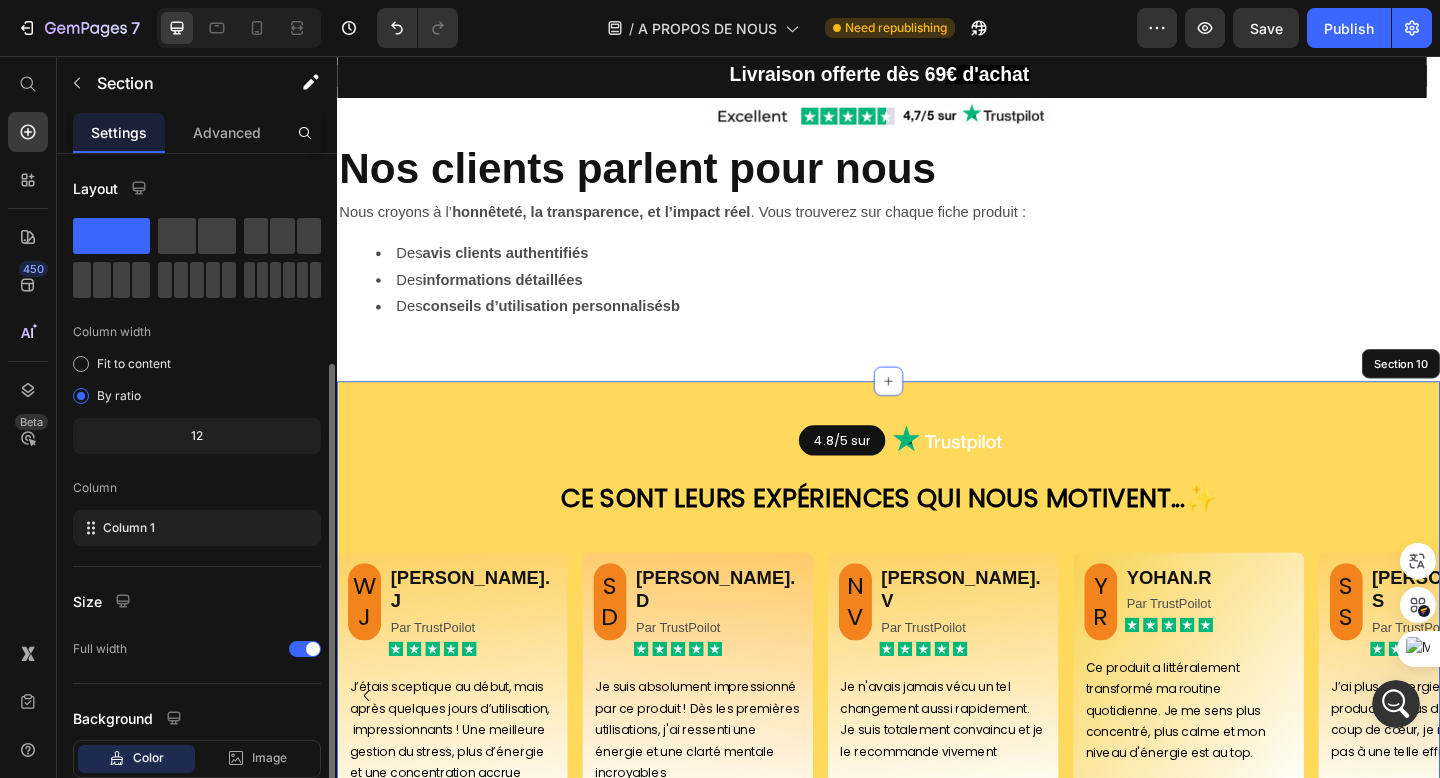 scroll, scrollTop: 127, scrollLeft: 0, axis: vertical 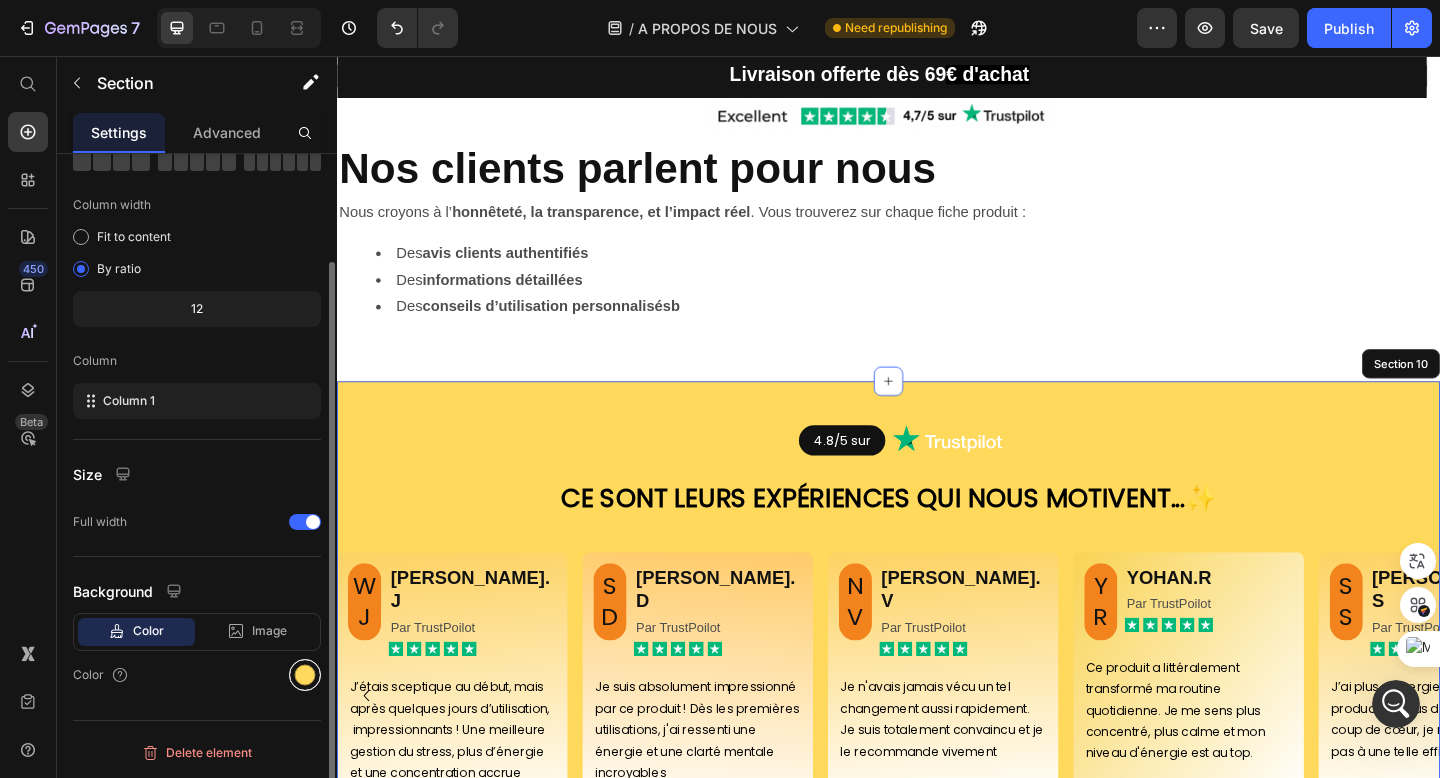 click at bounding box center (305, 675) 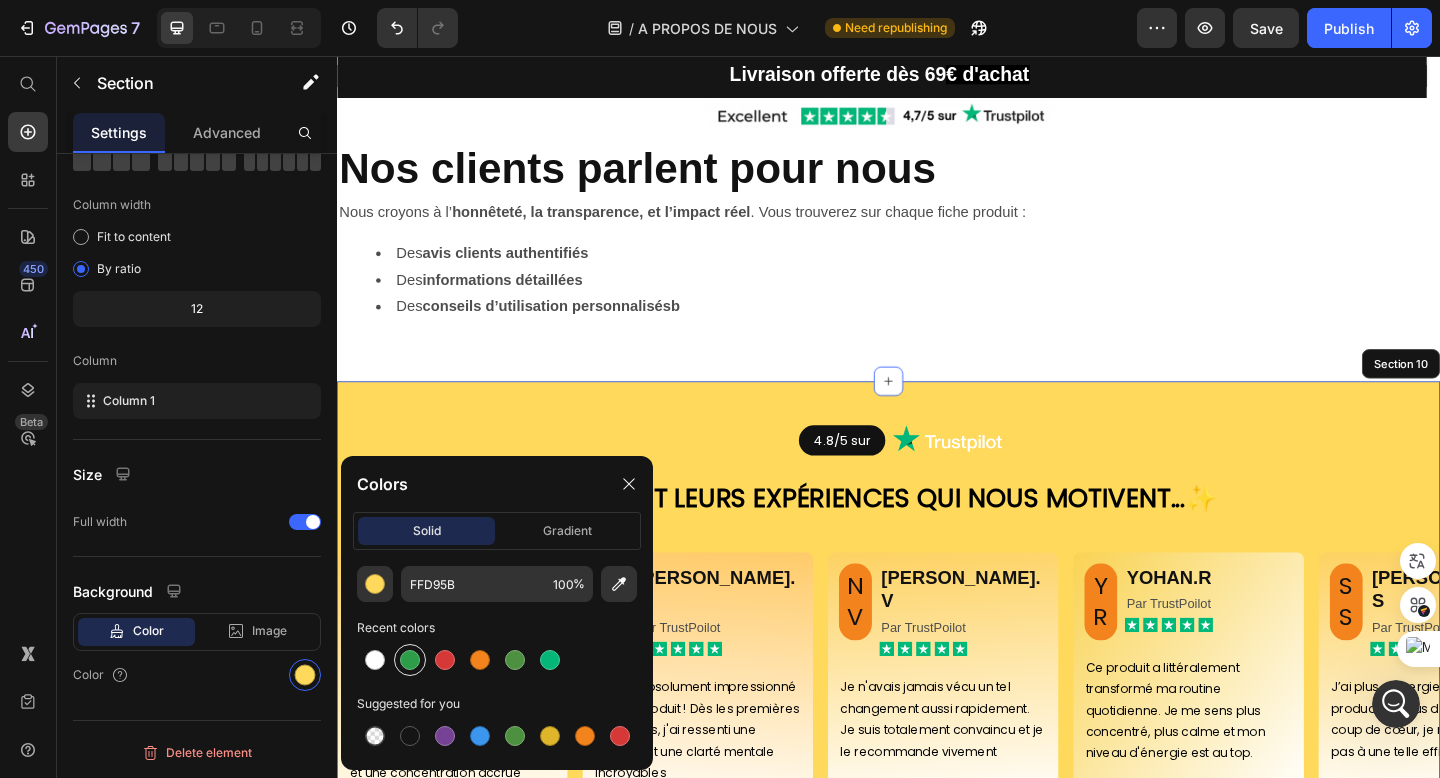click at bounding box center [410, 660] 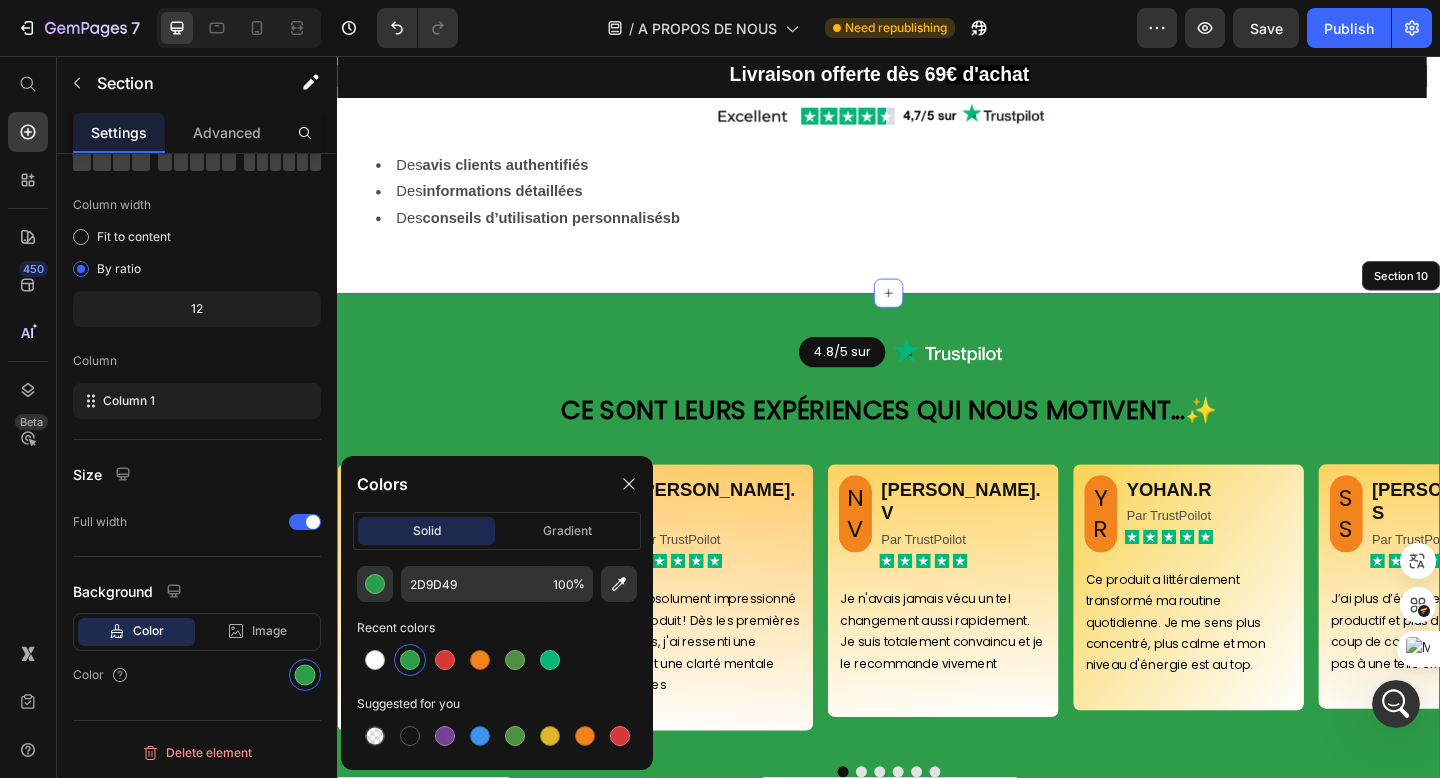 scroll, scrollTop: 2248, scrollLeft: 0, axis: vertical 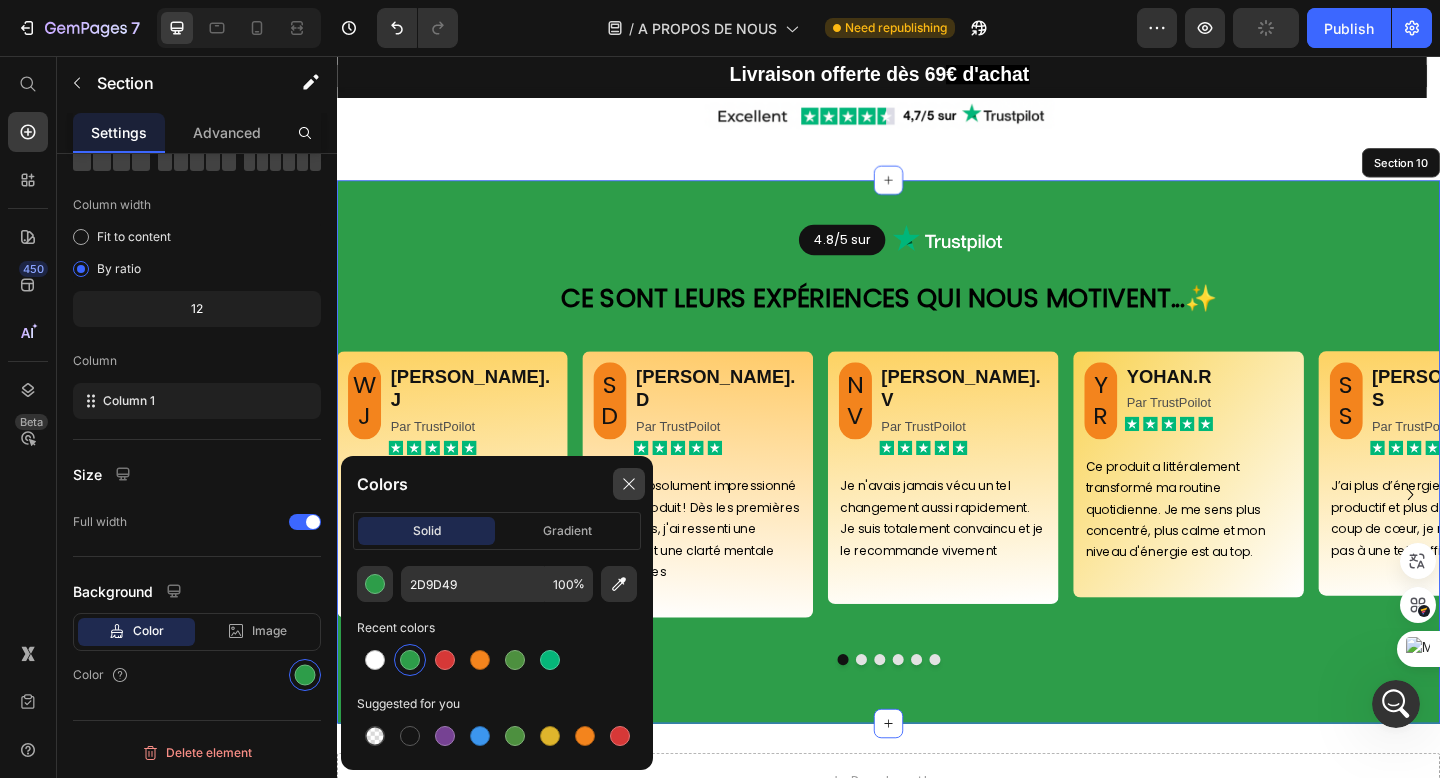 click 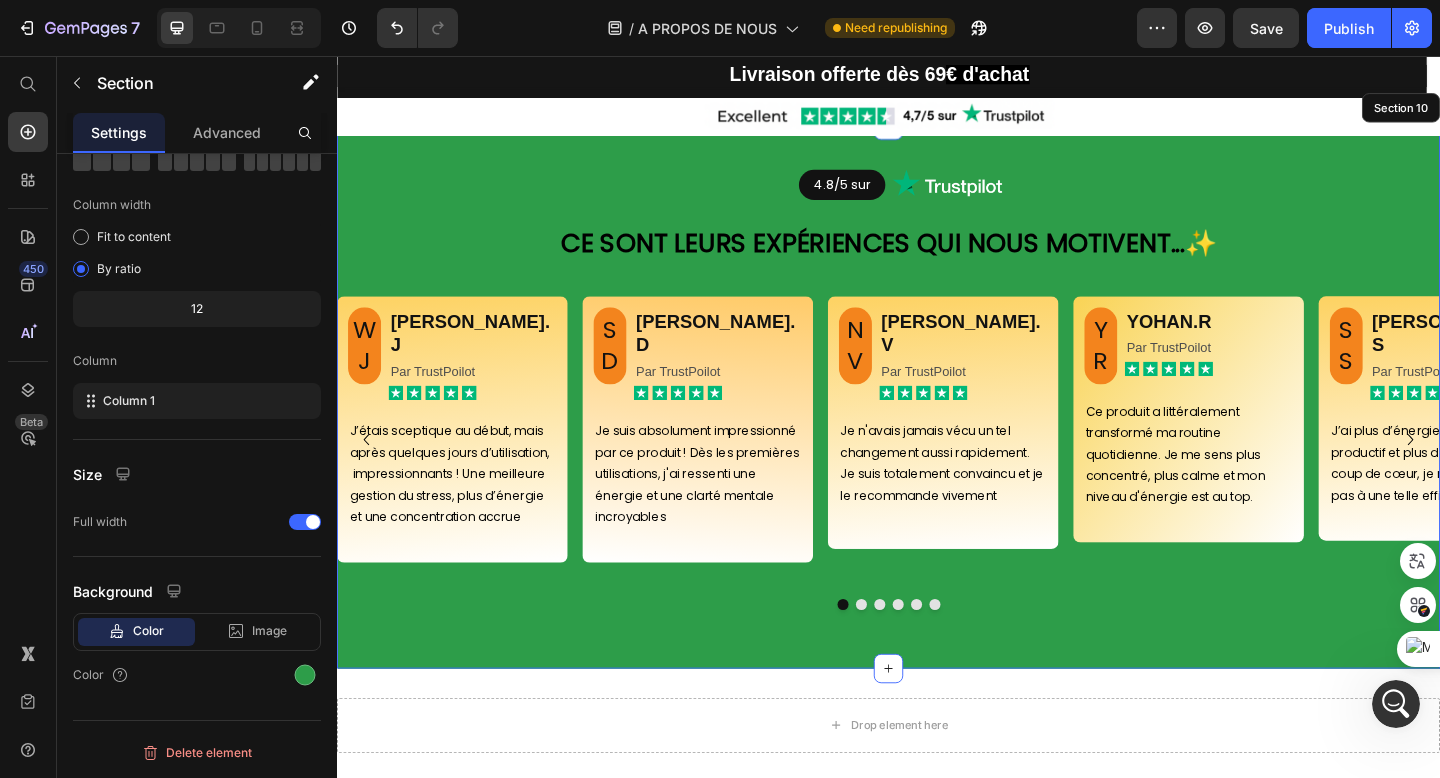 scroll, scrollTop: 2310, scrollLeft: 0, axis: vertical 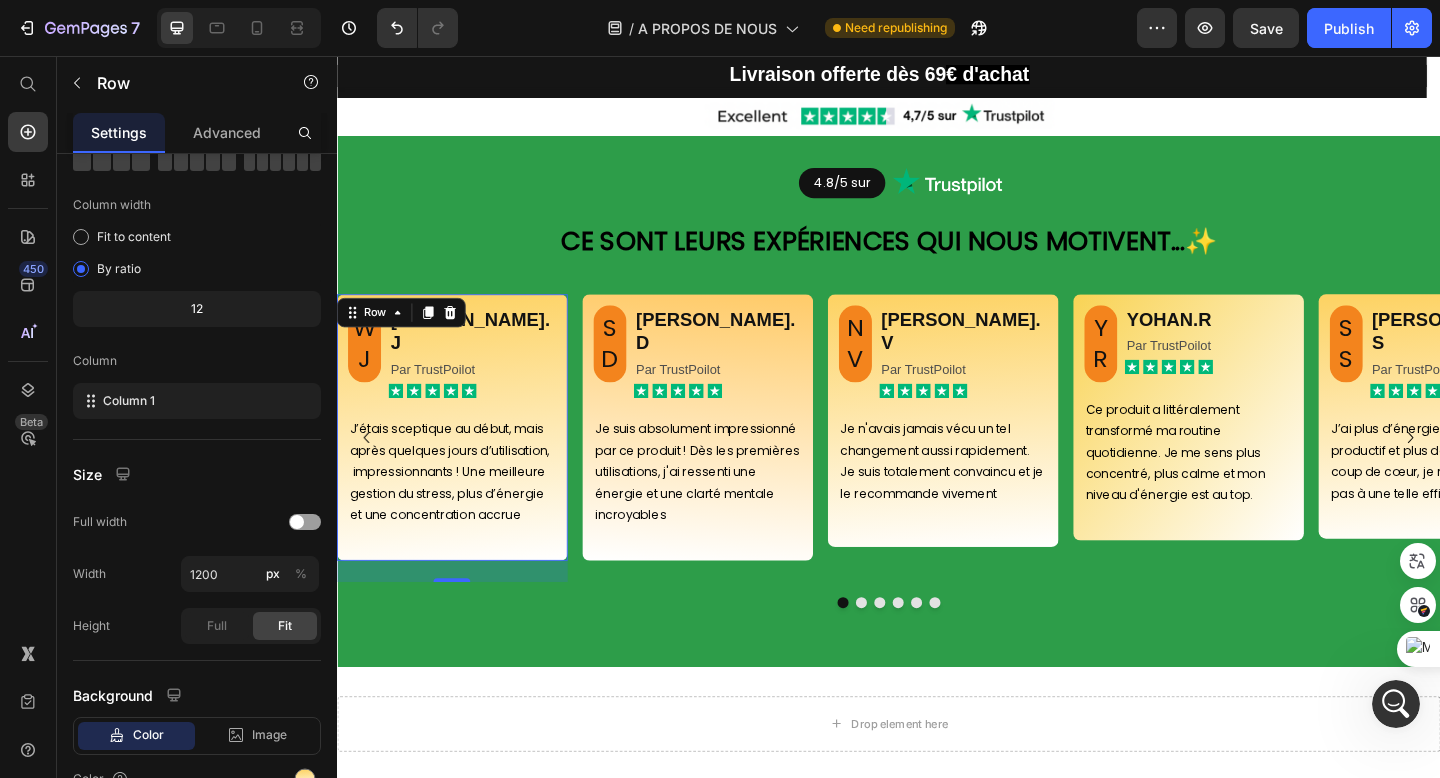click on "WJ Heading [PERSON_NAME].J Heading Par TrustPoilot Text Block
Icon
Icon
Icon
Icon
Icon Icon List Row J’étais sceptique au début, mais après quelques jours d’utilisation,  impressionnants ! Une meilleure gestion du stress, plus d’énergie et une concentration accrue   Text Block Row   23" at bounding box center [462, 461] 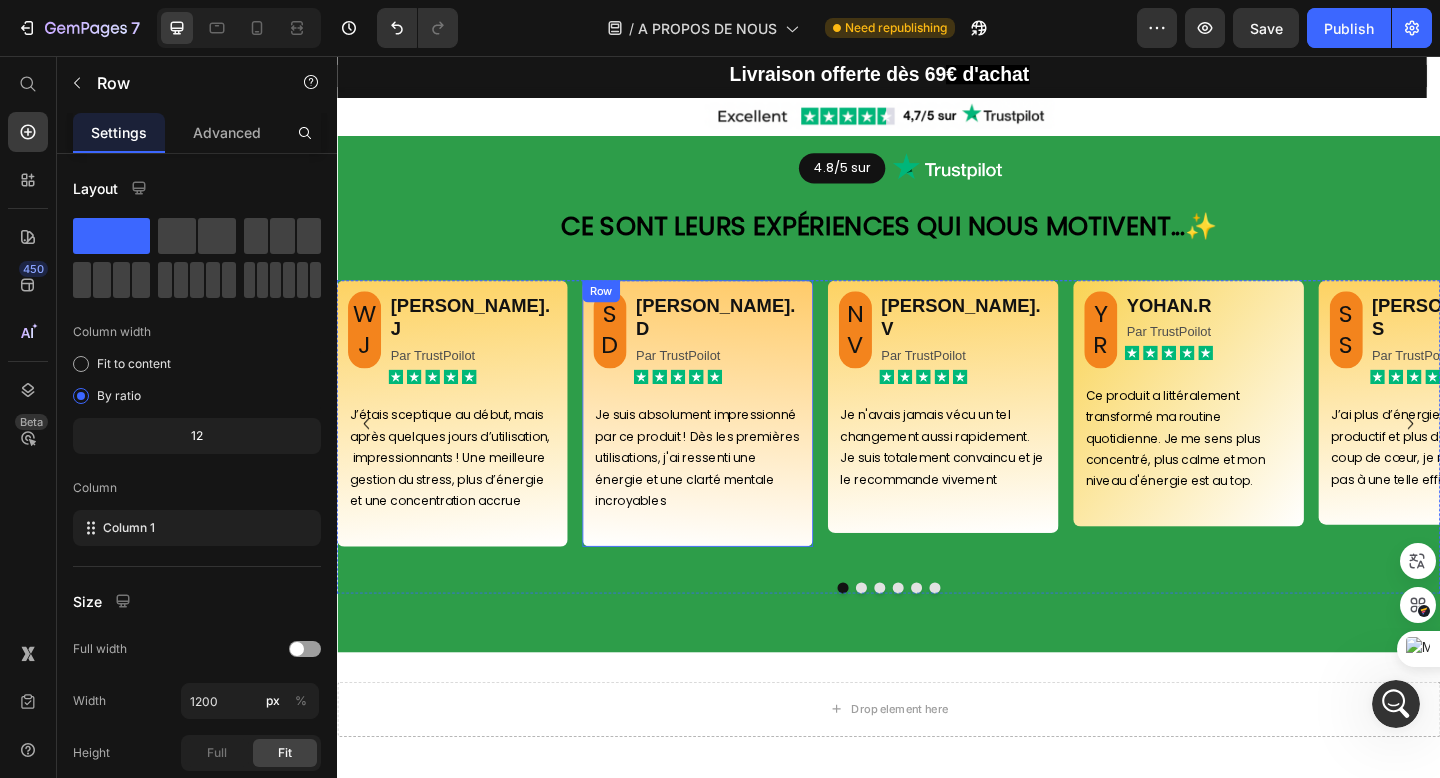 scroll, scrollTop: 2321, scrollLeft: 0, axis: vertical 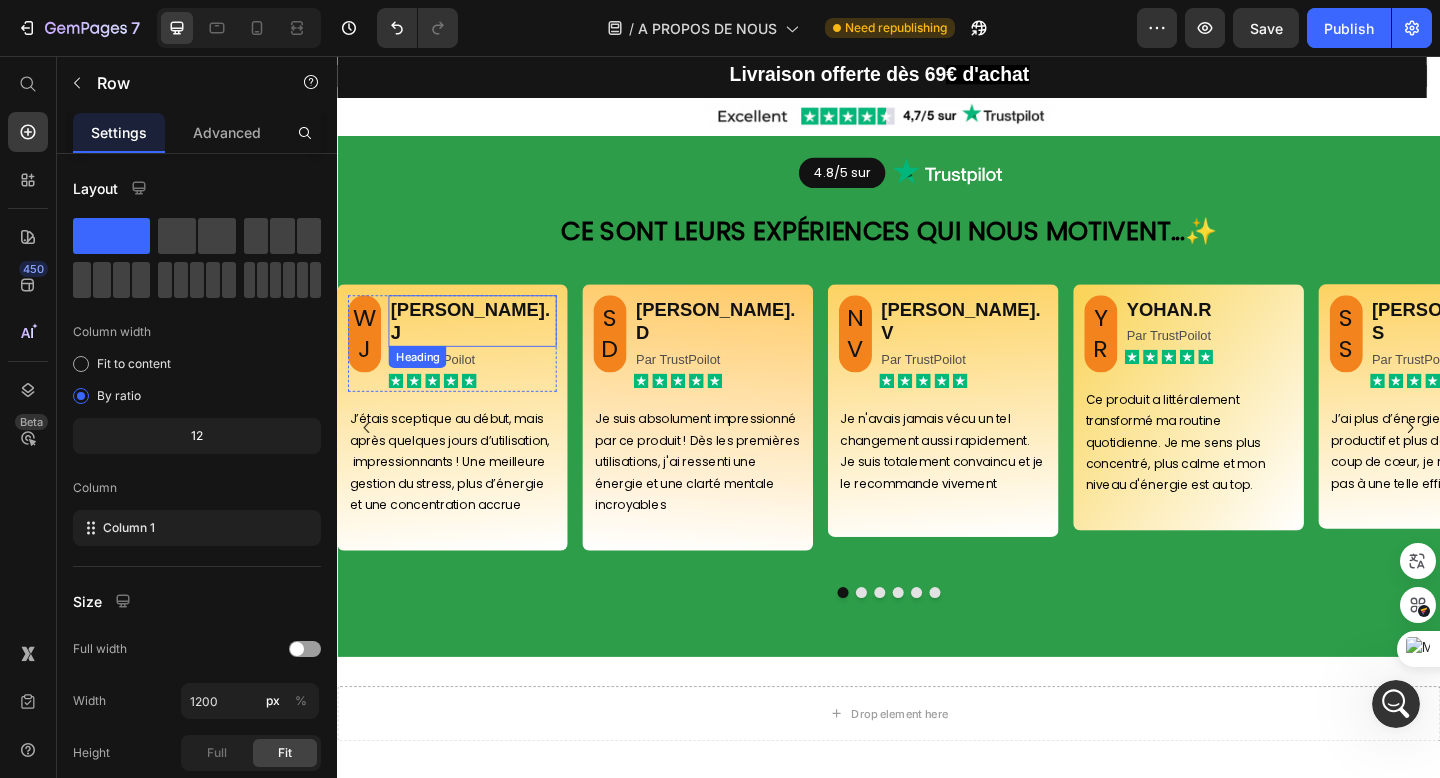 click on "[PERSON_NAME].J" at bounding box center (484, 345) 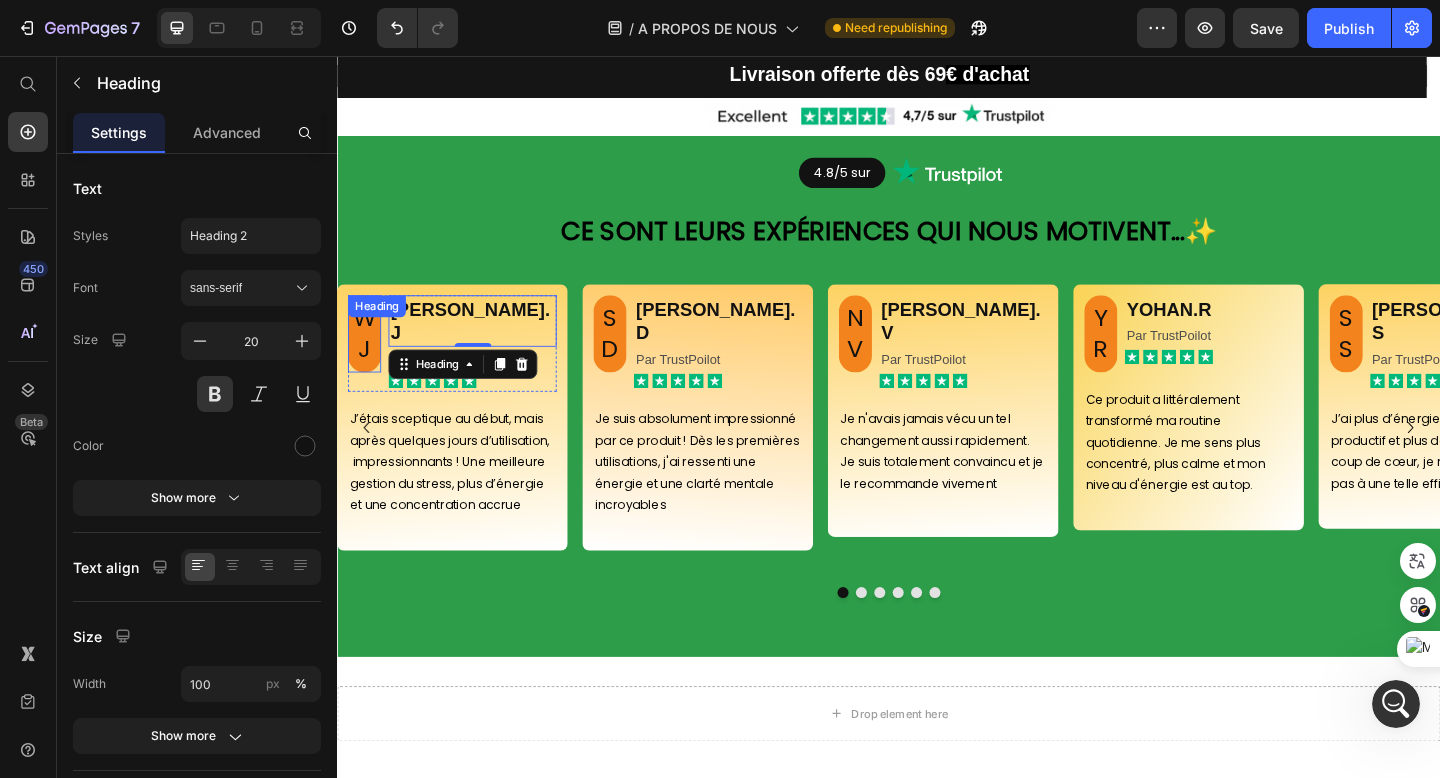 click on "WJ" at bounding box center [367, 359] 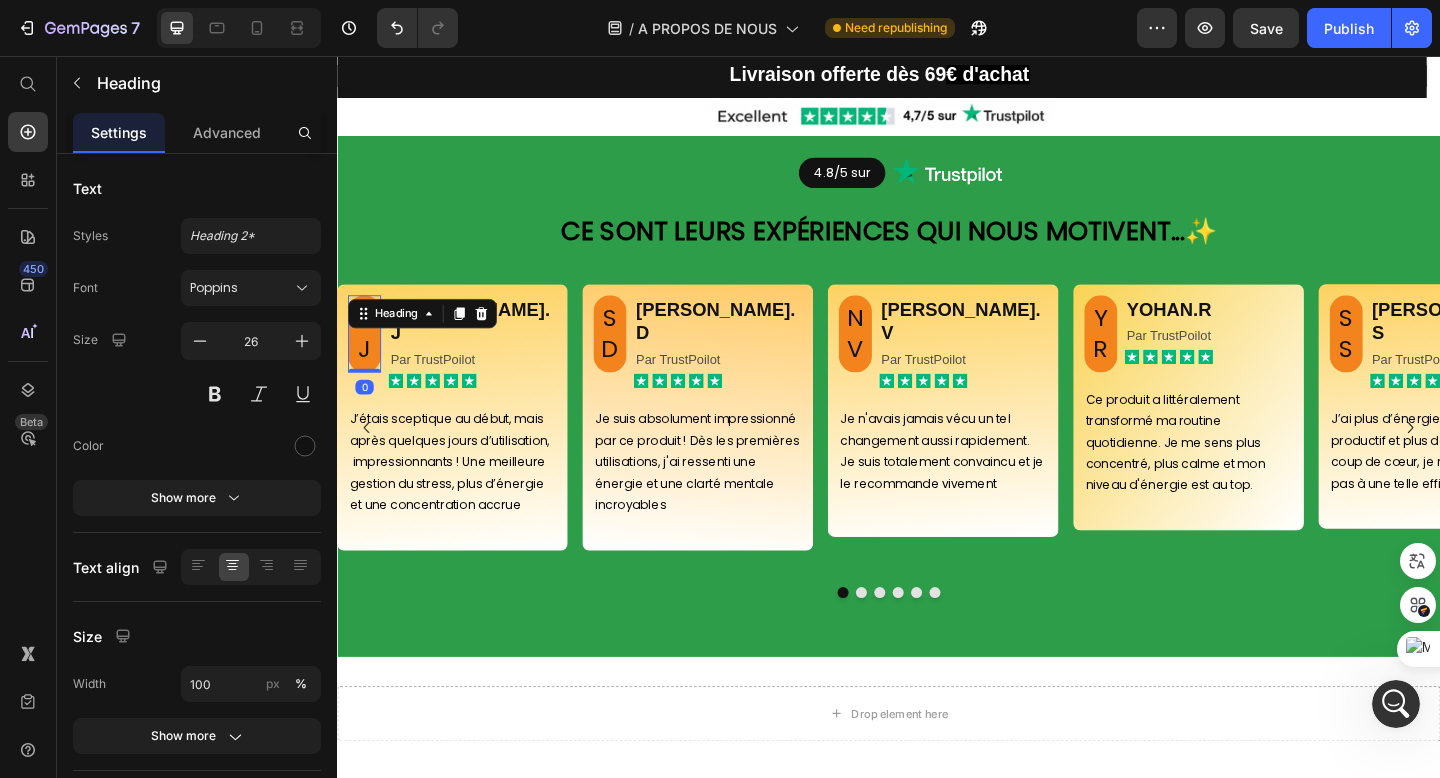 click on "WJ" at bounding box center [367, 359] 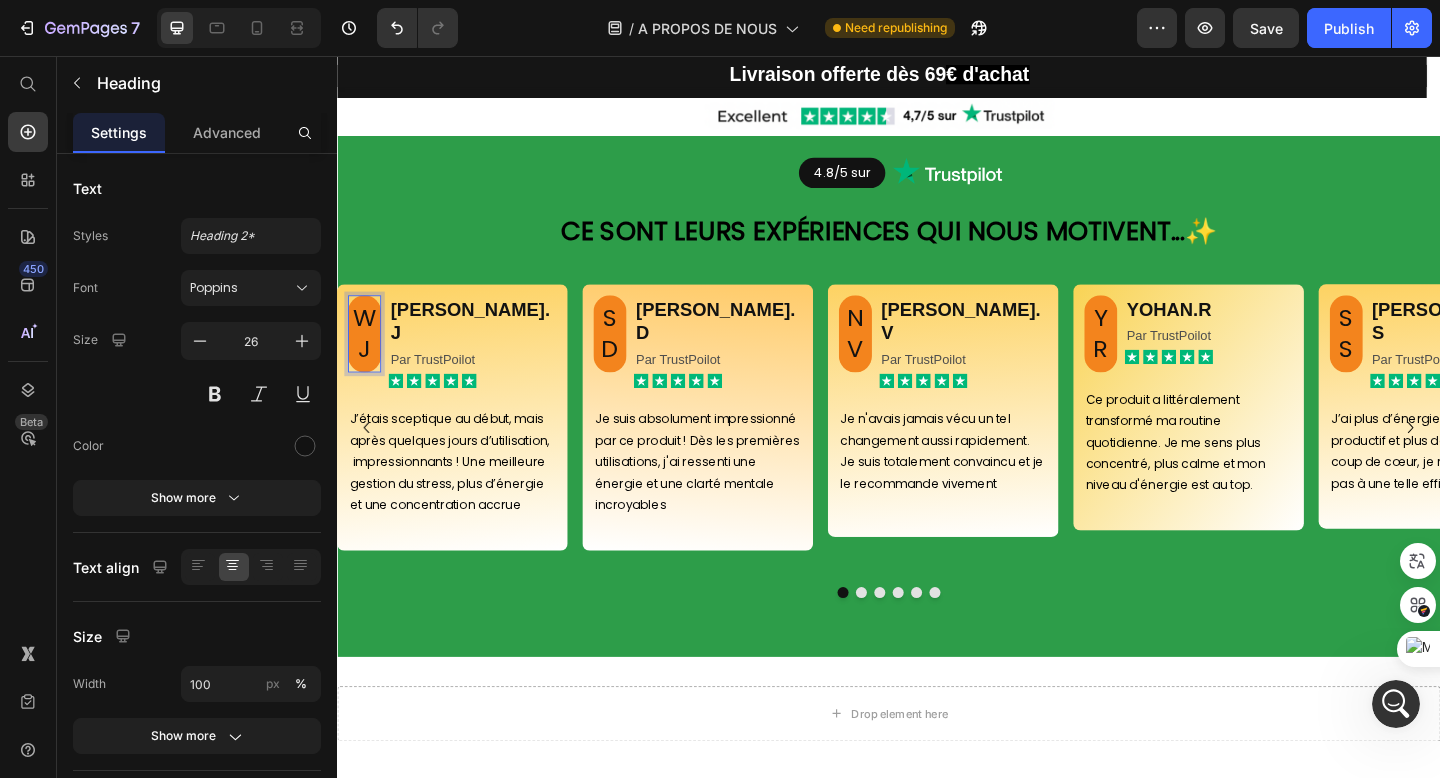 click on "WJ" at bounding box center (367, 359) 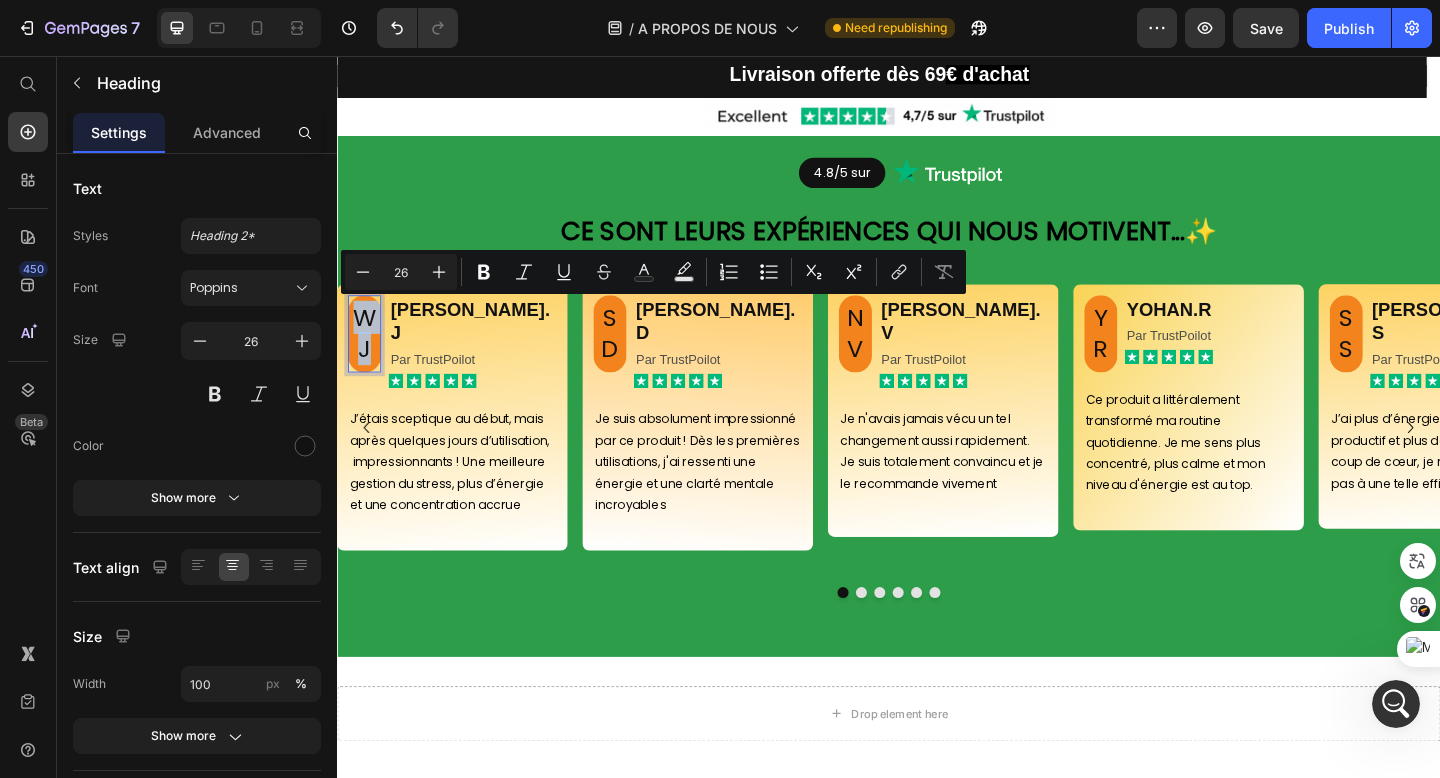 drag, startPoint x: 373, startPoint y: 365, endPoint x: 363, endPoint y: 337, distance: 29.732138 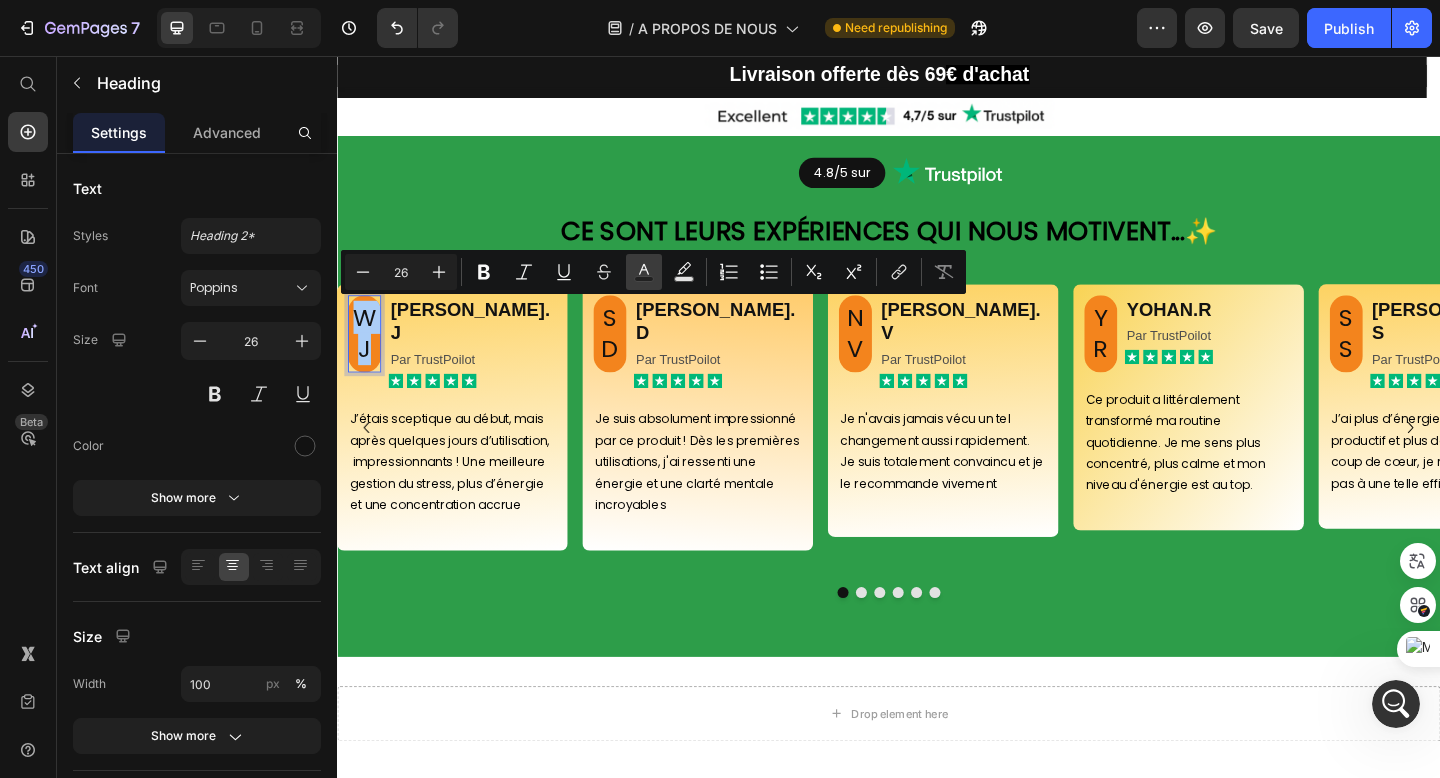click 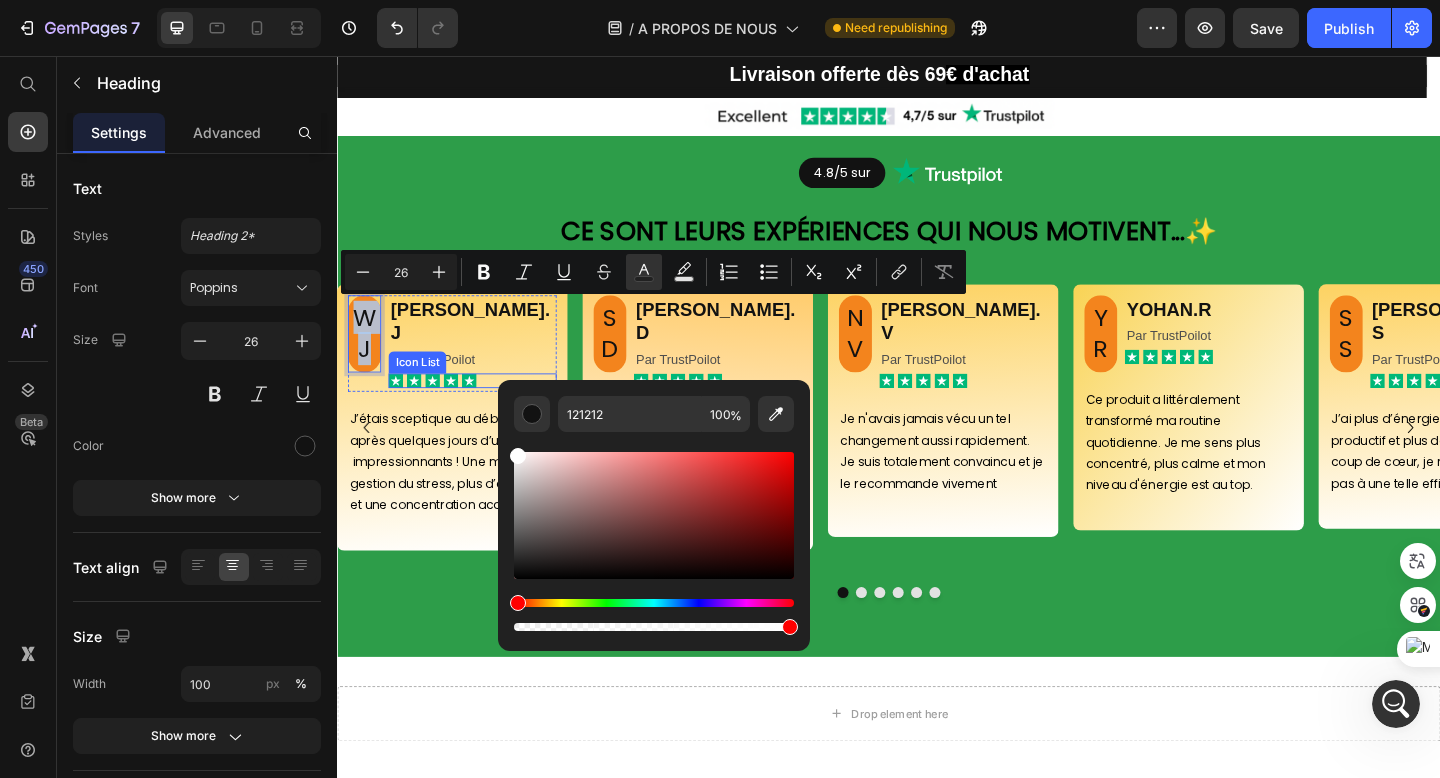 drag, startPoint x: 854, startPoint y: 628, endPoint x: 524, endPoint y: 382, distance: 411.60175 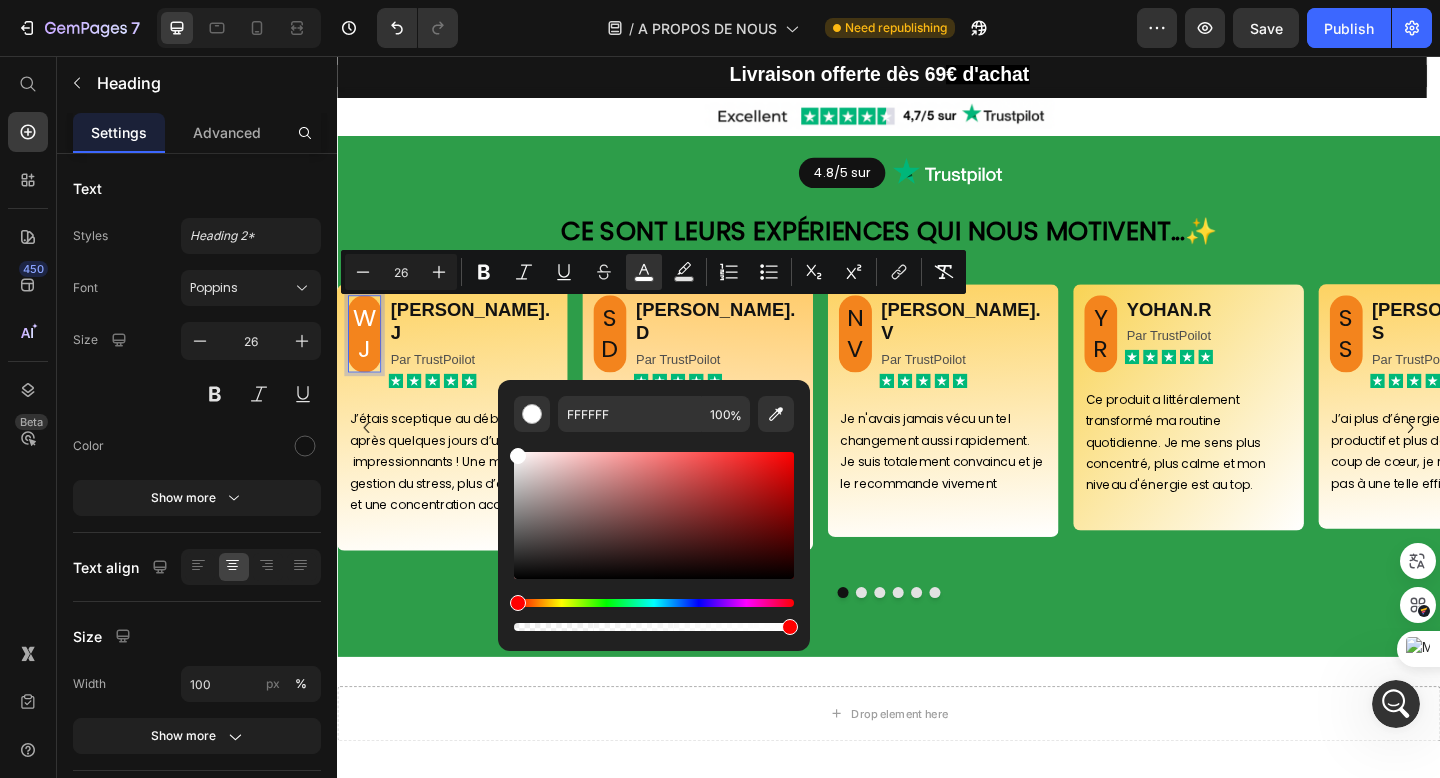 click on "[PERSON_NAME].J Heading Par TrustPoilot Text Block
Icon
Icon
Icon
Icon
Icon Icon List" at bounding box center (484, 369) 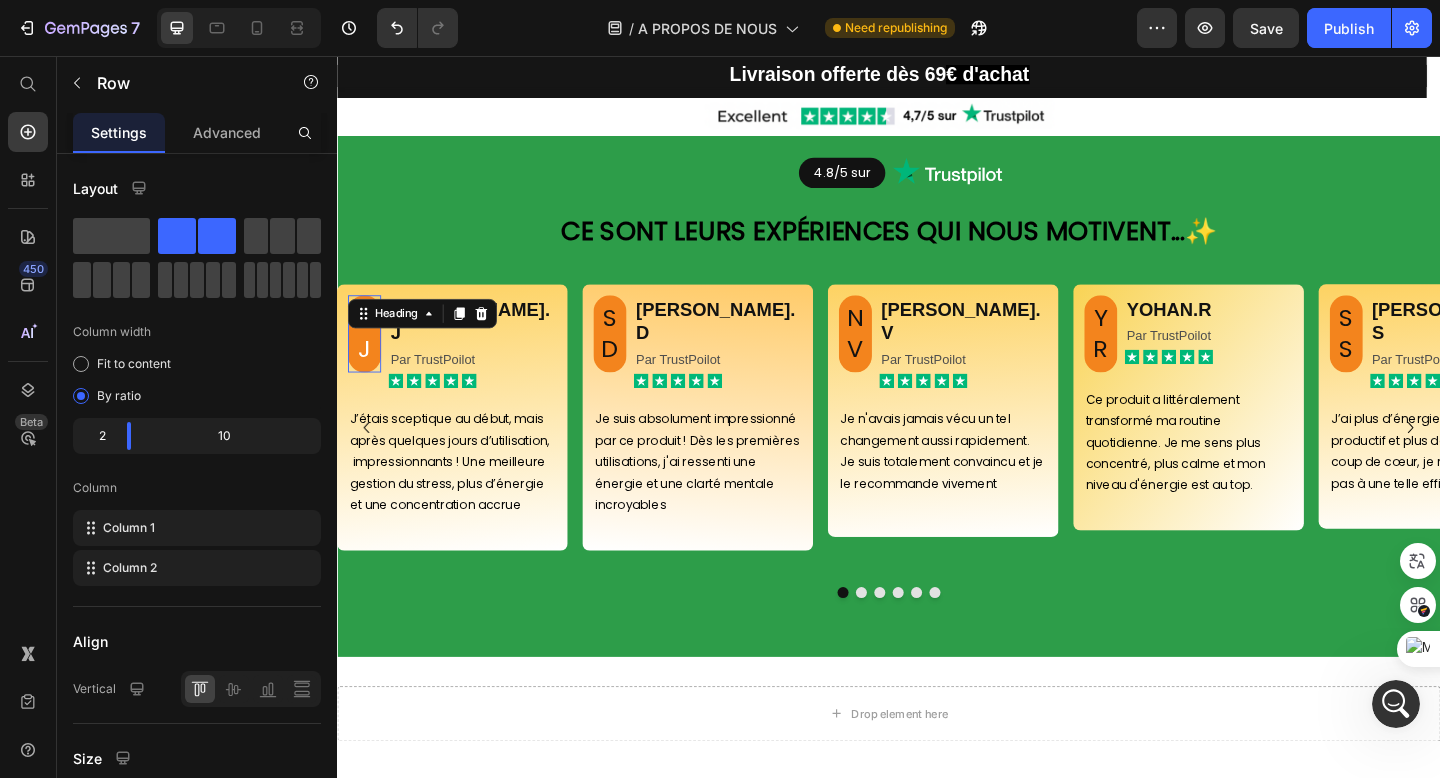 click on "⁠⁠⁠⁠⁠⁠⁠ WJ" at bounding box center [367, 359] 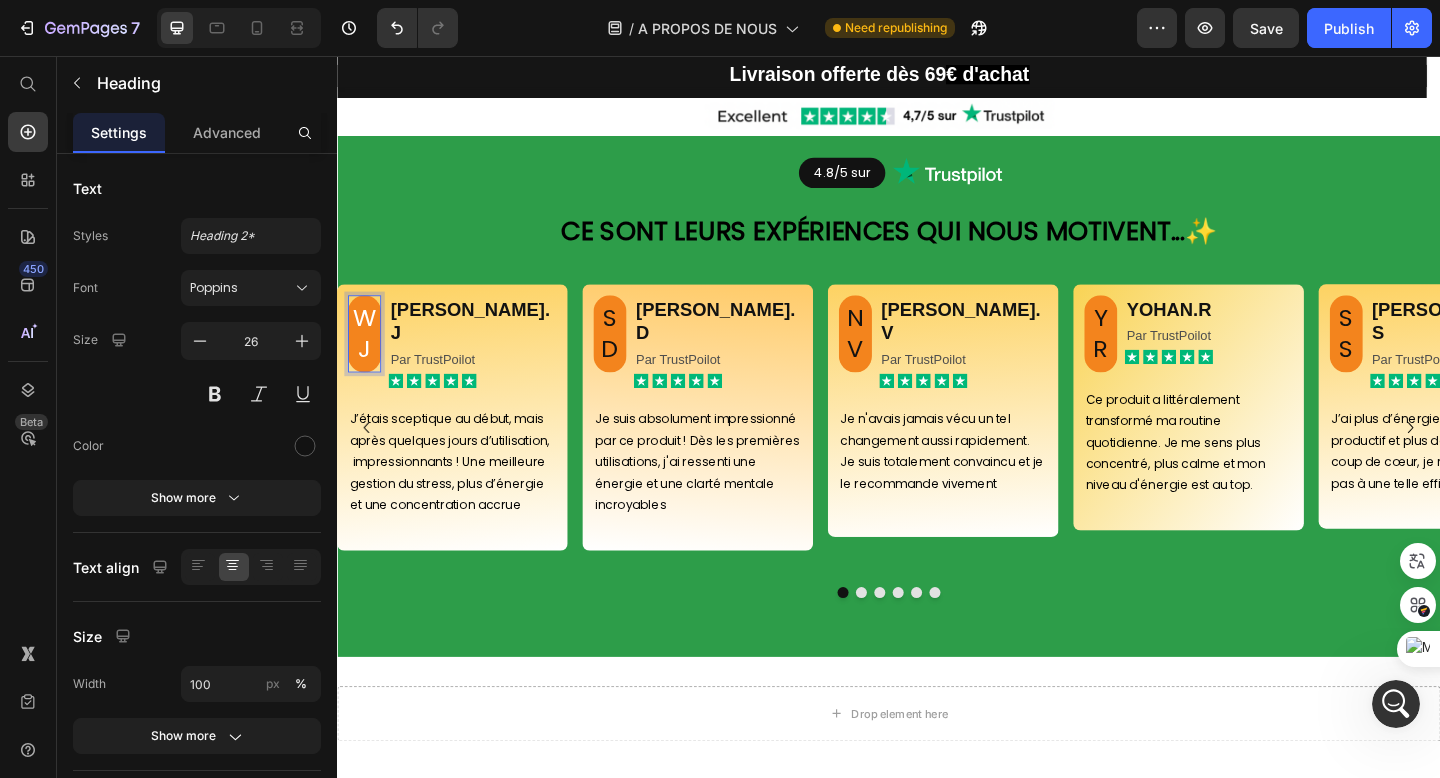 click on "WJ" at bounding box center [367, 359] 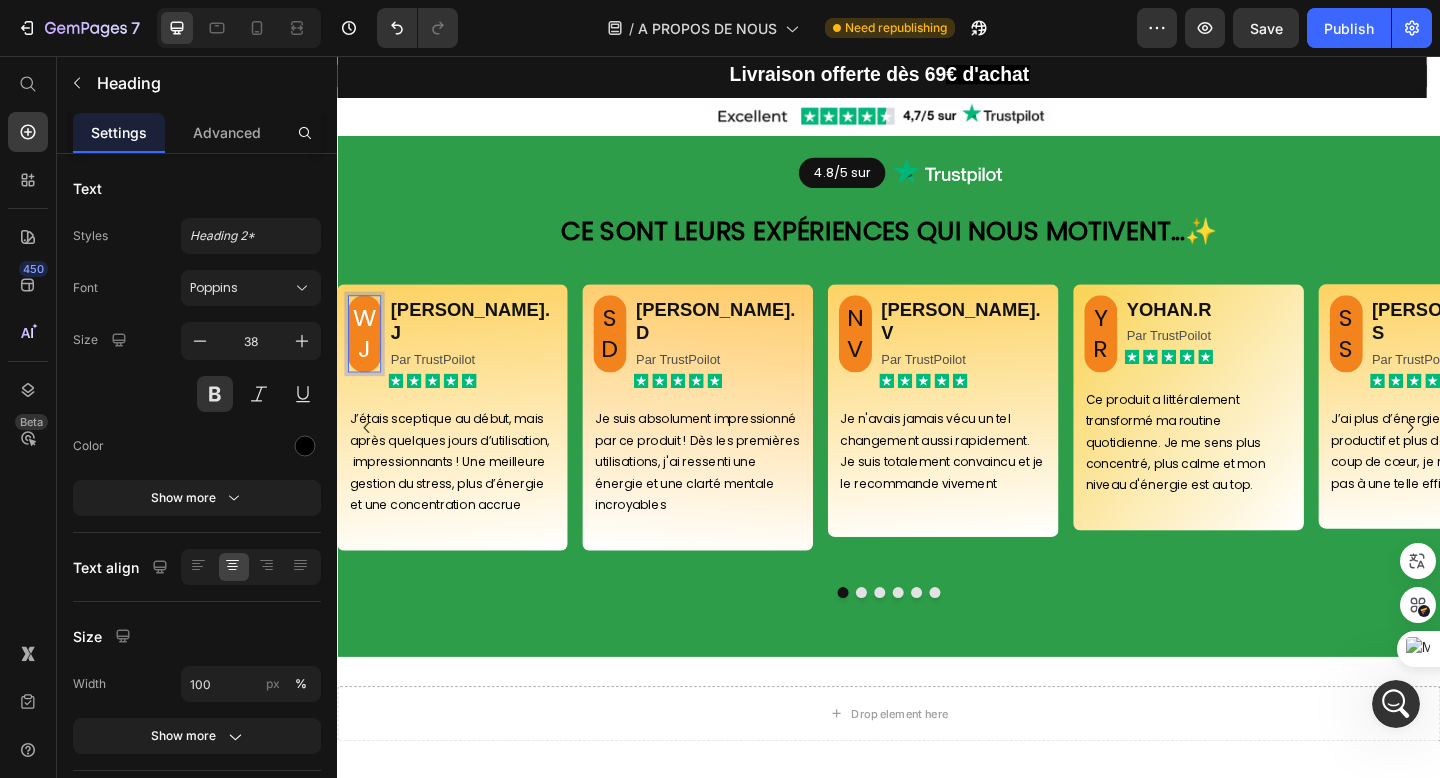 click on "Ce sont leurs expériences qui nous motivent...  ✨" at bounding box center (937, 244) 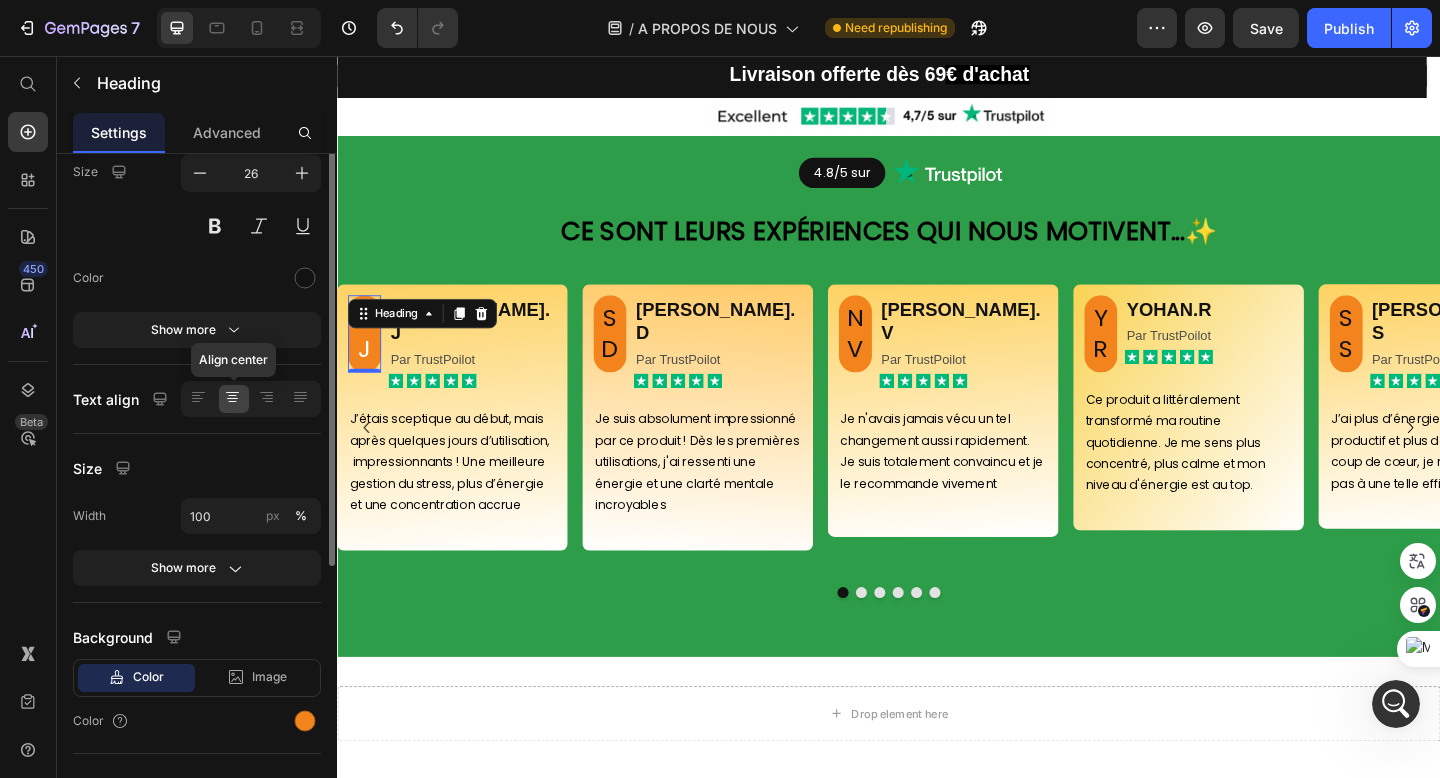 scroll, scrollTop: 331, scrollLeft: 0, axis: vertical 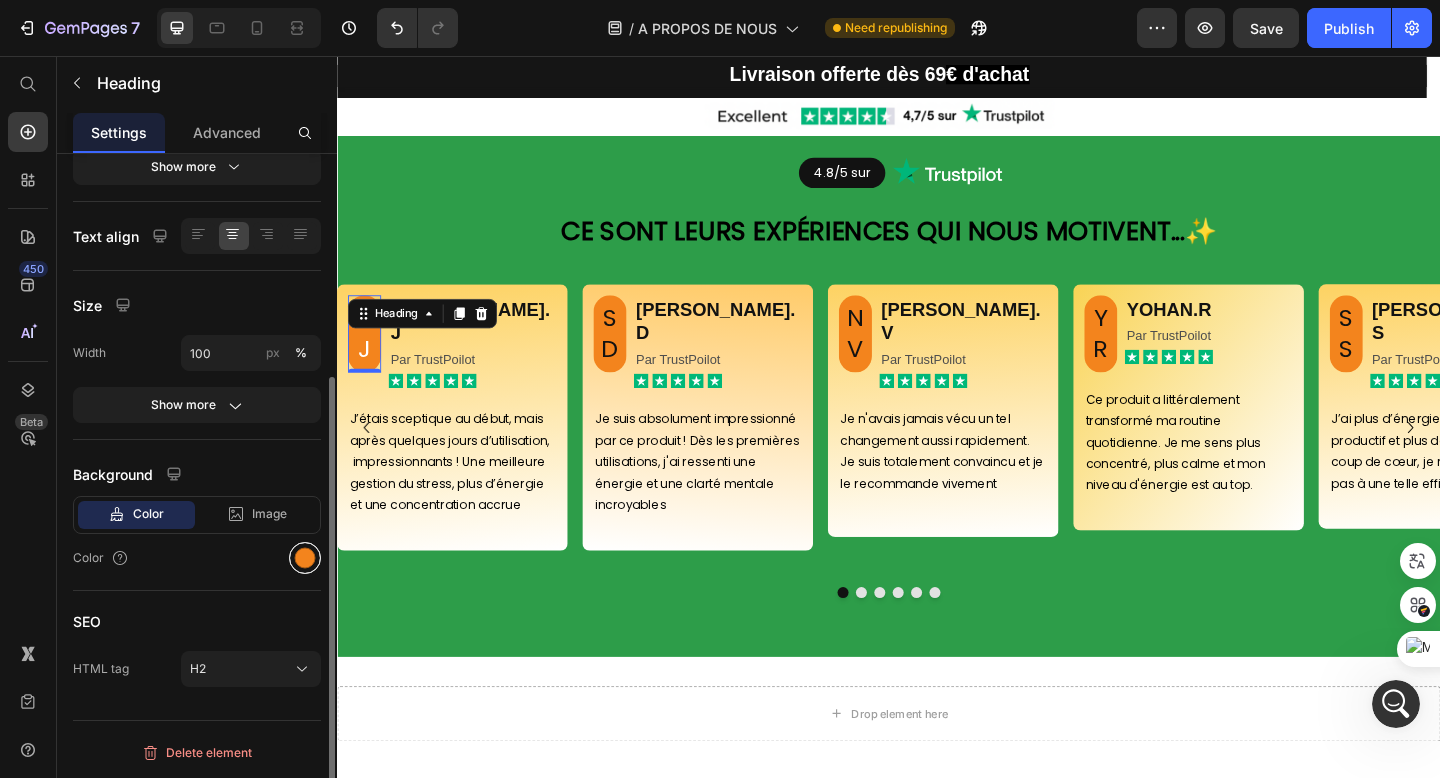 click at bounding box center [305, 558] 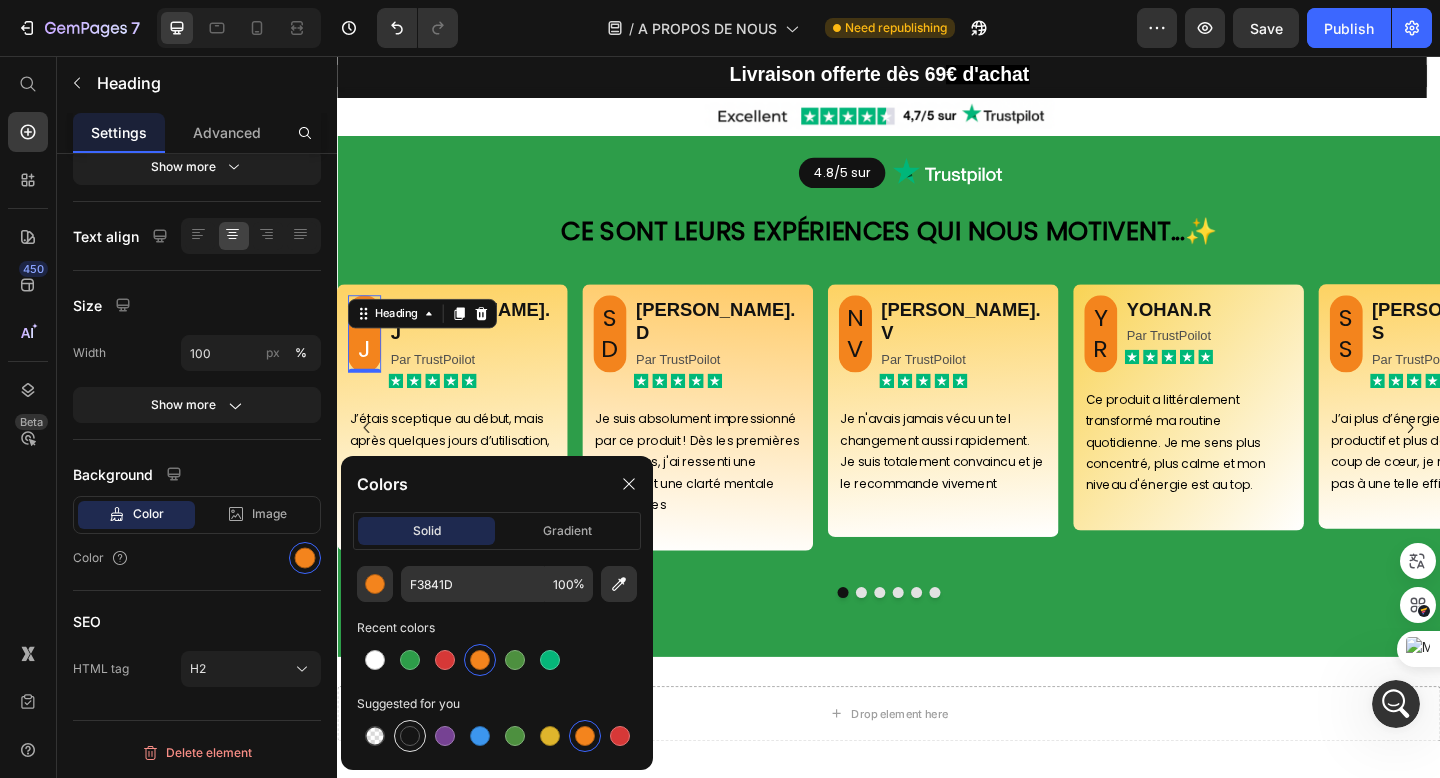 click at bounding box center [410, 736] 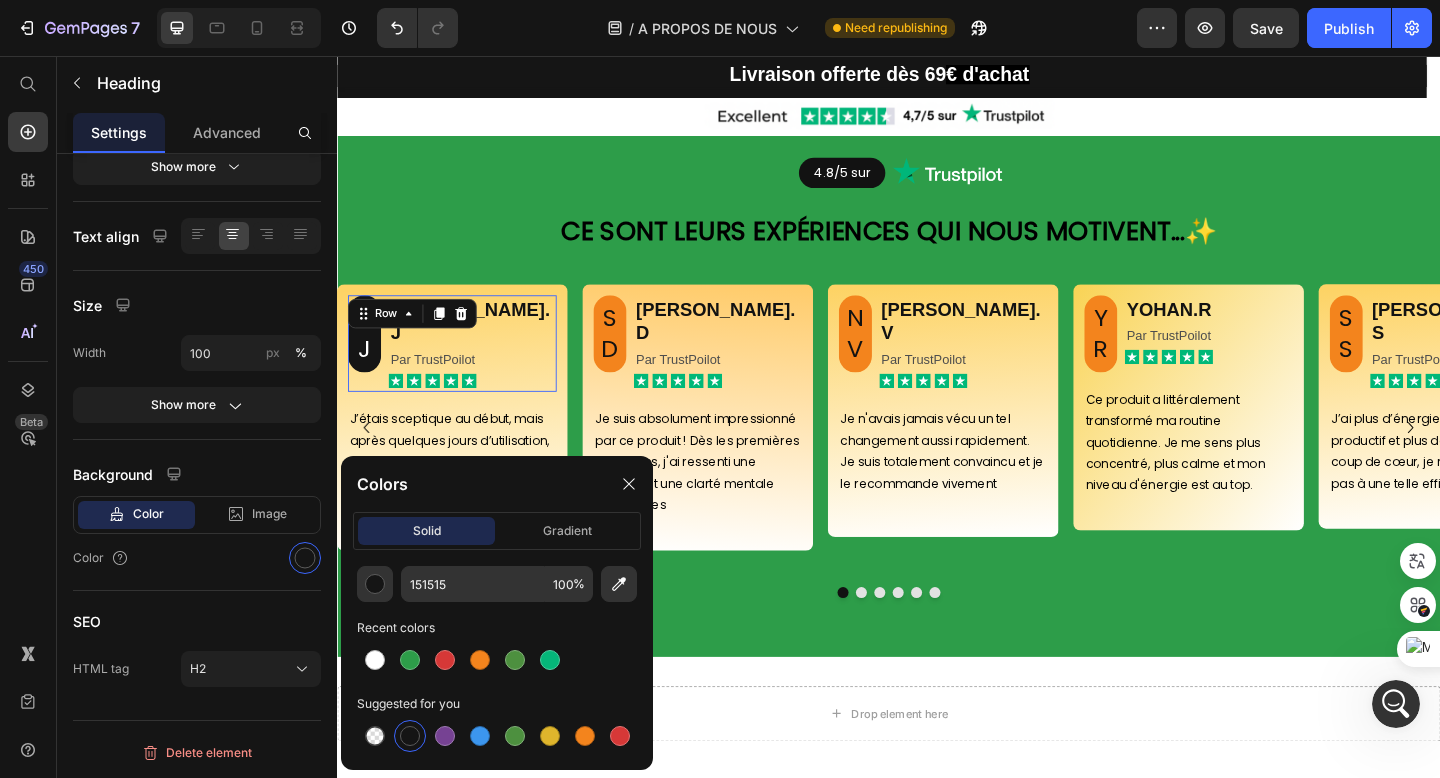 click on "[PERSON_NAME].J Heading Par TrustPoilot Text Block
Icon
Icon
Icon
Icon
Icon Icon List" at bounding box center [484, 369] 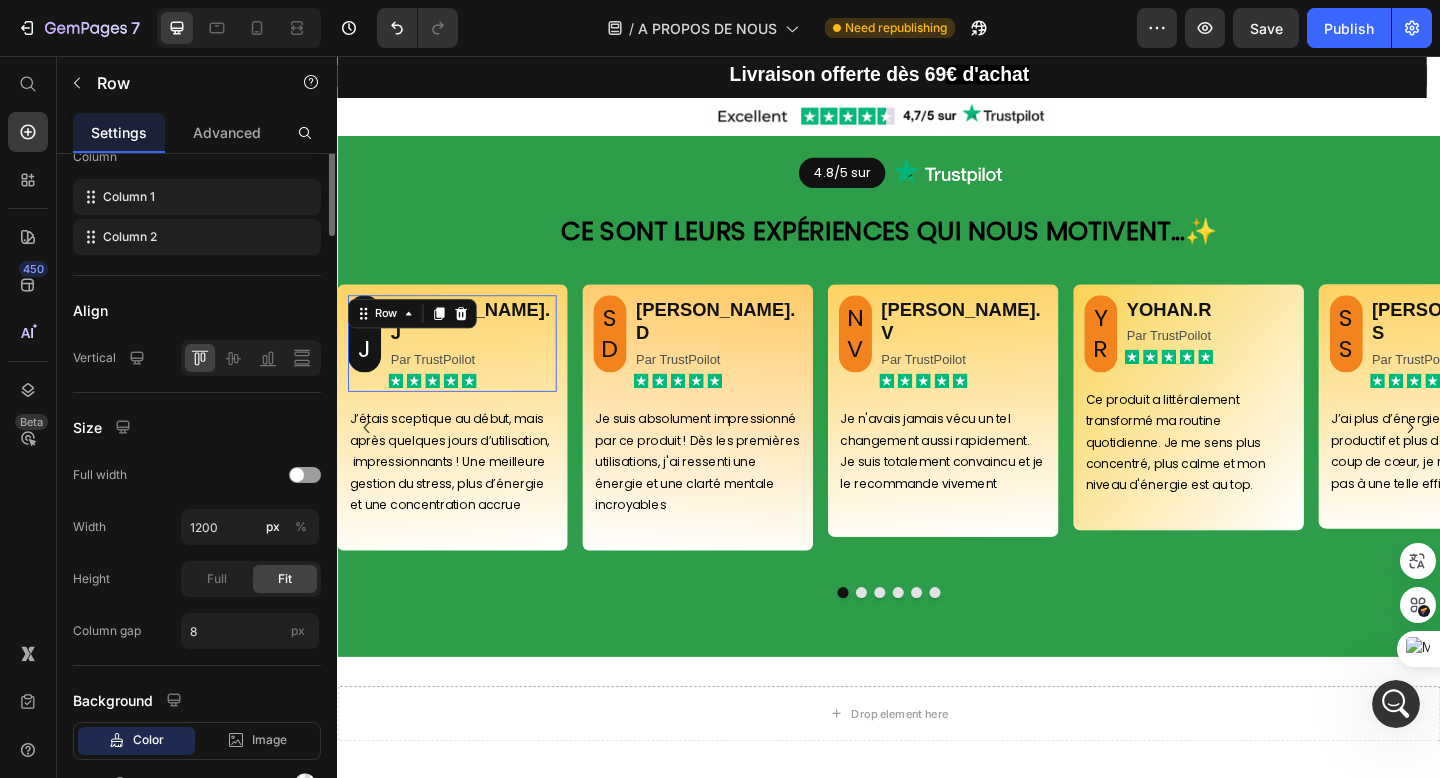 scroll, scrollTop: 0, scrollLeft: 0, axis: both 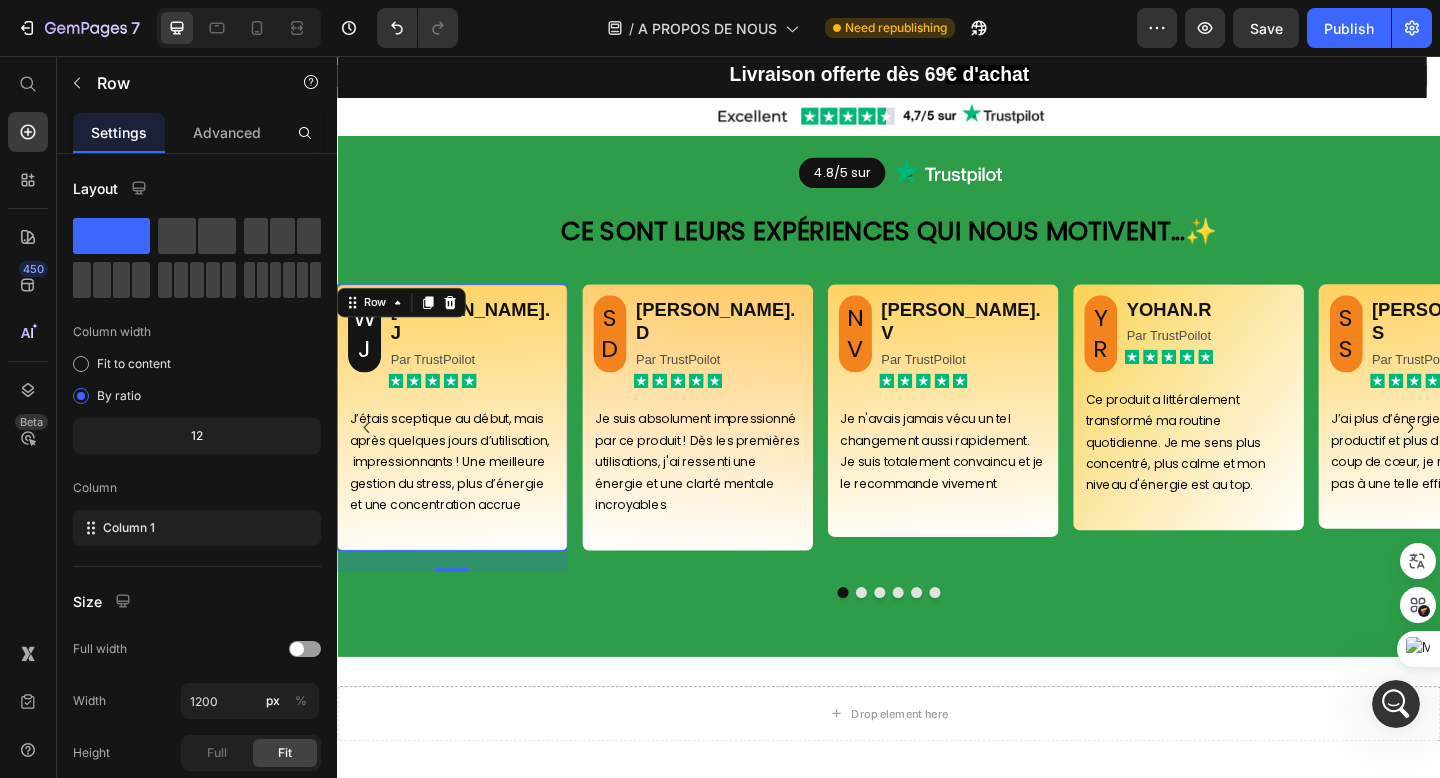click on "⁠⁠⁠⁠⁠⁠⁠ WJ Heading WILLIAM.J Heading Par TrustPoilot Text Block
Icon
Icon
Icon
Icon
Icon Icon List Row J’étais sceptique au début, mais après quelques jours d’utilisation,  impressionnants ! Une meilleure gestion du stress, plus d’énergie et une concentration accrue   Text Block Row   23" at bounding box center (462, 450) 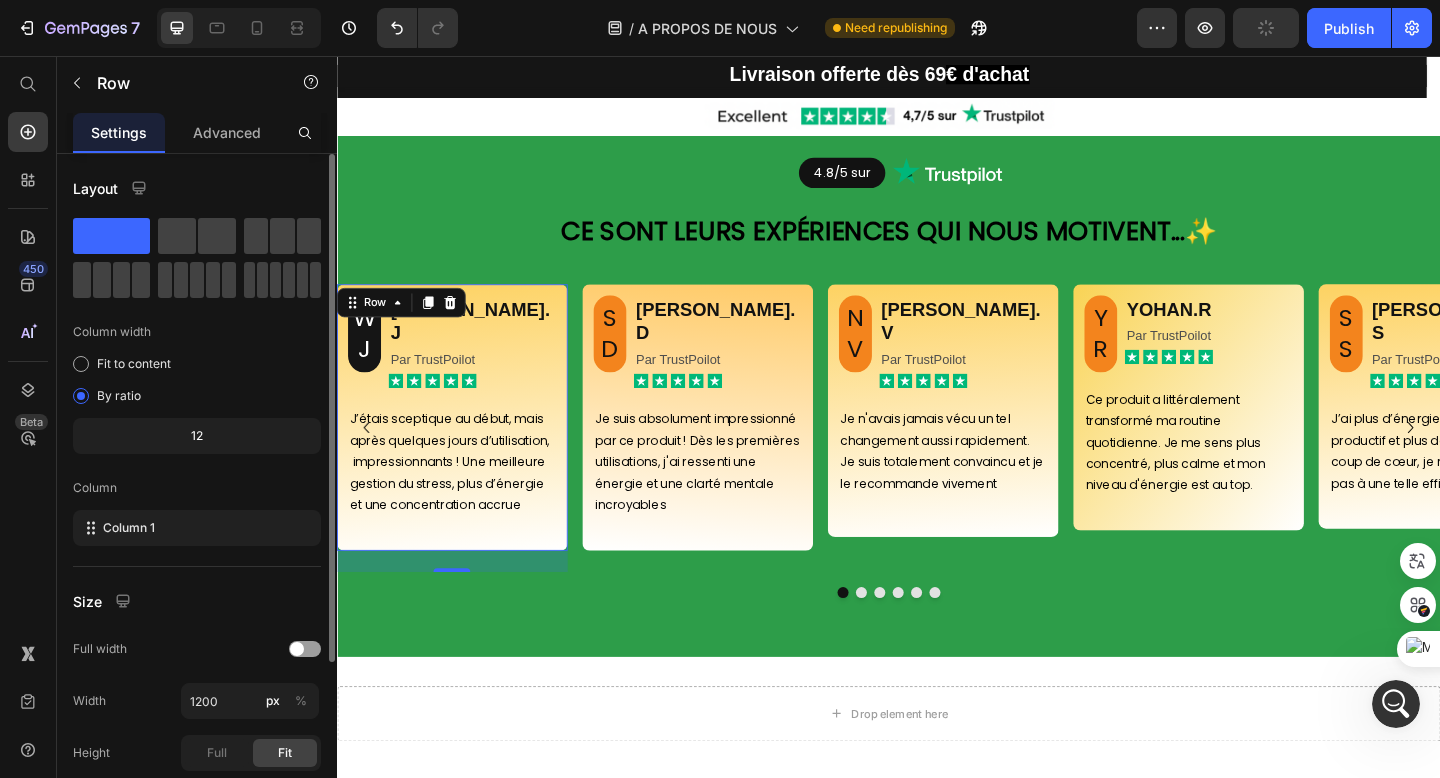 scroll, scrollTop: 231, scrollLeft: 0, axis: vertical 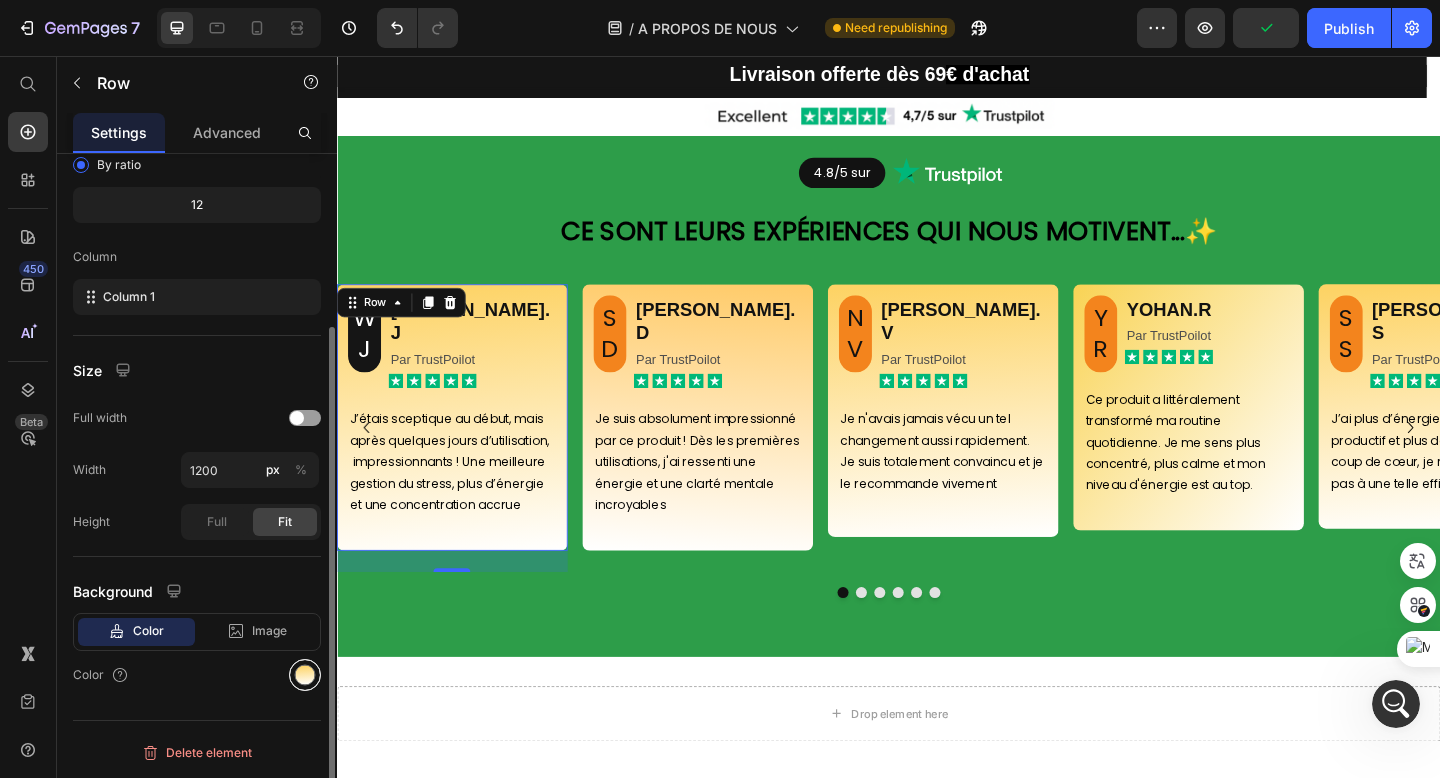 click at bounding box center (305, 675) 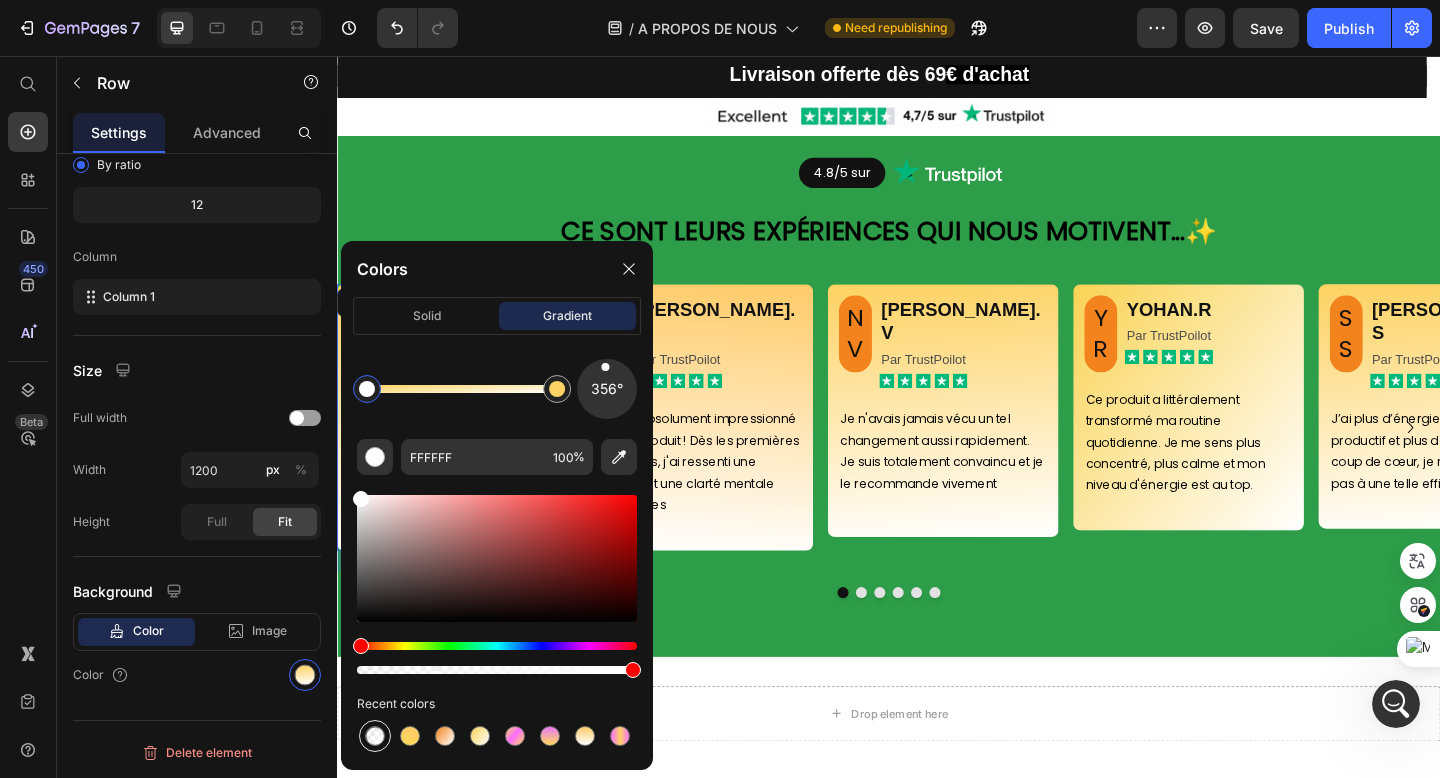 click at bounding box center [375, 736] 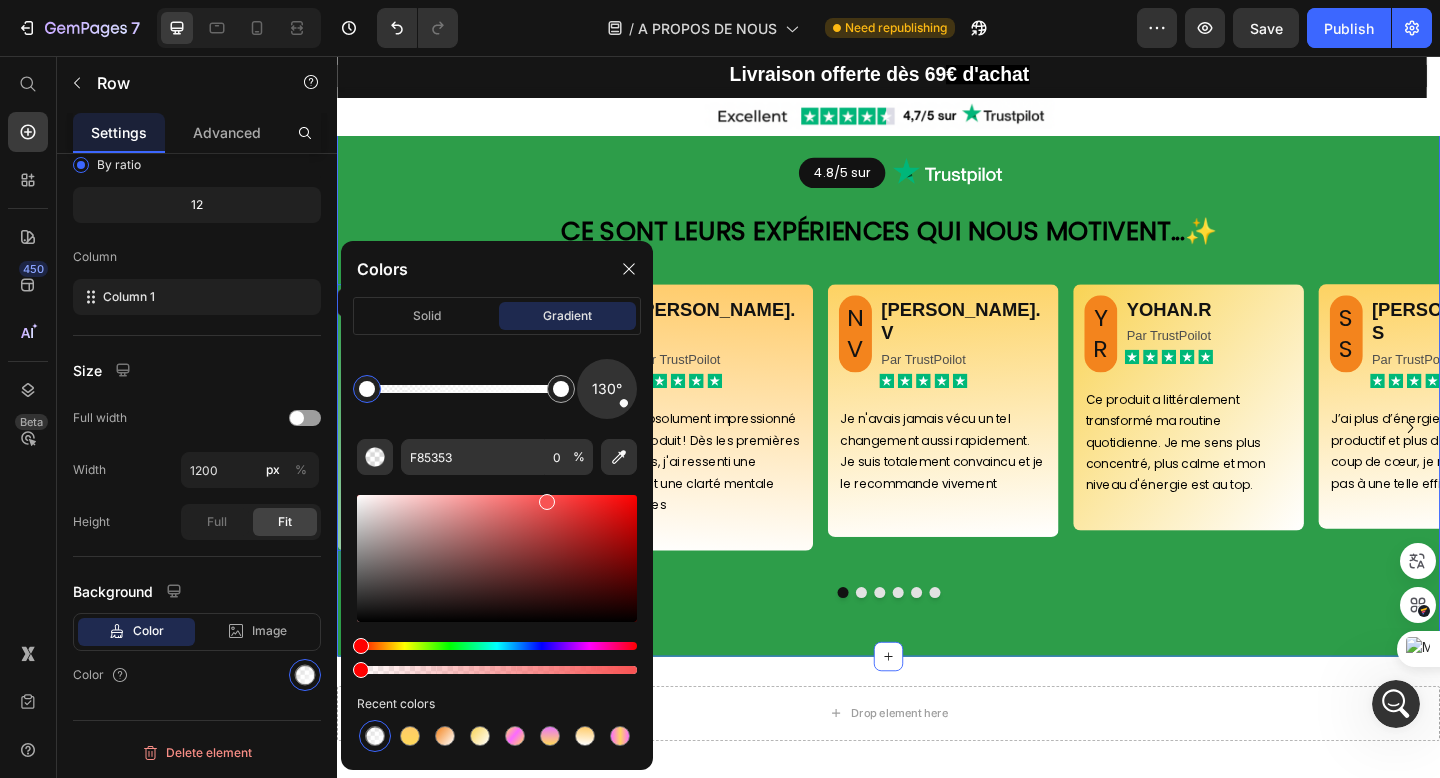 click on "4.8/5 sur Button Image Row Row Ce sont leurs expériences qui nous motivent...  ✨ Heading
⁠⁠⁠⁠⁠⁠⁠ WJ Heading WILLIAM.J Heading Par TrustPoilot Text Block
Icon
Icon
Icon
Icon
Icon Icon List Row J’étais sceptique au début, mais après quelques jours d’utilisation,  impressionnants ! Une meilleure gestion du stress, plus d’énergie et une concentration accrue   Text Block Row   23 SD Heading SABRINA.D Heading Par TrustPoilot Text Block
Icon
Icon
Icon
Icon
Icon Icon List Row Je suis absolument impressionné par ce produit ! Dès les premières utilisations, j'ai ressenti une énergie et une clarté mentale incroyables   Text Block Row NV Heading NADIA.V Heading Par TrustPoilot Text Block
Icon
Icon
Icon
Icon
Icon Icon List Row Je n'avais jamais vécu un tel changement aussi rapidement. Je suis totalement convaincu et je le recommande vivement Row YR" at bounding box center [937, 414] 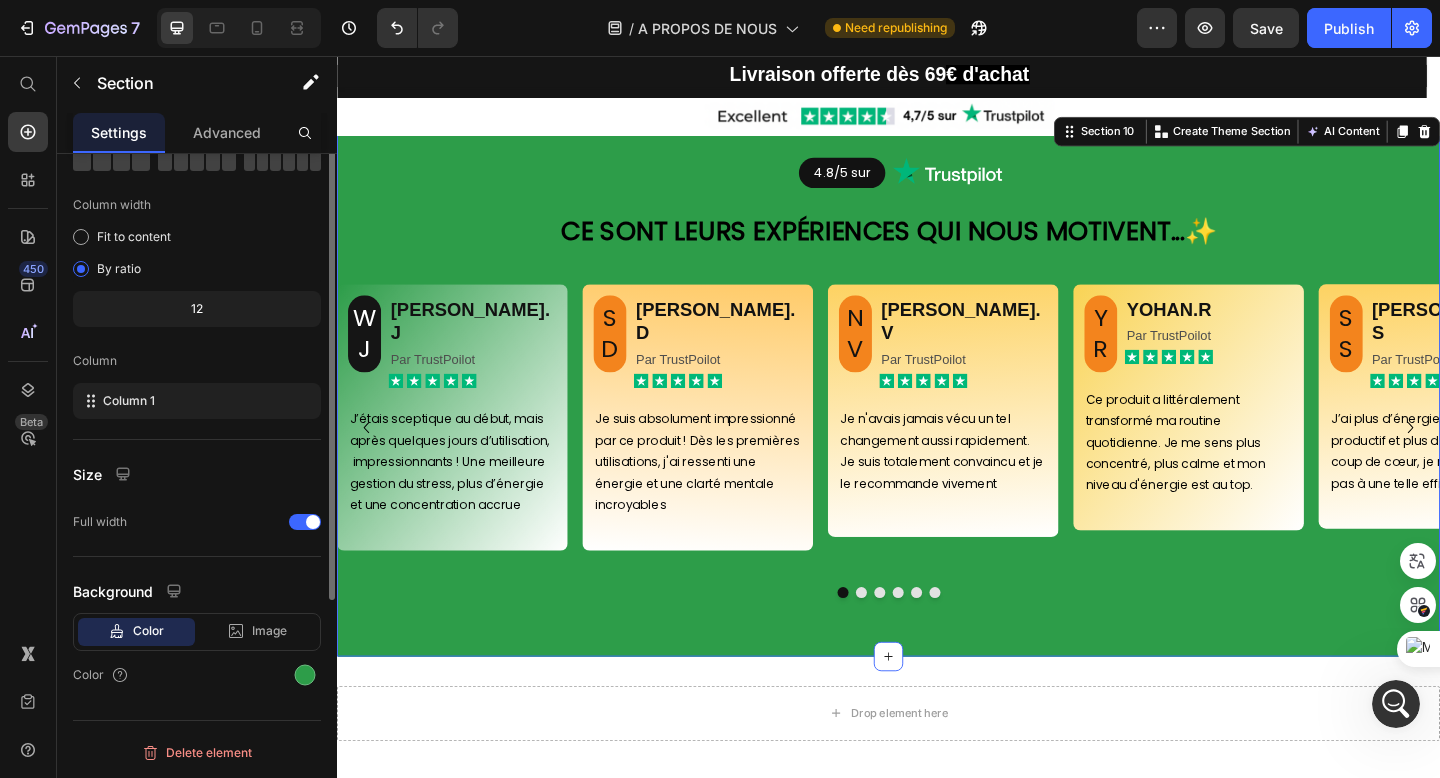 scroll, scrollTop: 0, scrollLeft: 0, axis: both 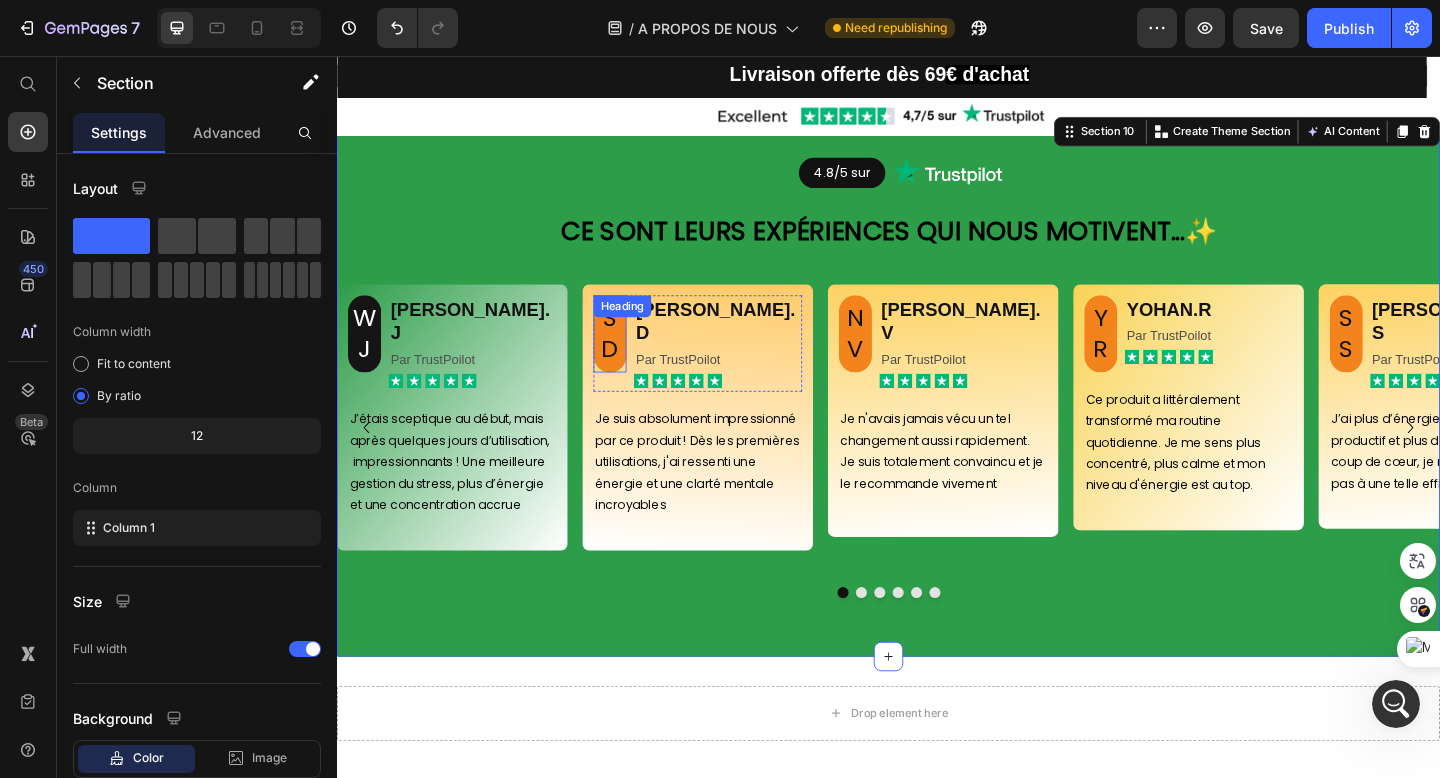 click on "SD" at bounding box center (634, 359) 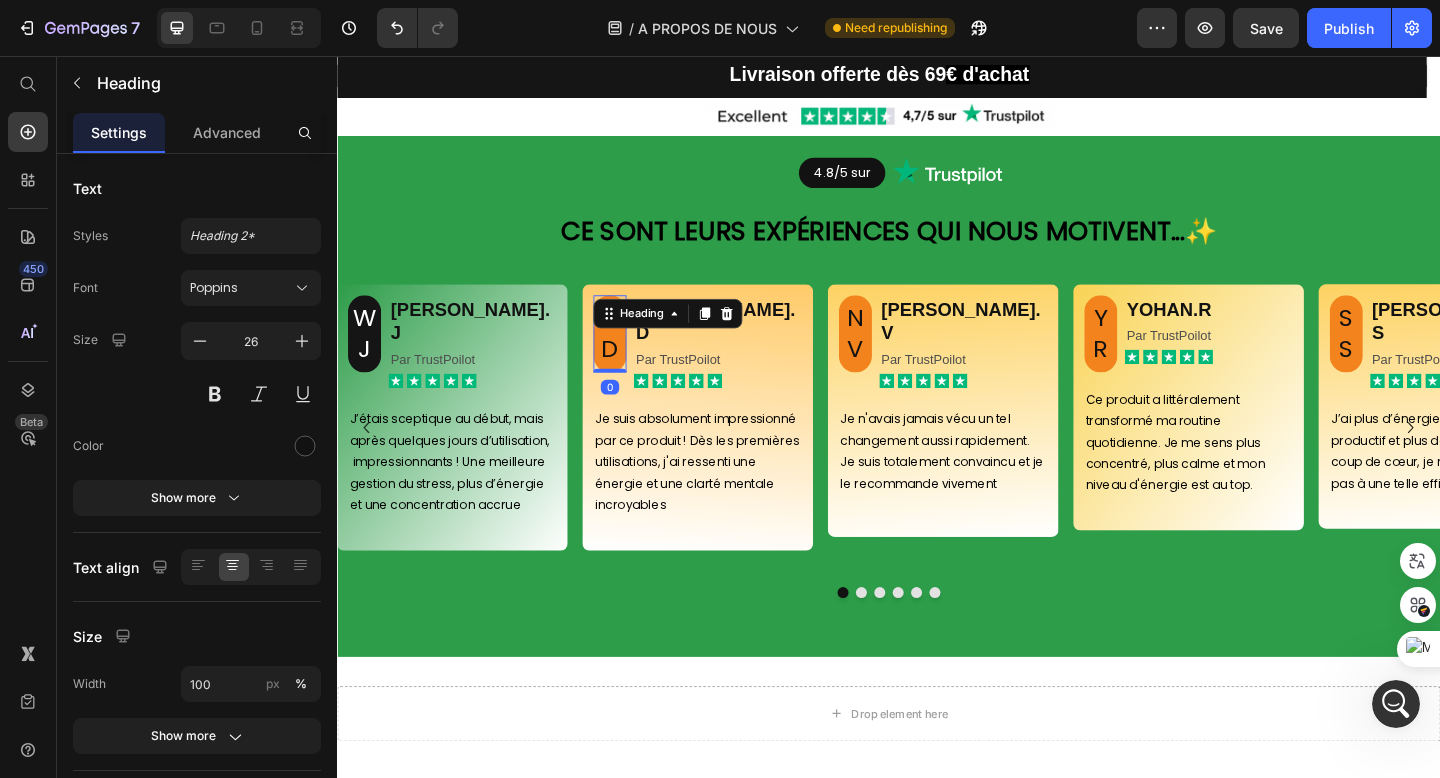 click on "SD" at bounding box center [634, 359] 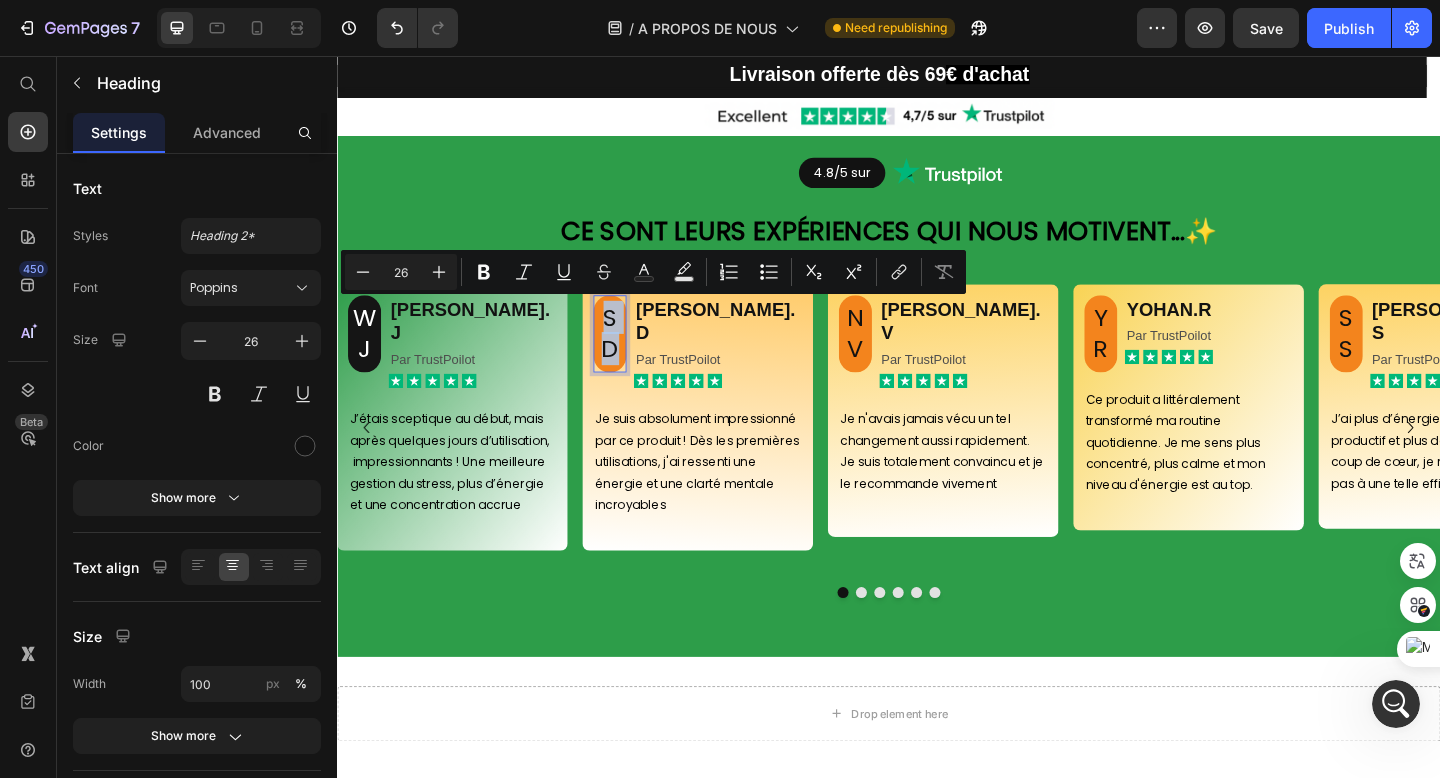 drag, startPoint x: 645, startPoint y: 379, endPoint x: 631, endPoint y: 329, distance: 51.92302 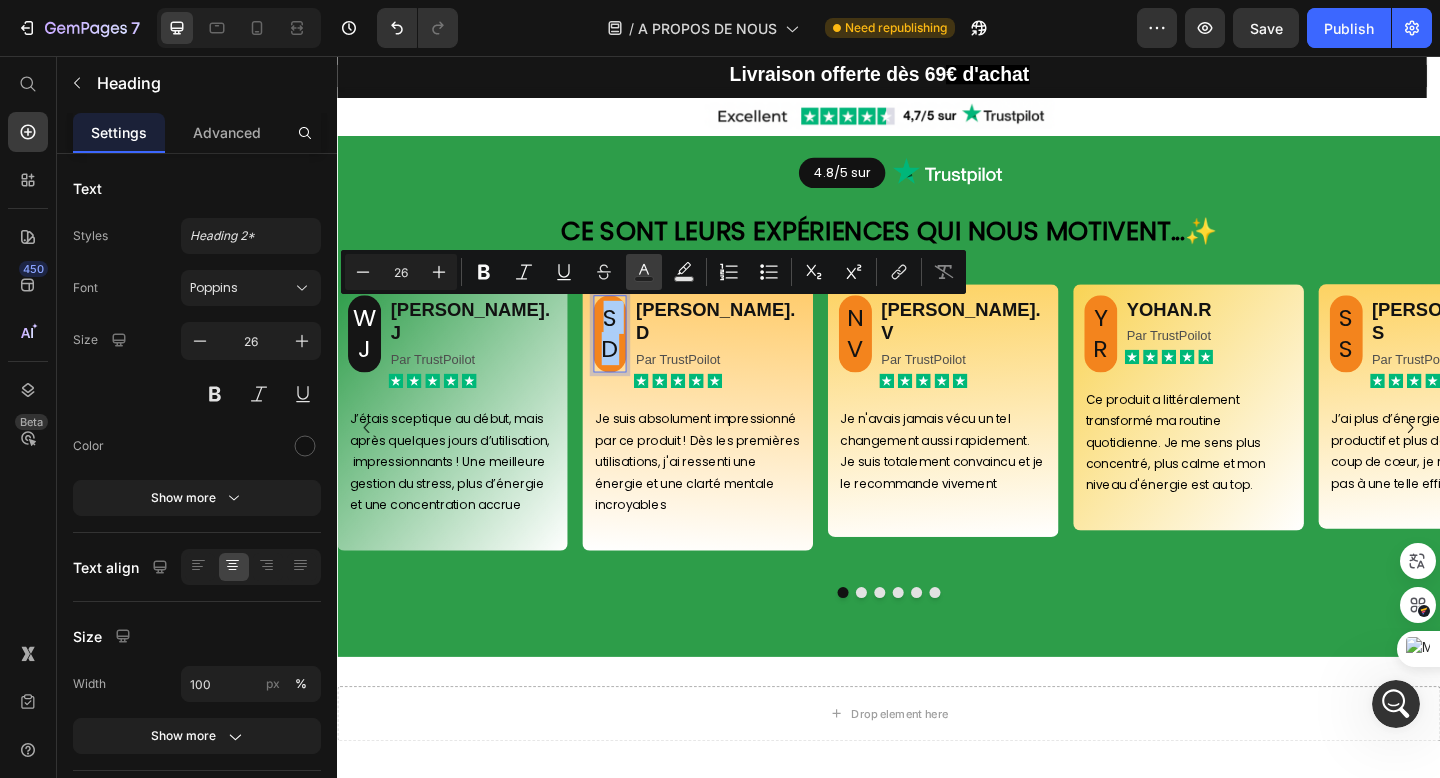 click 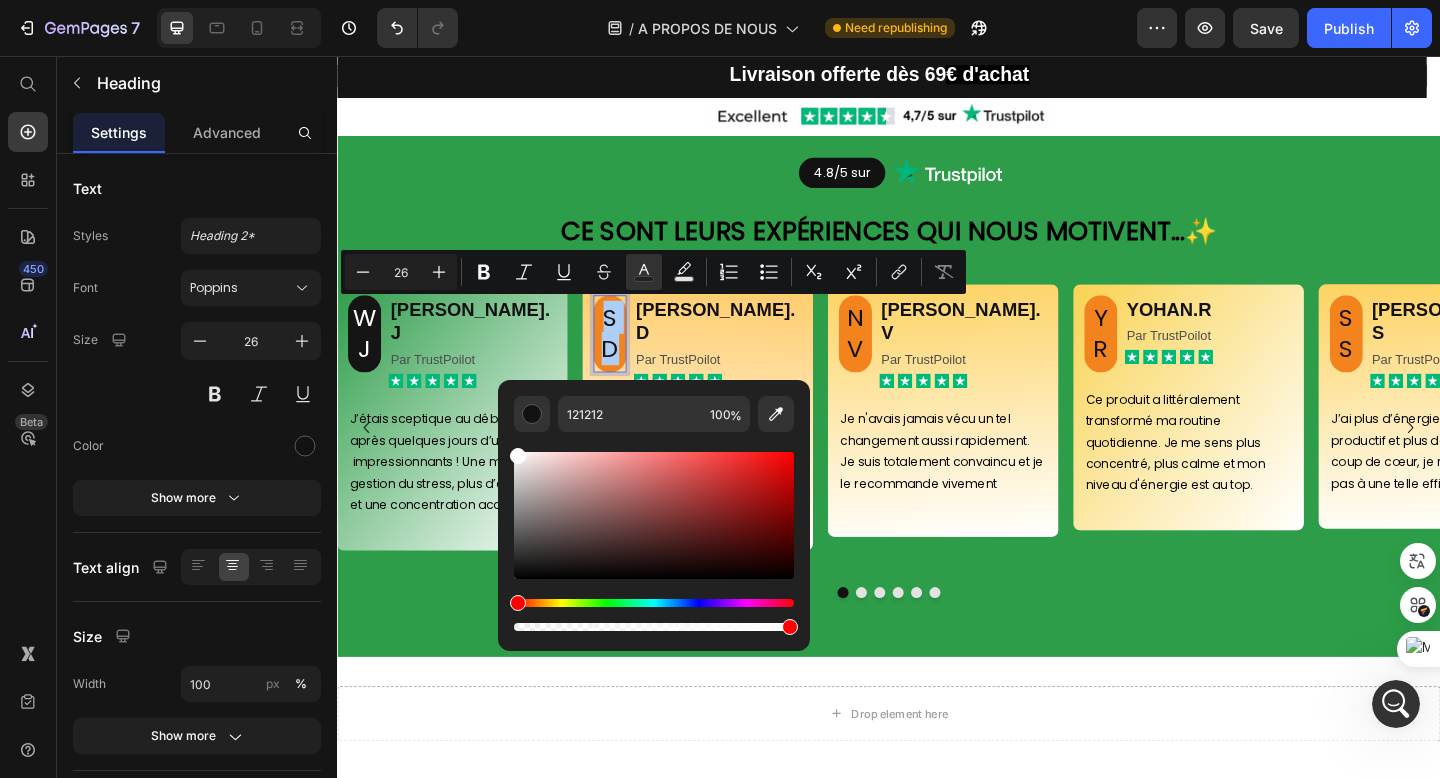 drag, startPoint x: 520, startPoint y: 575, endPoint x: 515, endPoint y: 442, distance: 133.09395 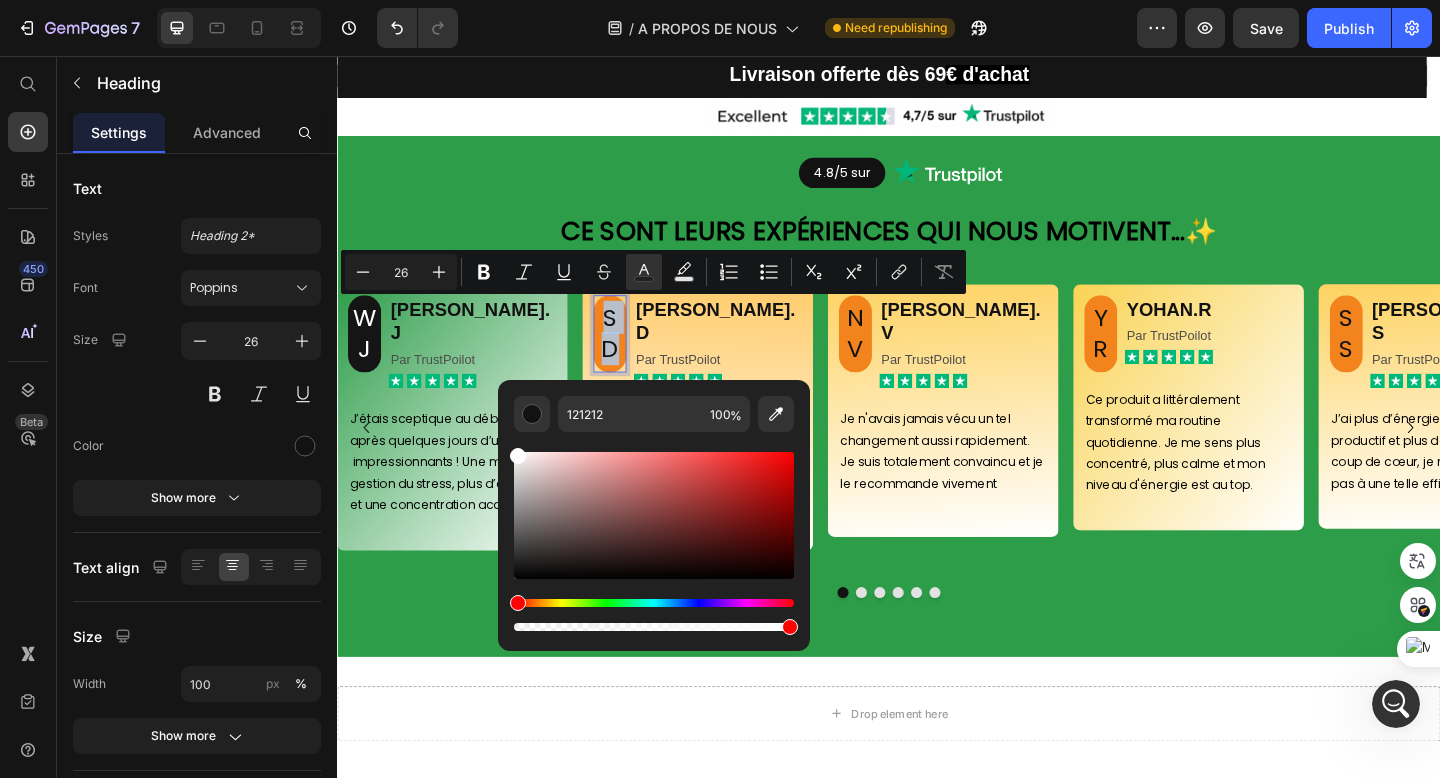 type on "FFFFFF" 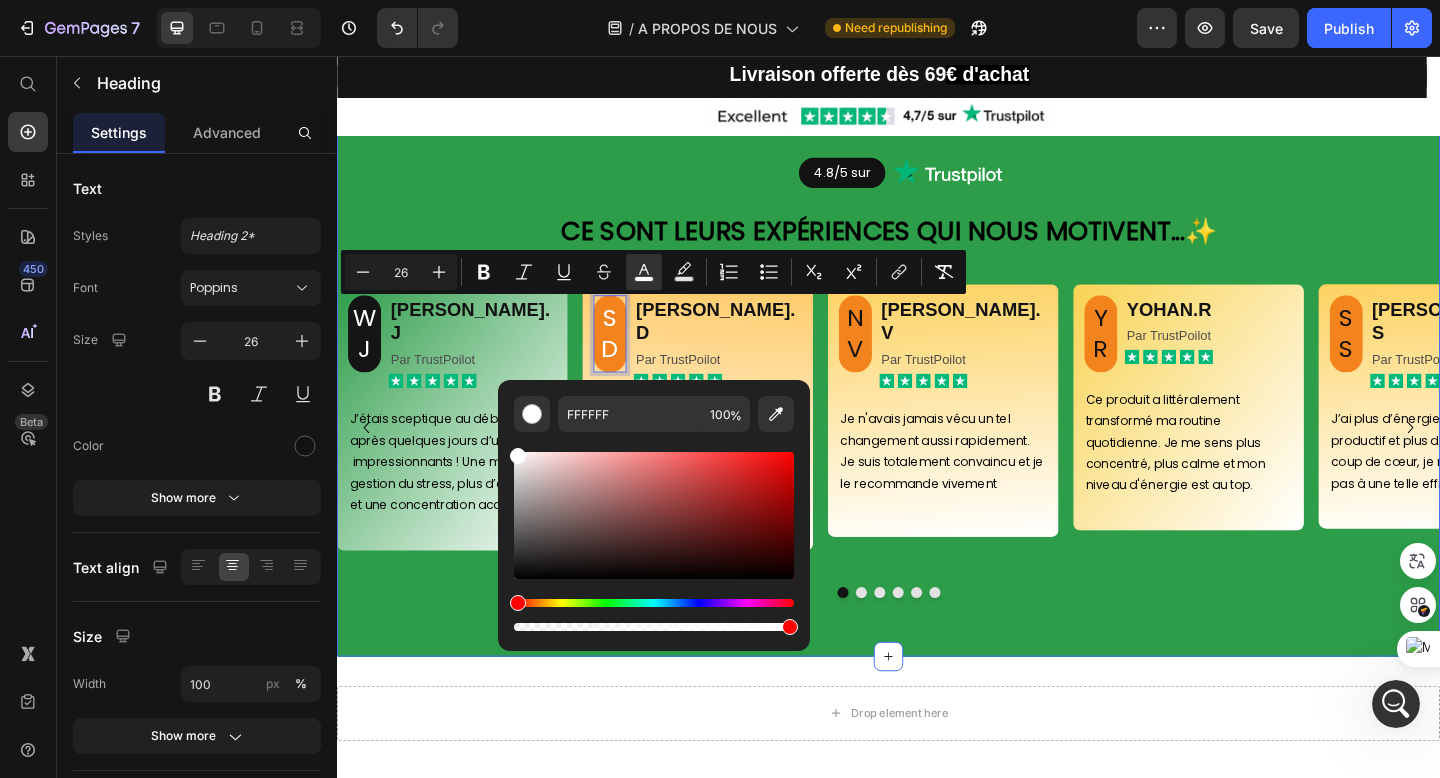 click on "4.8/5 sur Button Image Row Row Ce sont leurs expériences qui nous motivent...  ✨ Heading
⁠⁠⁠⁠⁠⁠⁠ WJ Heading WILLIAM.J Heading Par TrustPoilot Text Block
Icon
Icon
Icon
Icon
Icon Icon List Row J’étais sceptique au début, mais après quelques jours d’utilisation,  impressionnants ! Une meilleure gestion du stress, plus d’énergie et une concentration accrue   Text Block Row SD Heading   0 SABRINA.D Heading Par TrustPoilot Text Block
Icon
Icon
Icon
Icon
Icon Icon List Row Je suis absolument impressionné par ce produit ! Dès les premières utilisations, j'ai ressenti une énergie et une clarté mentale incroyables   Text Block Row NV Heading NADIA.V Heading Par TrustPoilot Text Block
Icon
Icon
Icon
Icon
Icon Icon List Row Je n'avais jamais vécu un tel changement aussi rapidement. Je suis totalement convaincu et je le recommande vivement Text Block" at bounding box center [937, 414] 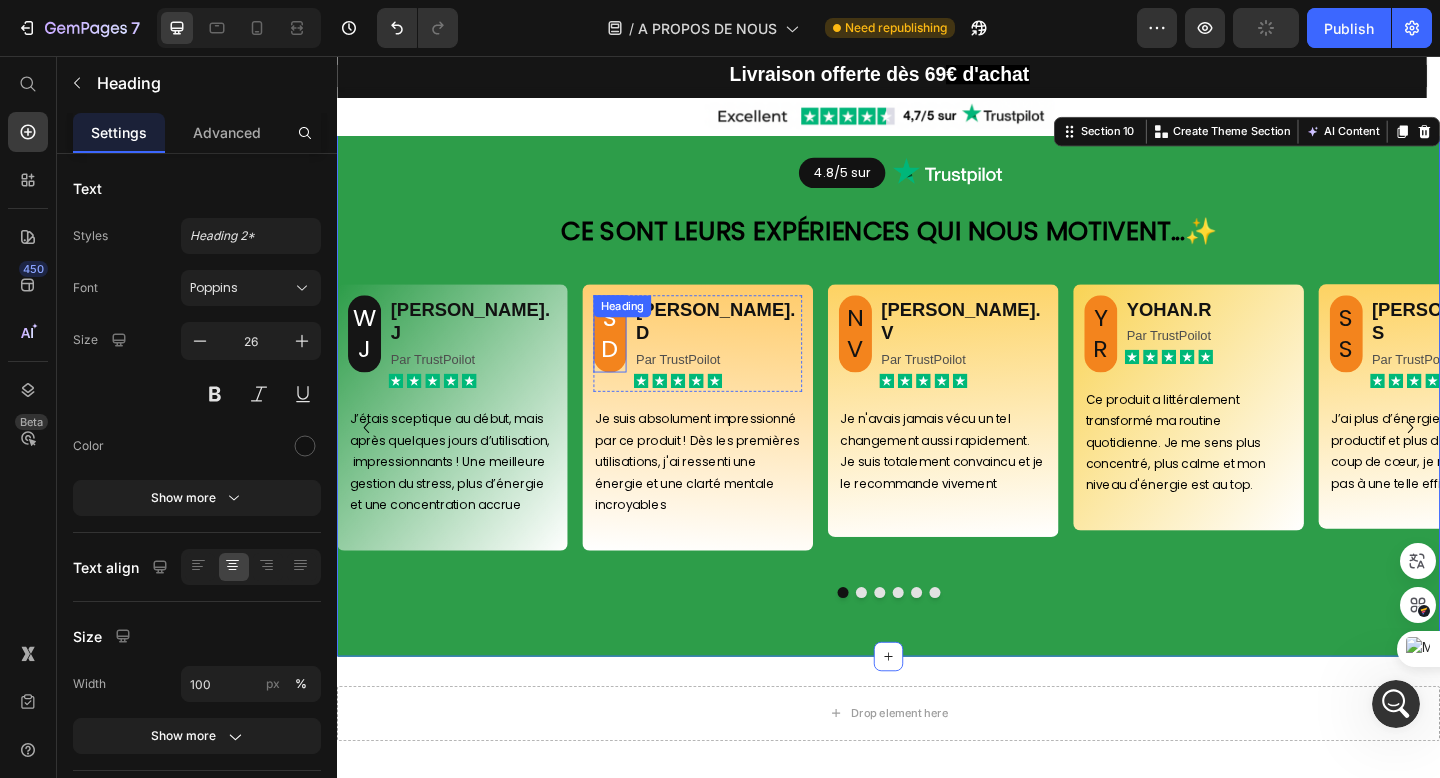 click on "⁠⁠⁠⁠⁠⁠⁠ SD Heading" at bounding box center [634, 359] 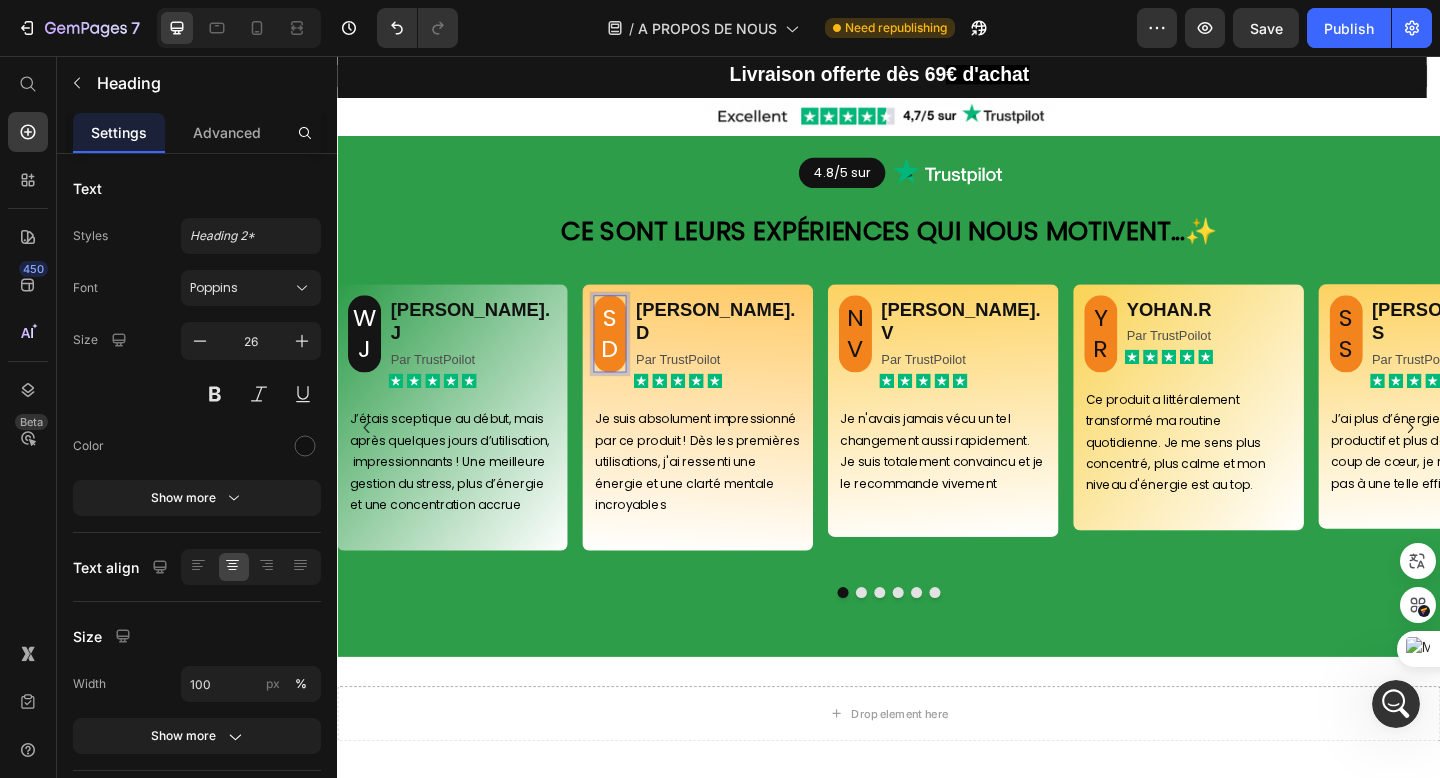 click on "SD" at bounding box center (634, 359) 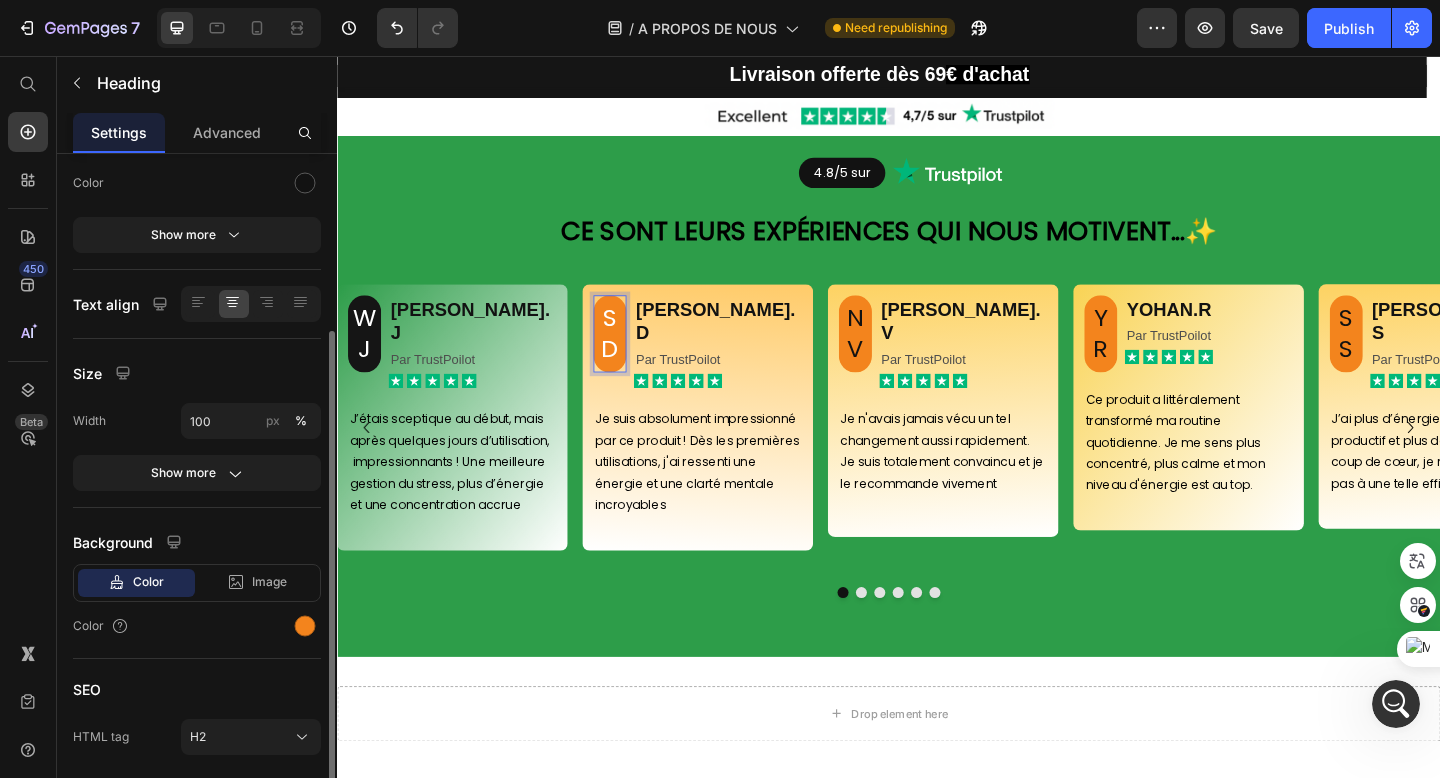 scroll, scrollTop: 331, scrollLeft: 0, axis: vertical 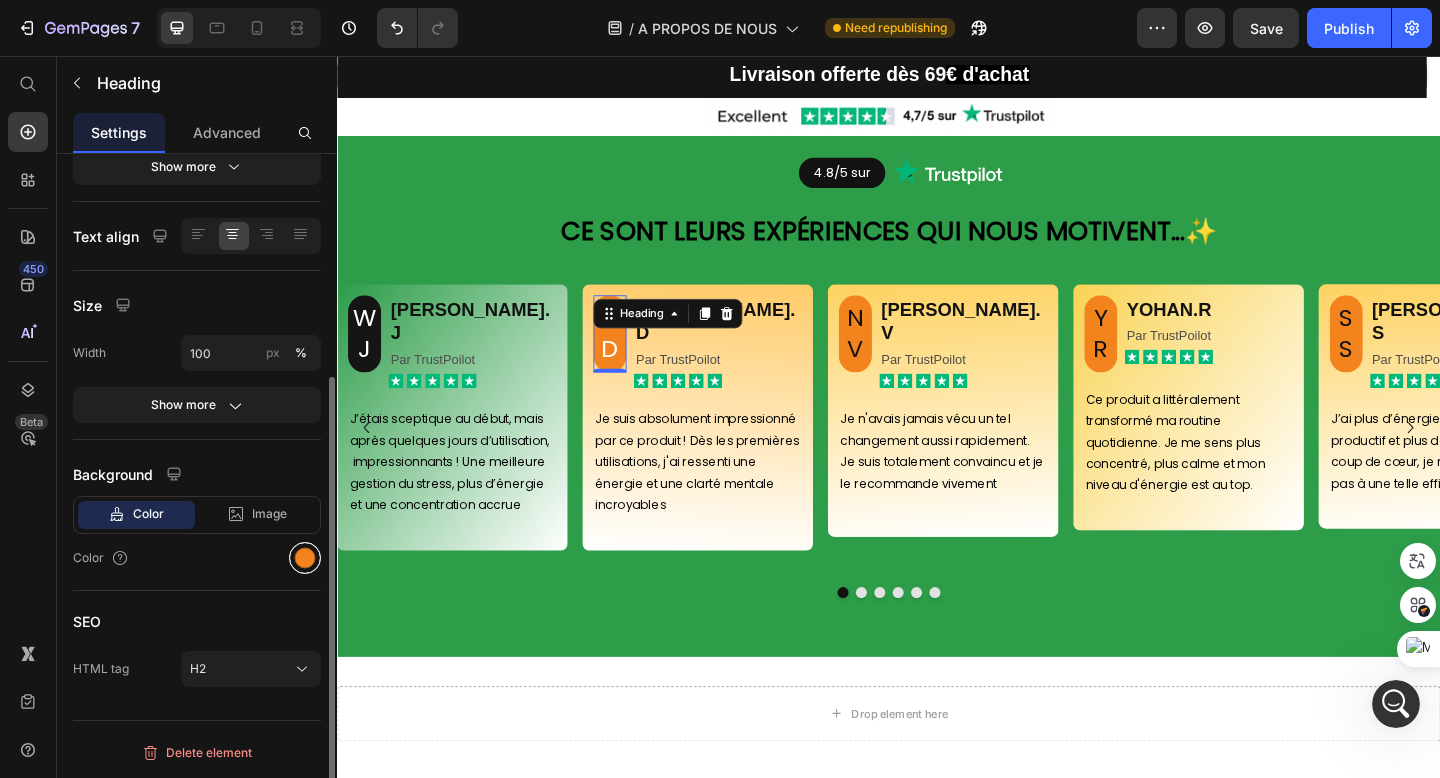 click at bounding box center [305, 558] 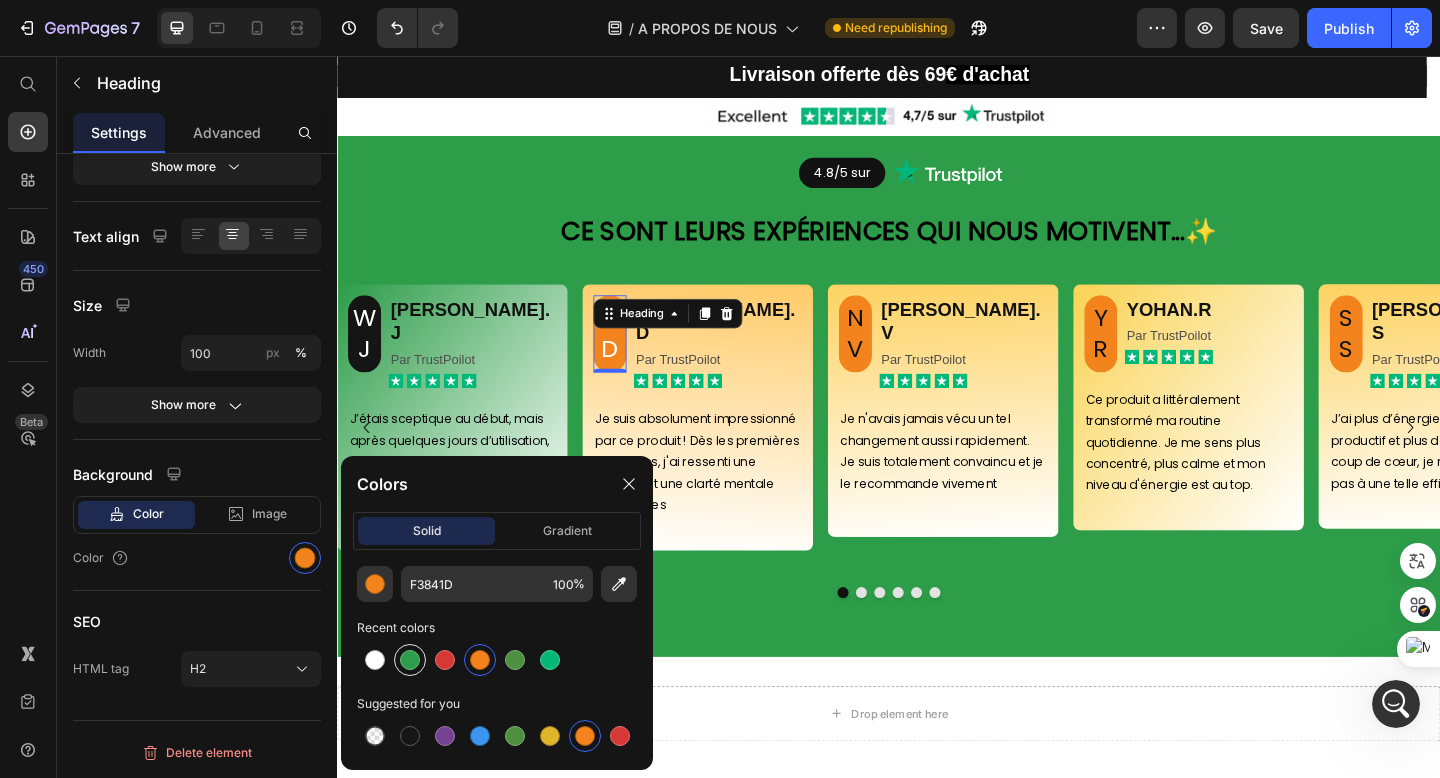 click at bounding box center (410, 660) 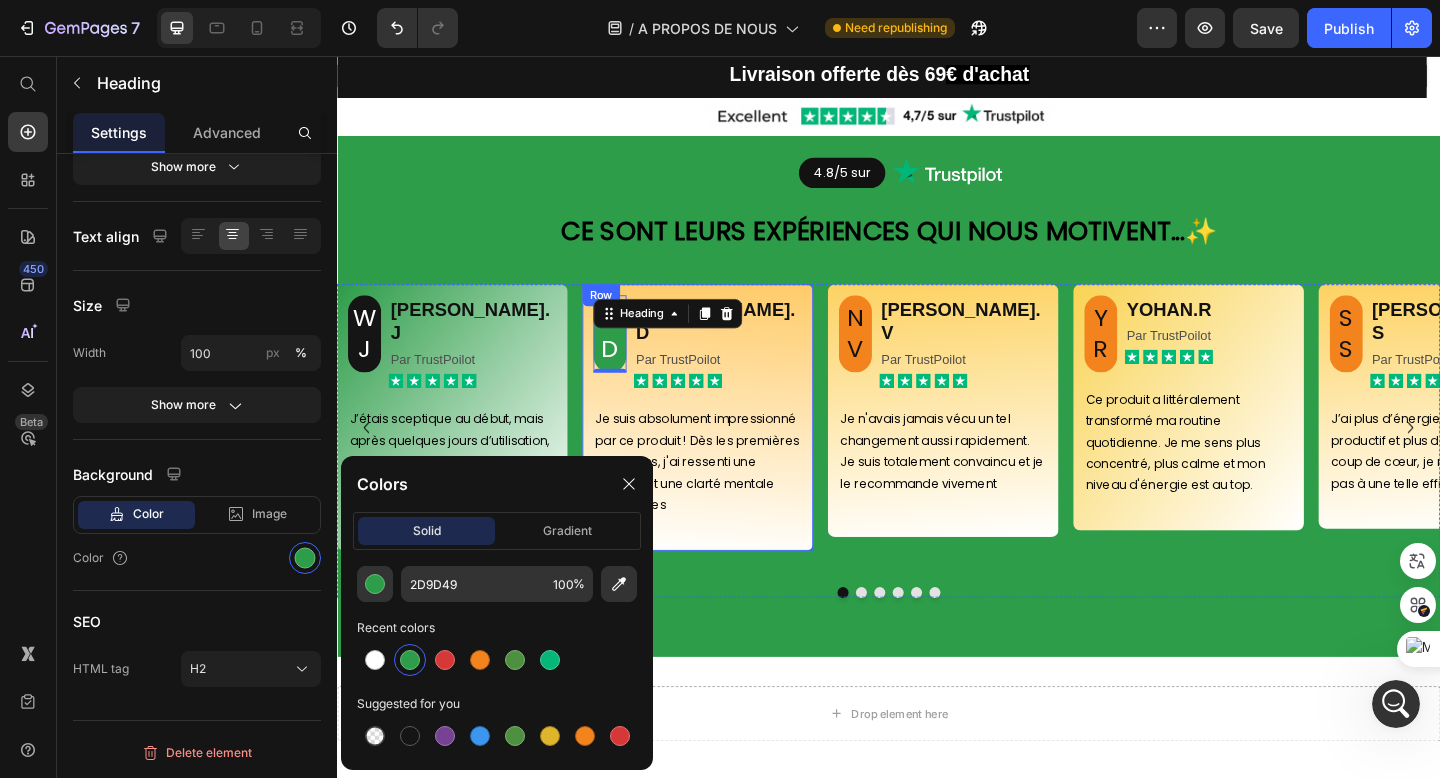 click on "Je suis absolument impressionné par ce produit ! Dès les premières utilisations, j'ai ressenti une énergie et une clarté mentale incroyables" at bounding box center (729, 510) 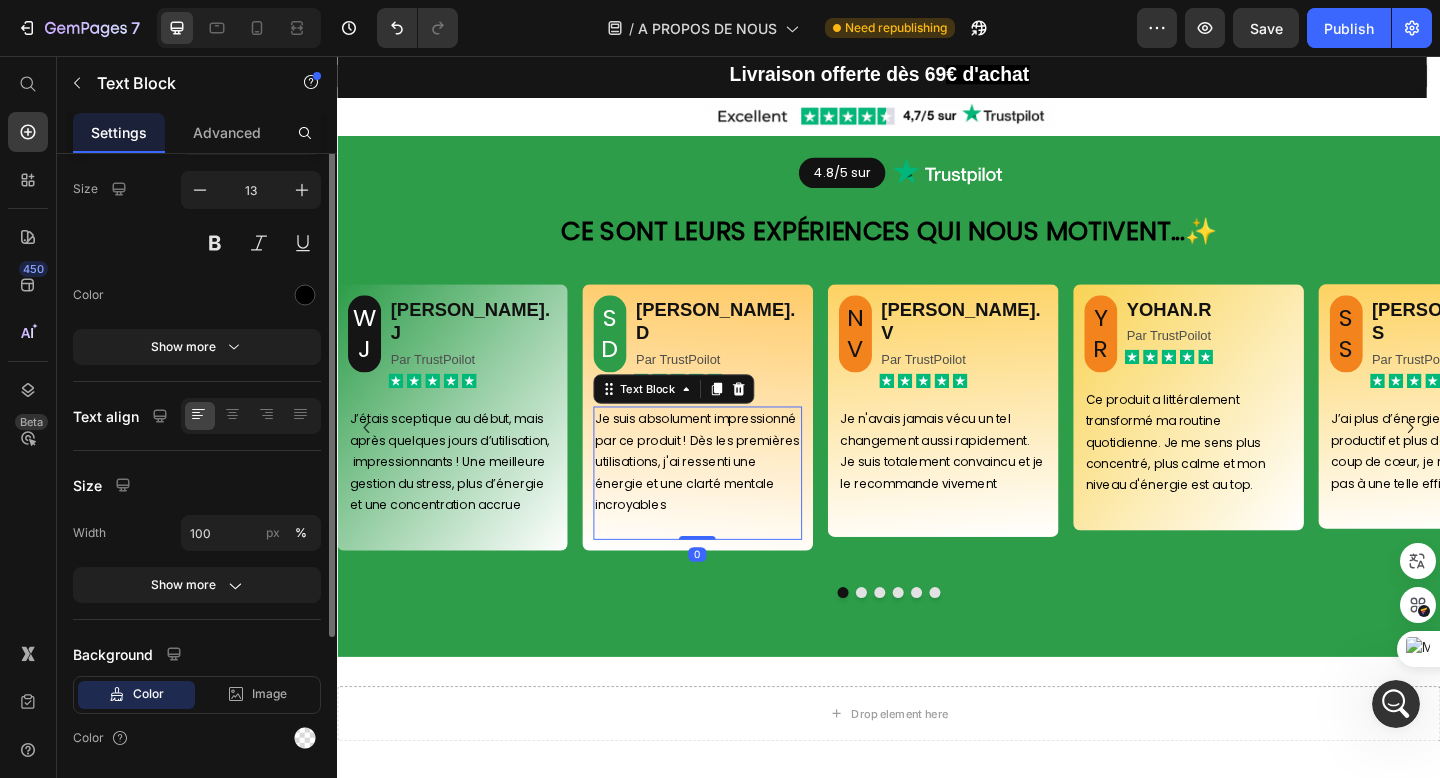 scroll, scrollTop: 214, scrollLeft: 0, axis: vertical 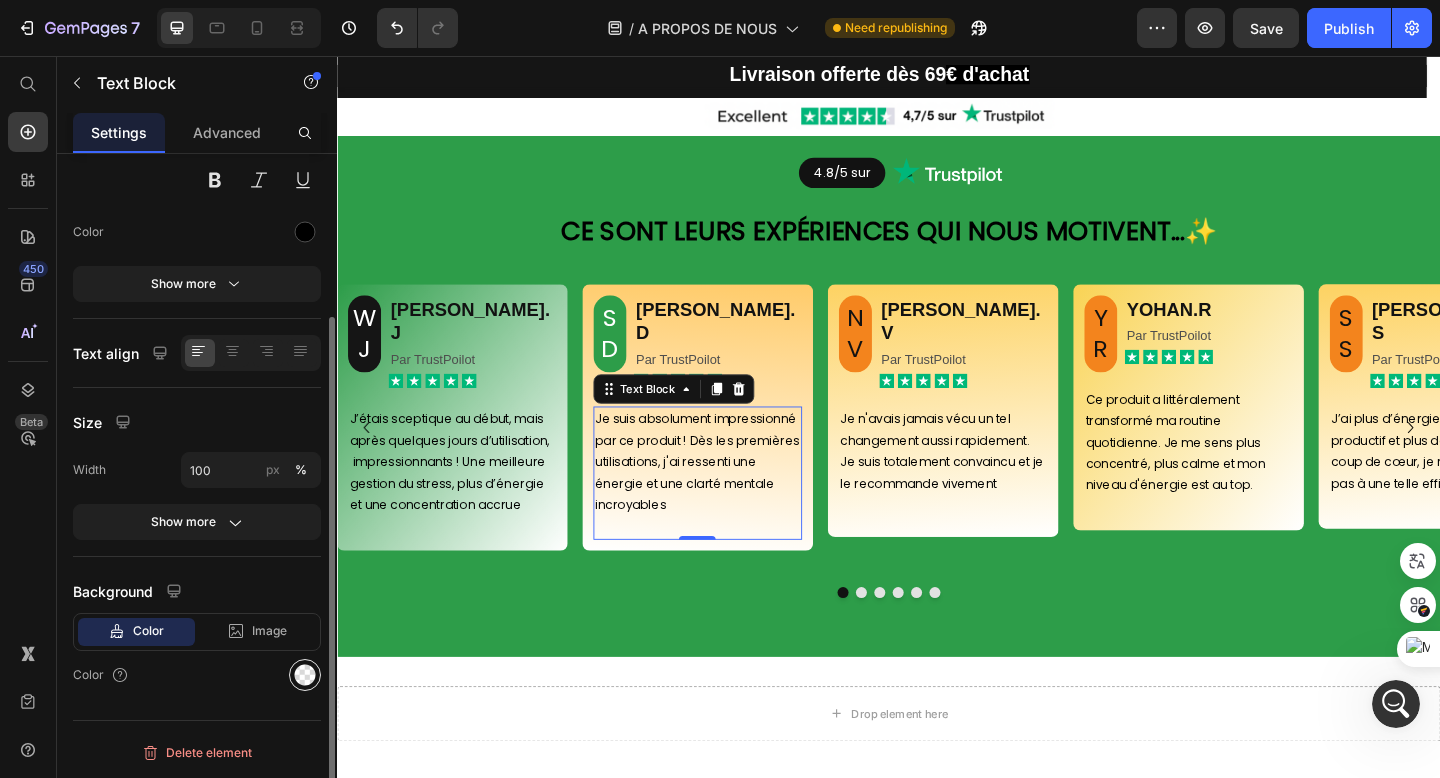 click at bounding box center [305, 675] 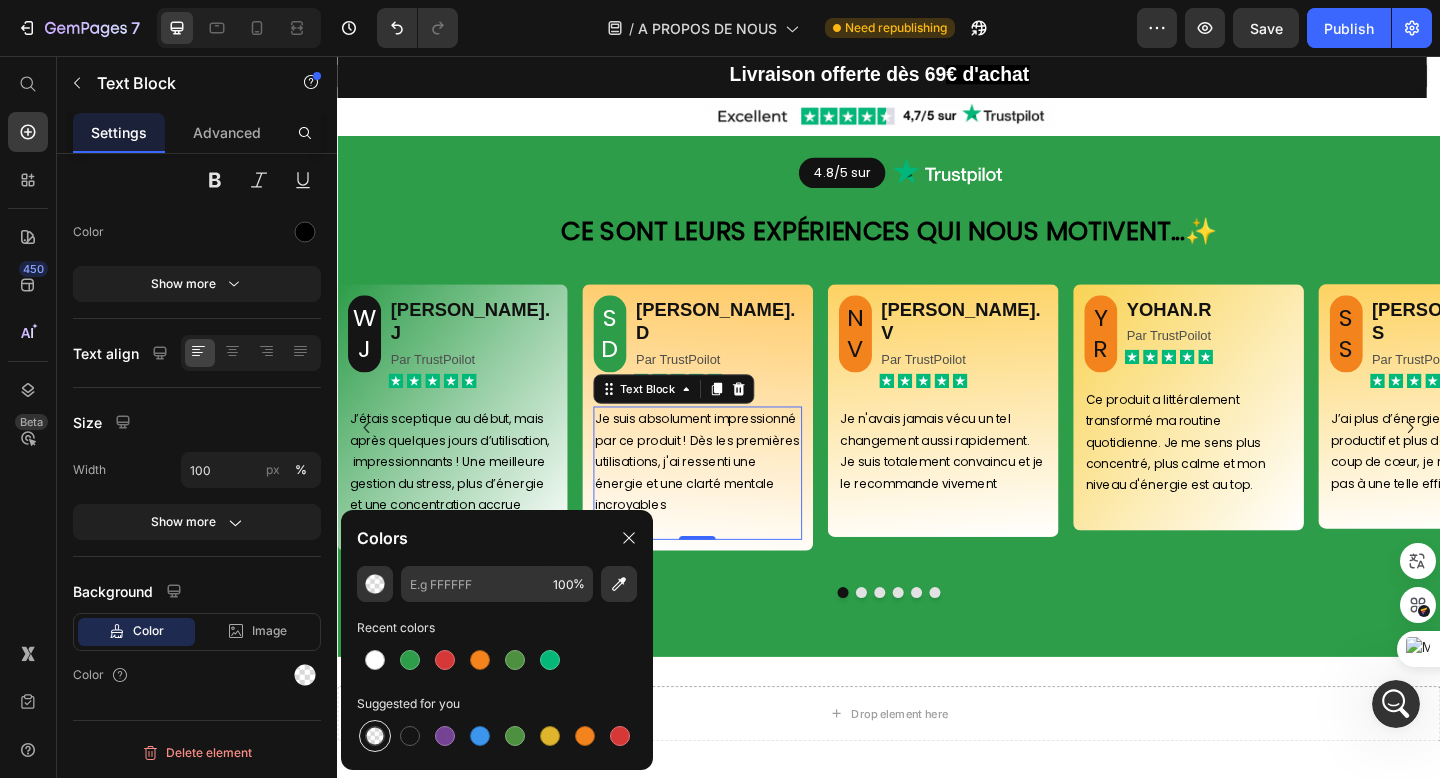 click at bounding box center (375, 736) 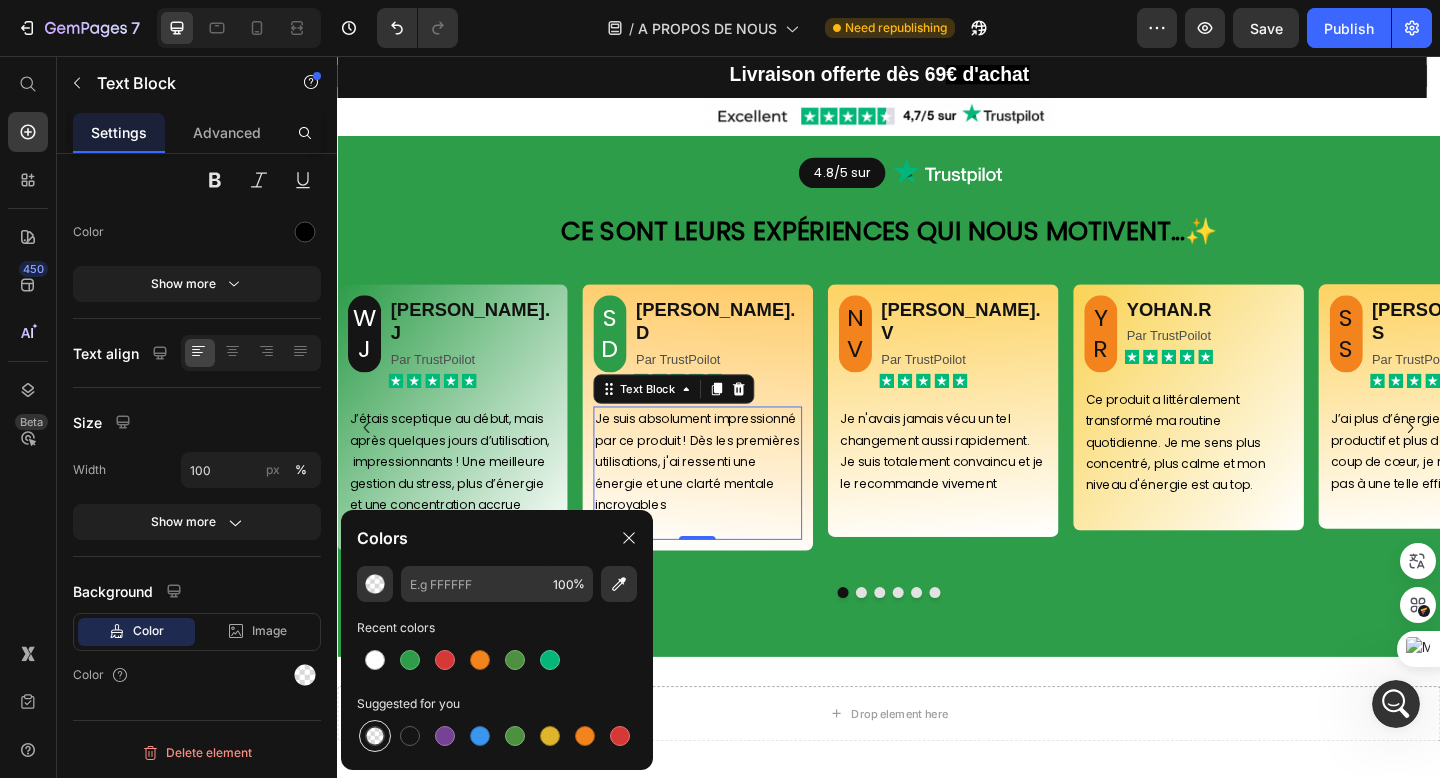 type on "000000" 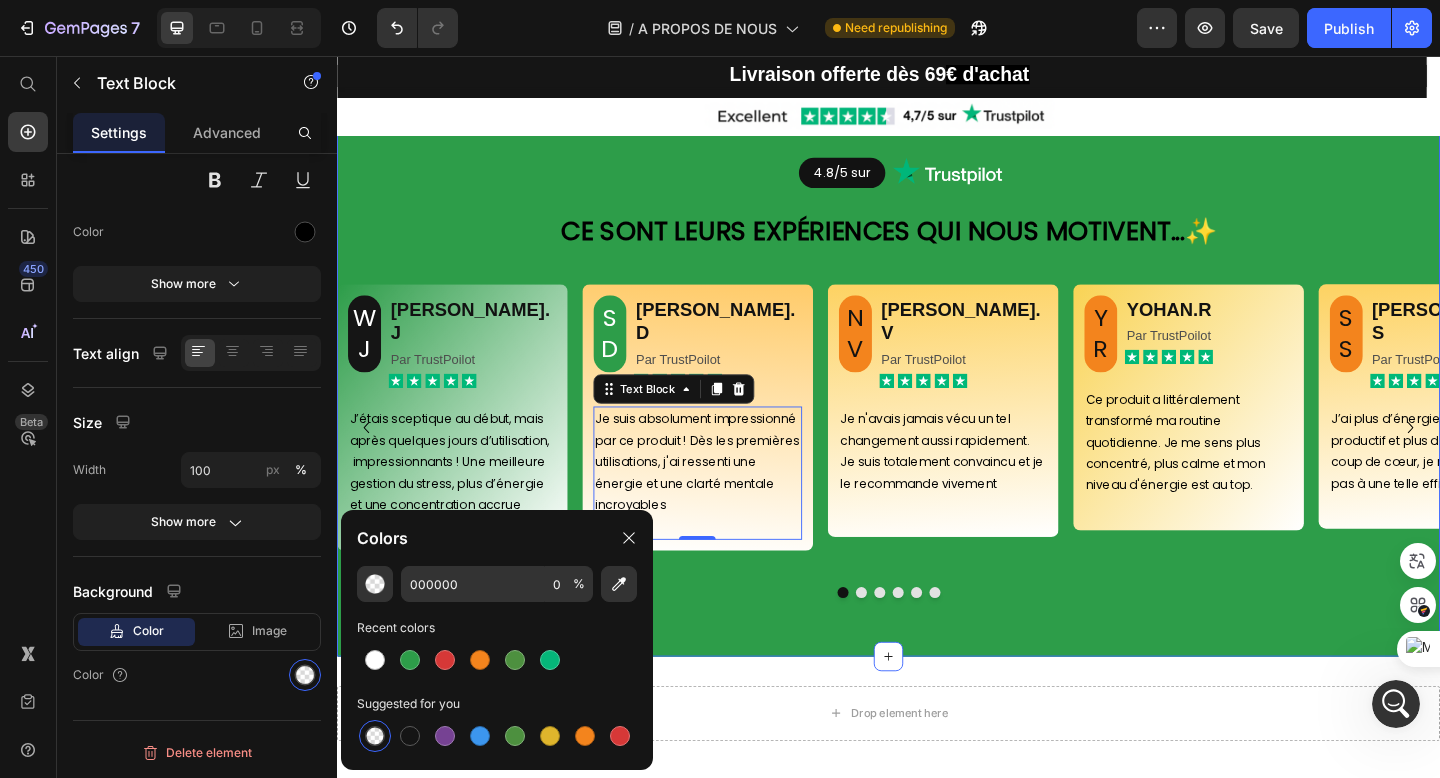 click on "4.8/5 sur Button Image Row Row Ce sont leurs expériences qui nous motivent...  ✨ Heading
⁠⁠⁠⁠⁠⁠⁠ WJ Heading WILLIAM.J Heading Par TrustPoilot Text Block
Icon
Icon
Icon
Icon
Icon Icon List Row J’étais sceptique au début, mais après quelques jours d’utilisation,  impressionnants ! Une meilleure gestion du stress, plus d’énergie et une concentration accrue   Text Block Row ⁠⁠⁠⁠⁠⁠⁠ SD Heading SABRINA.D Heading Par TrustPoilot Text Block
Icon
Icon
Icon
Icon
Icon Icon List Row Je suis absolument impressionné par ce produit ! Dès les premières utilisations, j'ai ressenti une énergie et une clarté mentale incroyables   Text Block   0 Row NV Heading NADIA.V Heading Par TrustPoilot Text Block
Icon
Icon
Icon
Icon
Icon Icon List Row Text Block Row YR Heading YOHAN.R Heading Par TrustPoilot Text Block
Icon
Icon
Icon" at bounding box center [937, 414] 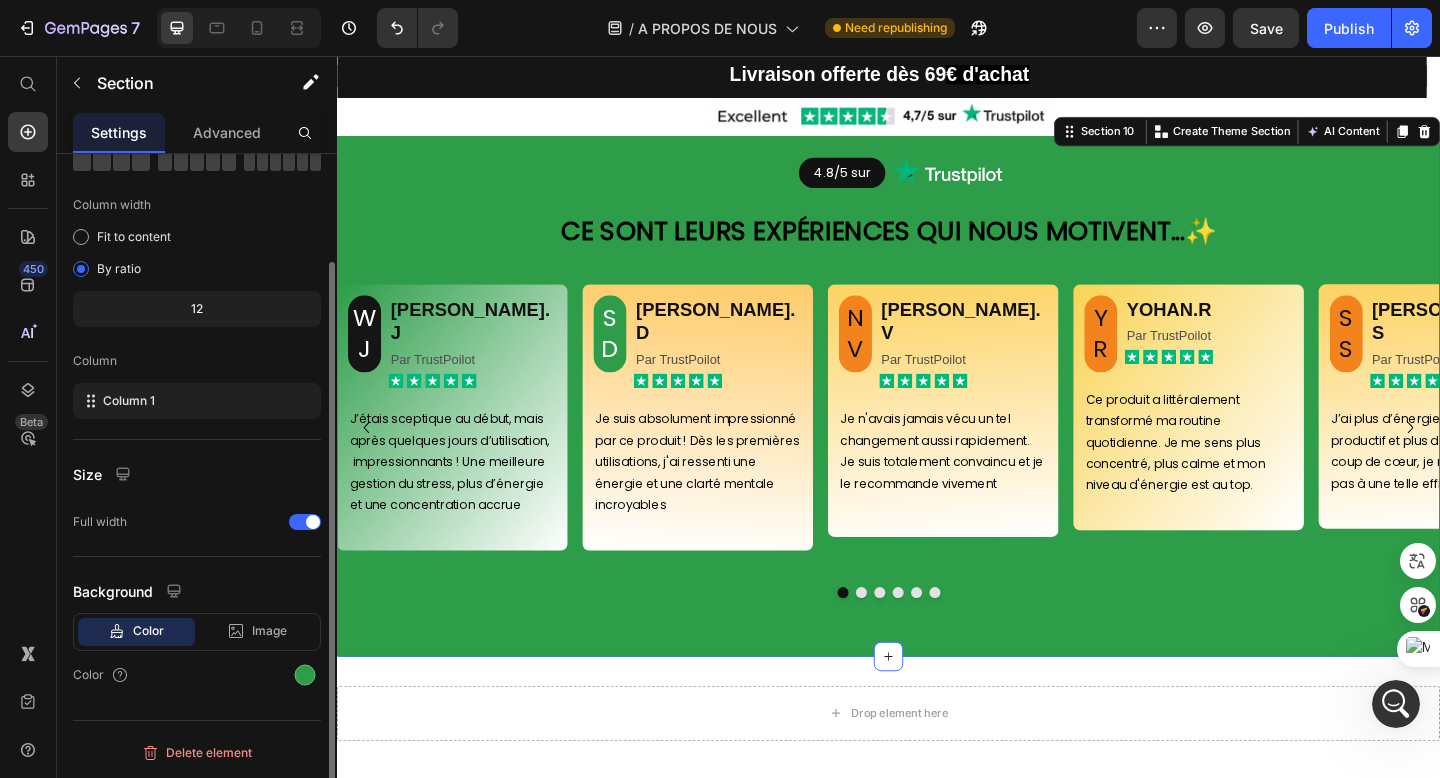 scroll, scrollTop: 0, scrollLeft: 0, axis: both 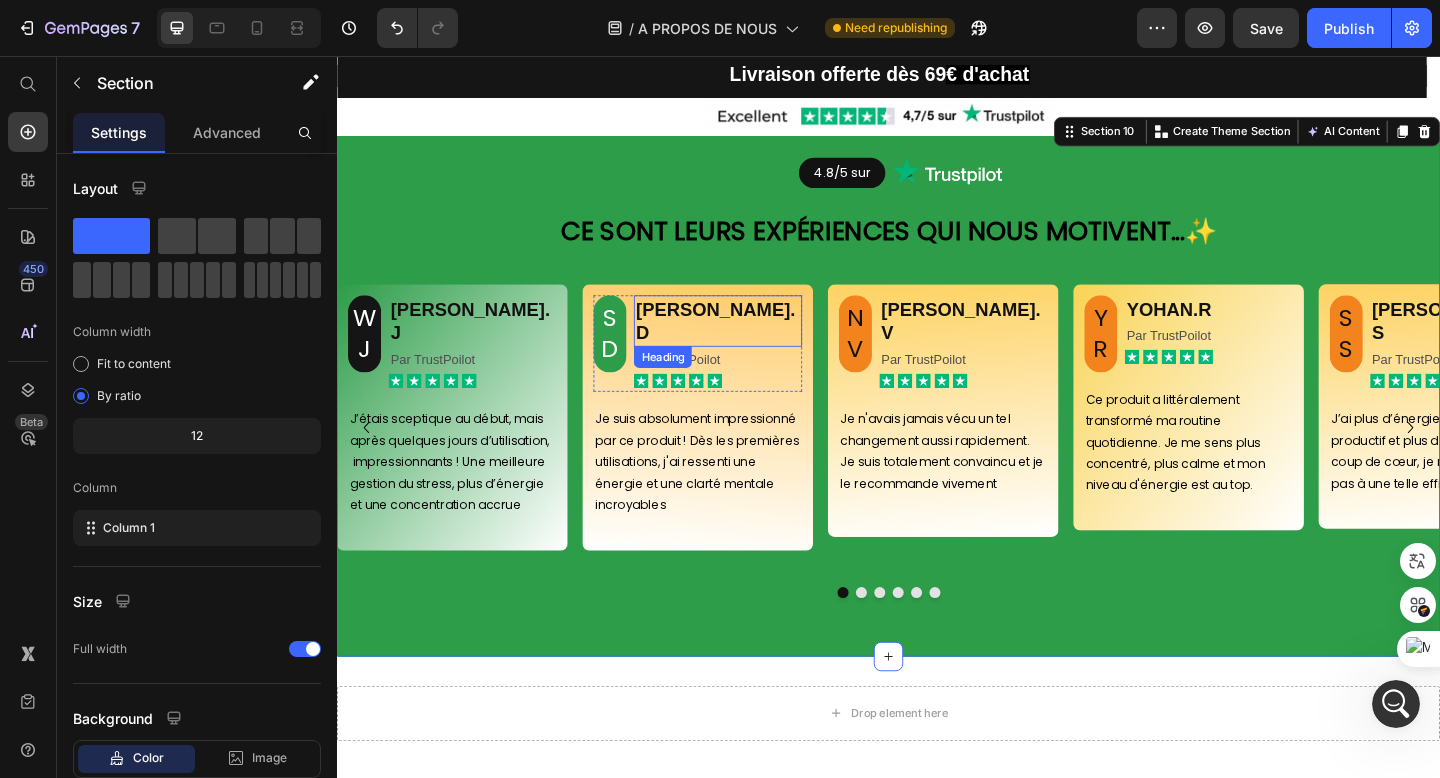 click on "[PERSON_NAME].D" at bounding box center (751, 345) 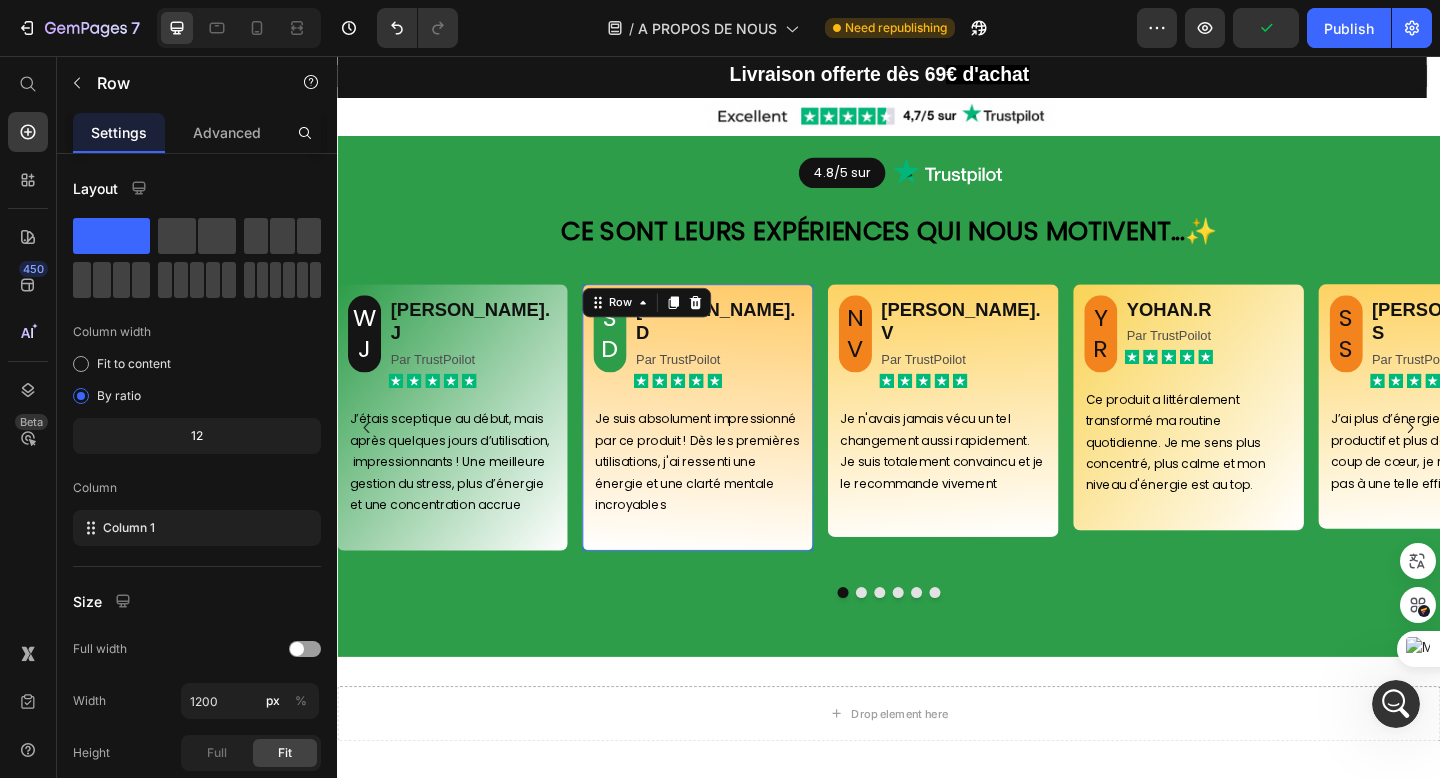 click on "⁠⁠⁠⁠⁠⁠⁠ SD Heading SABRINA.D Heading Par TrustPoilot Text Block
Icon
Icon
Icon
Icon
Icon Icon List Row Je suis absolument impressionné par ce produit ! Dès les premières utilisations, j'ai ressenti une énergie et une clarté mentale incroyables   Text Block Row   0" at bounding box center [729, 450] 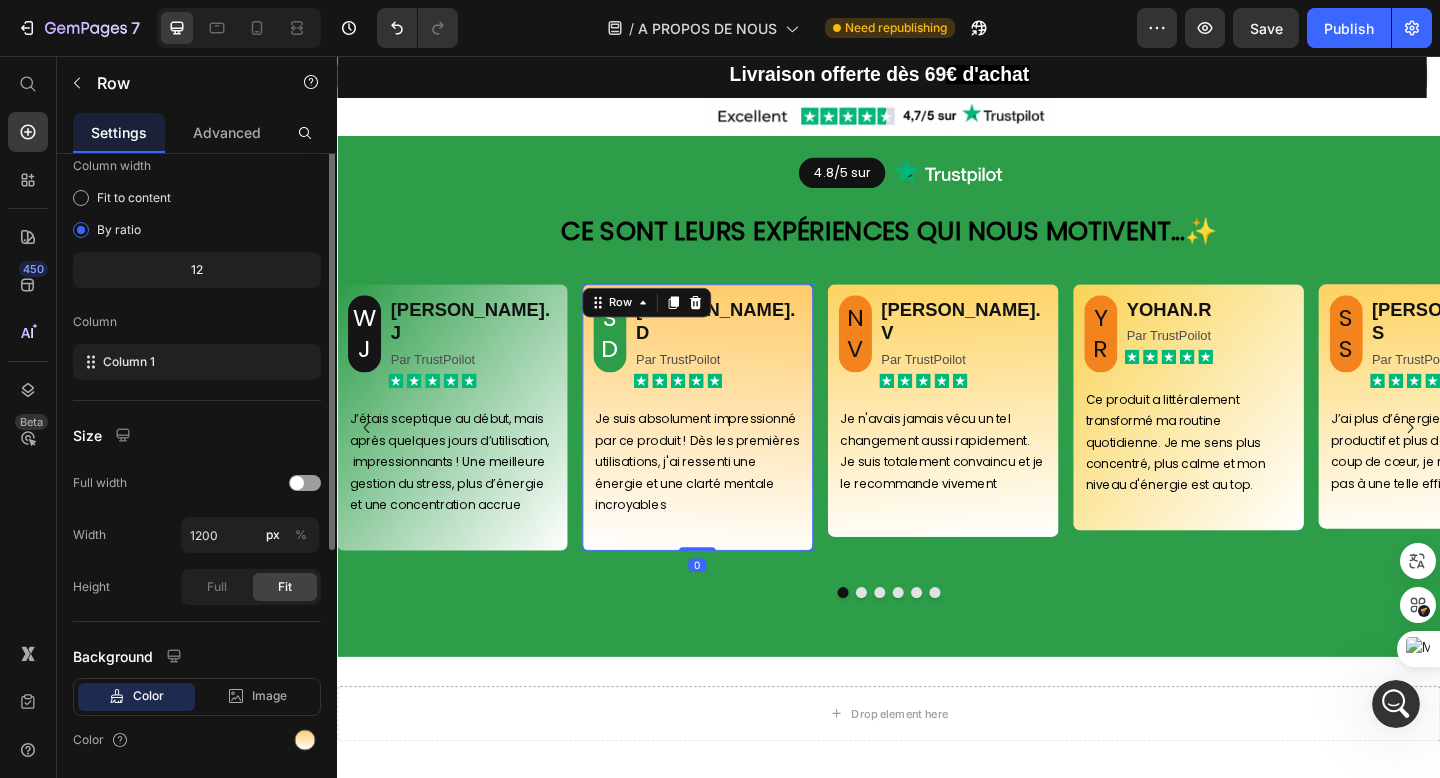 scroll, scrollTop: 231, scrollLeft: 0, axis: vertical 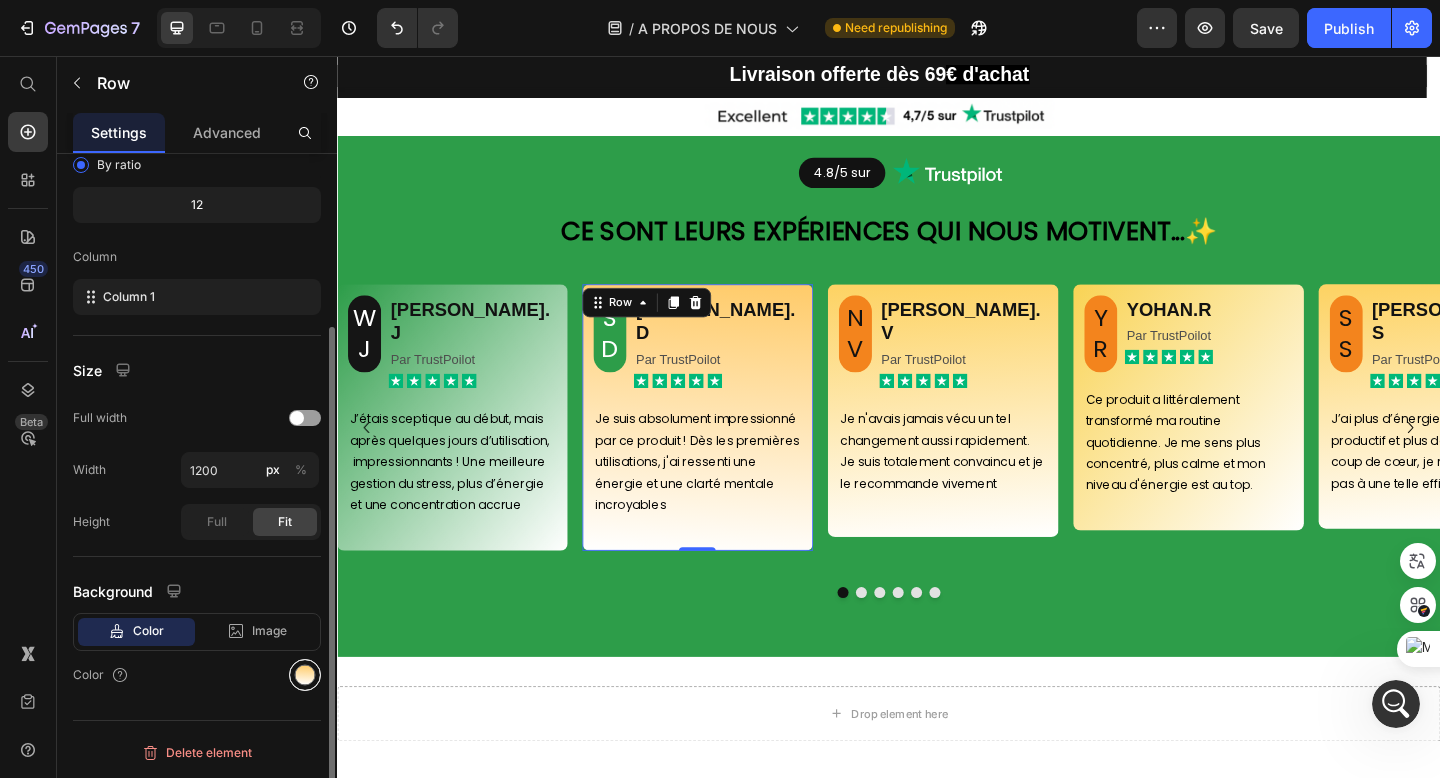 click at bounding box center (305, 675) 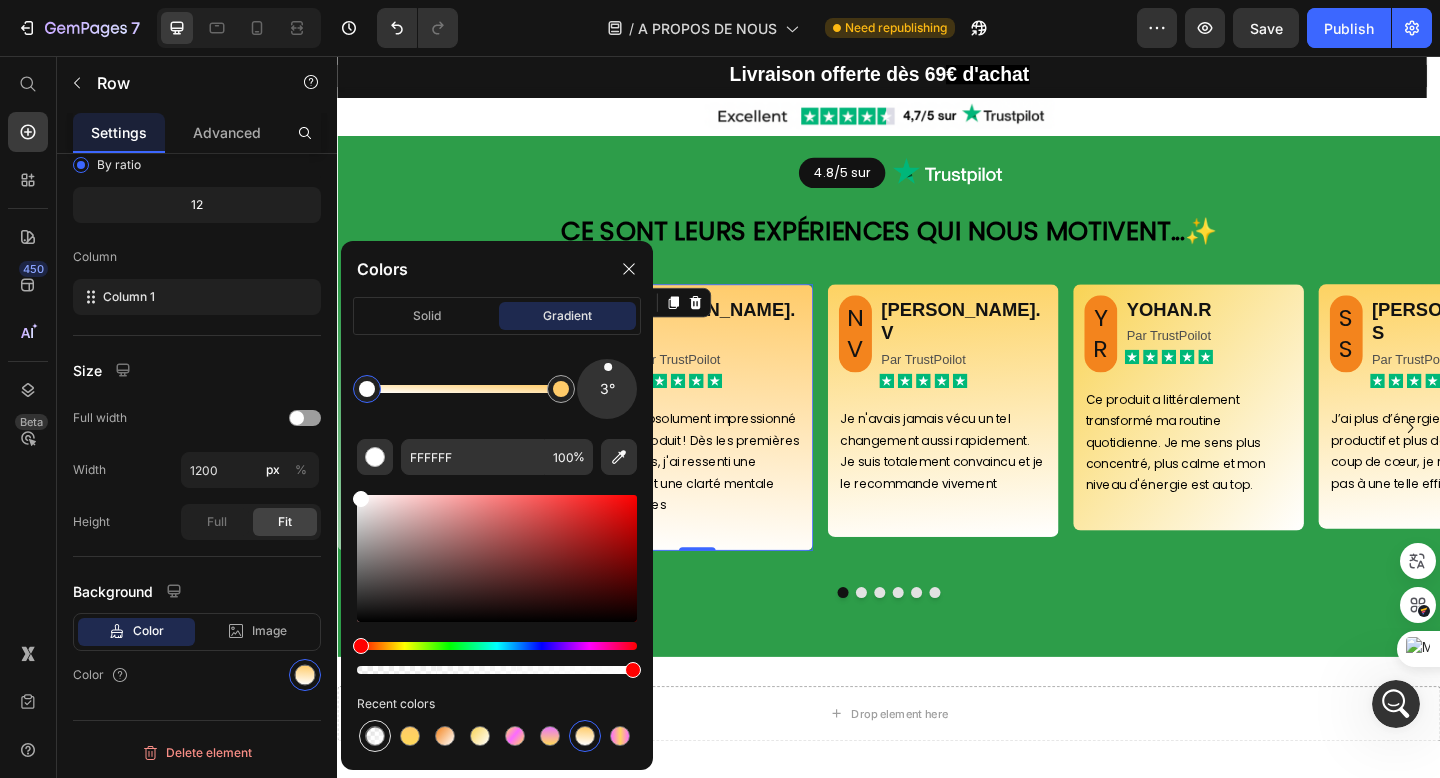 click at bounding box center [375, 736] 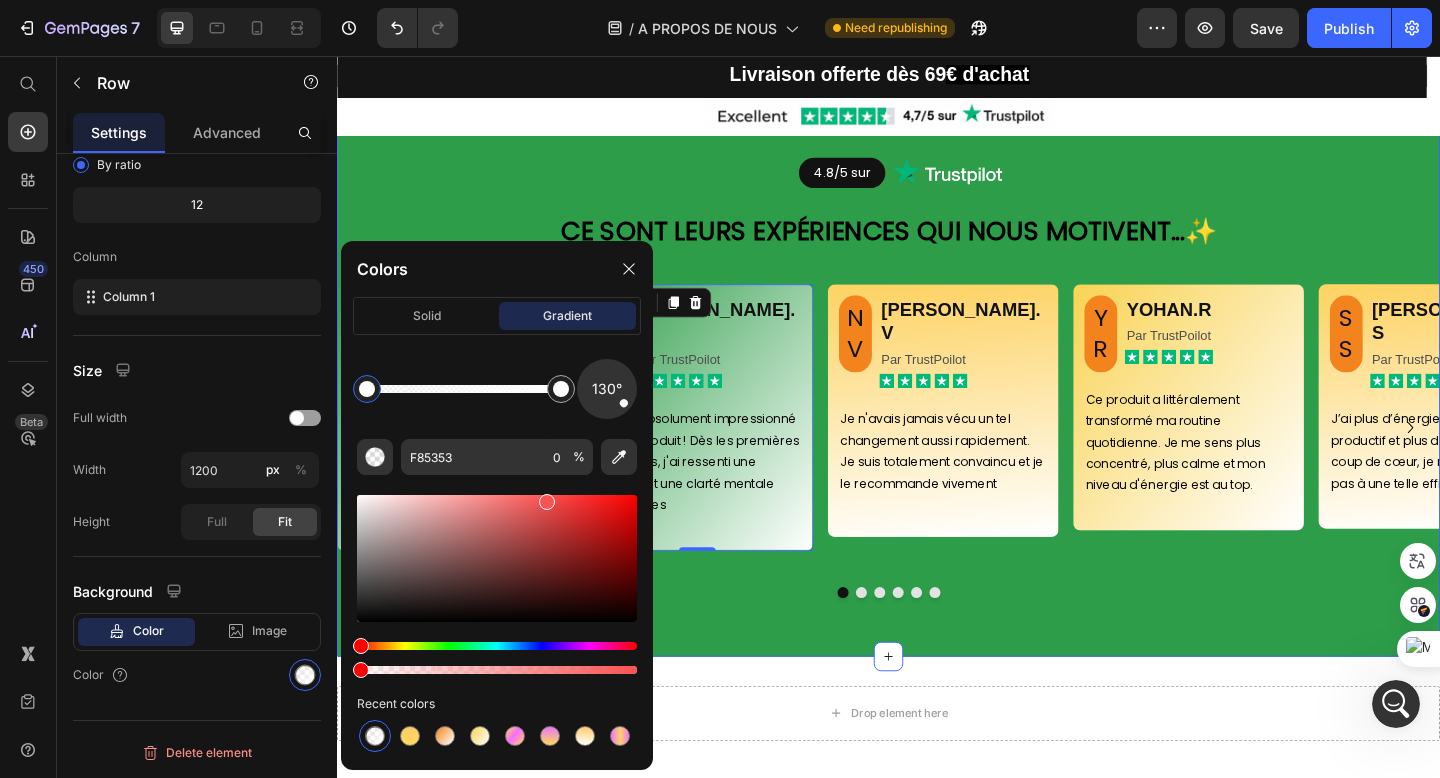 click at bounding box center [937, 640] 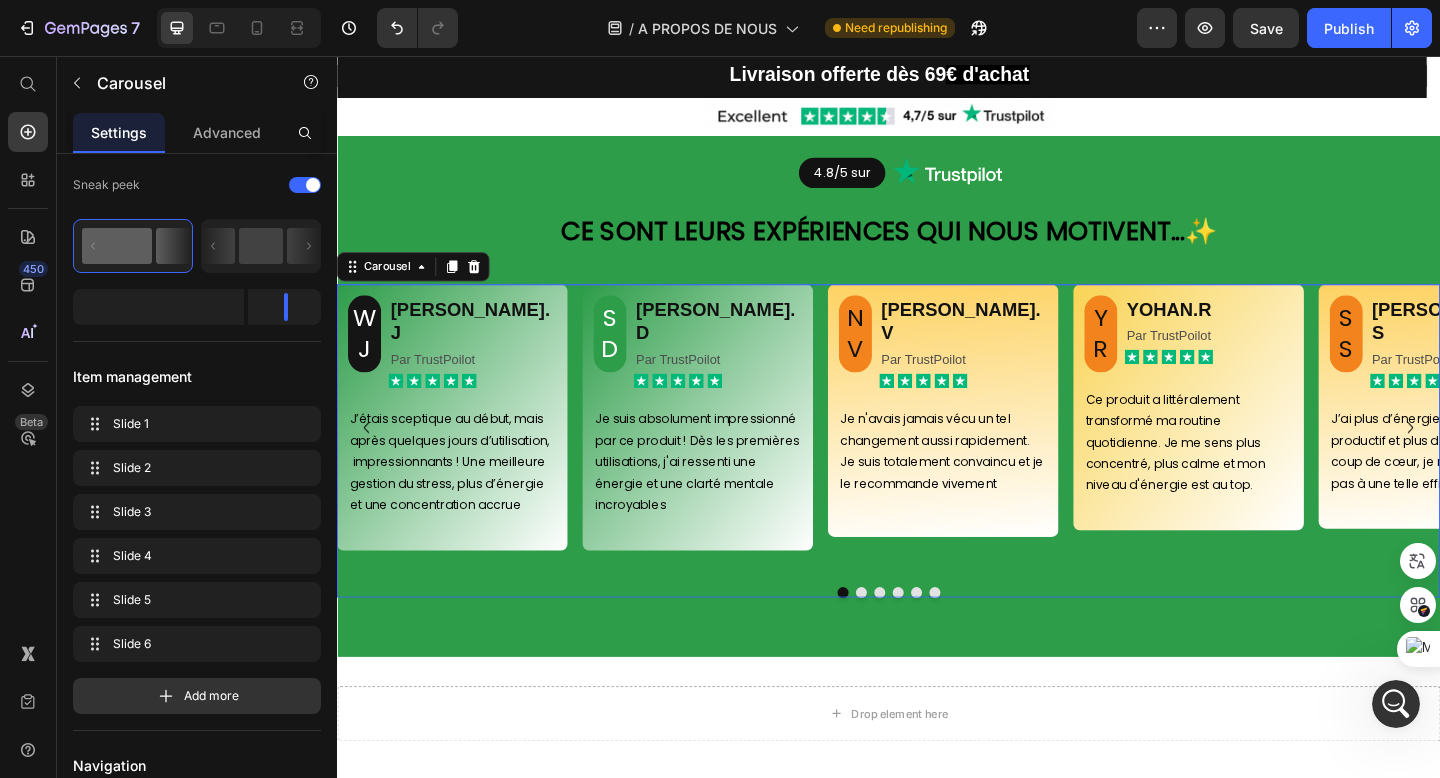 scroll, scrollTop: 0, scrollLeft: 0, axis: both 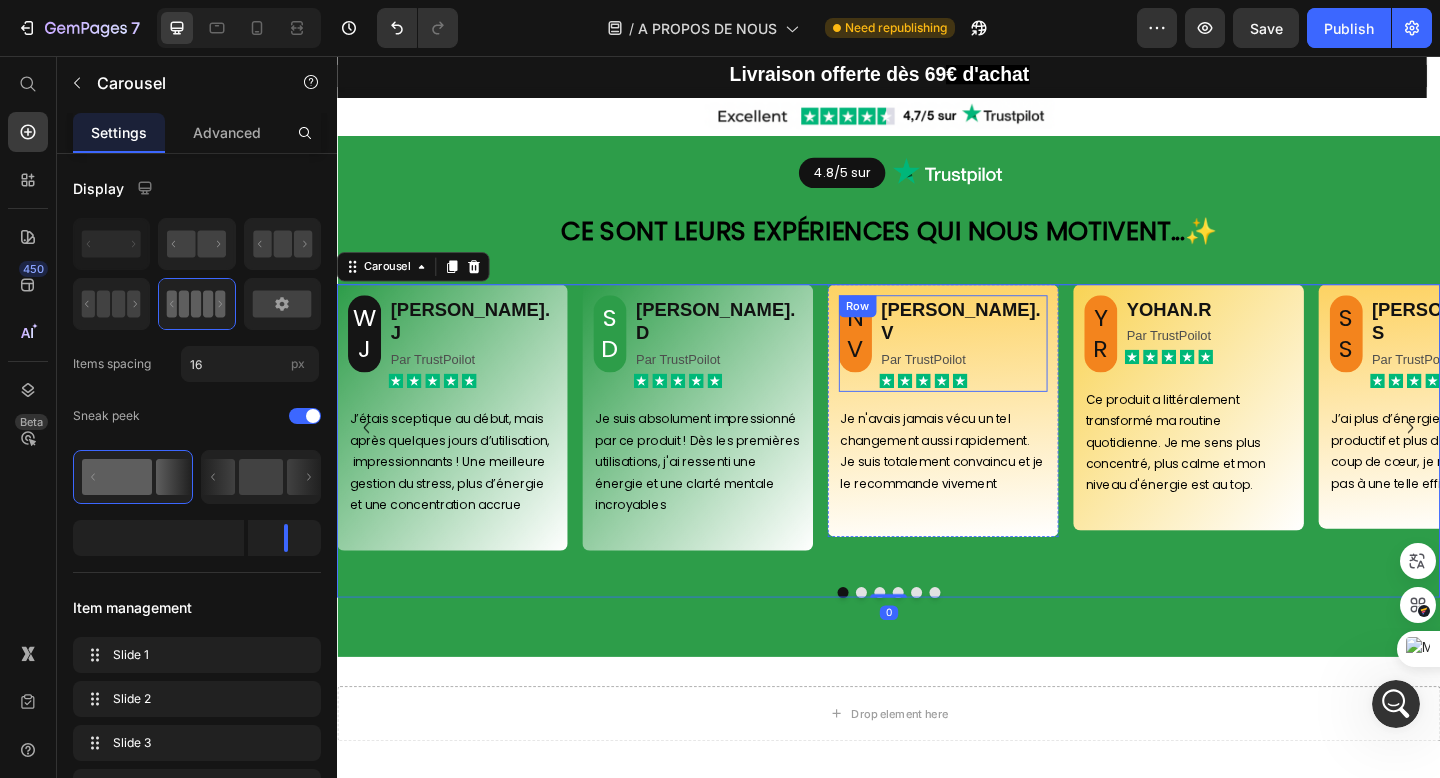 click on "NV" at bounding box center (901, 359) 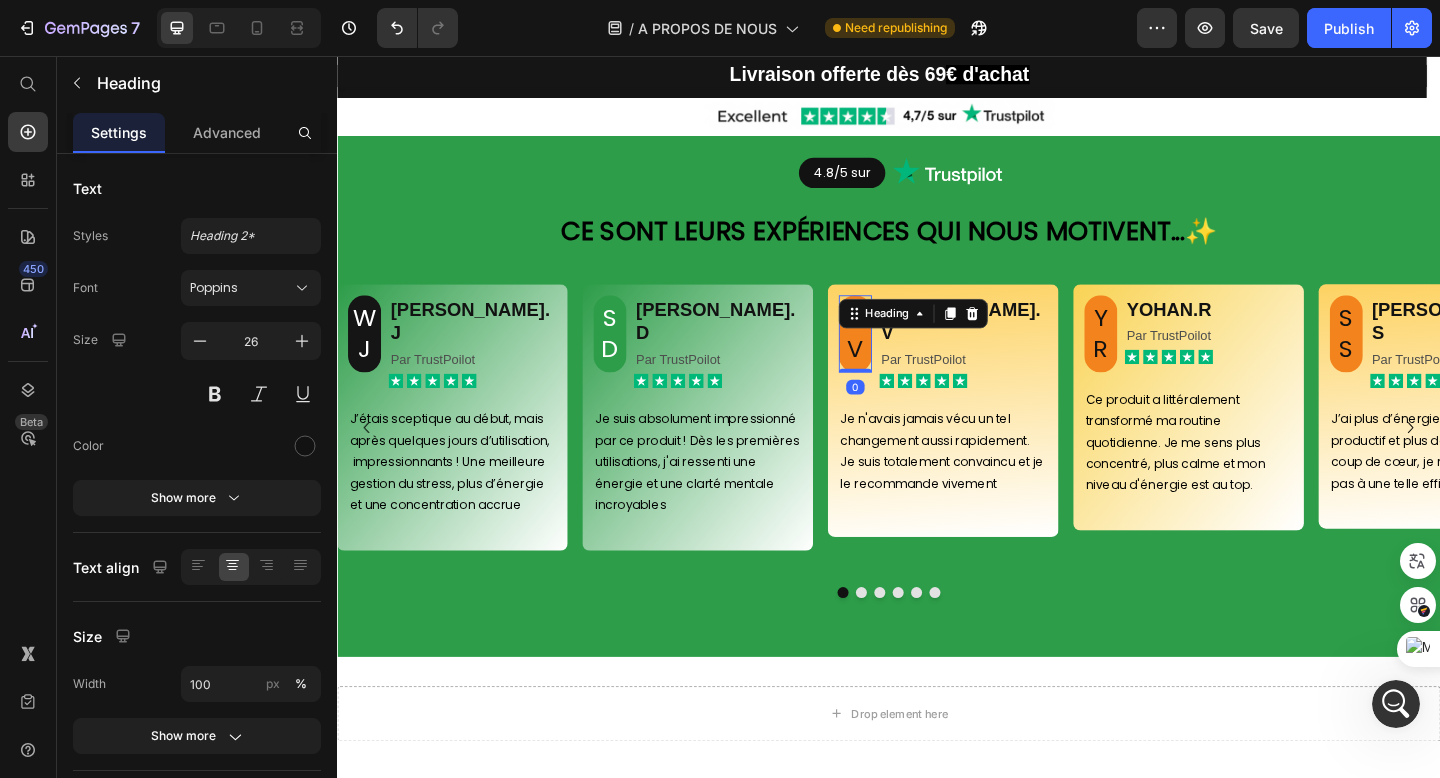 click on "NV" at bounding box center [901, 359] 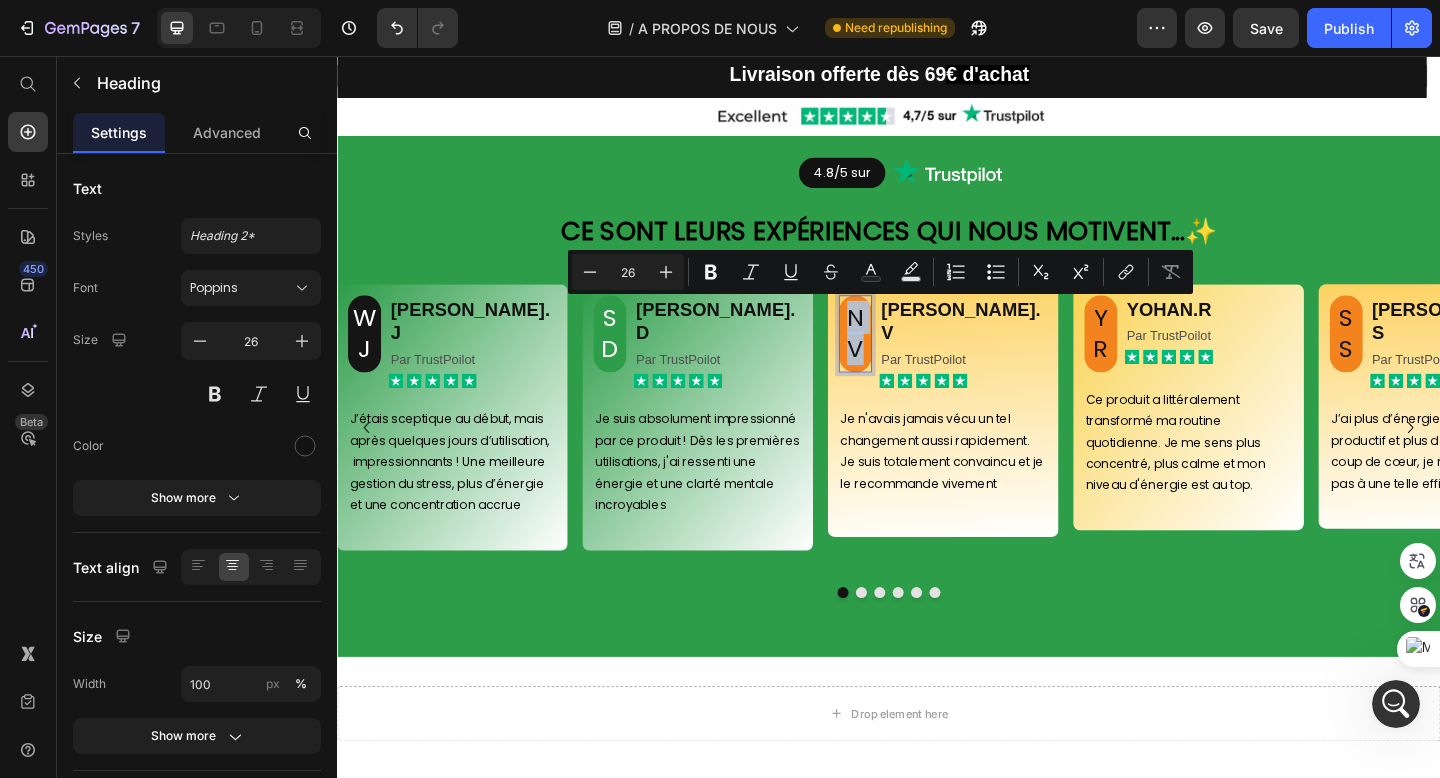 drag, startPoint x: 909, startPoint y: 375, endPoint x: 894, endPoint y: 335, distance: 42.72002 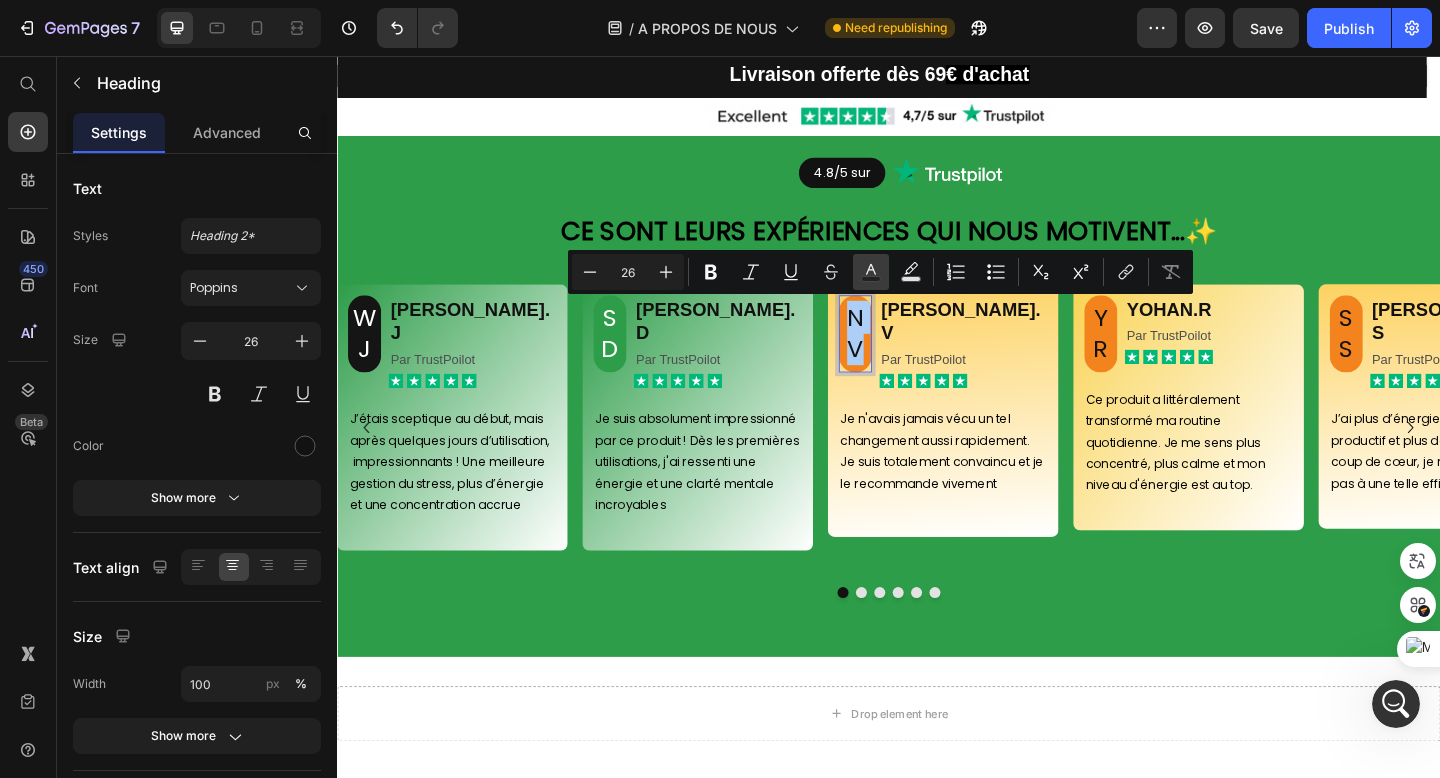 click 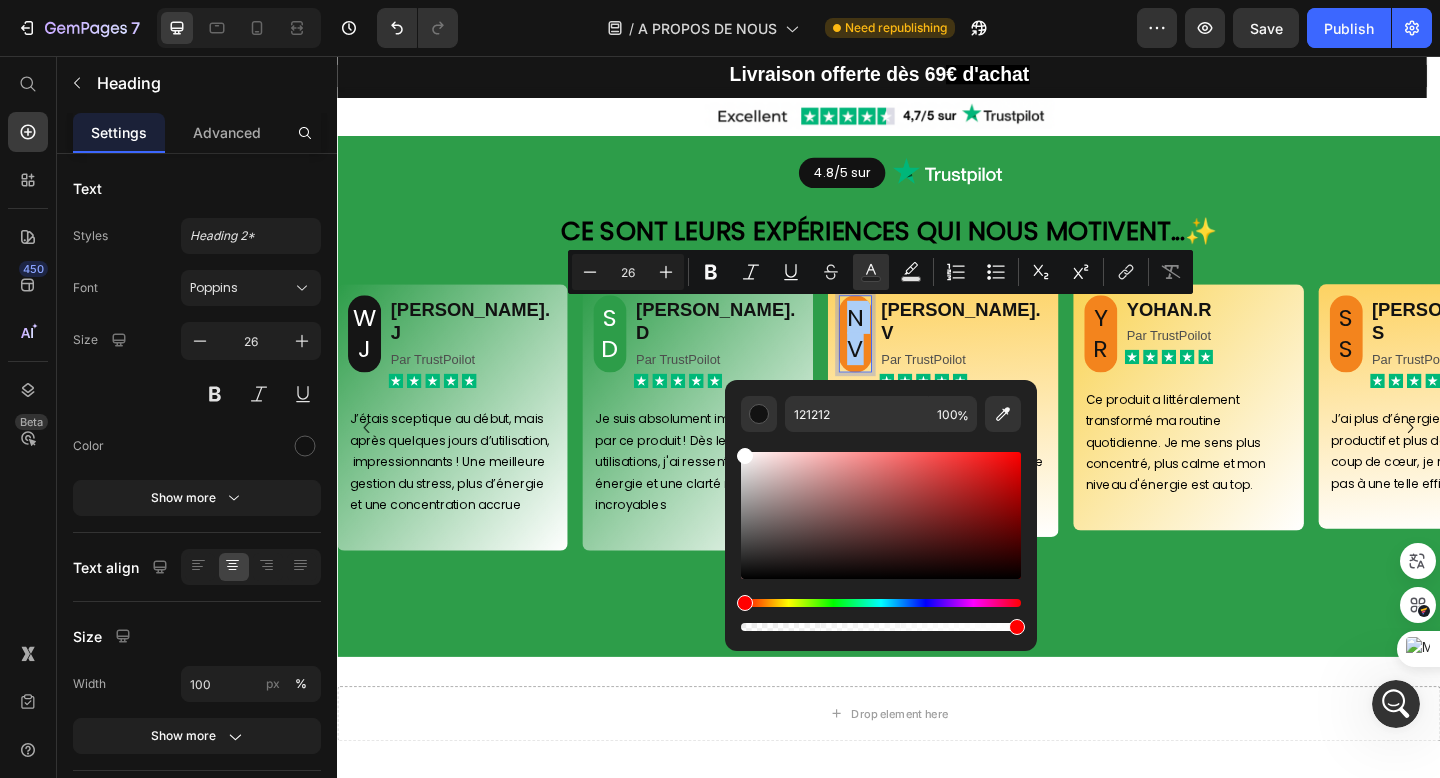 drag, startPoint x: 744, startPoint y: 574, endPoint x: 737, endPoint y: 410, distance: 164.14932 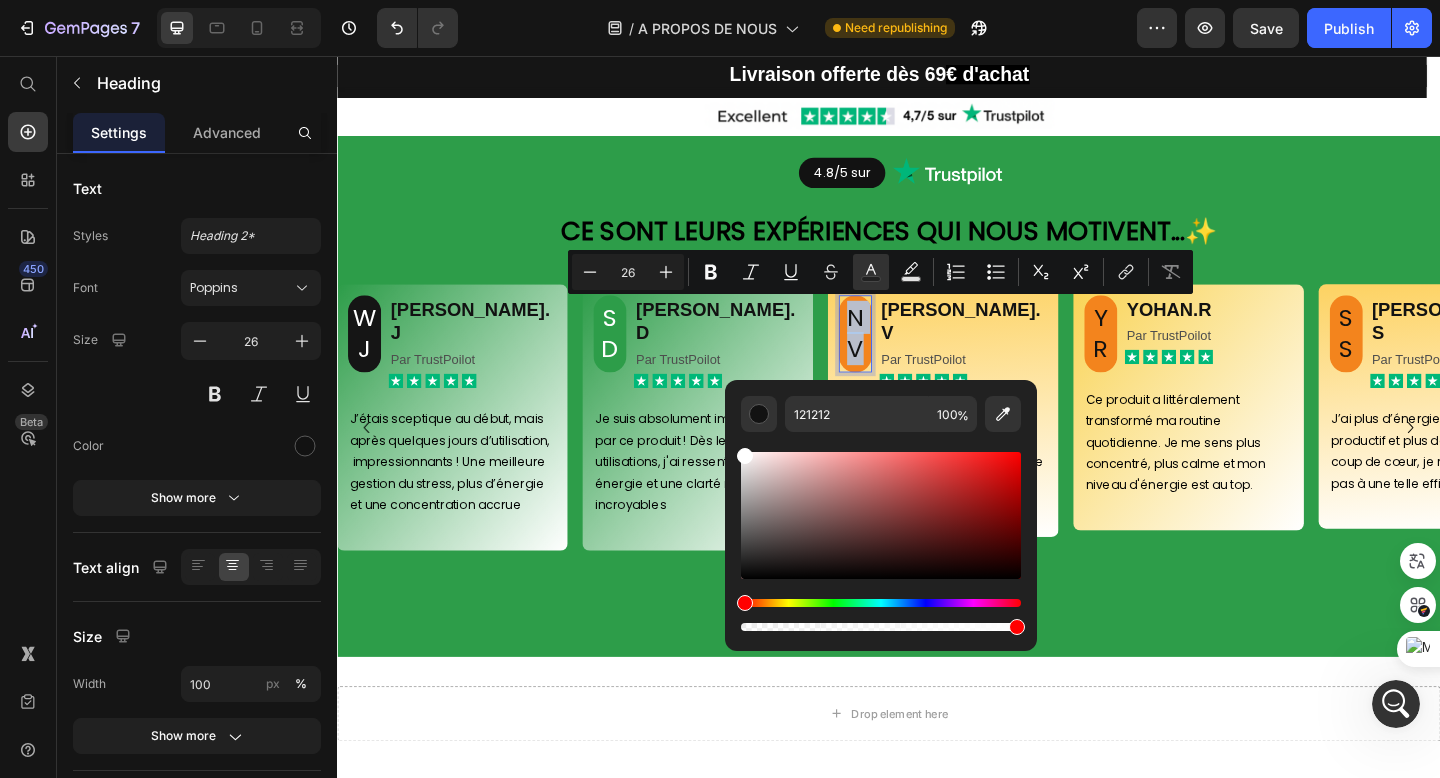 type on "FFFFFF" 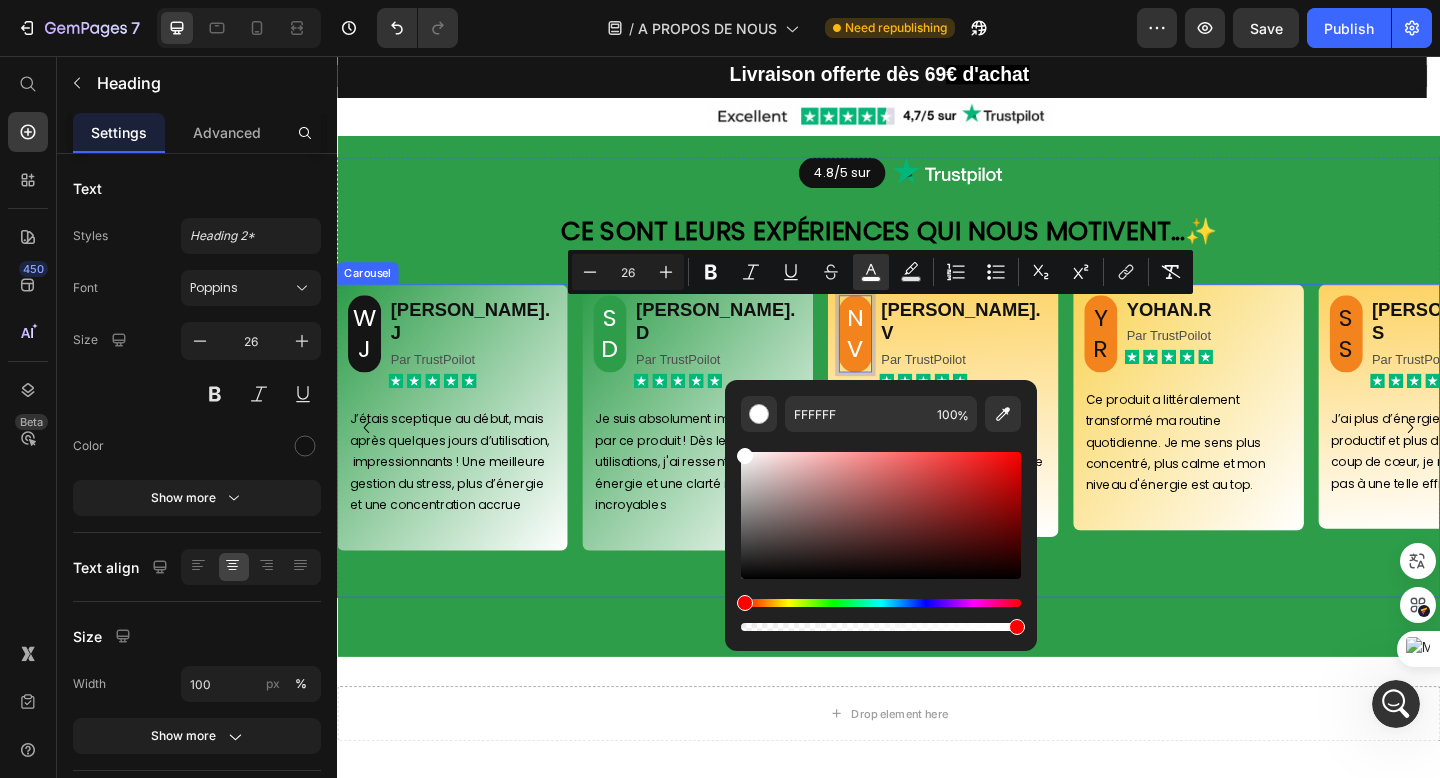click on "⁠⁠⁠⁠⁠⁠⁠ SD Heading SABRINA.D Heading Par TrustPoilot Text Block
Icon
Icon
Icon
Icon
Icon Icon List Row Je suis absolument impressionné par ce produit ! Dès les premières utilisations, j'ai ressenti une énergie et une clarté mentale incroyables   Text Block Row" at bounding box center (729, 461) 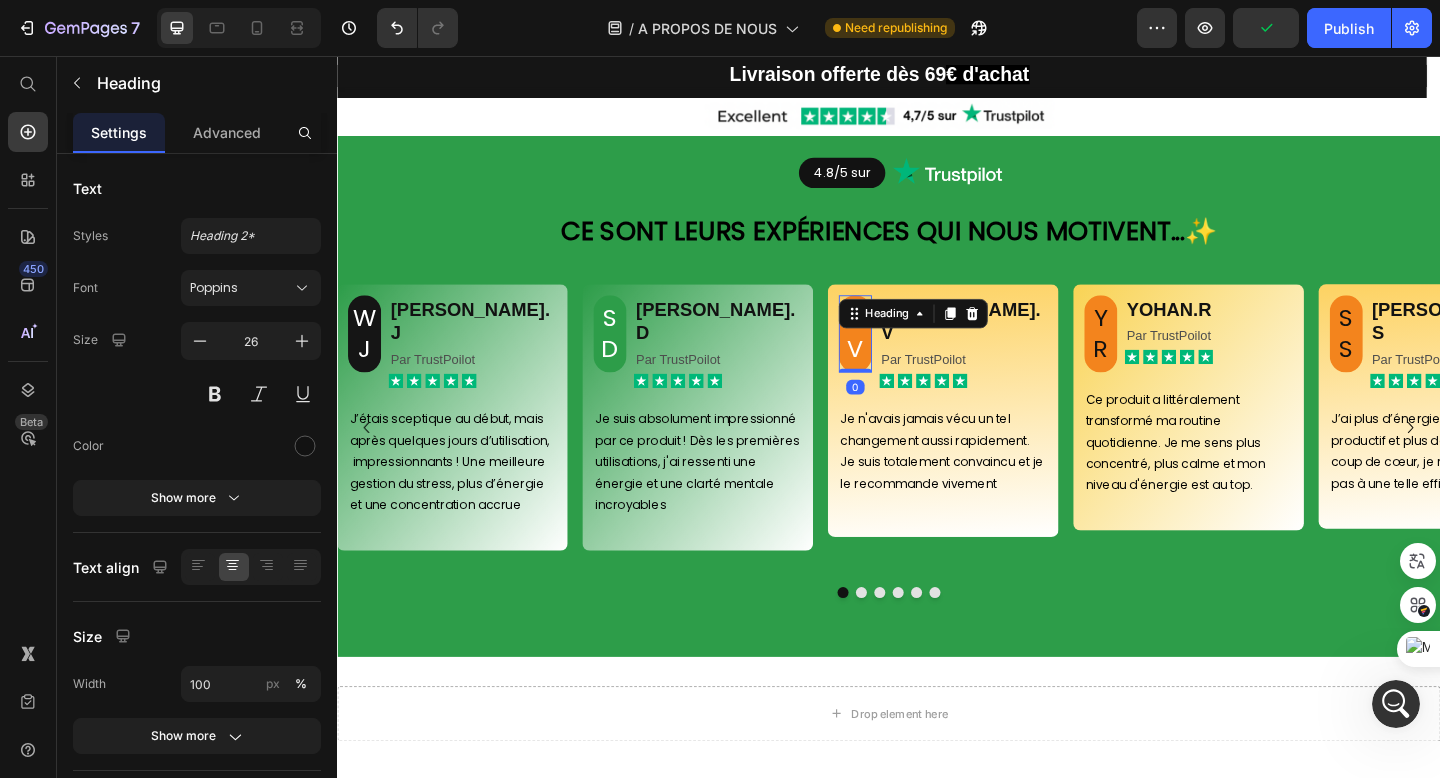 click on "⁠⁠⁠⁠⁠⁠⁠ NV" at bounding box center (901, 359) 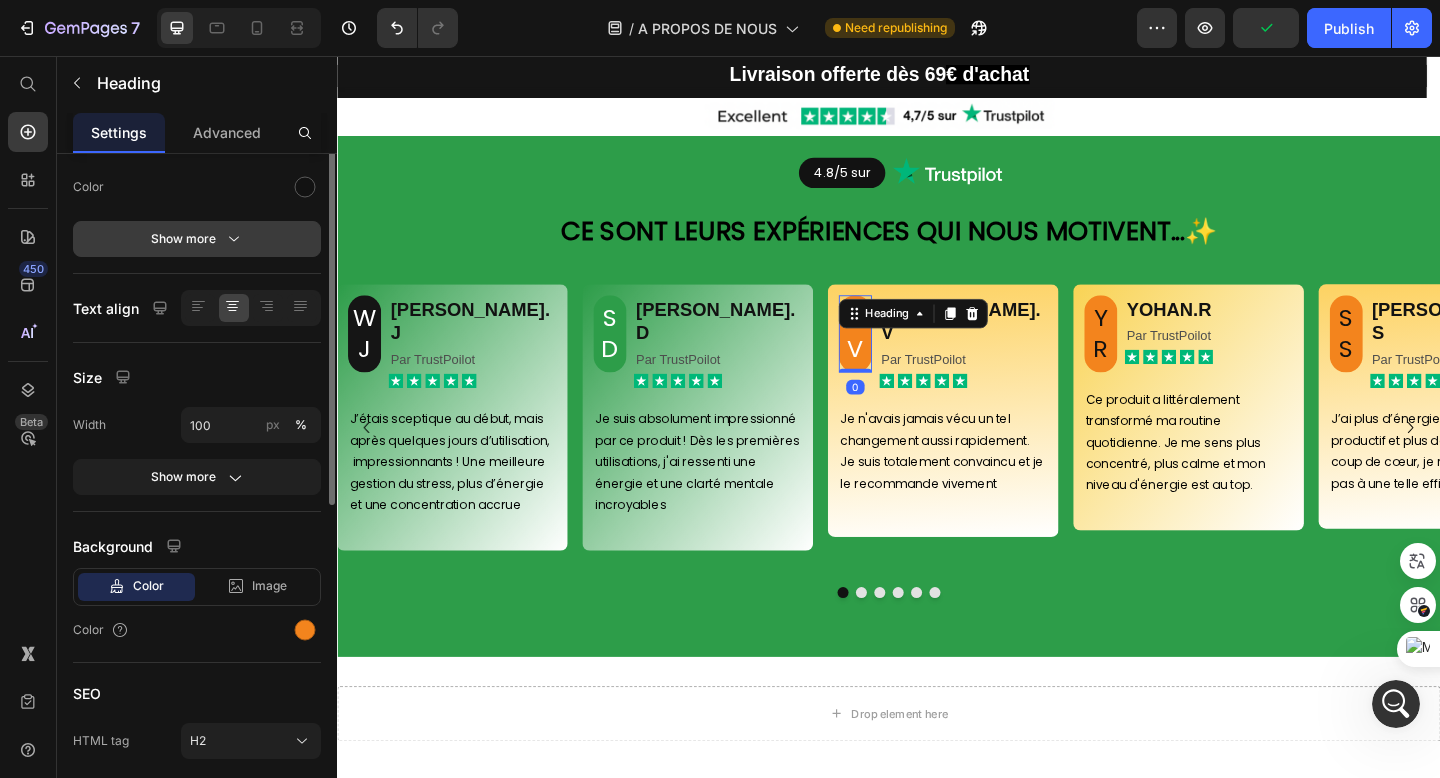 scroll, scrollTop: 331, scrollLeft: 0, axis: vertical 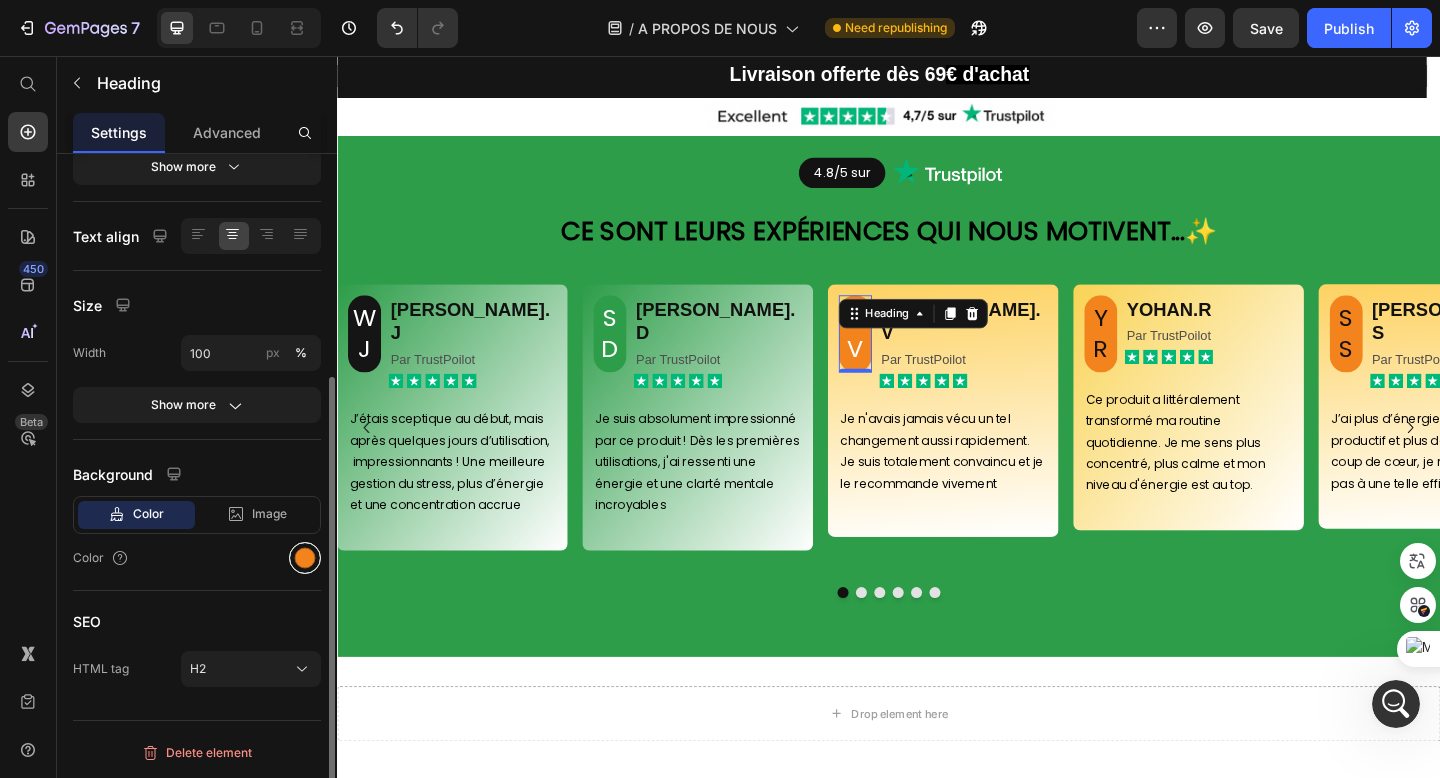 click at bounding box center [305, 558] 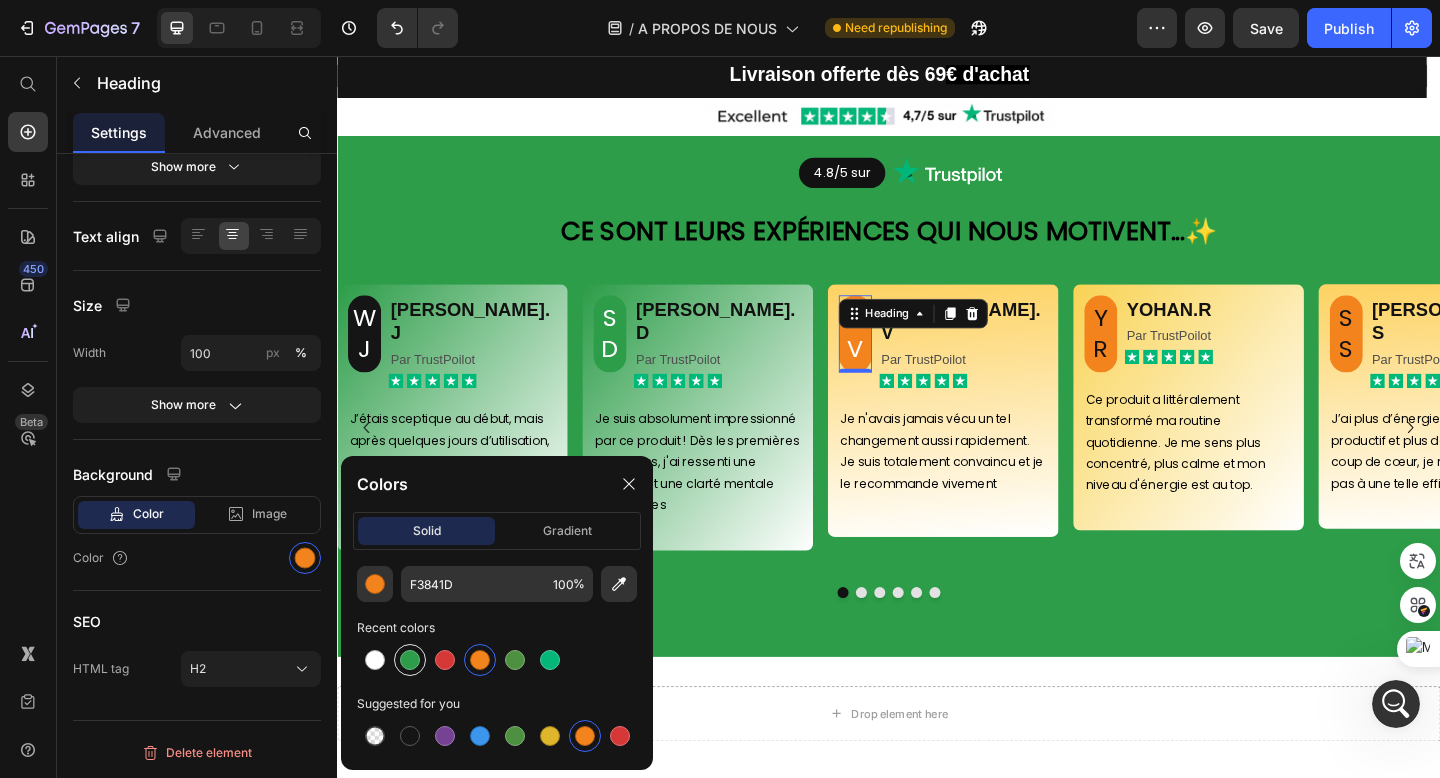 click at bounding box center (410, 660) 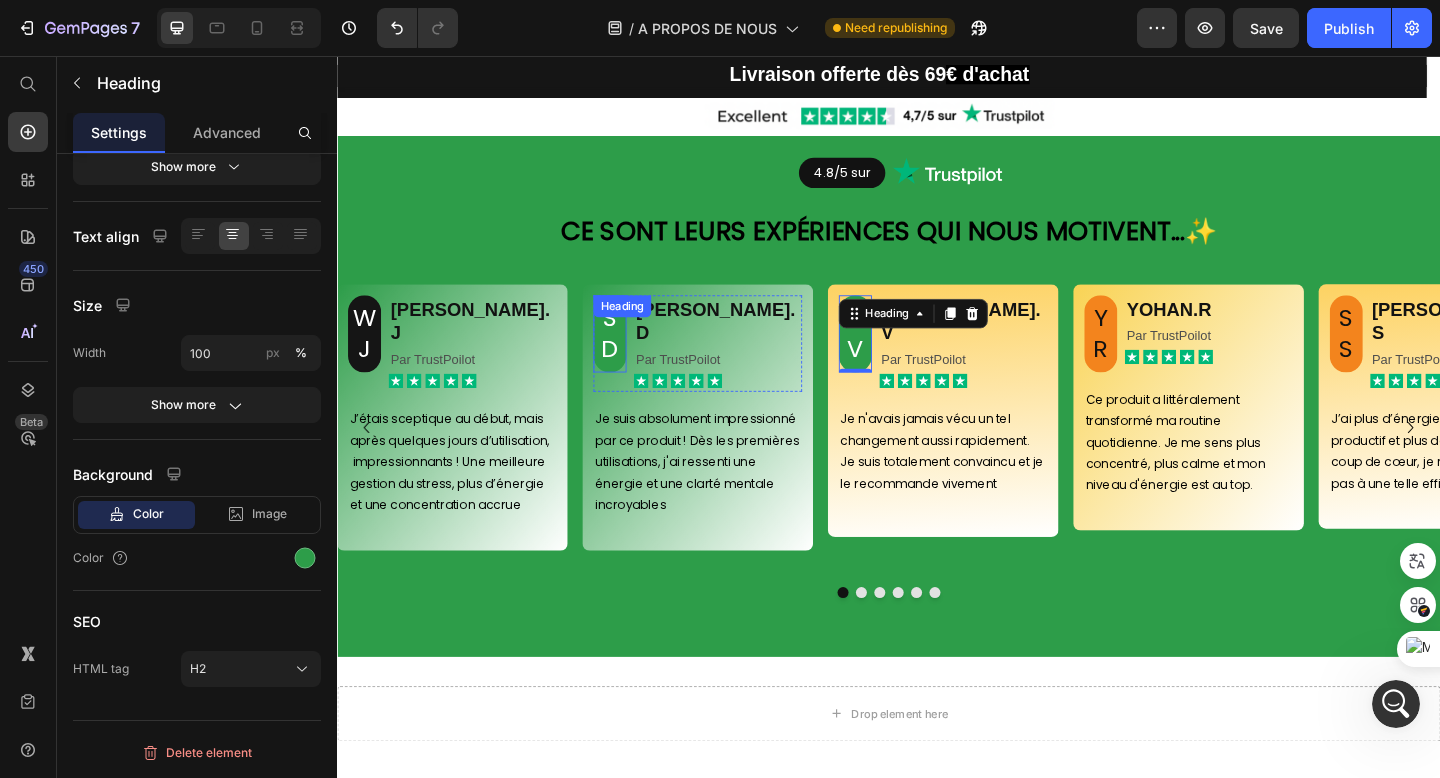 click on "⁠⁠⁠⁠⁠⁠⁠ SD" at bounding box center [634, 359] 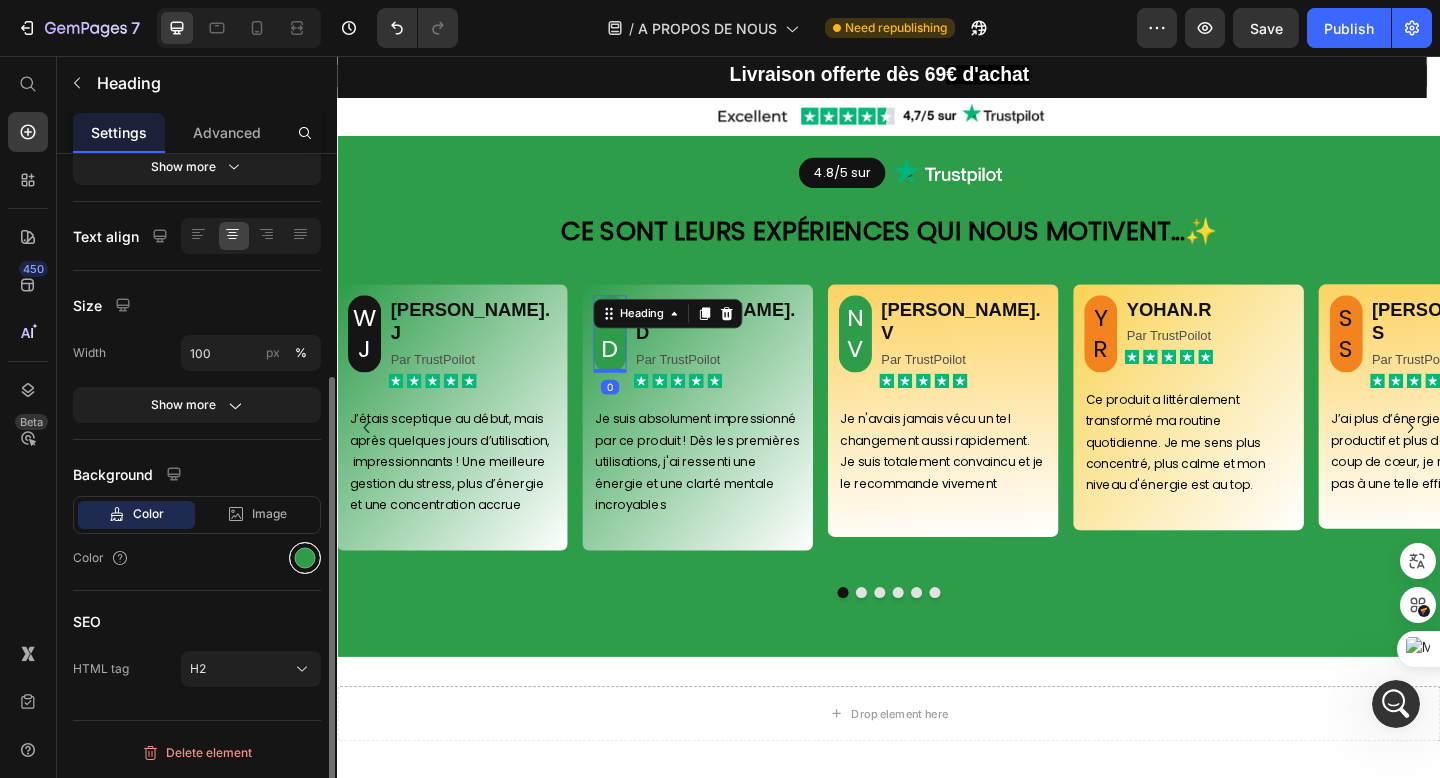 click at bounding box center [305, 558] 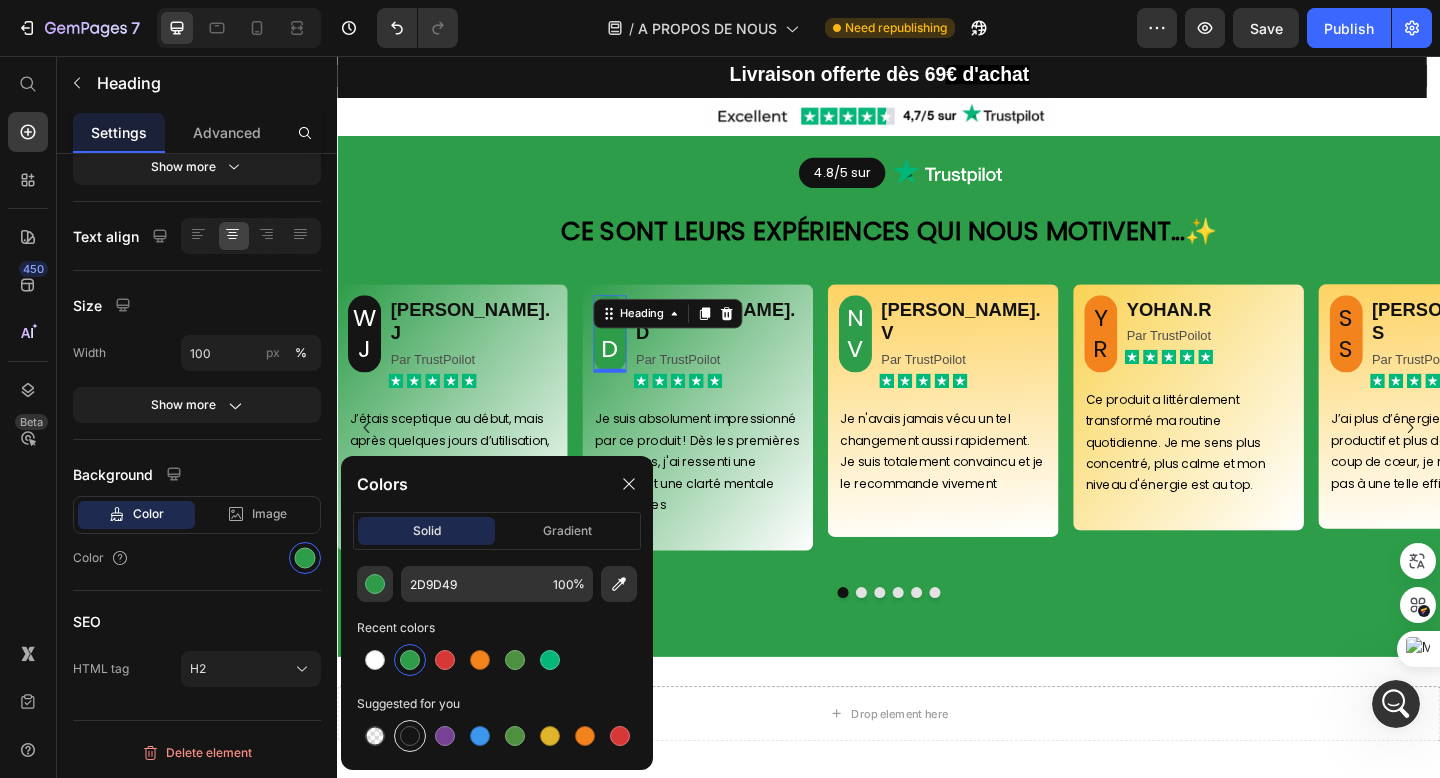 click at bounding box center [410, 736] 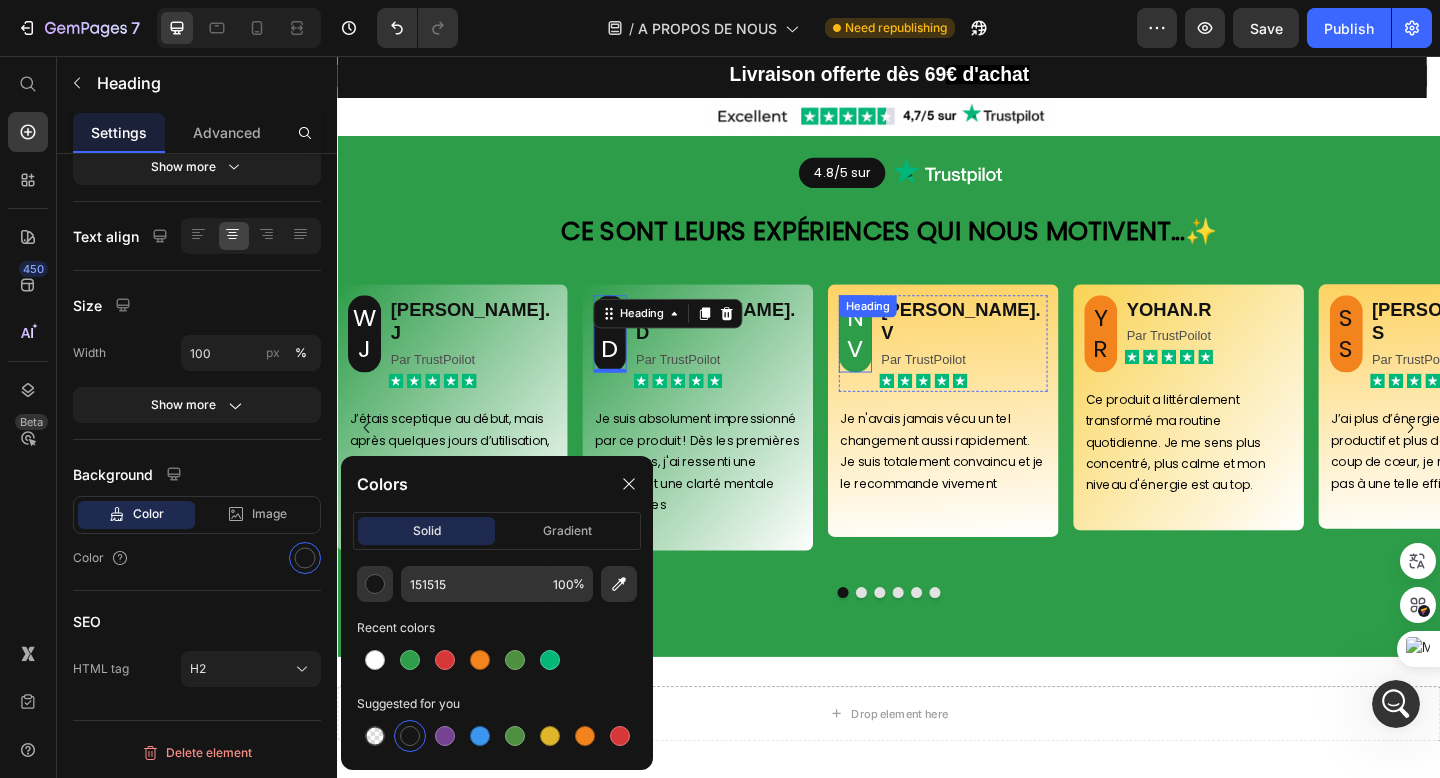 click on "NV" at bounding box center [901, 358] 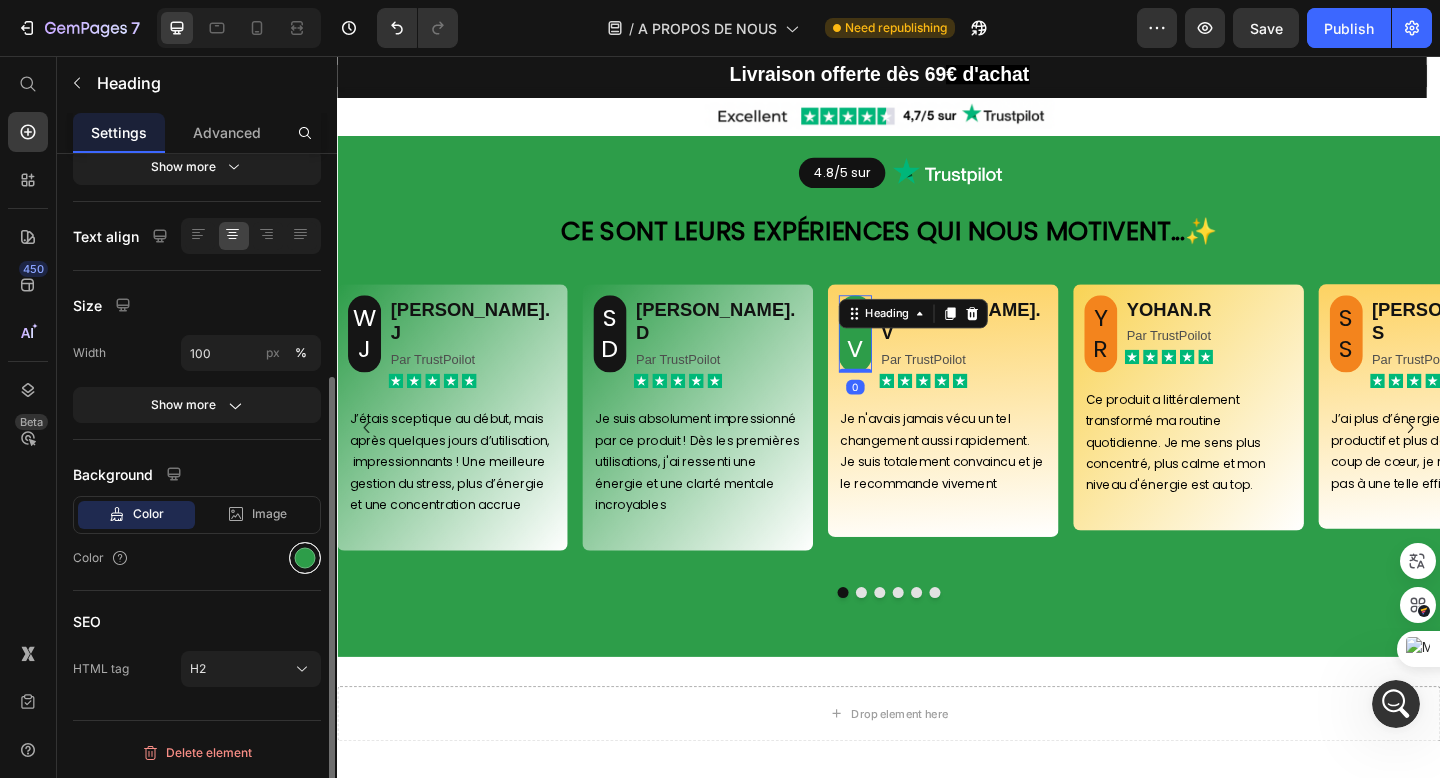 click at bounding box center (305, 558) 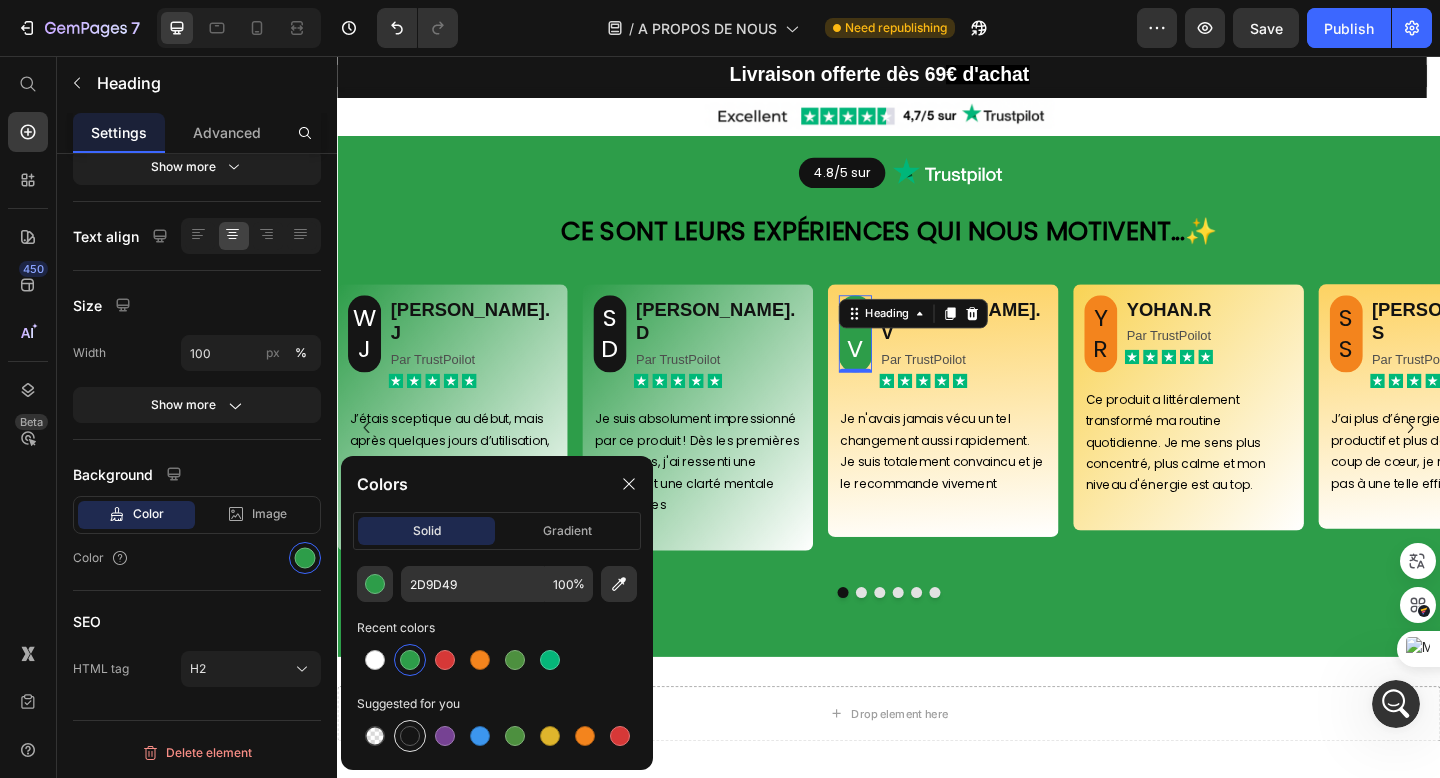 click at bounding box center (410, 736) 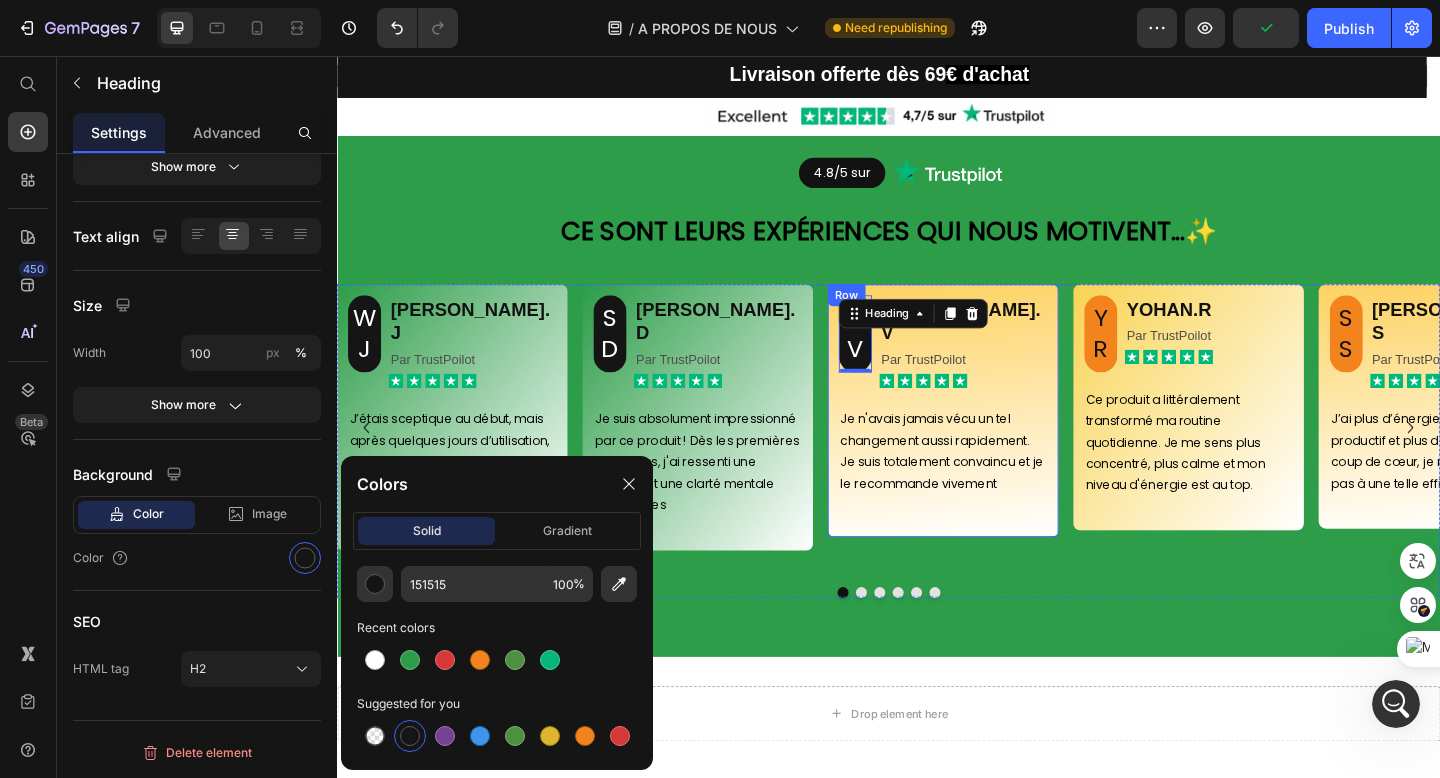 click on "⁠⁠⁠⁠⁠⁠⁠ NV Heading   0 NADIA.V Heading Par TrustPoilot Text Block
Icon
Icon
Icon
Icon
Icon Icon List Row Je n'avais jamais vécu un tel changement aussi rapidement. Je suis totalement convaincu et je le recommande vivement Text Block Row" at bounding box center (996, 442) 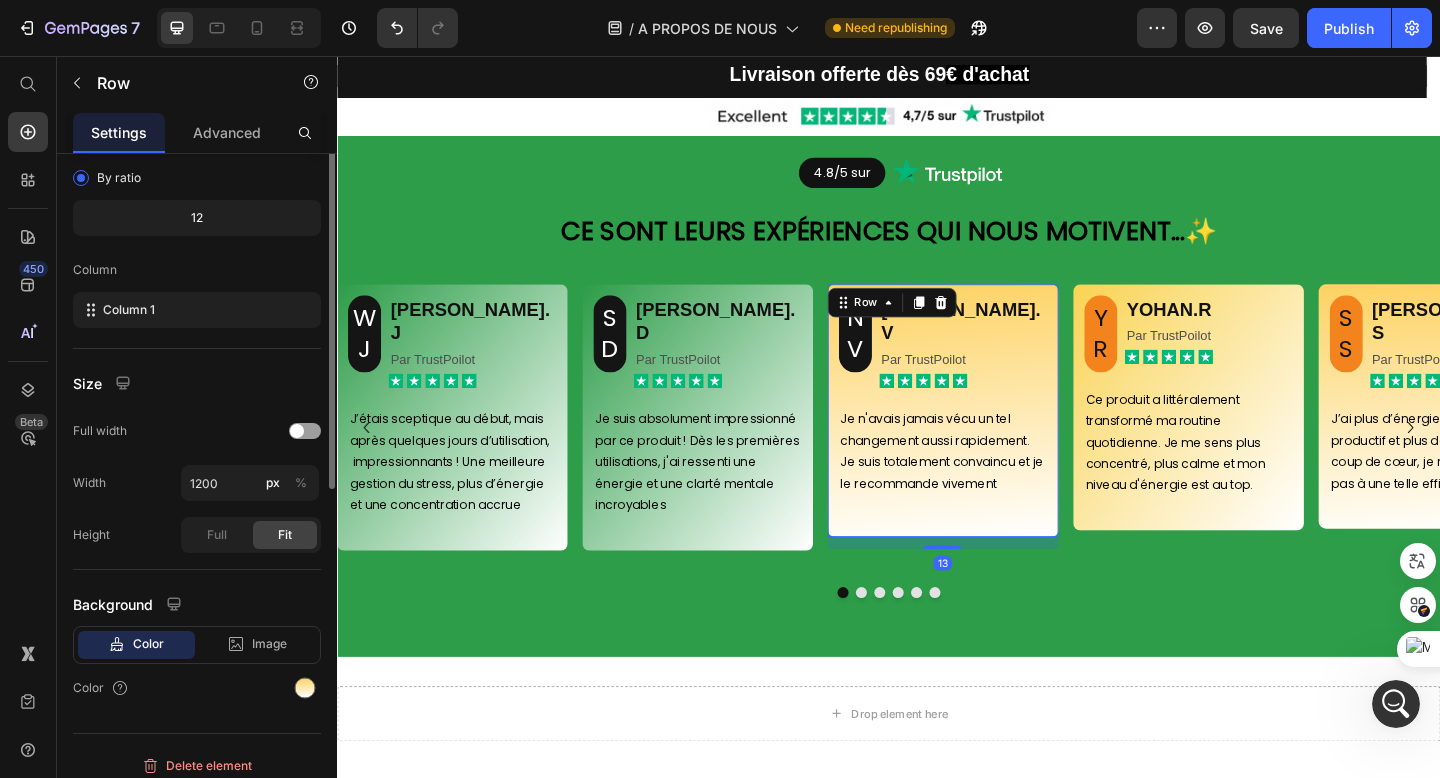 scroll, scrollTop: 231, scrollLeft: 0, axis: vertical 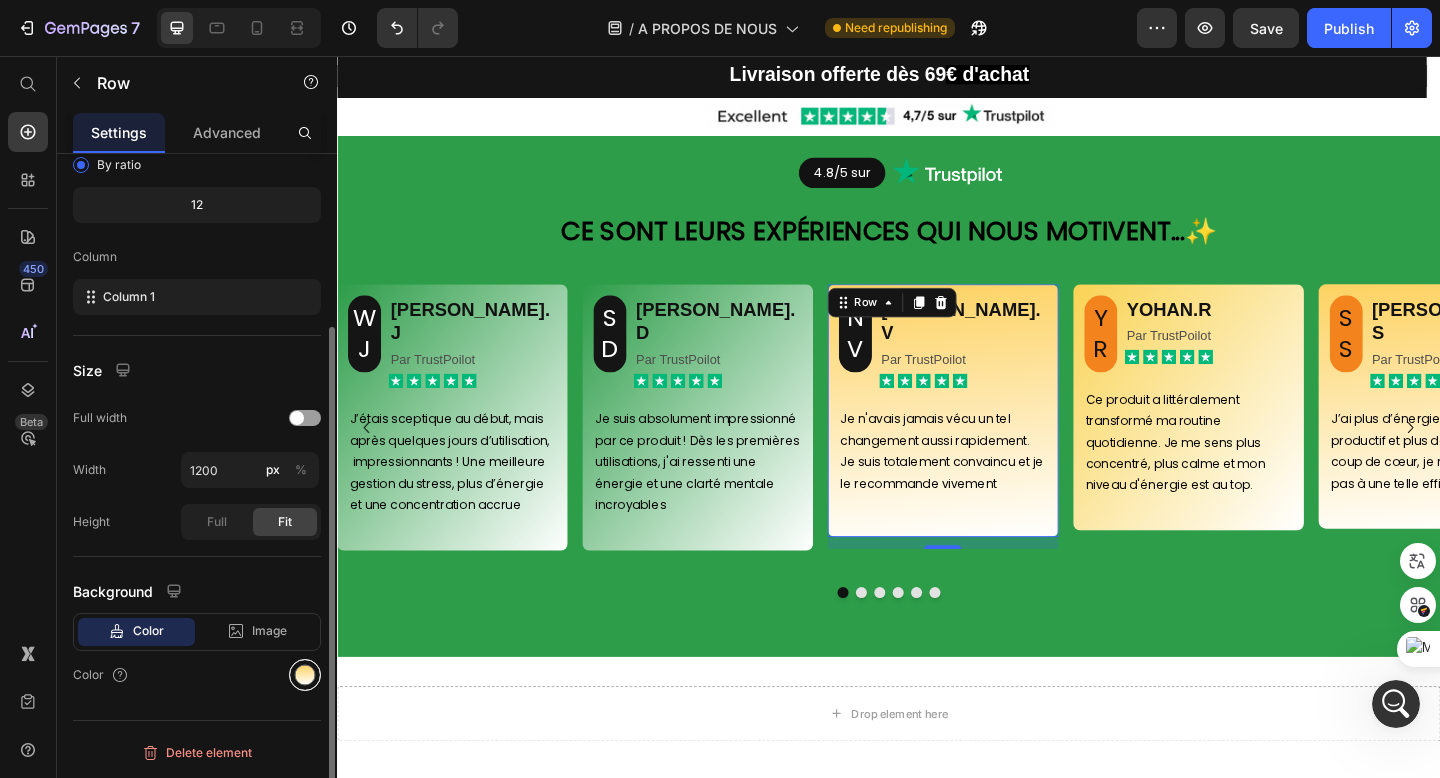 click at bounding box center (305, 675) 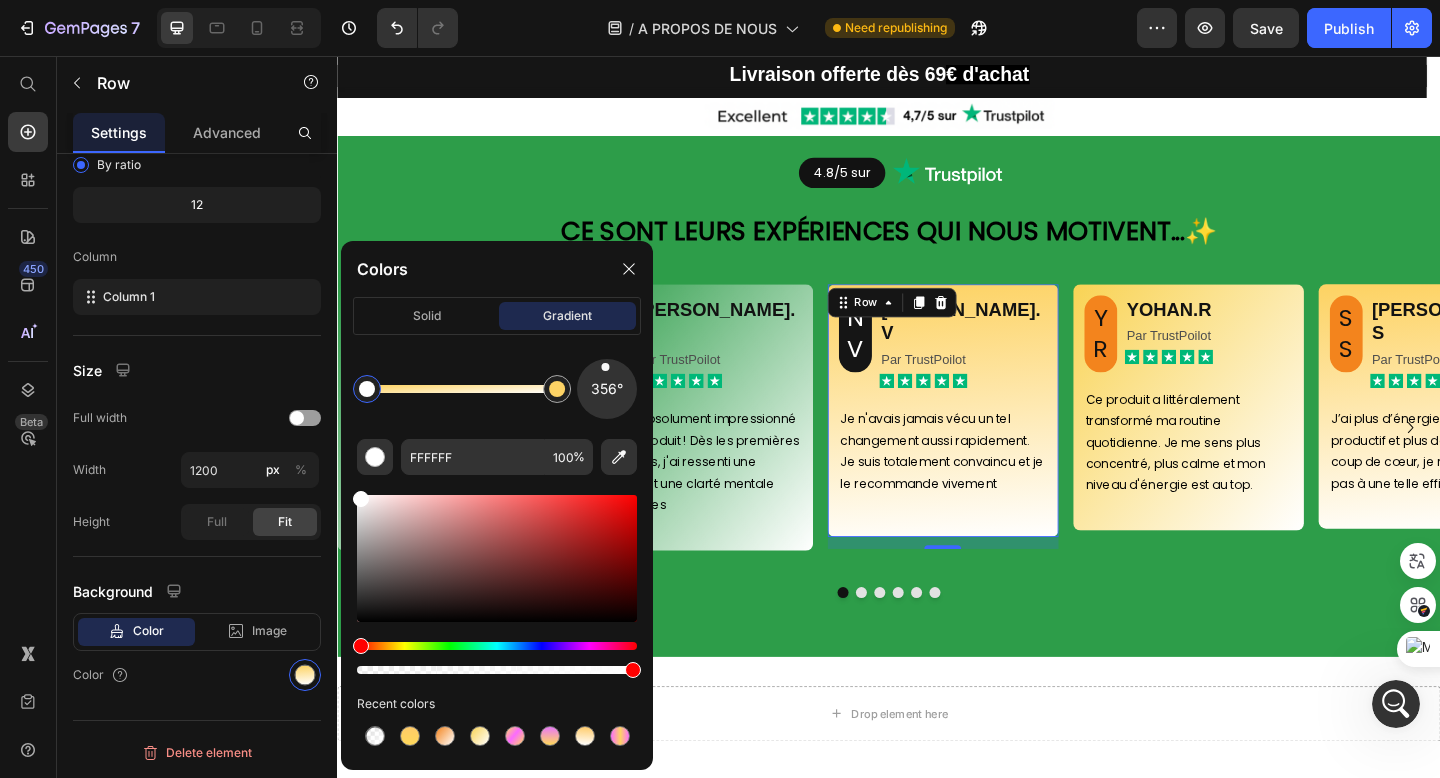 click on "Colors solid gradient 356° FFFFFF 100 % Recent colors" 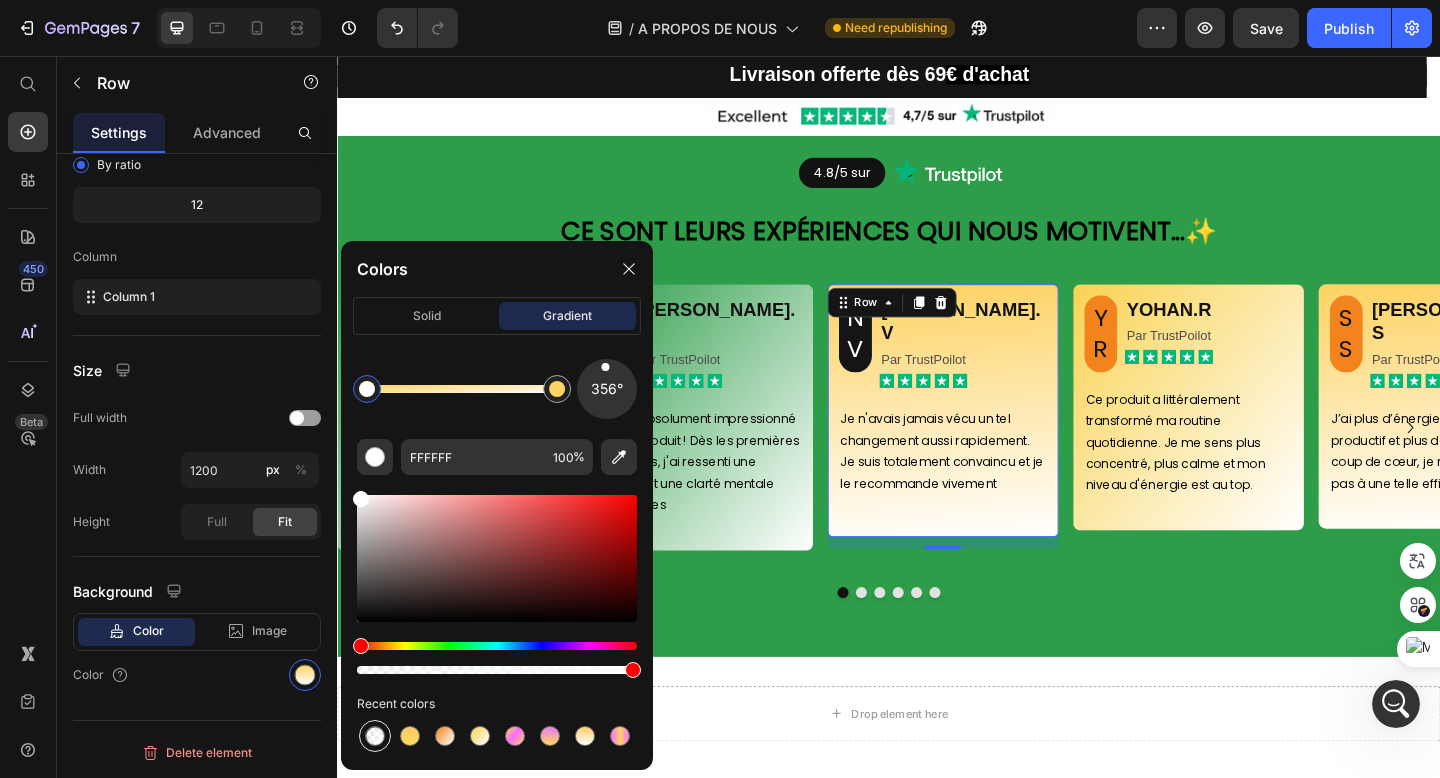 click at bounding box center (375, 736) 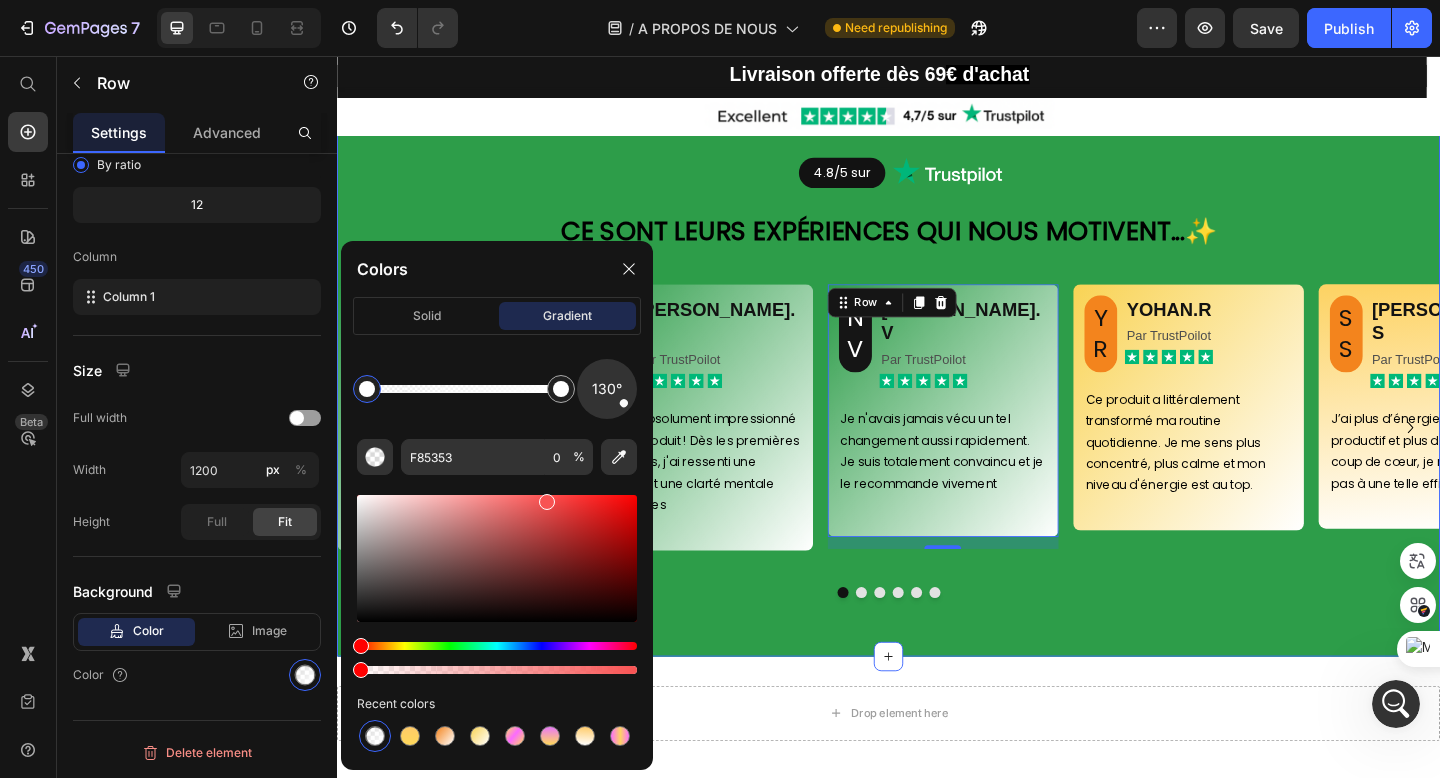 click on "4.8/5 sur Button Image Row Row Ce sont leurs expériences qui nous motivent...  ✨ Heading
⁠⁠⁠⁠⁠⁠⁠ WJ Heading WILLIAM.J Heading Par TrustPoilot Text Block
Icon
Icon
Icon
Icon
Icon Icon List Row J’étais sceptique au début, mais après quelques jours d’utilisation,  impressionnants ! Une meilleure gestion du stress, plus d’énergie et une concentration accrue   Text Block Row ⁠⁠⁠⁠⁠⁠⁠ SD Heading SABRINA.D Heading Par TrustPoilot Text Block
Icon
Icon
Icon
Icon
Icon Icon List Row Je suis absolument impressionné par ce produit ! Dès les premières utilisations, j'ai ressenti une énergie et une clarté mentale incroyables   Text Block Row ⁠⁠⁠⁠⁠⁠⁠ NV Heading NADIA.V Heading Par TrustPoilot Text Block
Icon
Icon
Icon
Icon
Icon Icon List Row Text Block Row   13 YR Heading YOHAN.R Heading Par TrustPoilot Text Block
Icon" at bounding box center (937, 414) 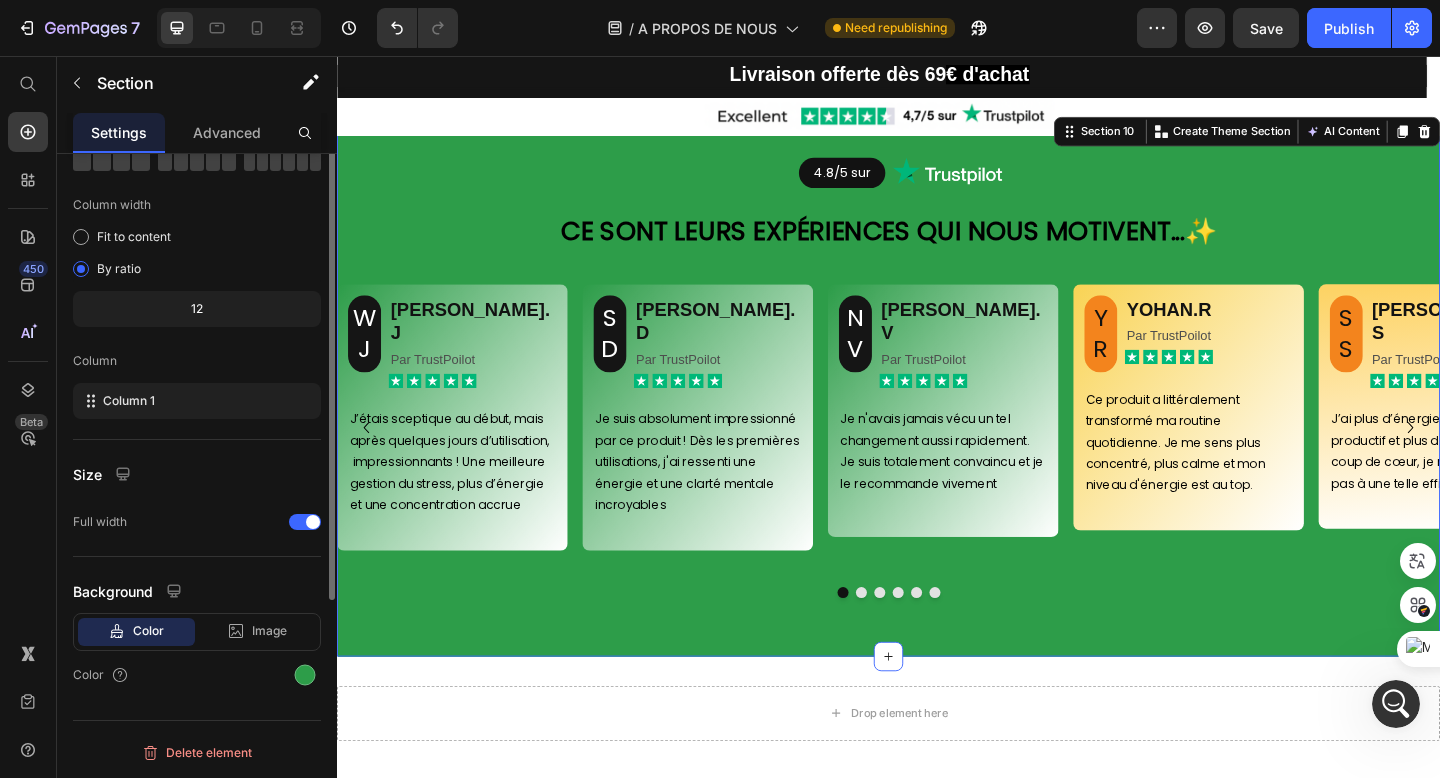 scroll, scrollTop: 0, scrollLeft: 0, axis: both 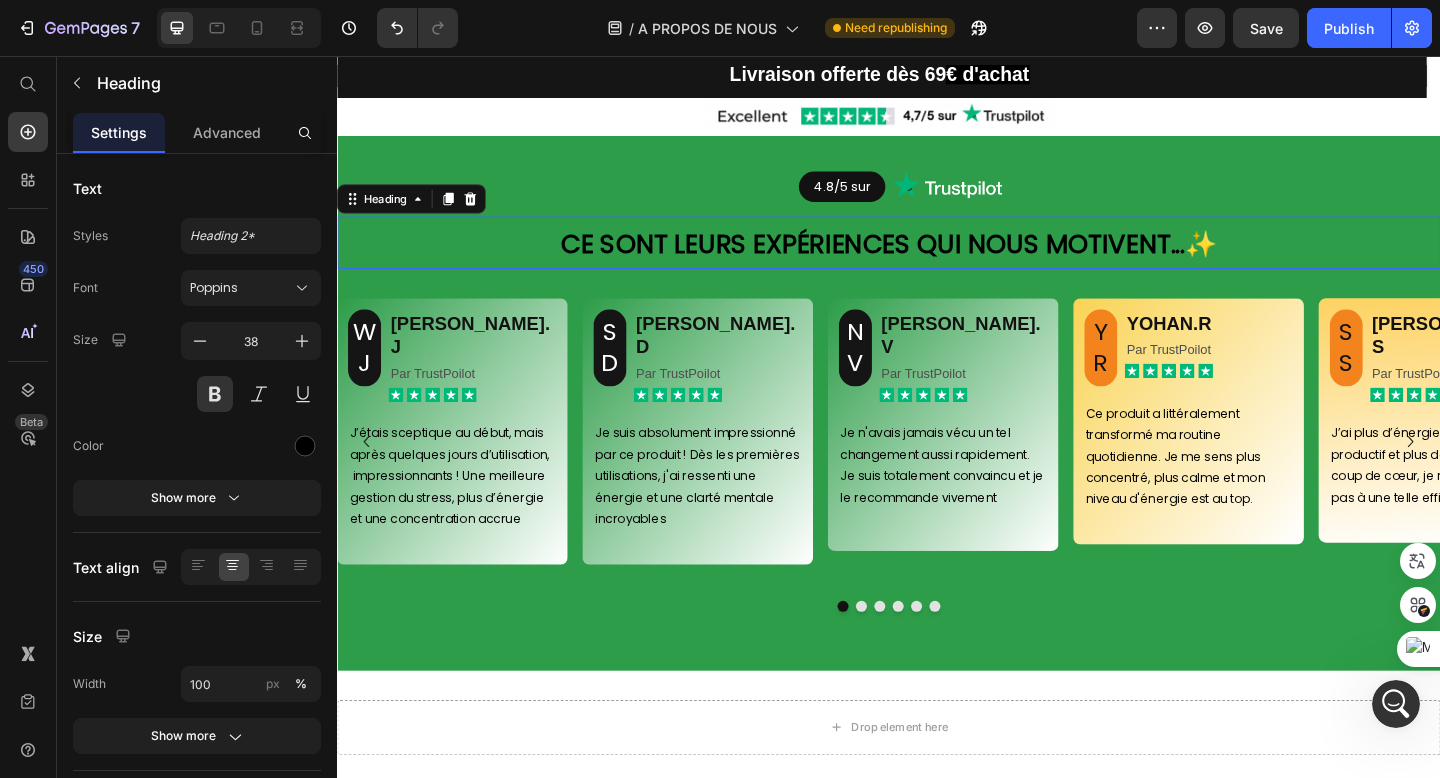 click on "Ce sont leurs expériences qui nous motivent...  ✨" at bounding box center [937, 259] 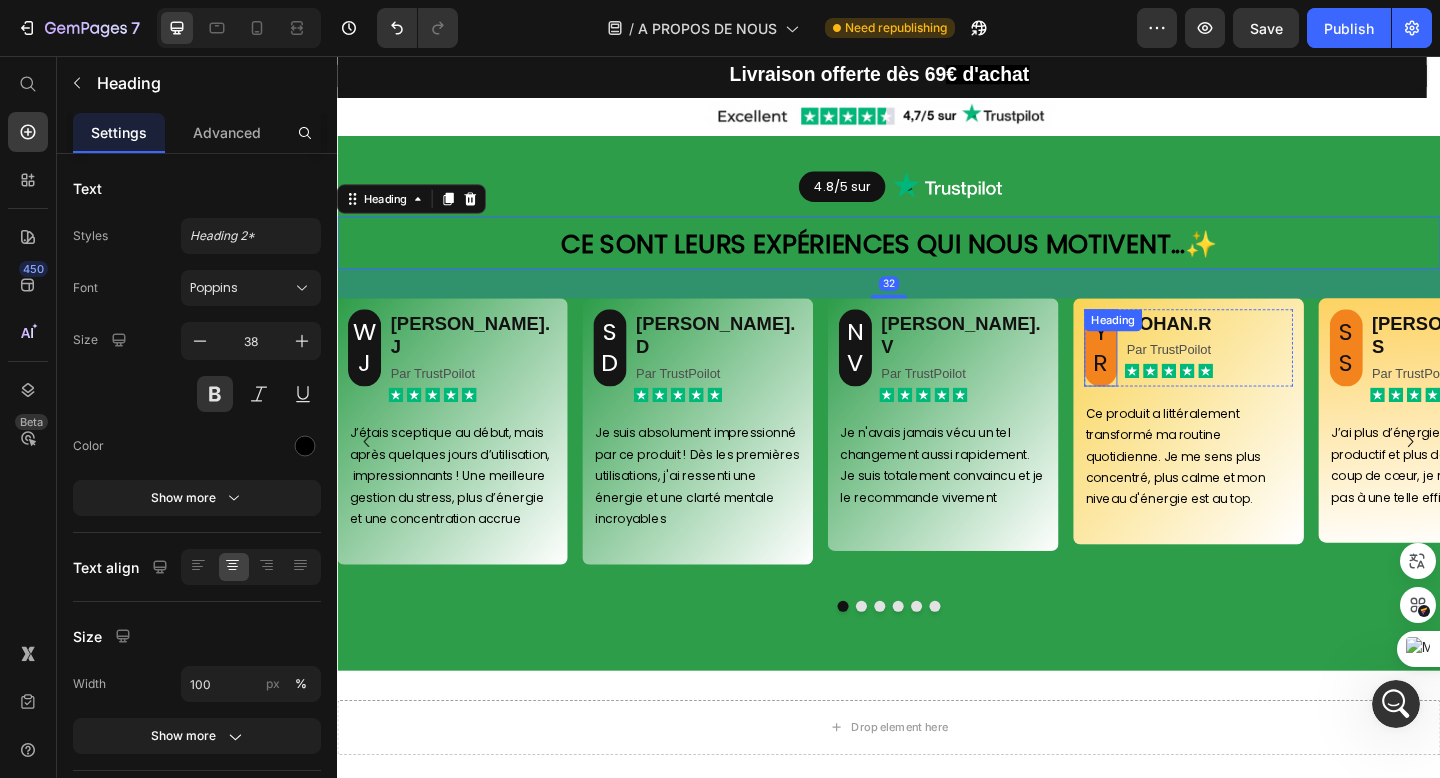 click on "YR" at bounding box center [1168, 374] 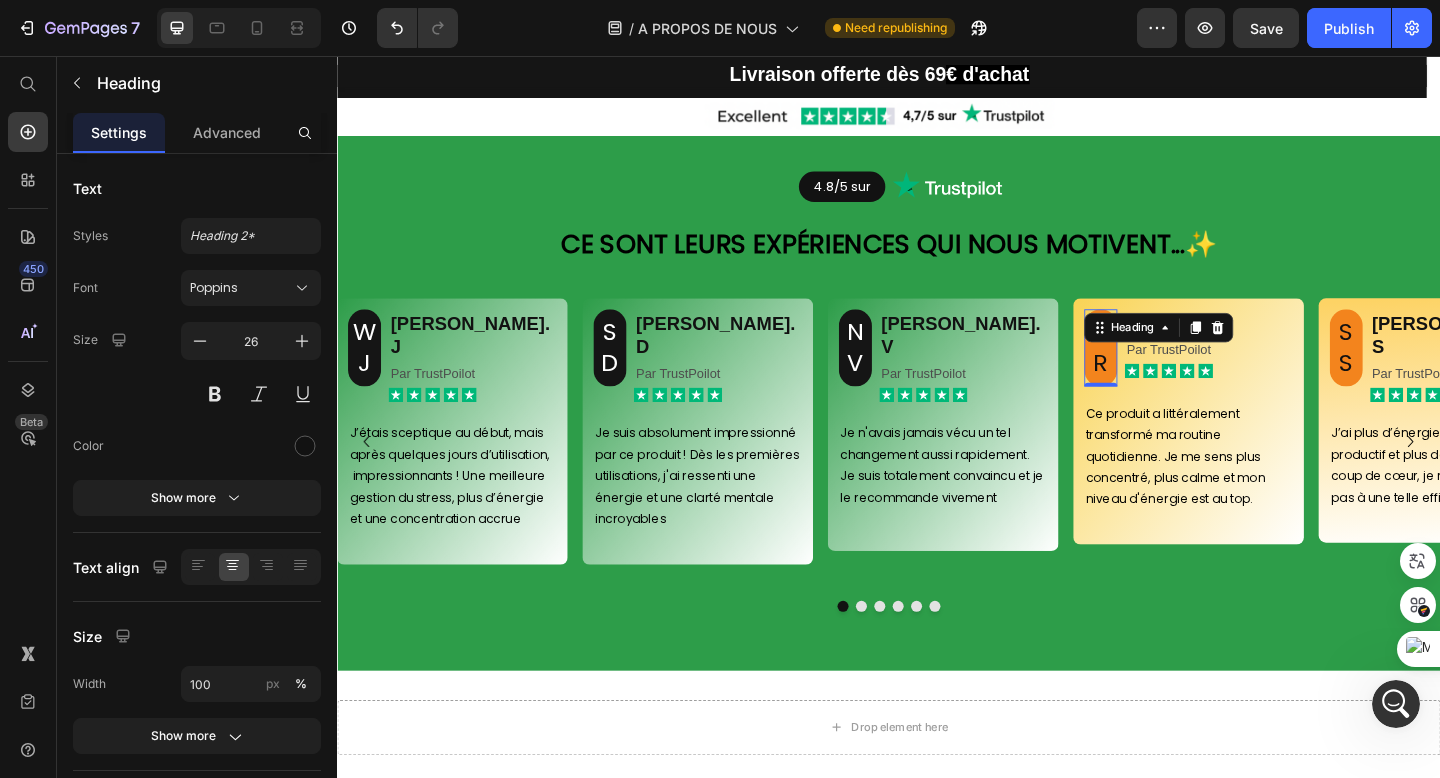 click on "YR" at bounding box center [1168, 374] 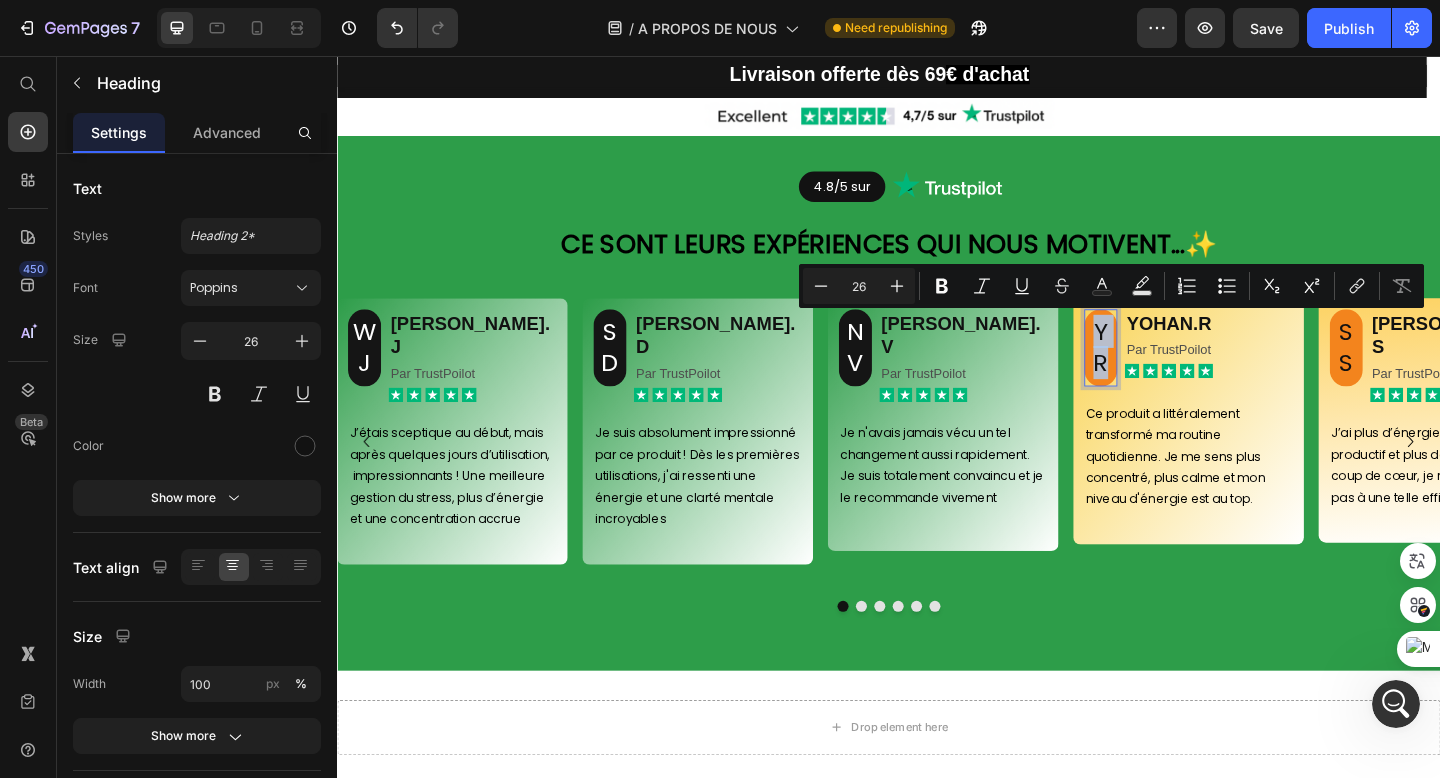 drag, startPoint x: 1170, startPoint y: 393, endPoint x: 1164, endPoint y: 345, distance: 48.373547 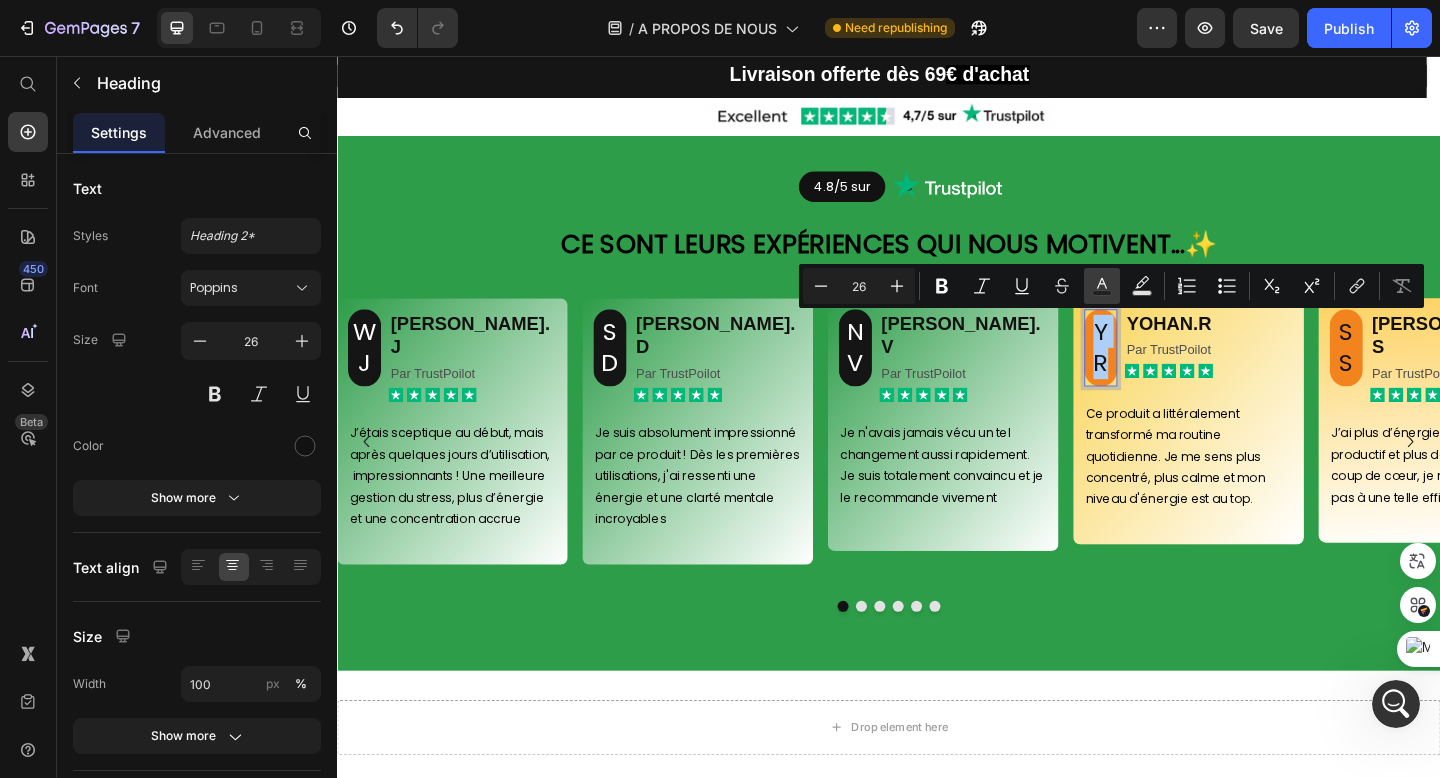 click on "Text Color" at bounding box center [1102, 286] 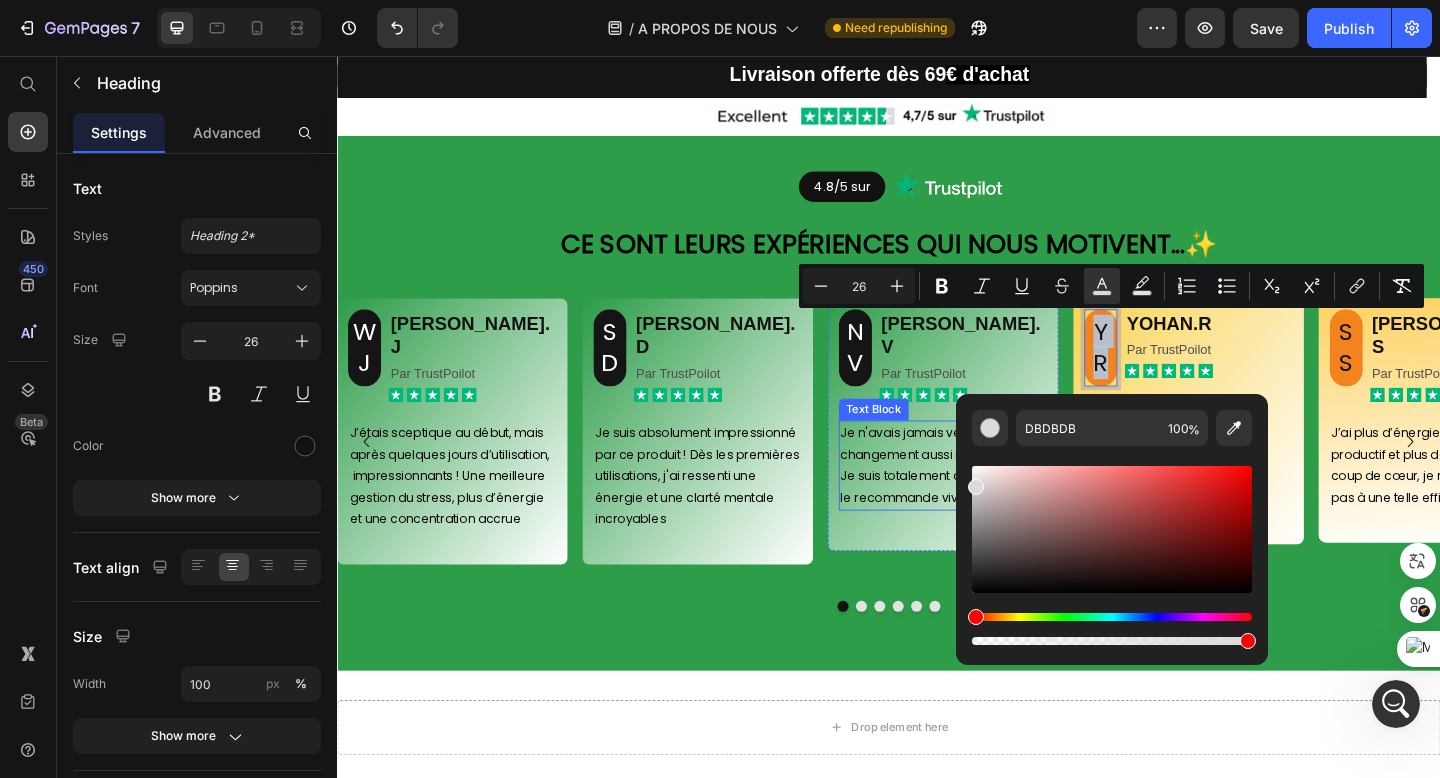 drag, startPoint x: 1306, startPoint y: 638, endPoint x: 1002, endPoint y: 478, distance: 343.53458 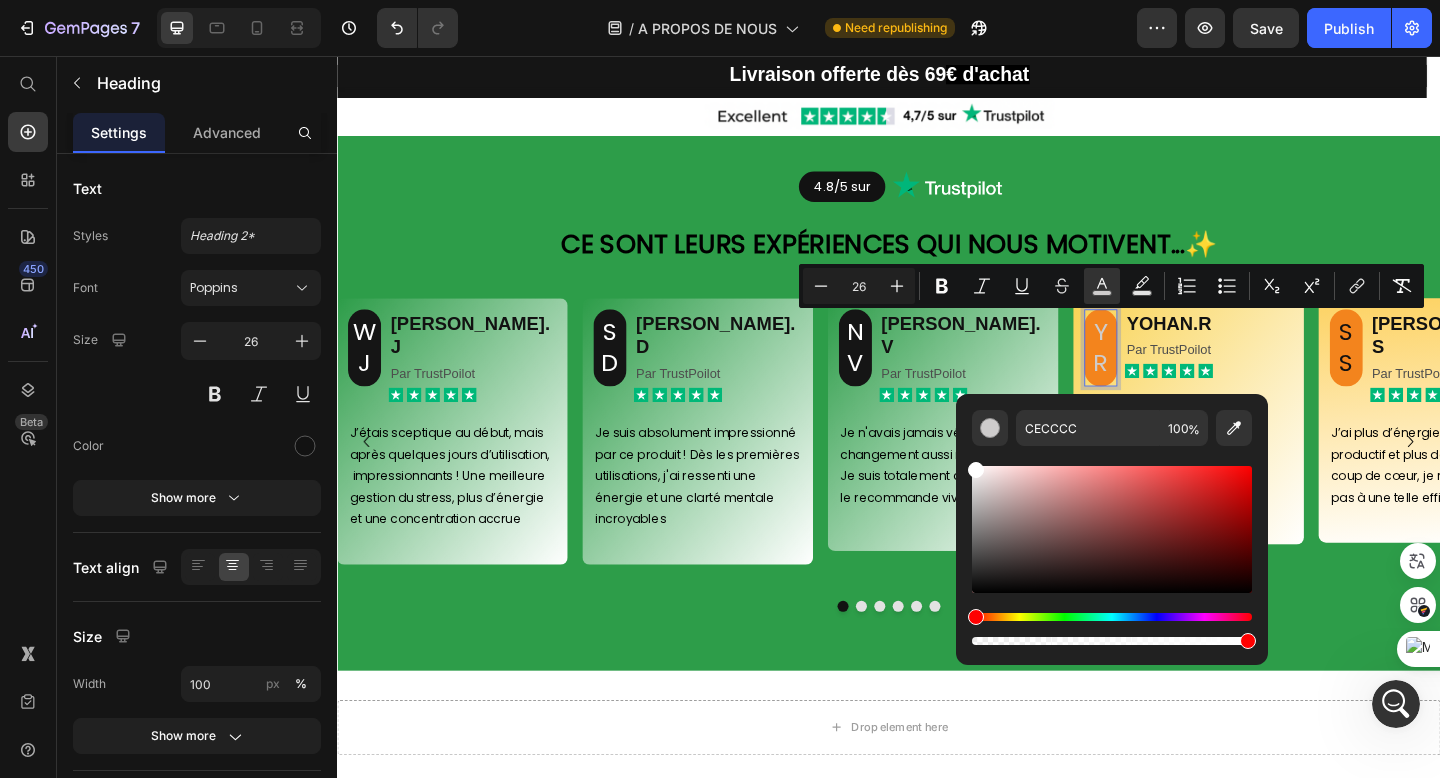 drag, startPoint x: 976, startPoint y: 490, endPoint x: 972, endPoint y: 447, distance: 43.185646 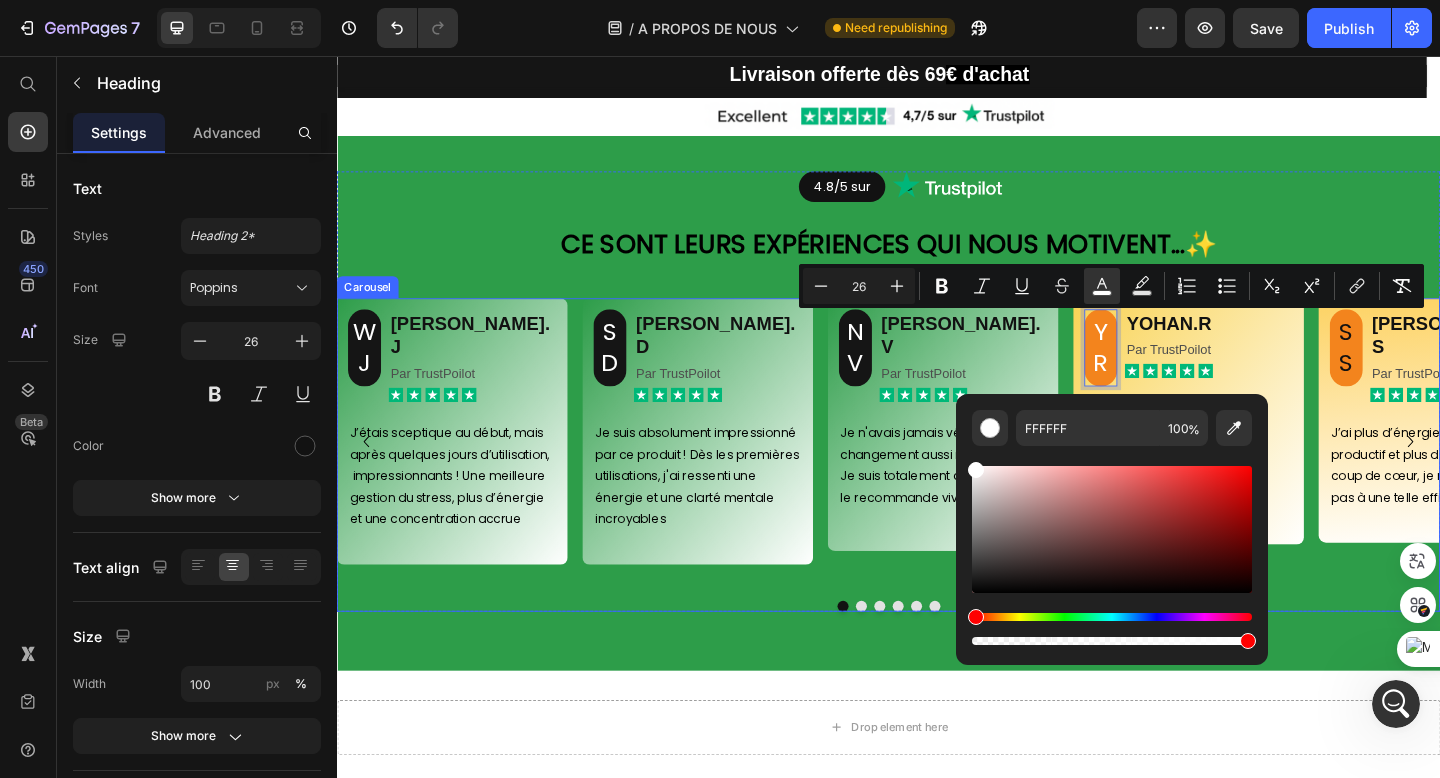 click at bounding box center [937, 655] 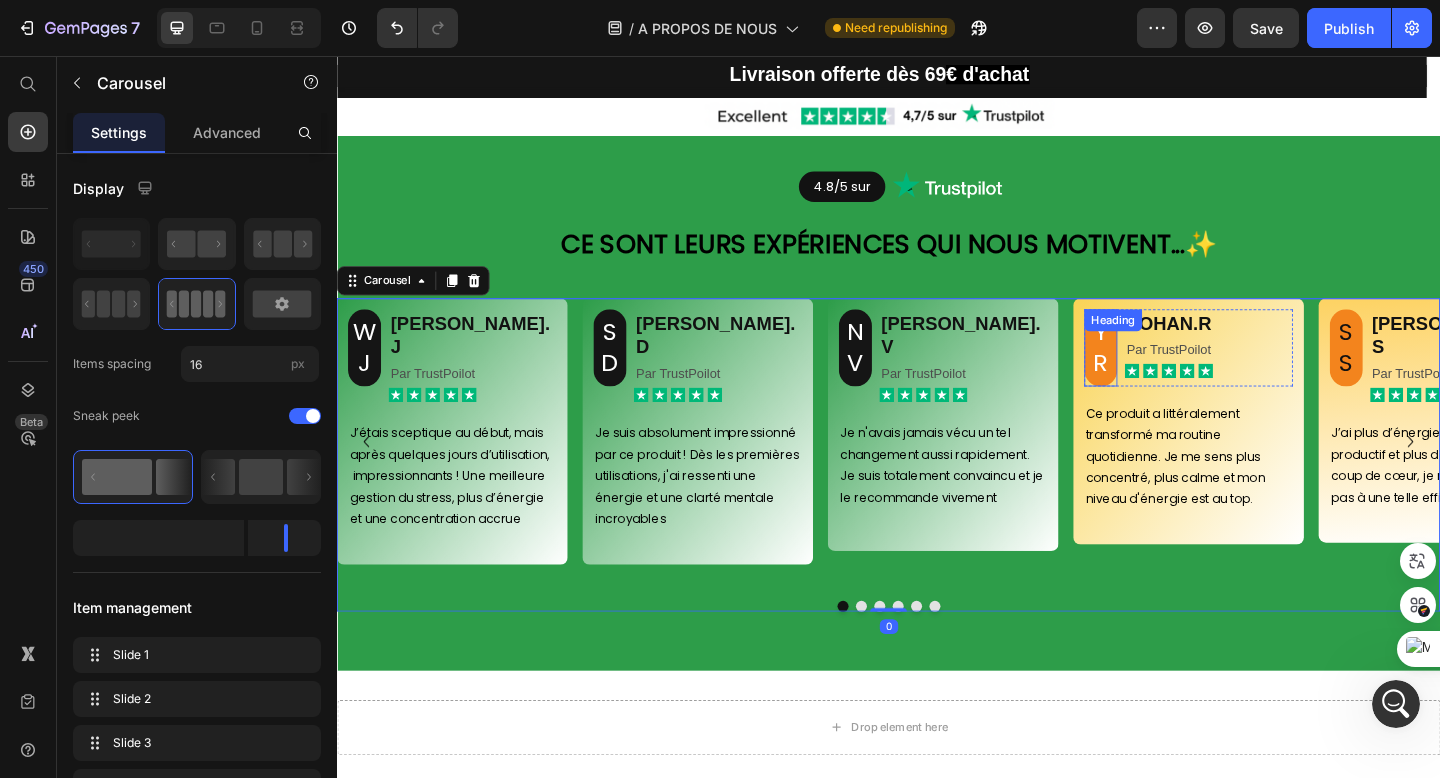 click on "YR" at bounding box center (1168, 373) 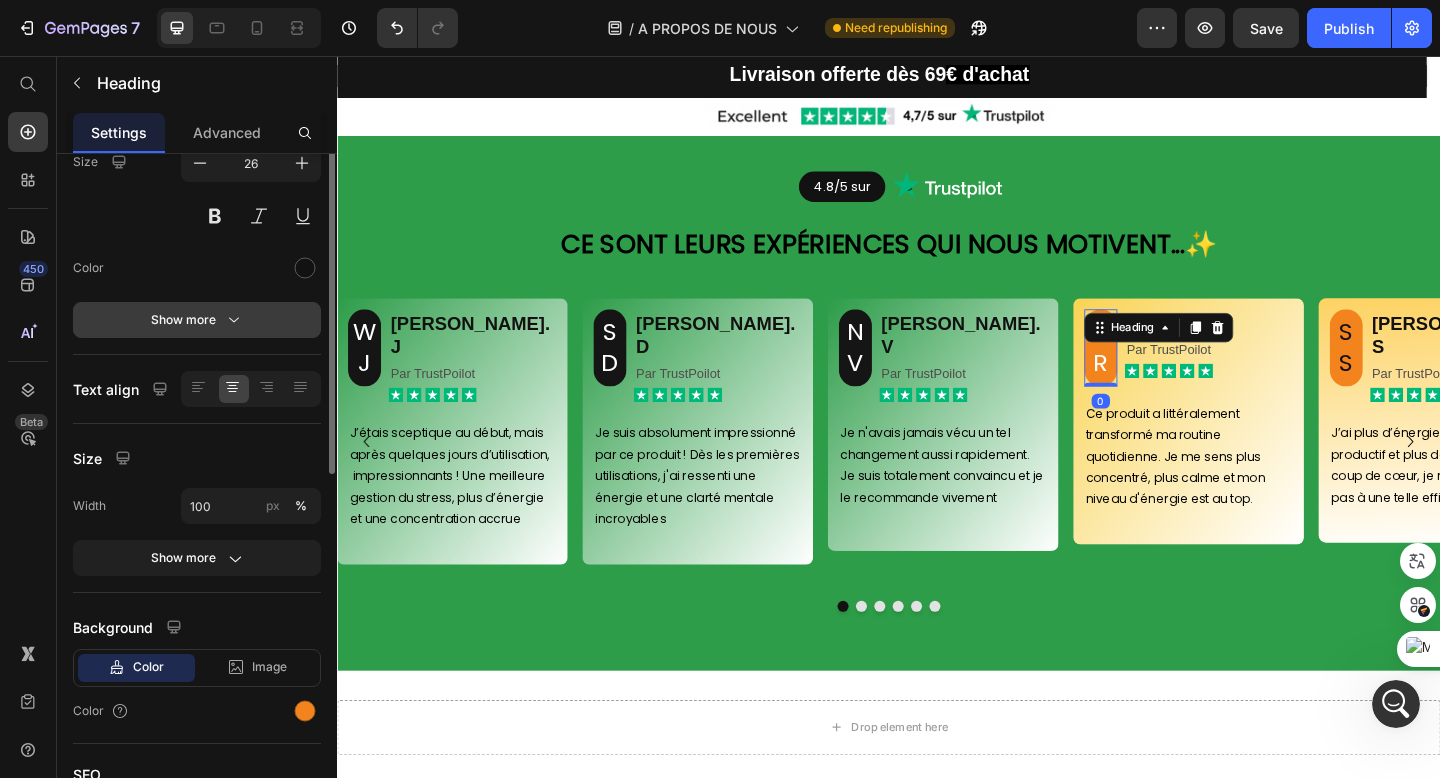 scroll, scrollTop: 331, scrollLeft: 0, axis: vertical 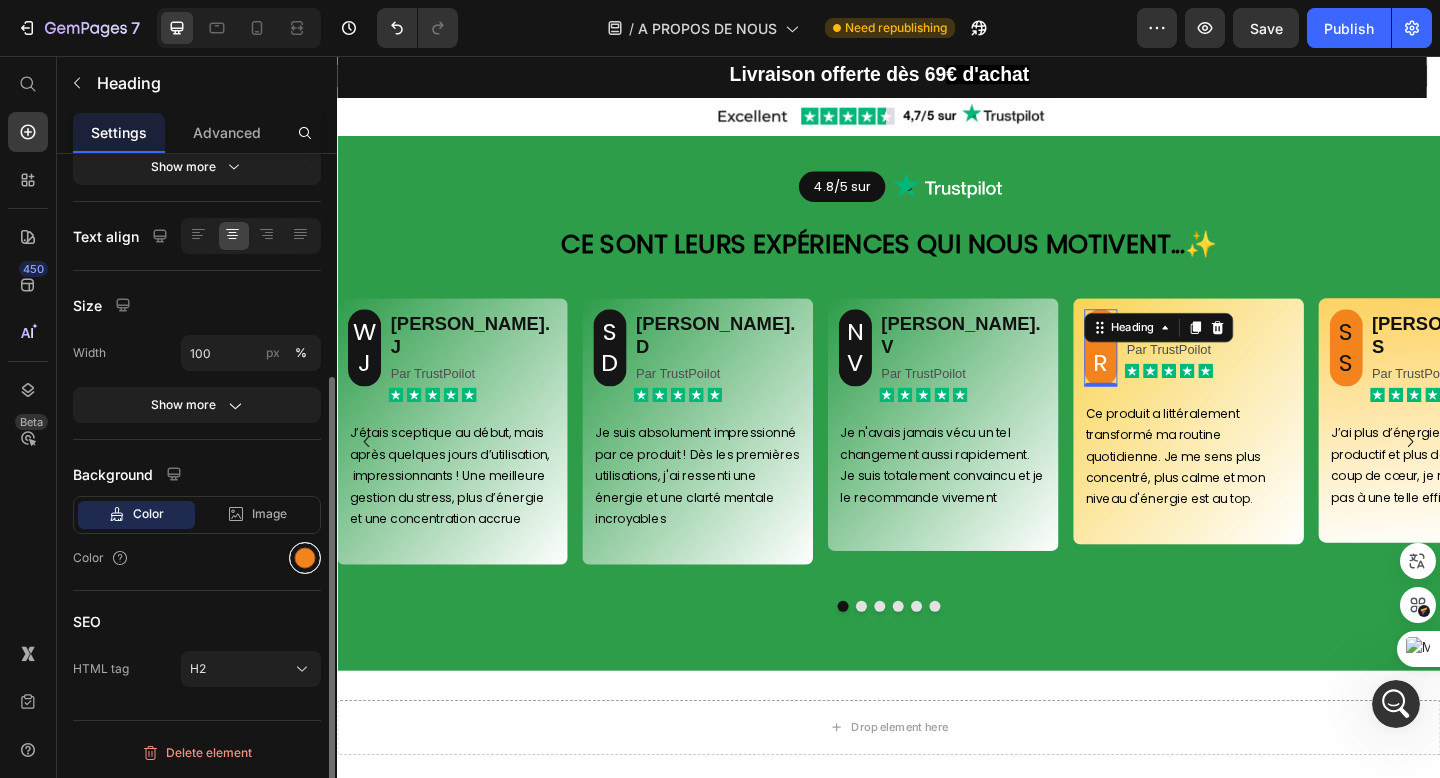 click at bounding box center [305, 558] 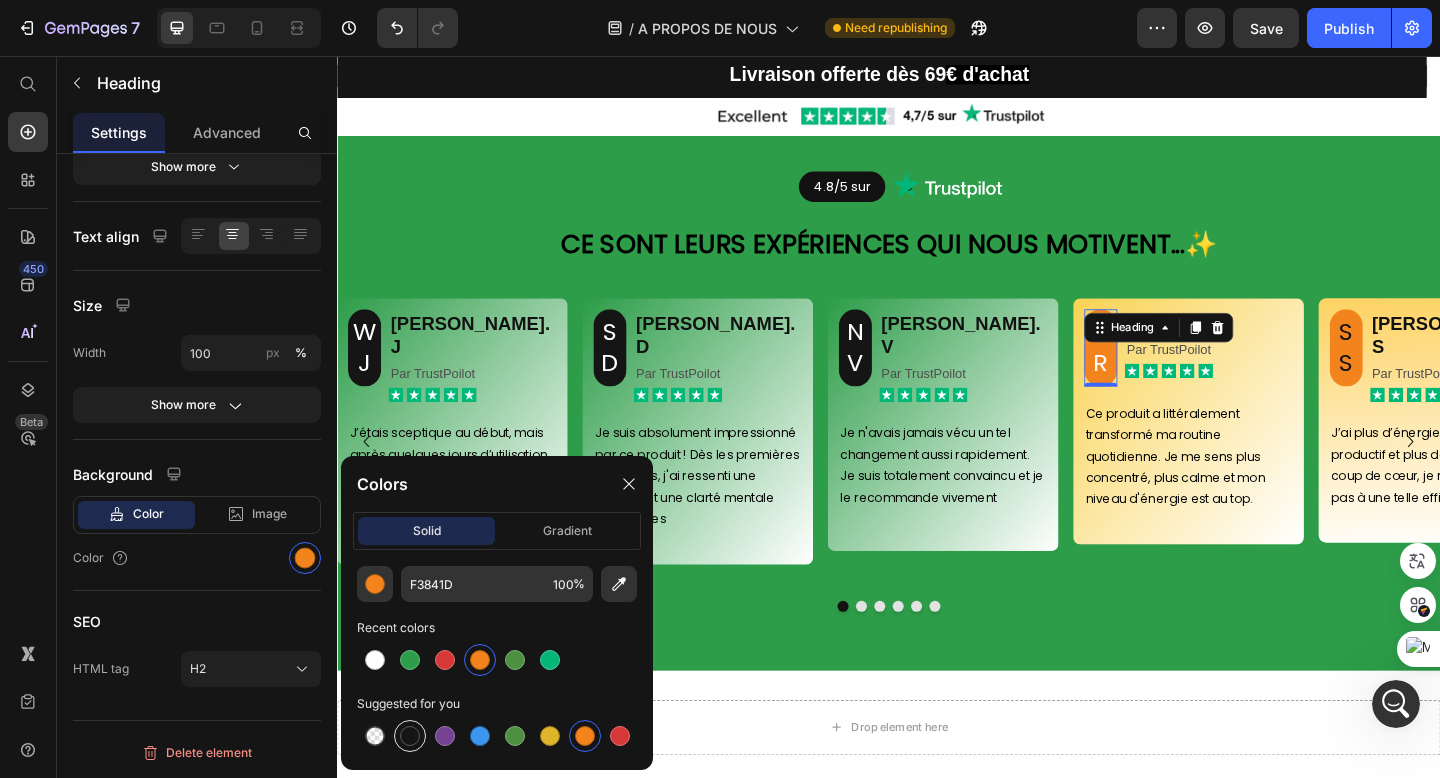 click at bounding box center [410, 736] 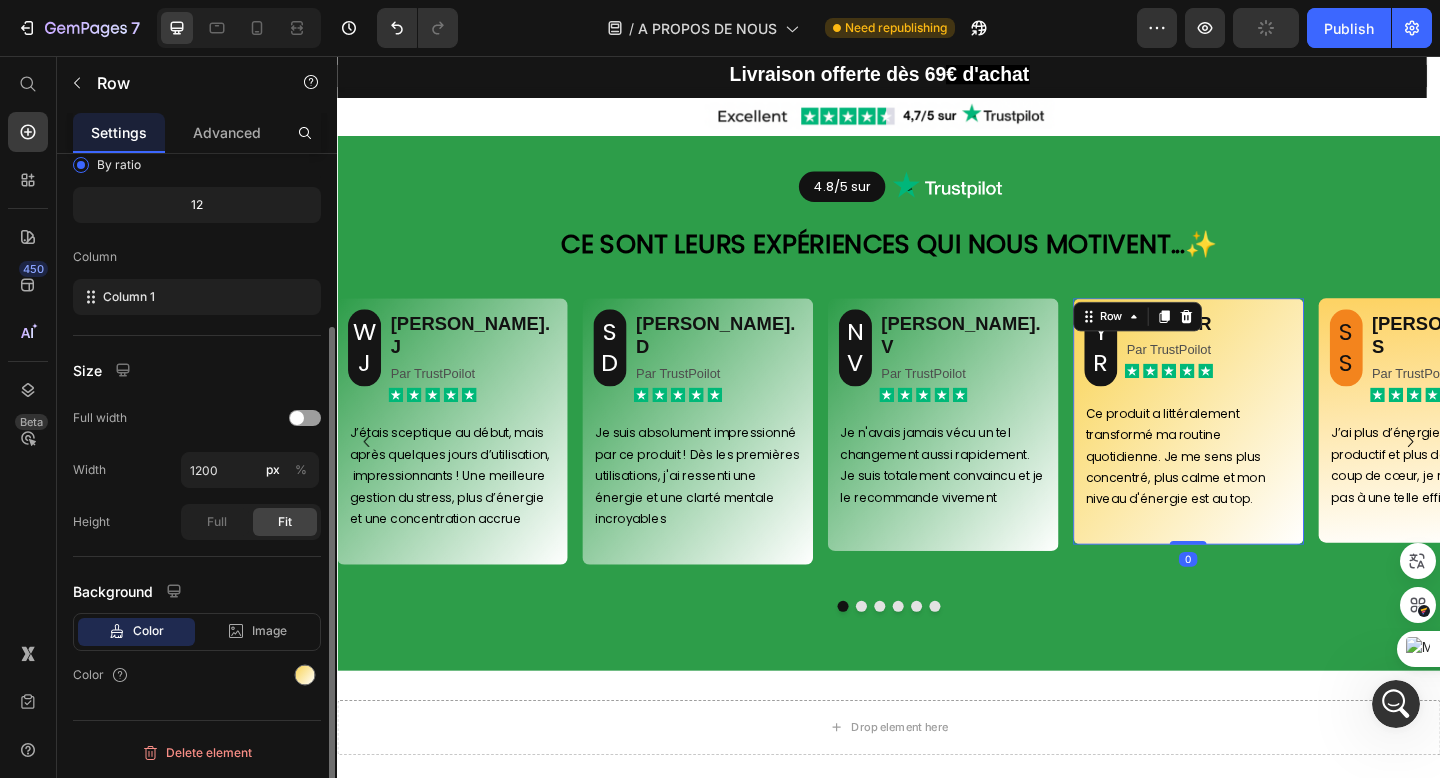 click on "⁠⁠⁠⁠⁠⁠⁠ YR Heading YOHAN.R Heading Par TrustPoilot Text Block
Icon
Icon
Icon
Icon
Icon Icon List Row Ce produit a littéralement transformé ma routine quotidienne. Je me sens plus concentré, plus calme et mon niveau d'énergie est au top.   Text Block Row   0" at bounding box center (1263, 454) 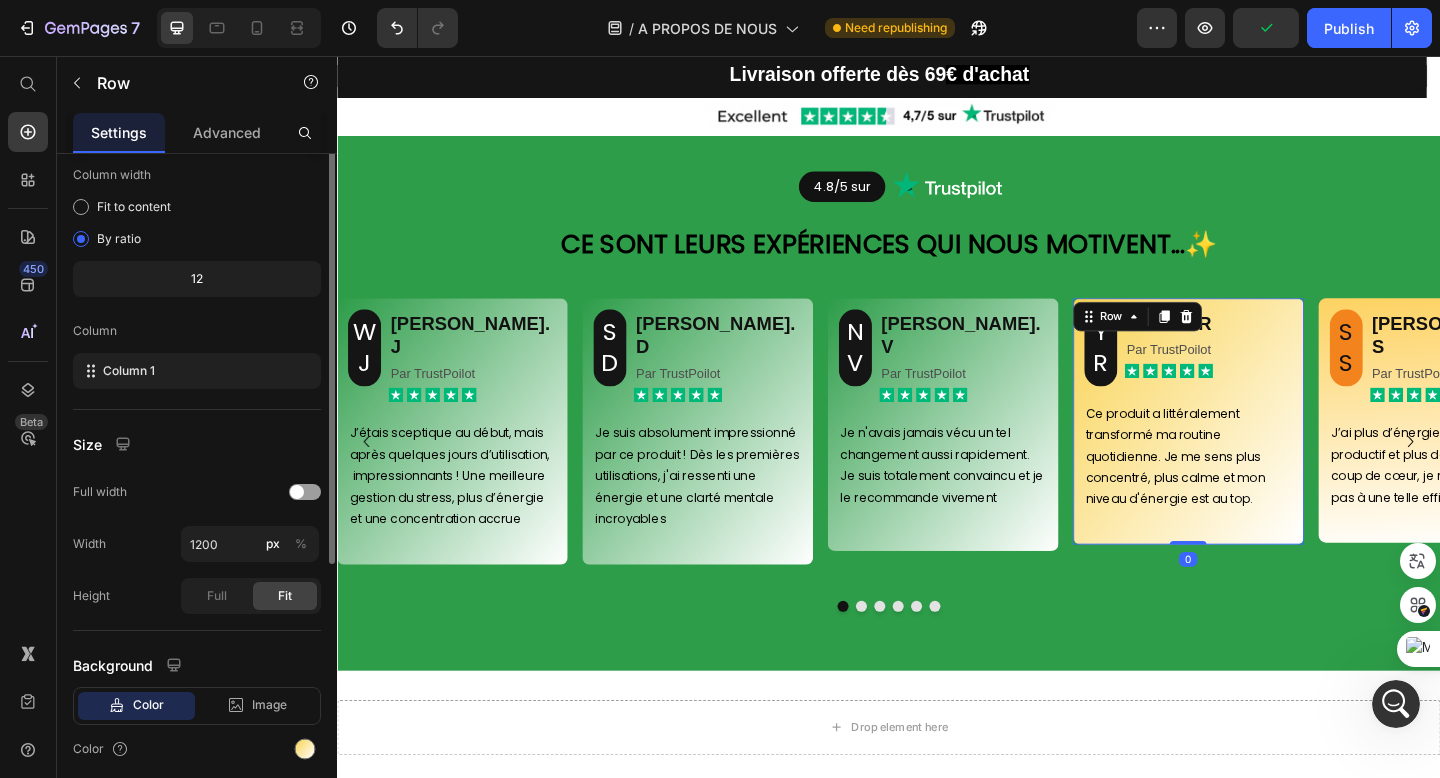 scroll, scrollTop: 231, scrollLeft: 0, axis: vertical 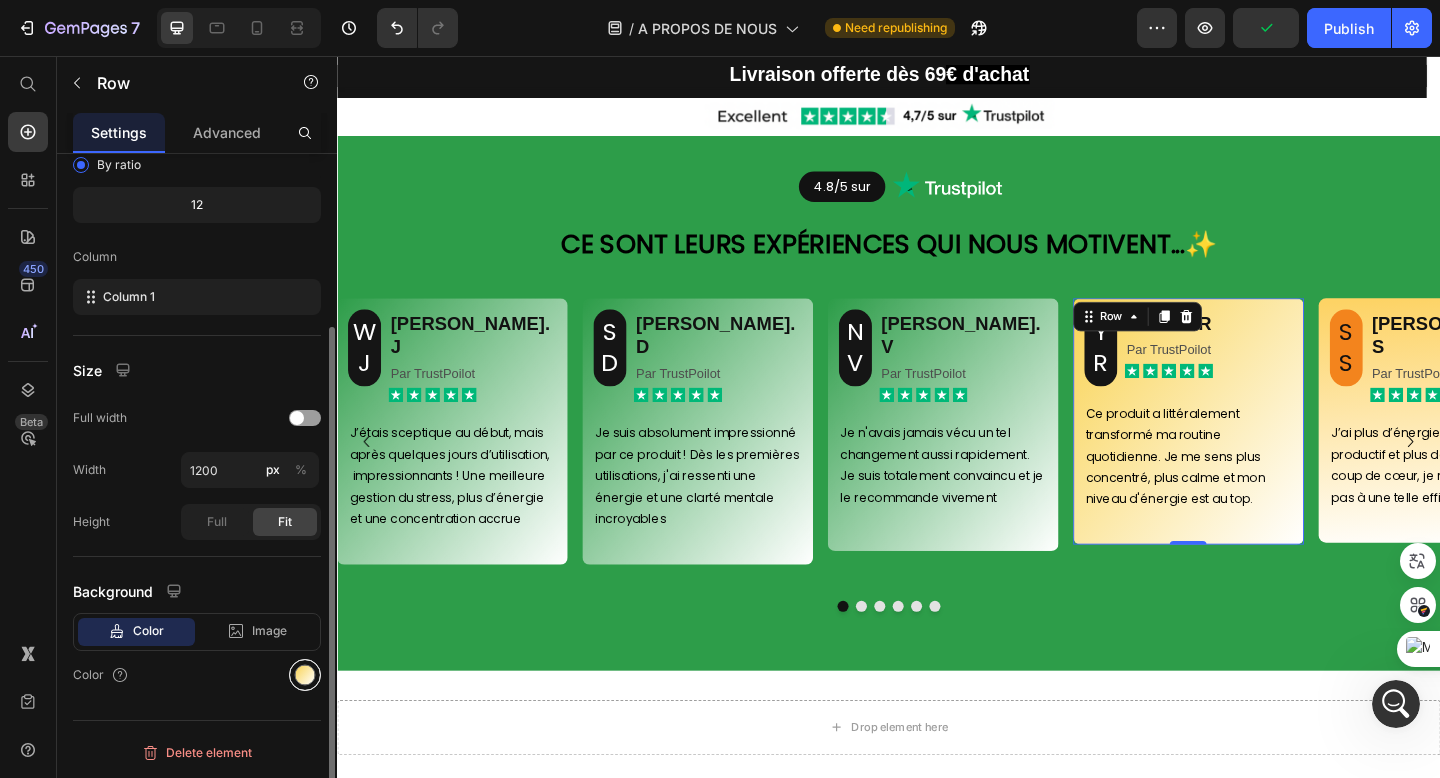 click at bounding box center (305, 675) 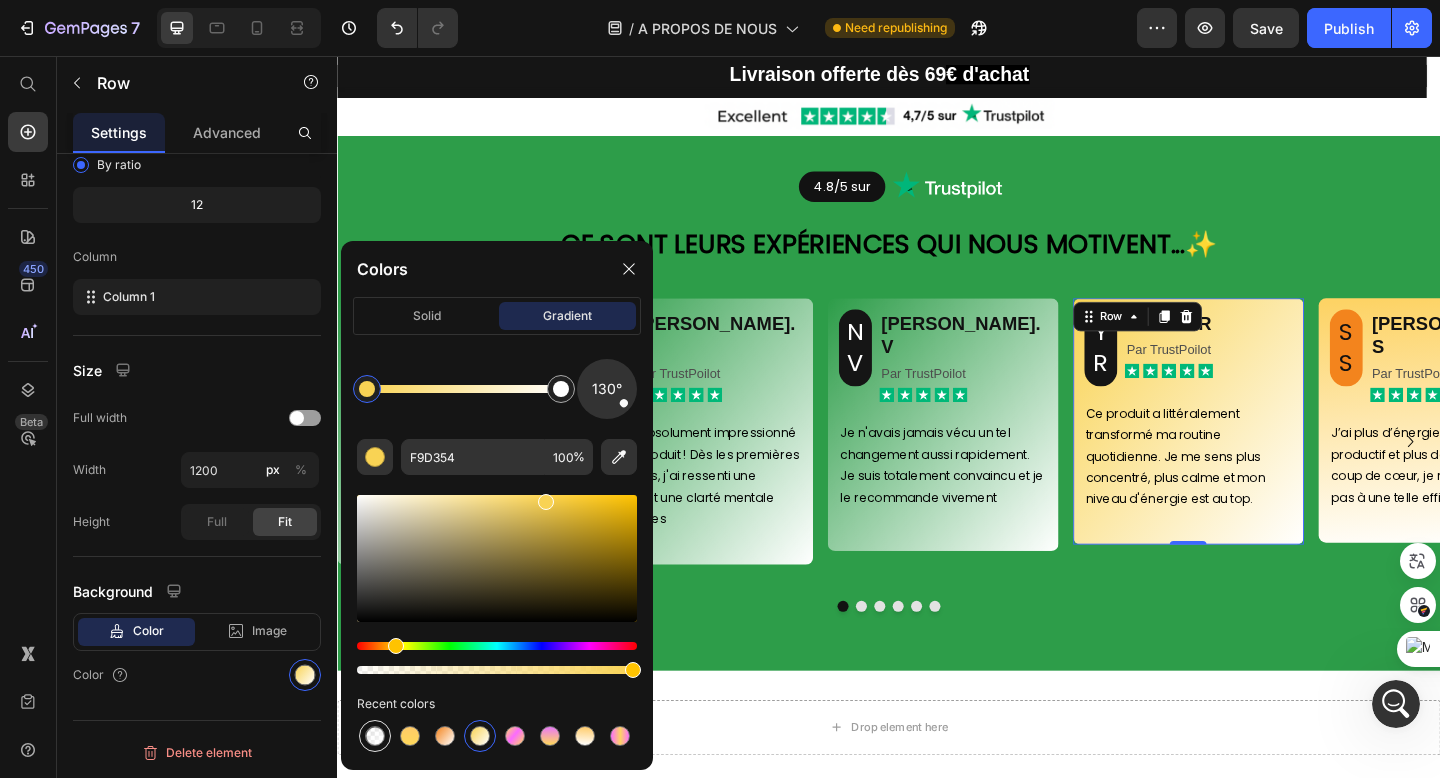 click at bounding box center (375, 736) 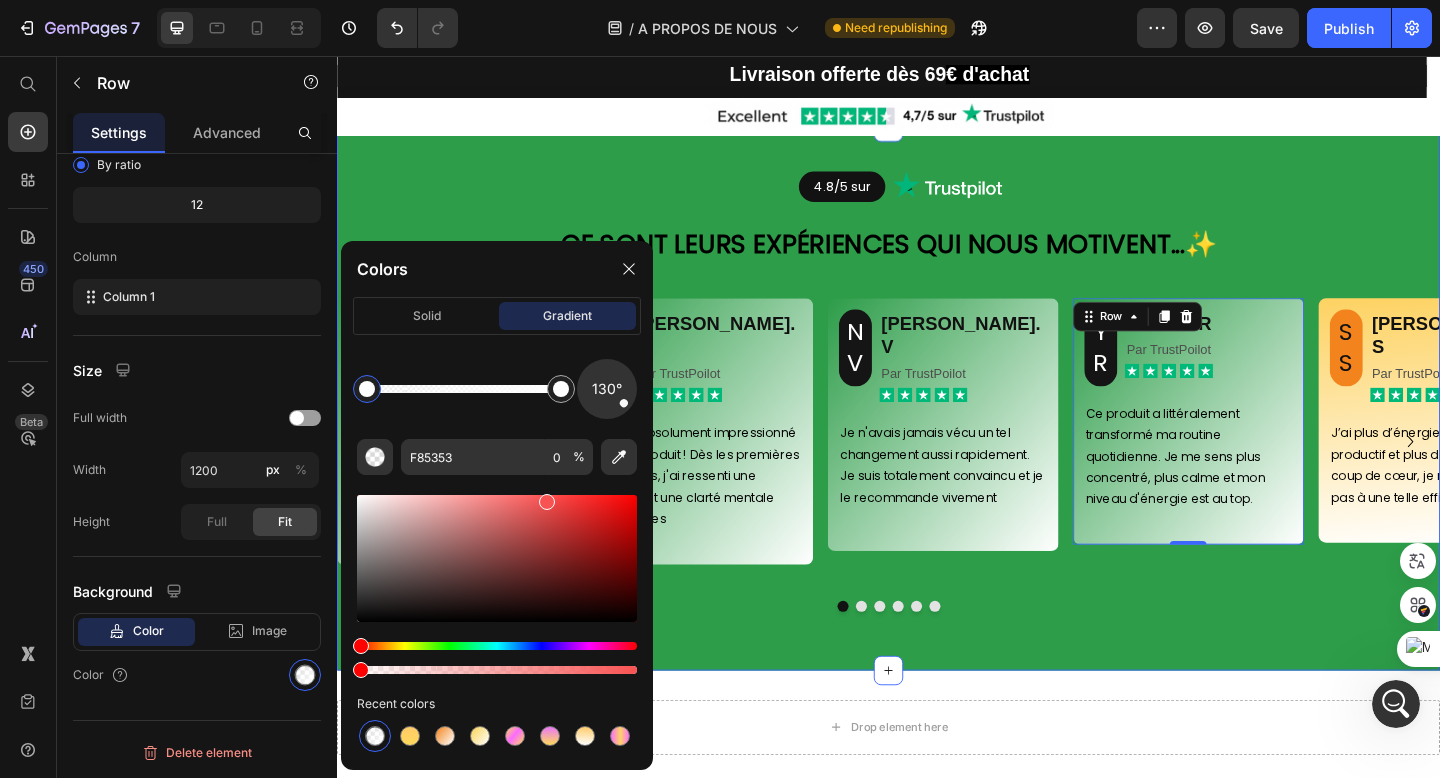 click on "4.8/5 sur Button Image Row Row Ce sont leurs expériences qui nous motivent...  ✨ Heading
⁠⁠⁠⁠⁠⁠⁠ WJ Heading WILLIAM.J Heading Par TrustPoilot Text Block
Icon
Icon
Icon
Icon
Icon Icon List Row J’étais sceptique au début, mais après quelques jours d’utilisation,  impressionnants ! Une meilleure gestion du stress, plus d’énergie et une concentration accrue   Text Block Row ⁠⁠⁠⁠⁠⁠⁠ SD Heading SABRINA.D Heading Par TrustPoilot Text Block
Icon
Icon
Icon
Icon
Icon Icon List Row Je suis absolument impressionné par ce produit ! Dès les premières utilisations, j'ai ressenti une énergie et une clarté mentale incroyables   Text Block Row ⁠⁠⁠⁠⁠⁠⁠ NV Heading NADIA.V Heading Par TrustPoilot Text Block
Icon
Icon
Icon
Icon
Icon Icon List Row Text Block Row ⁠⁠⁠⁠⁠⁠⁠ YR Heading YOHAN.R Heading Par TrustPoilot" at bounding box center (937, 429) 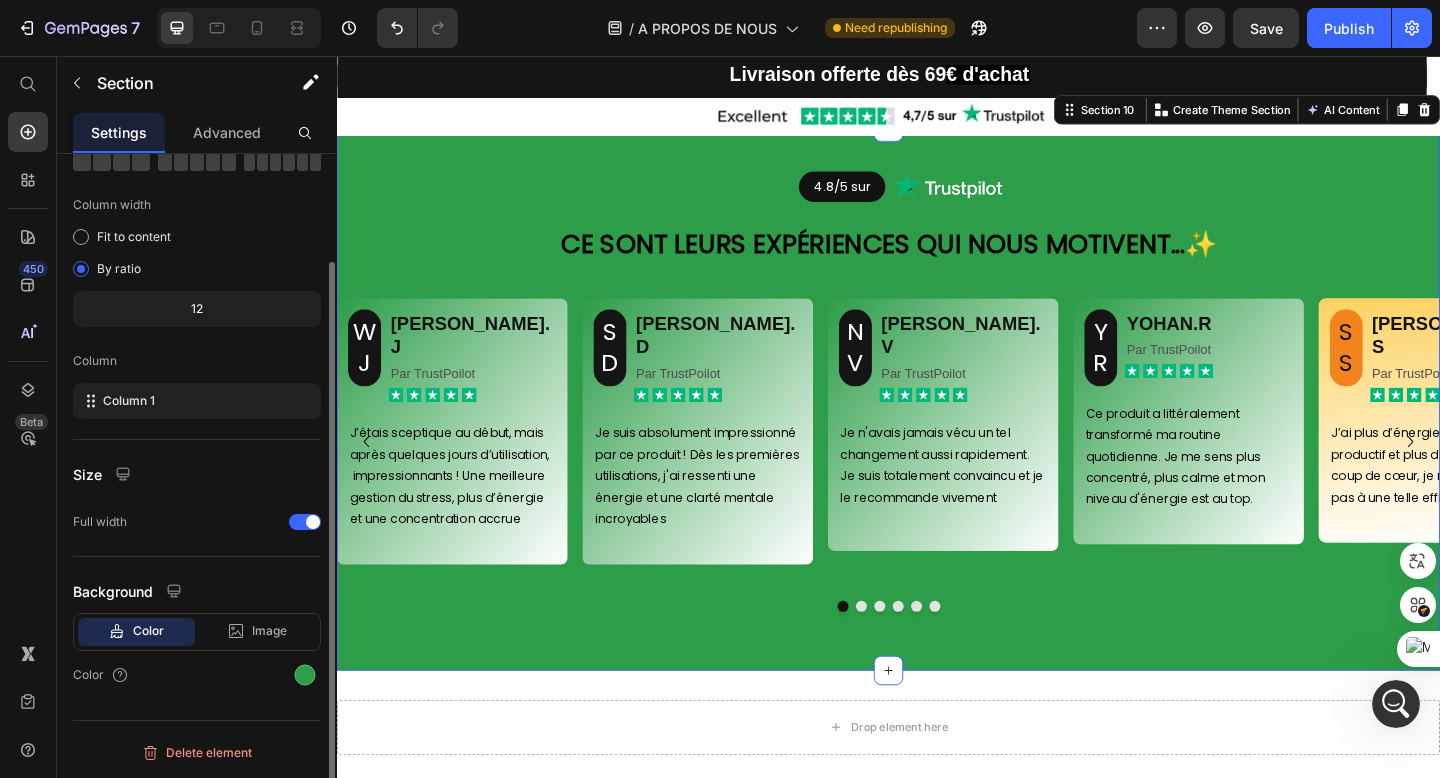 scroll, scrollTop: 0, scrollLeft: 0, axis: both 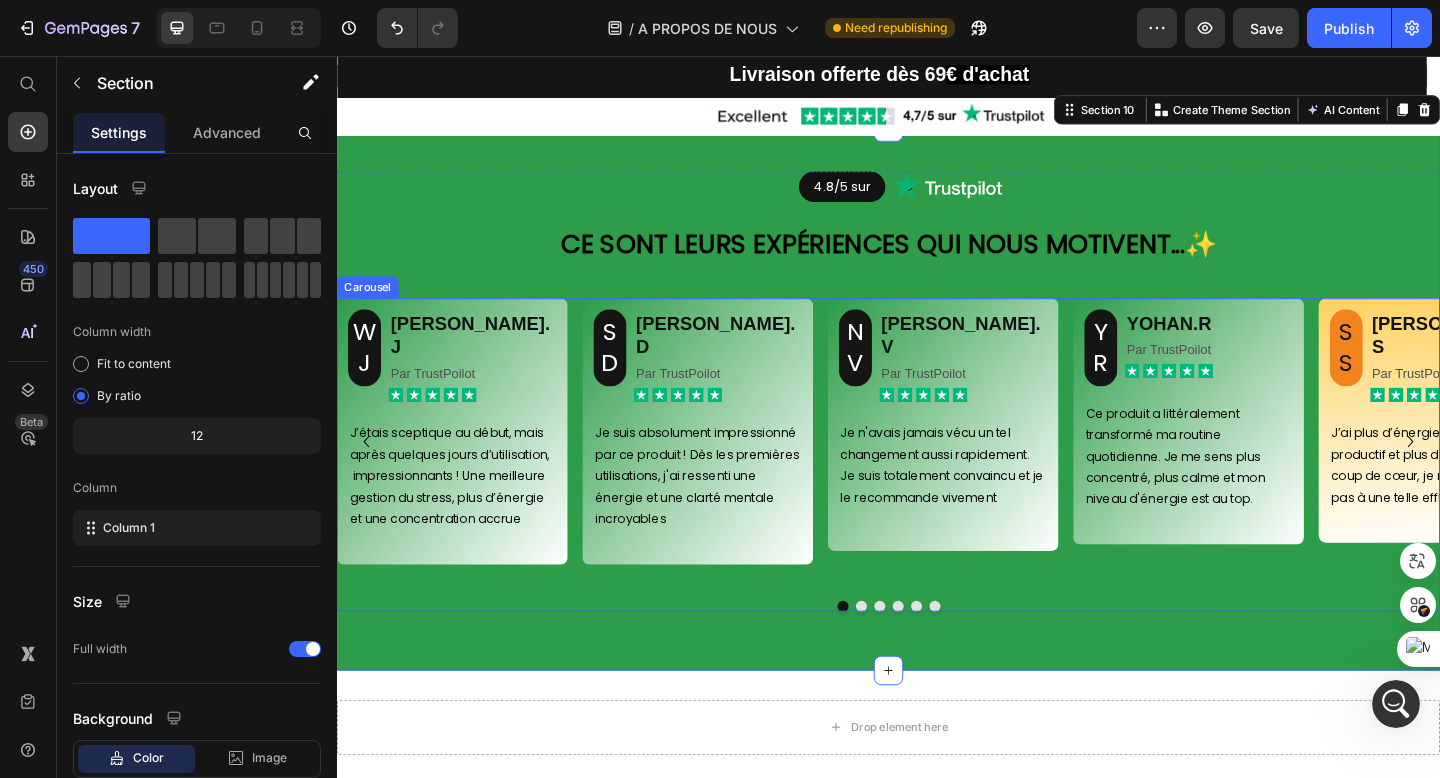 click at bounding box center [947, 655] 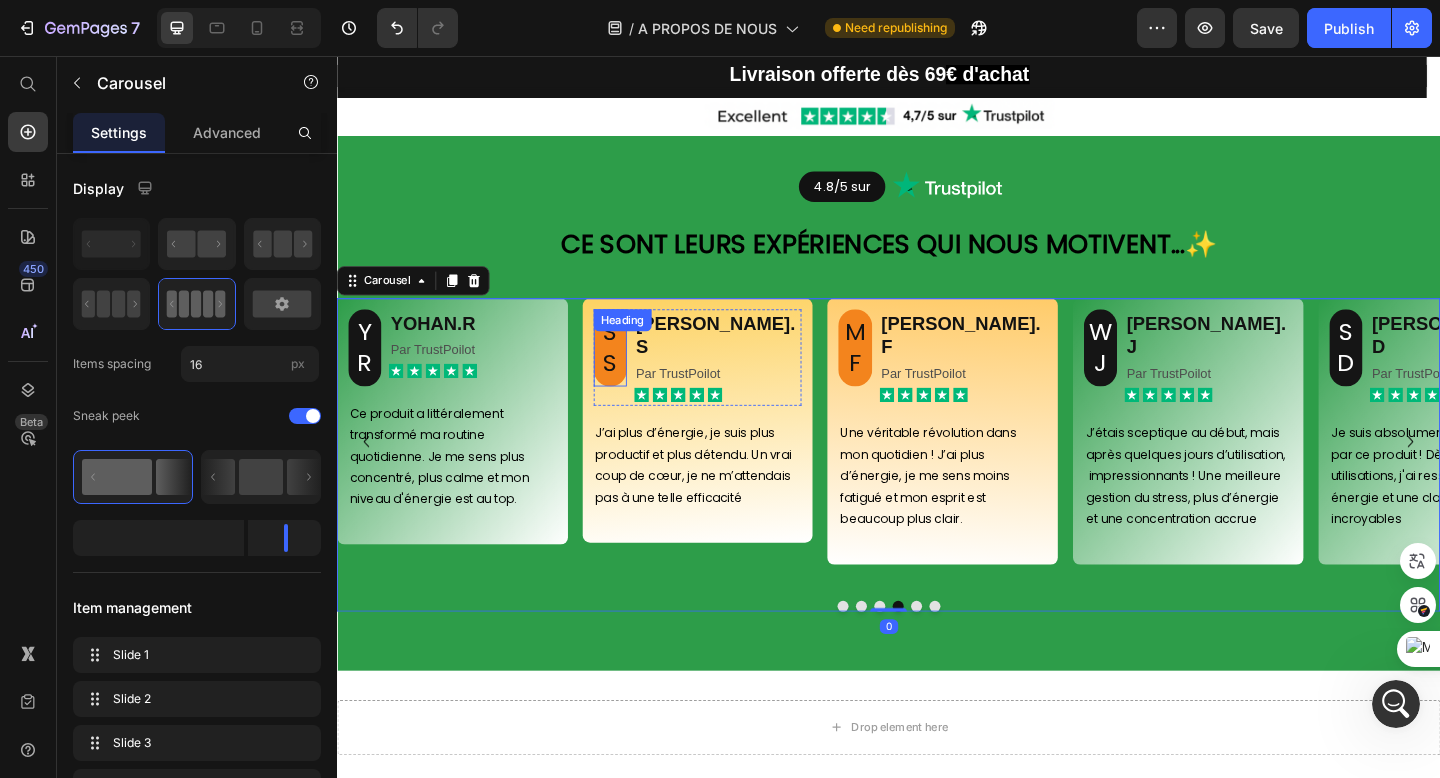 click on "SS" at bounding box center (634, 374) 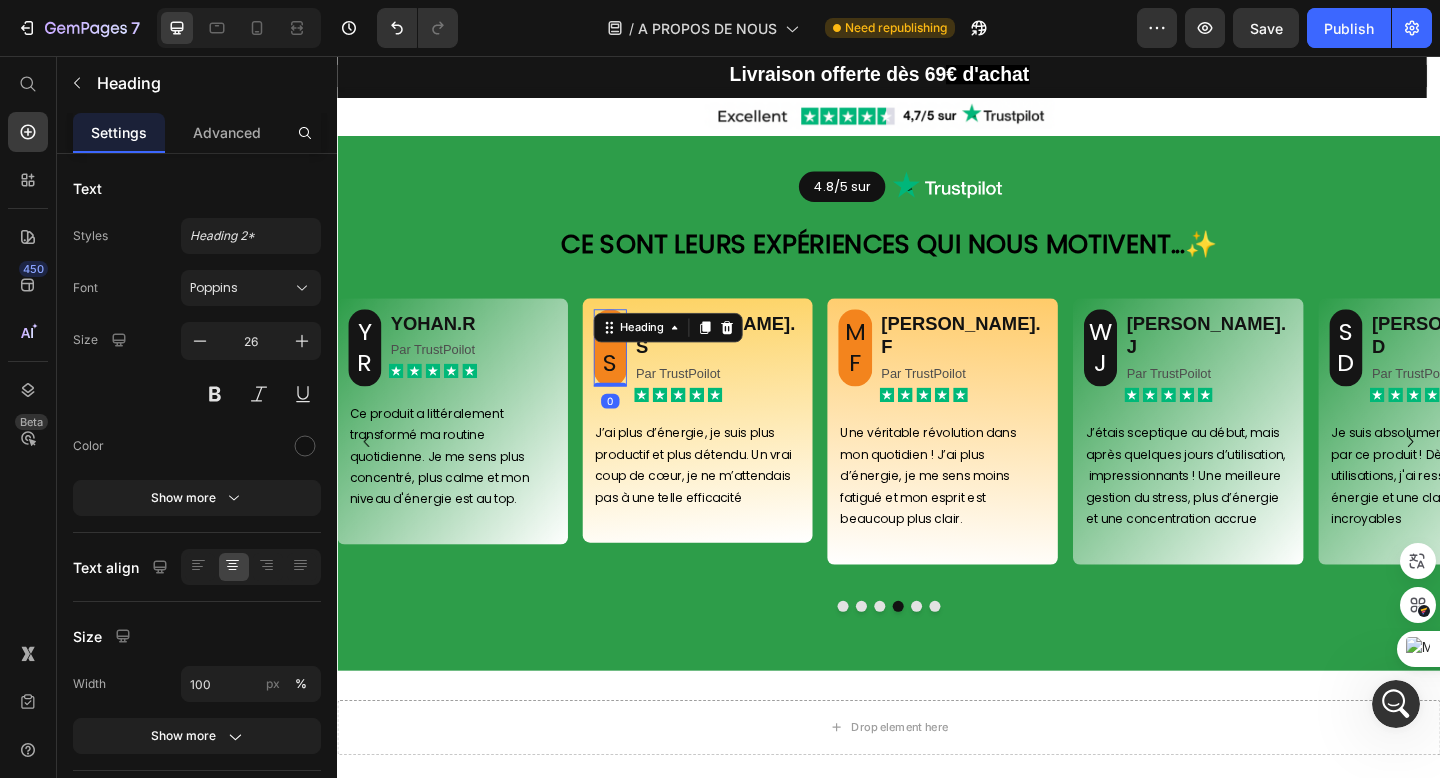 click on "SS" at bounding box center [634, 374] 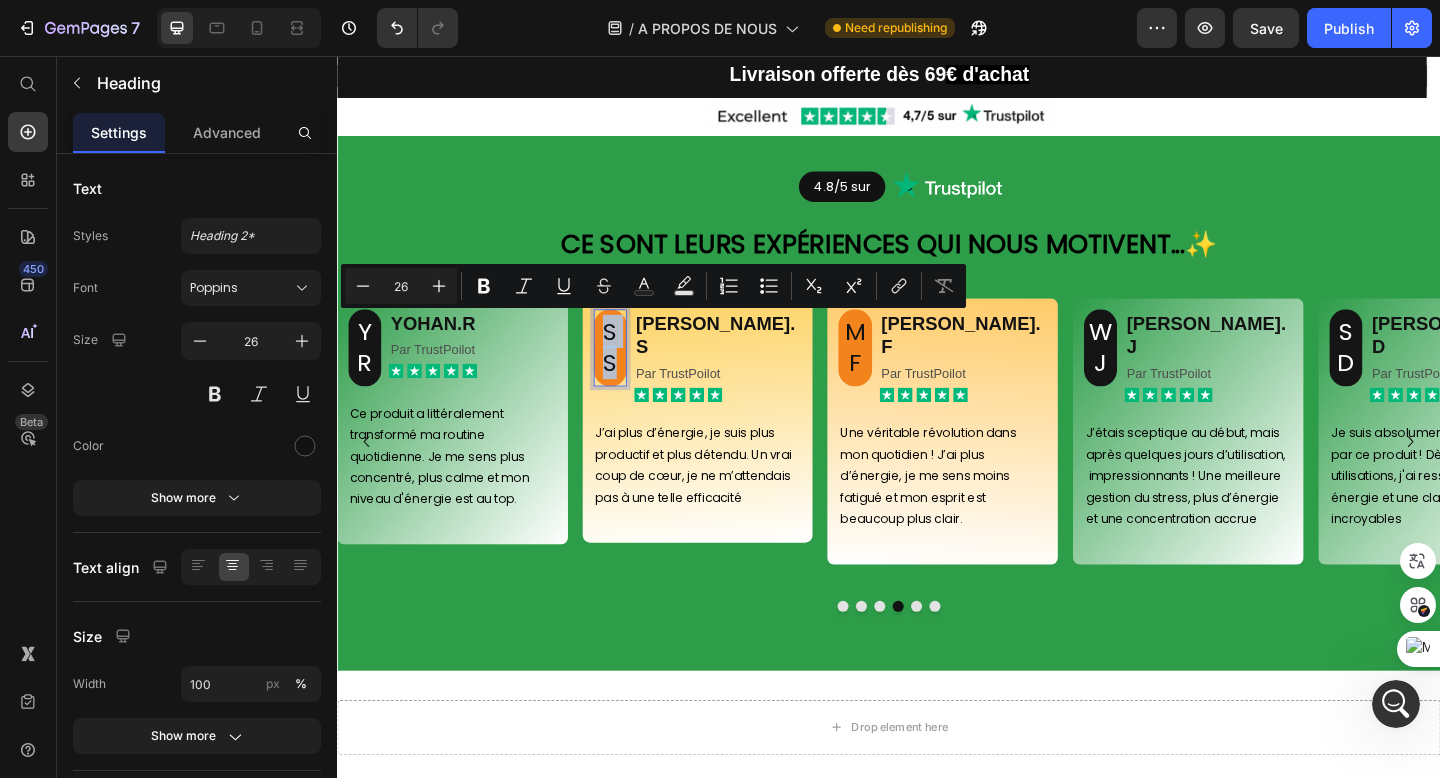 drag, startPoint x: 638, startPoint y: 386, endPoint x: 626, endPoint y: 339, distance: 48.507732 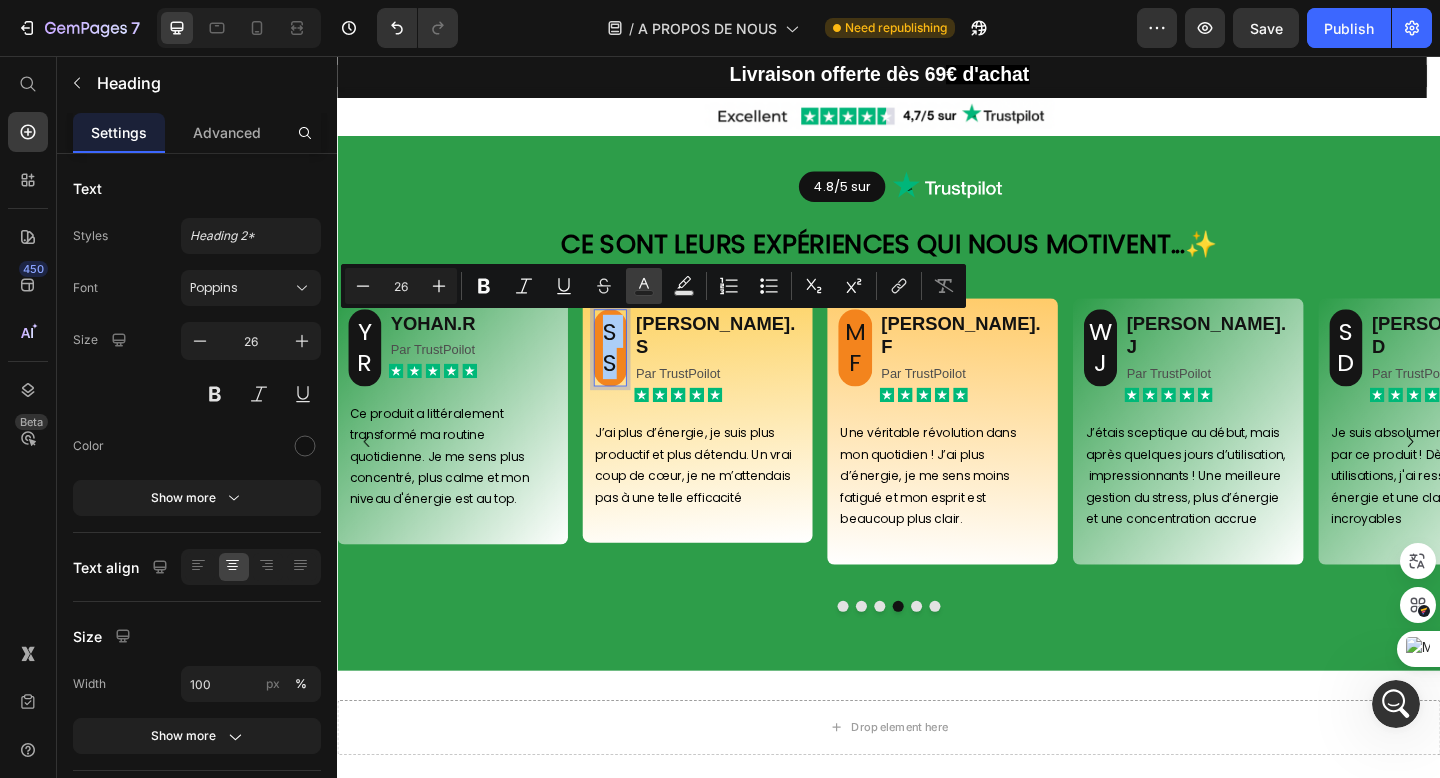 click 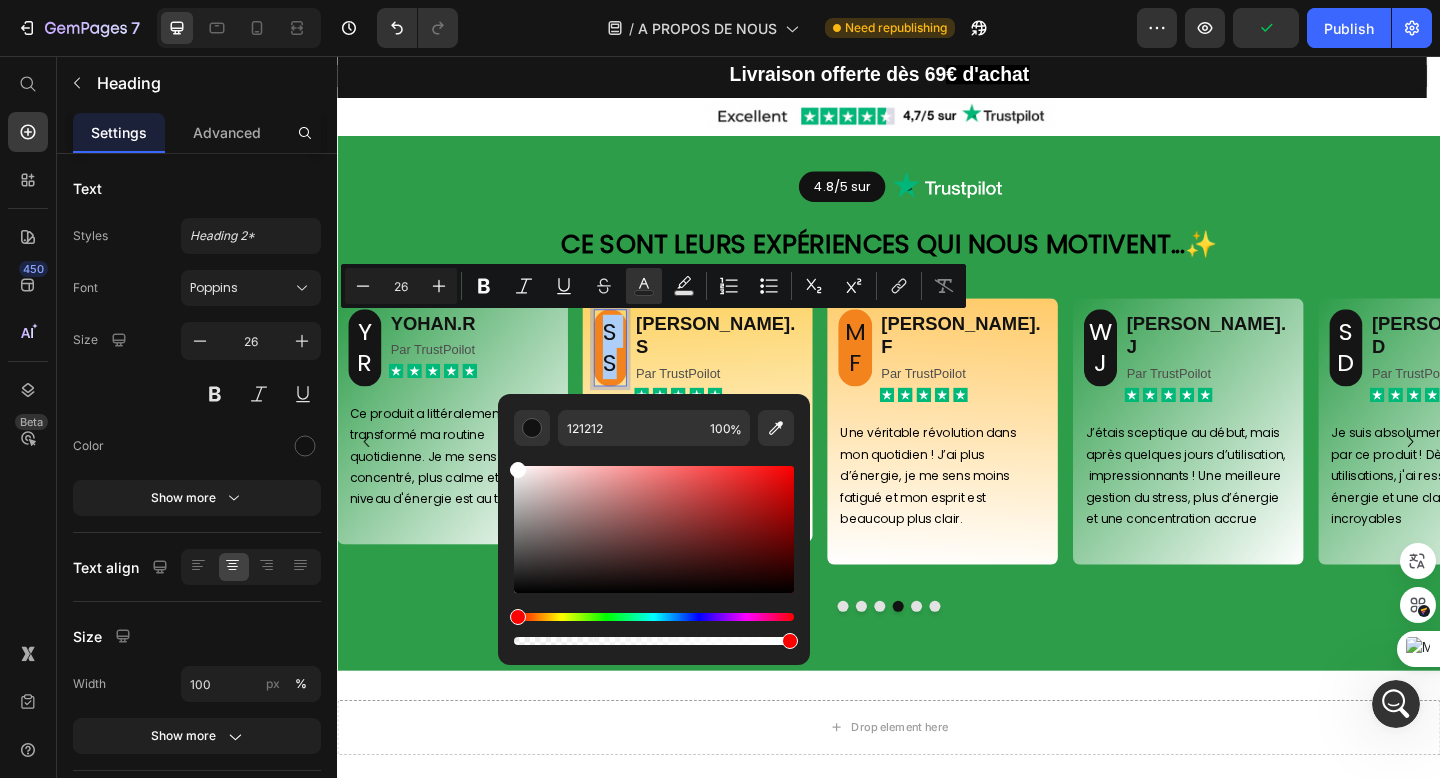 drag, startPoint x: 517, startPoint y: 589, endPoint x: 510, endPoint y: 457, distance: 132.18547 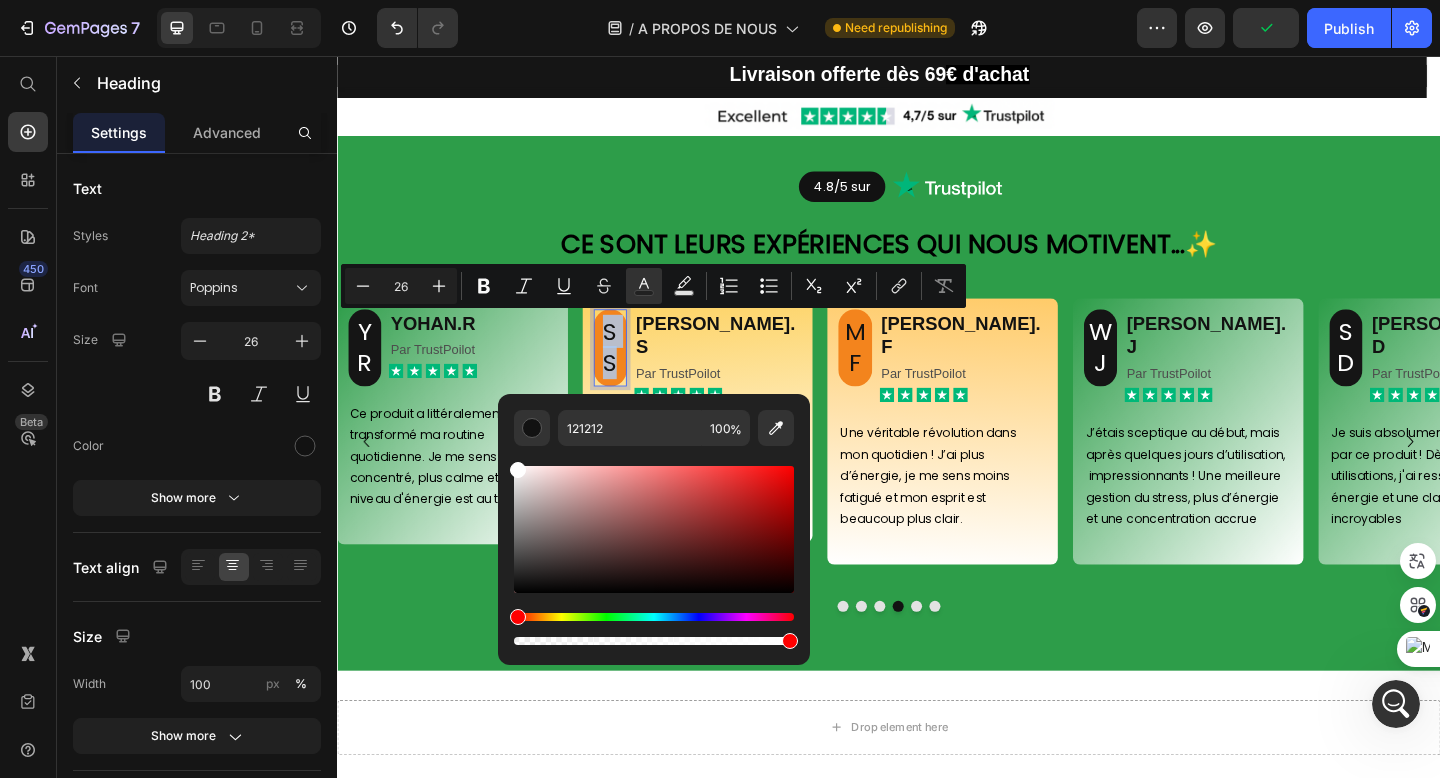 type on "FFFFFF" 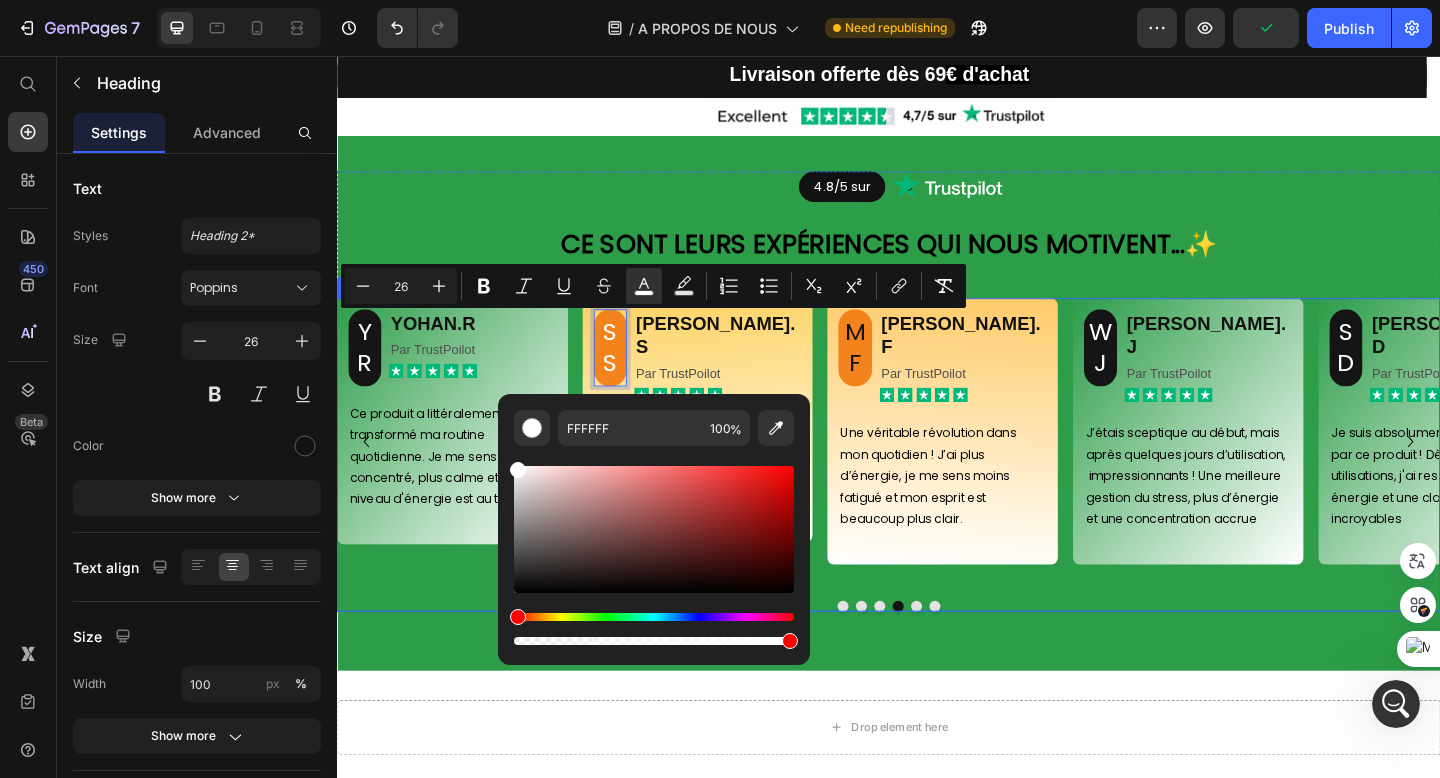 click at bounding box center (937, 655) 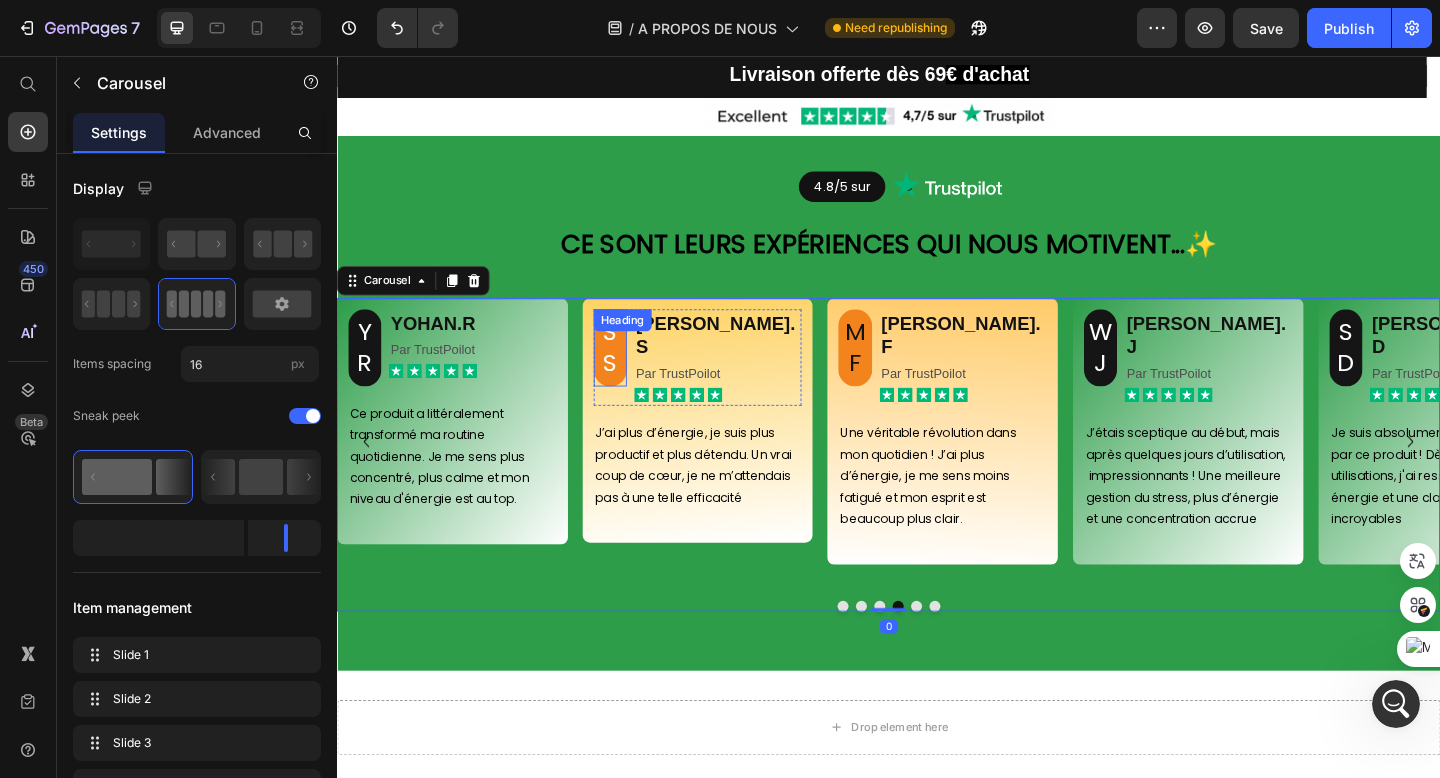 click on "⁠⁠⁠⁠⁠⁠⁠ SS" at bounding box center (634, 374) 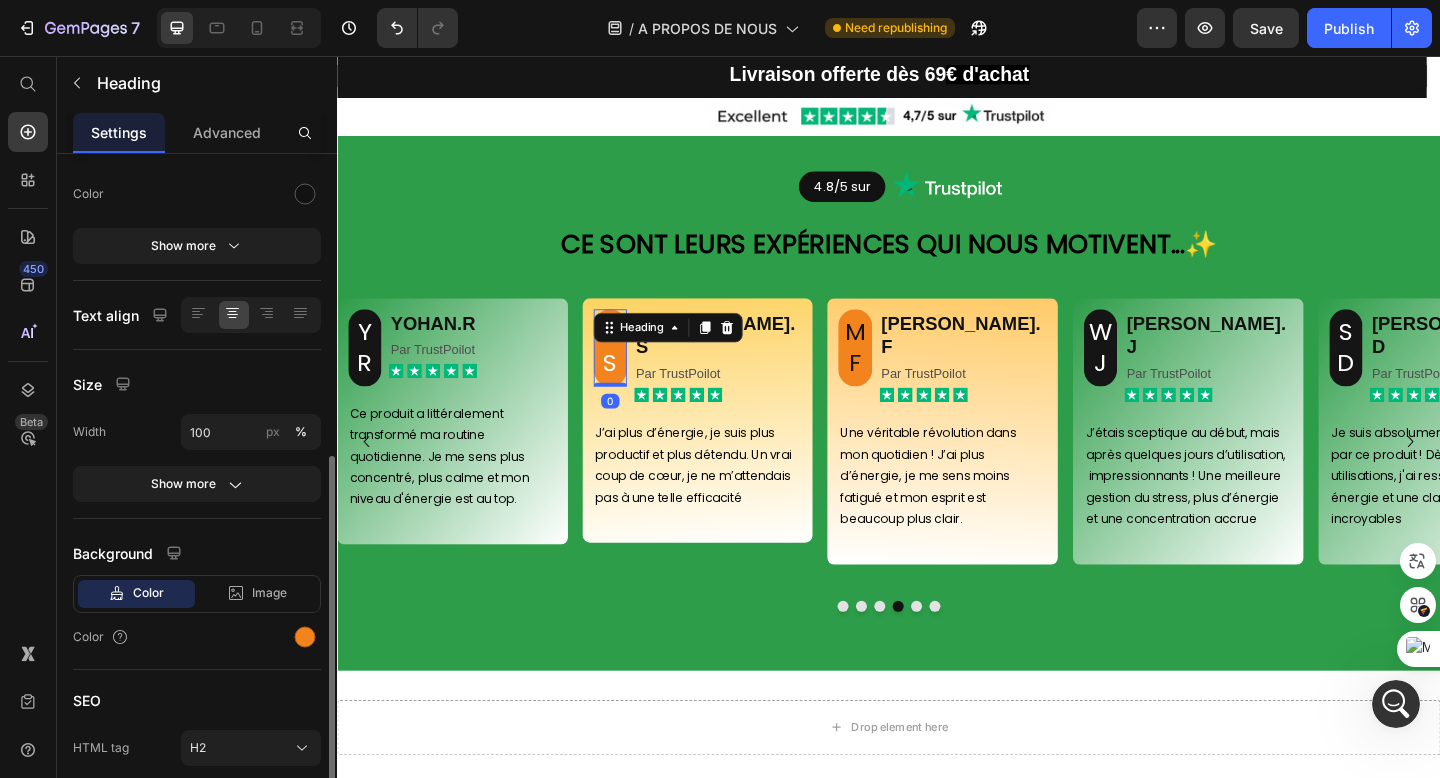 scroll, scrollTop: 331, scrollLeft: 0, axis: vertical 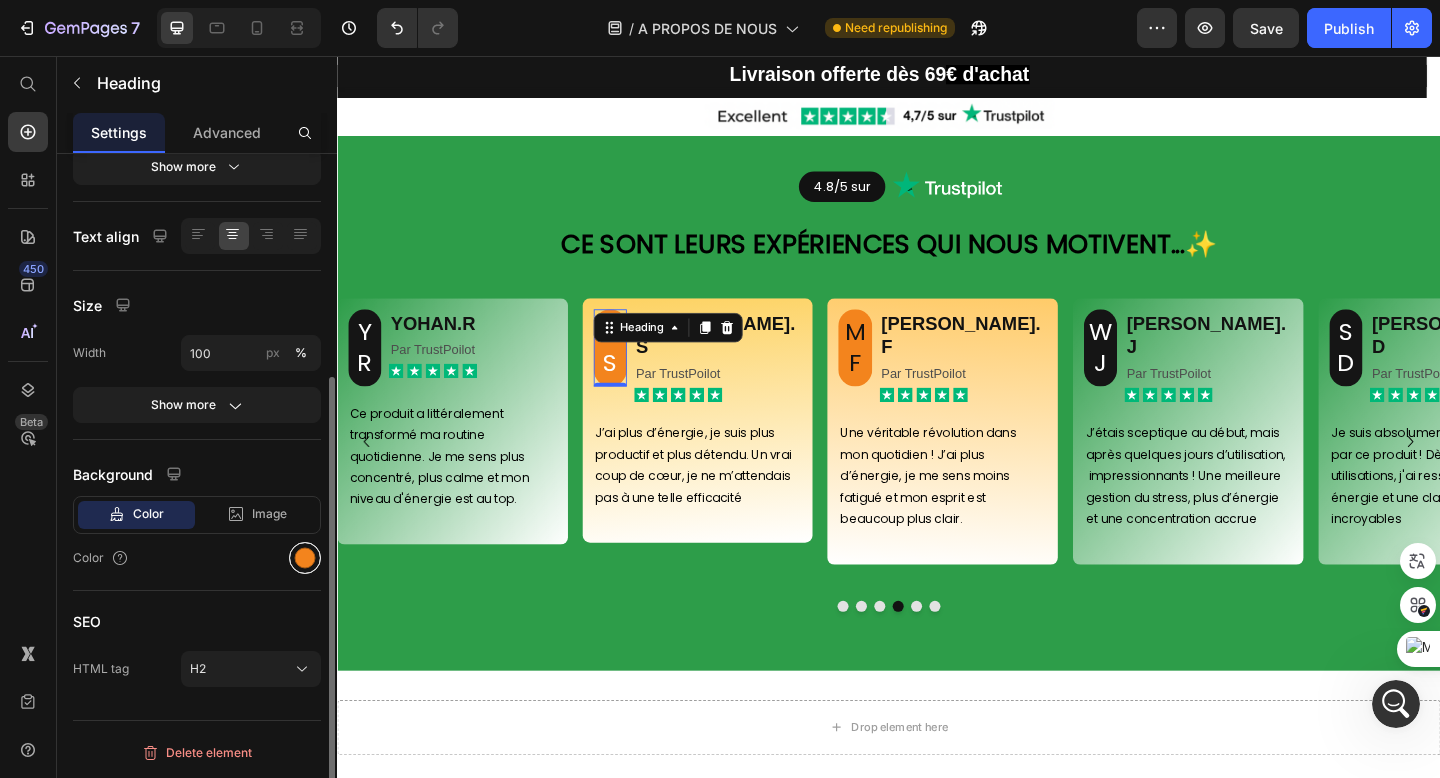 click at bounding box center [305, 558] 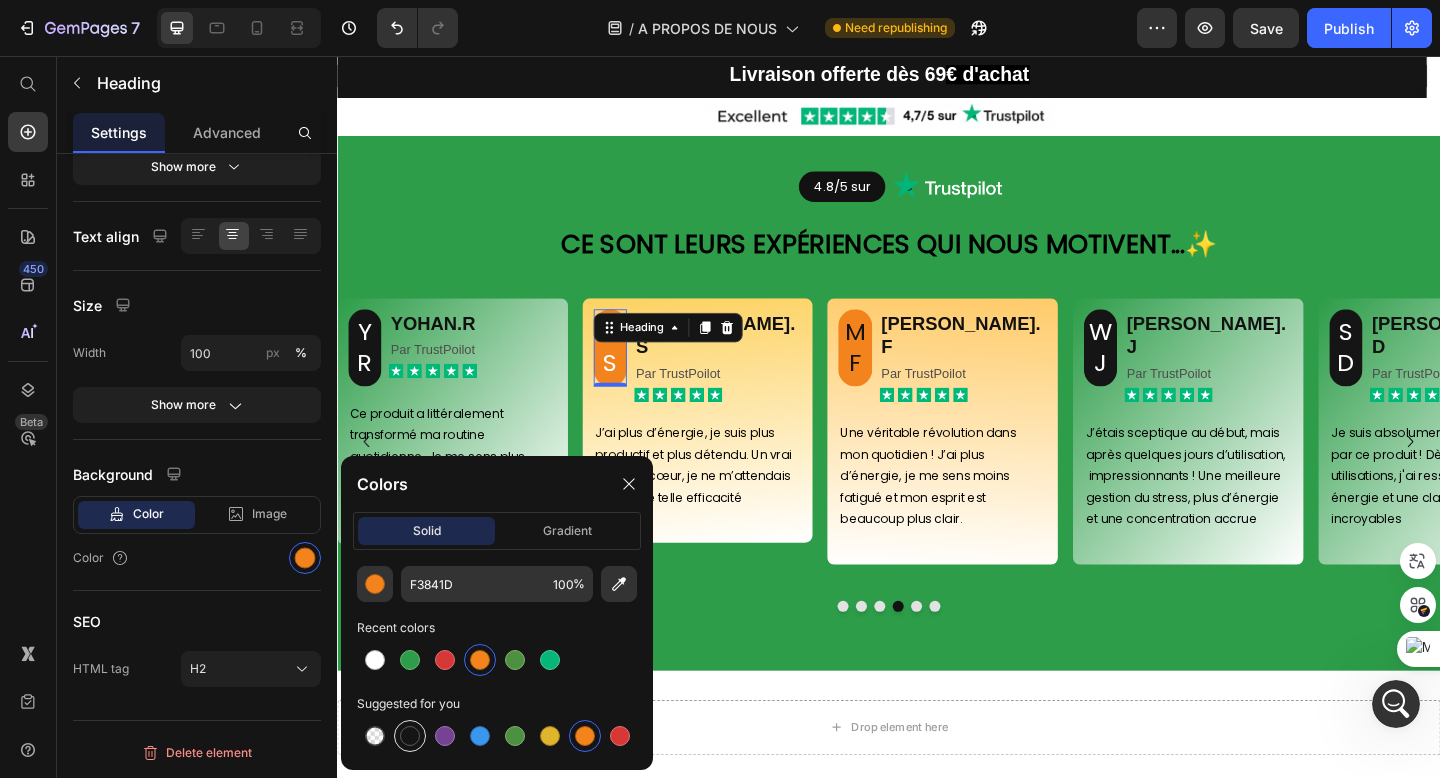 click at bounding box center (410, 736) 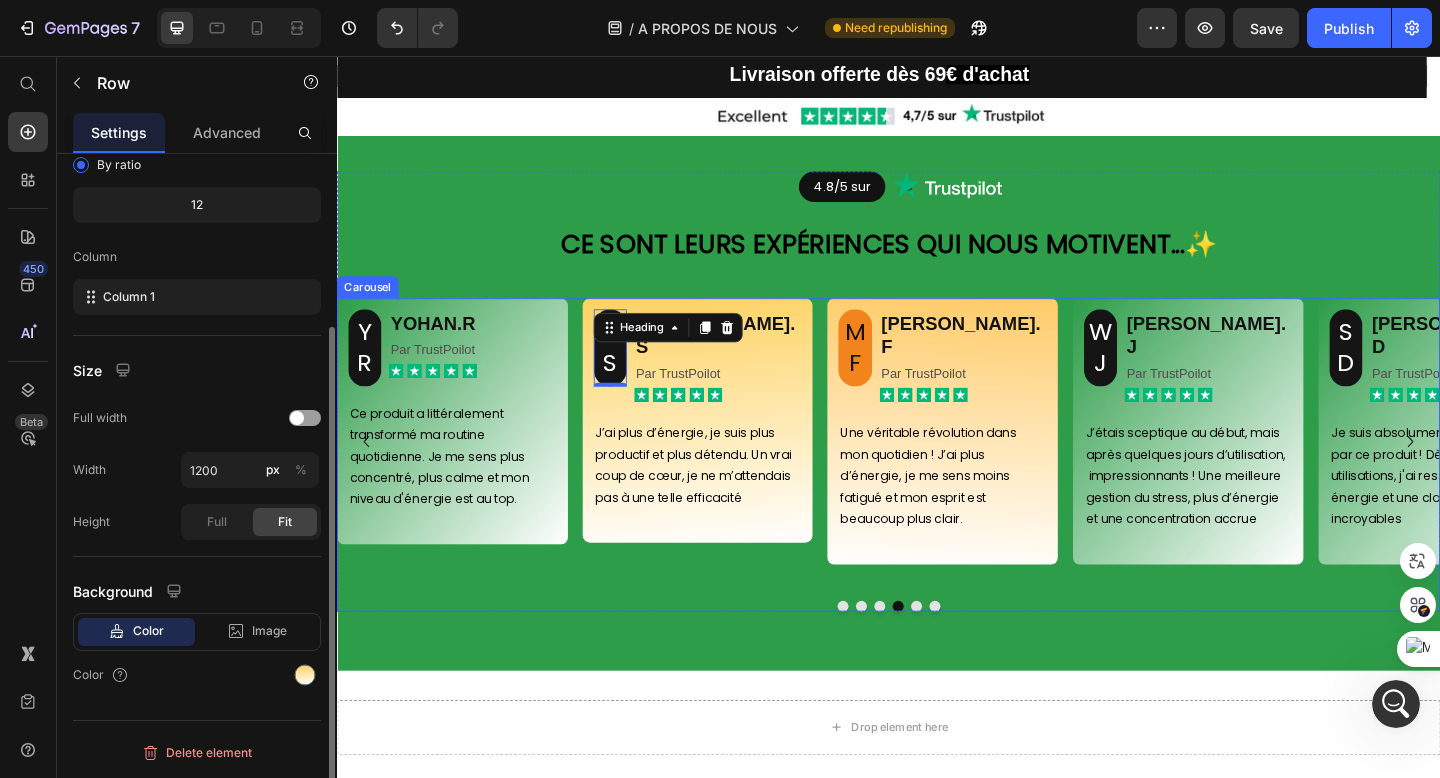 click on "⁠⁠⁠⁠⁠⁠⁠ SS Heading   0  STEPHANIE.S Heading Par TrustPoilot Text Block
Icon
Icon
Icon
Icon
Icon Icon List Row J’ai plus d’énergie, je suis plus productif et plus détendu. Un vrai coup de cœur, je ne m’attendais pas à une telle efficacité   Text Block Row" at bounding box center (729, 453) 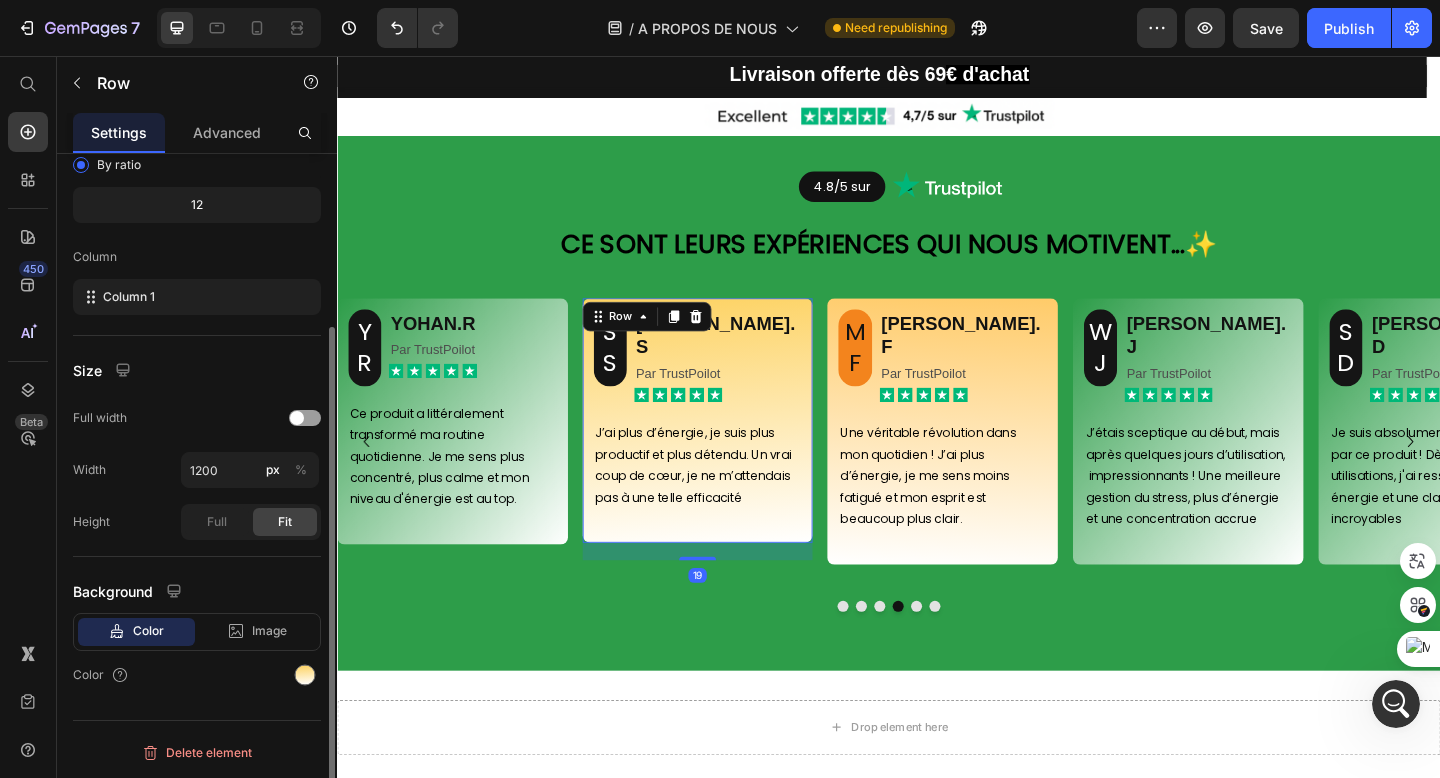 scroll, scrollTop: 0, scrollLeft: 0, axis: both 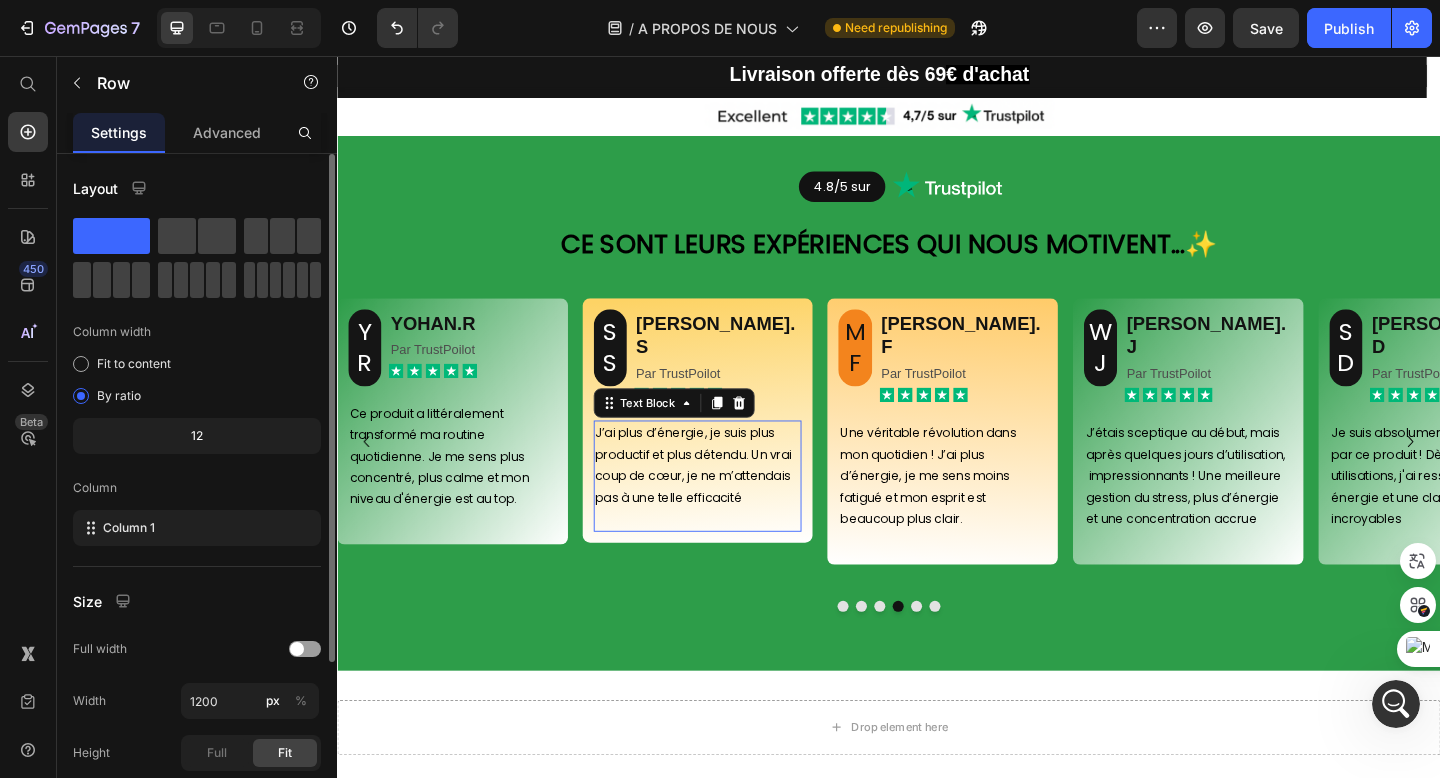 click at bounding box center (729, 560) 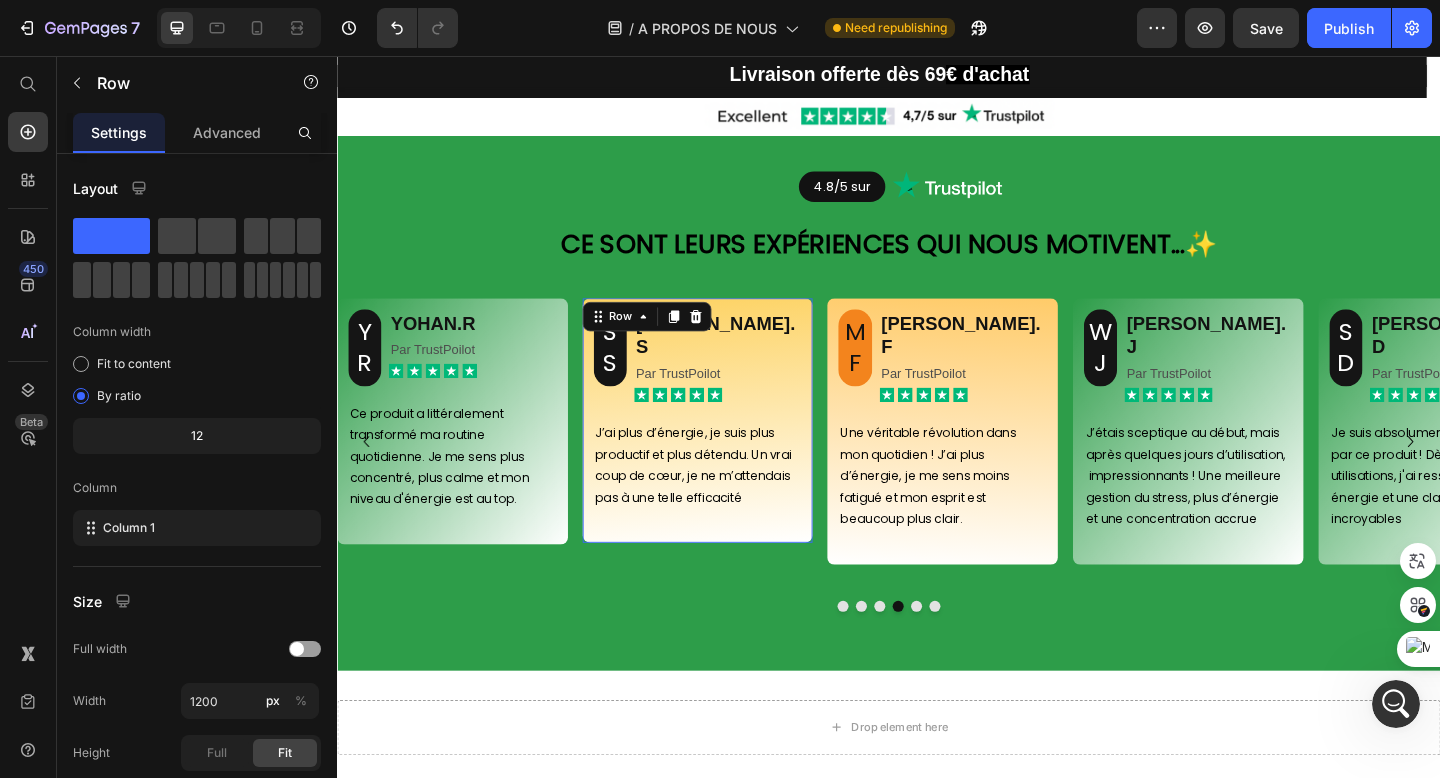 click on "⁠⁠⁠⁠⁠⁠⁠ SS Heading  STEPHANIE.S Heading Par TrustPoilot Text Block
Icon
Icon
Icon
Icon
Icon Icon List Row J’ai plus d’énergie, je suis plus productif et plus détendu. Un vrai coup de cœur, je ne m’attendais pas à une telle efficacité   Text Block Row   0" at bounding box center [729, 453] 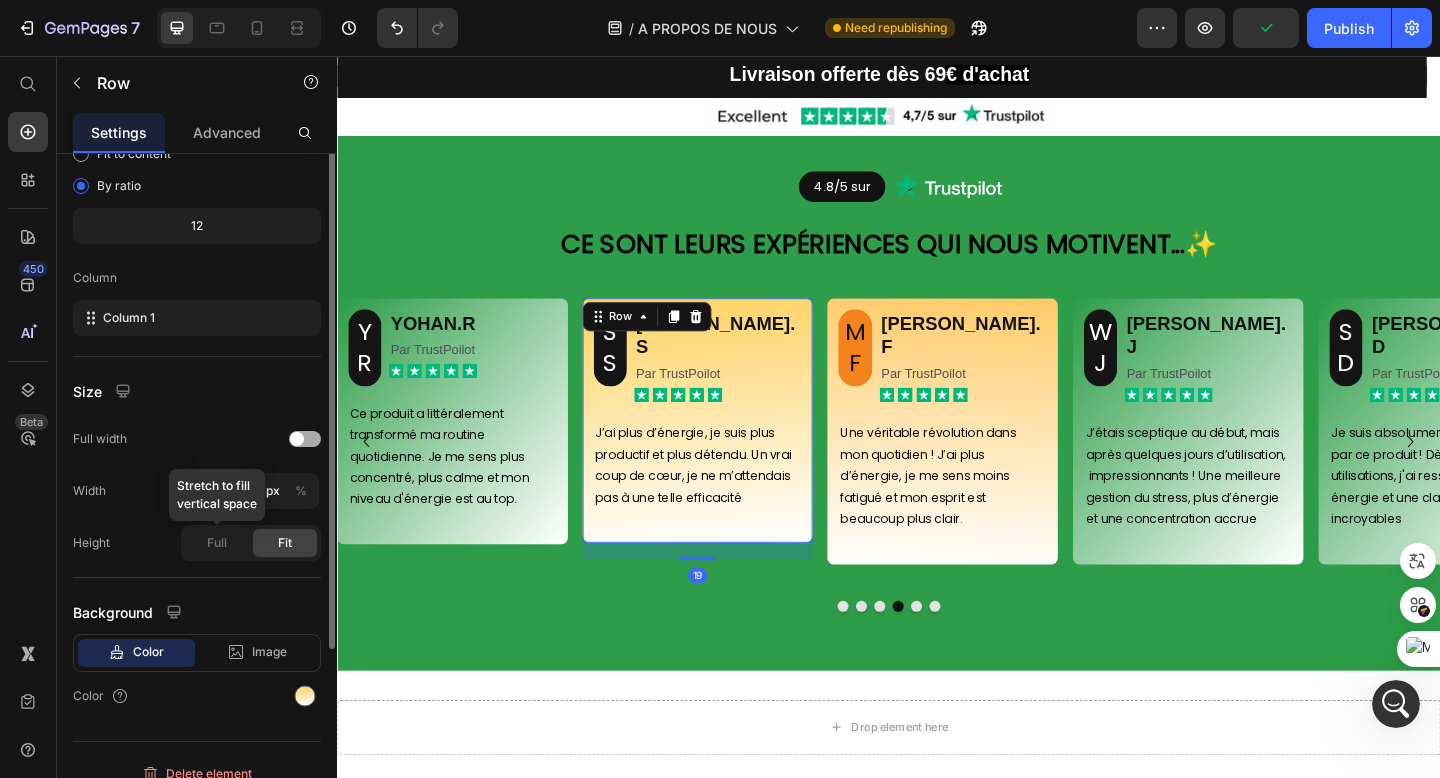 scroll, scrollTop: 231, scrollLeft: 0, axis: vertical 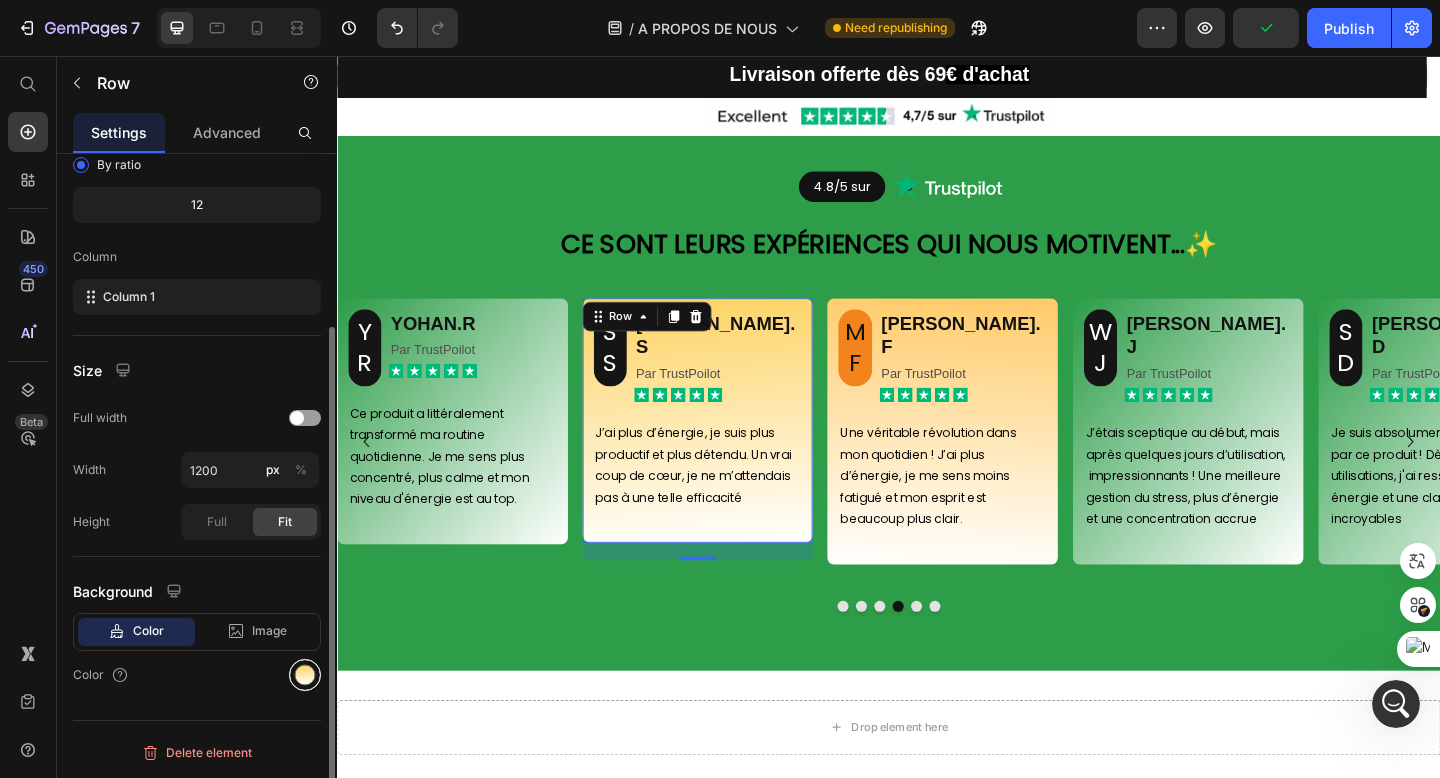 click at bounding box center [305, 675] 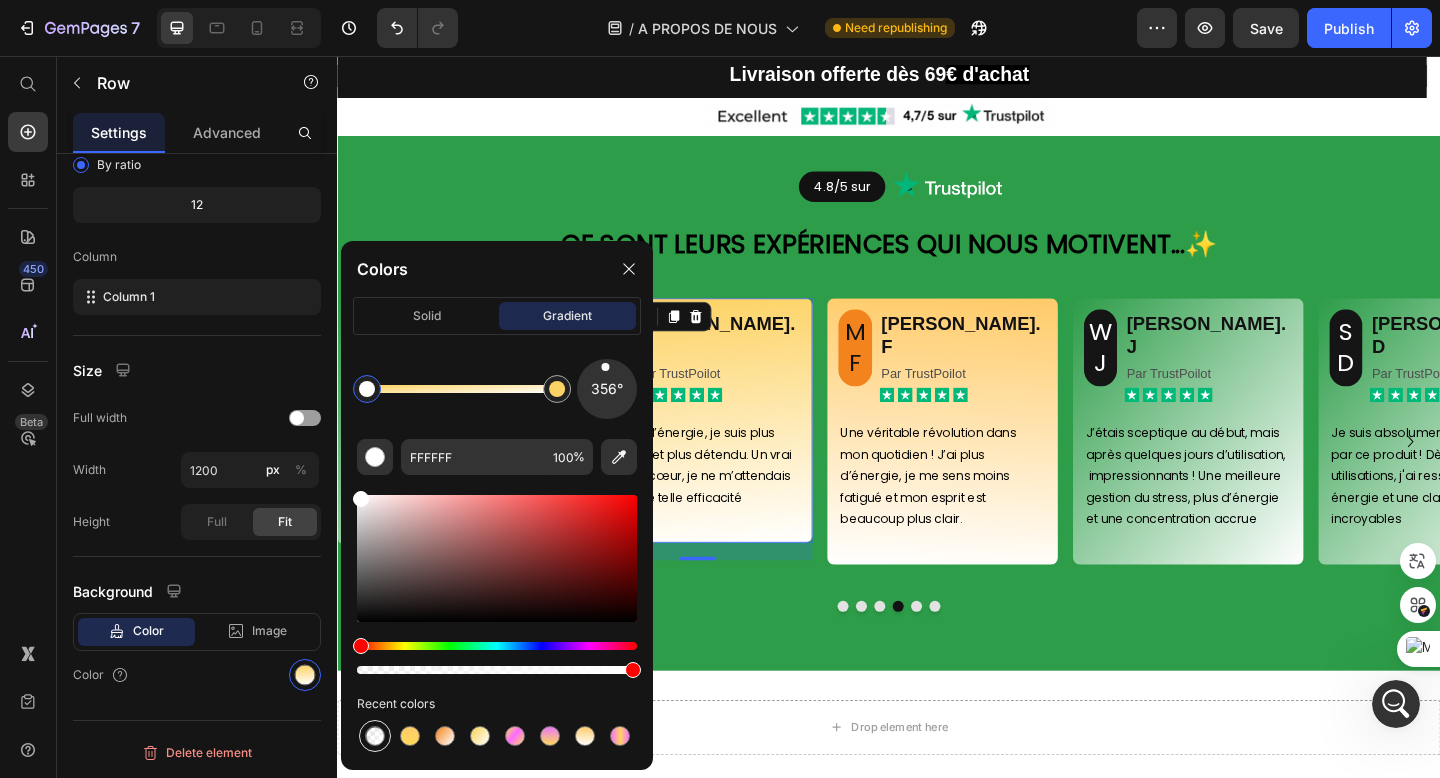 click at bounding box center (375, 736) 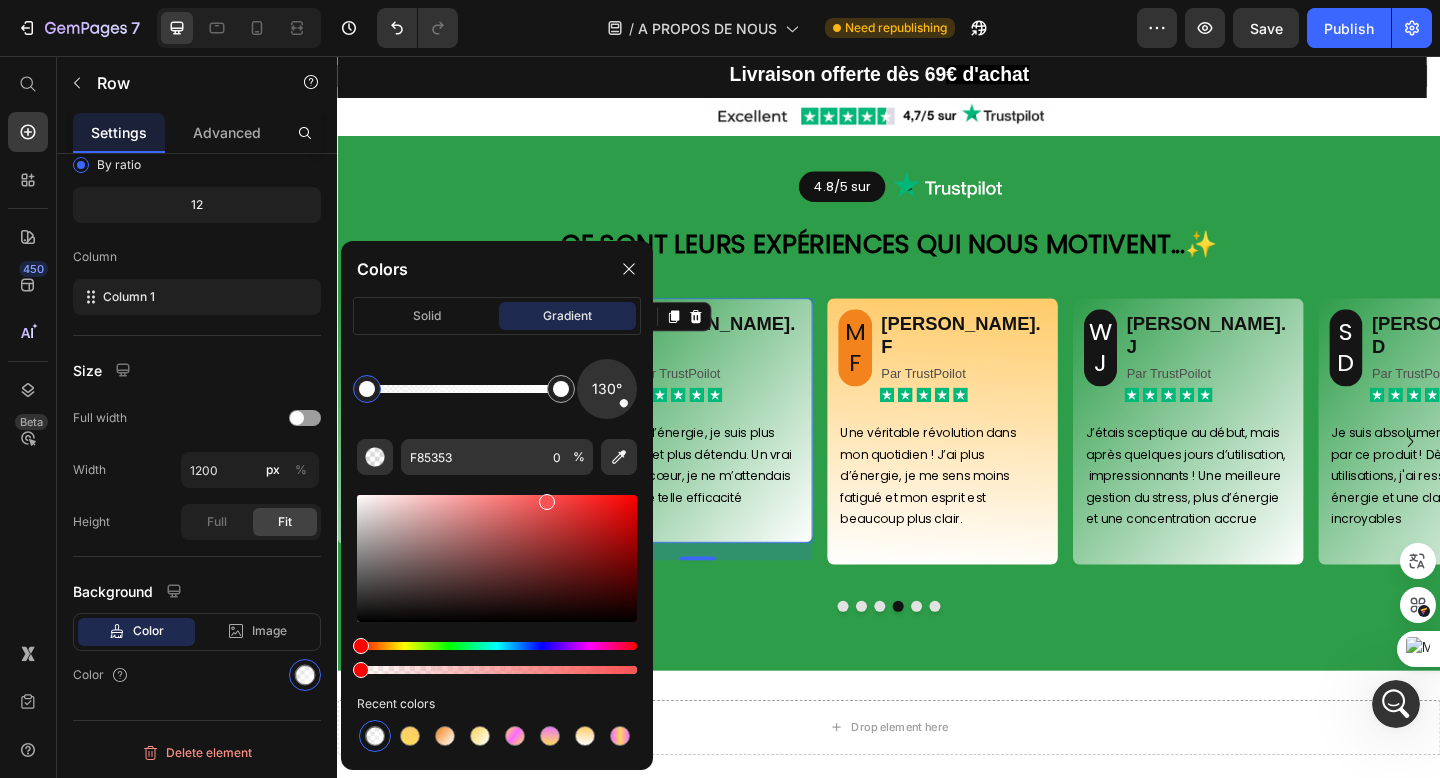 click at bounding box center [937, 655] 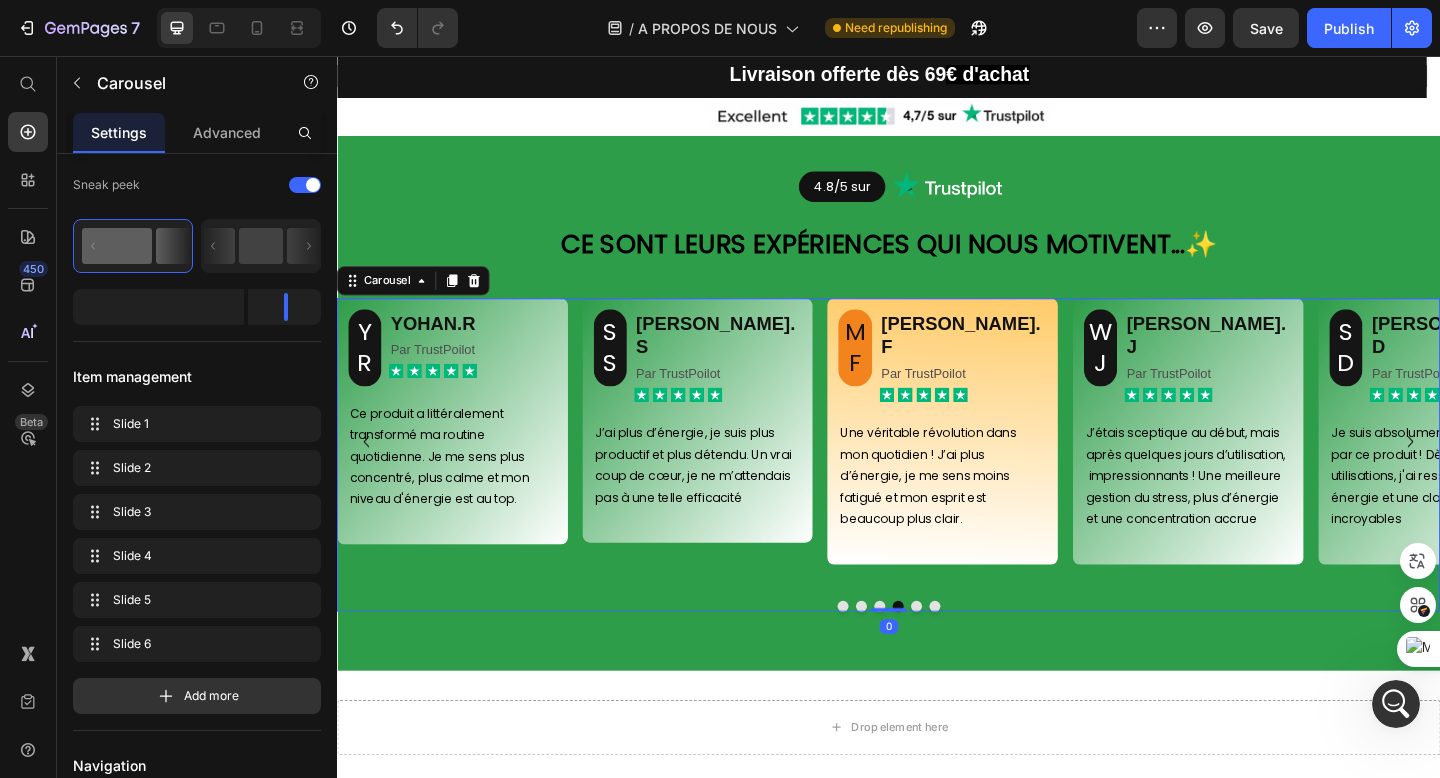 scroll, scrollTop: 0, scrollLeft: 0, axis: both 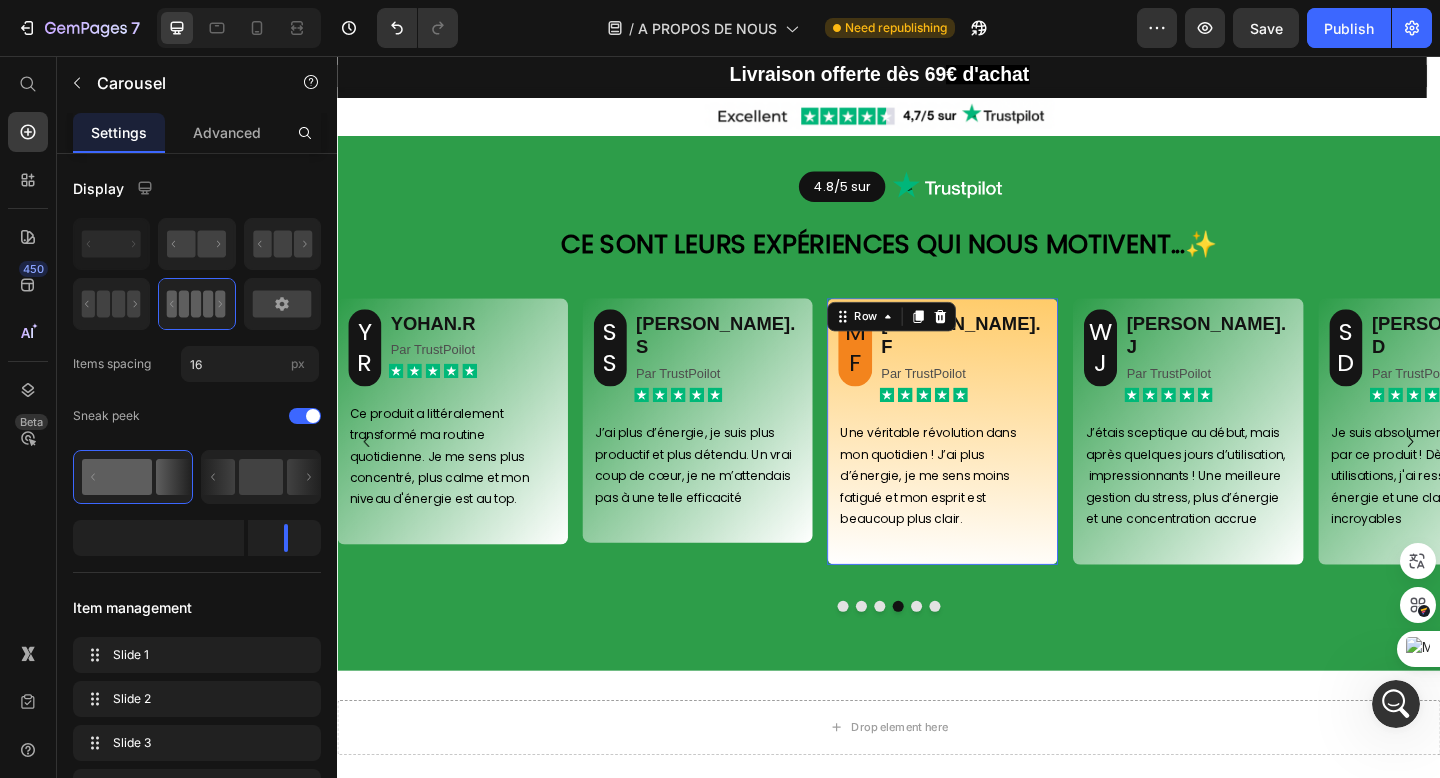 click on "MF Heading MAURICE.F Heading Par TrustPoilot Text Block
Icon
Icon
Icon
Icon
Icon Icon List Row  Une véritable révolution dans mon quotidien ! J’ai plus d’énergie, je me sens moins fatigué et mon esprit est beaucoup plus clair.    Text Block Row   0" at bounding box center (996, 465) 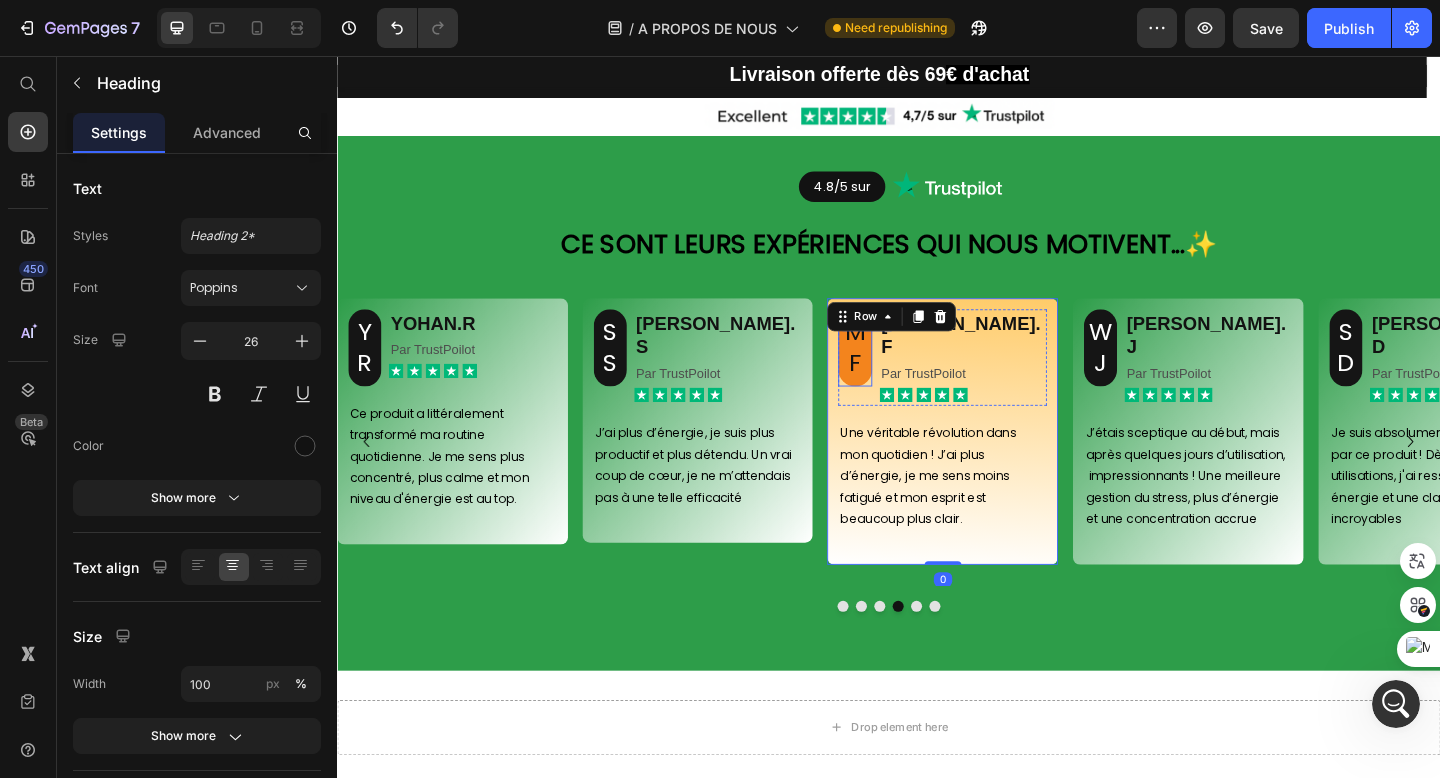 click on "MF" at bounding box center (901, 374) 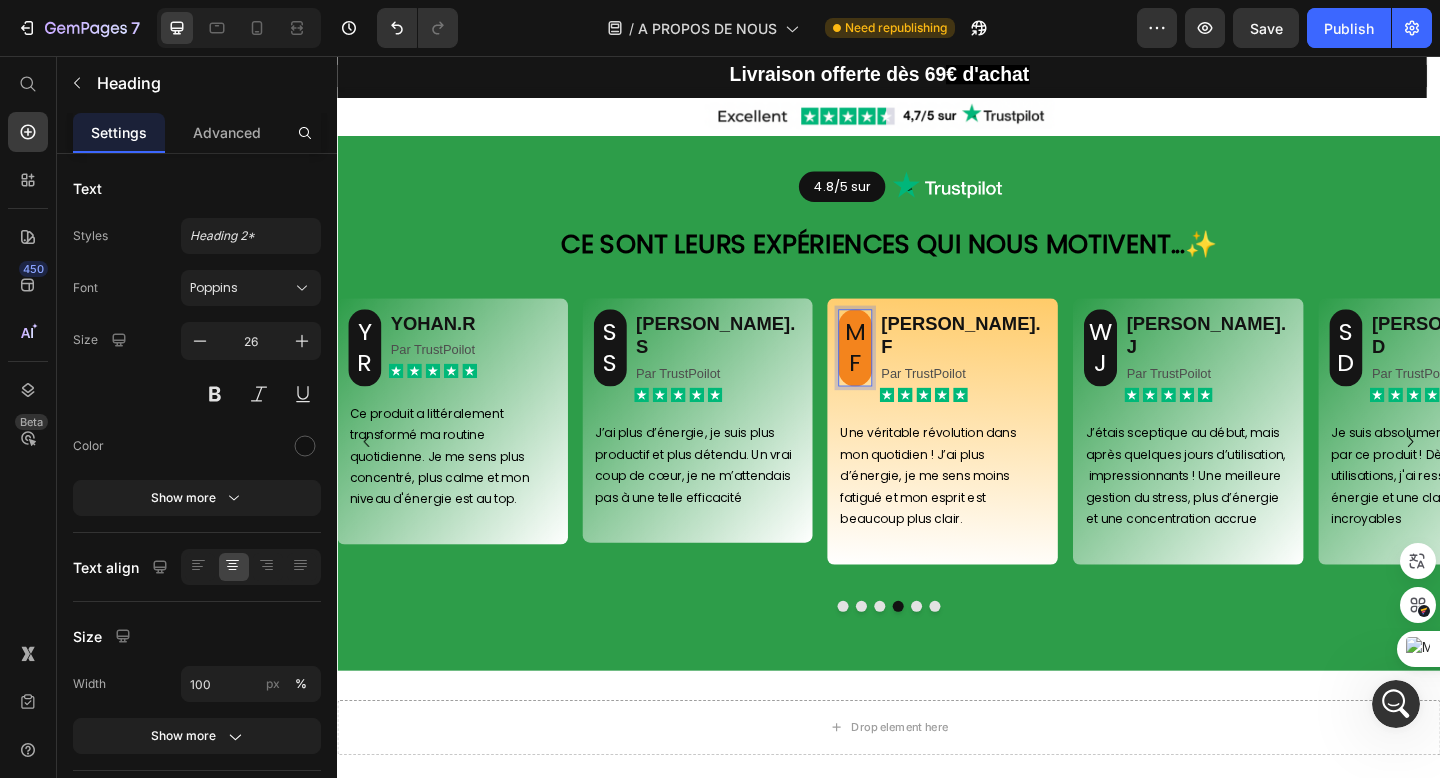 click on "MF" at bounding box center (901, 374) 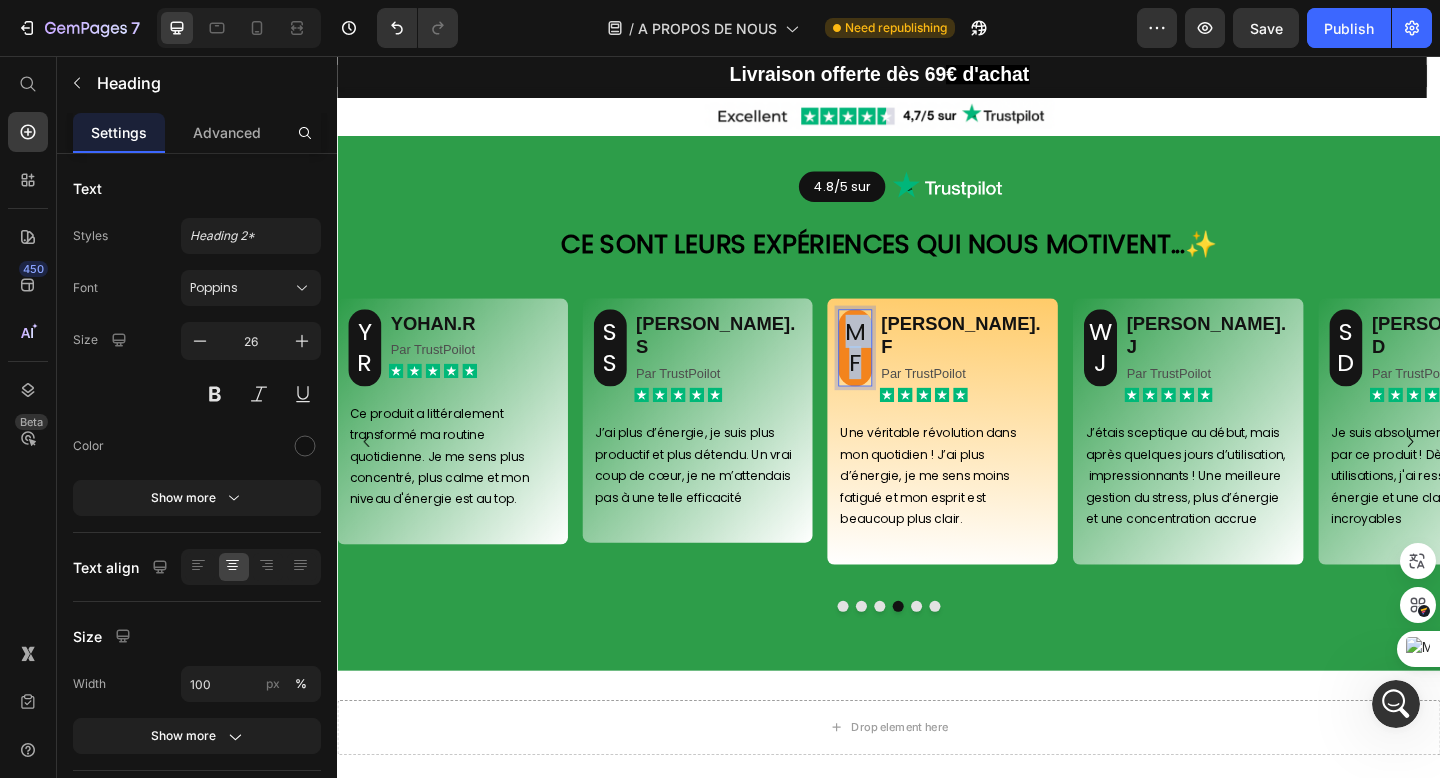 drag, startPoint x: 909, startPoint y: 384, endPoint x: 896, endPoint y: 344, distance: 42.059483 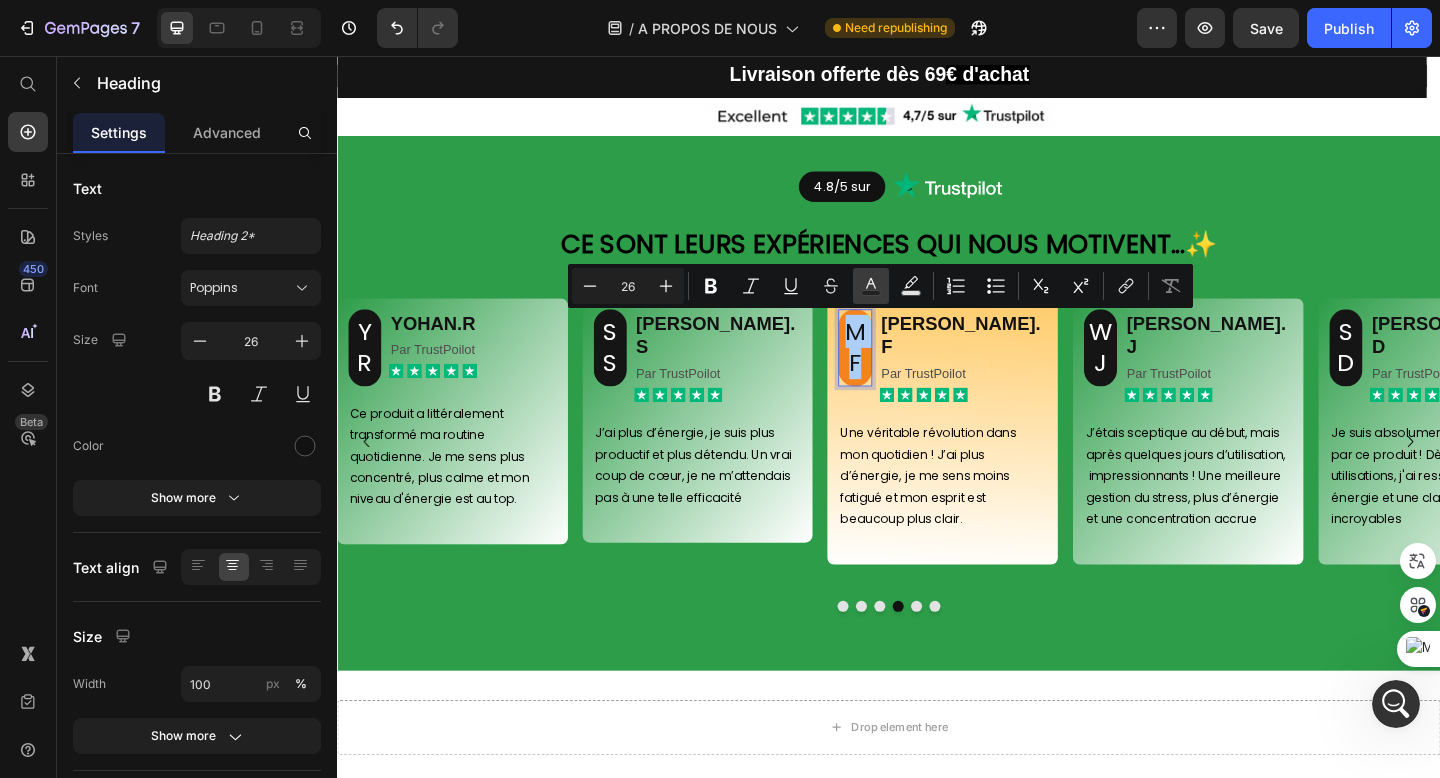 click 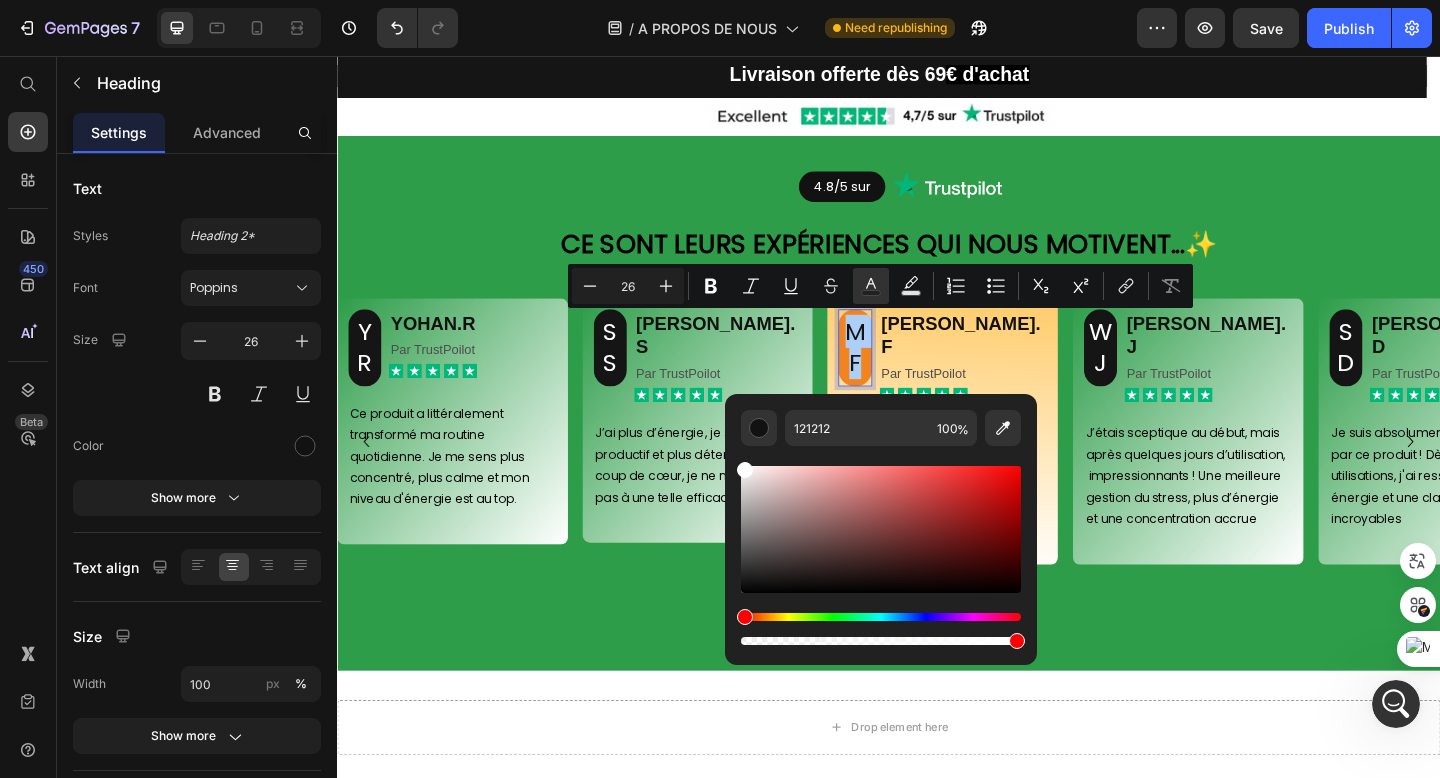 drag, startPoint x: 741, startPoint y: 592, endPoint x: 730, endPoint y: 444, distance: 148.40822 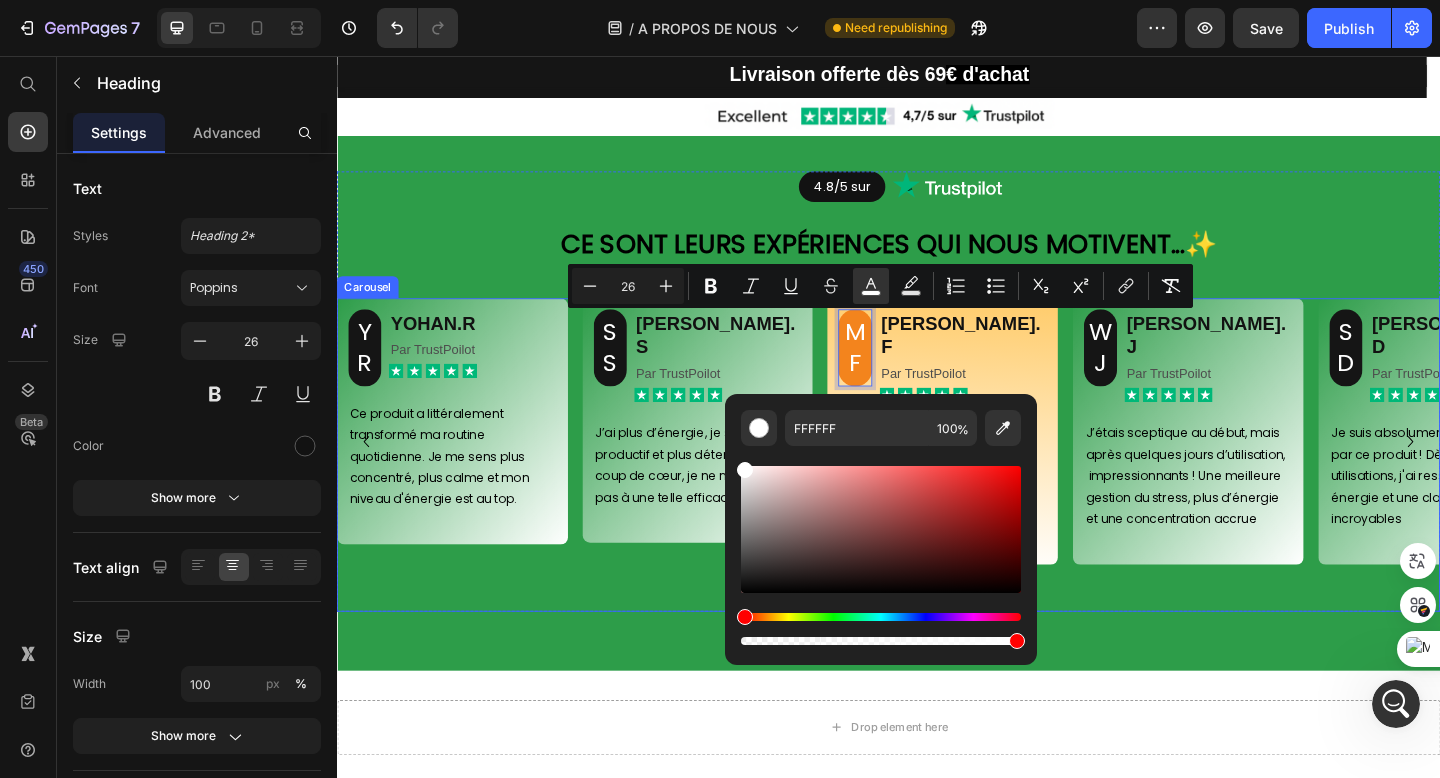 click on "⁠⁠⁠⁠⁠⁠⁠ SS Heading  STEPHANIE.S Heading Par TrustPoilot Text Block
Icon
Icon
Icon
Icon
Icon Icon List Row J’ai plus d’énergie, je suis plus productif et plus détendu. Un vrai coup de cœur, je ne m’attendais pas à une telle efficacité   Text Block Row" at bounding box center (729, 476) 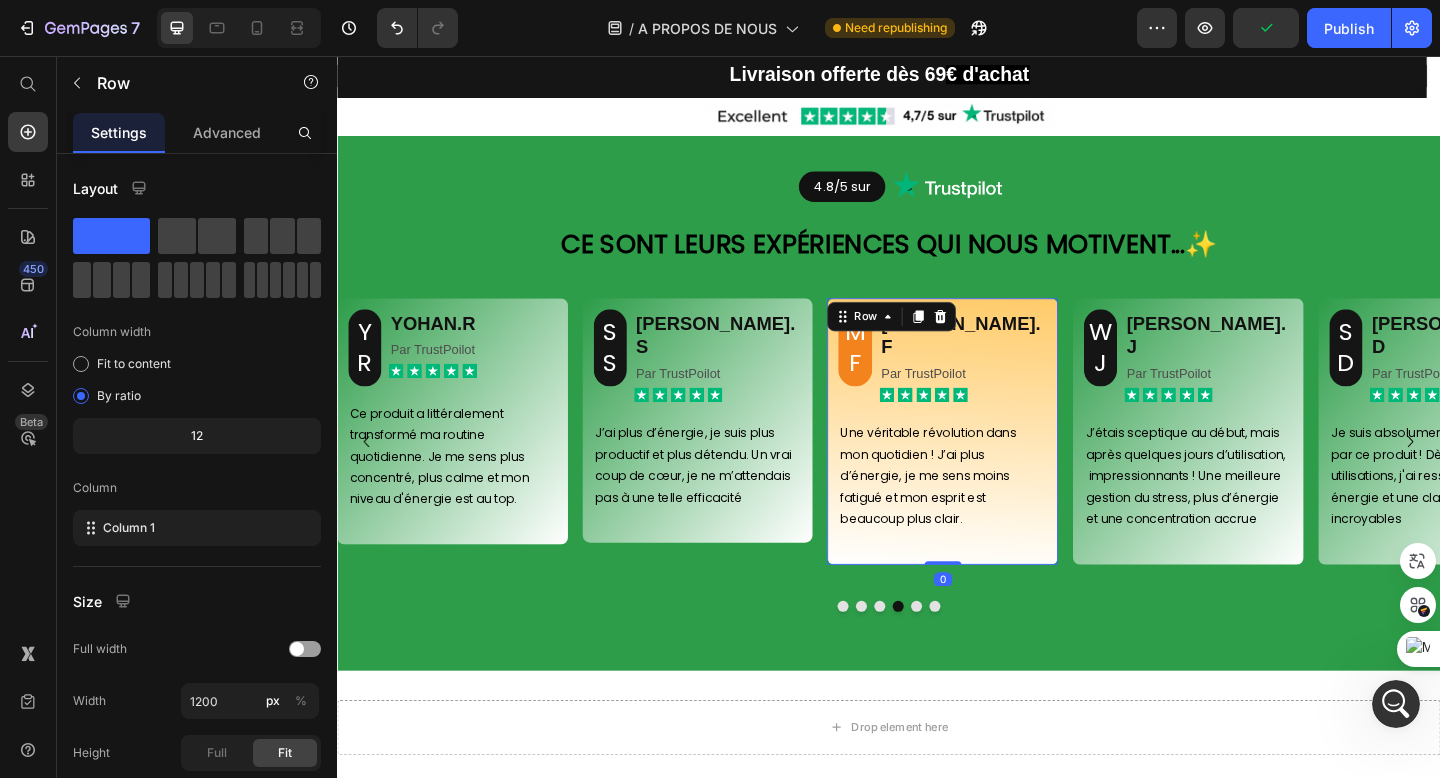 click on "⁠⁠⁠⁠⁠⁠⁠ MF Heading MAURICE.F Heading Par TrustPoilot Text Block
Icon
Icon
Icon
Icon
Icon Icon List Row  Une véritable révolution dans mon quotidien ! J’ai plus d’énergie, je me sens moins fatigué et mon esprit est beaucoup plus clair.    Text Block Row   0" at bounding box center [996, 465] 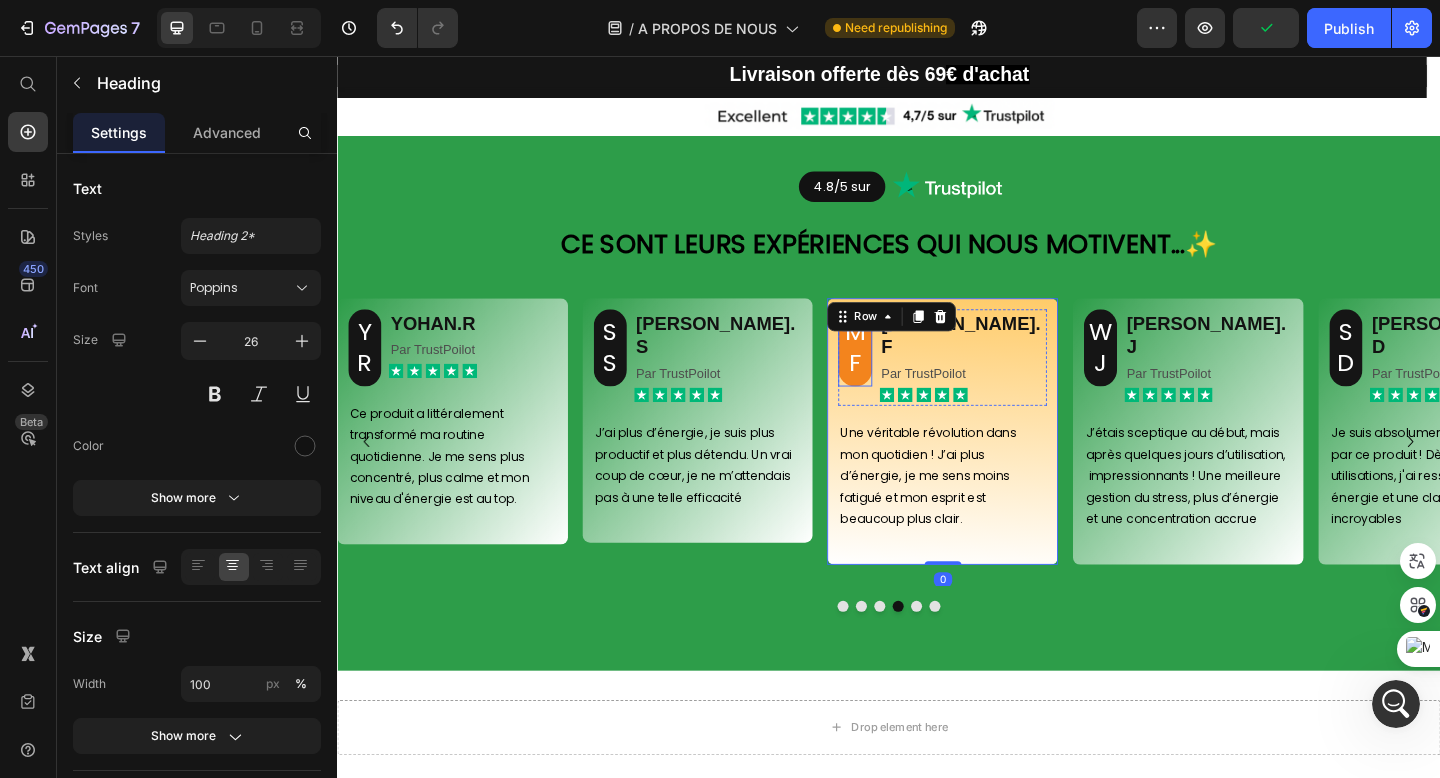 click on "⁠⁠⁠⁠⁠⁠⁠ MF" at bounding box center (901, 374) 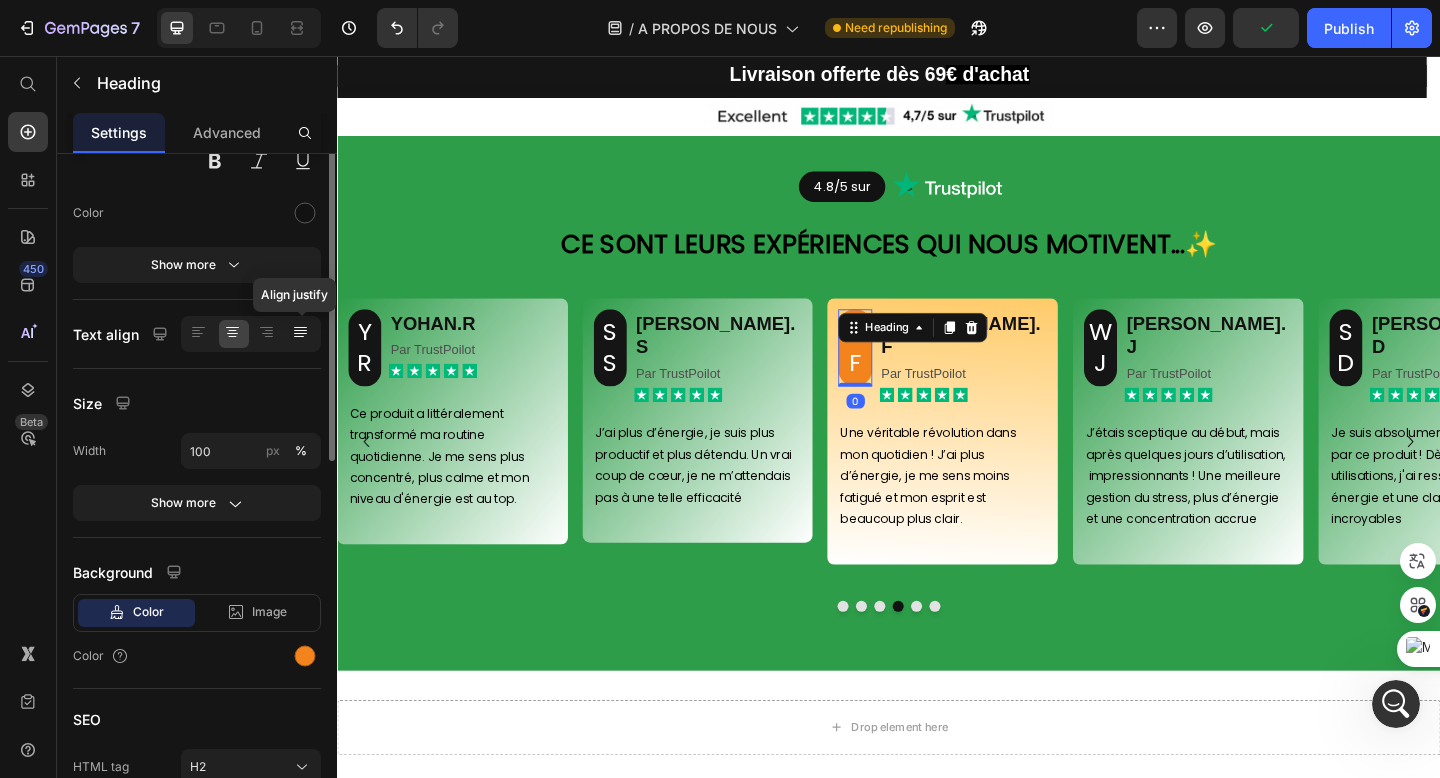 scroll, scrollTop: 331, scrollLeft: 0, axis: vertical 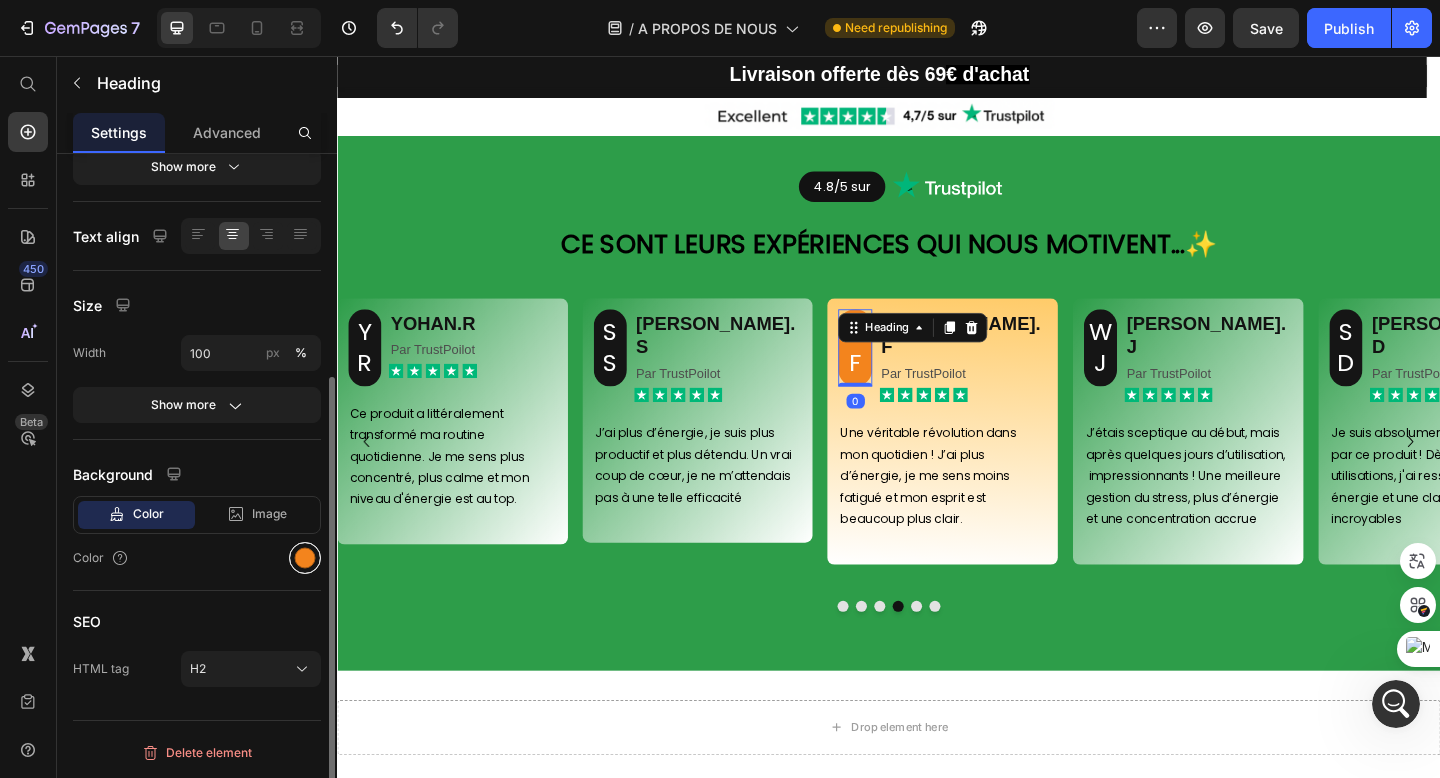 click at bounding box center [305, 558] 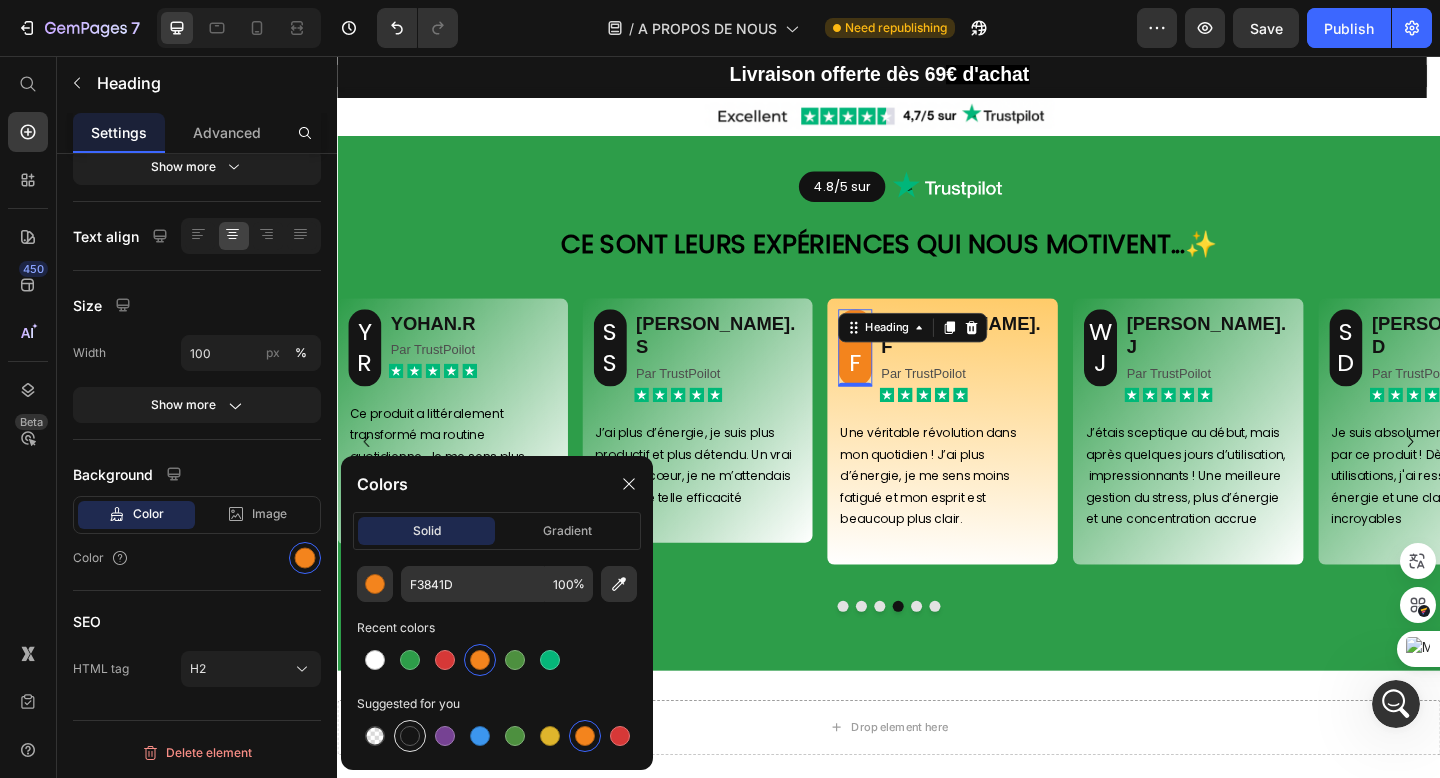 click at bounding box center [410, 736] 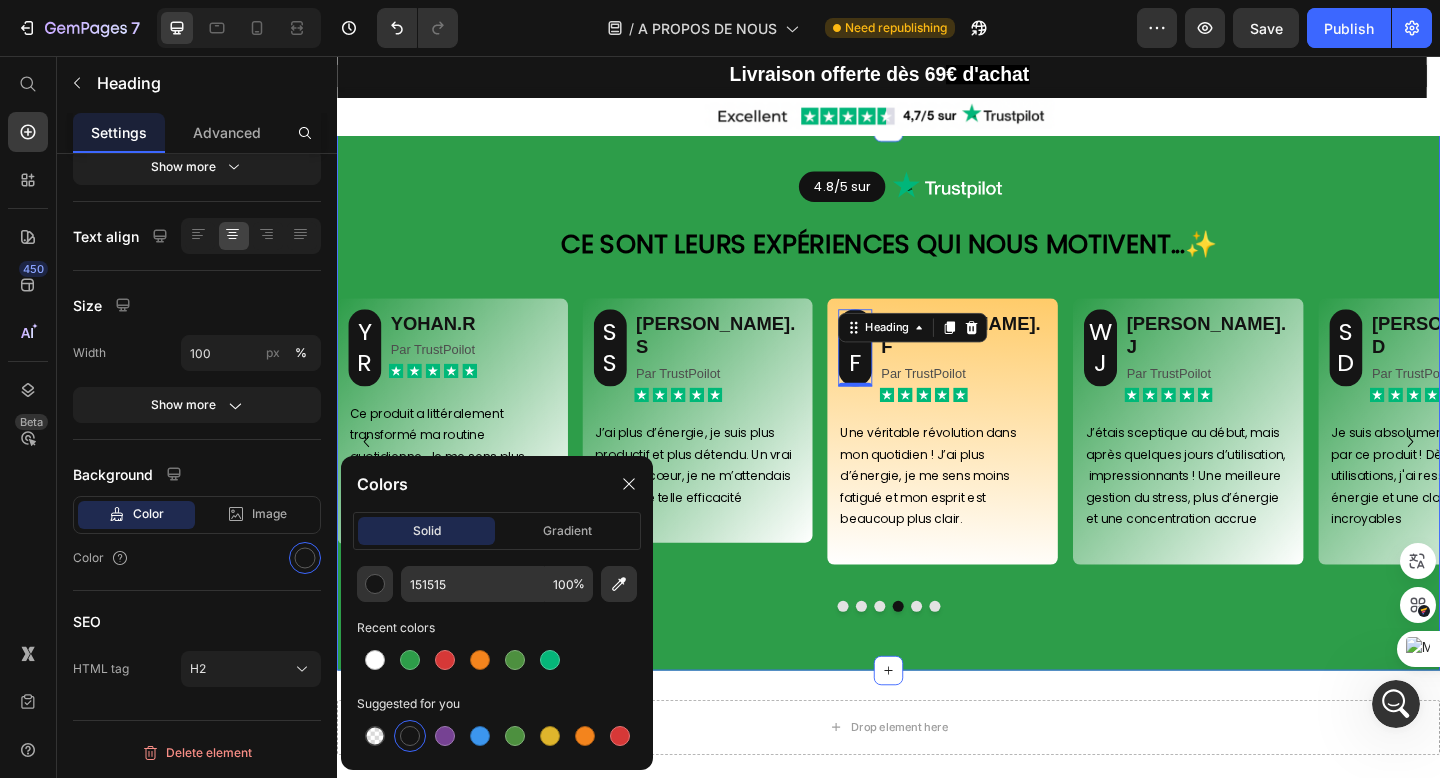 click on "4.8/5 sur Button Image Row Row Ce sont leurs expériences qui nous motivent...  ✨ Heading
⁠⁠⁠⁠⁠⁠⁠ WJ Heading WILLIAM.J Heading Par TrustPoilot Text Block
Icon
Icon
Icon
Icon
Icon Icon List Row J’étais sceptique au début, mais après quelques jours d’utilisation,  impressionnants ! Une meilleure gestion du stress, plus d’énergie et une concentration accrue   Text Block Row ⁠⁠⁠⁠⁠⁠⁠ SD Heading SABRINA.D Heading Par TrustPoilot Text Block
Icon
Icon
Icon
Icon
Icon Icon List Row Je suis absolument impressionné par ce produit ! Dès les premières utilisations, j'ai ressenti une énergie et une clarté mentale incroyables   Text Block Row ⁠⁠⁠⁠⁠⁠⁠ NV Heading NADIA.V Heading Par TrustPoilot Text Block
Icon
Icon
Icon
Icon
Icon Icon List Row Text Block Row ⁠⁠⁠⁠⁠⁠⁠ YR Heading YOHAN.R Heading Par TrustPoilot" at bounding box center [937, 429] 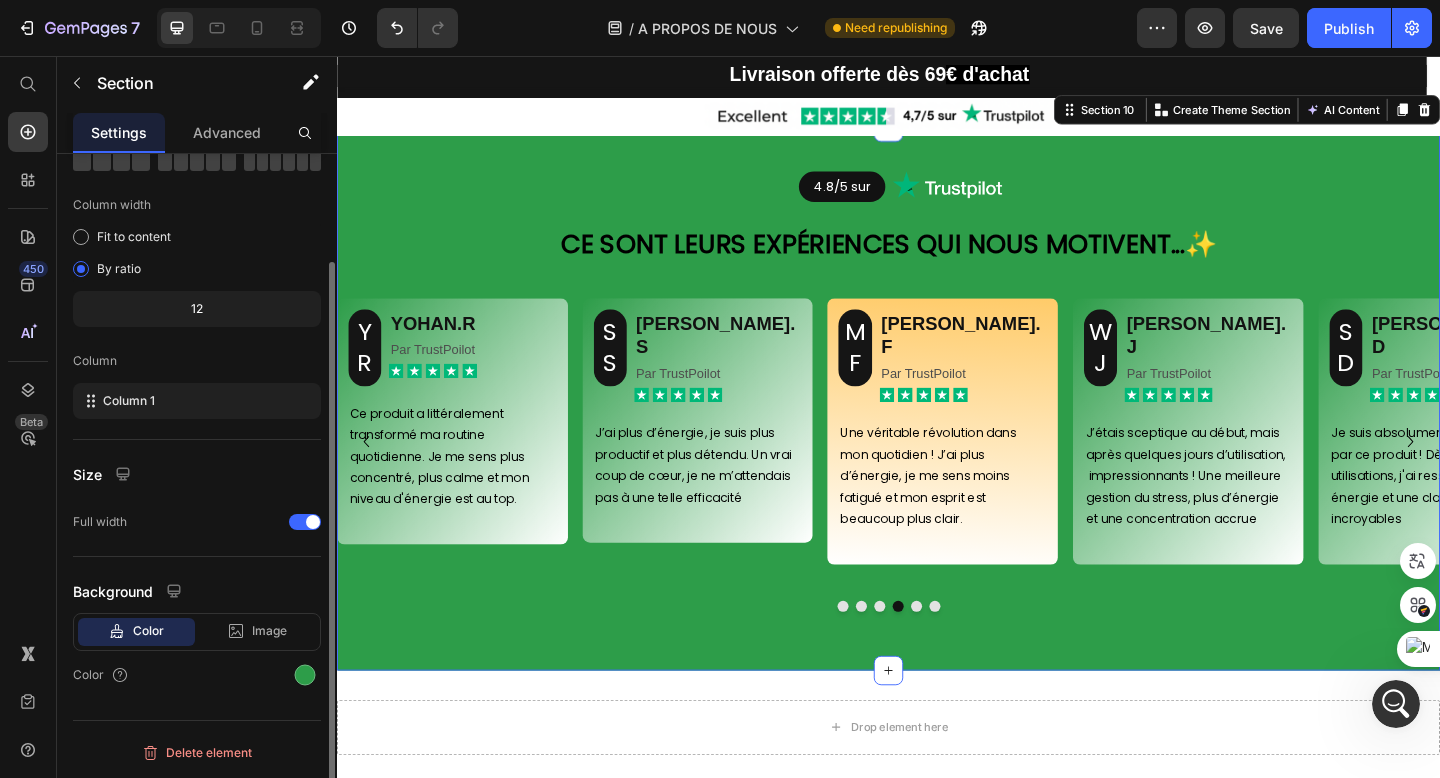 scroll, scrollTop: 0, scrollLeft: 0, axis: both 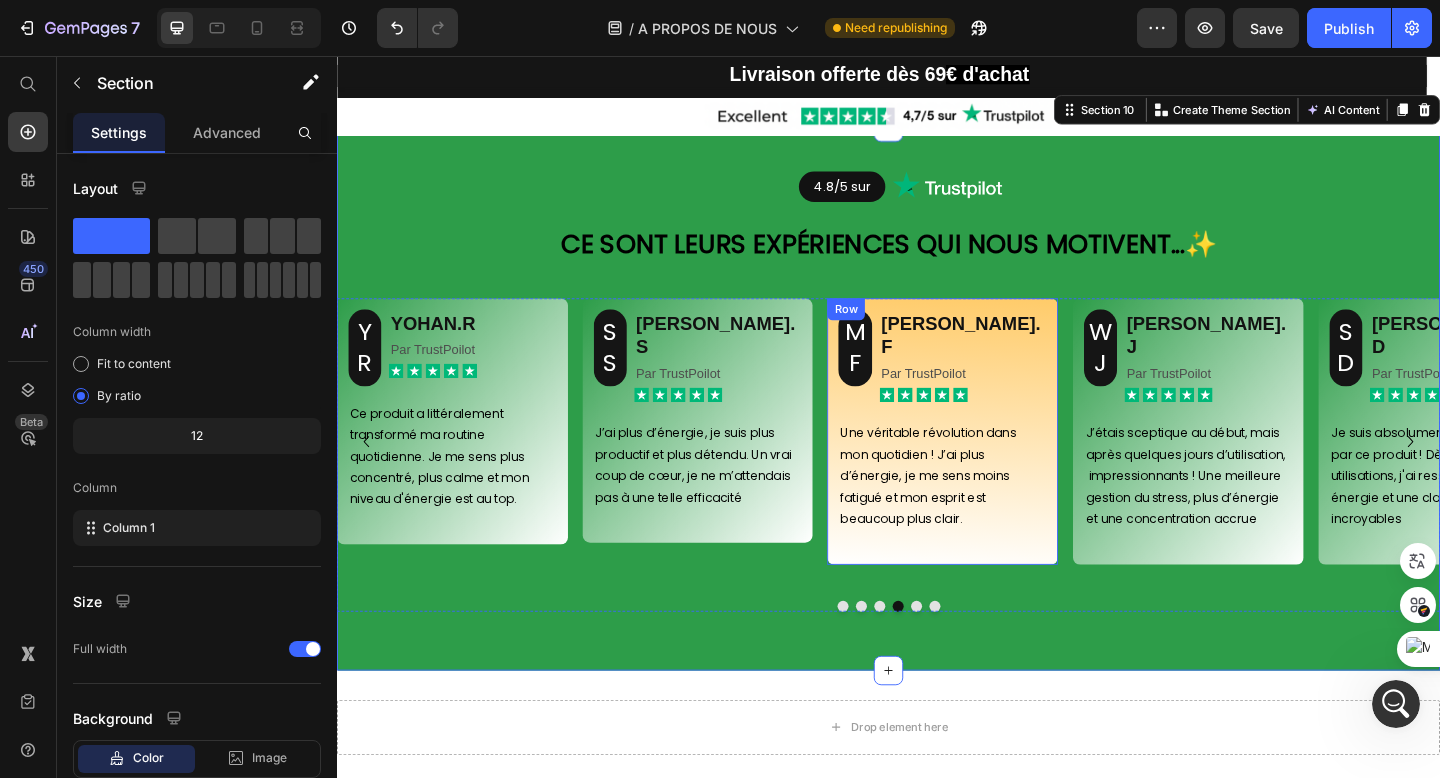 click on "⁠⁠⁠⁠⁠⁠⁠ MF Heading MAURICE.F Heading Par TrustPoilot Text Block
Icon
Icon
Icon
Icon
Icon Icon List Row  Une véritable révolution dans mon quotidien ! J’ai plus d’énergie, je me sens moins fatigué et mon esprit est beaucoup plus clair.    Text Block Row" at bounding box center [996, 465] 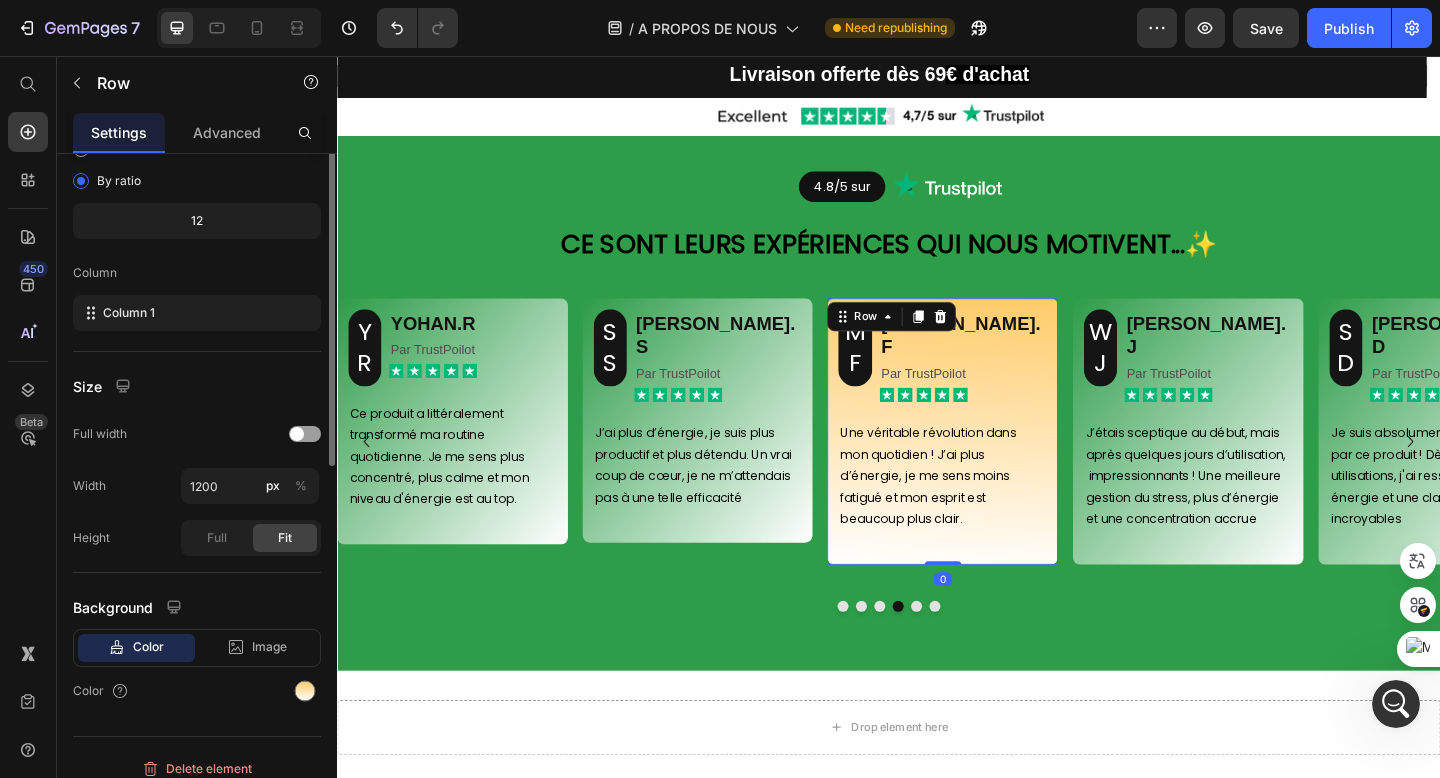 scroll, scrollTop: 231, scrollLeft: 0, axis: vertical 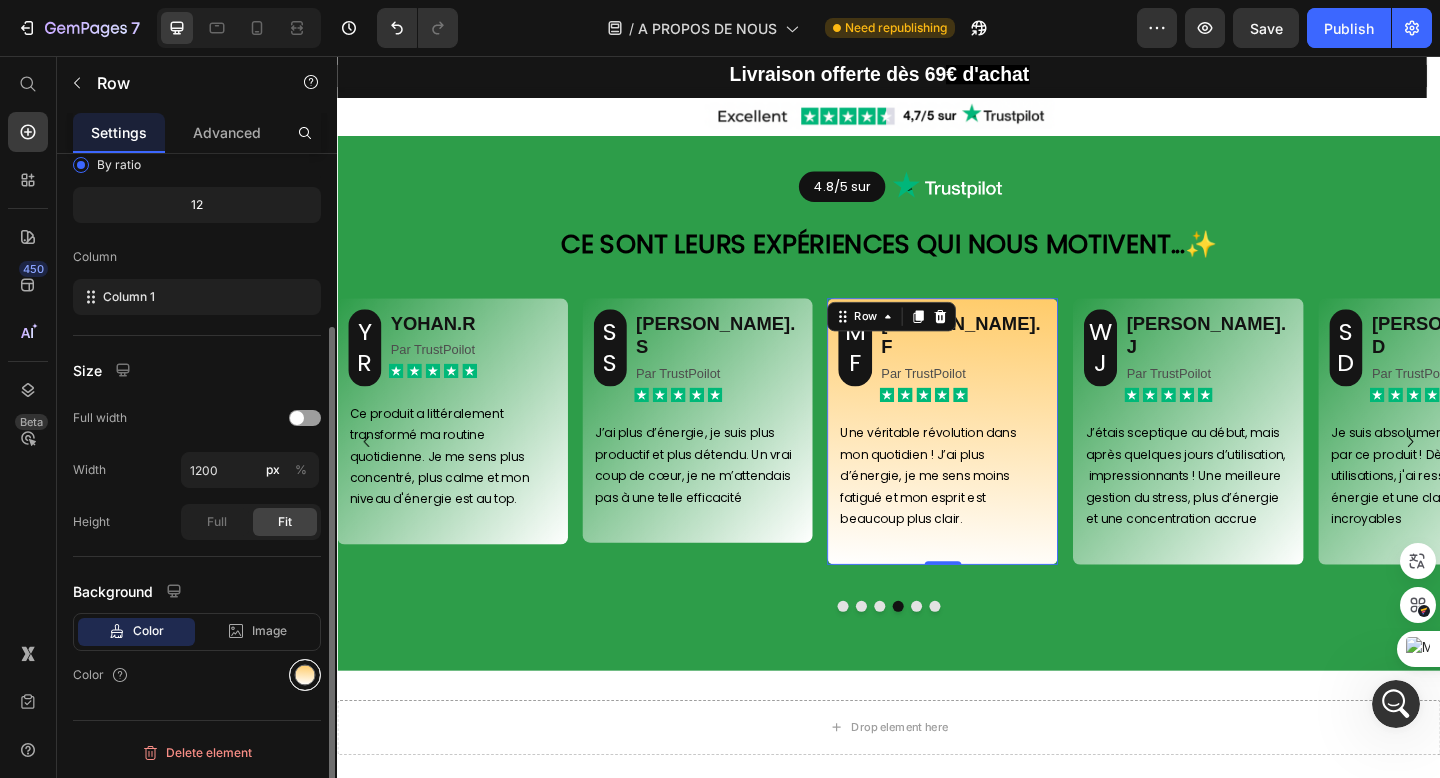 click at bounding box center (305, 675) 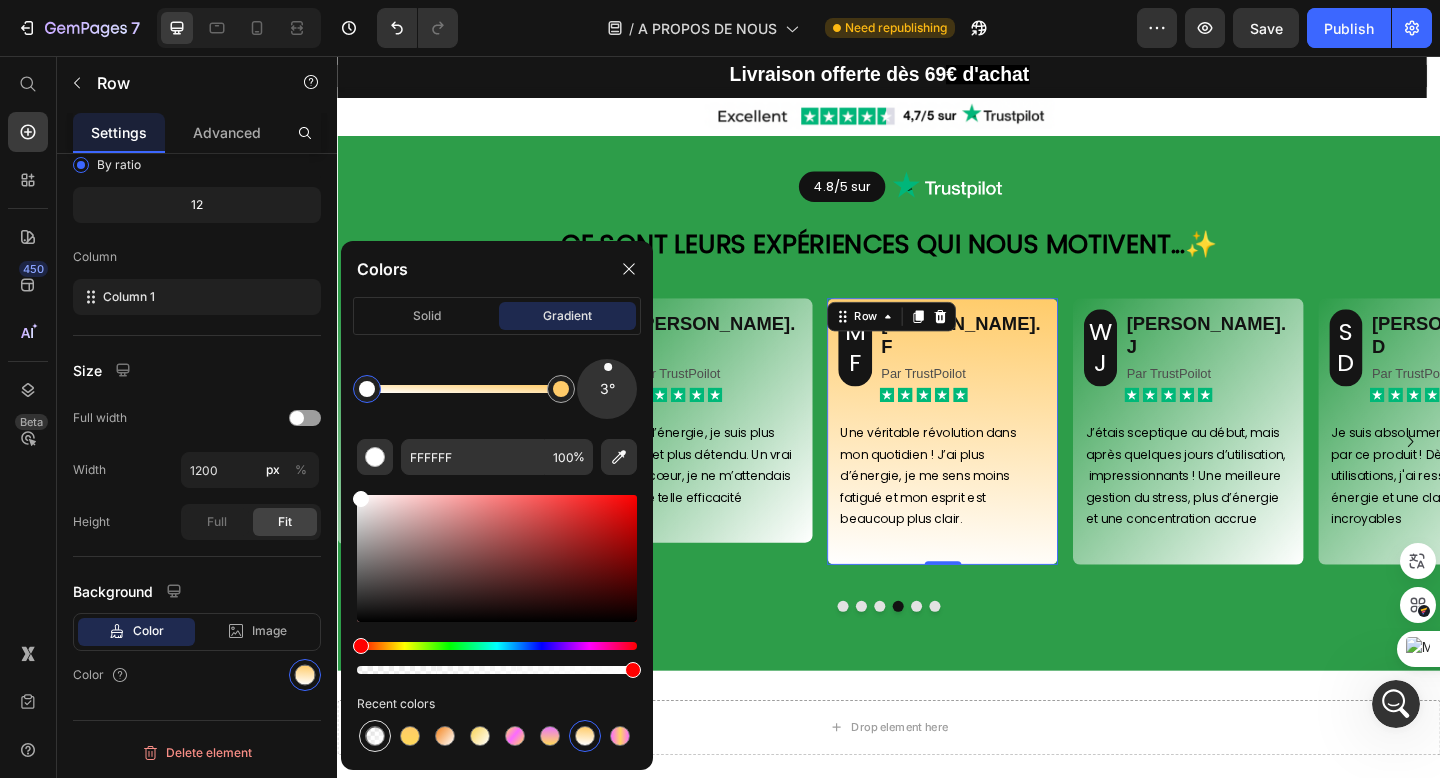 click at bounding box center (375, 736) 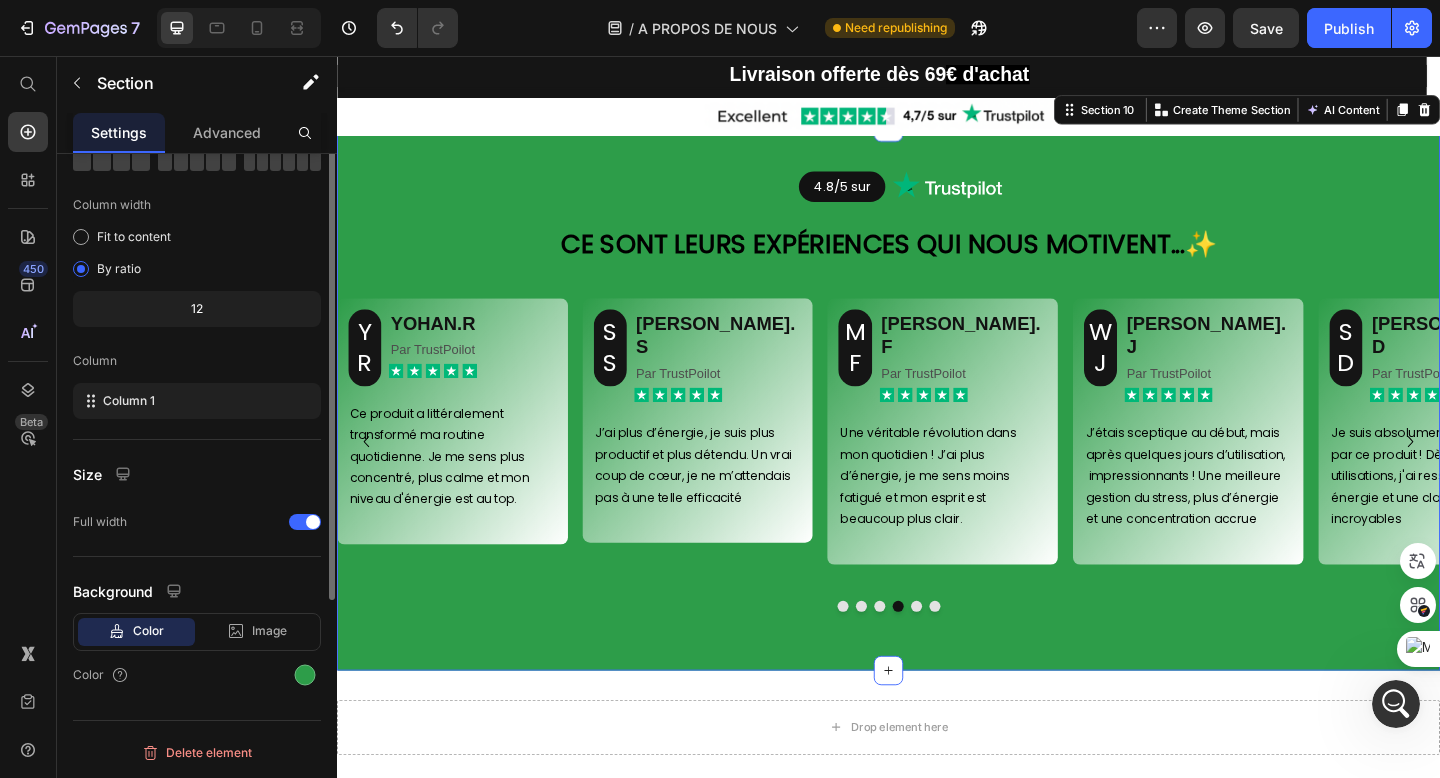 scroll, scrollTop: 0, scrollLeft: 0, axis: both 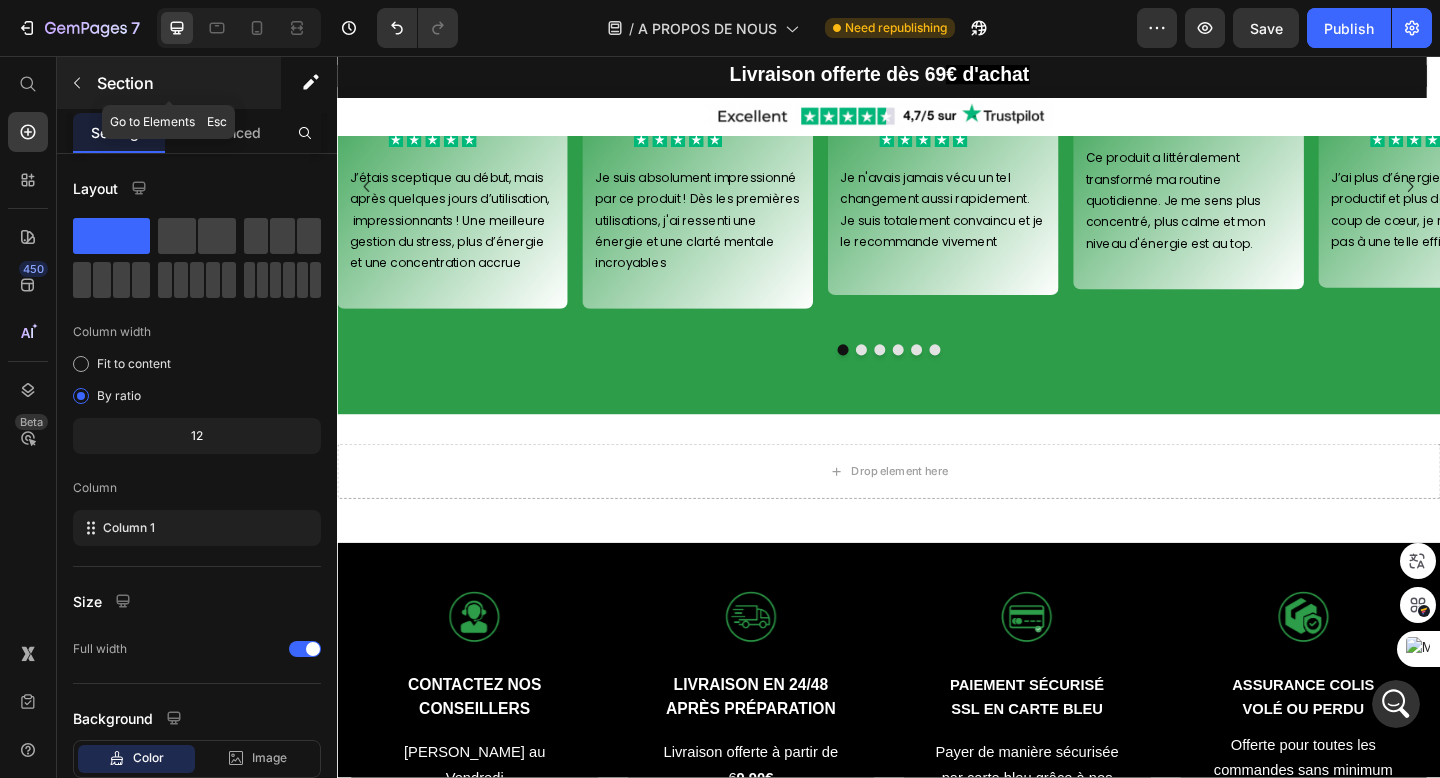 click at bounding box center (77, 83) 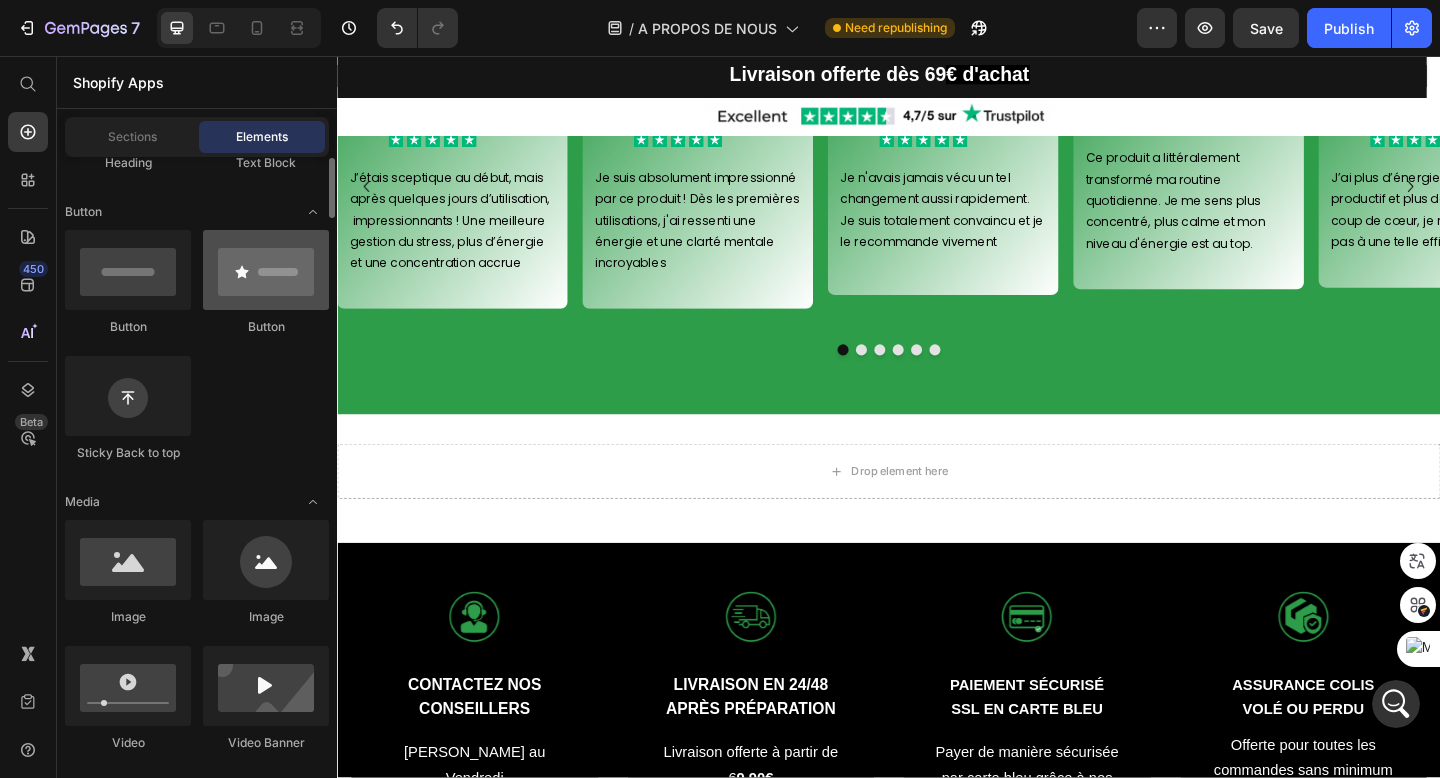 scroll, scrollTop: 434, scrollLeft: 0, axis: vertical 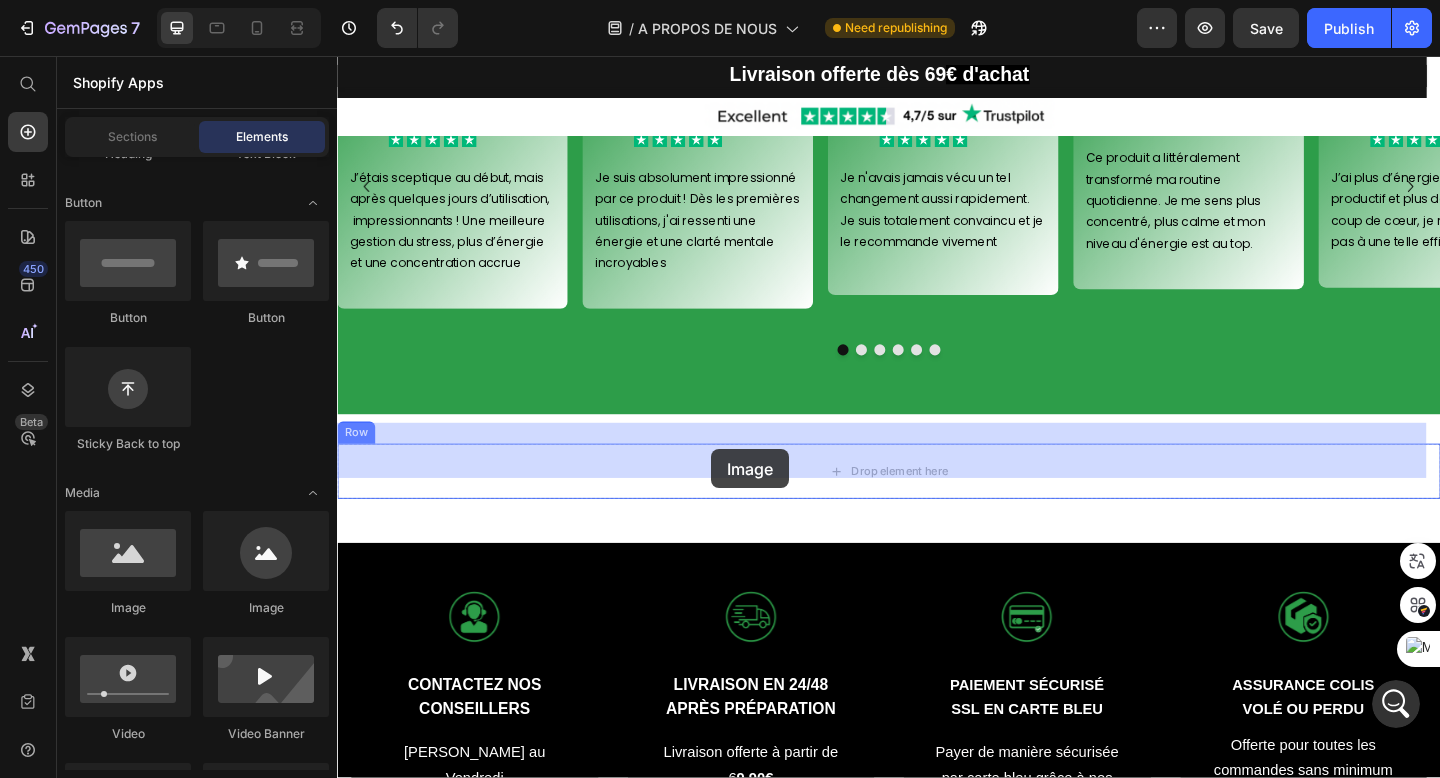 drag, startPoint x: 452, startPoint y: 618, endPoint x: 743, endPoint y: 486, distance: 319.53873 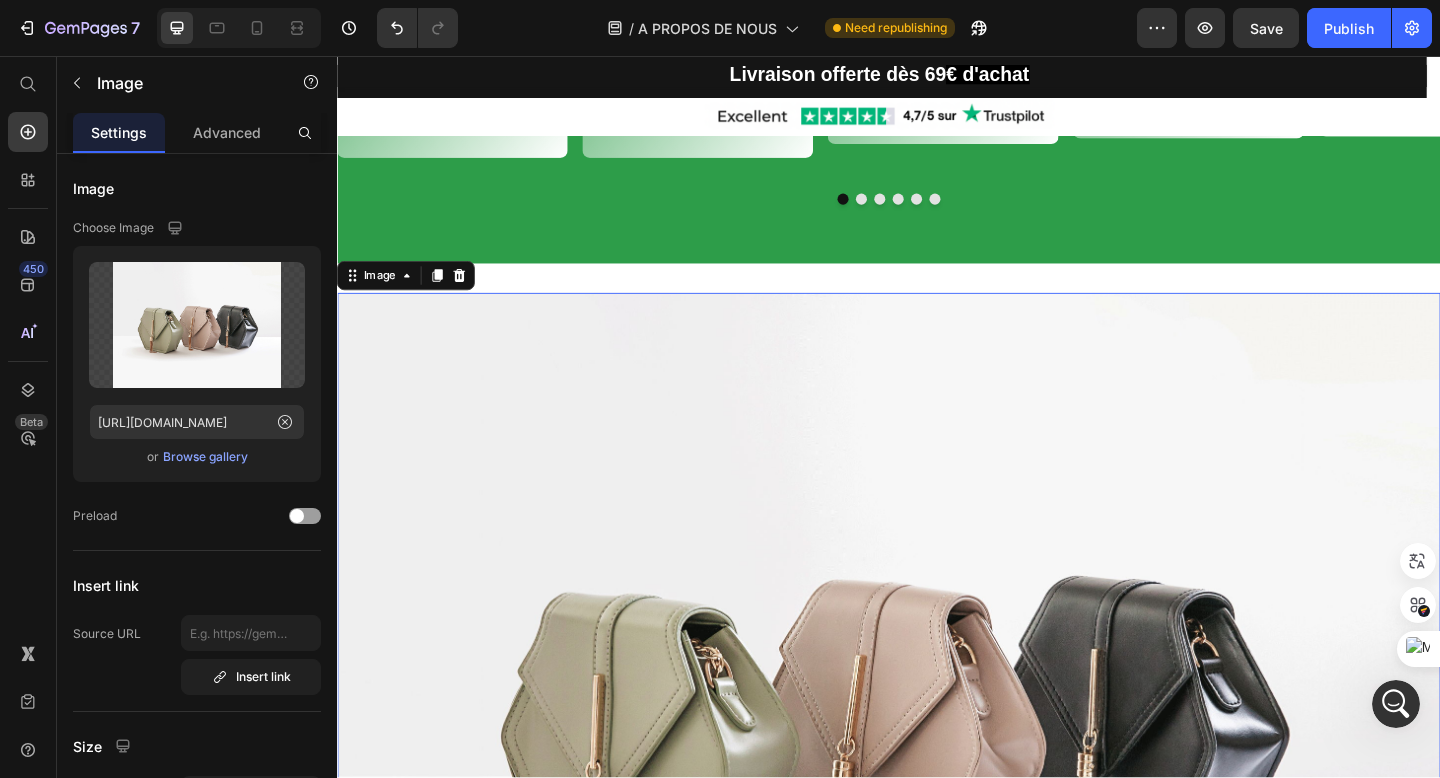 scroll, scrollTop: 2761, scrollLeft: 0, axis: vertical 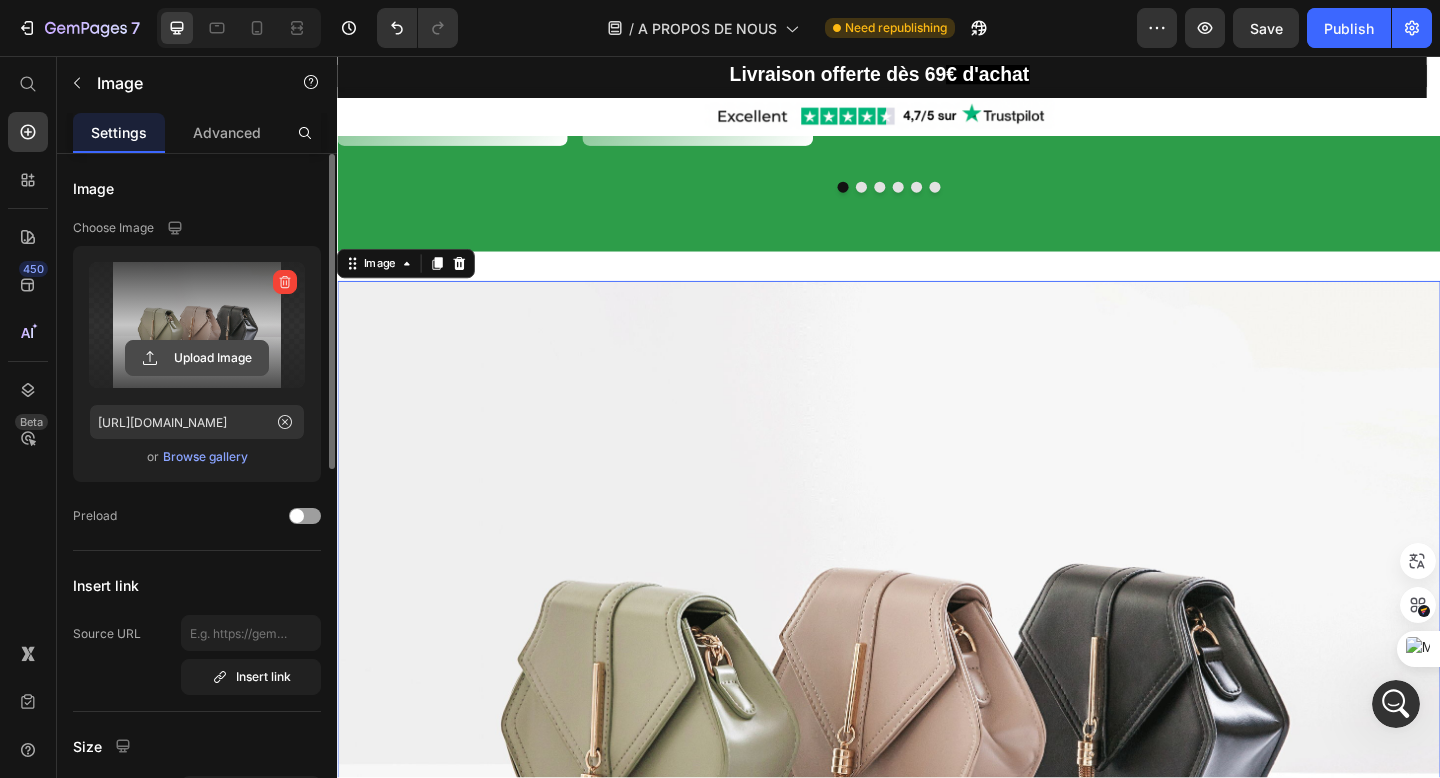 click 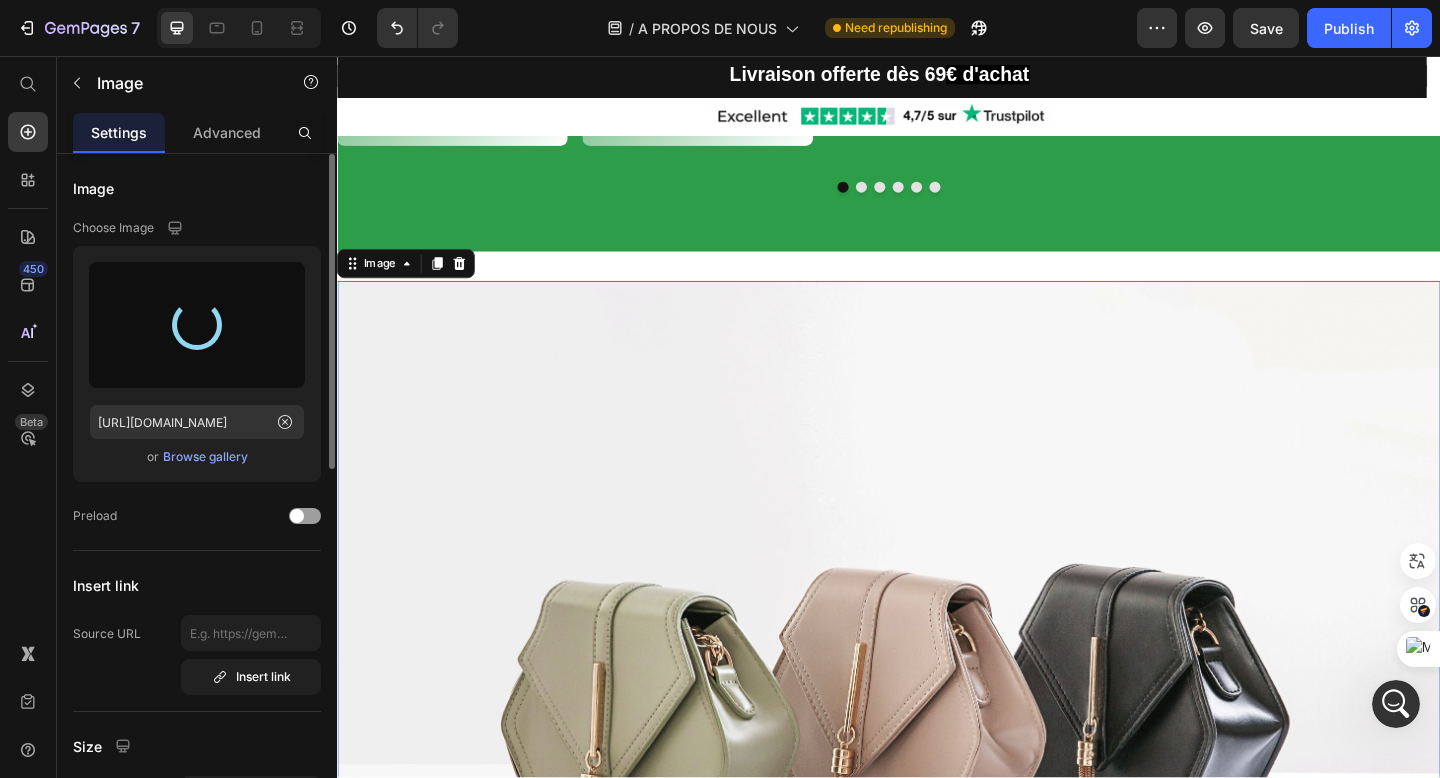 type on "https://cdn.shopify.com/s/files/1/0881/3782/6569/files/gempages_550159703871587363-096f8f7a-da74-43bb-bfd3-21e3308d070c.png" 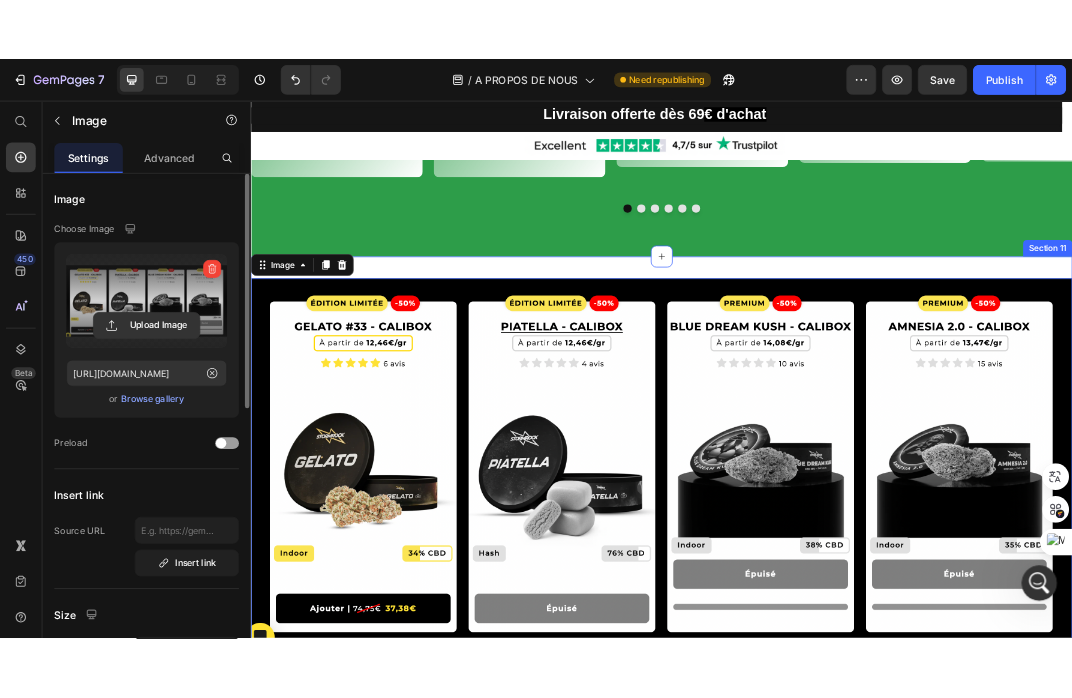 scroll, scrollTop: 2725, scrollLeft: 0, axis: vertical 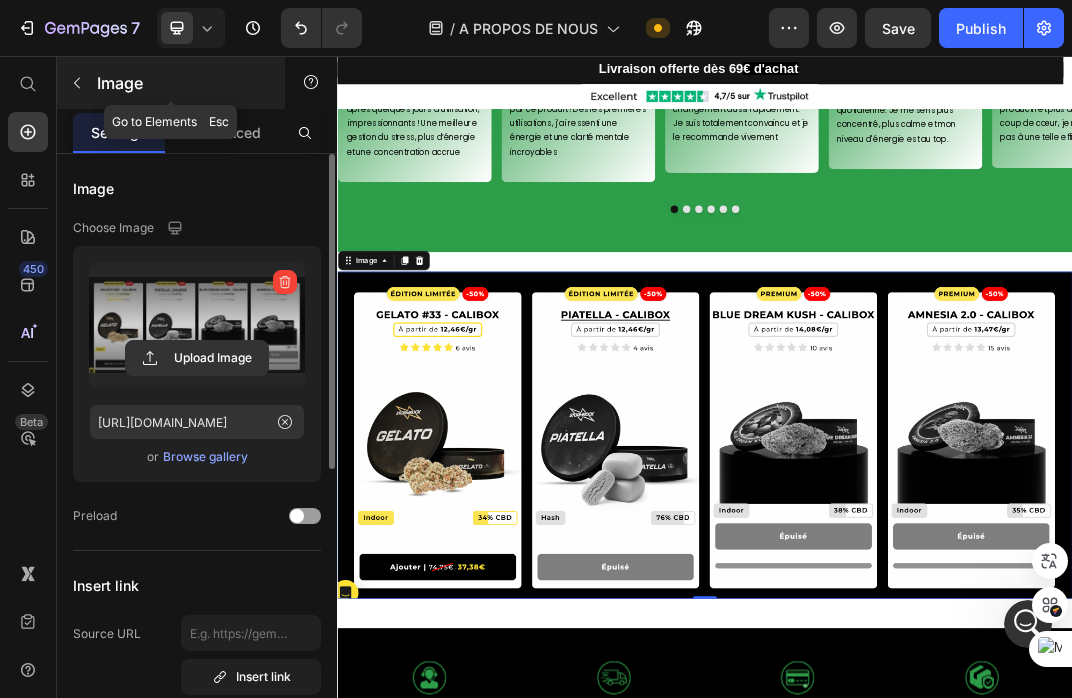 click at bounding box center (77, 83) 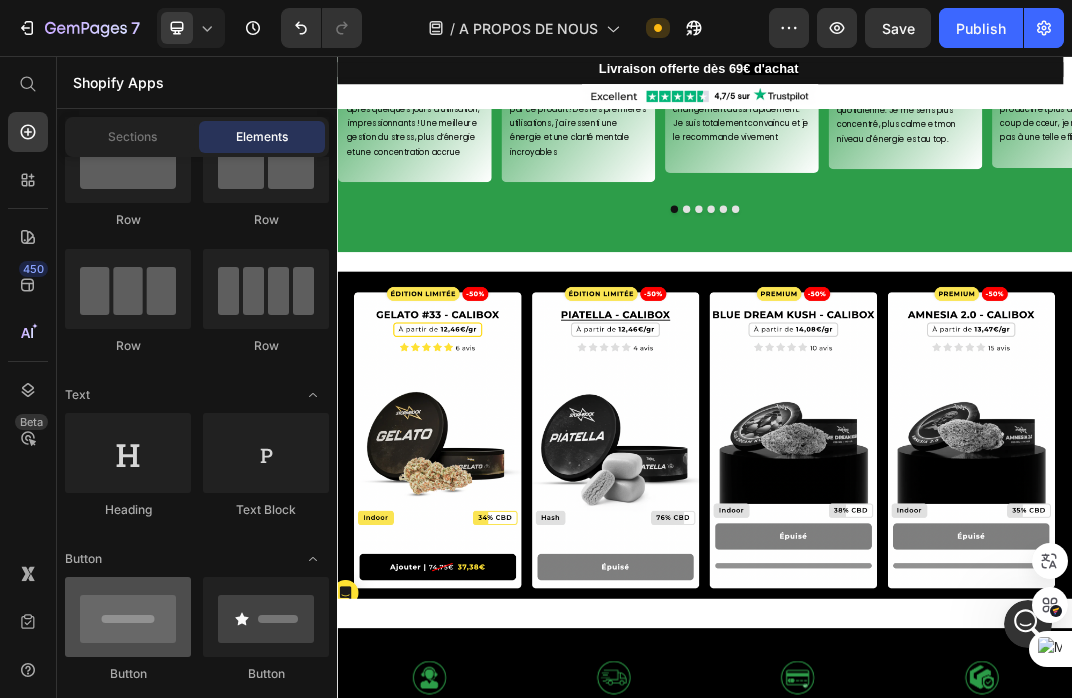 scroll, scrollTop: 0, scrollLeft: 0, axis: both 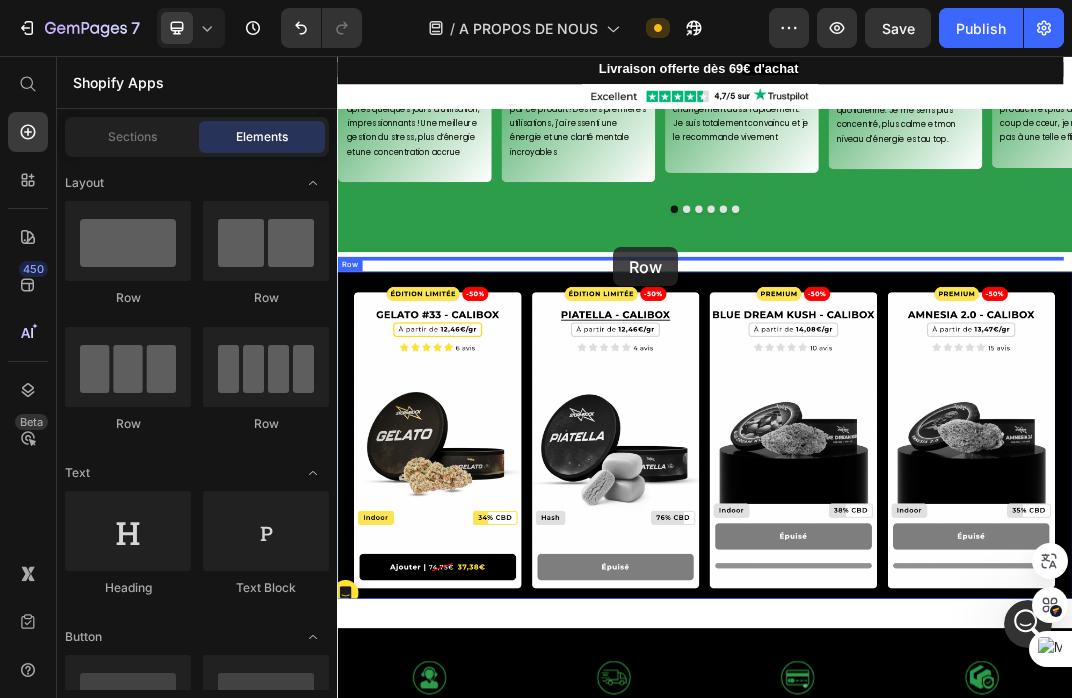 drag, startPoint x: 462, startPoint y: 322, endPoint x: 789, endPoint y: 364, distance: 329.68622 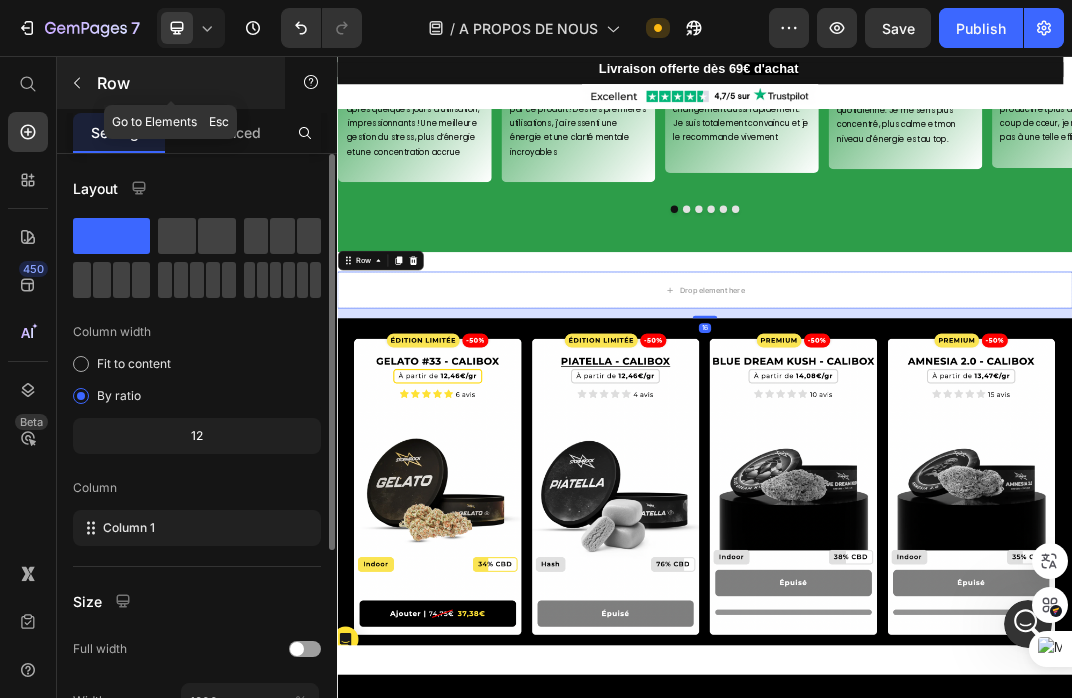 click 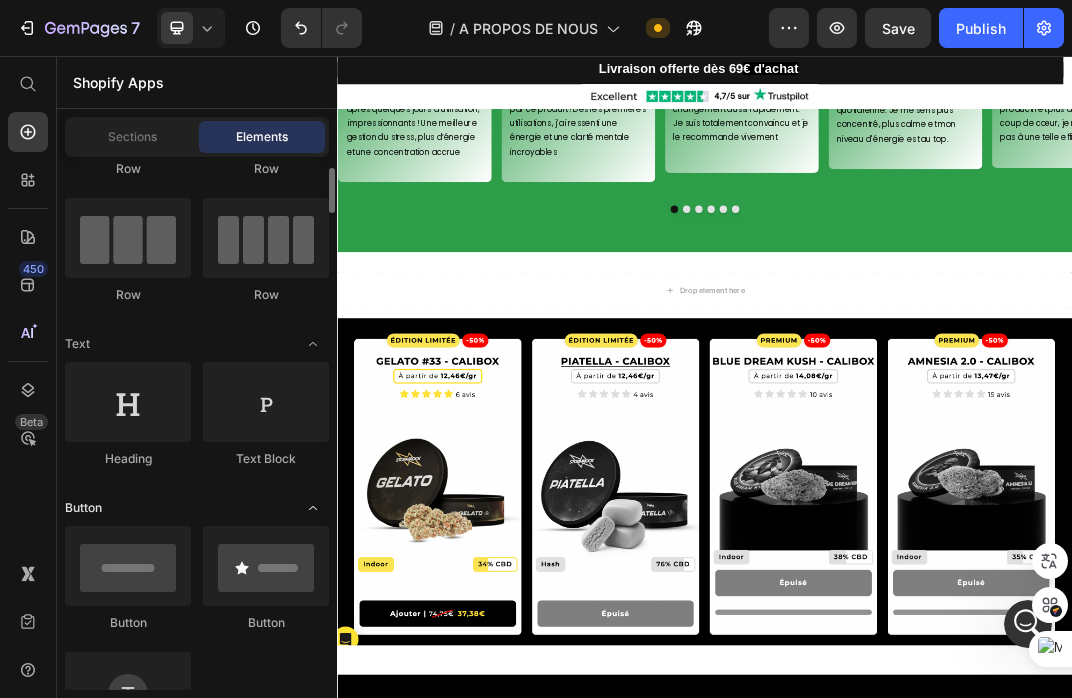 scroll, scrollTop: 130, scrollLeft: 0, axis: vertical 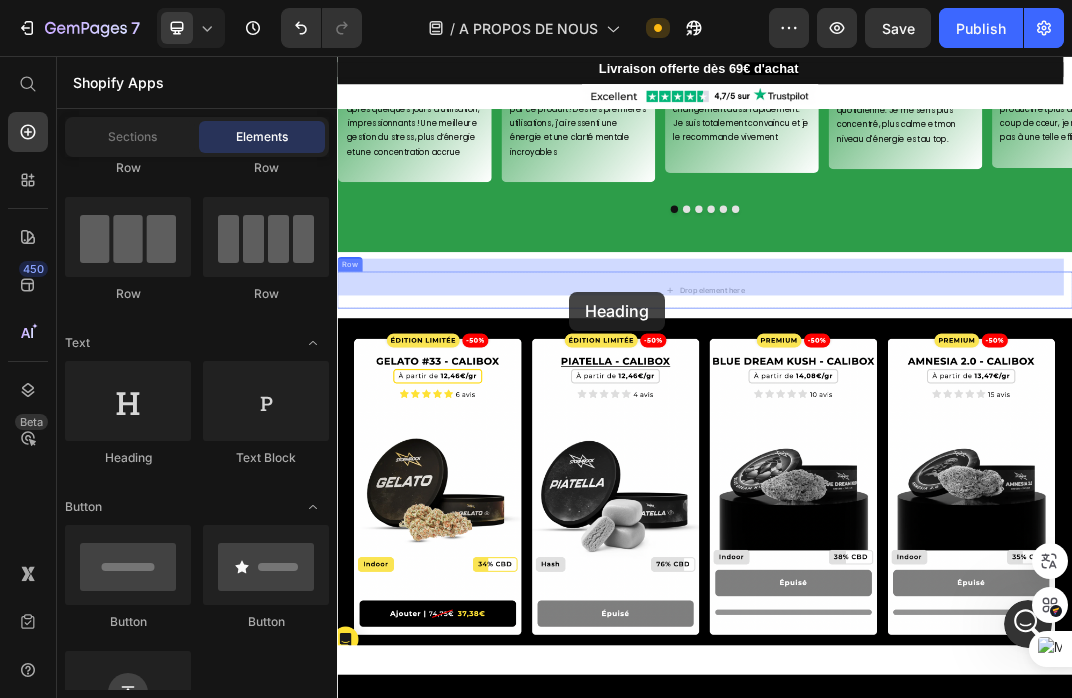 drag, startPoint x: 462, startPoint y: 487, endPoint x: 712, endPoint y: 443, distance: 253.84247 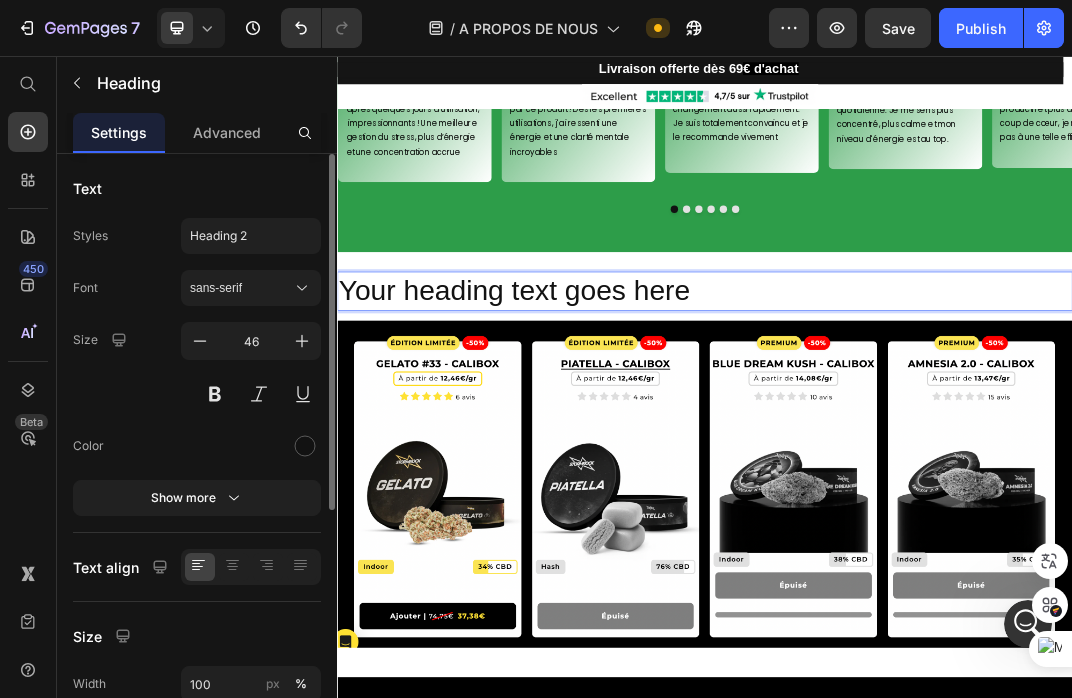 click on "Your heading text goes here" at bounding box center [937, 440] 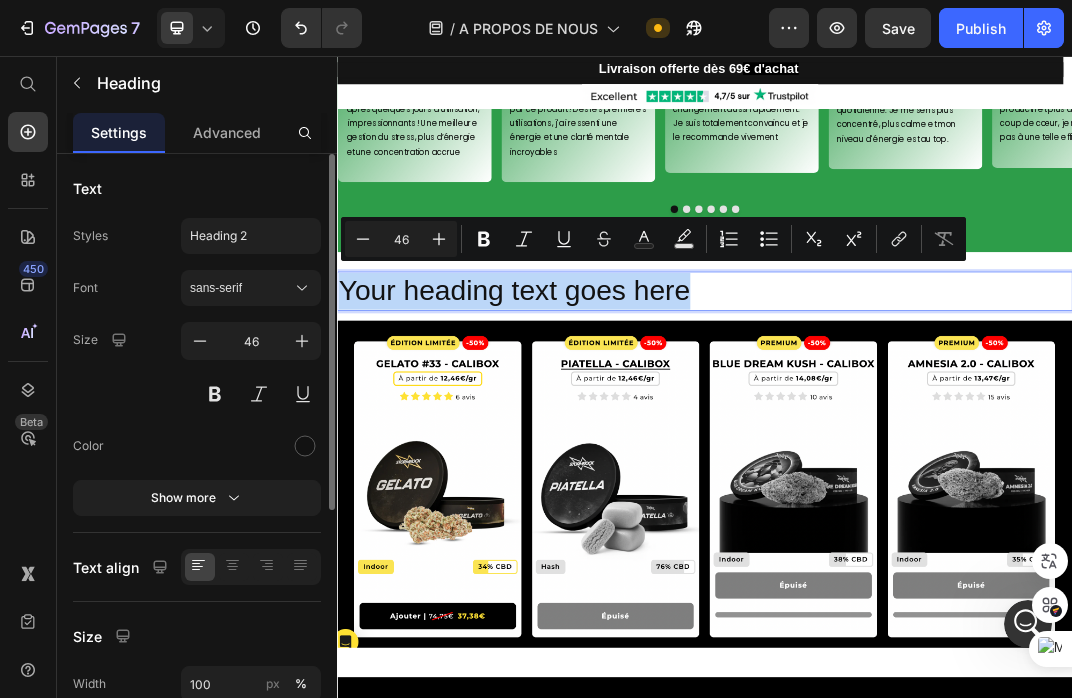 drag, startPoint x: 941, startPoint y: 403, endPoint x: 346, endPoint y: 409, distance: 595.0303 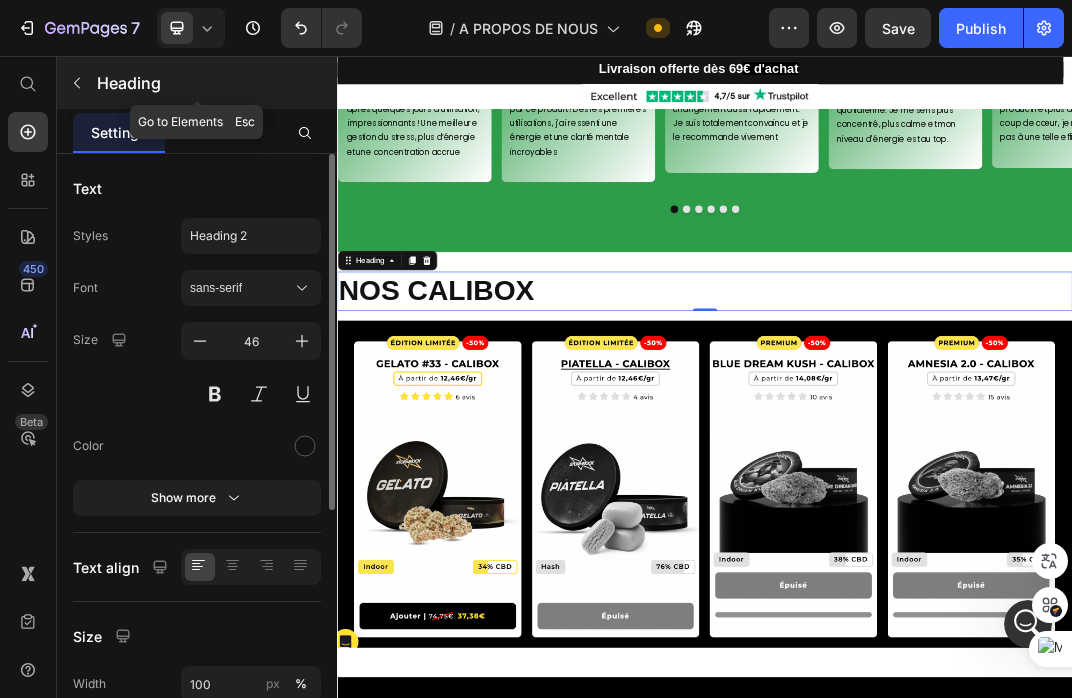 click at bounding box center [77, 83] 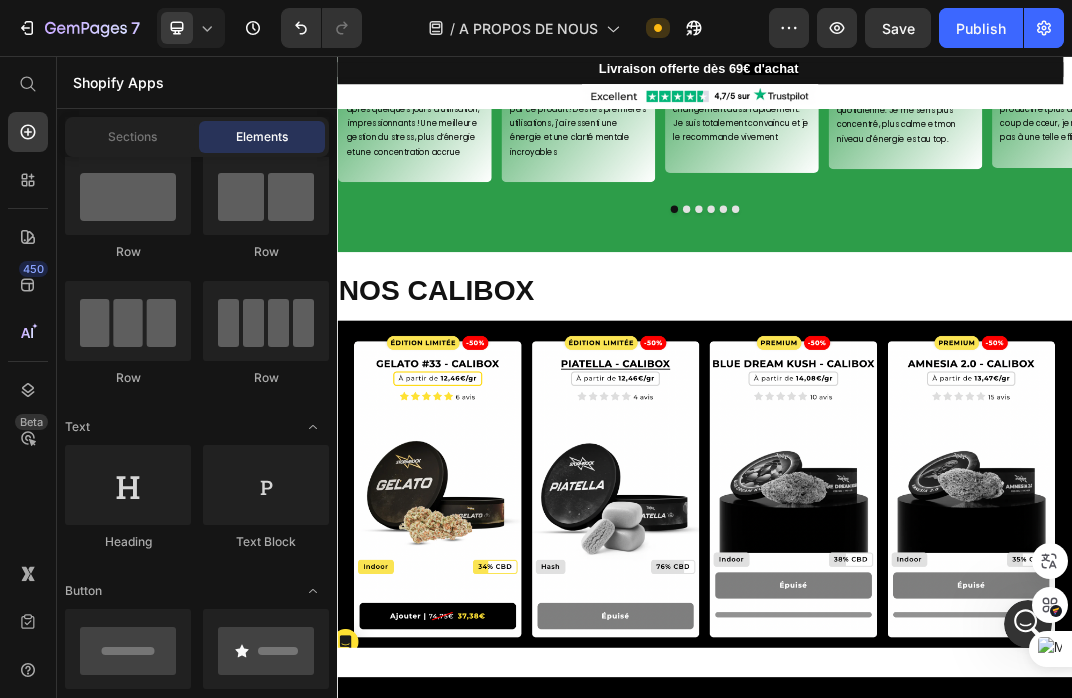 scroll, scrollTop: 0, scrollLeft: 0, axis: both 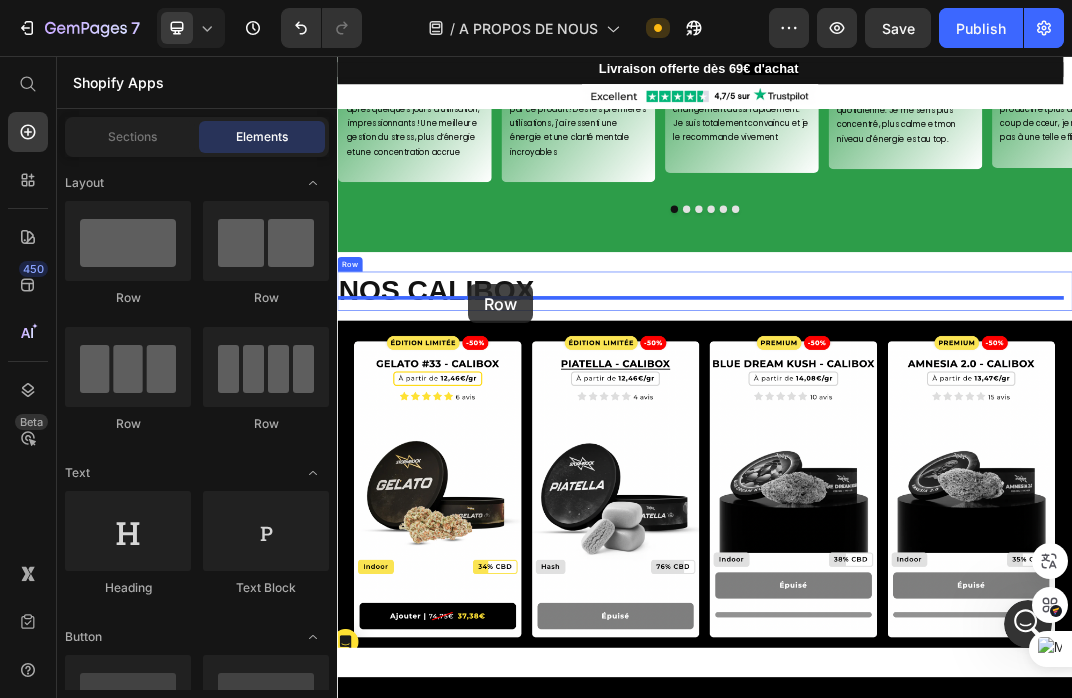 drag, startPoint x: 464, startPoint y: 310, endPoint x: 553, endPoint y: 424, distance: 144.6271 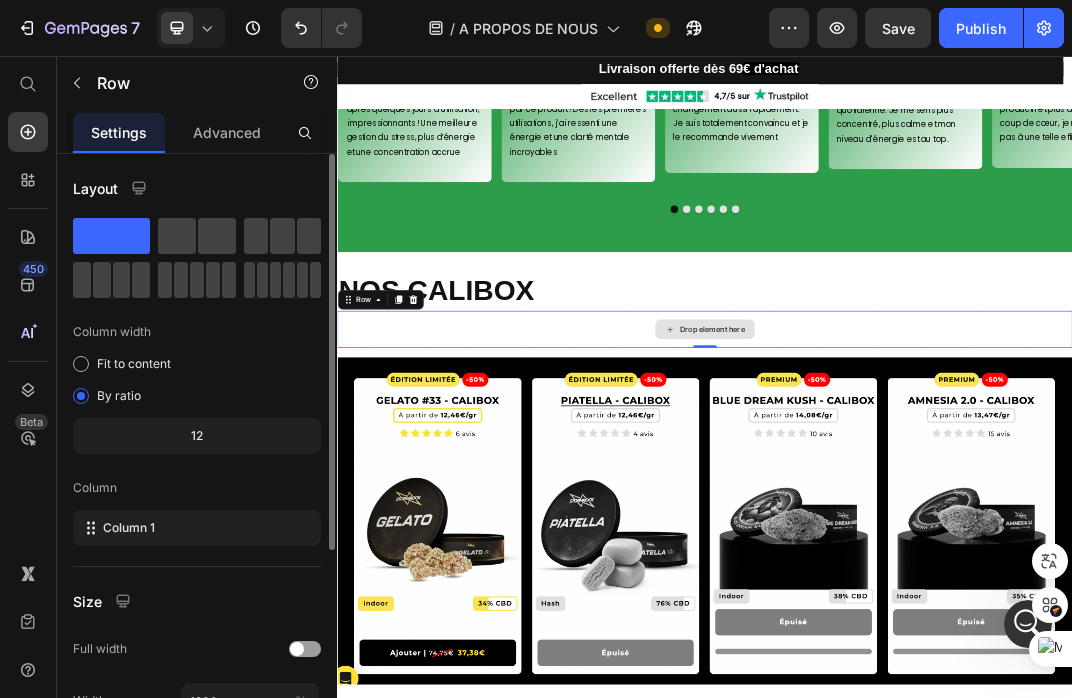 click on "Drop element here" at bounding box center (937, 502) 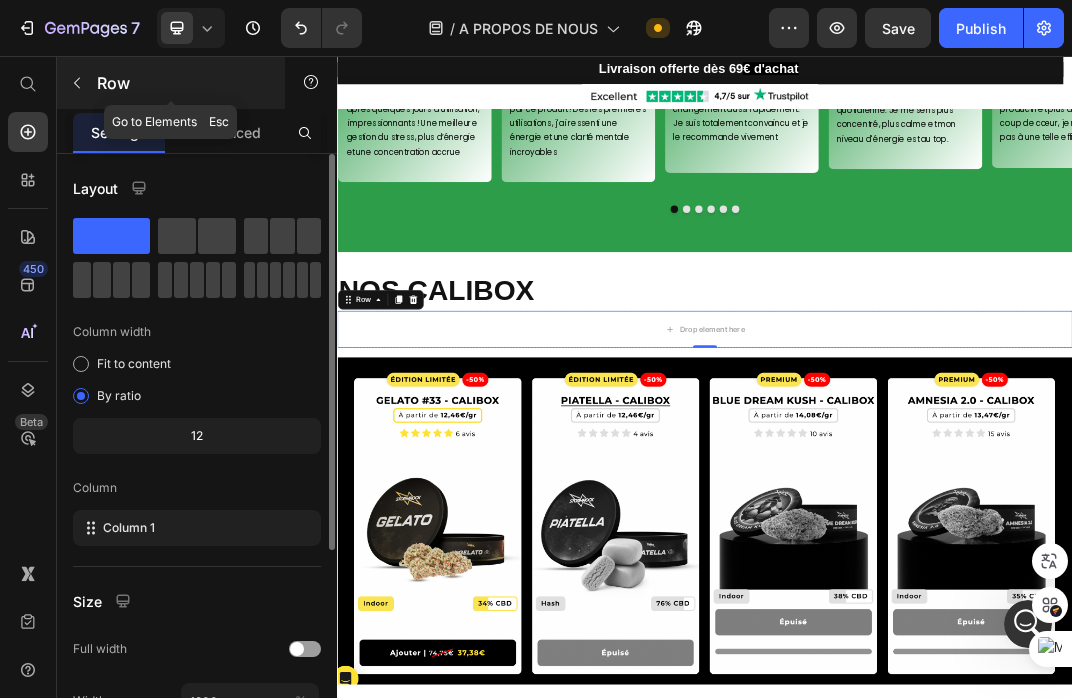 click at bounding box center [77, 83] 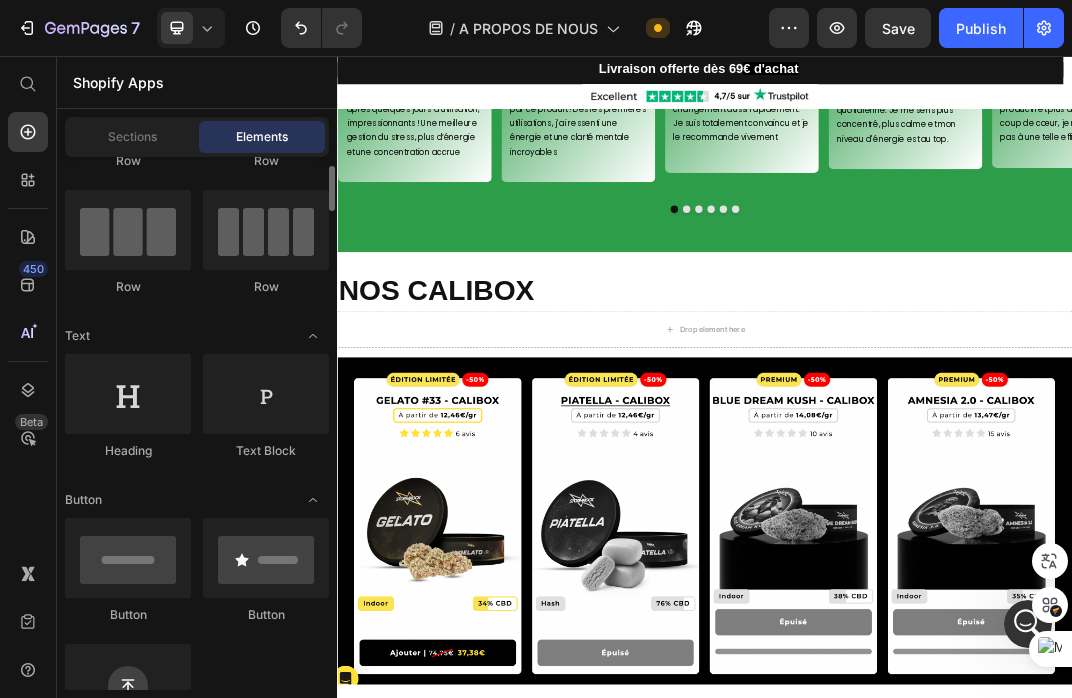 scroll, scrollTop: 135, scrollLeft: 0, axis: vertical 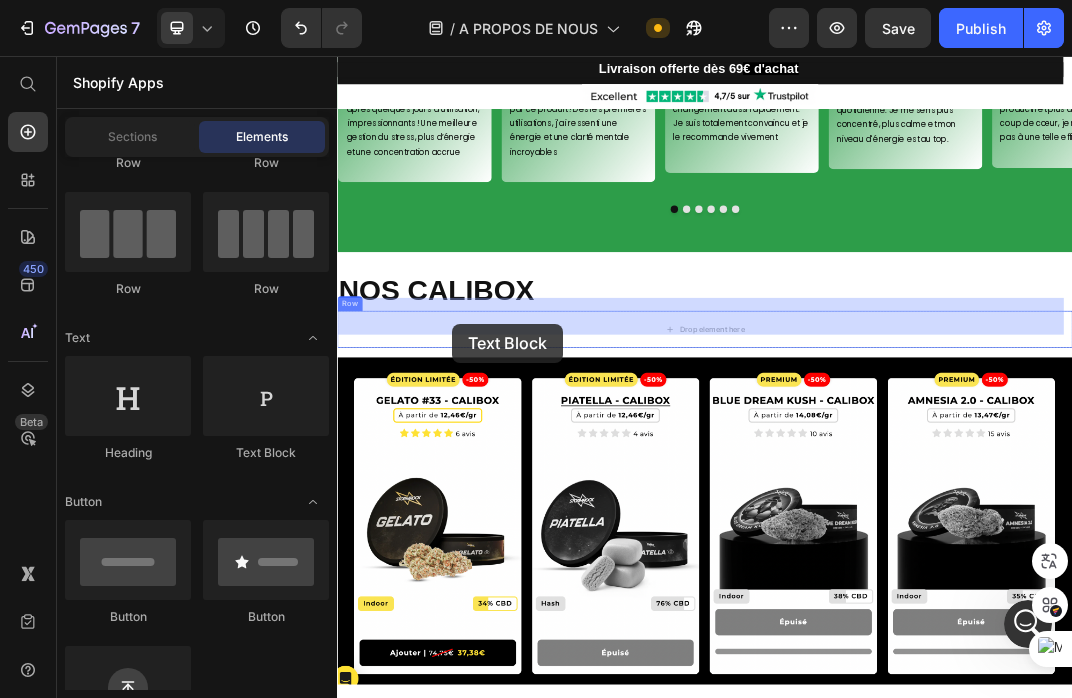 drag, startPoint x: 588, startPoint y: 471, endPoint x: 524, endPoint y: 493, distance: 67.6757 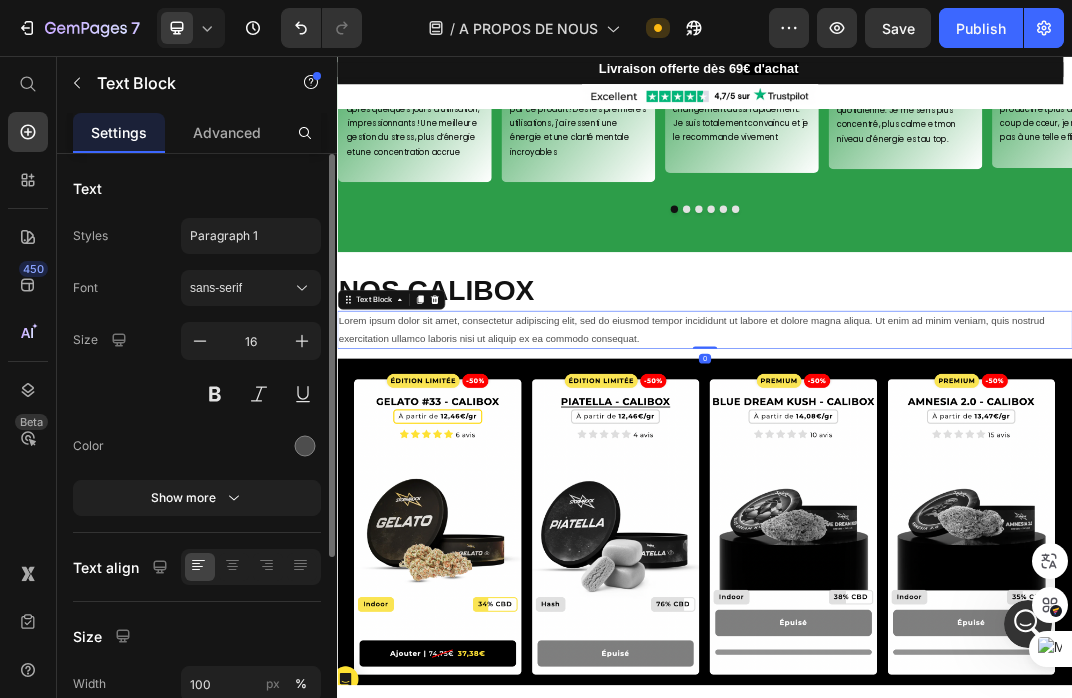 click on "Lorem ipsum dolor sit amet, consectetur adipiscing elit, sed do eiusmod tempor incididunt ut labore et dolore magna aliqua. Ut enim ad minim veniam, quis nostrud exercitation ullamco laboris nisi ut aliquip ex ea commodo consequat." at bounding box center [937, 503] 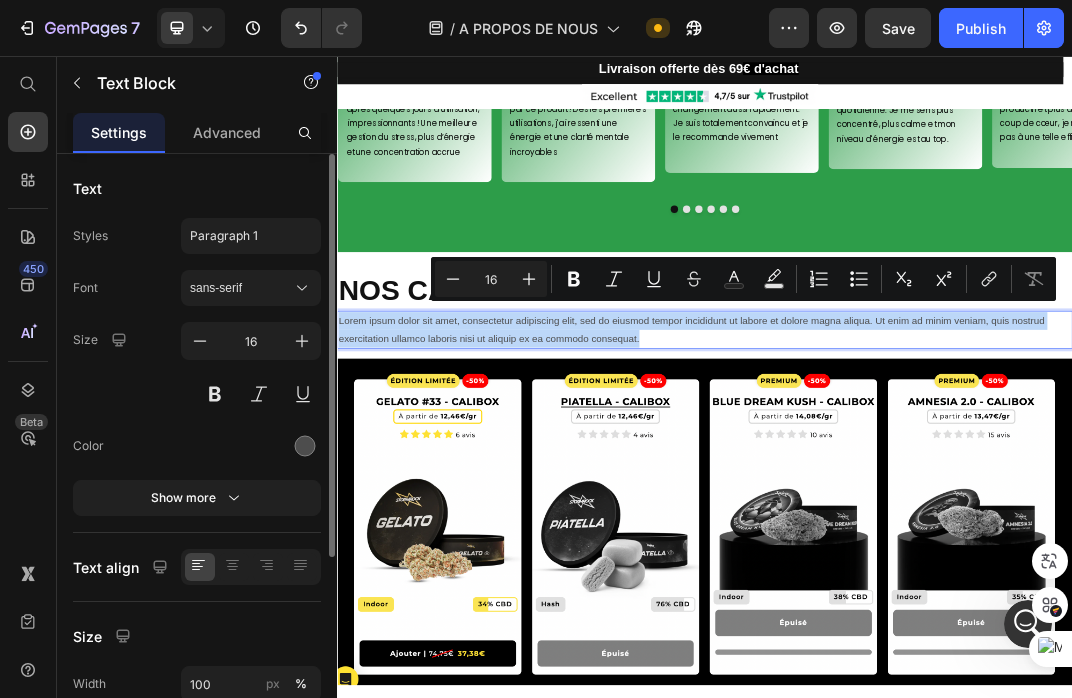 drag, startPoint x: 833, startPoint y: 484, endPoint x: 337, endPoint y: 458, distance: 496.68097 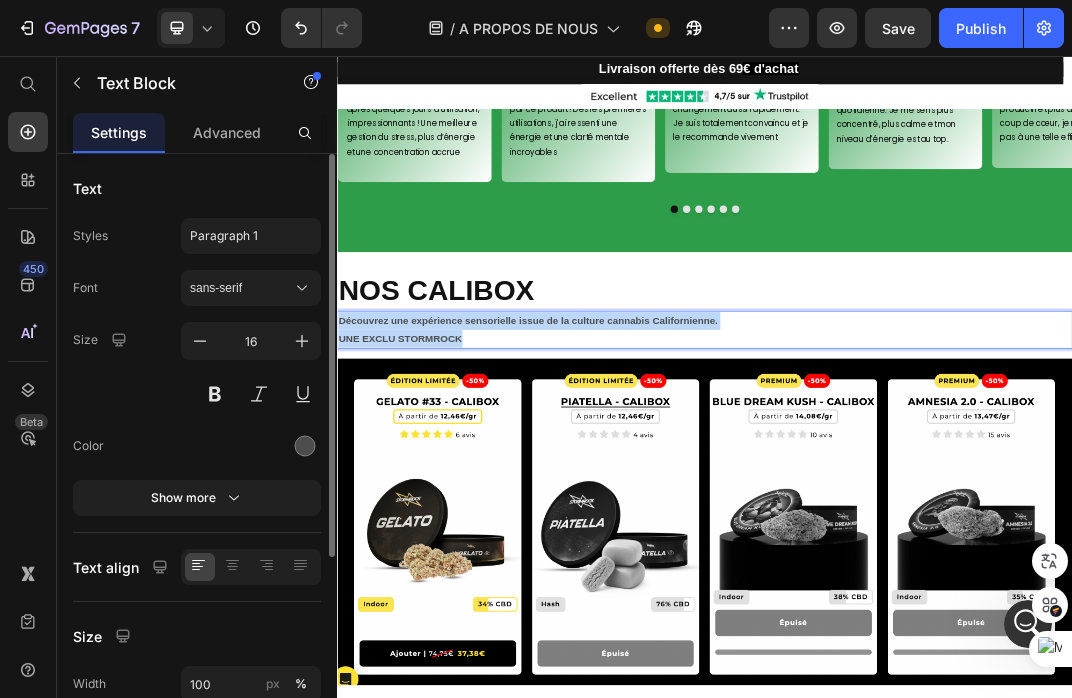 drag, startPoint x: 564, startPoint y: 490, endPoint x: 295, endPoint y: 451, distance: 271.81244 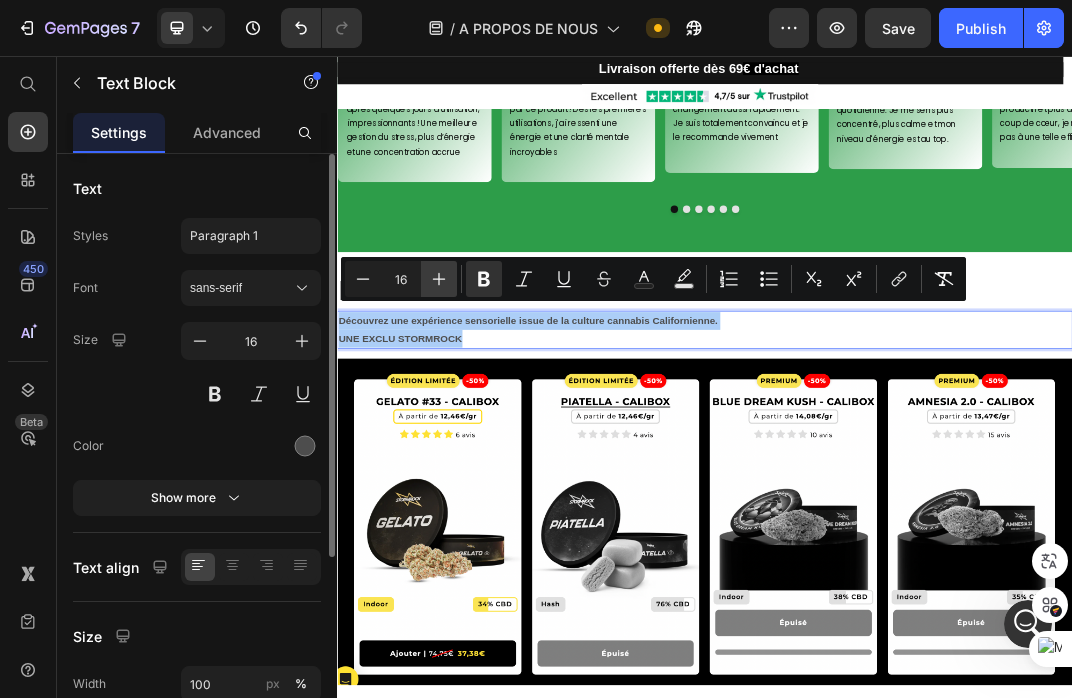 click 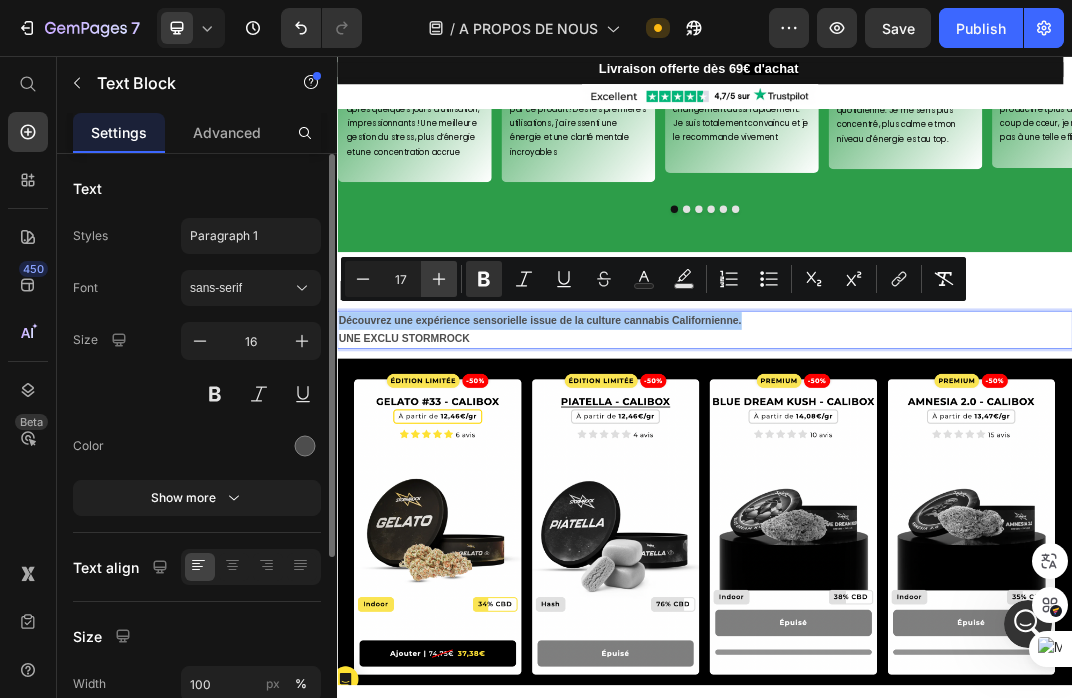 click 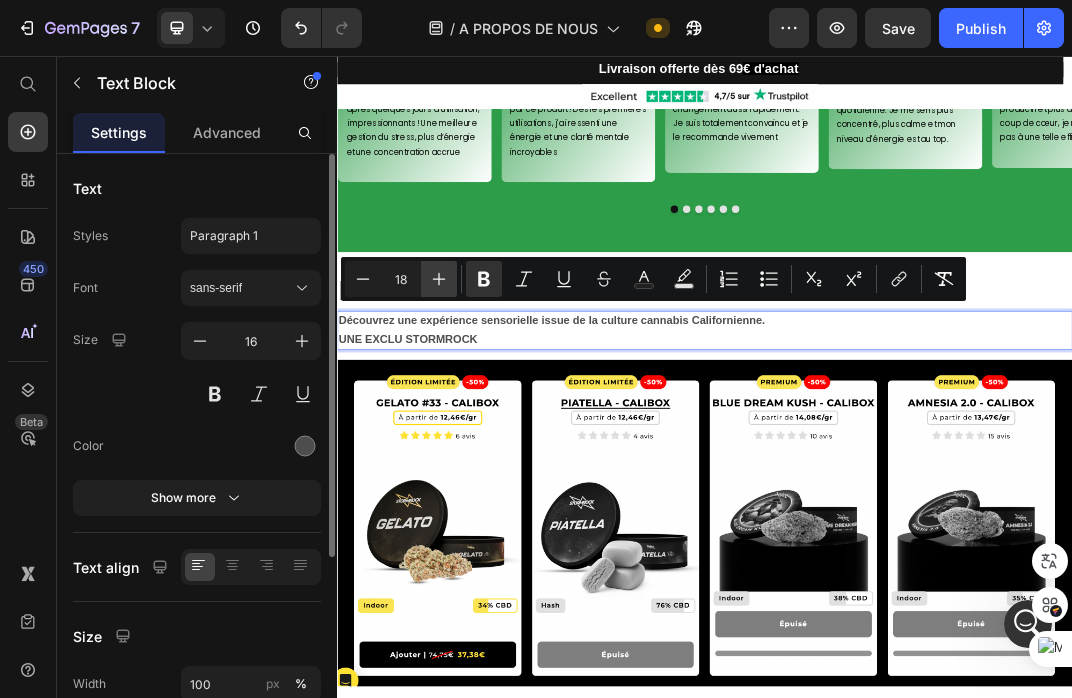 click 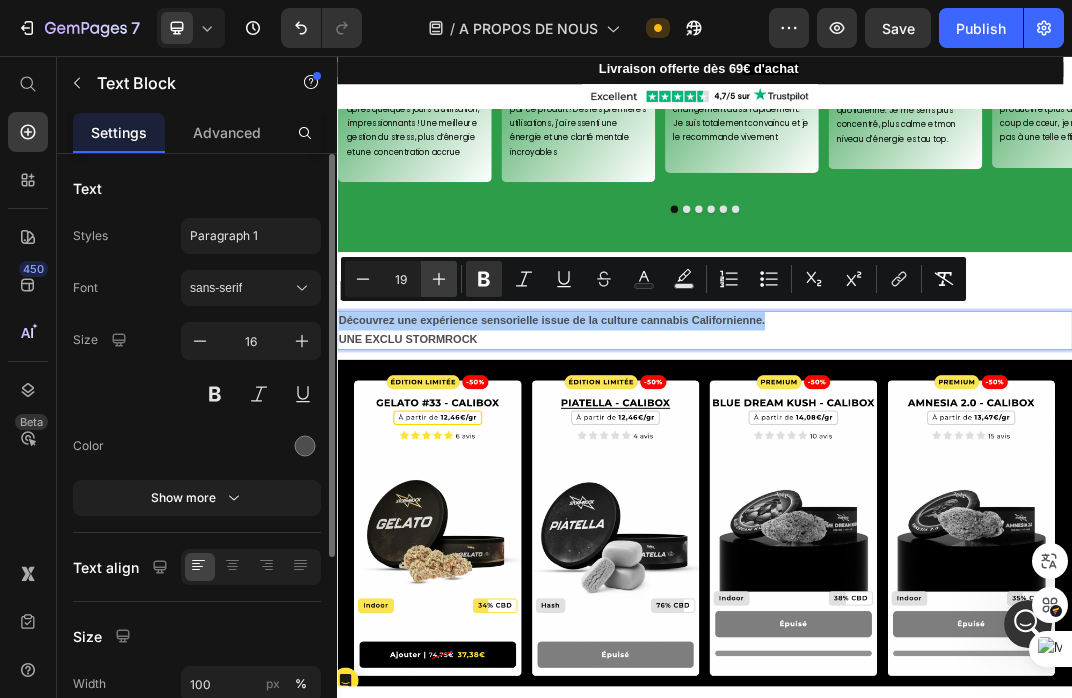 click 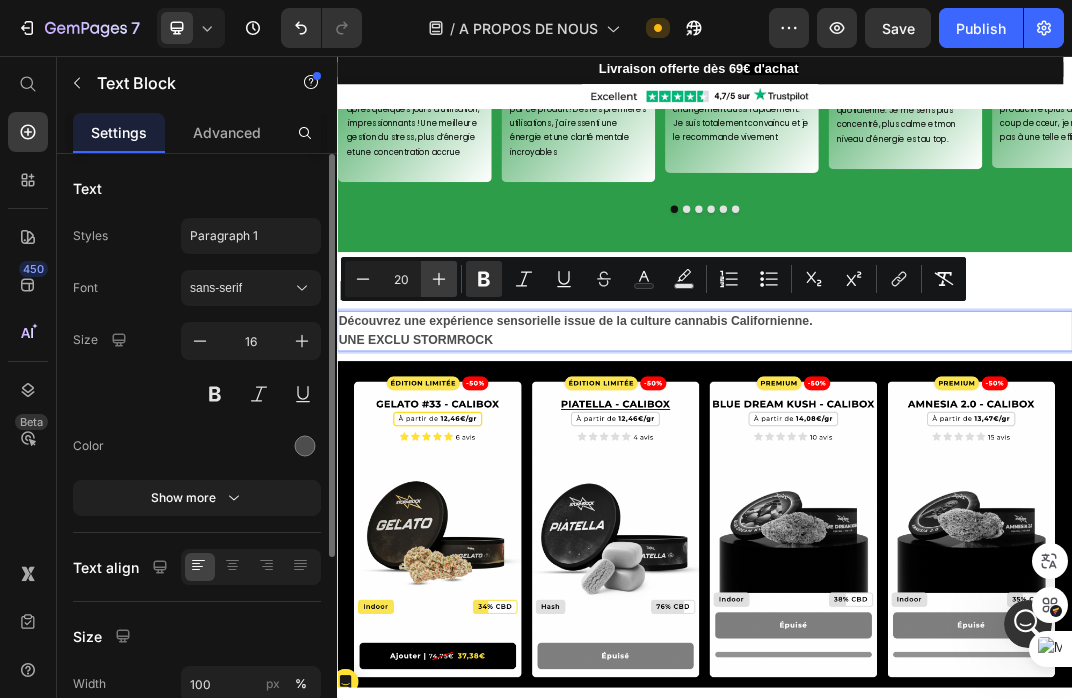 click 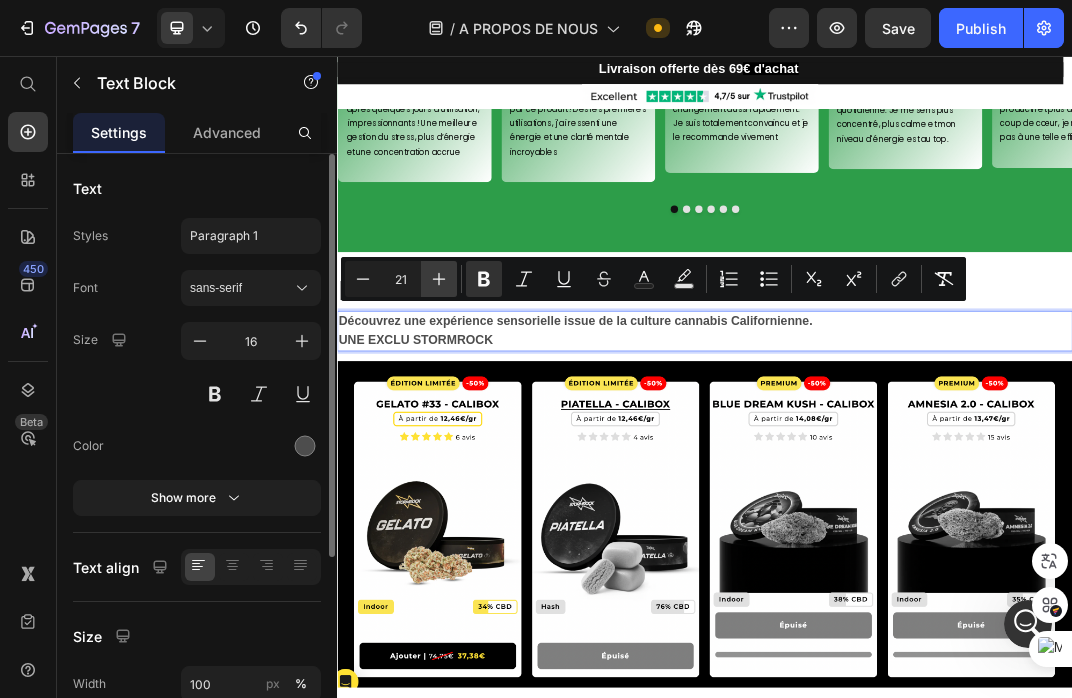 click 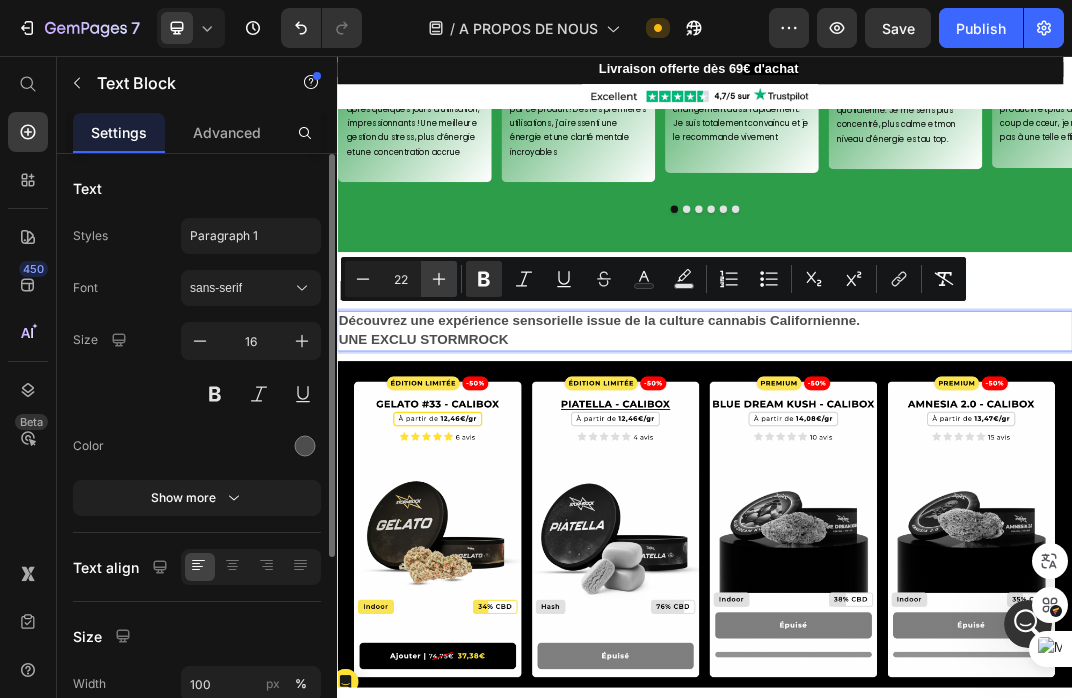 click 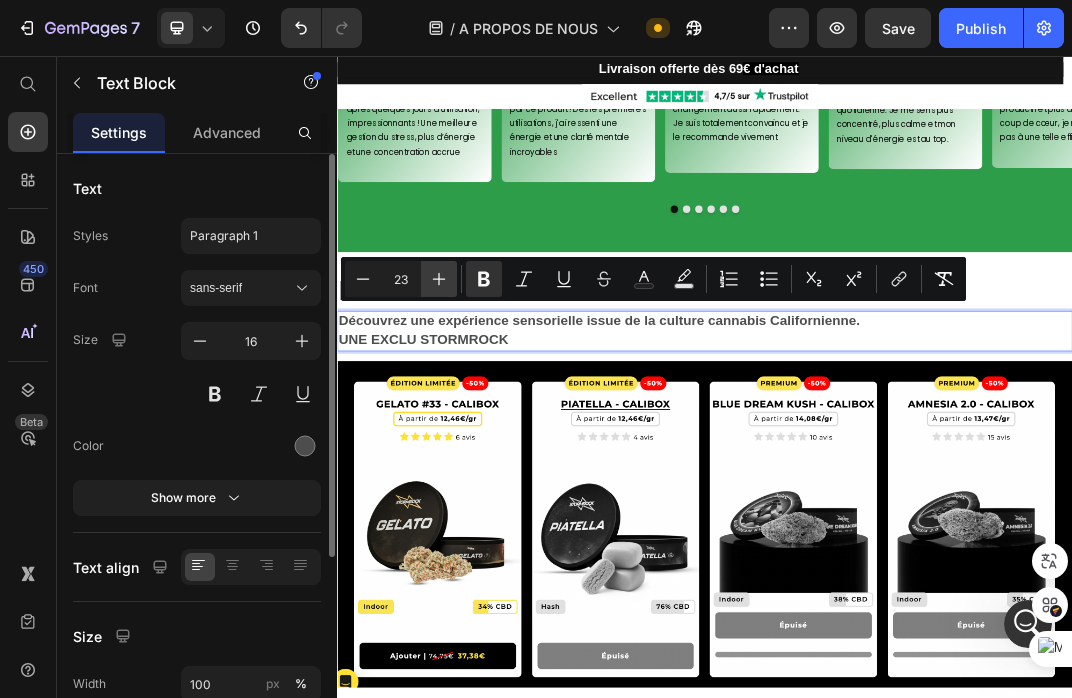 click 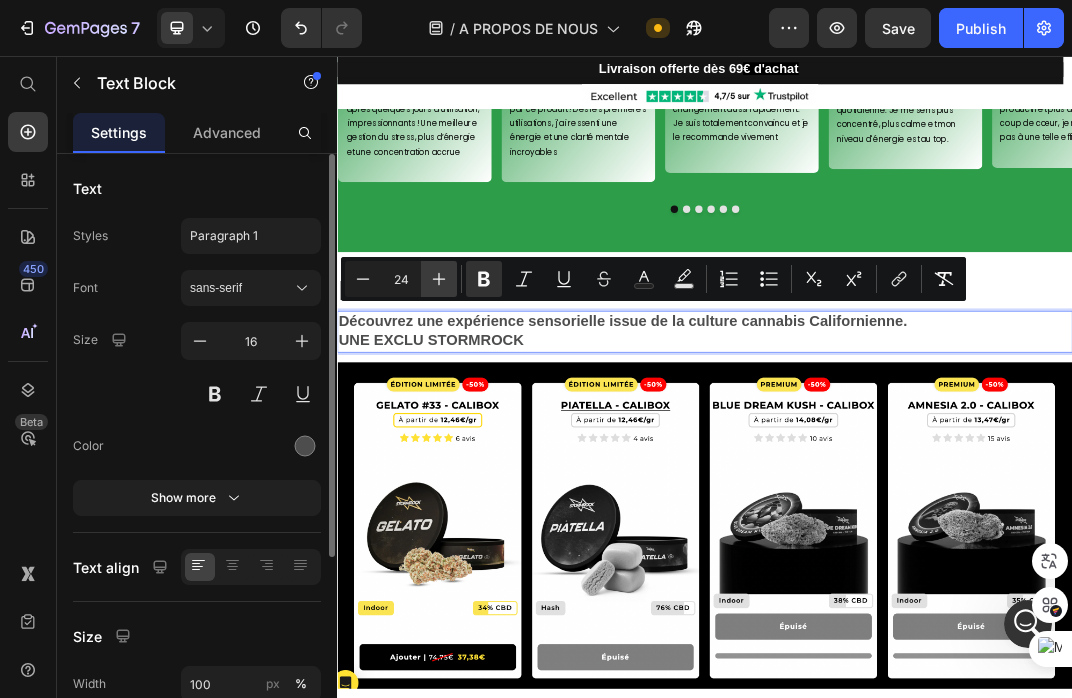 click 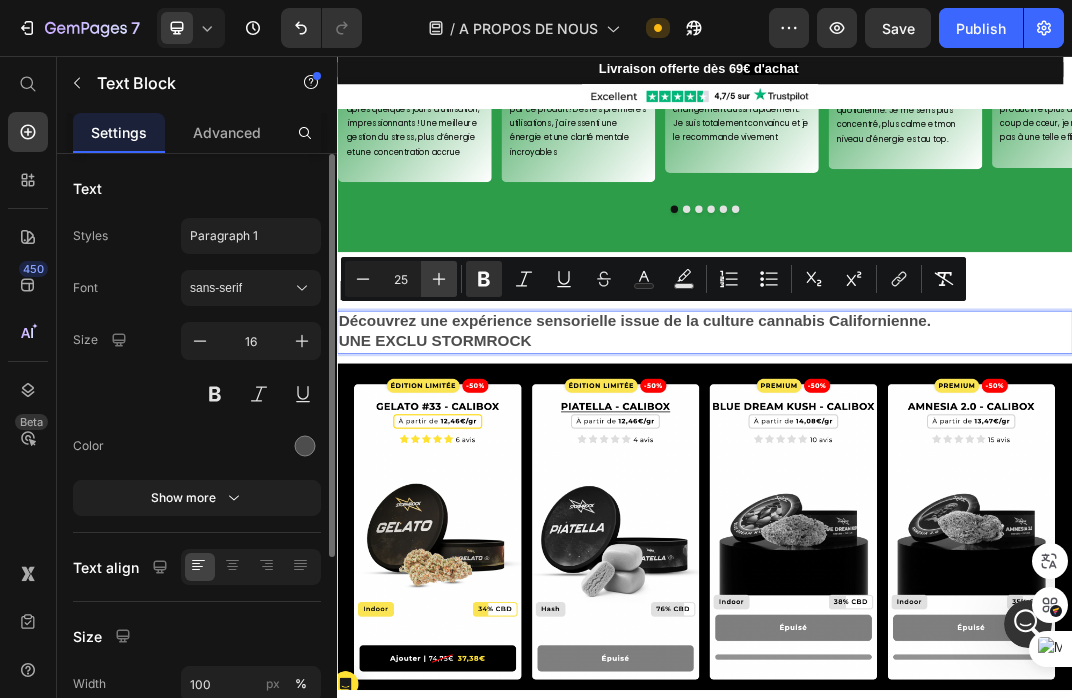click 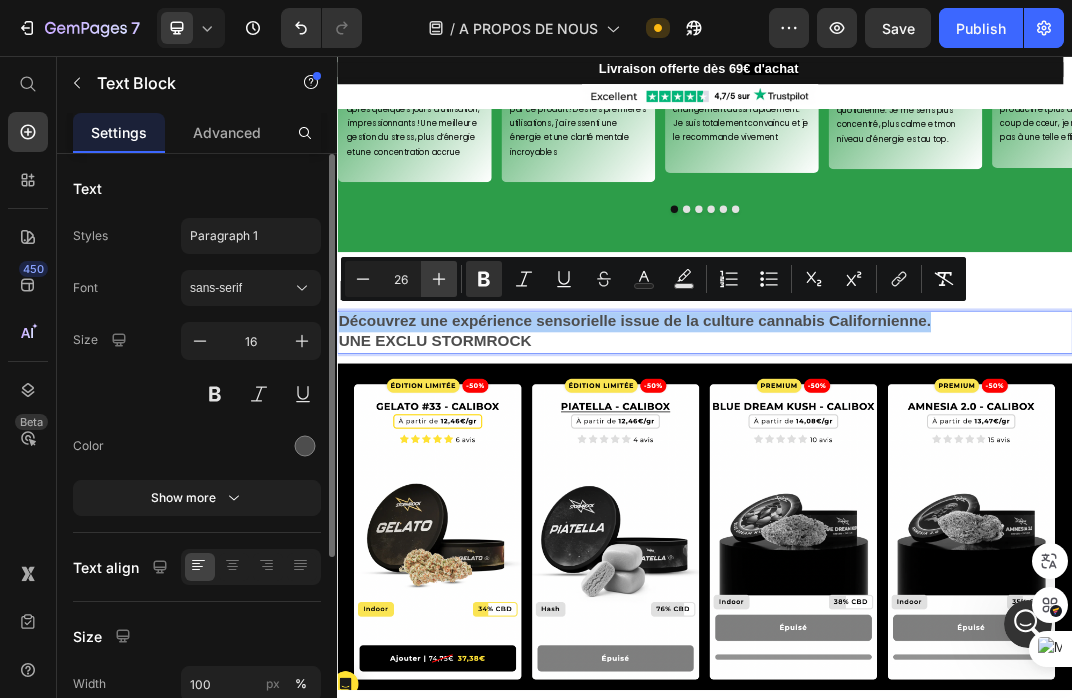 click 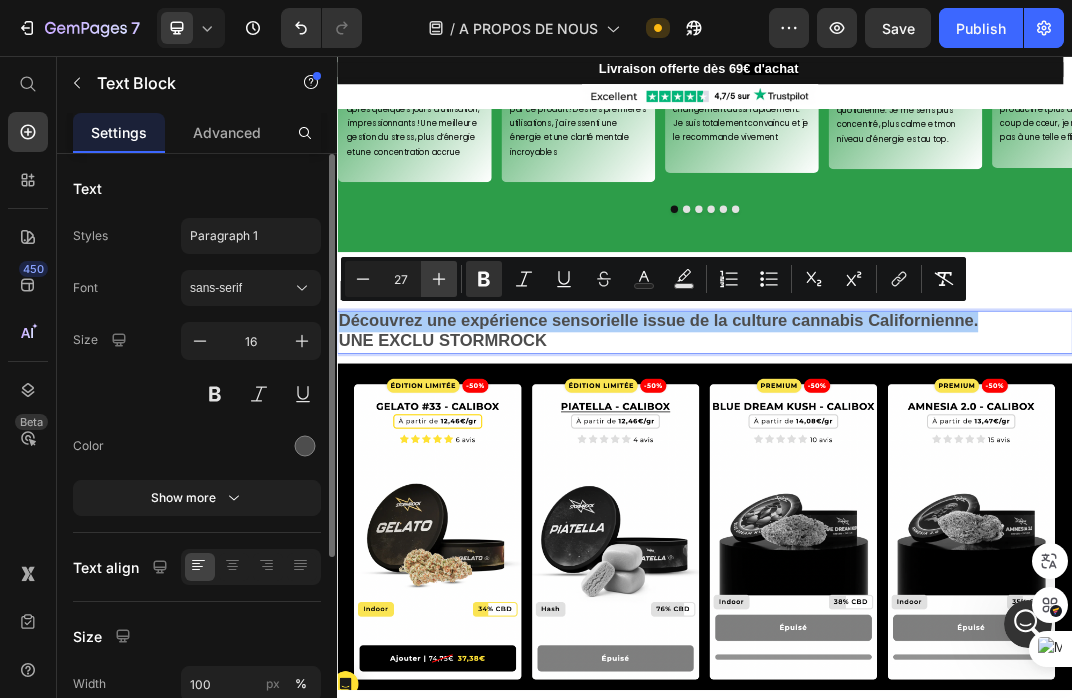 click 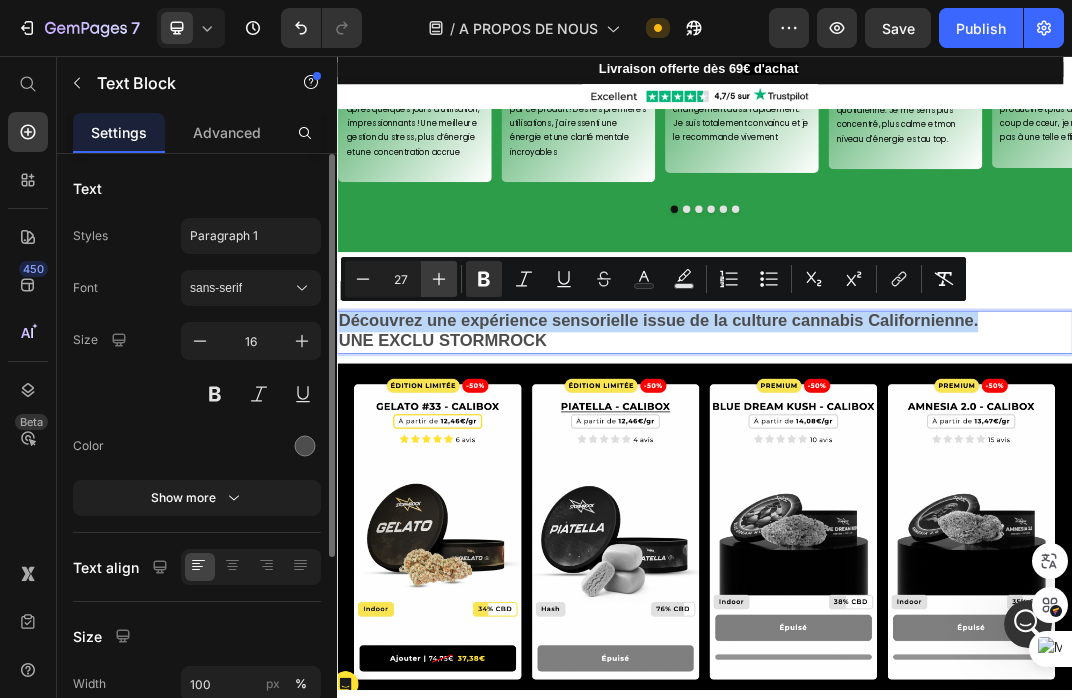 type on "28" 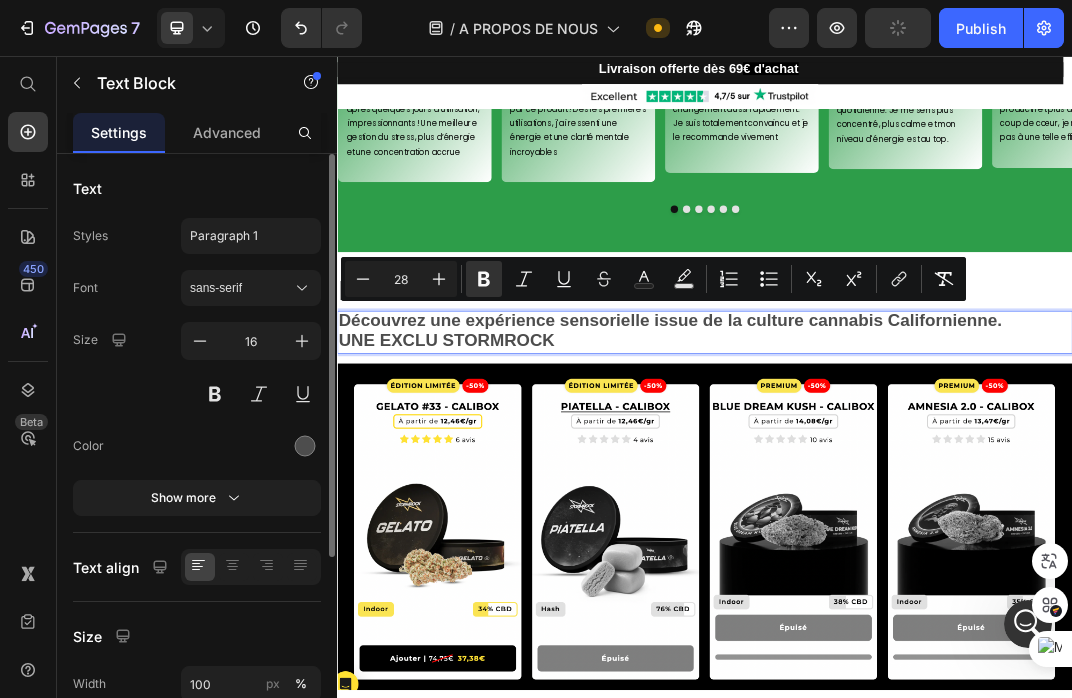 click on "UNE EXCLU STORMROCK" at bounding box center (937, 523) 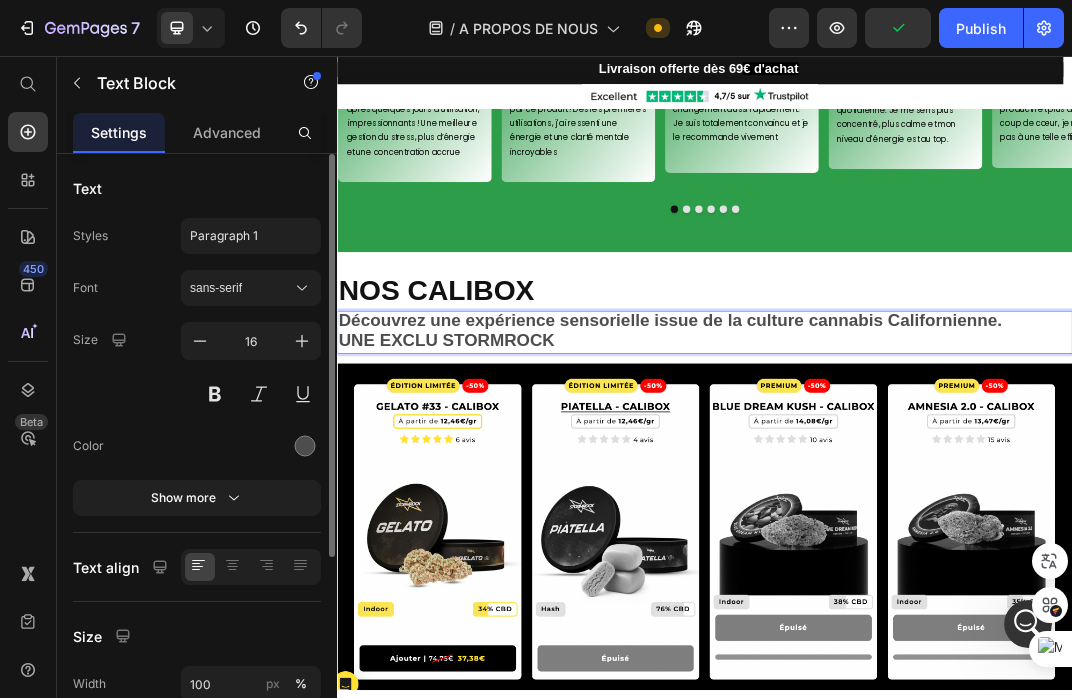 click on "UNE EXCLU STORMROCK" at bounding box center (937, 523) 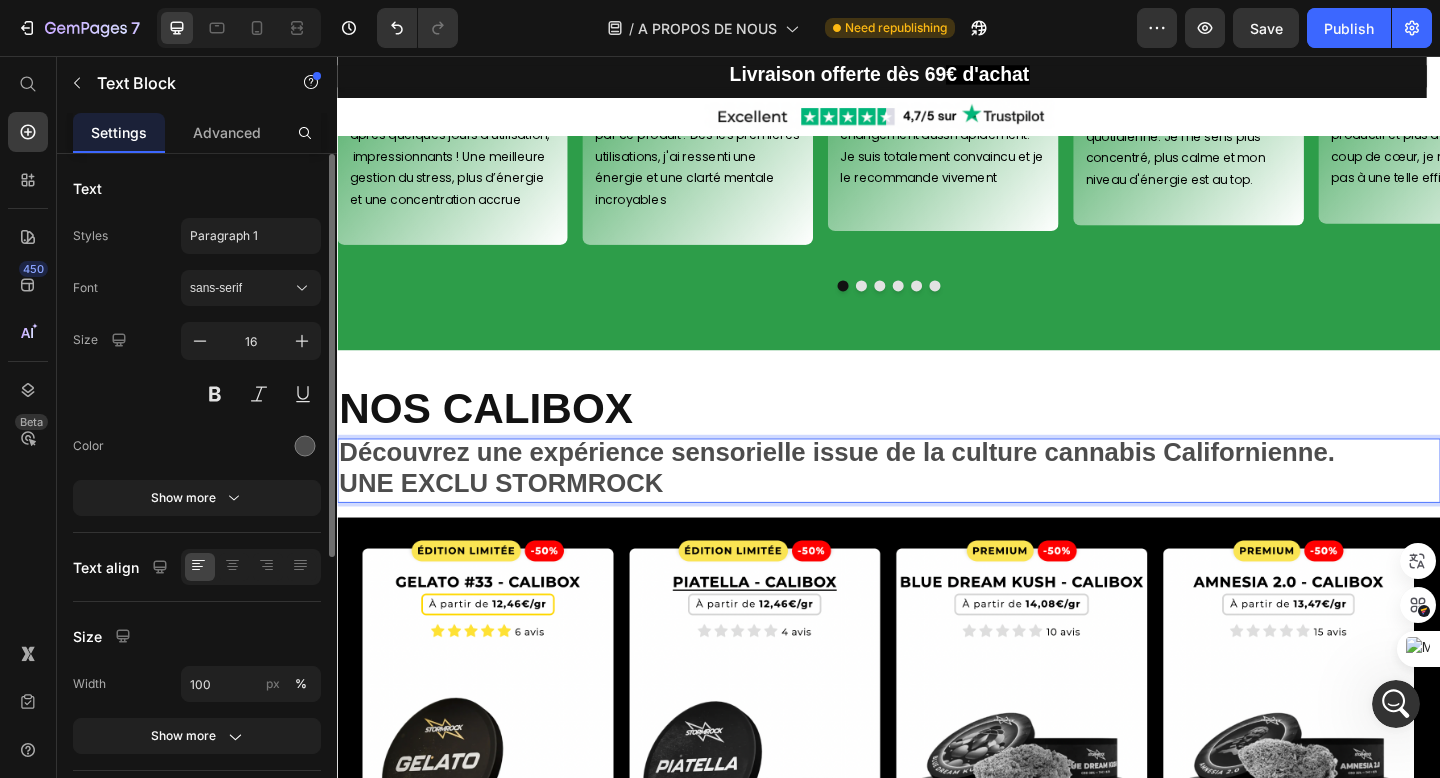 scroll, scrollTop: 13703, scrollLeft: 0, axis: vertical 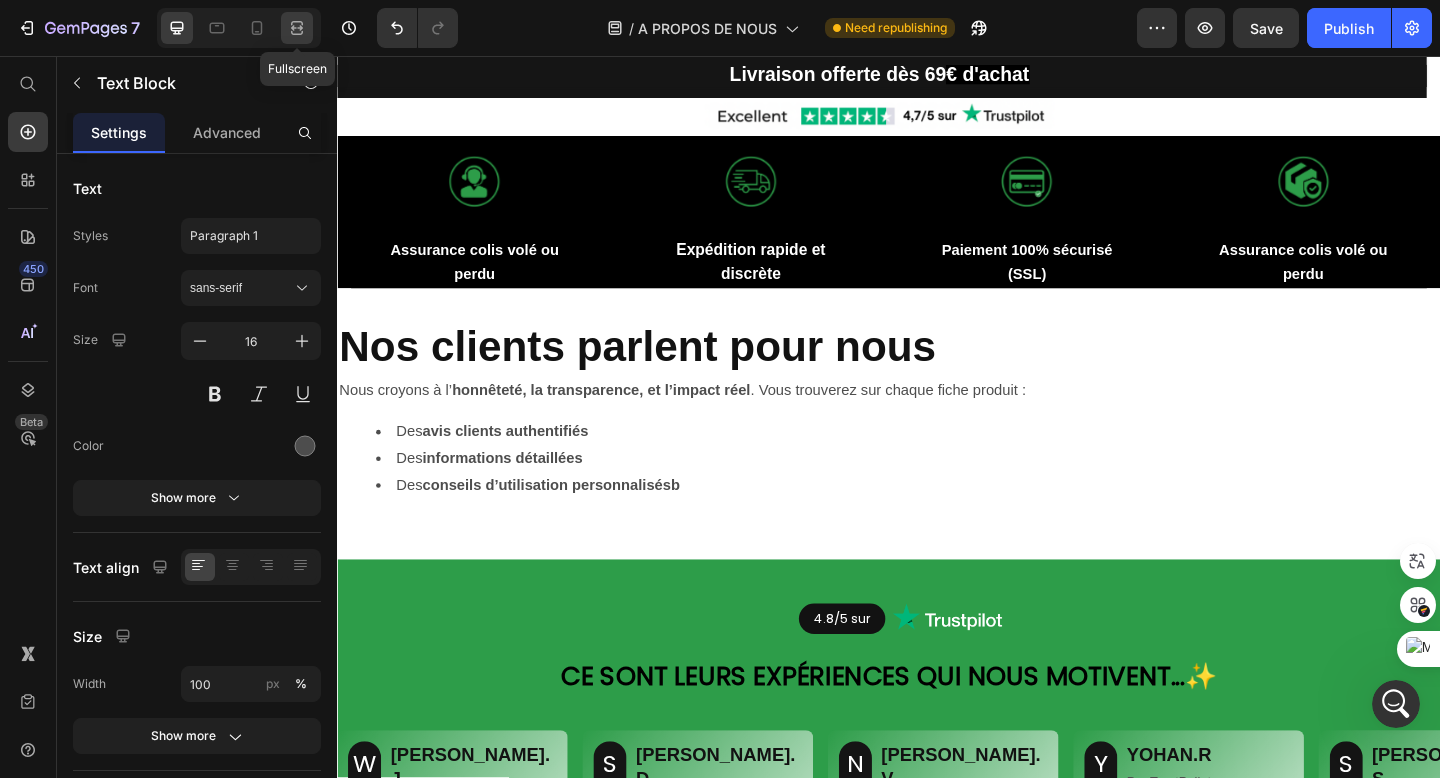 click 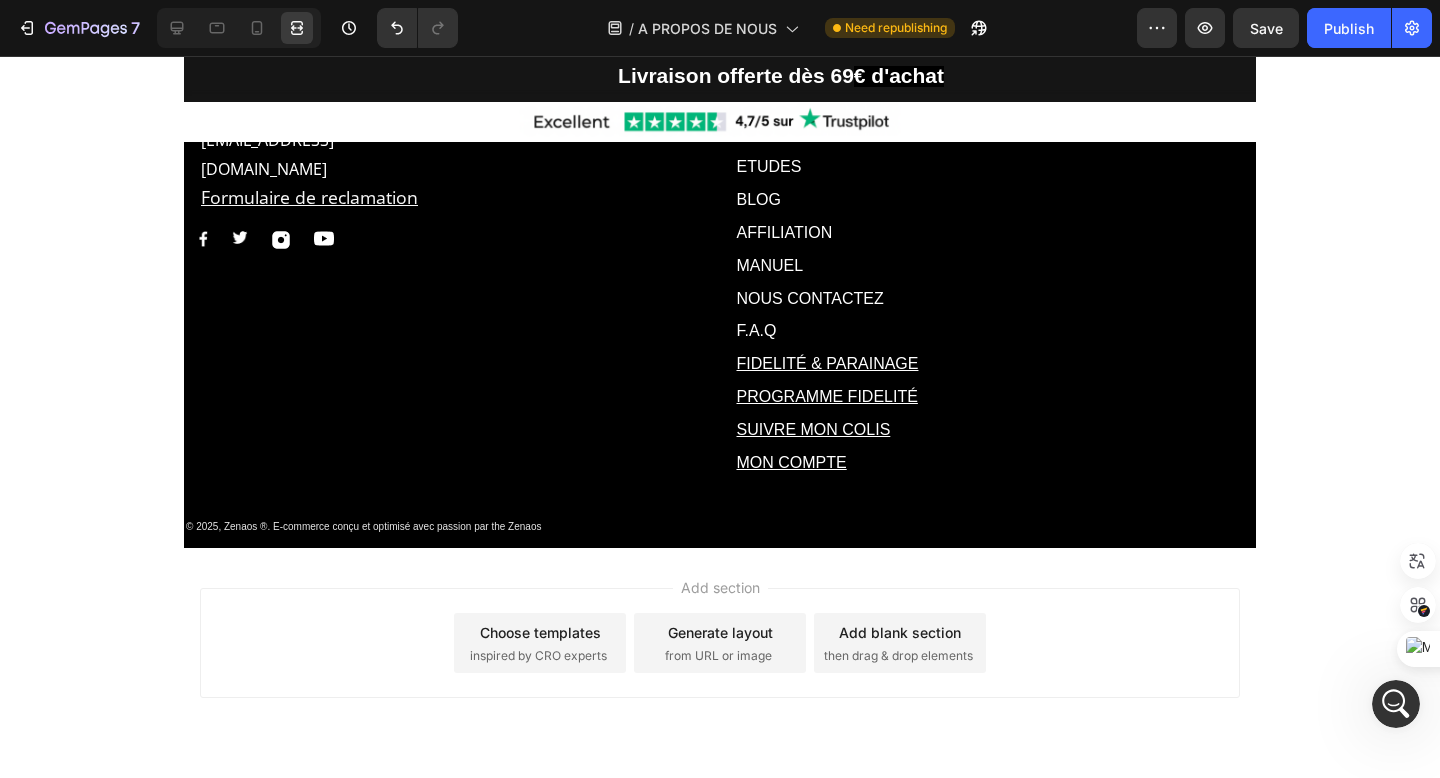 scroll, scrollTop: 4428, scrollLeft: 0, axis: vertical 